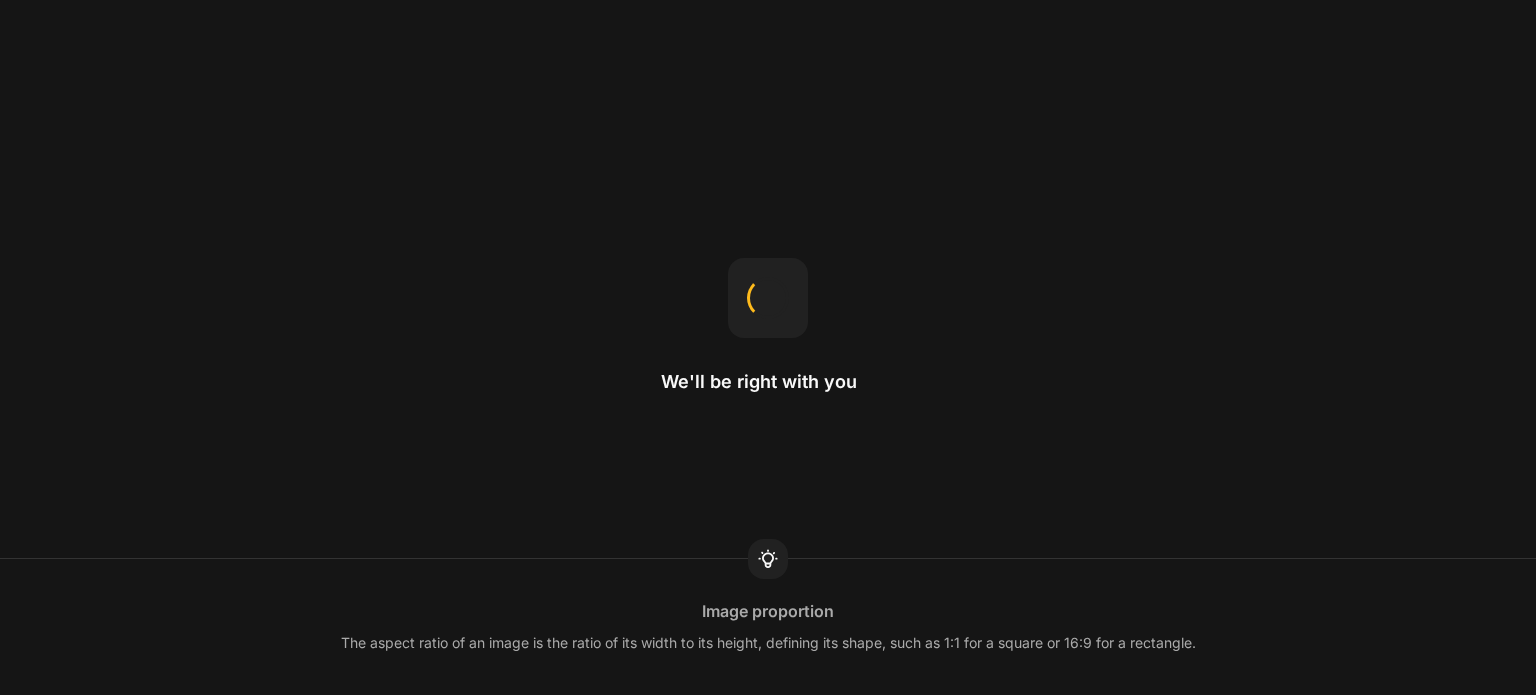scroll, scrollTop: 0, scrollLeft: 0, axis: both 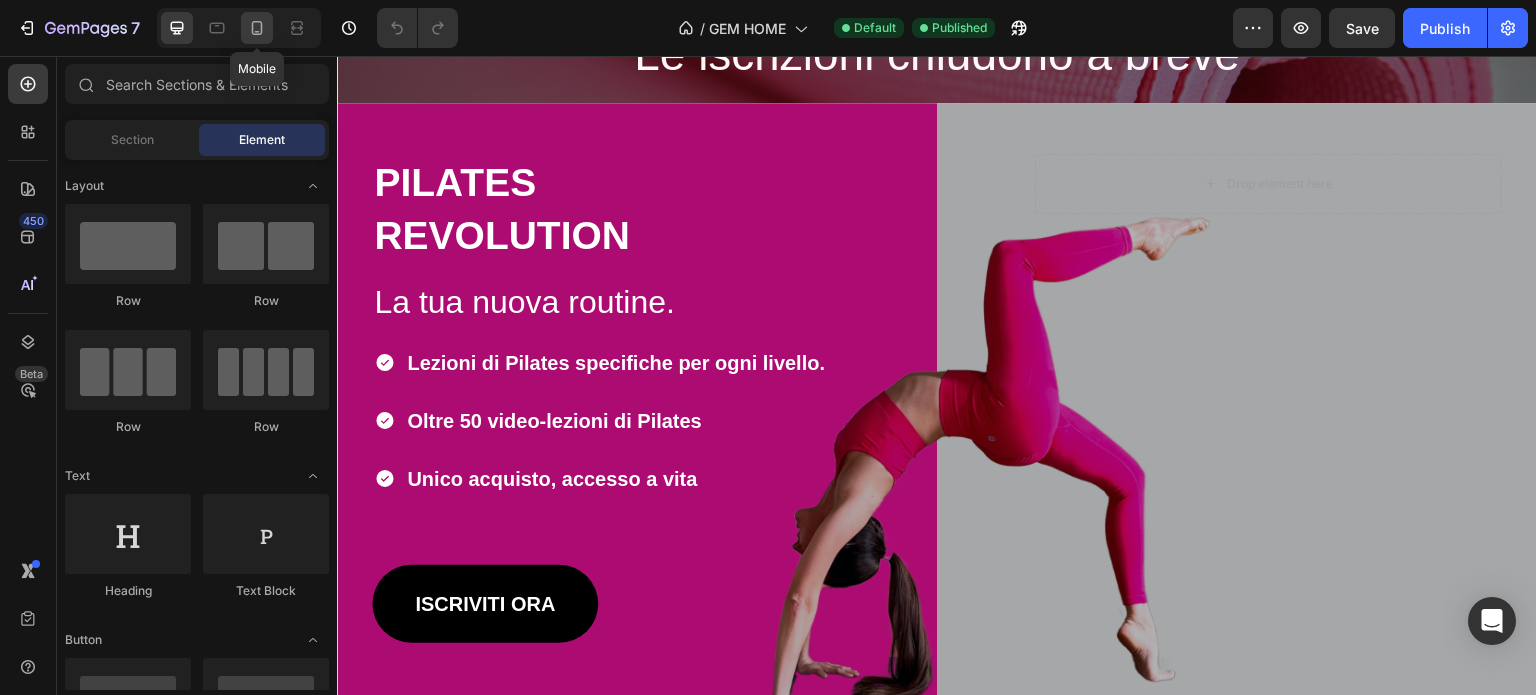 click 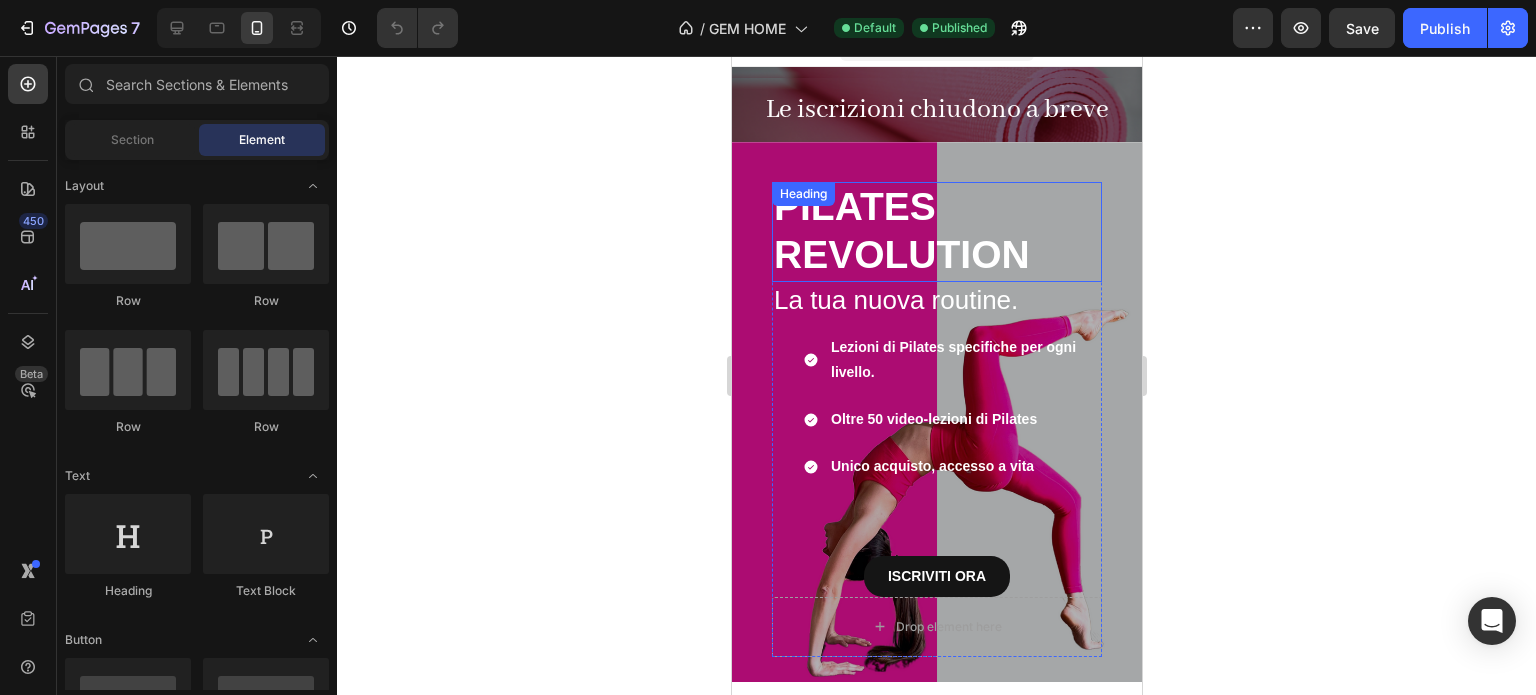 scroll, scrollTop: 0, scrollLeft: 0, axis: both 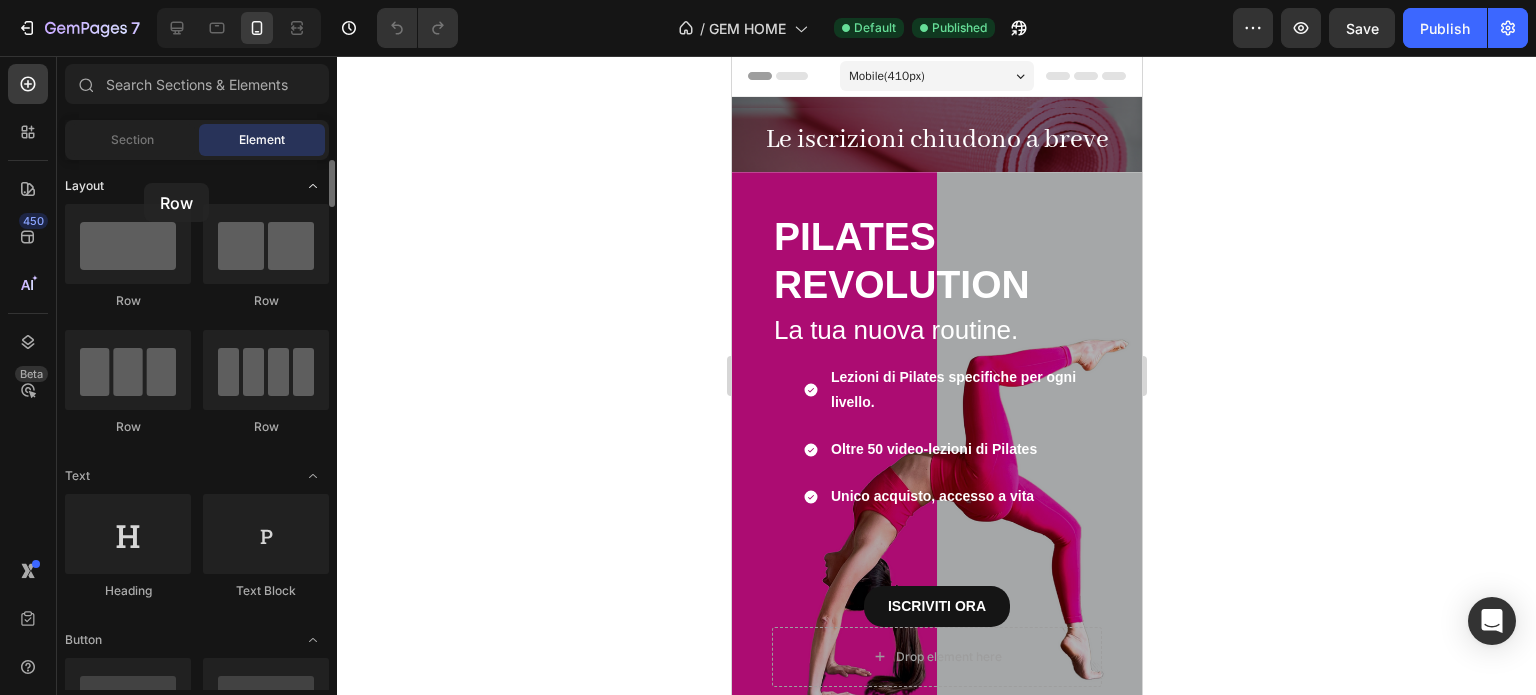 drag, startPoint x: 149, startPoint y: 250, endPoint x: 144, endPoint y: 183, distance: 67.18631 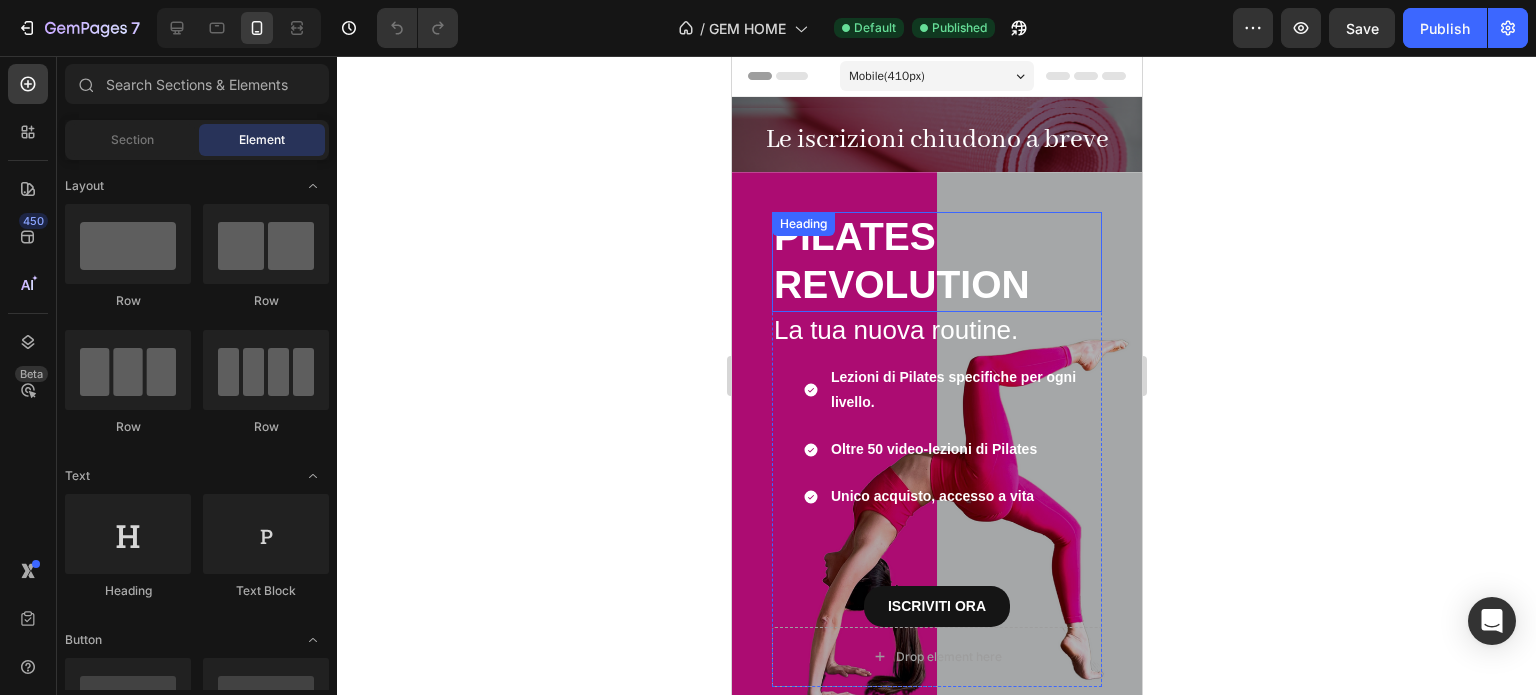 click on "REVOLUTION" at bounding box center [901, 284] 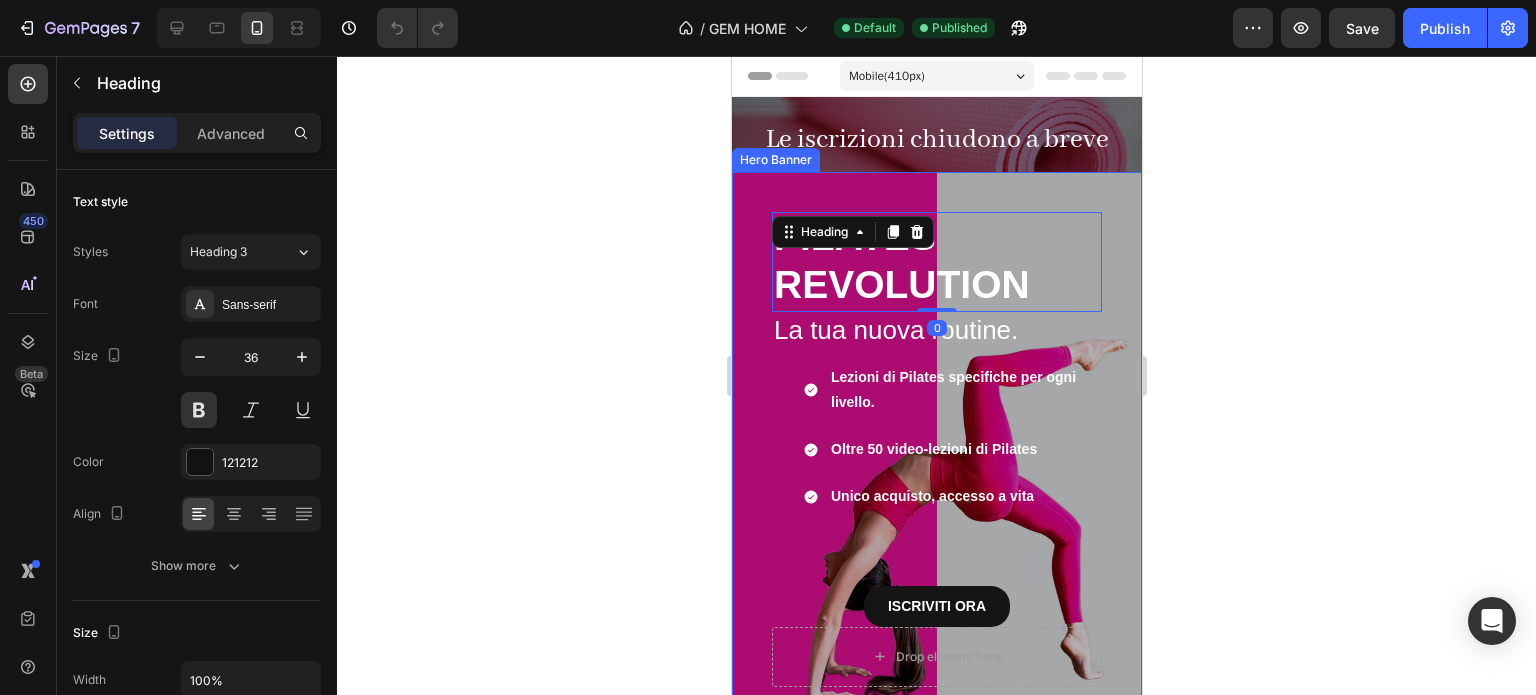 click on "Le iscrizioni chiudono a breve Heading Row Le iscrizioni chiudono a breve Heading Section 1 PILATES REVOLUTION Heading   0 La tua nuova routine. Heading Lezioni di Pilates specifiche per ogni livello. Oltre 50 video-lezioni di Pilates Unico acquisto, accesso a vita Item List ISCRIVITI ORA Button
Drop element here Row Row ISCRIVITI ORA Button Hero Banner Section 2 Root" at bounding box center [936, 3778] 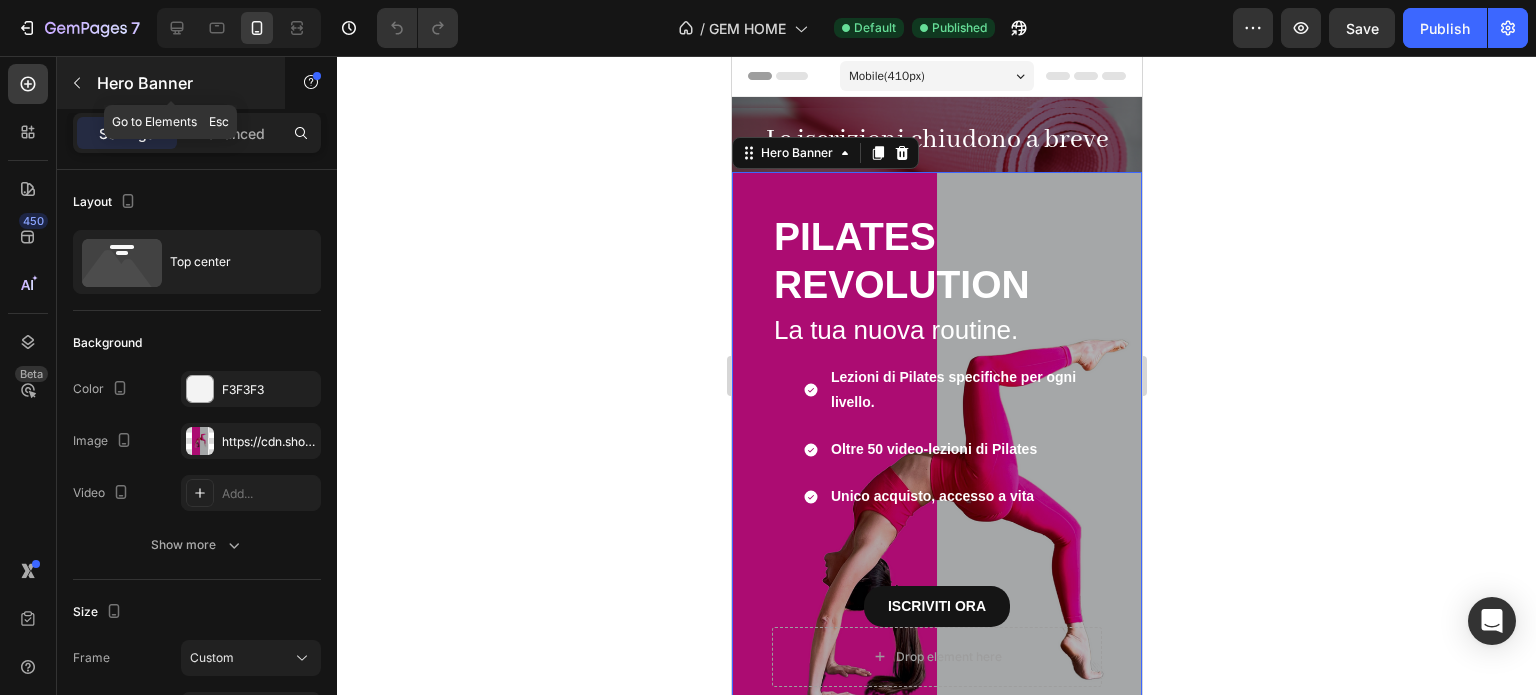 click 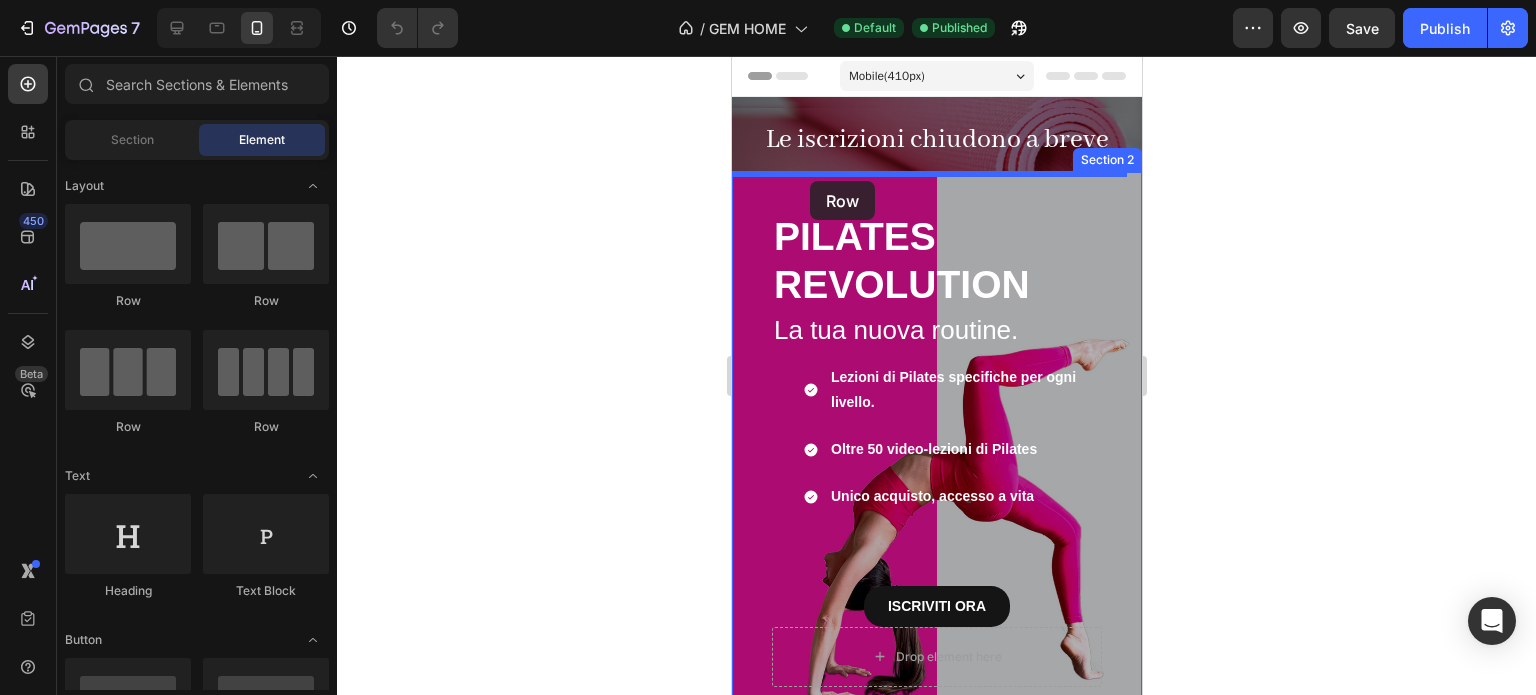 drag, startPoint x: 1110, startPoint y: 273, endPoint x: 809, endPoint y: 181, distance: 314.74594 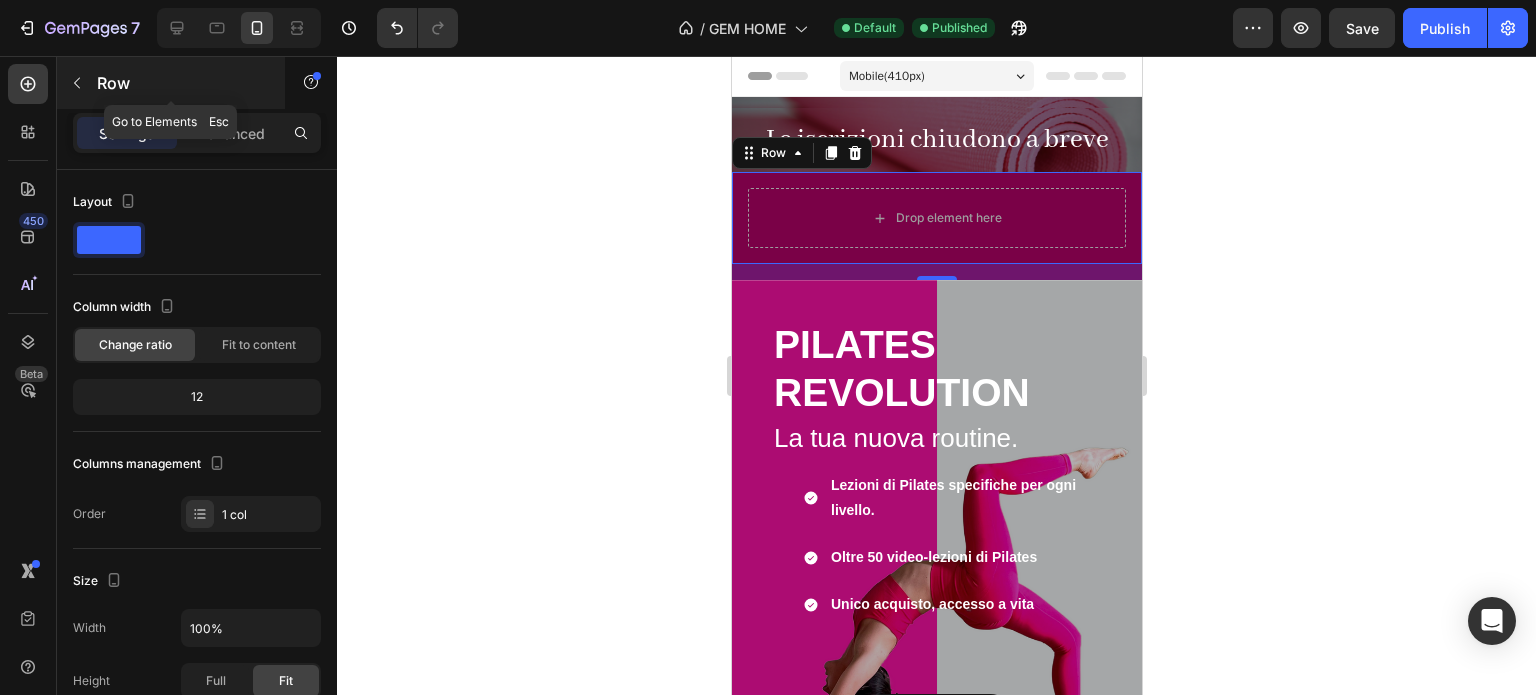 click 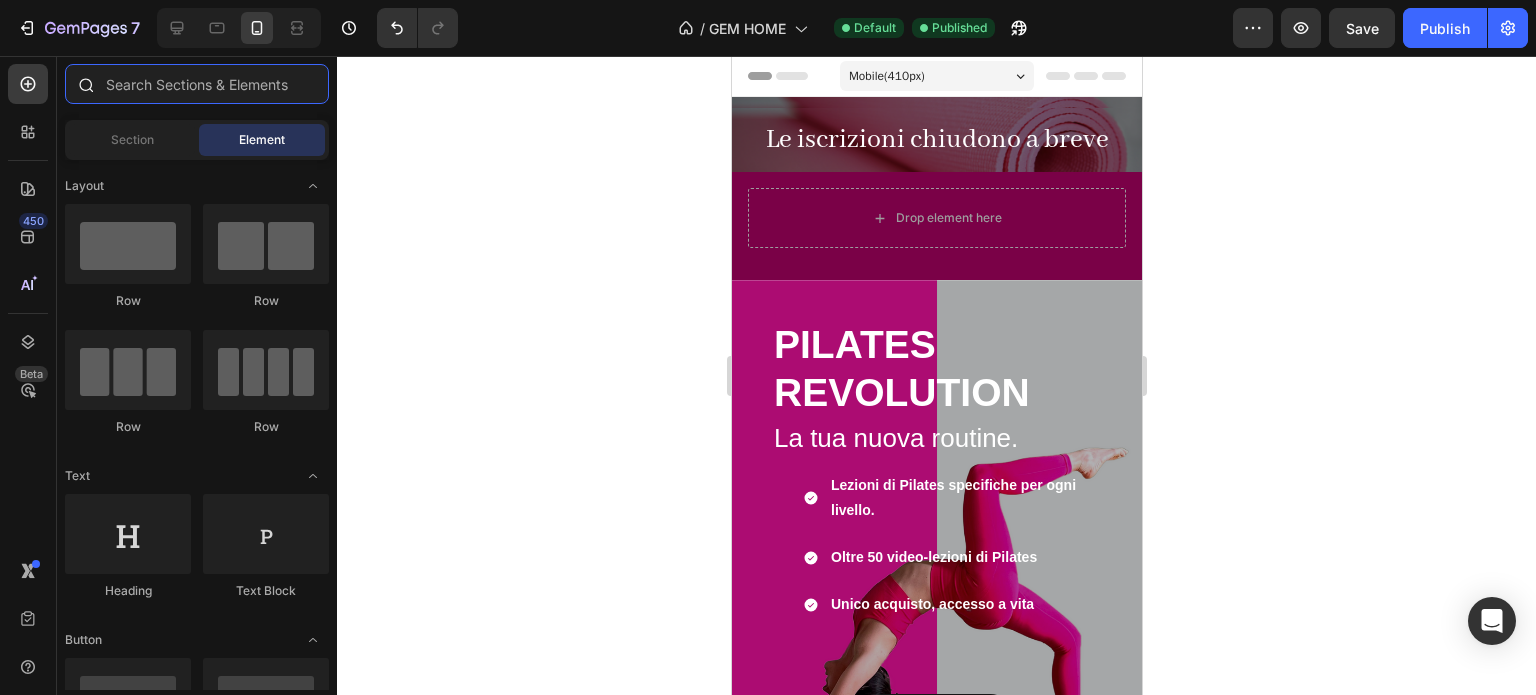 click at bounding box center (197, 84) 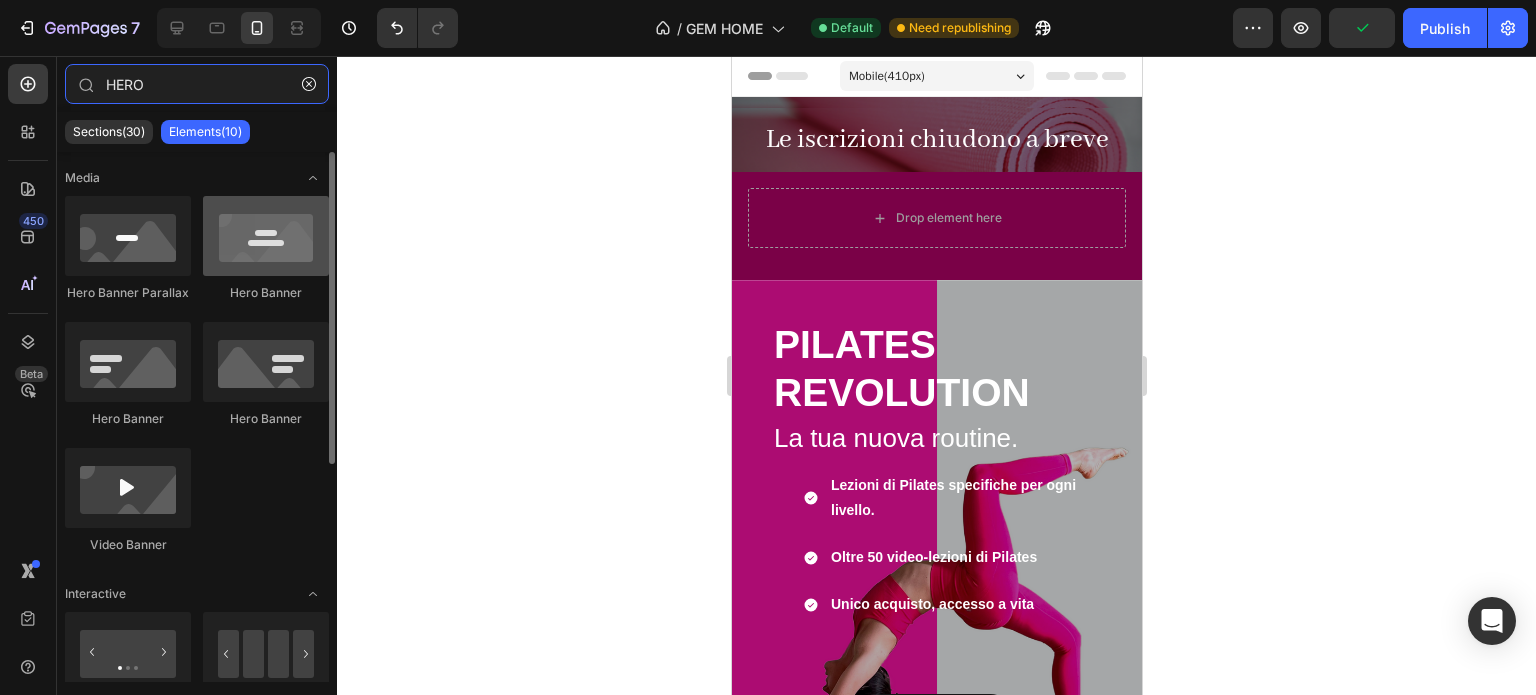 type on "HERO" 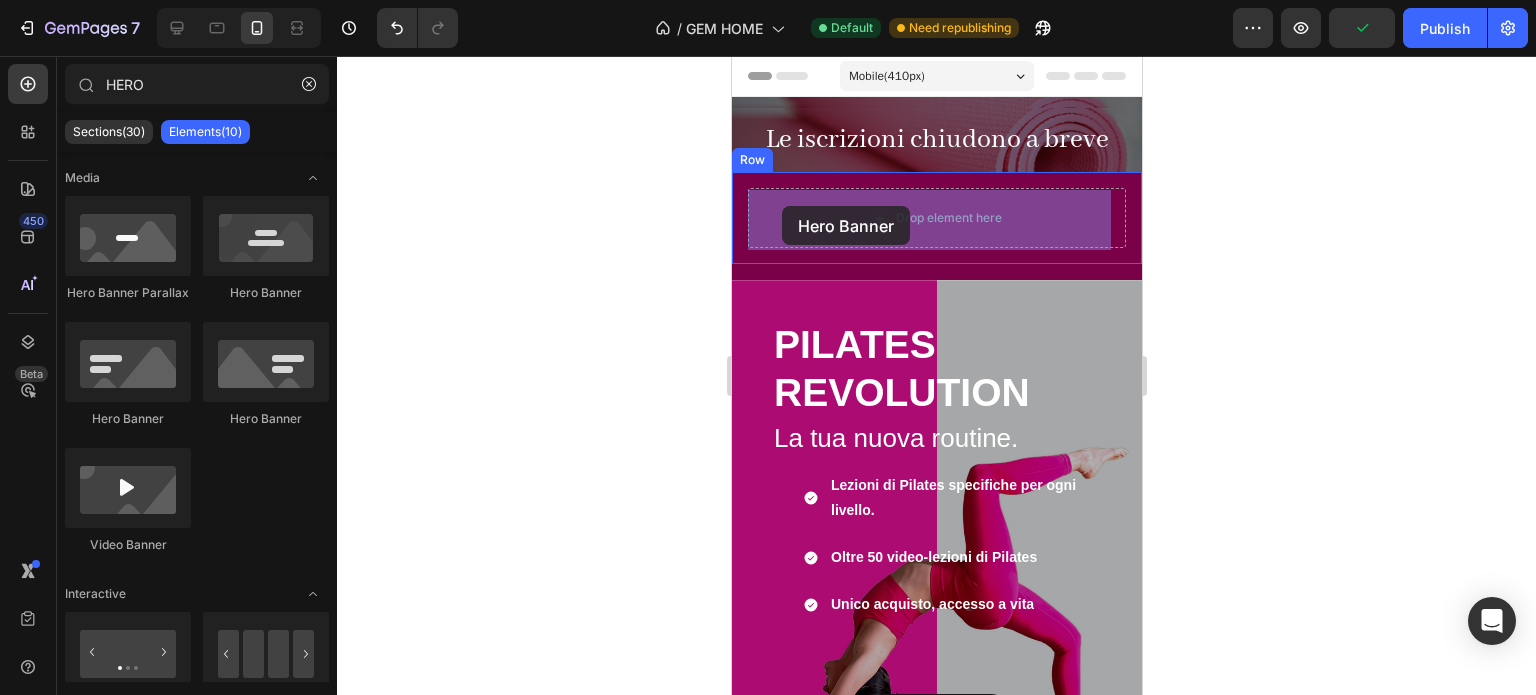 drag, startPoint x: 983, startPoint y: 301, endPoint x: 781, endPoint y: 206, distance: 223.2241 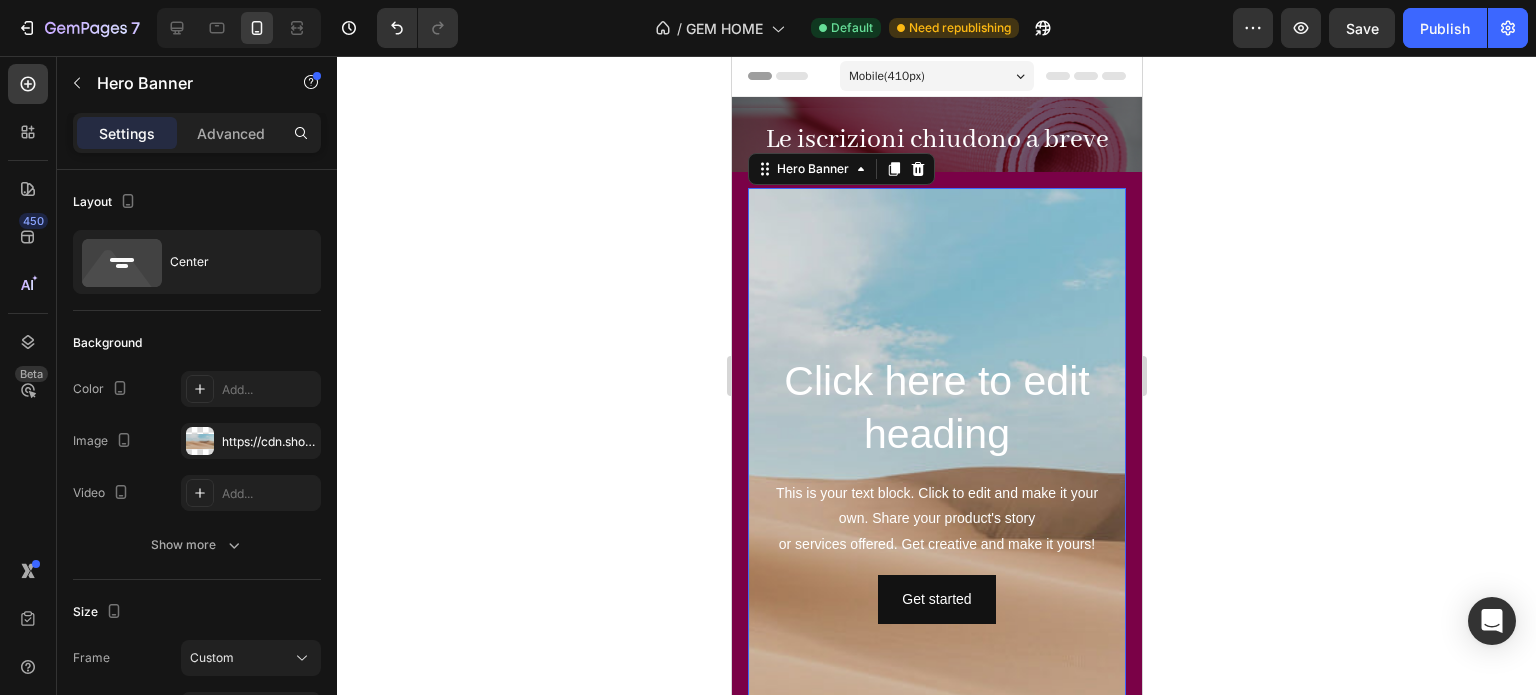 click at bounding box center (936, 488) 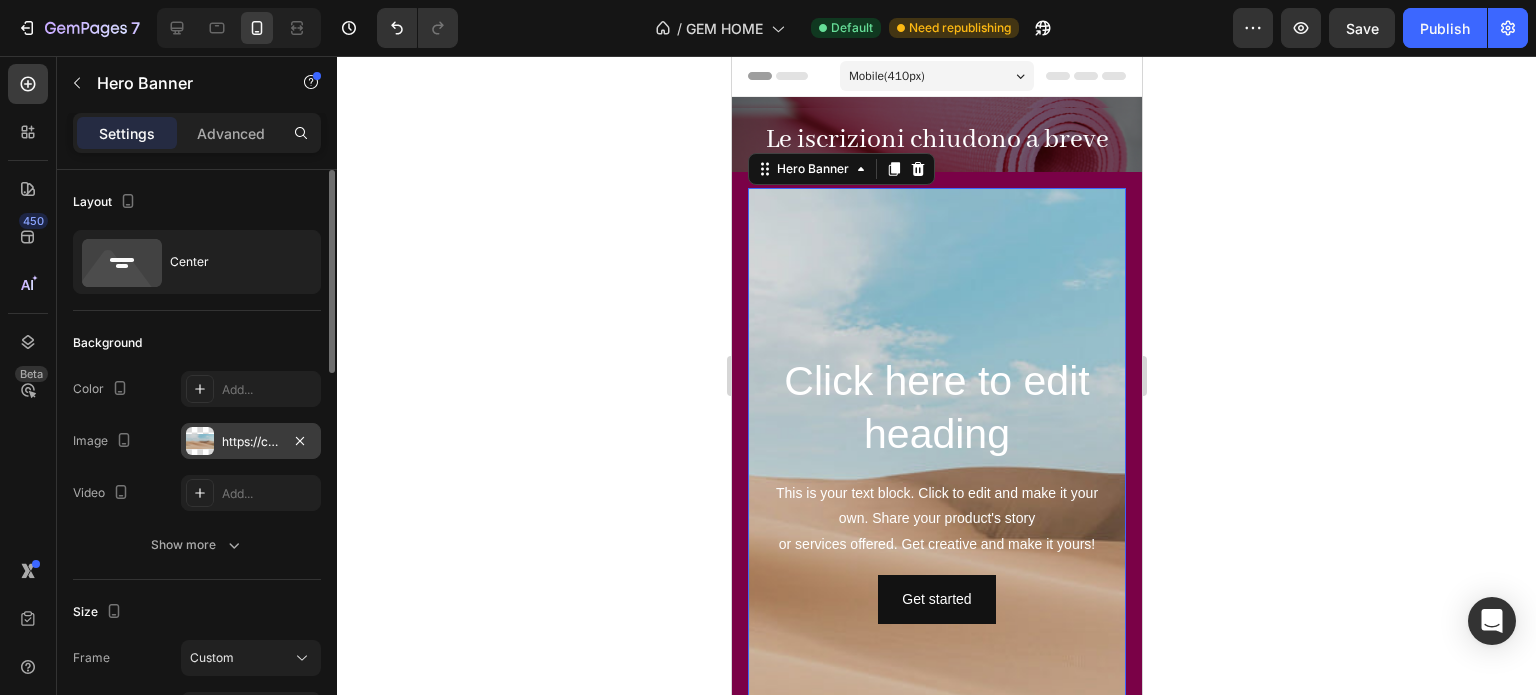 click on "https://cdn.shopify.com/s/files/1/2005/9307/files/background_settings.jpg" at bounding box center (251, 442) 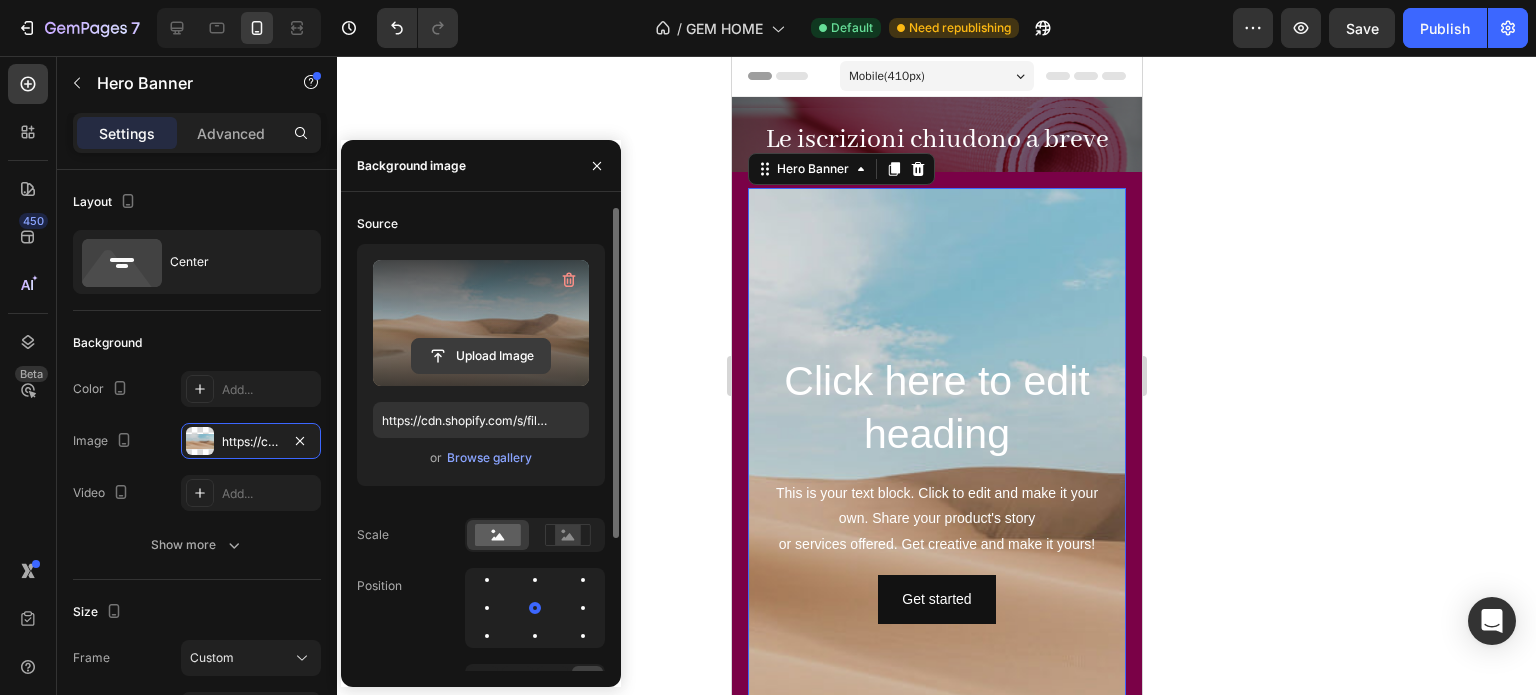 click 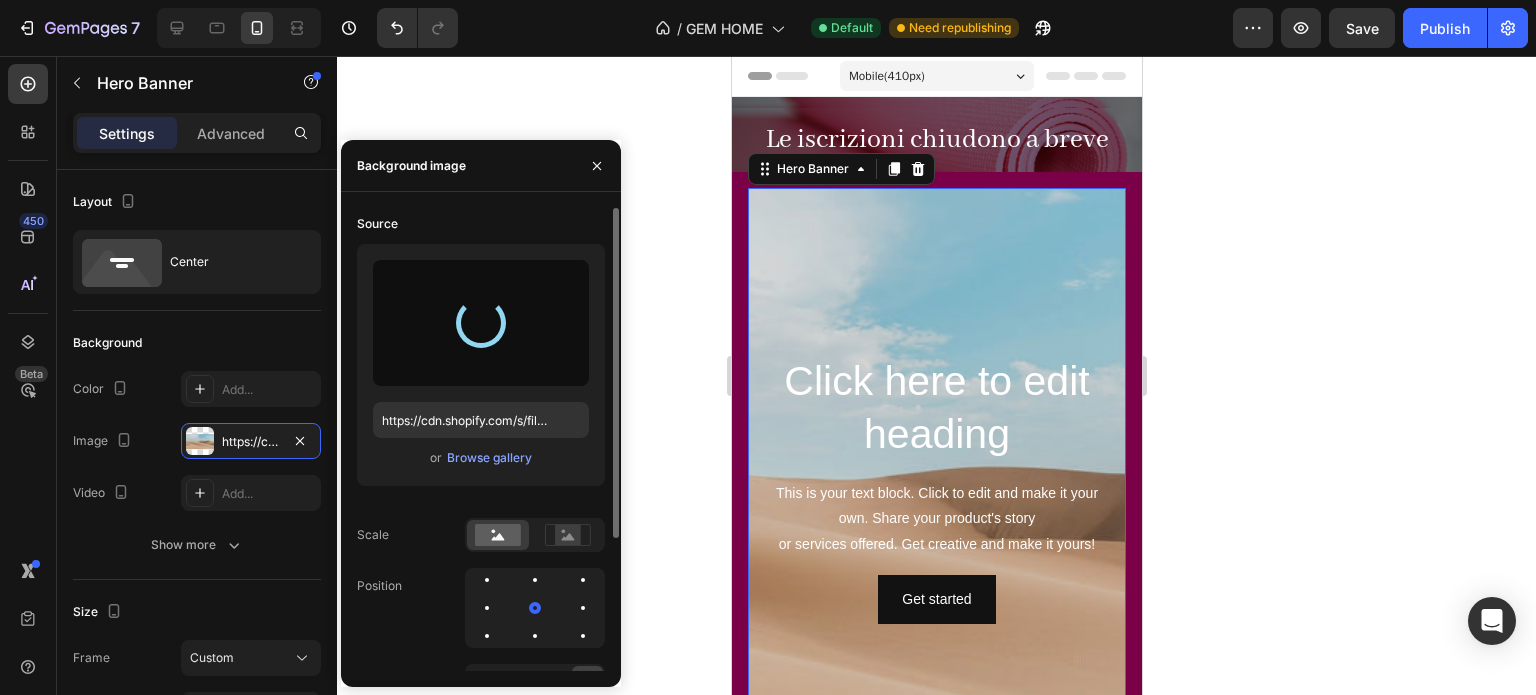 type on "https://cdn.shopify.com/s/files/1/0894/1289/5045/files/gempages_530598524128068724-7770f051-d047-4652-bb35-1bc575ffe127.png" 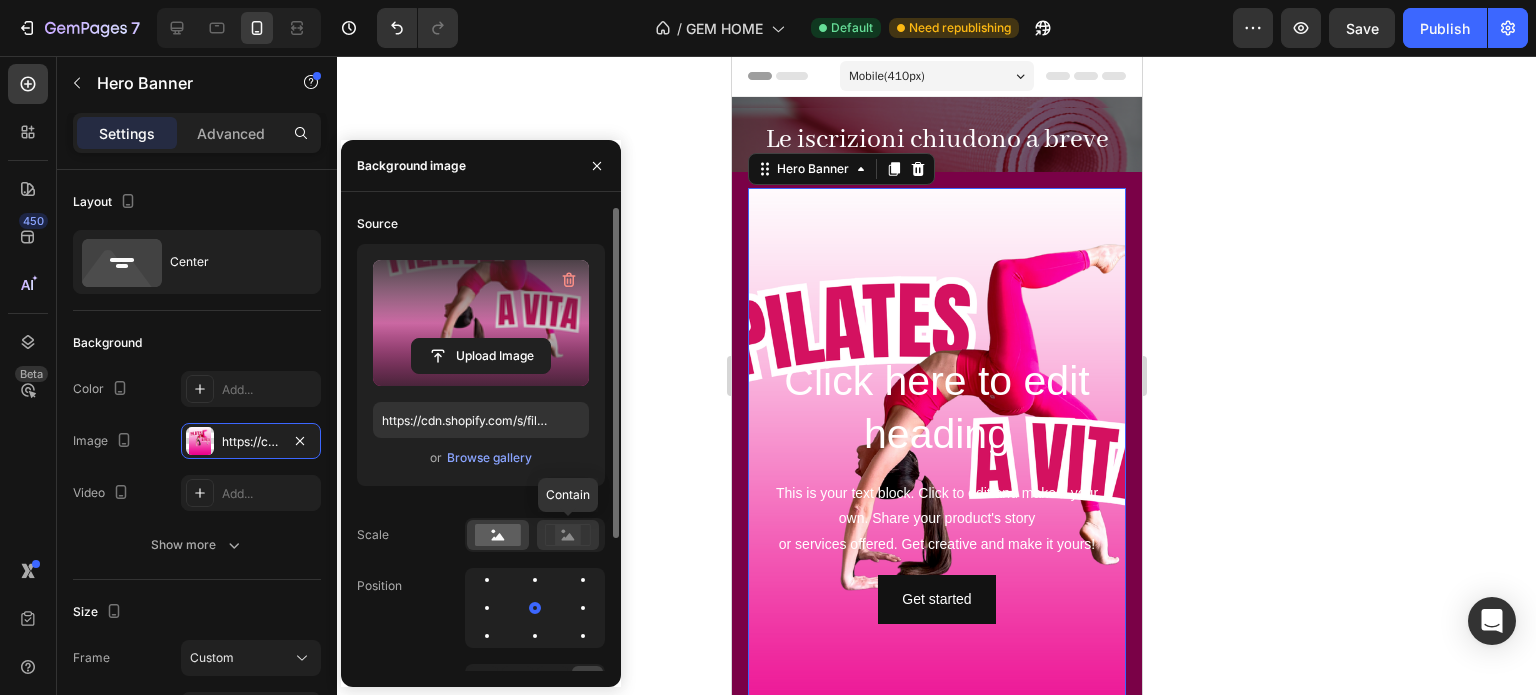 click 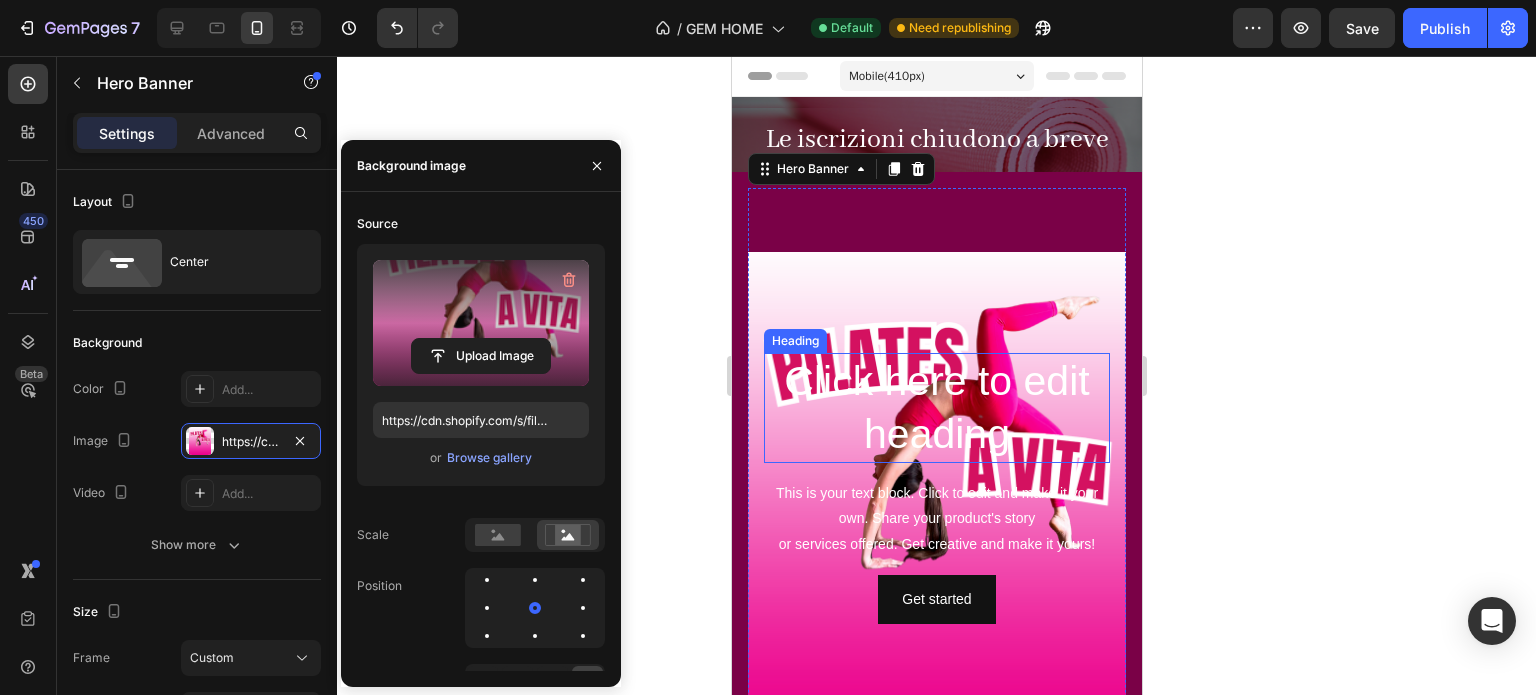 click on "Click here to edit heading" at bounding box center [936, 408] 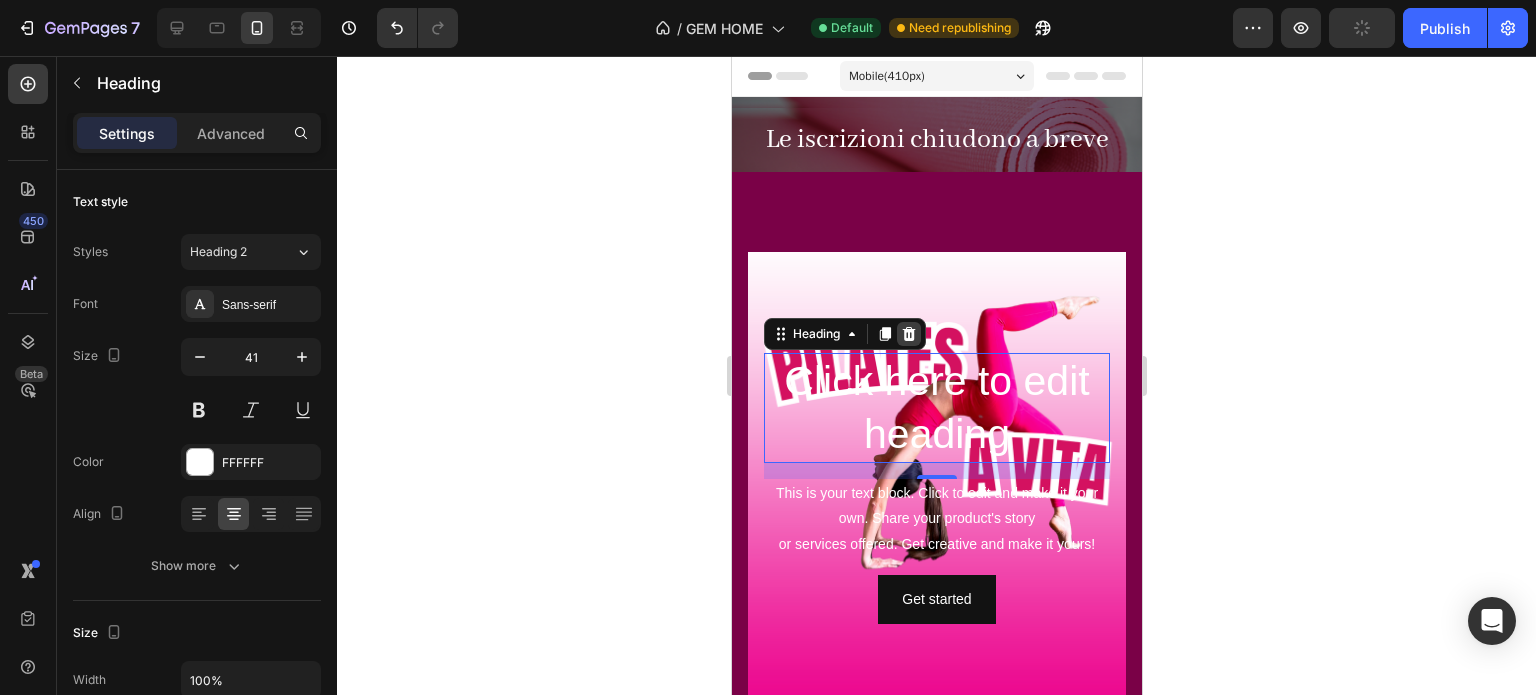 click 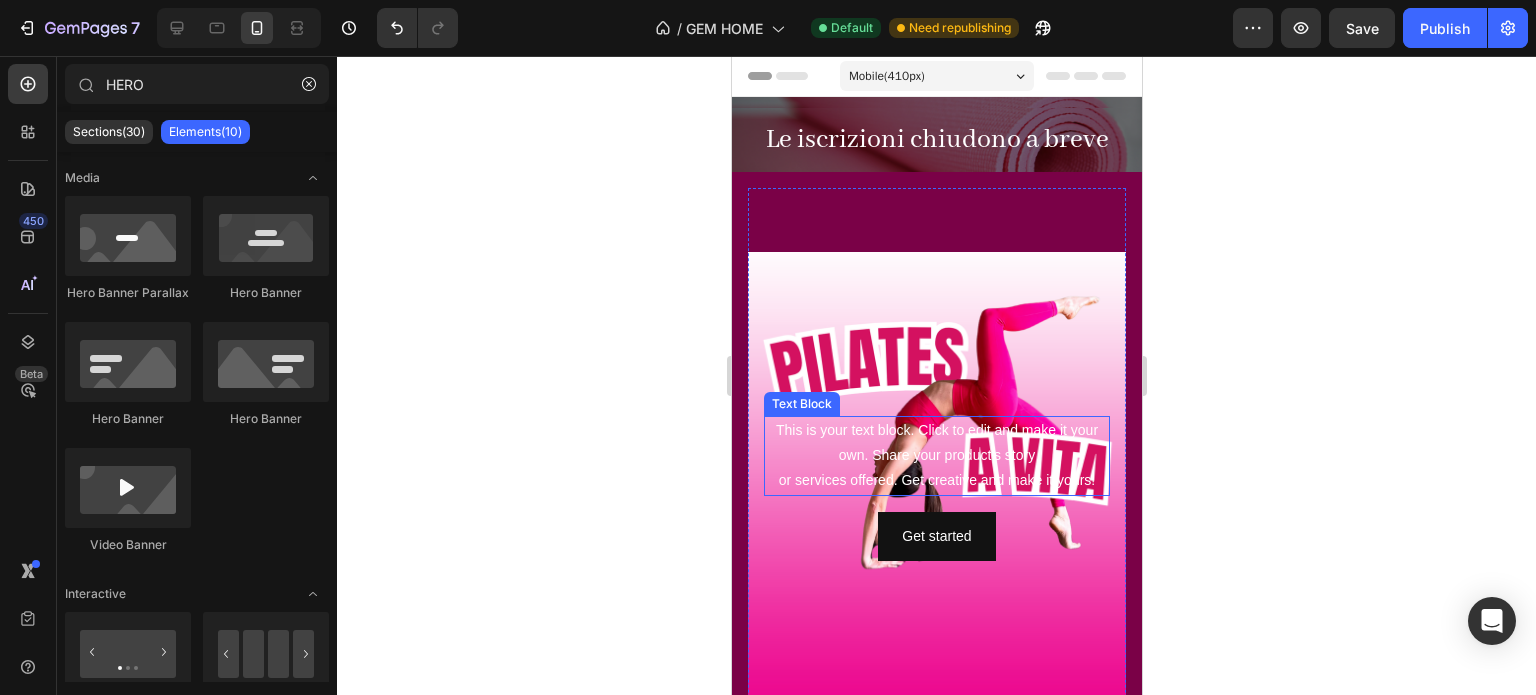 click on "This is your text block. Click to edit and make it your own. Share your product's story                   or services offered. Get creative and make it yours!" at bounding box center [936, 456] 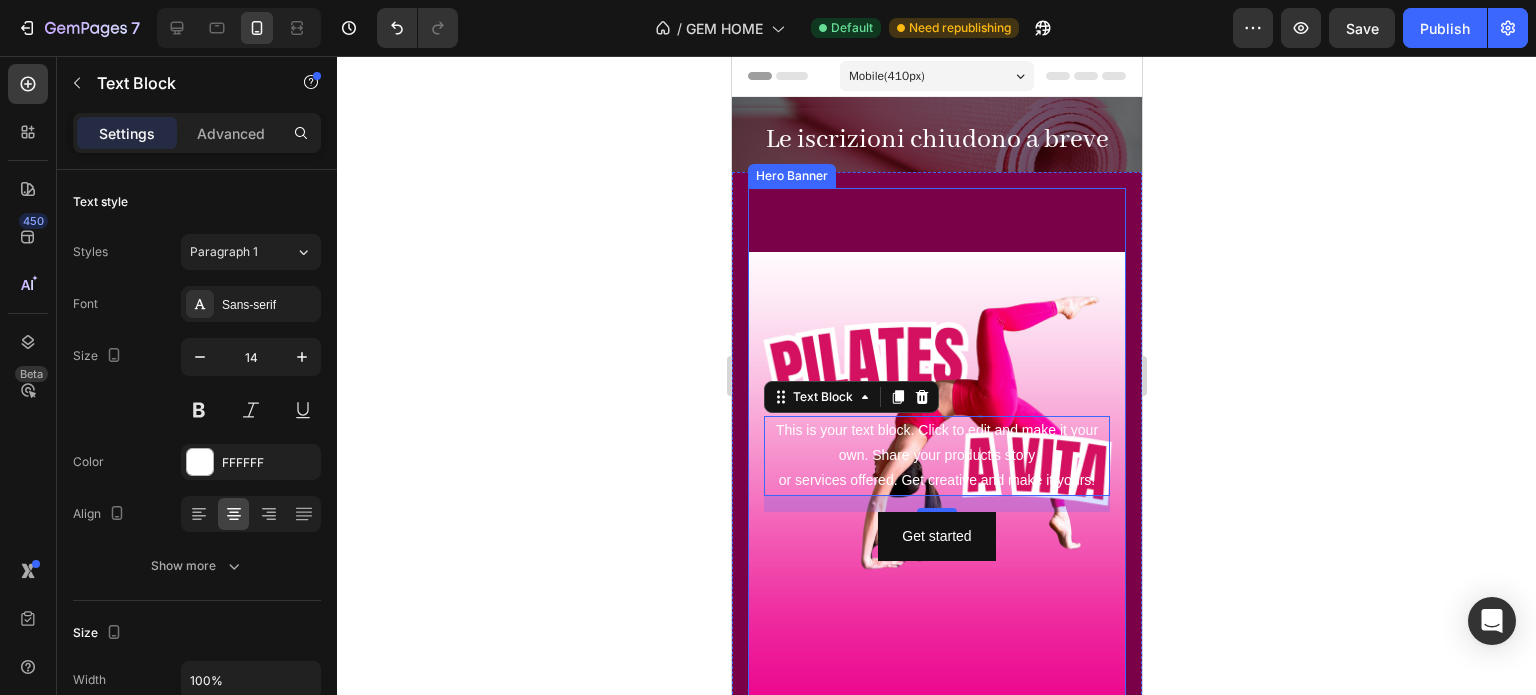 click at bounding box center (936, 488) 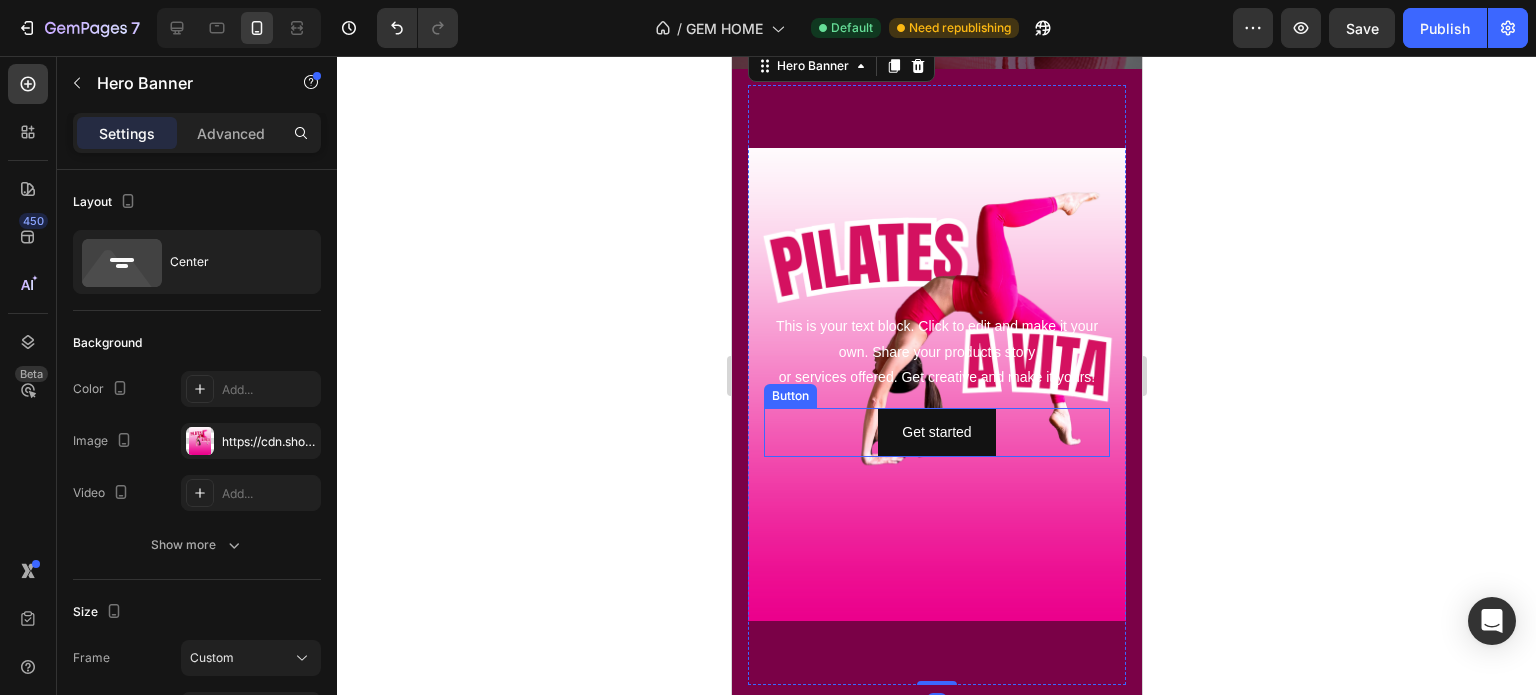 scroll, scrollTop: 200, scrollLeft: 0, axis: vertical 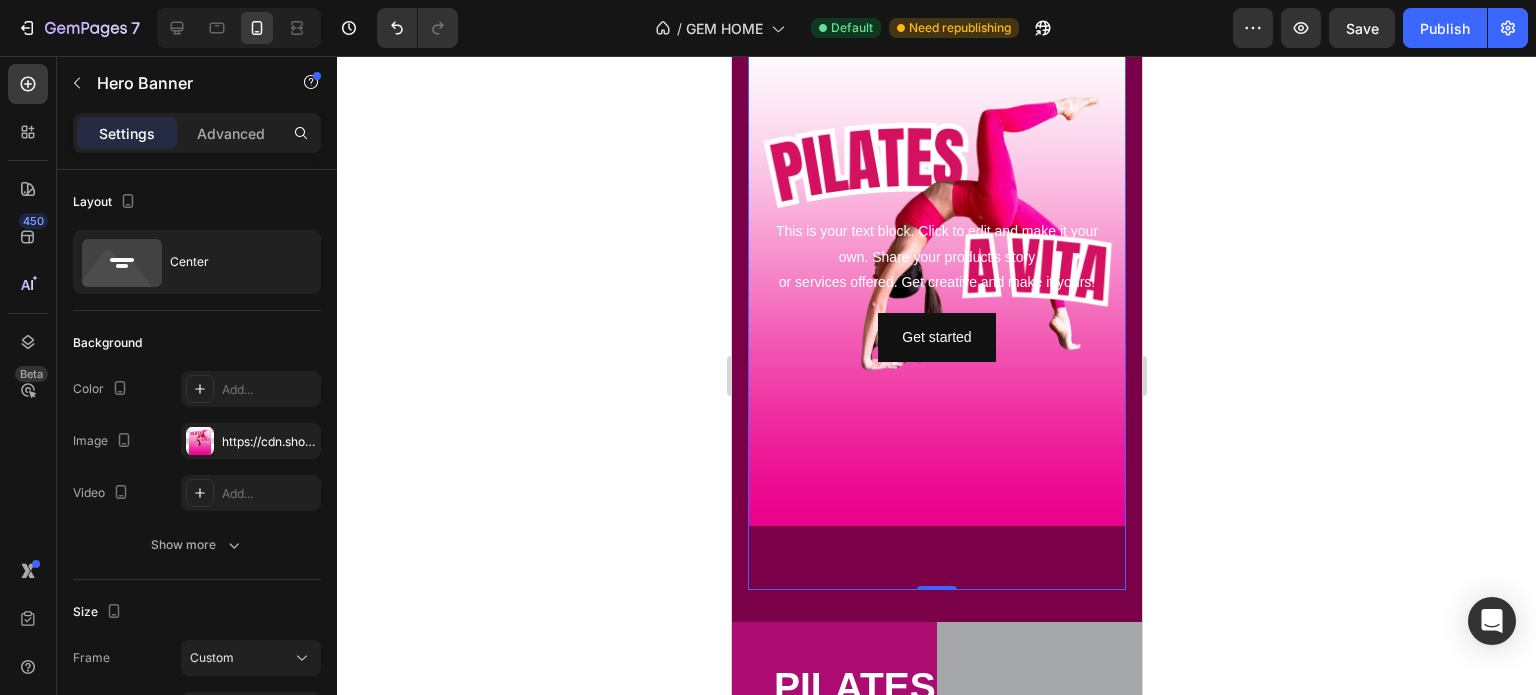 click at bounding box center (936, 290) 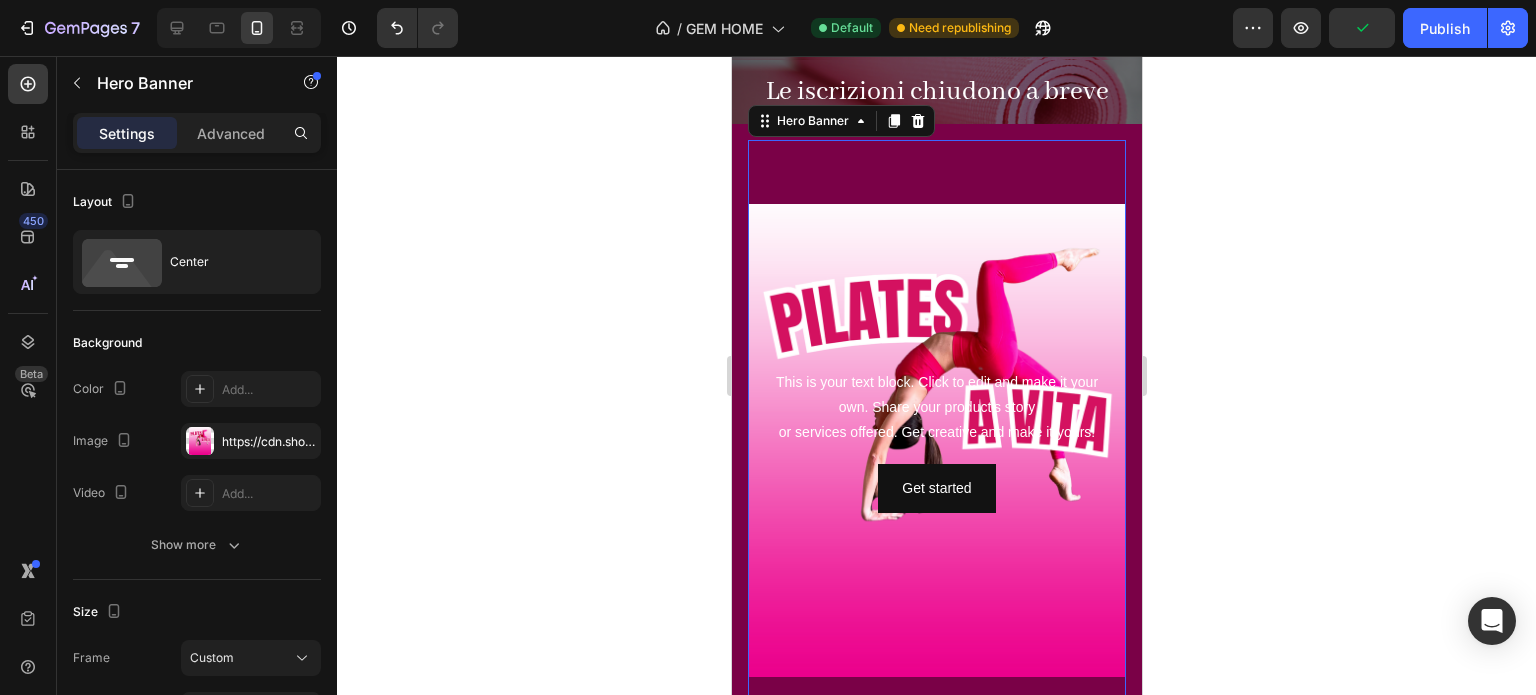 scroll, scrollTop: 0, scrollLeft: 0, axis: both 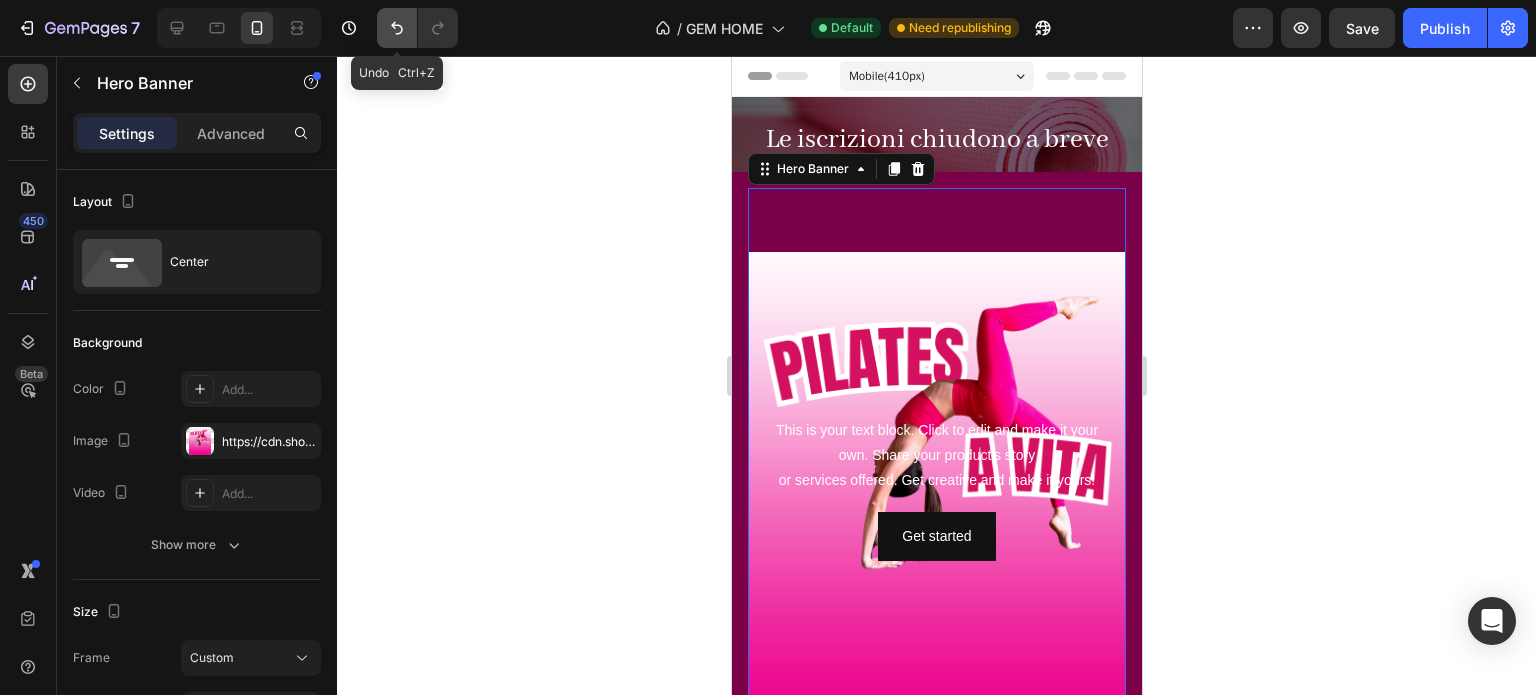 click 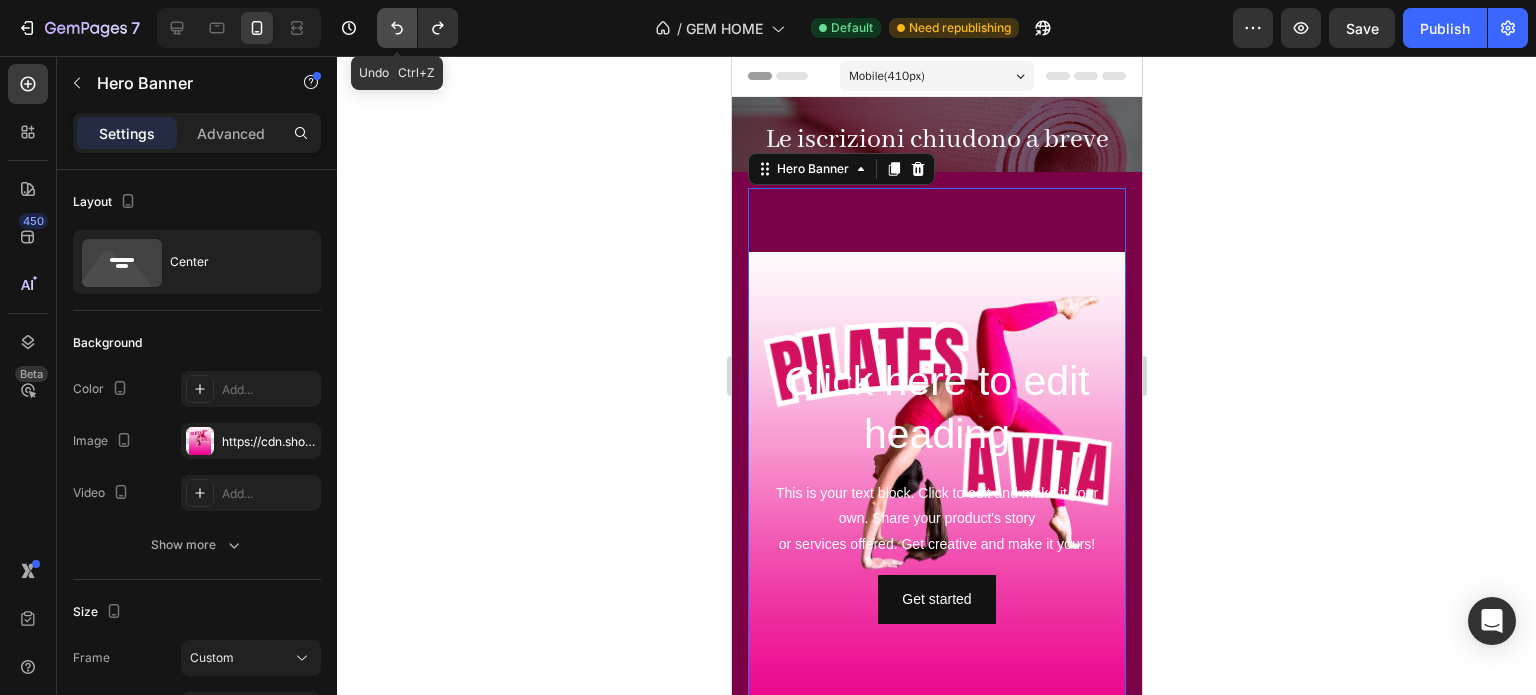 click 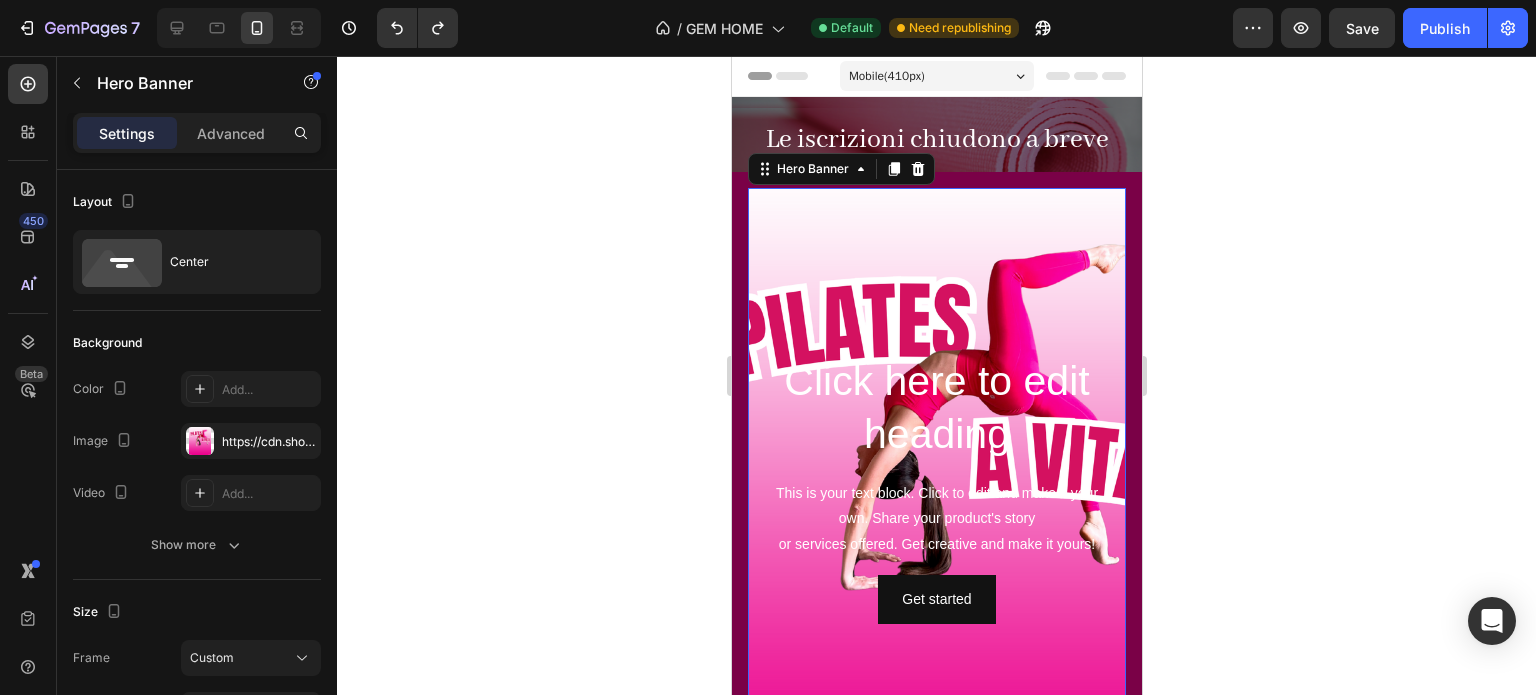 click at bounding box center (936, 488) 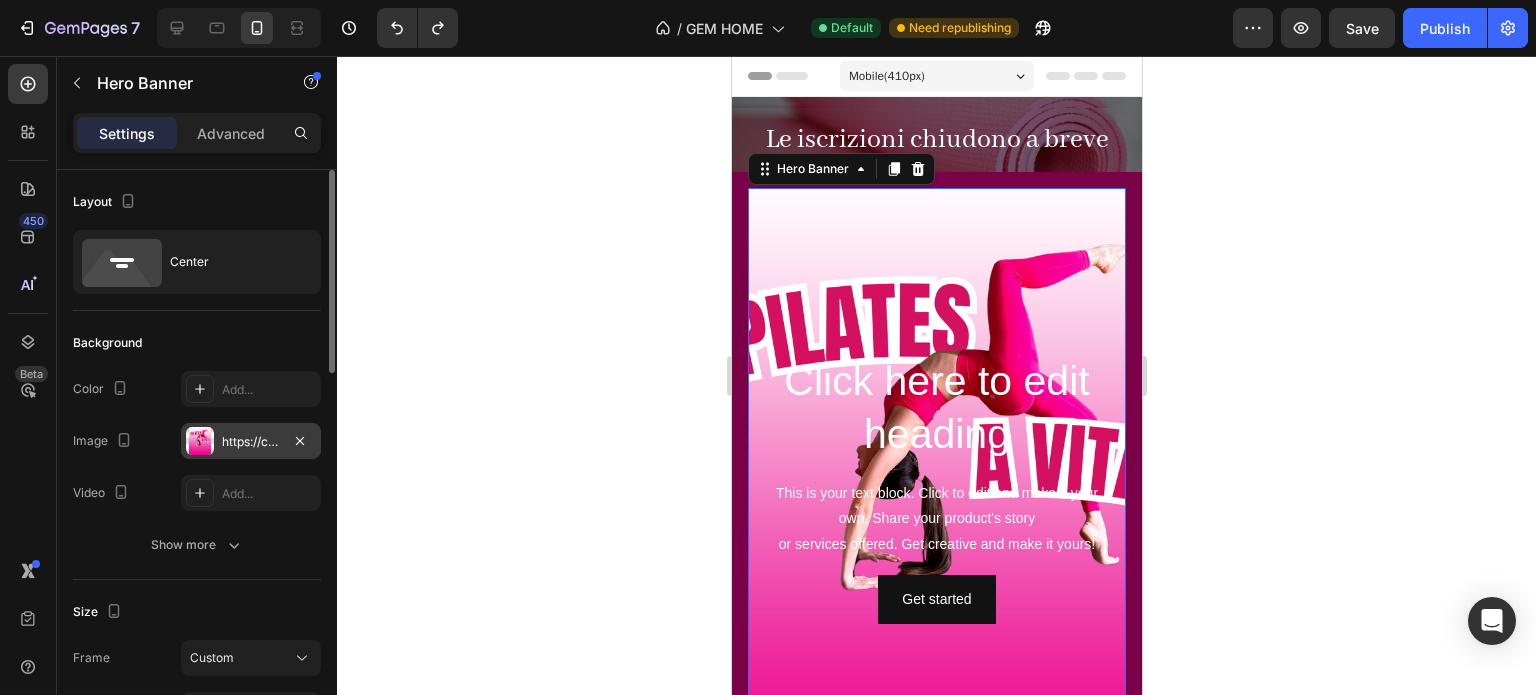 click on "https://cdn.shopify.com/s/files/1/0894/1289/5045/files/gempages_530598524128068724-7770f051-d047-4652-bb35-1bc575ffe127.png" at bounding box center [251, 442] 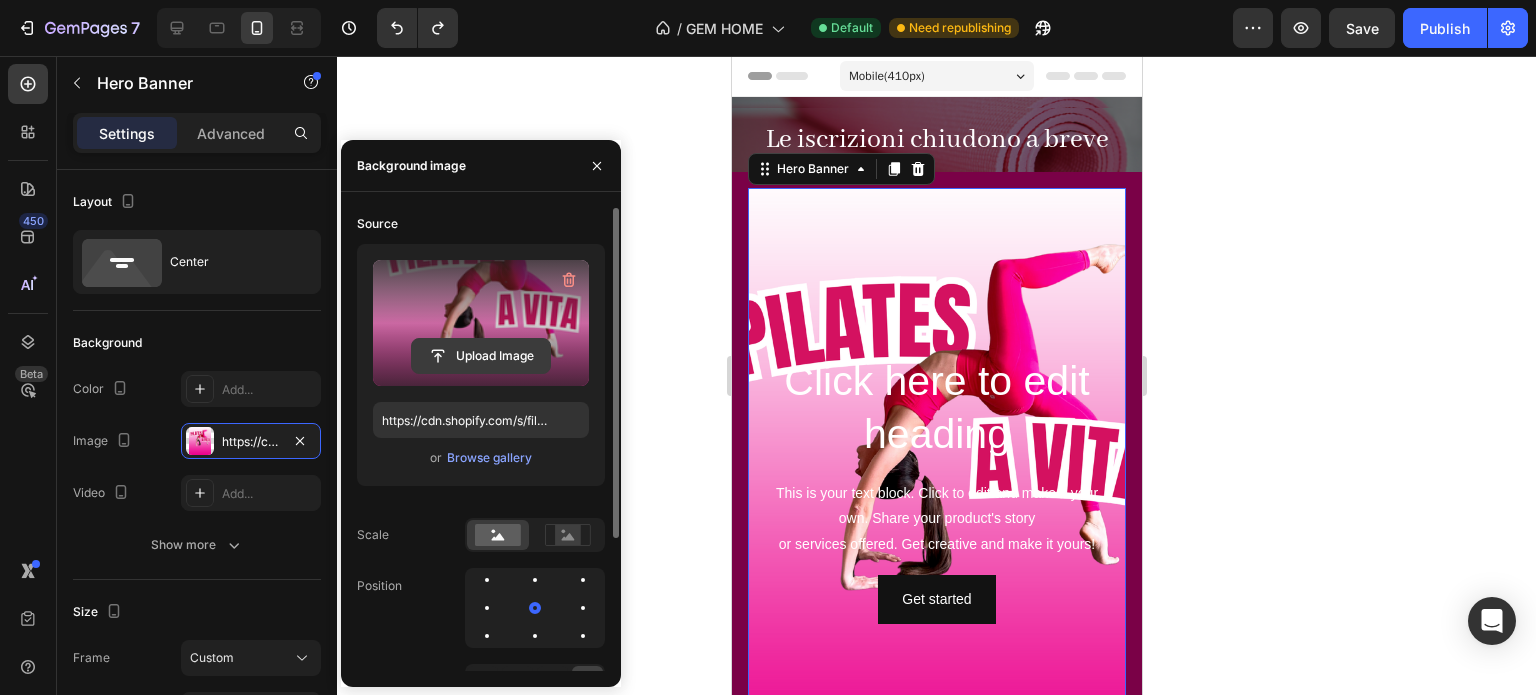 click 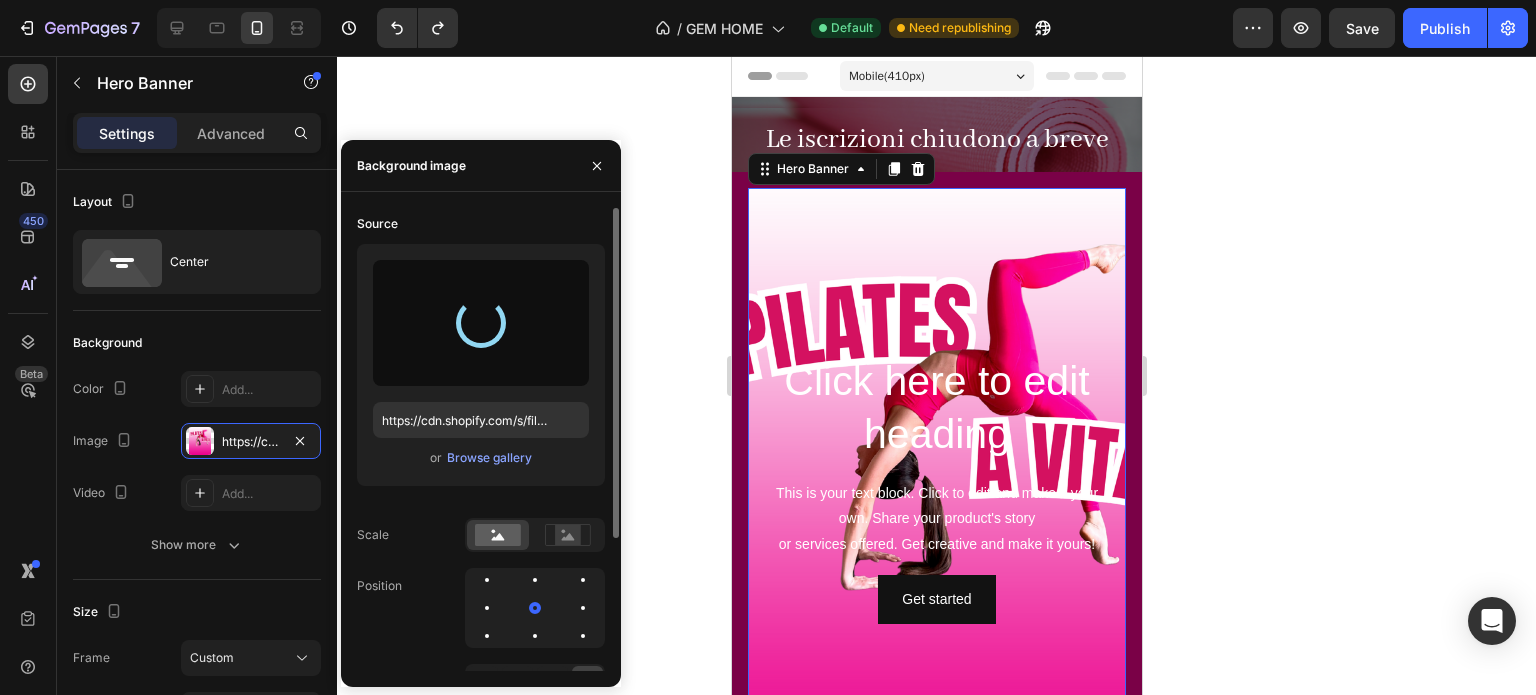 type on "https://cdn.shopify.com/s/files/1/0894/1289/5045/files/gempages_530598524128068724-c1e1985b-abfb-4460-9ef8-e5c50ad7febf.png" 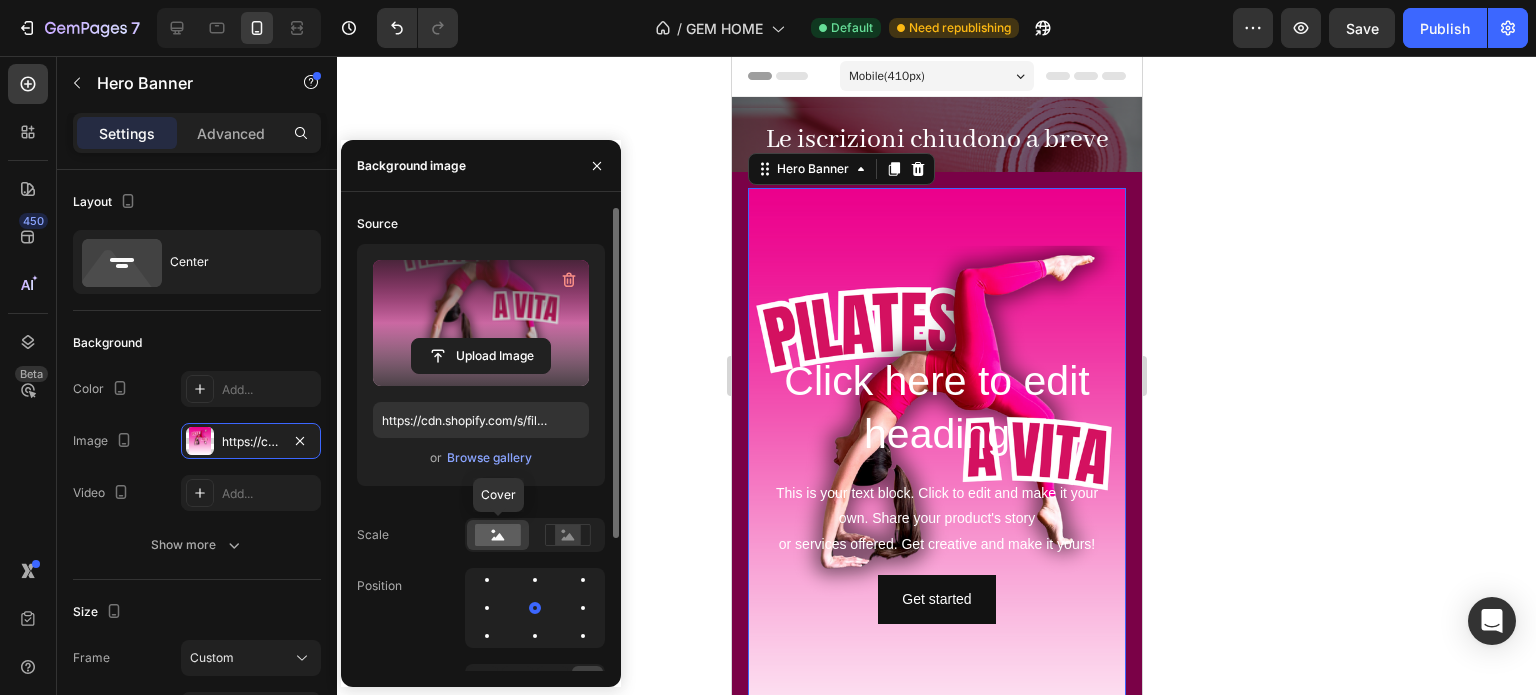 click 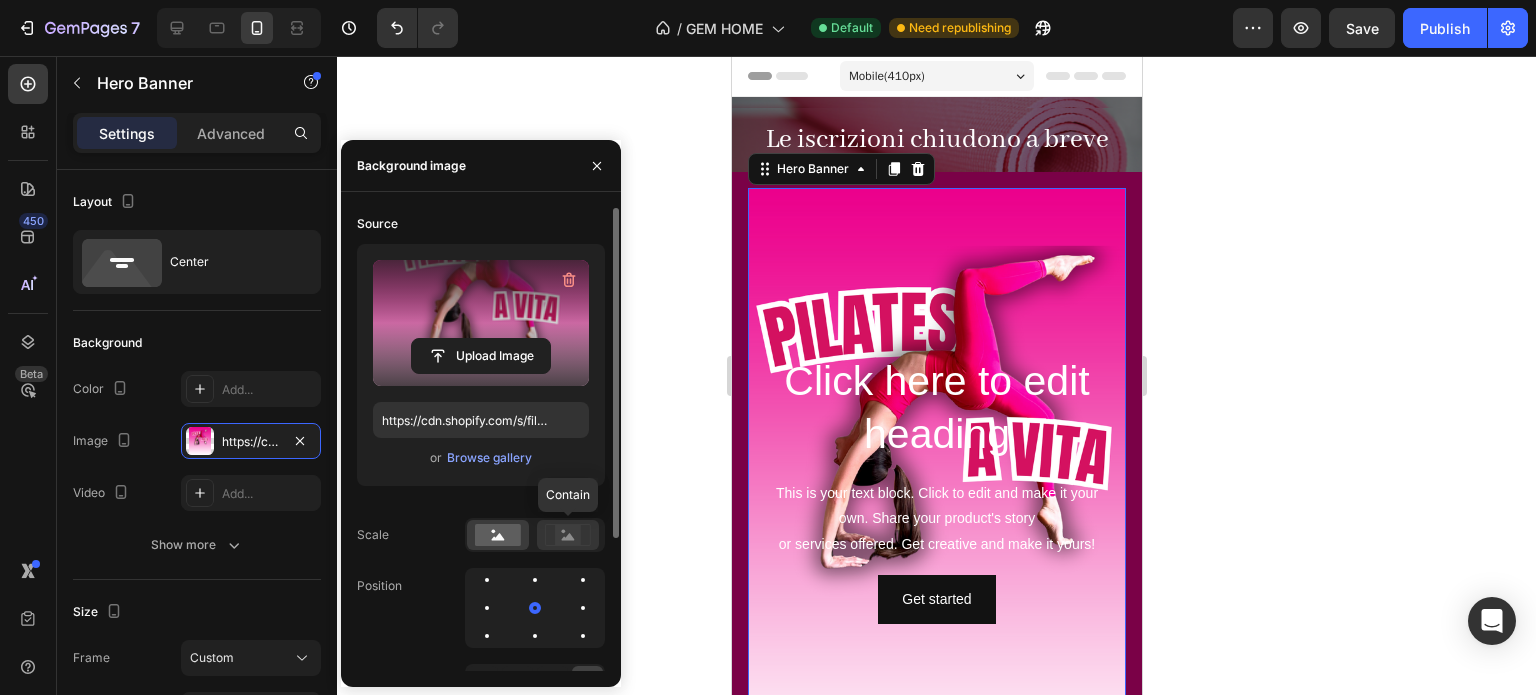 click 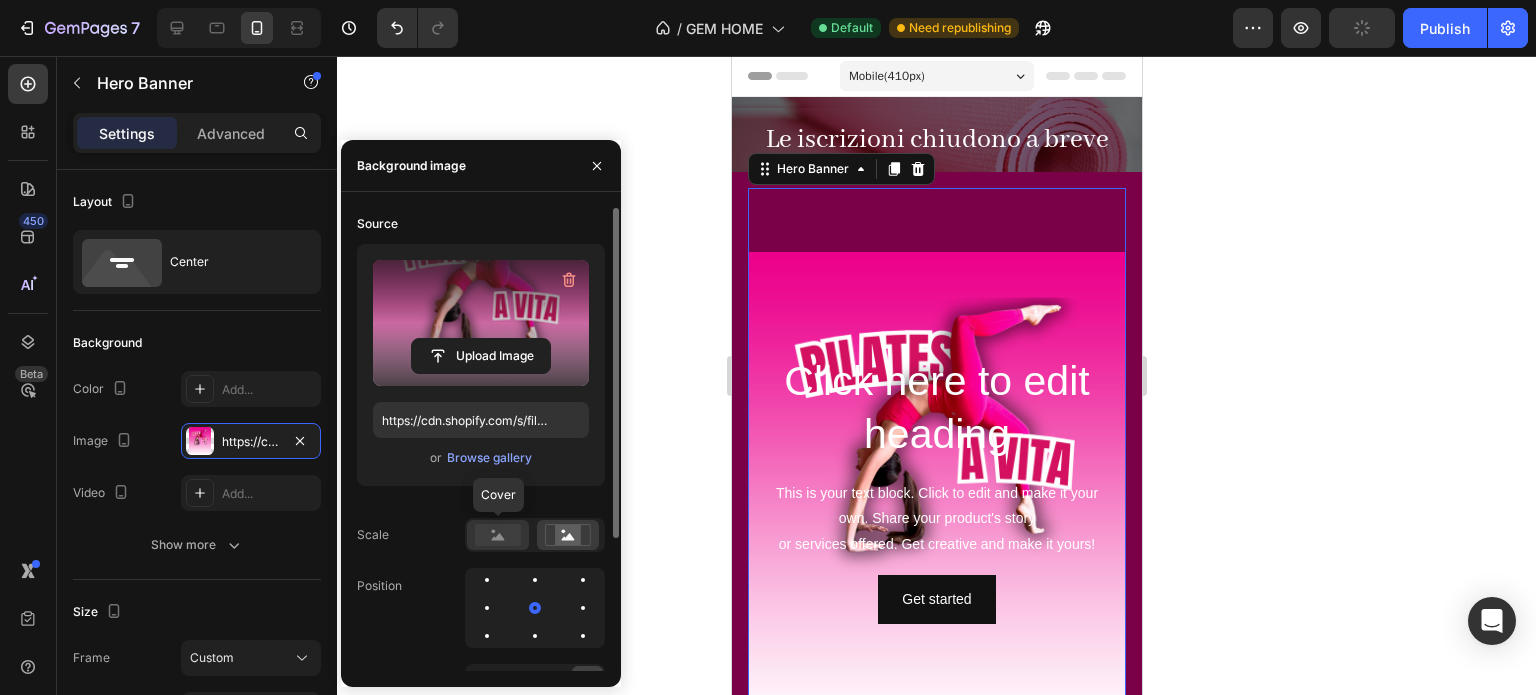 click 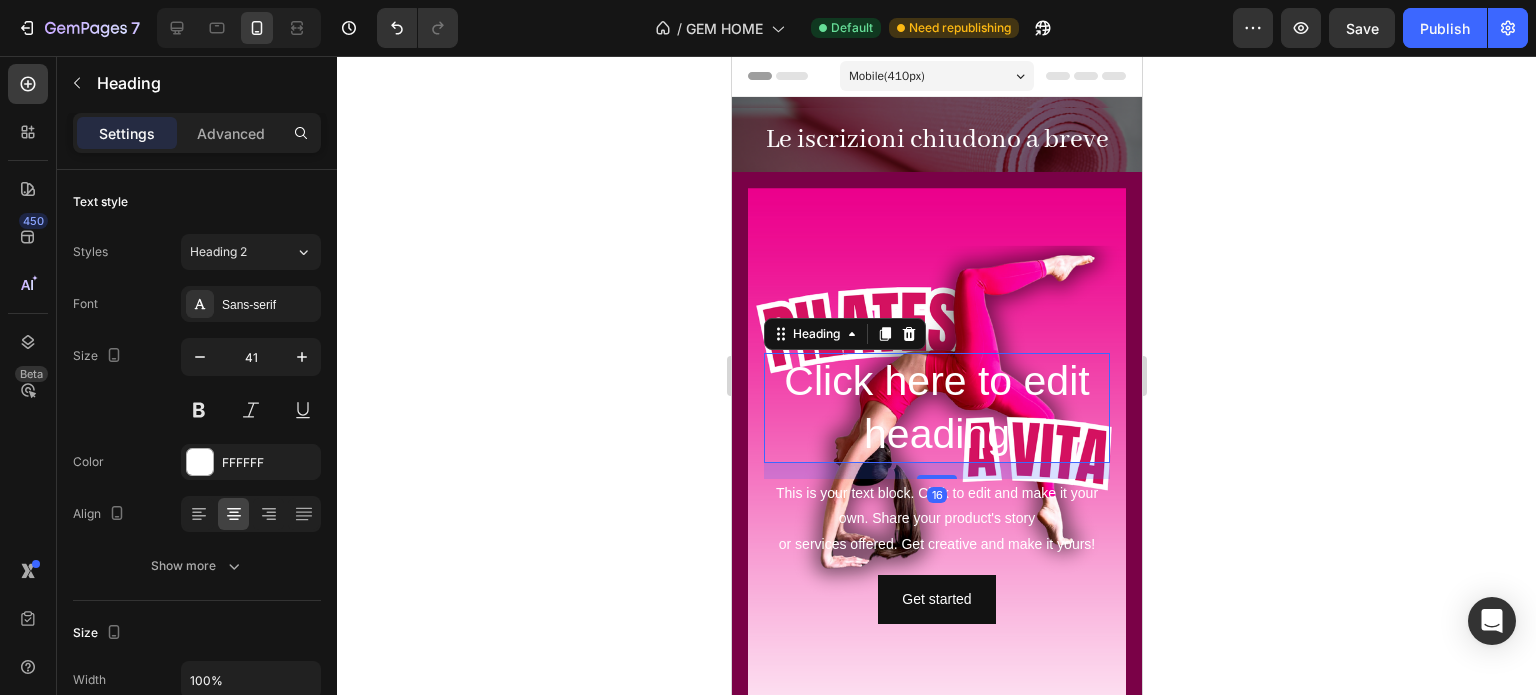 click on "Click here to edit heading" at bounding box center (936, 408) 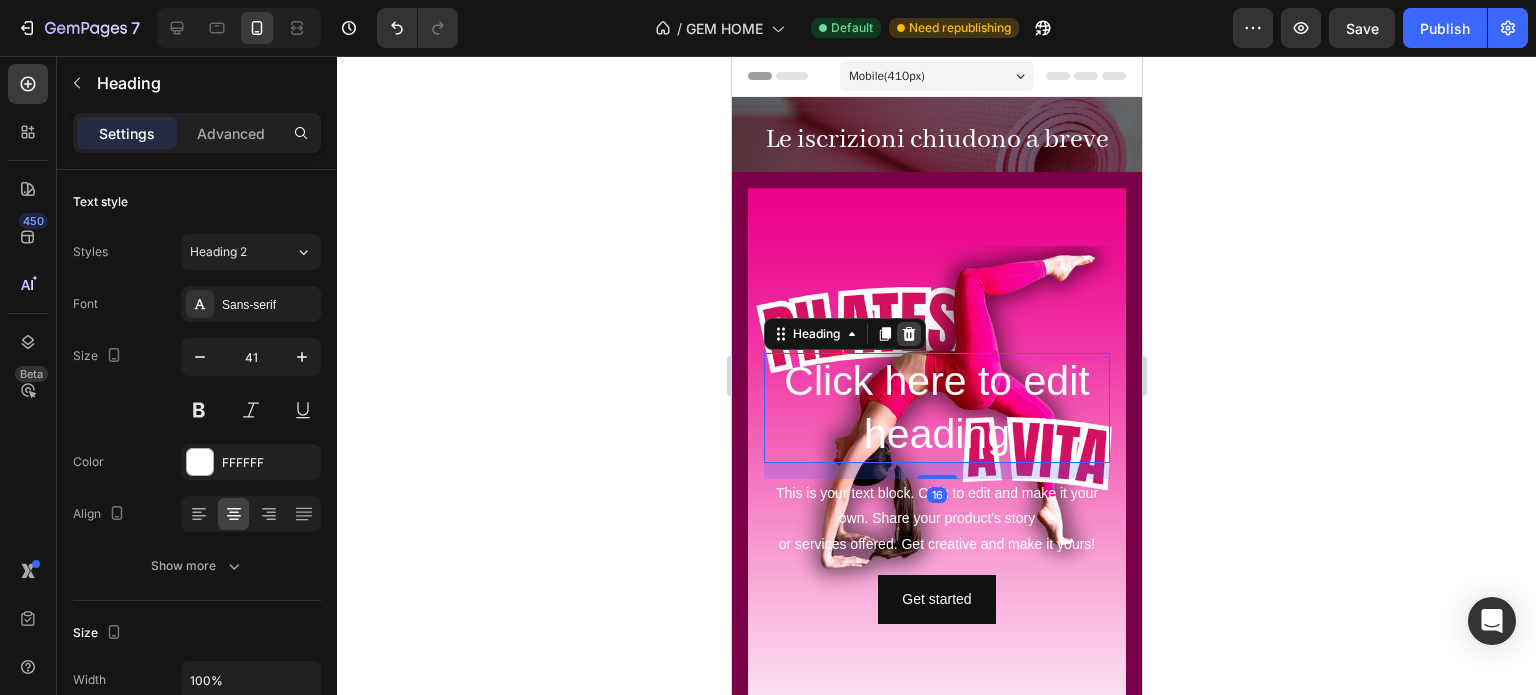 click 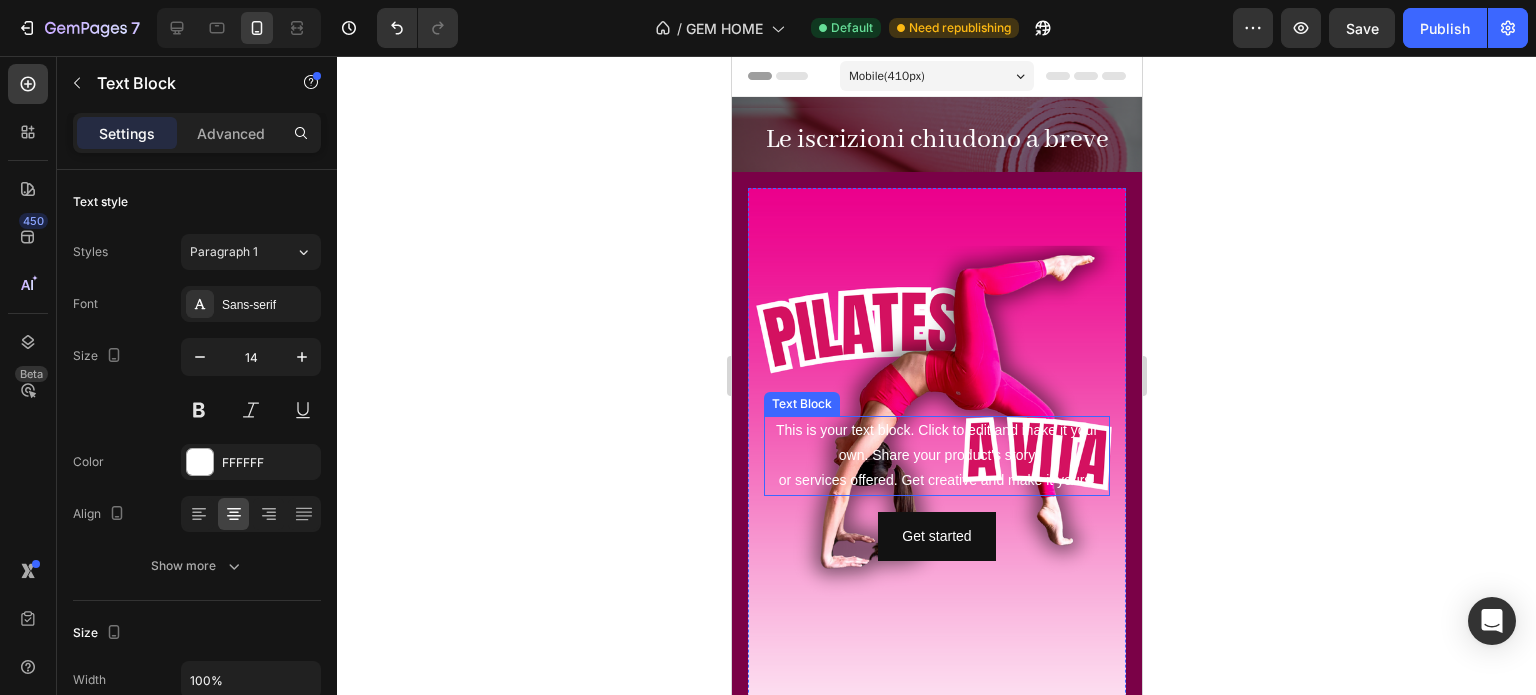 click on "This is your text block. Click to edit and make it your own. Share your product's story                   or services offered. Get creative and make it yours!" at bounding box center [936, 456] 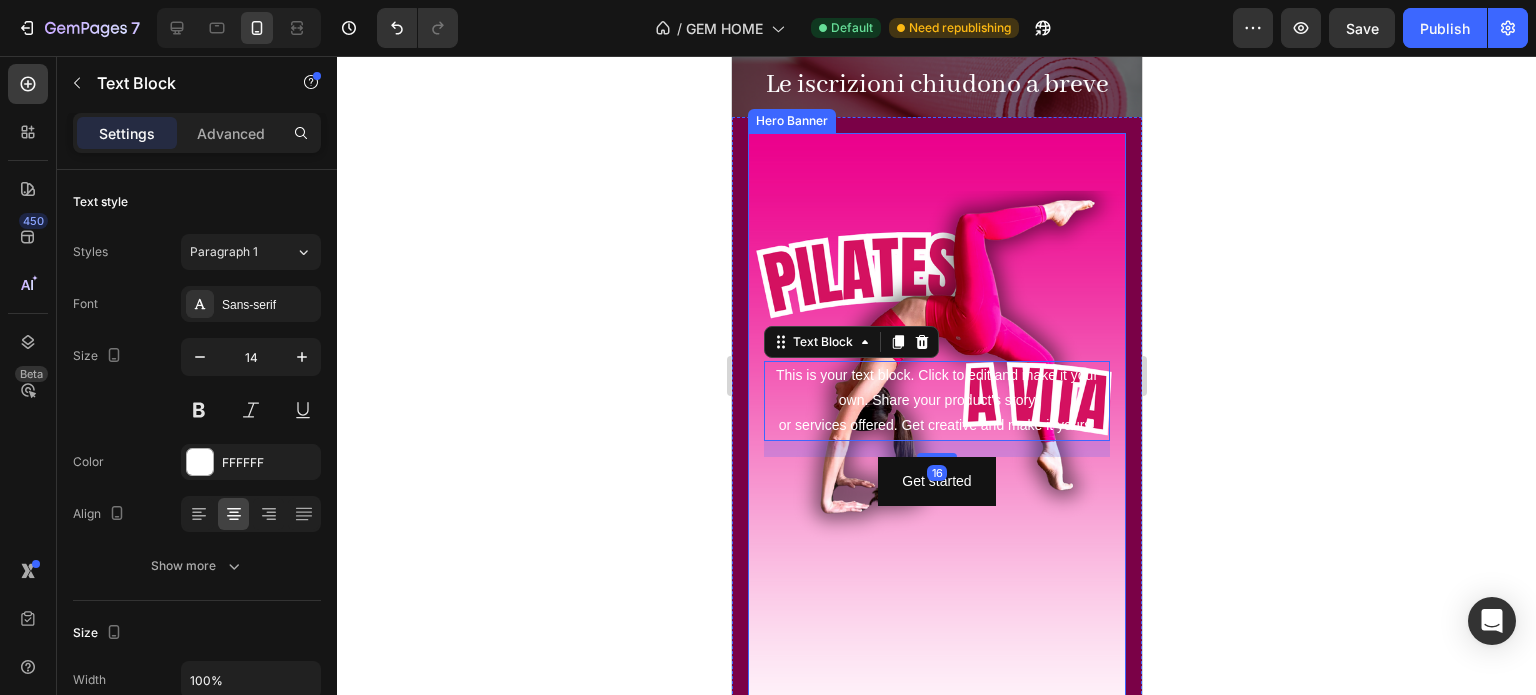 scroll, scrollTop: 100, scrollLeft: 0, axis: vertical 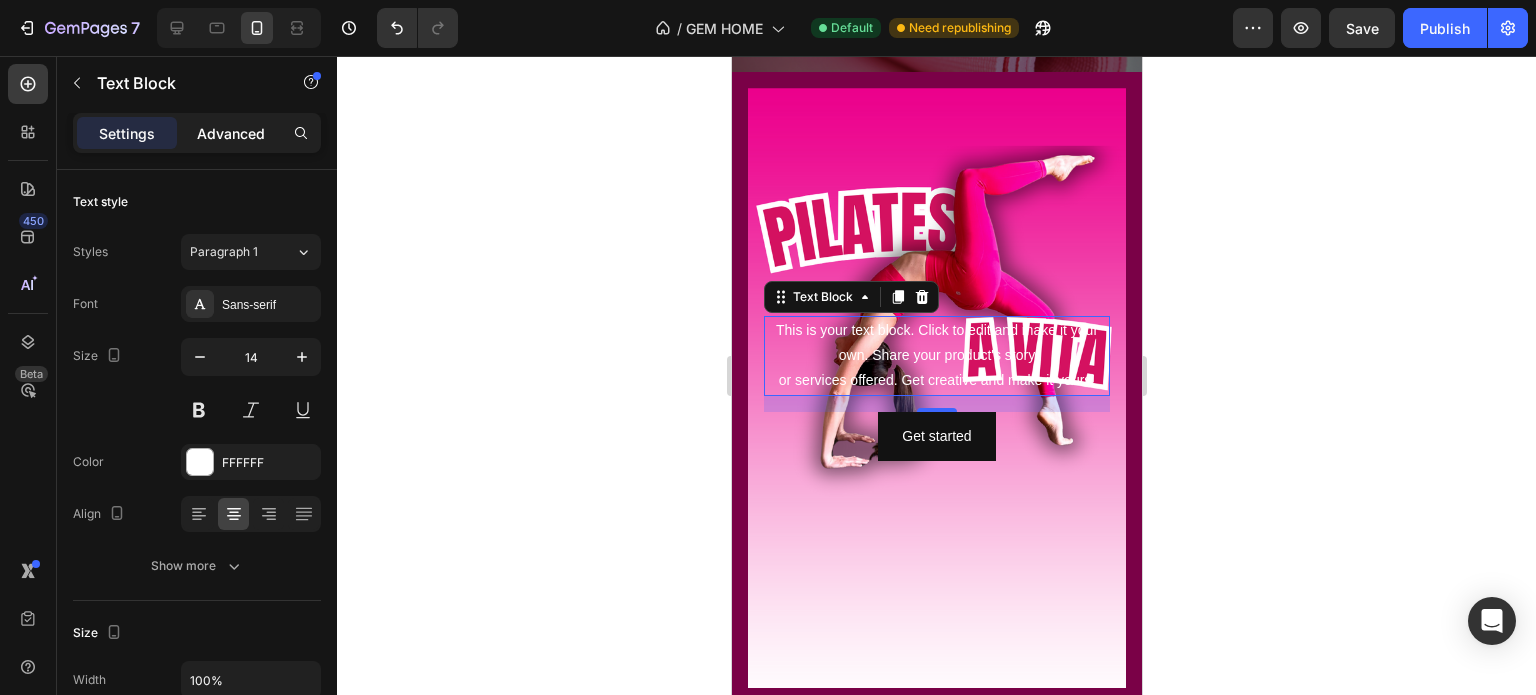 click on "Advanced" at bounding box center [231, 133] 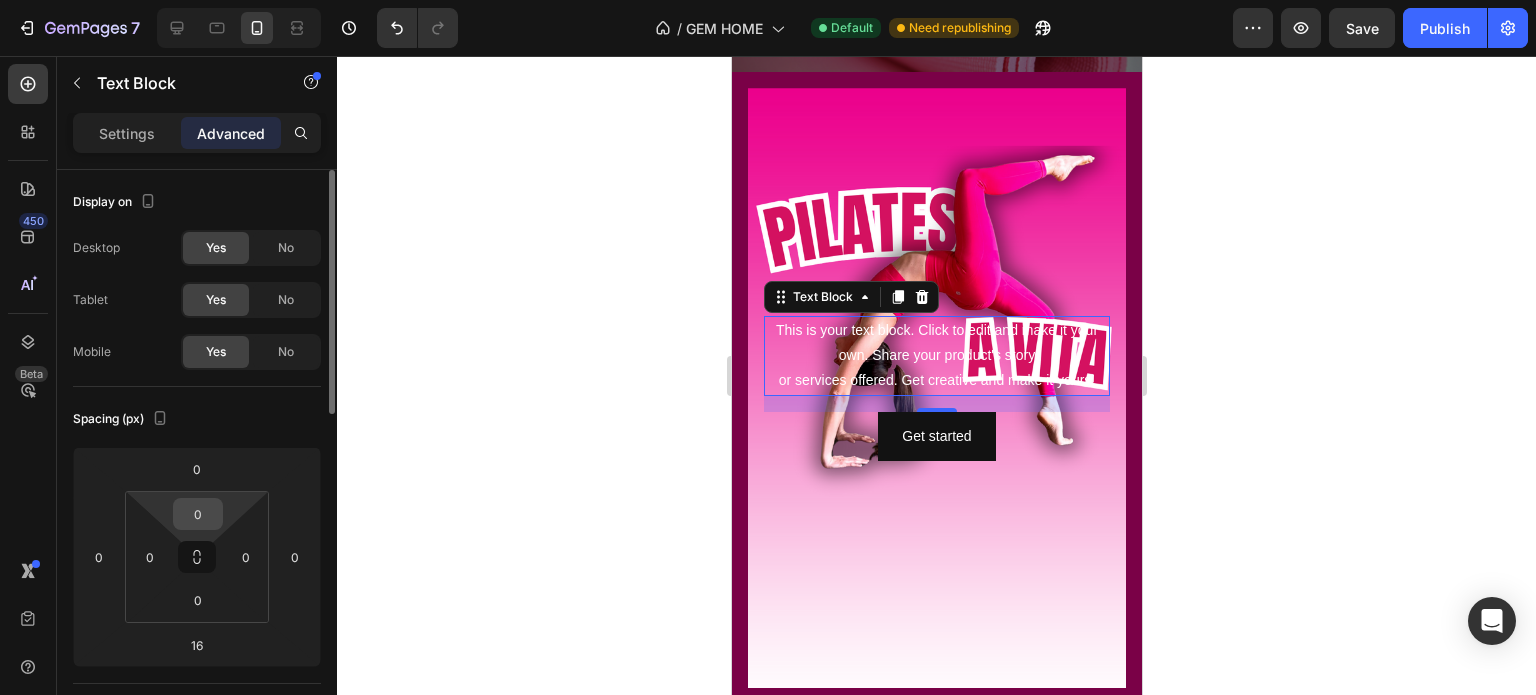 click on "0" at bounding box center (198, 514) 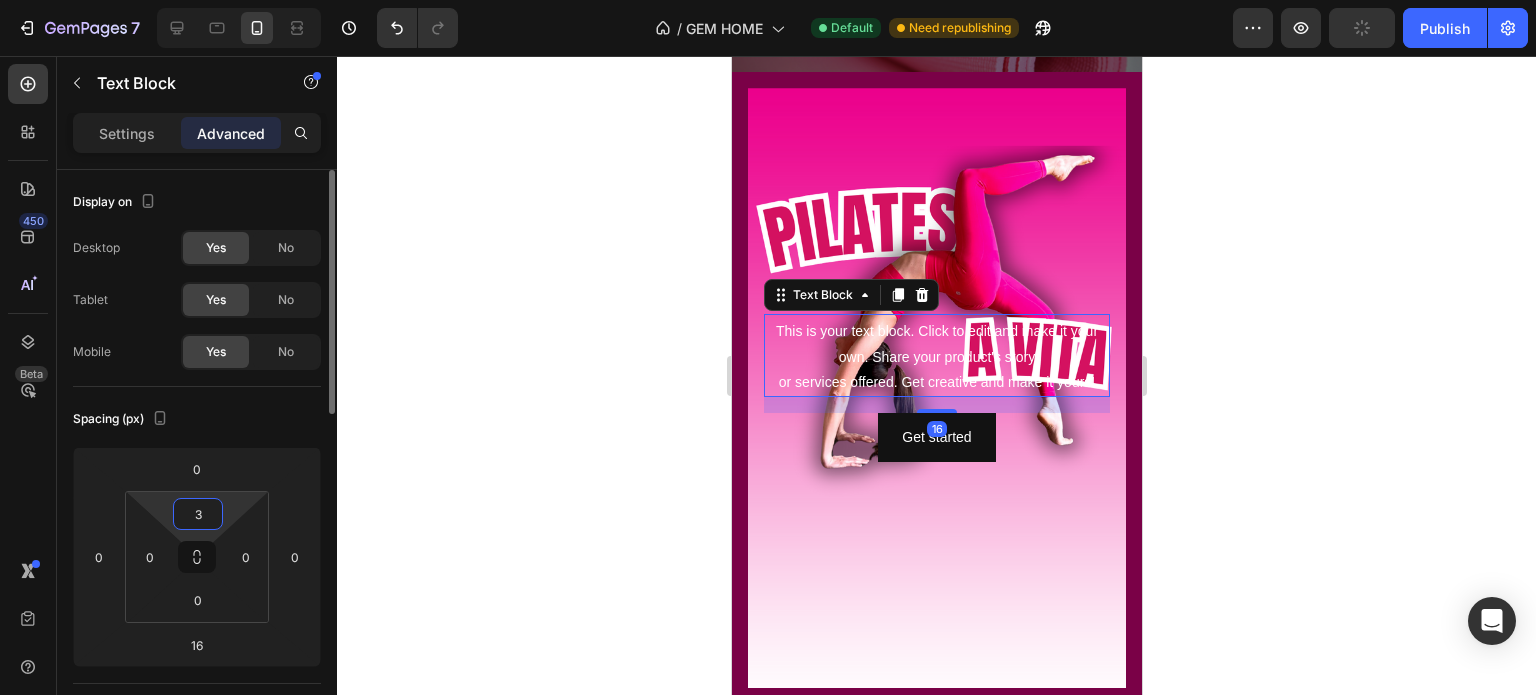 type on "36" 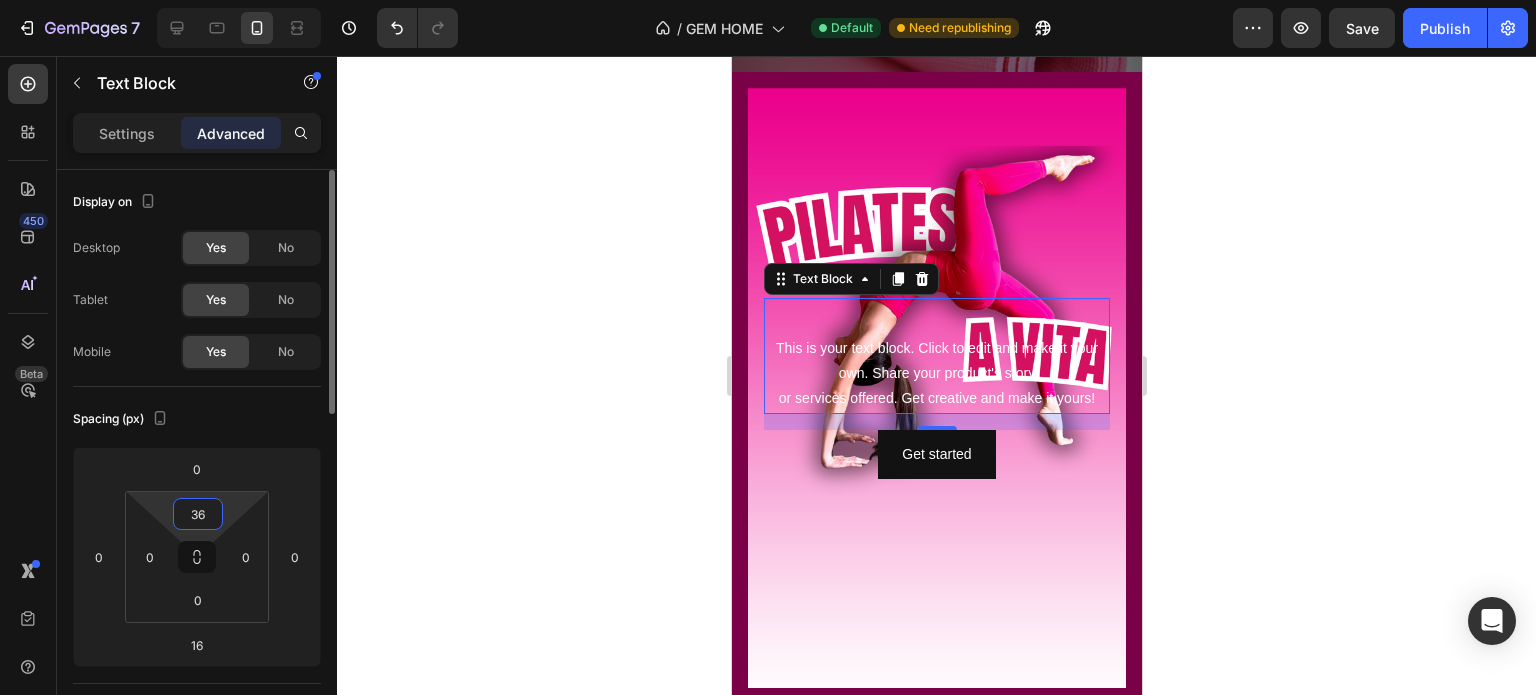 drag, startPoint x: 204, startPoint y: 512, endPoint x: 184, endPoint y: 511, distance: 20.024984 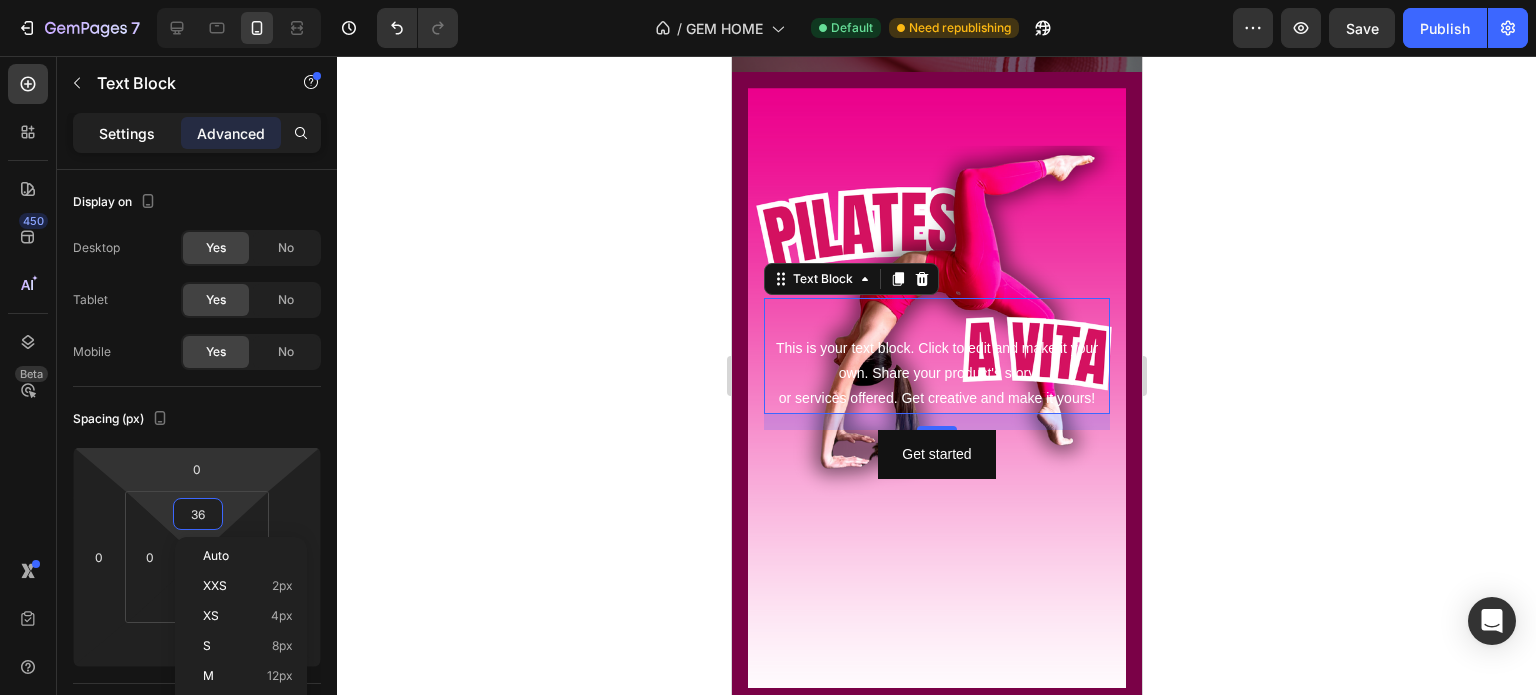 click on "Settings" at bounding box center (127, 133) 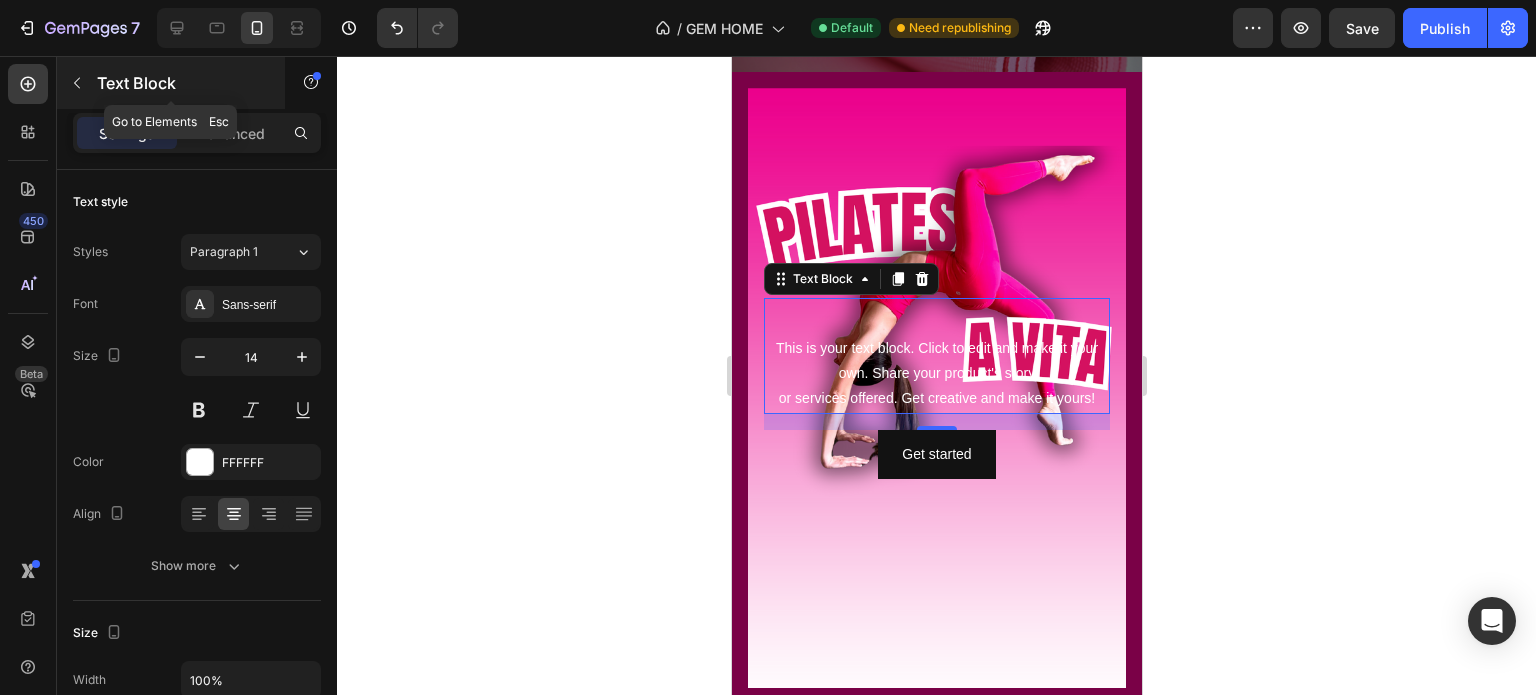 click 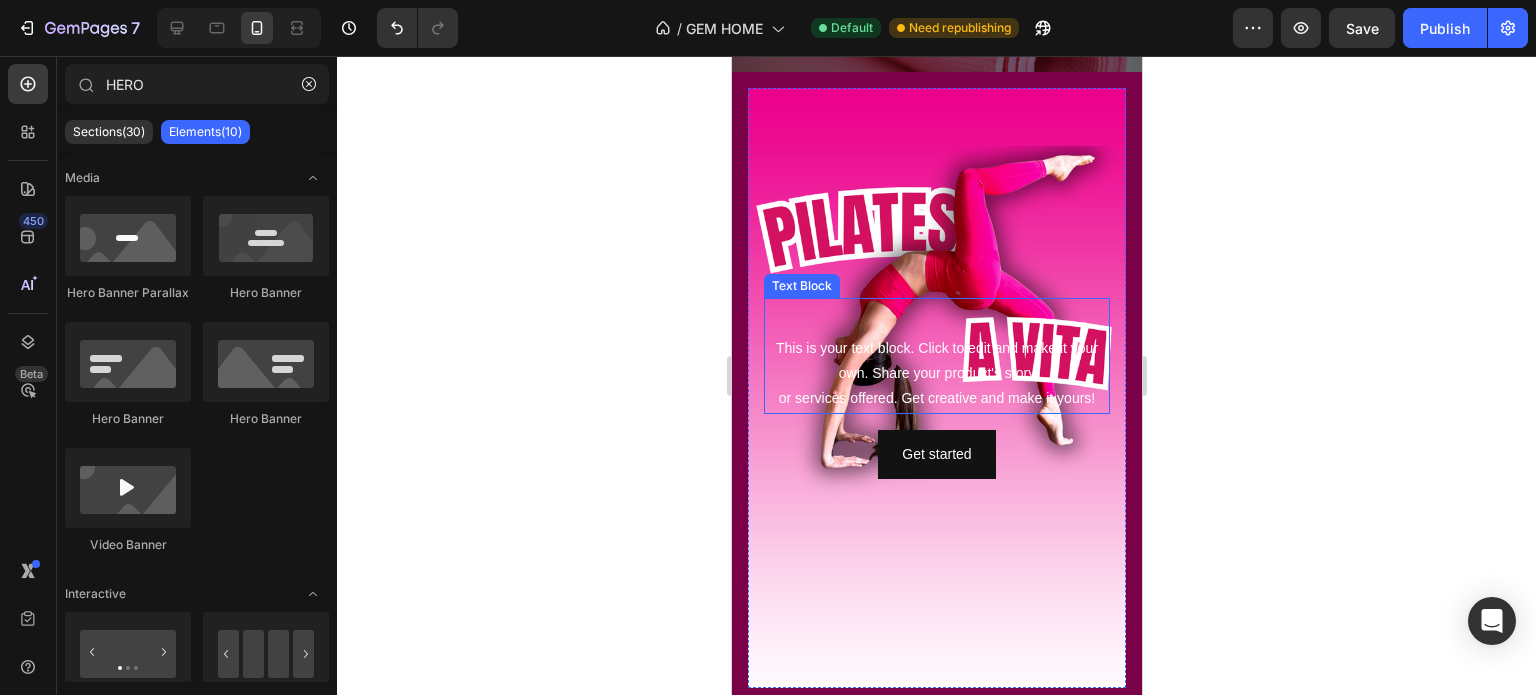 click on "This is your text block. Click to edit and make it your own. Share your product's story                   or services offered. Get creative and make it yours!" at bounding box center (936, 374) 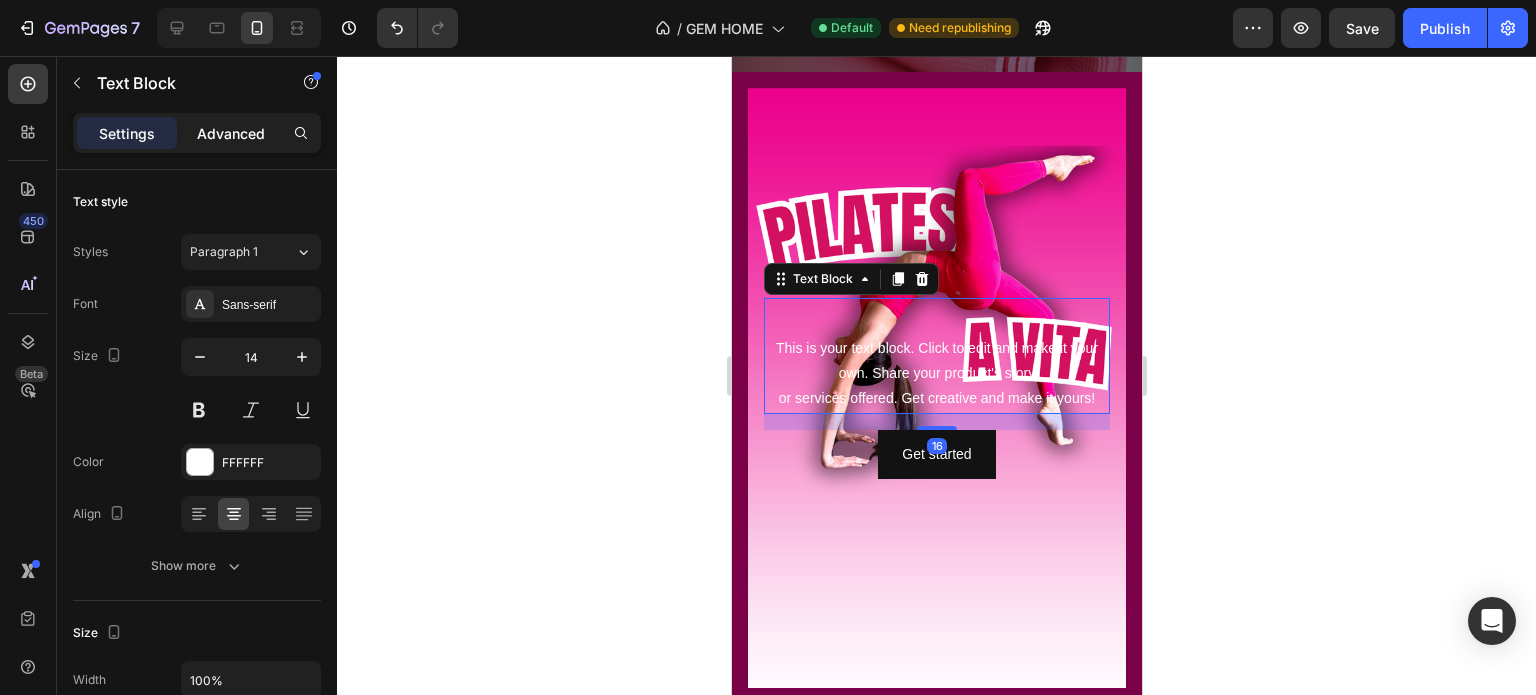 click on "Advanced" at bounding box center [231, 133] 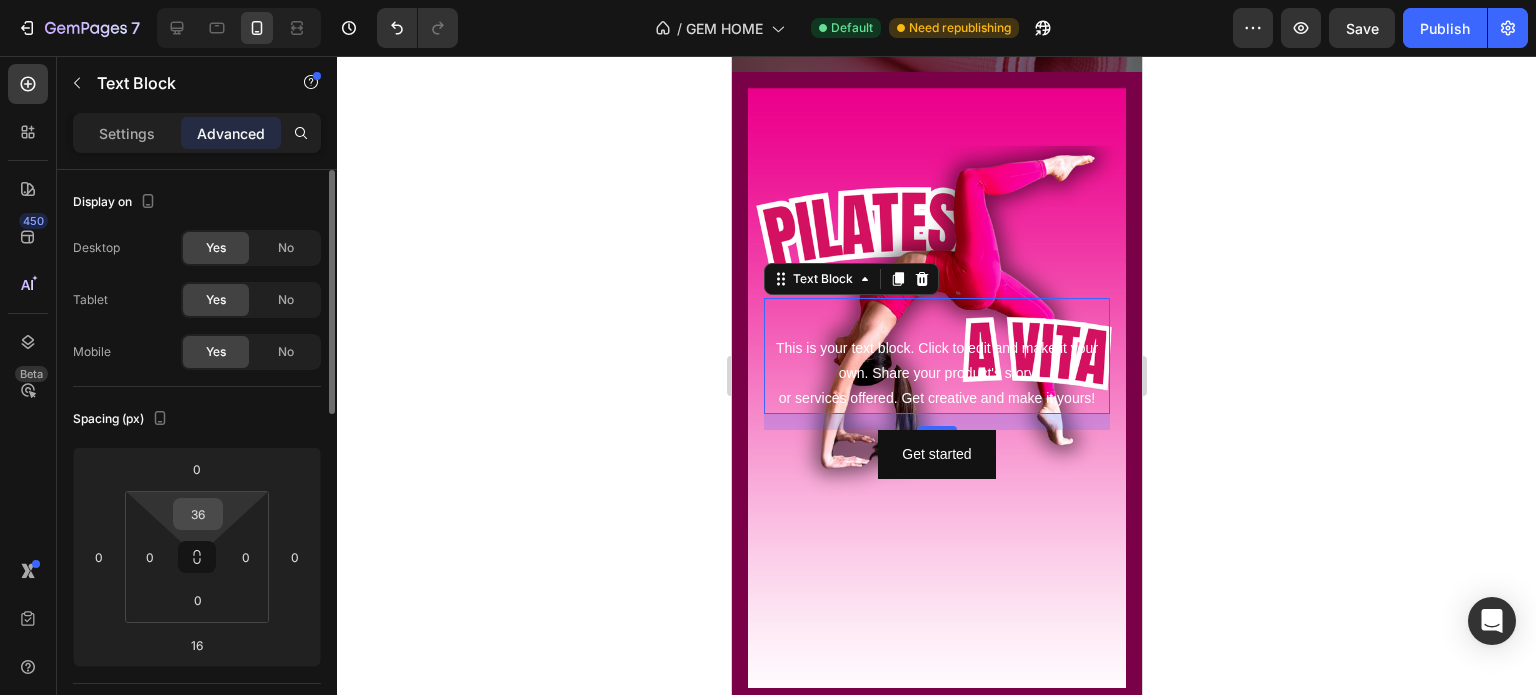 click on "36" at bounding box center (198, 514) 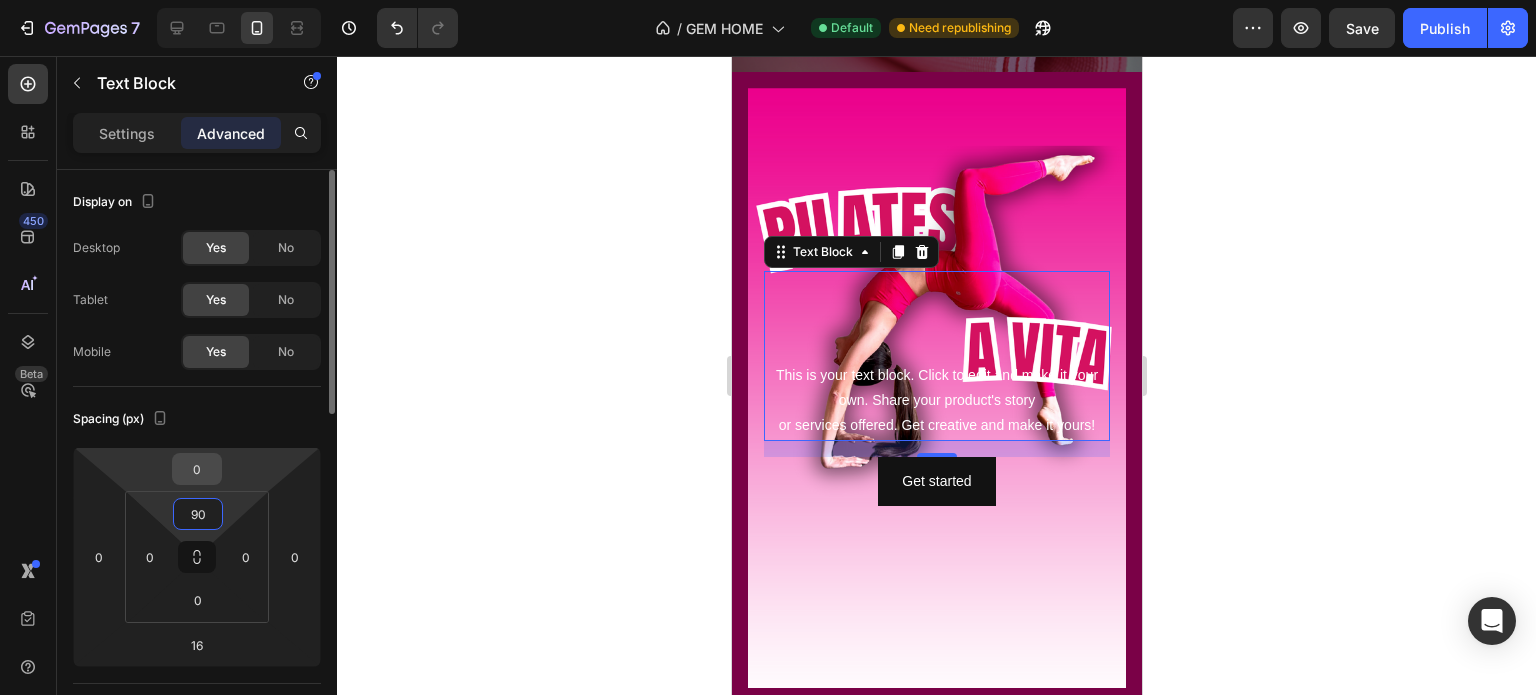 type on "90" 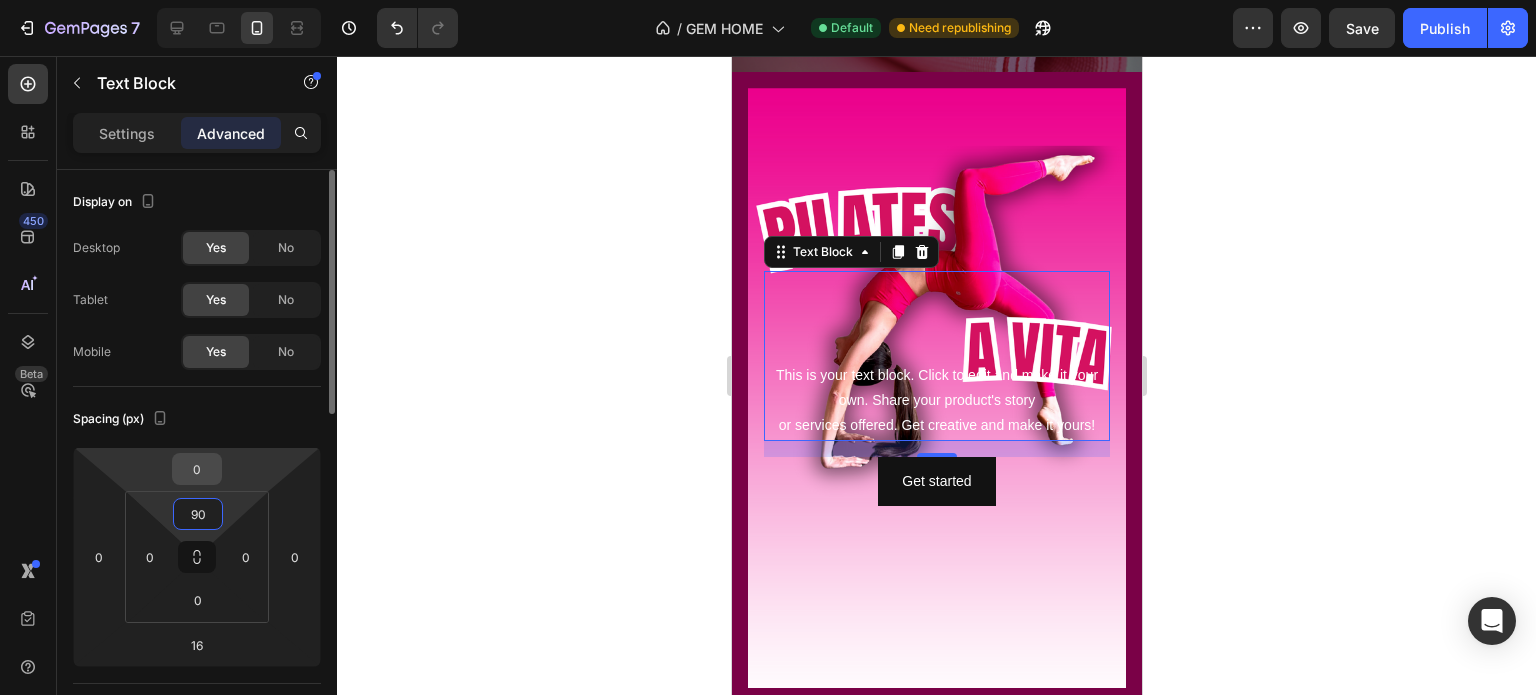 click on "0" at bounding box center [197, 469] 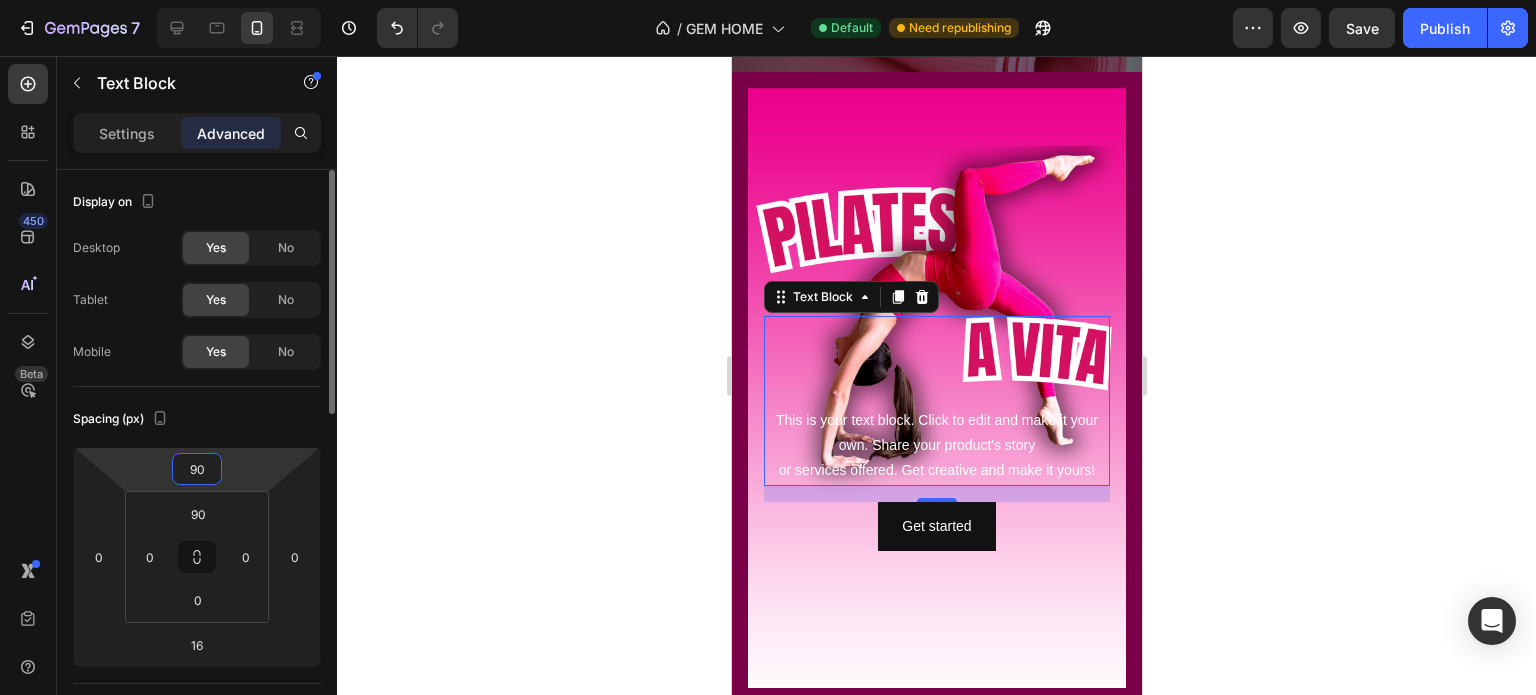 type on "9" 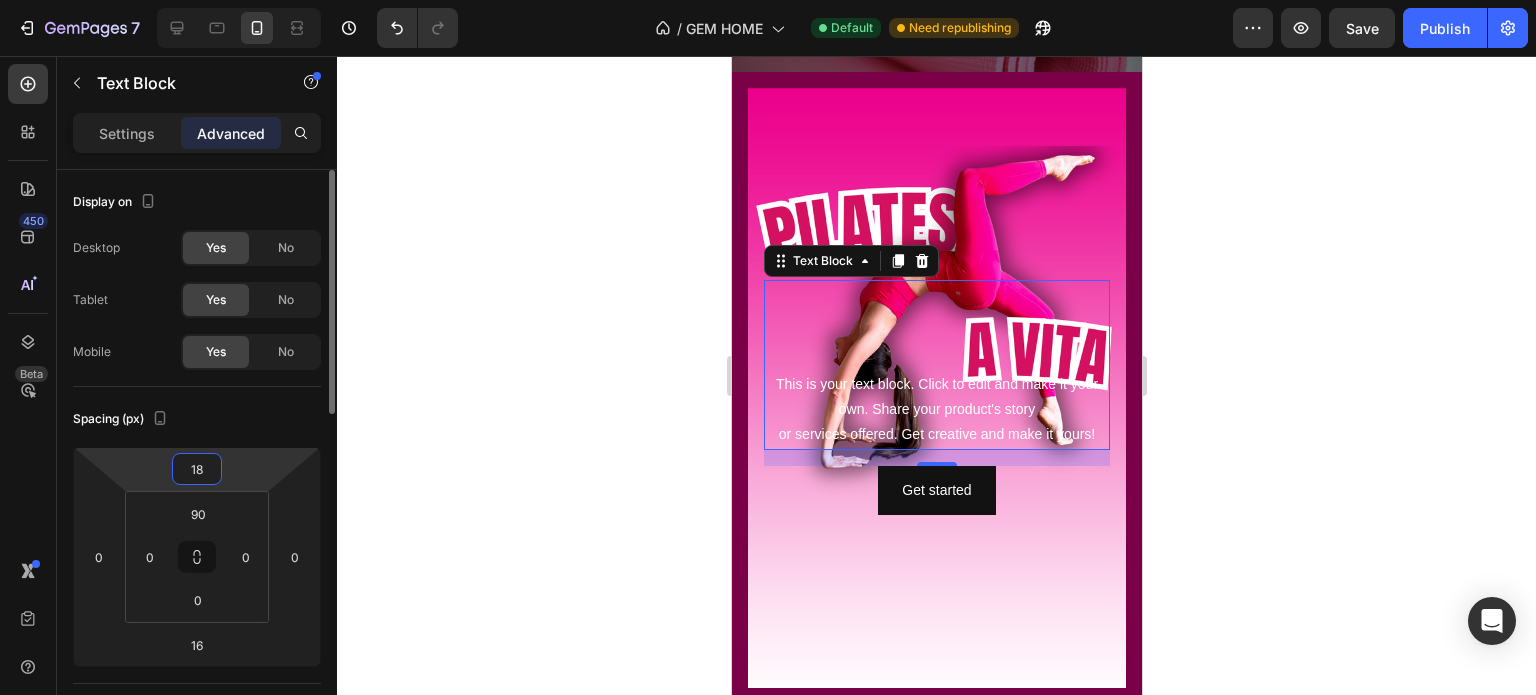 type on "1" 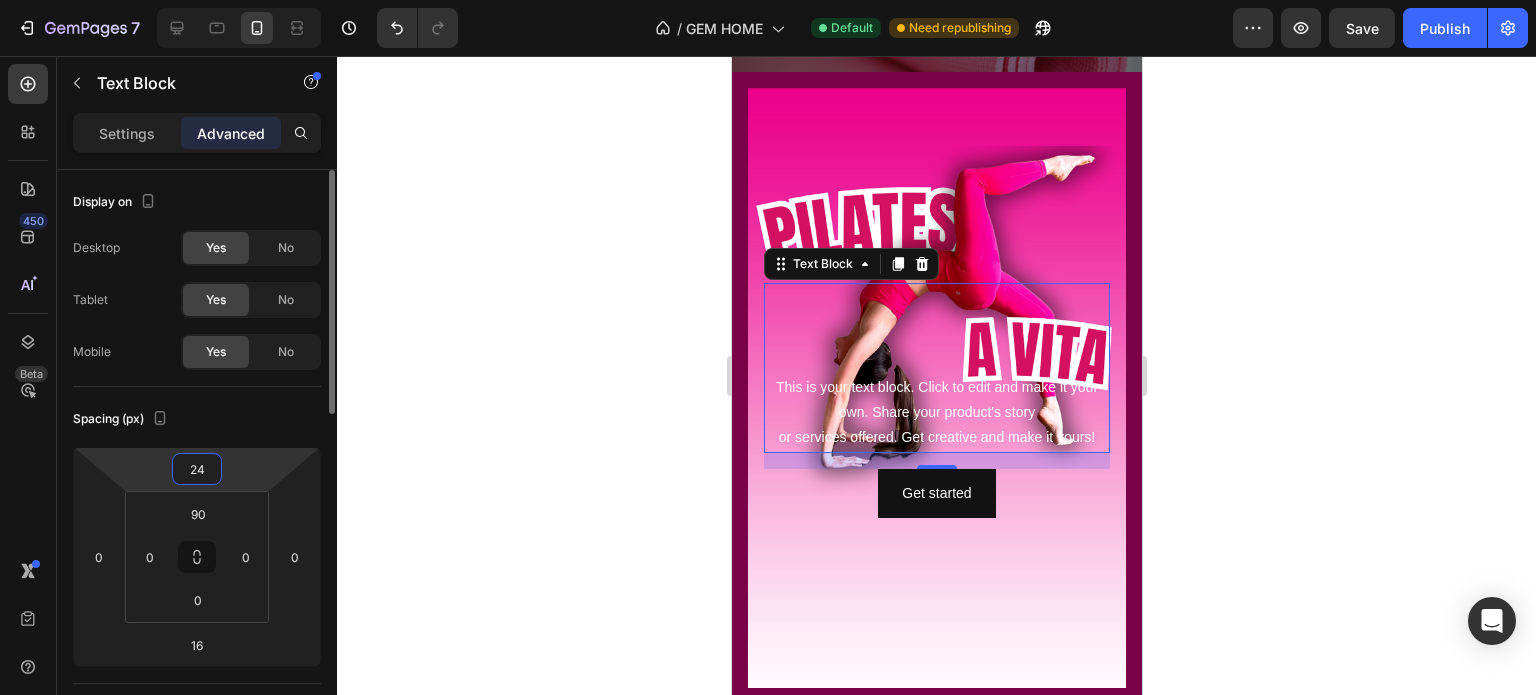 type on "240" 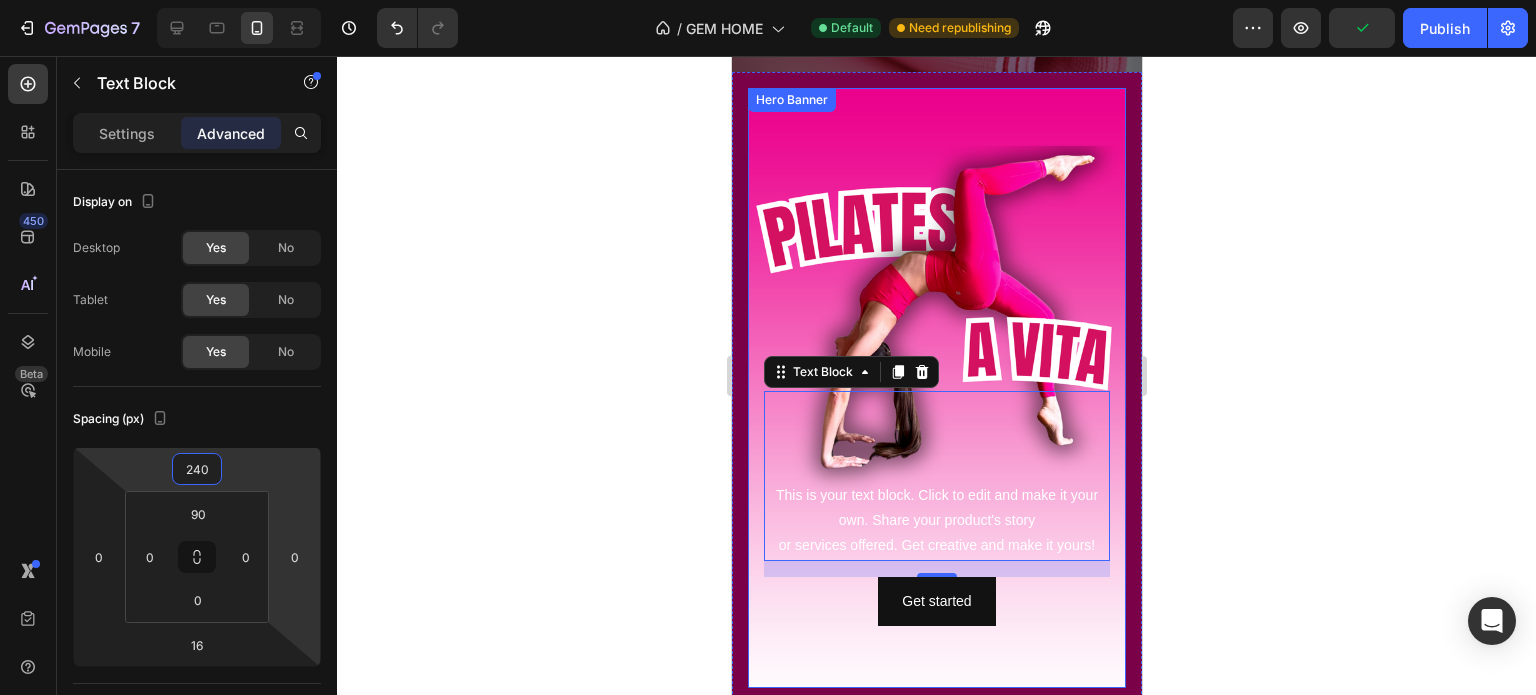 click on "This is your text block. Click to edit and make it your own. Share your product's story                   or services offered. Get creative and make it yours! Text Block   16 Get started Button" at bounding box center [936, 388] 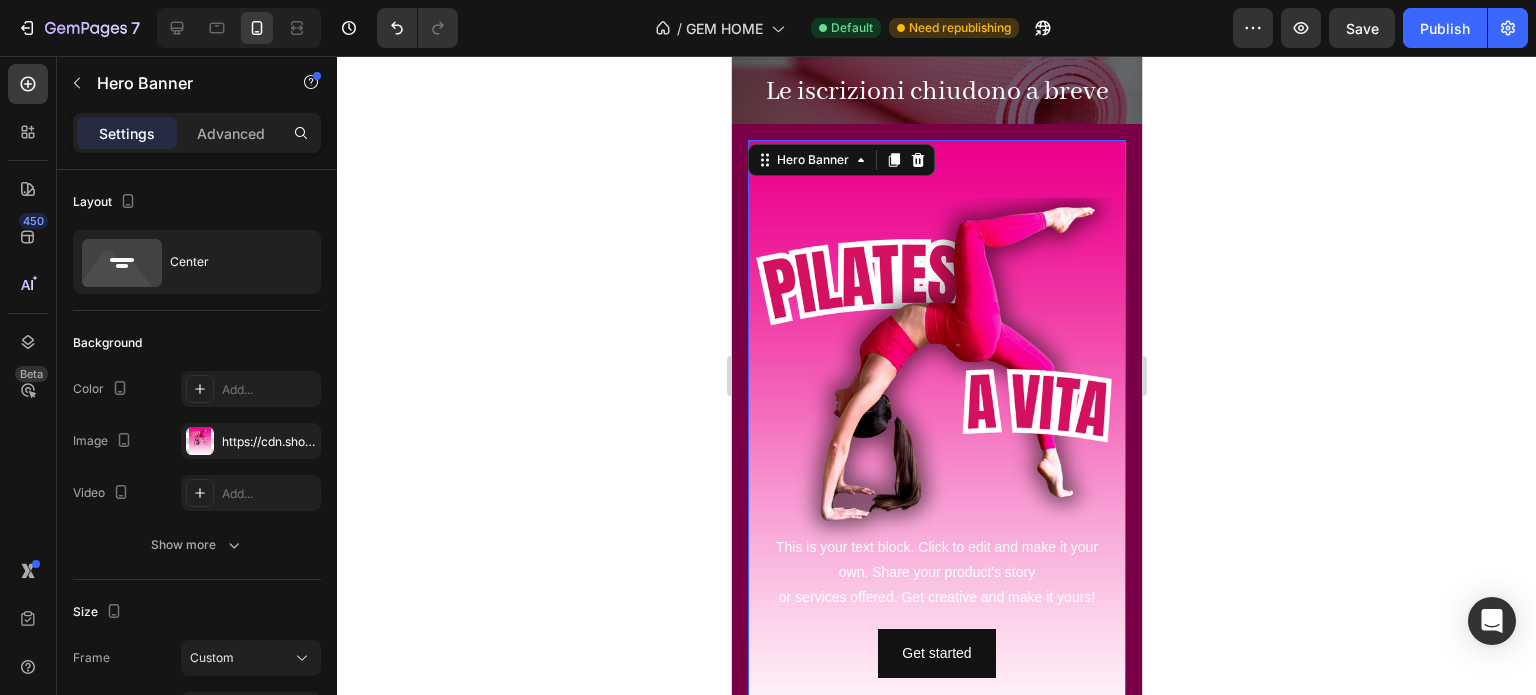 scroll, scrollTop: 0, scrollLeft: 0, axis: both 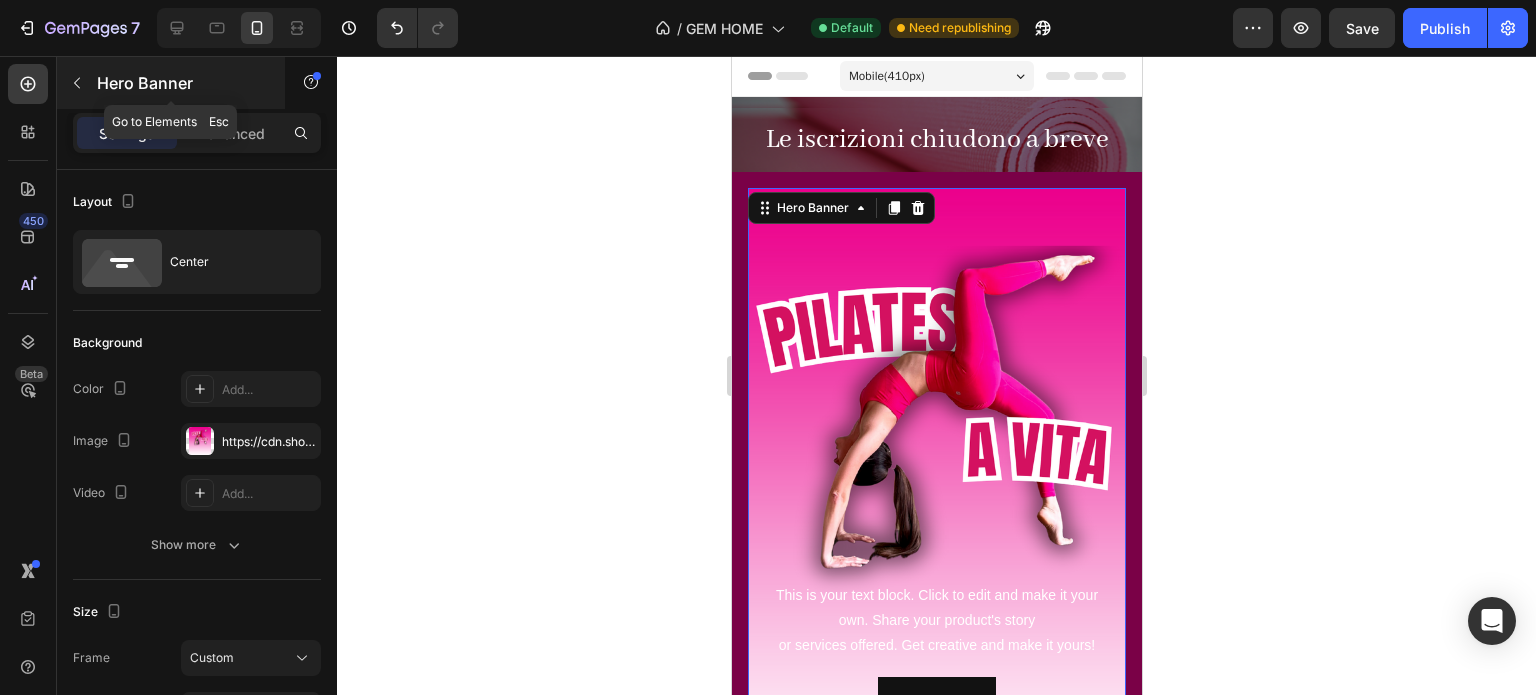 click 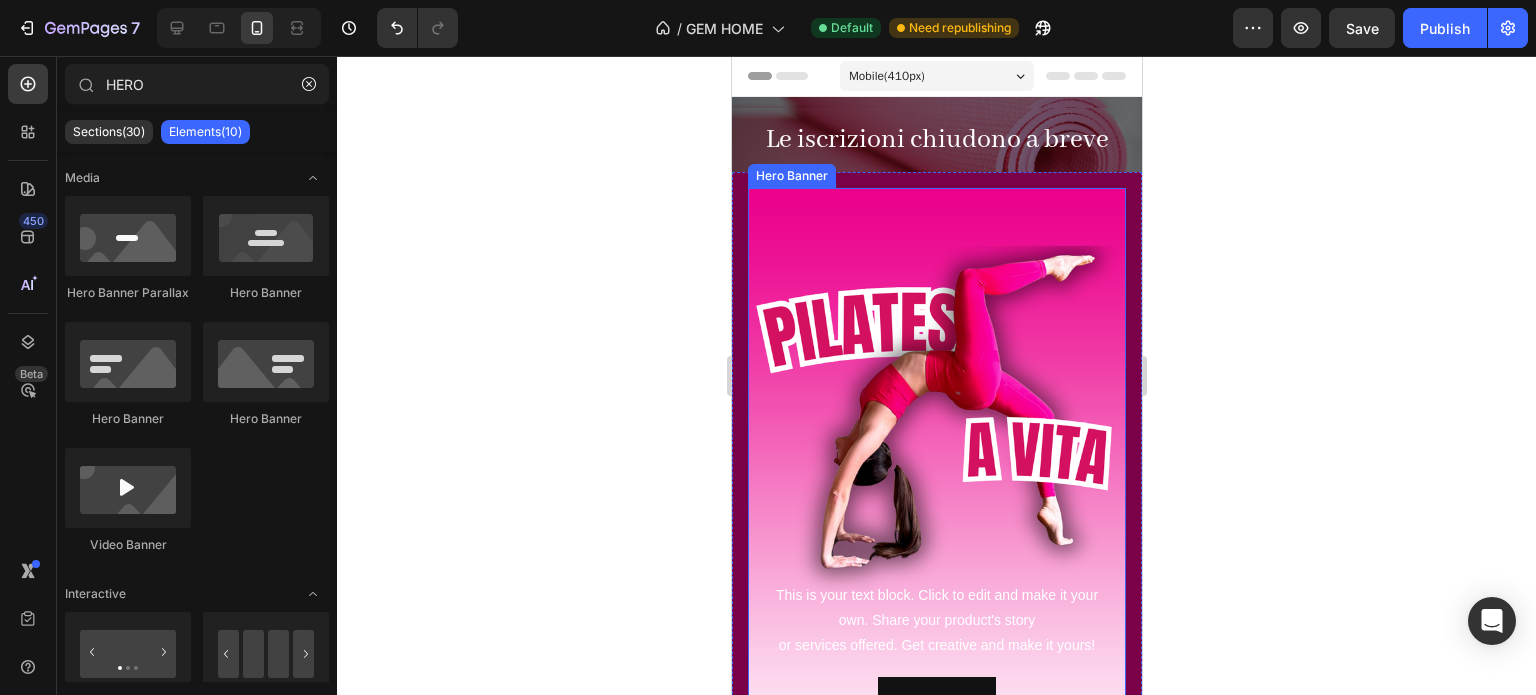click on "This is your text block. Click to edit and make it your own. Share your product's story                   or services offered. Get creative and make it yours! Text Block Get started Button" at bounding box center (936, 488) 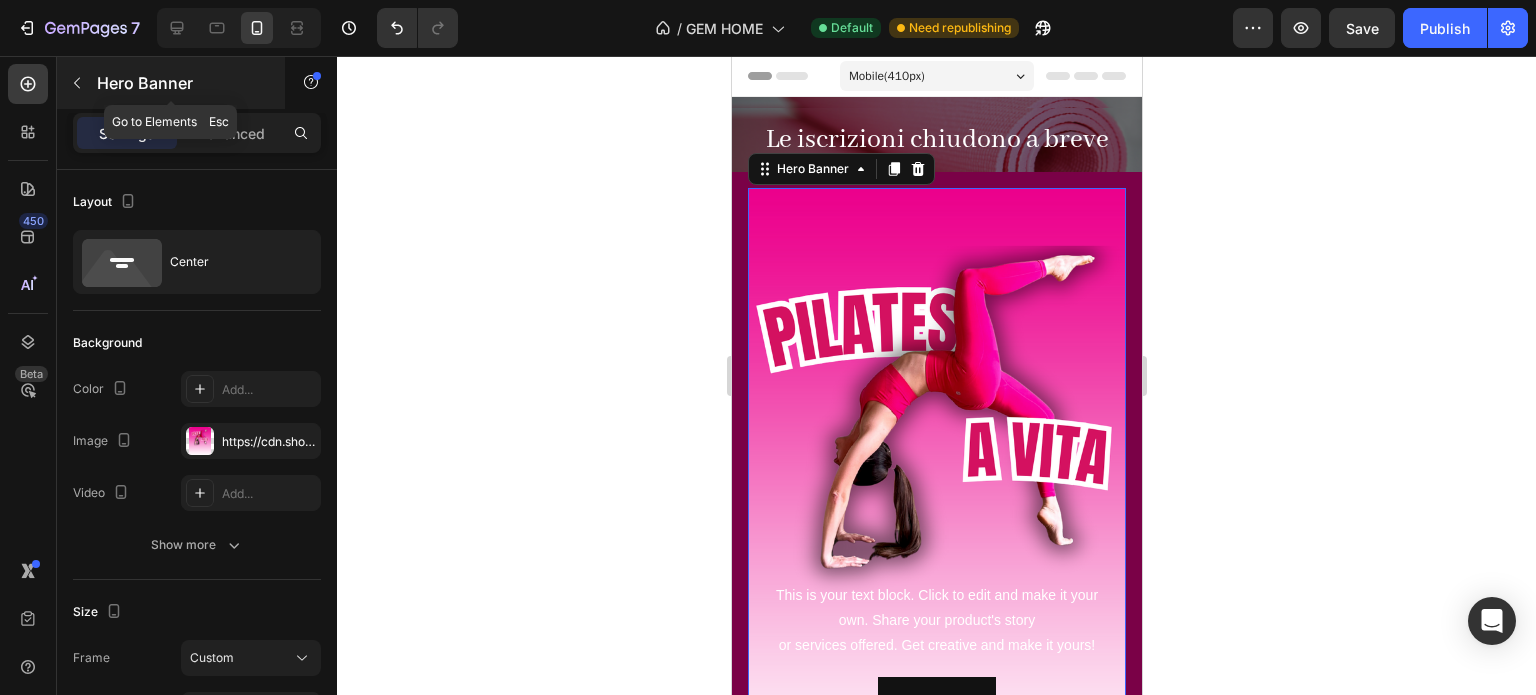 click 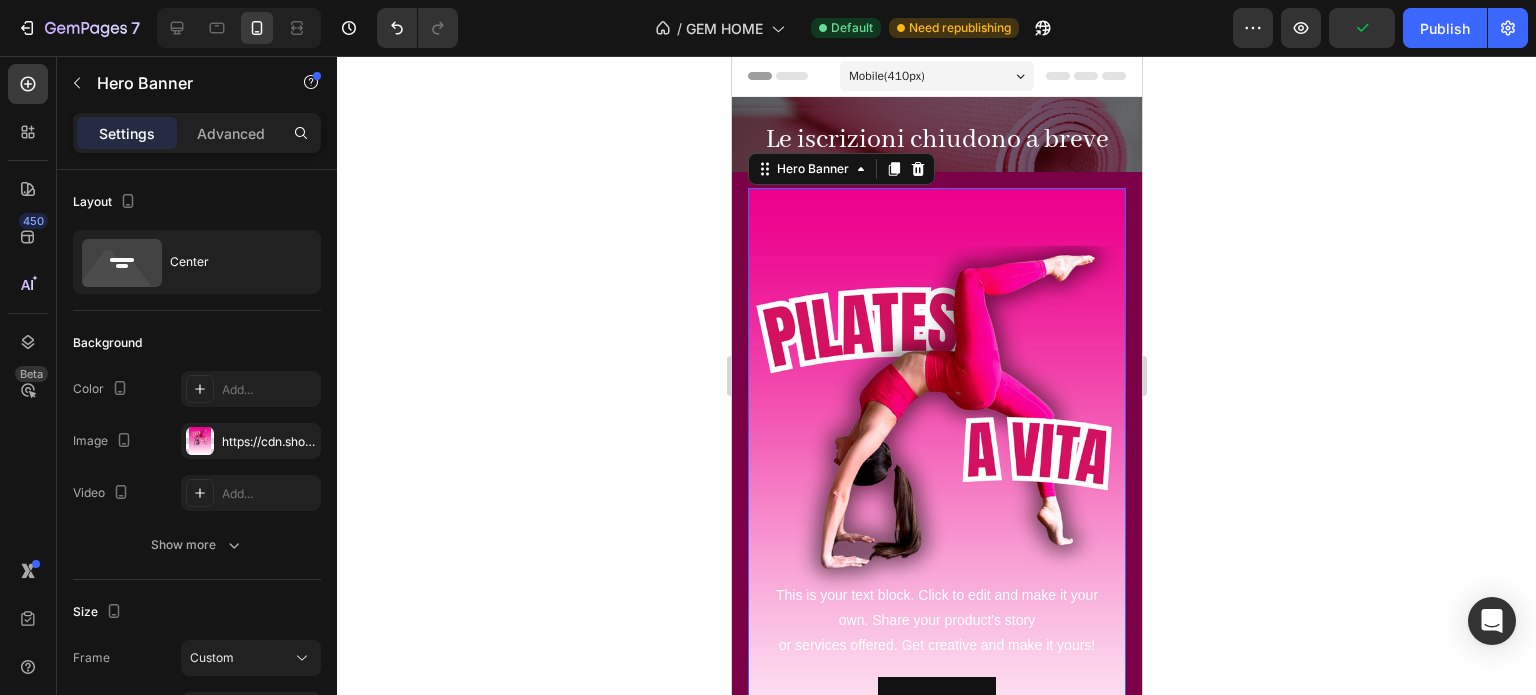 click on "This is your text block. Click to edit and make it your own. Share your product's story                   or services offered. Get creative and make it yours! Text Block Get started Button" at bounding box center [936, 488] 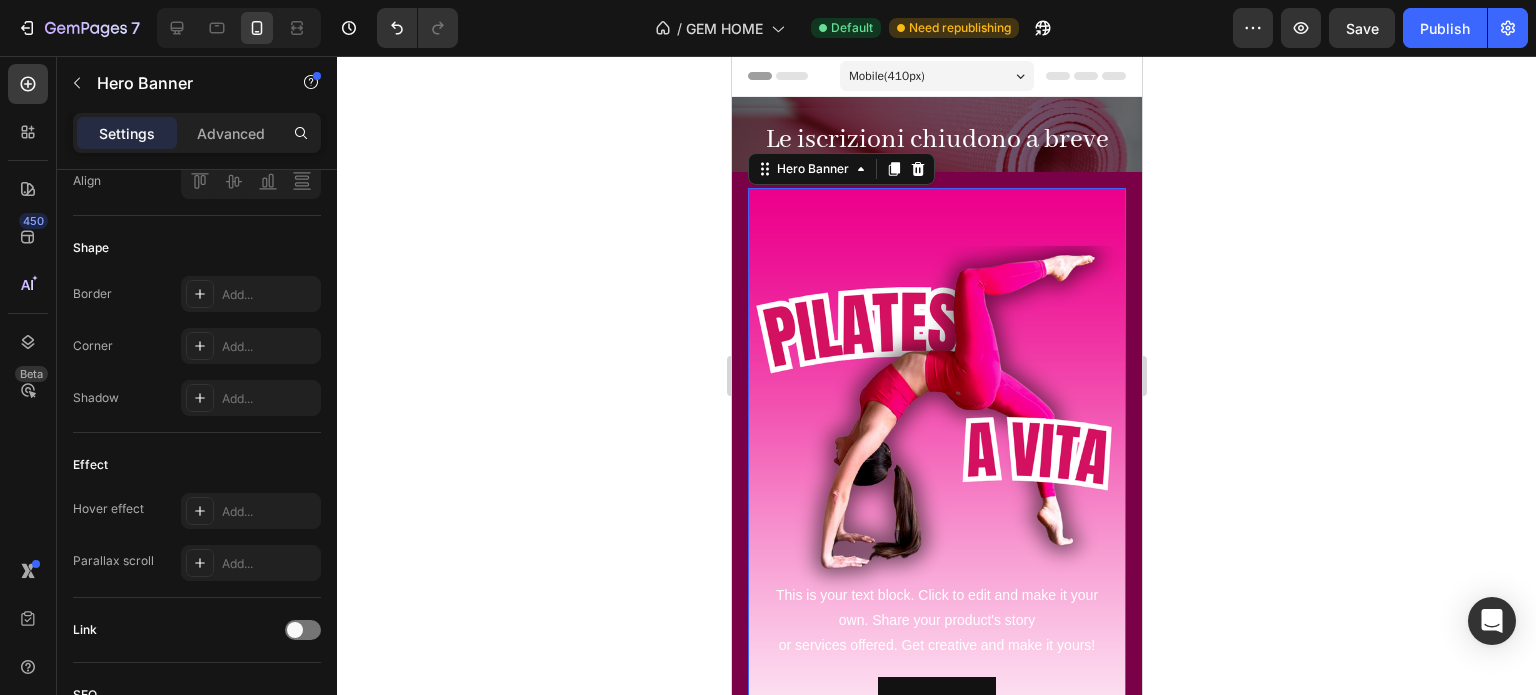 scroll, scrollTop: 1078, scrollLeft: 0, axis: vertical 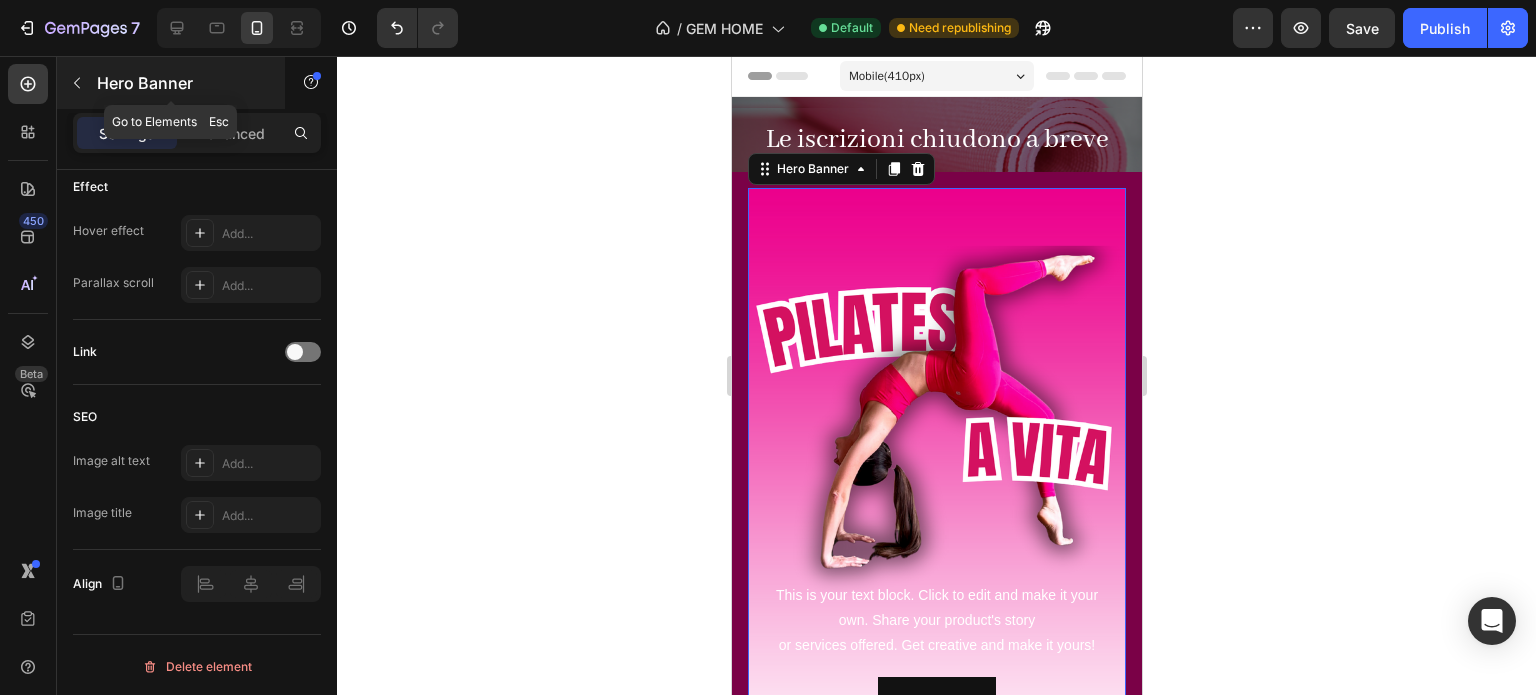 click 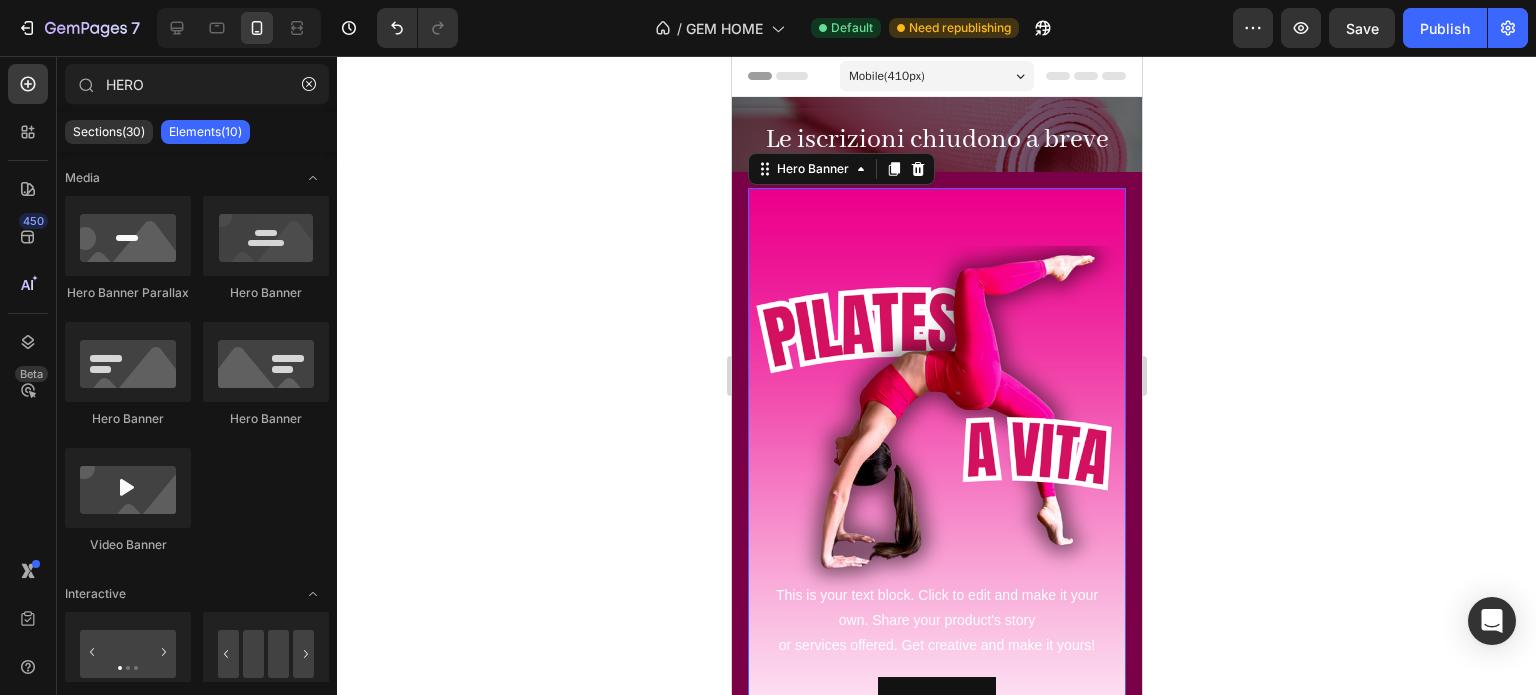 click on "This is your text block. Click to edit and make it your own. Share your product's story                   or services offered. Get creative and make it yours! Text Block Get started Button" at bounding box center [936, 488] 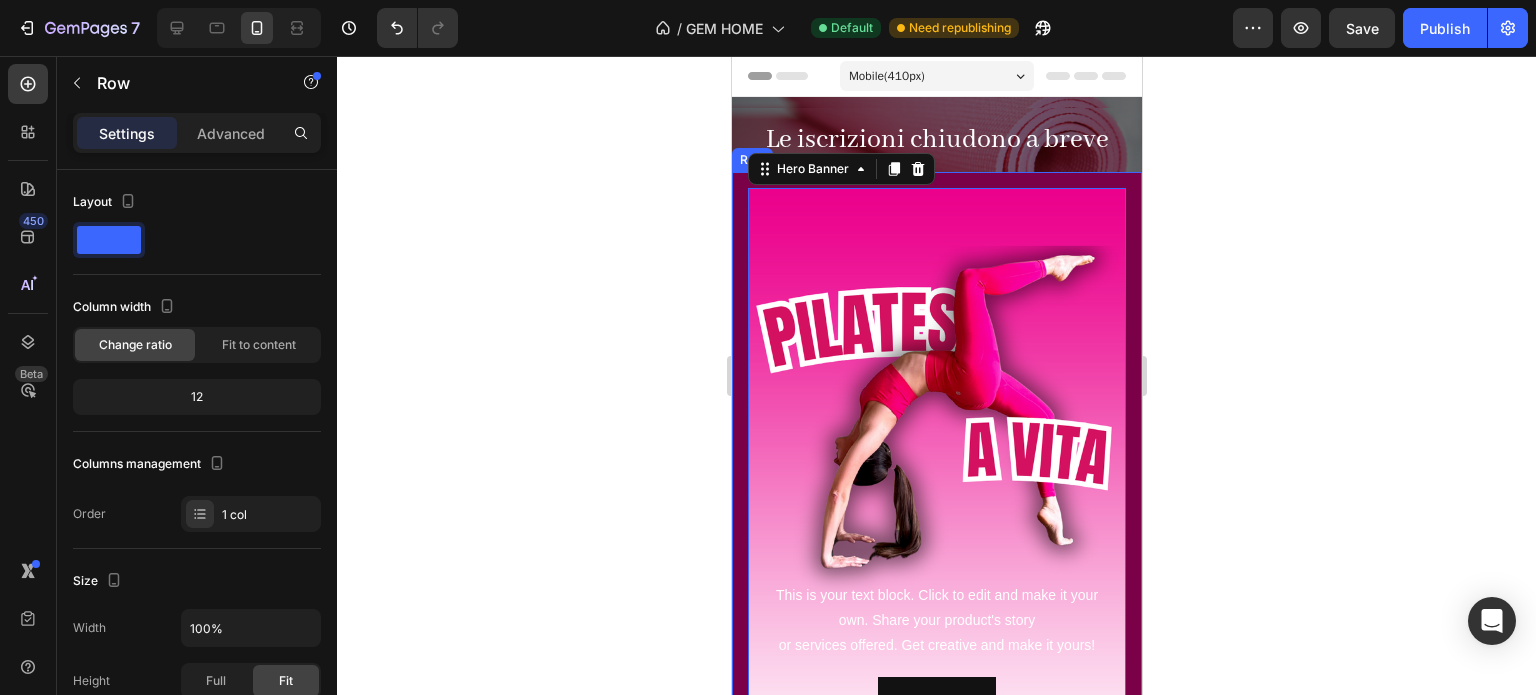 click on "This is your text block. Click to edit and make it your own. Share your product's story                   or services offered. Get creative and make it yours! Text Block Get started Button Hero Banner   0 Row" at bounding box center [936, 488] 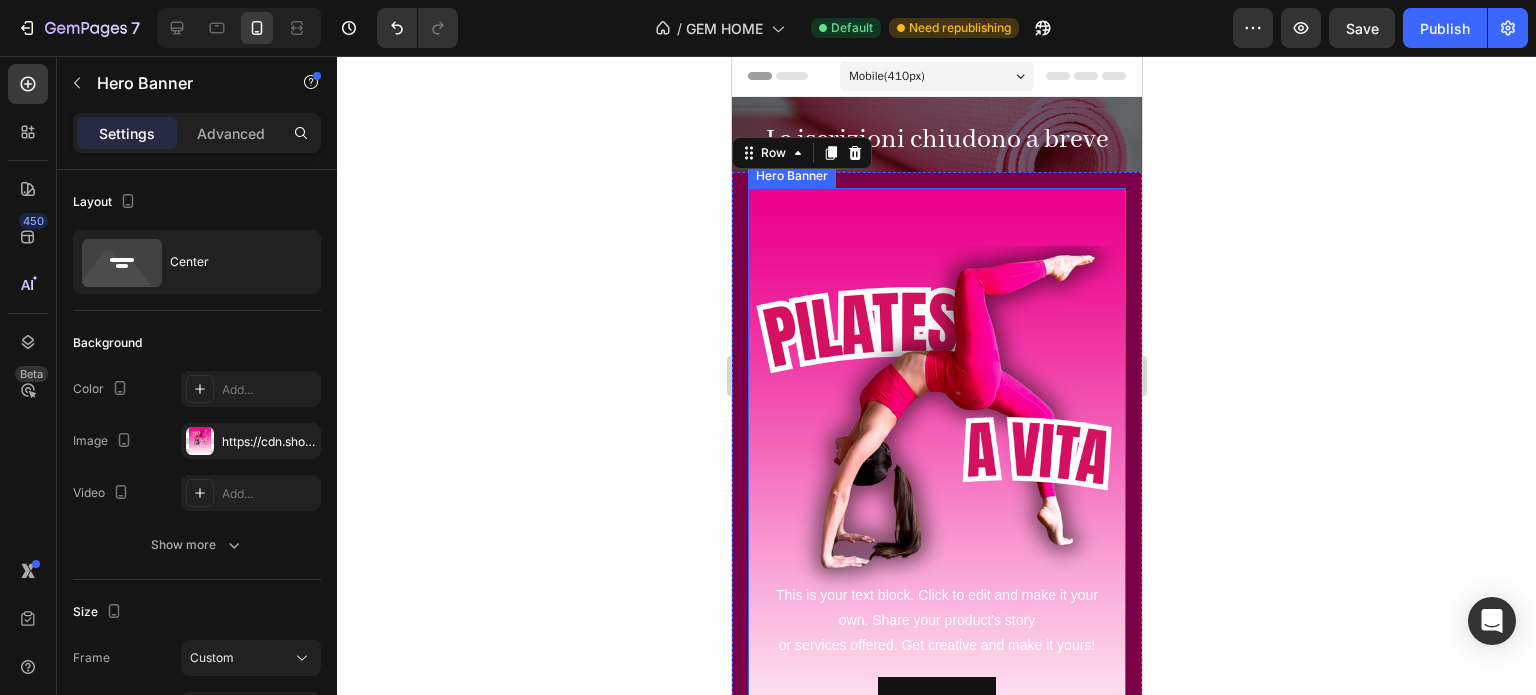 click on "This is your text block. Click to edit and make it your own. Share your product's story                   or services offered. Get creative and make it yours! Text Block Get started Button" at bounding box center (936, 488) 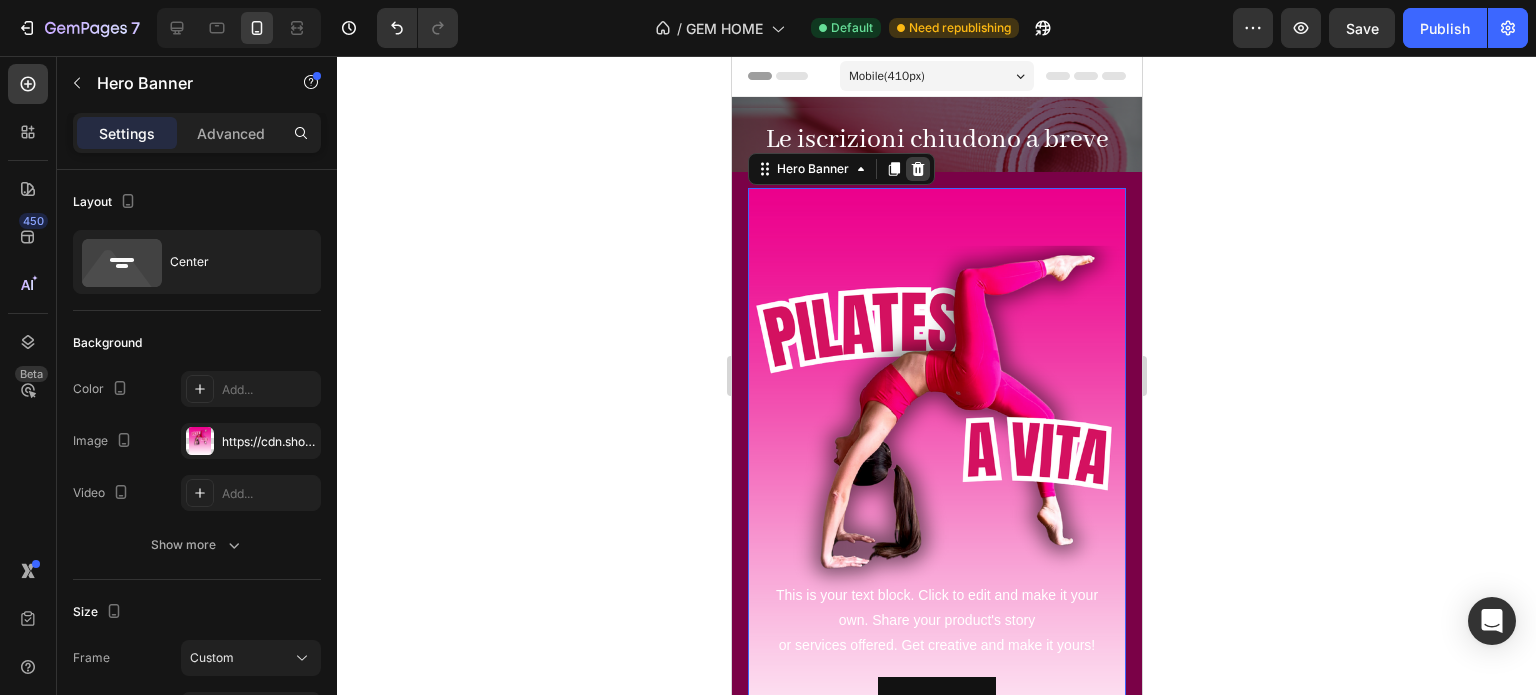 click 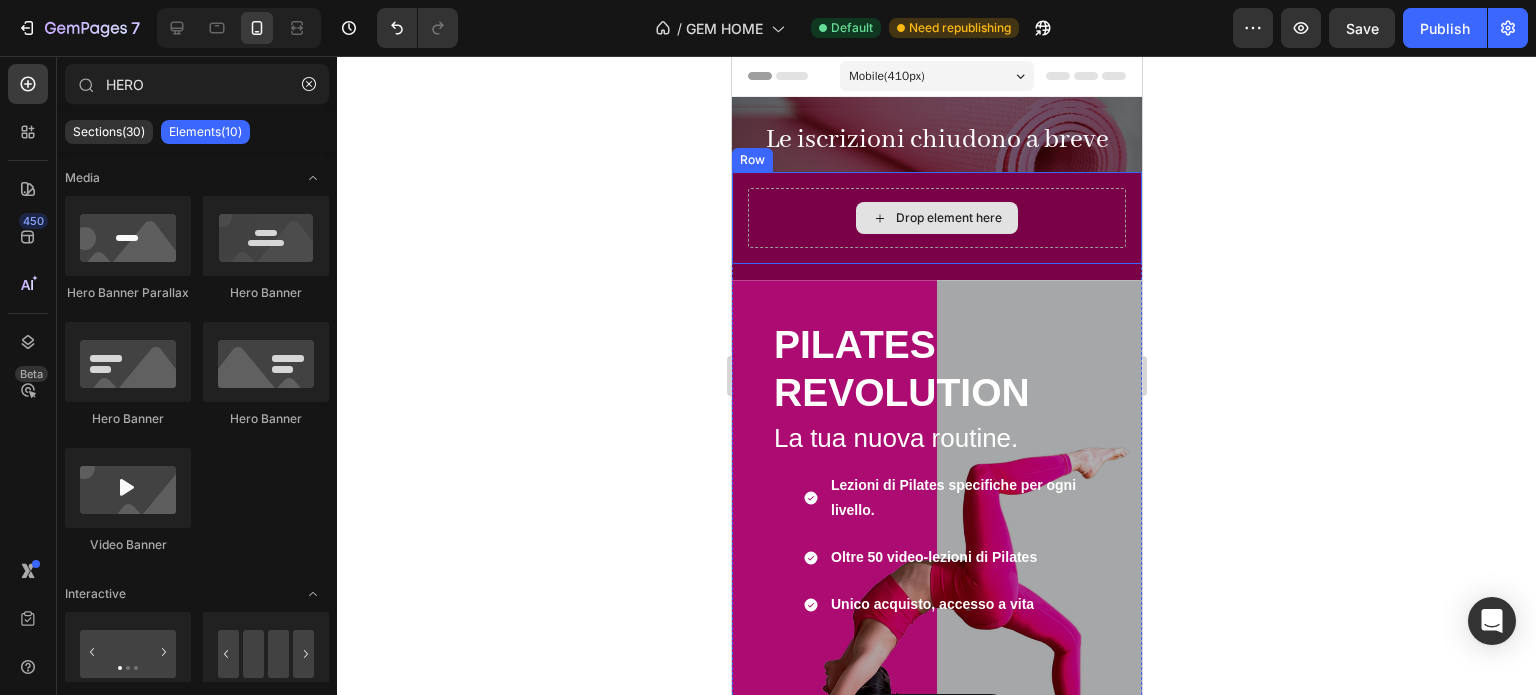 click on "Drop element here" at bounding box center [948, 218] 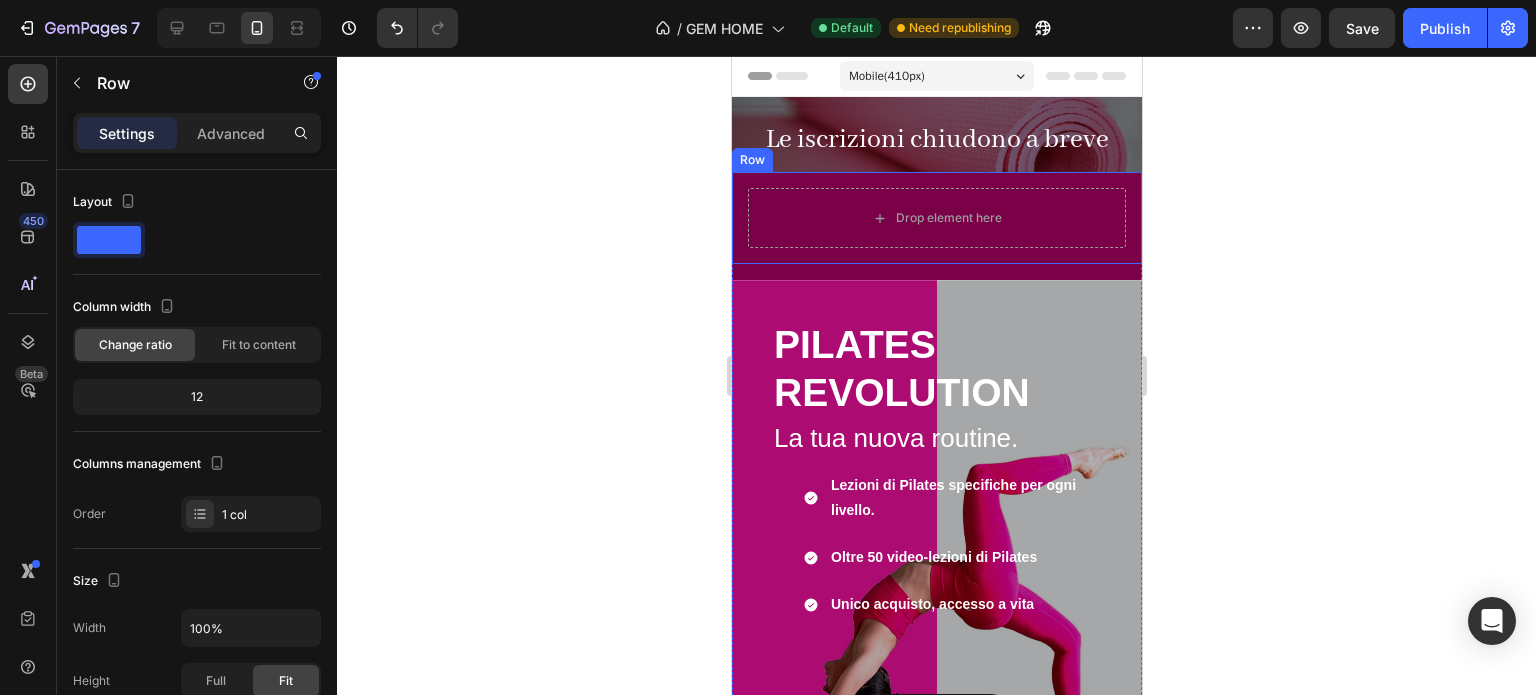 click on "Drop element here Row" at bounding box center (936, 218) 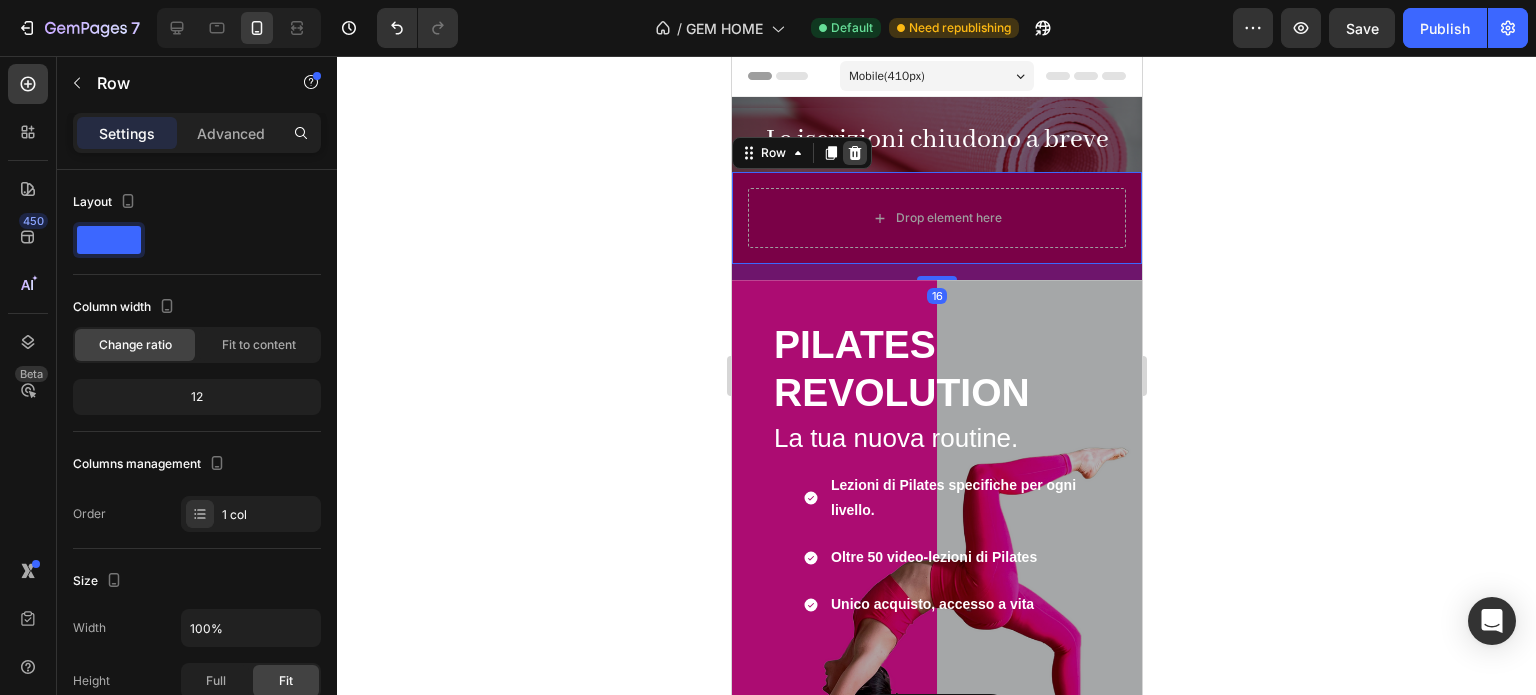 click 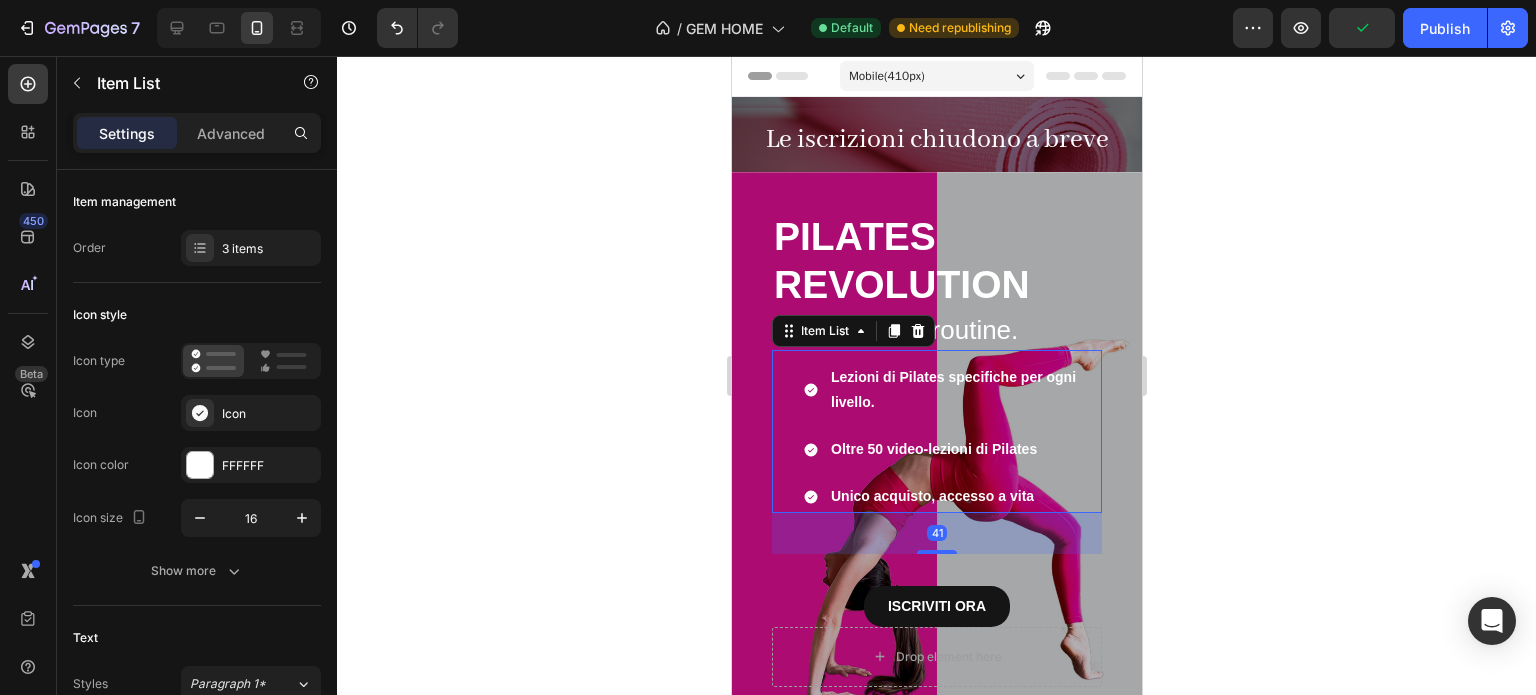 click on "Lezioni di Pilates specifiche per ogni livello. Oltre 50 video-lezioni di Pilates Unico acquisto, accesso a vita" at bounding box center [936, 431] 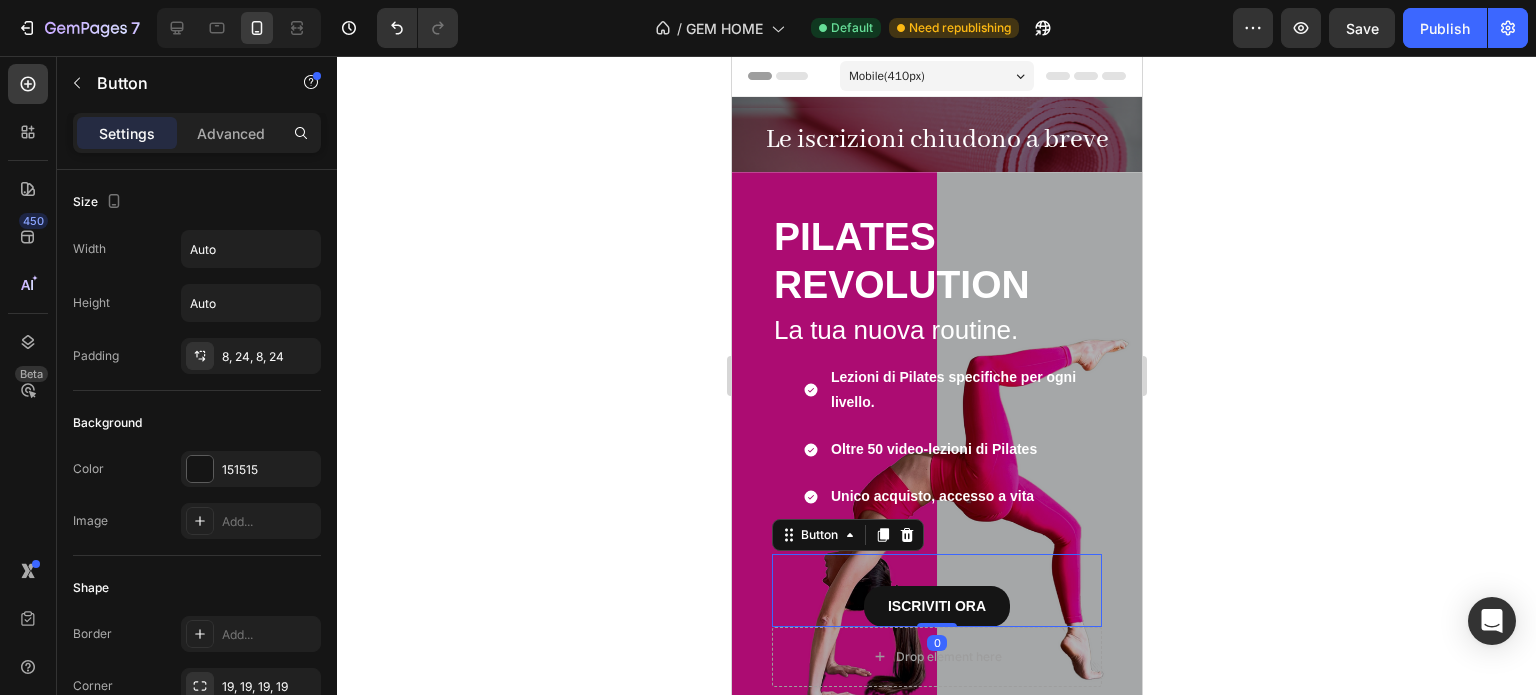 click on "ISCRIVITI ORA Button   0" at bounding box center (936, 590) 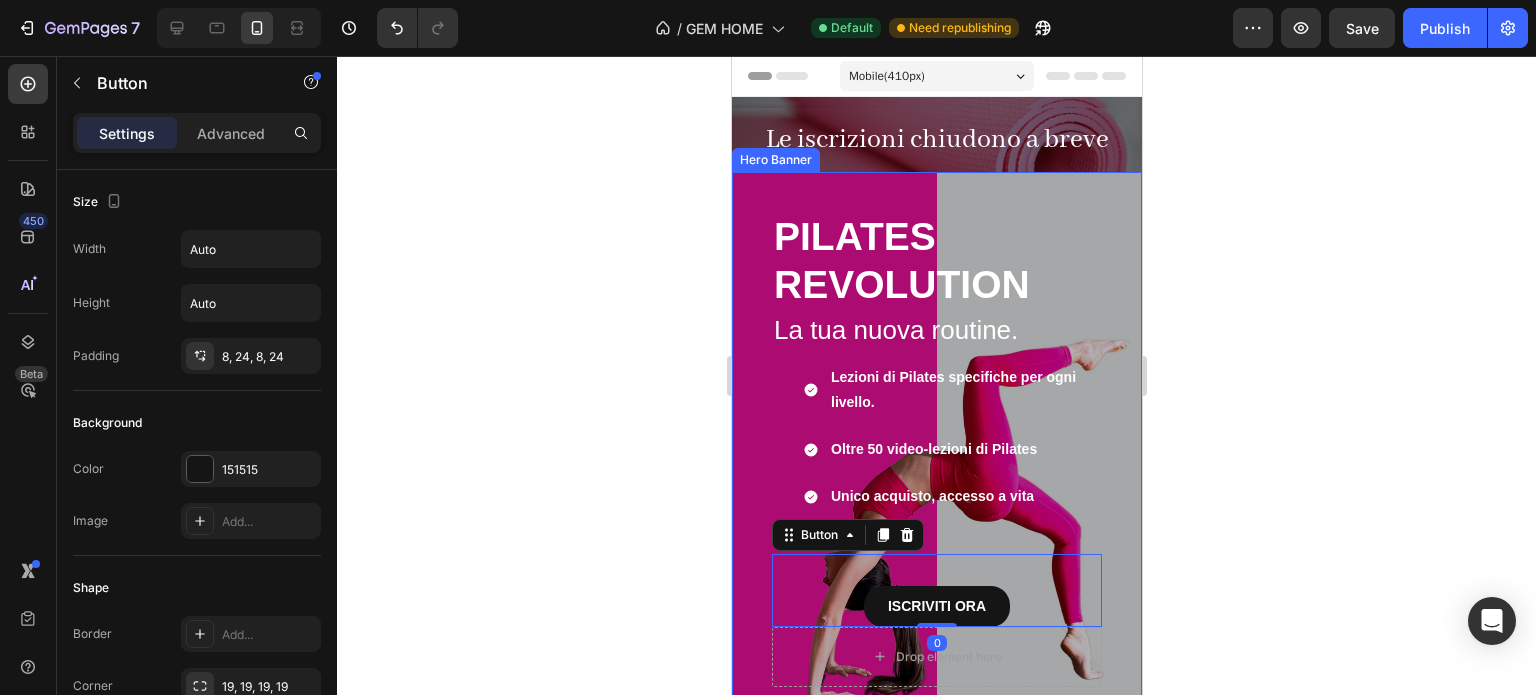 click on "PILATES REVOLUTION Heading La tua nuova routine. Heading Lezioni di Pilates specifiche per ogni livello. Oltre 50 video-lezioni di Pilates Unico acquisto, accesso a vita Item List ISCRIVITI ORA Button   0
Drop element here Row Row ISCRIVITI ORA Button" at bounding box center [936, 451] 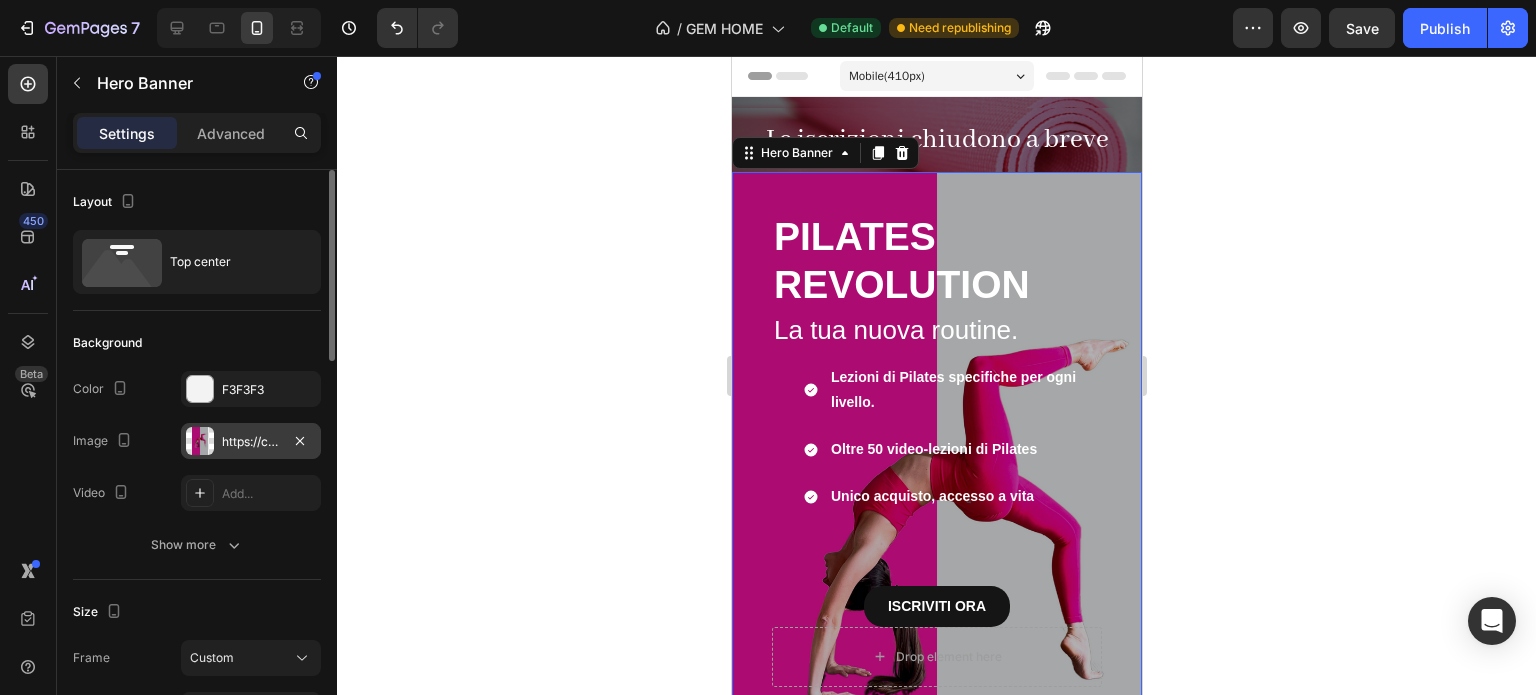 click on "https://cdn.shopify.com/s/files/1/0894/1289/5045/files/gempages_530598524128068724-6868c4a5-7166-4197-b54e-4b124adab206.png" at bounding box center (251, 441) 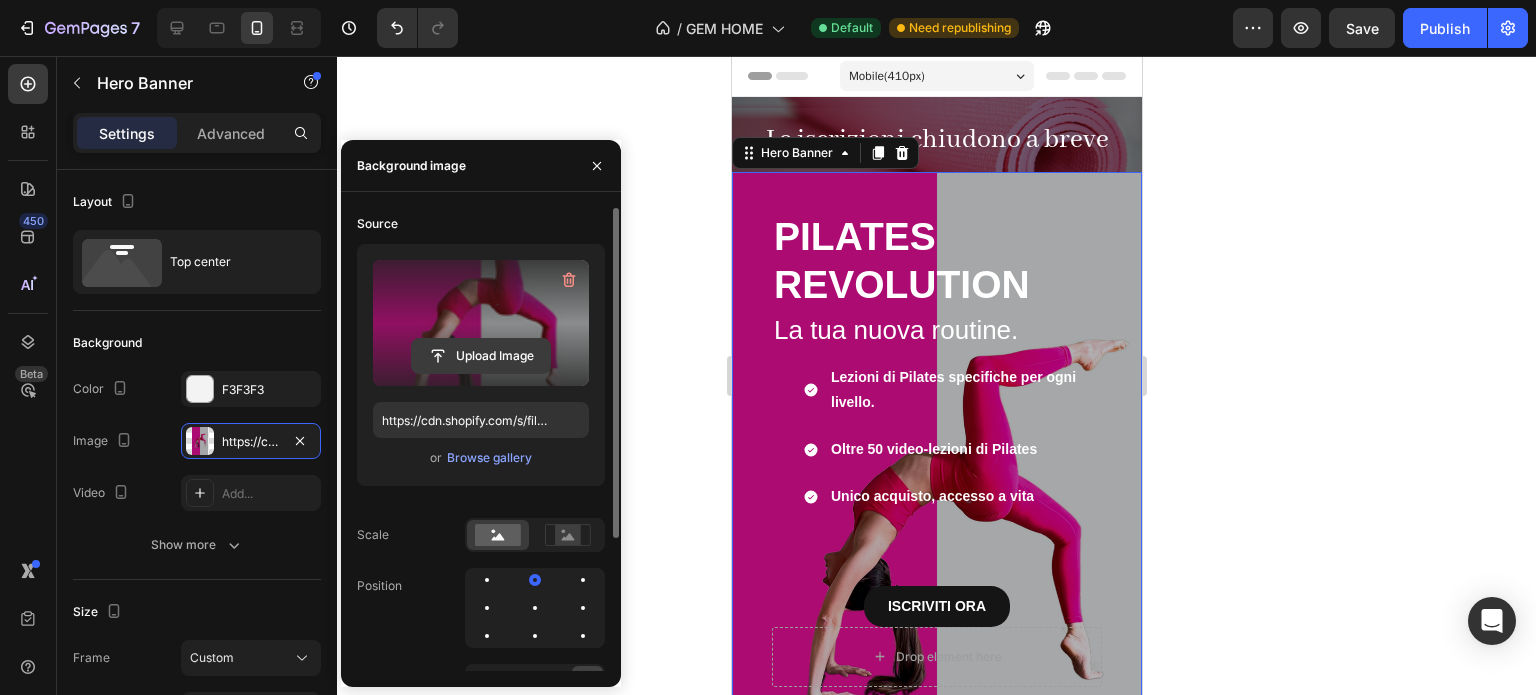 click 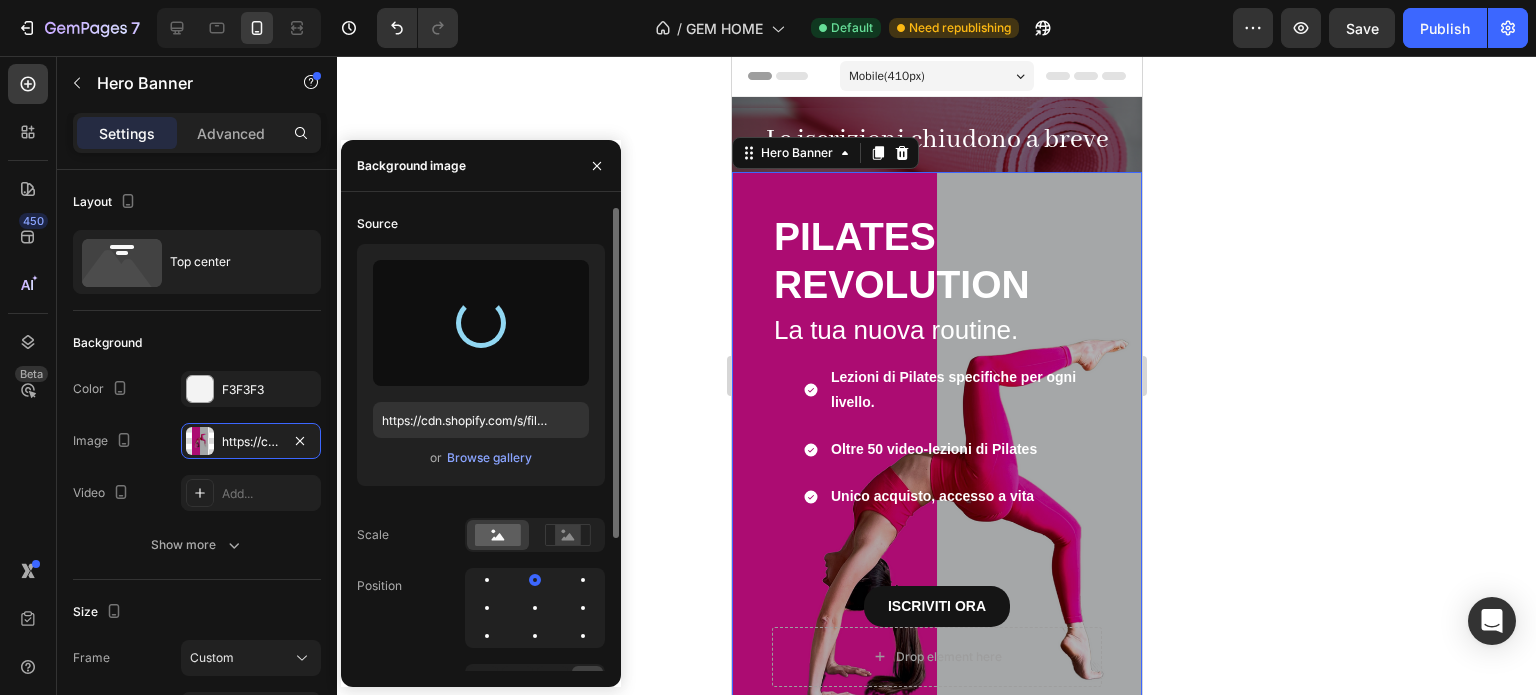 type on "https://cdn.shopify.com/s/files/1/0894/1289/5045/files/gempages_530598524128068724-c1e1985b-abfb-4460-9ef8-e5c50ad7febf.png" 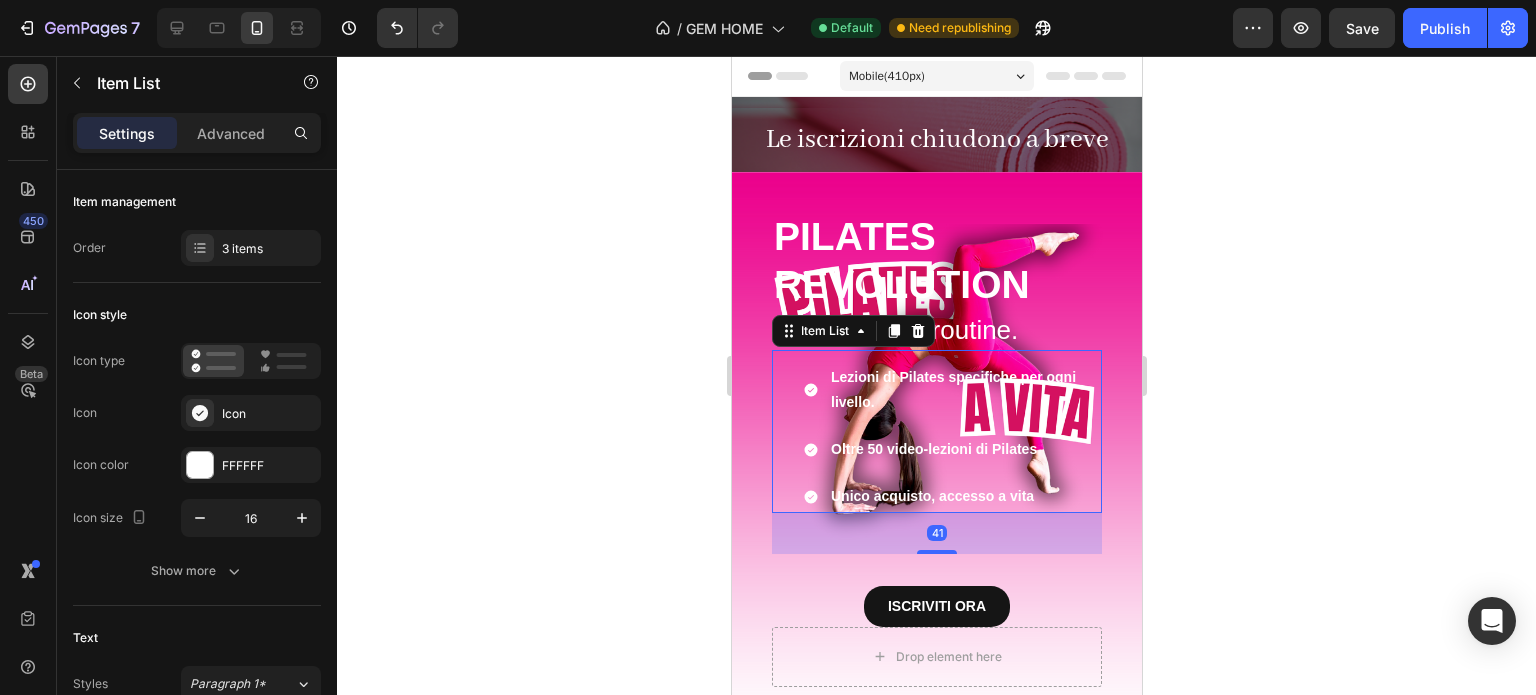 click on "Lezioni di Pilates specifiche per ogni livello. Oltre 50 video-lezioni di Pilates Unico acquisto, accesso a vita" at bounding box center (950, 437) 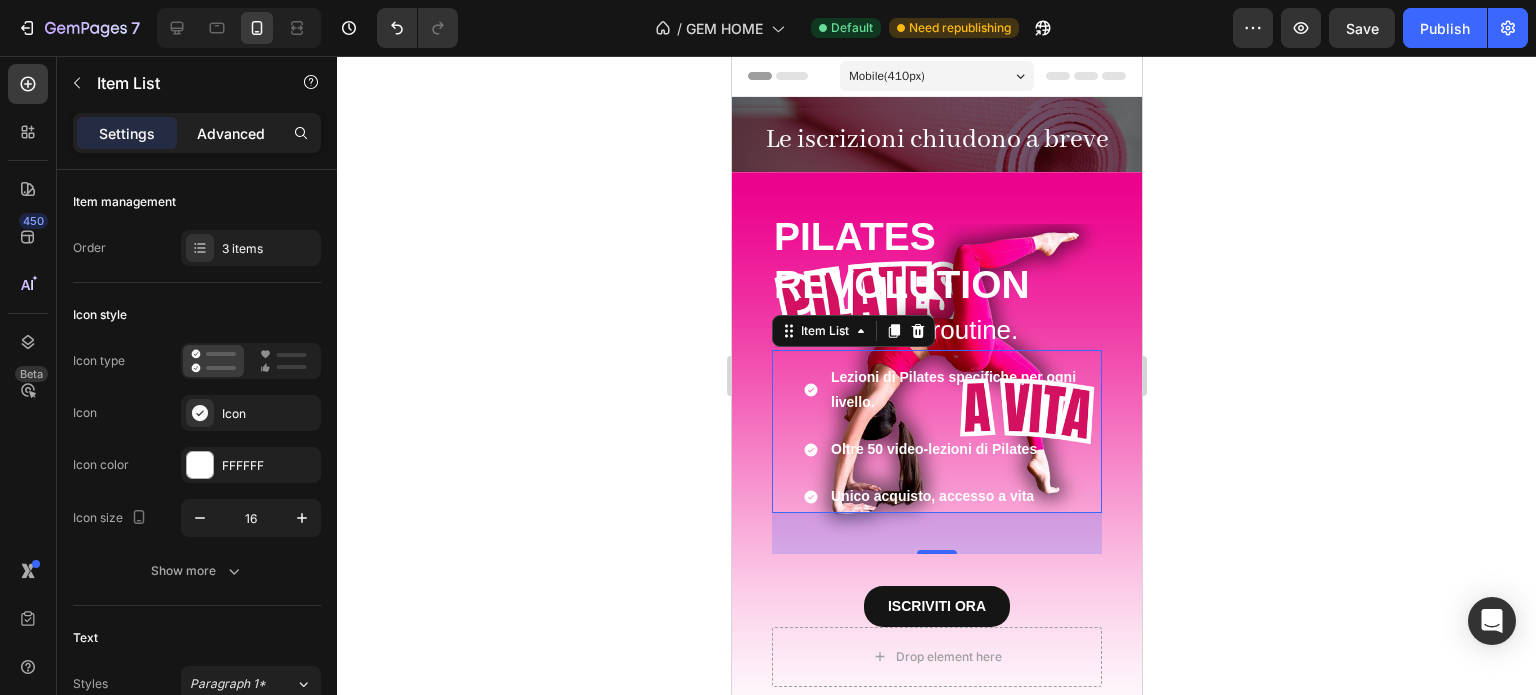 click on "Advanced" at bounding box center (231, 133) 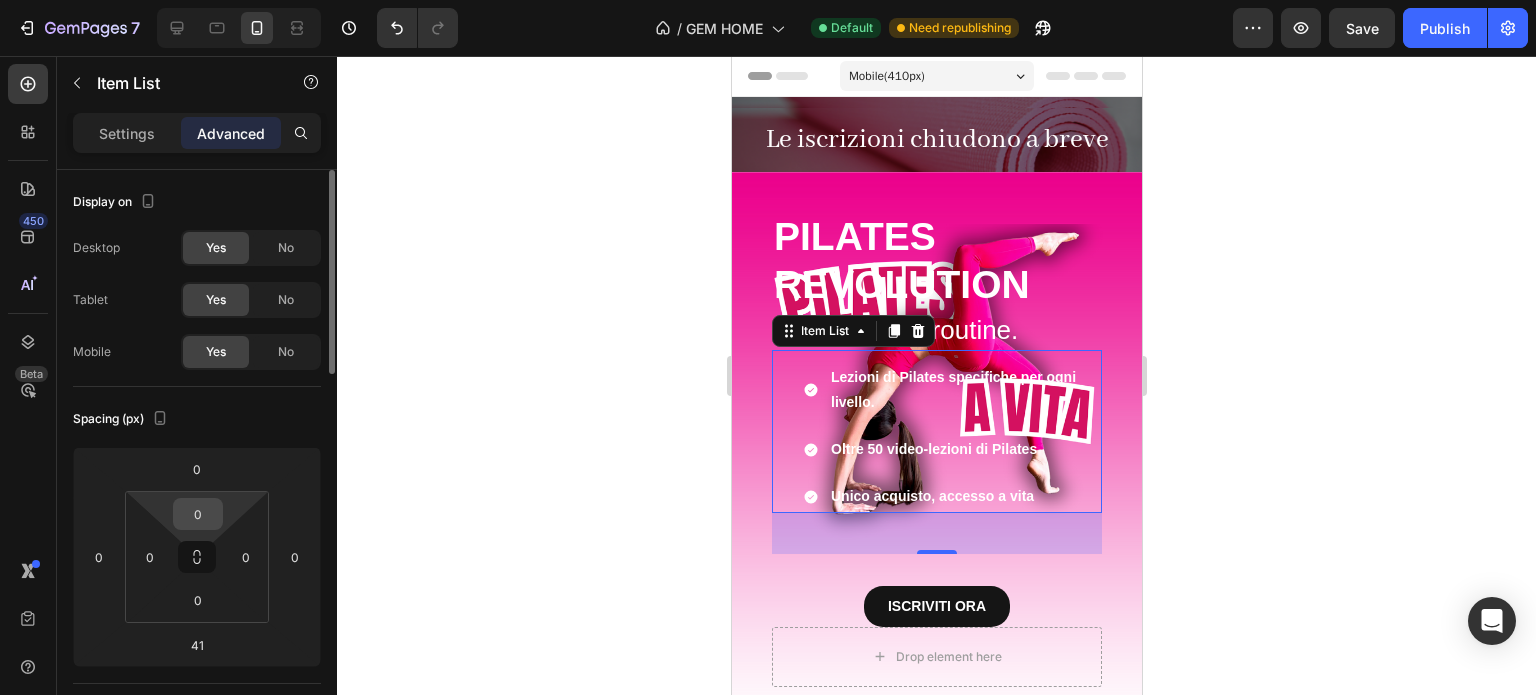 click on "0" at bounding box center (198, 514) 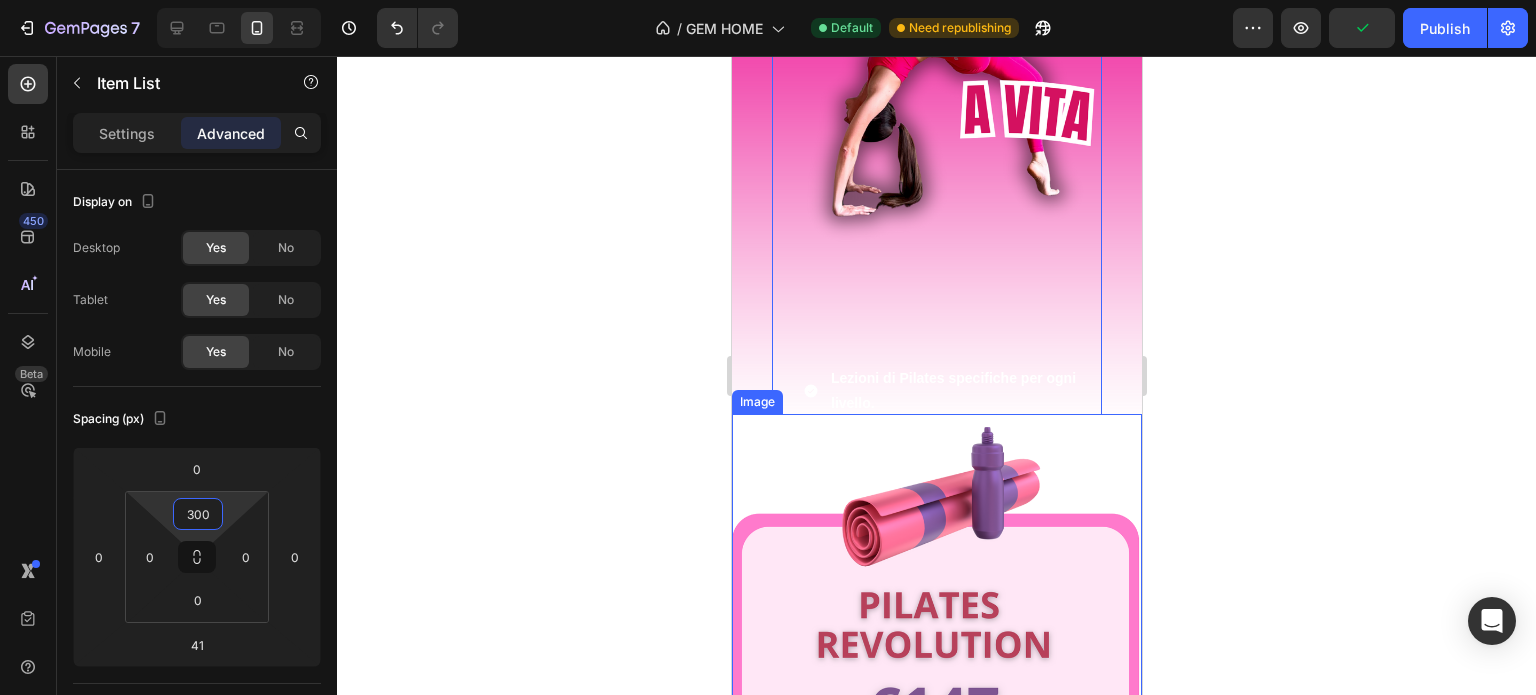 scroll, scrollTop: 100, scrollLeft: 0, axis: vertical 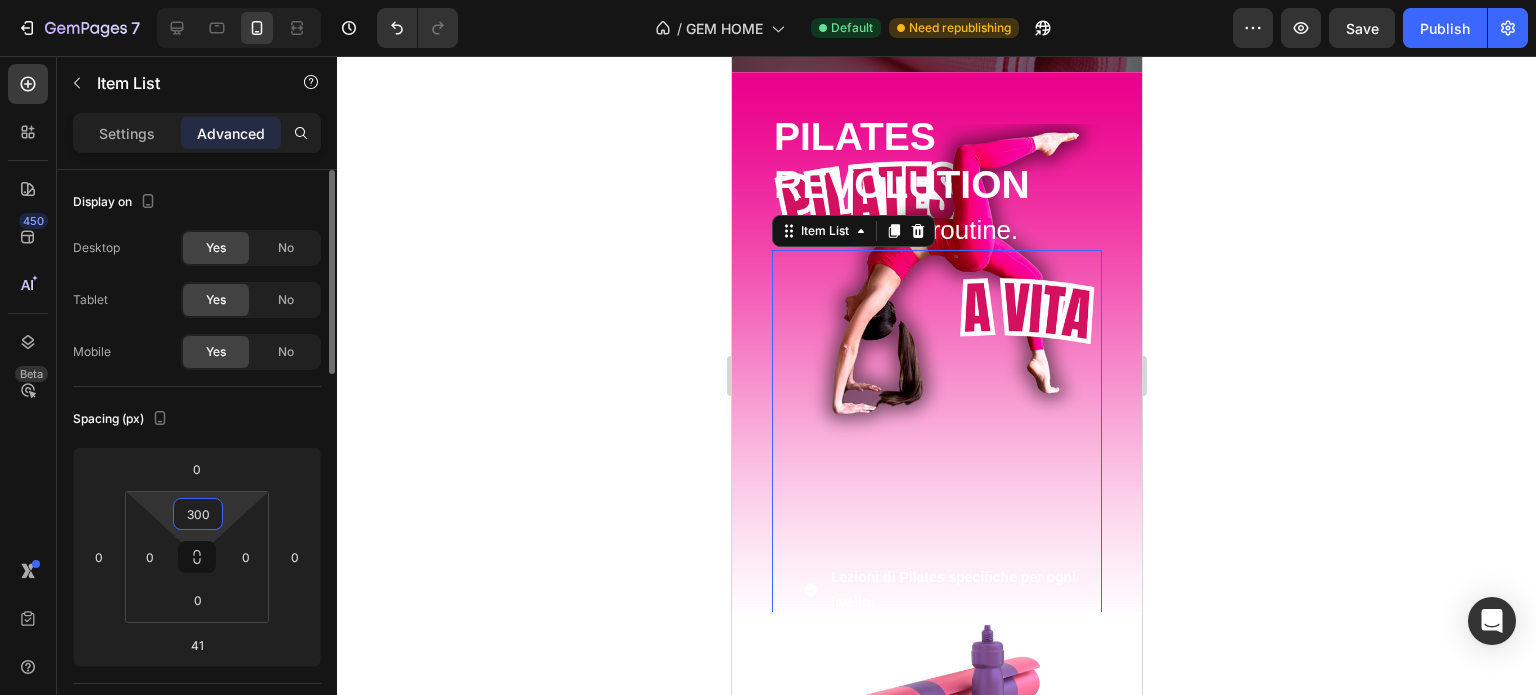 click on "300" at bounding box center [198, 514] 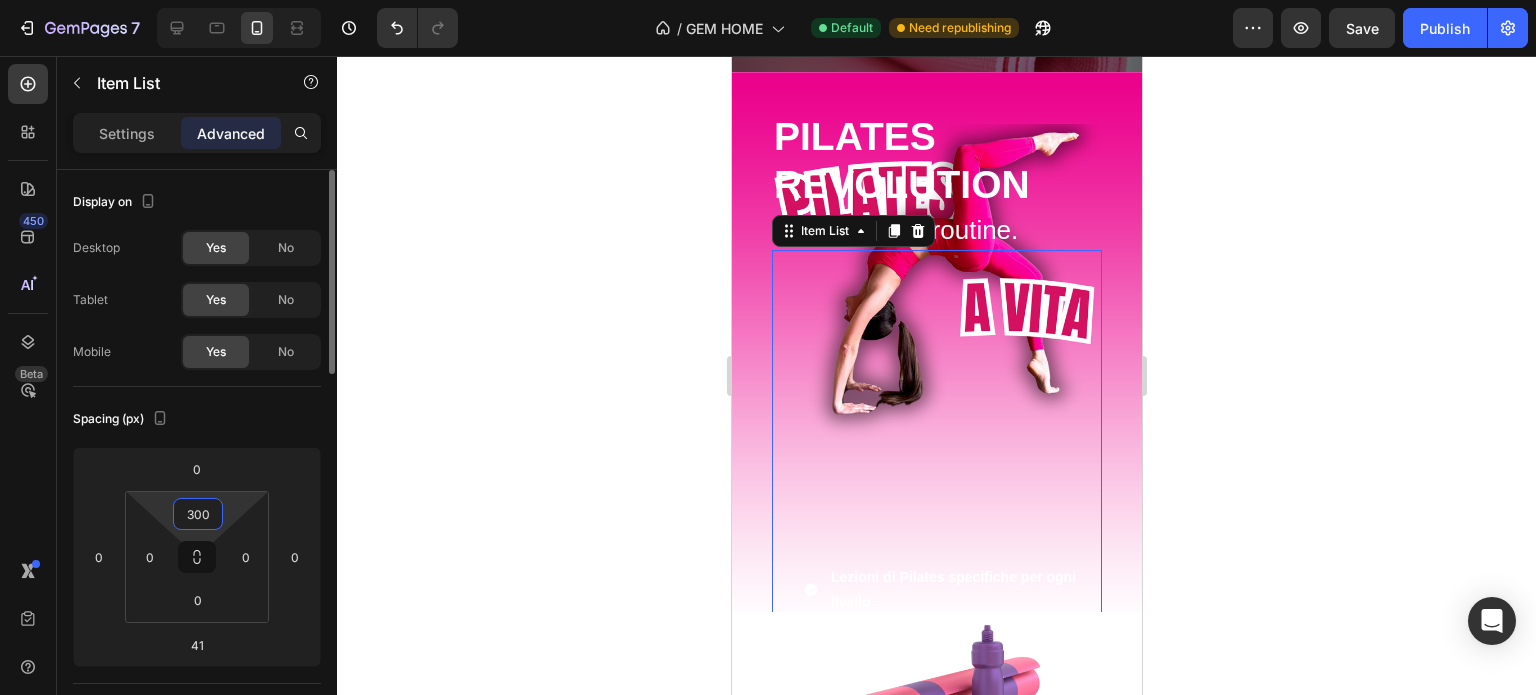 drag, startPoint x: 209, startPoint y: 514, endPoint x: 177, endPoint y: 510, distance: 32.24903 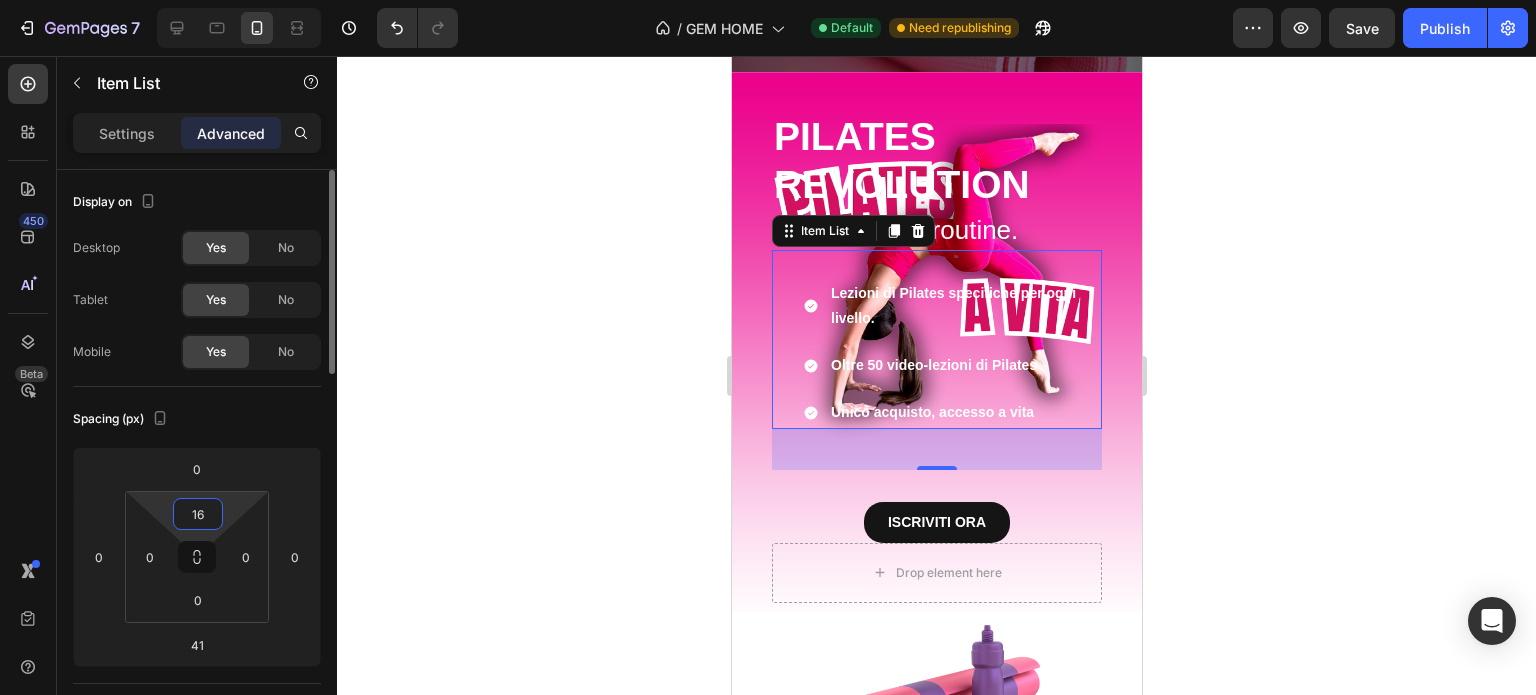type on "160" 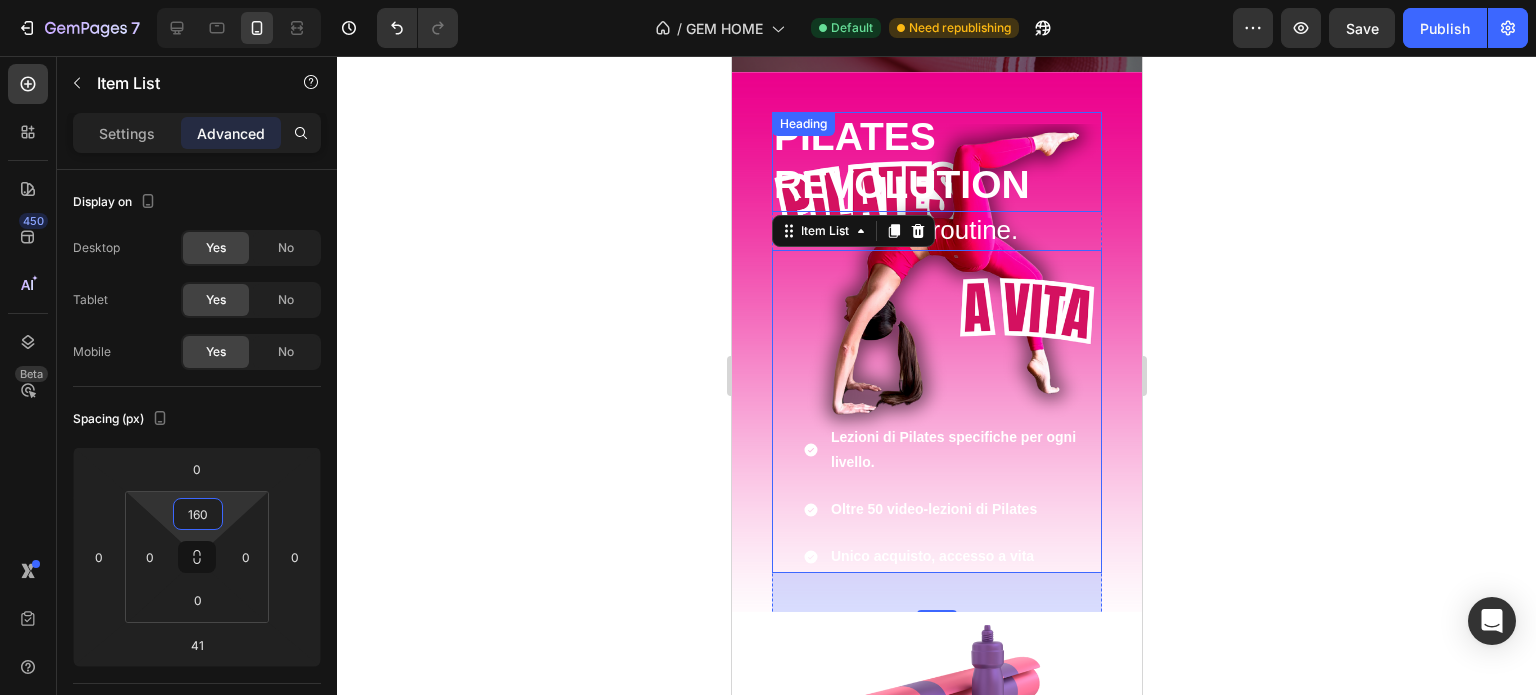 click on "REVOLUTION" at bounding box center (901, 184) 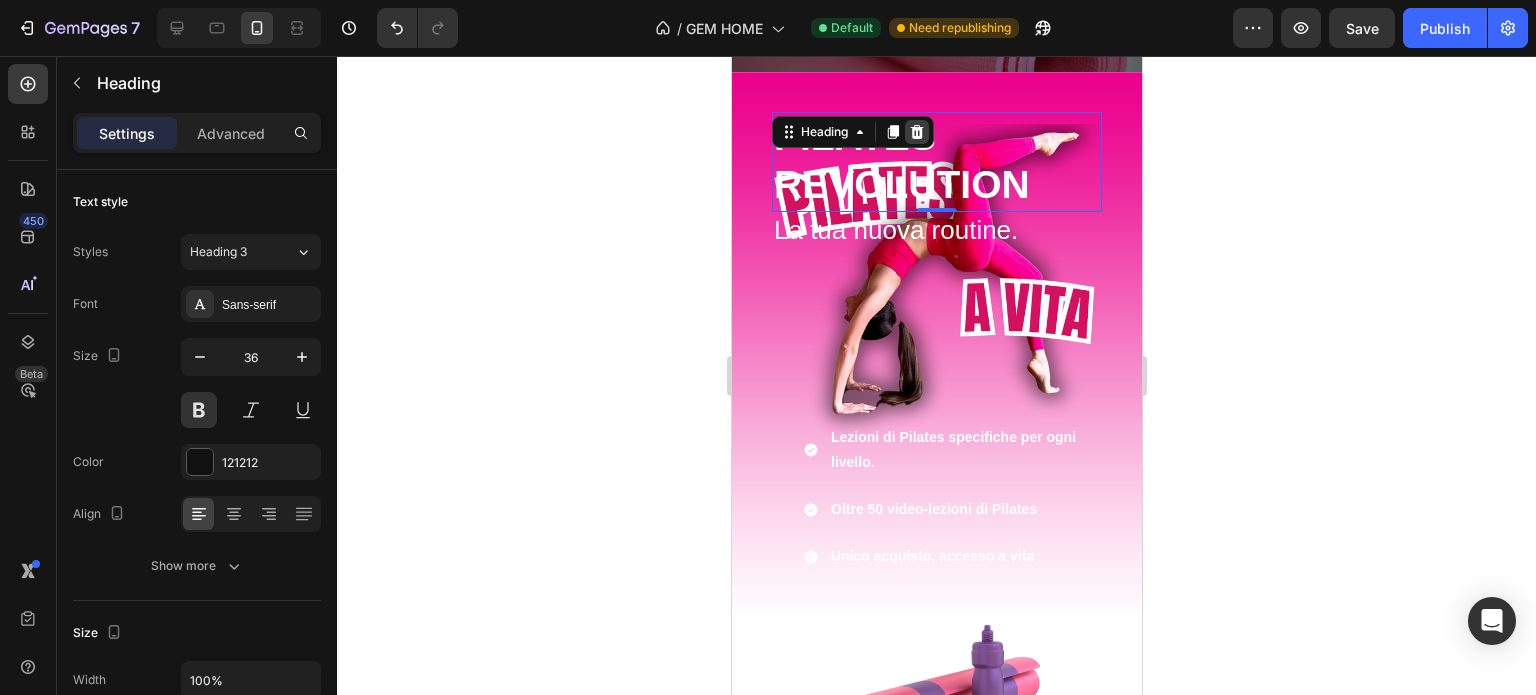 click 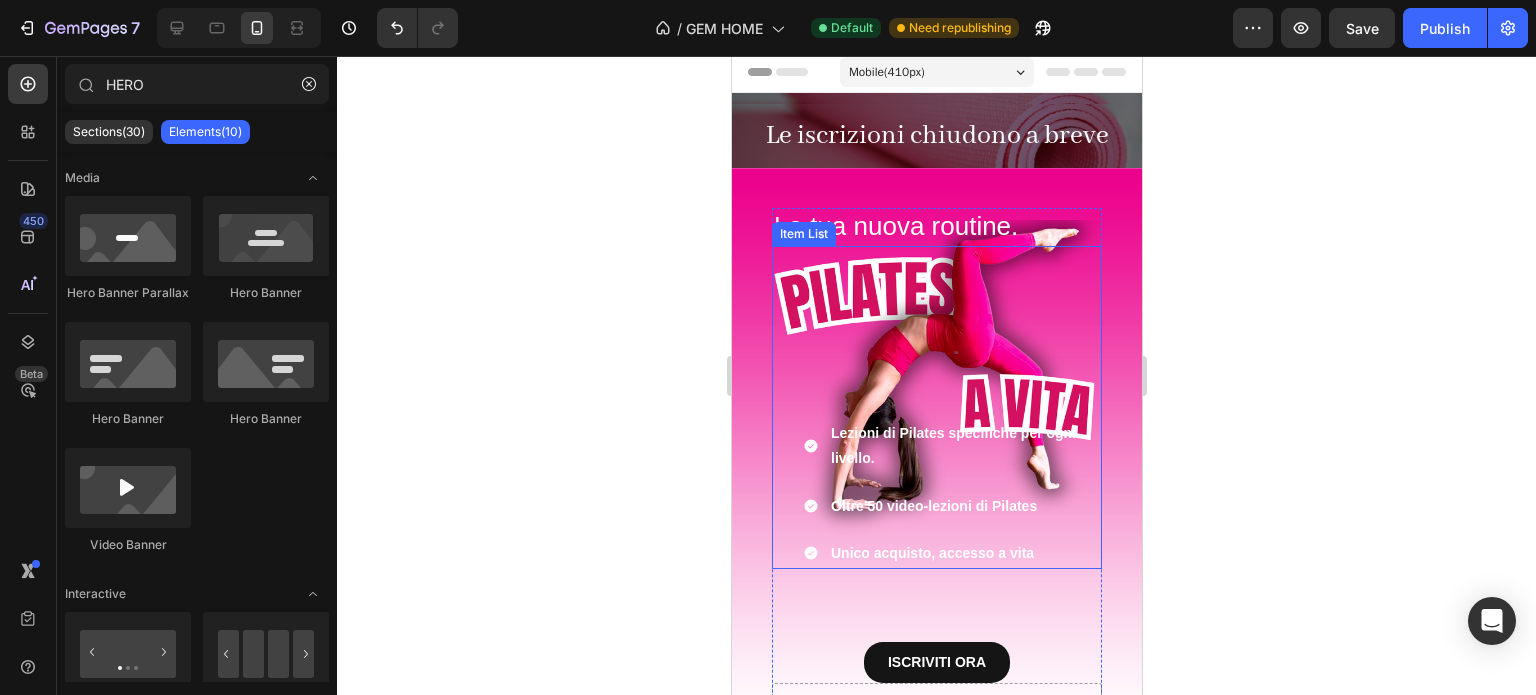 scroll, scrollTop: 0, scrollLeft: 0, axis: both 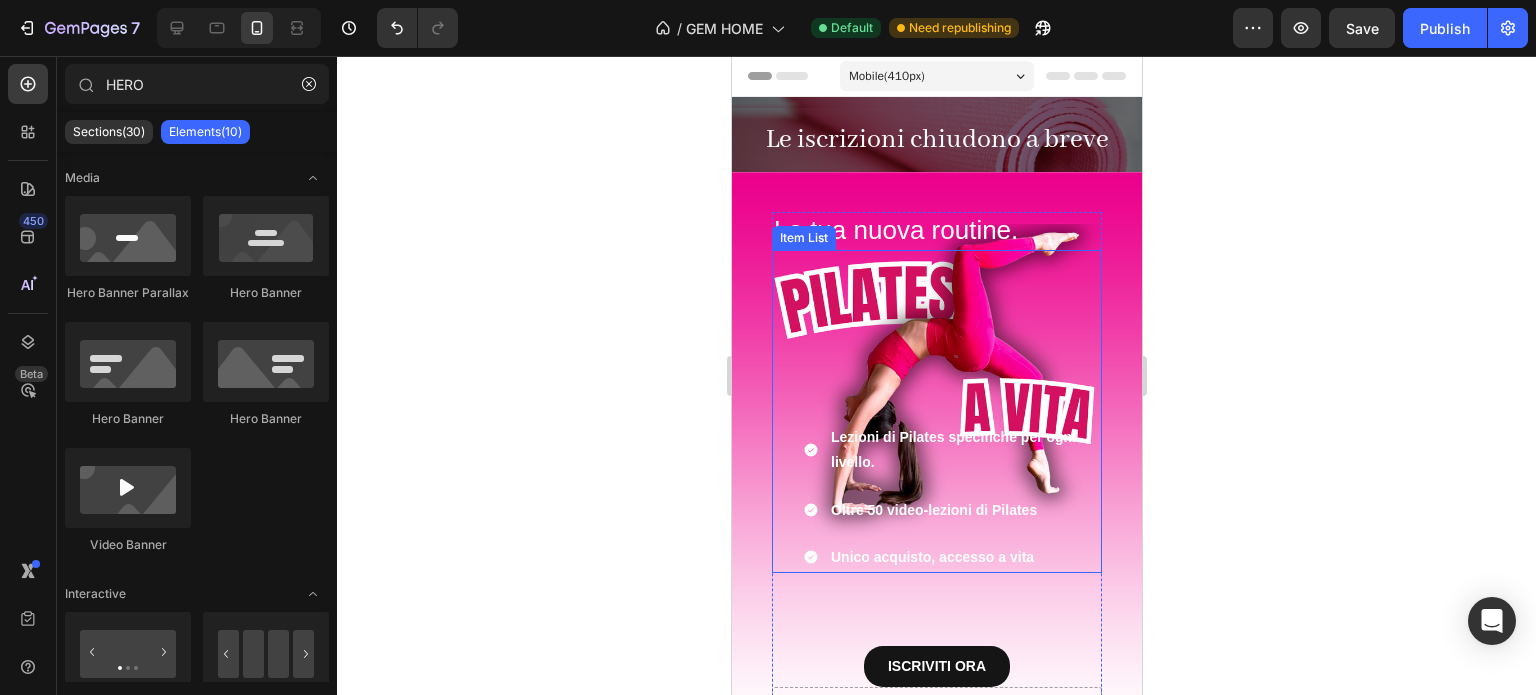 click on "Lezioni di Pilates specifiche per ogni livello. Oltre 50 video-lezioni di Pilates Unico acquisto, accesso a vita" at bounding box center [936, 411] 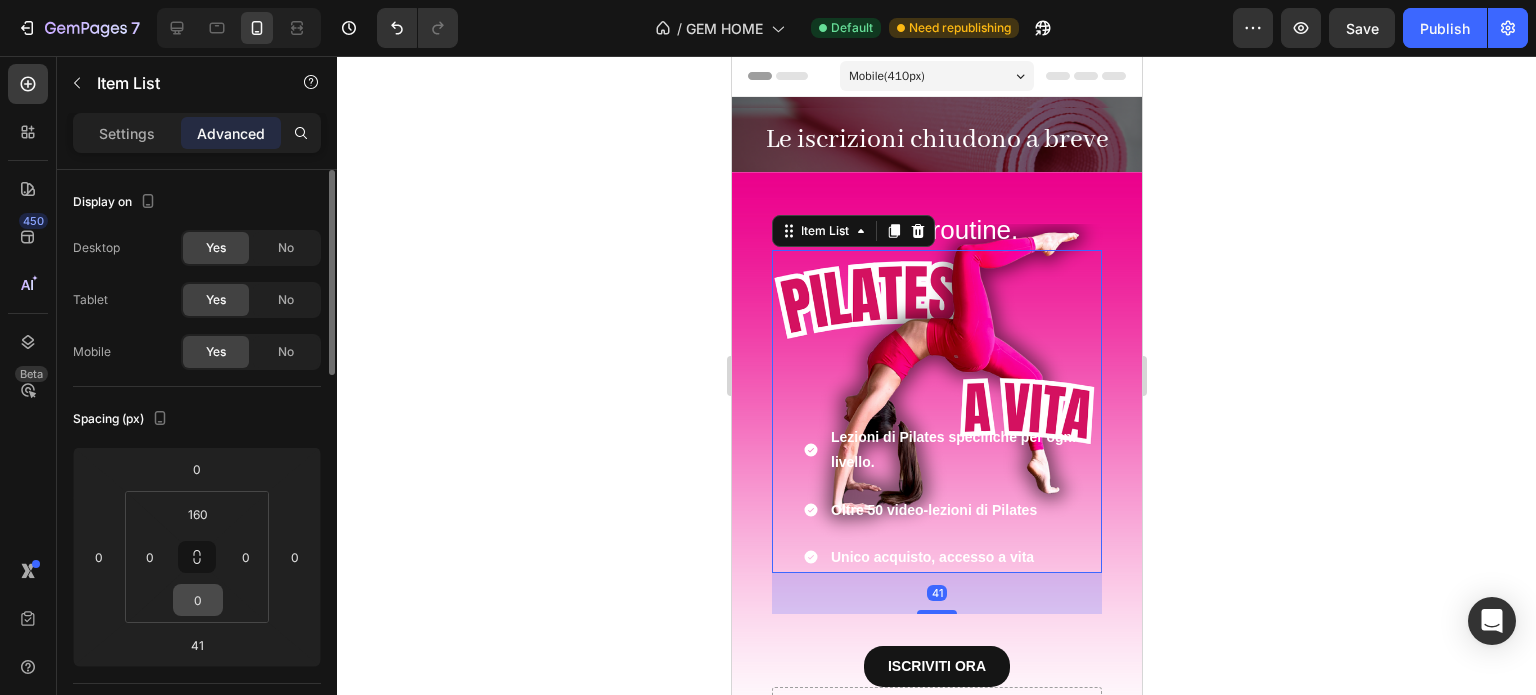scroll, scrollTop: 300, scrollLeft: 0, axis: vertical 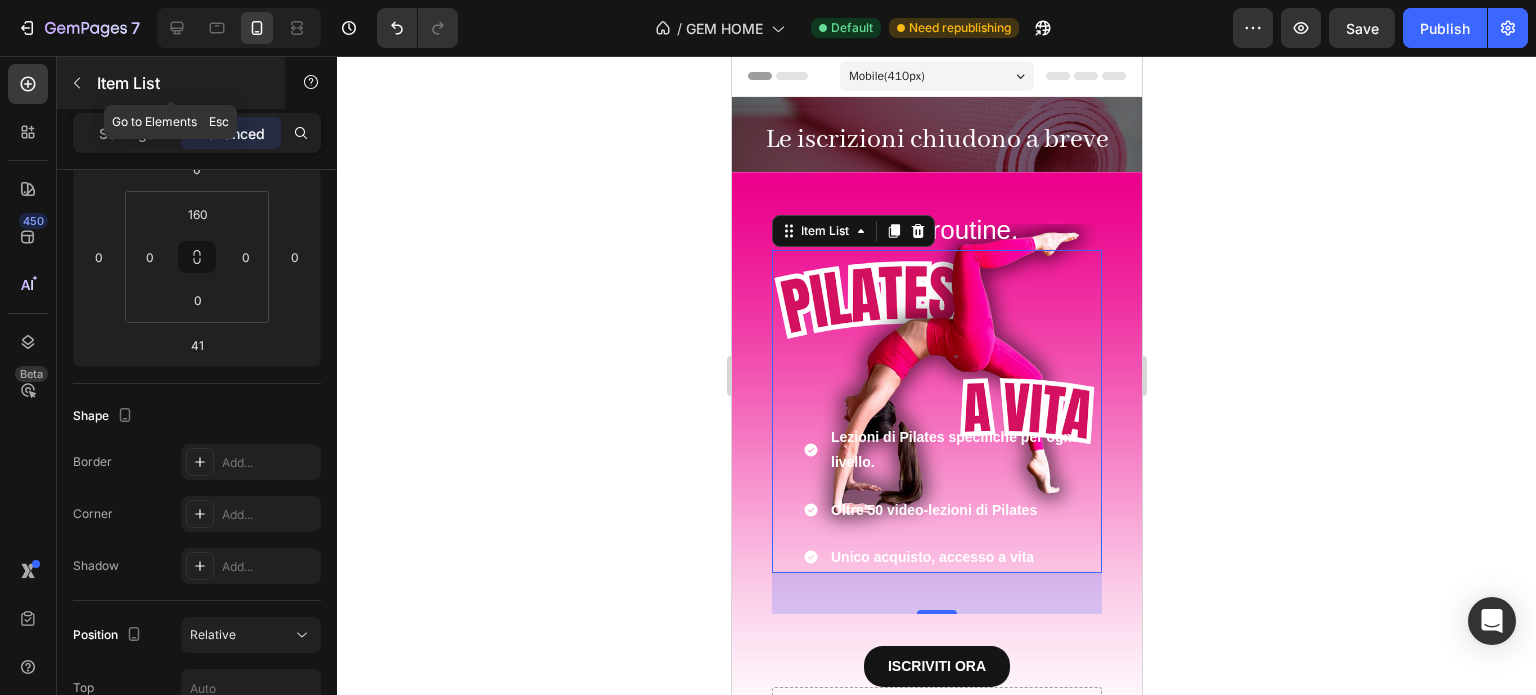 click 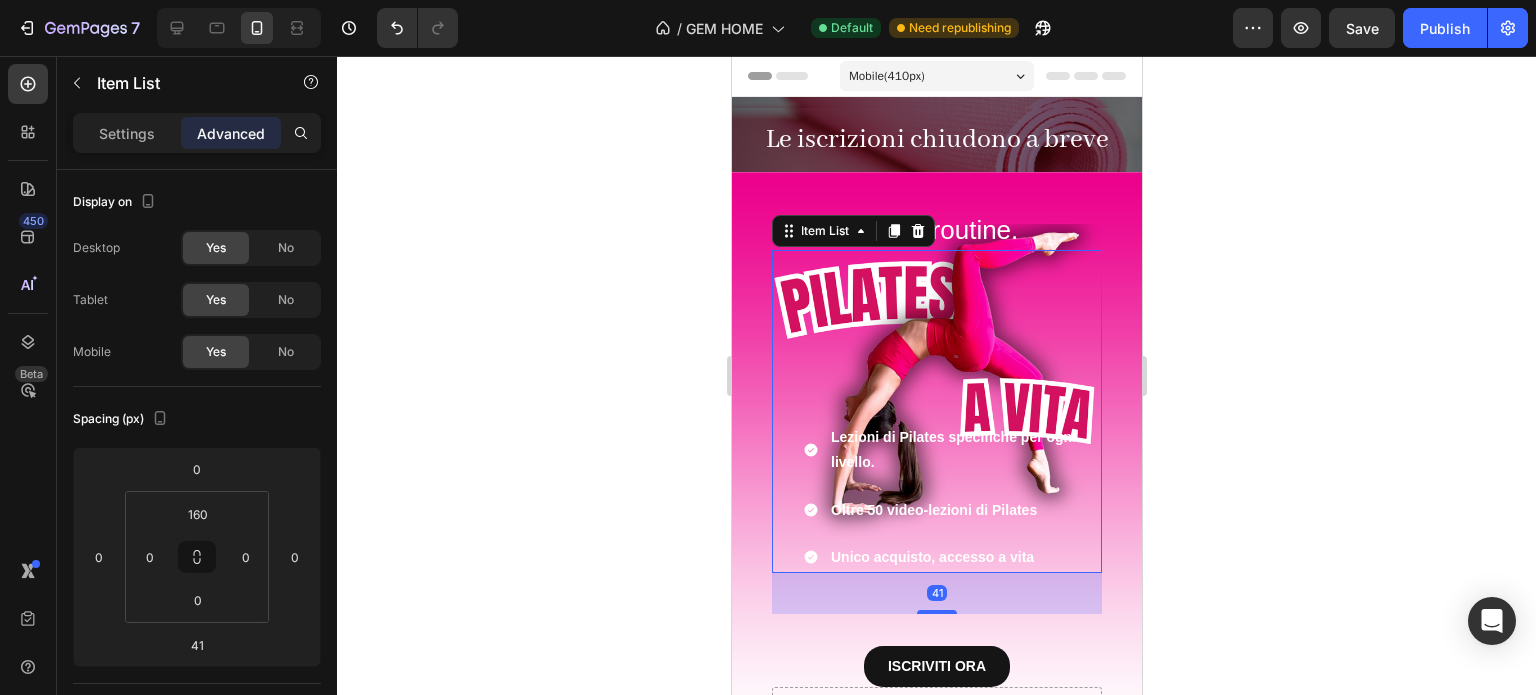click on "Lezioni di Pilates specifiche per ogni livello. Oltre 50 video-lezioni di Pilates Unico acquisto, accesso a vita" at bounding box center (936, 411) 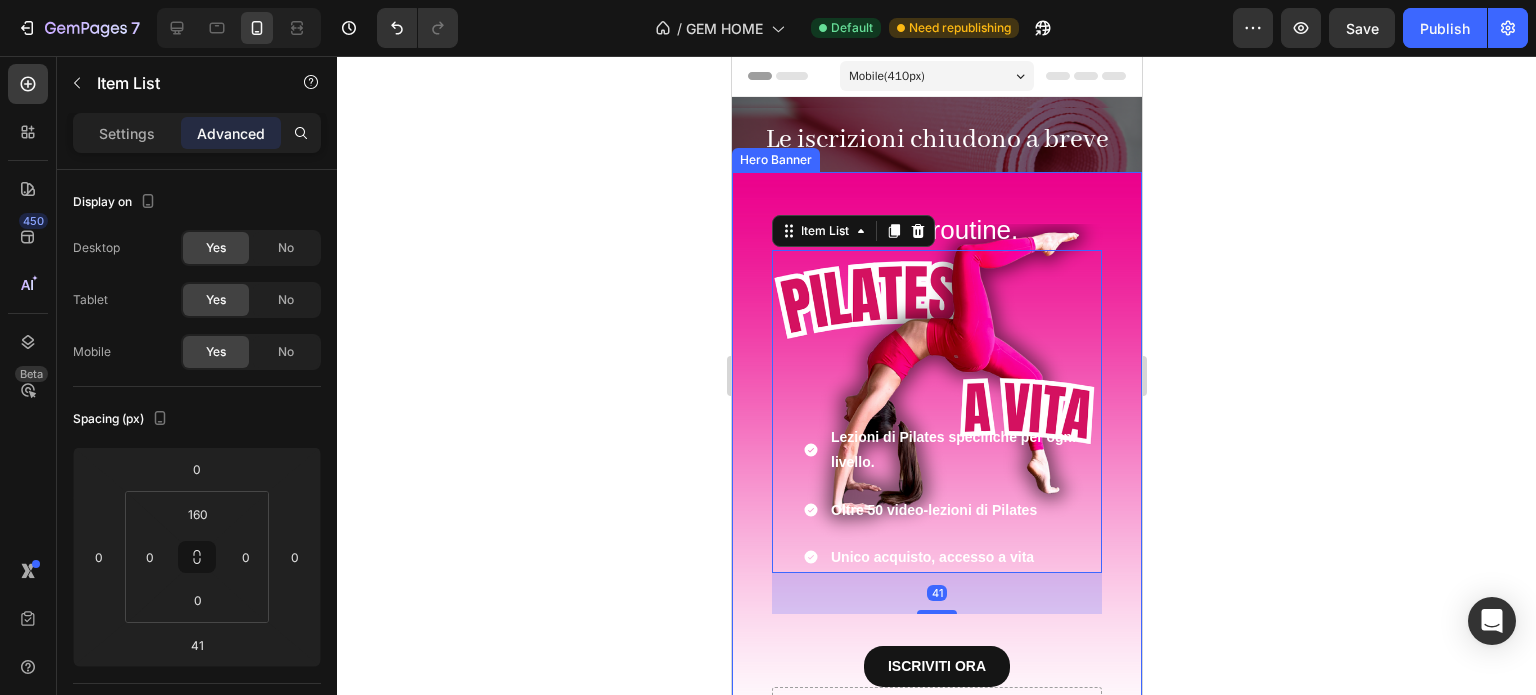 click on "La tua nuova routine. Heading Lezioni di Pilates specifiche per ogni livello. Oltre 50 video-lezioni di Pilates Unico acquisto, accesso a vita Item List   41 ISCRIVITI ORA Button
Drop element here Row Row ISCRIVITI ORA Button" at bounding box center (936, 482) 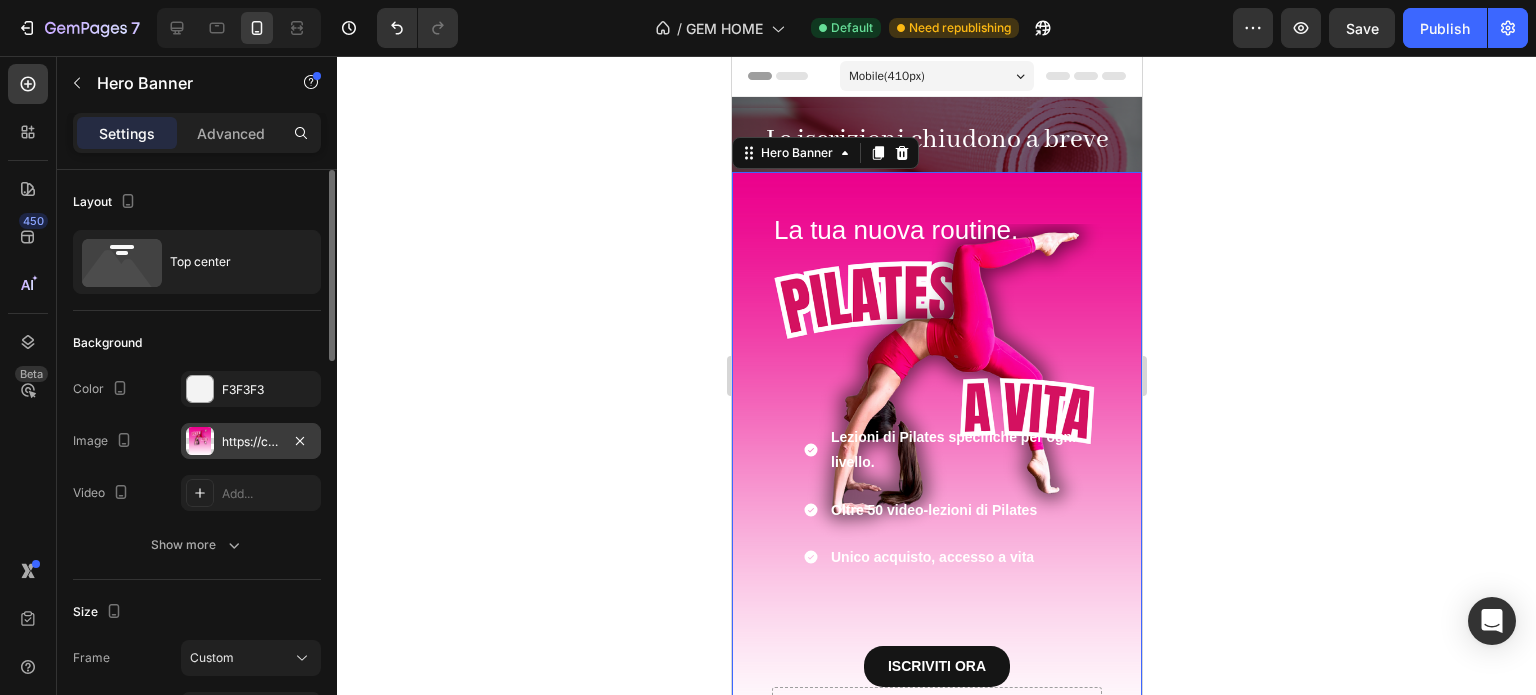 click on "https://cdn.shopify.com/s/files/1/0894/1289/5045/files/gempages_530598524128068724-c1e1985b-abfb-4460-9ef8-e5c50ad7febf.png" at bounding box center (251, 442) 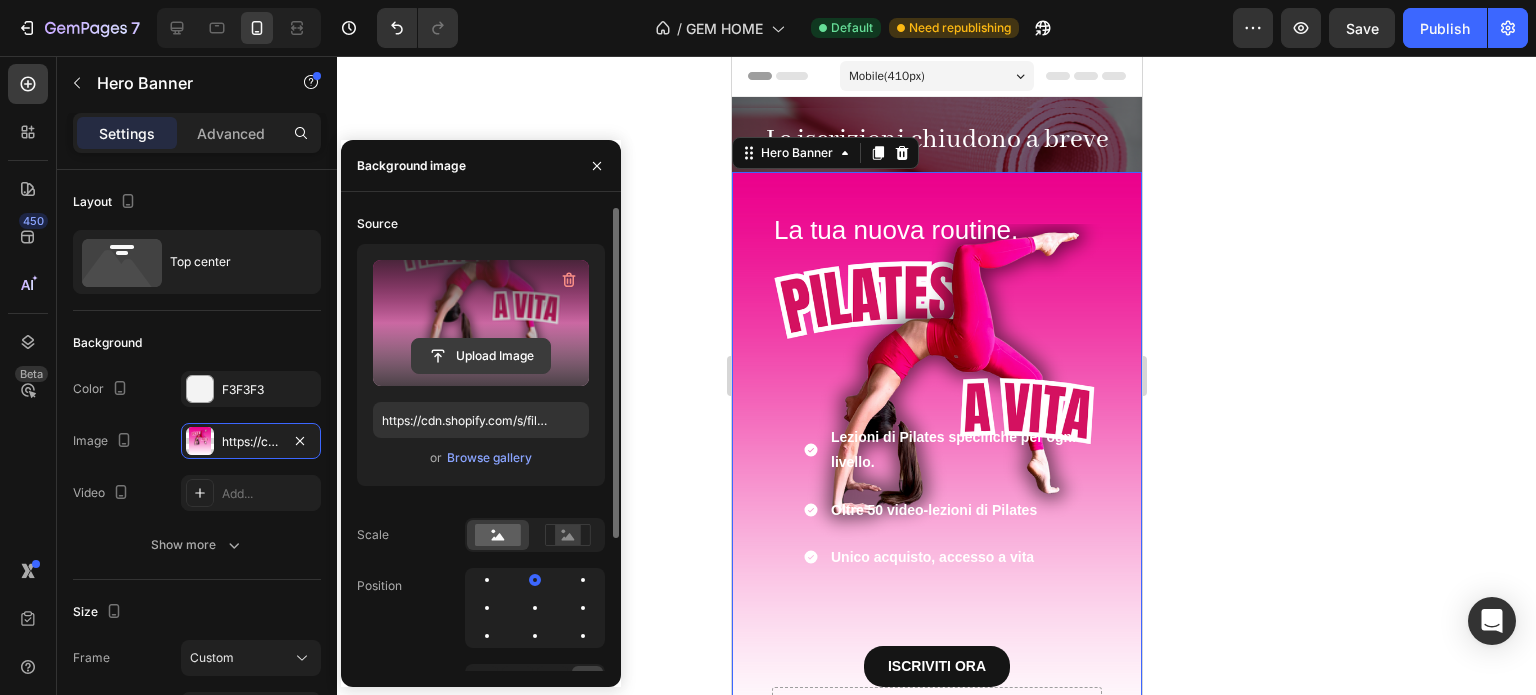 click 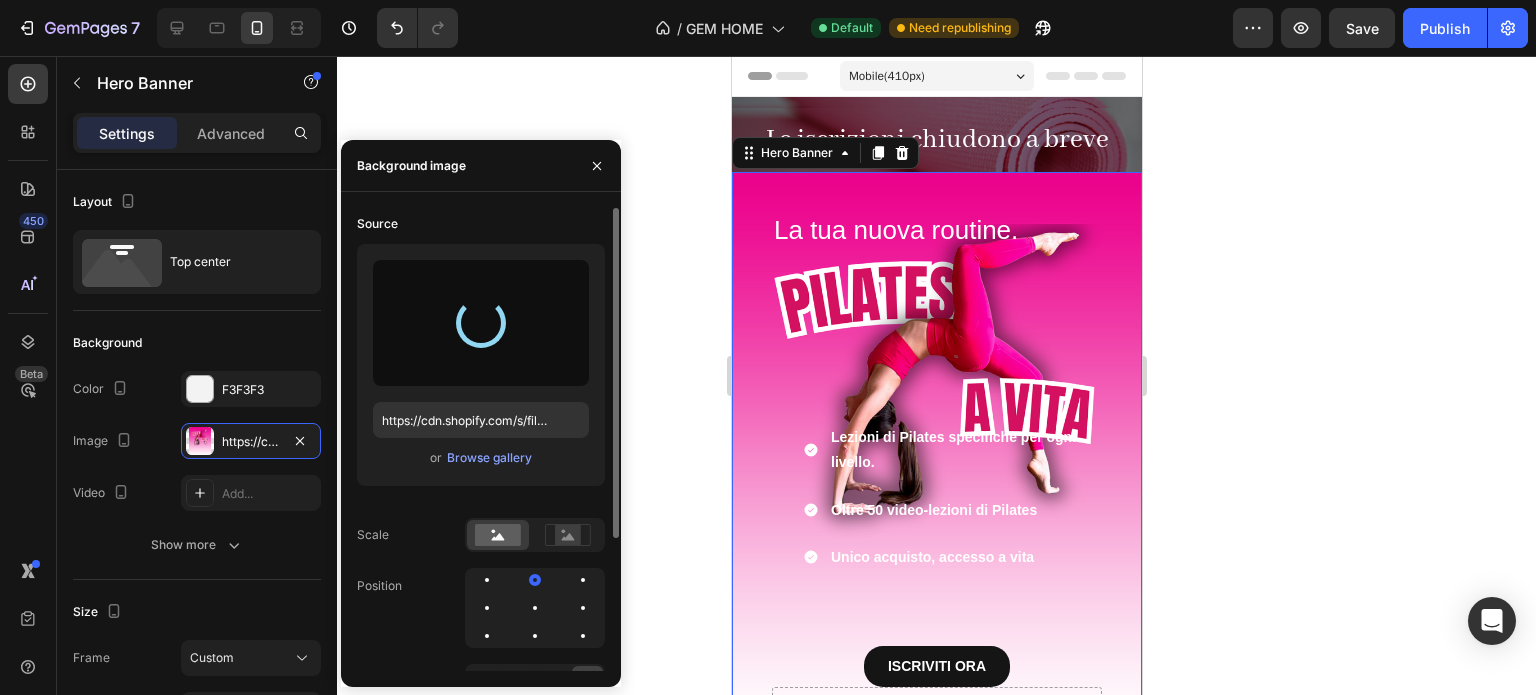 type on "https://cdn.shopify.com/s/files/1/0894/1289/5045/files/gempages_530598524128068724-2221326b-131e-4577-b3ac-2b1f63122d52.png" 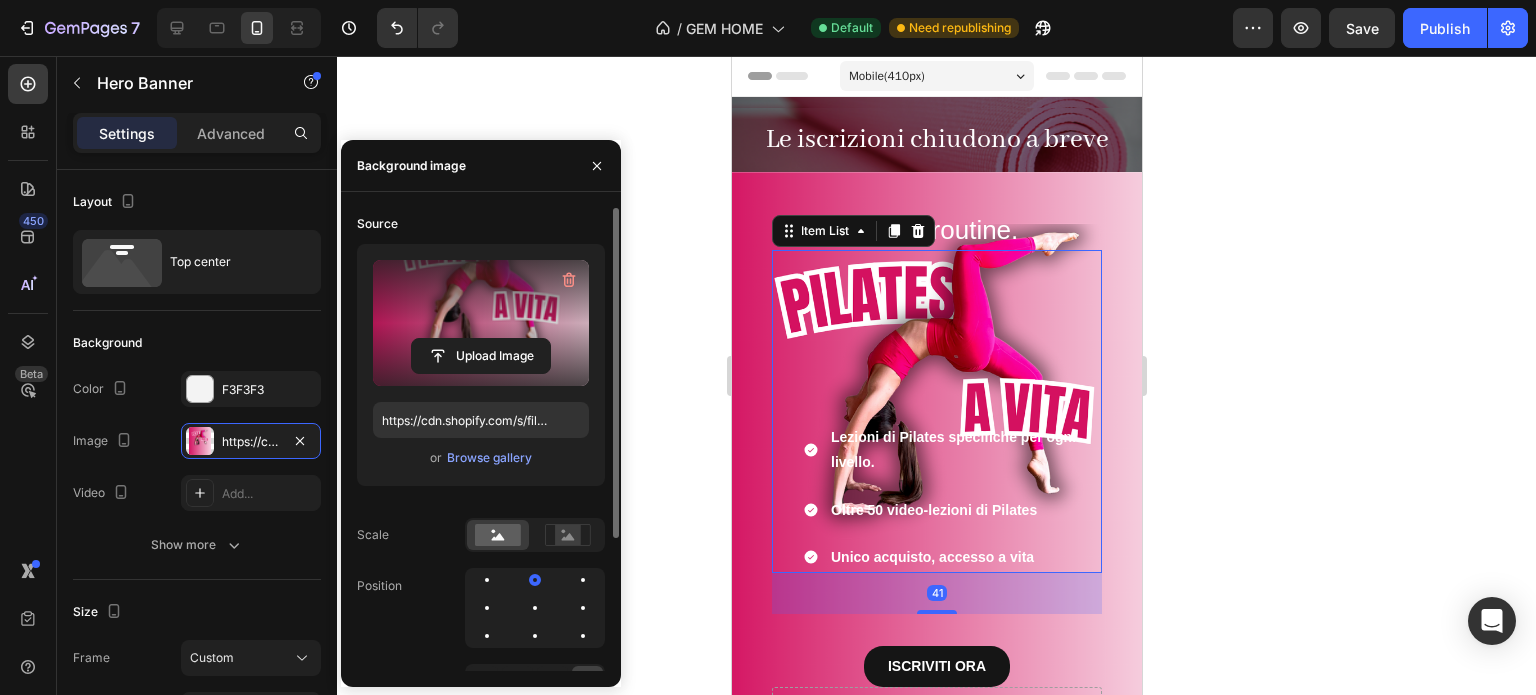 click on "Lezioni di Pilates specifiche per ogni livello. Oltre 50 video-lezioni di Pilates Unico acquisto, accesso a vita" at bounding box center [950, 497] 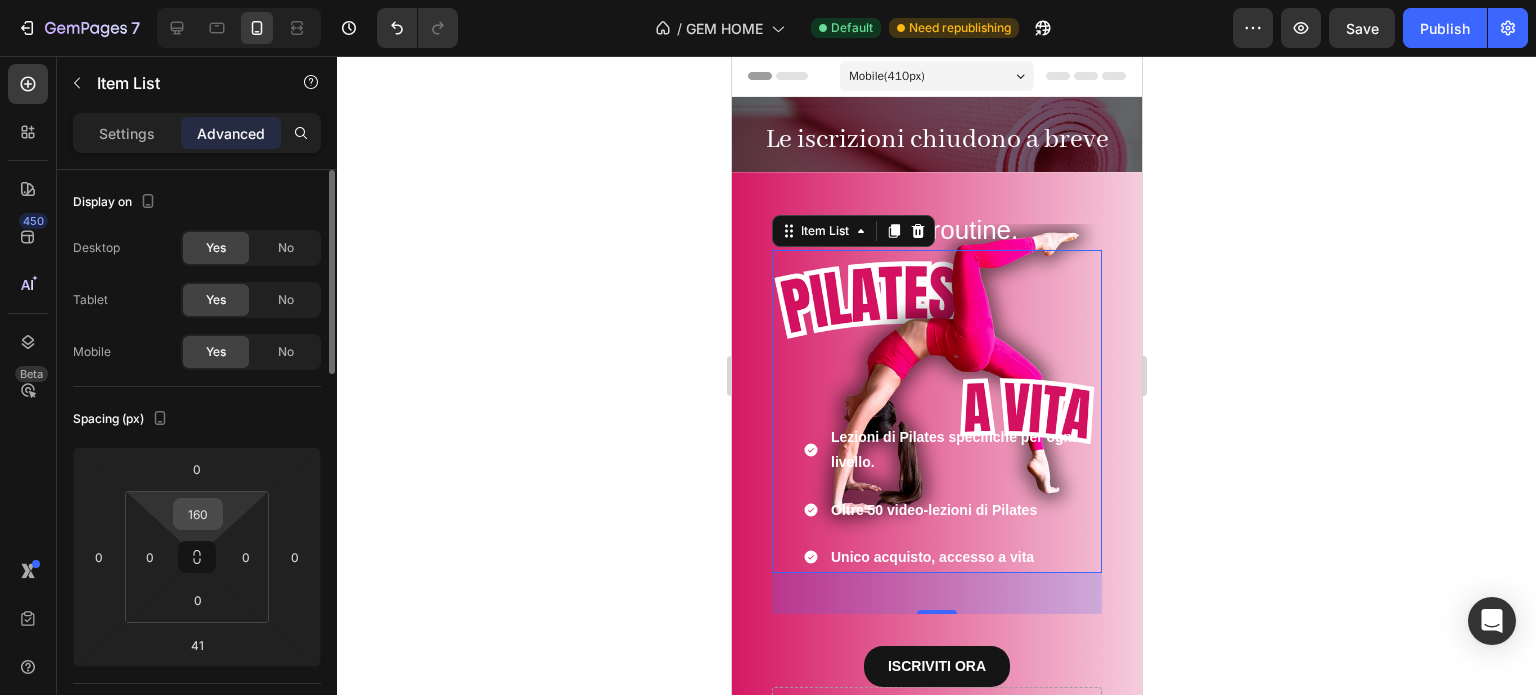 click on "160" at bounding box center [198, 514] 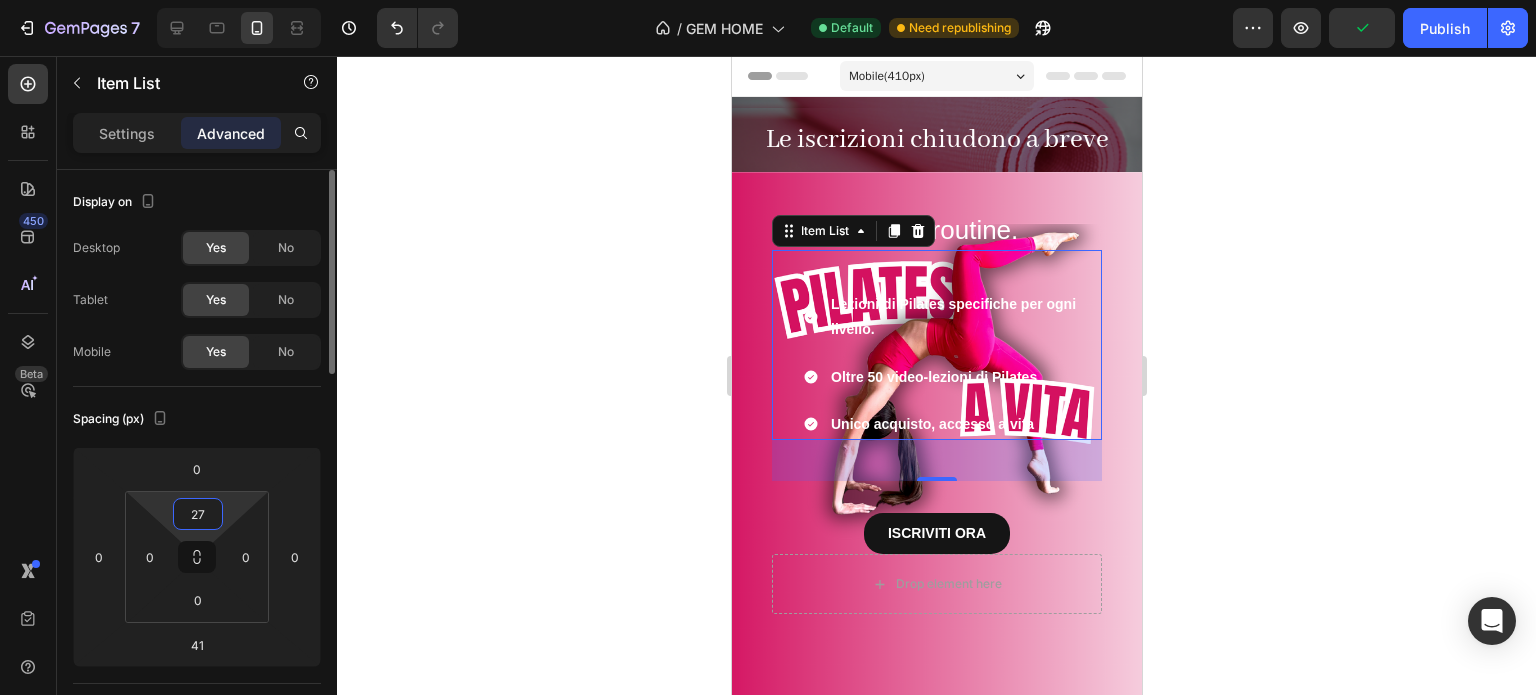 type on "270" 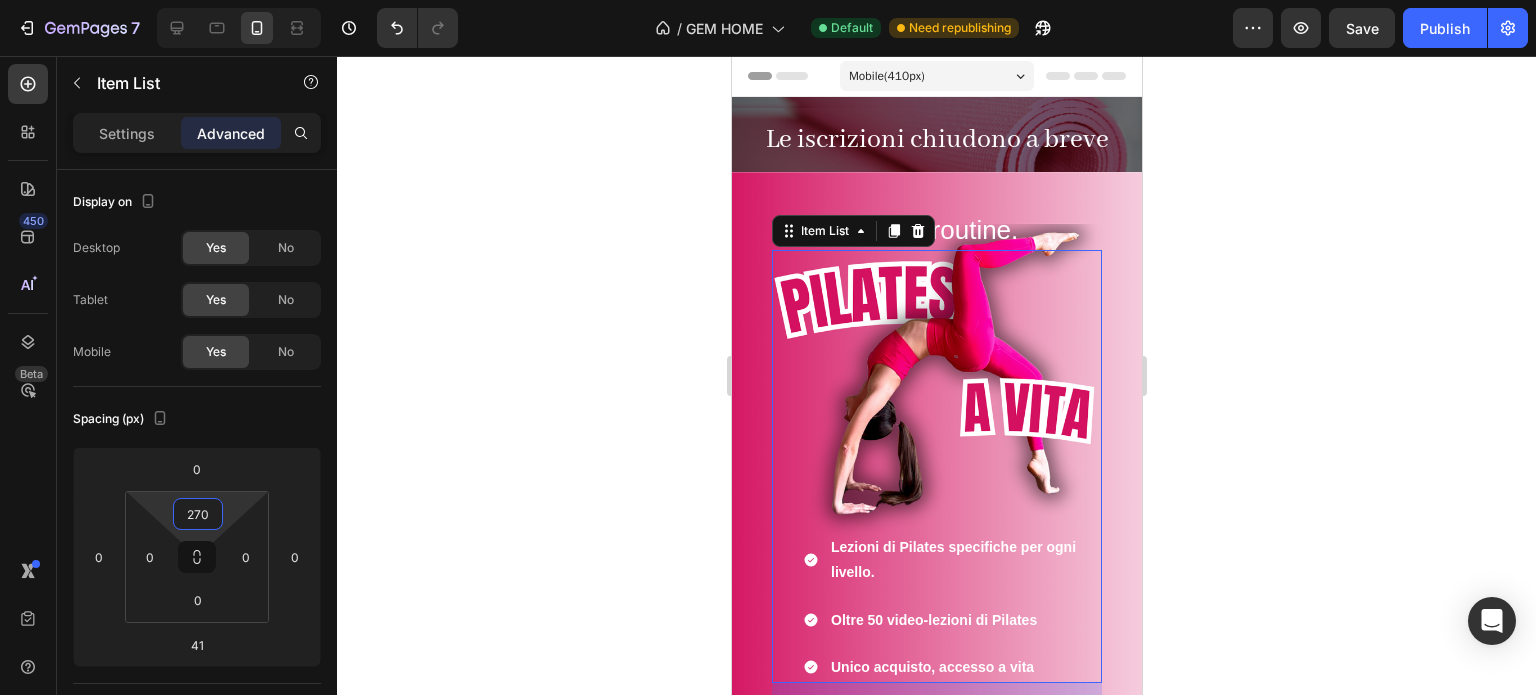 click 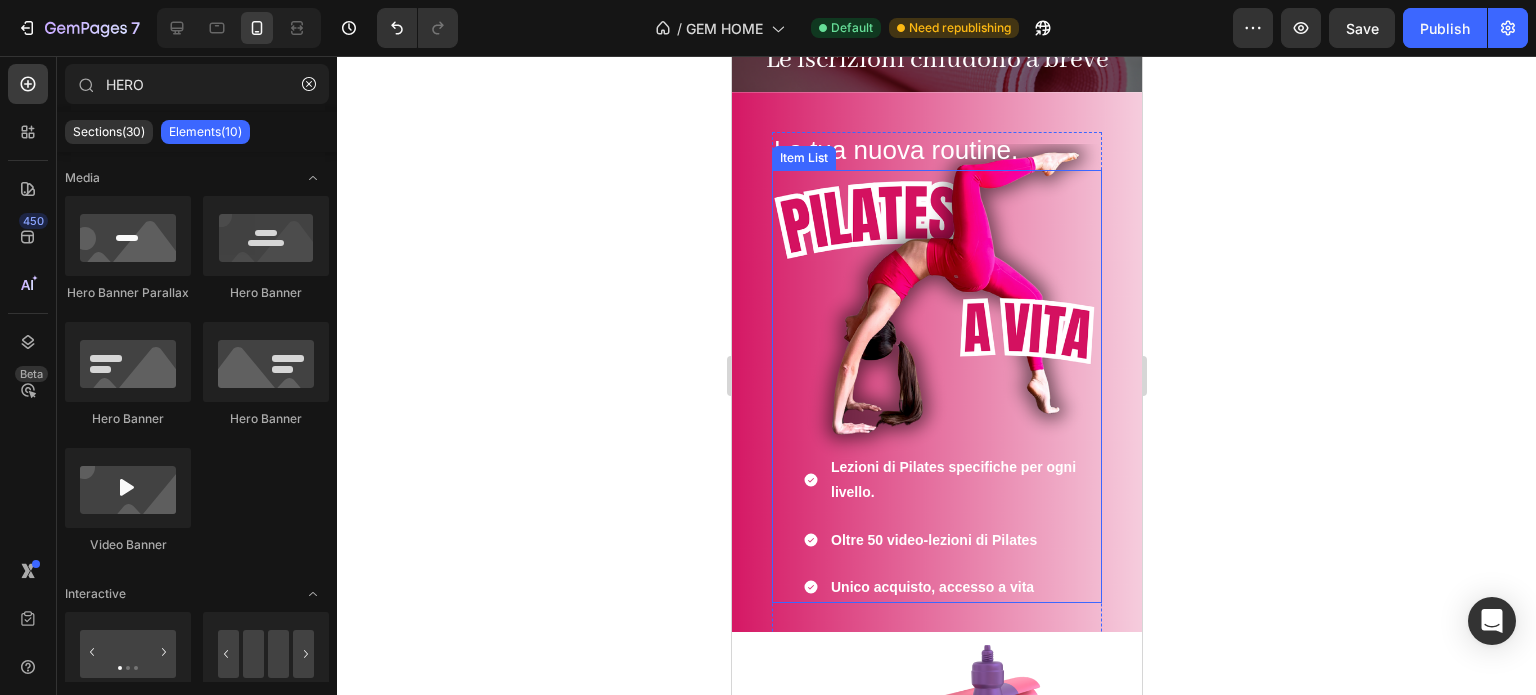 scroll, scrollTop: 100, scrollLeft: 0, axis: vertical 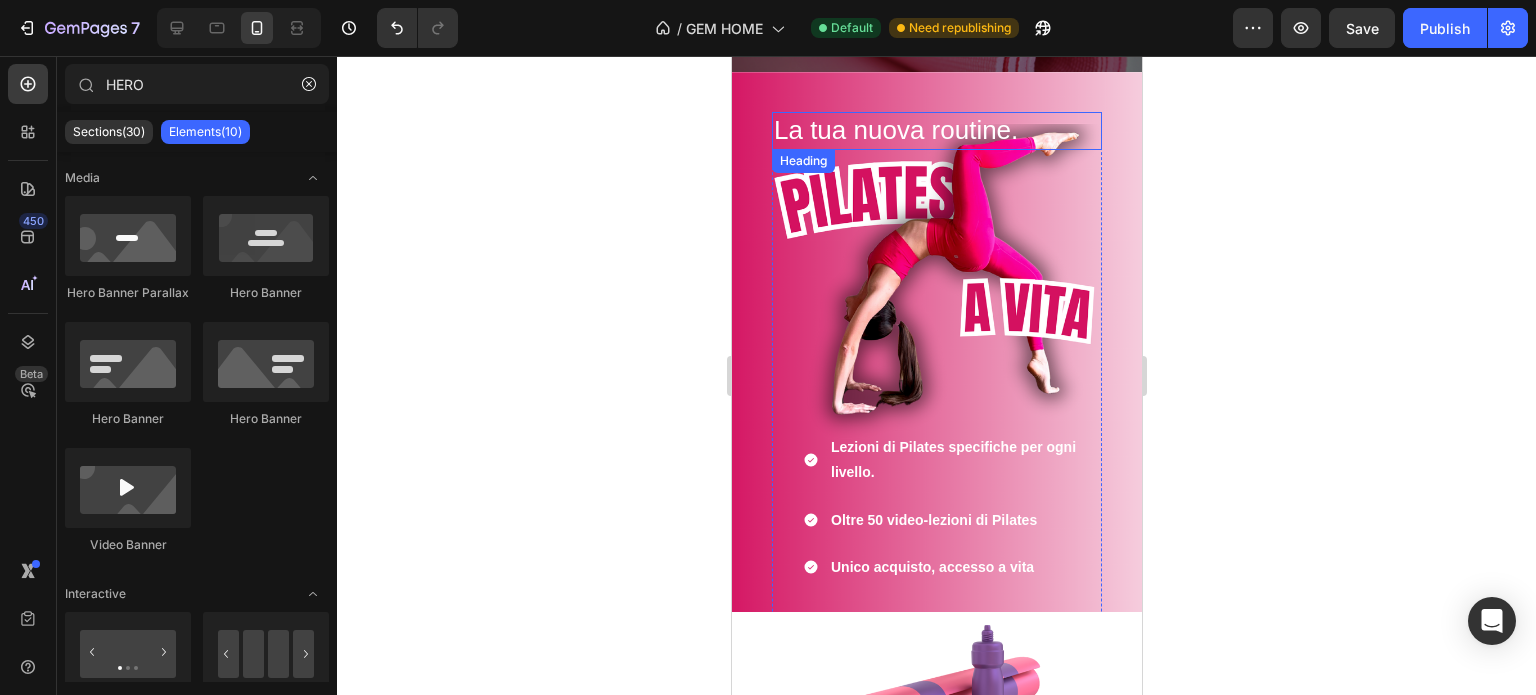 click on "La tua nuova routine." at bounding box center (936, 131) 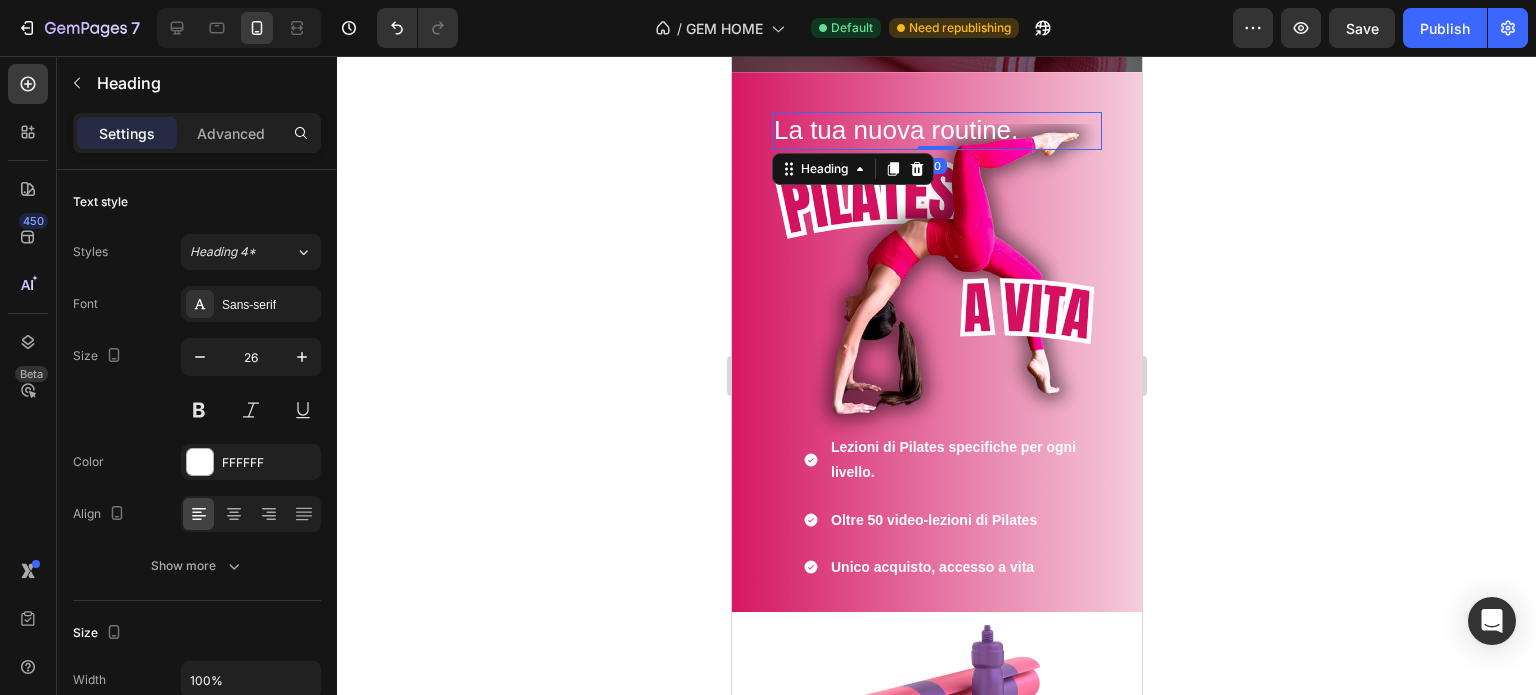 click on "La tua nuova routine." at bounding box center (936, 131) 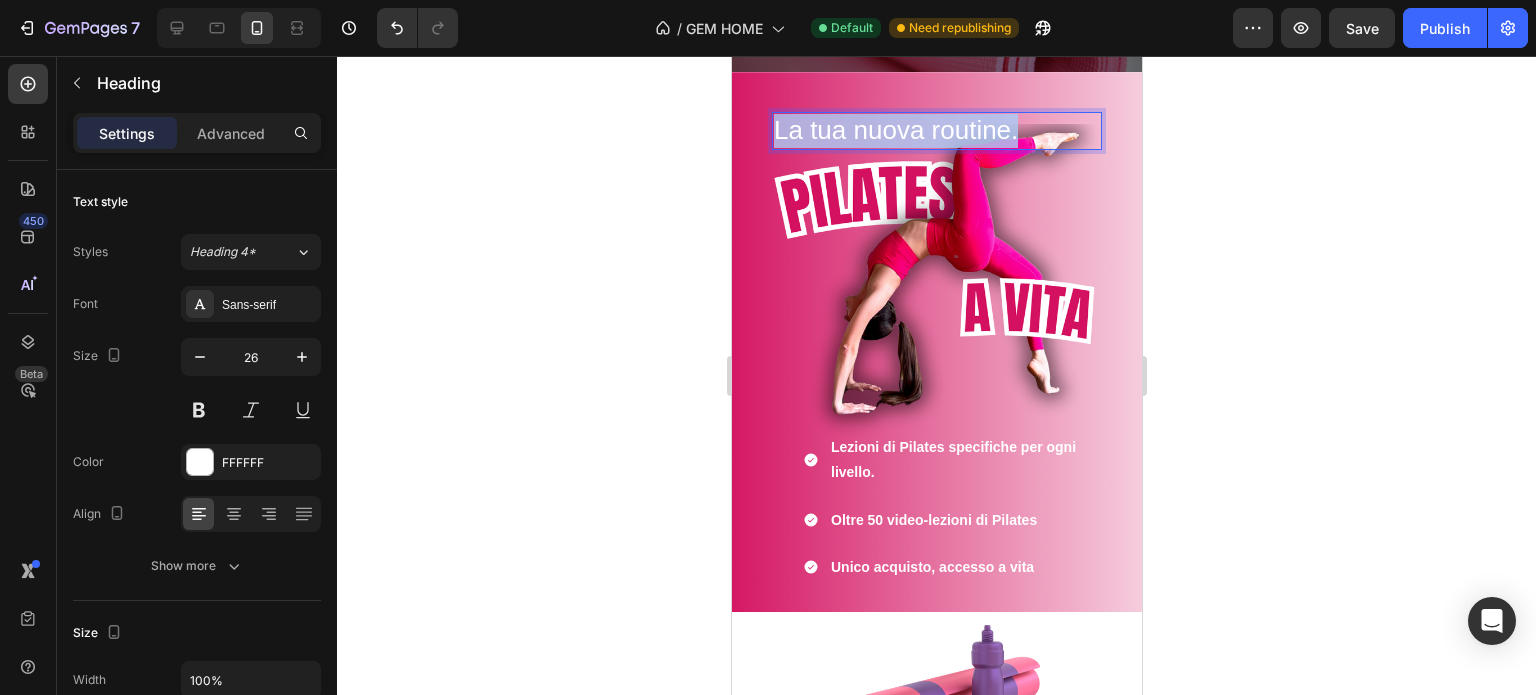 click on "La tua nuova routine." at bounding box center (936, 131) 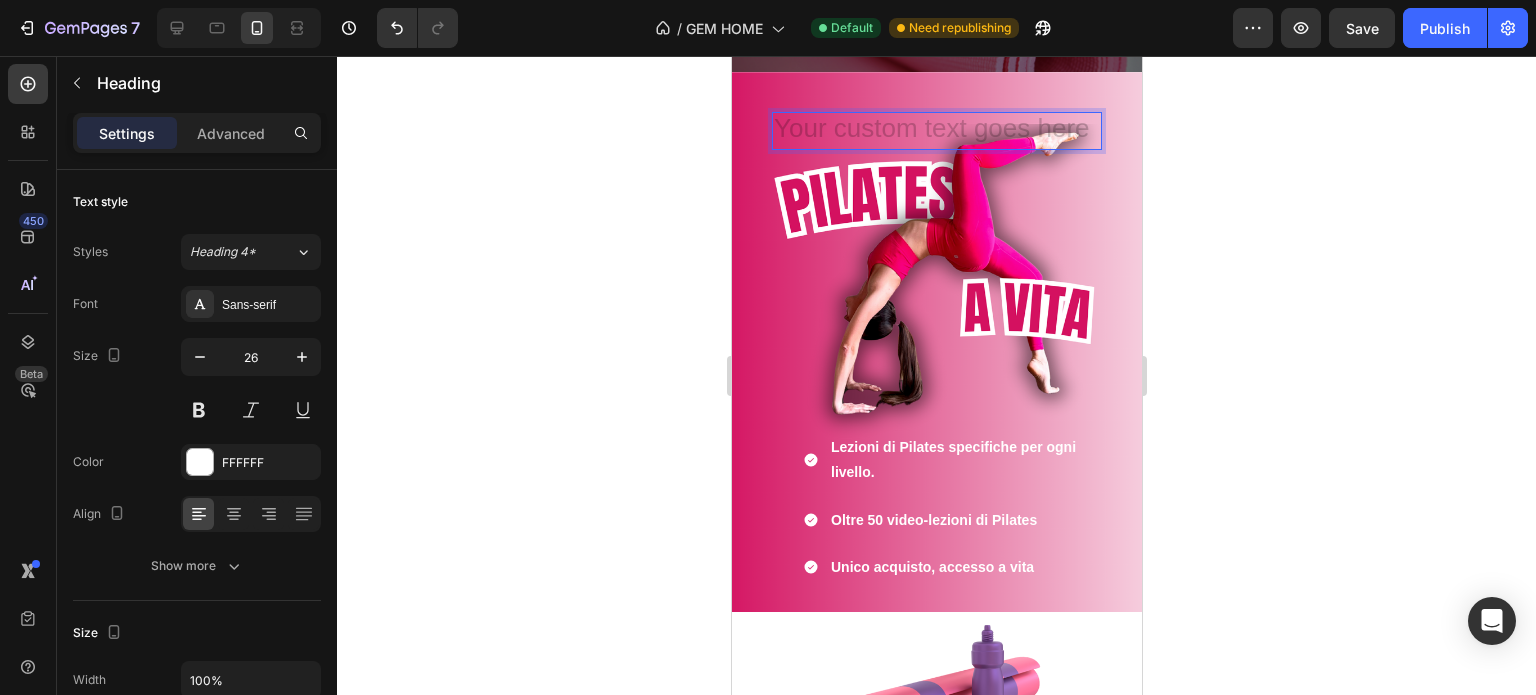 click 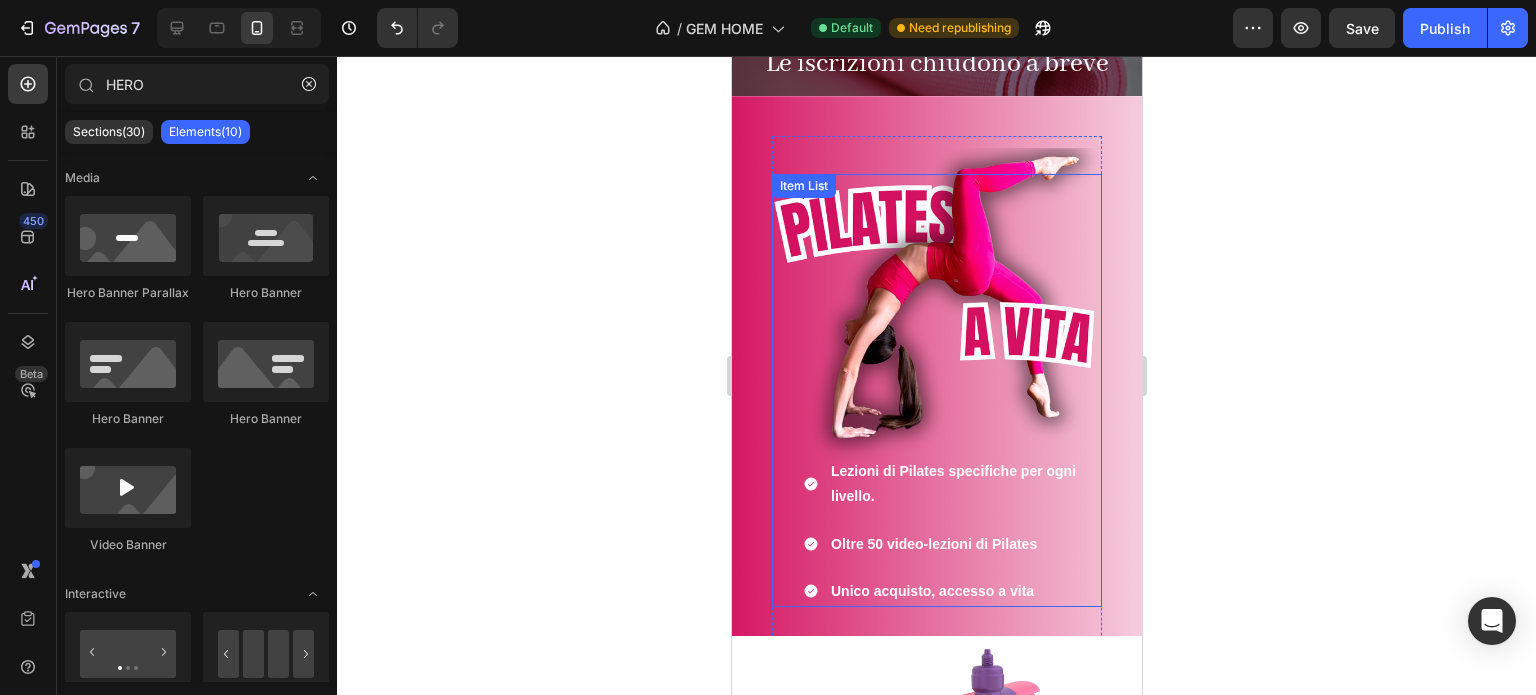 scroll, scrollTop: 0, scrollLeft: 0, axis: both 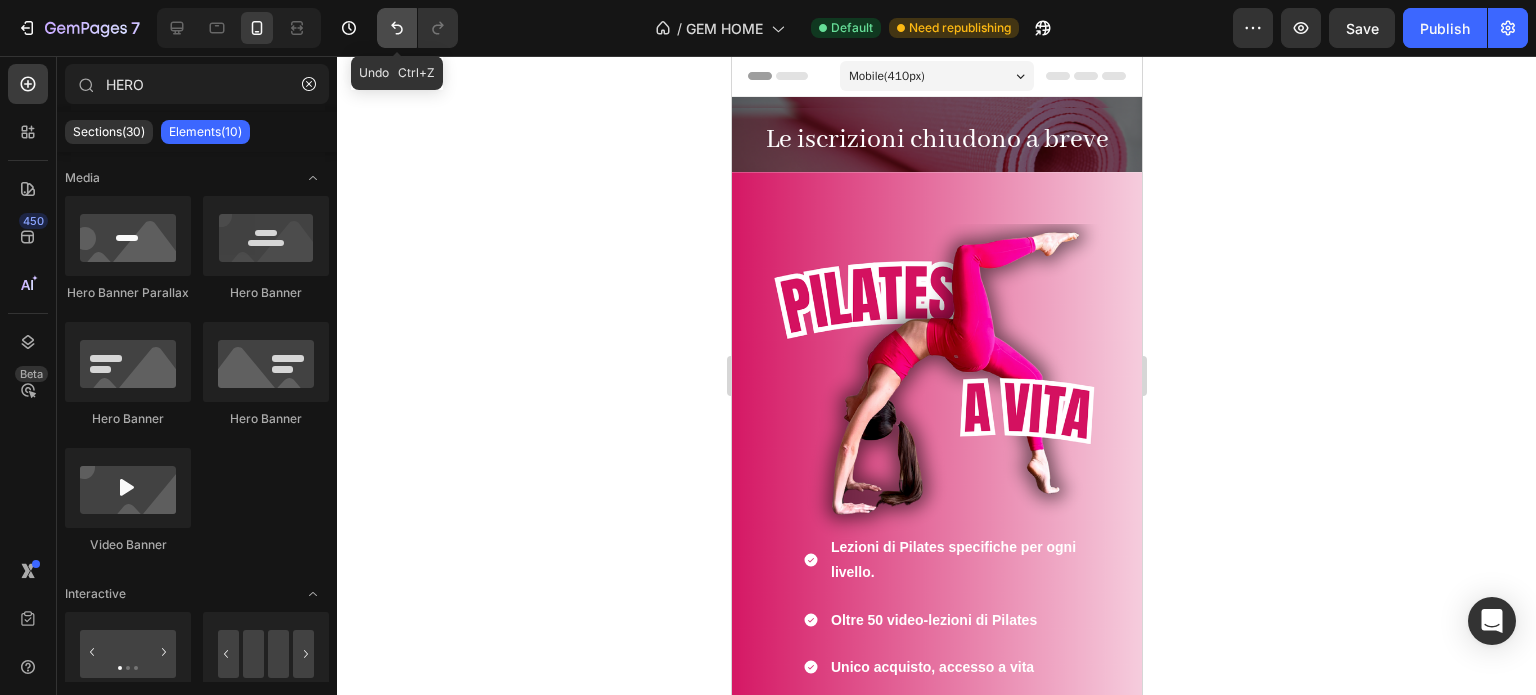 click 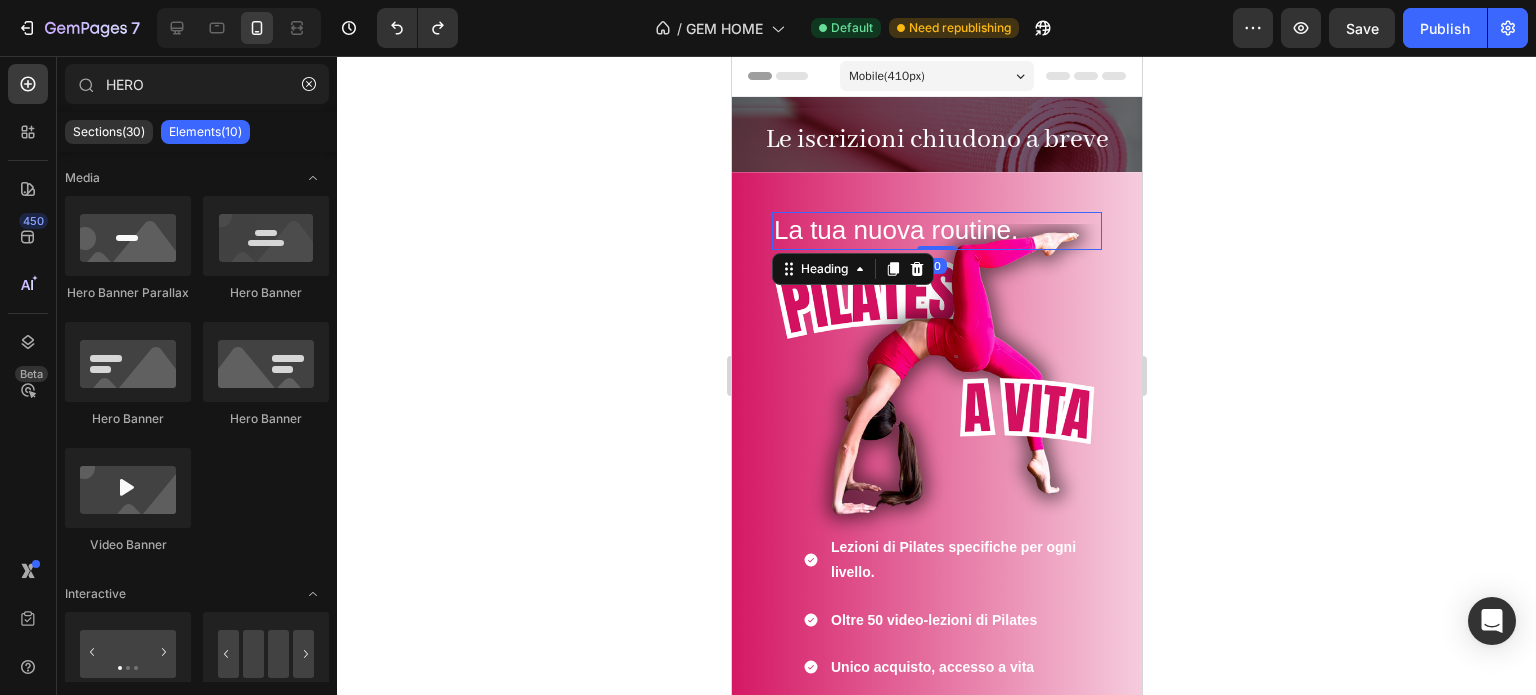 click on "La tua nuova routine." at bounding box center [936, 231] 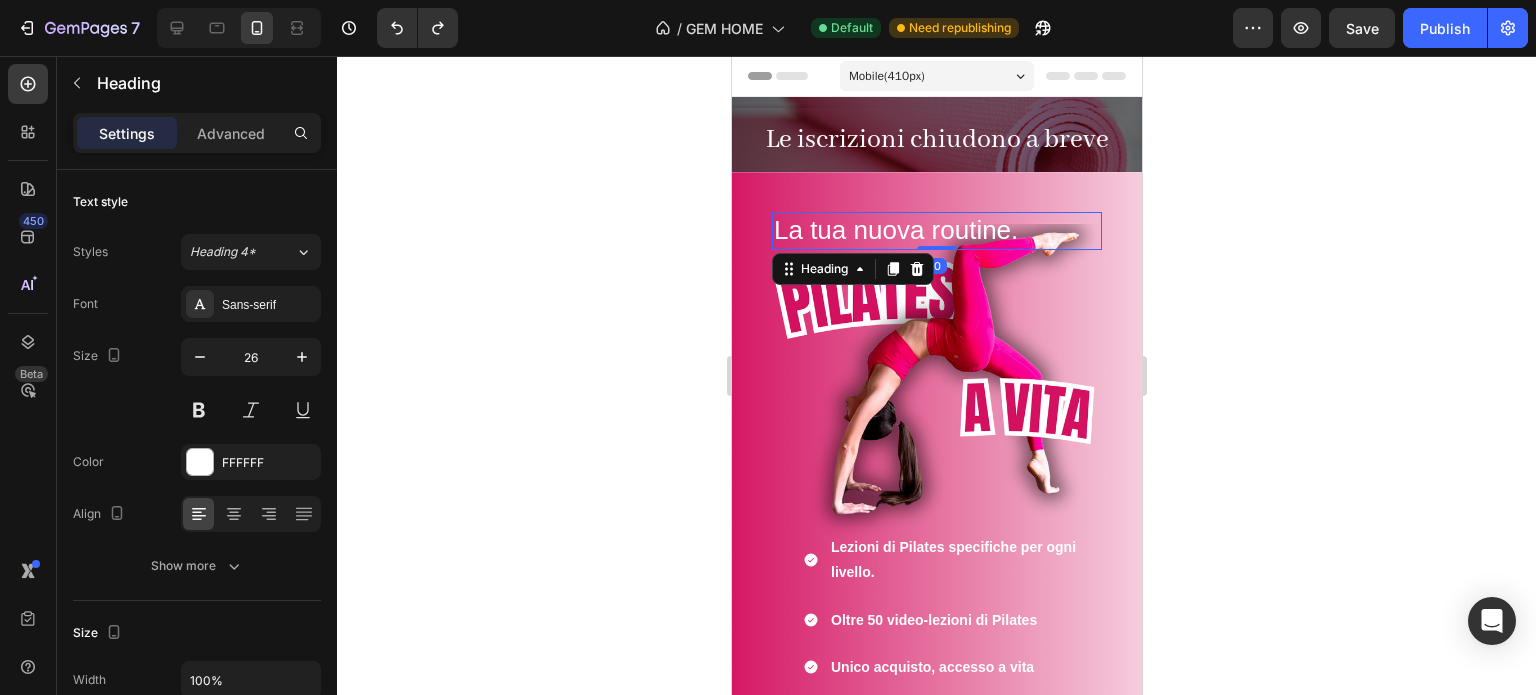 click on "La tua nuova routine." at bounding box center (936, 231) 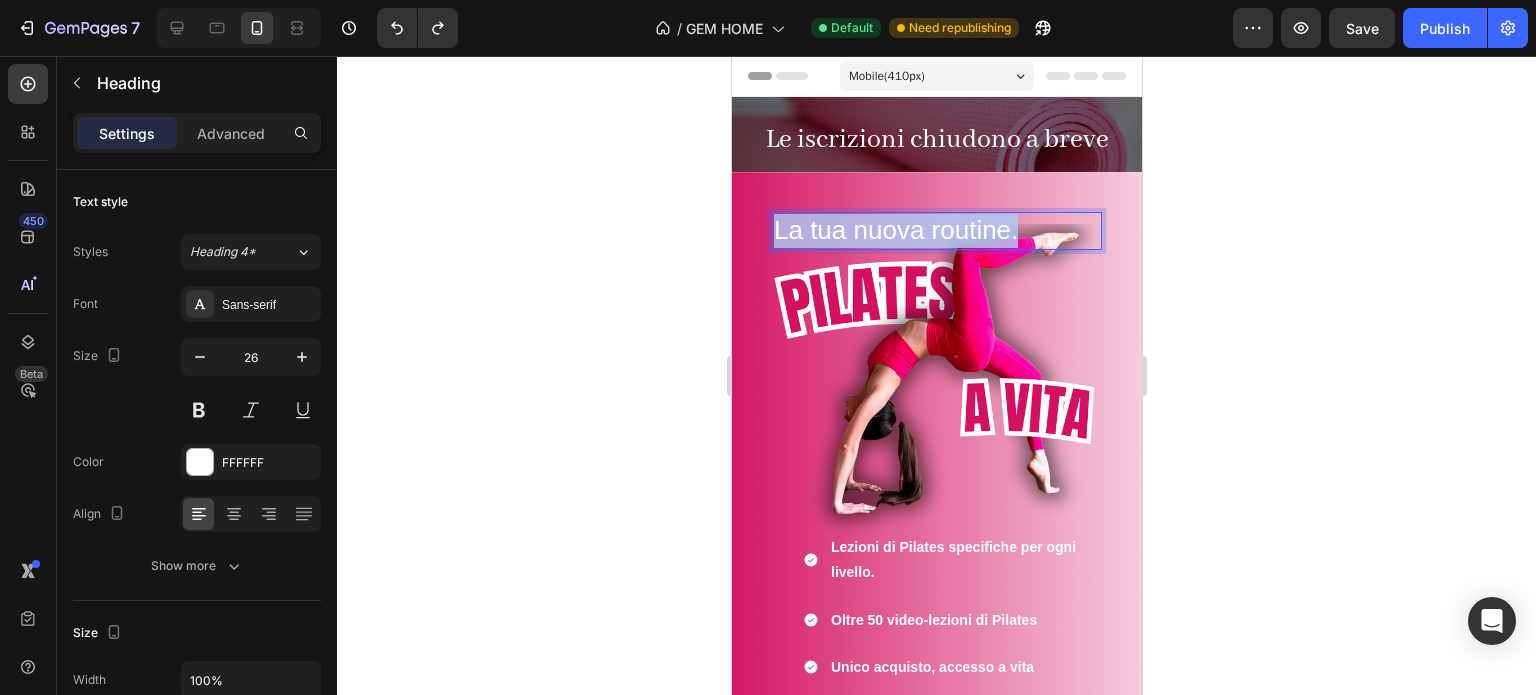 click on "La tua nuova routine." at bounding box center (936, 231) 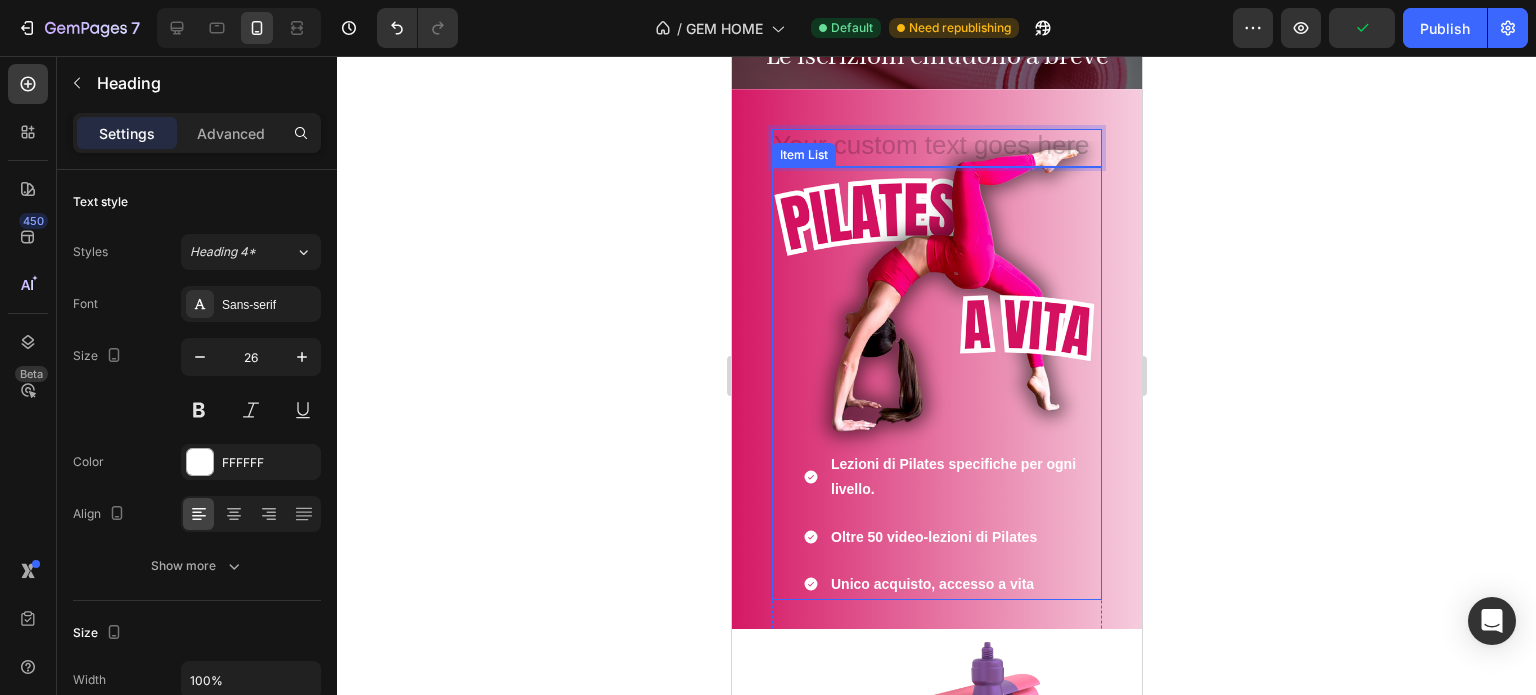 scroll, scrollTop: 100, scrollLeft: 0, axis: vertical 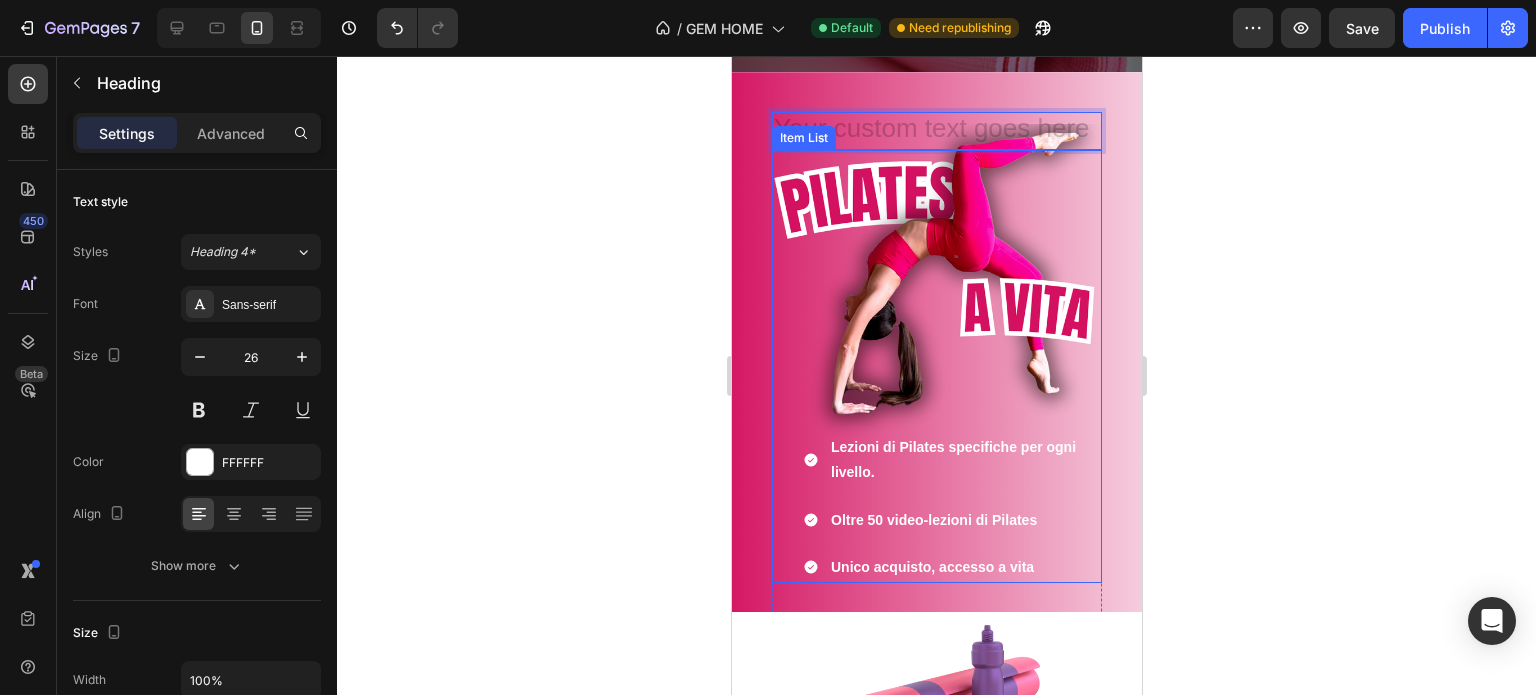 click on "Unico acquisto, accesso a vita" at bounding box center [931, 567] 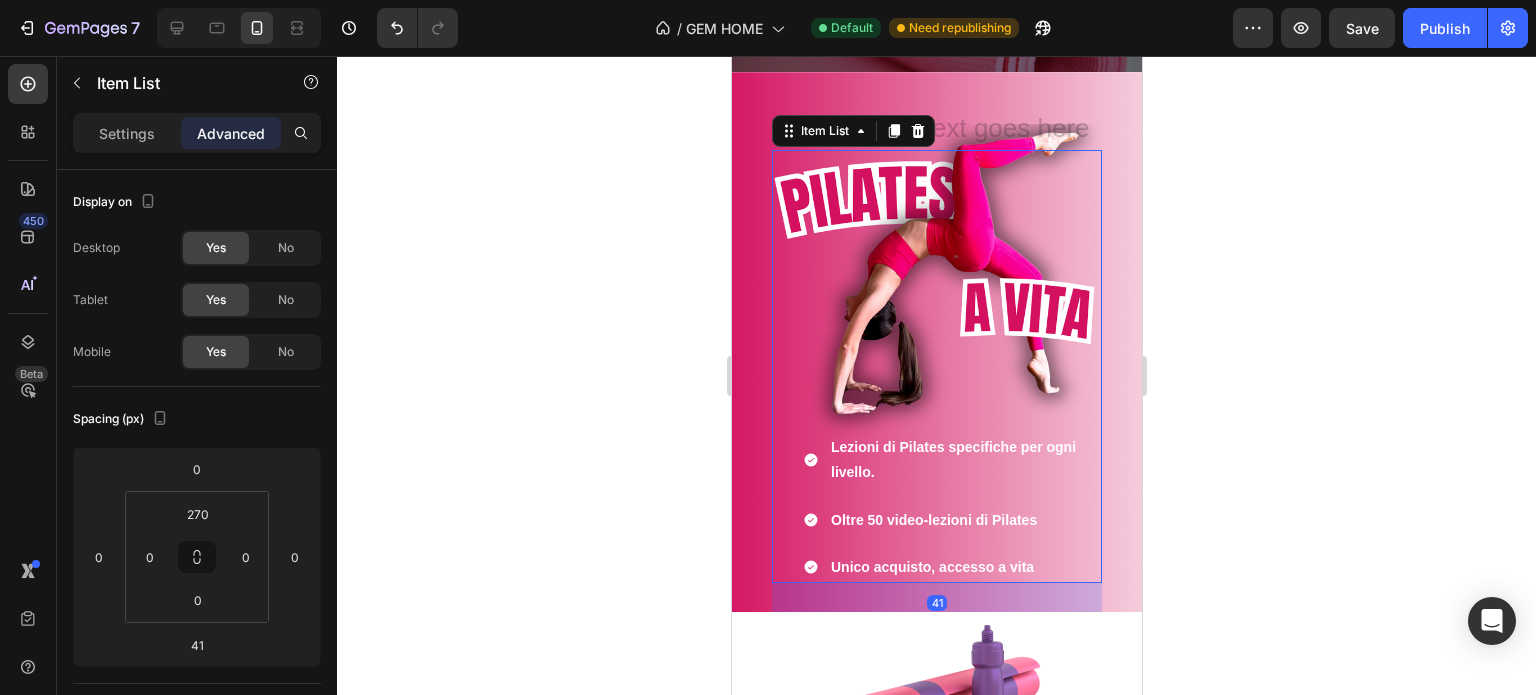 click on "Unico acquisto, accesso a vita" at bounding box center (931, 567) 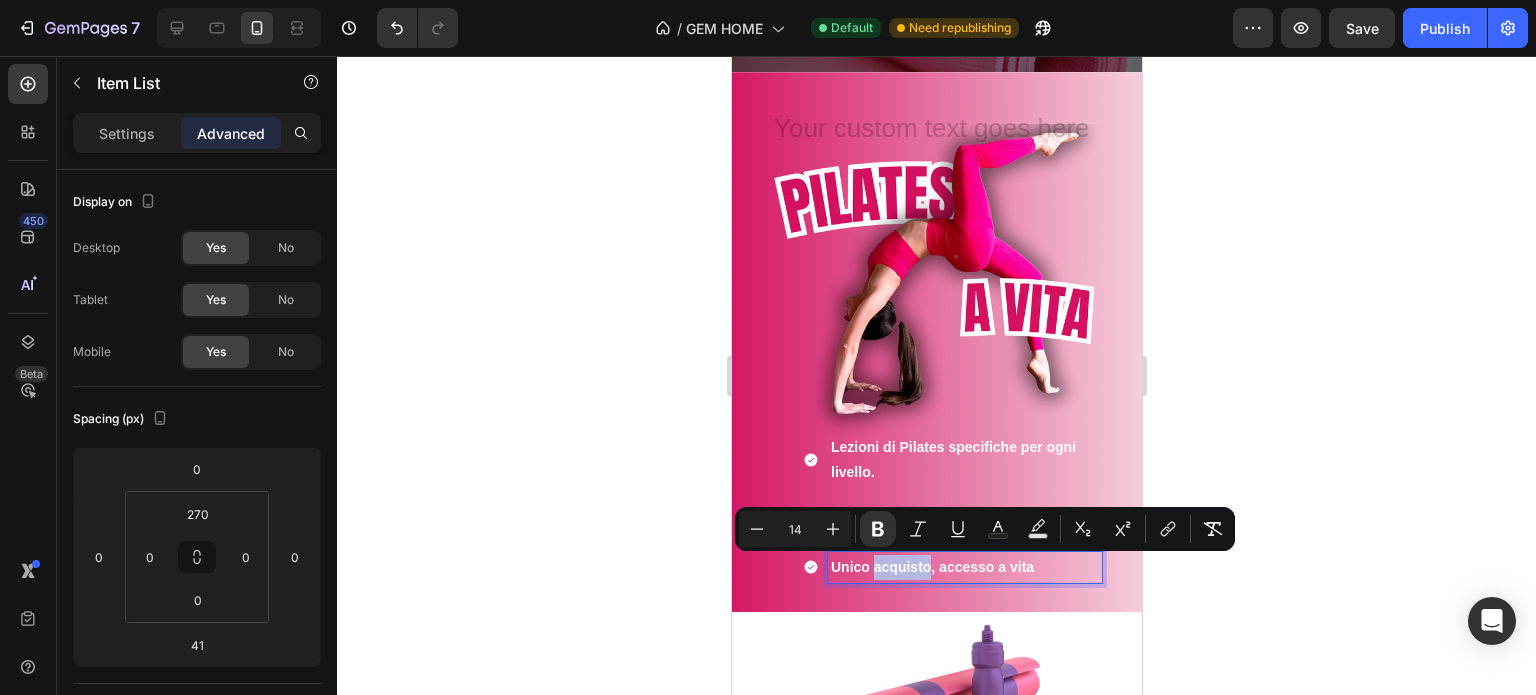 click 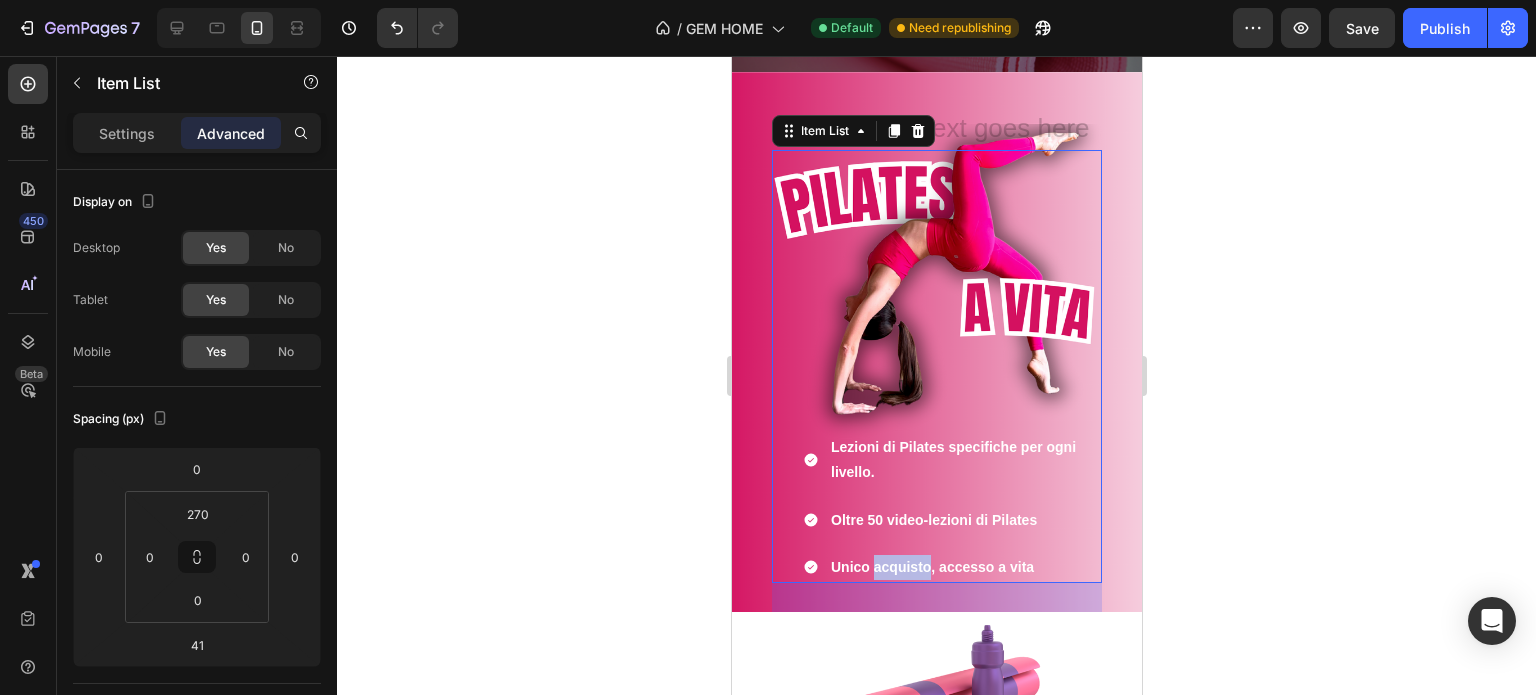 click 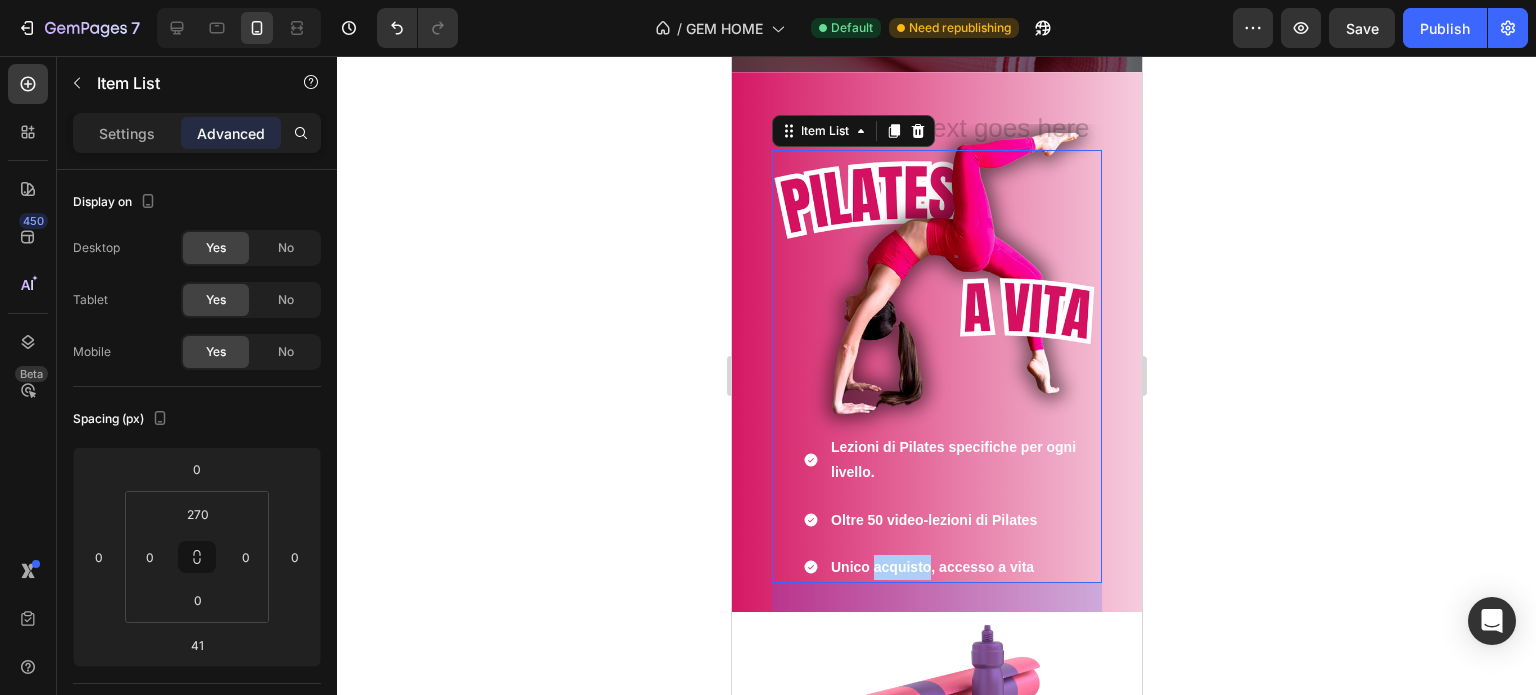 click 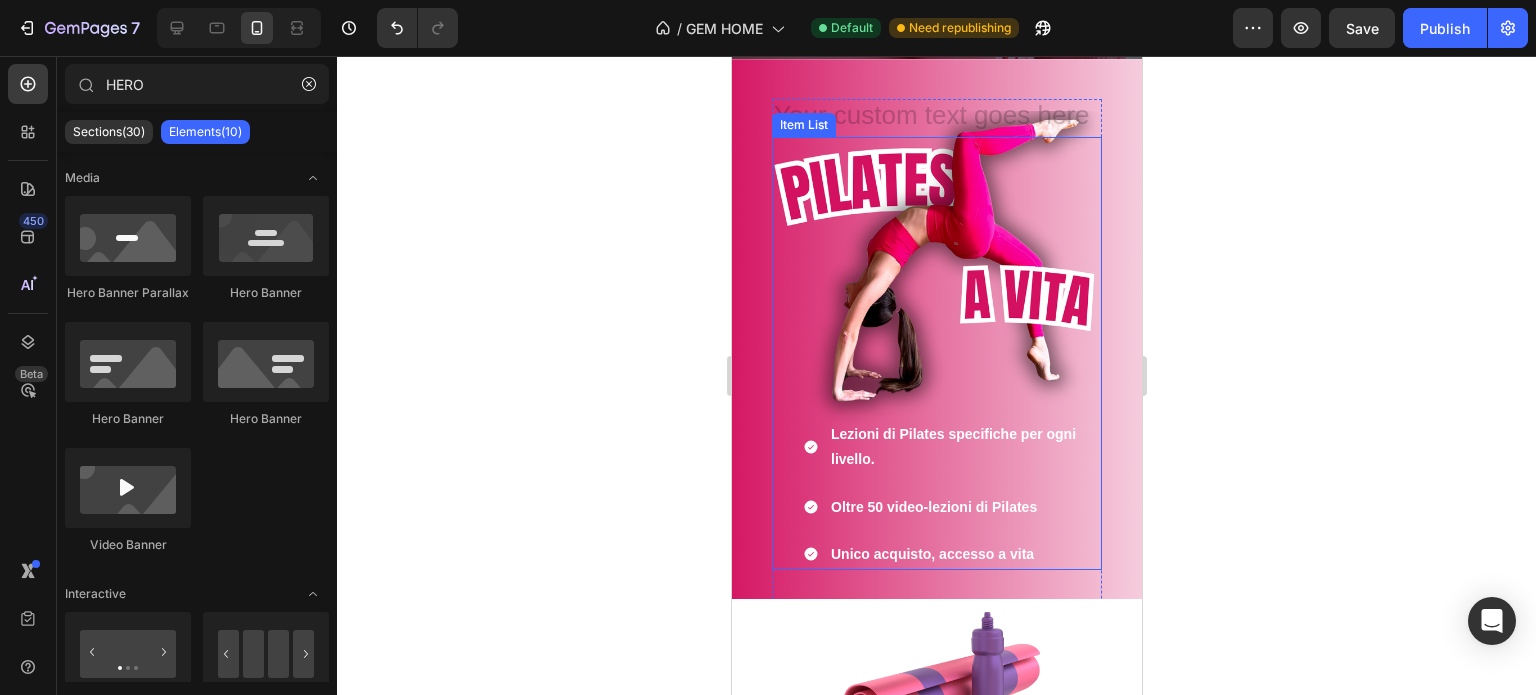 scroll, scrollTop: 200, scrollLeft: 0, axis: vertical 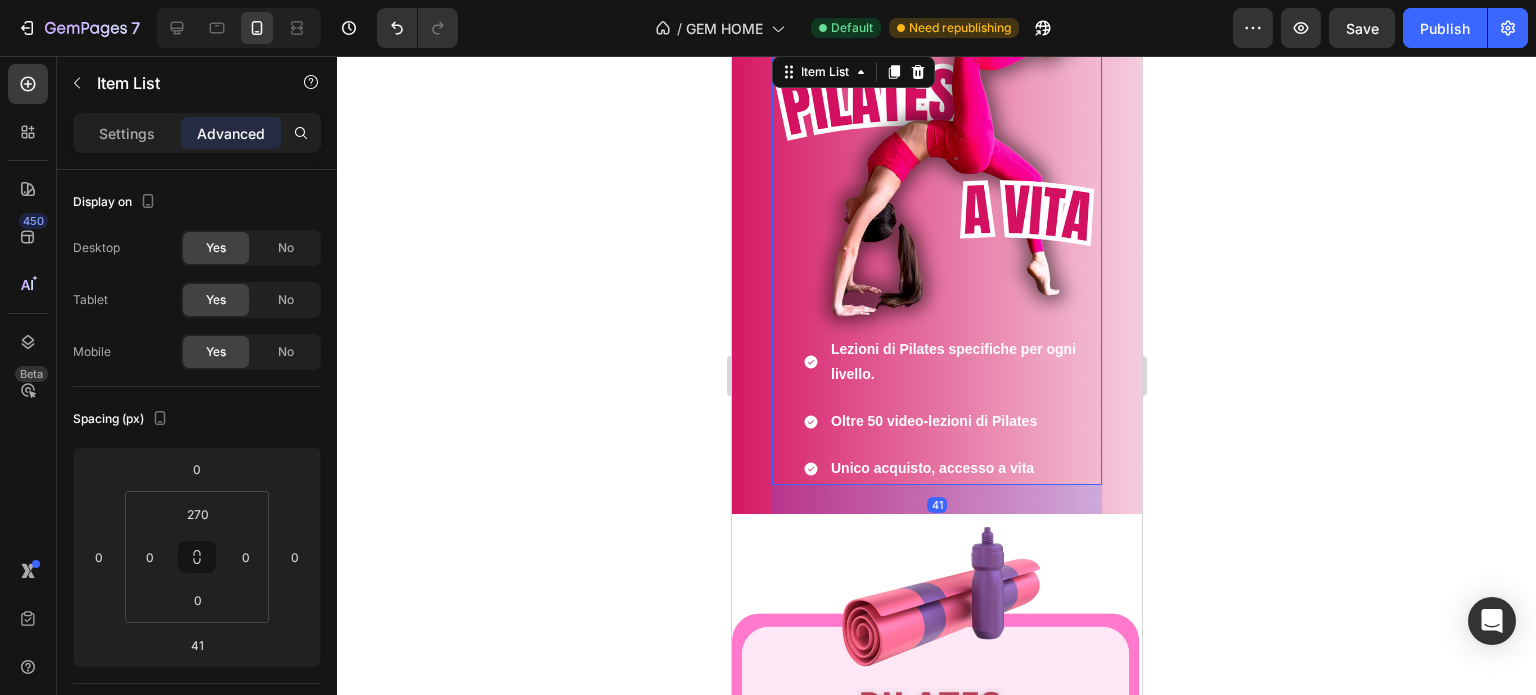 click on "Oltre 50 video-lezioni di Pilates" at bounding box center (964, 421) 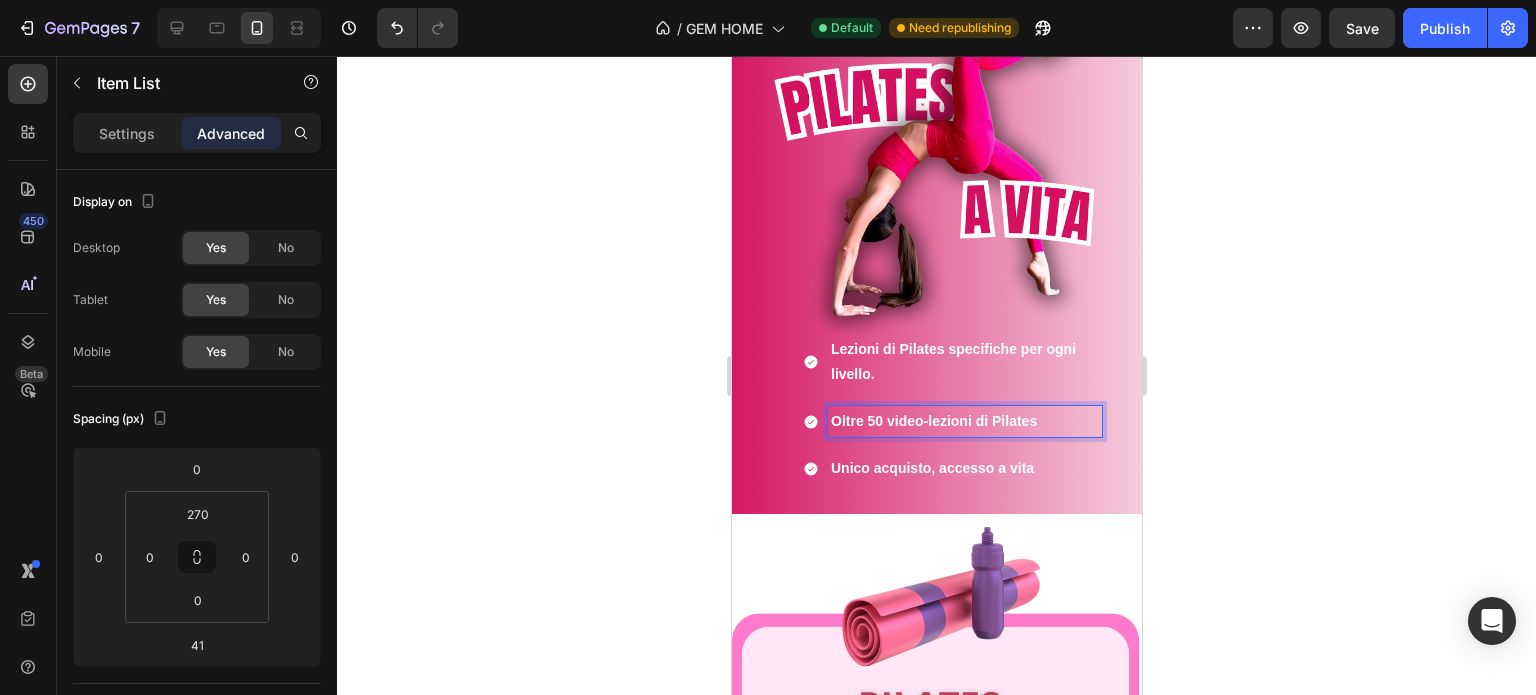 click on "Oltre 50 video-lezioni di Pilates" at bounding box center (933, 421) 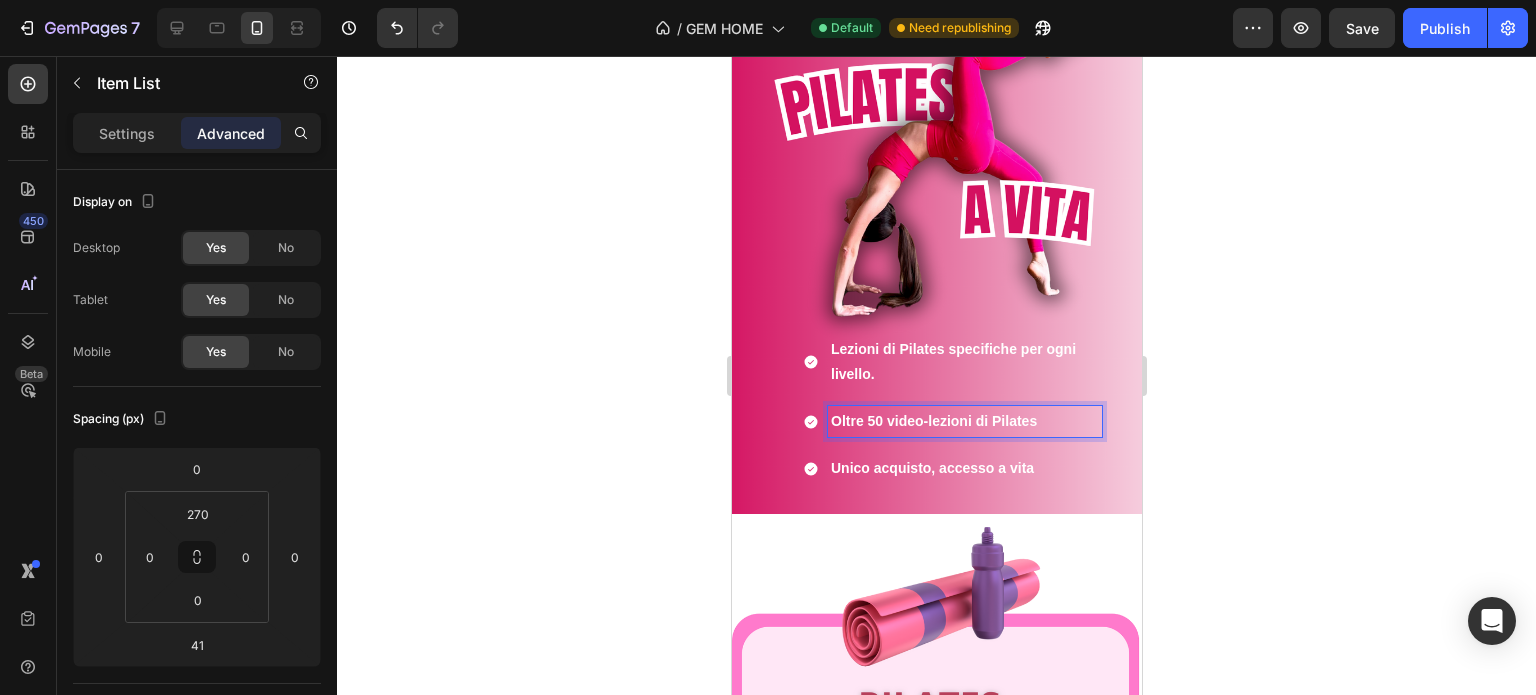 click on "Oltre 50 video-lezioni di Pilates" at bounding box center [933, 421] 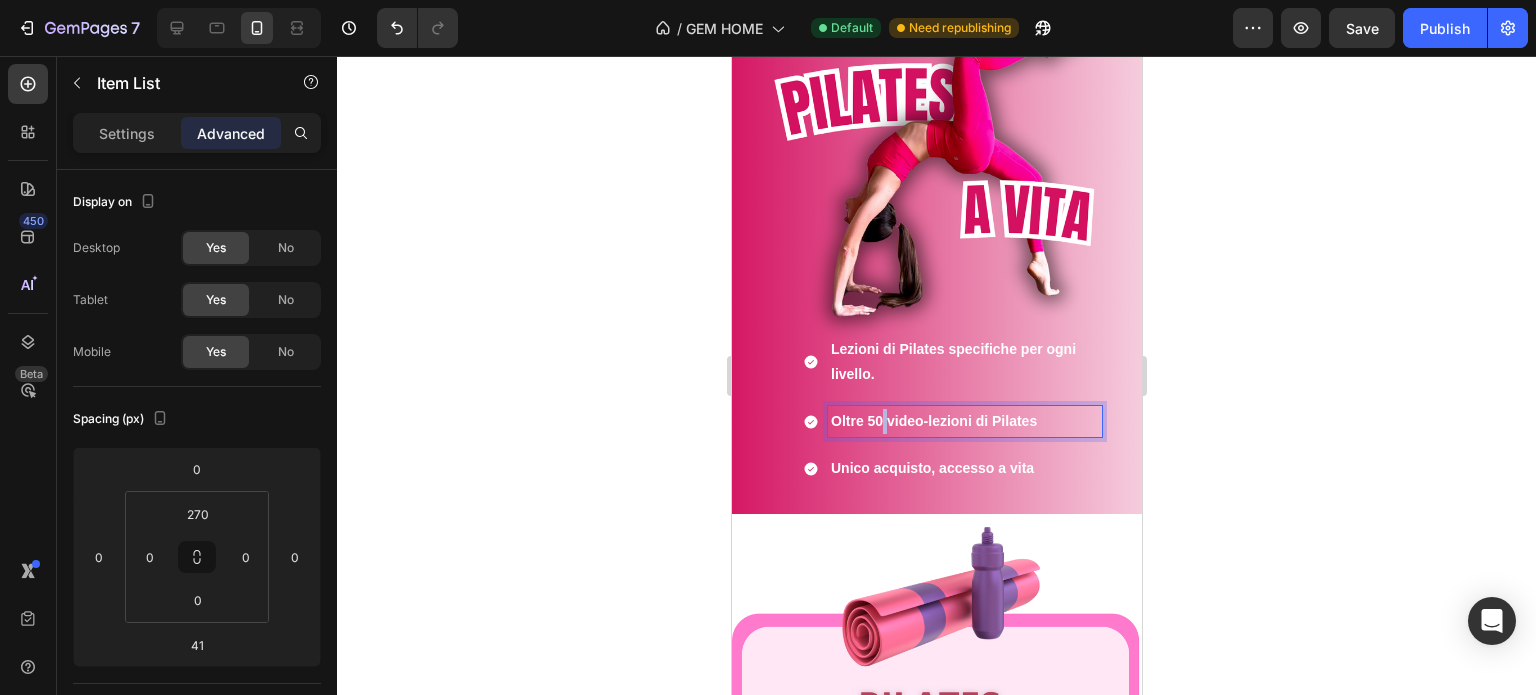 click on "Oltre 50 video-lezioni di Pilates" at bounding box center (933, 421) 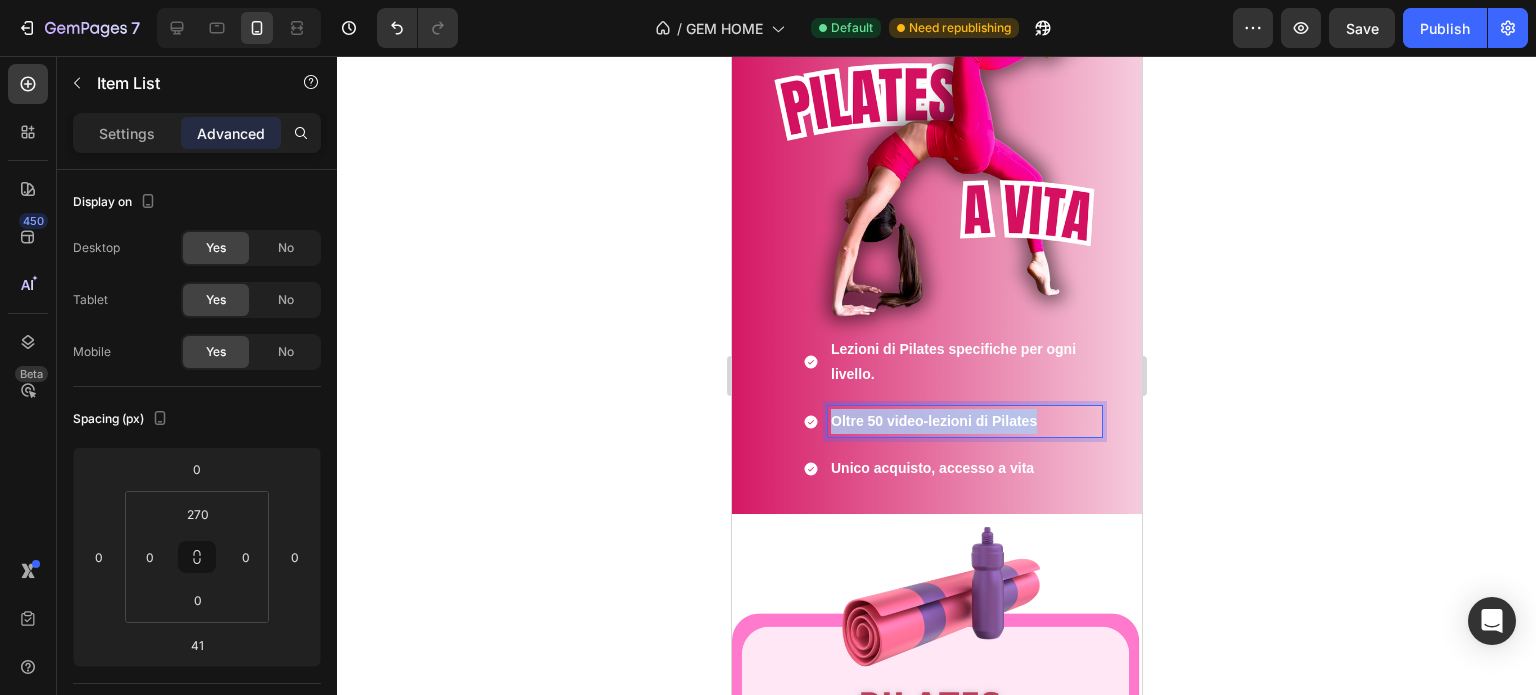 click on "Oltre 50 video-lezioni di Pilates" at bounding box center (933, 421) 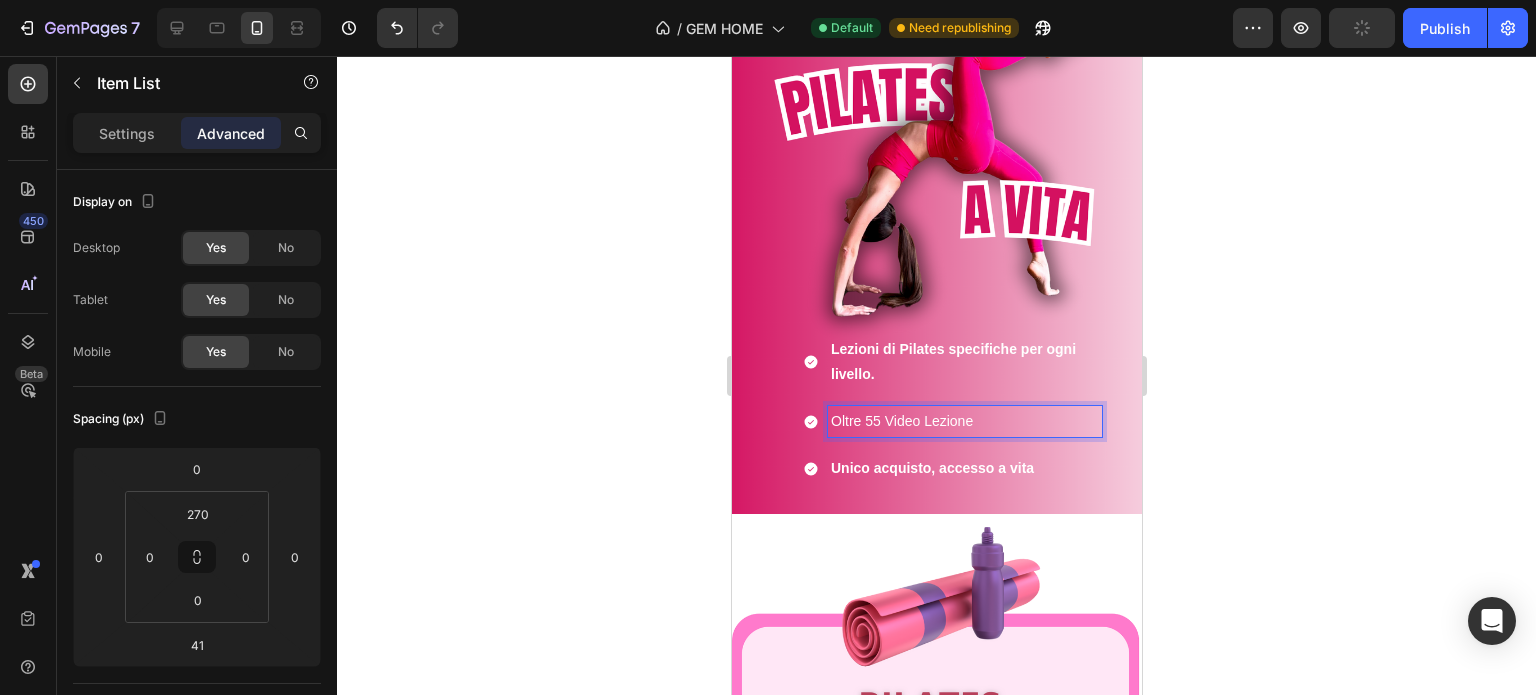 click on "Oltre 55 Video Lezione" at bounding box center [964, 421] 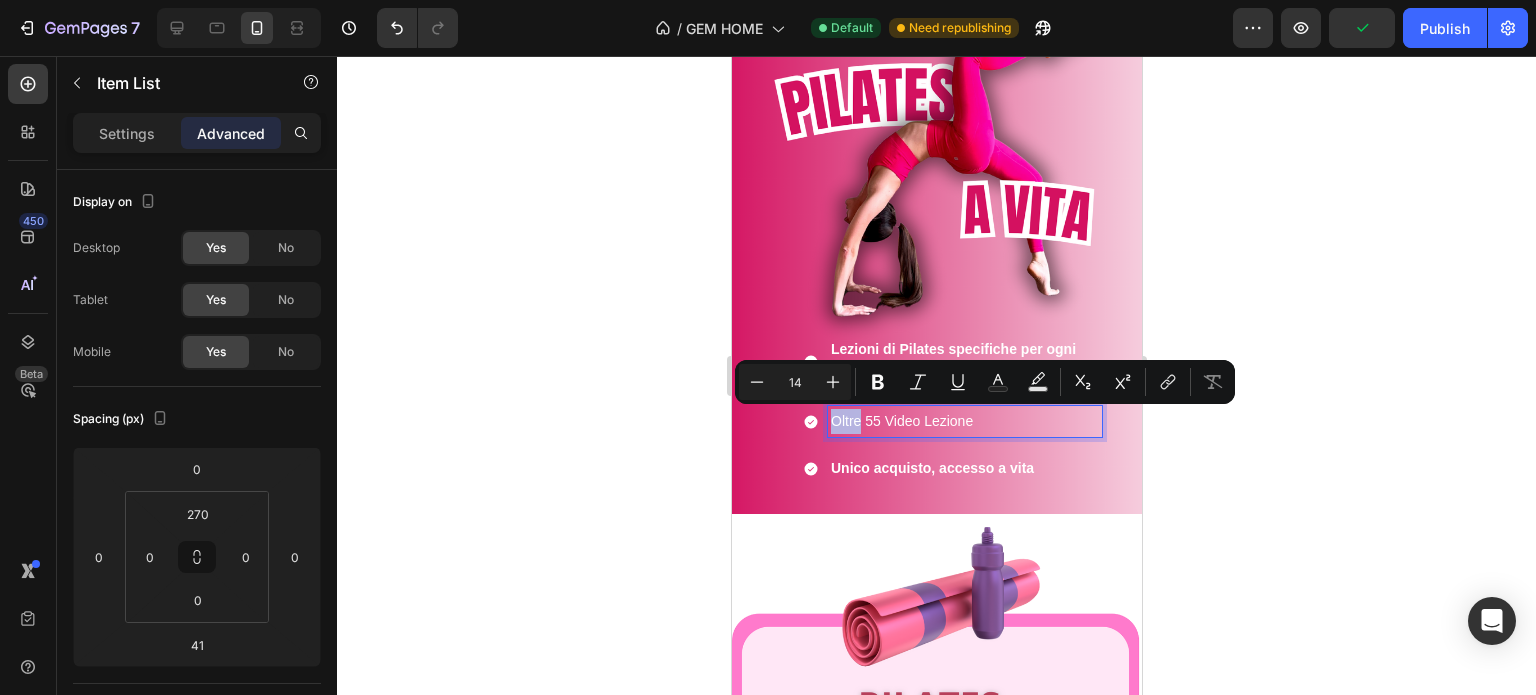 drag, startPoint x: 857, startPoint y: 417, endPoint x: 827, endPoint y: 417, distance: 30 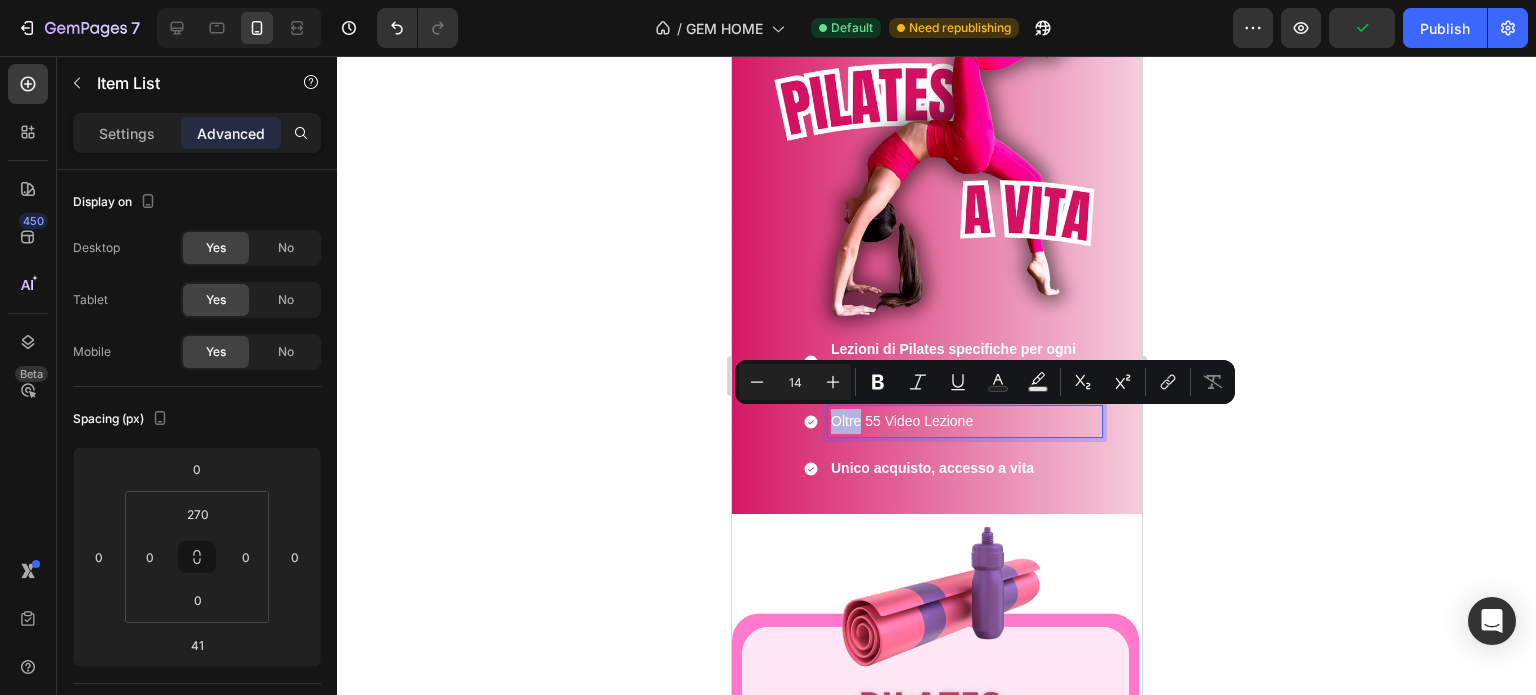 click on "Oltre 55 Video Lezione" at bounding box center (964, 421) 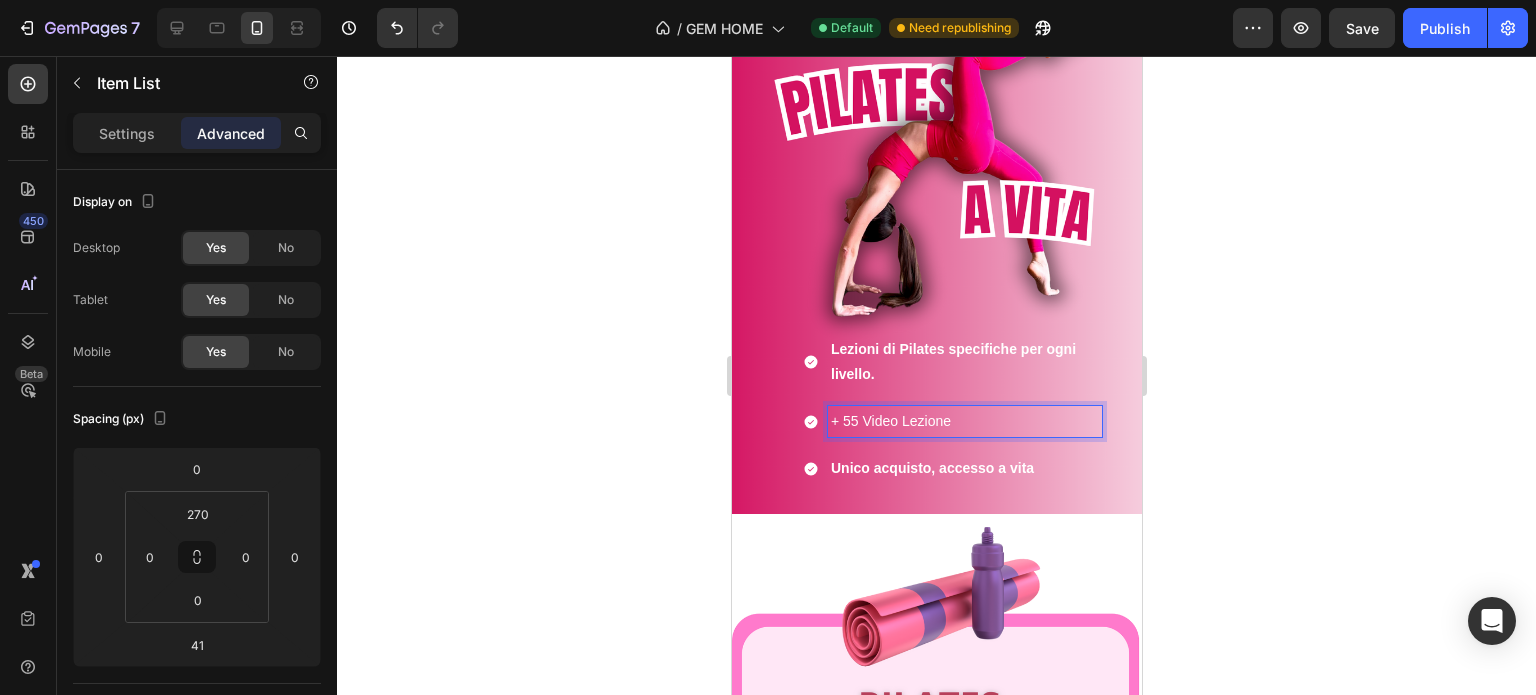 click on "+ 55 Video Lezione" at bounding box center [964, 421] 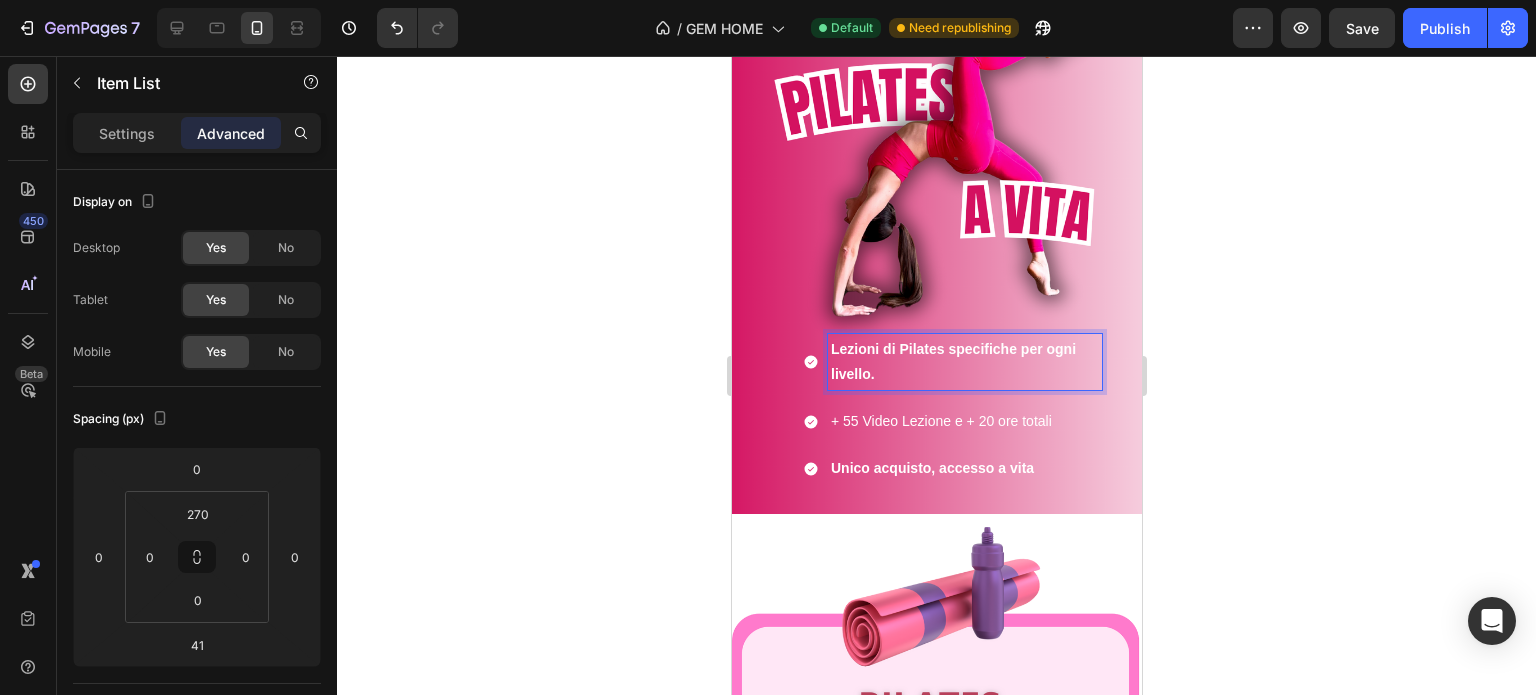 click on "Lezioni di Pilates specifiche per ogni livello." at bounding box center [964, 362] 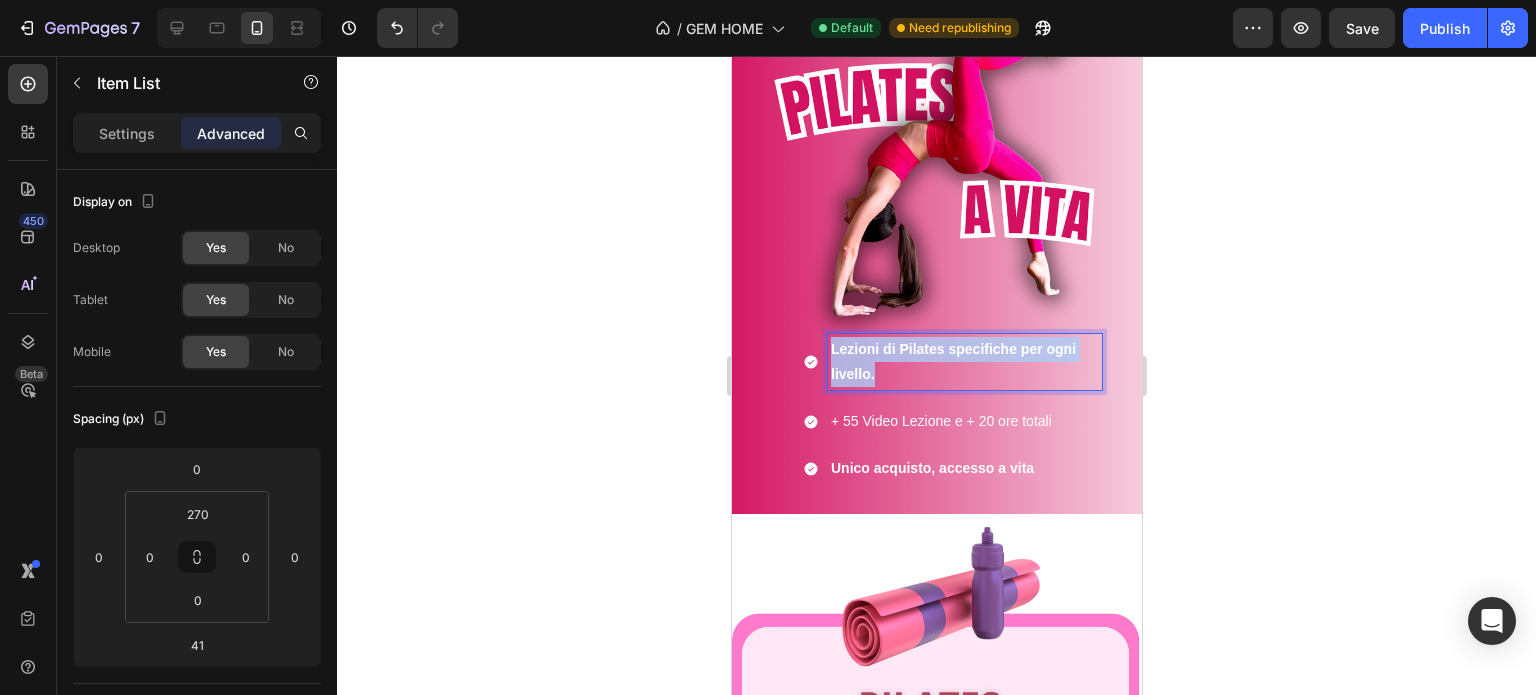 click on "Lezioni di Pilates specifiche per ogni livello." at bounding box center (964, 362) 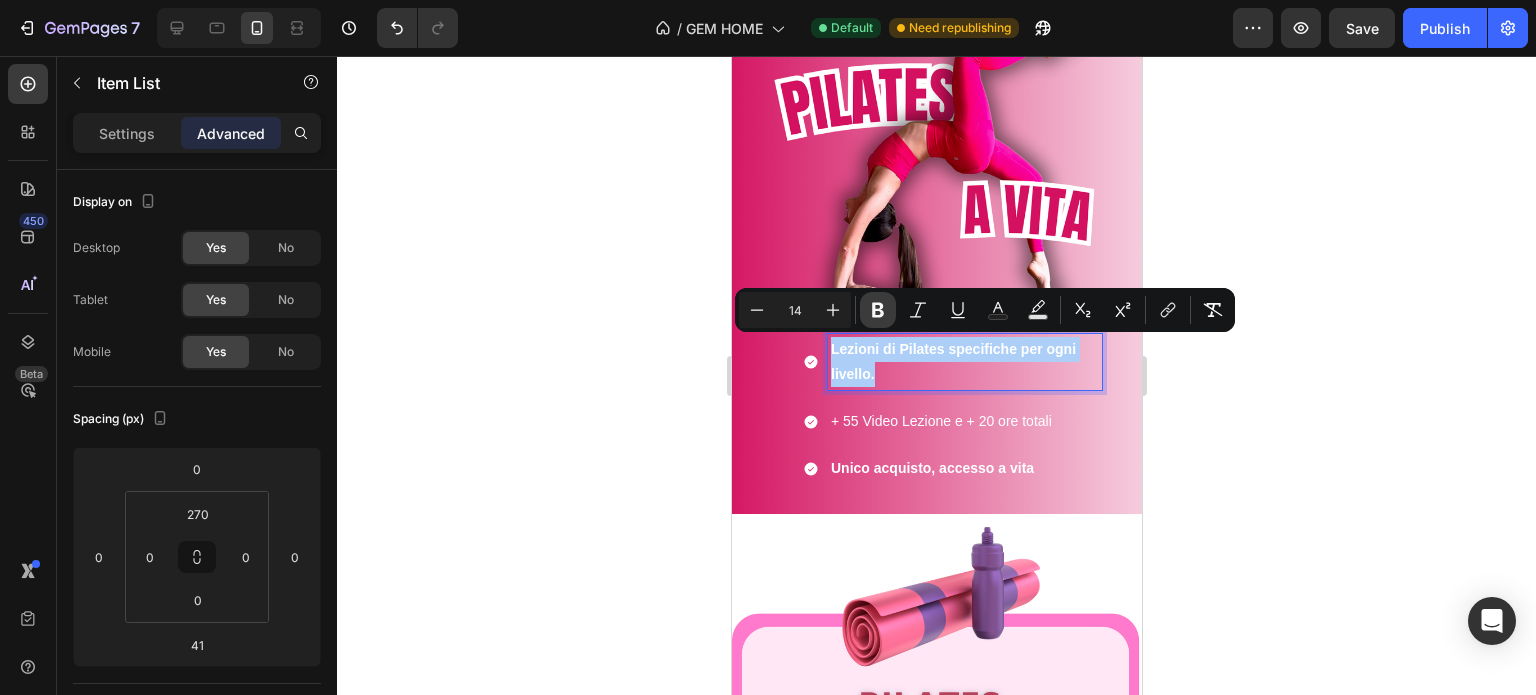 click 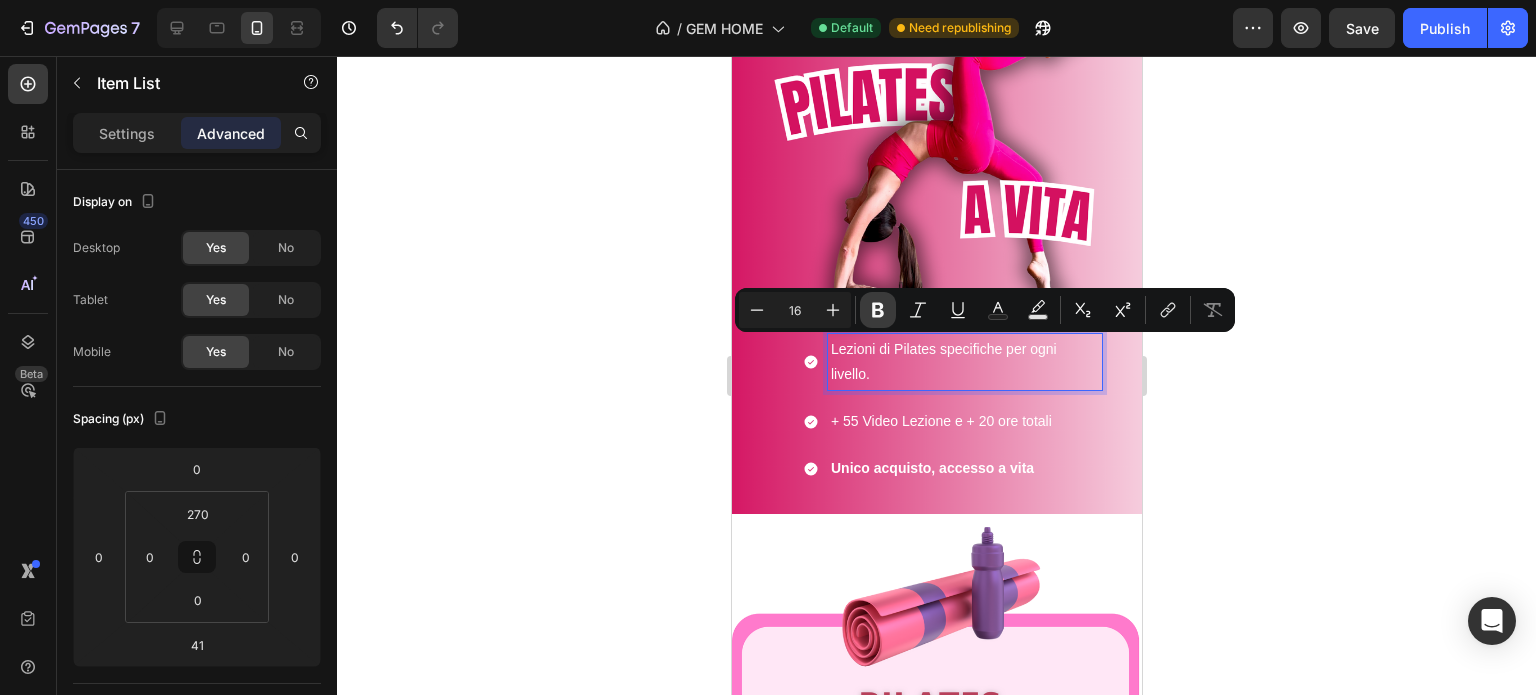click 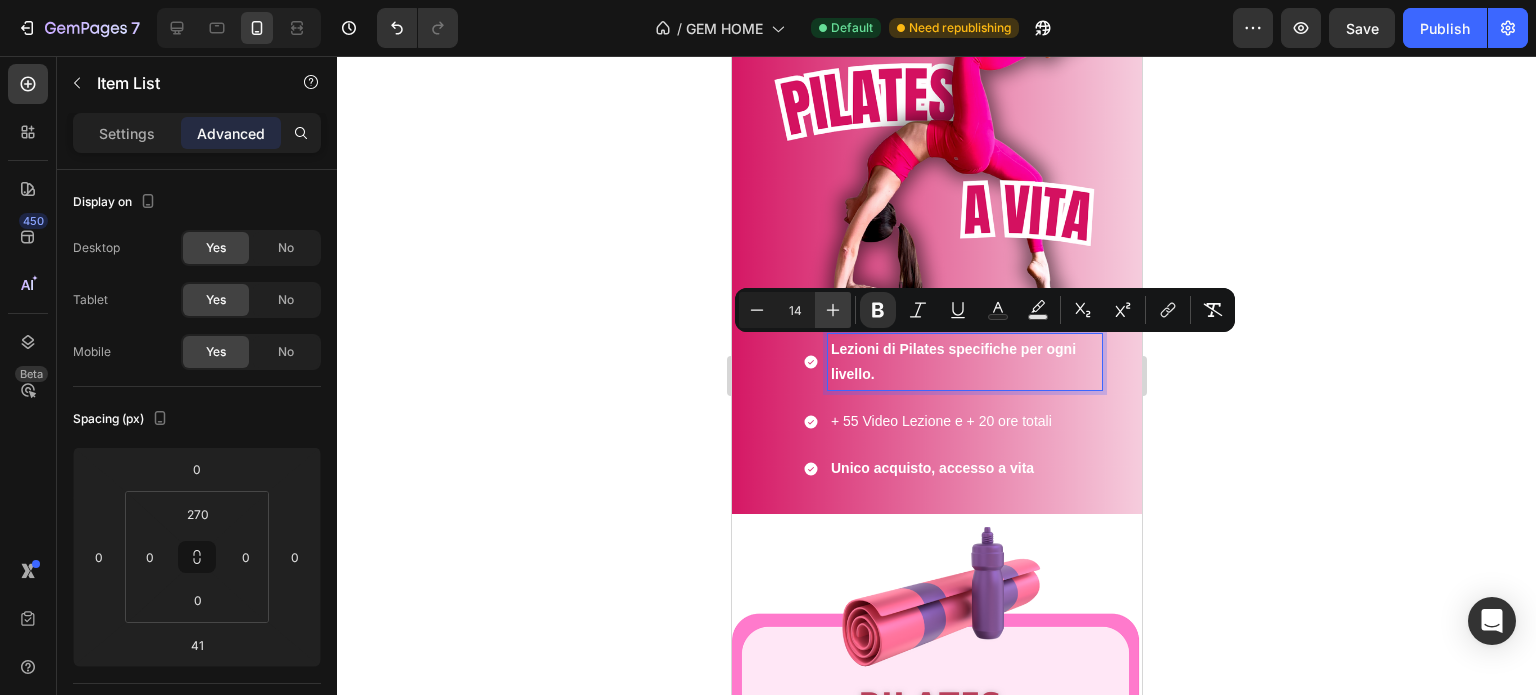 click 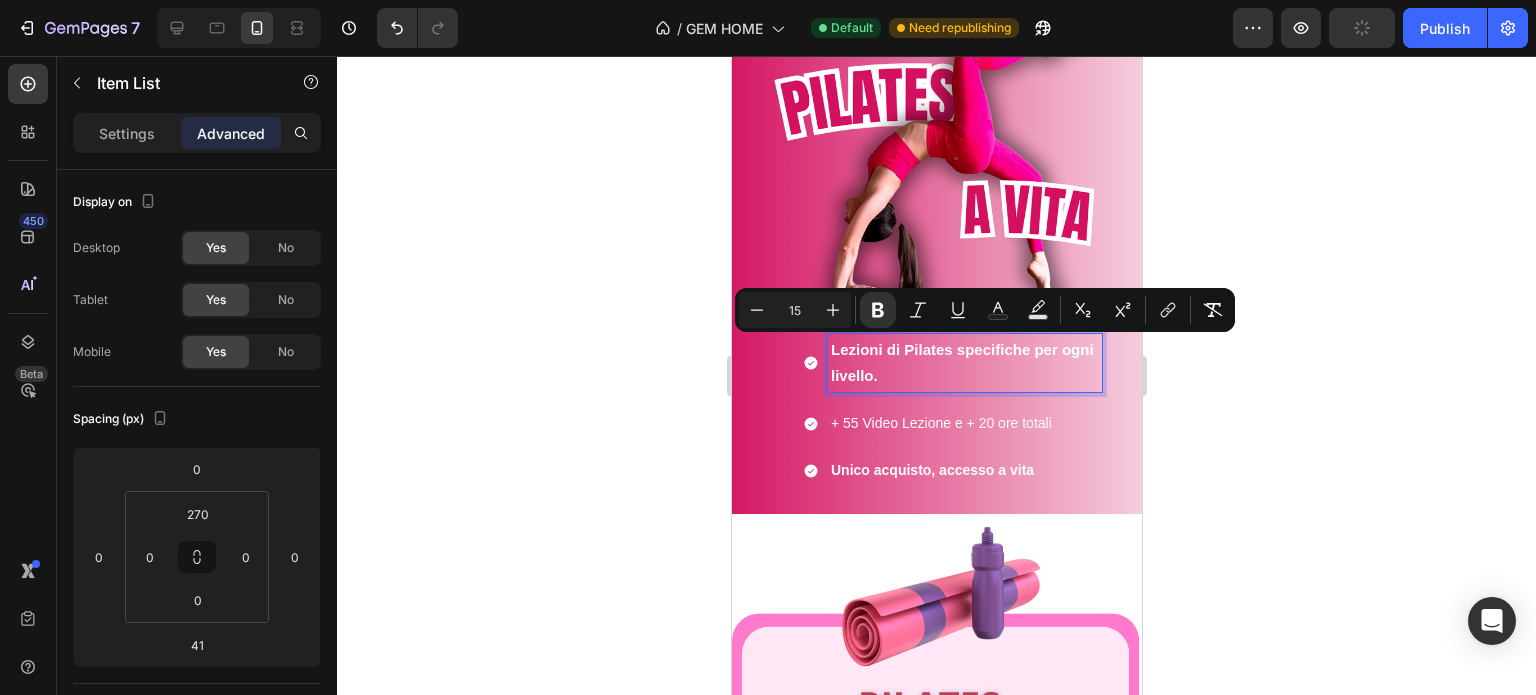 click on "+ 55 Video Lezione e + 20 ore totali" at bounding box center (964, 423) 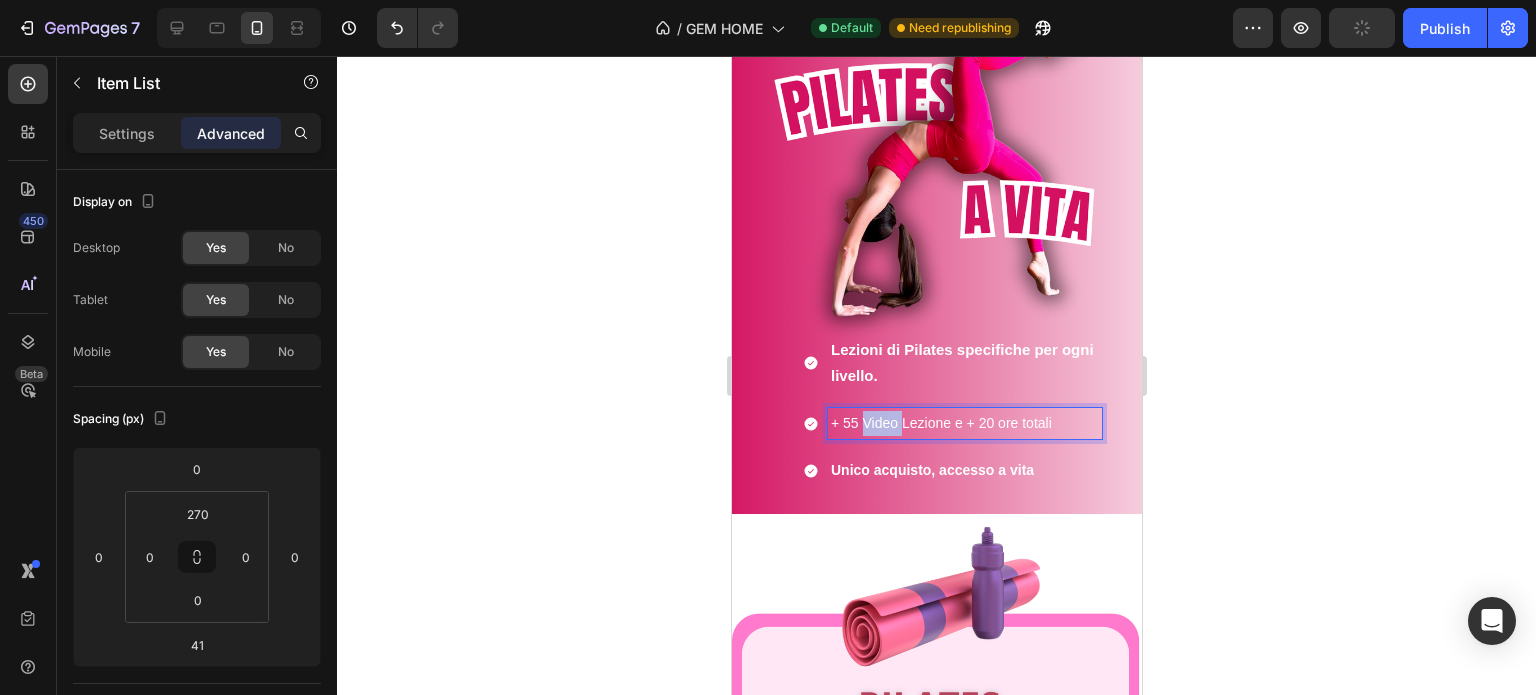 click on "+ 55 Video Lezione e + 20 ore totali" at bounding box center [964, 423] 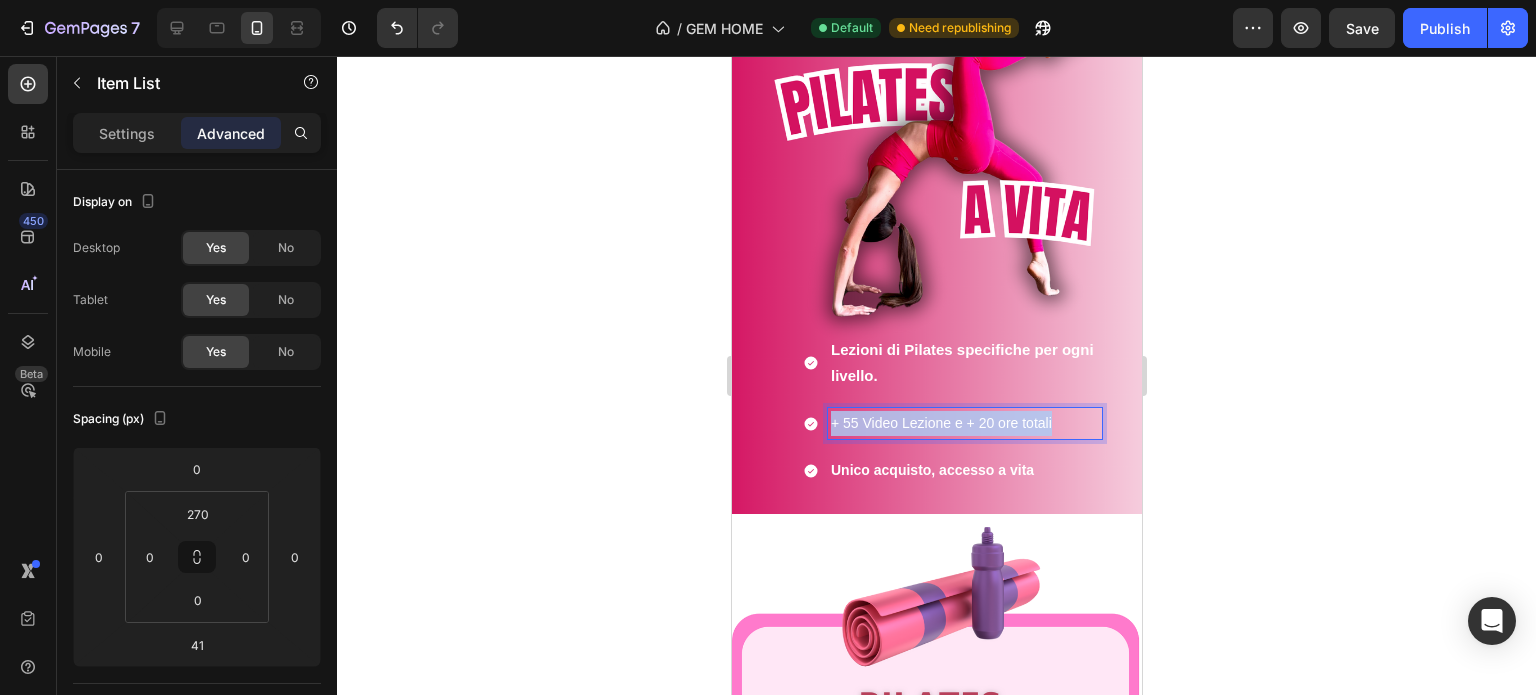 click on "+ 55 Video Lezione e + 20 ore totali" at bounding box center [964, 423] 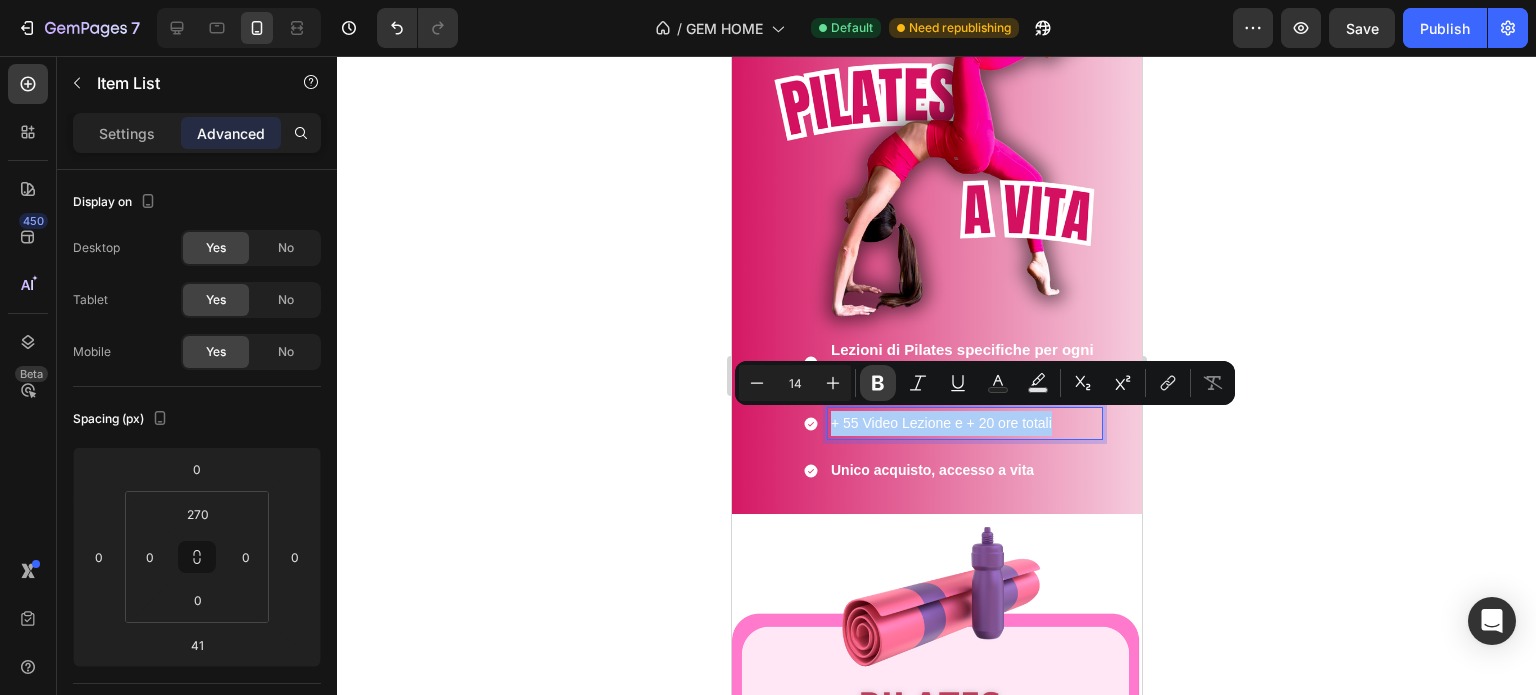 click on "Bold" at bounding box center (878, 383) 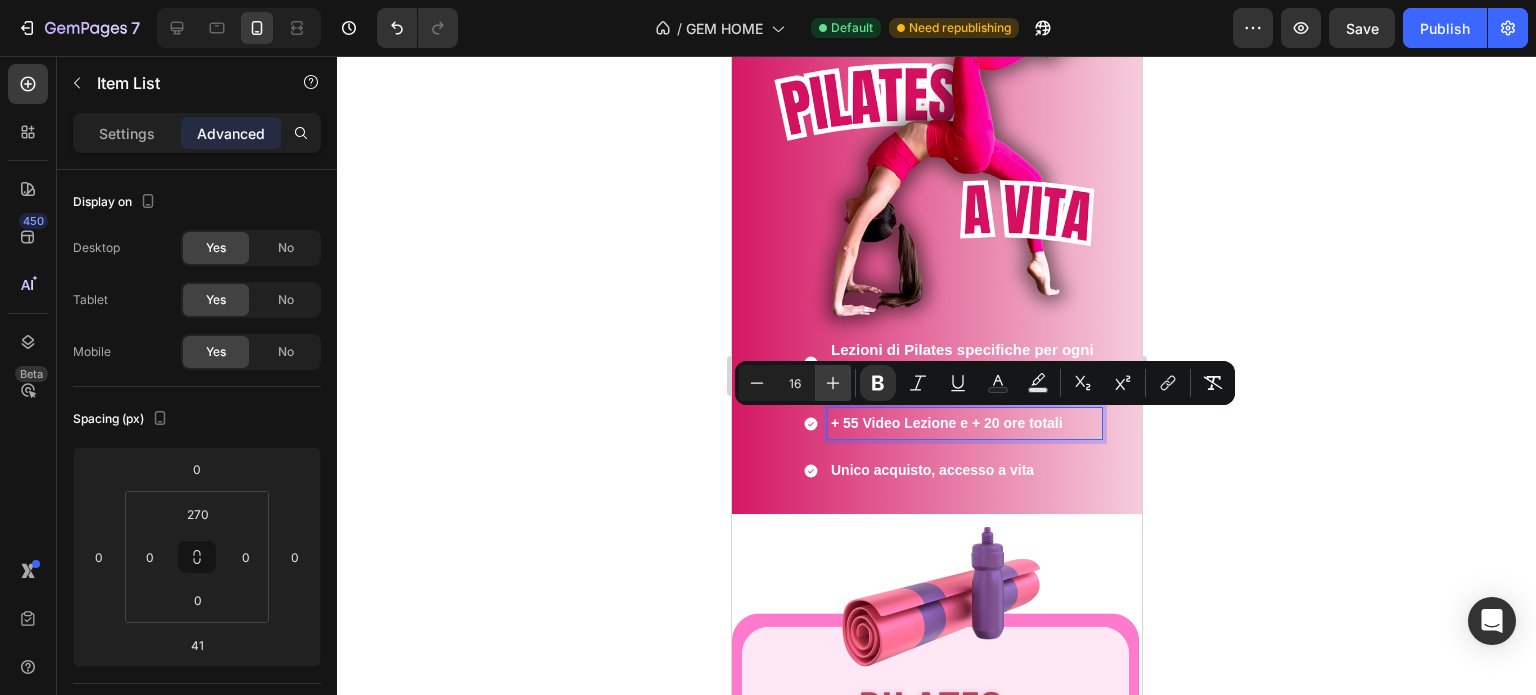 click on "Plus" at bounding box center [833, 383] 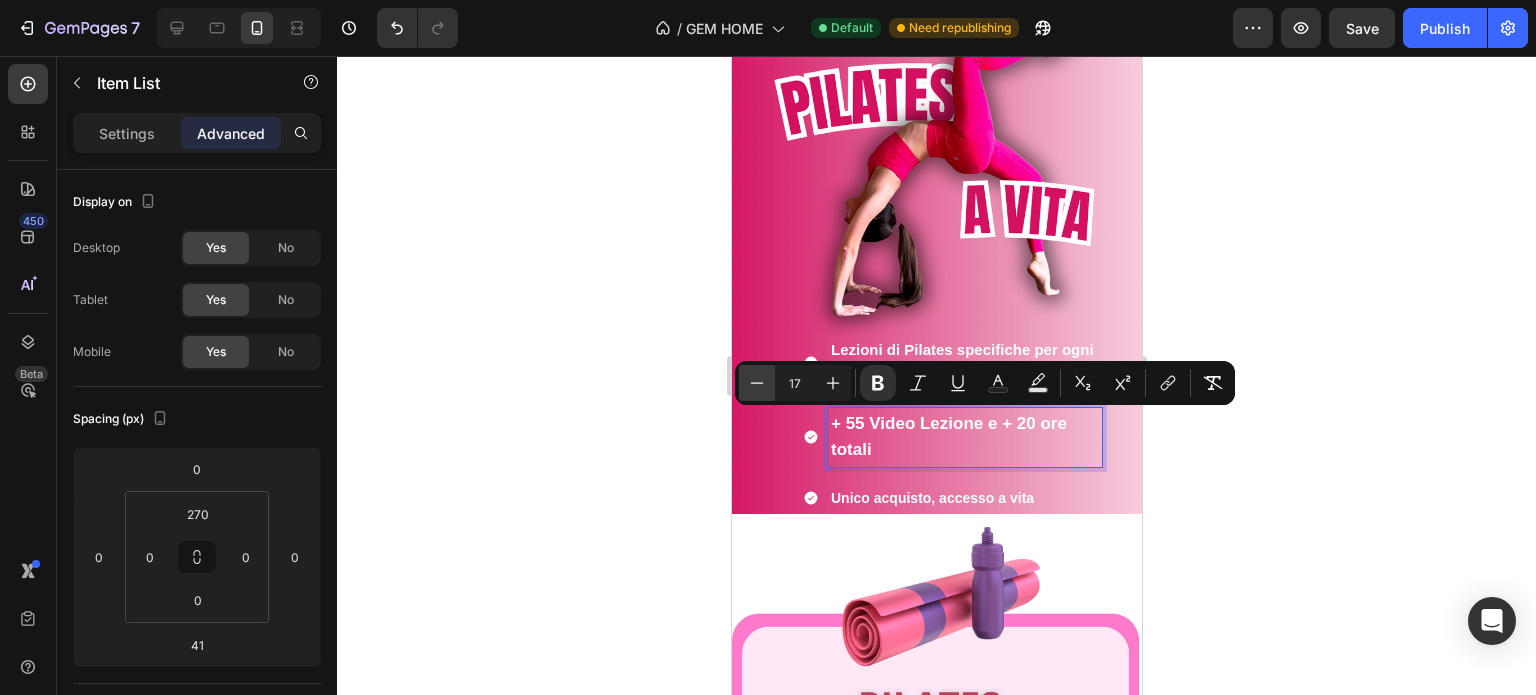 click on "Minus" at bounding box center [757, 383] 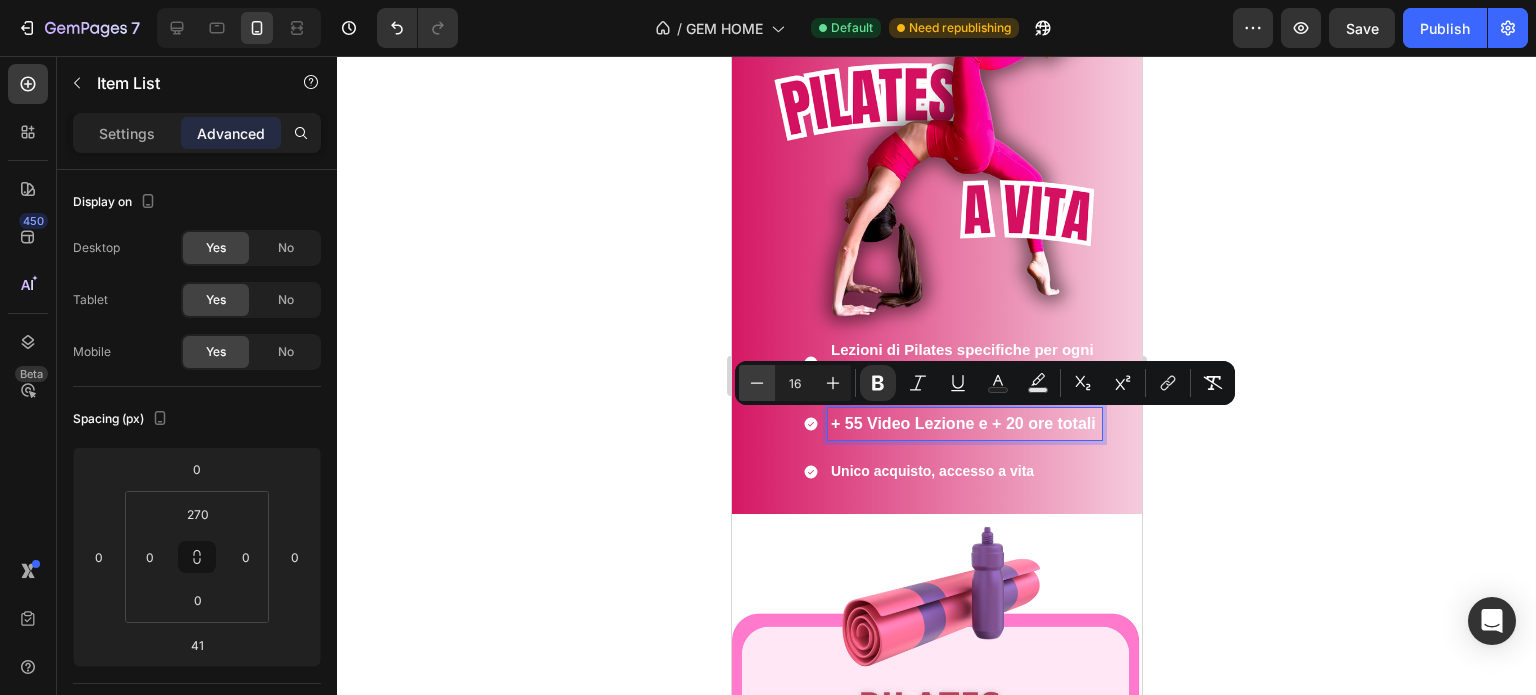 click on "Minus" at bounding box center (757, 383) 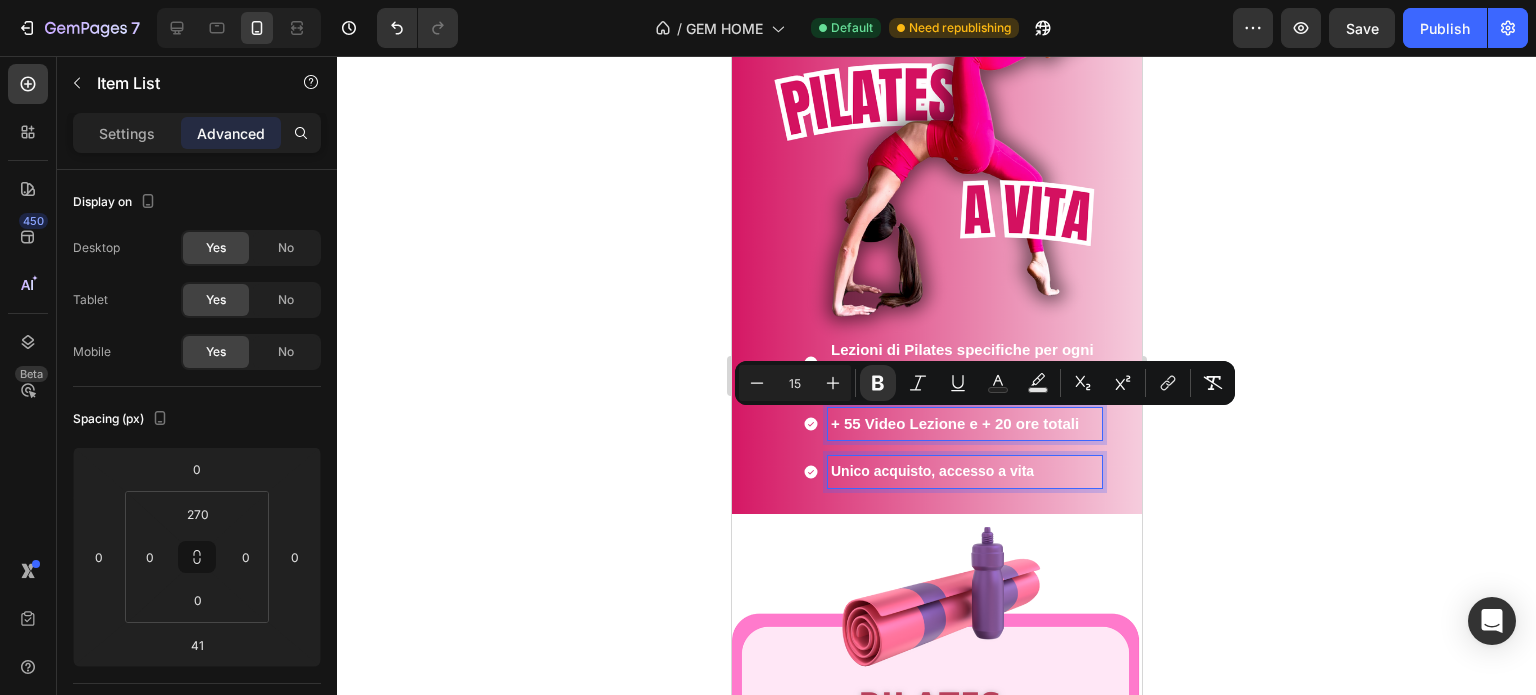 click on "Unico acquisto, accesso a vita" at bounding box center [931, 471] 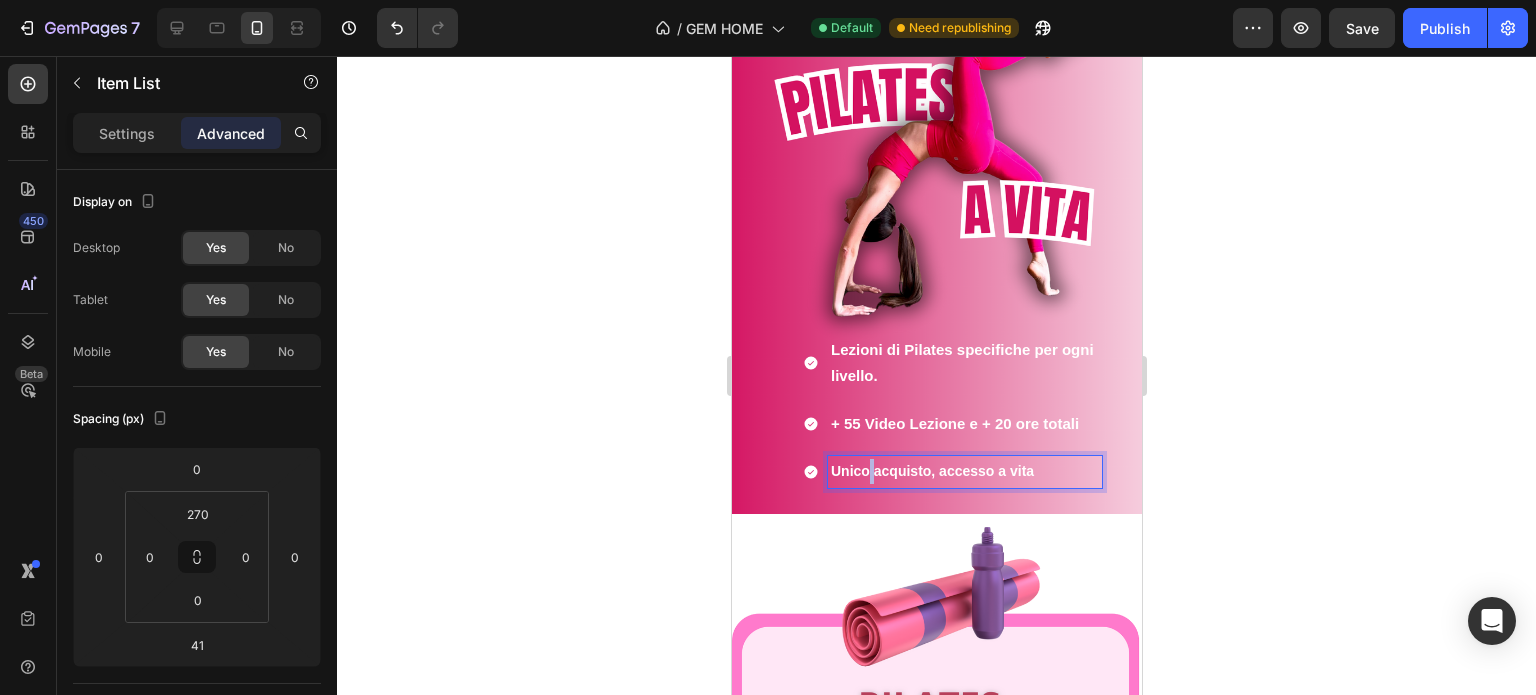 click on "Unico acquisto, accesso a vita" at bounding box center (931, 471) 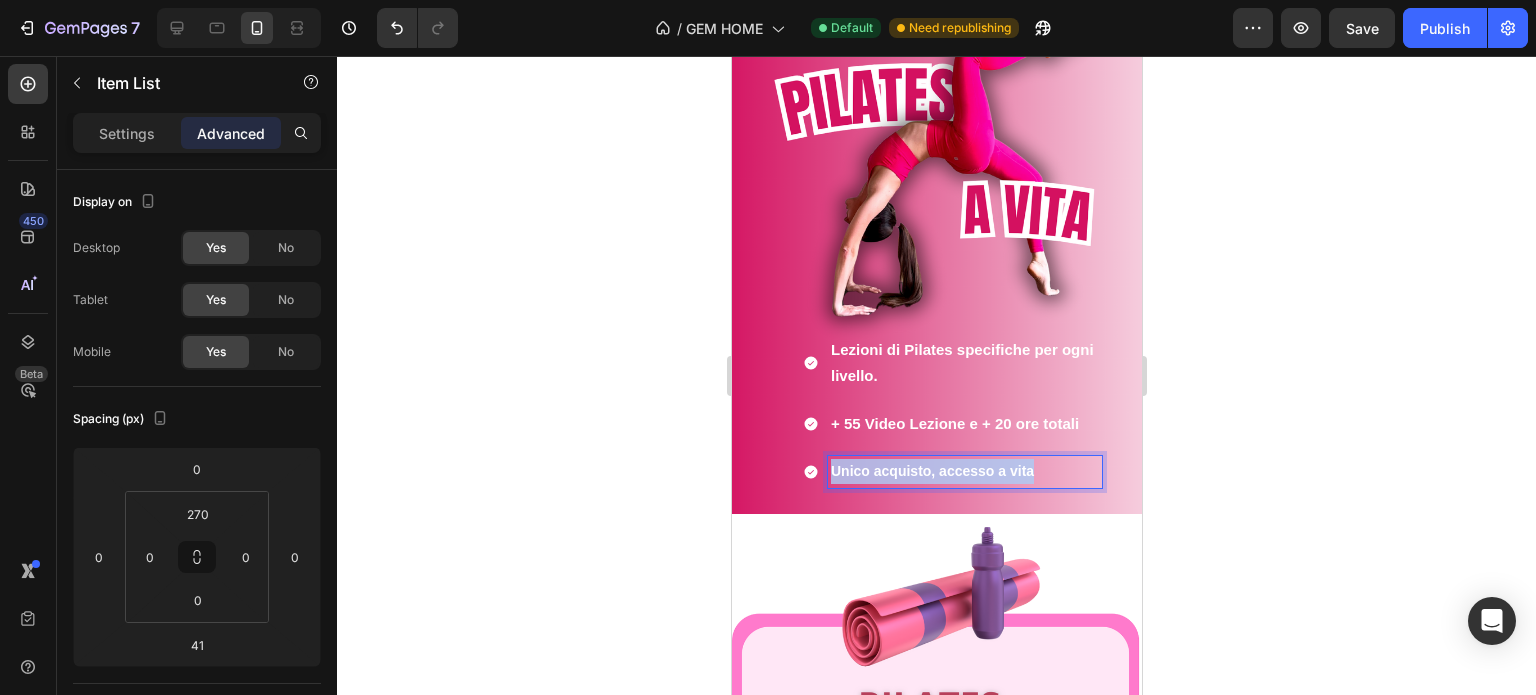 click on "Unico acquisto, accesso a vita" at bounding box center (931, 471) 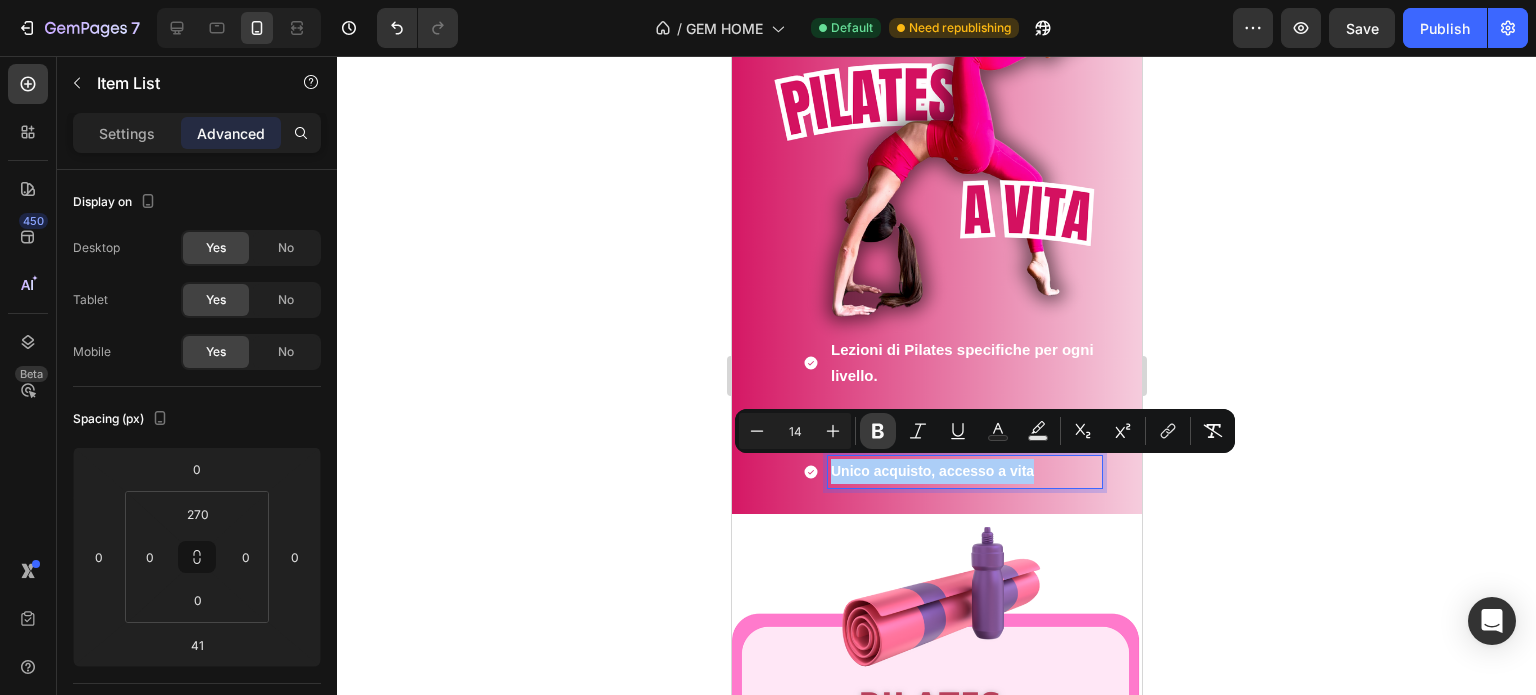 click 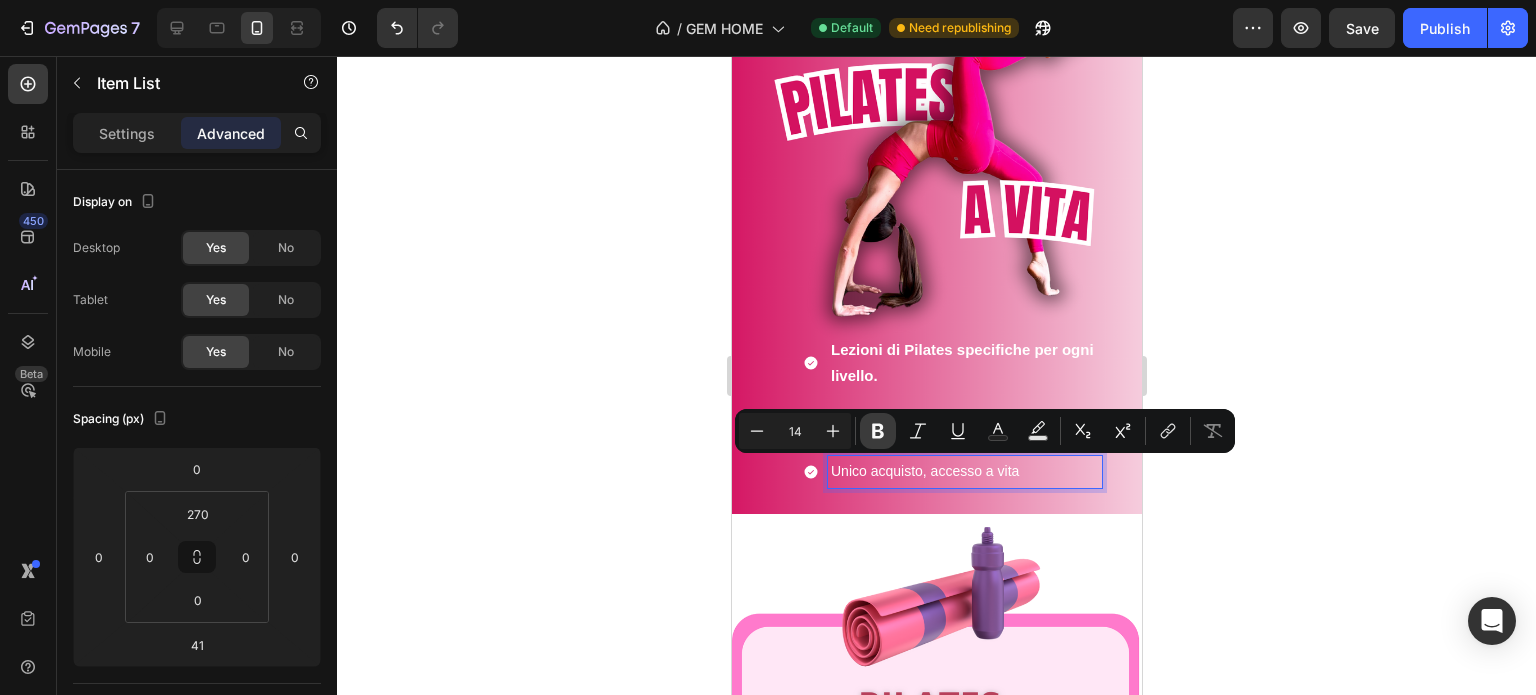 click 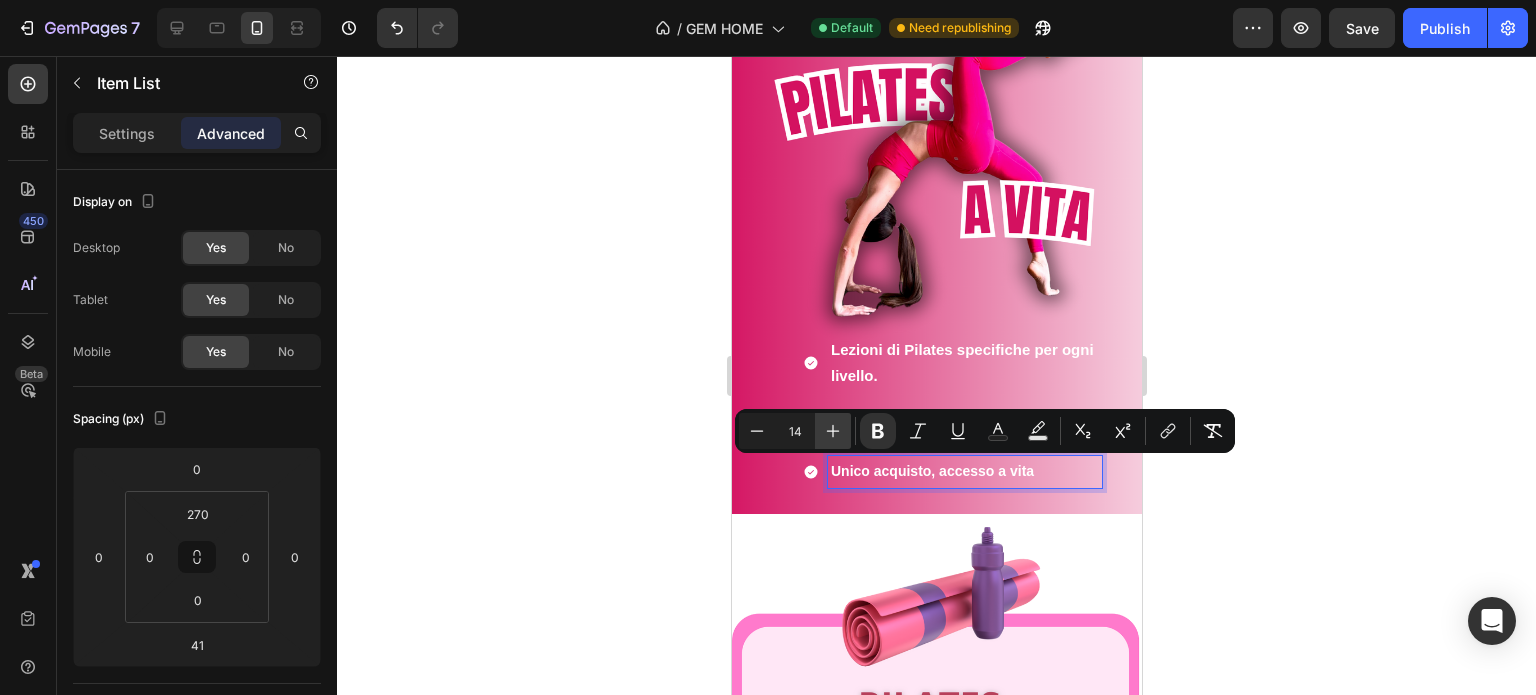 click 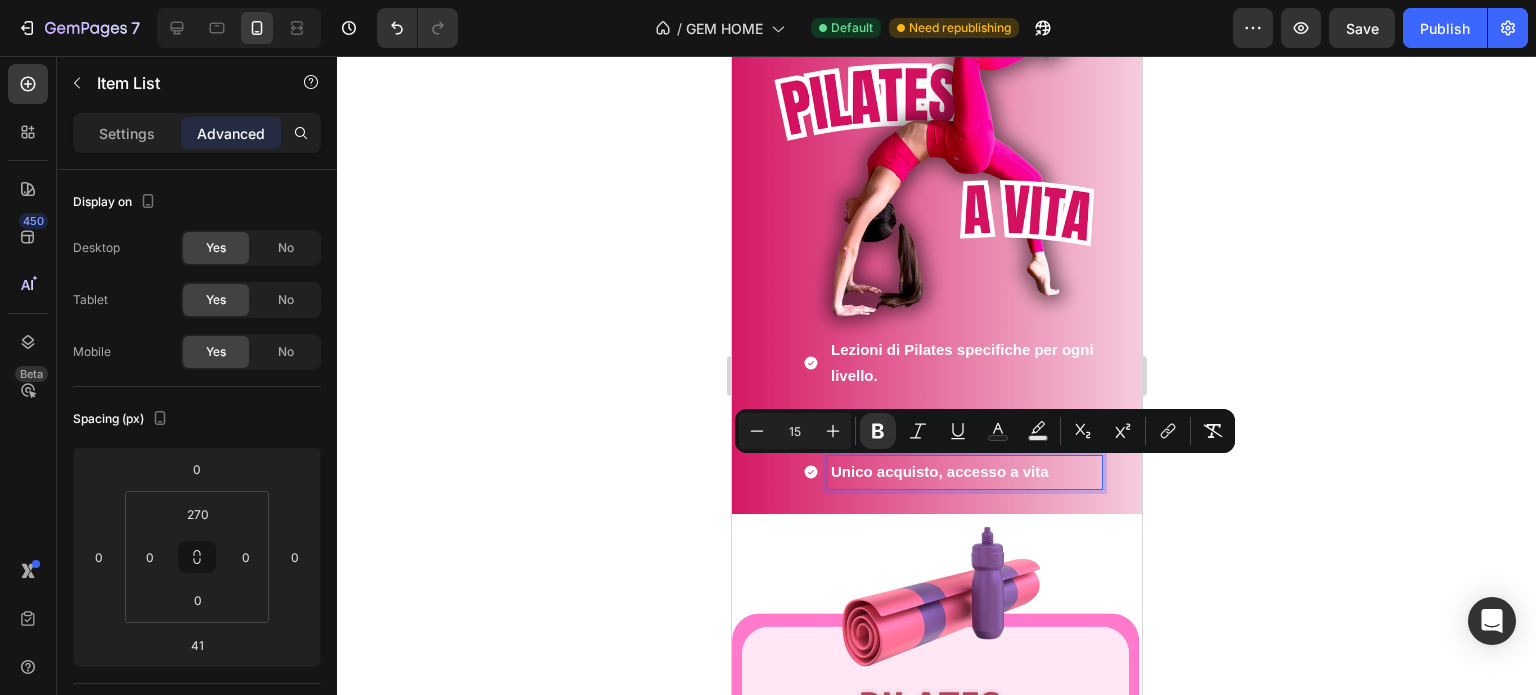 click on "Minus 15 Plus Bold Italic Underline
Text Color
Text Background Color Subscript Superscript       link Remove Format" at bounding box center (985, 431) 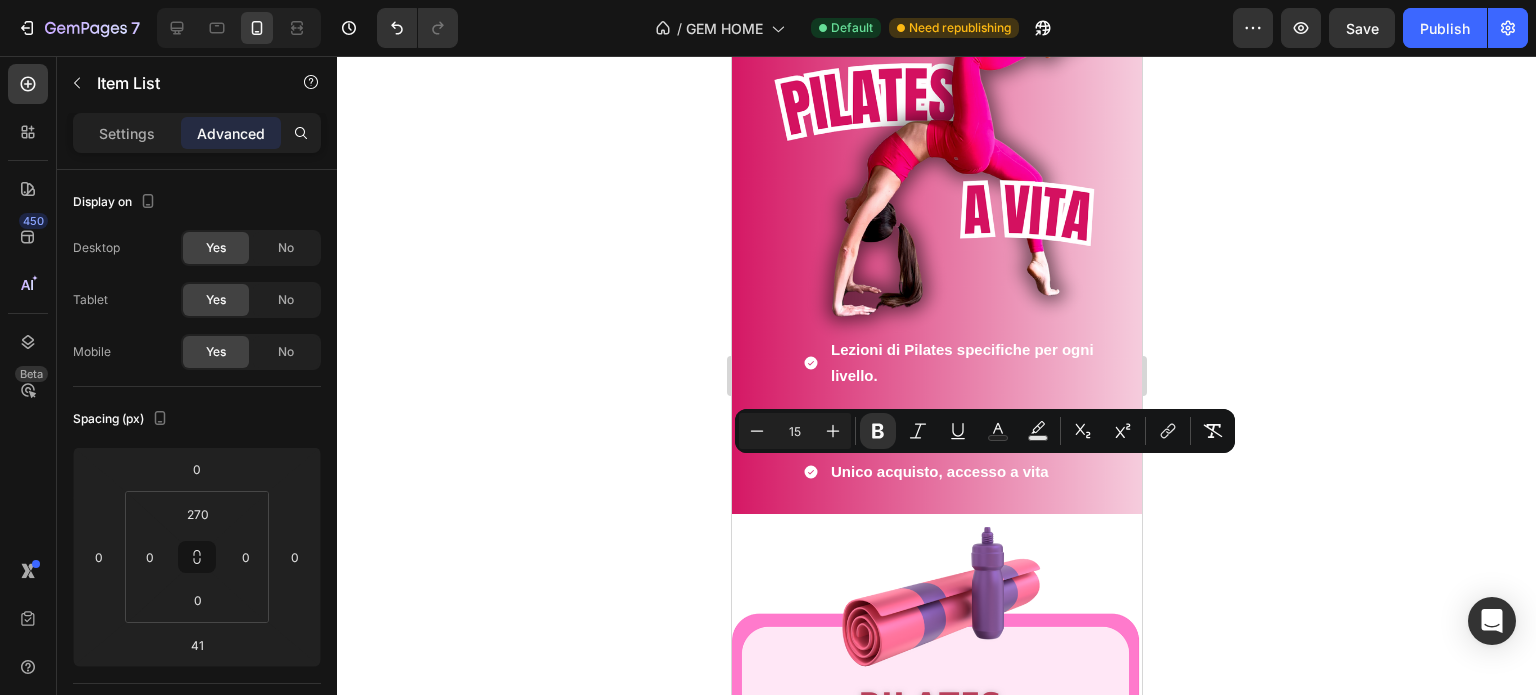 click 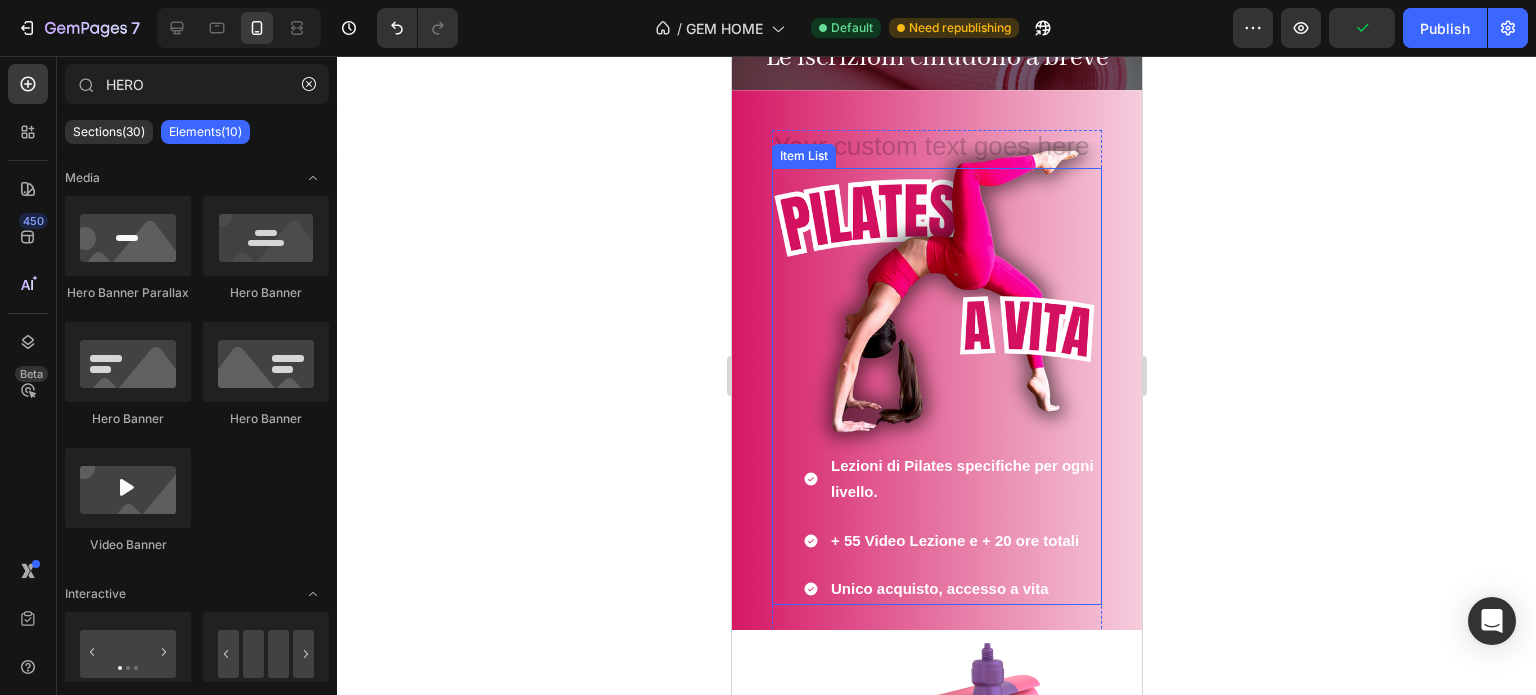 scroll, scrollTop: 100, scrollLeft: 0, axis: vertical 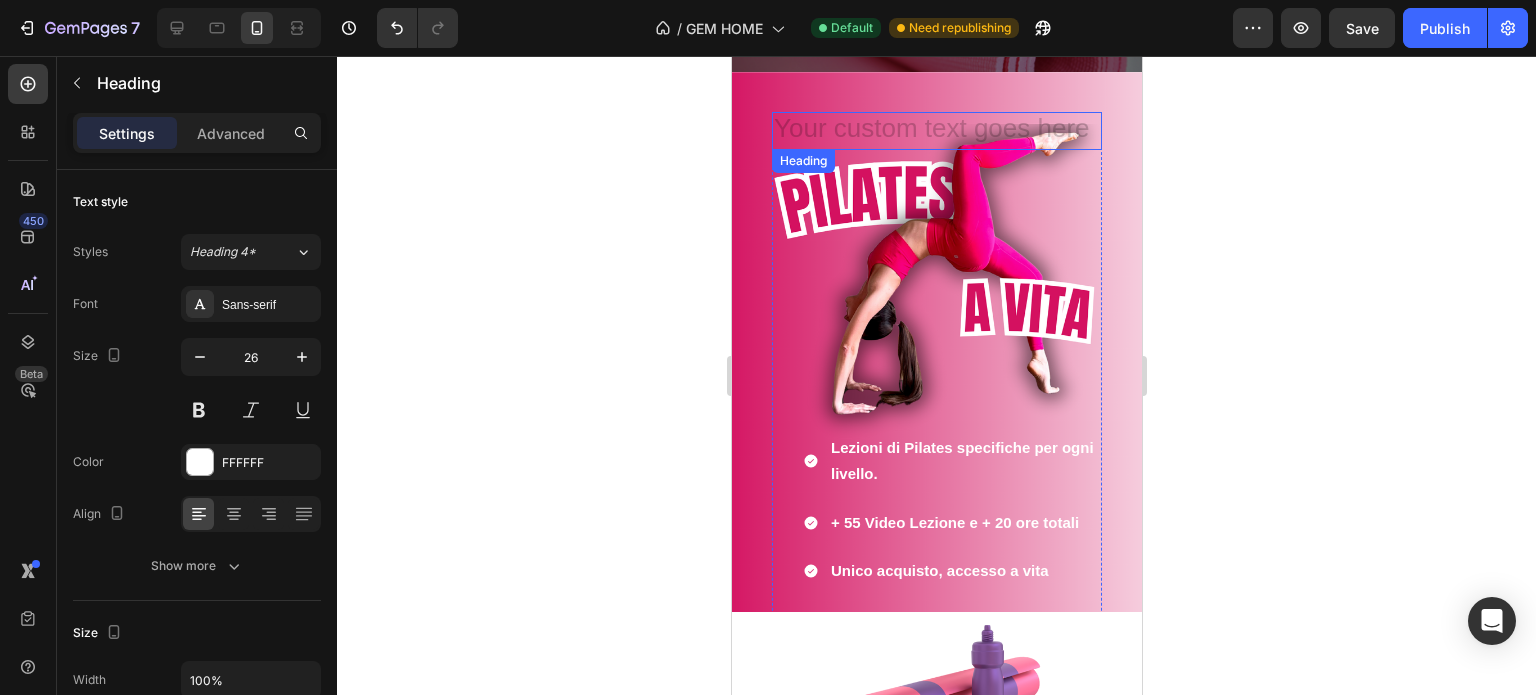 click at bounding box center [936, 131] 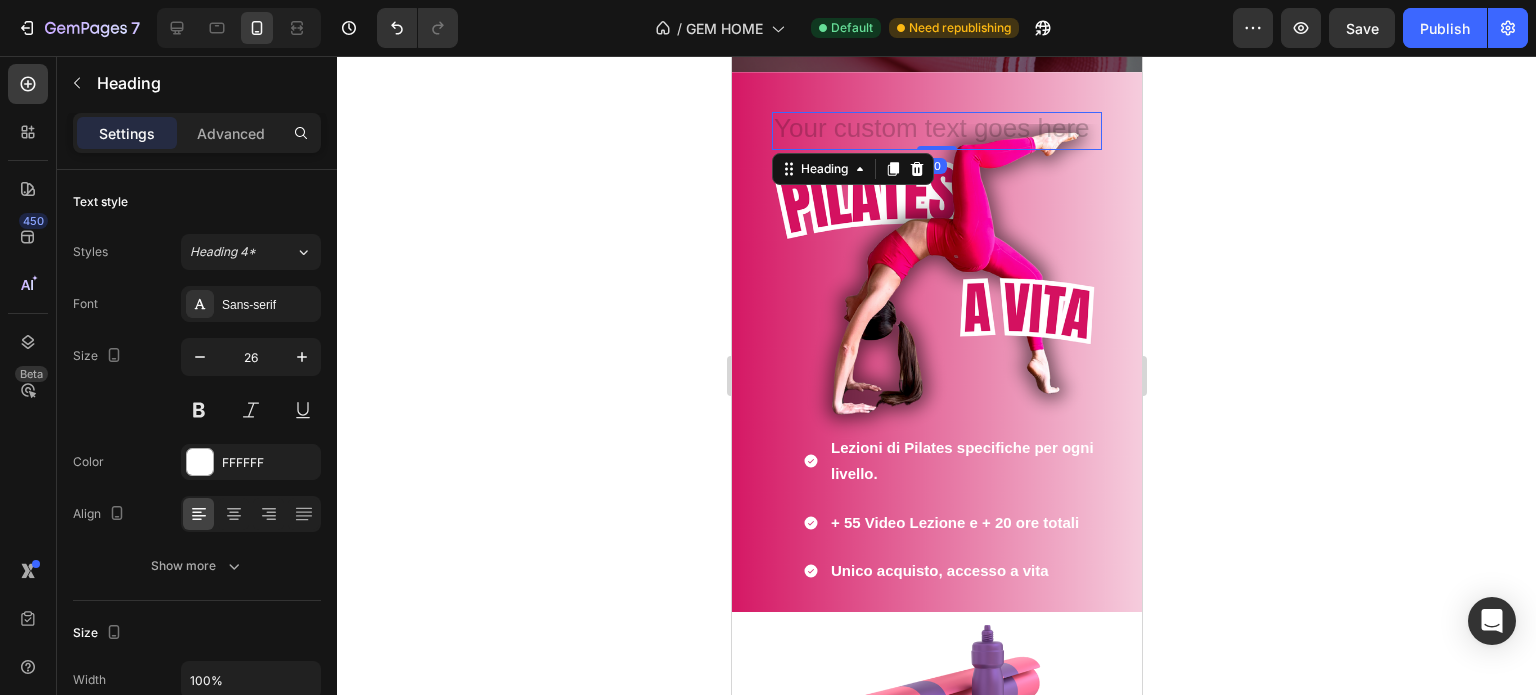 click at bounding box center [936, 131] 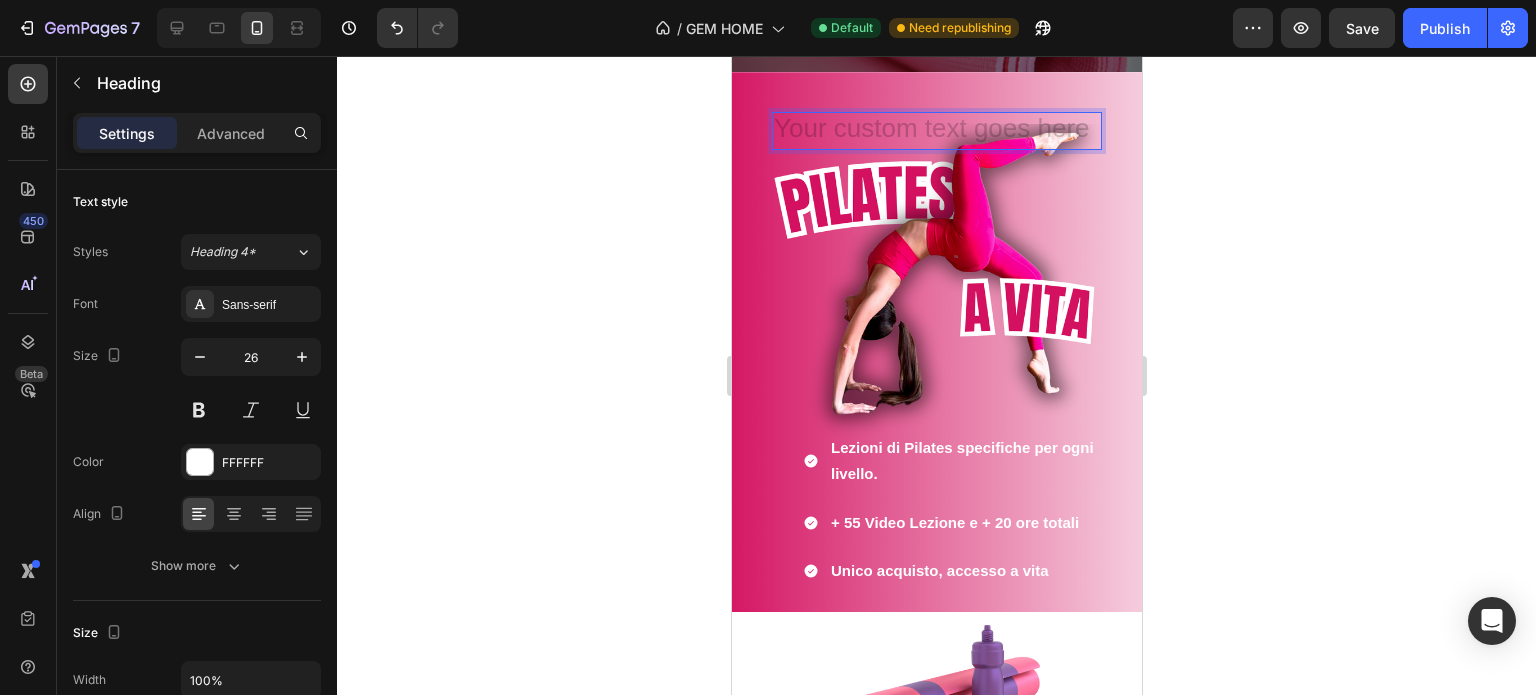 click at bounding box center (936, 131) 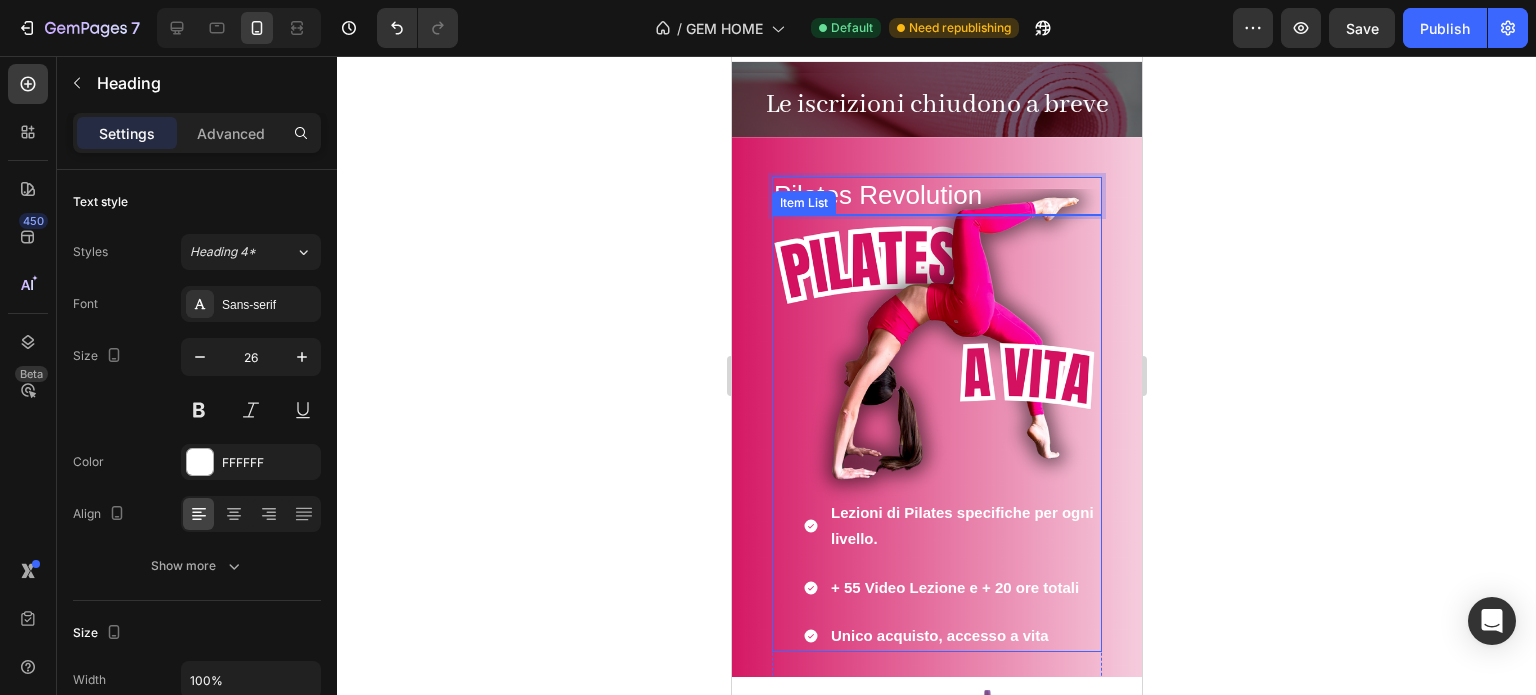 scroll, scrollTop: 0, scrollLeft: 0, axis: both 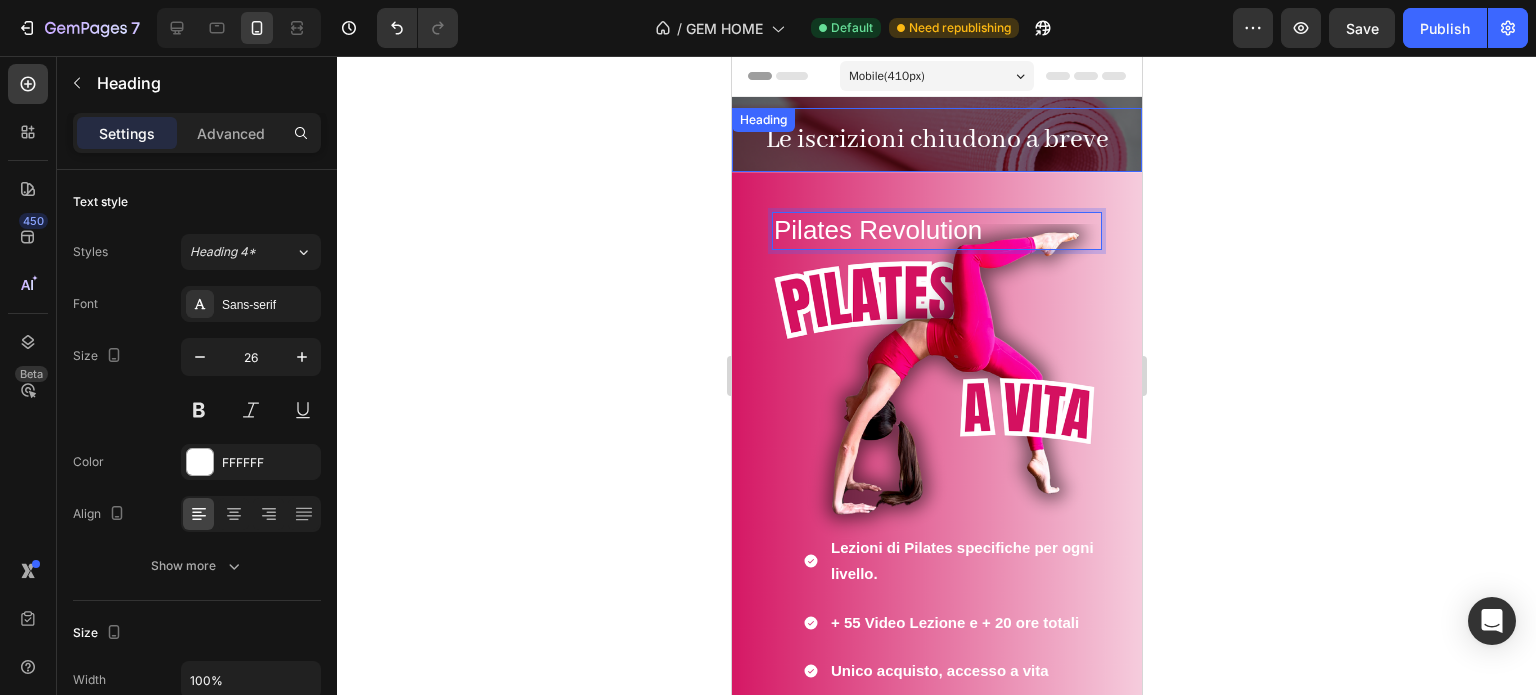 click on "Le iscrizioni chiudono a breve Heading" at bounding box center (936, 140) 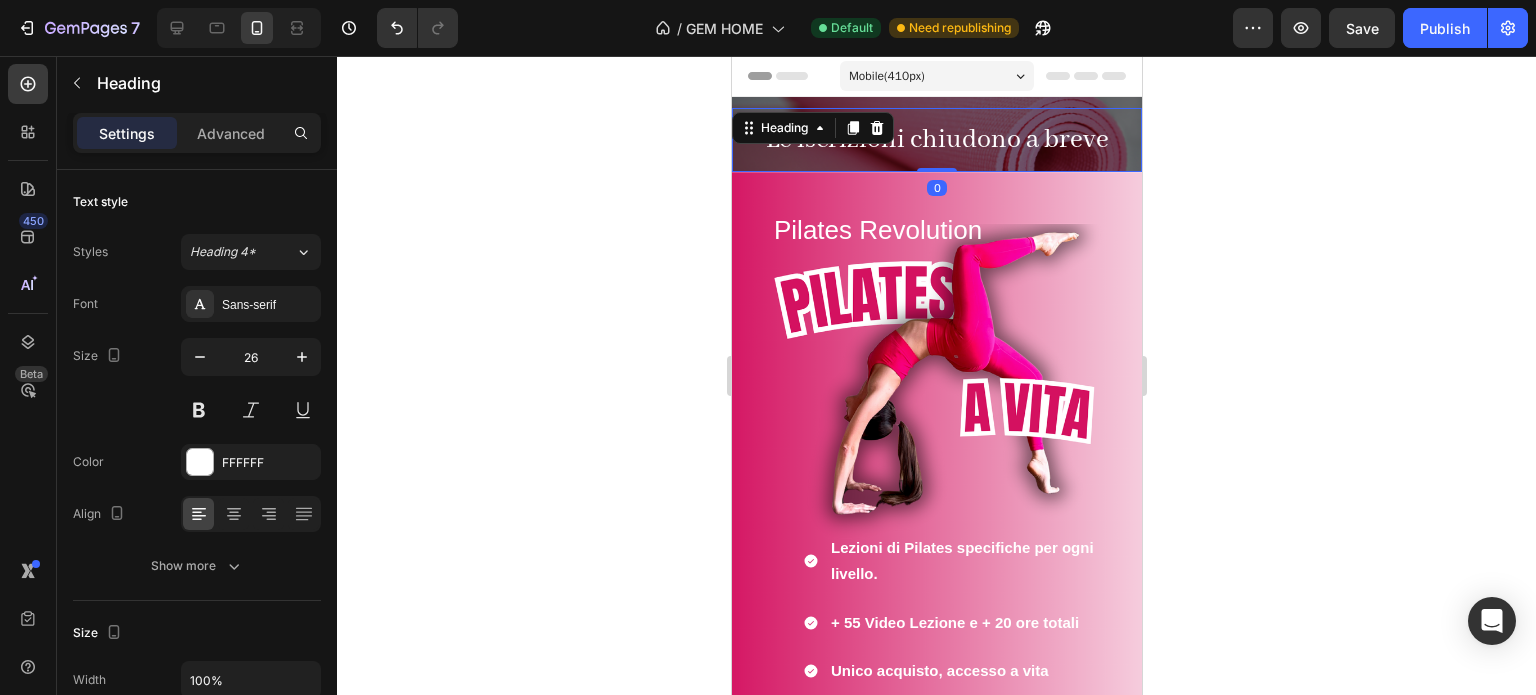 scroll, scrollTop: 300, scrollLeft: 0, axis: vertical 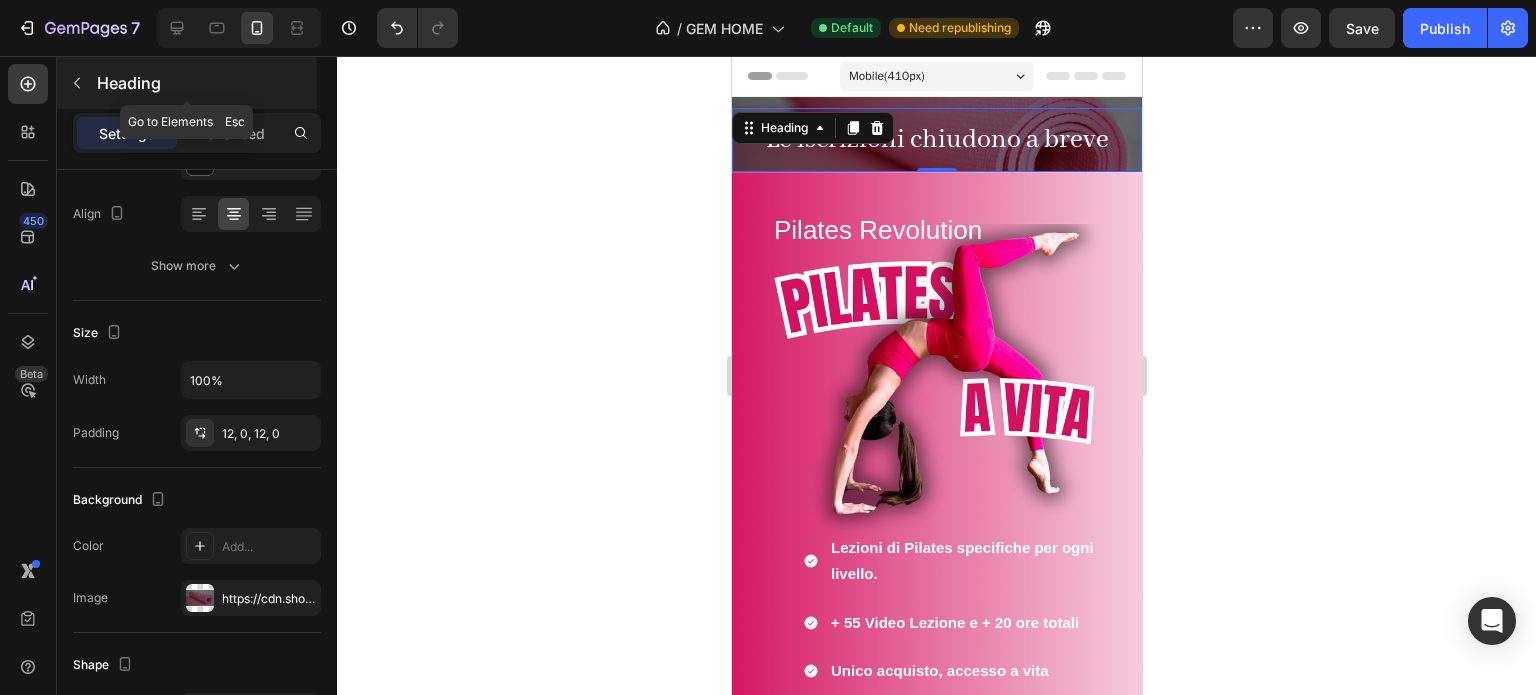 click at bounding box center (77, 83) 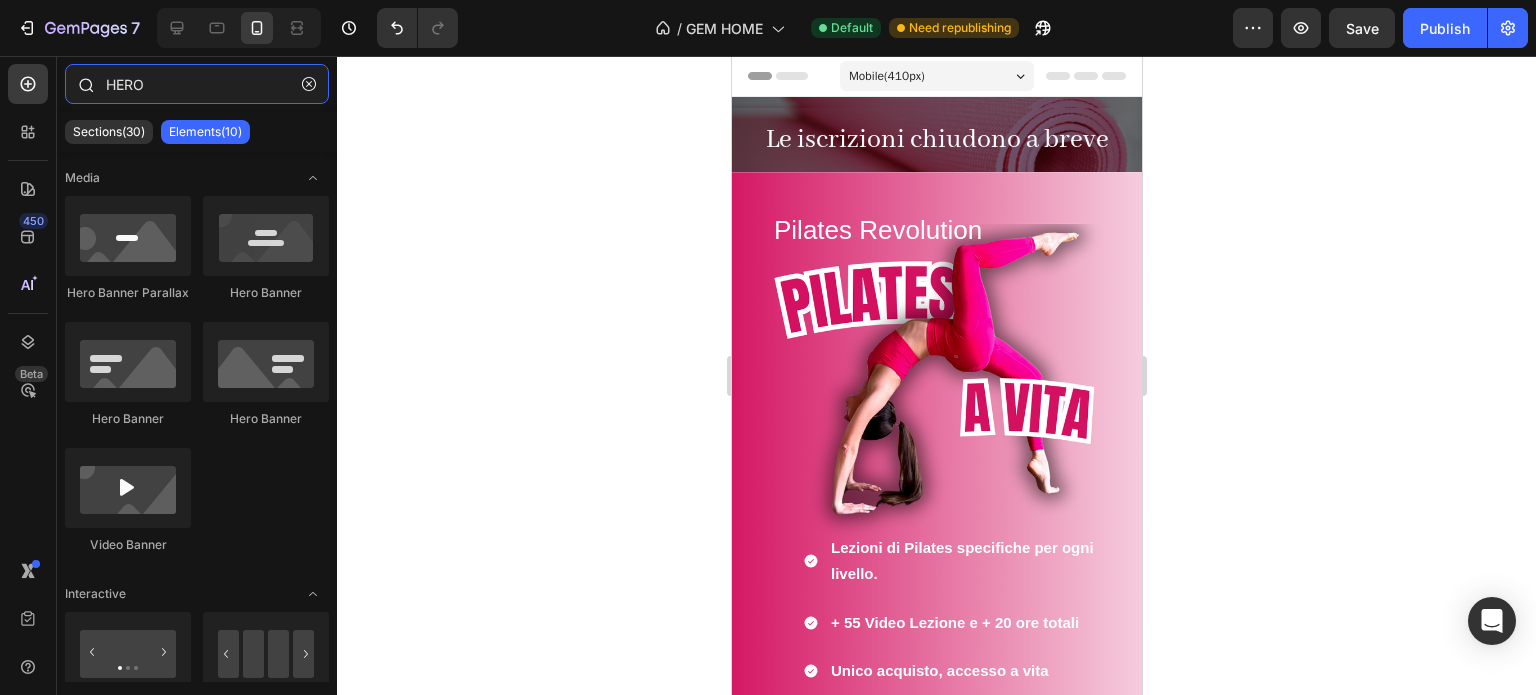 drag, startPoint x: 159, startPoint y: 87, endPoint x: 68, endPoint y: 87, distance: 91 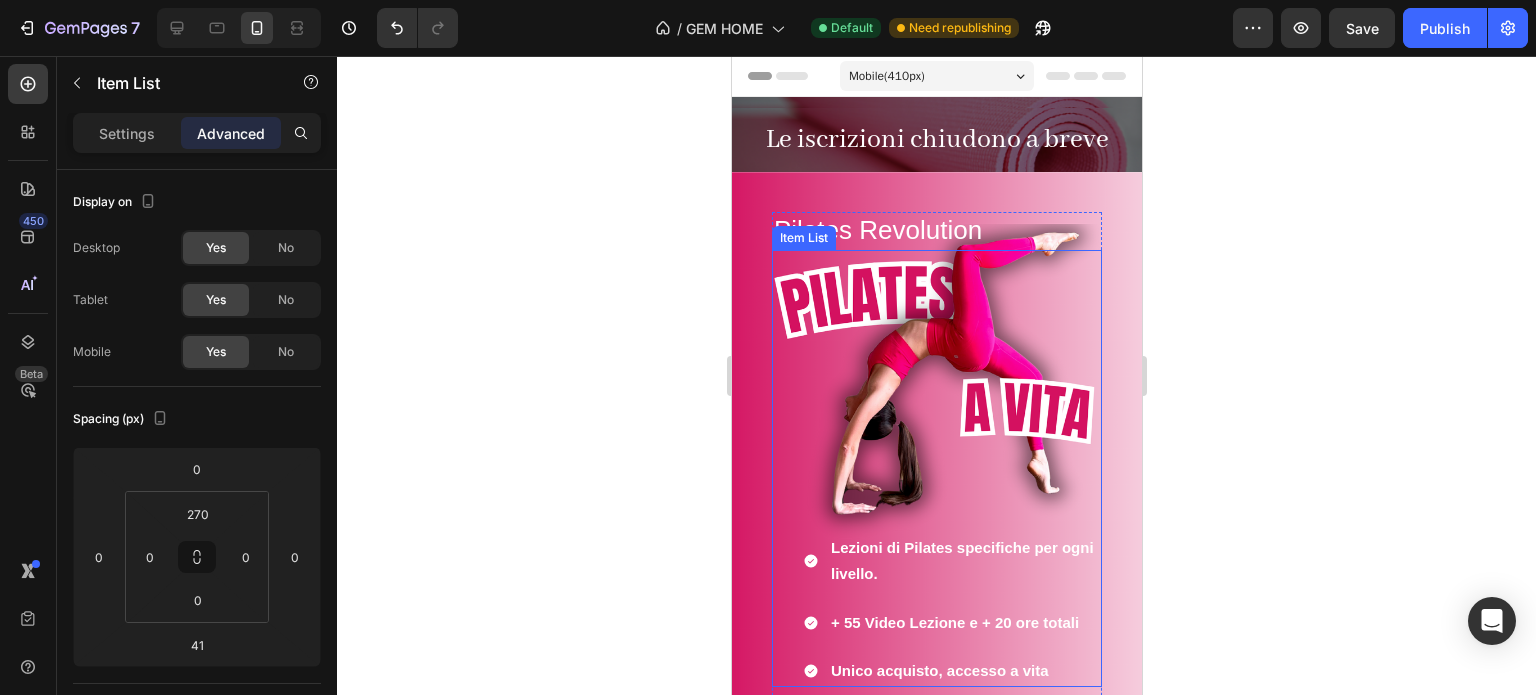 click on "Lezioni di Pilates specifiche per ogni livello. + 55 Video Lezione e + 20 ore totali Unico acquisto, accesso a vita" at bounding box center (936, 468) 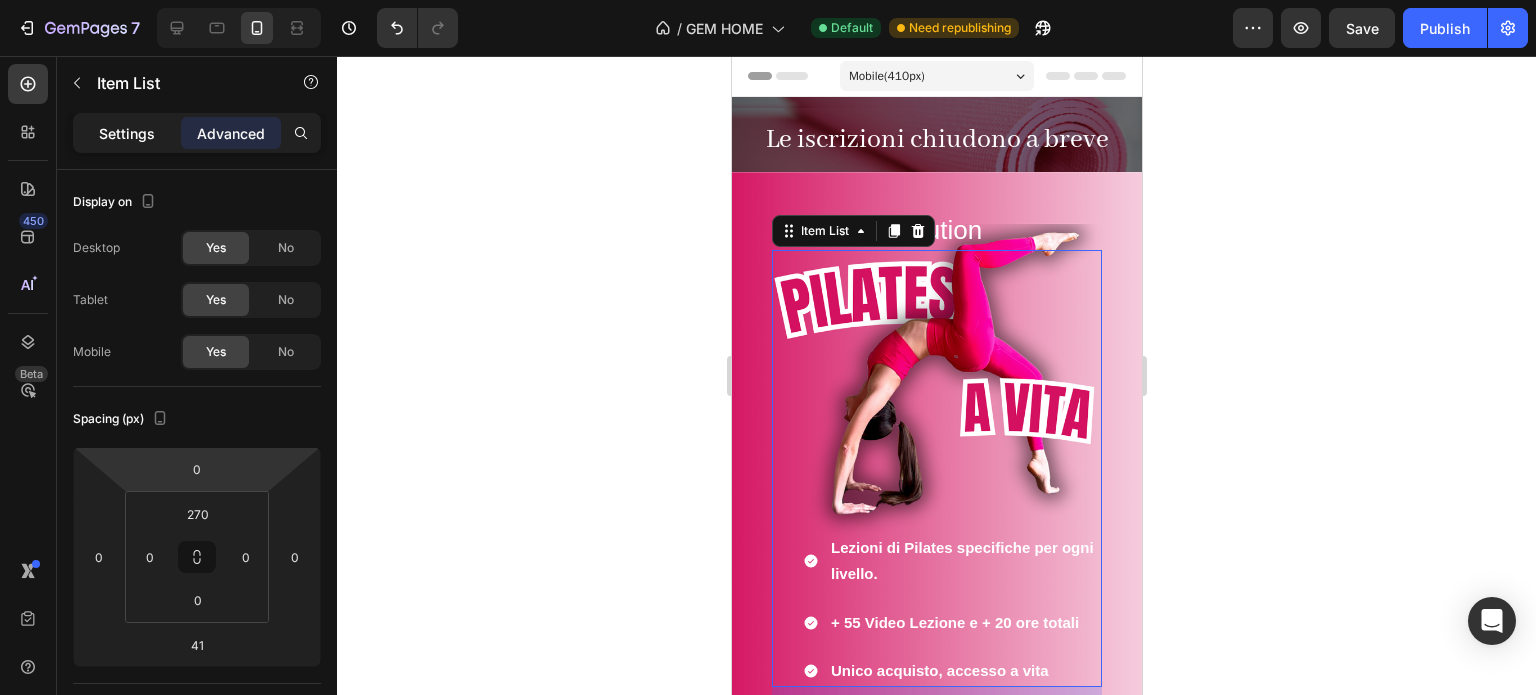 click on "Settings" 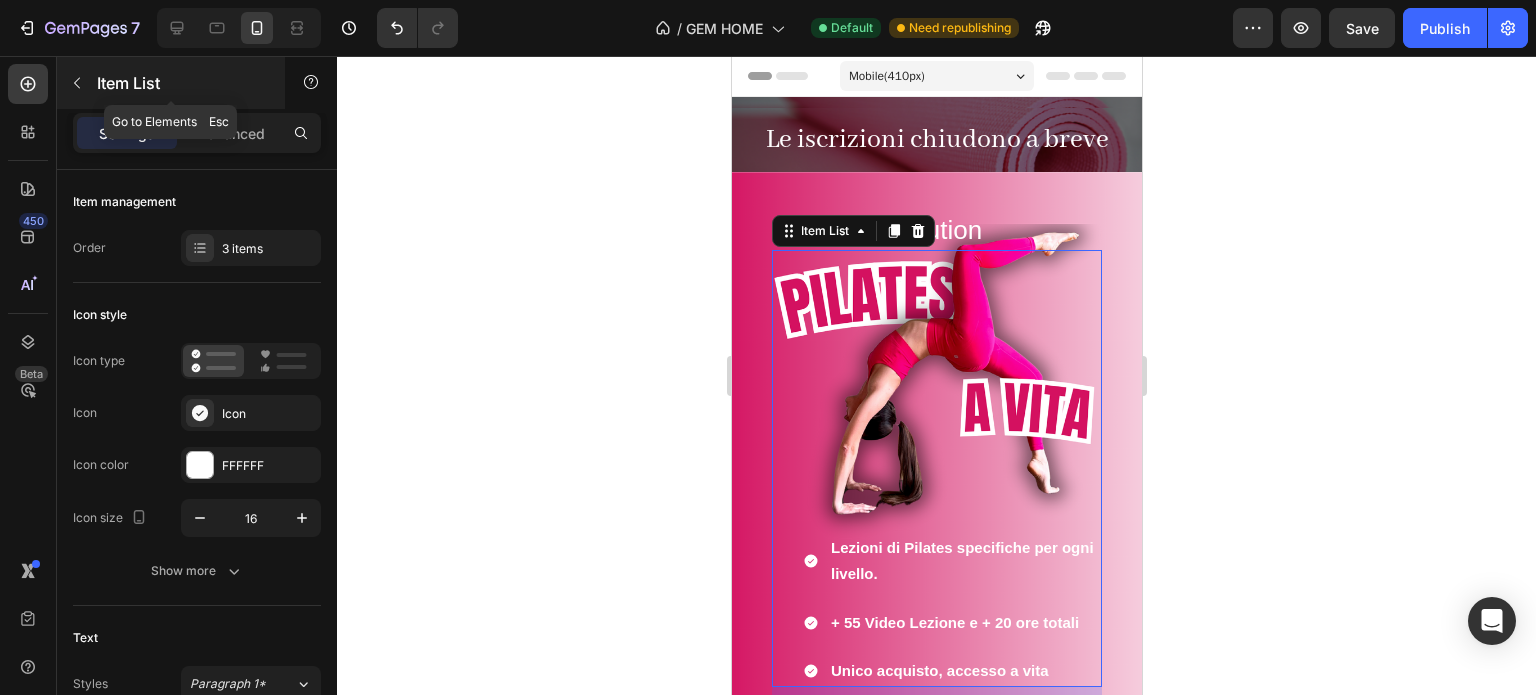 click at bounding box center [77, 83] 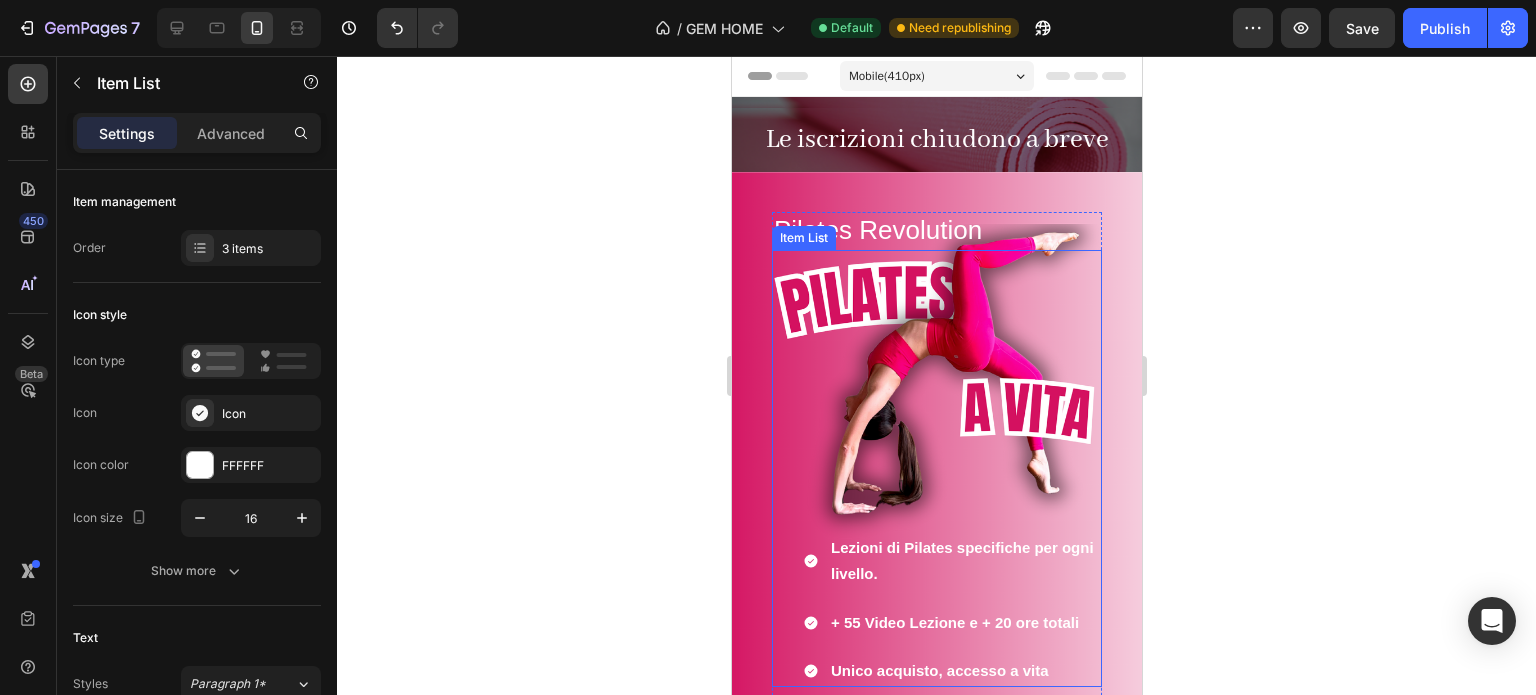 click on "Lezioni di Pilates specifiche per ogni livello. + 55 Video Lezione e + 20 ore totali Unico acquisto, accesso a vita" at bounding box center [936, 468] 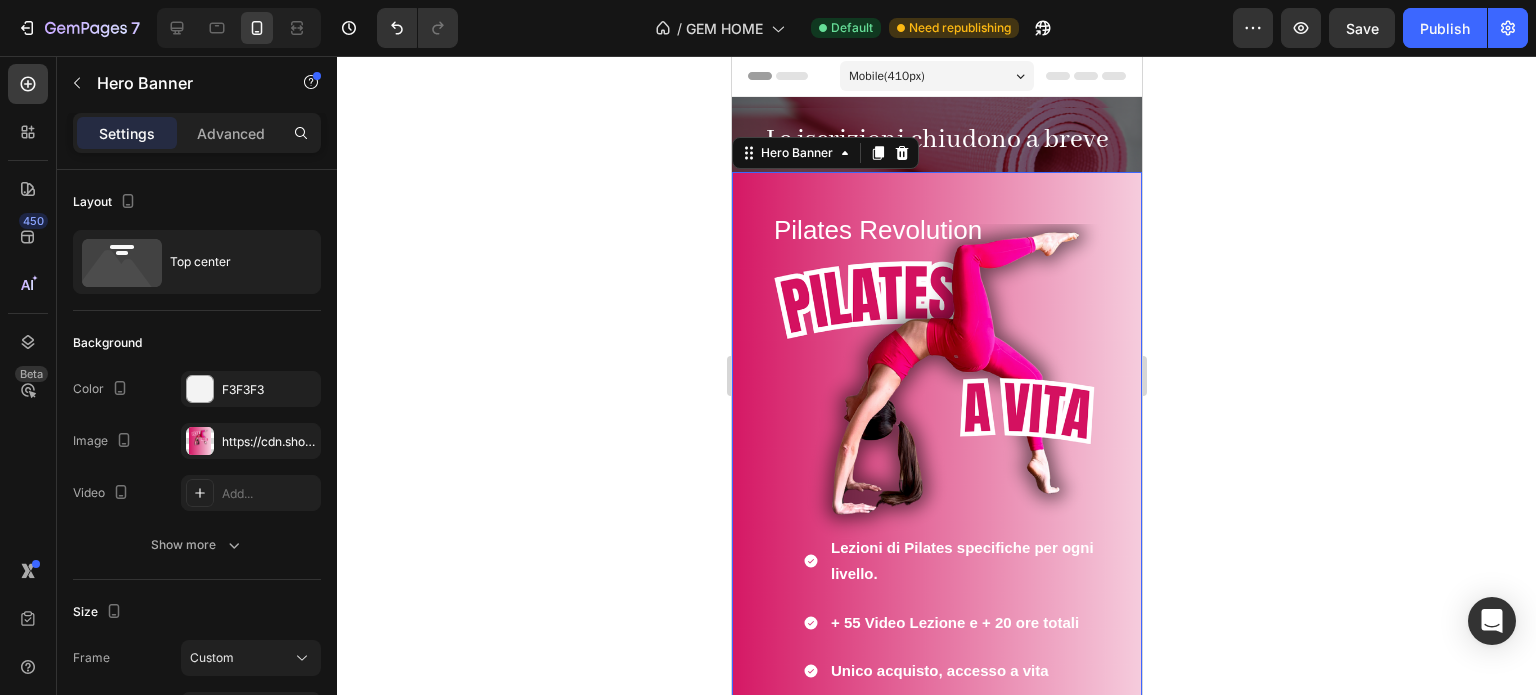 click on "Pilates Revolution Heading Lezioni di Pilates specifiche per ogni livello. + 55 Video Lezione e + 20 ore totali Unico acquisto, accesso a vita Item List ISCRIVITI ORA Button
Drop element here Row Row ISCRIVITI ORA Button" at bounding box center (936, 539) 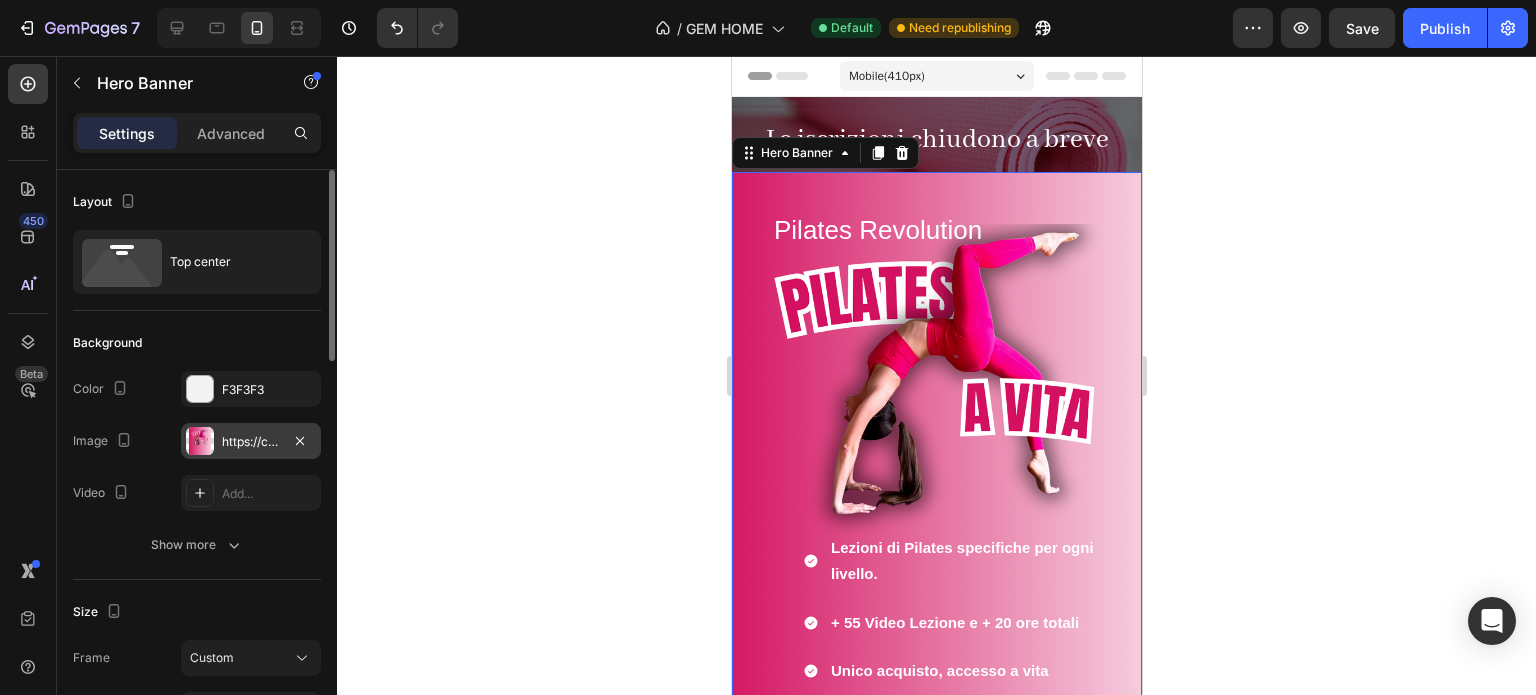 click on "https://cdn.shopify.com/s/files/1/0894/1289/5045/files/gempages_530598524128068724-2221326b-131e-4577-b3ac-2b1f63122d52.png" at bounding box center (251, 442) 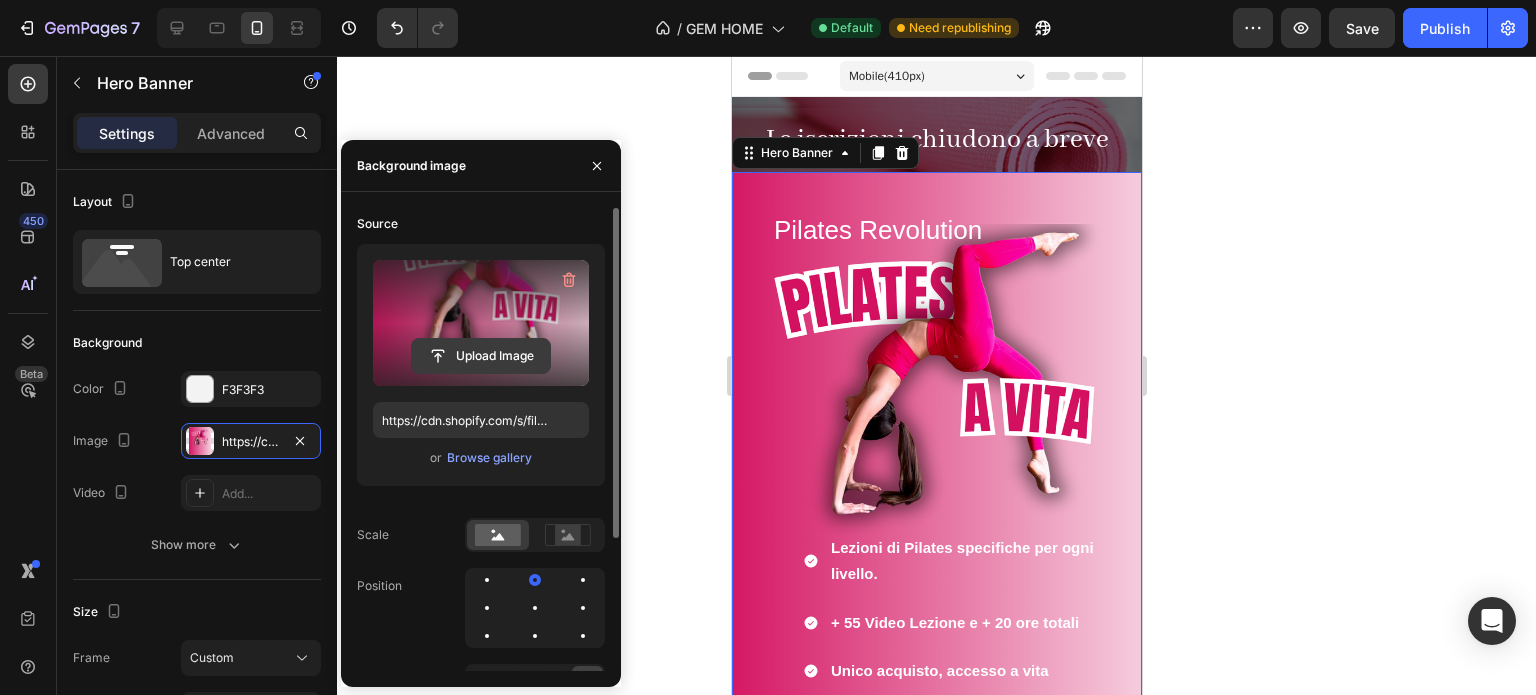 click 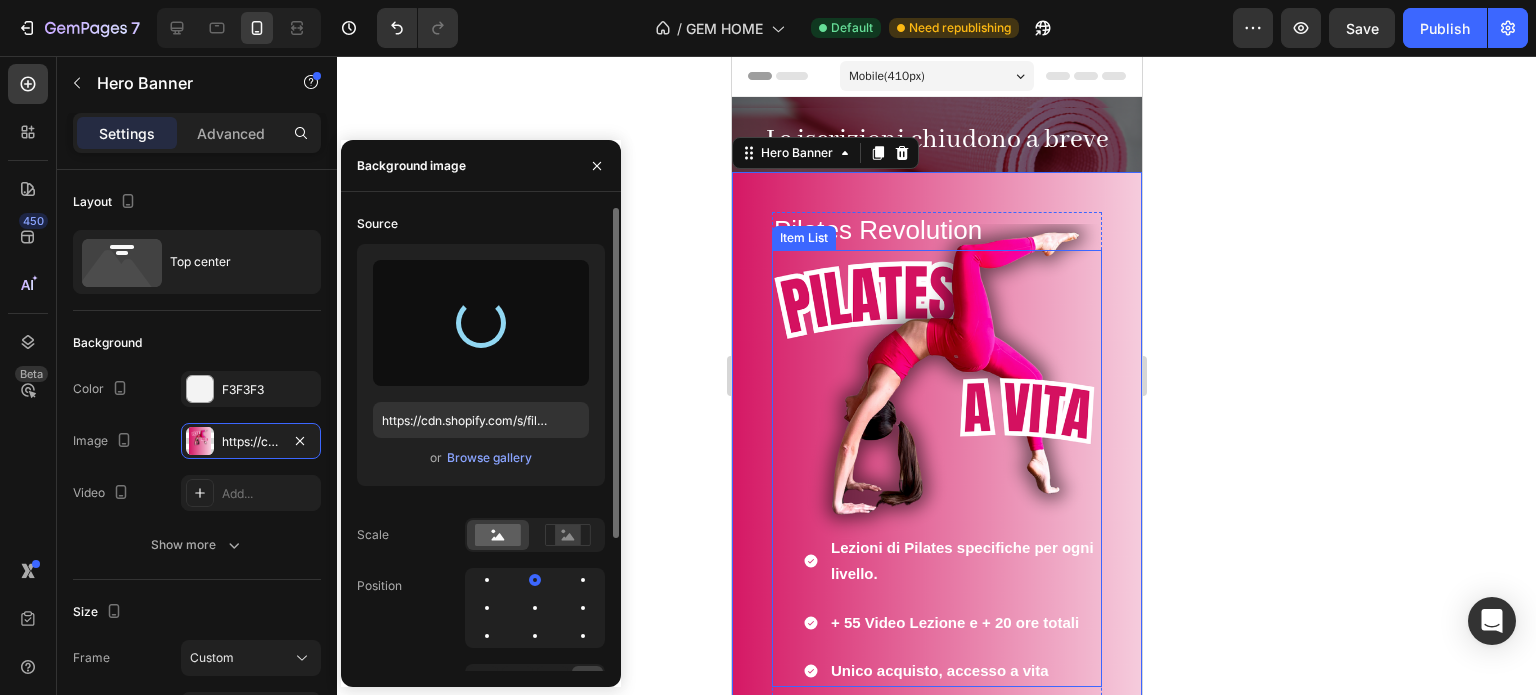 type on "https://cdn.shopify.com/s/files/1/0894/1289/5045/files/gempages_530598524128068724-f953ea90-4bb8-4a51-a161-a27065e0586d.png" 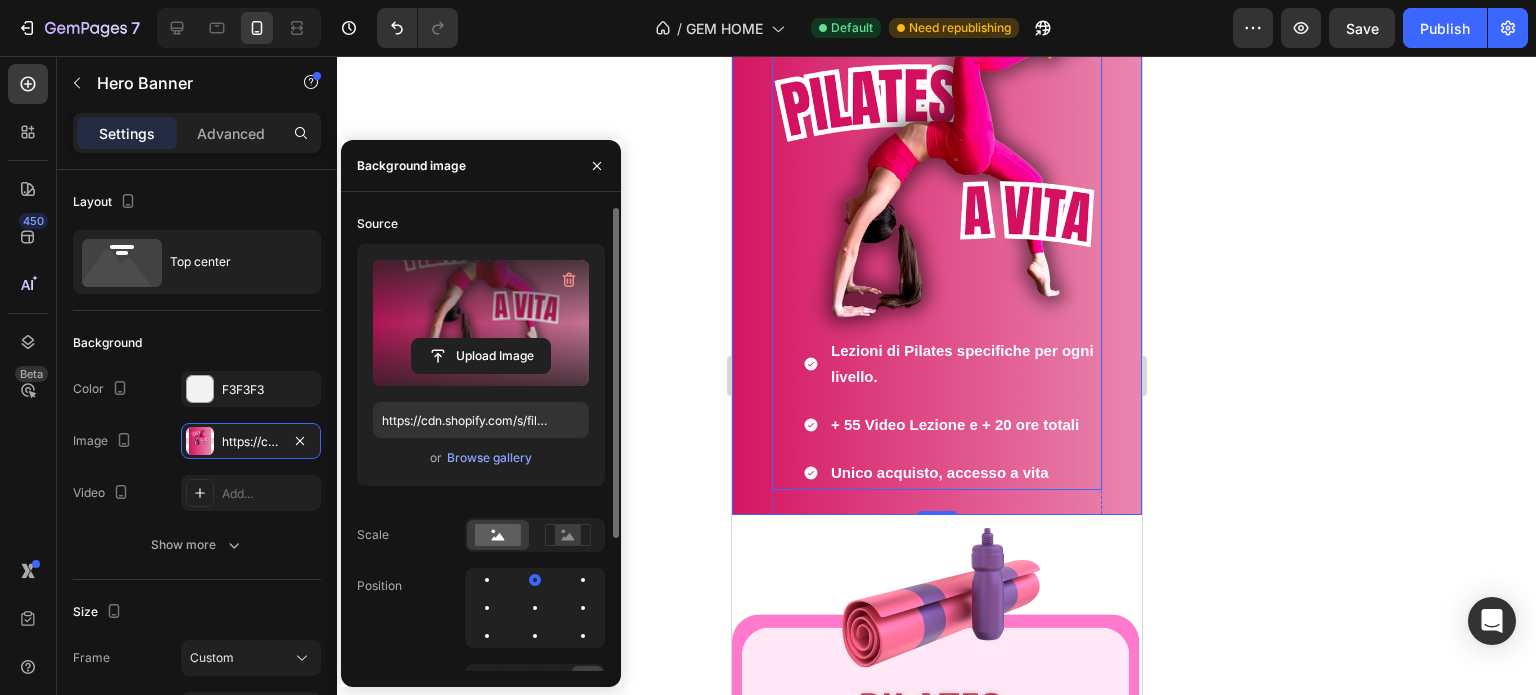 scroll, scrollTop: 200, scrollLeft: 0, axis: vertical 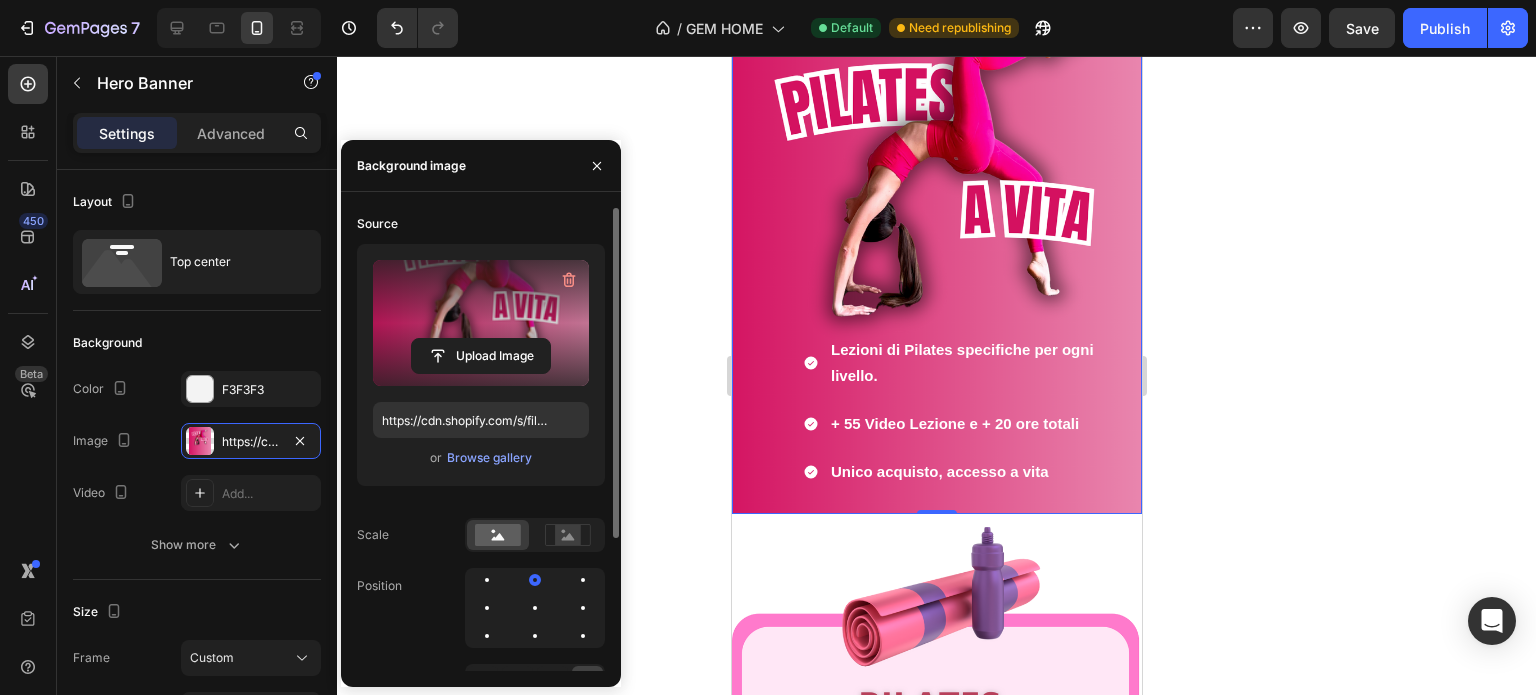 click 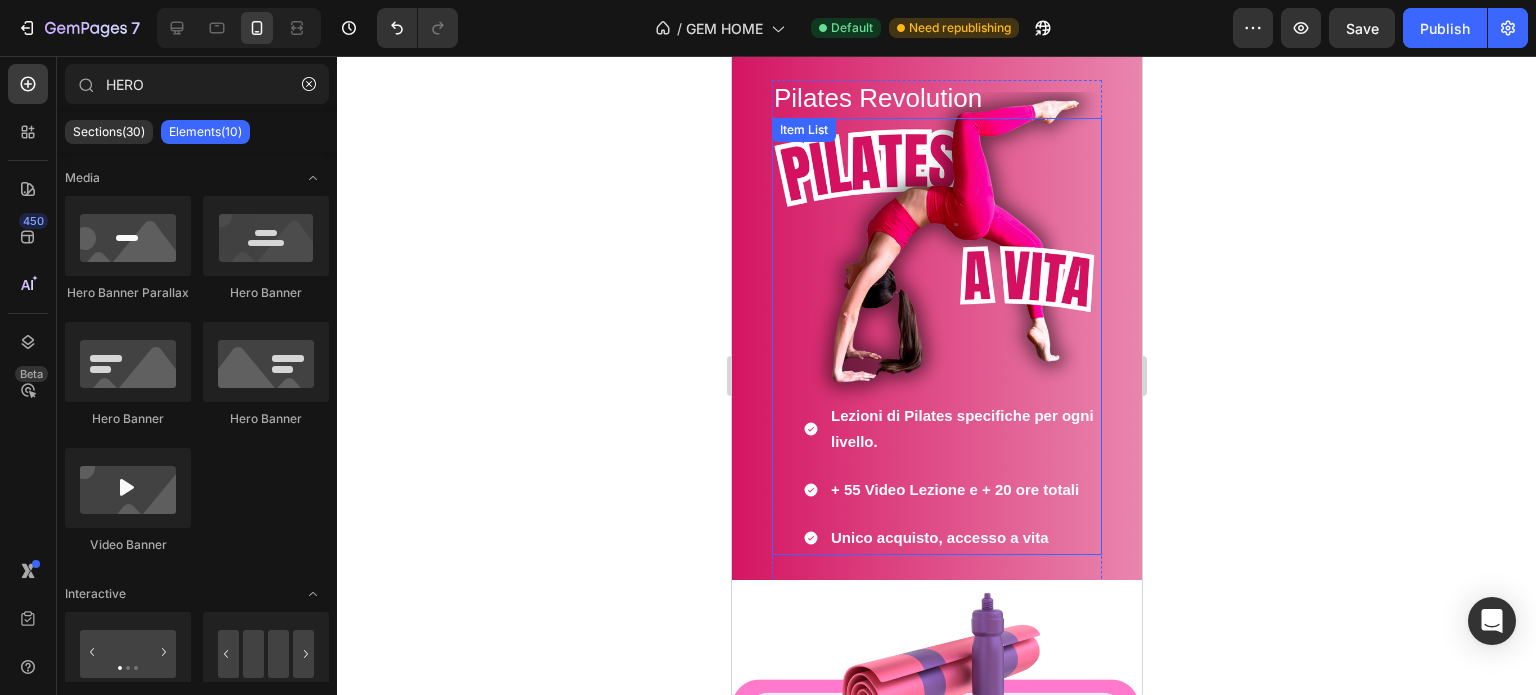 scroll, scrollTop: 100, scrollLeft: 0, axis: vertical 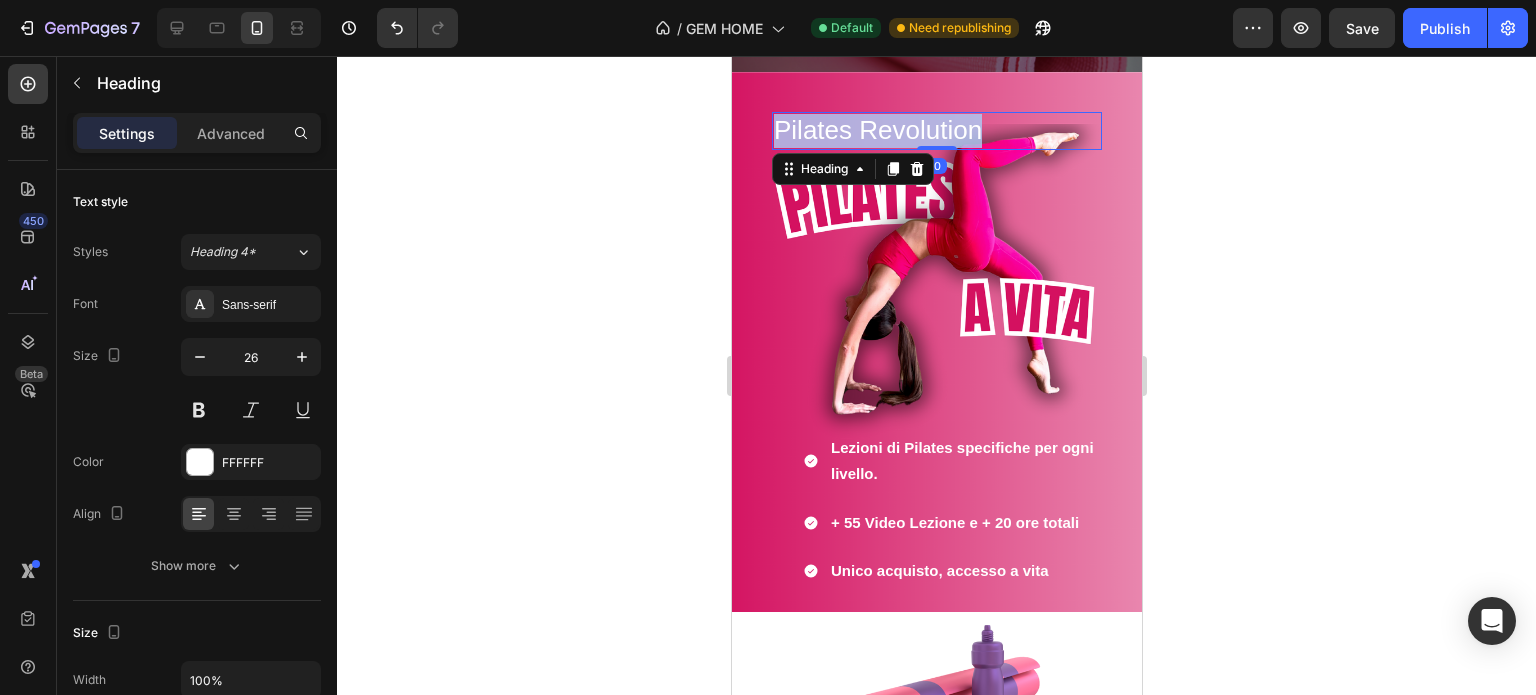 click on "Pilates Revolution" at bounding box center [936, 131] 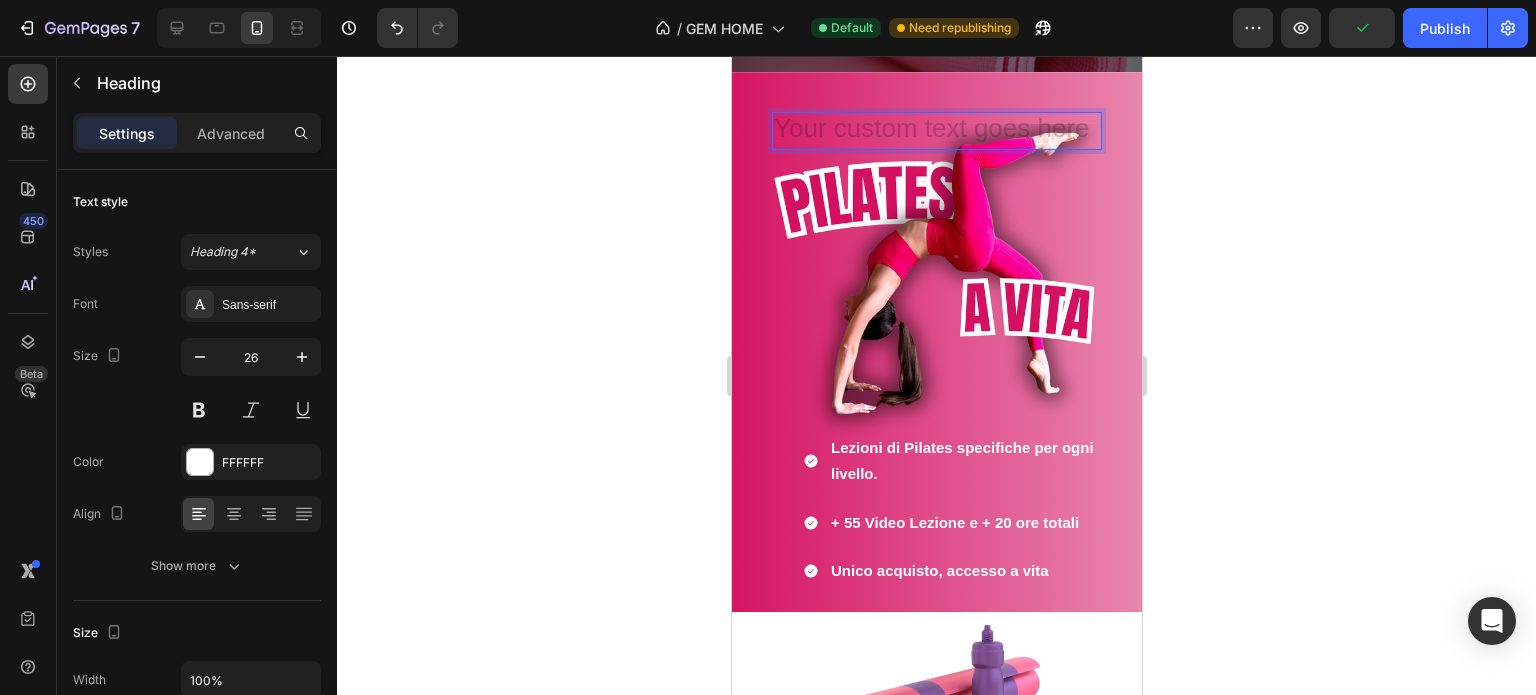 click 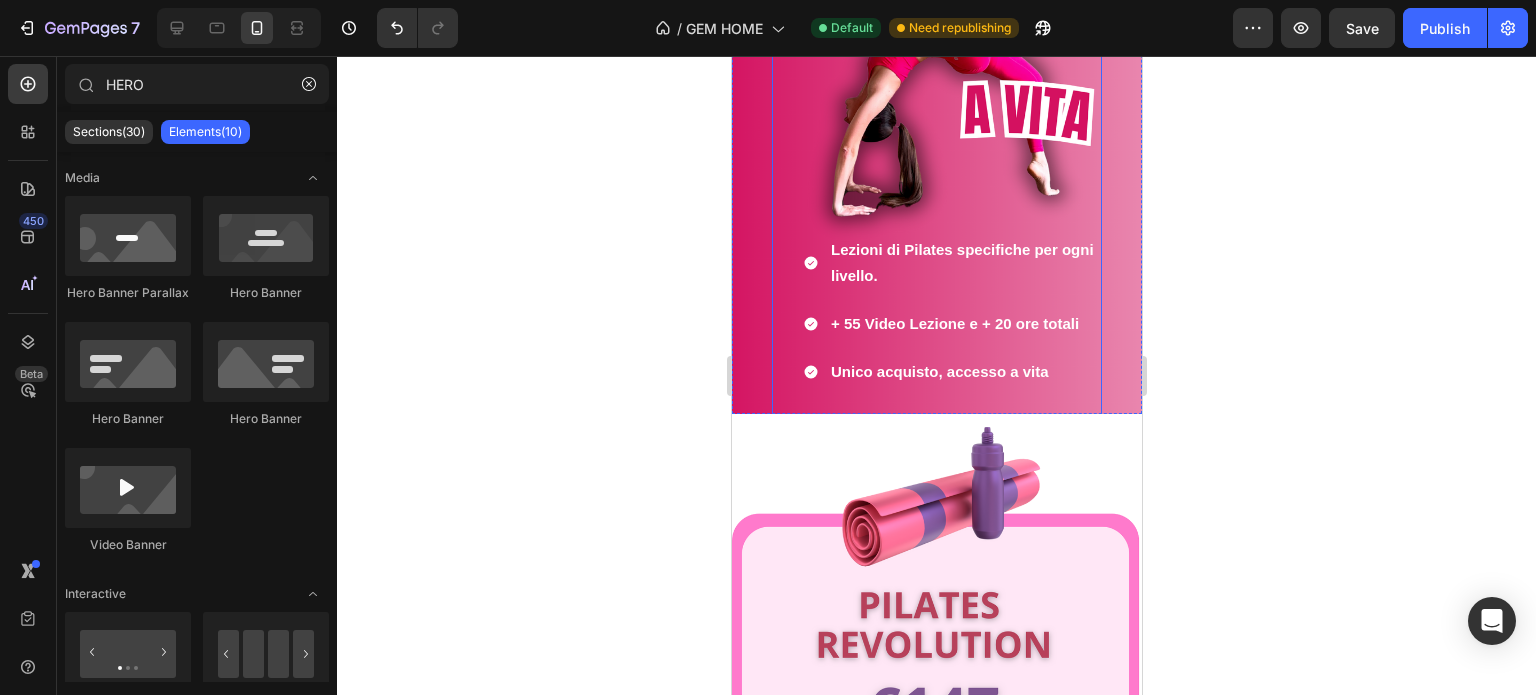 scroll, scrollTop: 0, scrollLeft: 0, axis: both 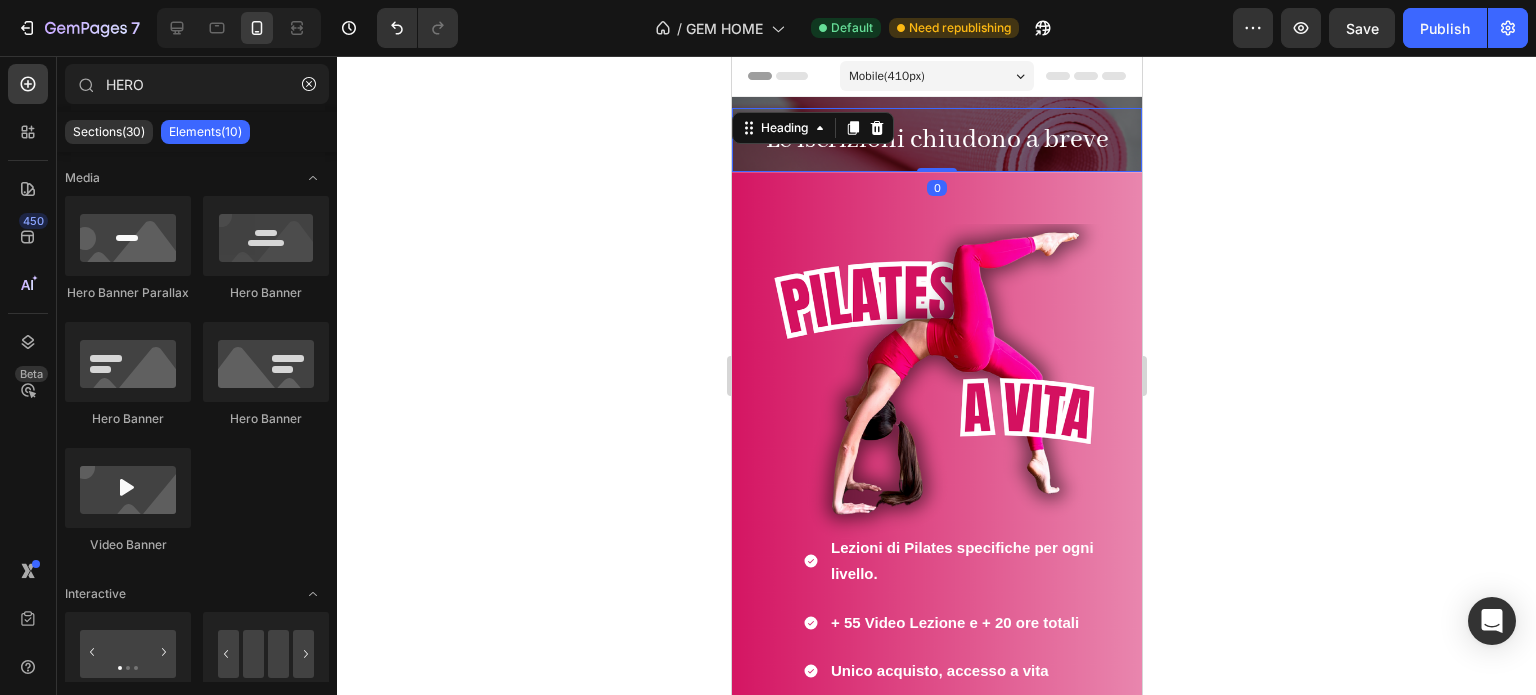 click on "Le iscrizioni chiudono a breve" at bounding box center (936, 140) 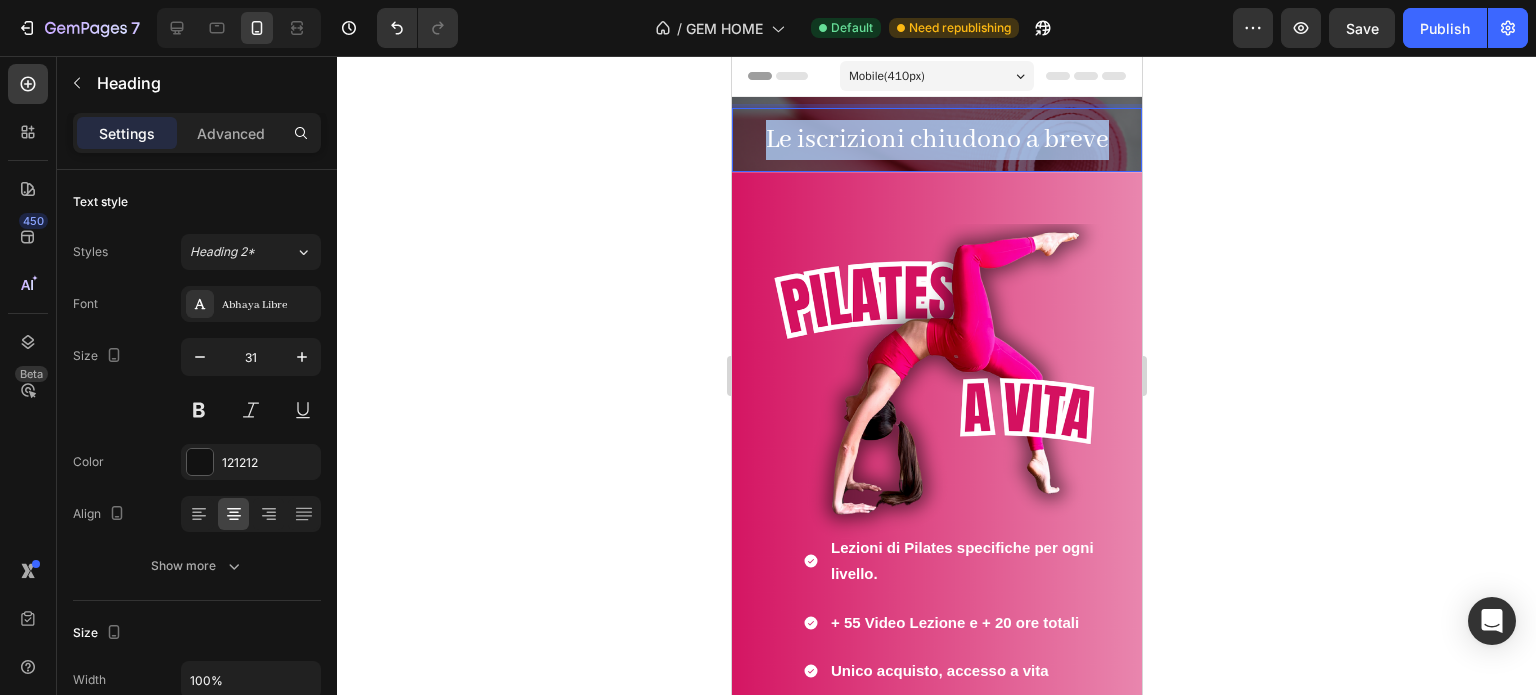 click on "Le iscrizioni chiudono a breve" at bounding box center [936, 140] 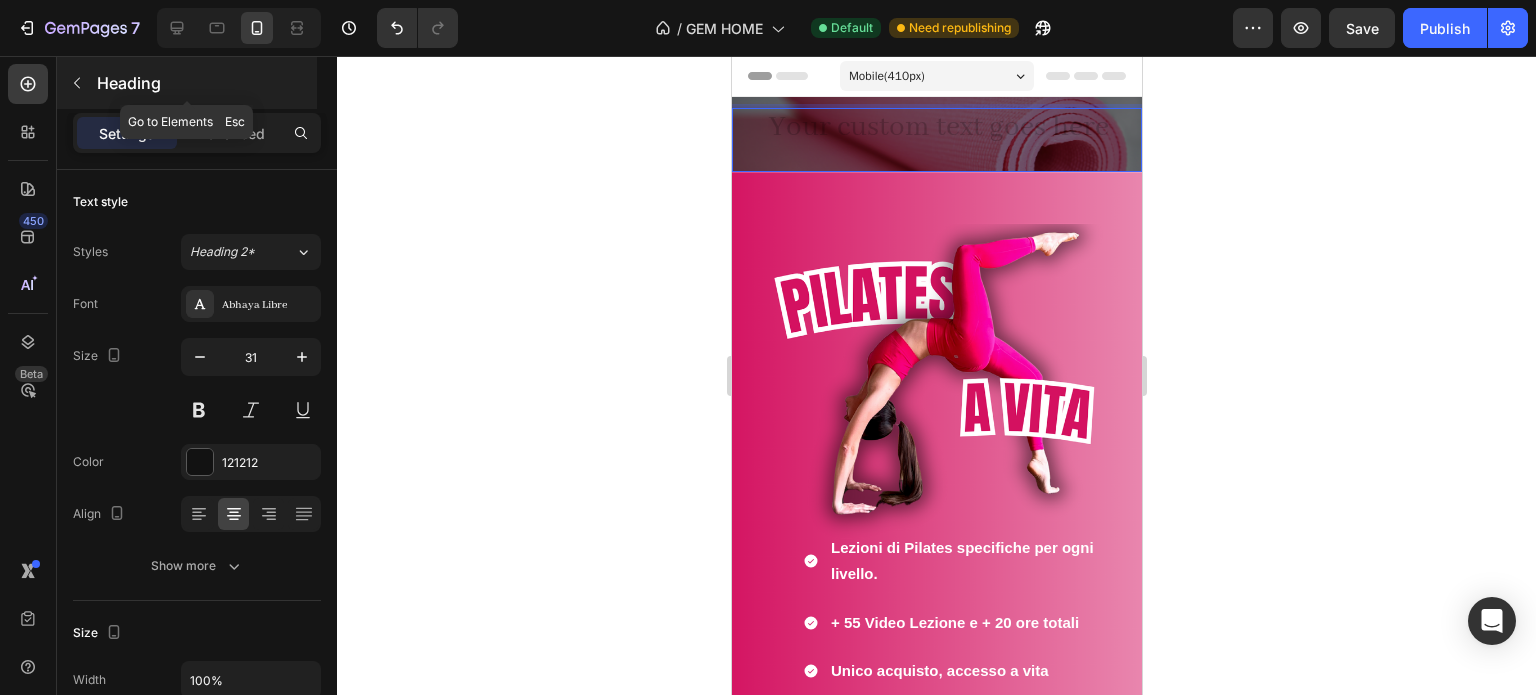 click 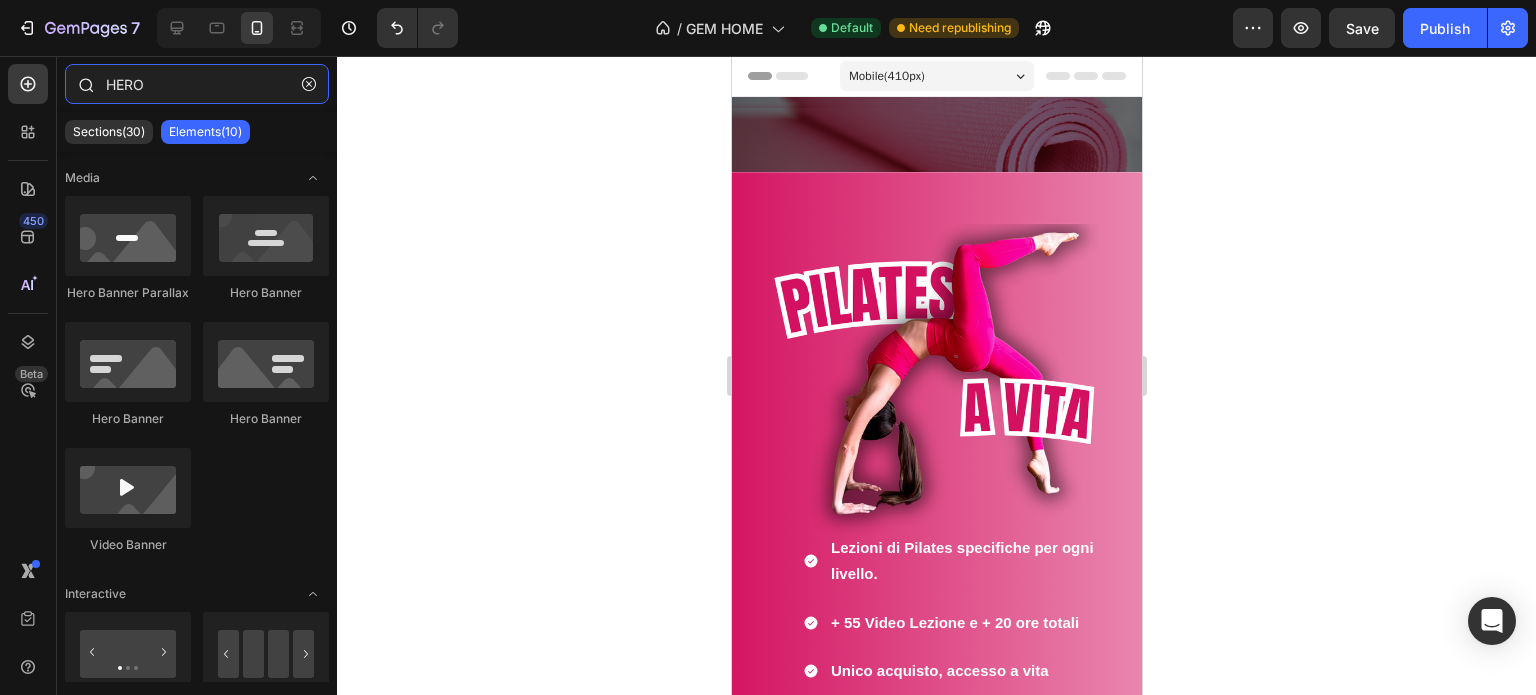 drag, startPoint x: 155, startPoint y: 93, endPoint x: 76, endPoint y: 95, distance: 79.025314 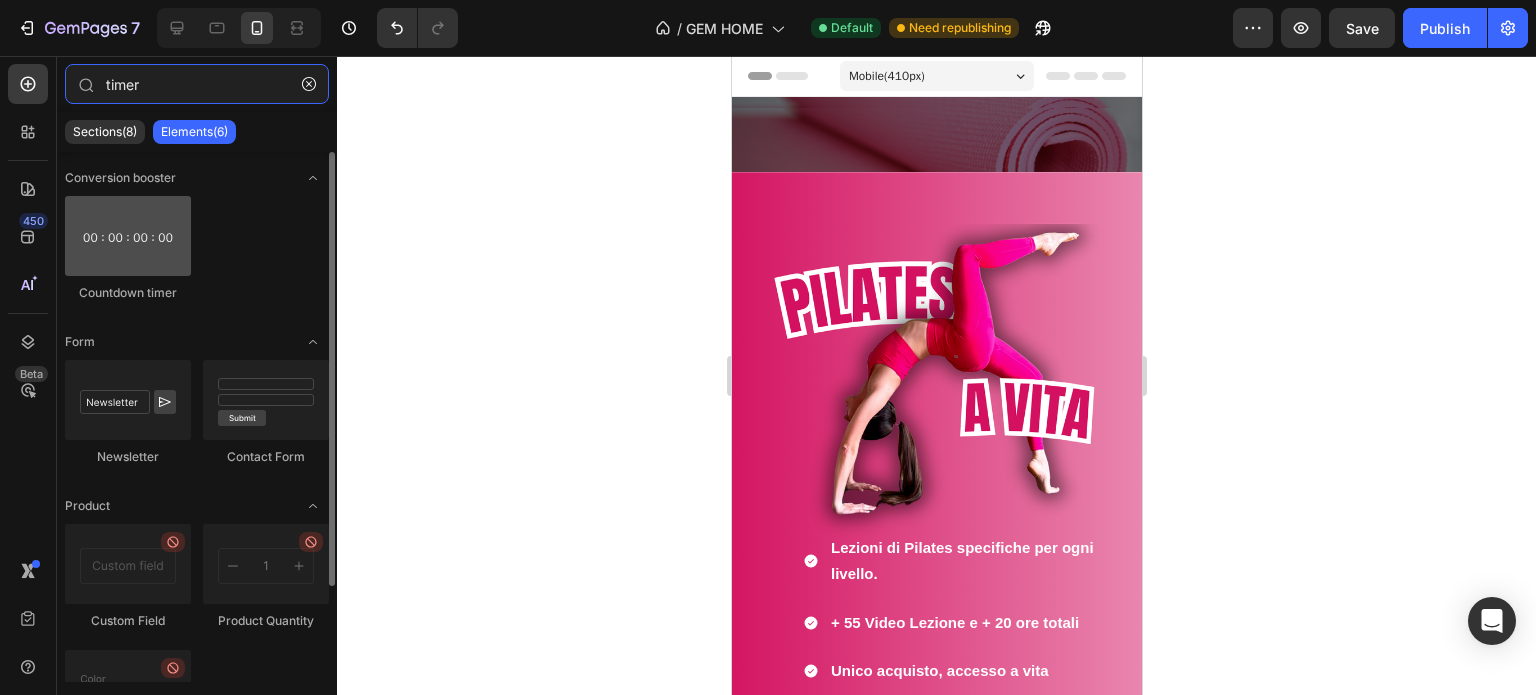 type on "timer" 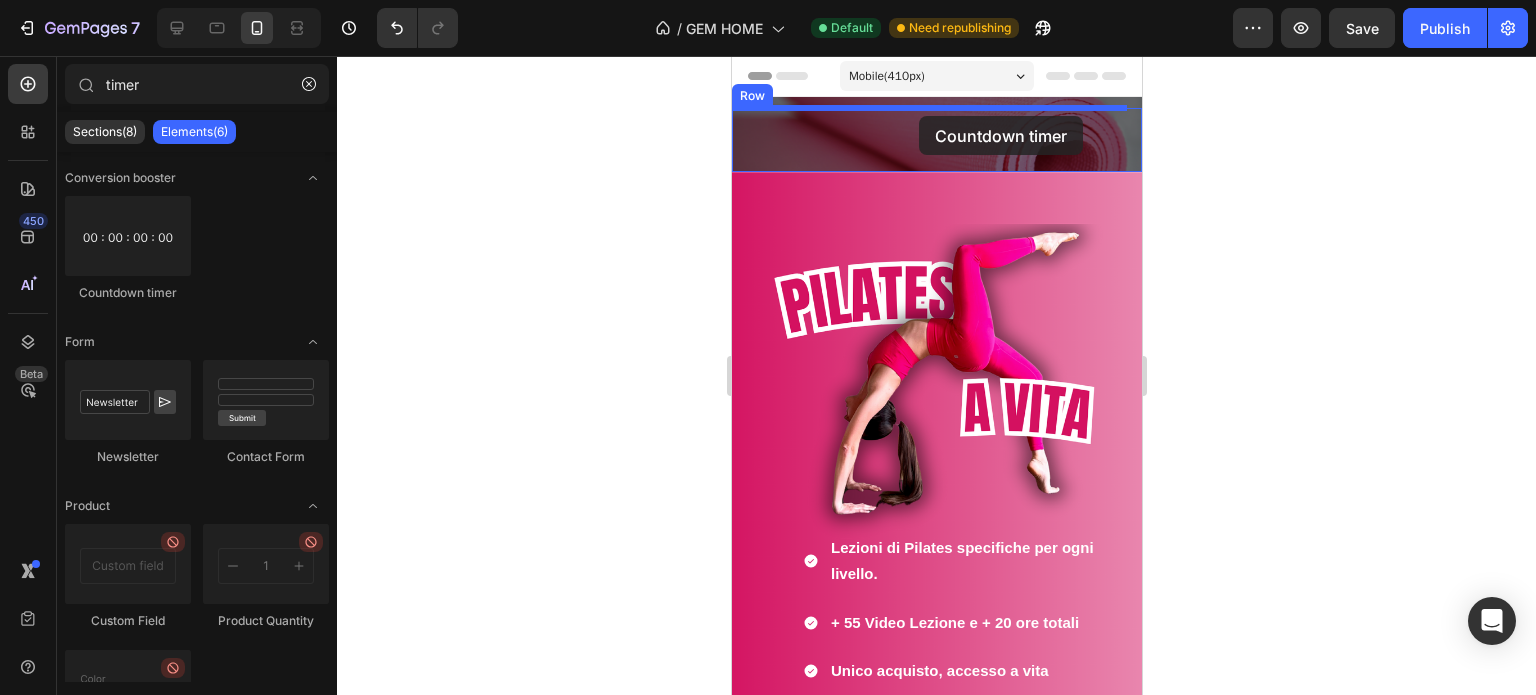 drag, startPoint x: 838, startPoint y: 293, endPoint x: 918, endPoint y: 116, distance: 194.23955 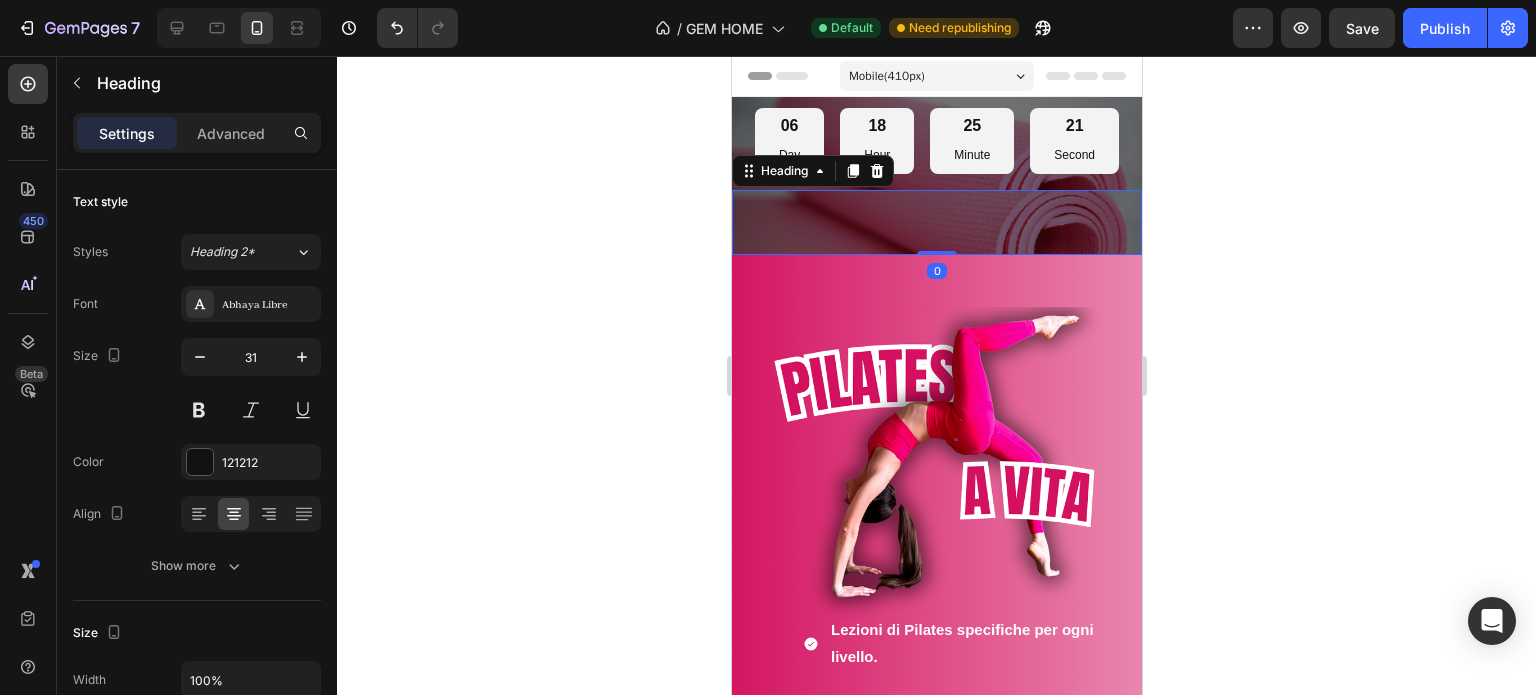 drag, startPoint x: 928, startPoint y: 192, endPoint x: 930, endPoint y: 172, distance: 20.09975 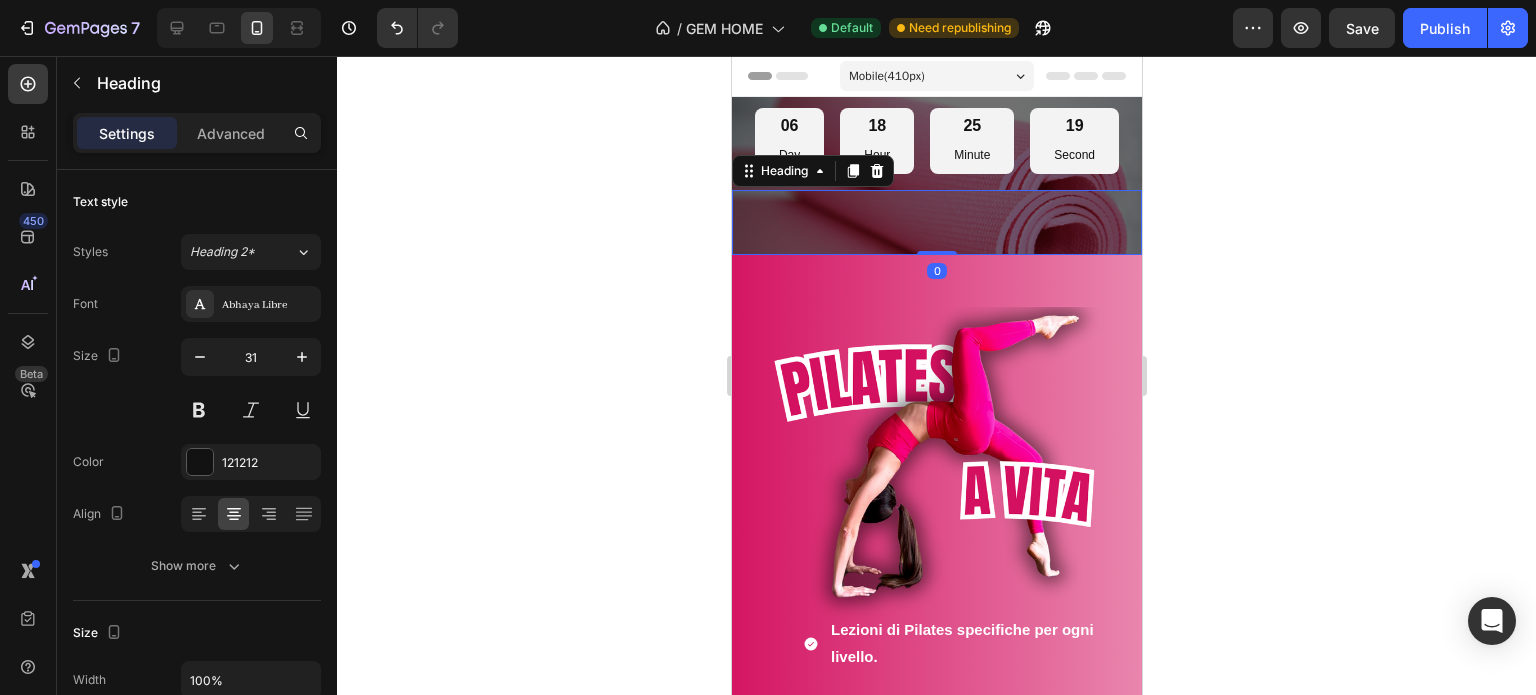 drag, startPoint x: 929, startPoint y: 251, endPoint x: 921, endPoint y: 222, distance: 30.083218 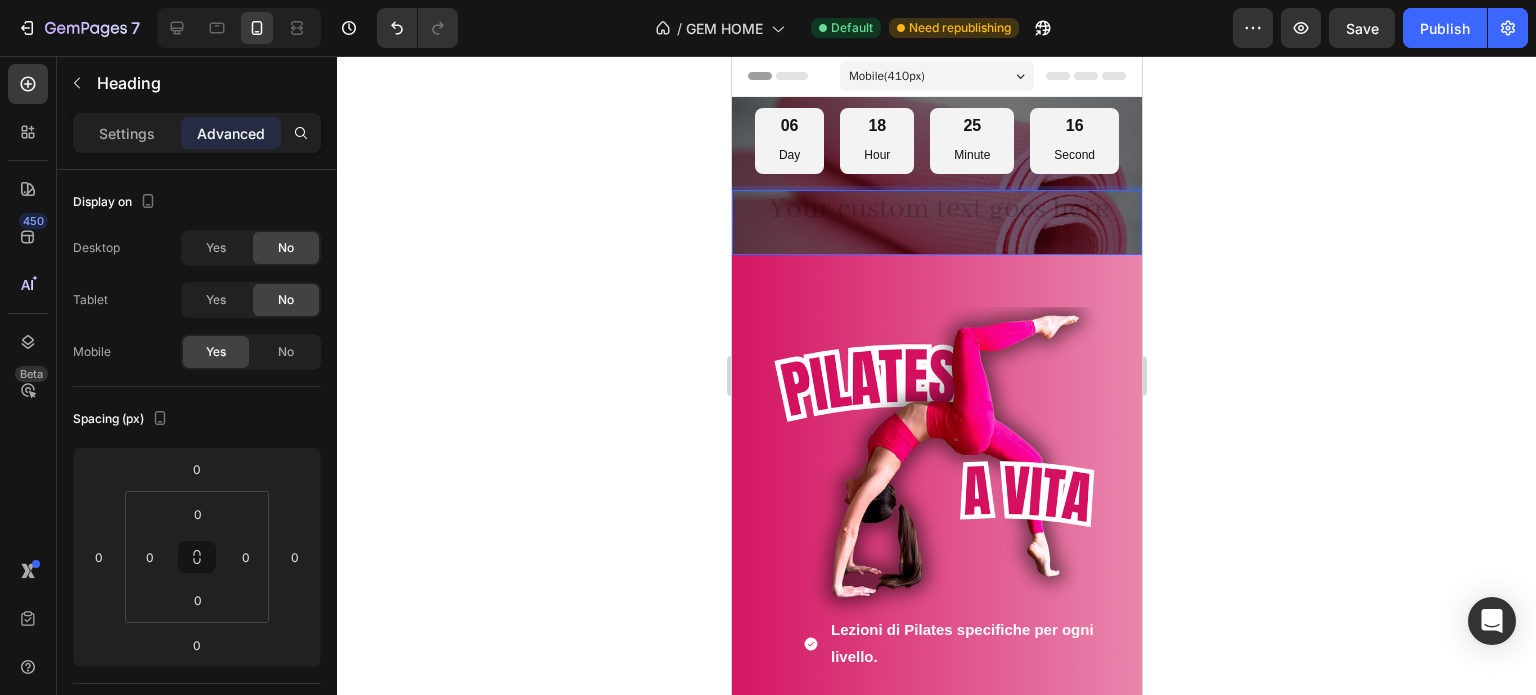 drag, startPoint x: 949, startPoint y: 212, endPoint x: 821, endPoint y: 211, distance: 128.0039 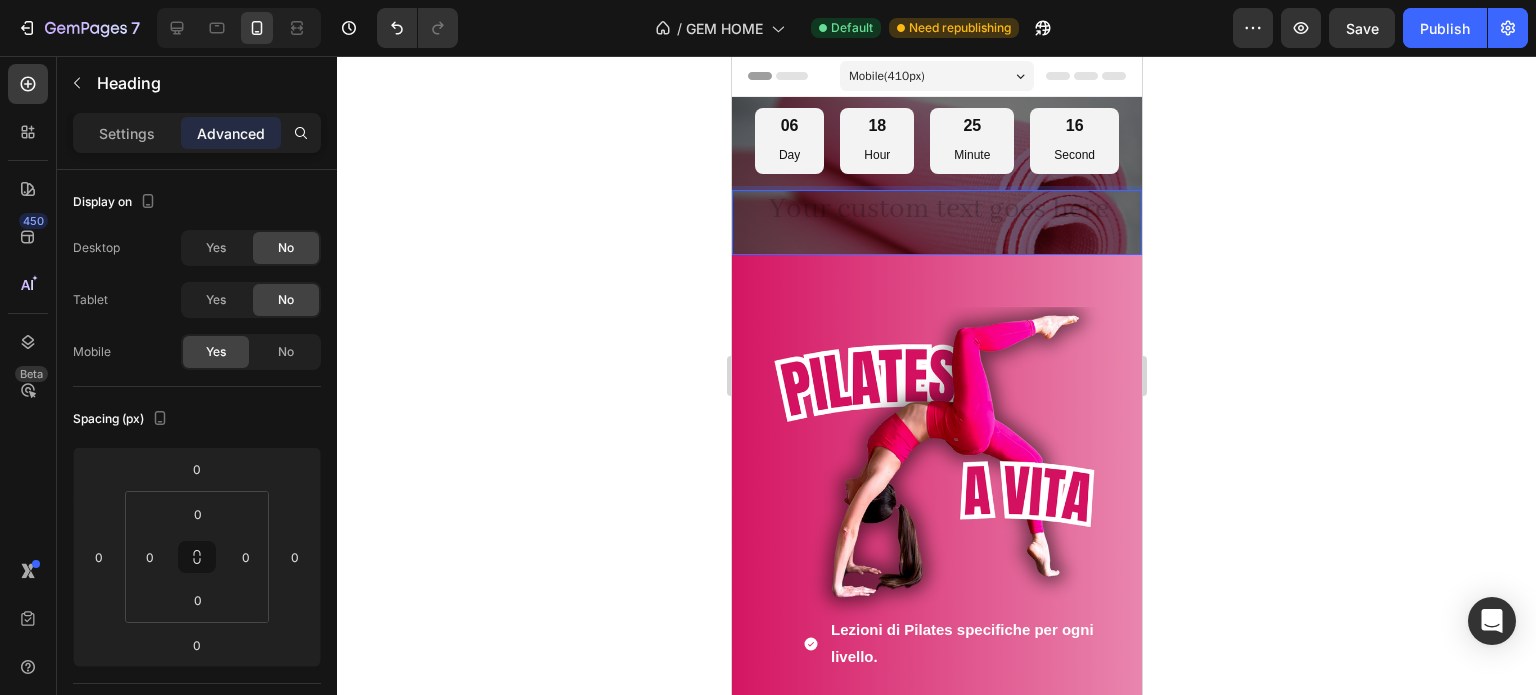 click at bounding box center [936, 222] 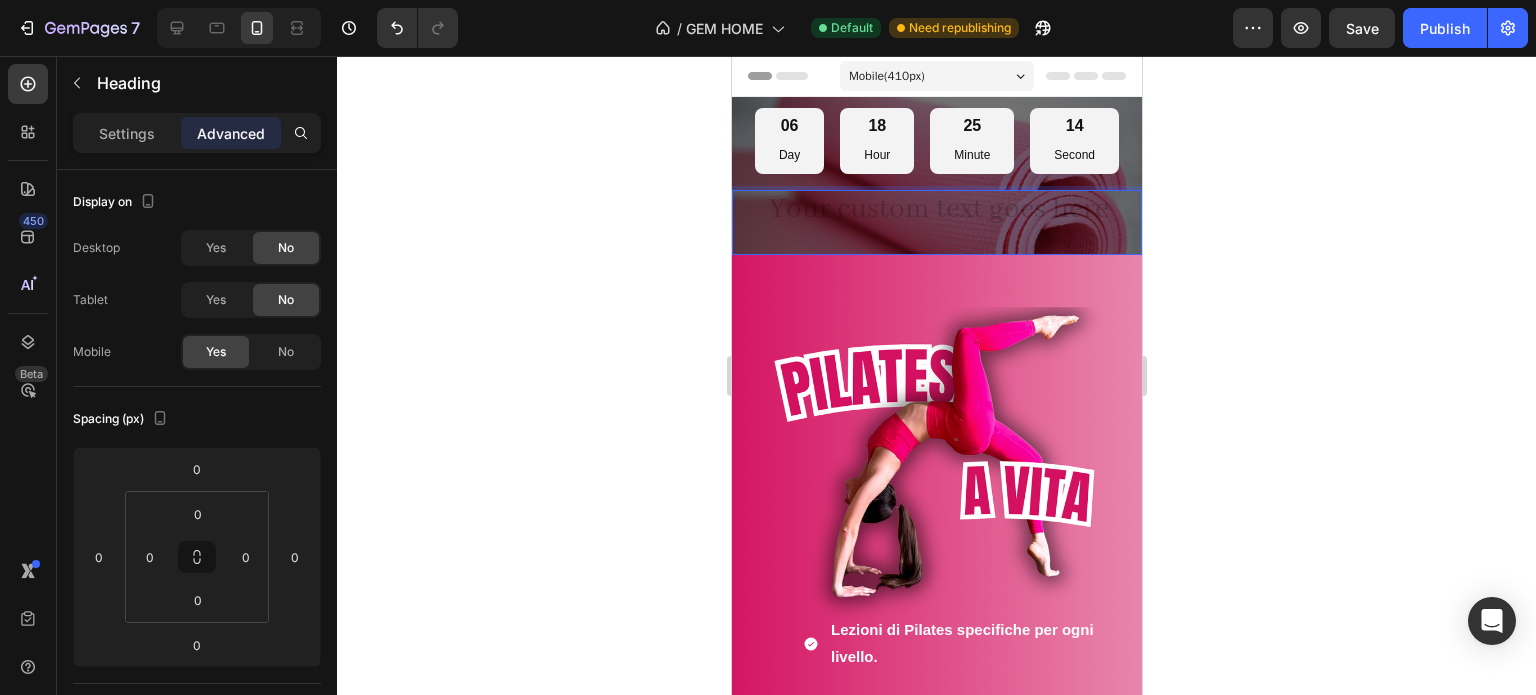 drag, startPoint x: 821, startPoint y: 211, endPoint x: 797, endPoint y: 211, distance: 24 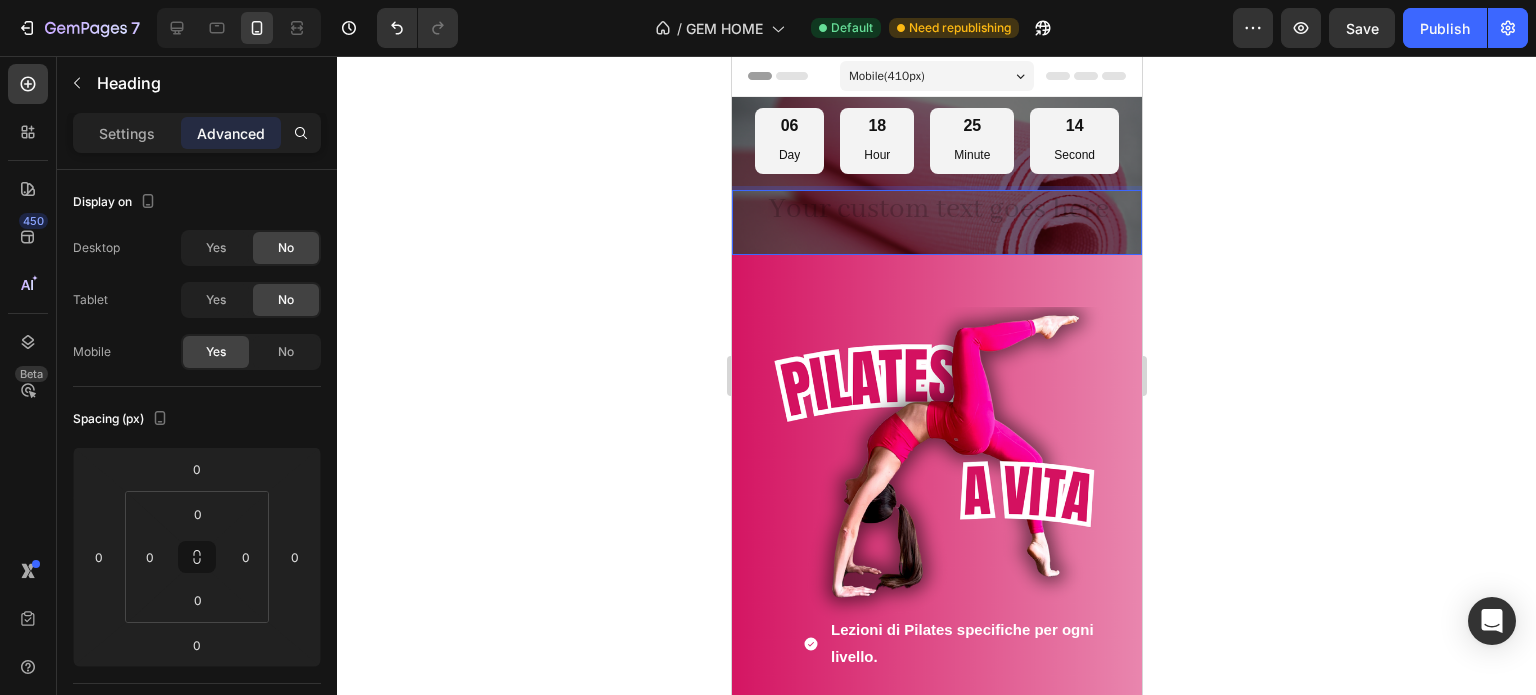 click at bounding box center [936, 222] 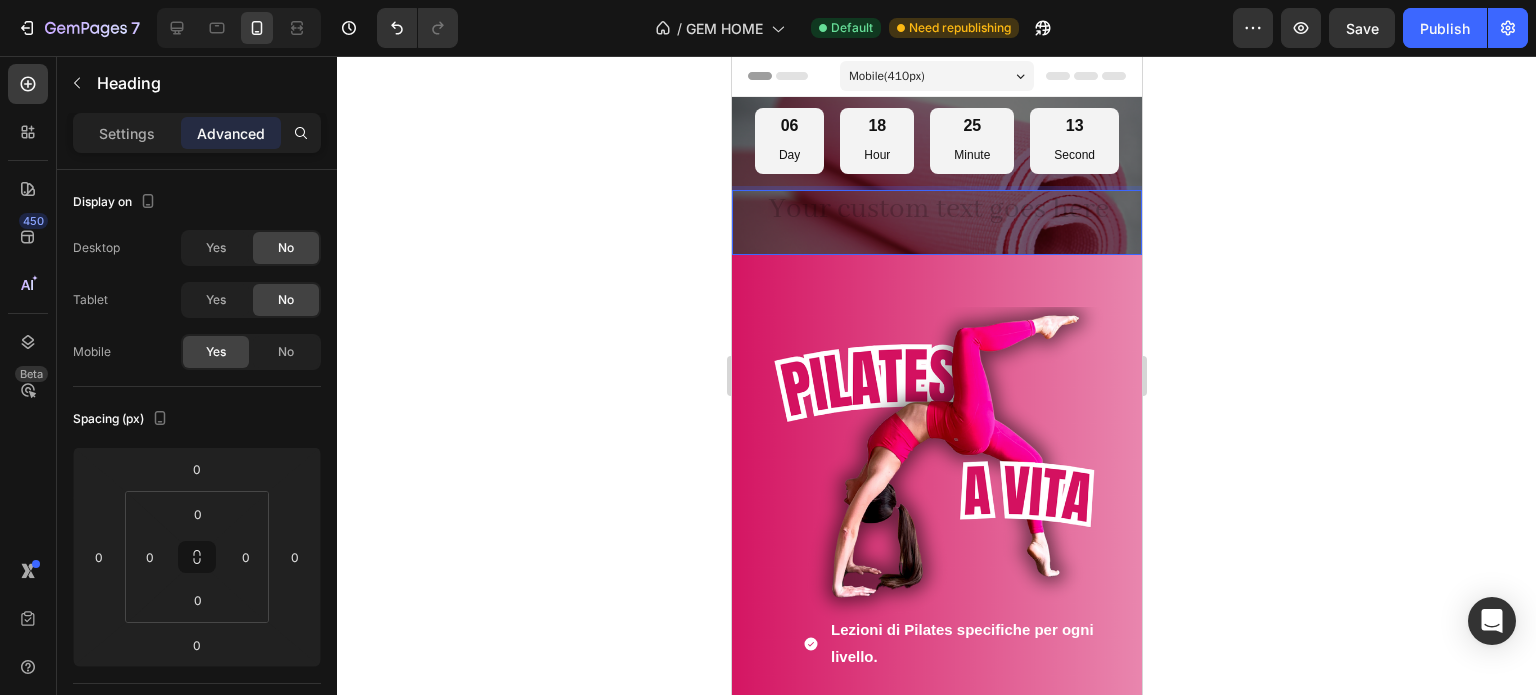click 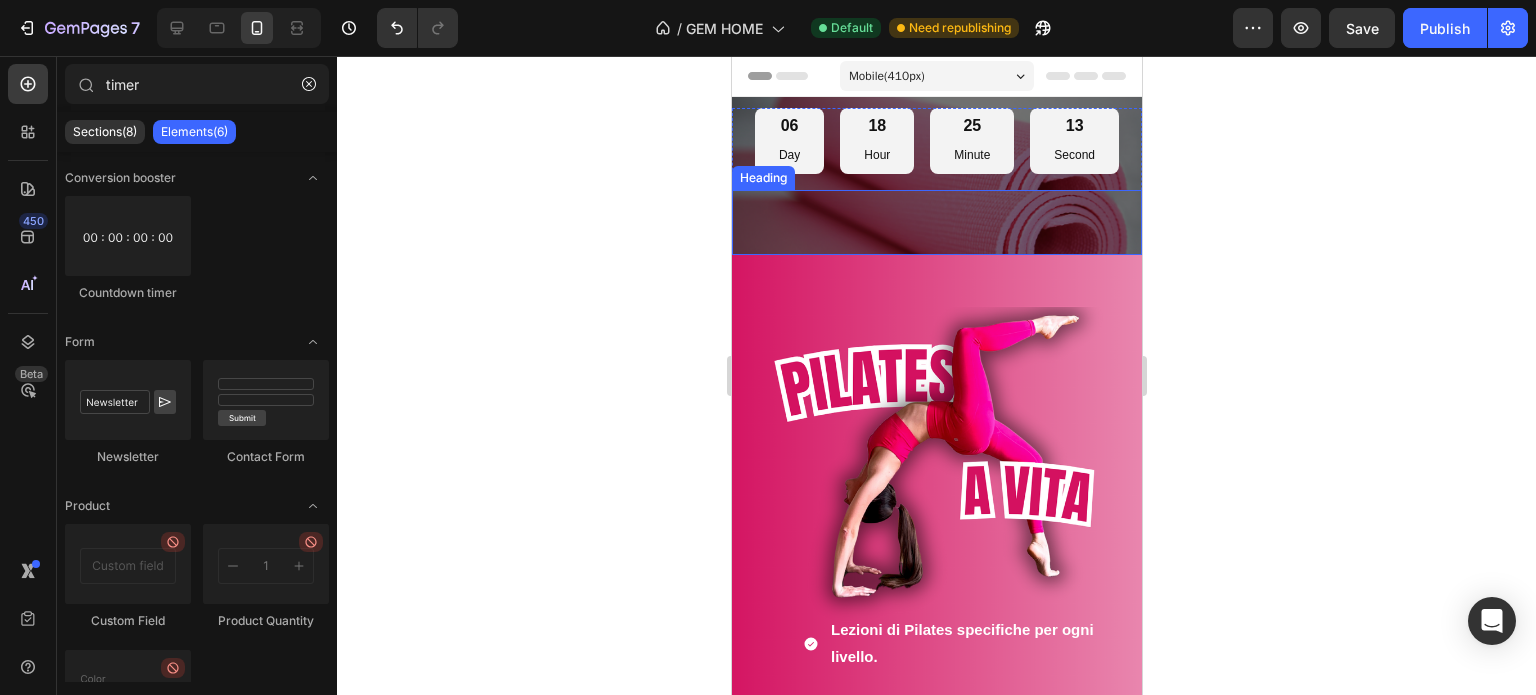 click at bounding box center [936, 222] 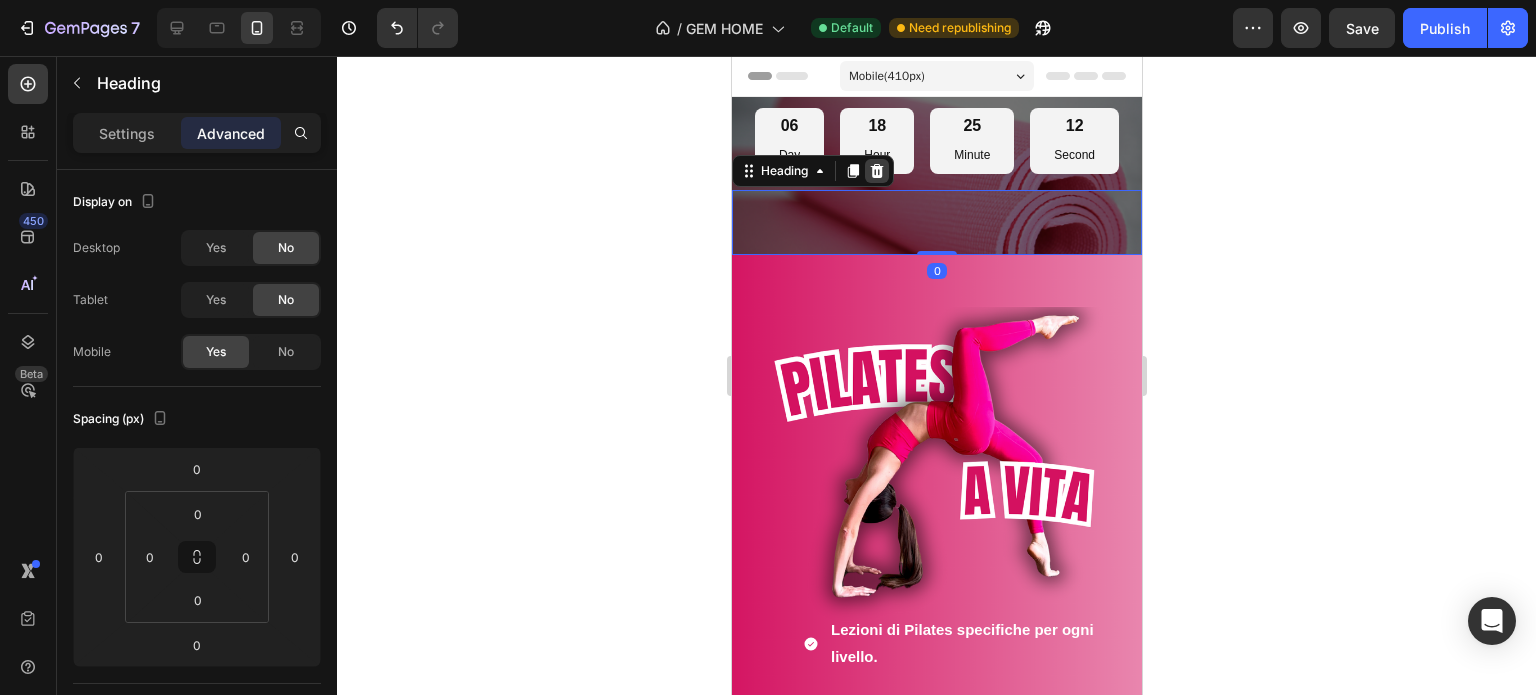 click 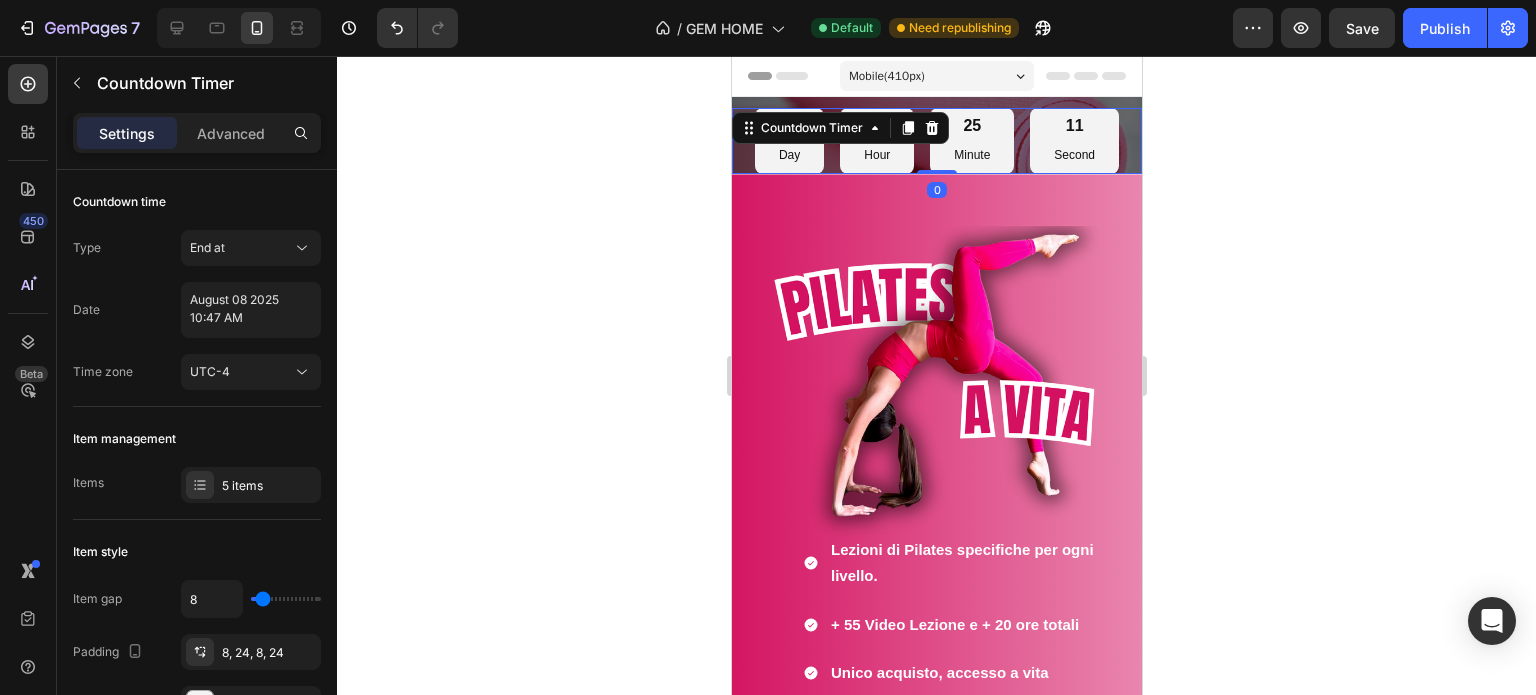 click on "25 Minute" at bounding box center (971, 141) 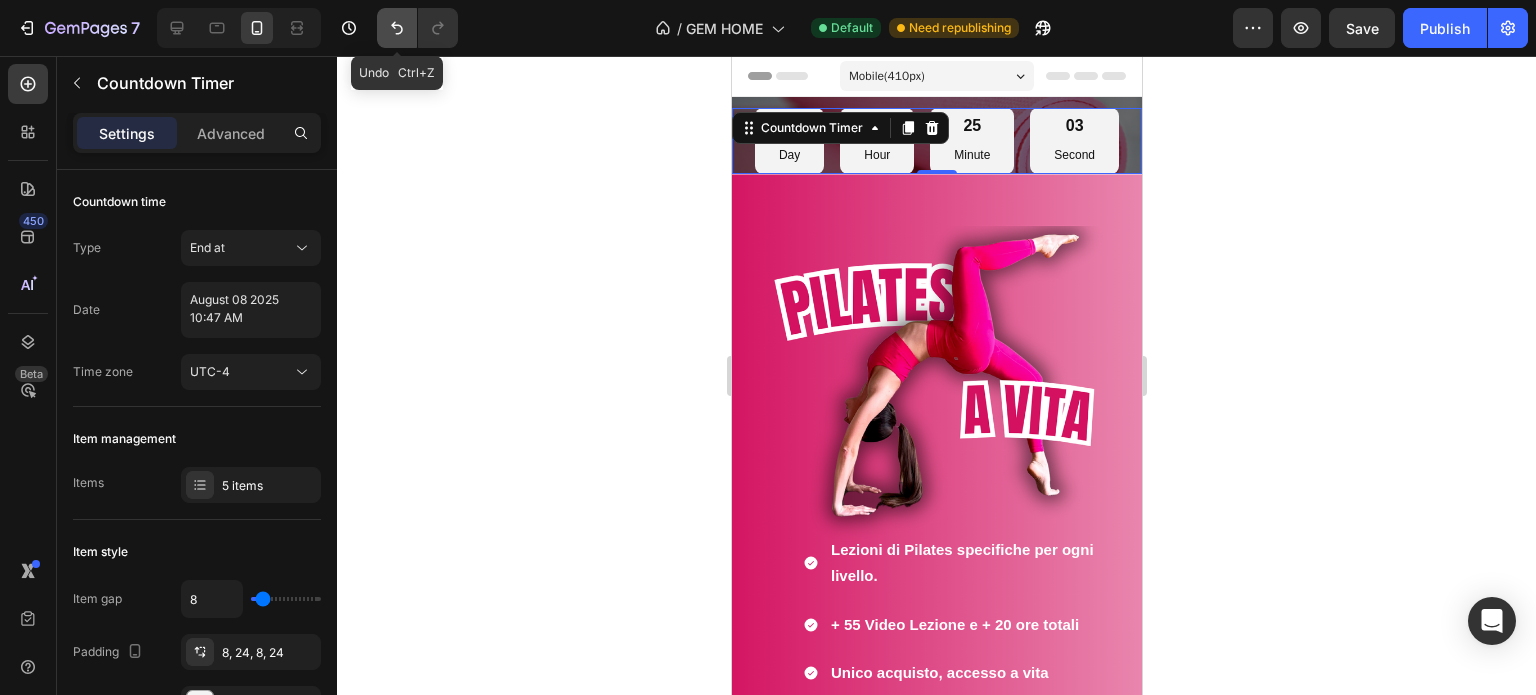 click 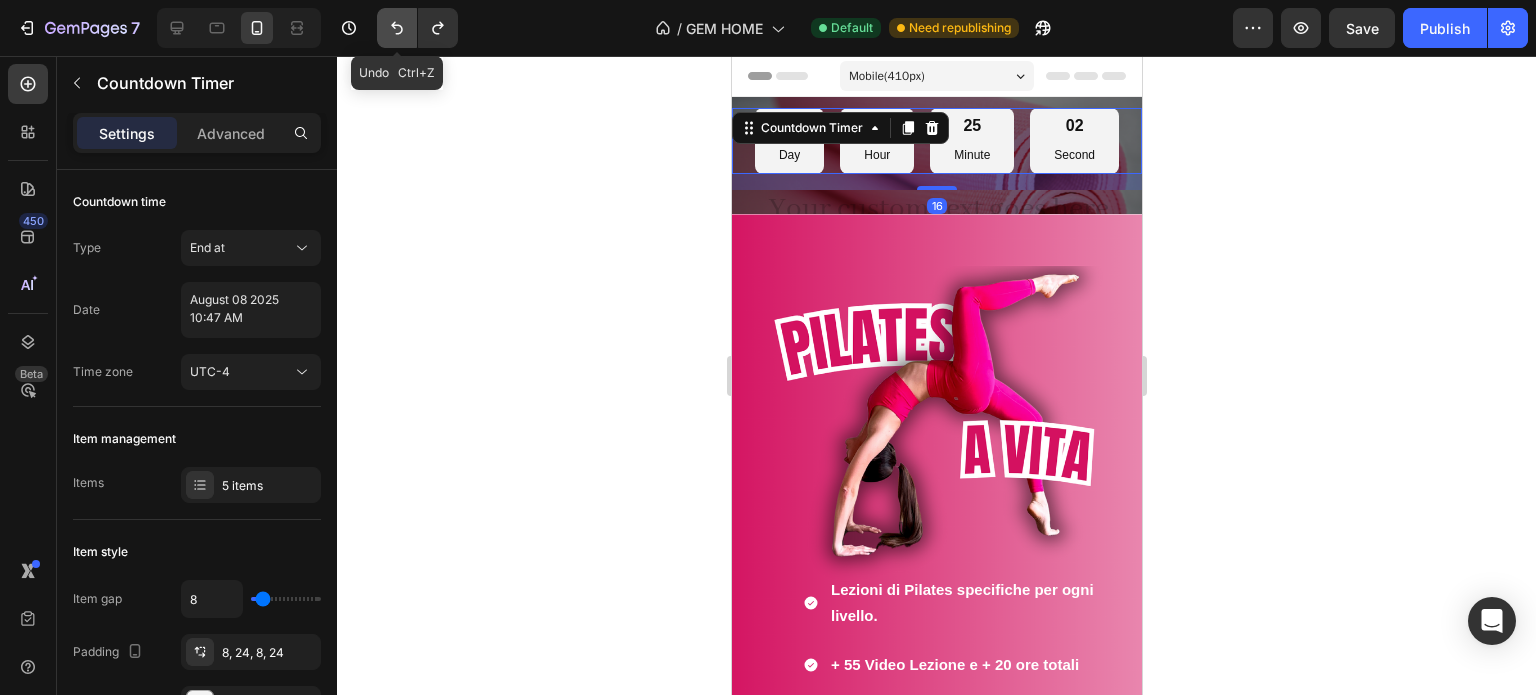 click 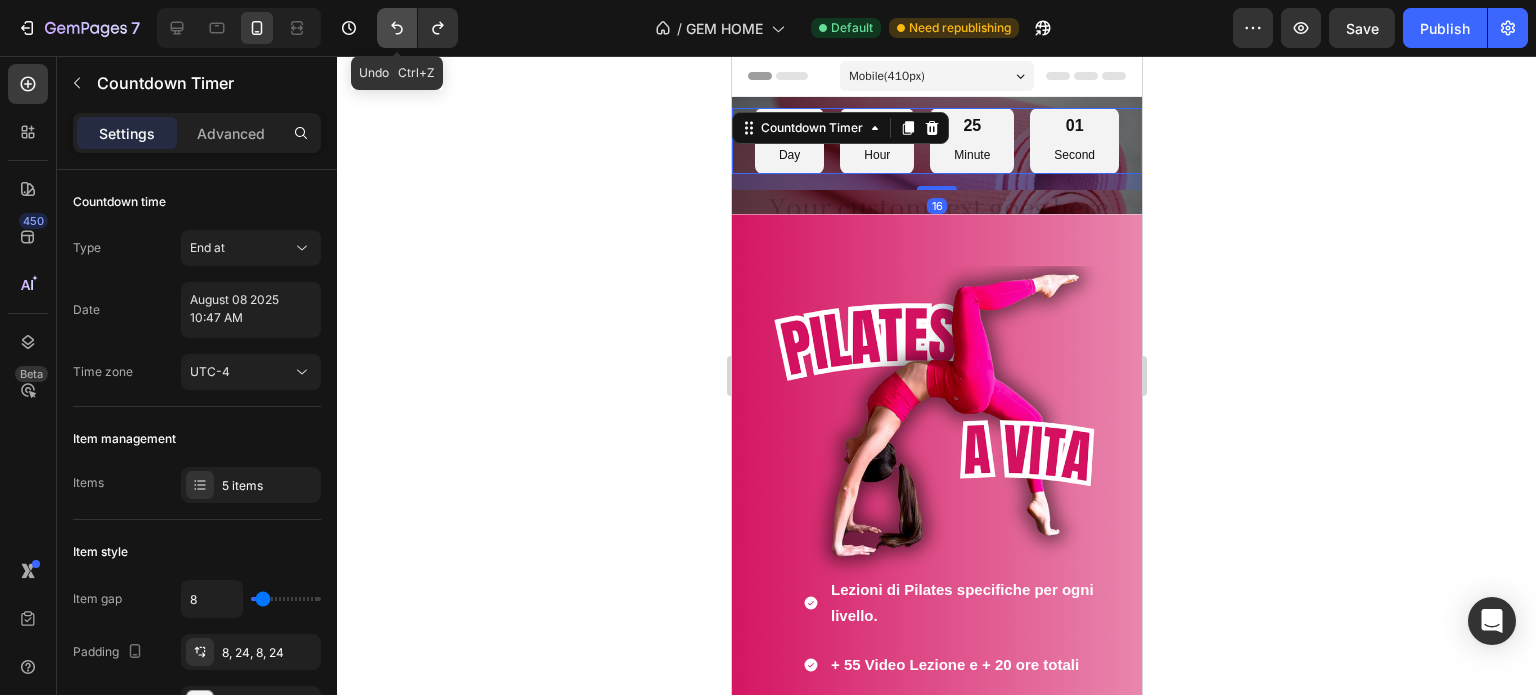 click 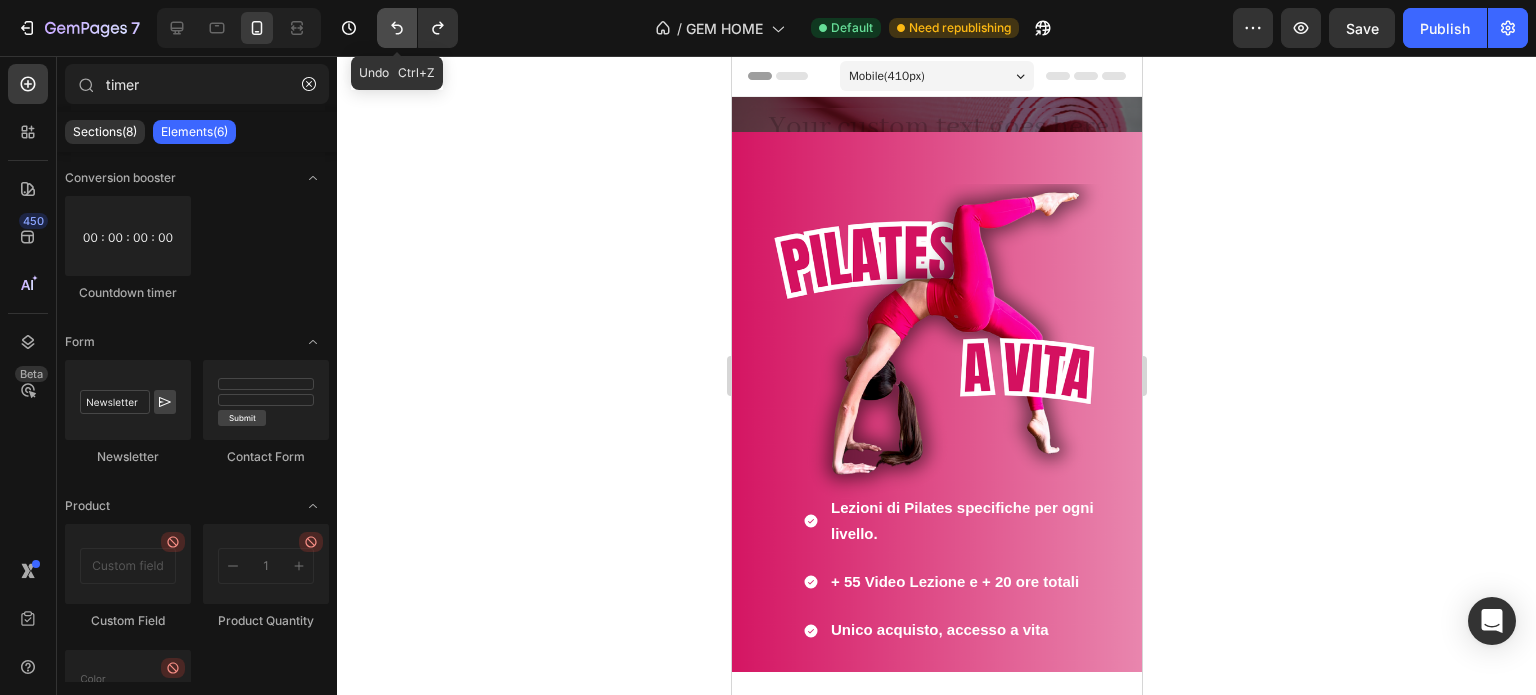 click 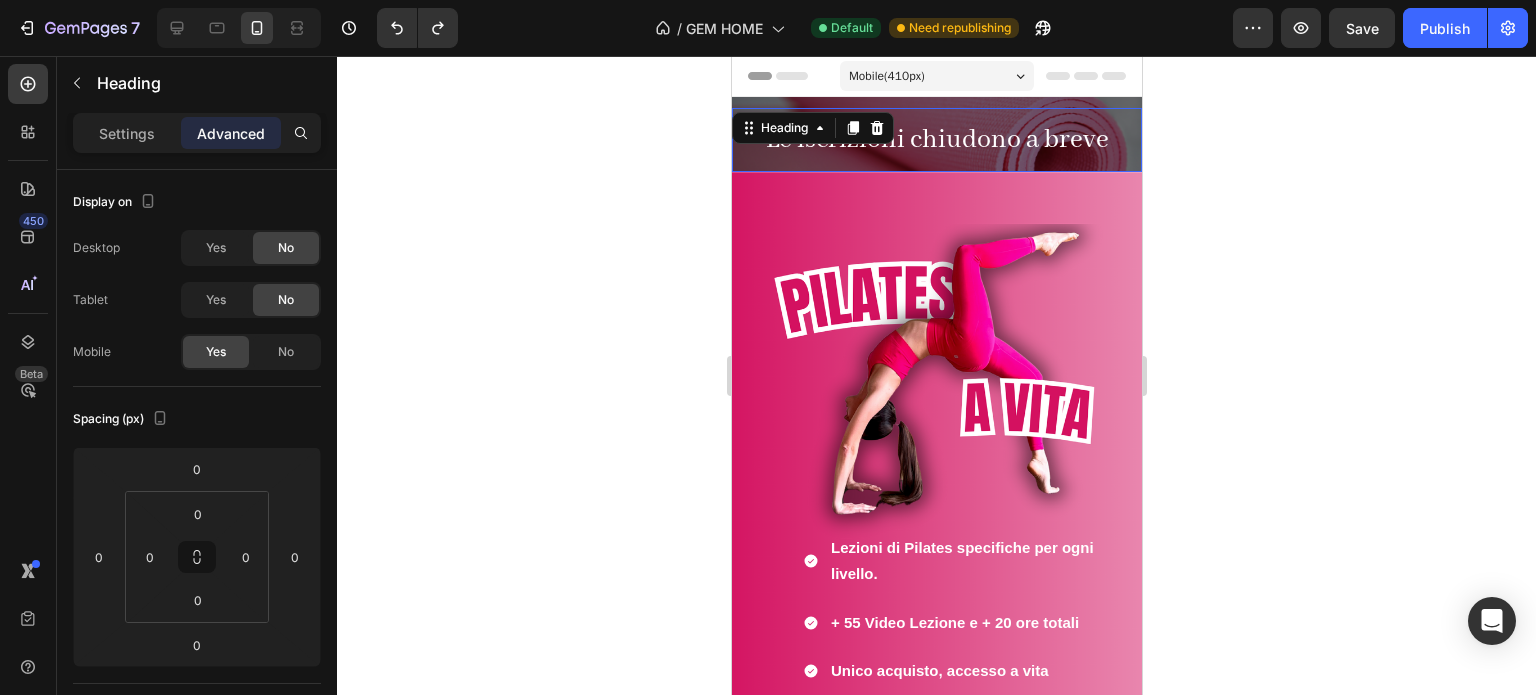 click on "Le iscrizioni chiudono a breve Heading   0" at bounding box center (936, 140) 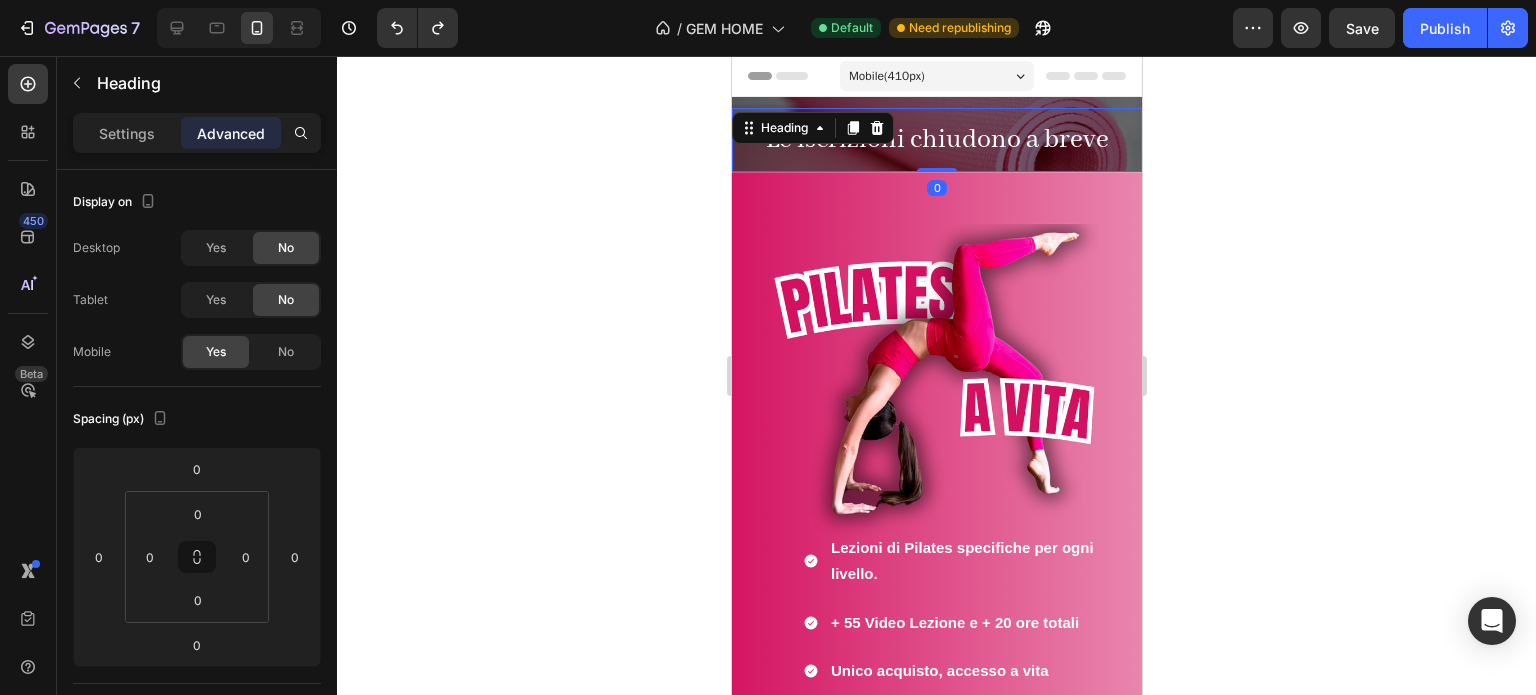 click at bounding box center (876, 128) 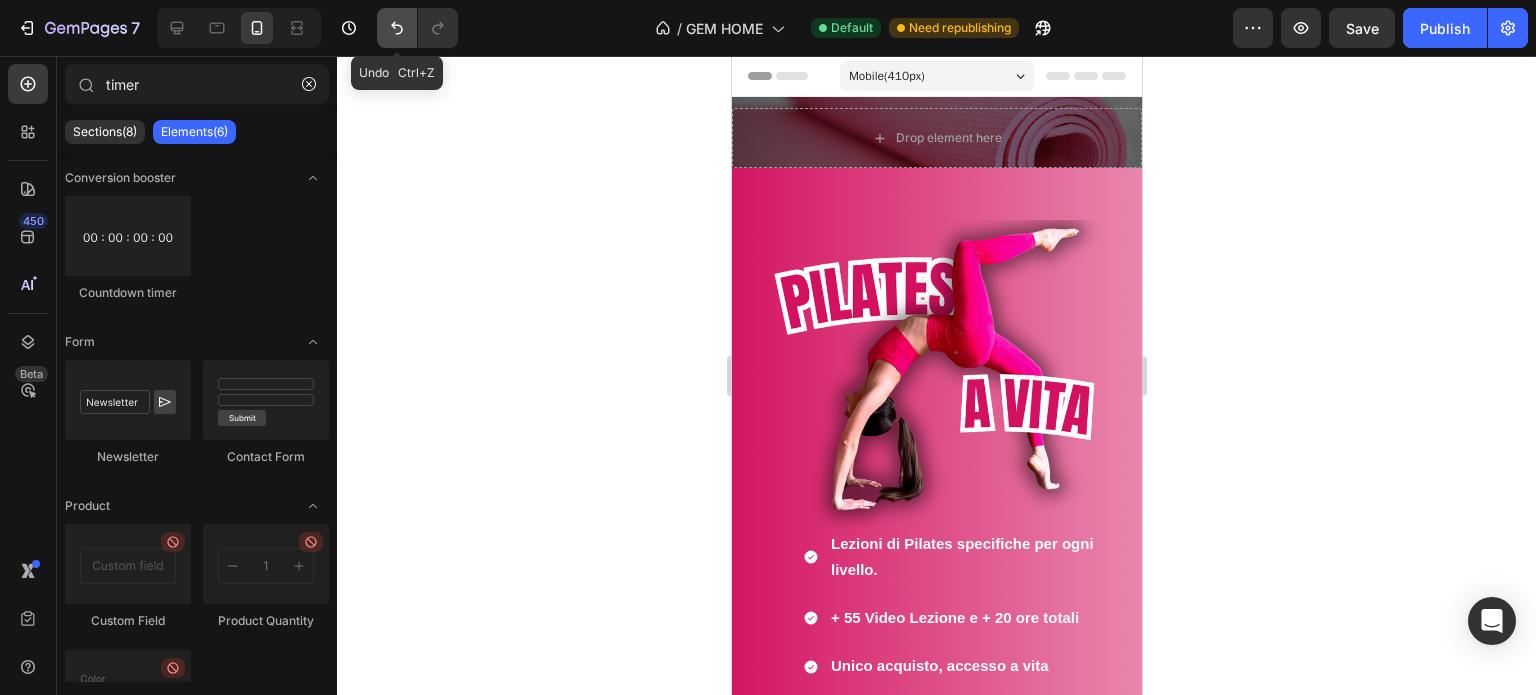 click 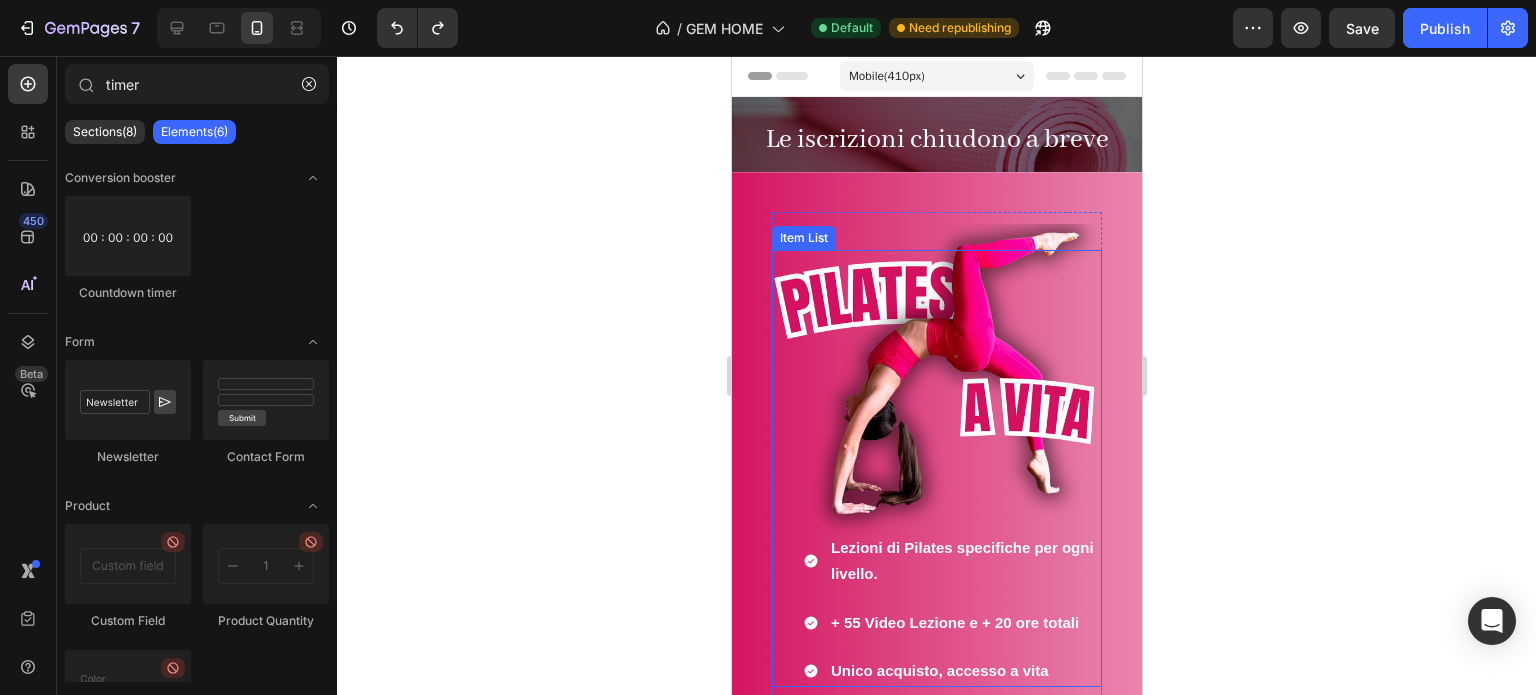 click on "Lezioni di Pilates specifiche per ogni livello." at bounding box center (961, 560) 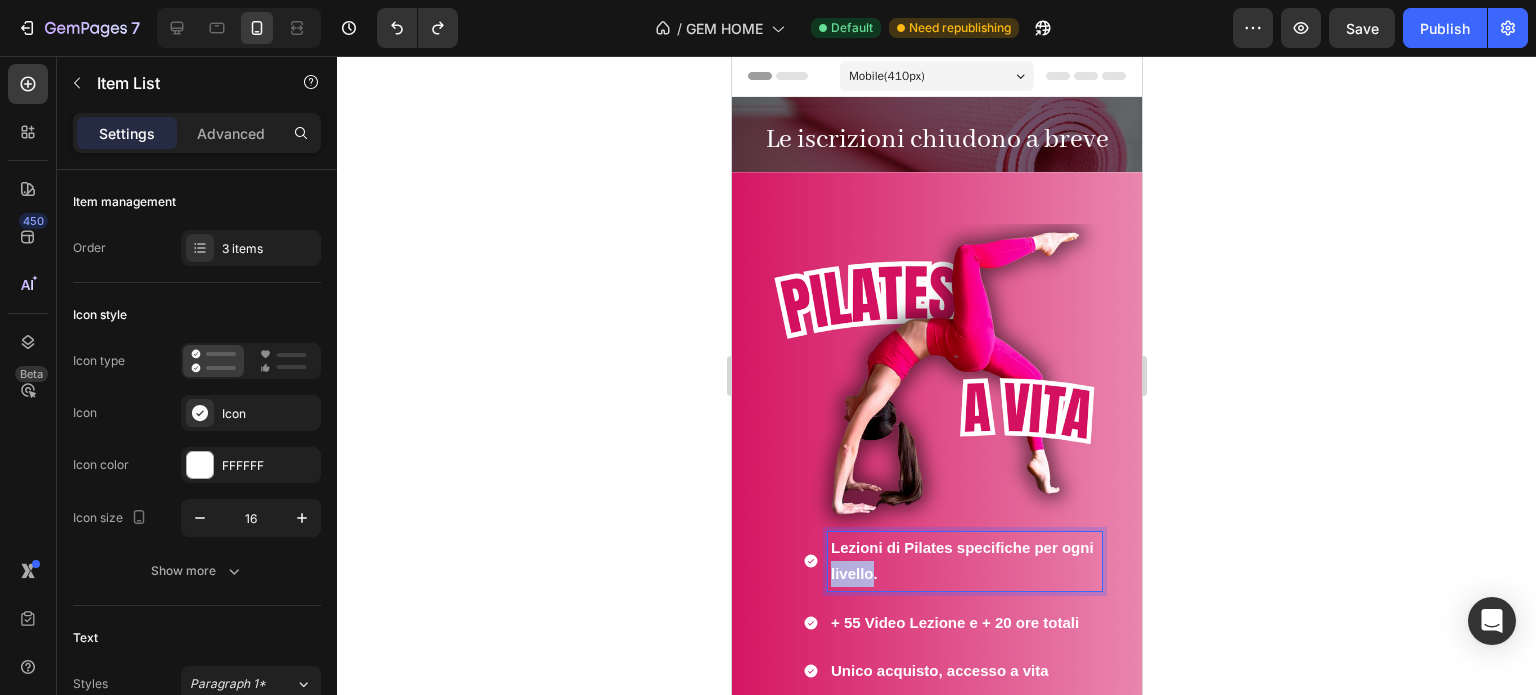 click on "Lezioni di Pilates specifiche per ogni livello." at bounding box center (961, 560) 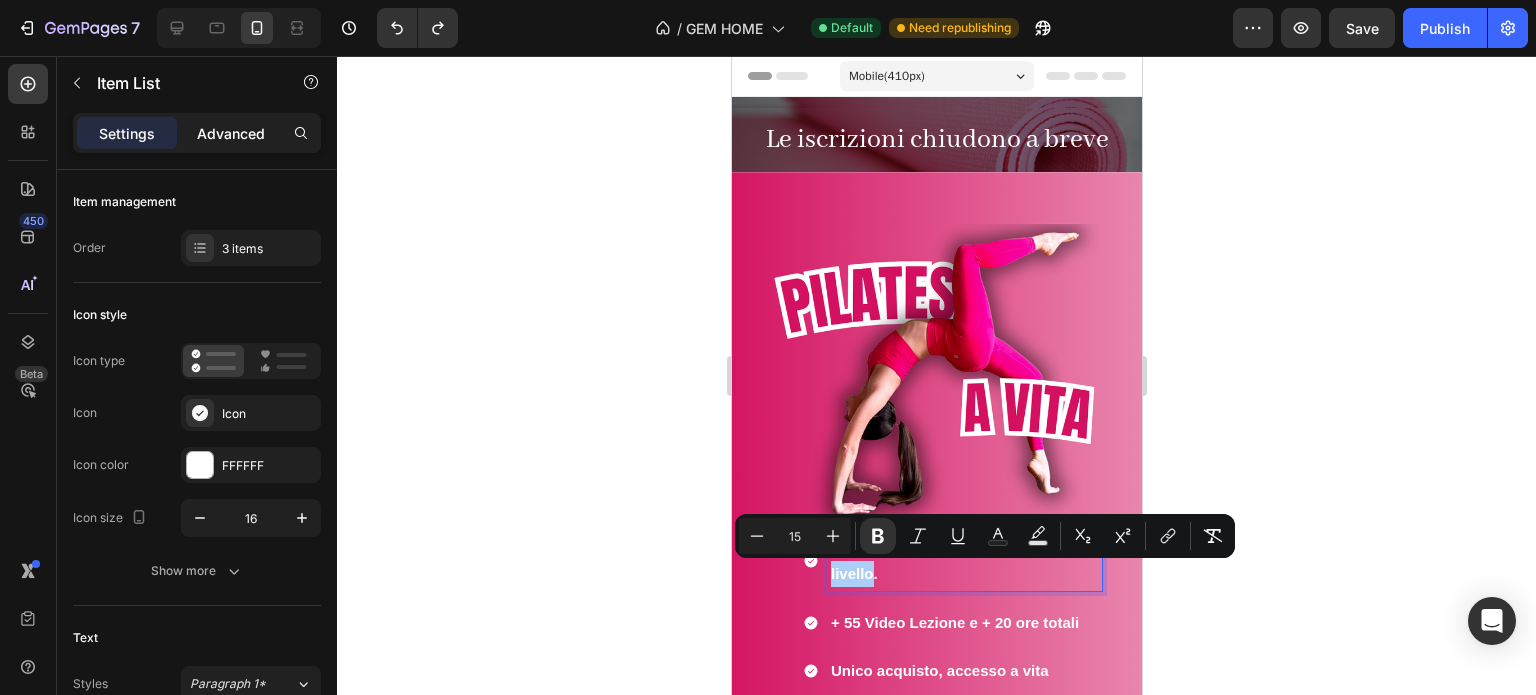 click on "Advanced" at bounding box center [231, 133] 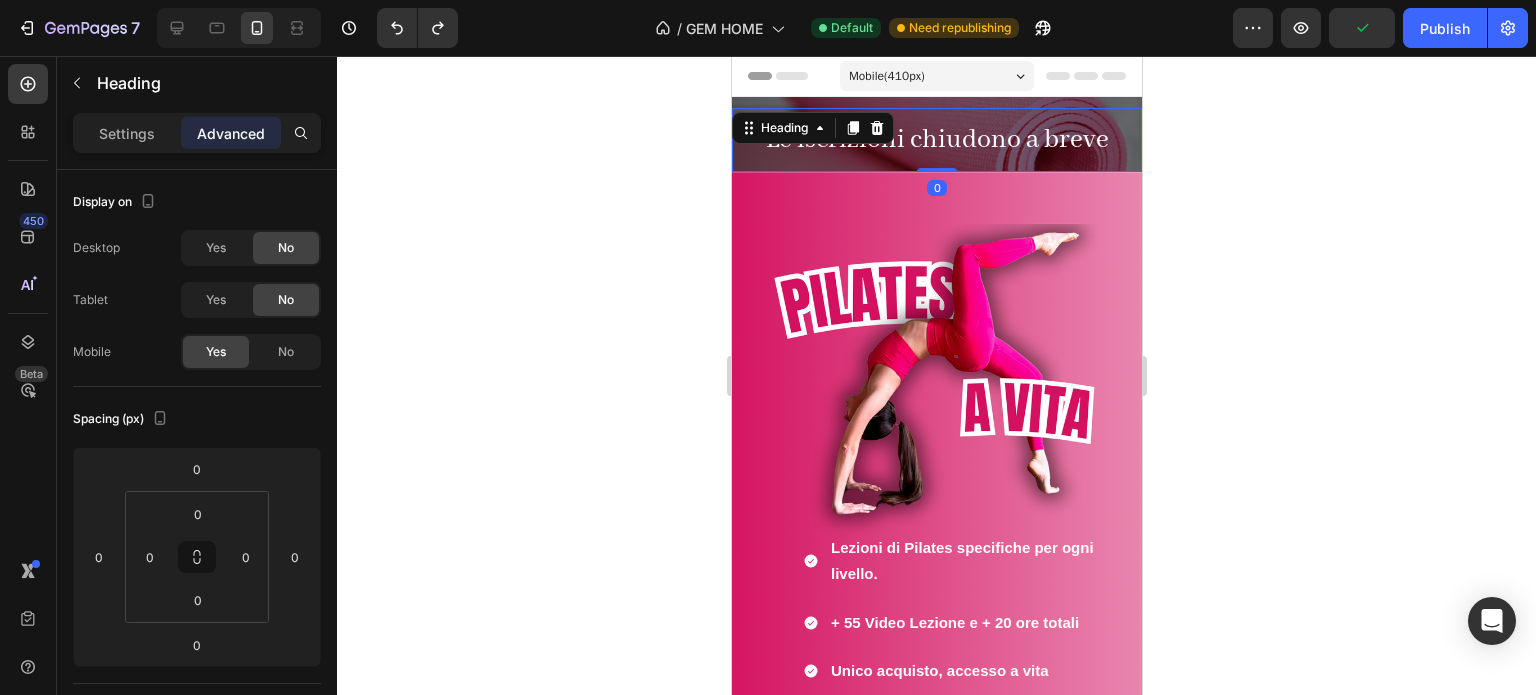 click on "Le iscrizioni chiudono a breve" at bounding box center [936, 140] 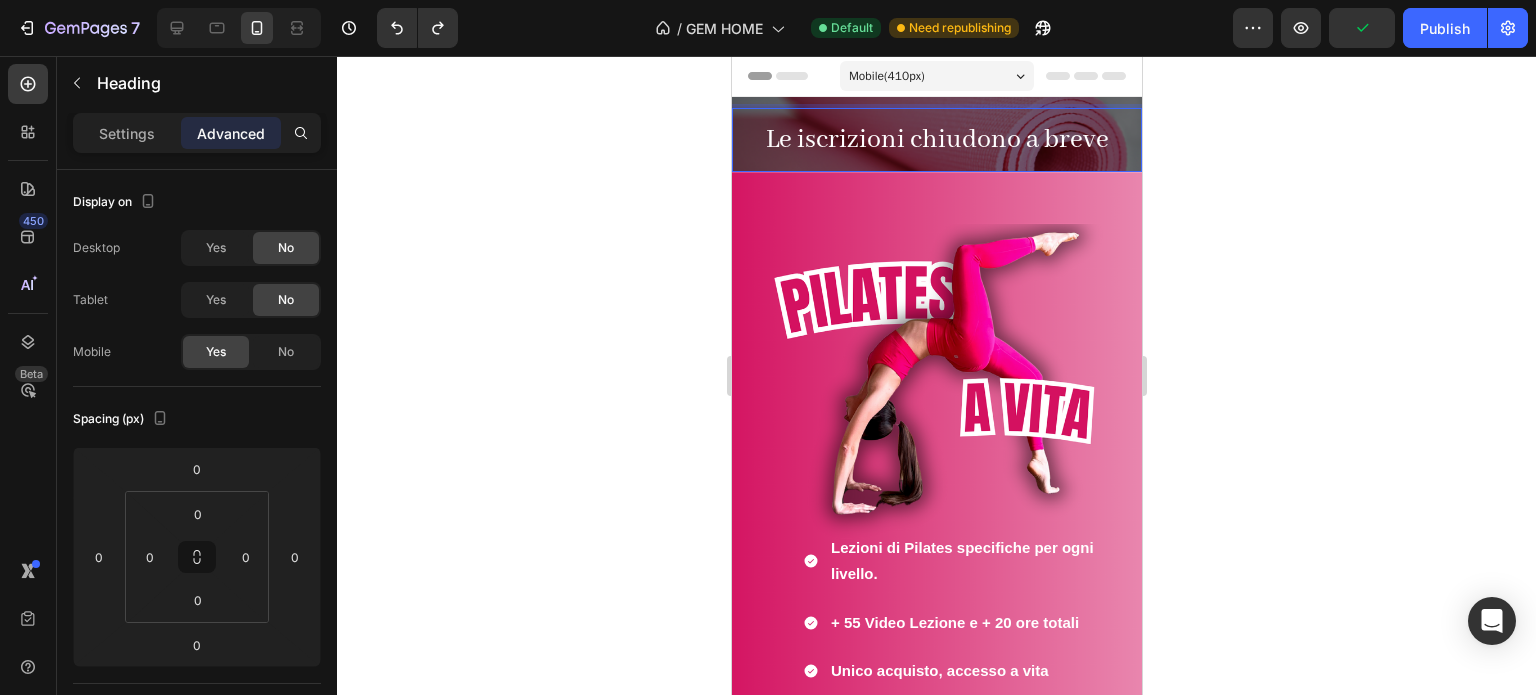 click on "Le iscrizioni chiudono a breve" at bounding box center [936, 140] 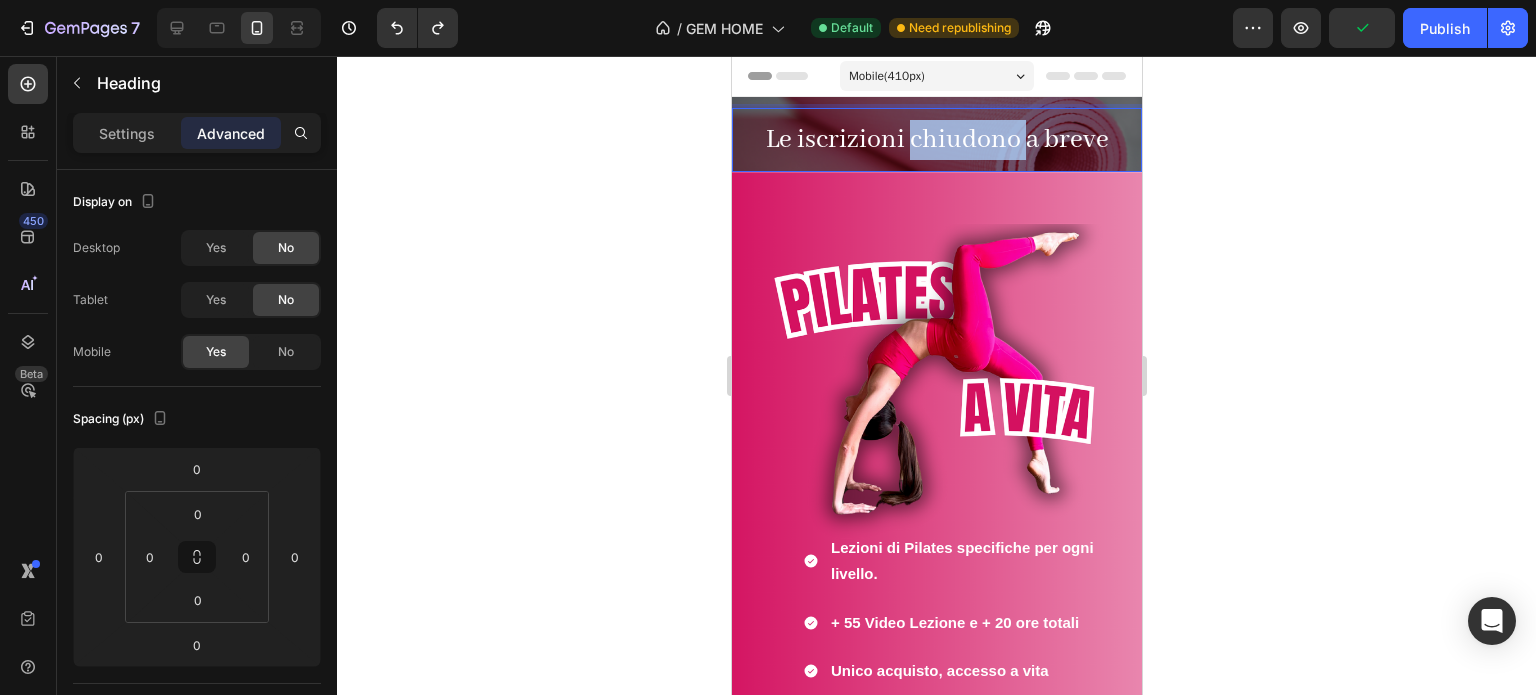 click on "Le iscrizioni chiudono a breve" at bounding box center (936, 140) 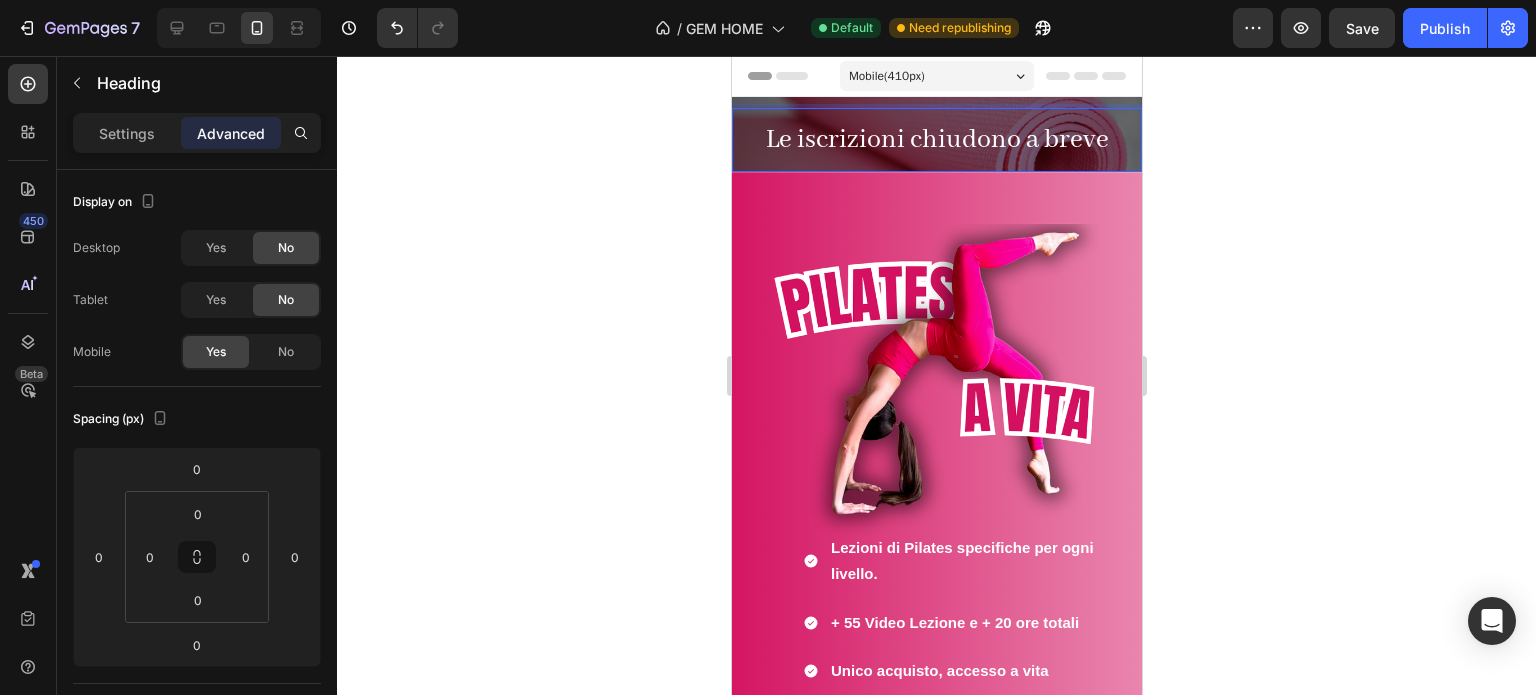 click on "Le iscrizioni chiudono a breve" at bounding box center [936, 140] 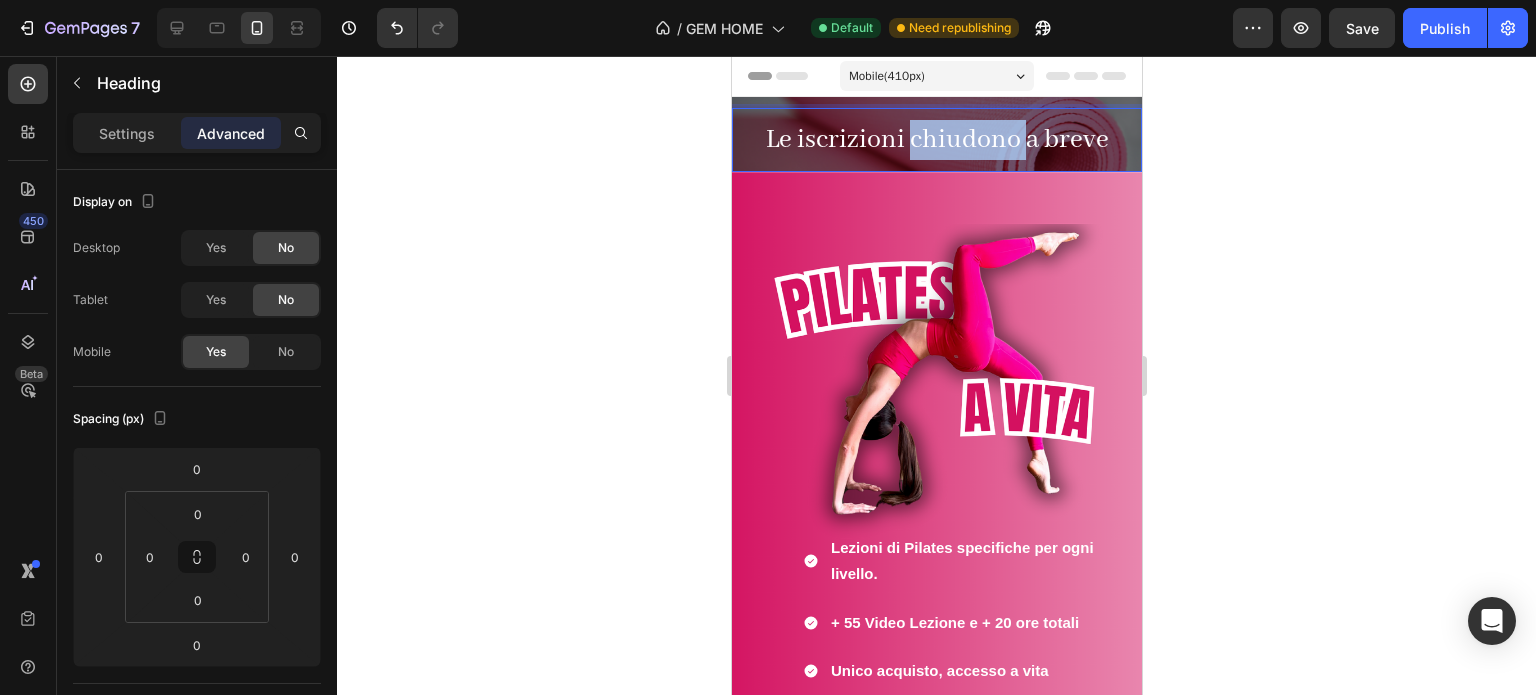 click on "Le iscrizioni chiudono a breve" at bounding box center (936, 140) 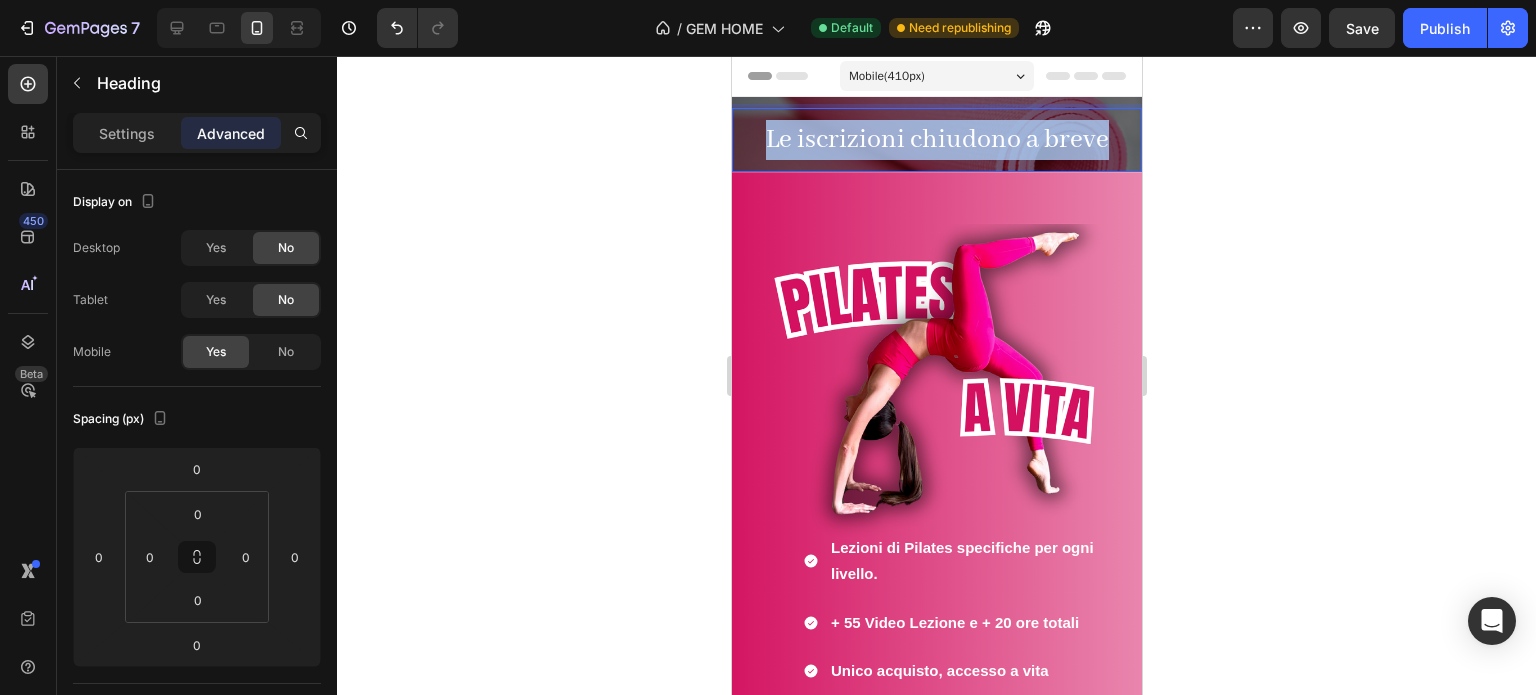 click on "Le iscrizioni chiudono a breve" at bounding box center [936, 140] 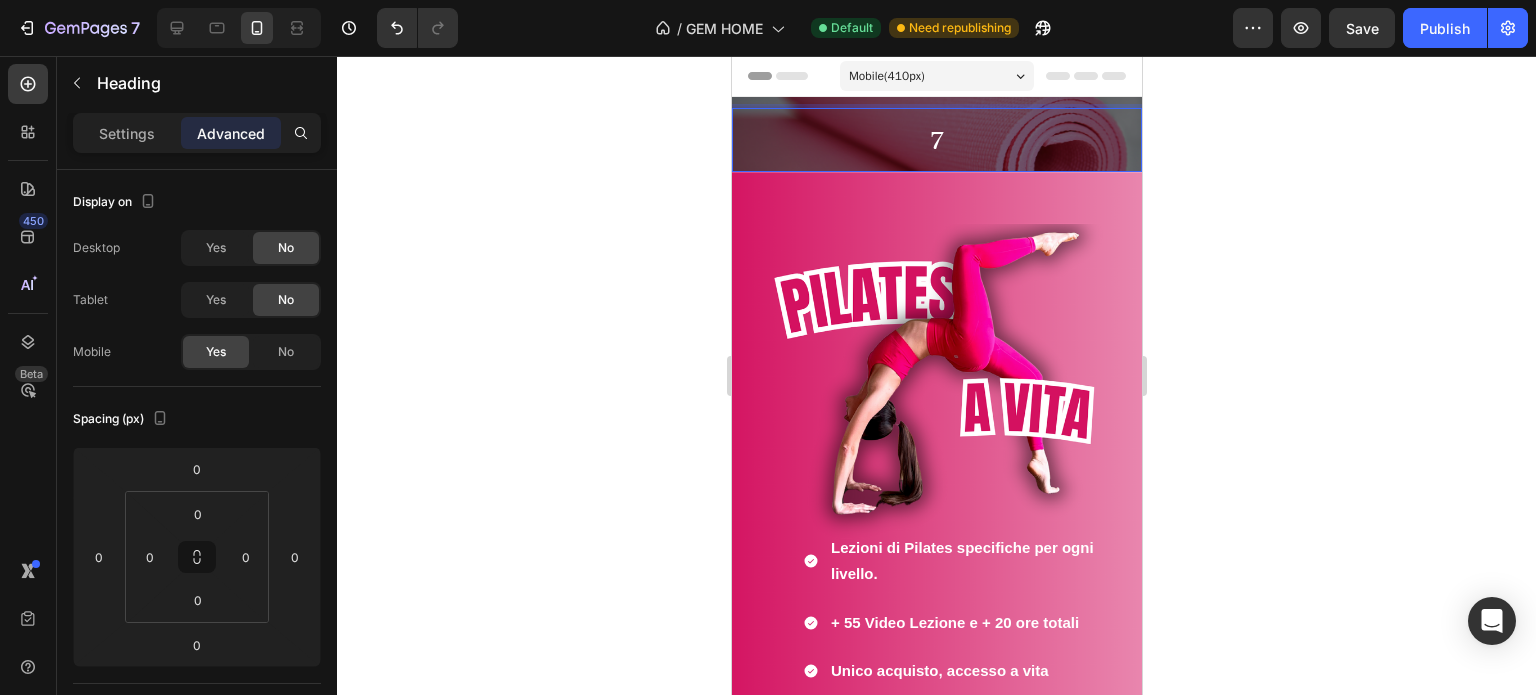 click on "7" at bounding box center (936, 140) 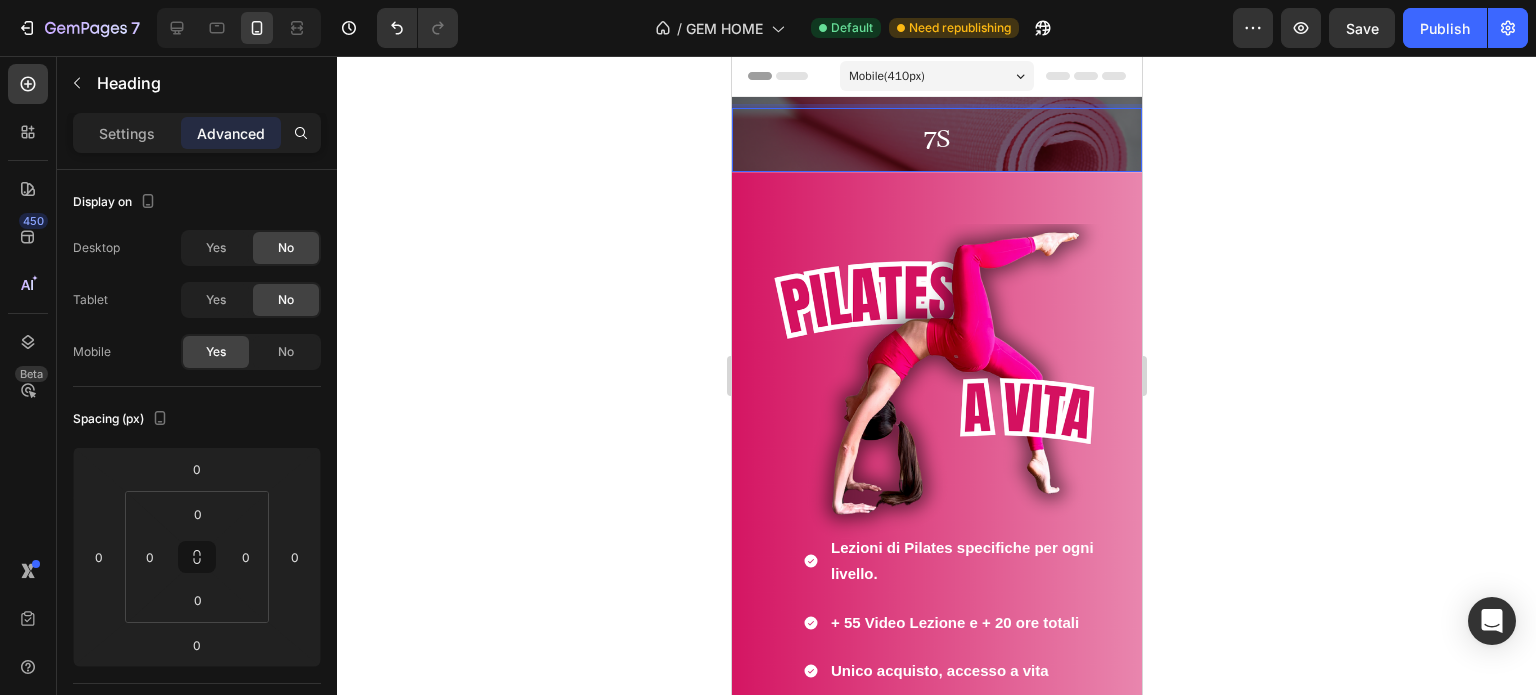 click on "7S" at bounding box center (936, 140) 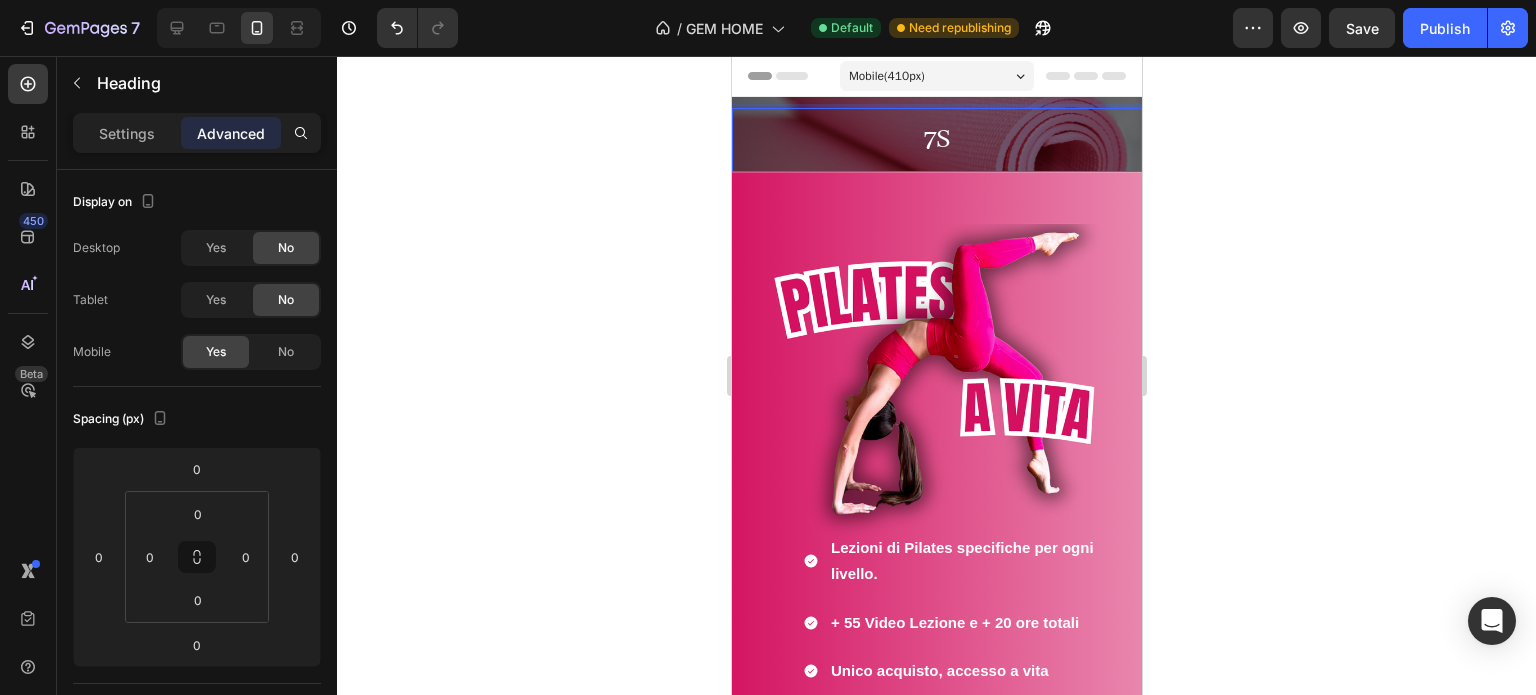 click 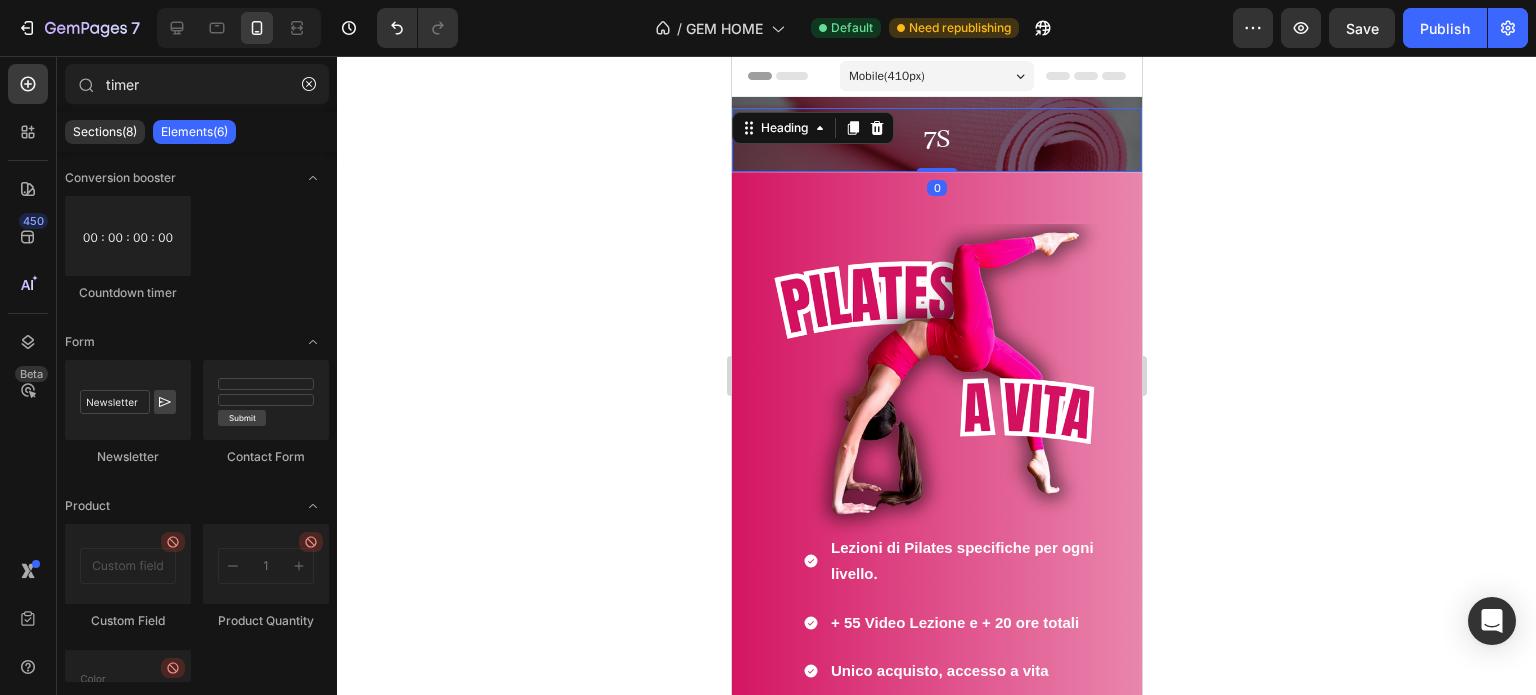 click on "⁠⁠⁠⁠⁠⁠⁠  7S" at bounding box center [936, 140] 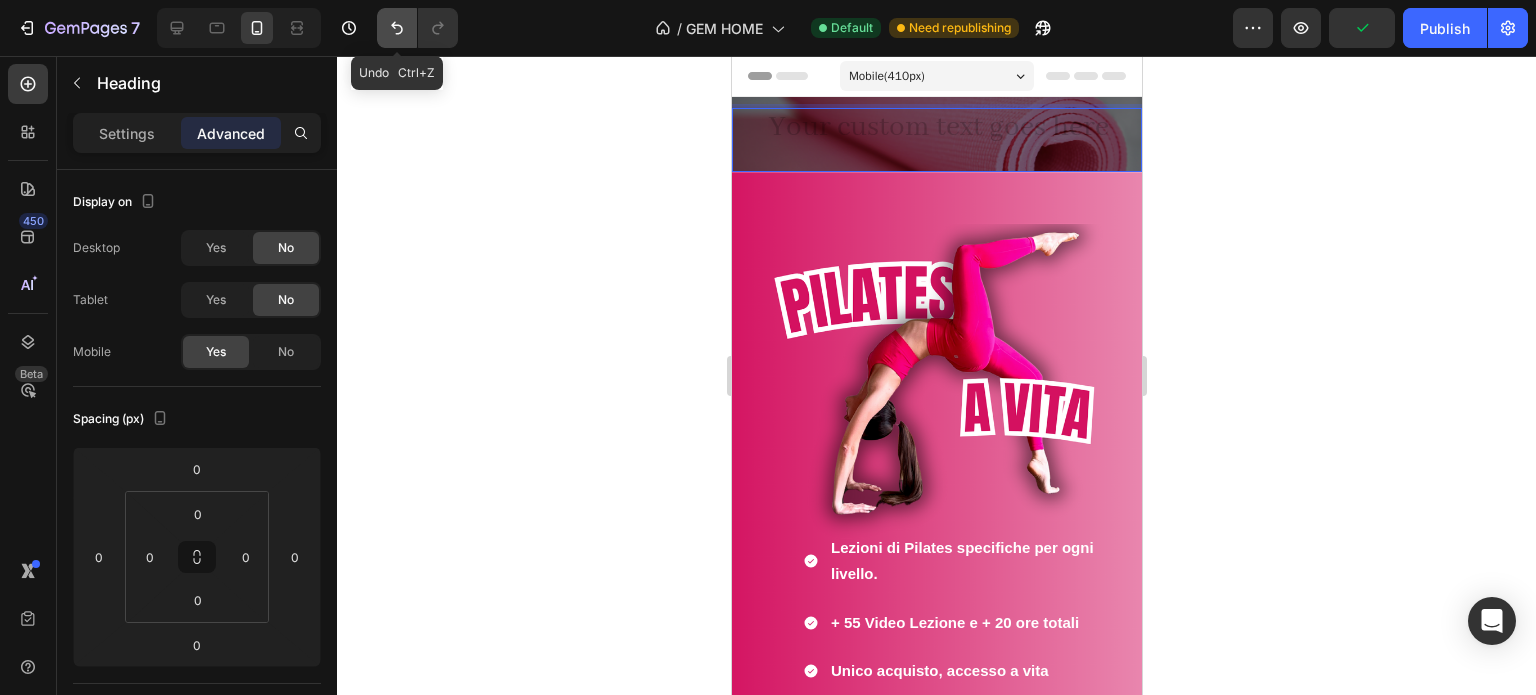 click 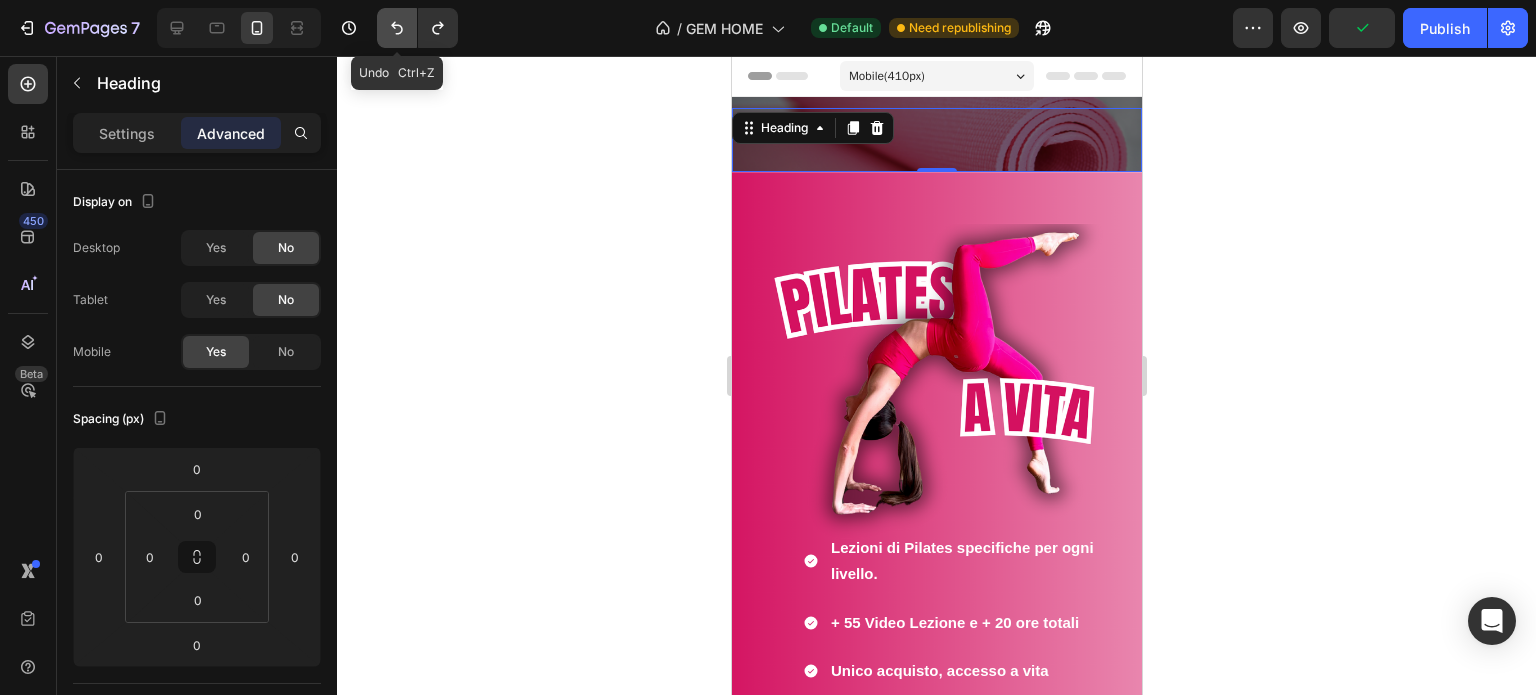 click 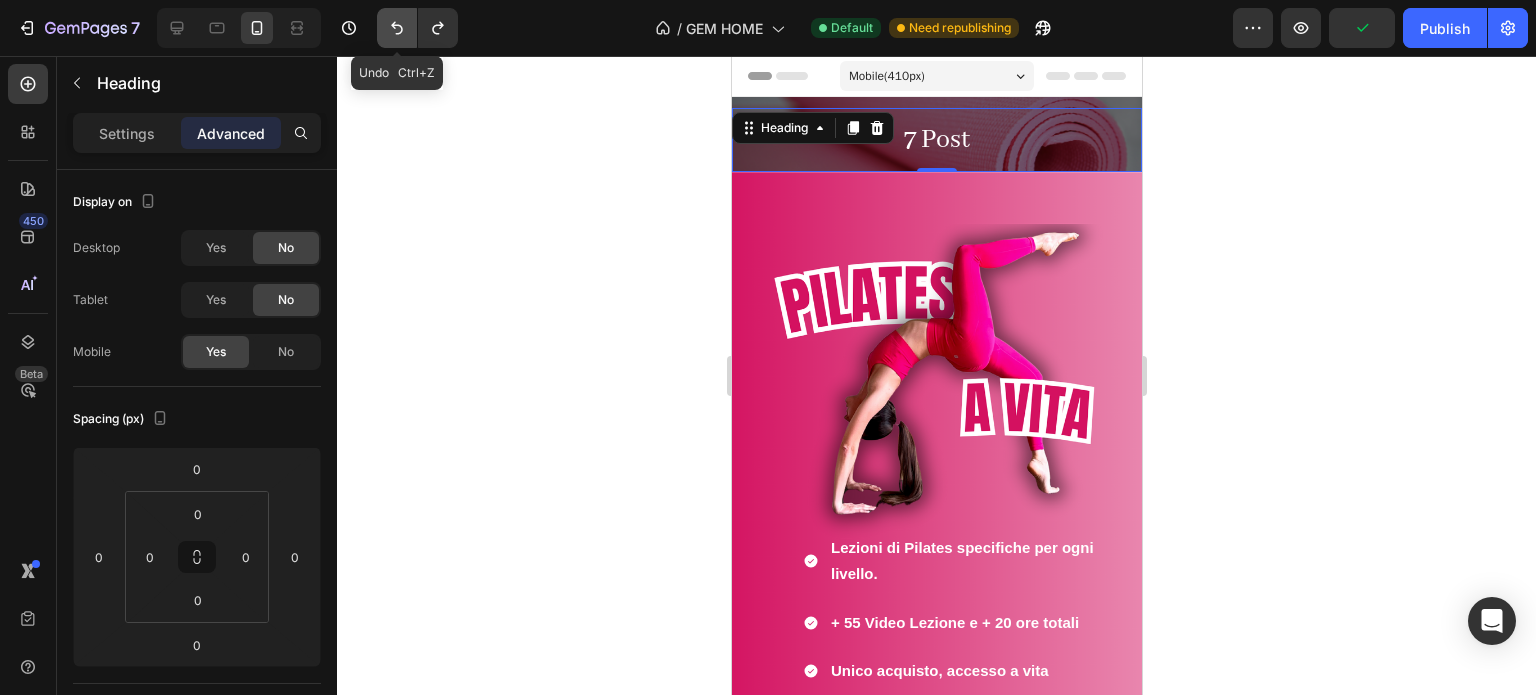 click 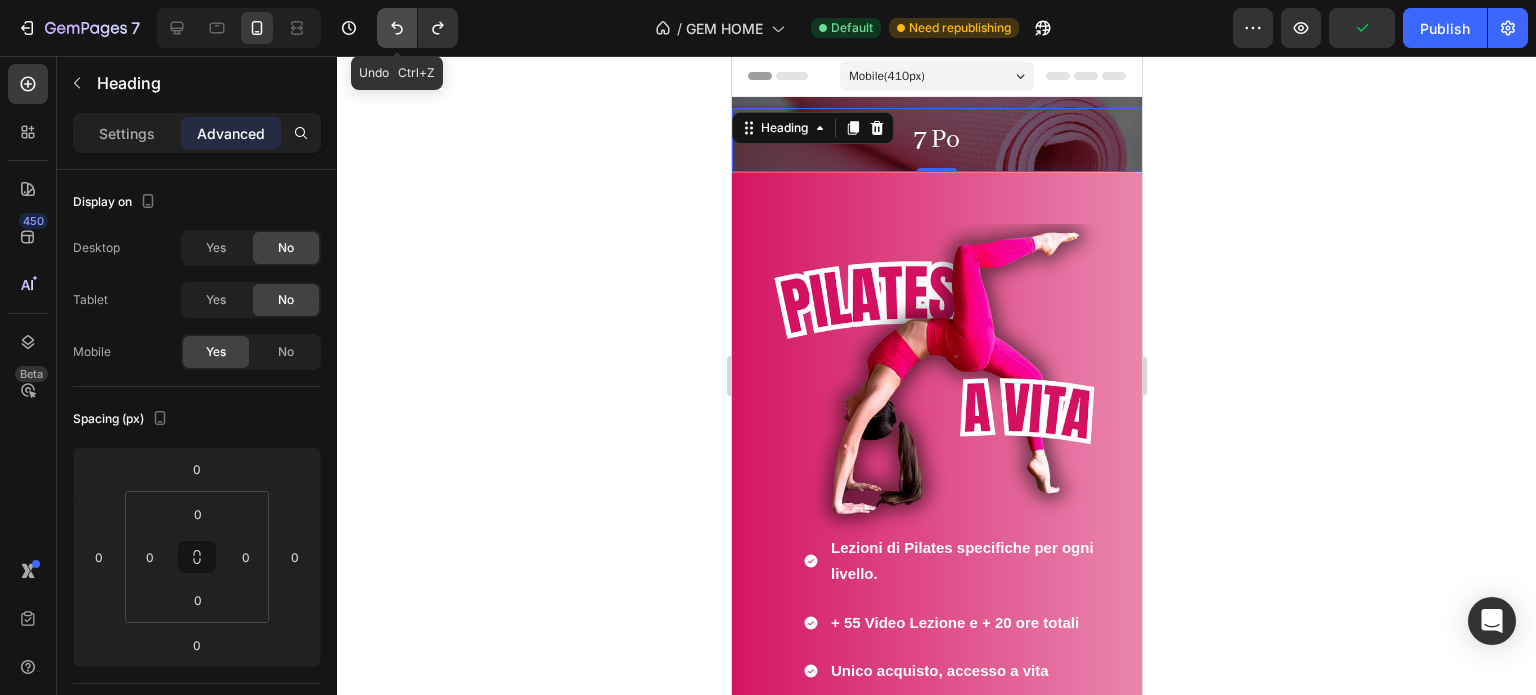 click 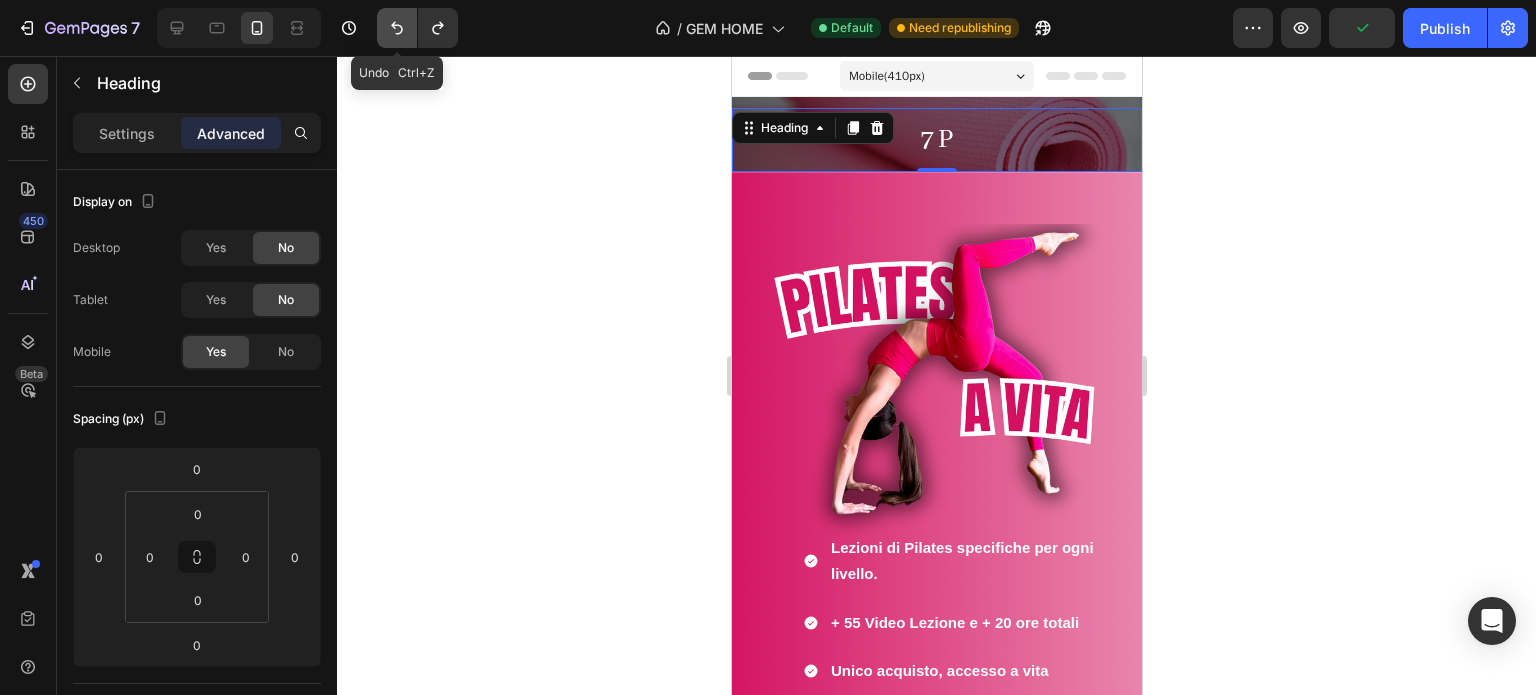 click 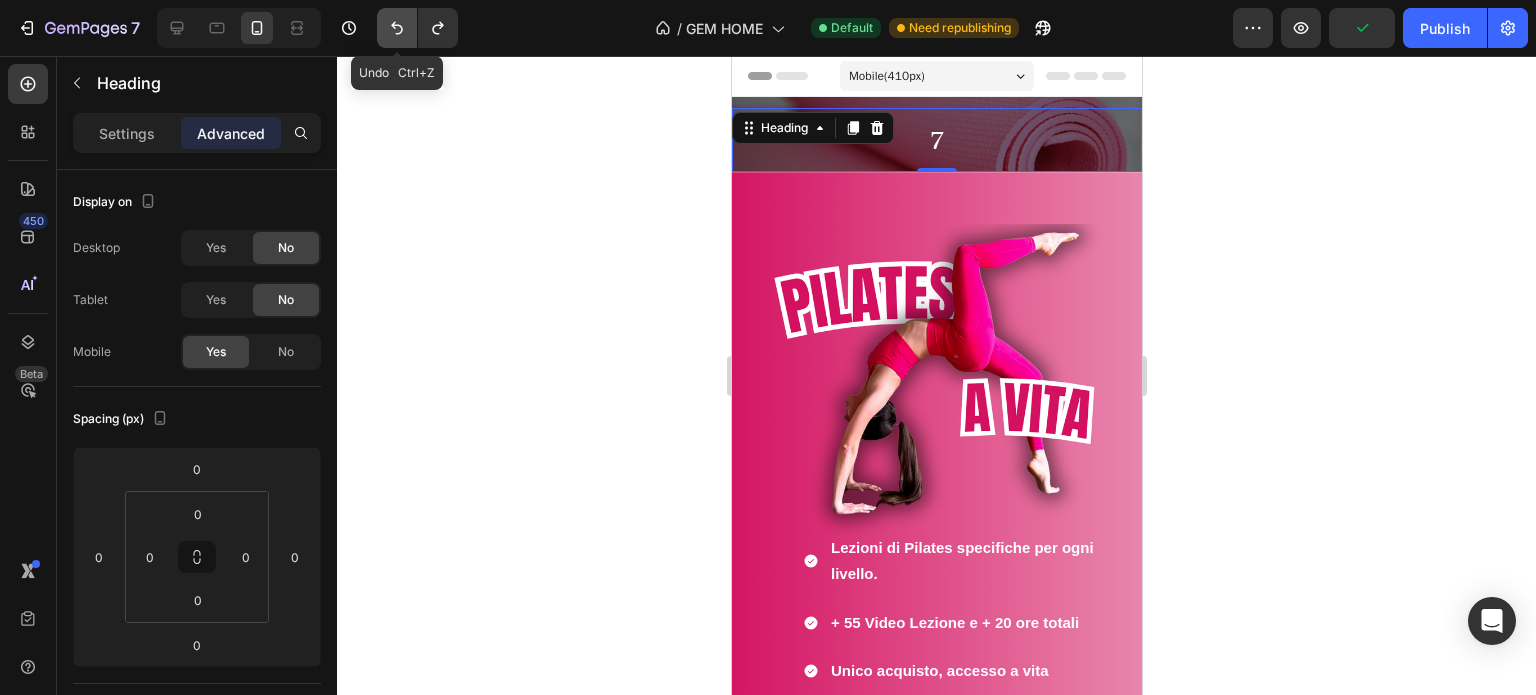 click 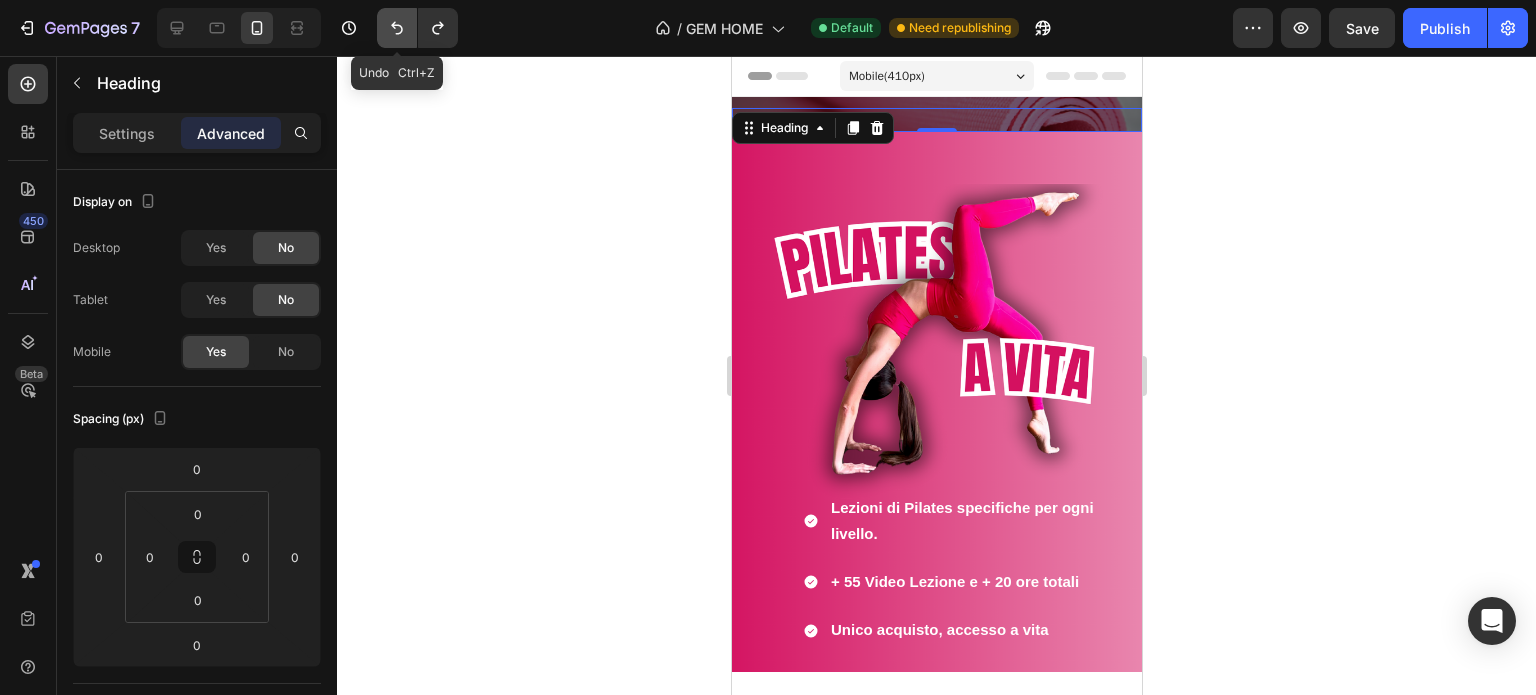 click 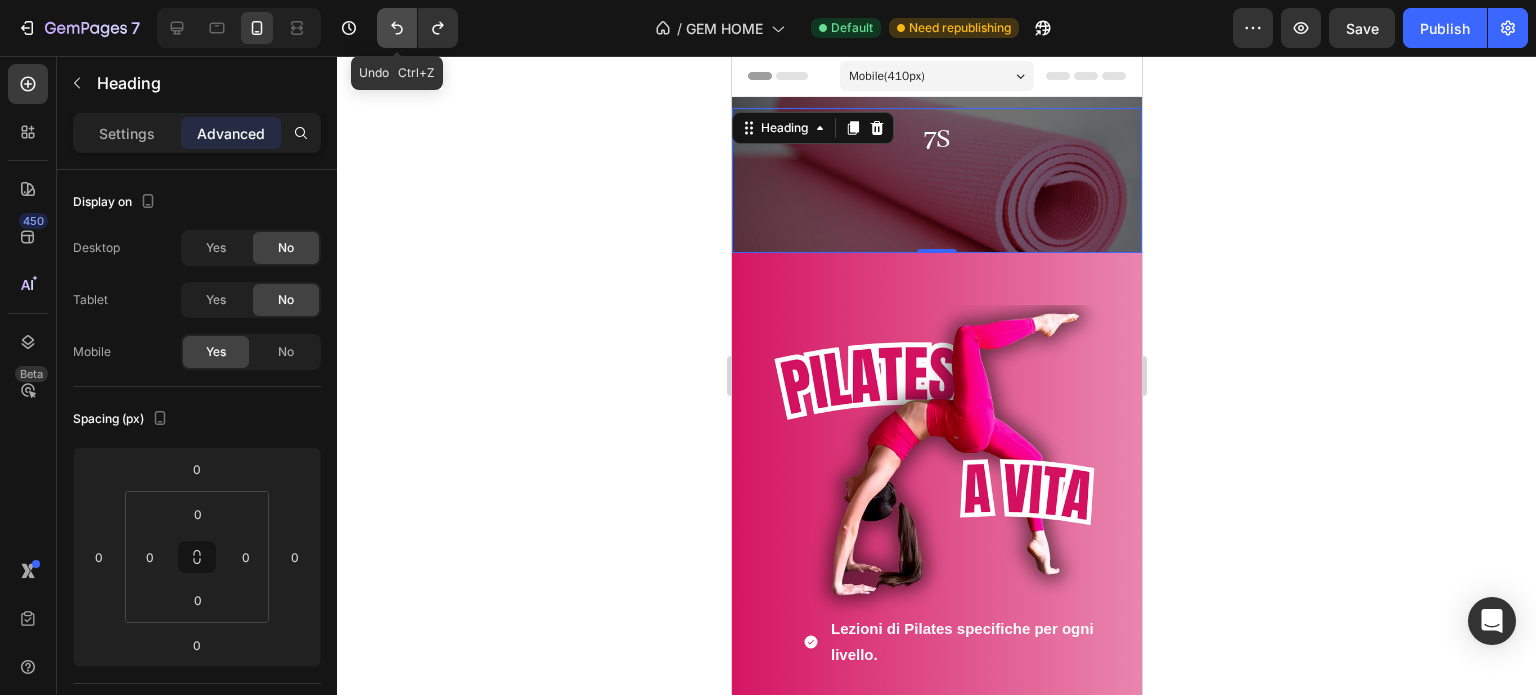 click 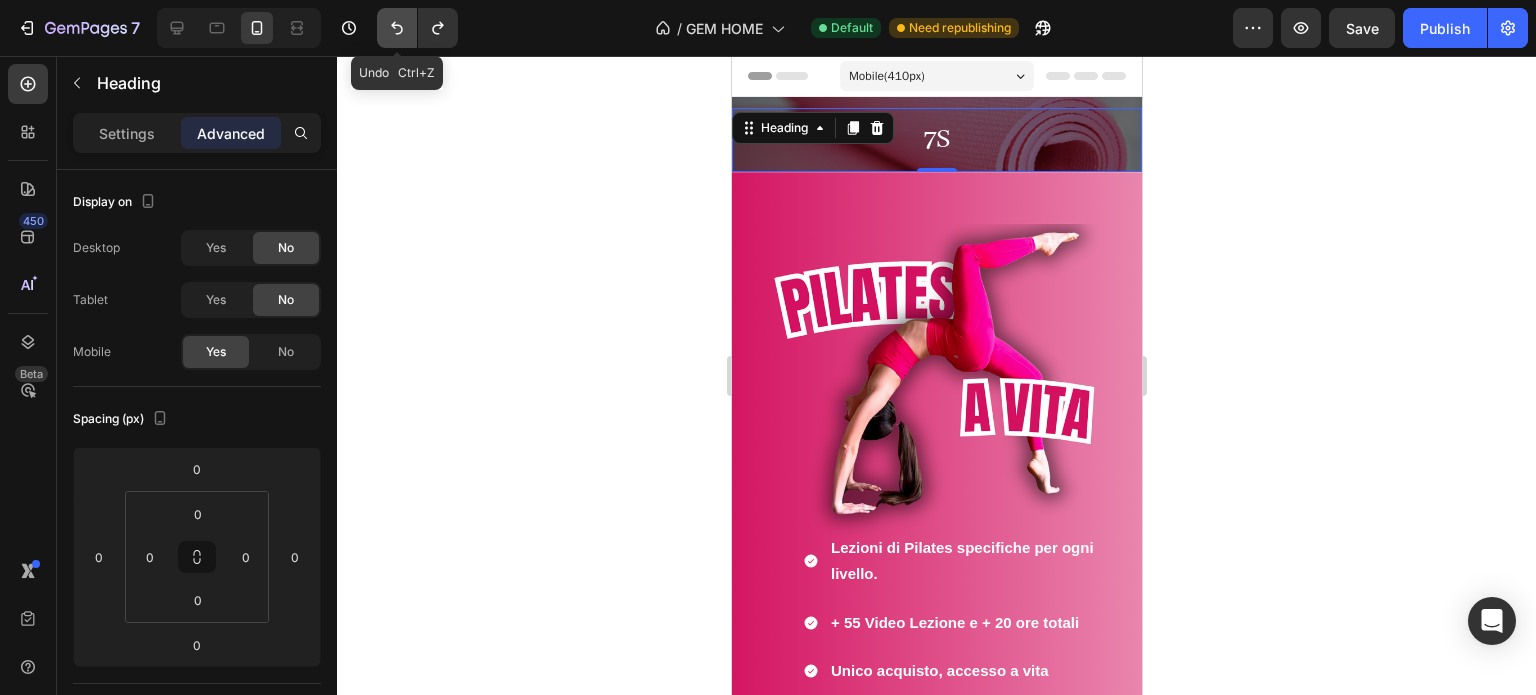 click 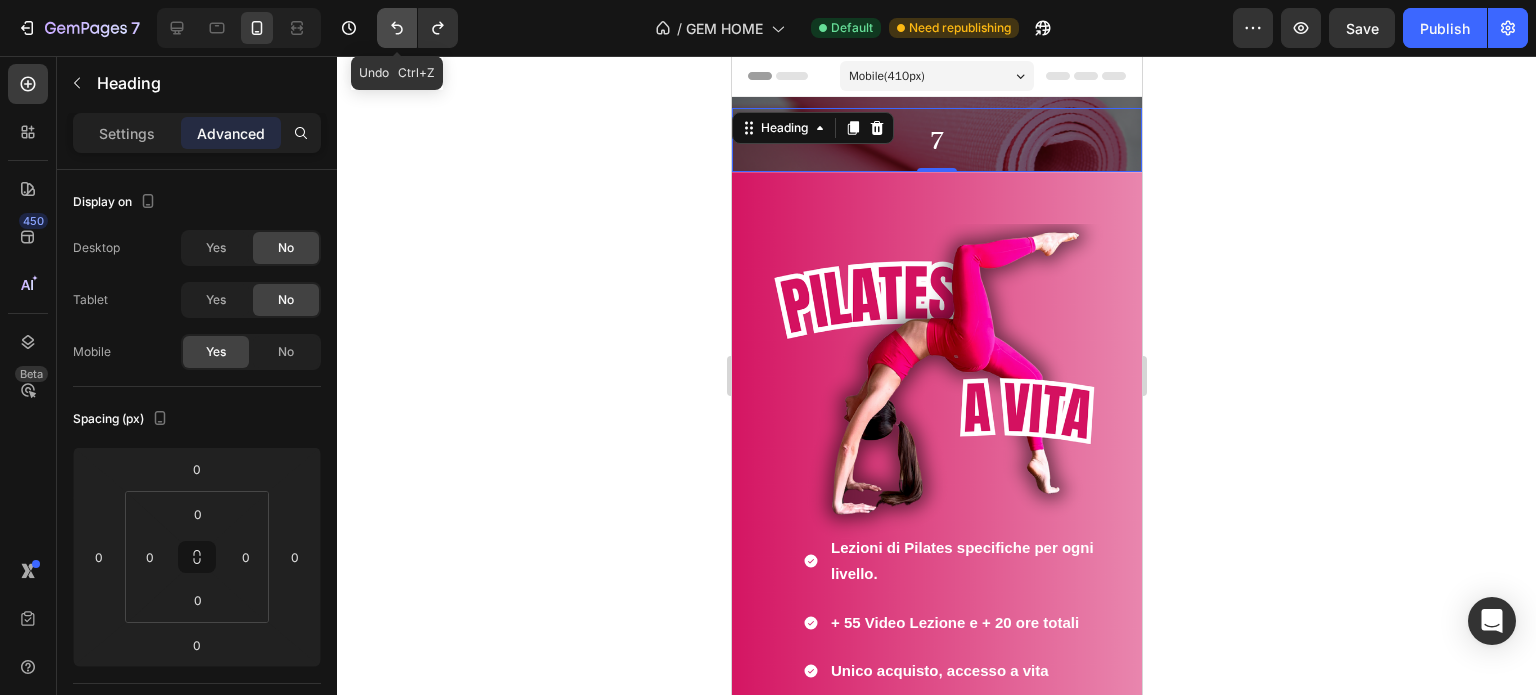 click 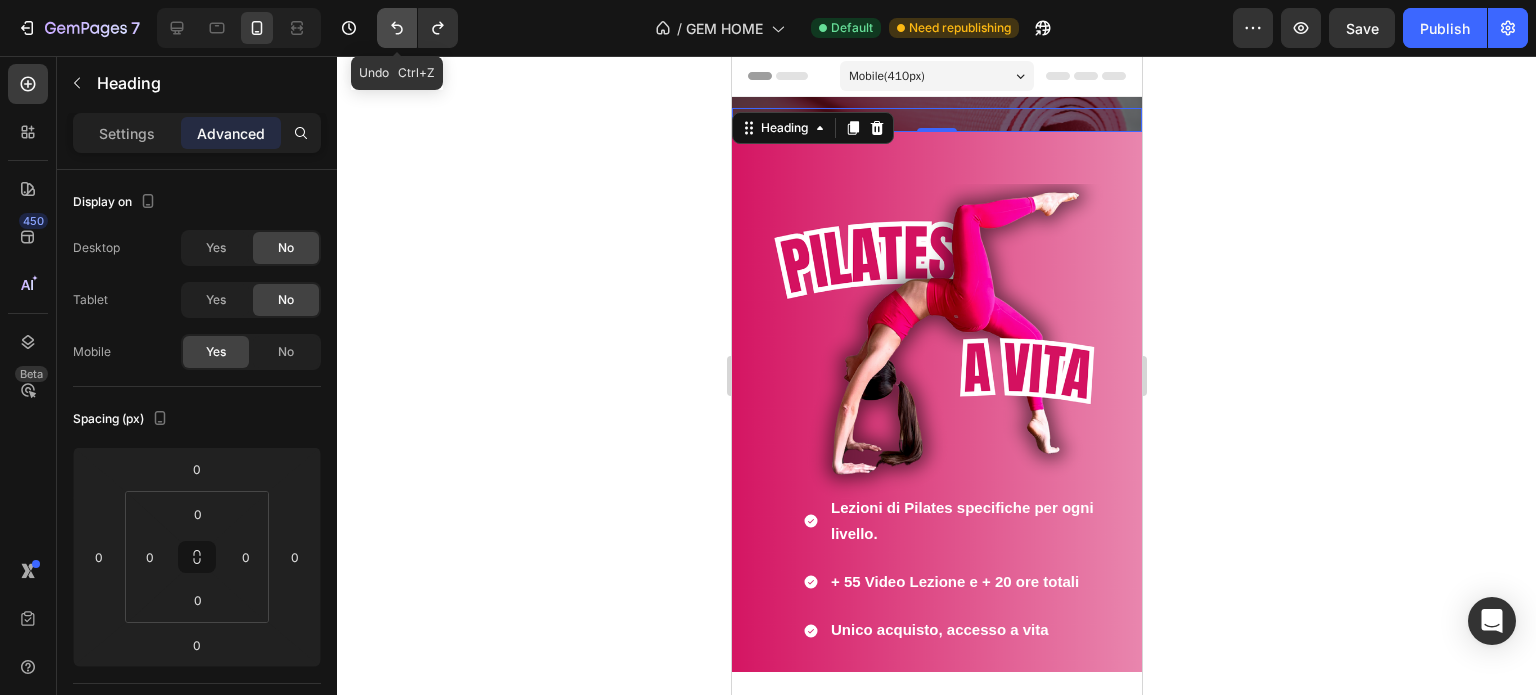 click 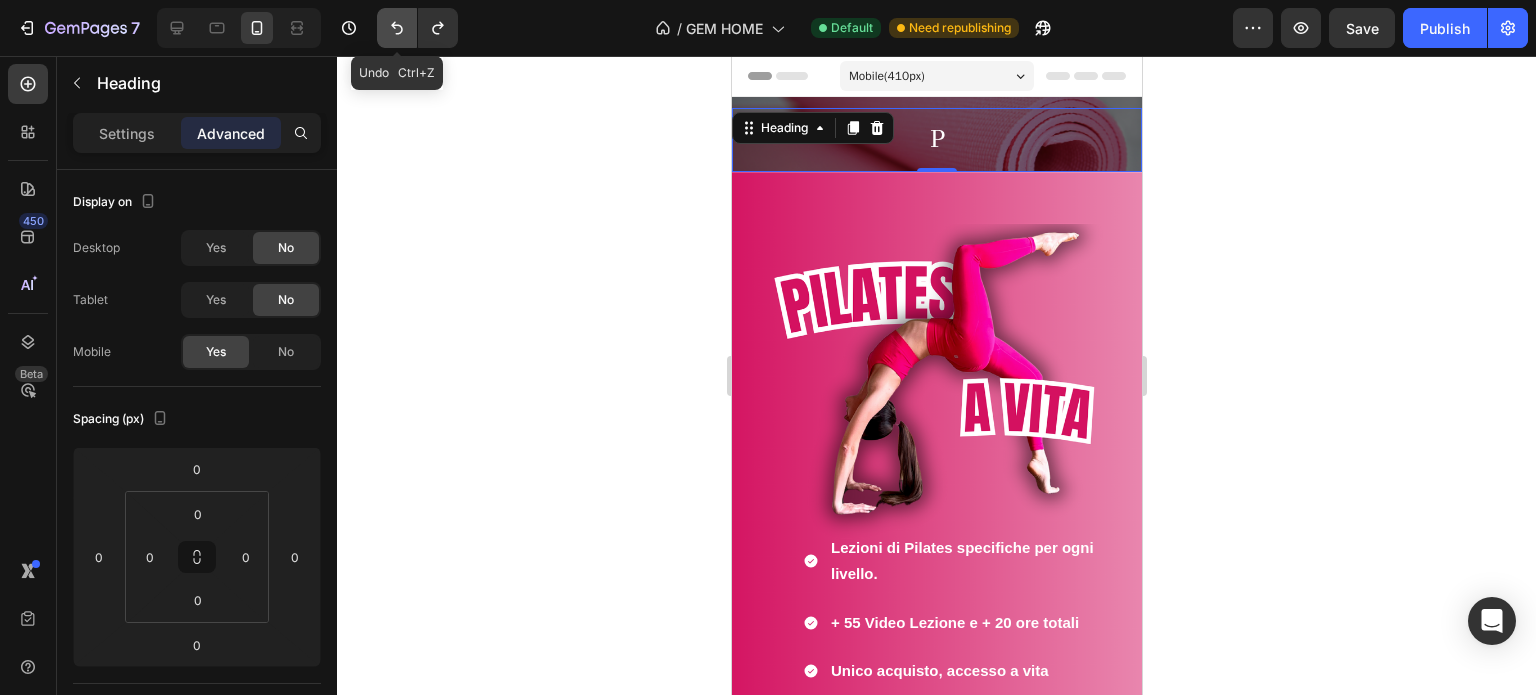 click 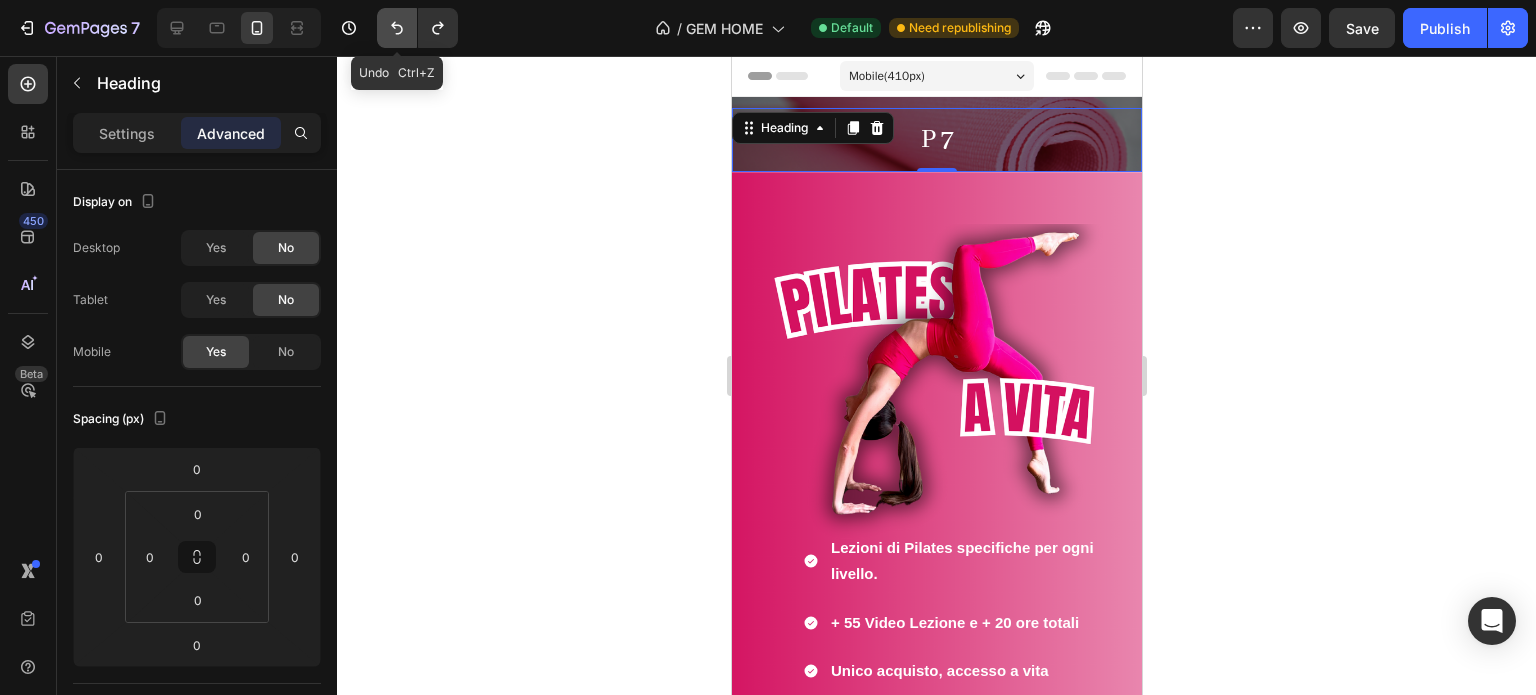 click 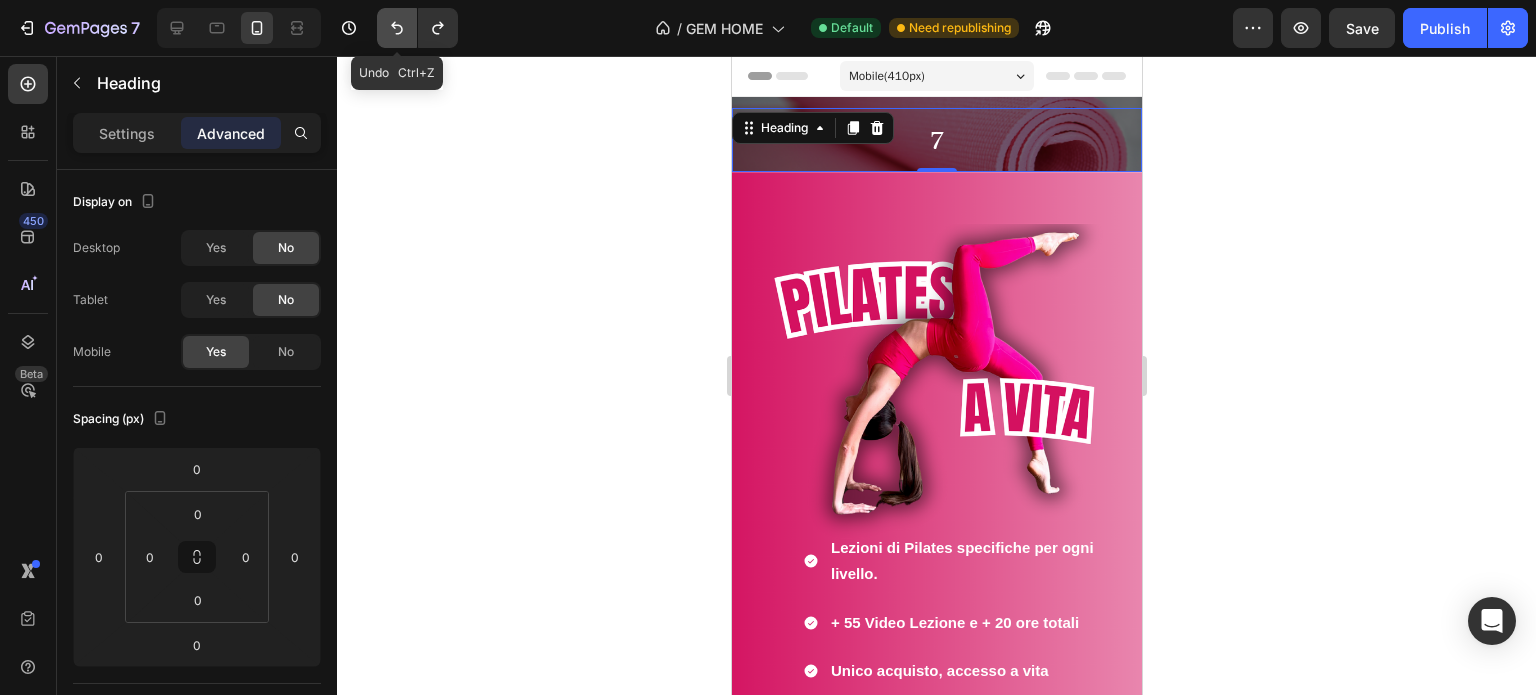 click 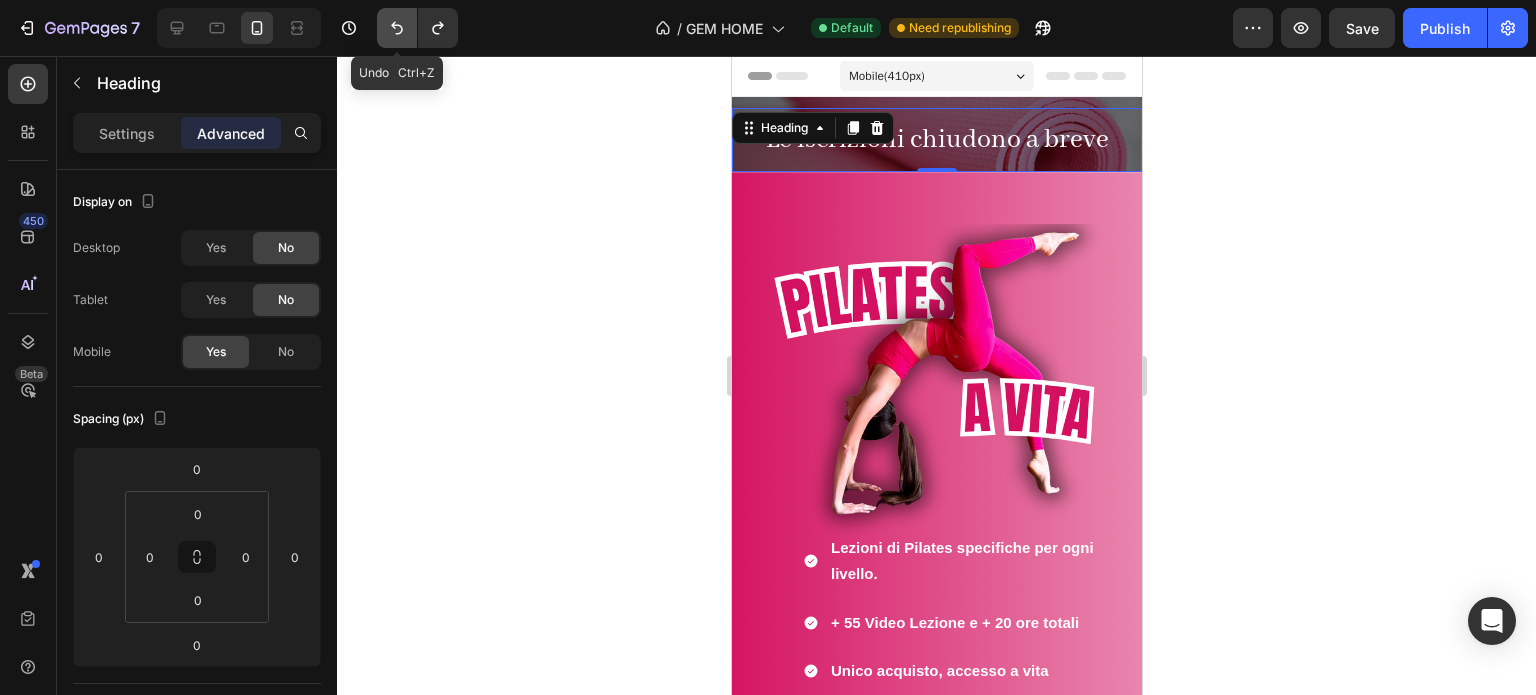 click 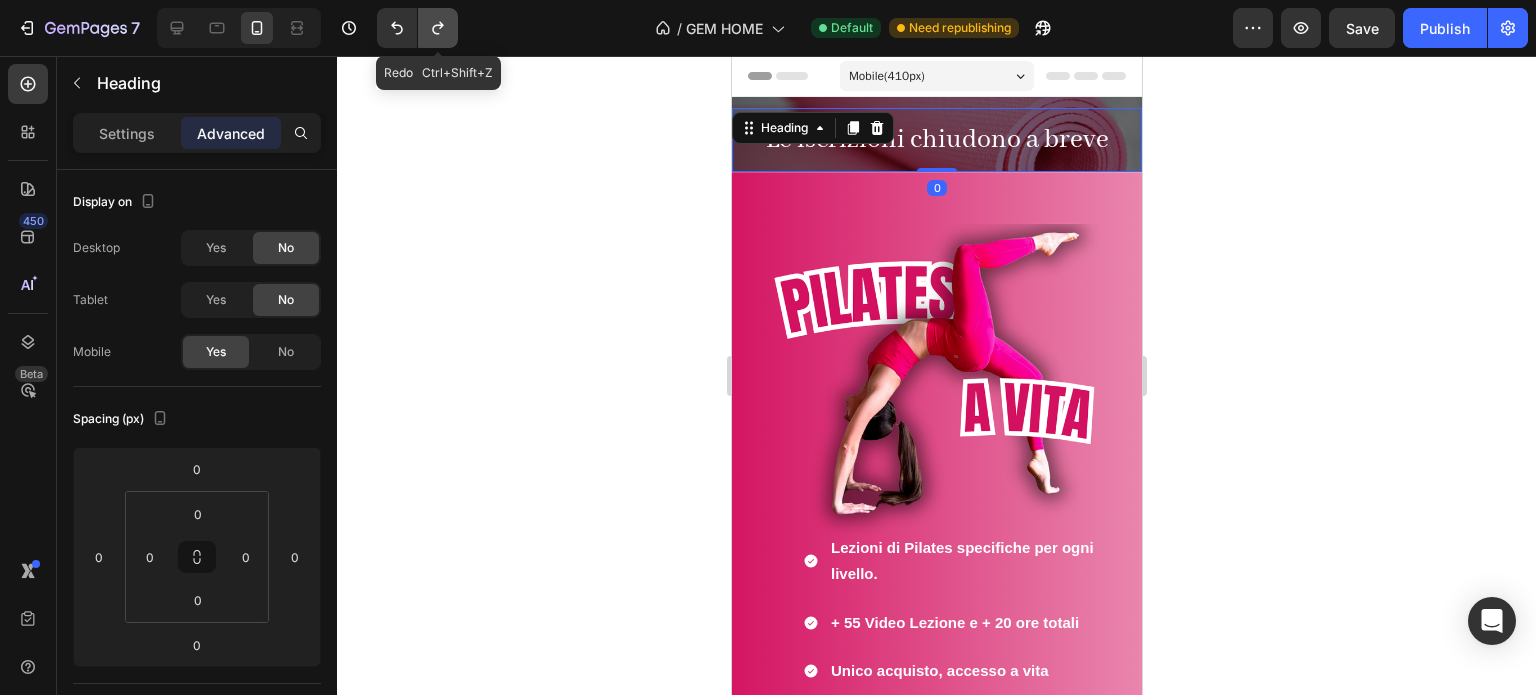 click 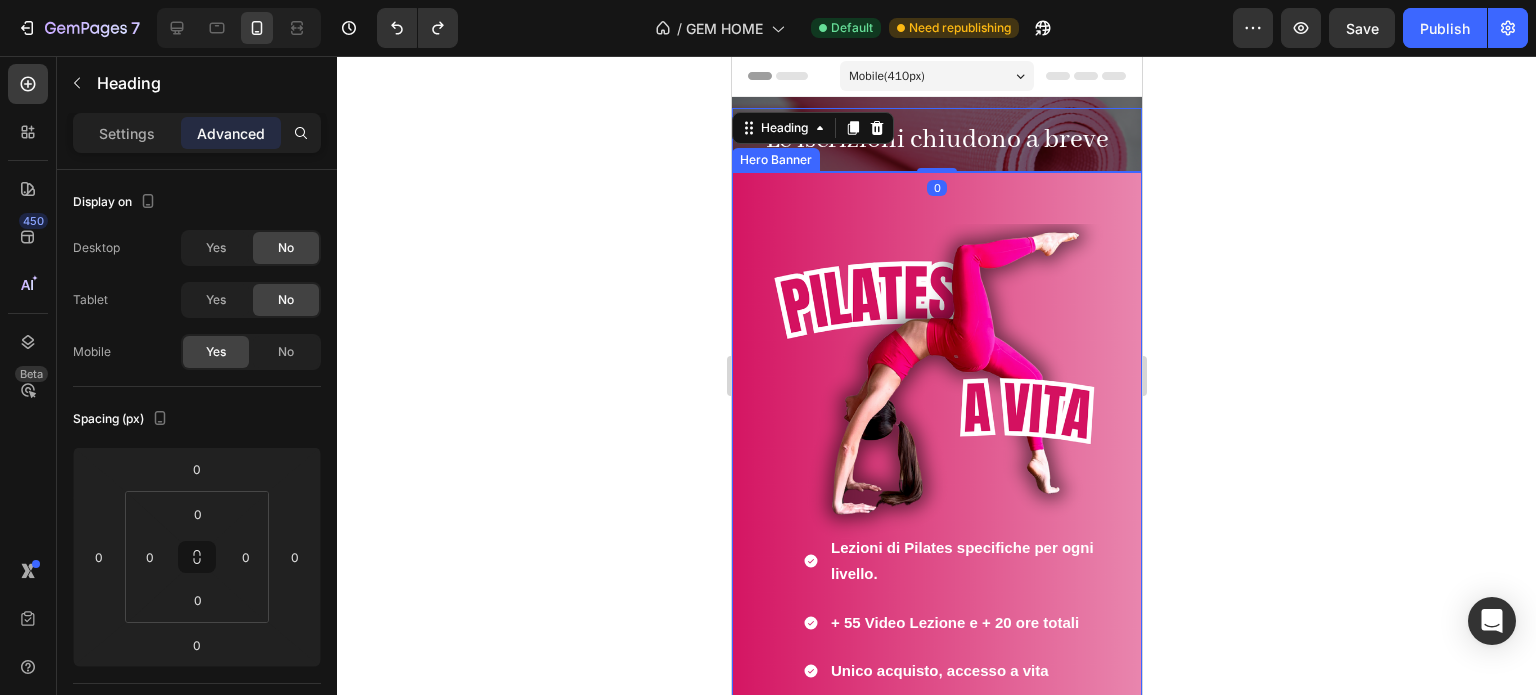 click on "Heading Lezioni di Pilates specifiche per ogni livello. + 55 Video Lezione e + 20 ore totali Unico acquisto, accesso a vita Item List ISCRIVITI ORA Button
Drop element here Row Row ISCRIVITI ORA Button" at bounding box center (936, 539) 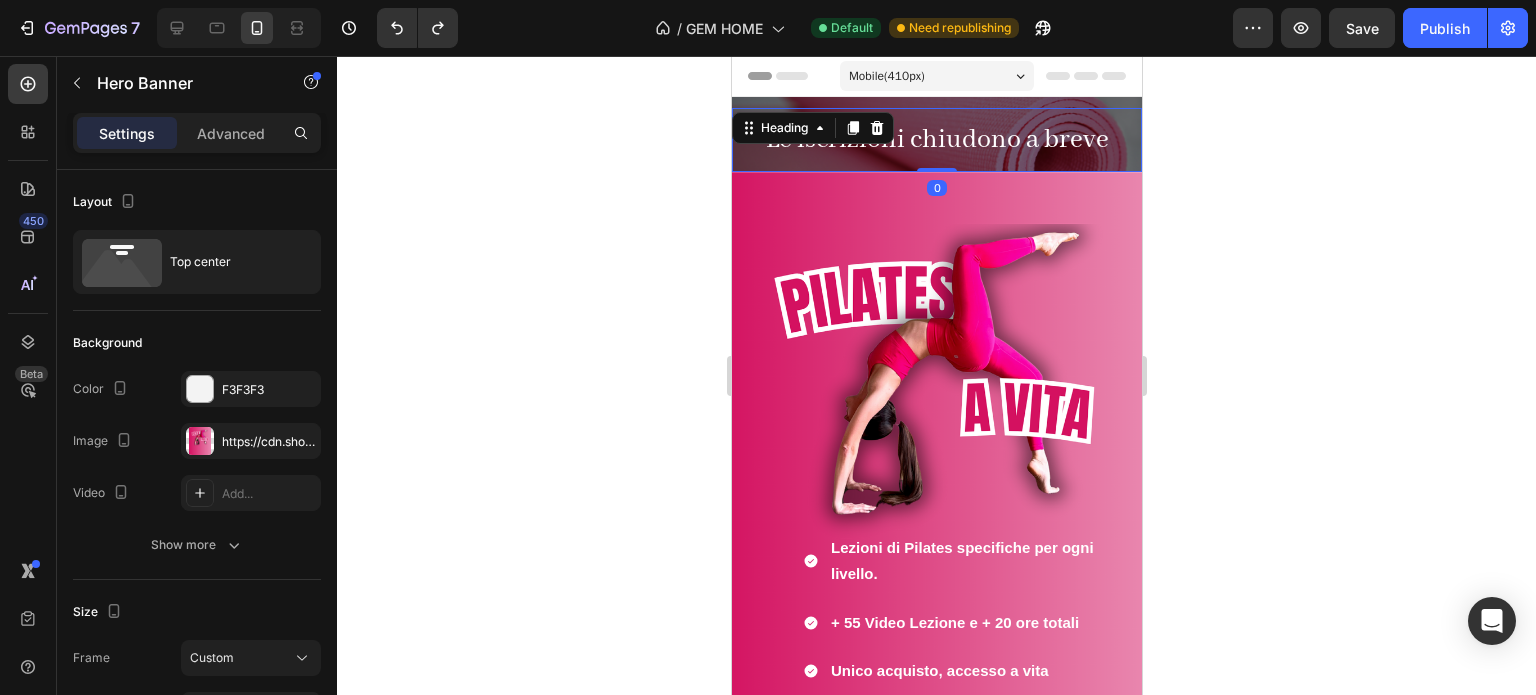 click on "Le iscrizioni chiudono a breve" at bounding box center (936, 140) 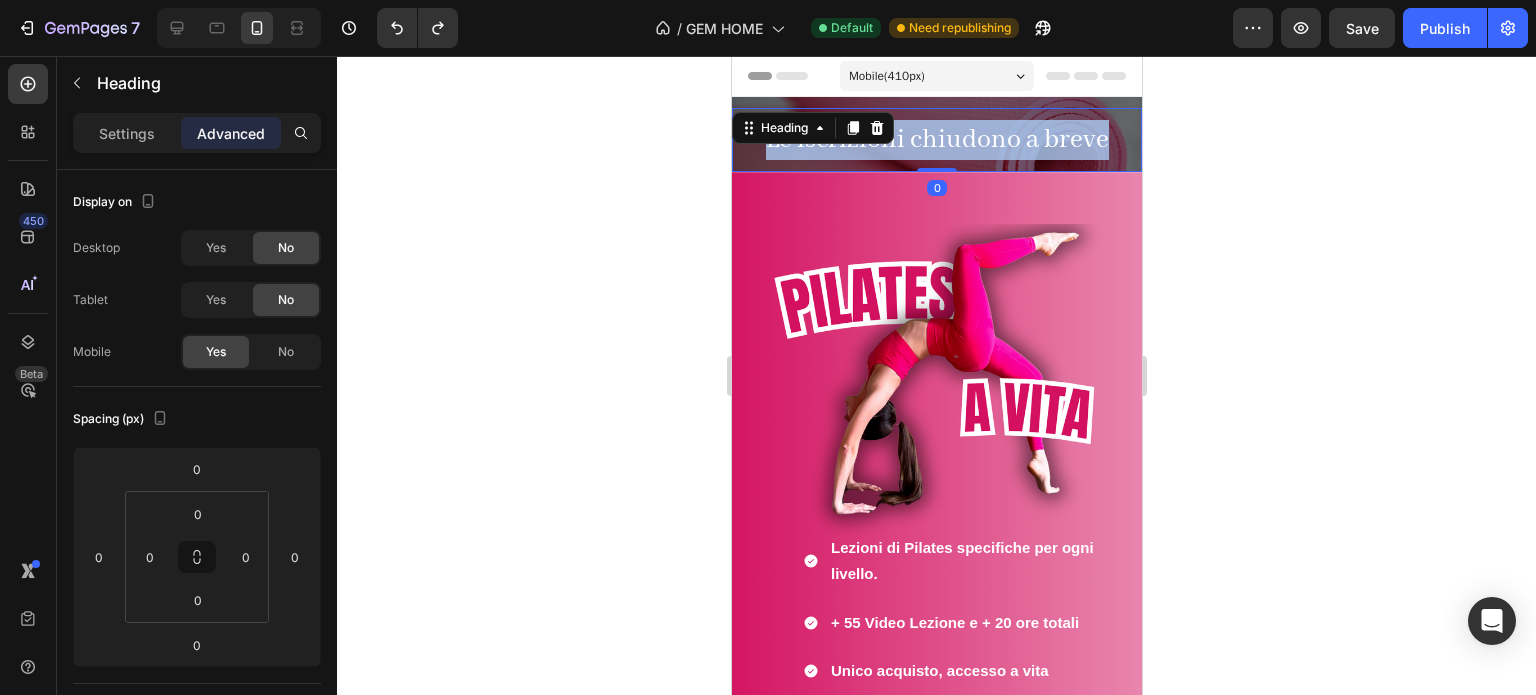click on "Le iscrizioni chiudono a breve" at bounding box center (936, 140) 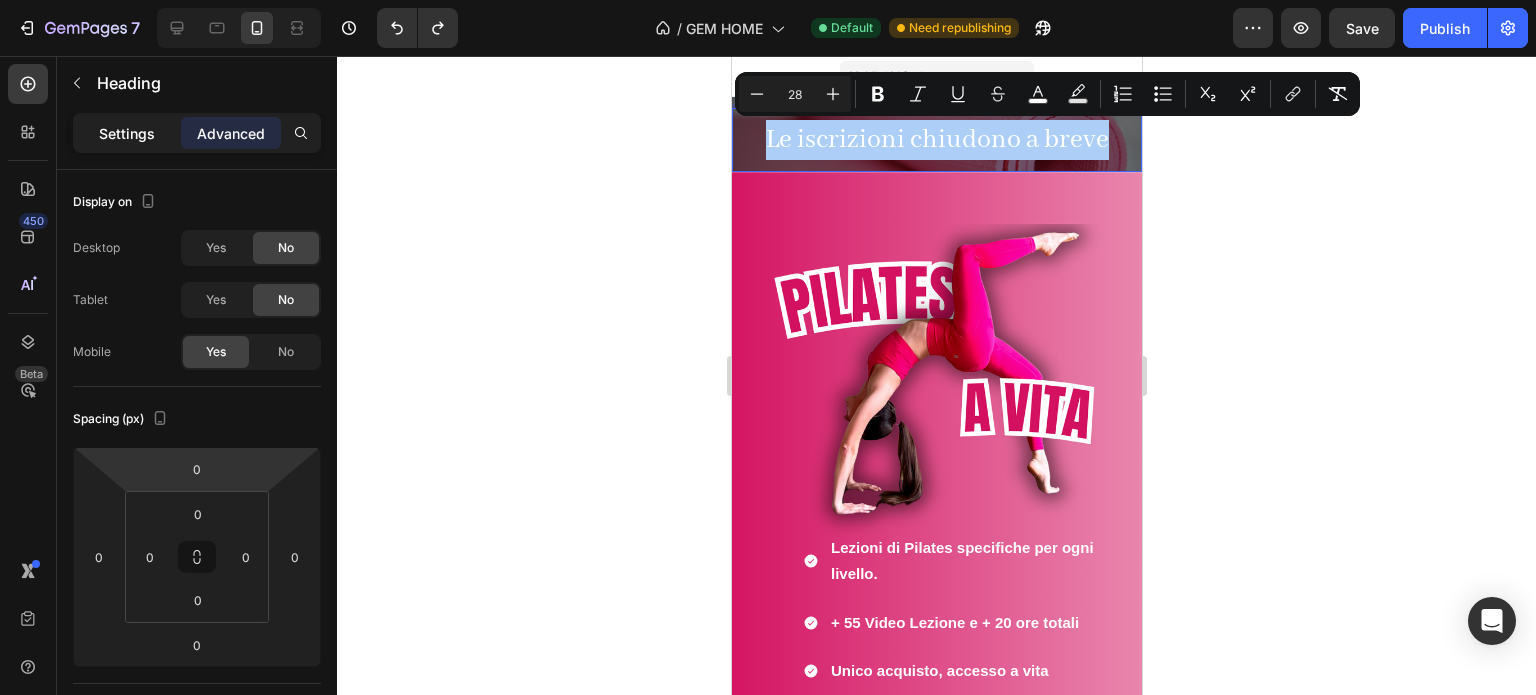 click on "Settings" at bounding box center [127, 133] 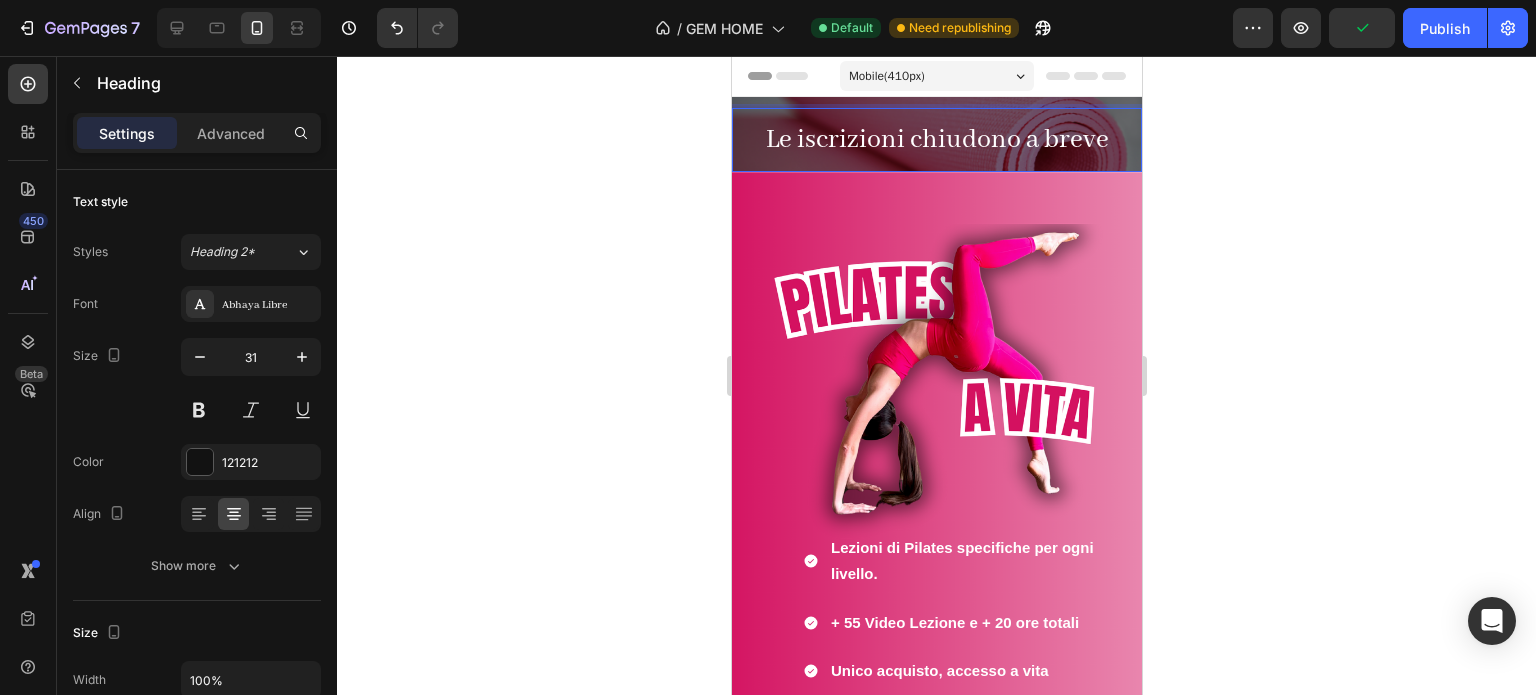 click on "Le iscrizioni chiudono a breve" at bounding box center [936, 140] 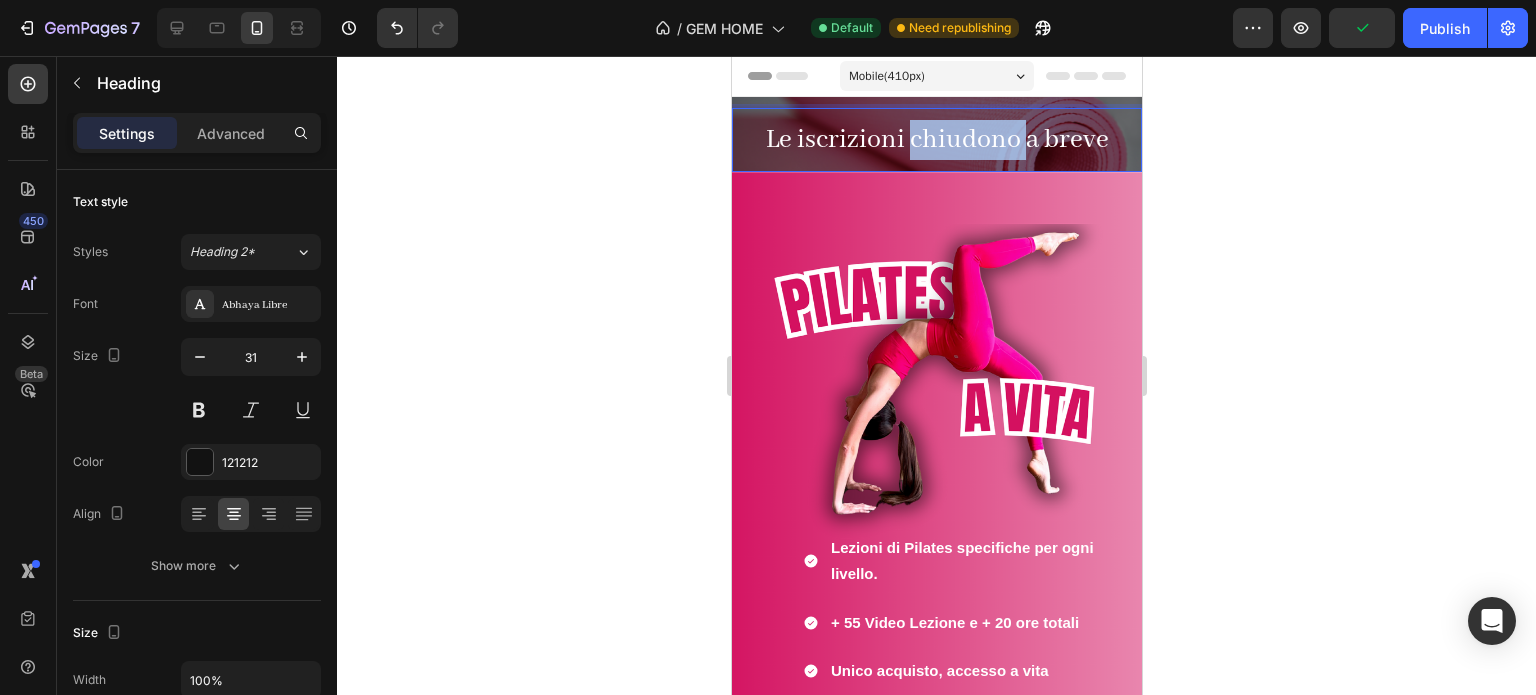 click on "Le iscrizioni chiudono a breve" at bounding box center [936, 140] 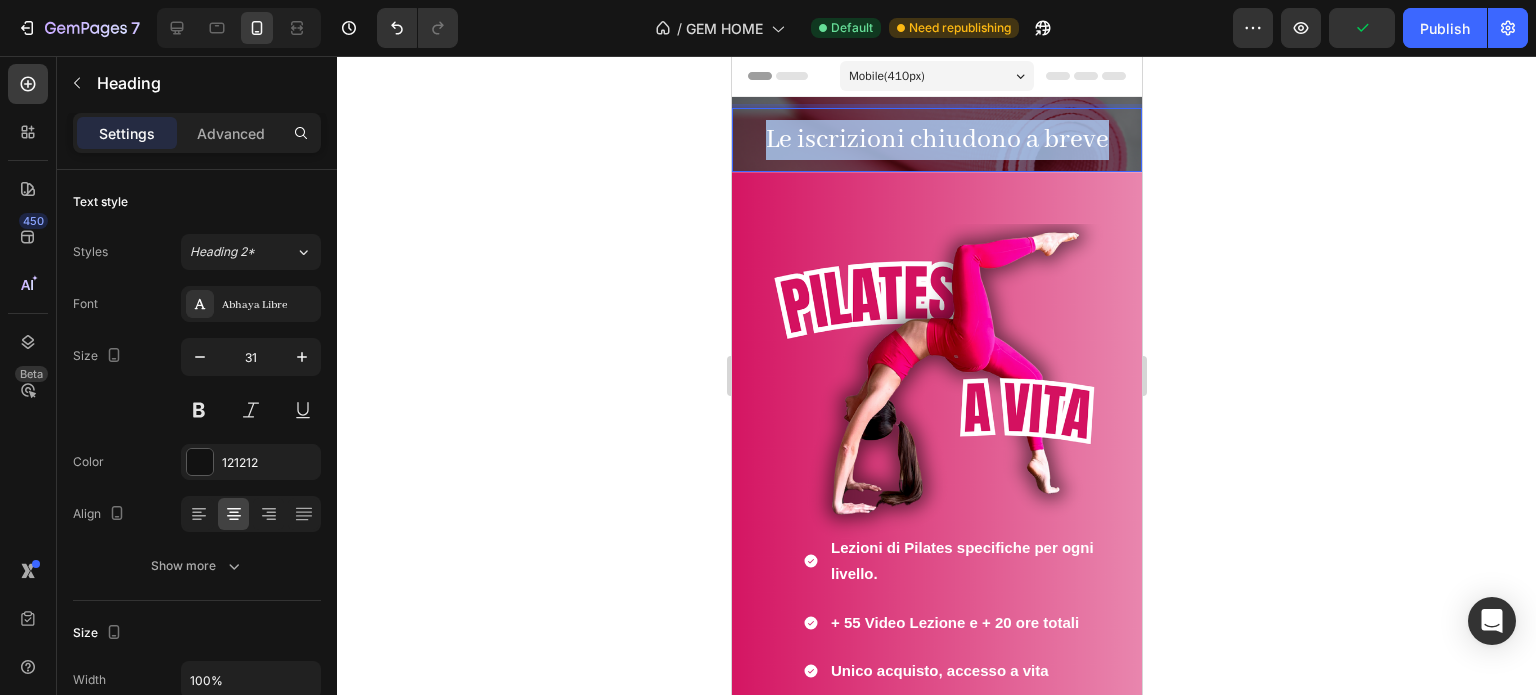 click on "Le iscrizioni chiudono a breve" at bounding box center [936, 140] 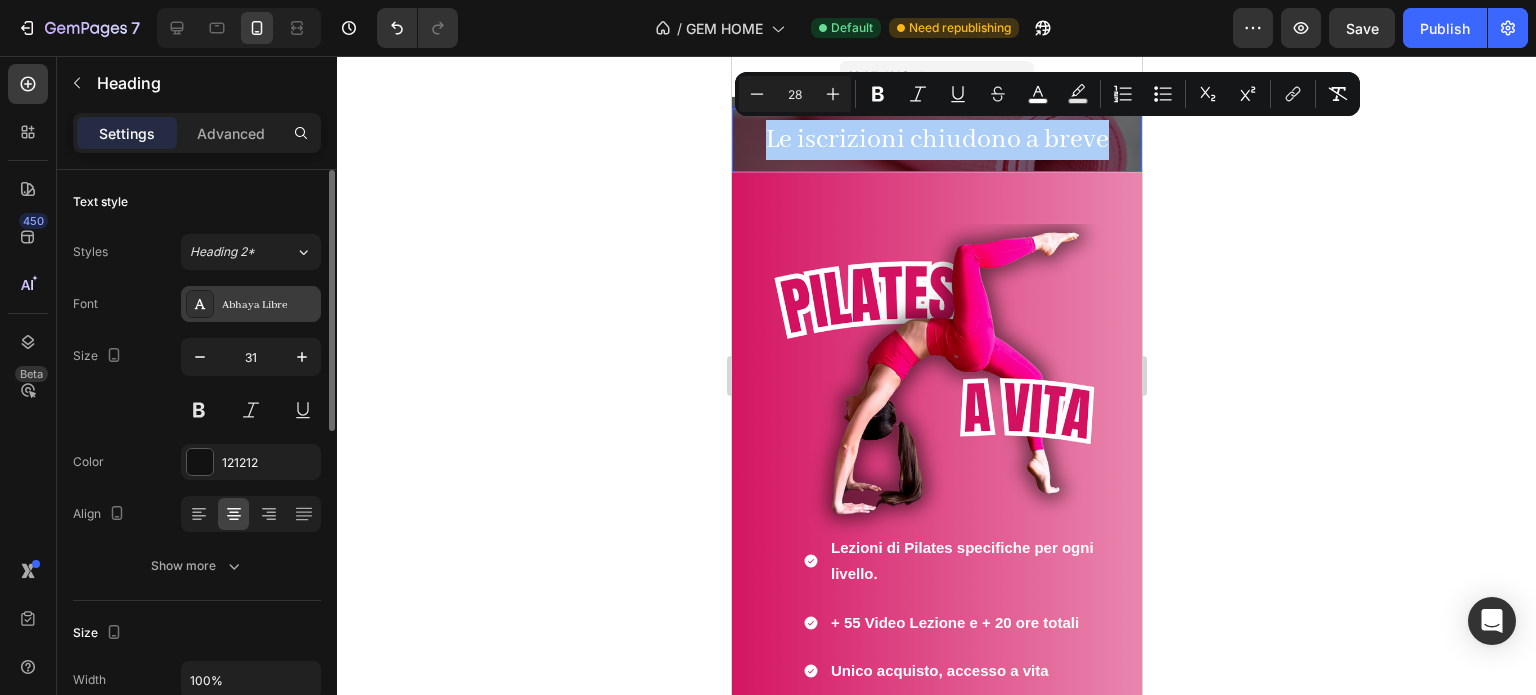 click on "Abhaya Libre" at bounding box center (269, 305) 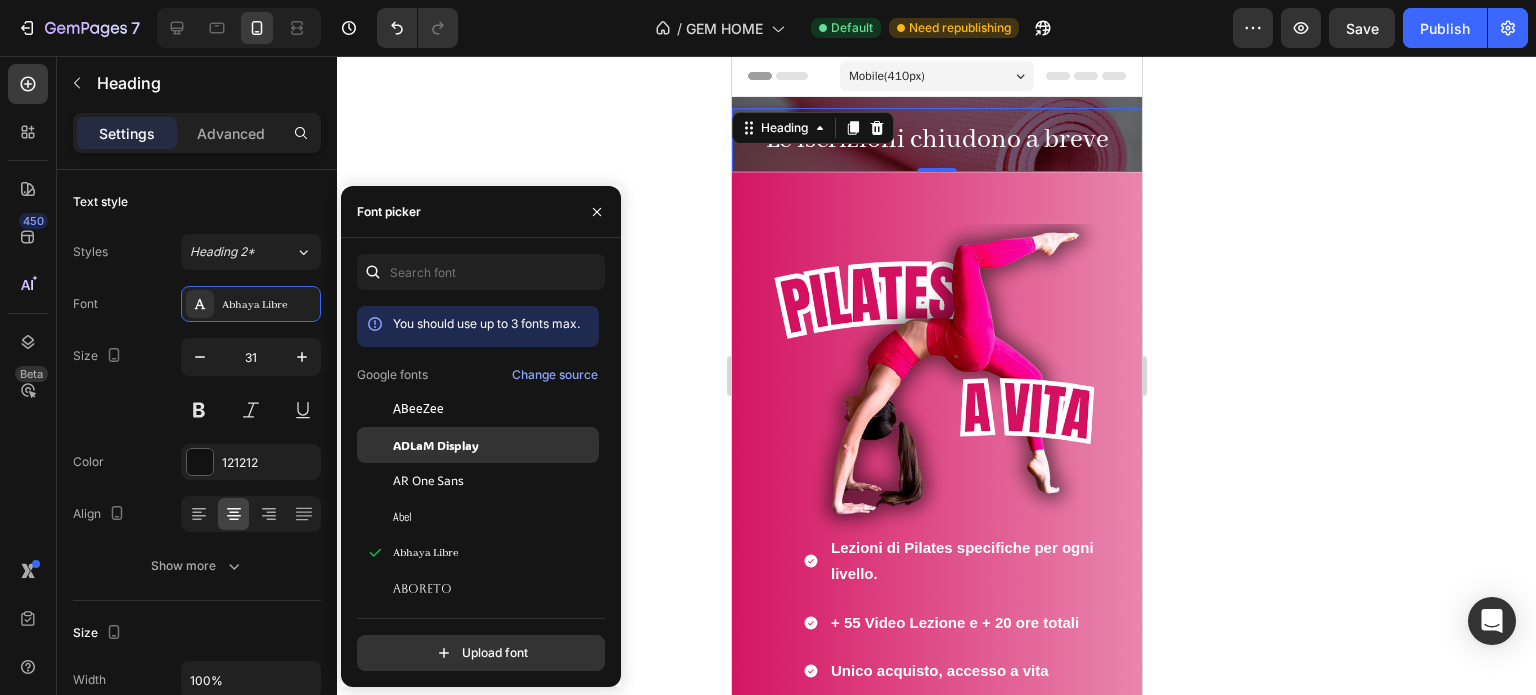 click on "ADLaM Display" at bounding box center [436, 445] 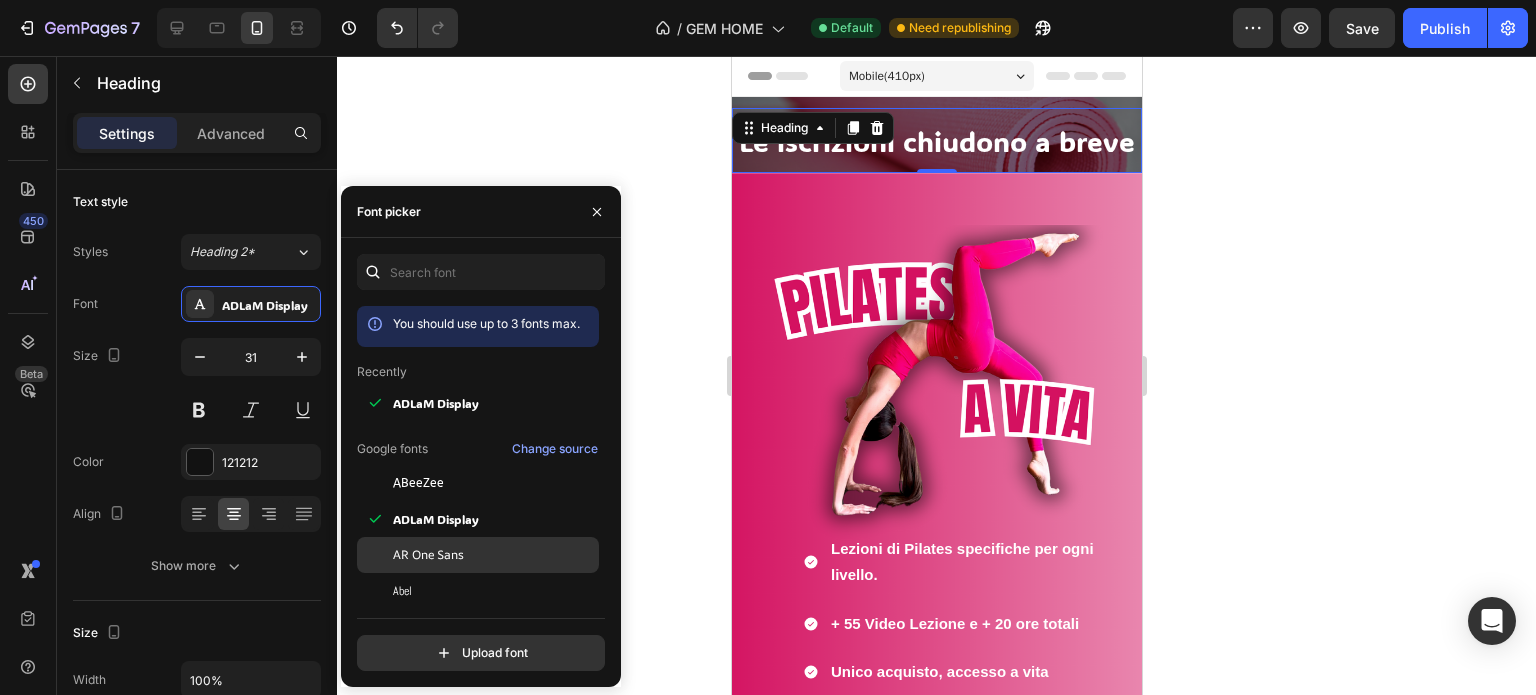 click on "AR One Sans" at bounding box center [428, 555] 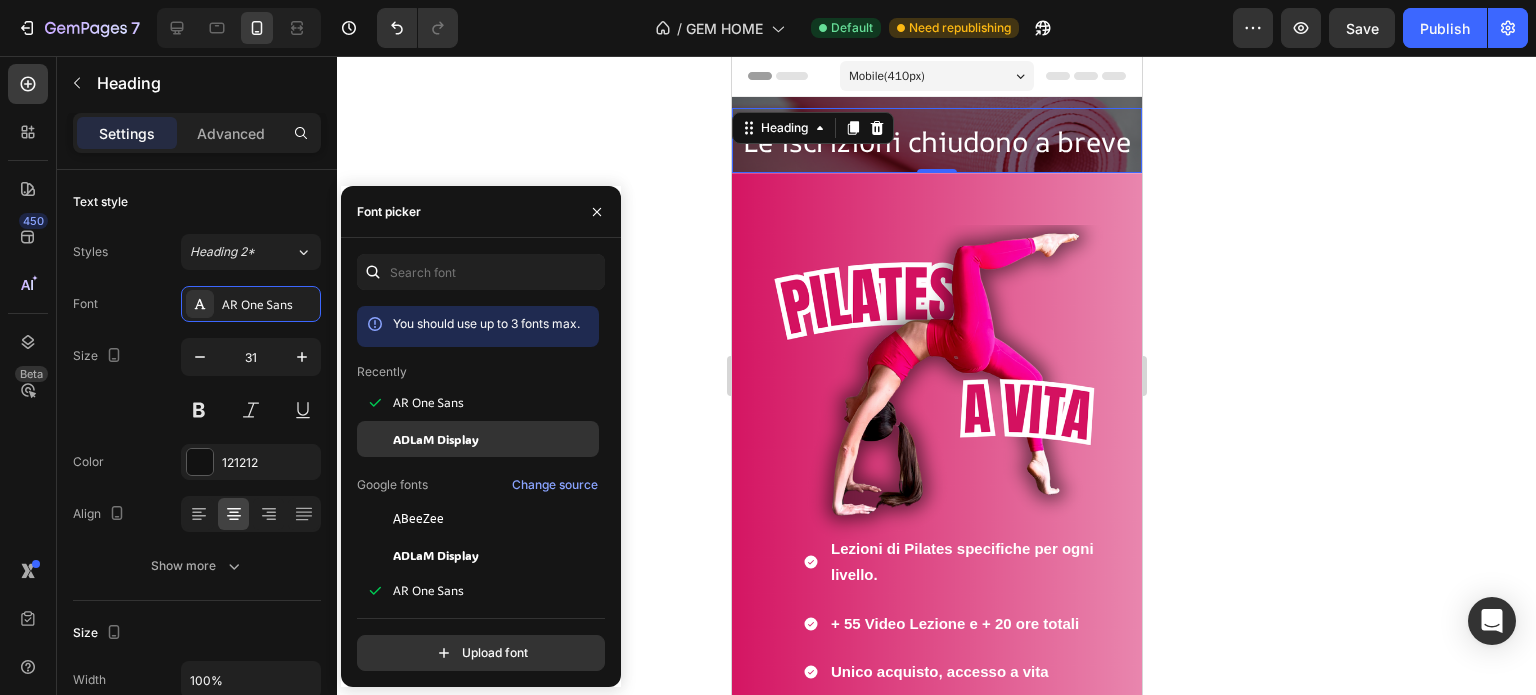 click on "ADLaM Display" at bounding box center [436, 439] 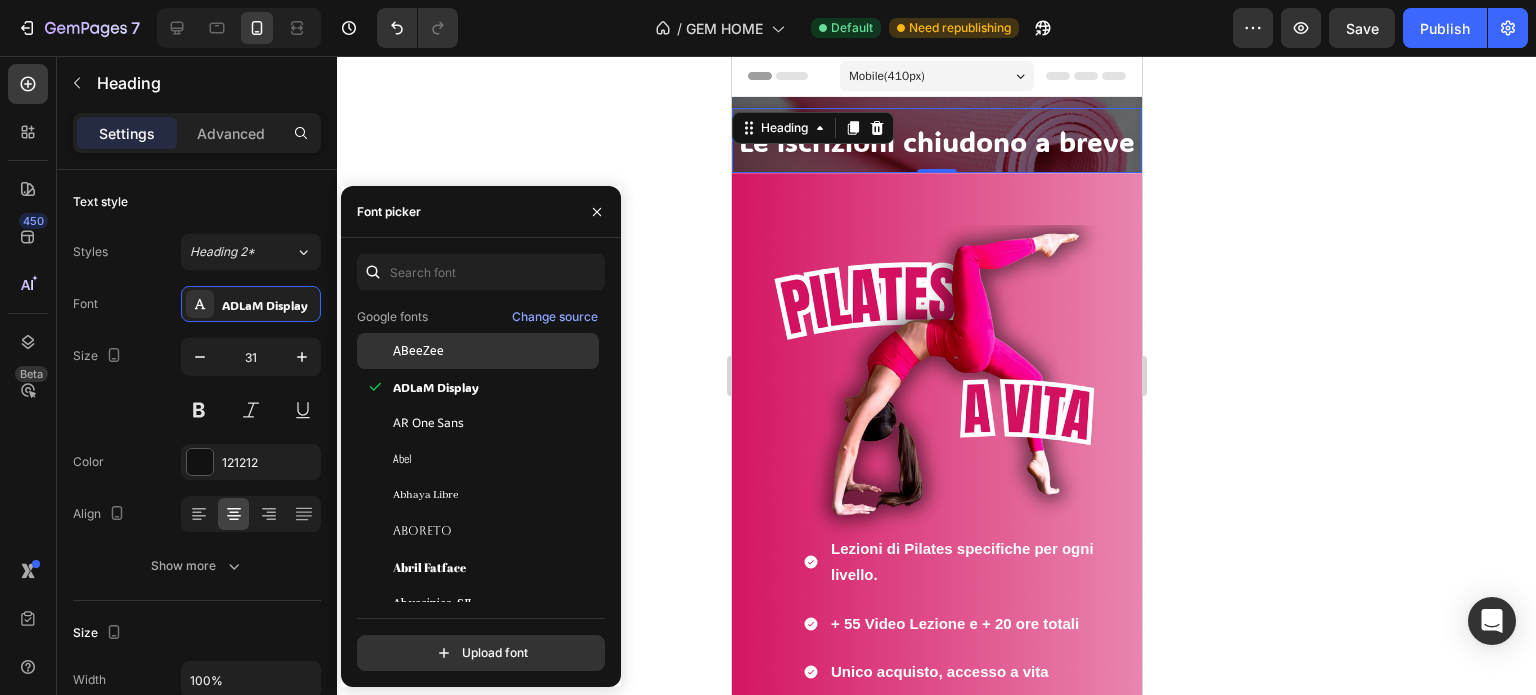 scroll, scrollTop: 200, scrollLeft: 0, axis: vertical 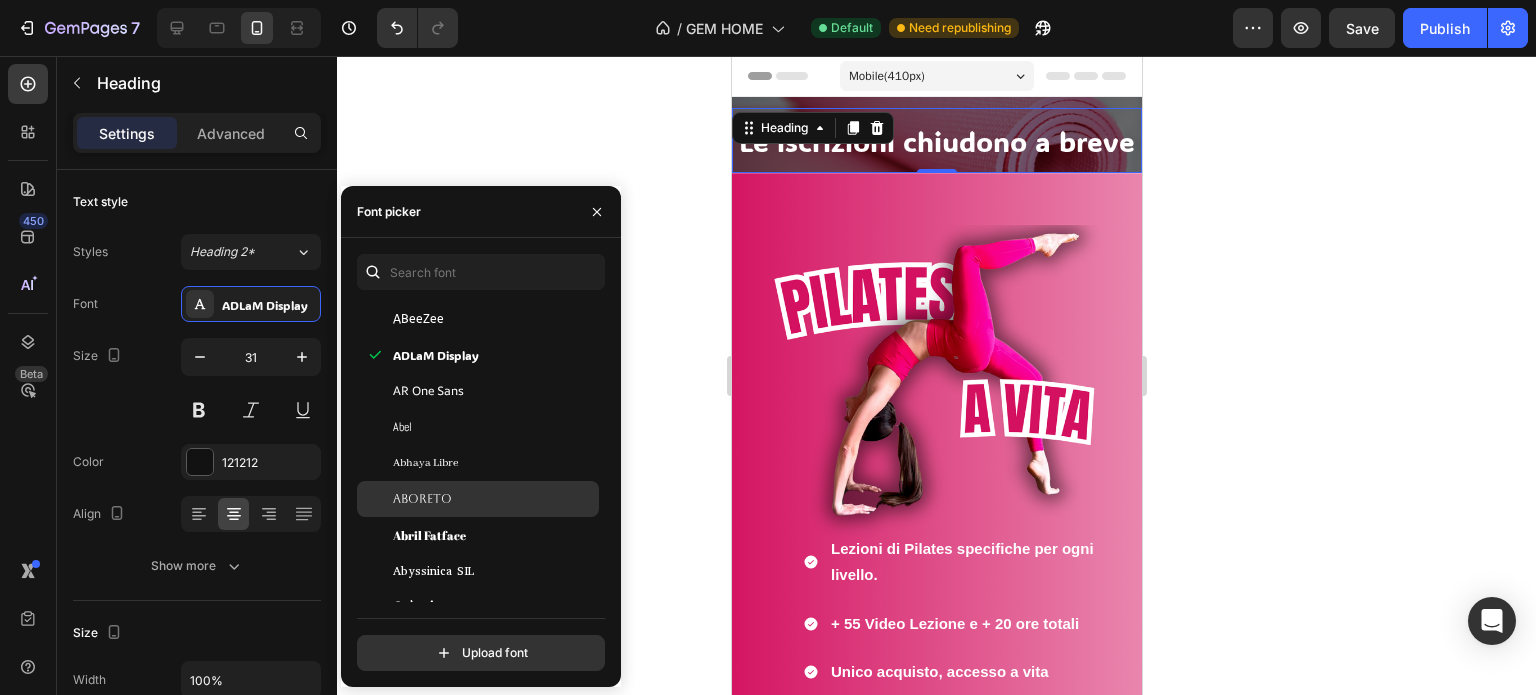 click on "Aboreto" at bounding box center (494, 499) 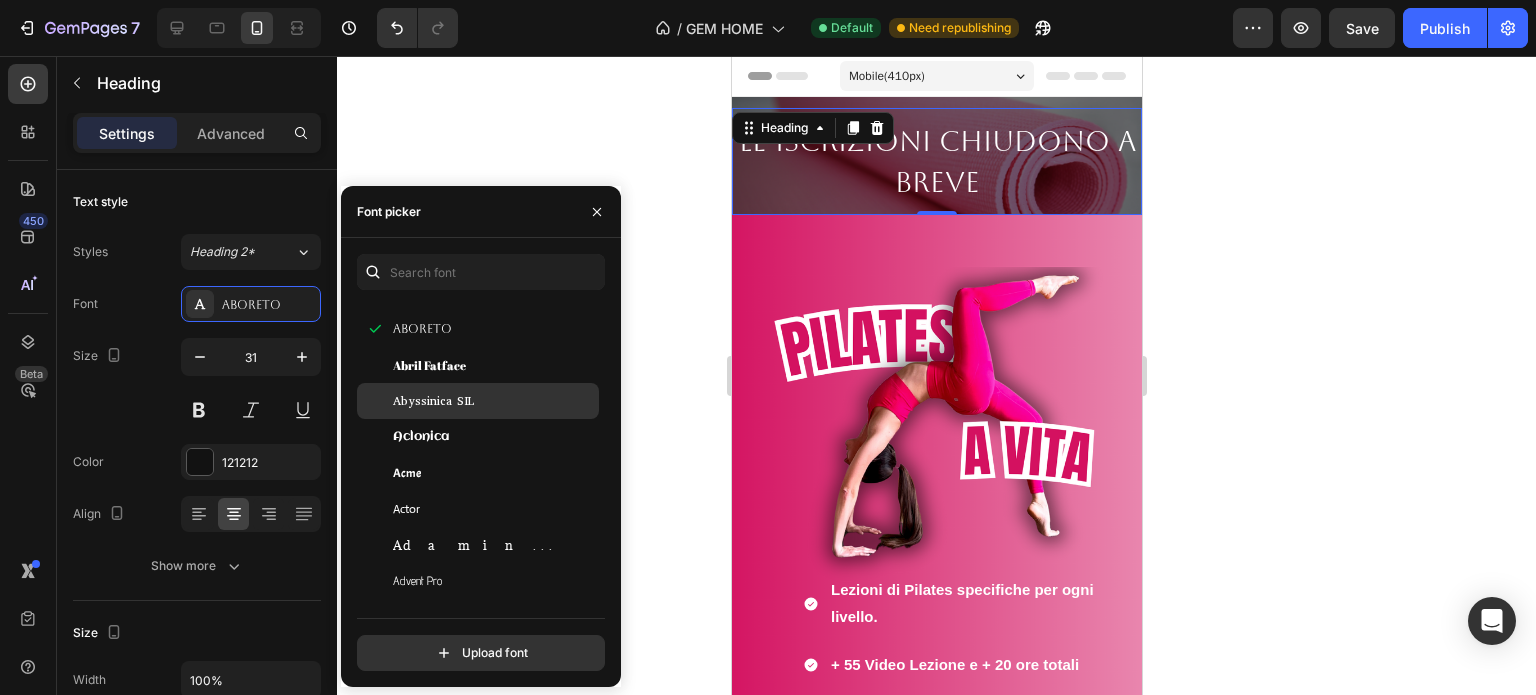 scroll, scrollTop: 500, scrollLeft: 0, axis: vertical 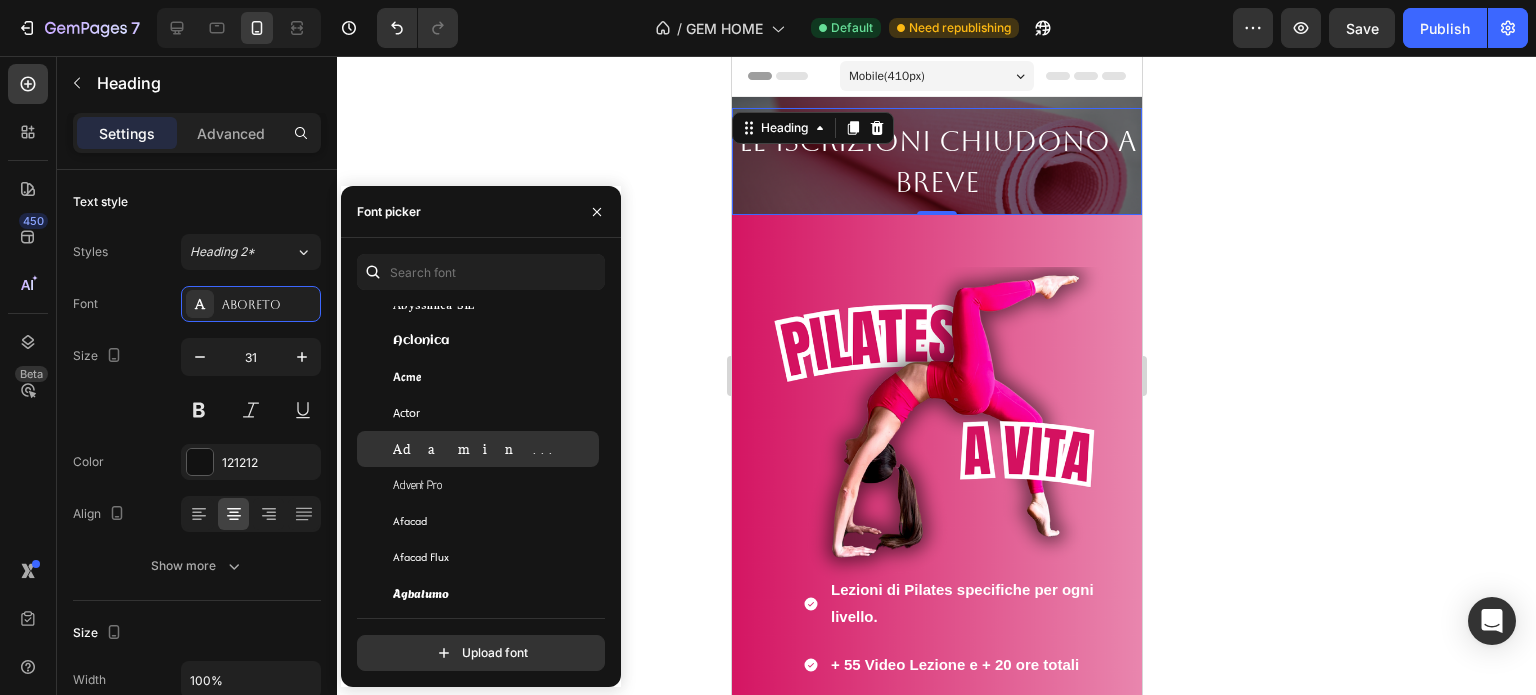 click on "Adamina" at bounding box center (494, 449) 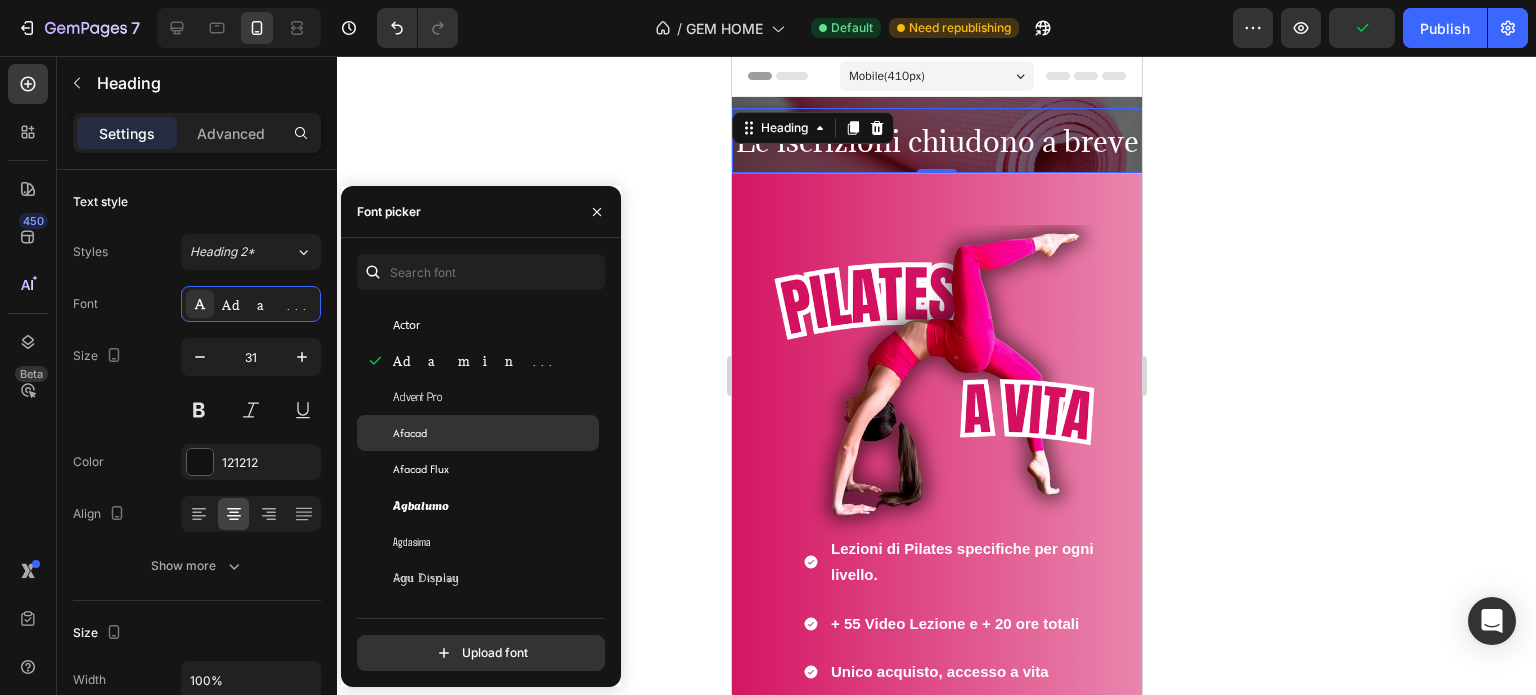 scroll, scrollTop: 600, scrollLeft: 0, axis: vertical 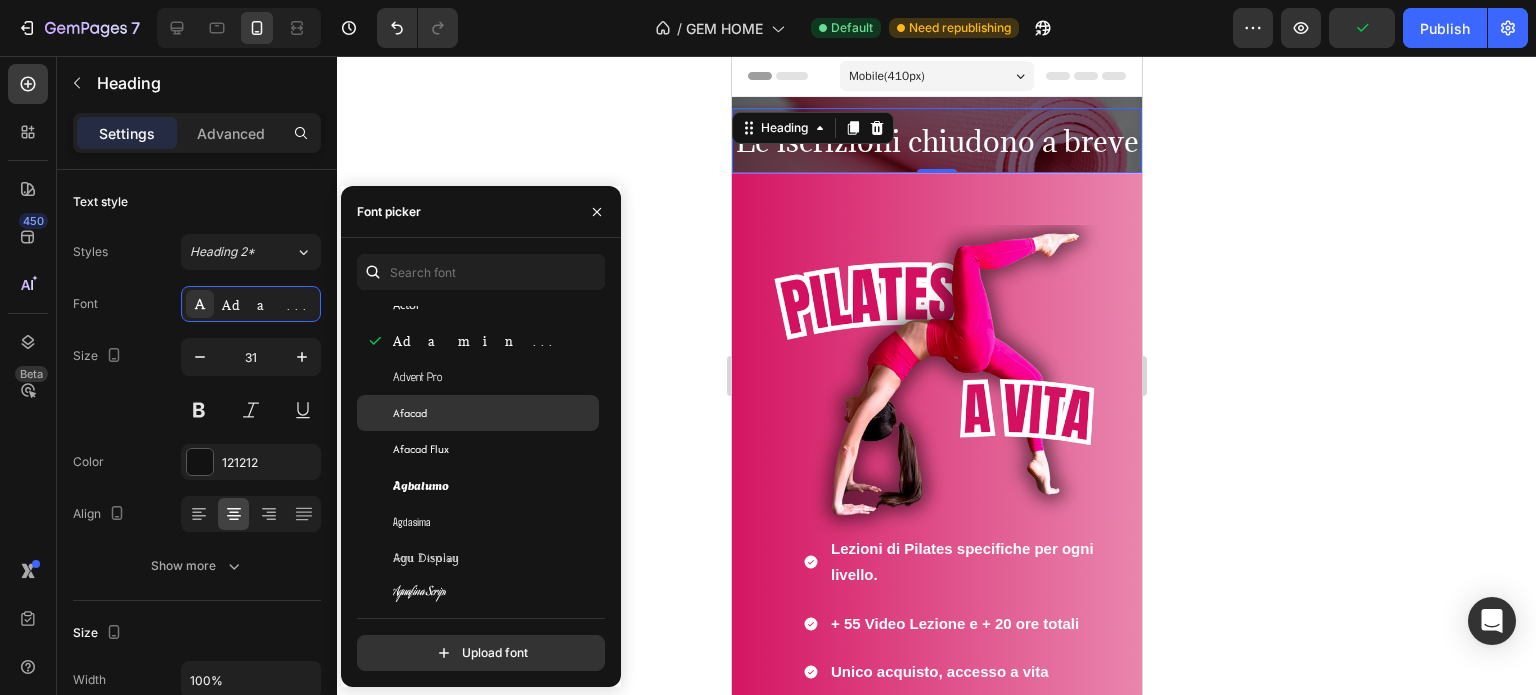 click on "Afacad" at bounding box center (494, 413) 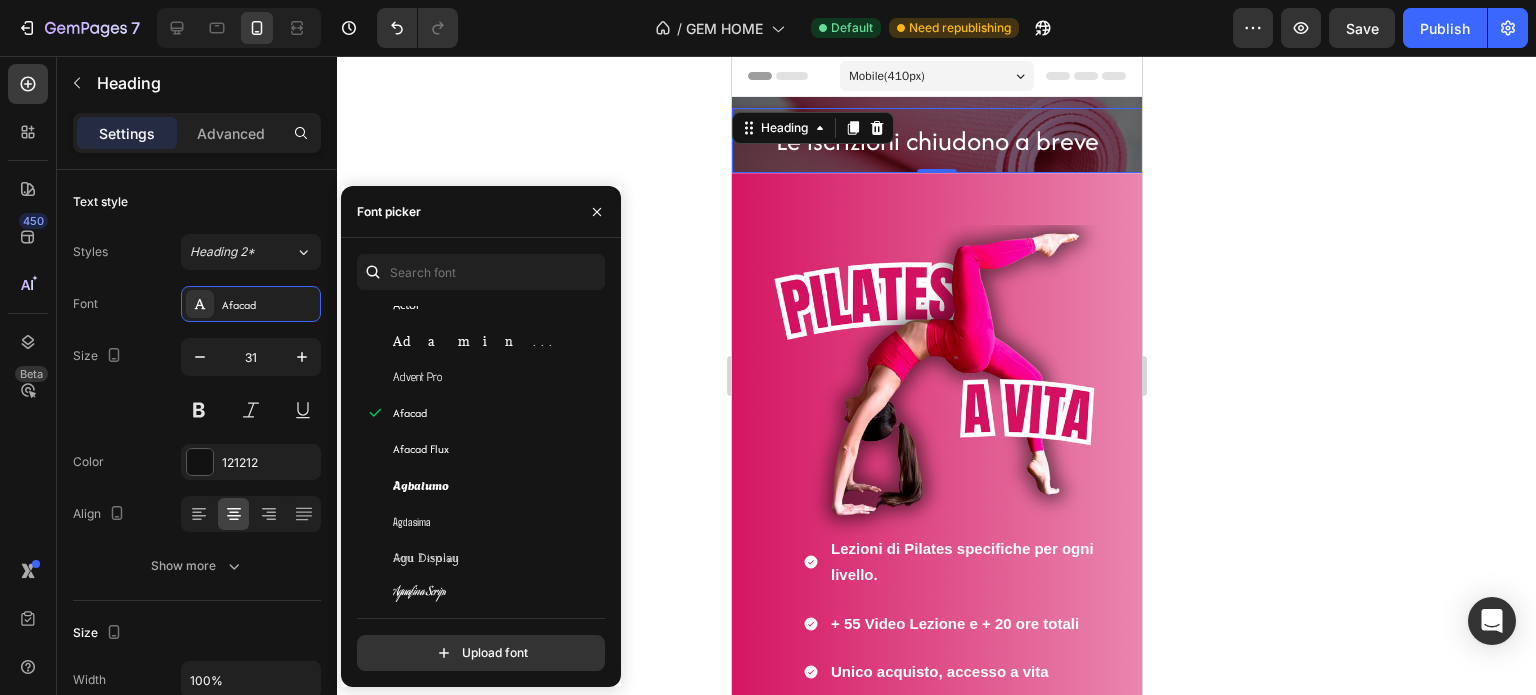 click 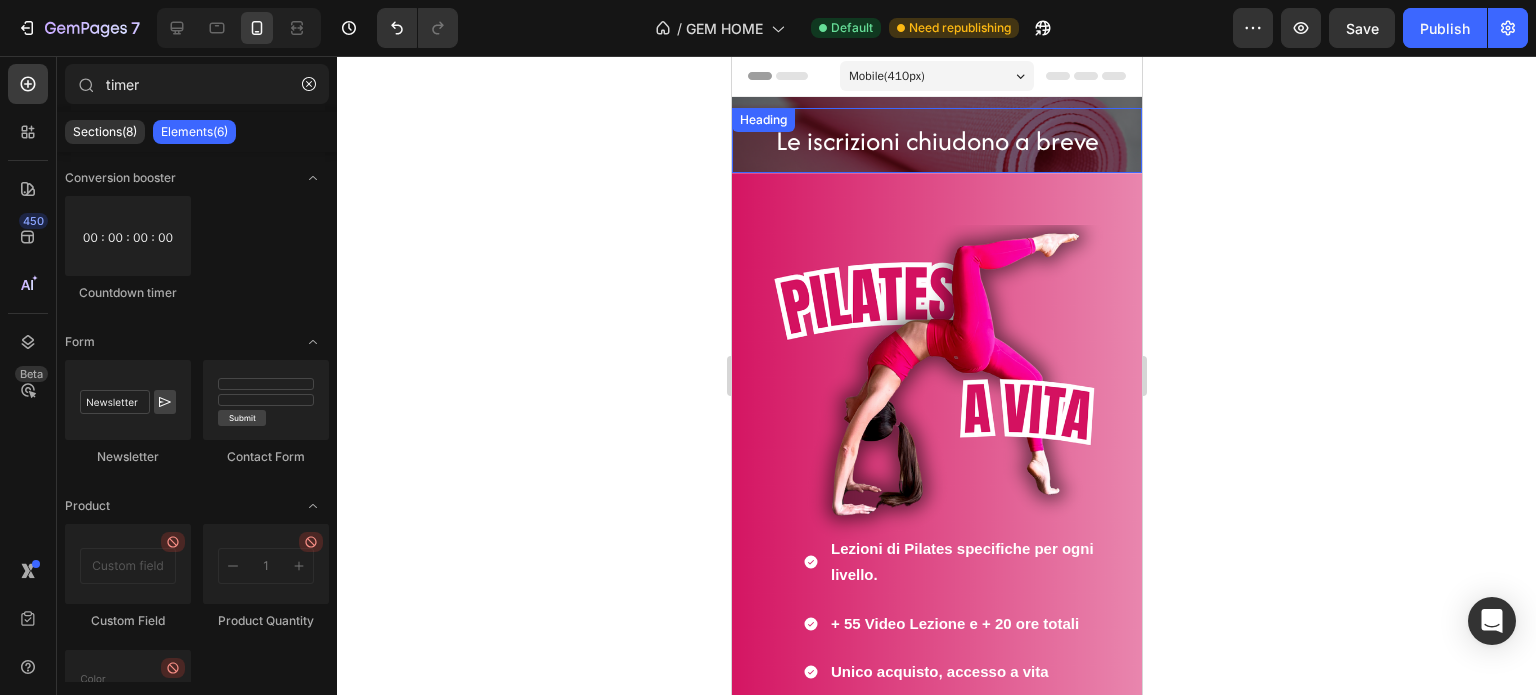 click on "⁠⁠⁠⁠⁠⁠⁠ Le iscrizioni chiudono a breve" at bounding box center (936, 140) 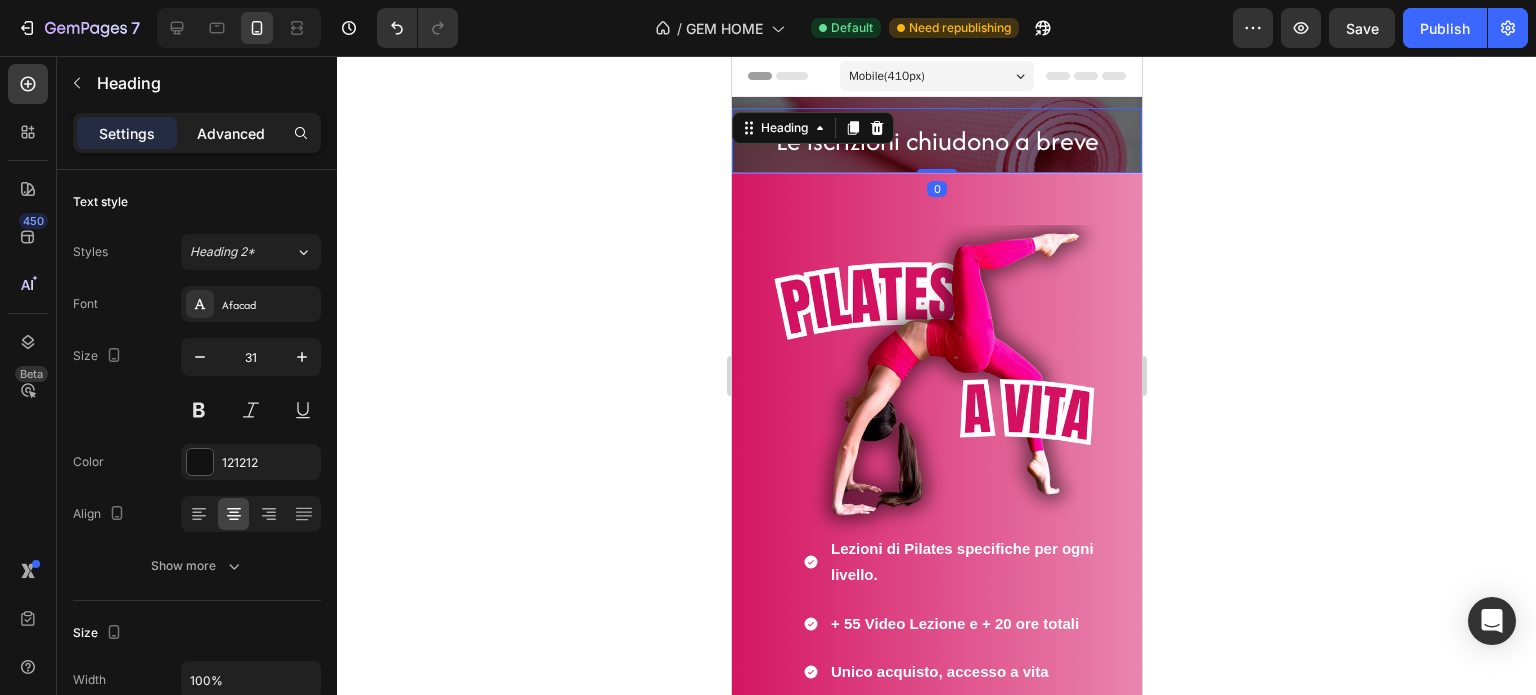 click on "Advanced" 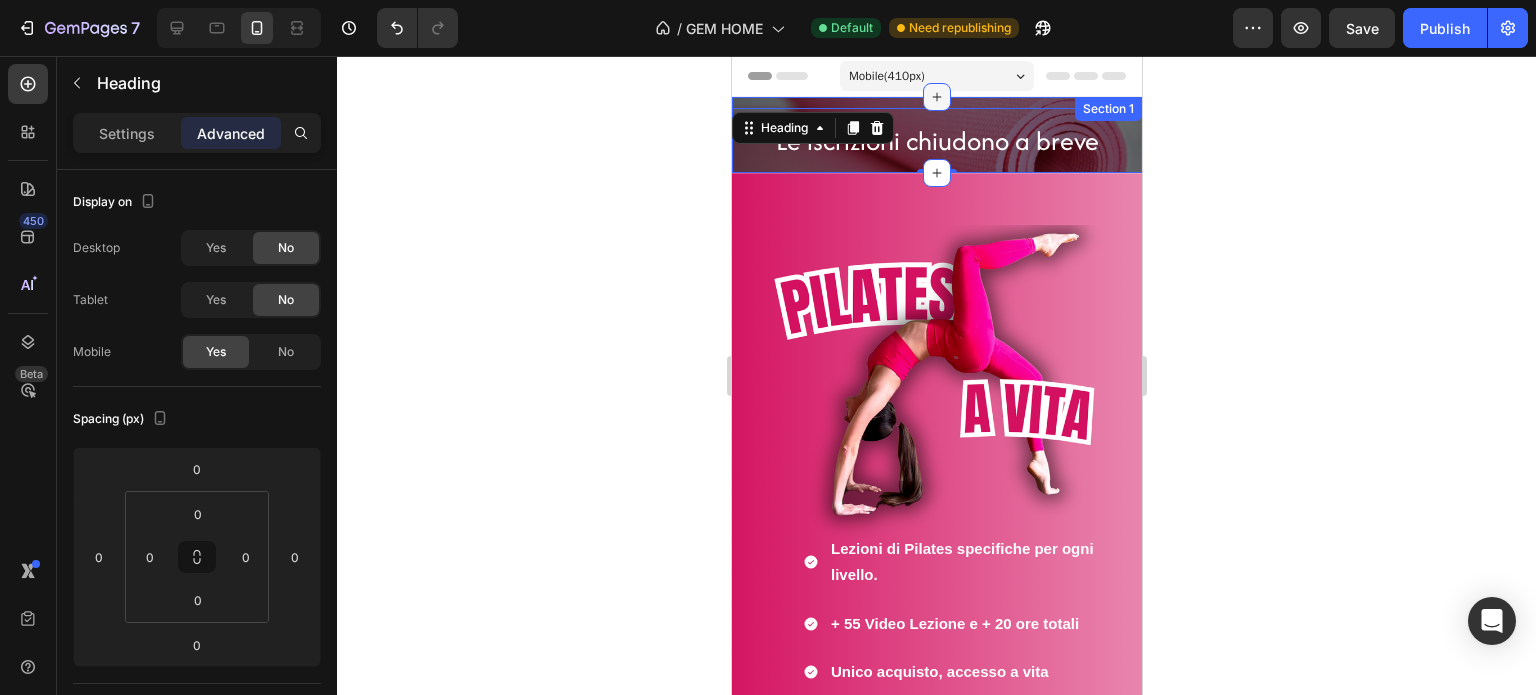click 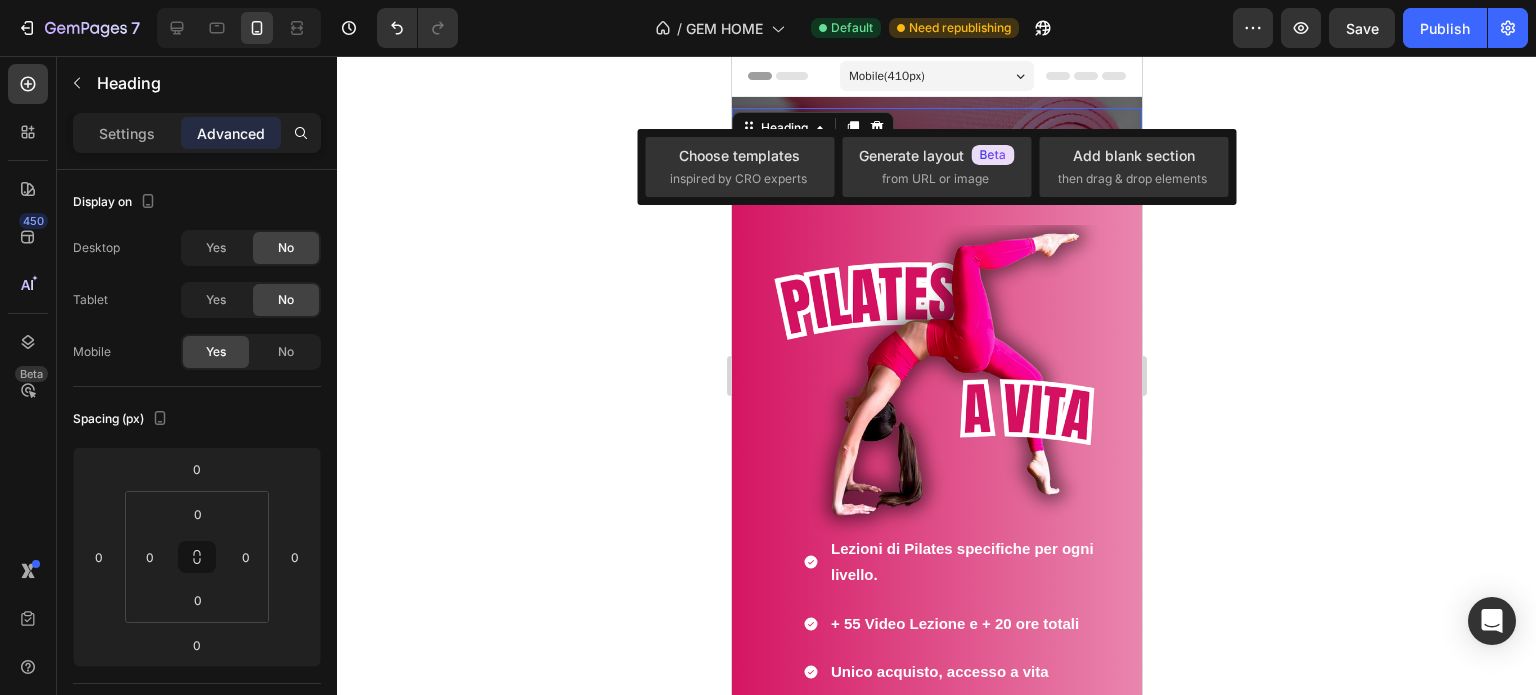 click 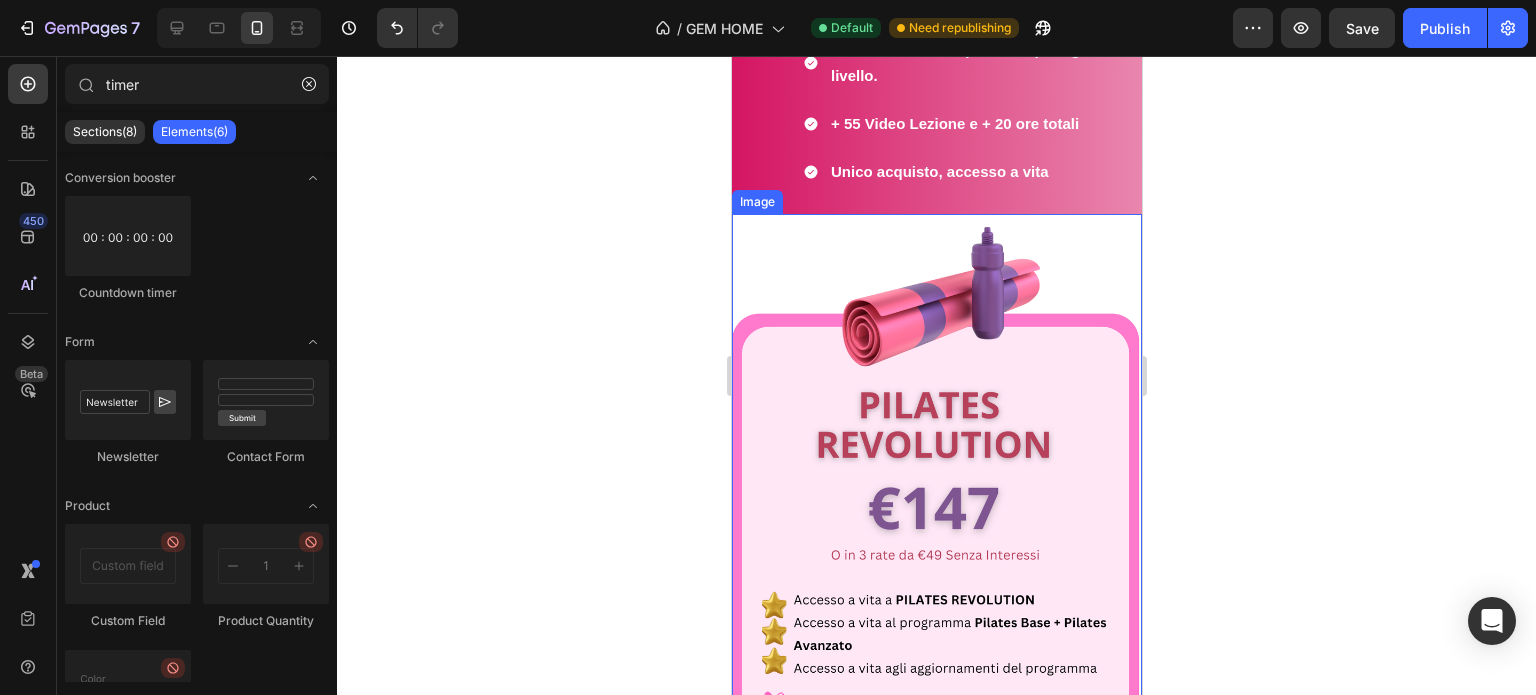 scroll, scrollTop: 0, scrollLeft: 0, axis: both 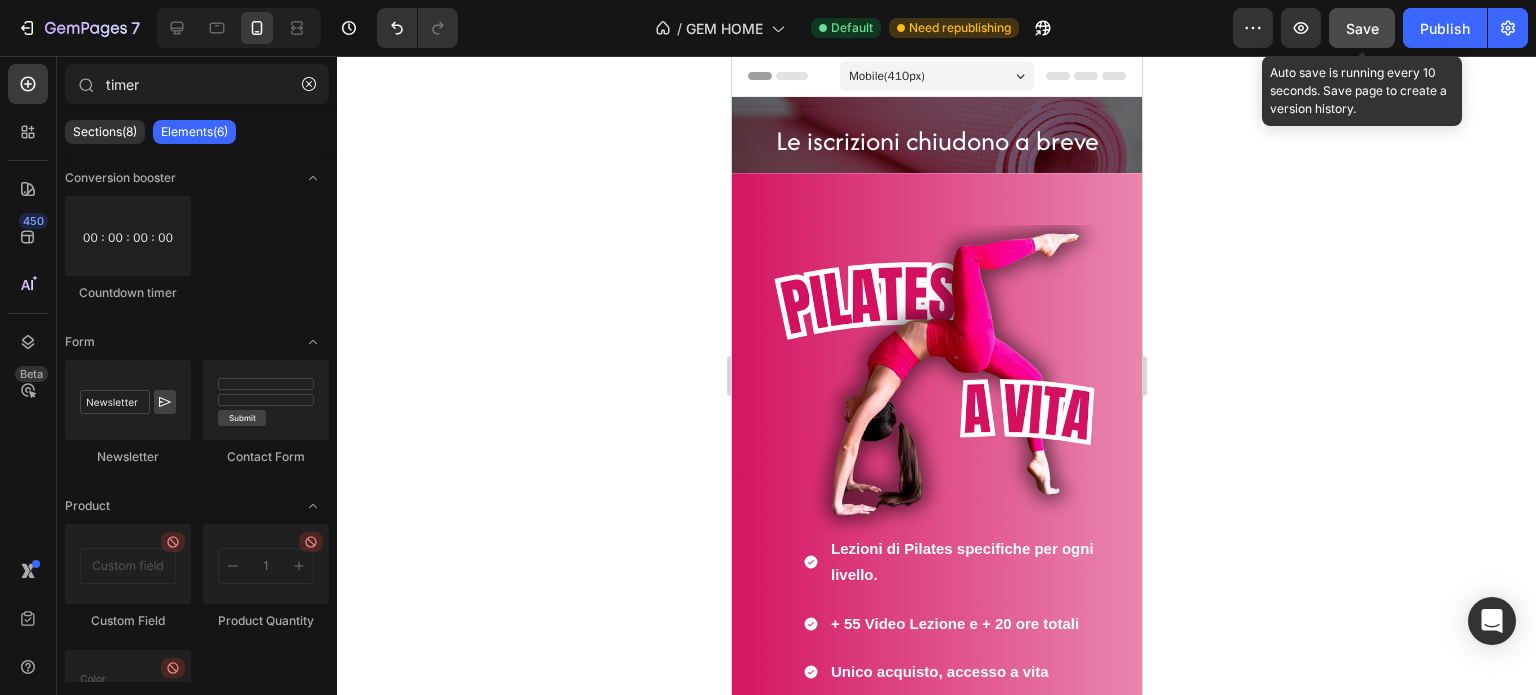 click on "Save" 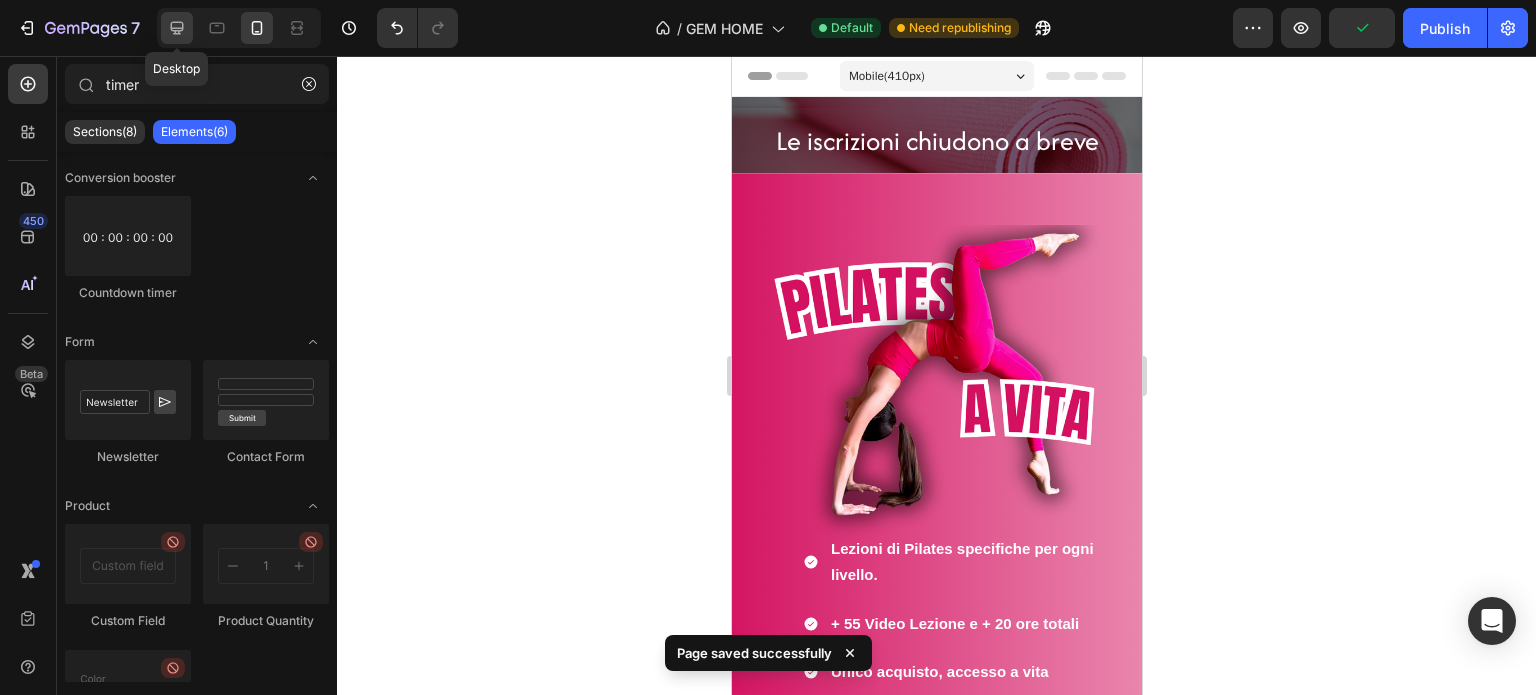 click 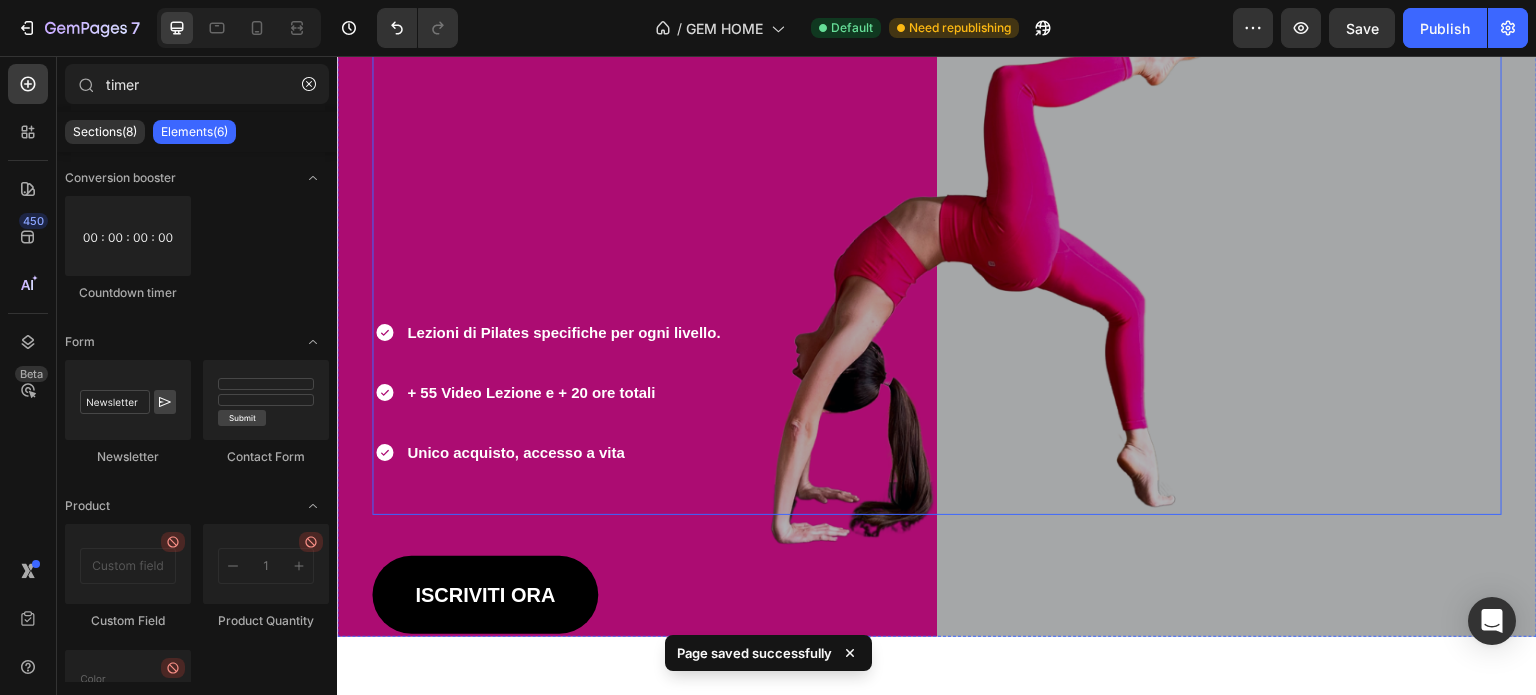 scroll, scrollTop: 0, scrollLeft: 0, axis: both 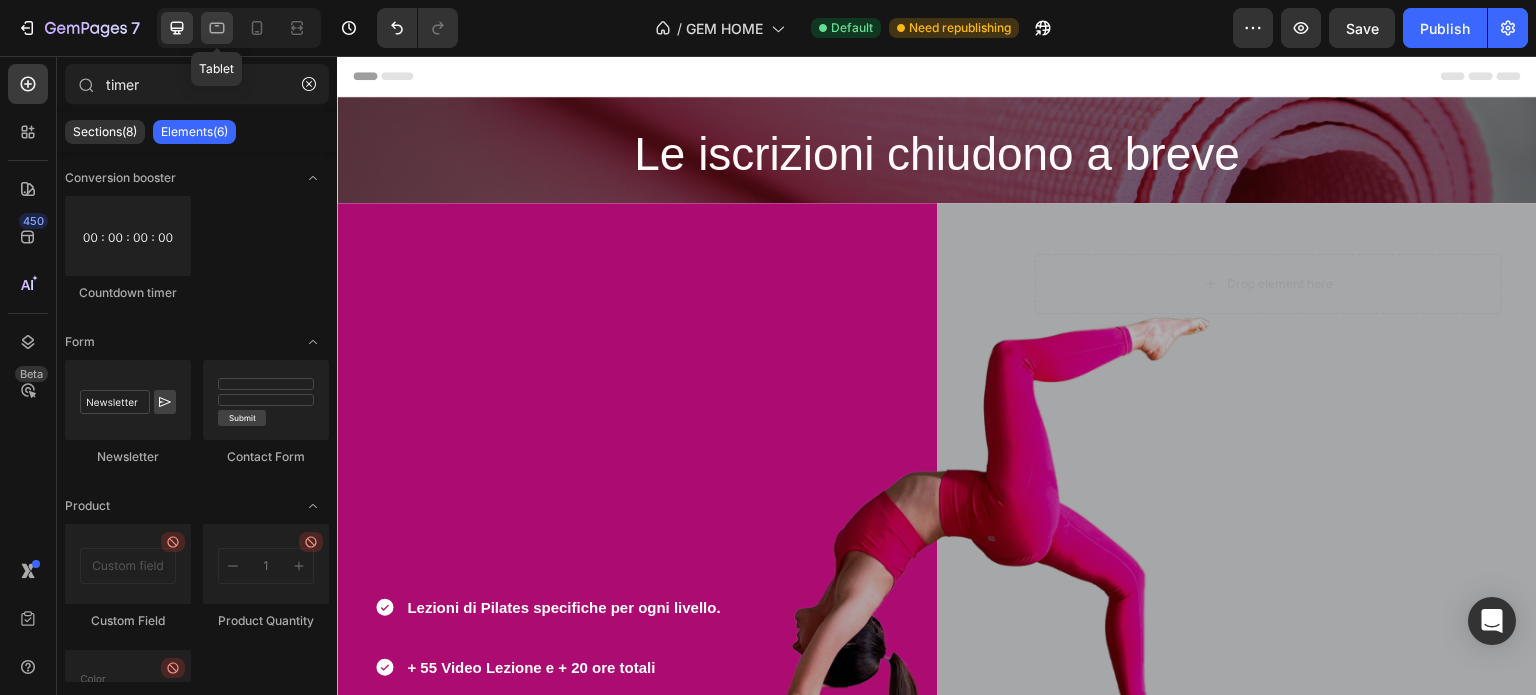 click 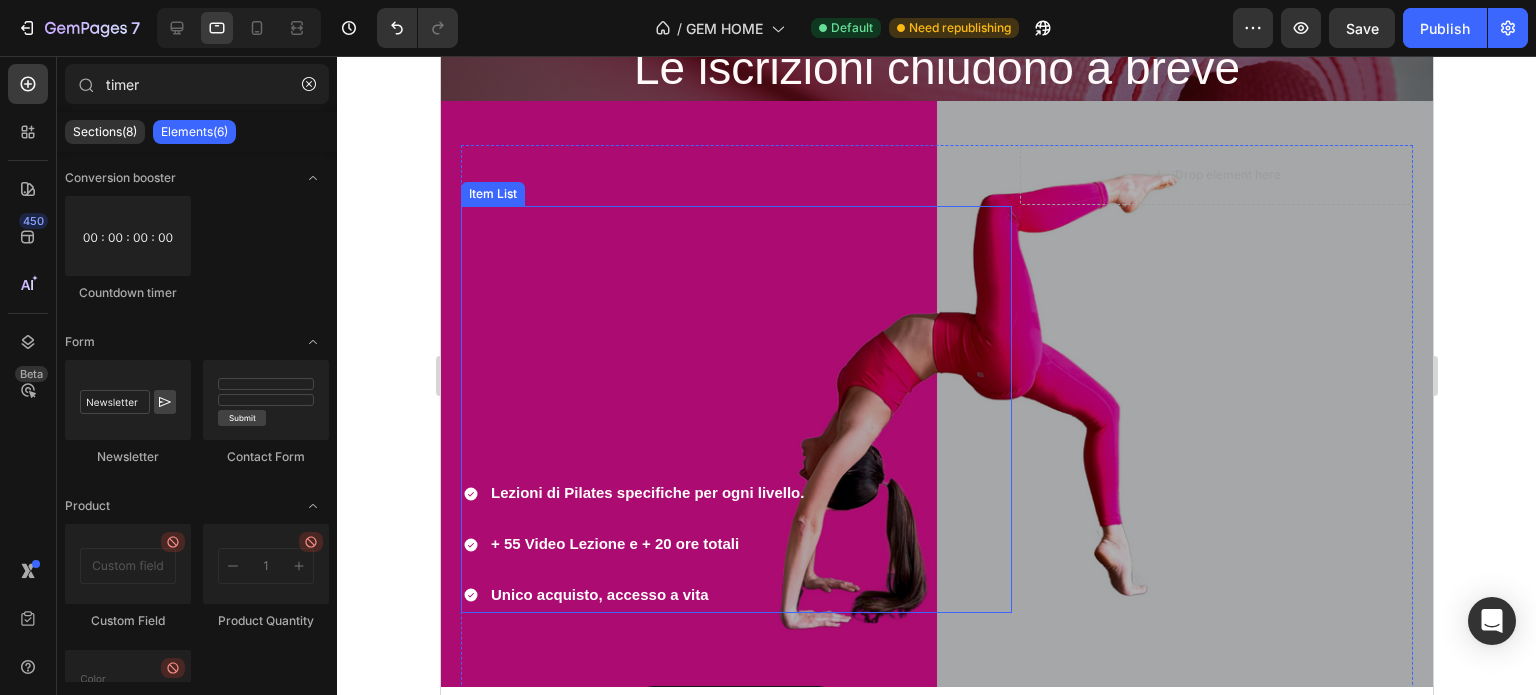 scroll, scrollTop: 200, scrollLeft: 0, axis: vertical 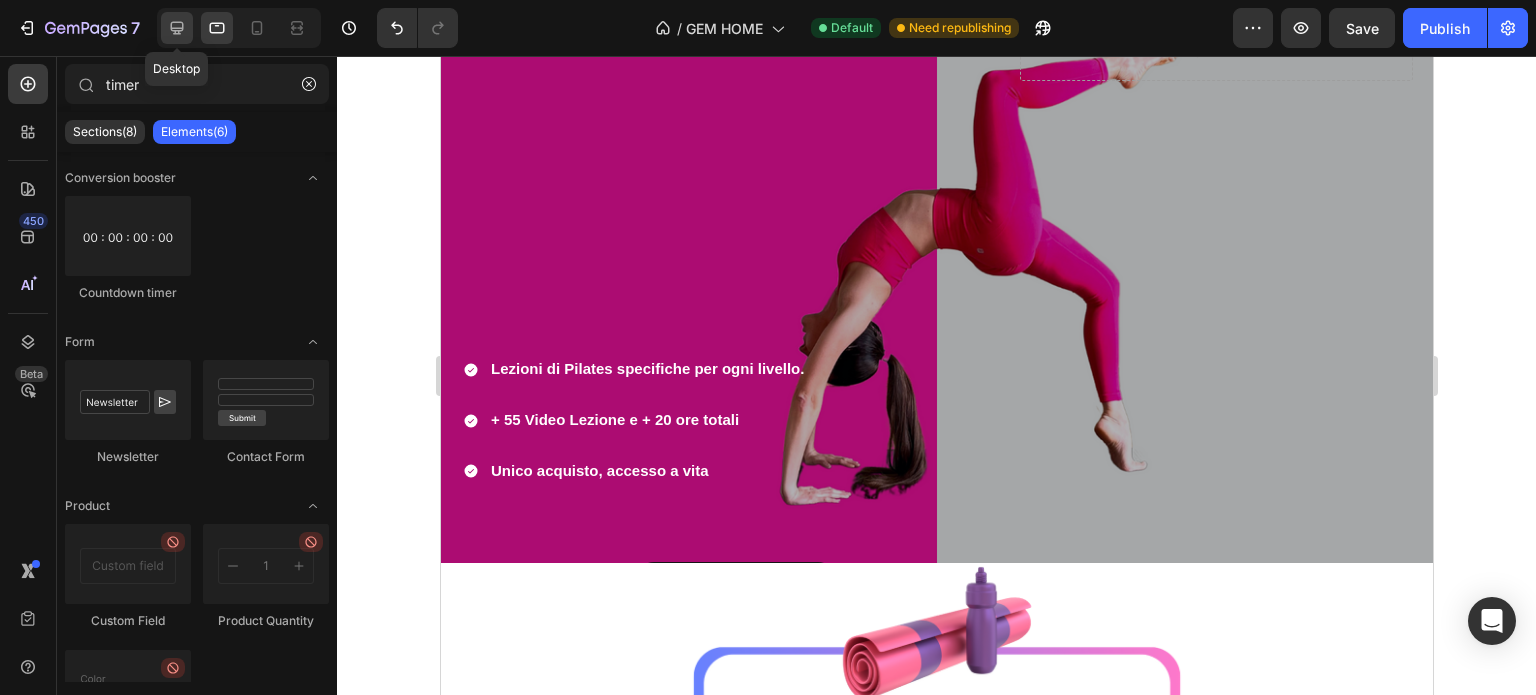 click 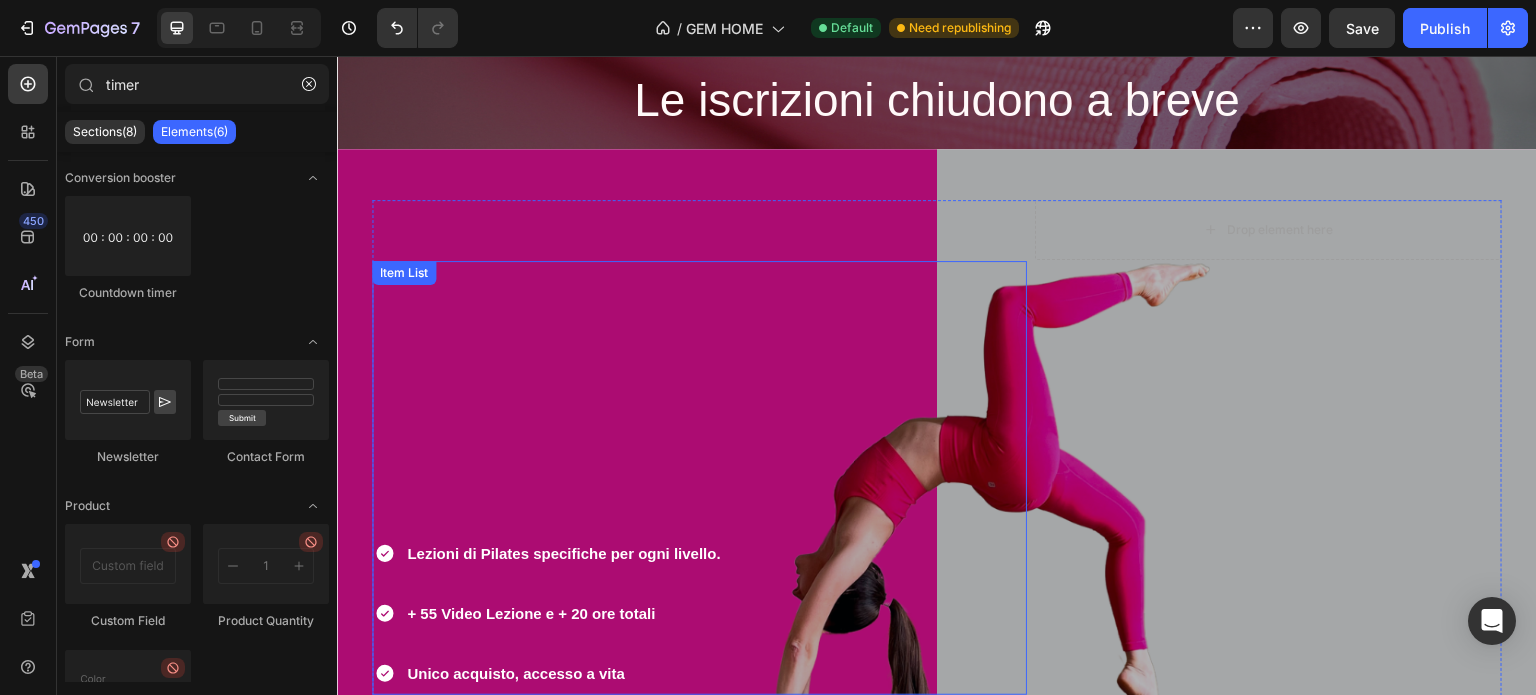 scroll, scrollTop: 100, scrollLeft: 0, axis: vertical 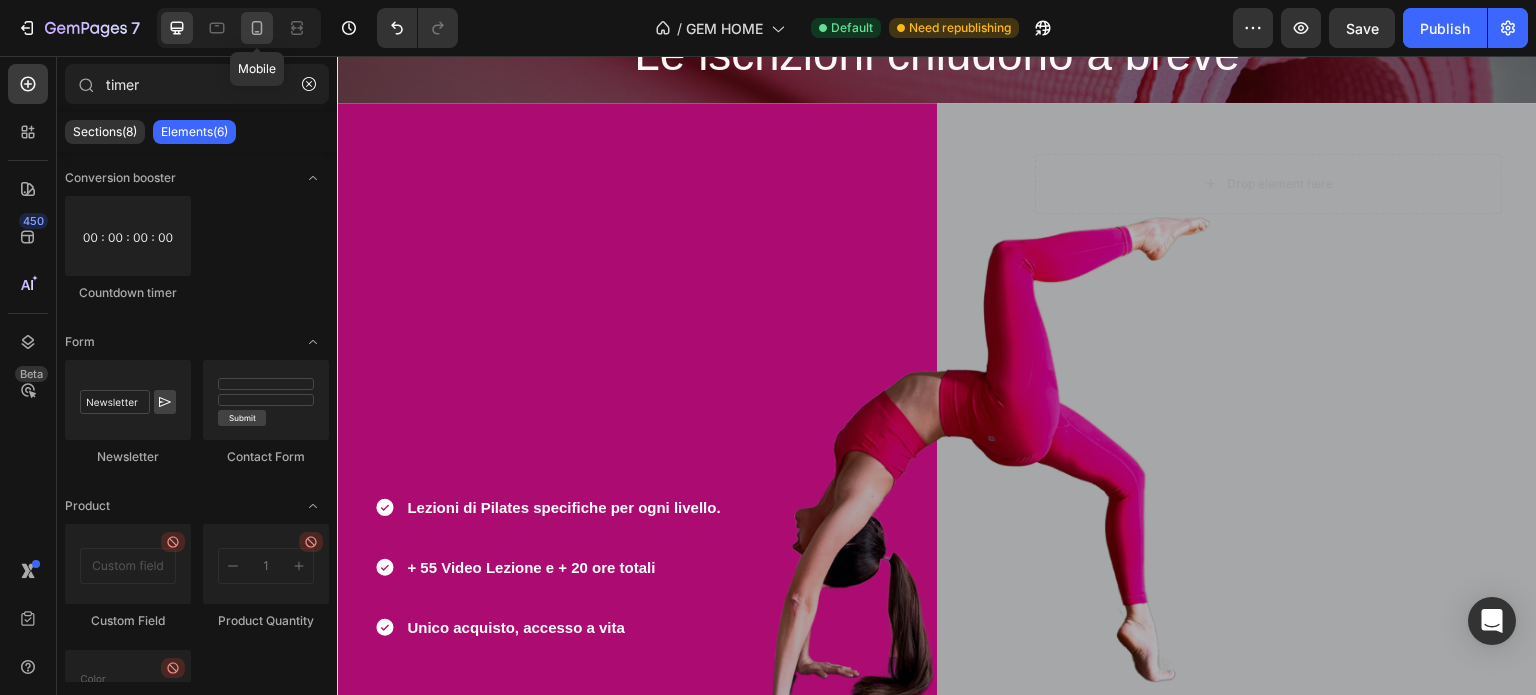 click 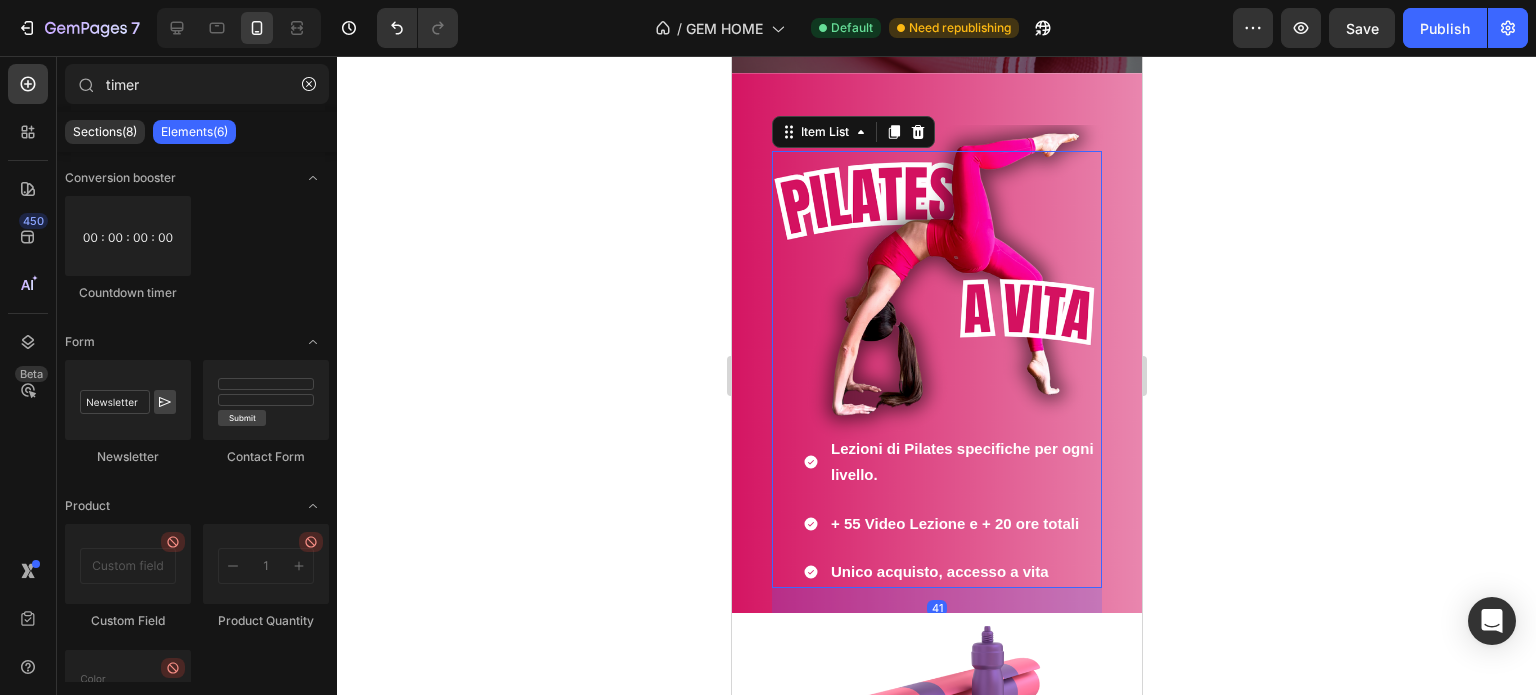 click on "Lezioni di Pilates specifiche per ogni livello. + 55 Video Lezione e + 20 ore totali Unico acquisto, accesso a vita" at bounding box center (936, 504) 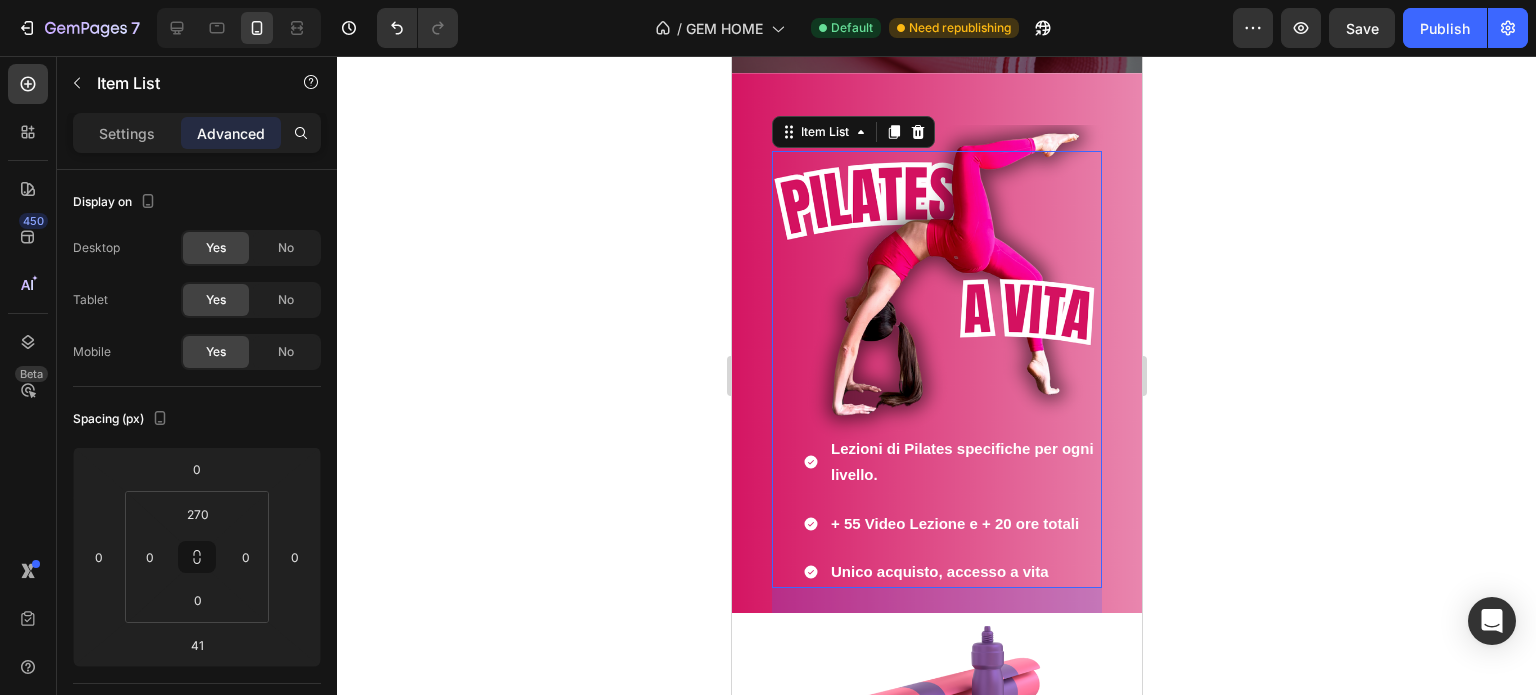 click on "Advanced" at bounding box center (231, 133) 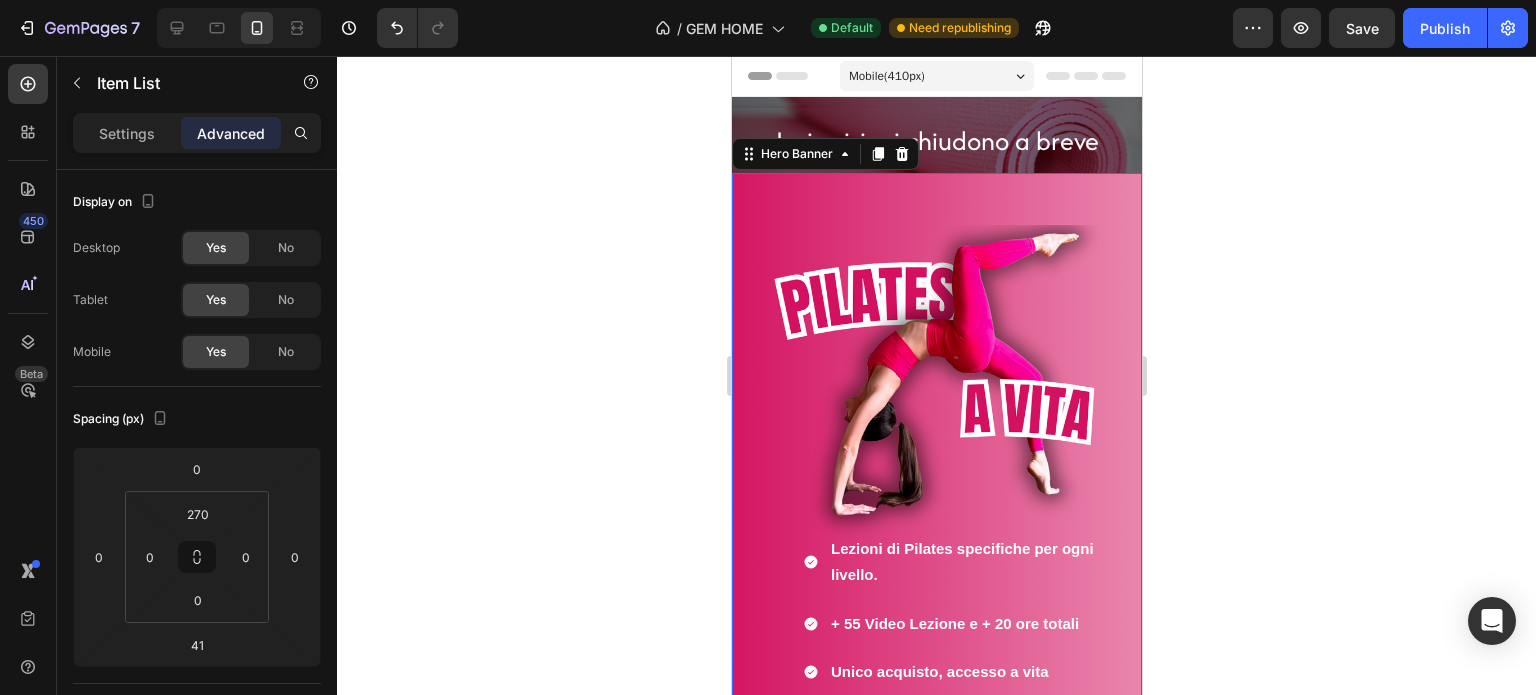 click on "Heading Lezioni di Pilates specifiche per ogni livello. + 55 Video Lezione e + 20 ore totali Unico acquisto, accesso a vita Item List ISCRIVITI ORA Button
Drop element here Row Row ISCRIVITI ORA Button" at bounding box center (936, 540) 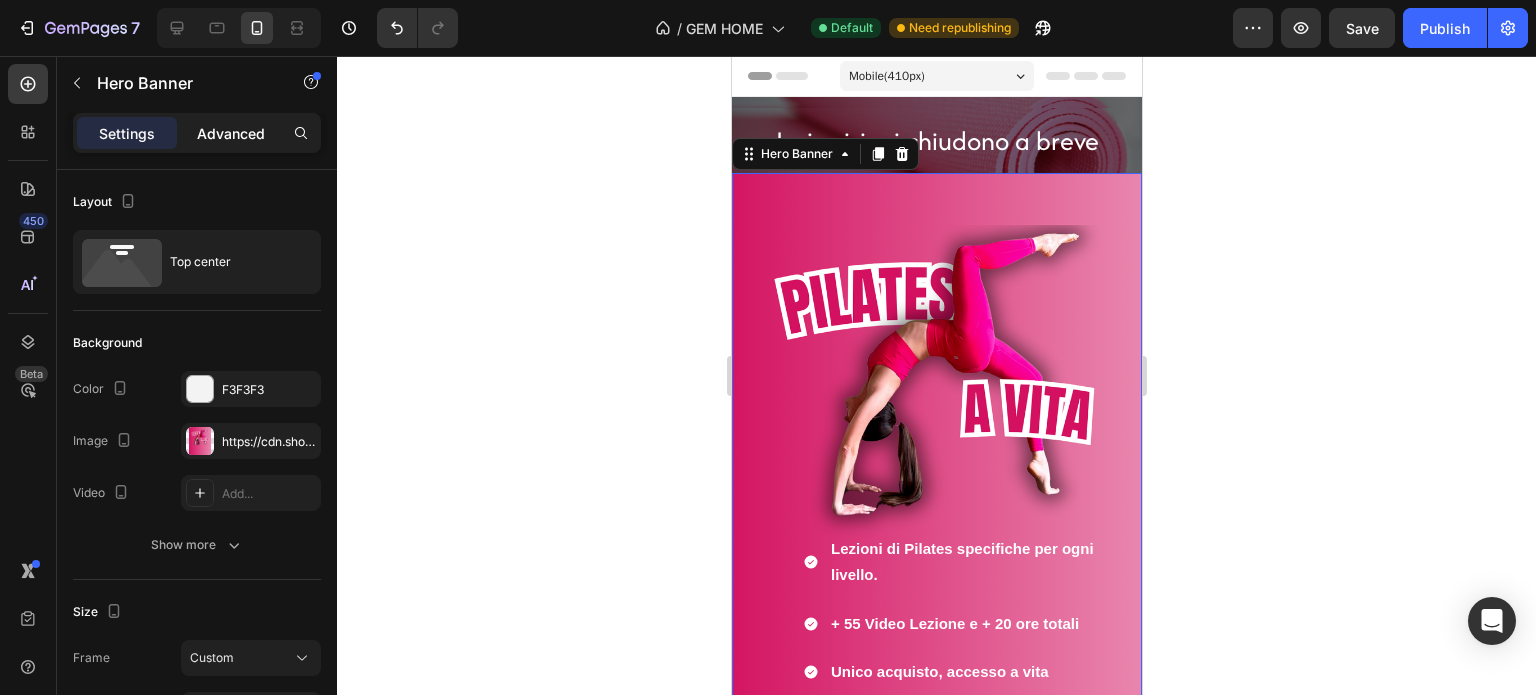 click on "Advanced" at bounding box center (231, 133) 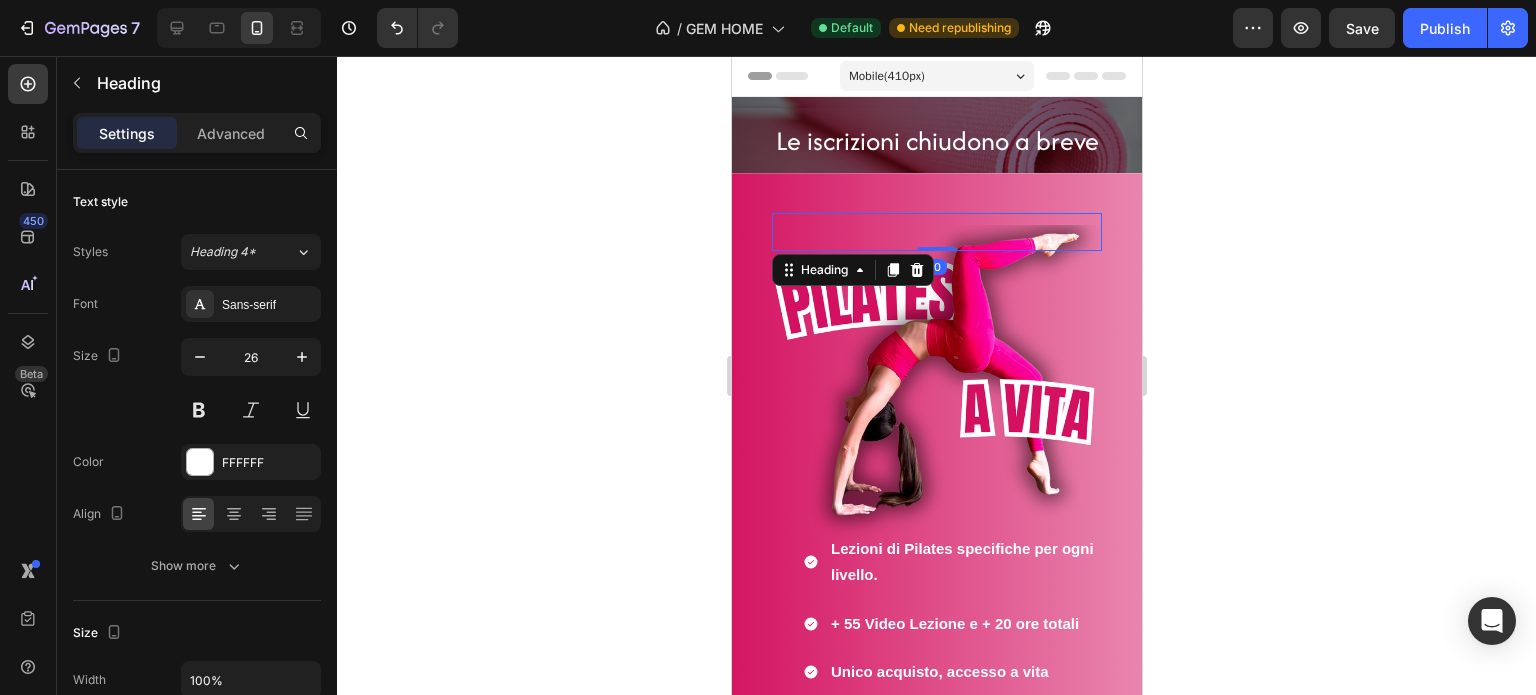 click at bounding box center [936, 232] 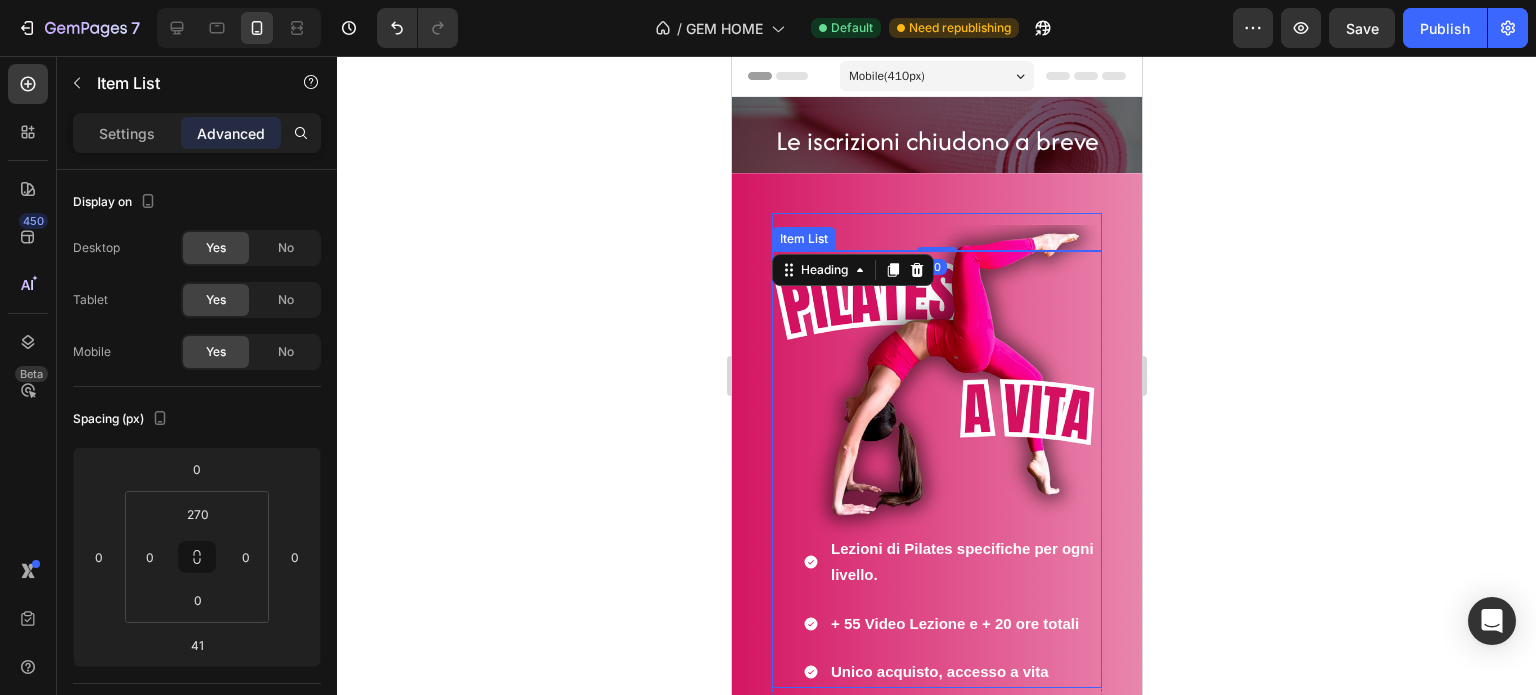 click on "Lezioni di Pilates specifiche per ogni livello. + 55 Video Lezione e + 20 ore totali Unico acquisto, accesso a vita" at bounding box center (936, 469) 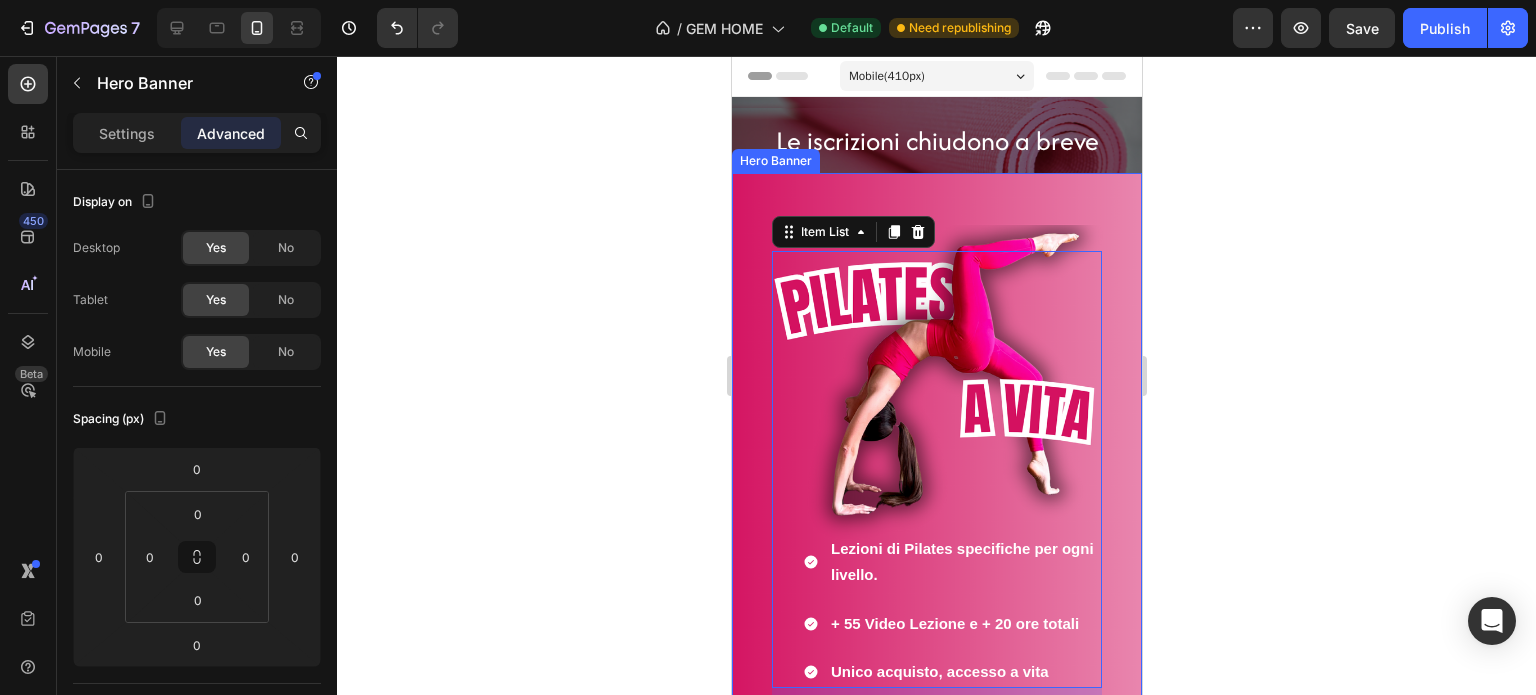 click on "Heading Lezioni di Pilates specifiche per ogni livello. + 55 Video Lezione e + 20 ore totali Unico acquisto, accesso a vita Item List   41 ISCRIVITI ORA Button
Drop element here Row Row ISCRIVITI ORA Button" at bounding box center (936, 540) 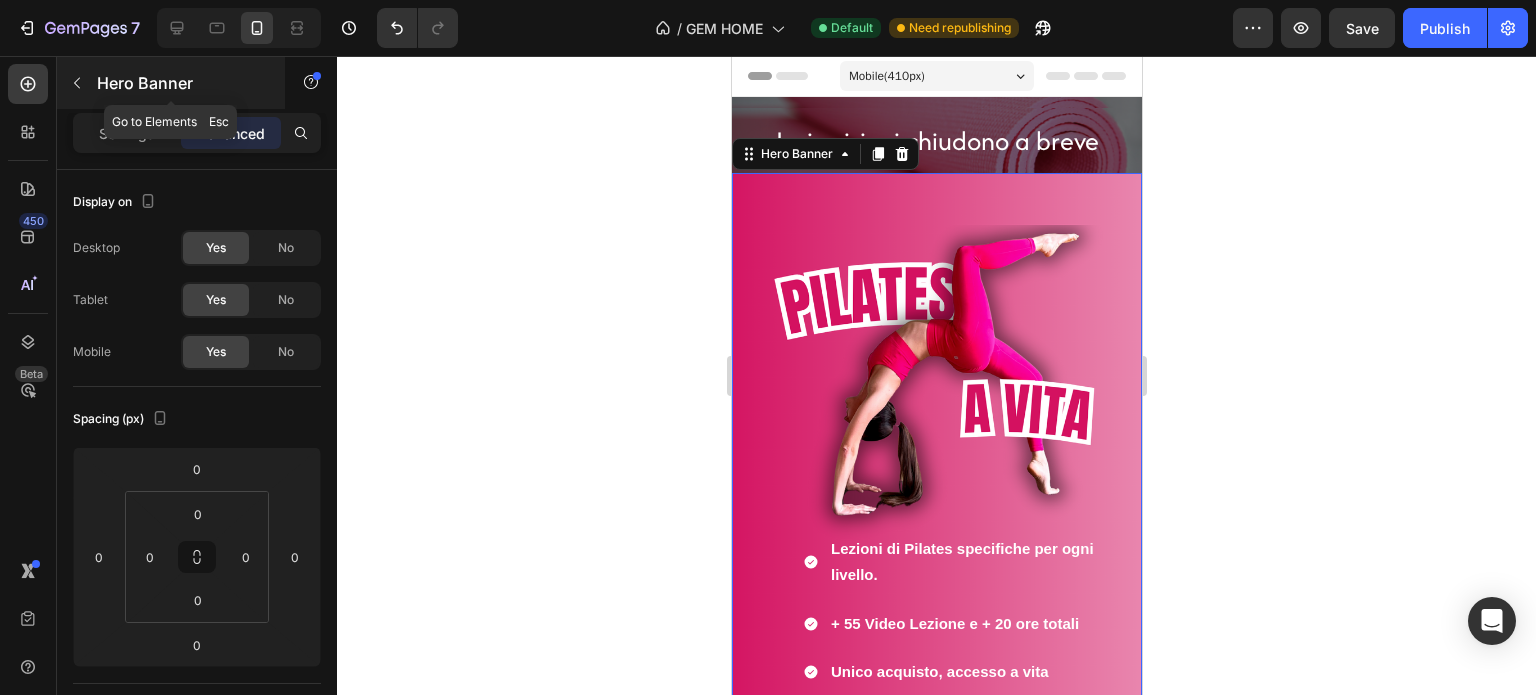click 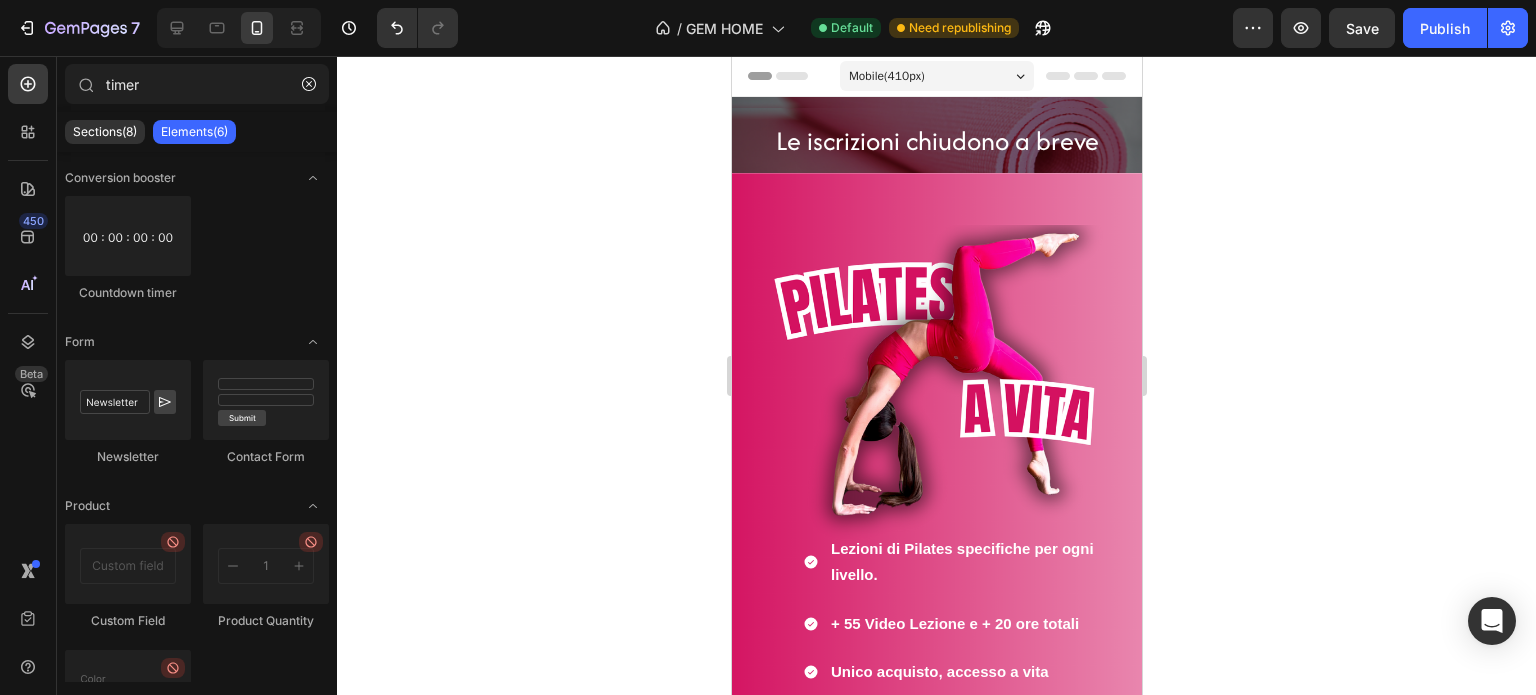 click at bounding box center (85, 84) 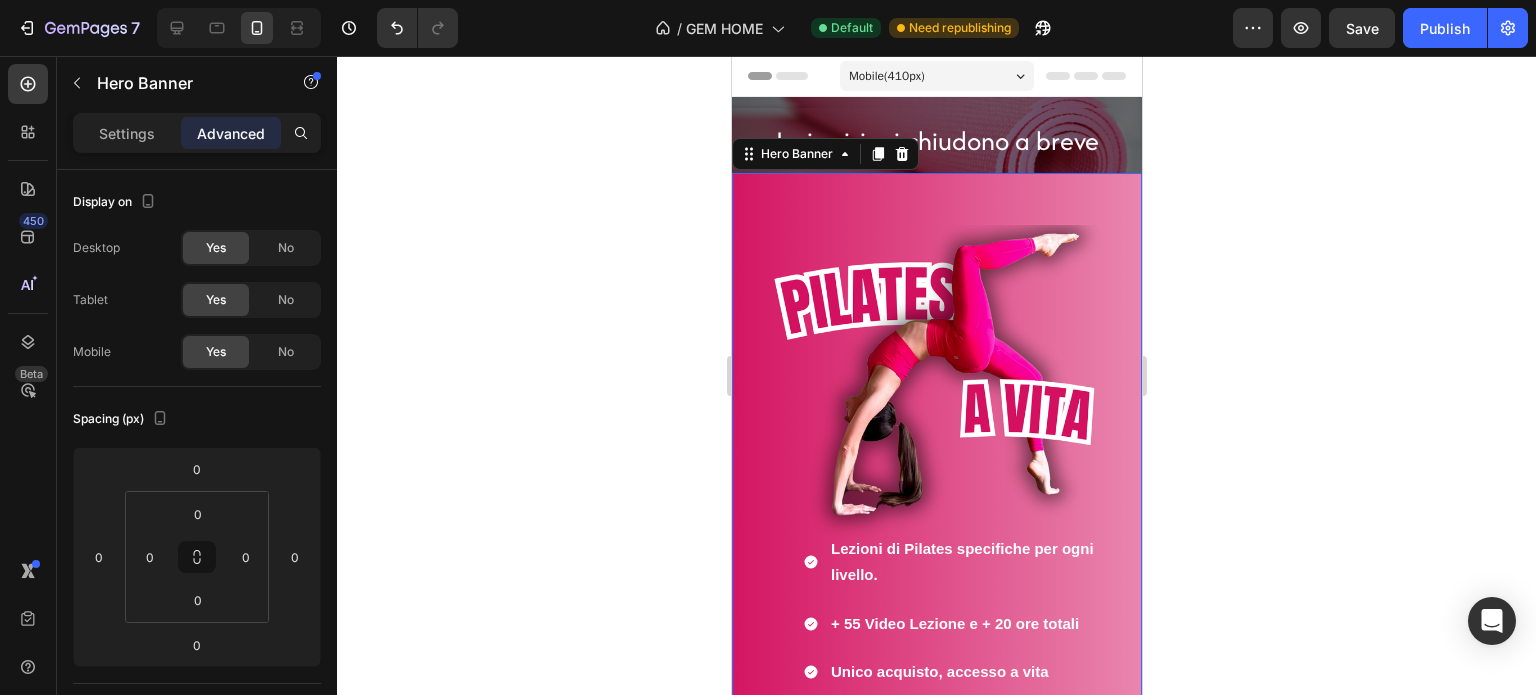 click on "Heading Lezioni di Pilates specifiche per ogni livello. + 55 Video Lezione e + 20 ore totali Unico acquisto, accesso a vita Item List ISCRIVITI ORA Button
Drop element here Row Row ISCRIVITI ORA Button" at bounding box center [936, 540] 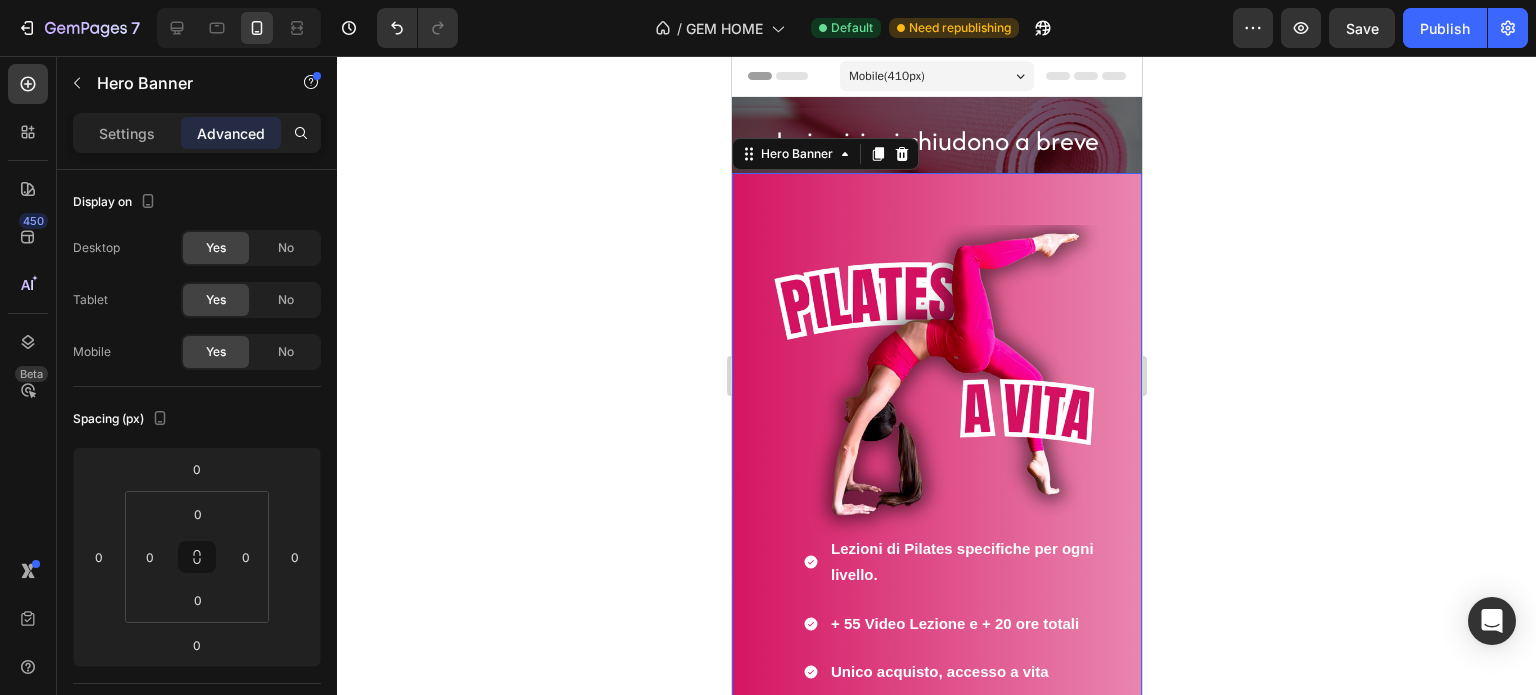 click on "Advanced" at bounding box center [231, 133] 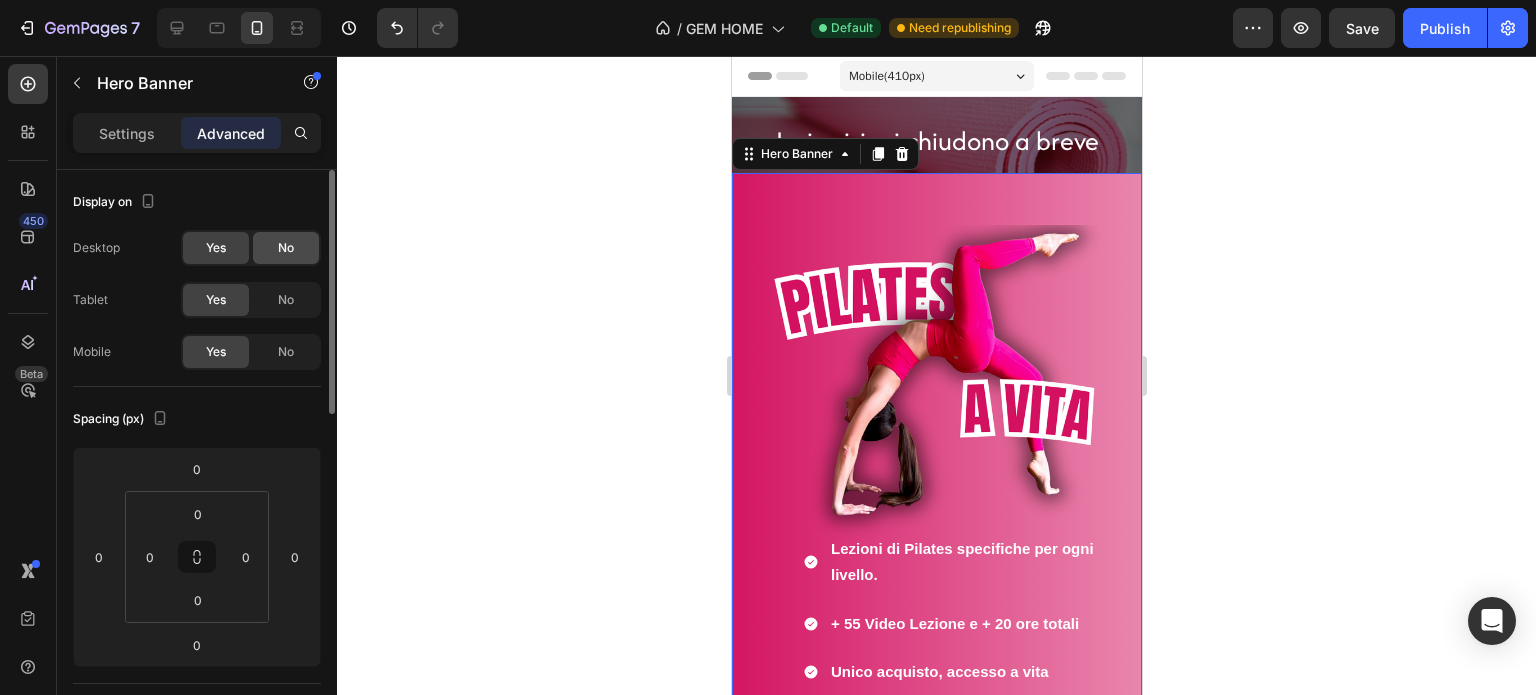 click on "No" 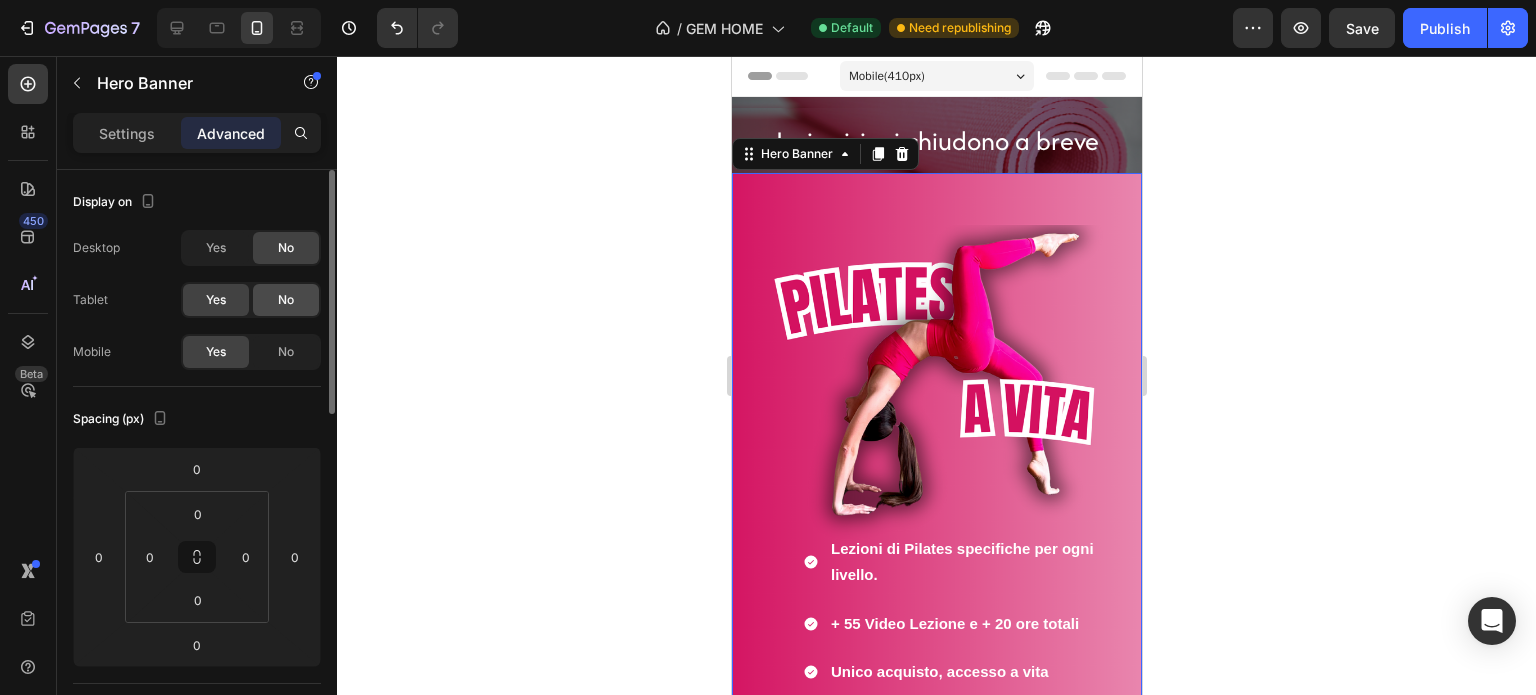 click on "No" 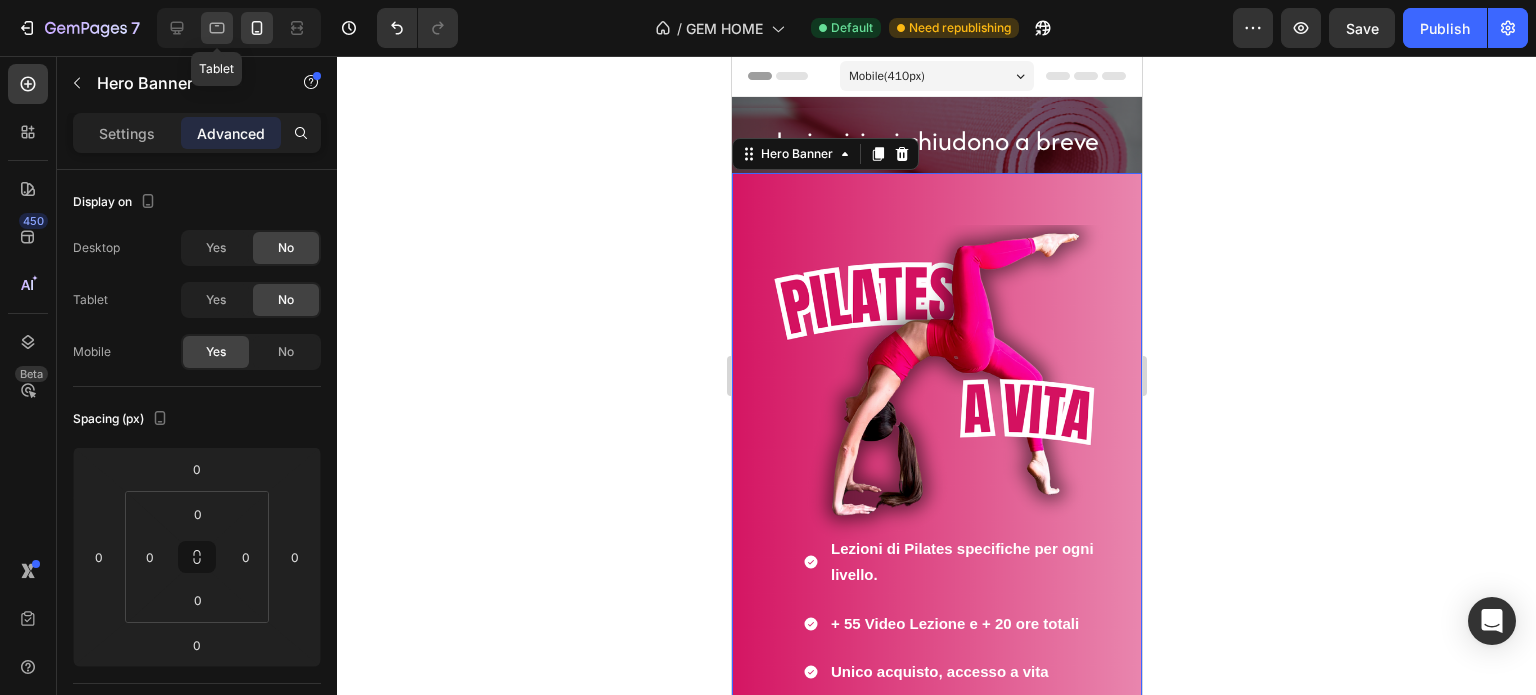 click 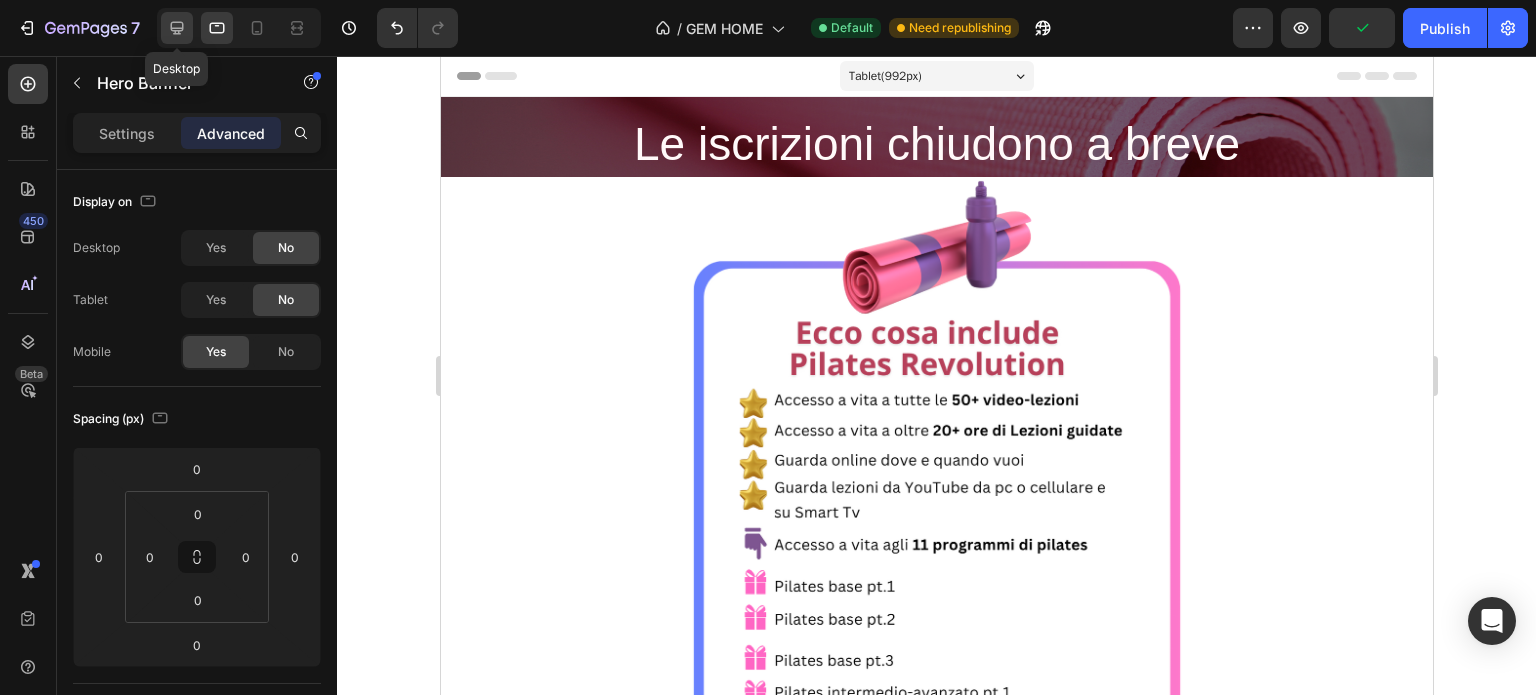 click 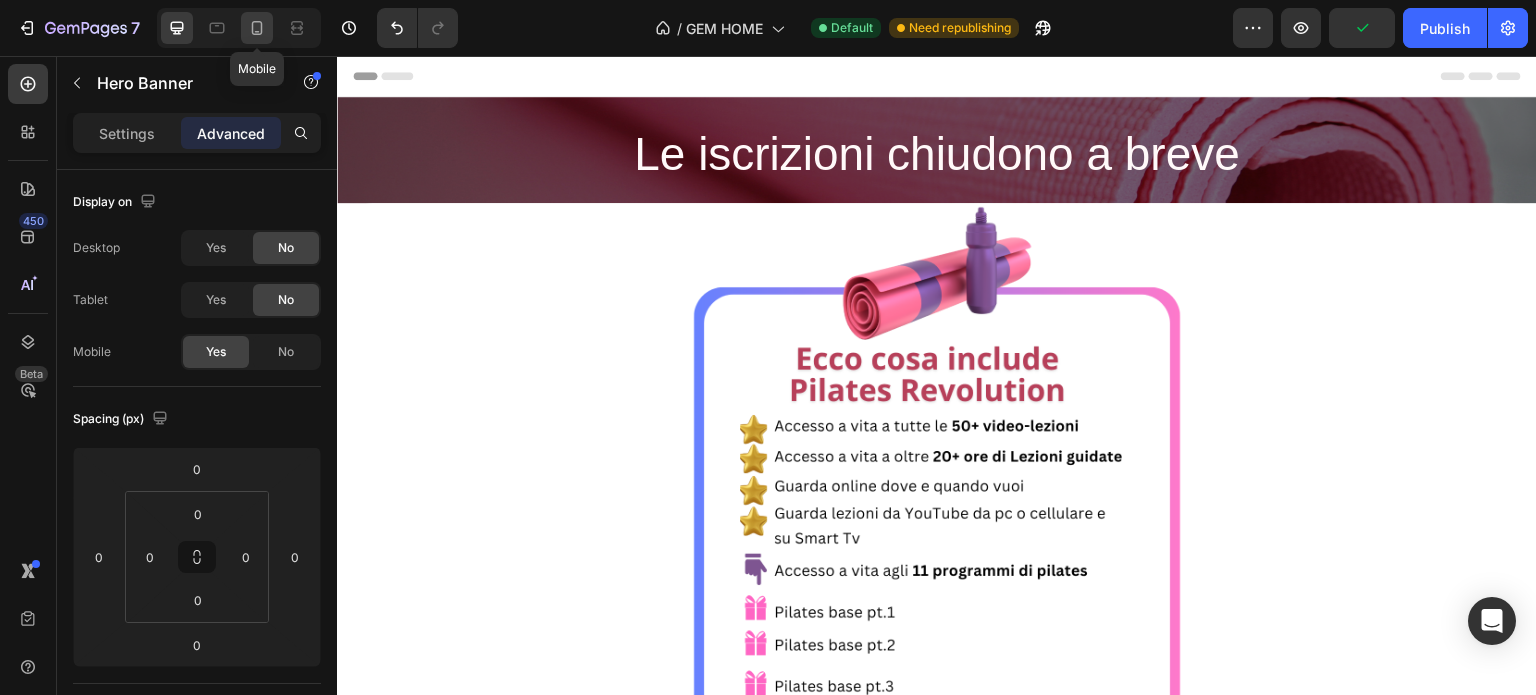 click 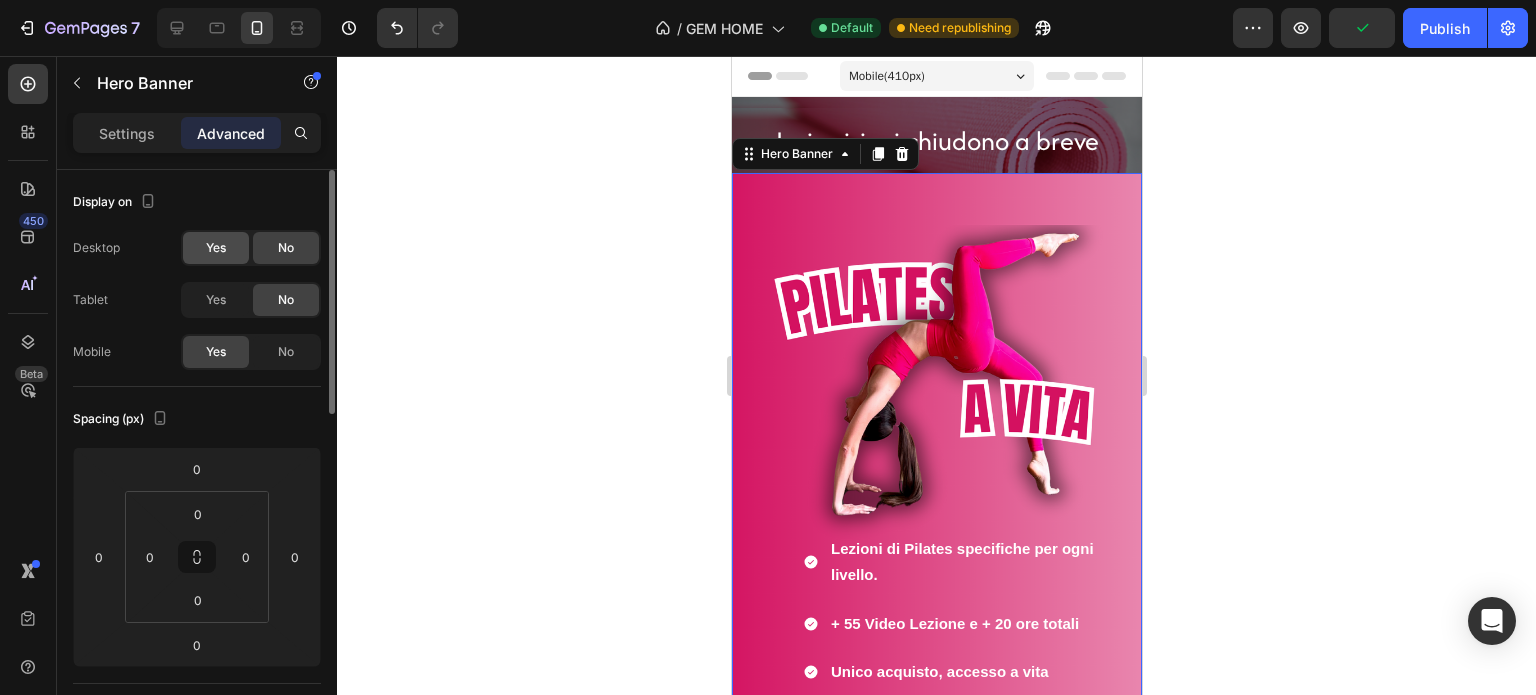 scroll, scrollTop: 48, scrollLeft: 0, axis: vertical 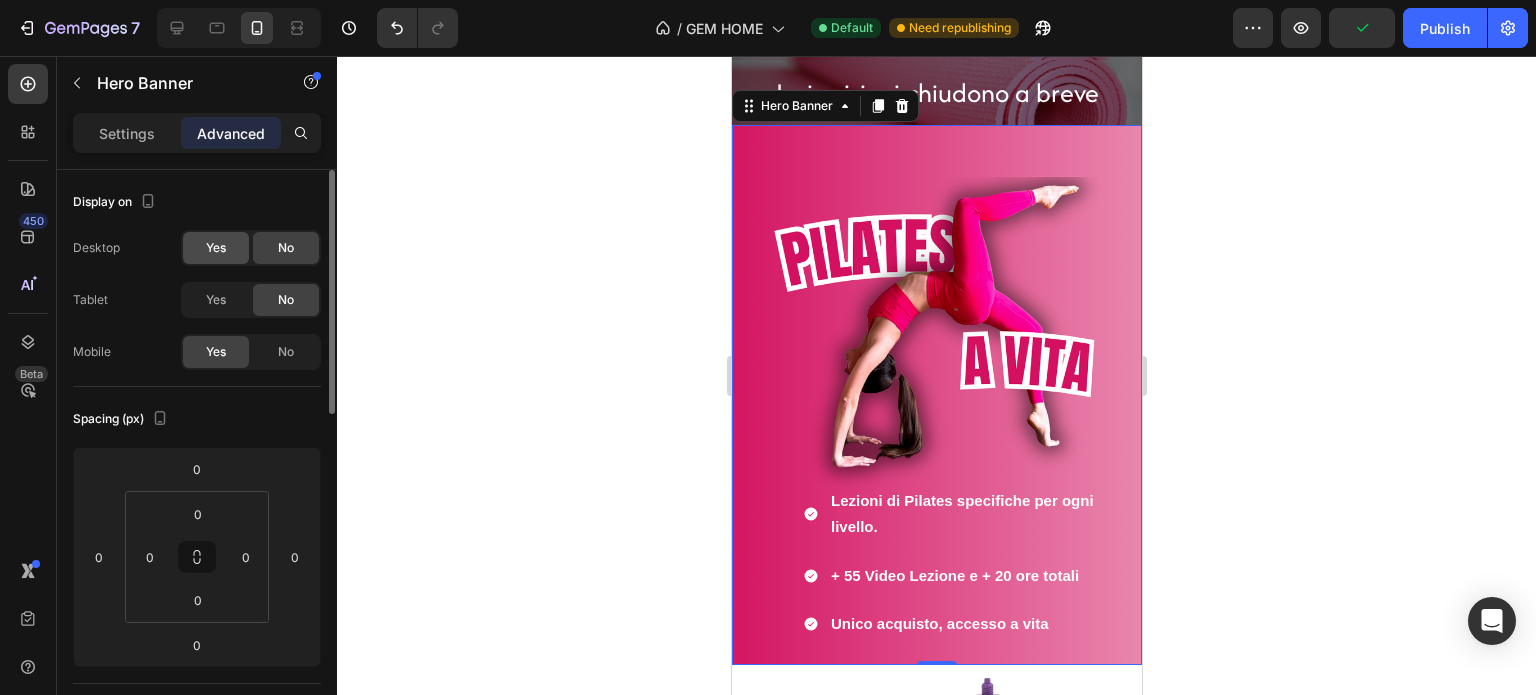 click on "Yes" 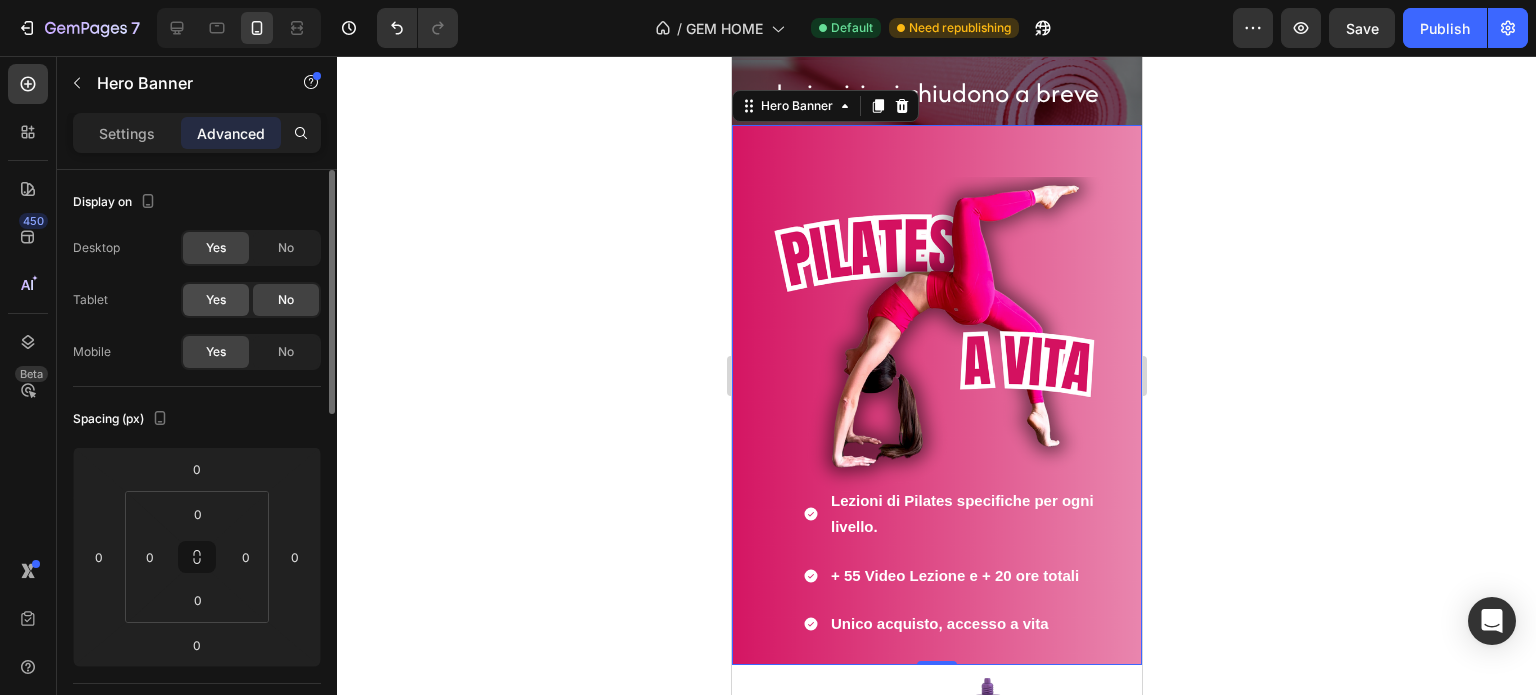 click on "Yes" 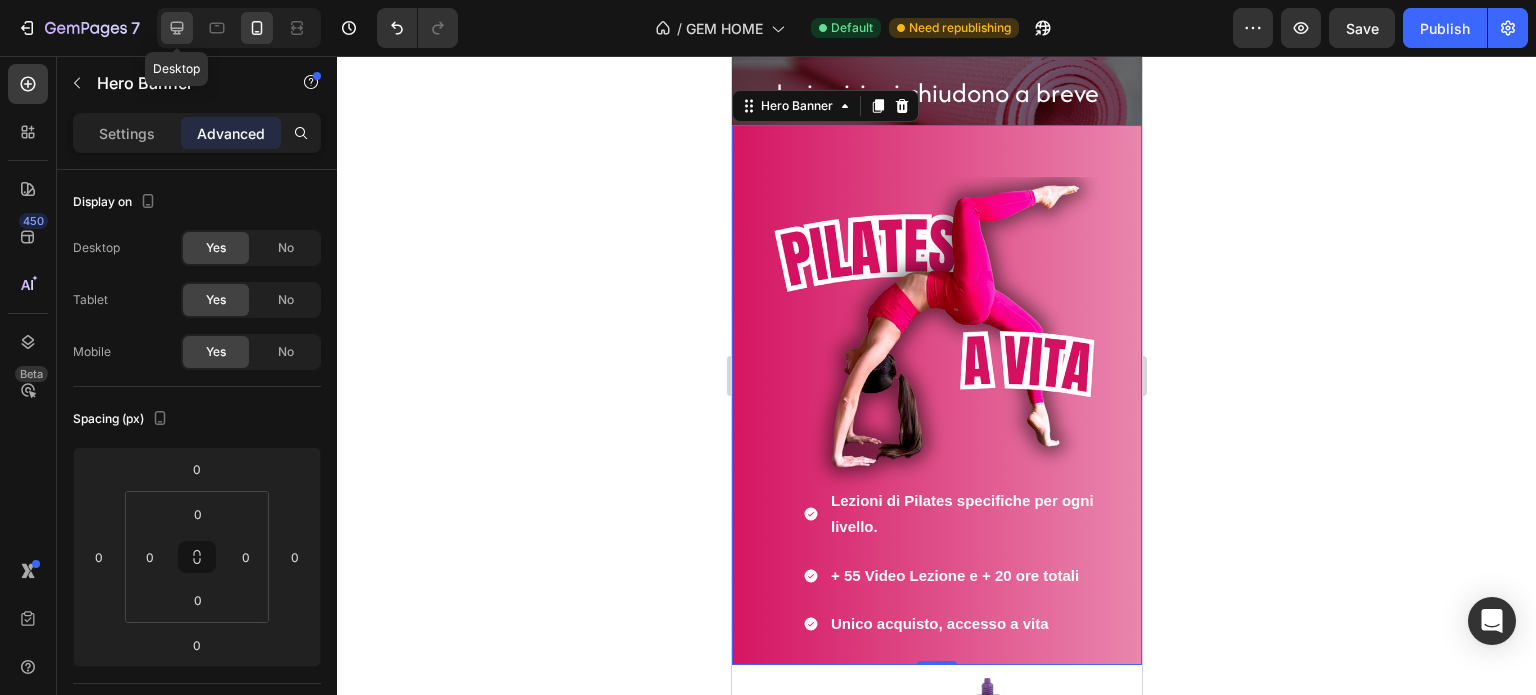 click 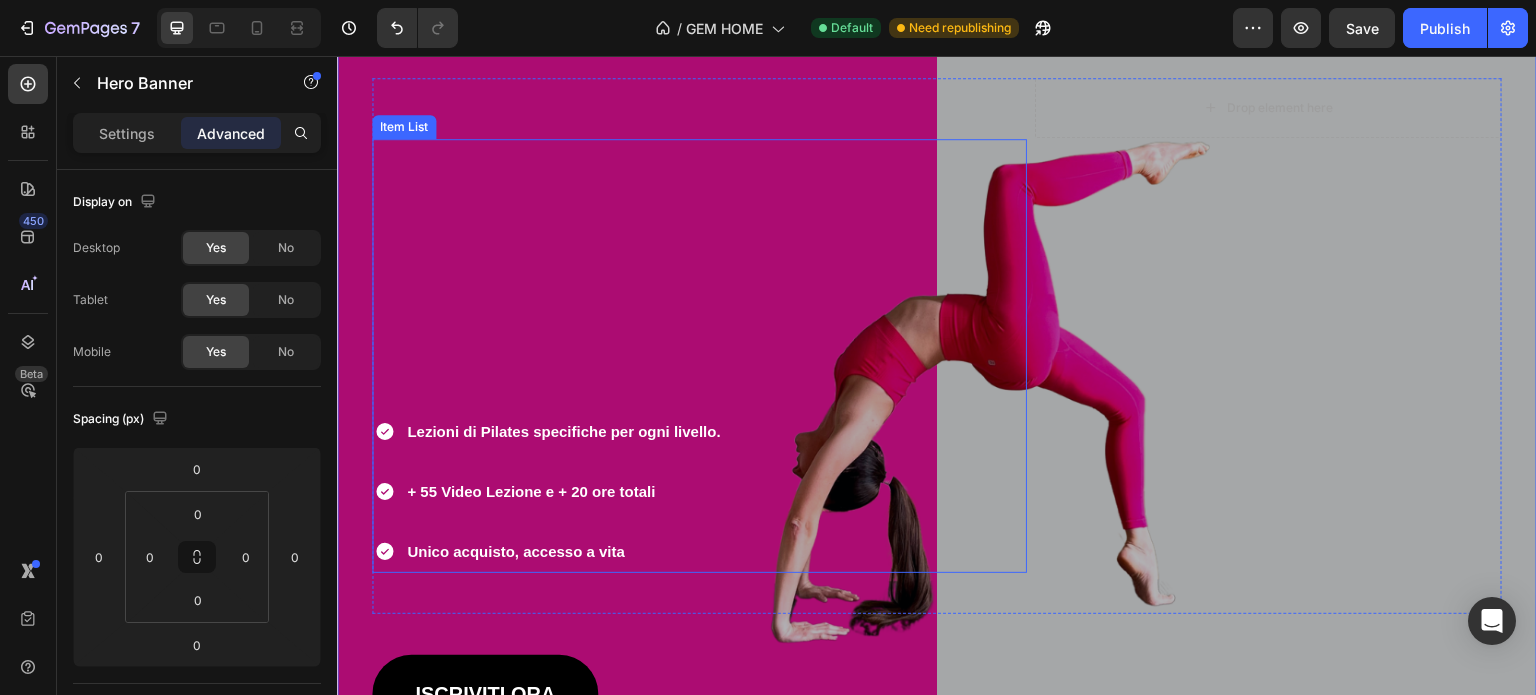 scroll, scrollTop: 276, scrollLeft: 0, axis: vertical 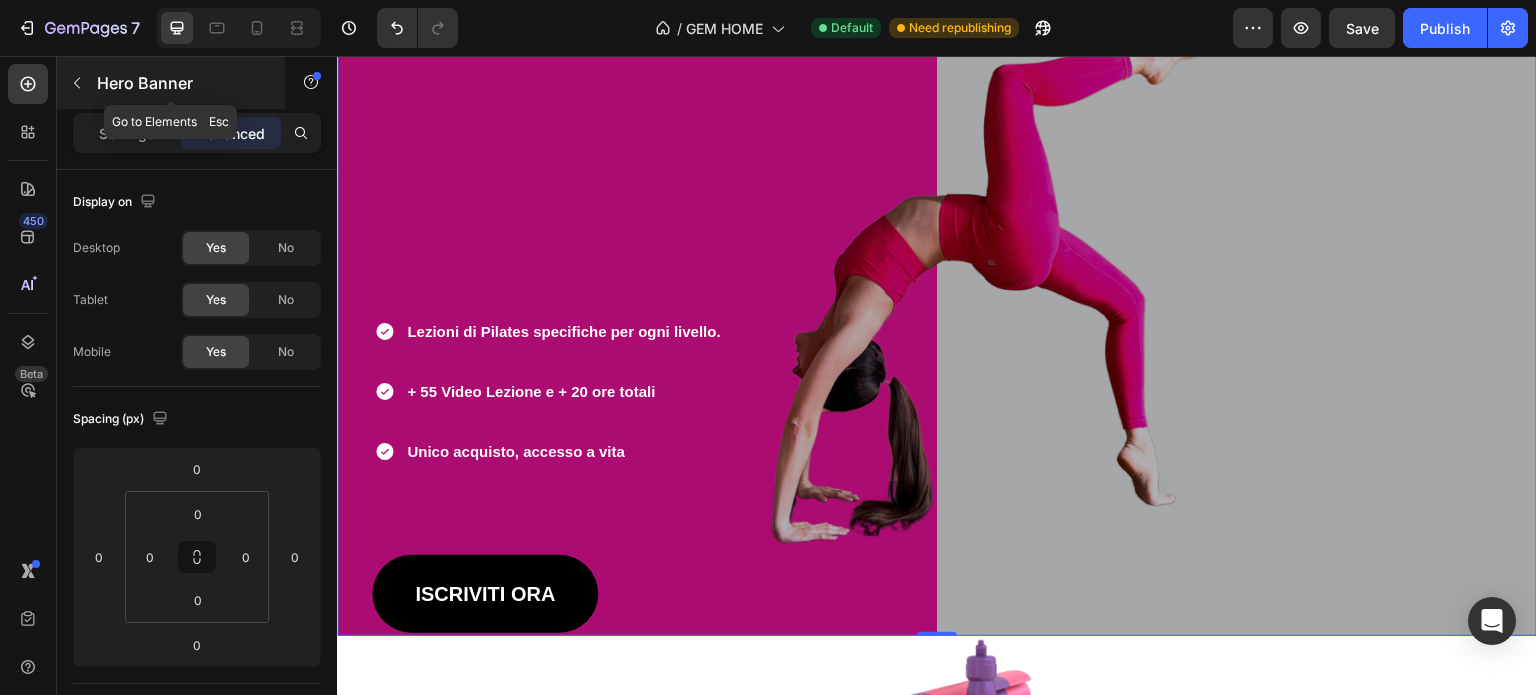 click 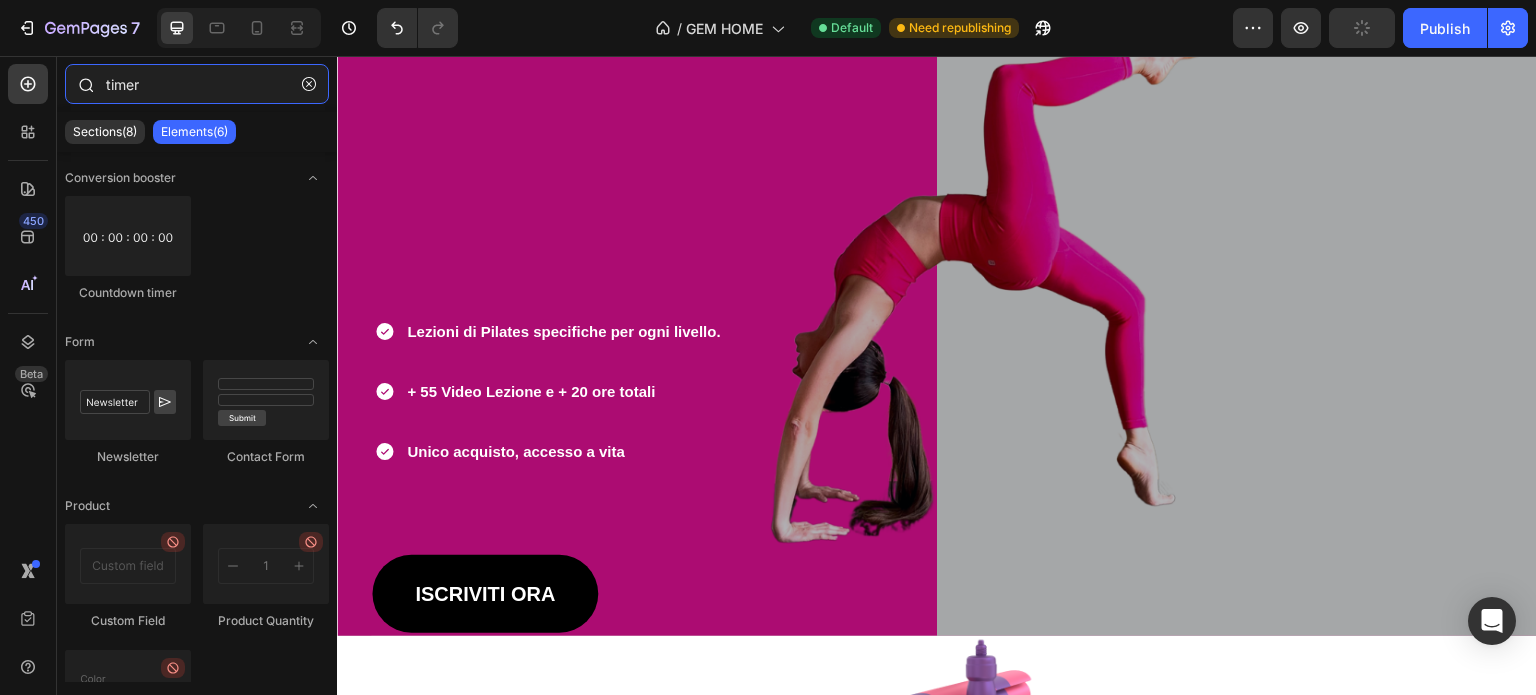 drag, startPoint x: 168, startPoint y: 90, endPoint x: 84, endPoint y: 102, distance: 84.85281 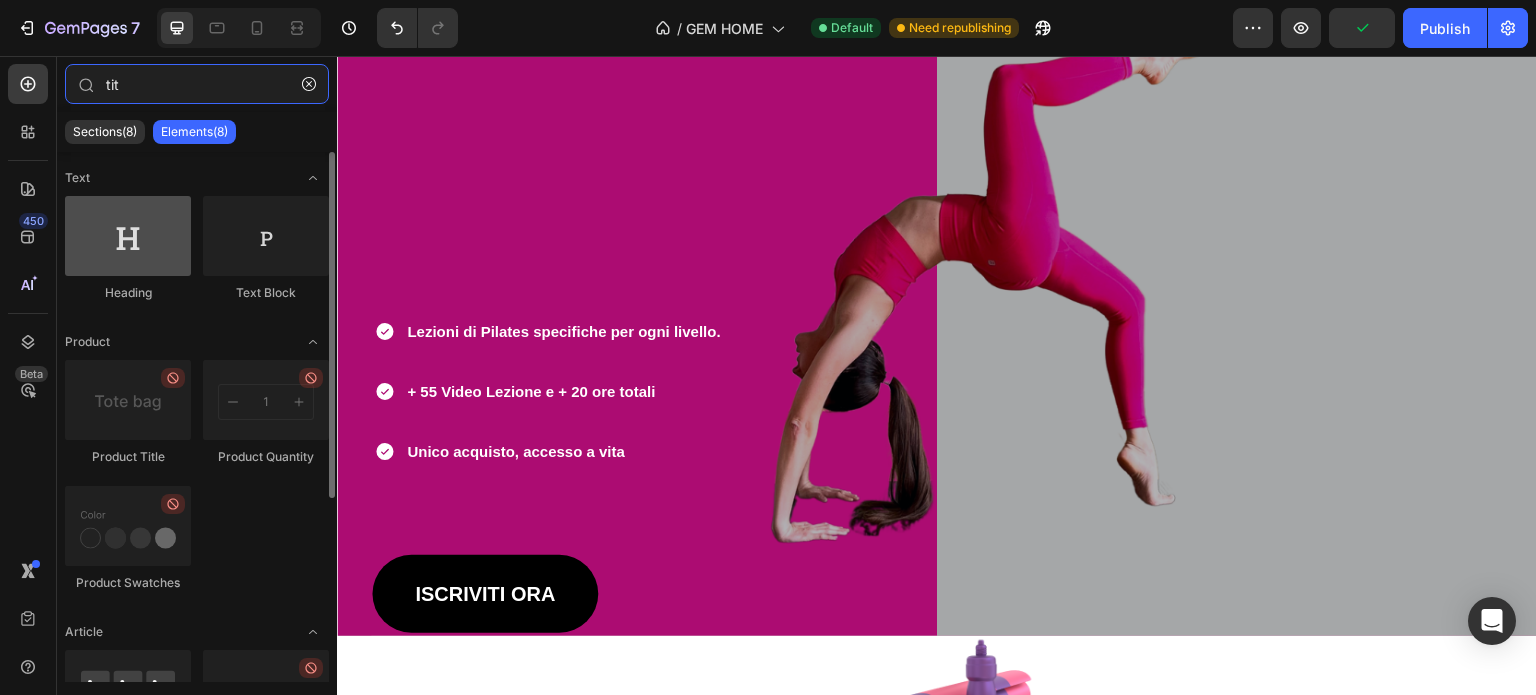 type on "tit" 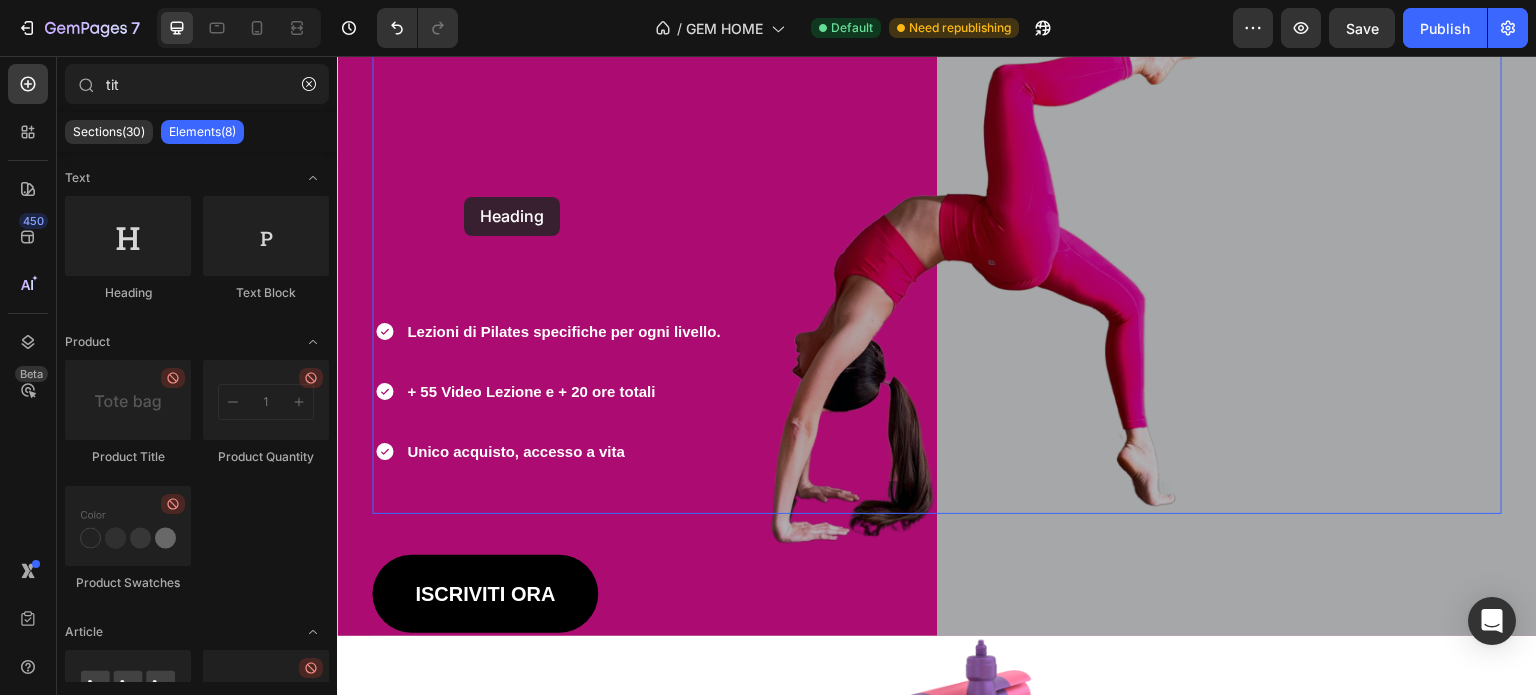 scroll, scrollTop: 176, scrollLeft: 0, axis: vertical 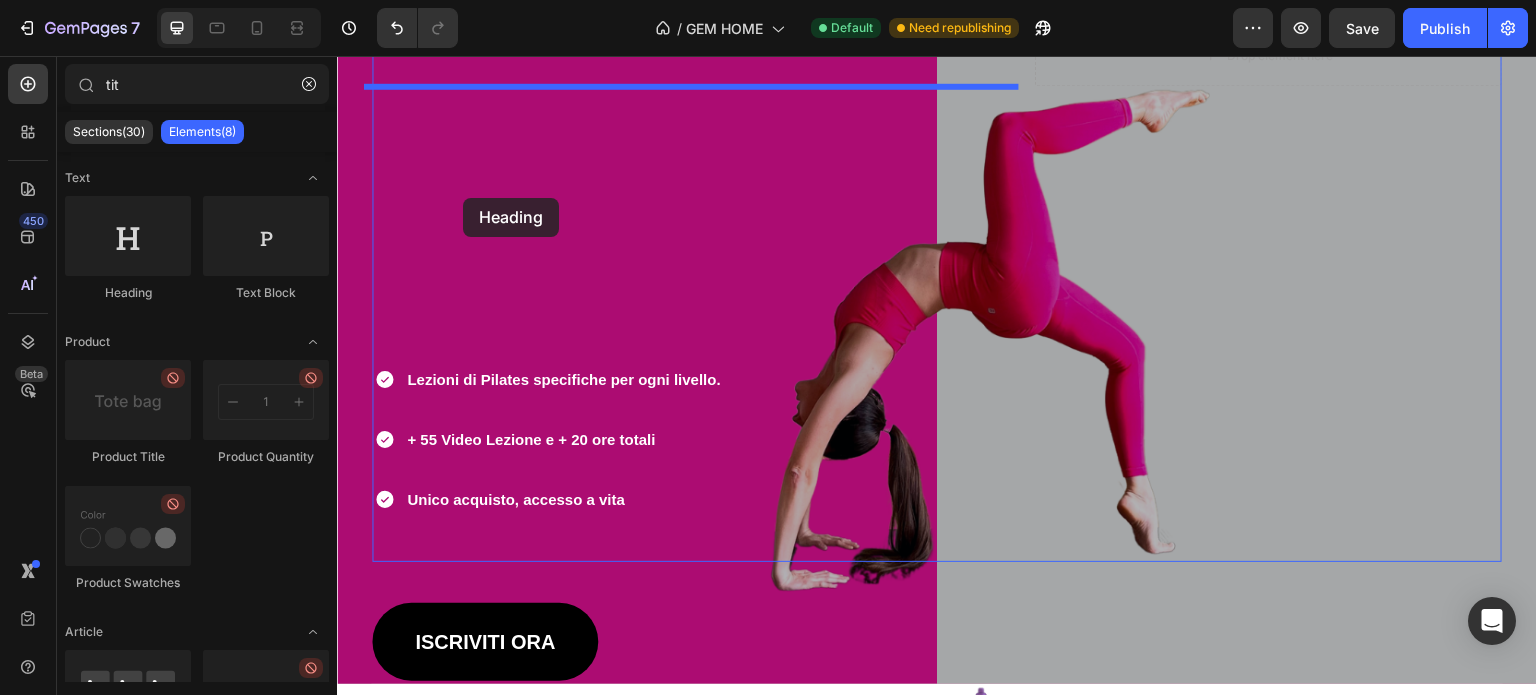 drag, startPoint x: 472, startPoint y: 303, endPoint x: 463, endPoint y: 198, distance: 105.38501 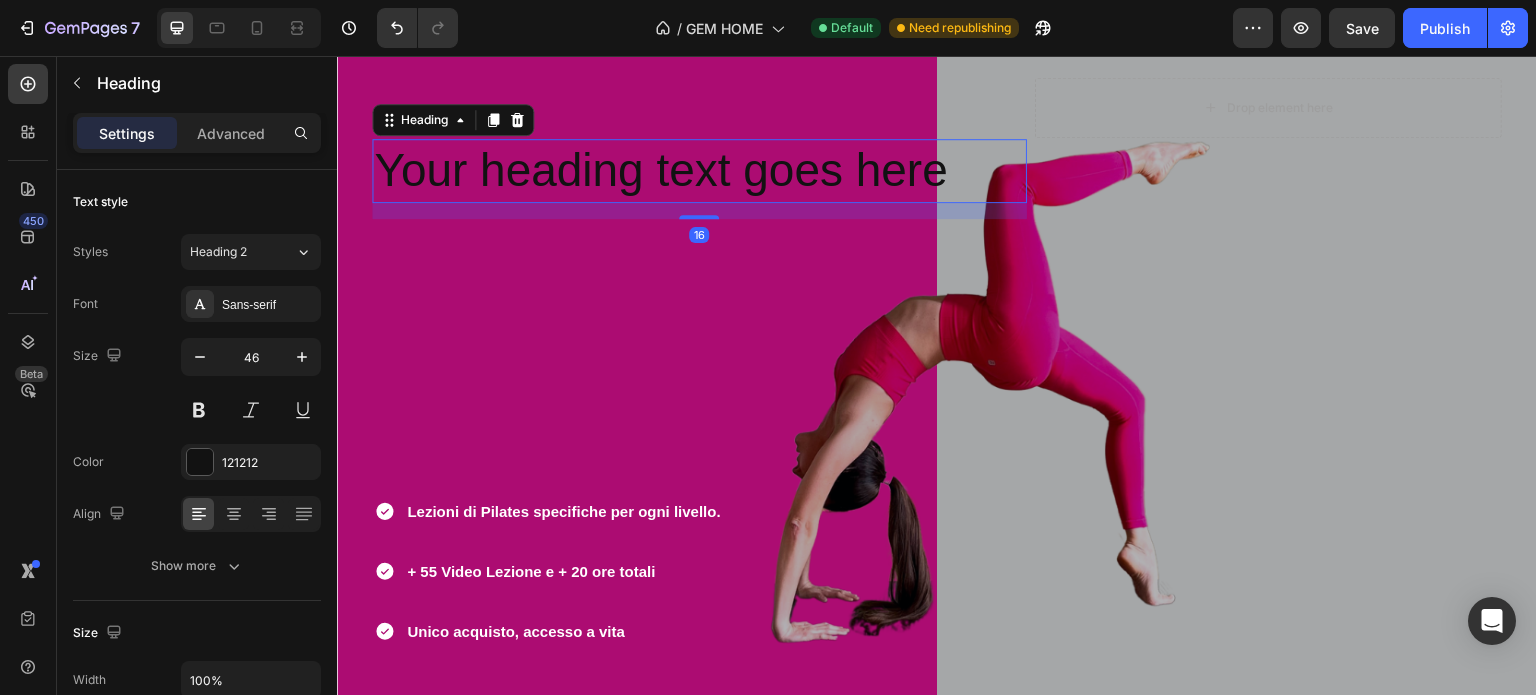 click on "Your heading text goes here" at bounding box center (699, 171) 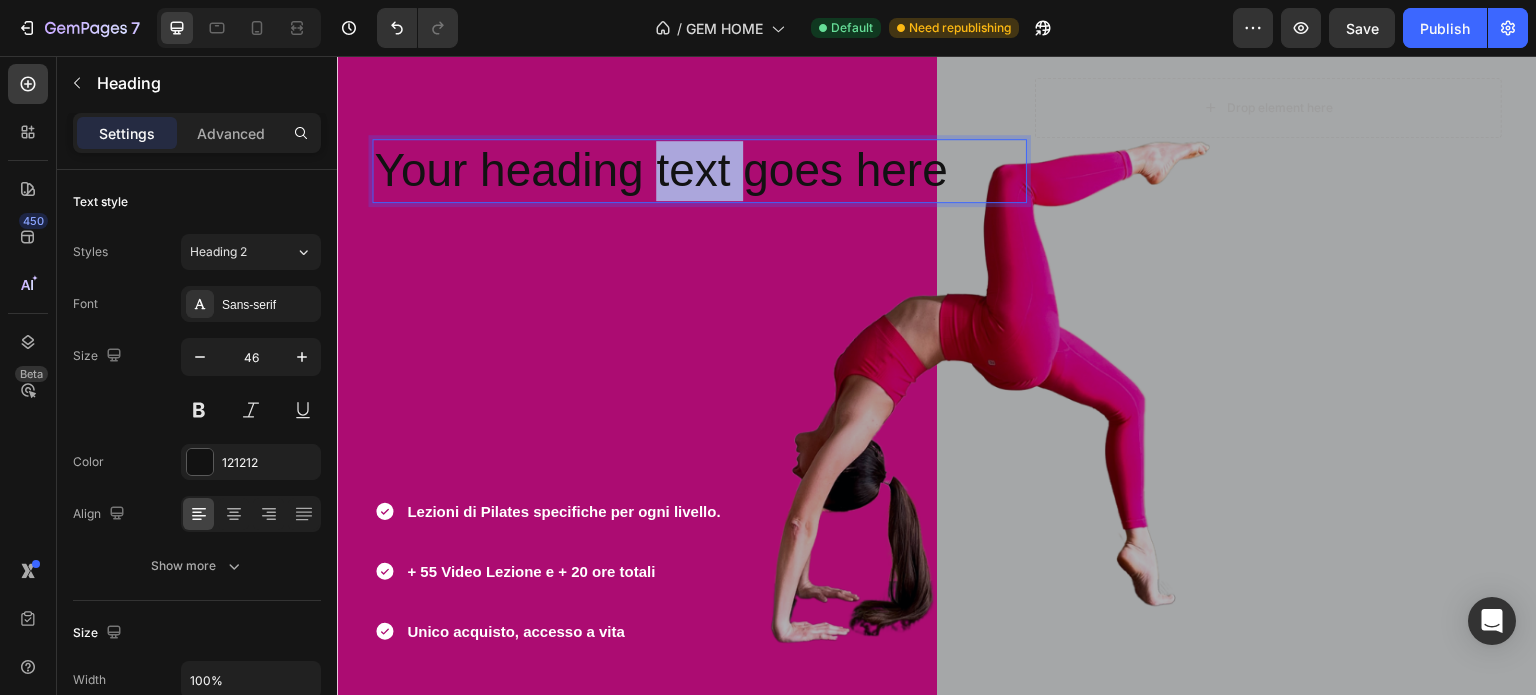 click on "Your heading text goes here" at bounding box center (699, 171) 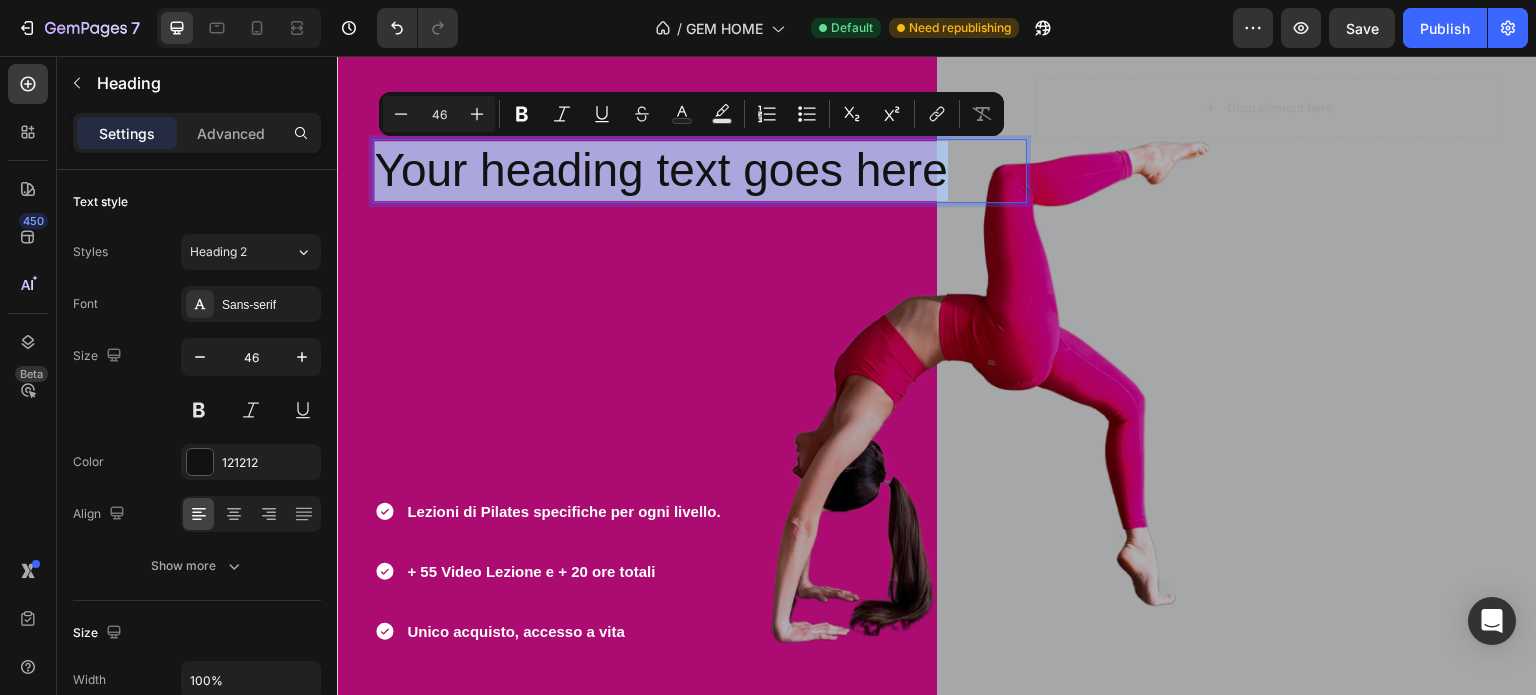 click on "Your heading text goes here" at bounding box center (699, 171) 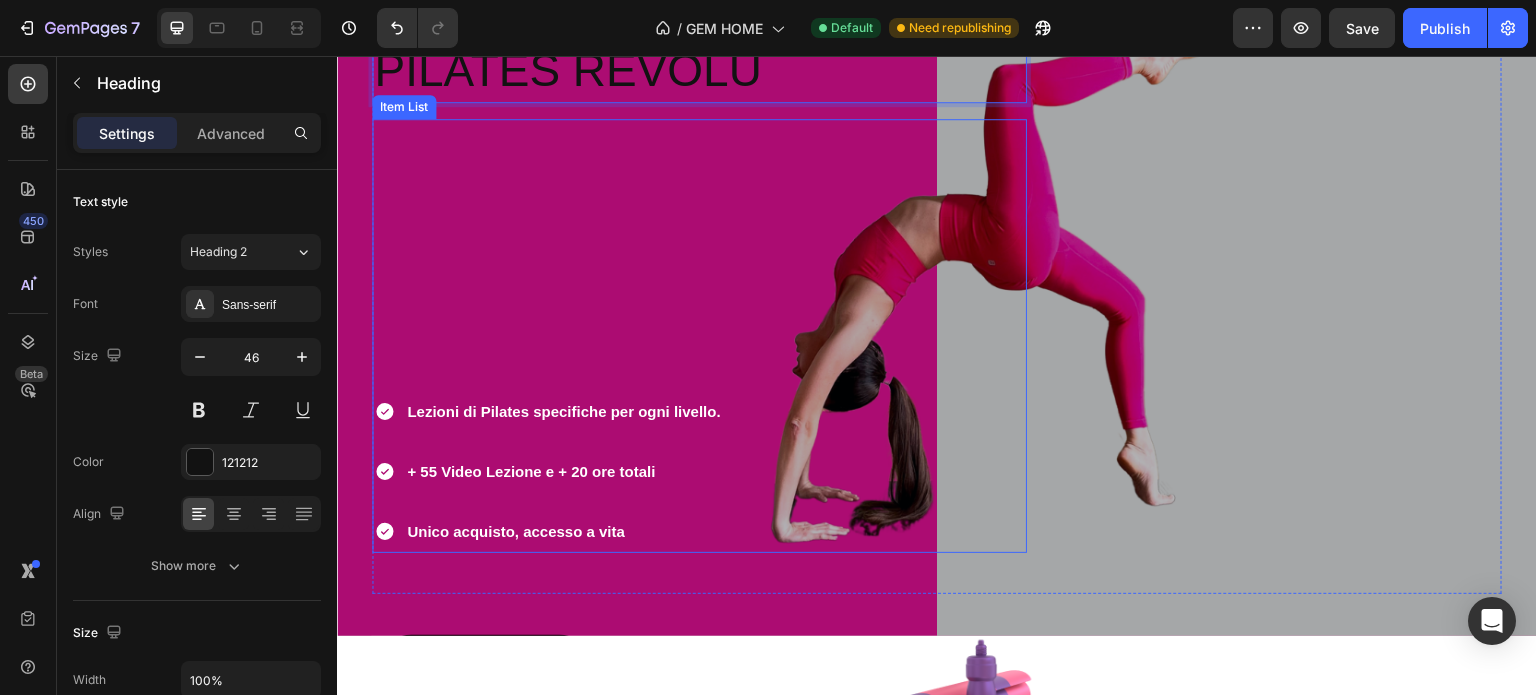 scroll, scrollTop: 76, scrollLeft: 0, axis: vertical 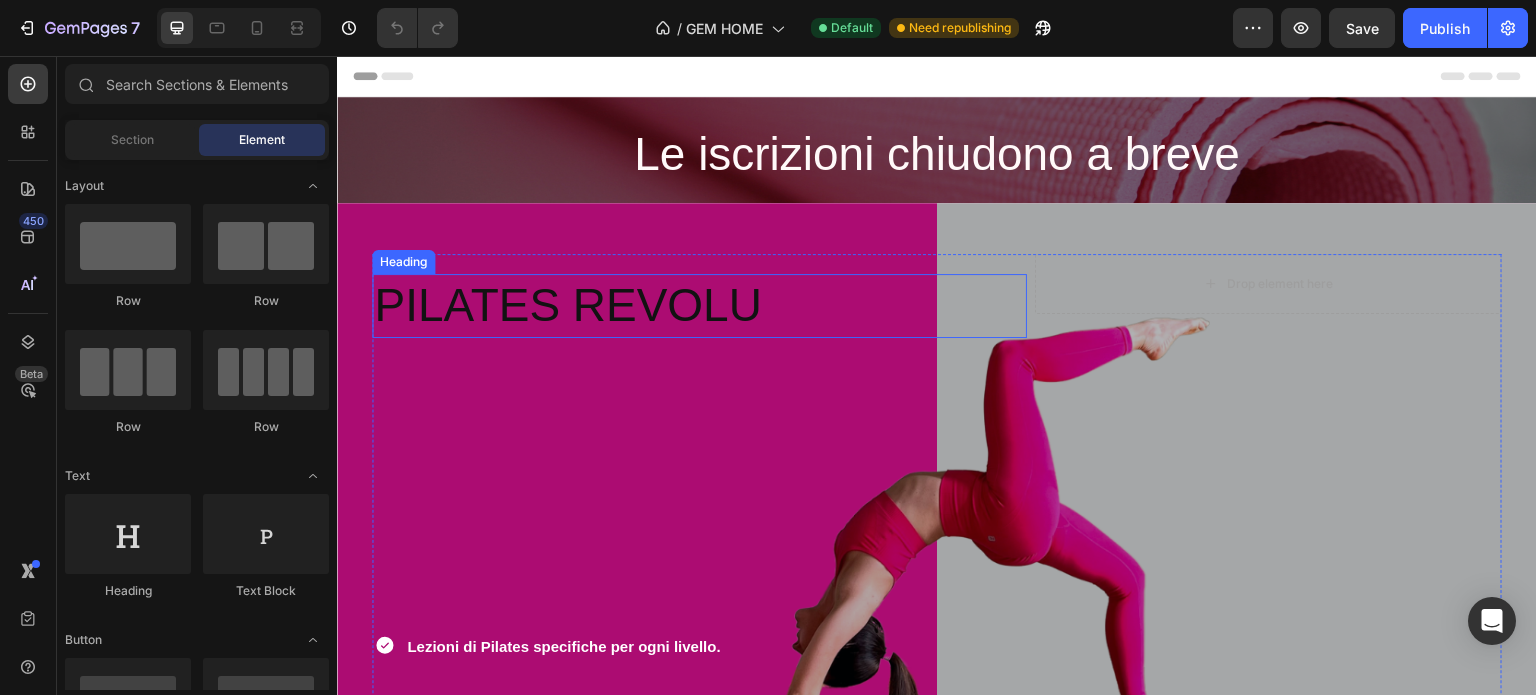click on "PILATES REVOLU" at bounding box center [699, 306] 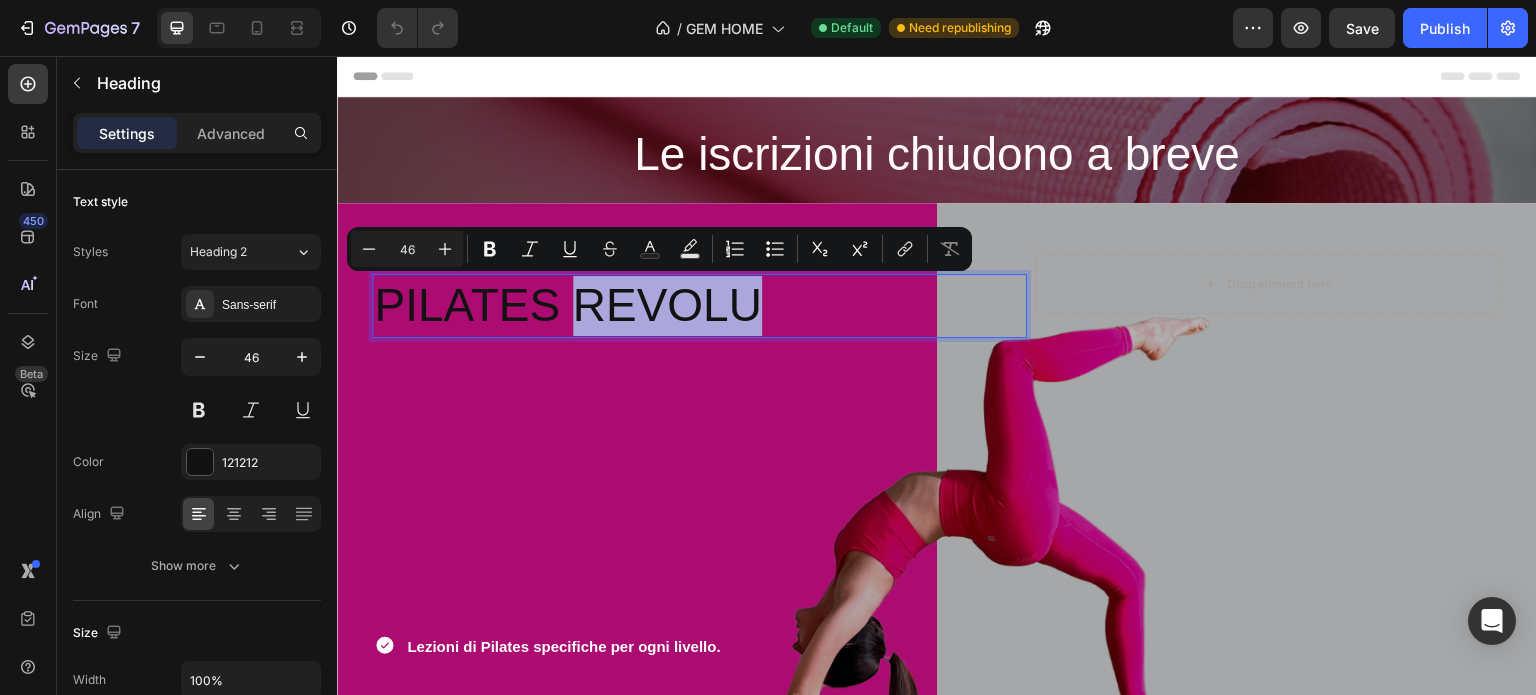click on "PILATES REVOLU" at bounding box center (699, 306) 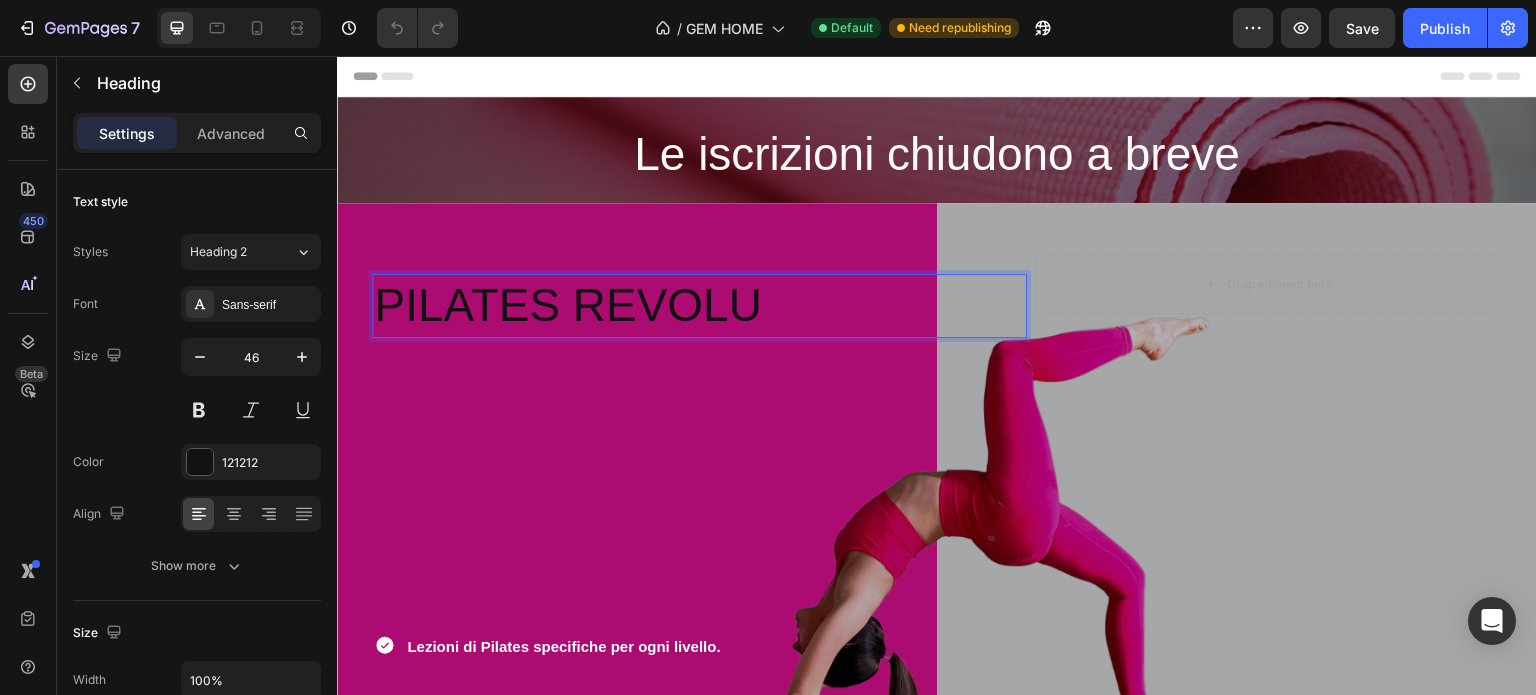 click on "PILATES REVOLU" at bounding box center [699, 306] 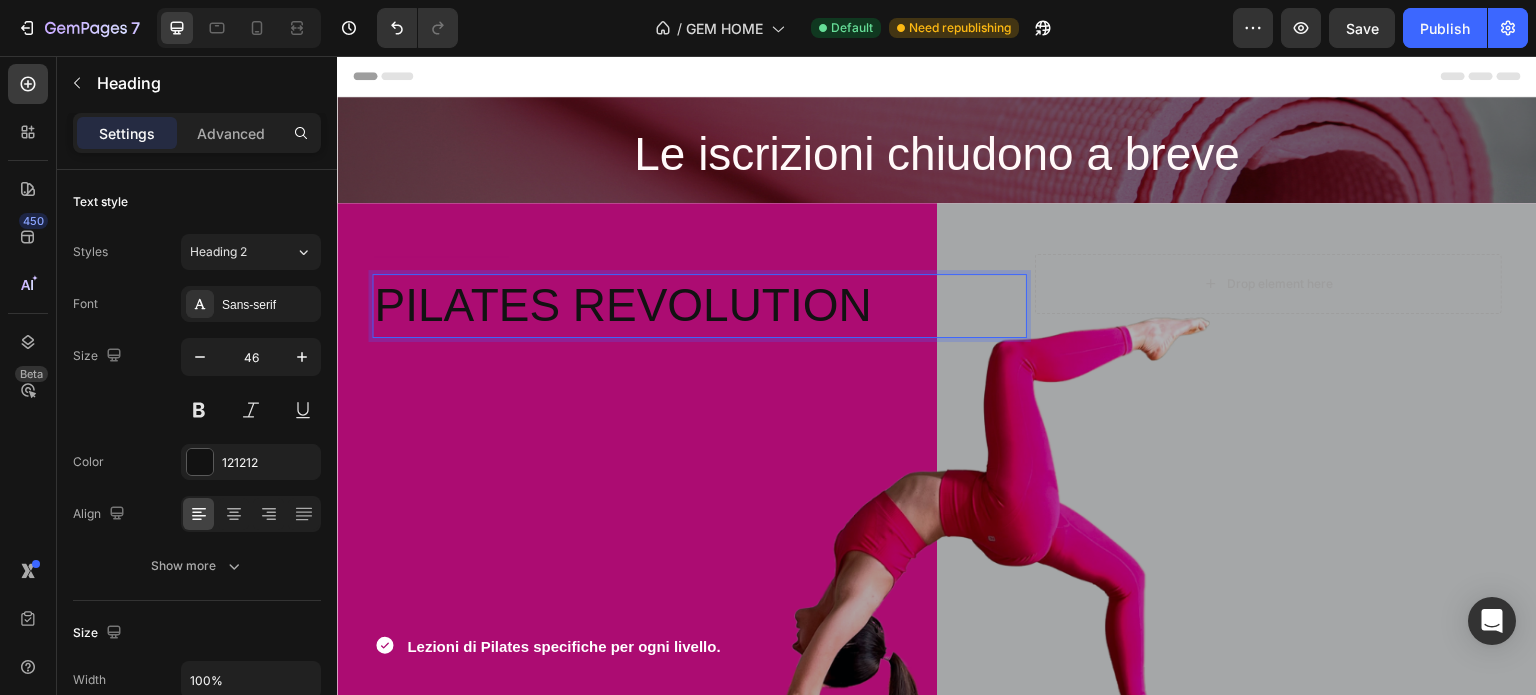 click on "PILATES REVOLUTION" at bounding box center (699, 306) 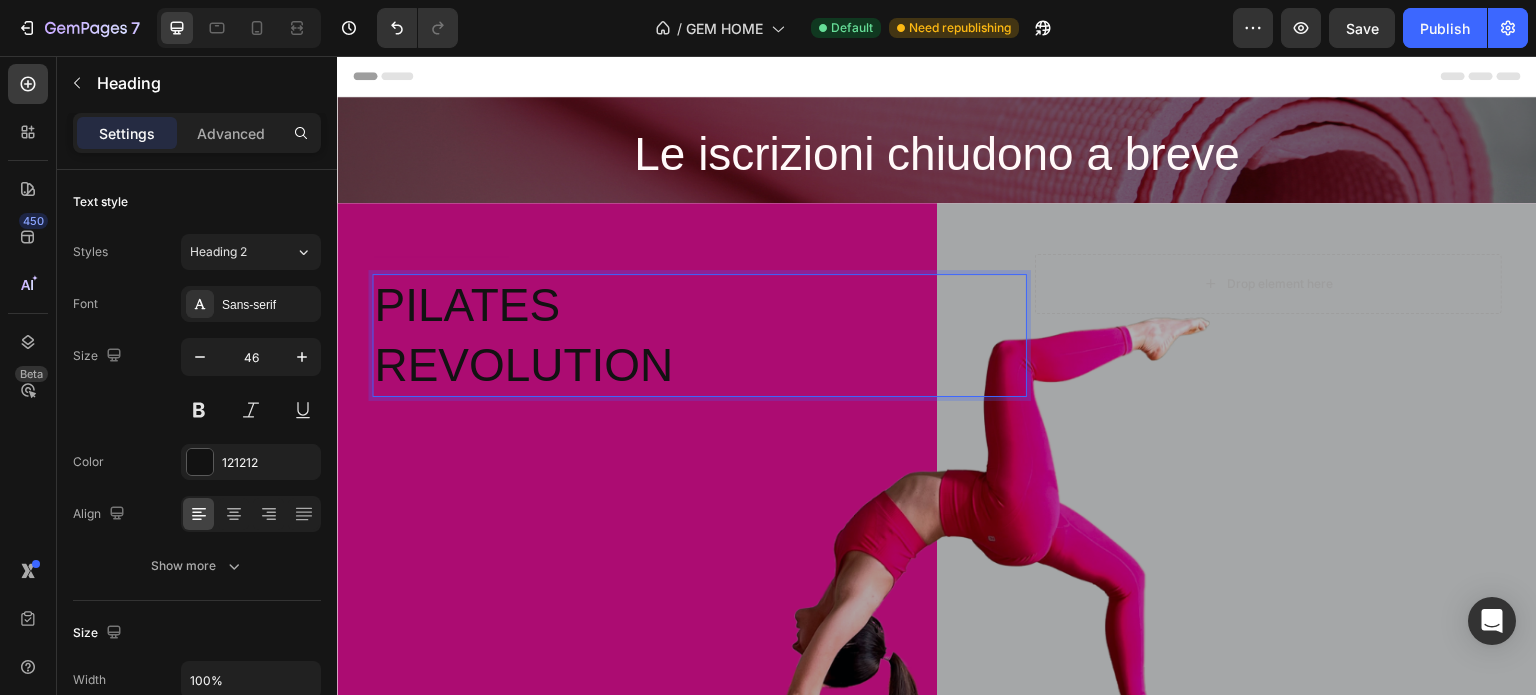 click on "PILATES  REVOLUTION" at bounding box center (699, 336) 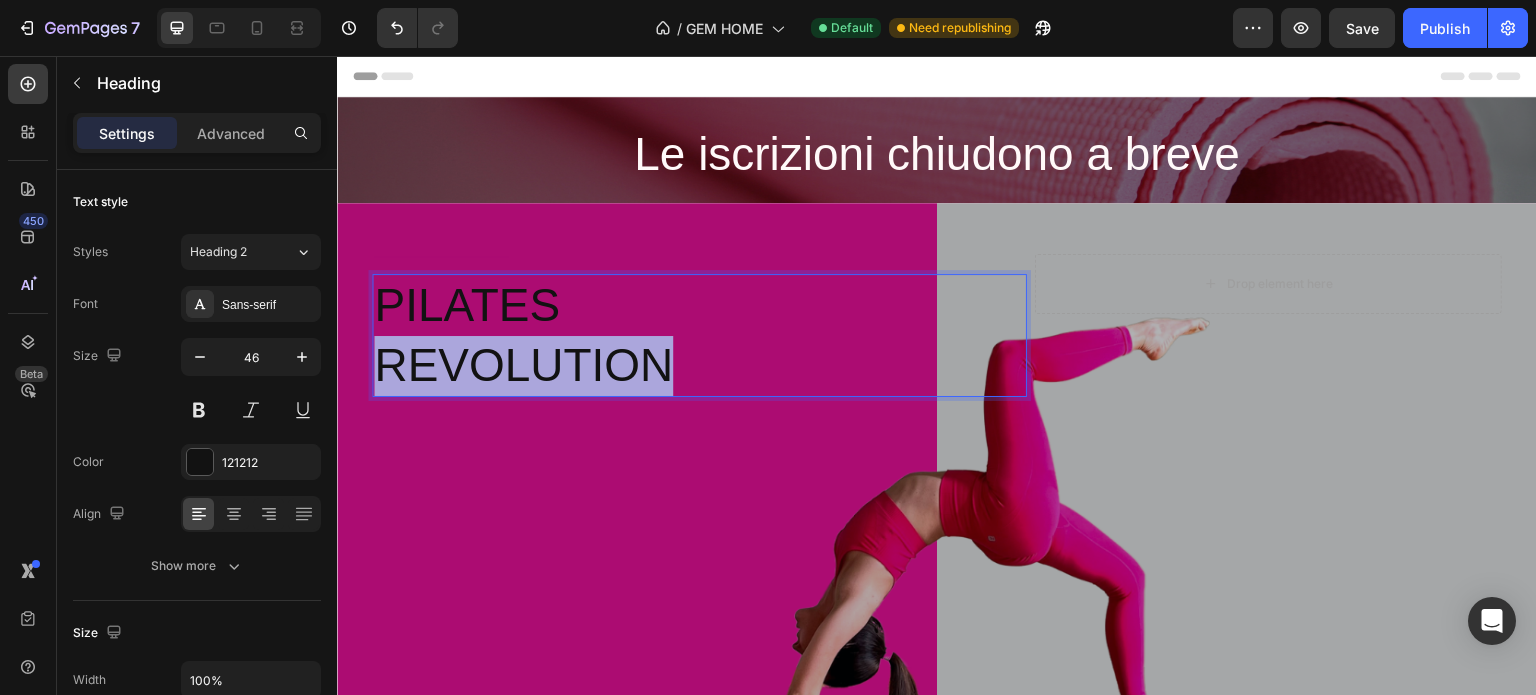 click on "PILATES  REVOLUTION" at bounding box center (699, 336) 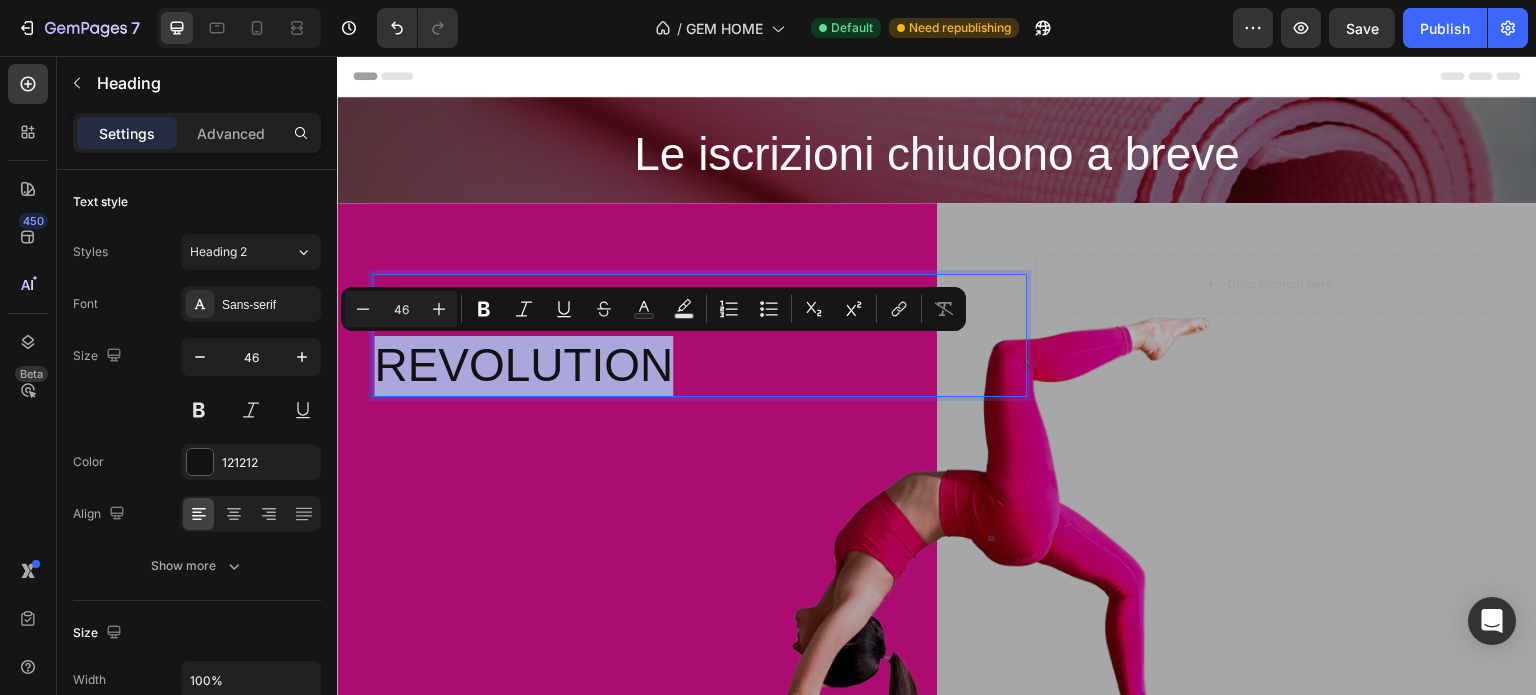 click on "PILATES  REVOLUTION" at bounding box center [699, 336] 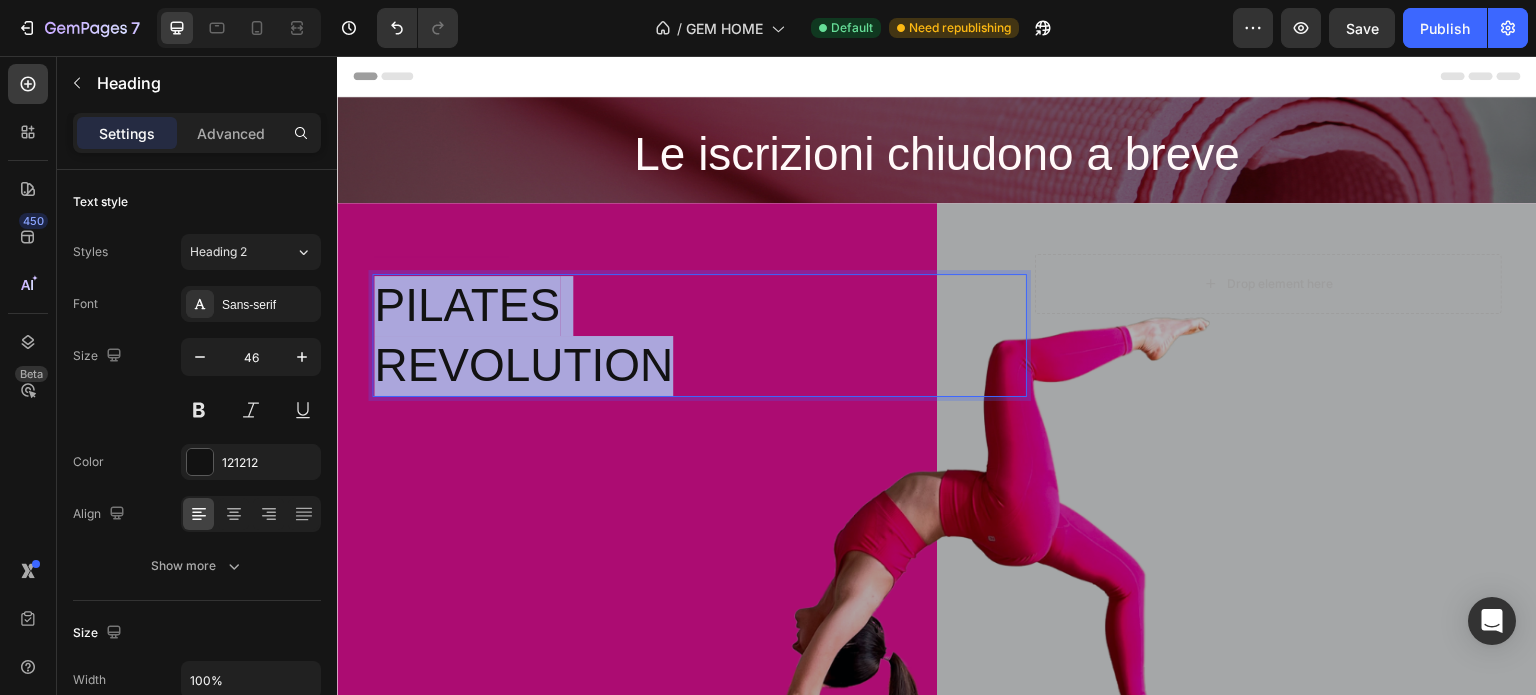 drag, startPoint x: 715, startPoint y: 371, endPoint x: 374, endPoint y: 302, distance: 347.91092 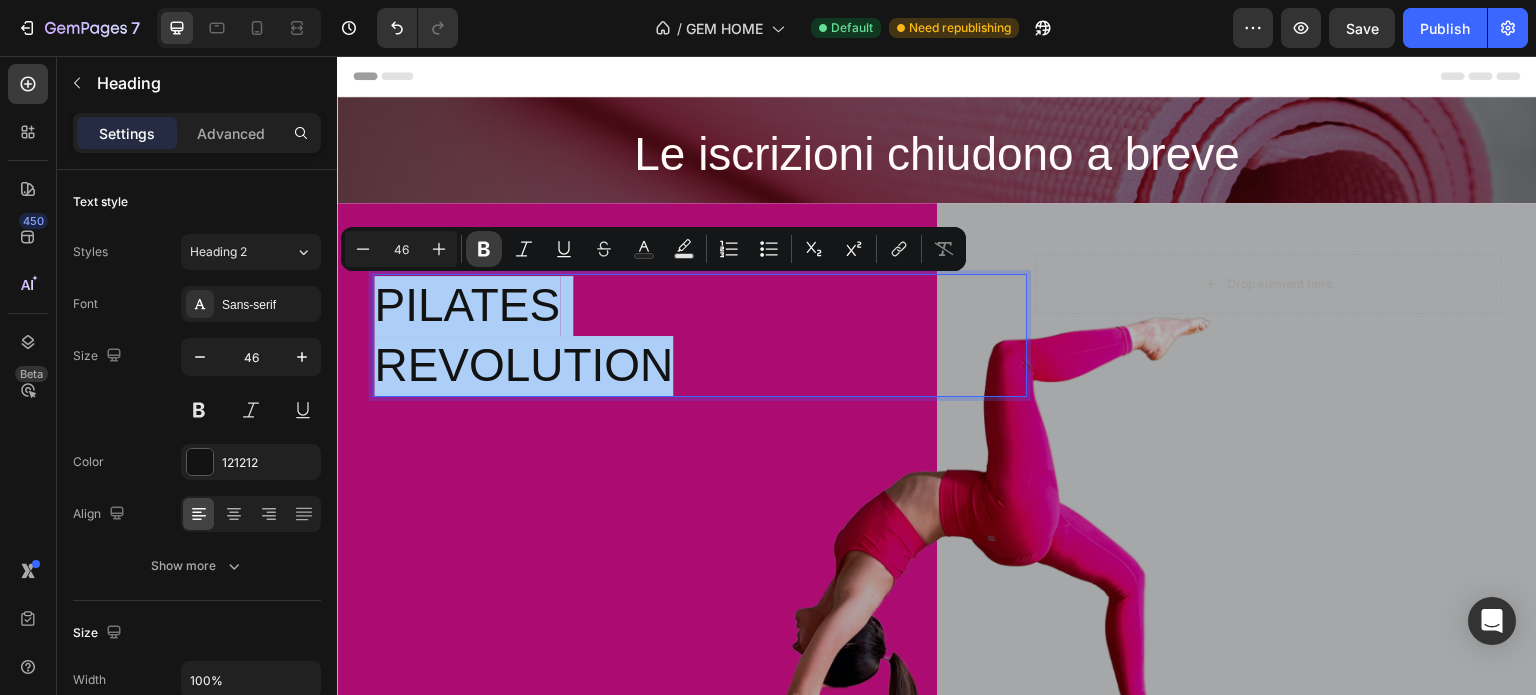 click 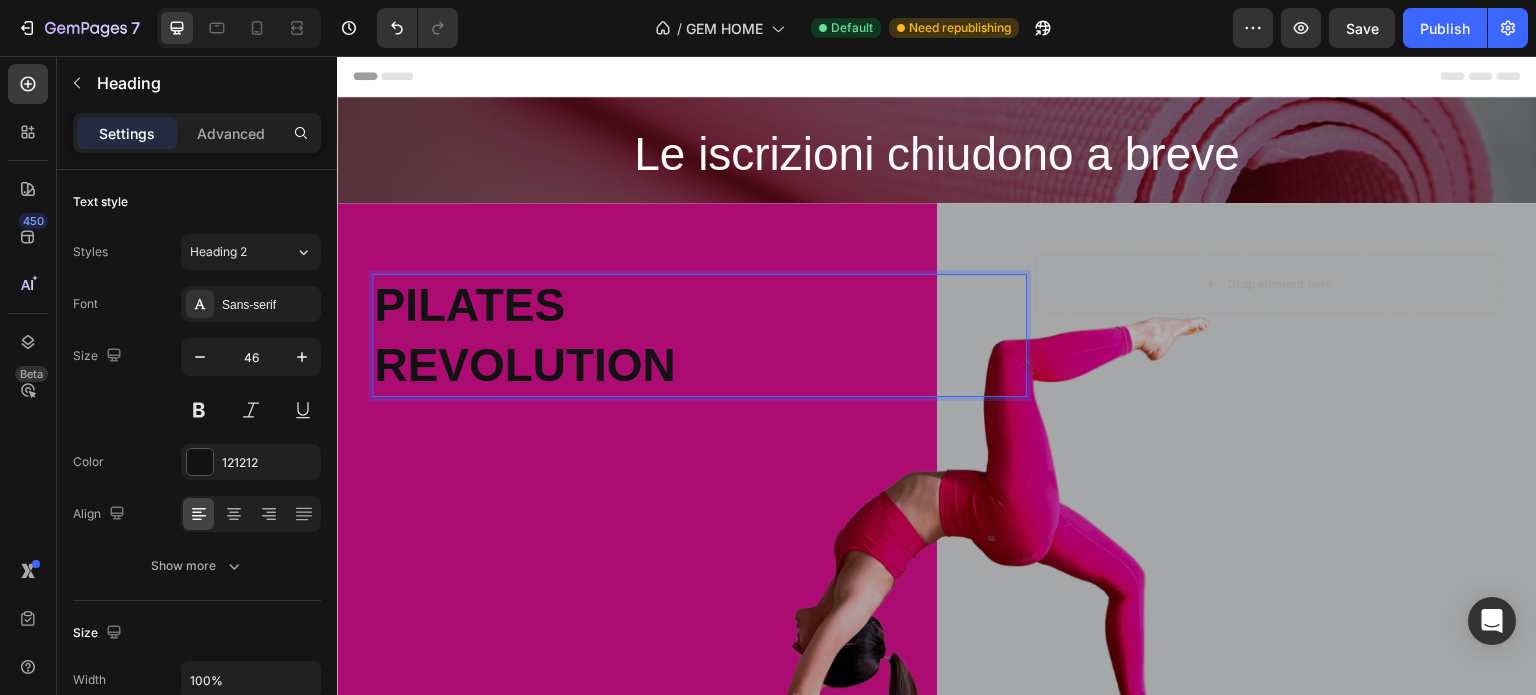 click on "REVOLUTION" at bounding box center [525, 365] 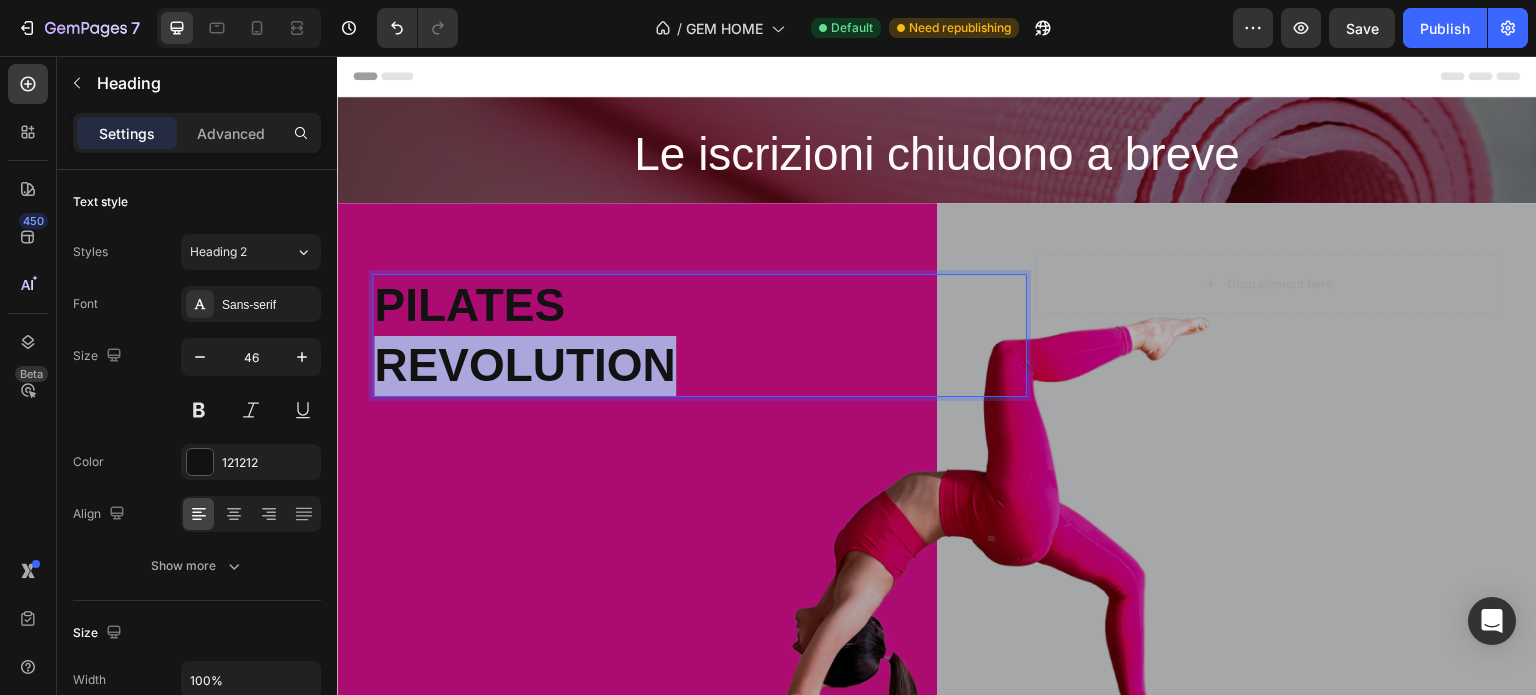click on "REVOLUTION" at bounding box center [525, 365] 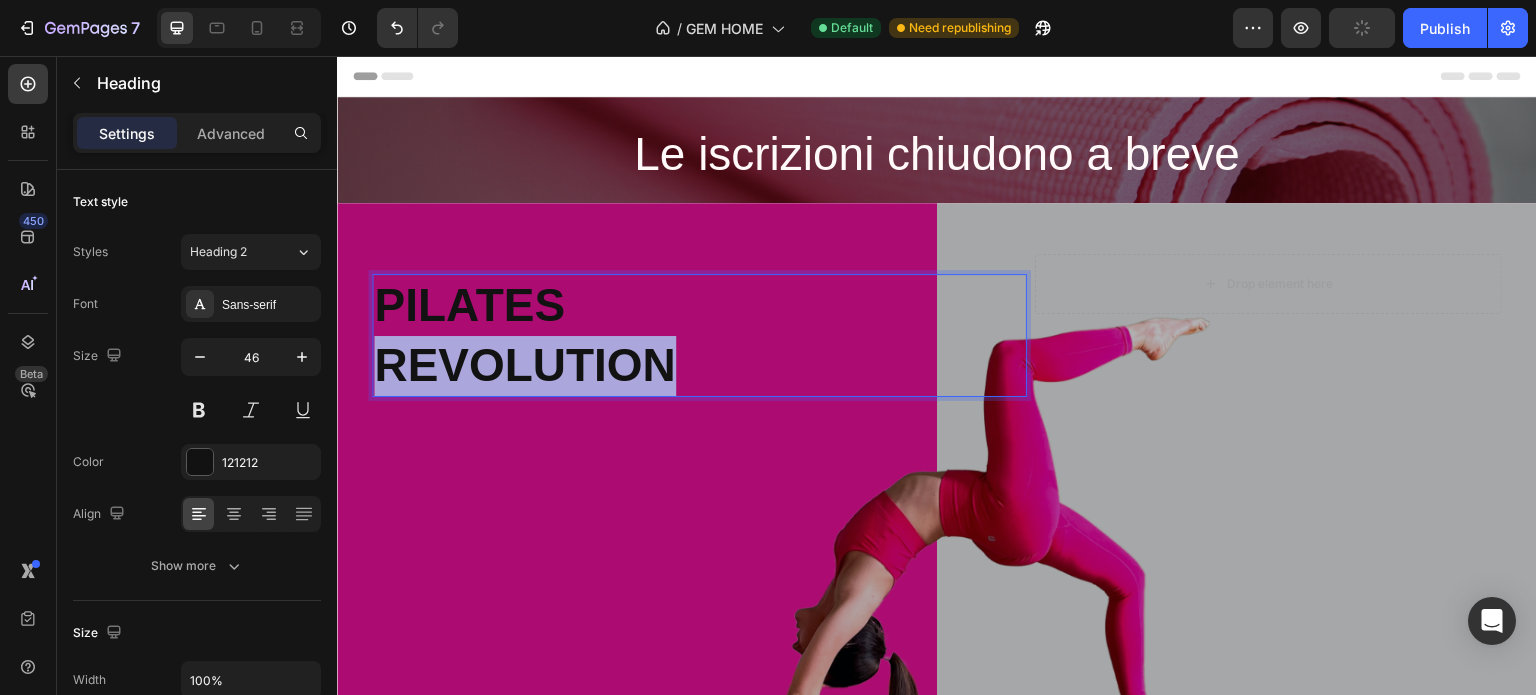 click on "PILATES  REVOLUTION" at bounding box center [699, 336] 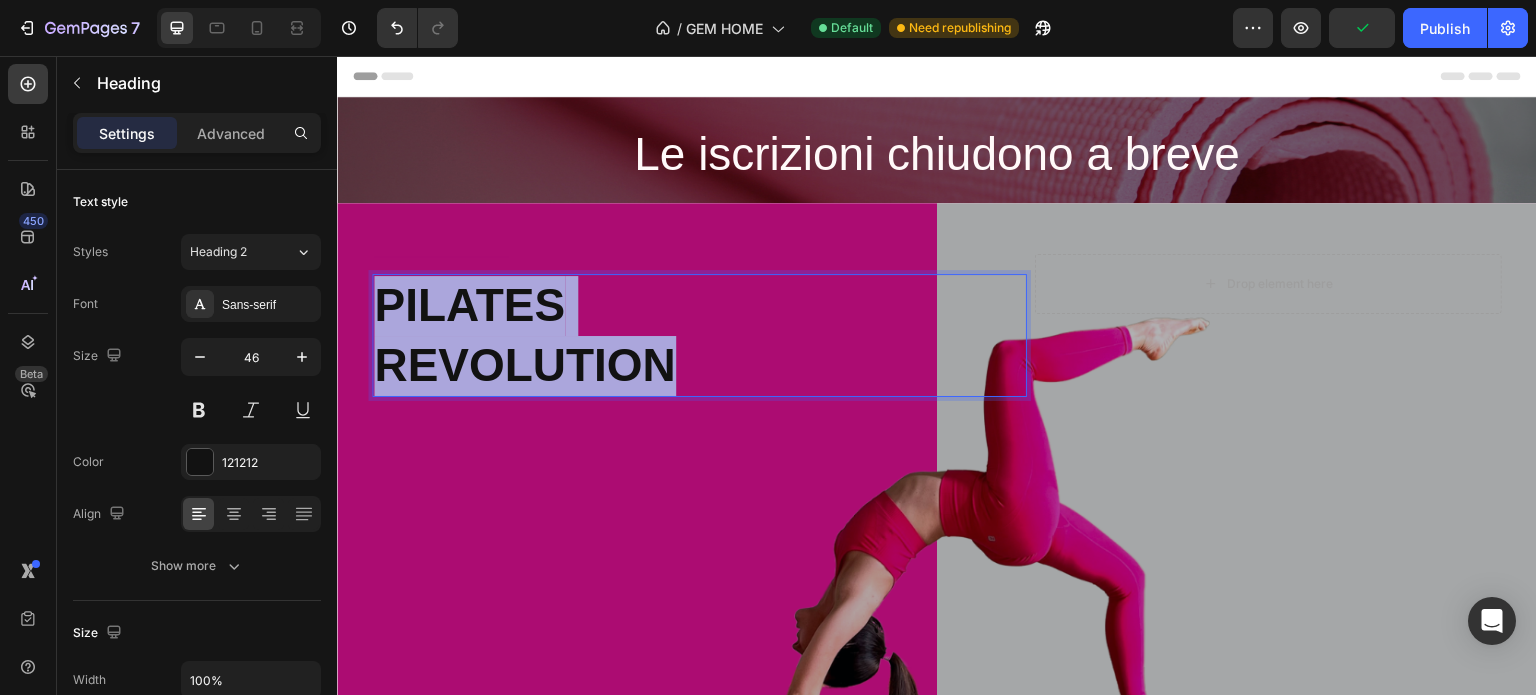 drag, startPoint x: 695, startPoint y: 368, endPoint x: 366, endPoint y: 298, distance: 336.36438 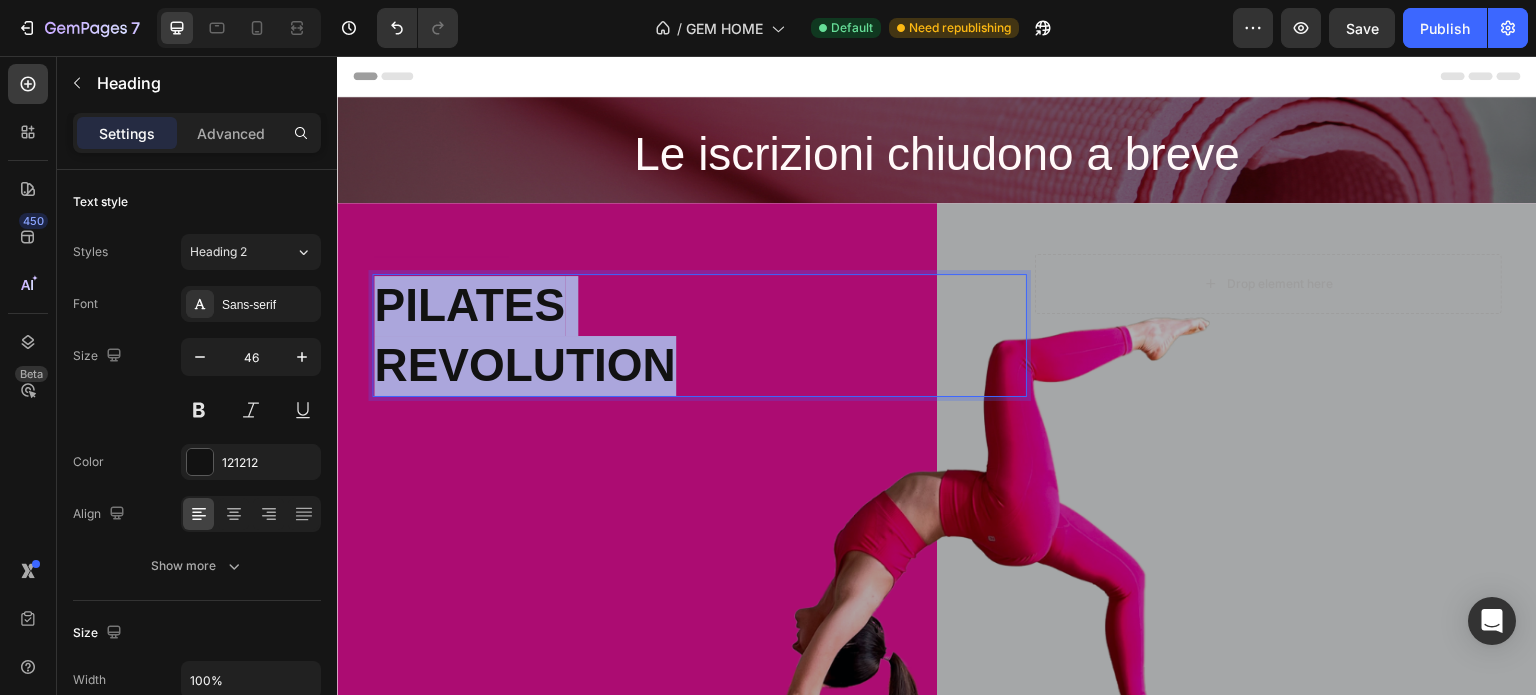 drag, startPoint x: 506, startPoint y: 336, endPoint x: 458, endPoint y: 350, distance: 50 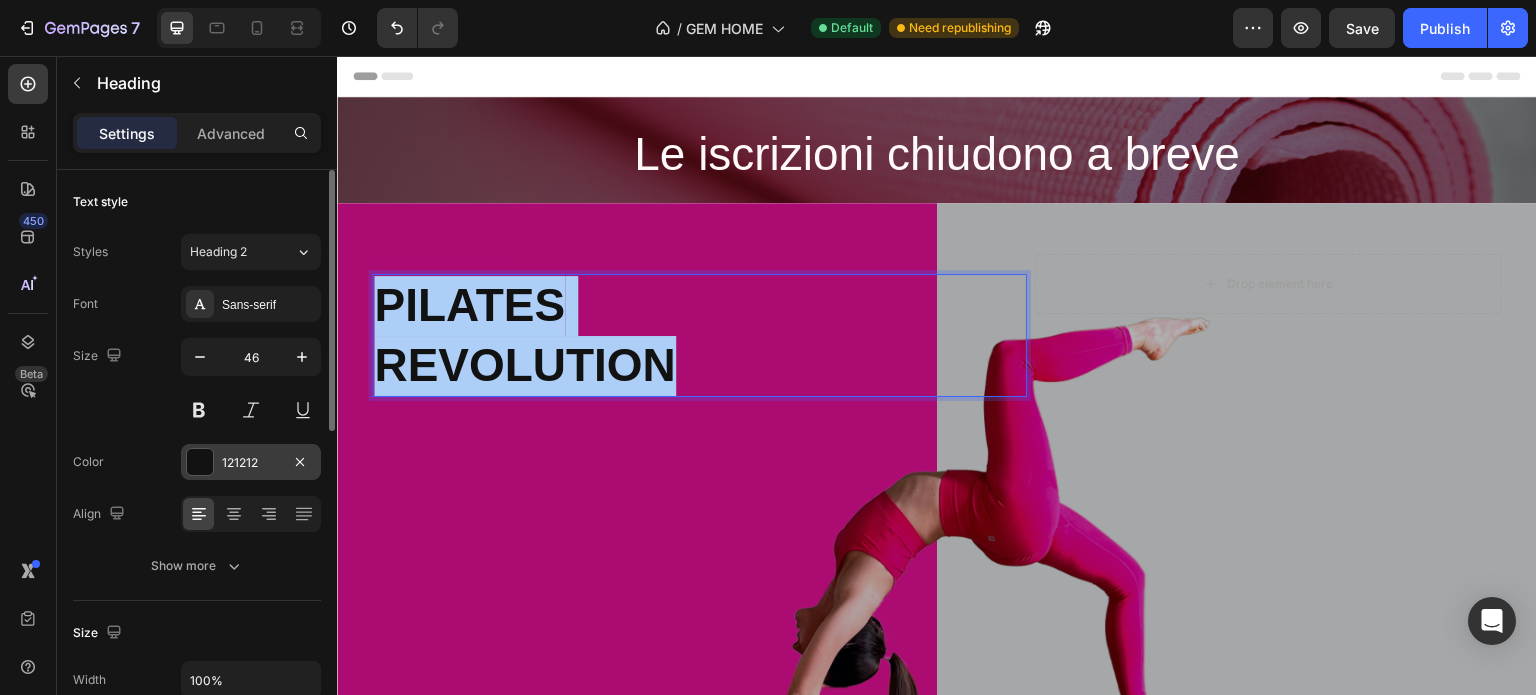 click at bounding box center [200, 462] 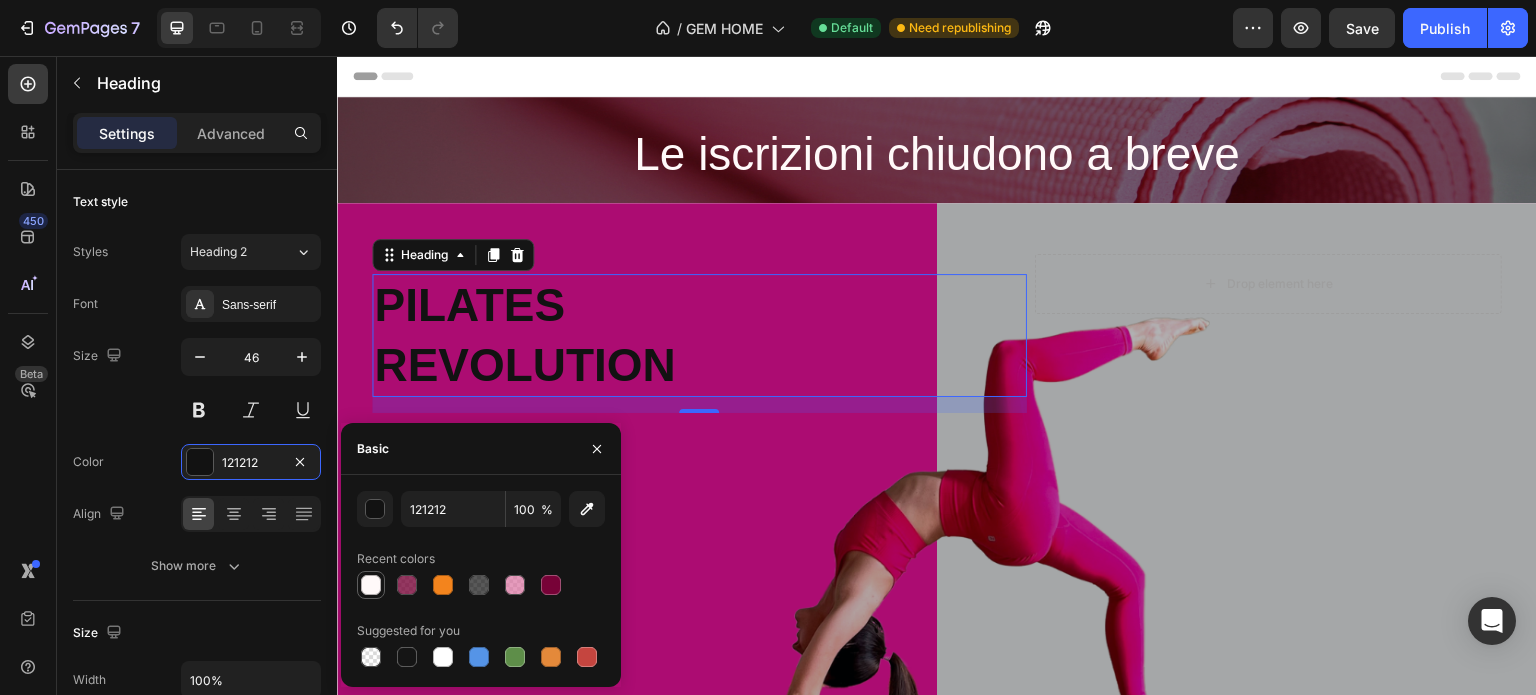 click at bounding box center (371, 585) 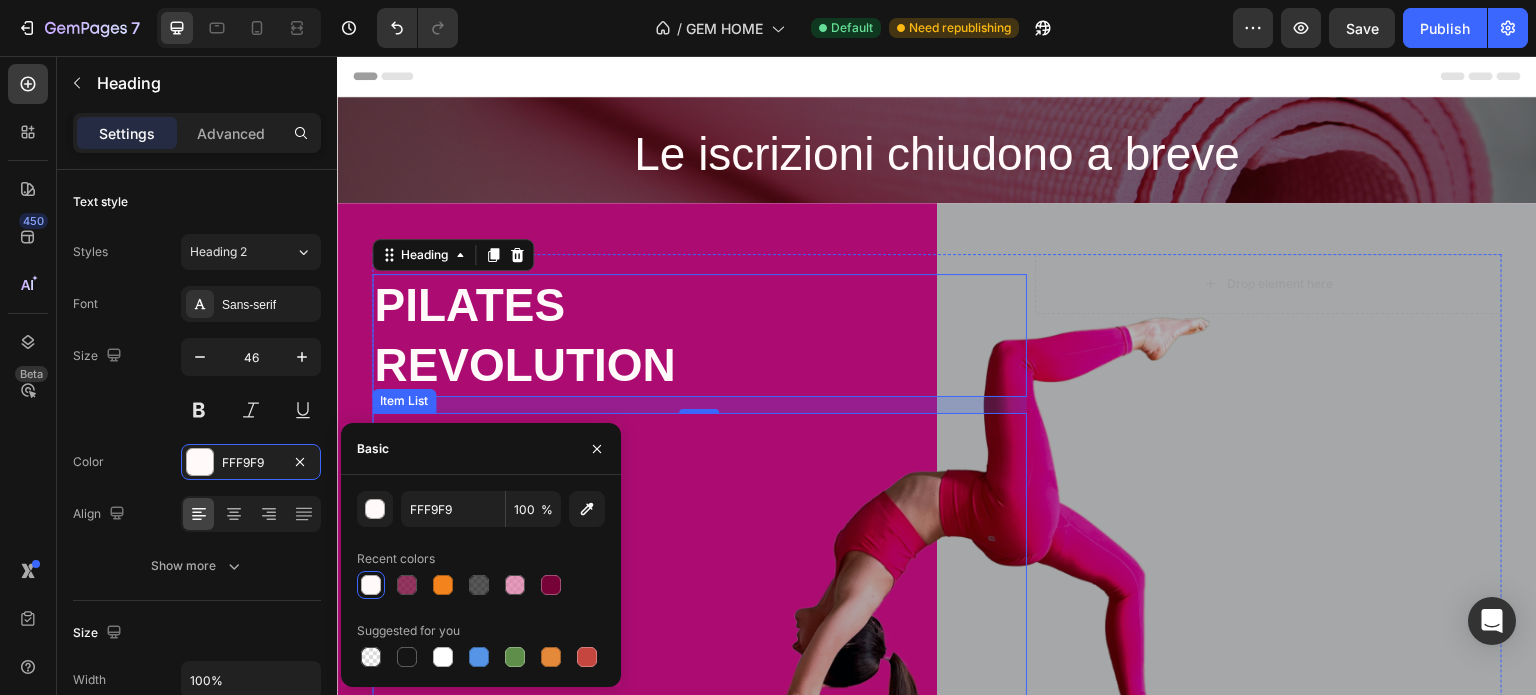 click on "Lezioni di Pilates specifiche per ogni livello. + 55 Video Lezione e + 20 ore totali Unico acquisto, accesso a vita" at bounding box center (699, 630) 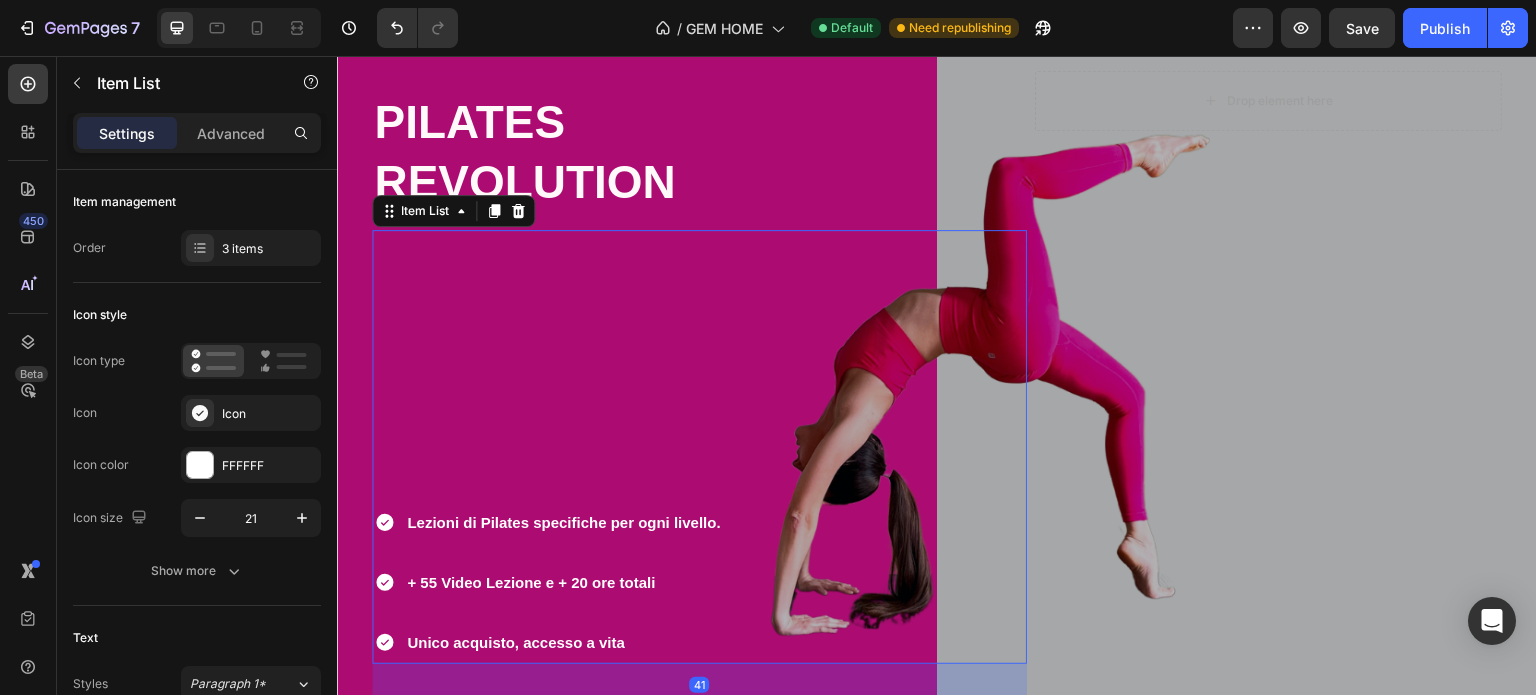 scroll, scrollTop: 0, scrollLeft: 0, axis: both 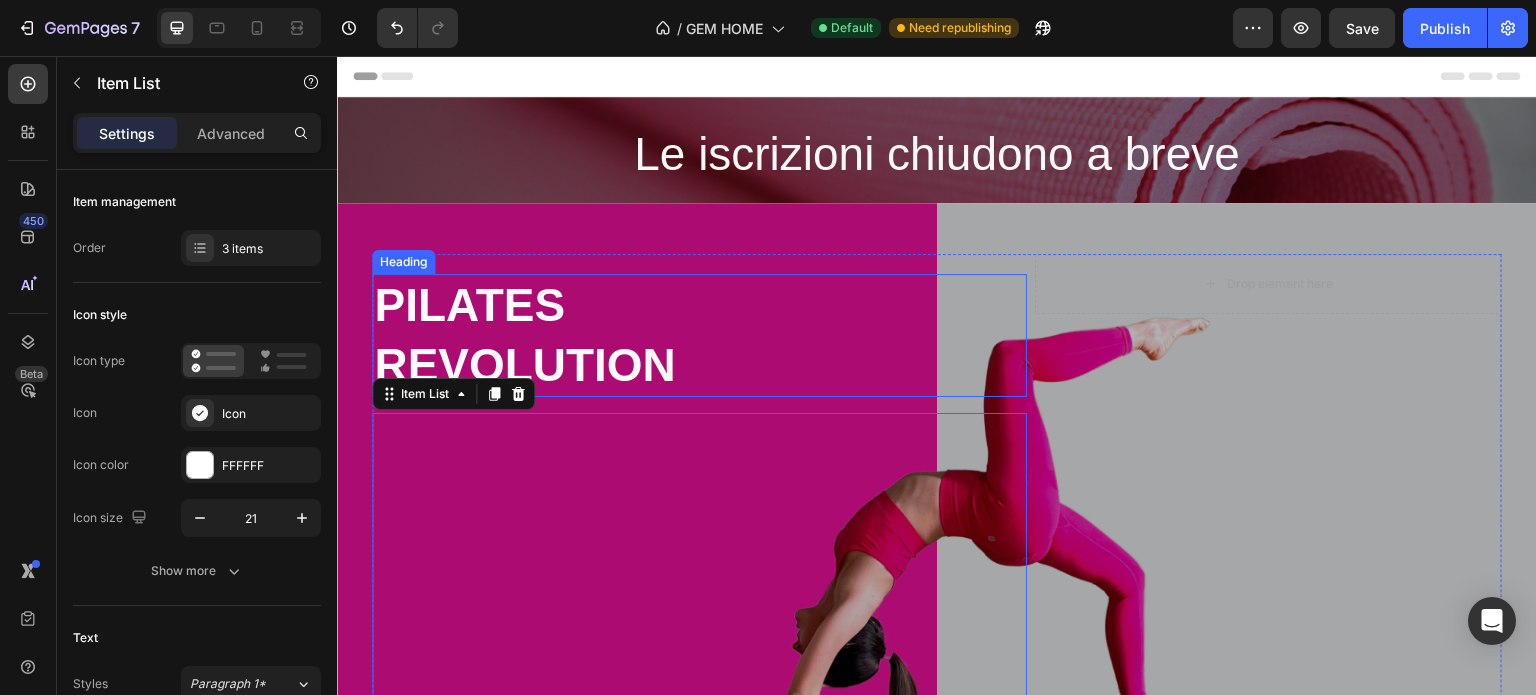 click on "PILATES" at bounding box center (469, 305) 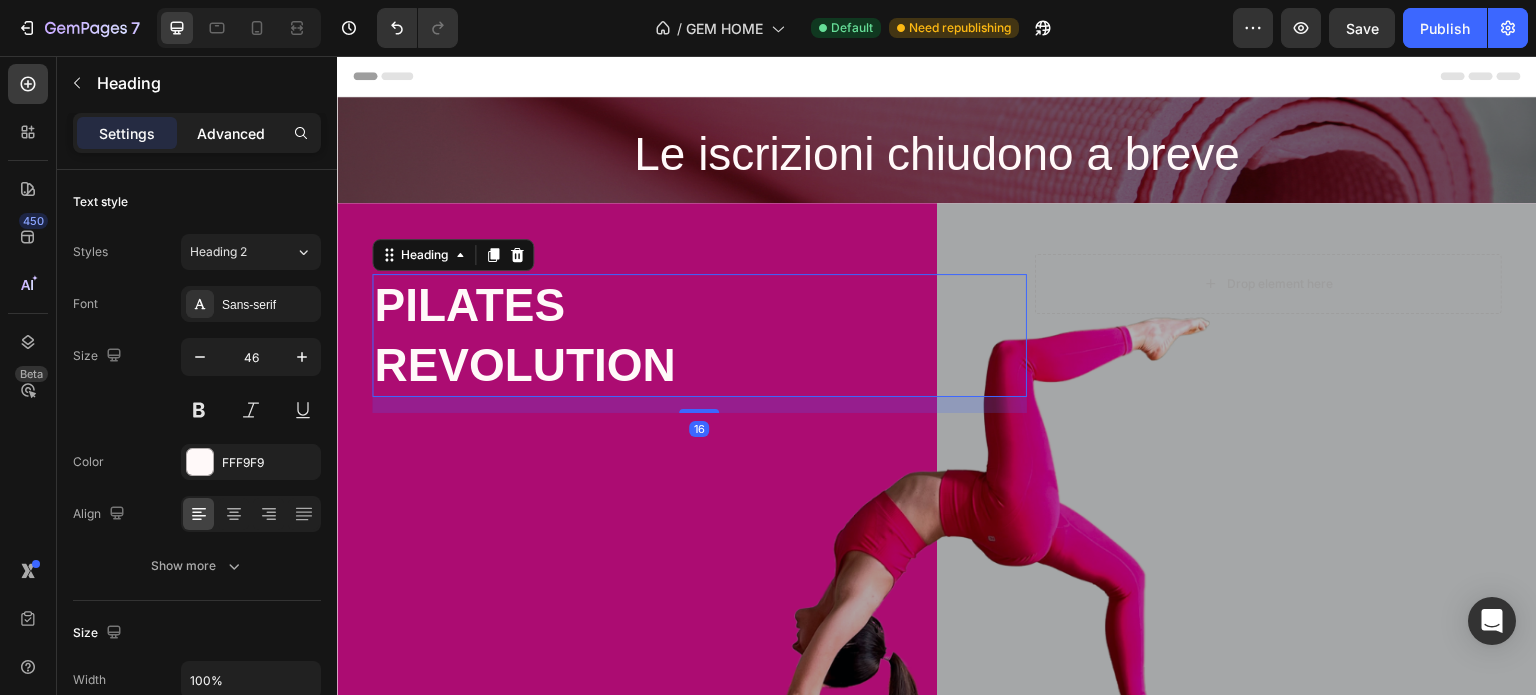 click on "Advanced" at bounding box center [231, 133] 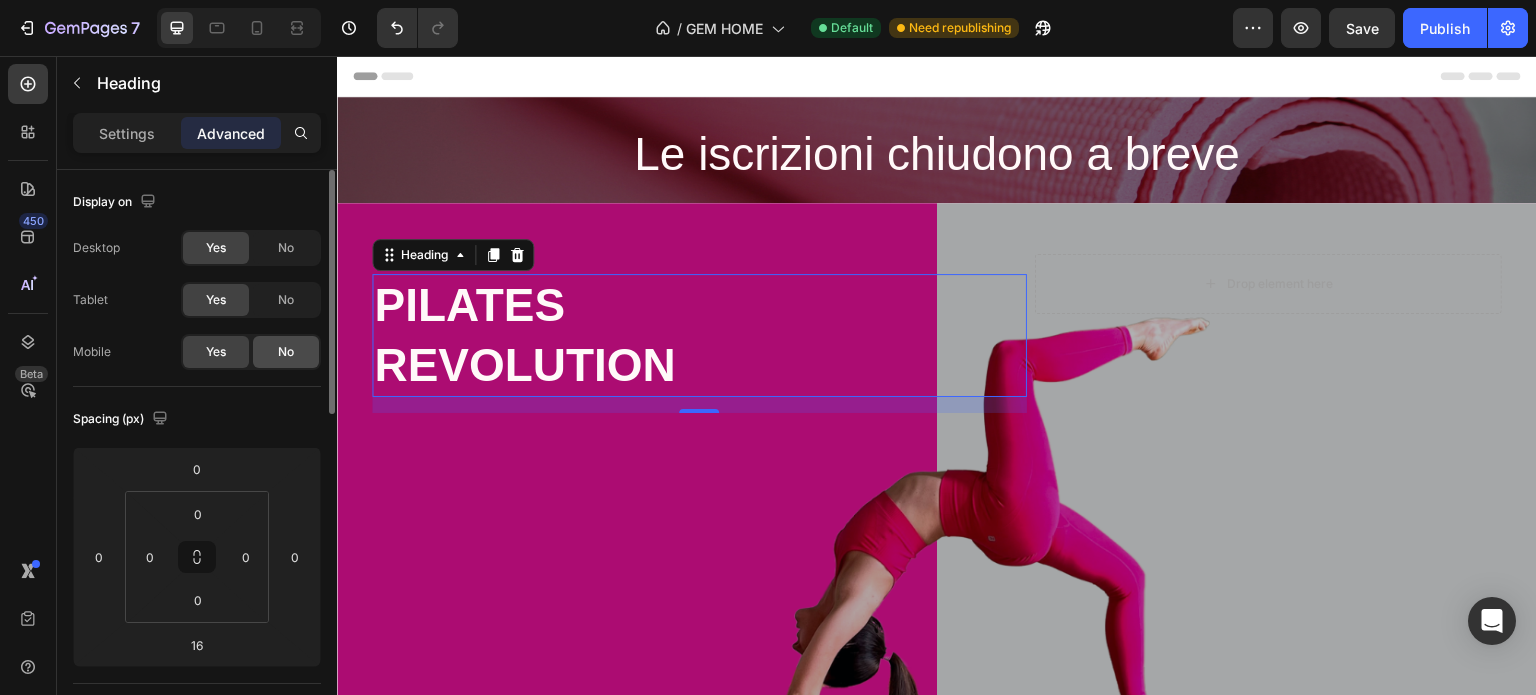 click on "No" 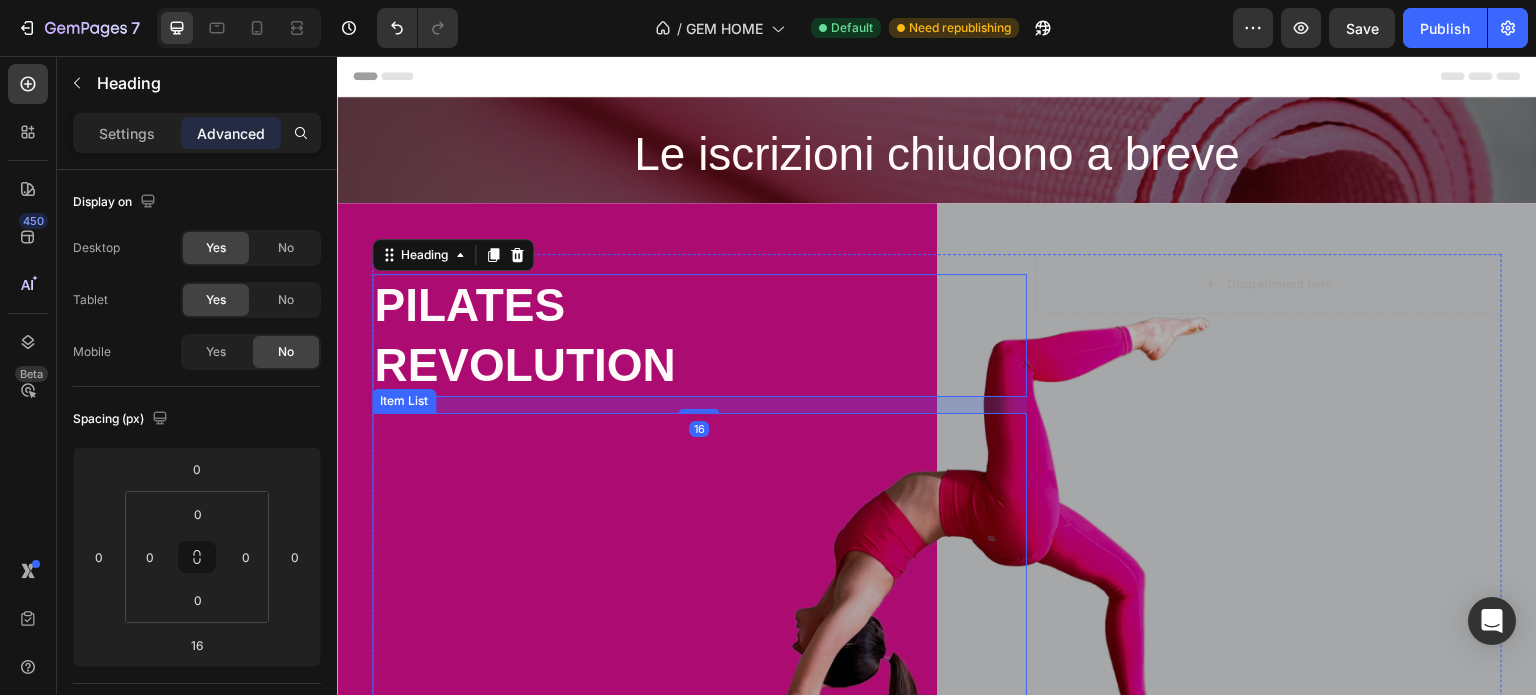 click on "Lezioni di Pilates specifiche per ogni livello. + 55 Video Lezione e + 20 ore totali Unico acquisto, accesso a vita" at bounding box center [699, 630] 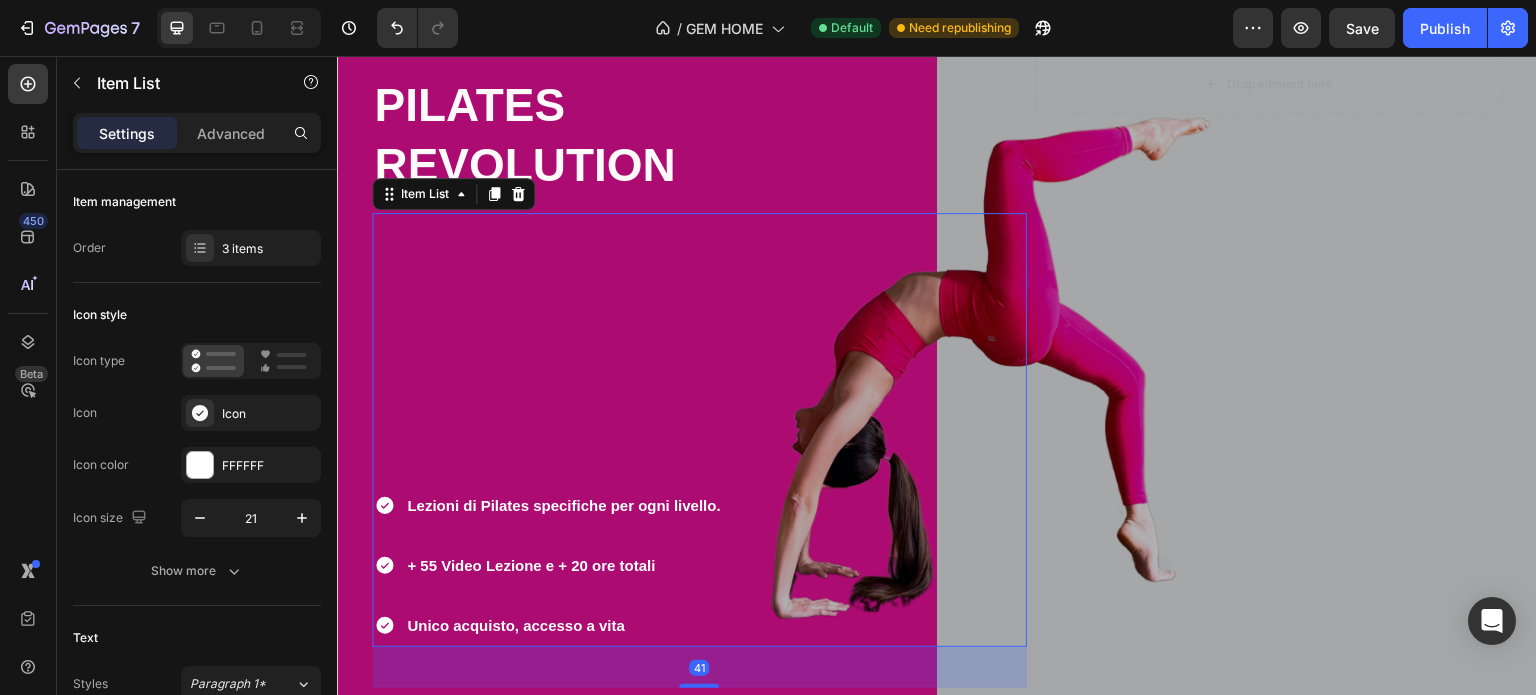 scroll, scrollTop: 300, scrollLeft: 0, axis: vertical 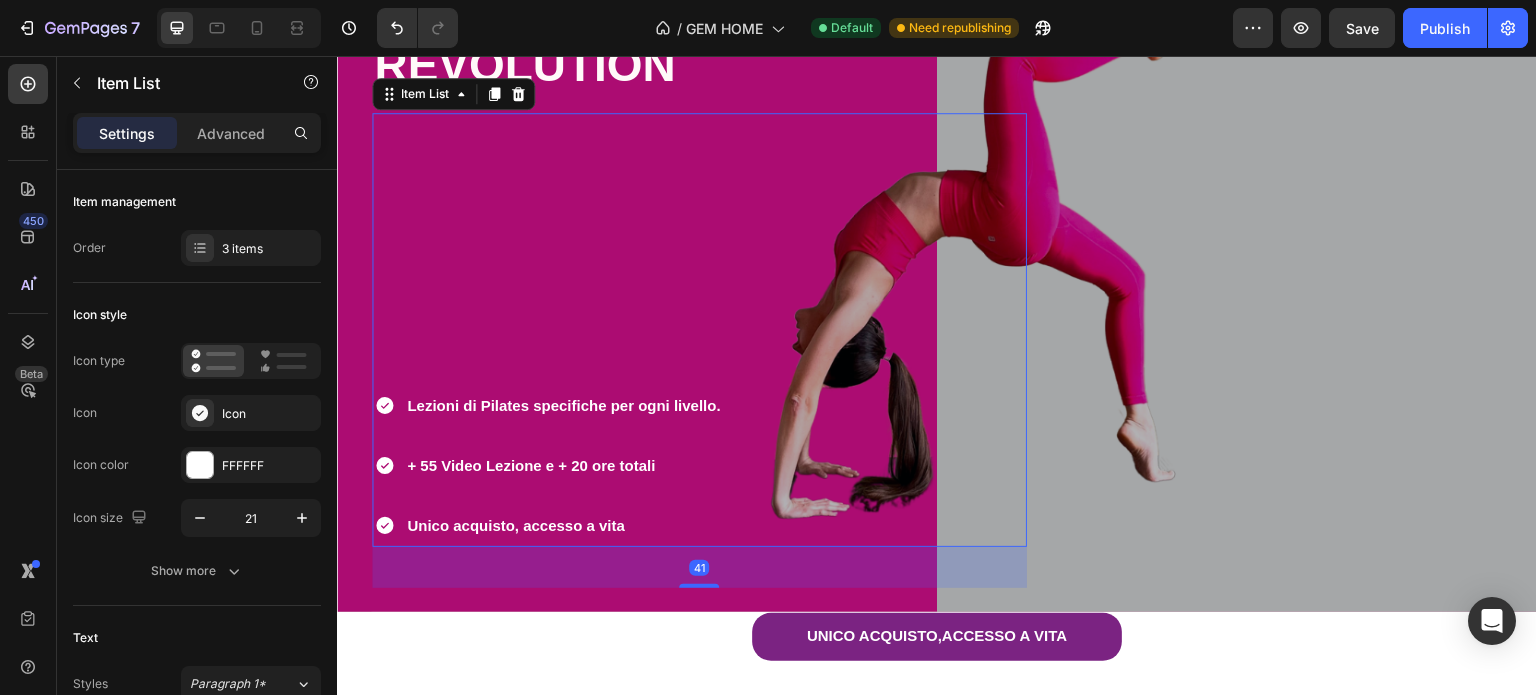 click on "Lezioni di Pilates specifiche per ogni livello. + 55 Video Lezione e + 20 ore totali Unico acquisto, accesso a vita" at bounding box center [699, 330] 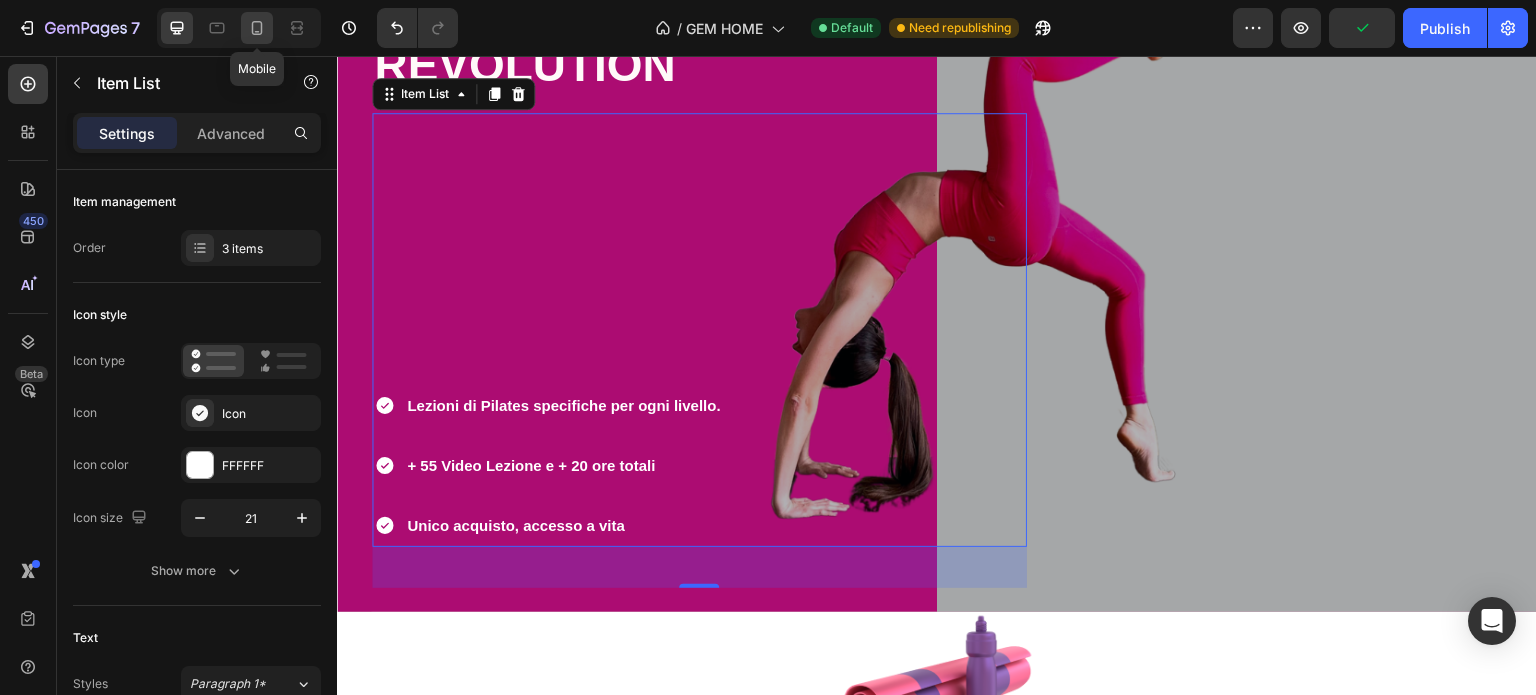 click 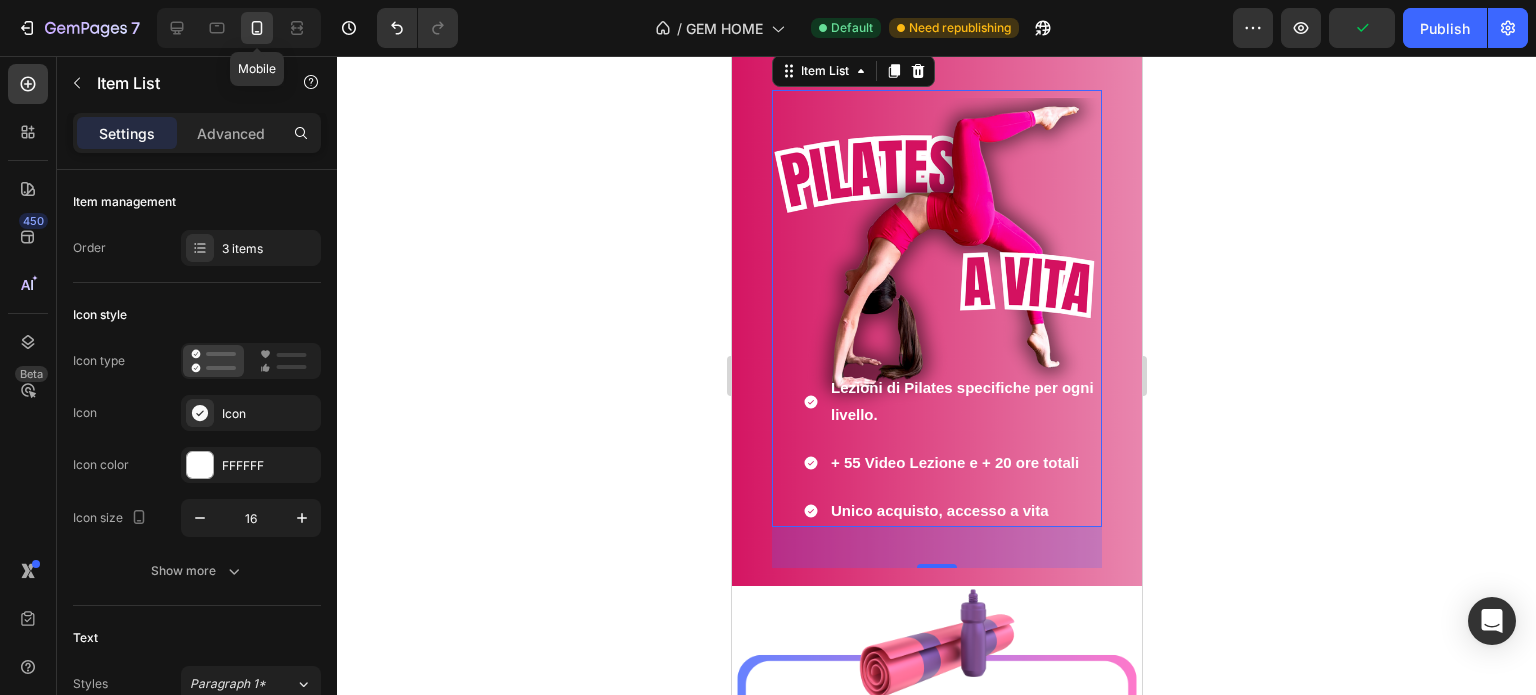 scroll, scrollTop: 105, scrollLeft: 0, axis: vertical 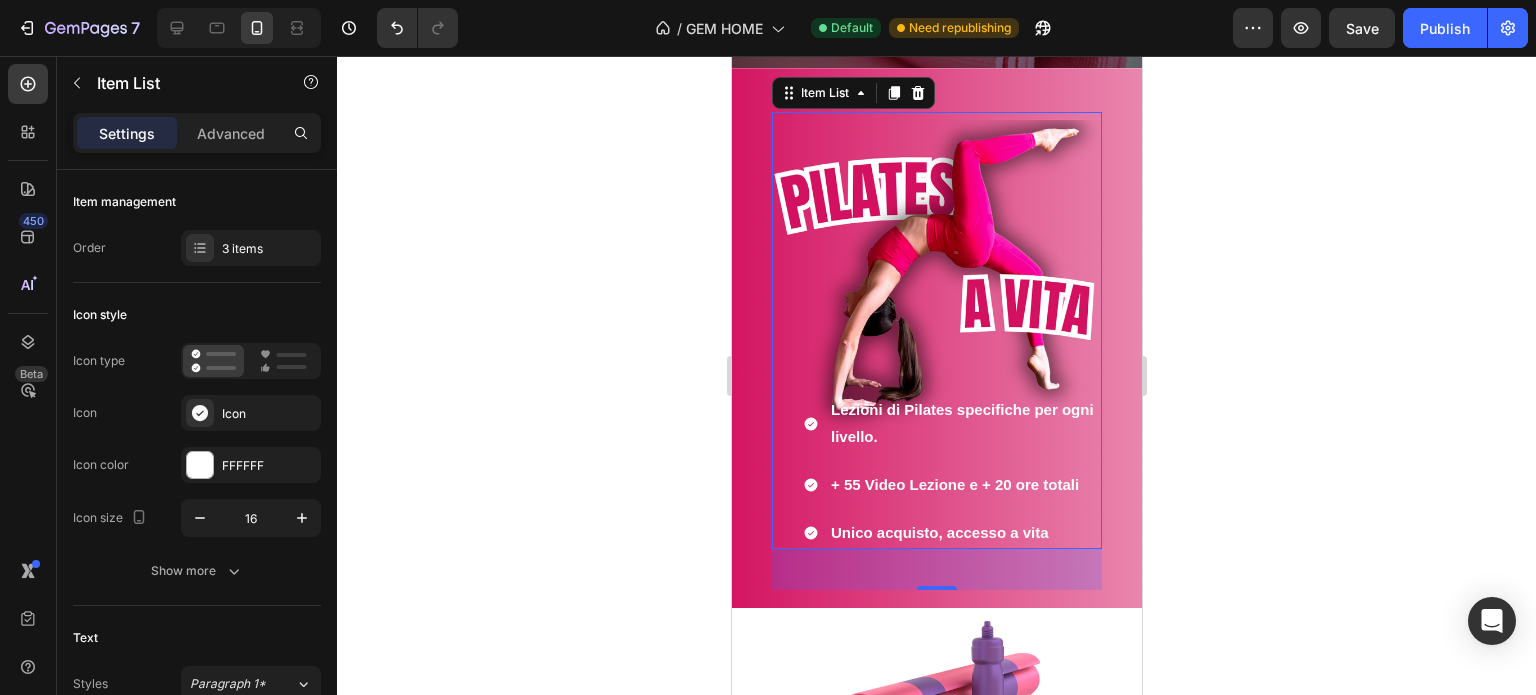click on "Lezioni di Pilates specifiche per ogni livello. + 55 Video Lezione e + 20 ore totali Unico acquisto, accesso a vita" at bounding box center (936, 465) 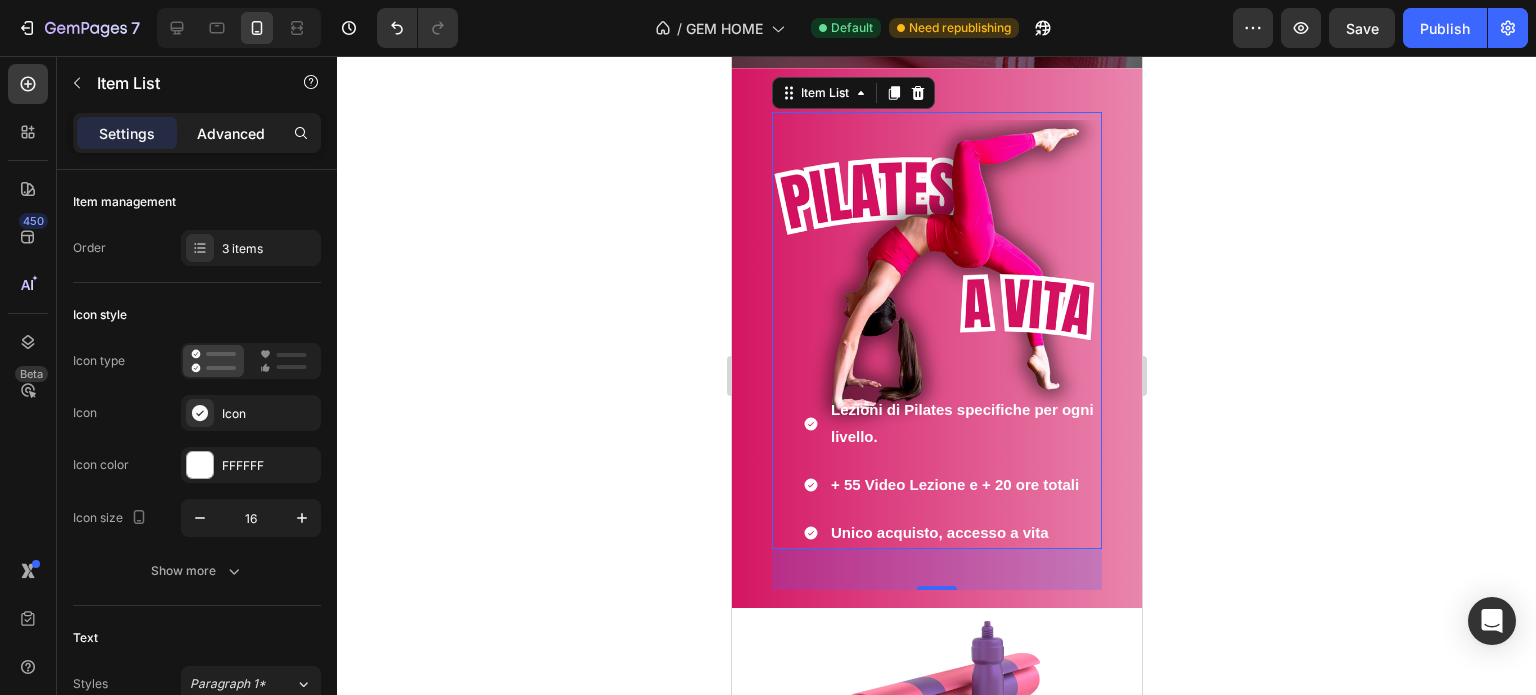 click on "Advanced" 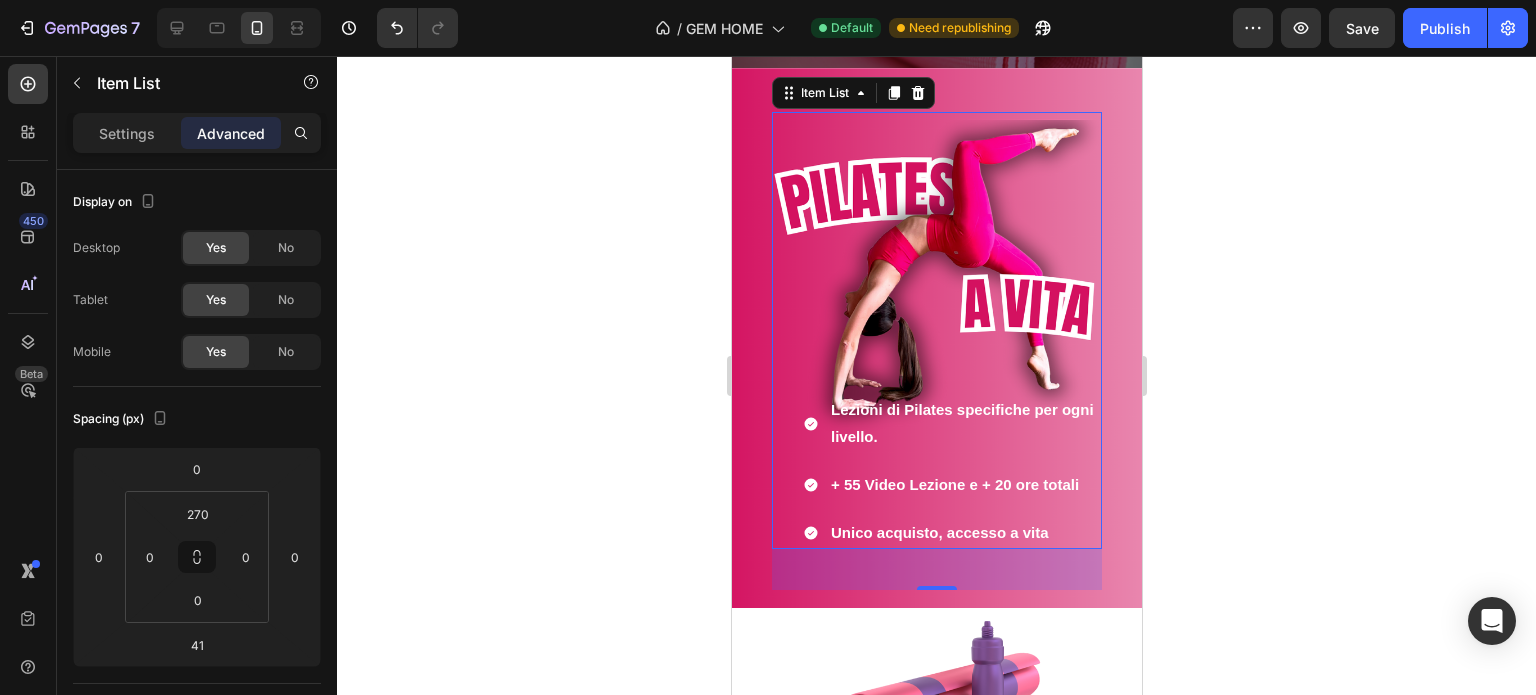 click on "Lezioni di Pilates specifiche per ogni livello. + 55 Video Lezione e + 20 ore totali Unico acquisto, accesso a vita" at bounding box center (950, 471) 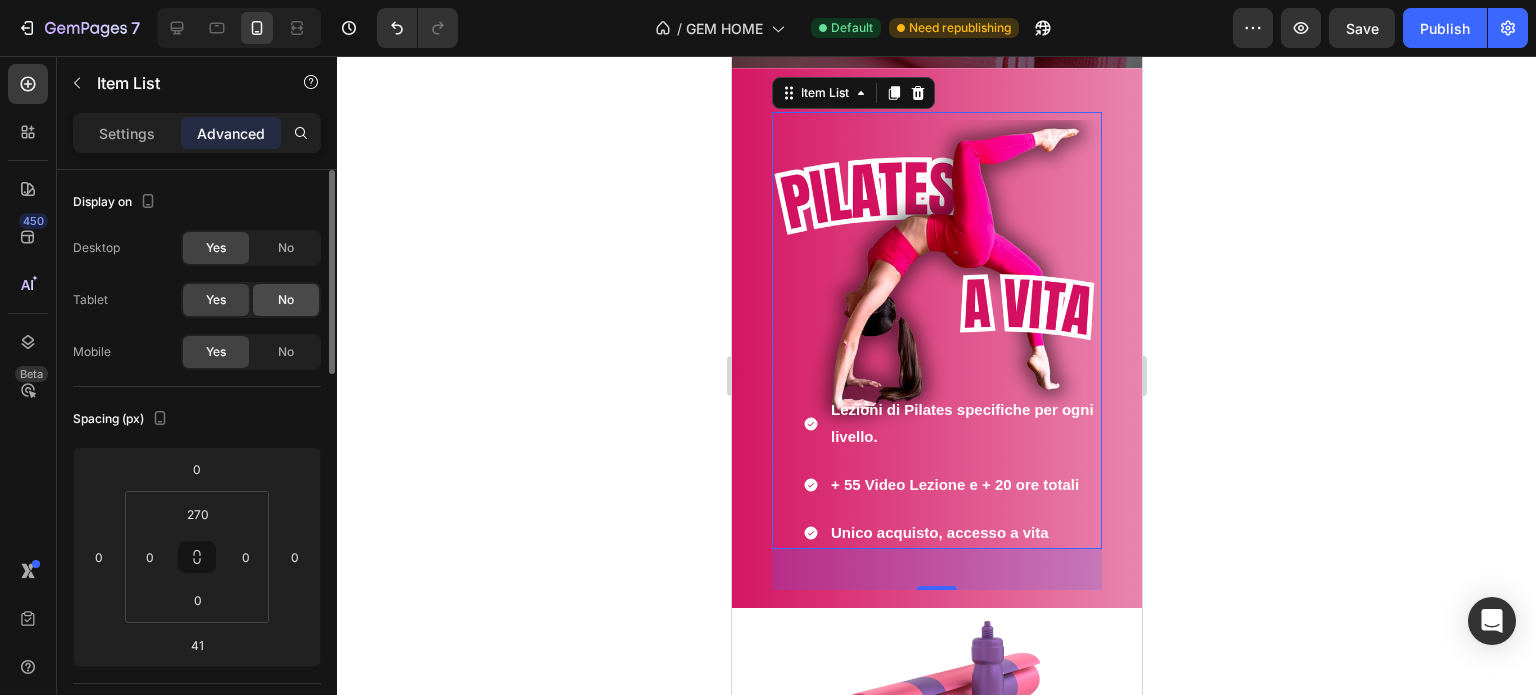 click on "No" 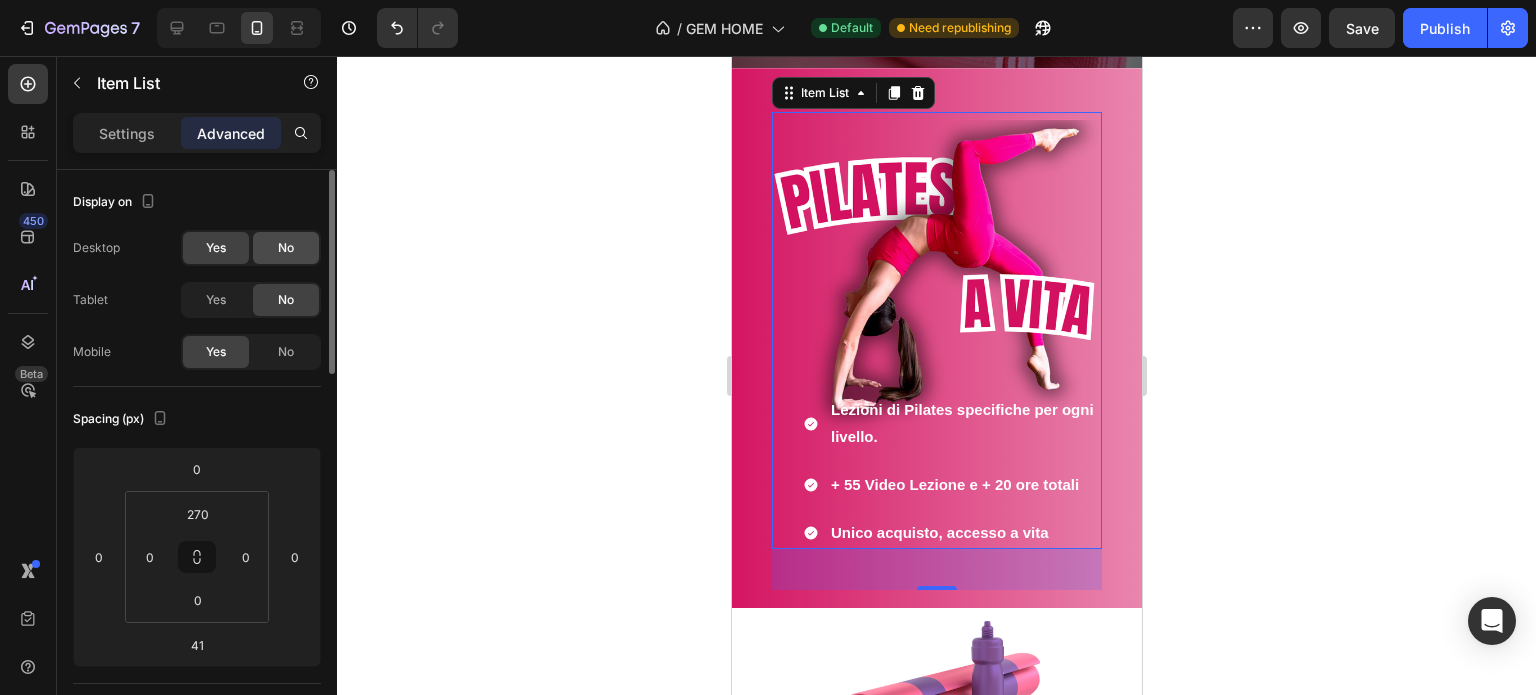 click on "No" 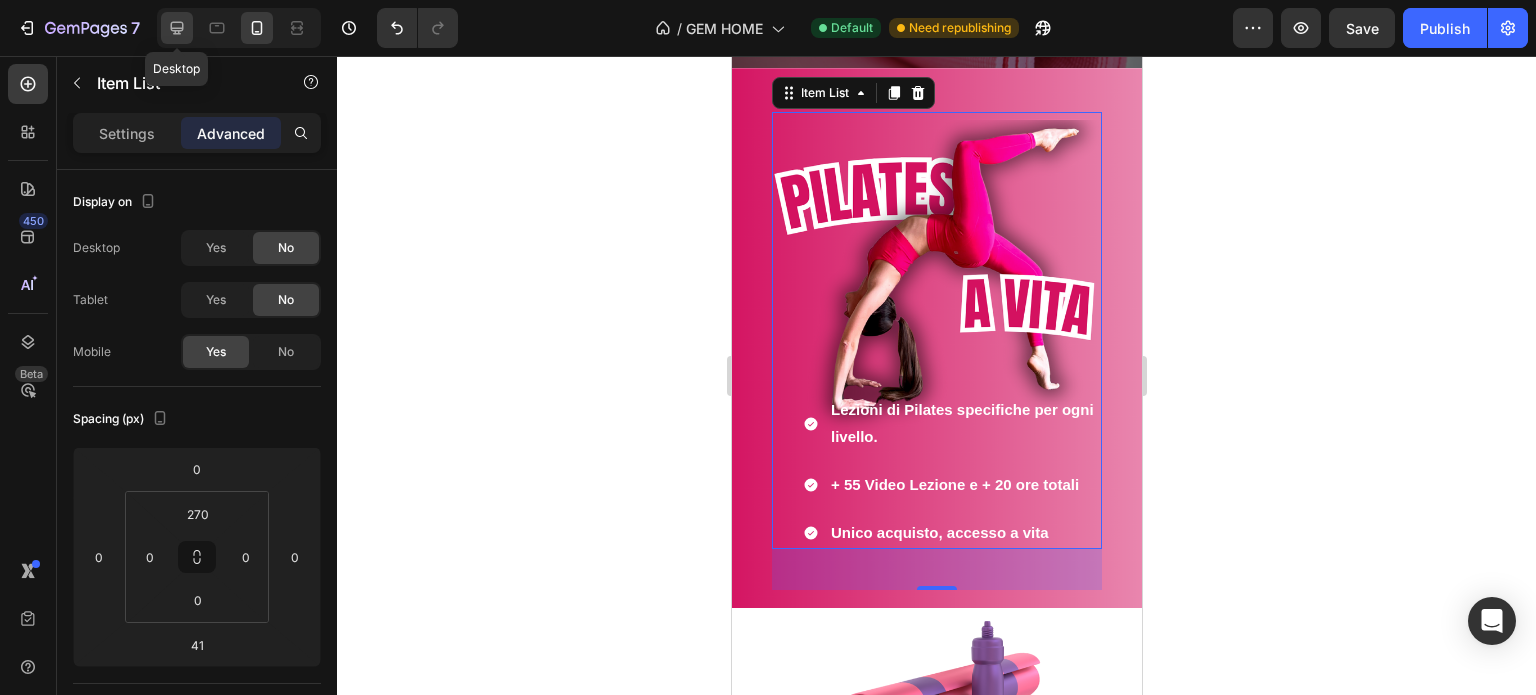 click 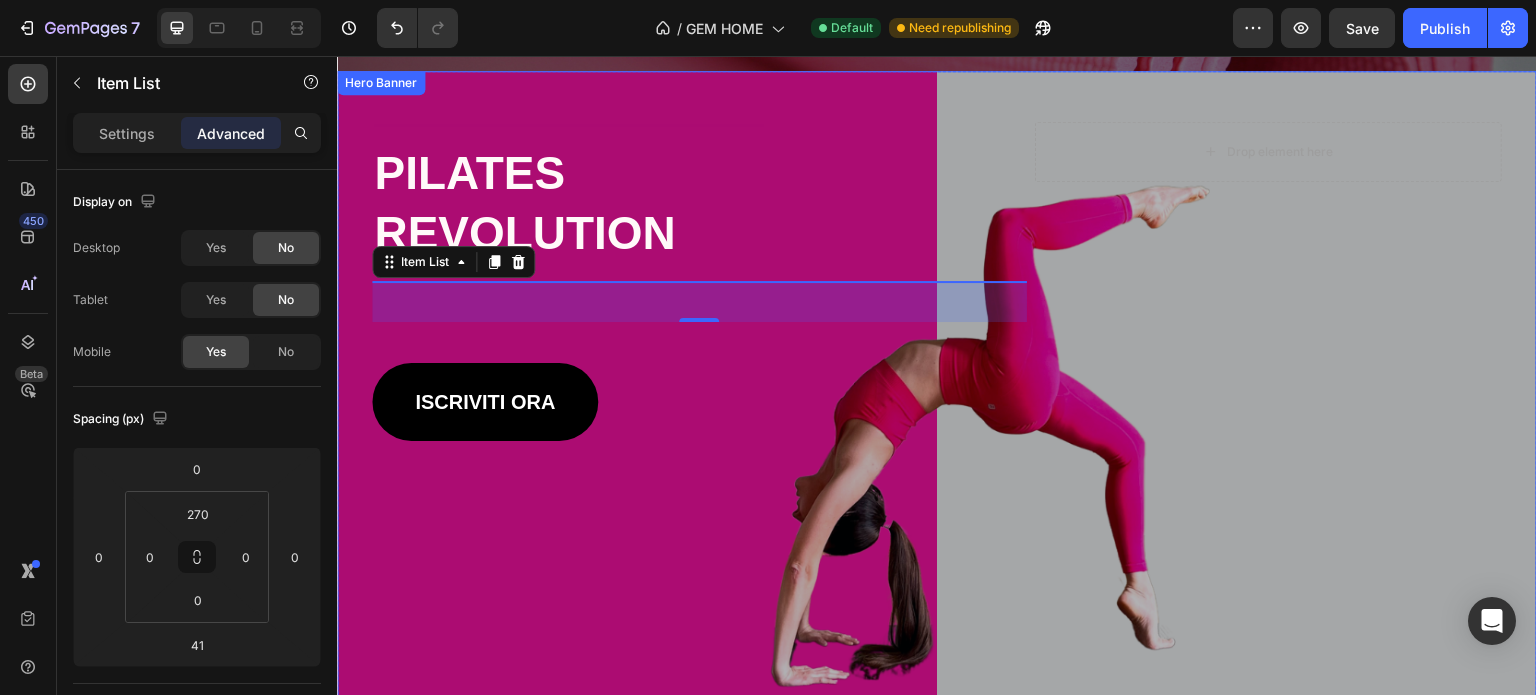 scroll, scrollTop: 87, scrollLeft: 0, axis: vertical 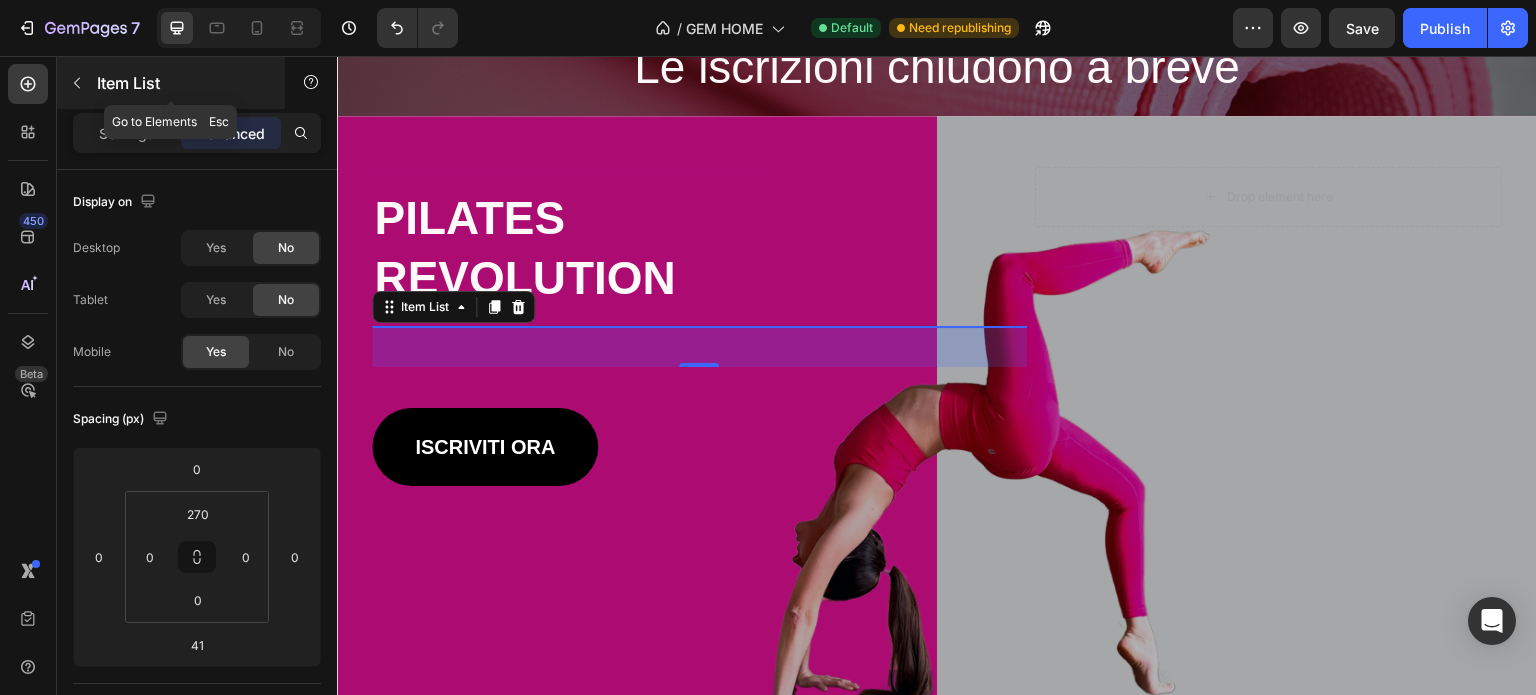 click 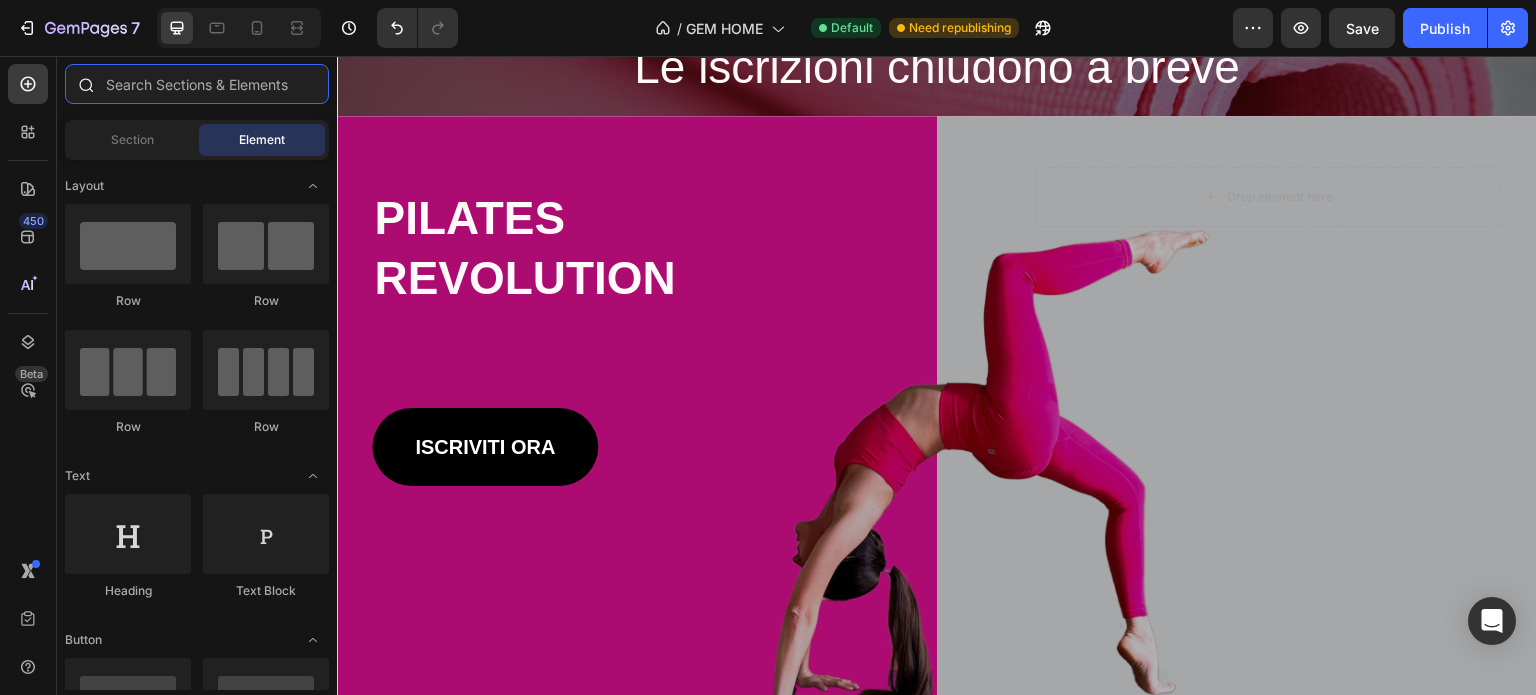 click at bounding box center (197, 84) 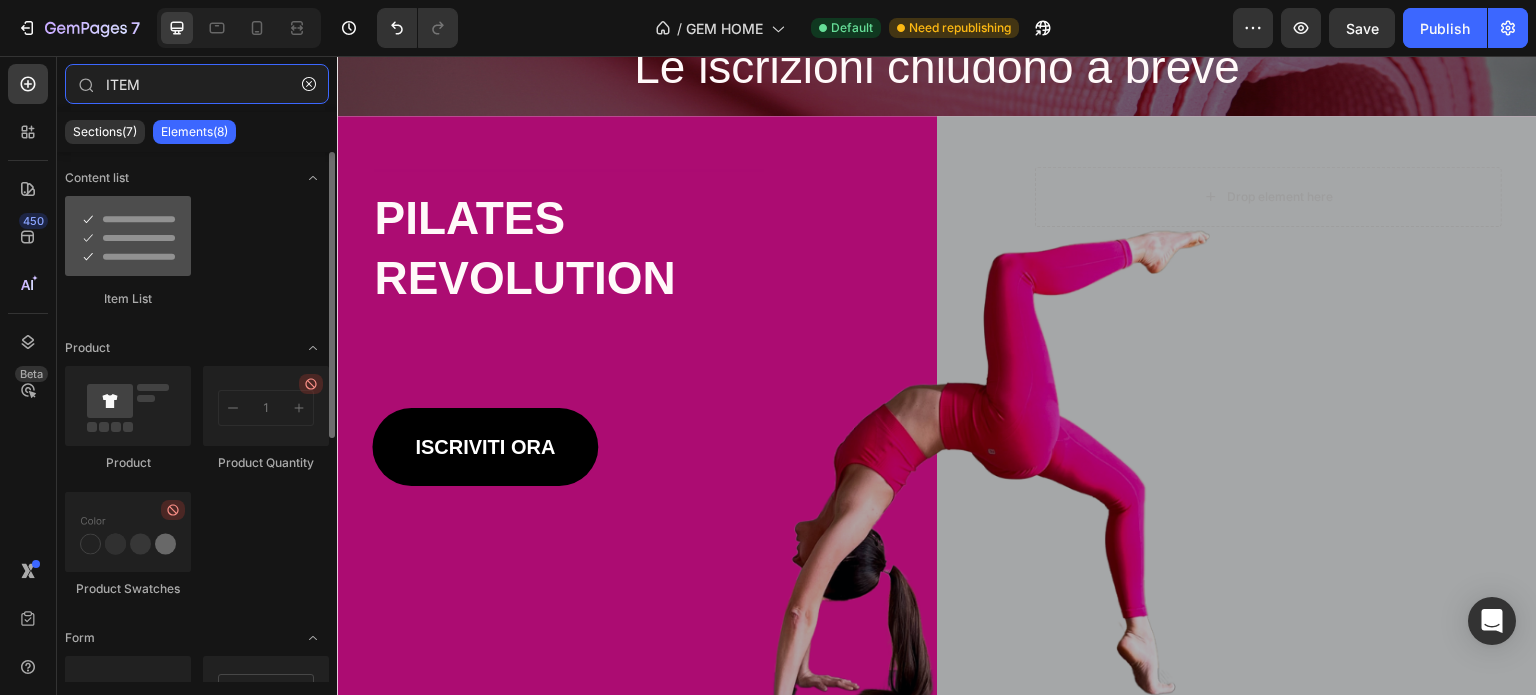 type on "ITEM" 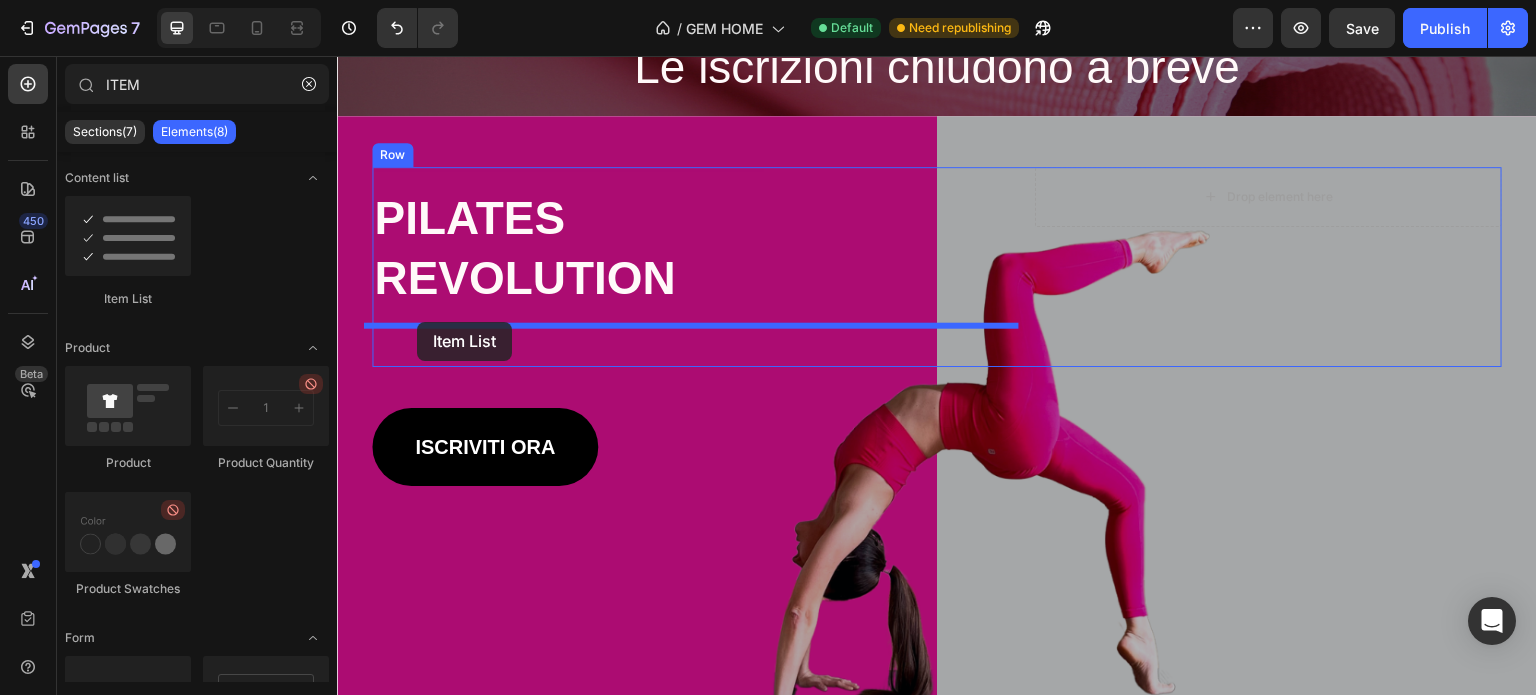 drag, startPoint x: 477, startPoint y: 292, endPoint x: 417, endPoint y: 322, distance: 67.08204 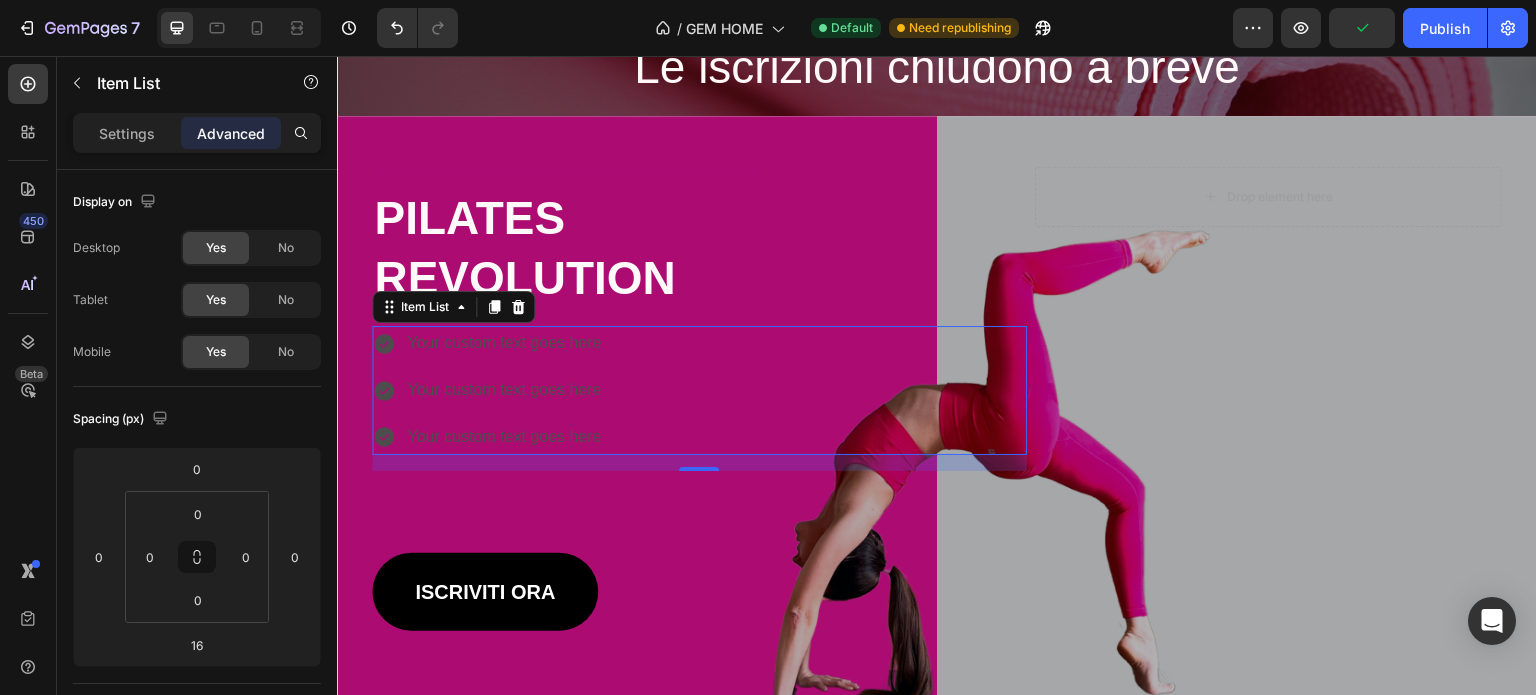 click on "Your custom text goes here" at bounding box center (504, 343) 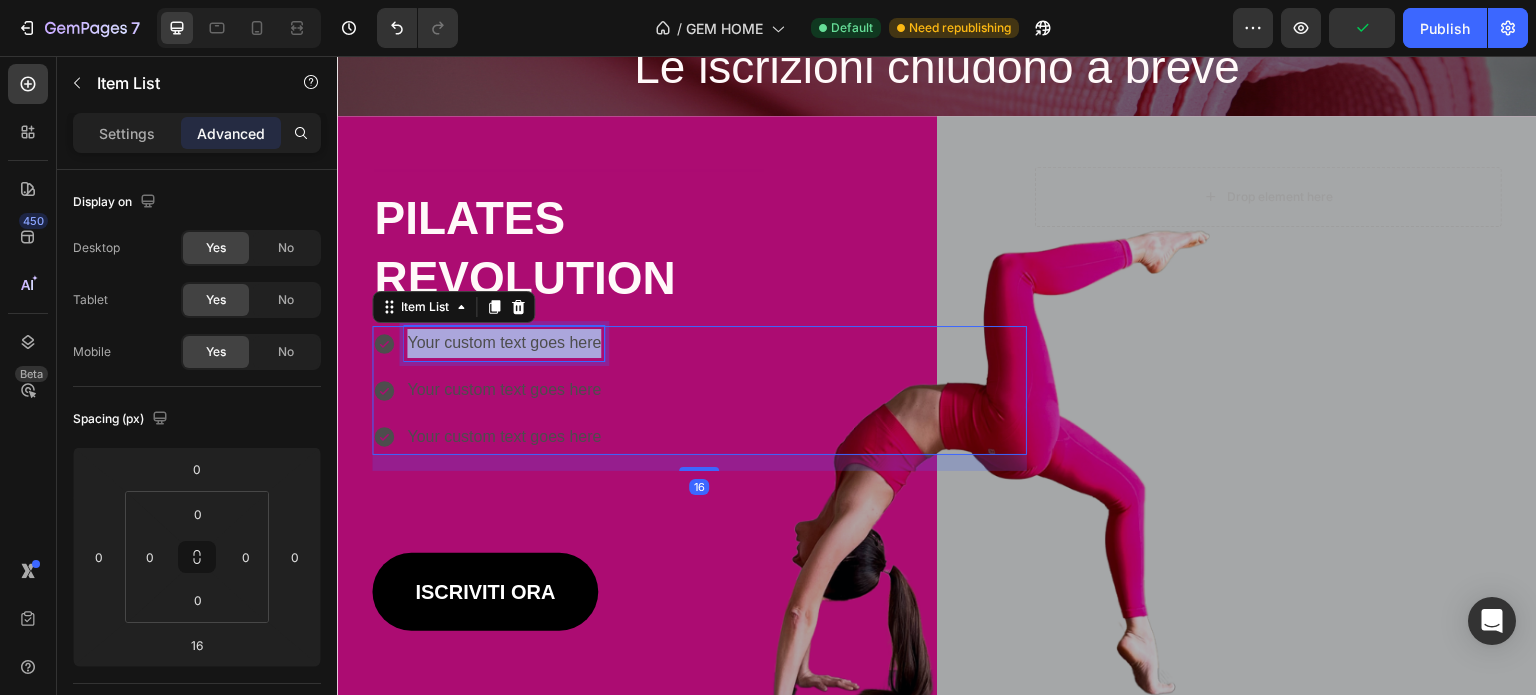 click on "Your custom text goes here" at bounding box center (504, 343) 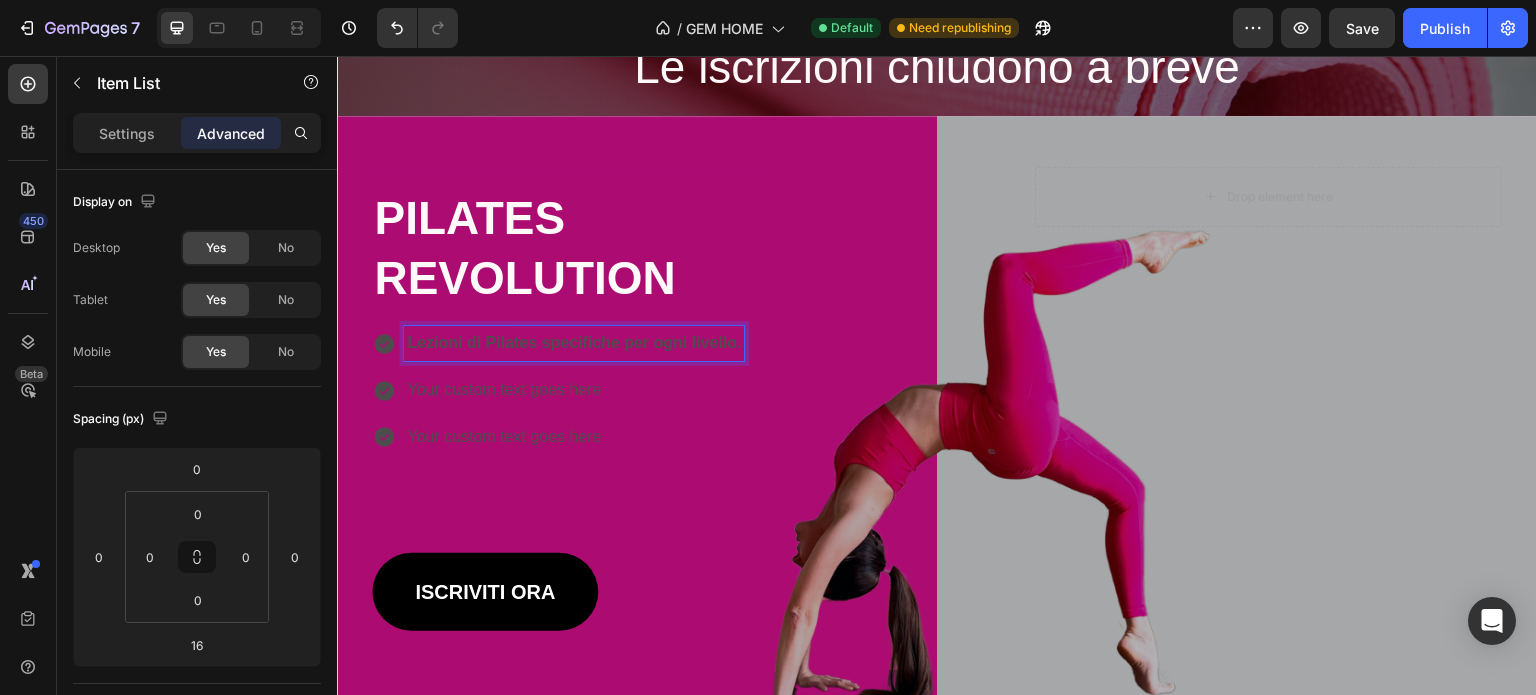 click on "Lezioni di Pilates specifiche per ogni livello." at bounding box center (574, 342) 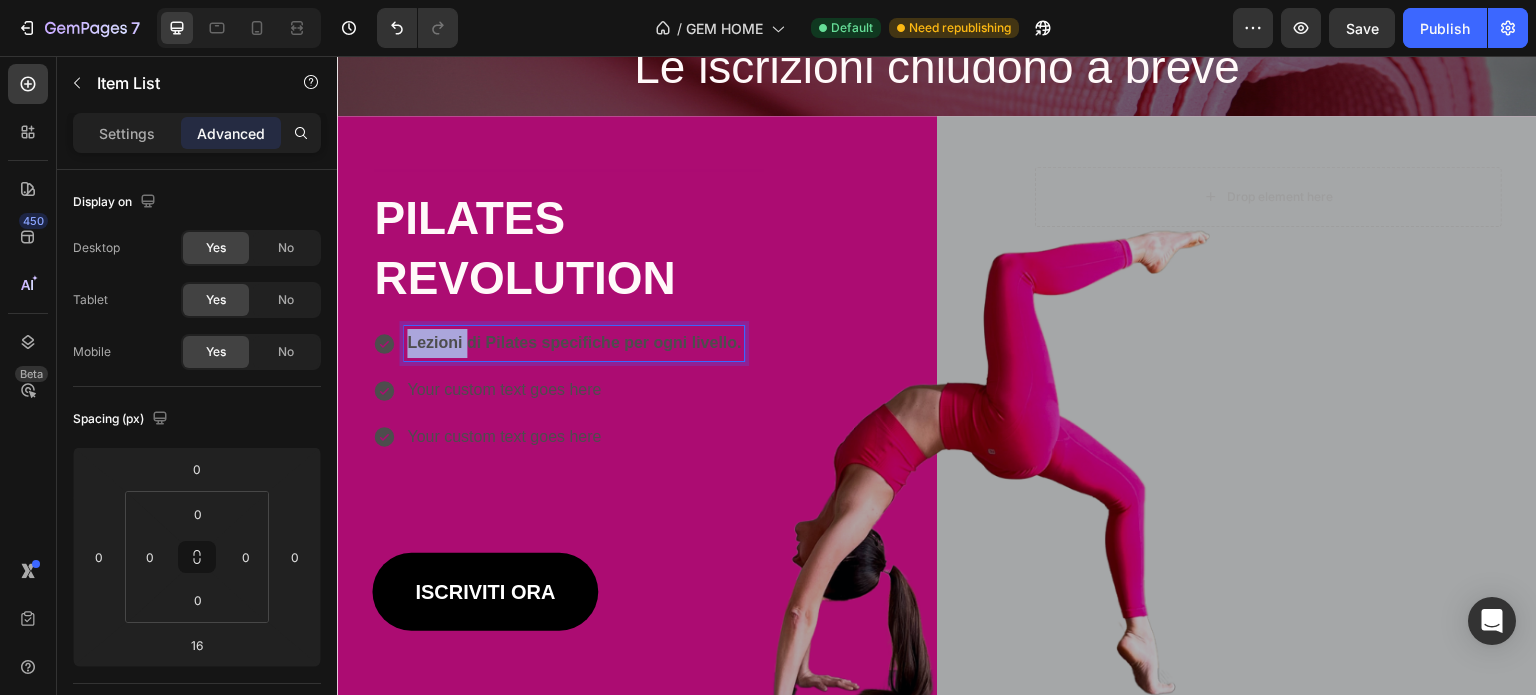 click on "Lezioni di Pilates specifiche per ogni livello." at bounding box center (574, 342) 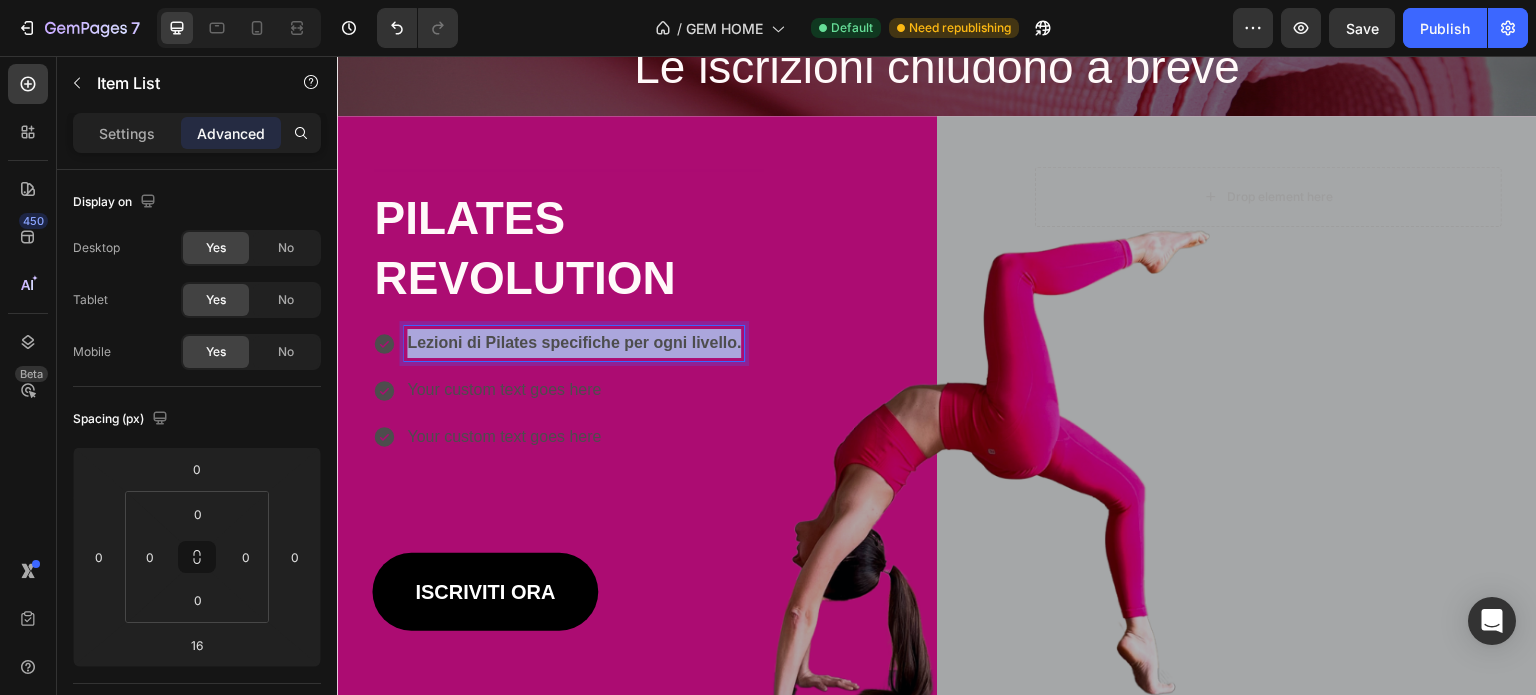 click on "Lezioni di Pilates specifiche per ogni livello." at bounding box center [574, 342] 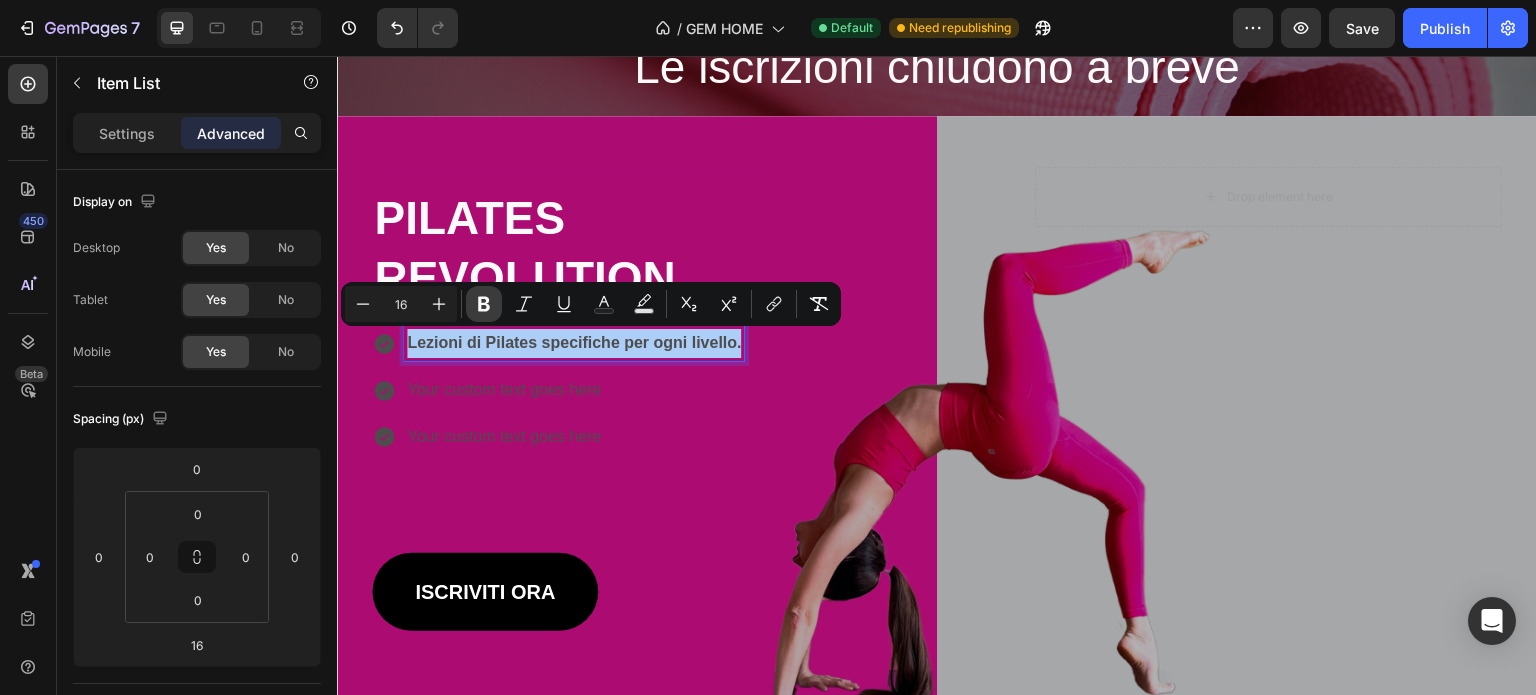 click 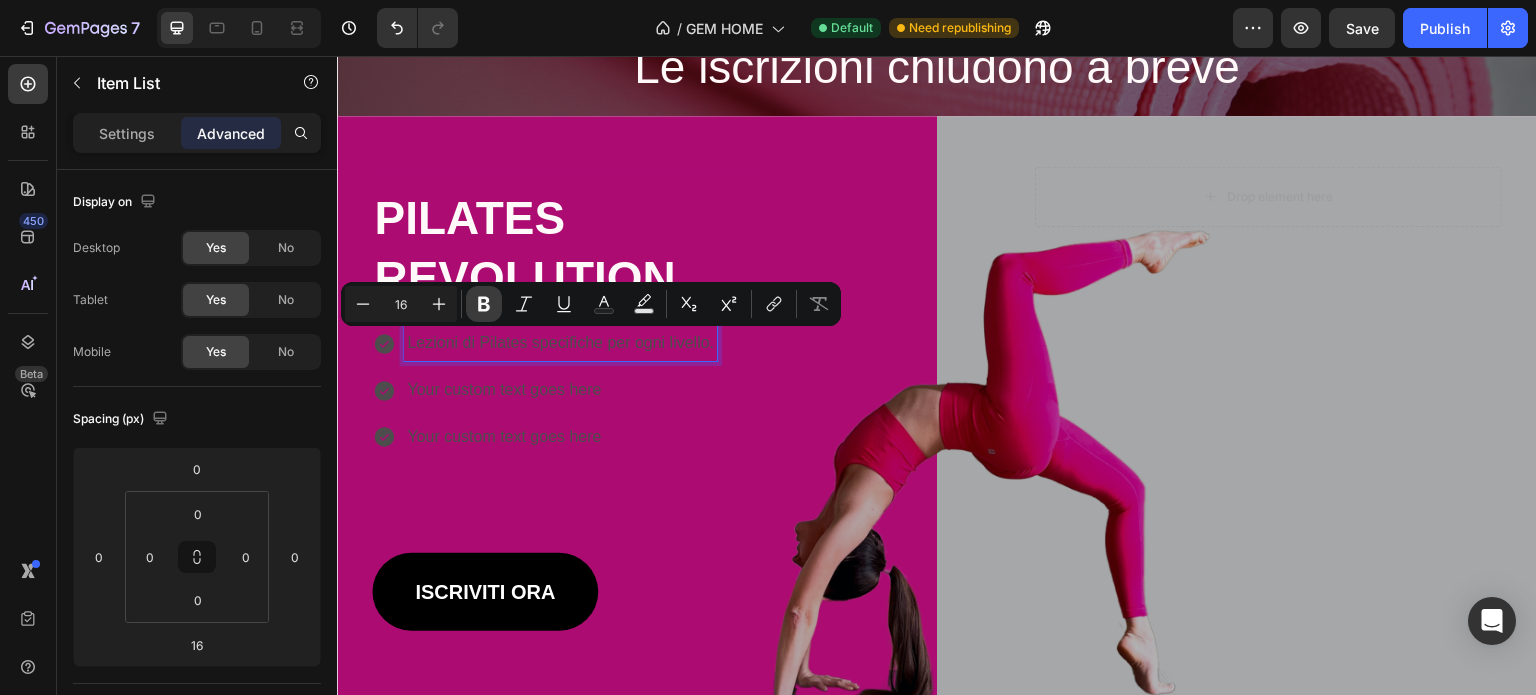 click 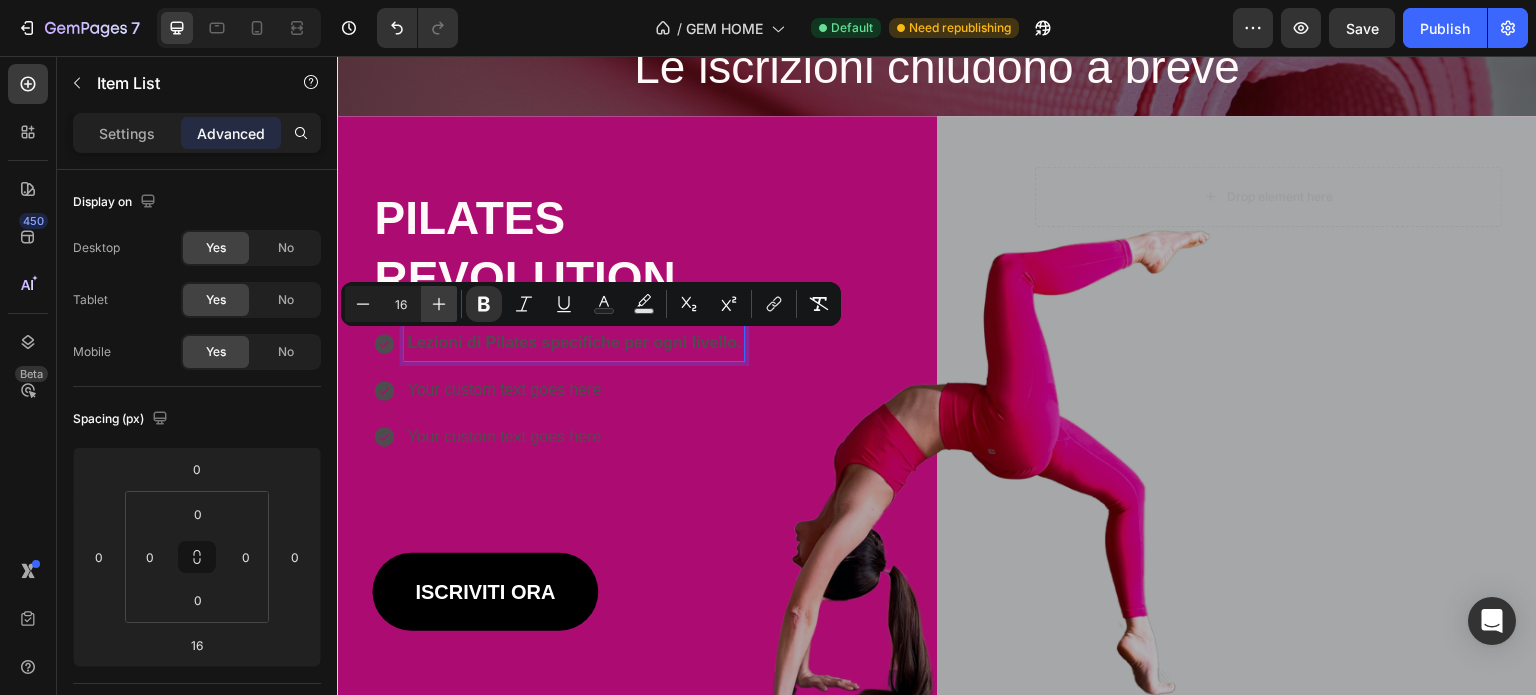 click 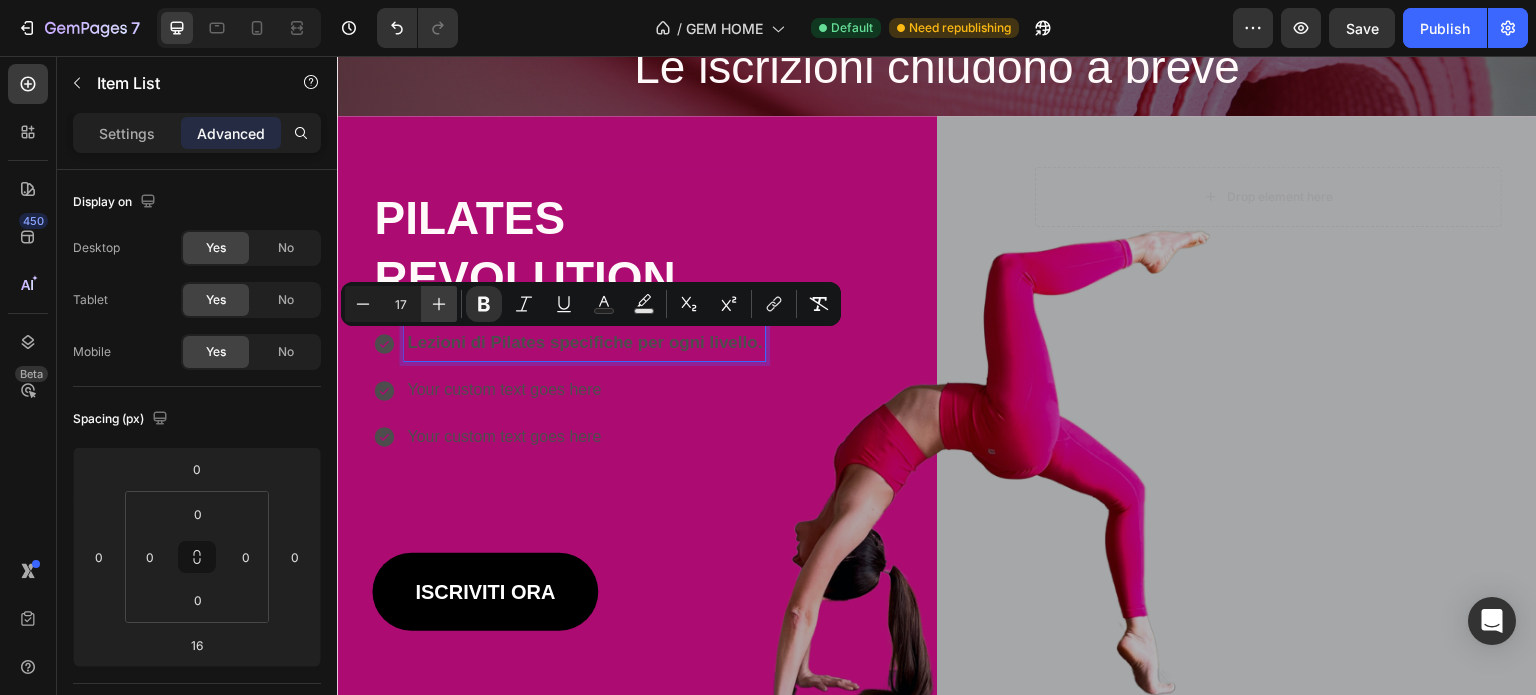 click 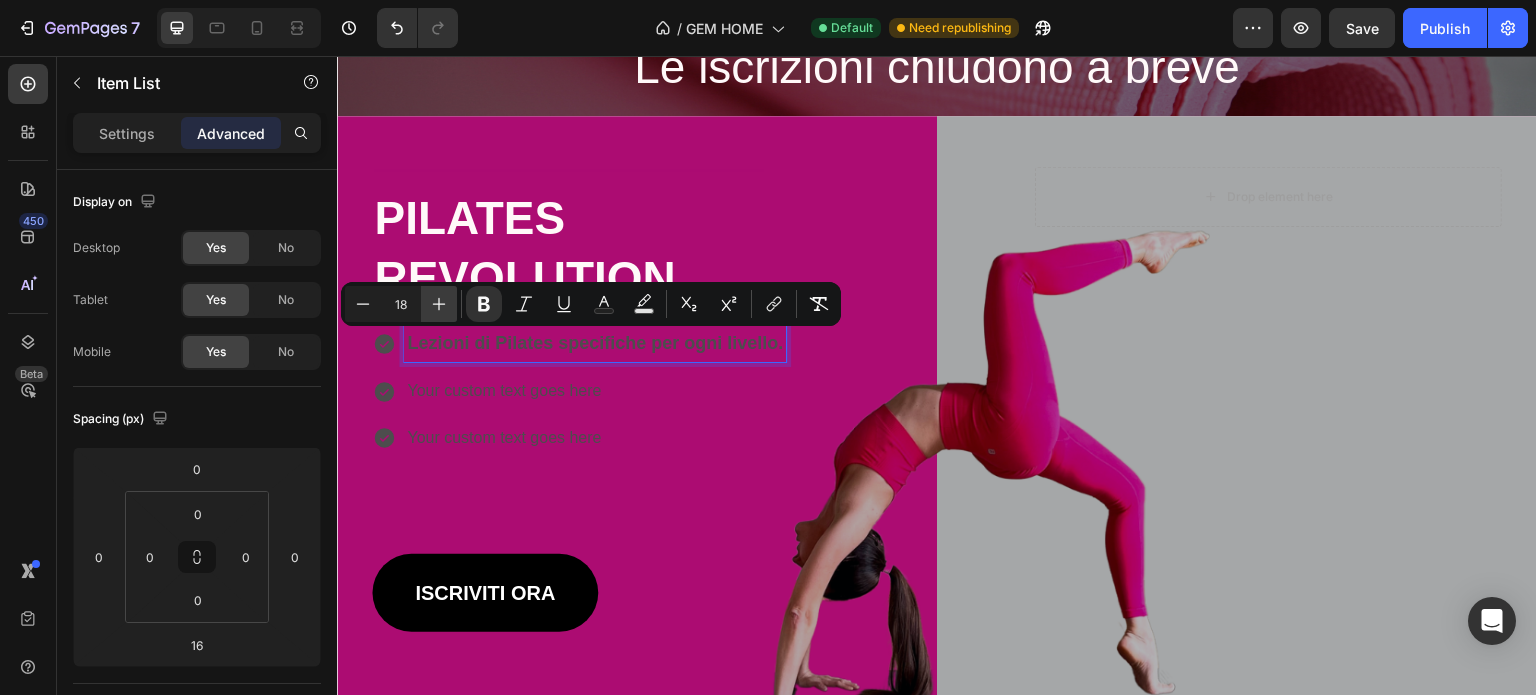 click 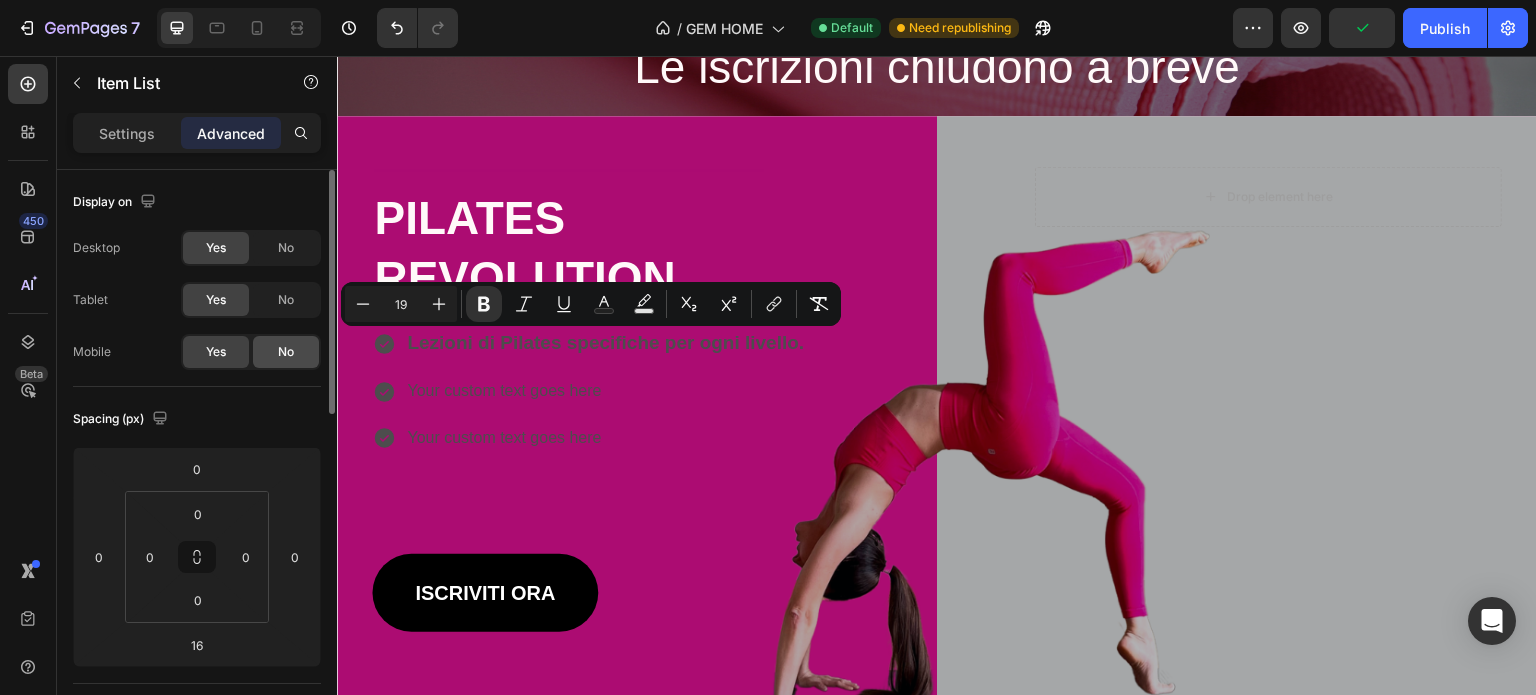 click on "No" 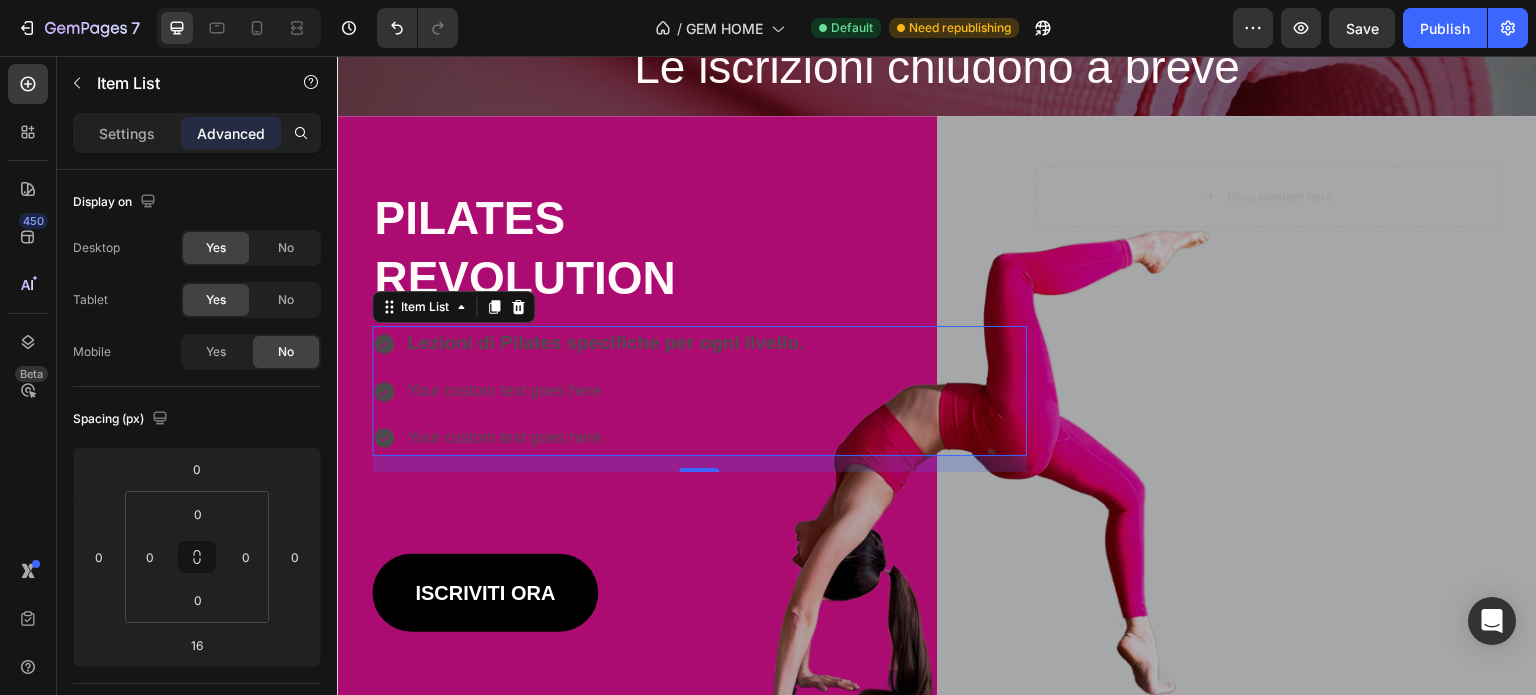 click on "Lezioni di Pilates specifiche per ogni livello." at bounding box center [605, 342] 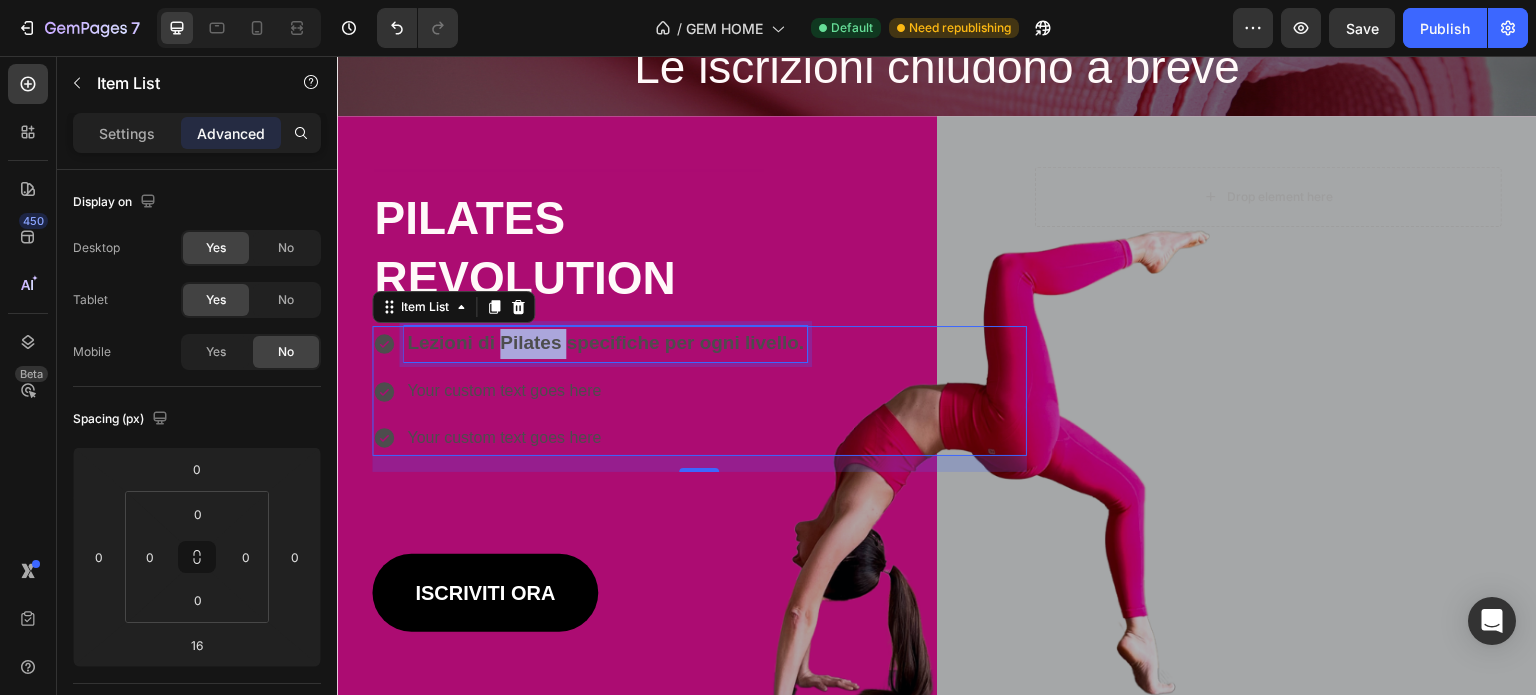 click on "Lezioni di Pilates specifiche per ogni livello." at bounding box center [605, 342] 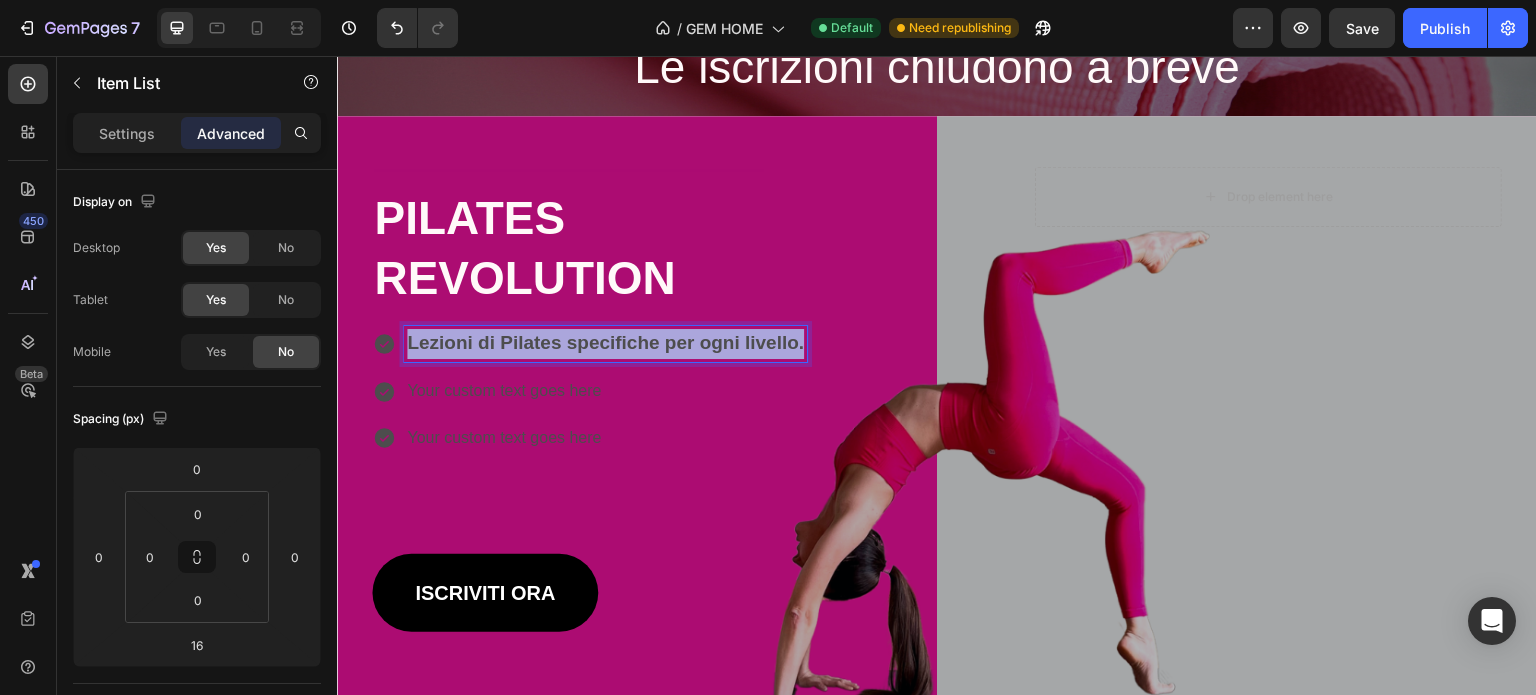 click on "Lezioni di Pilates specifiche per ogni livello." at bounding box center (605, 342) 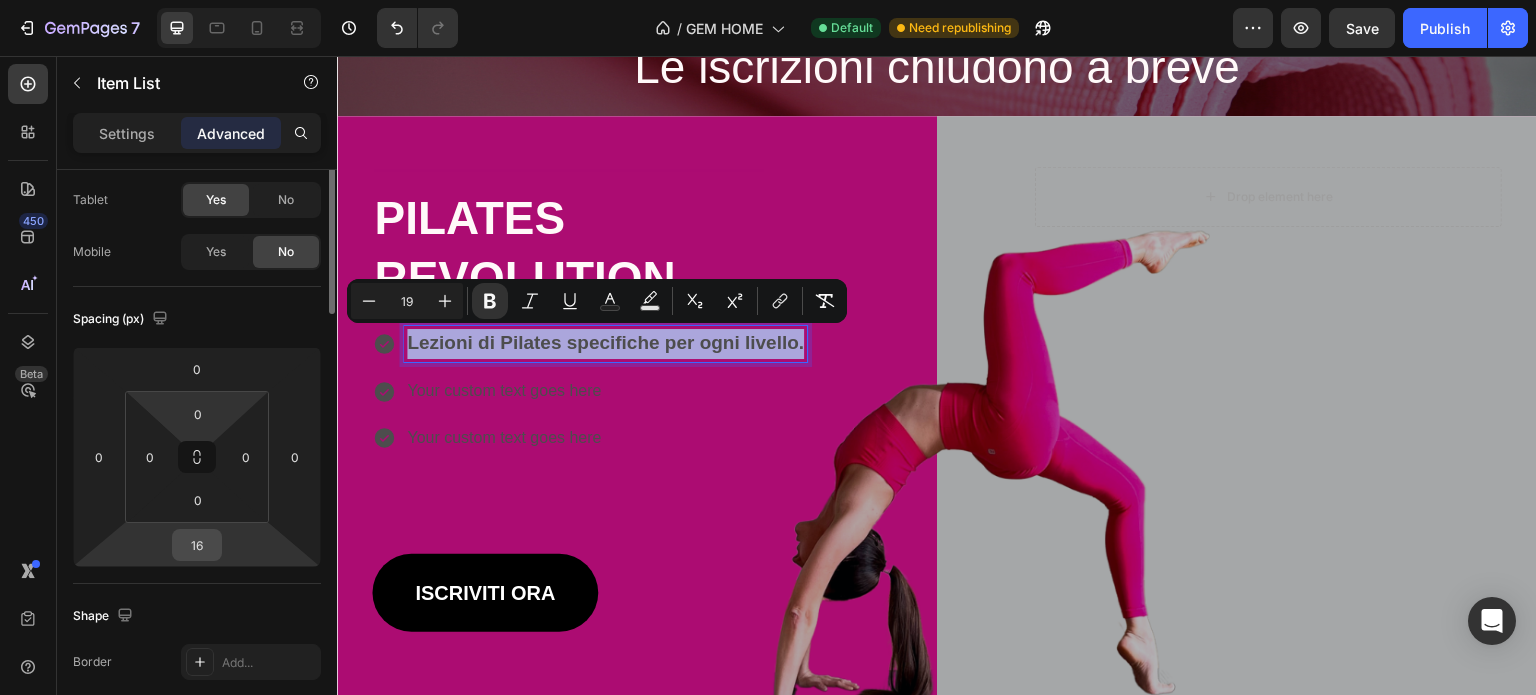 scroll, scrollTop: 0, scrollLeft: 0, axis: both 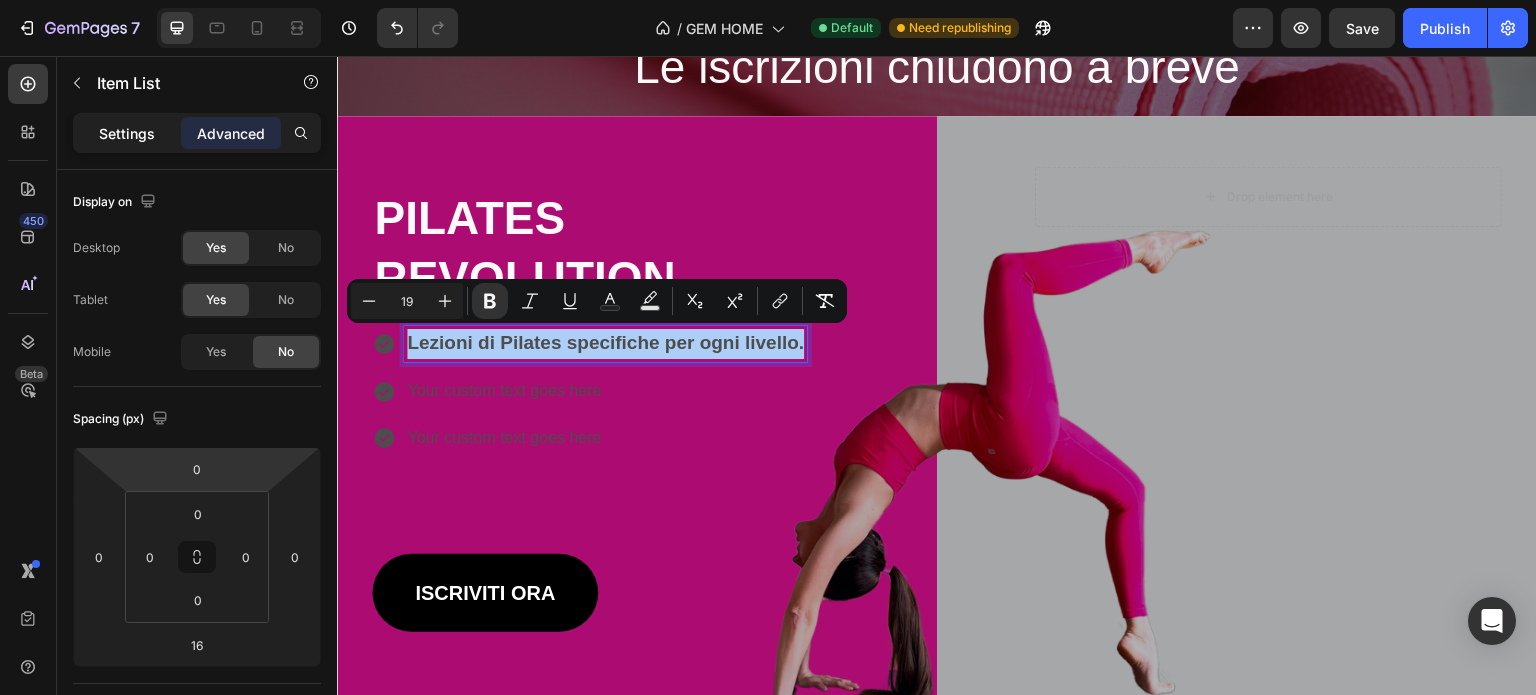 click on "Settings" at bounding box center (127, 133) 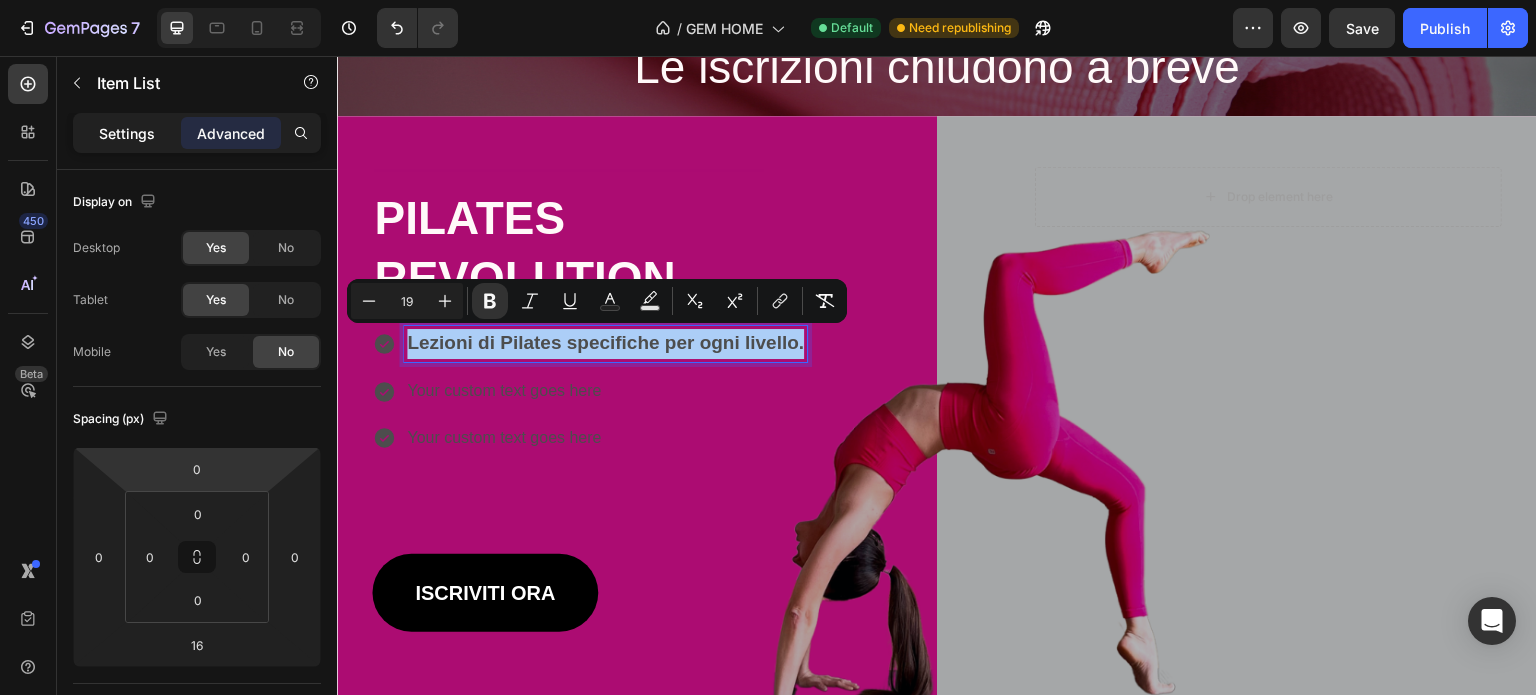 type on "8" 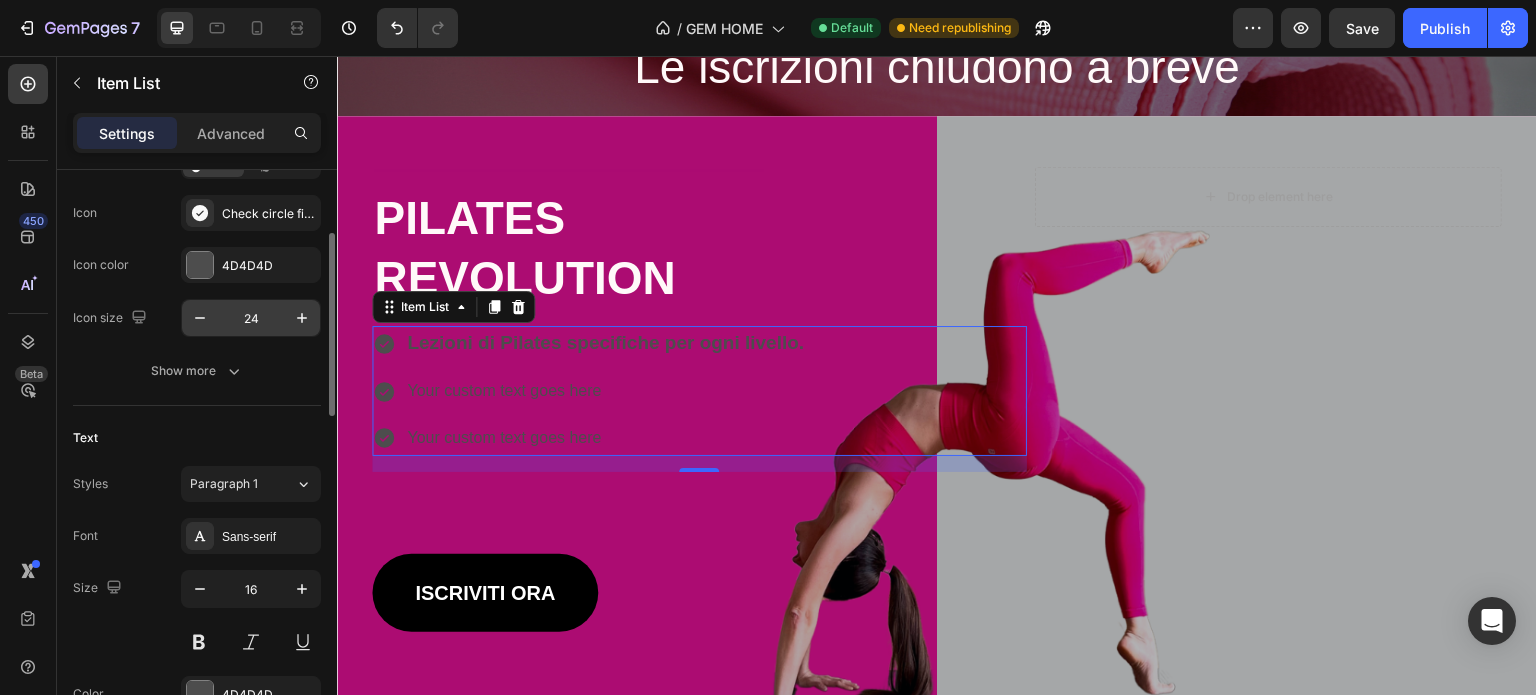 scroll, scrollTop: 100, scrollLeft: 0, axis: vertical 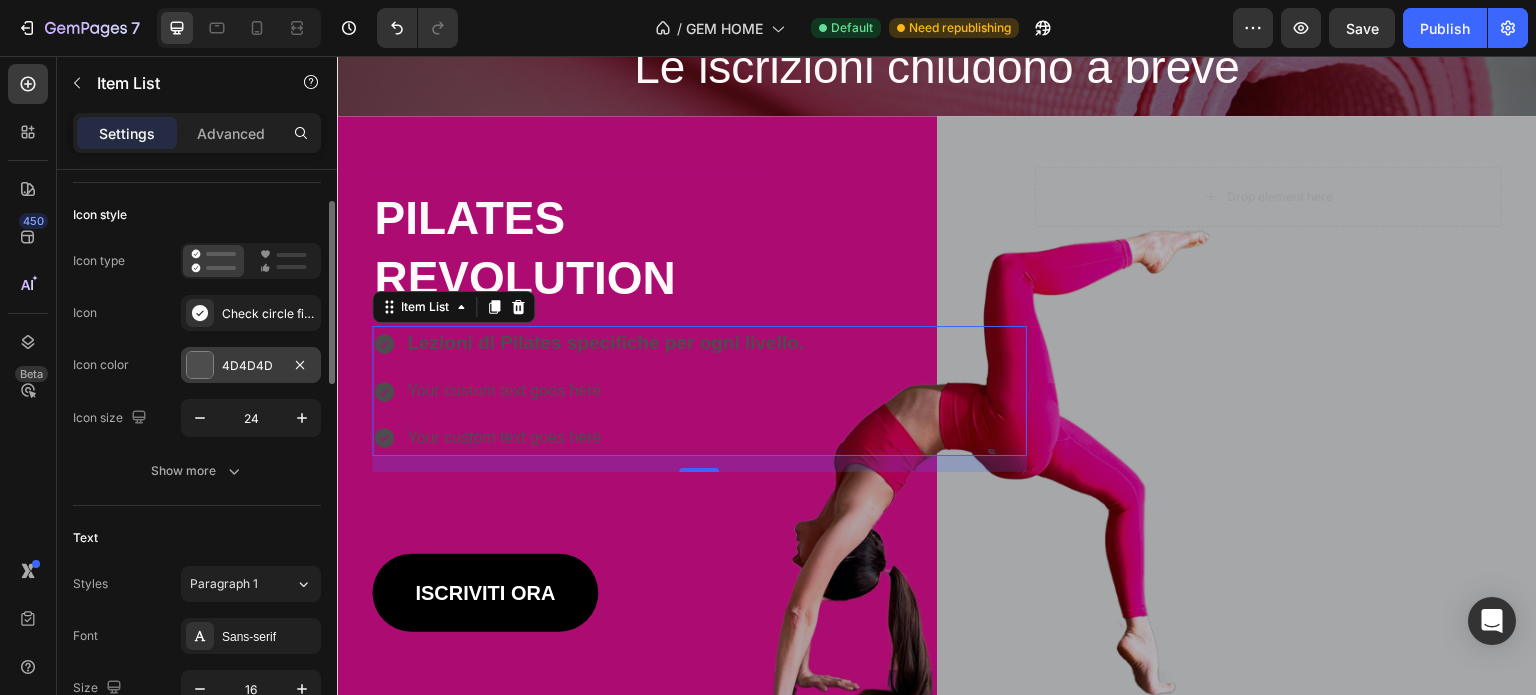 click on "4D4D4D" at bounding box center [251, 366] 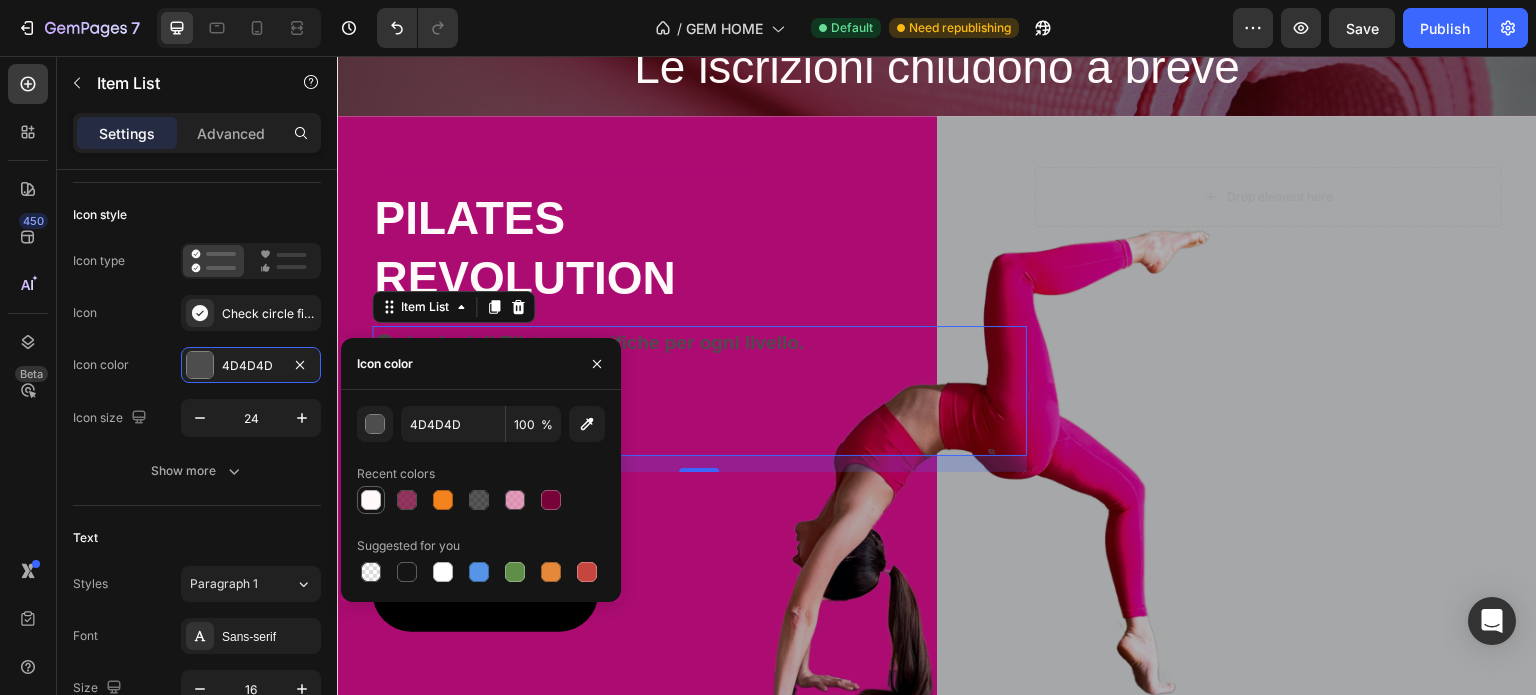 click at bounding box center [371, 500] 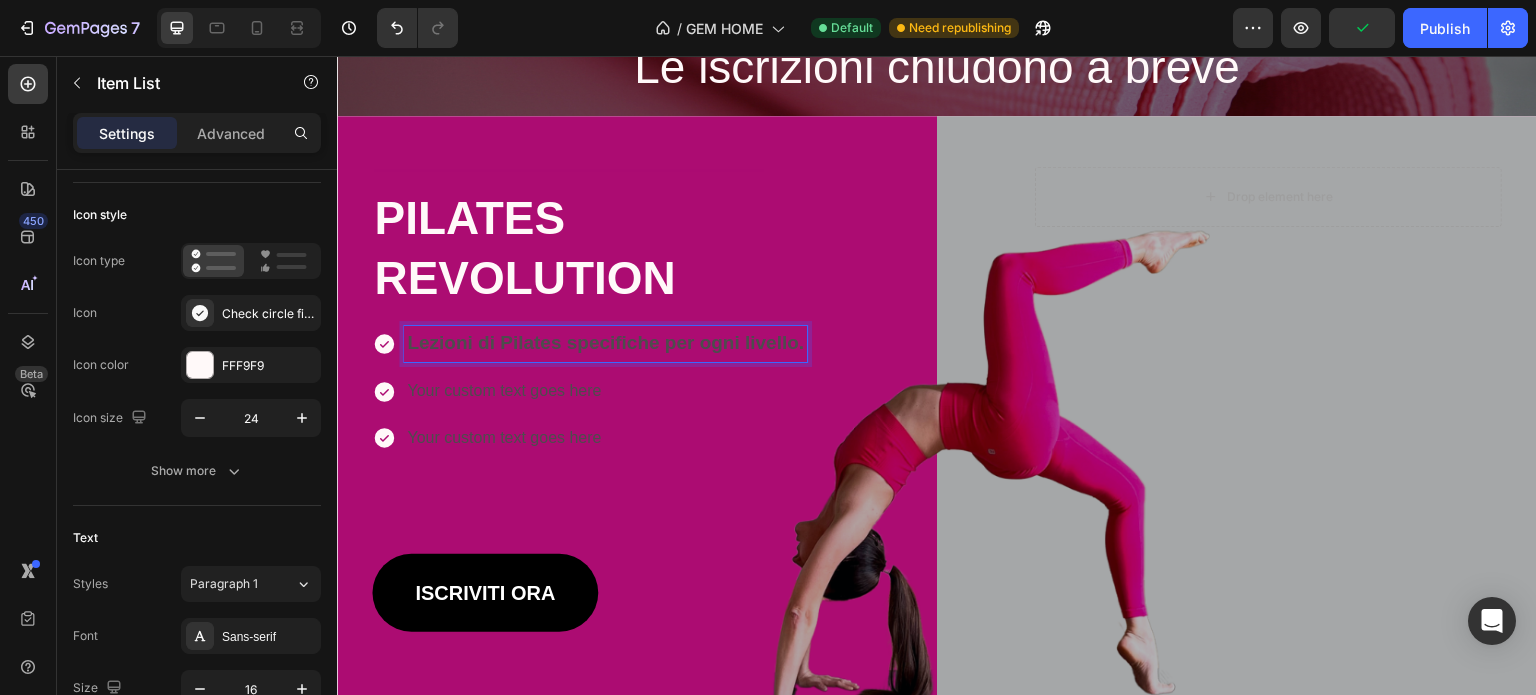 click on "Lezioni di Pilates specifiche per ogni livello." at bounding box center [605, 342] 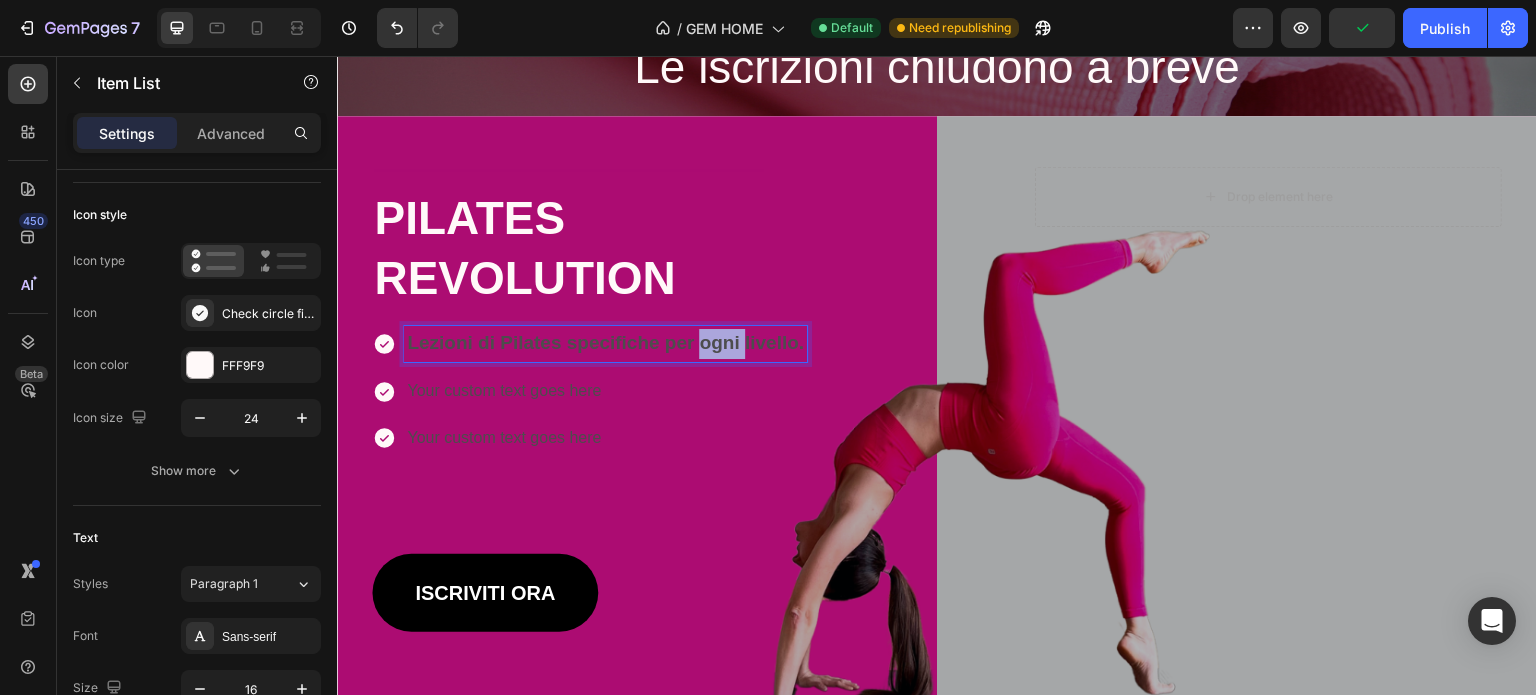 click on "Lezioni di Pilates specifiche per ogni livello." at bounding box center [605, 342] 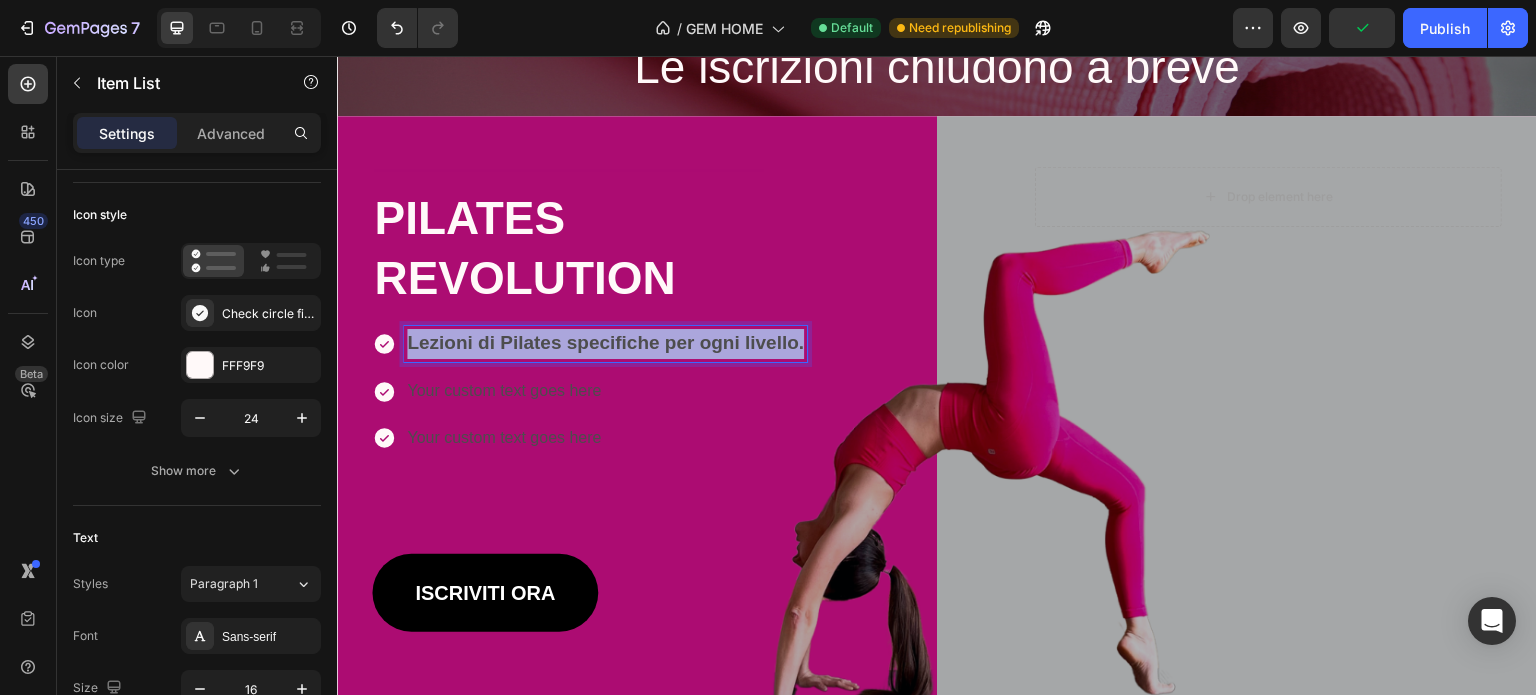 click on "Lezioni di Pilates specifiche per ogni livello." at bounding box center (605, 342) 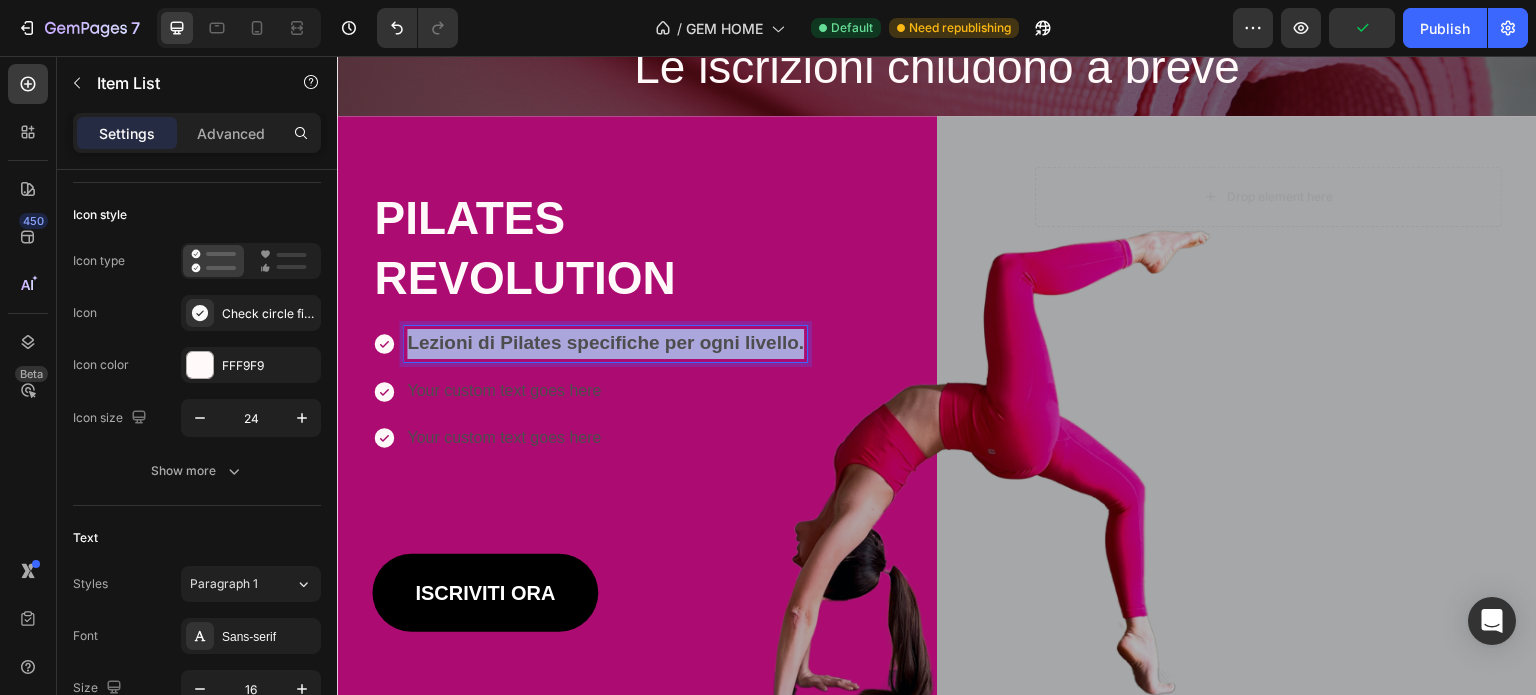 click on "Lezioni di Pilates specifiche per ogni livello." at bounding box center [605, 342] 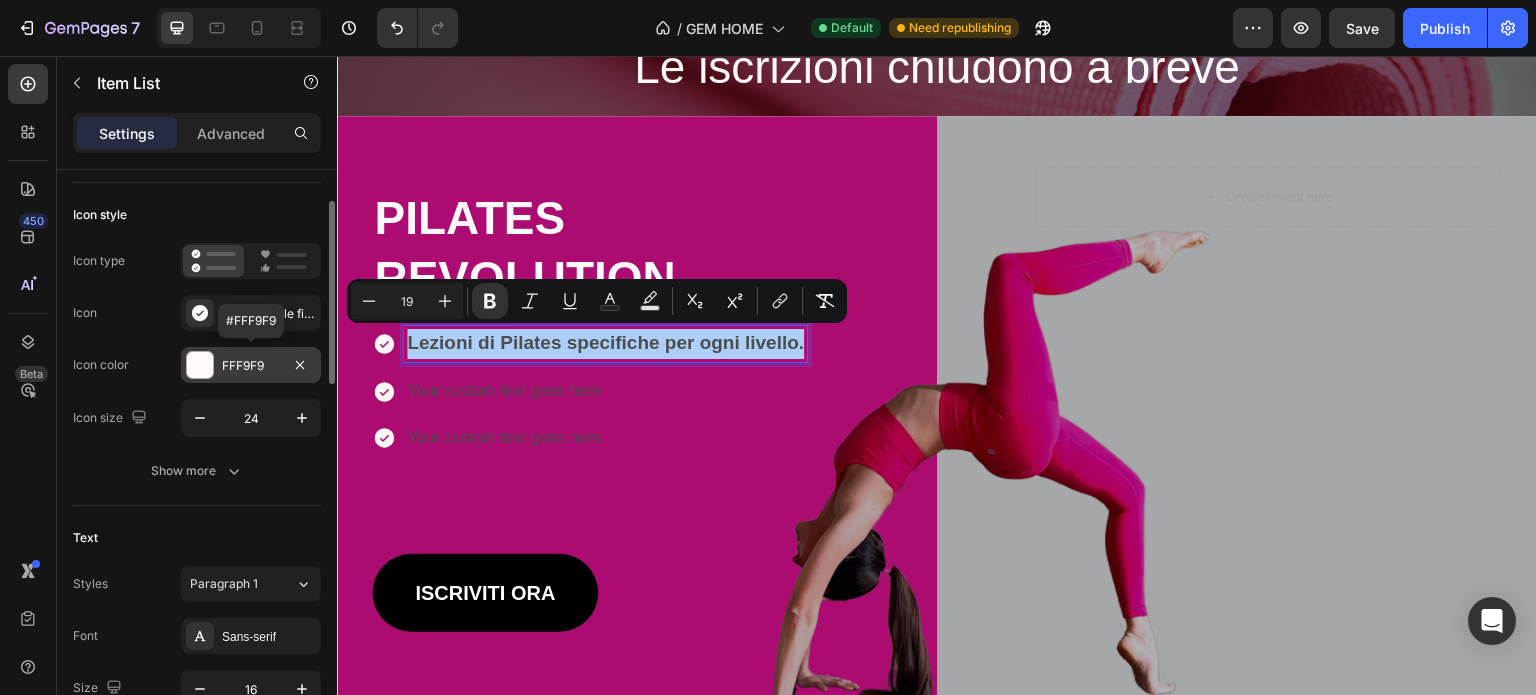click at bounding box center (200, 365) 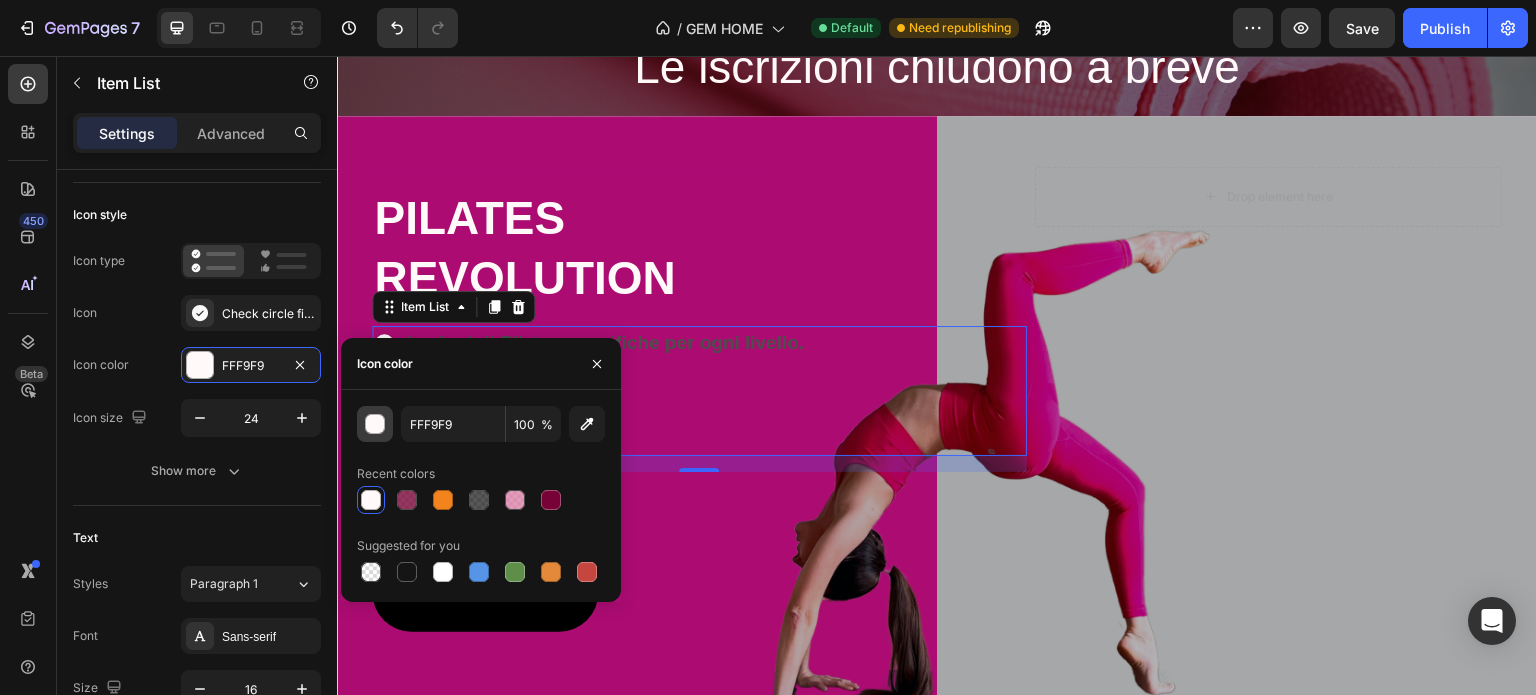 click at bounding box center (375, 424) 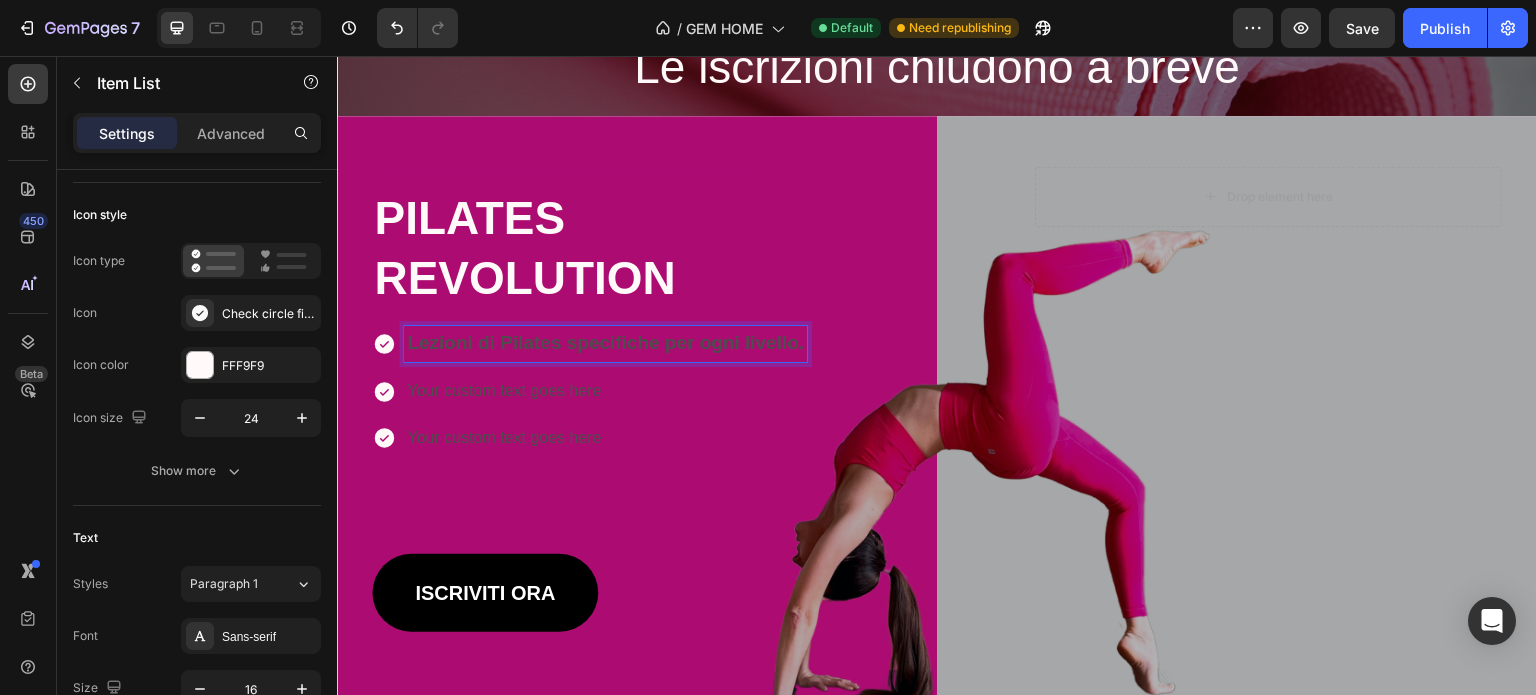 click on "Lezioni di Pilates specifiche per ogni livello." at bounding box center (605, 342) 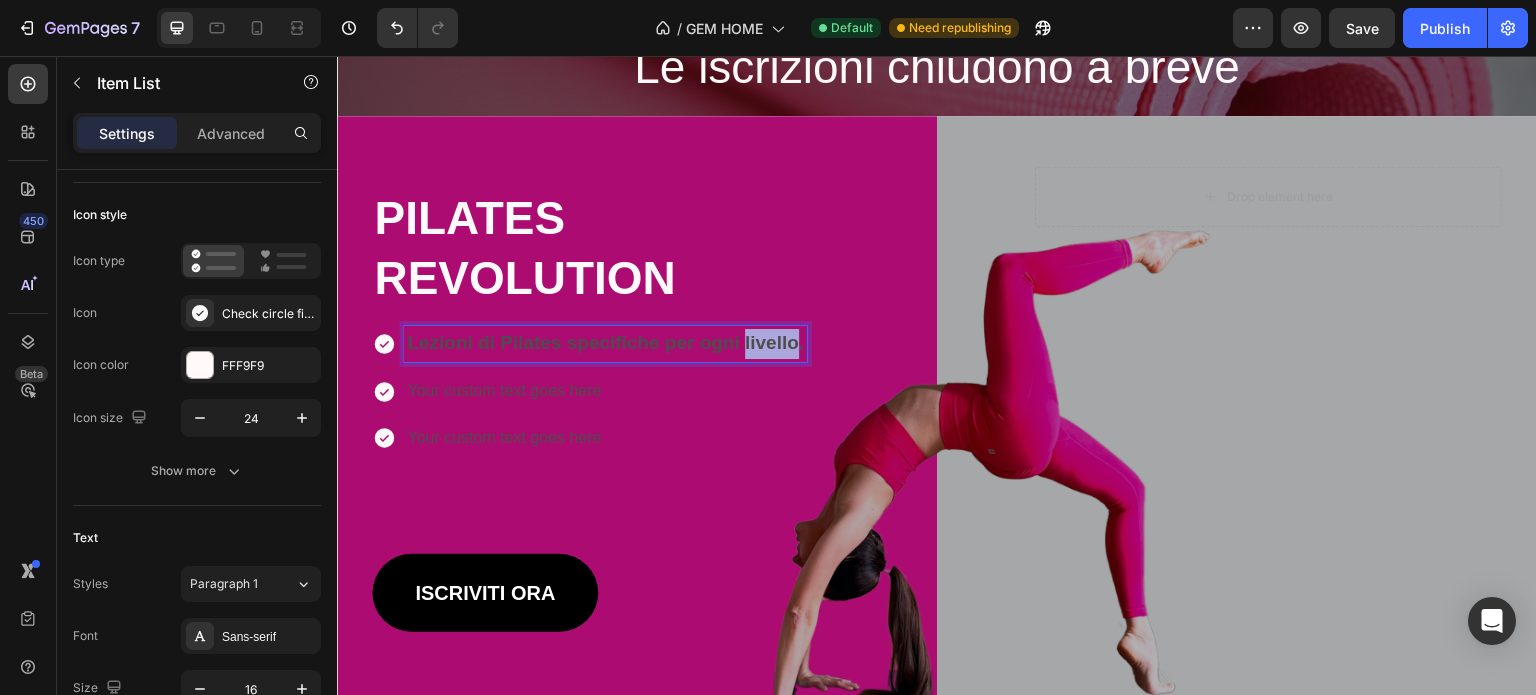 click on "Lezioni di Pilates specifiche per ogni livello." at bounding box center [605, 342] 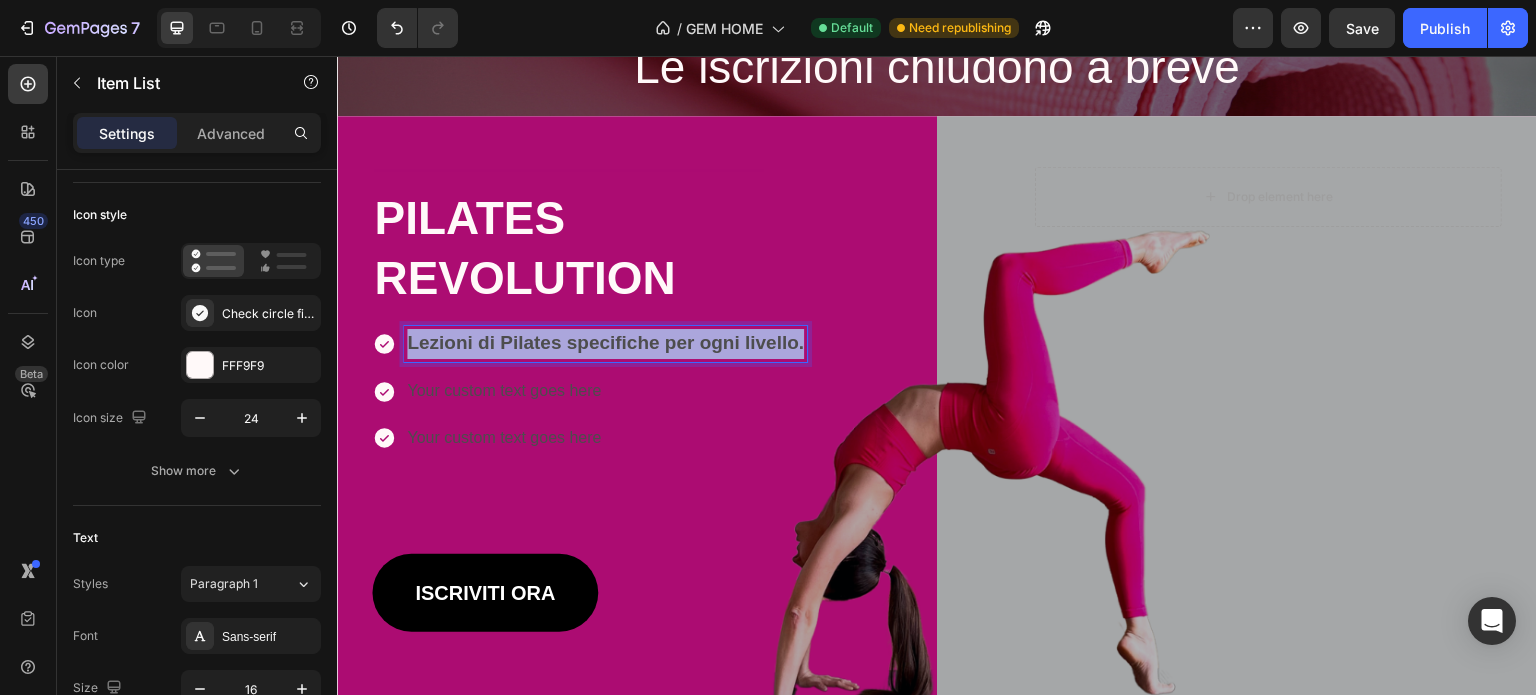 click on "Lezioni di Pilates specifiche per ogni livello." at bounding box center (605, 342) 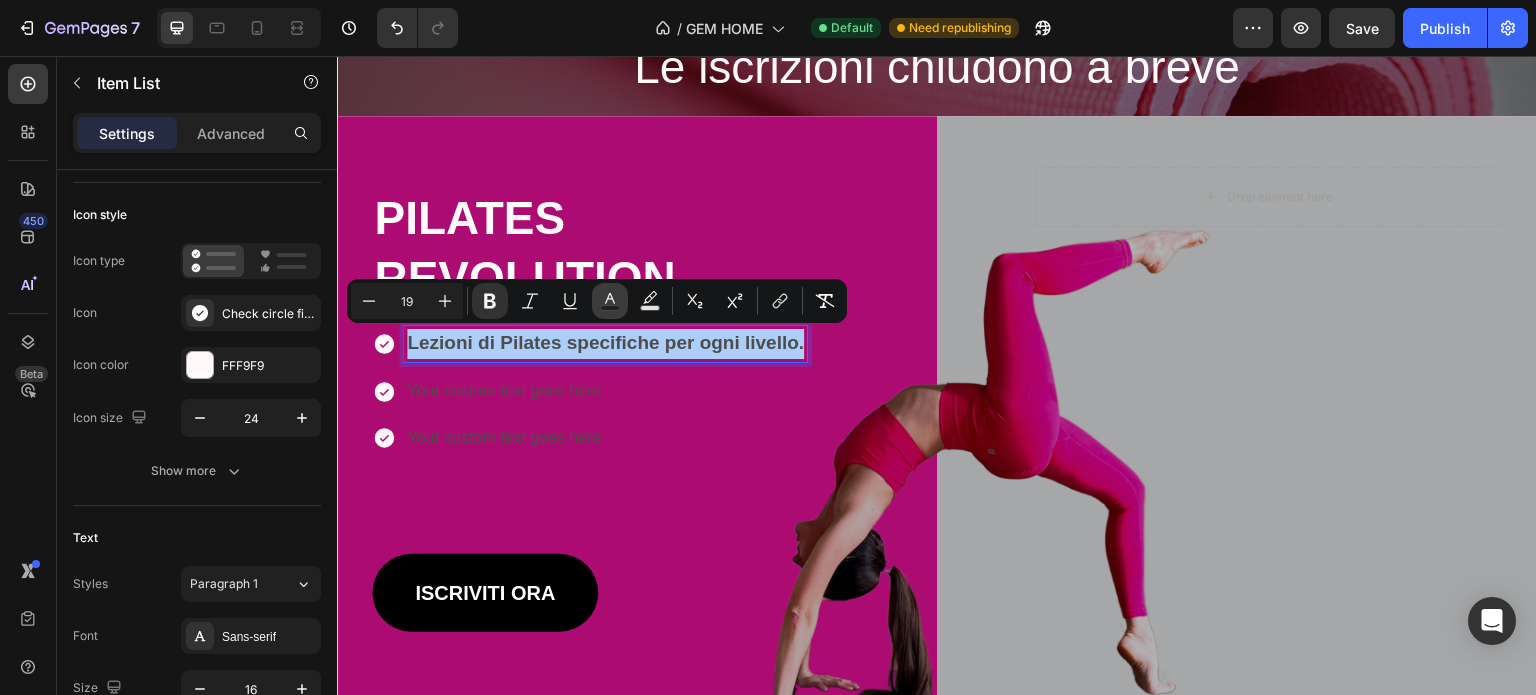 click 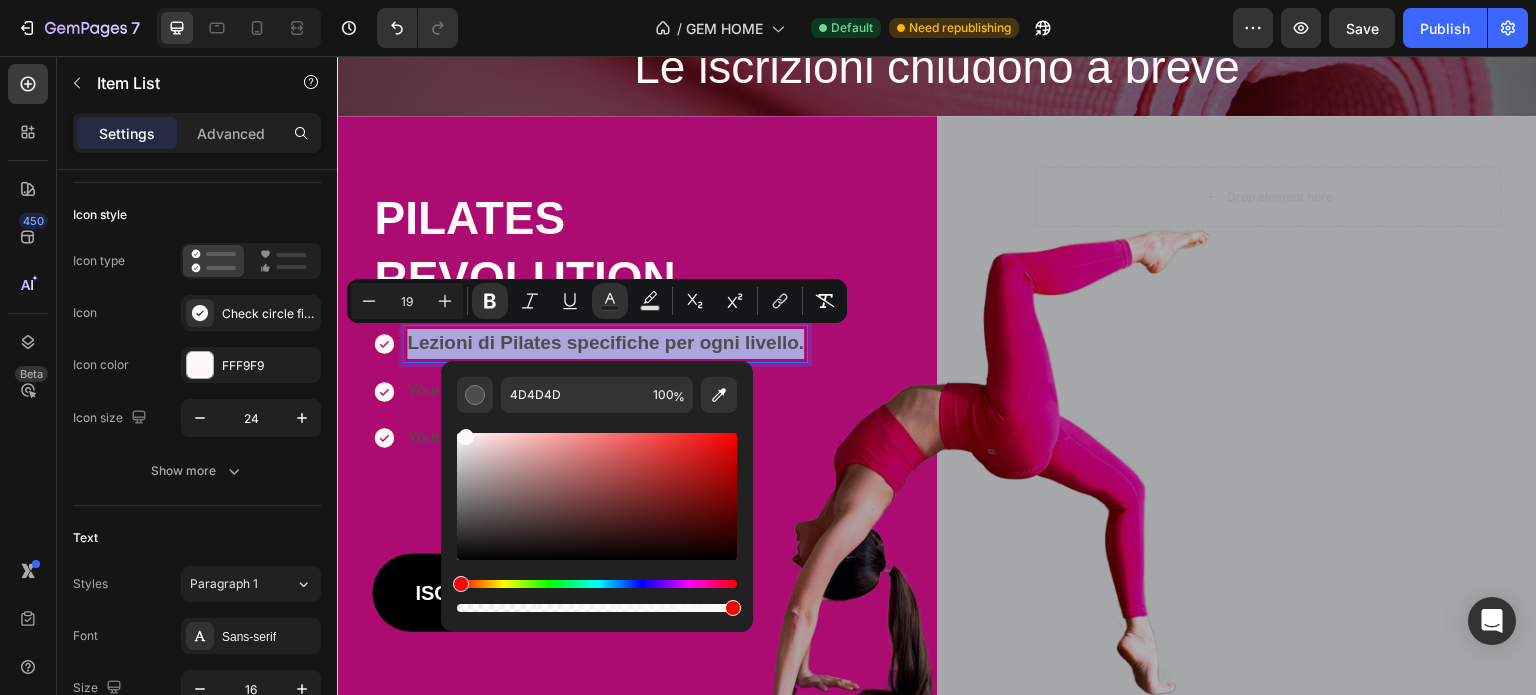 type on "FFF9F9" 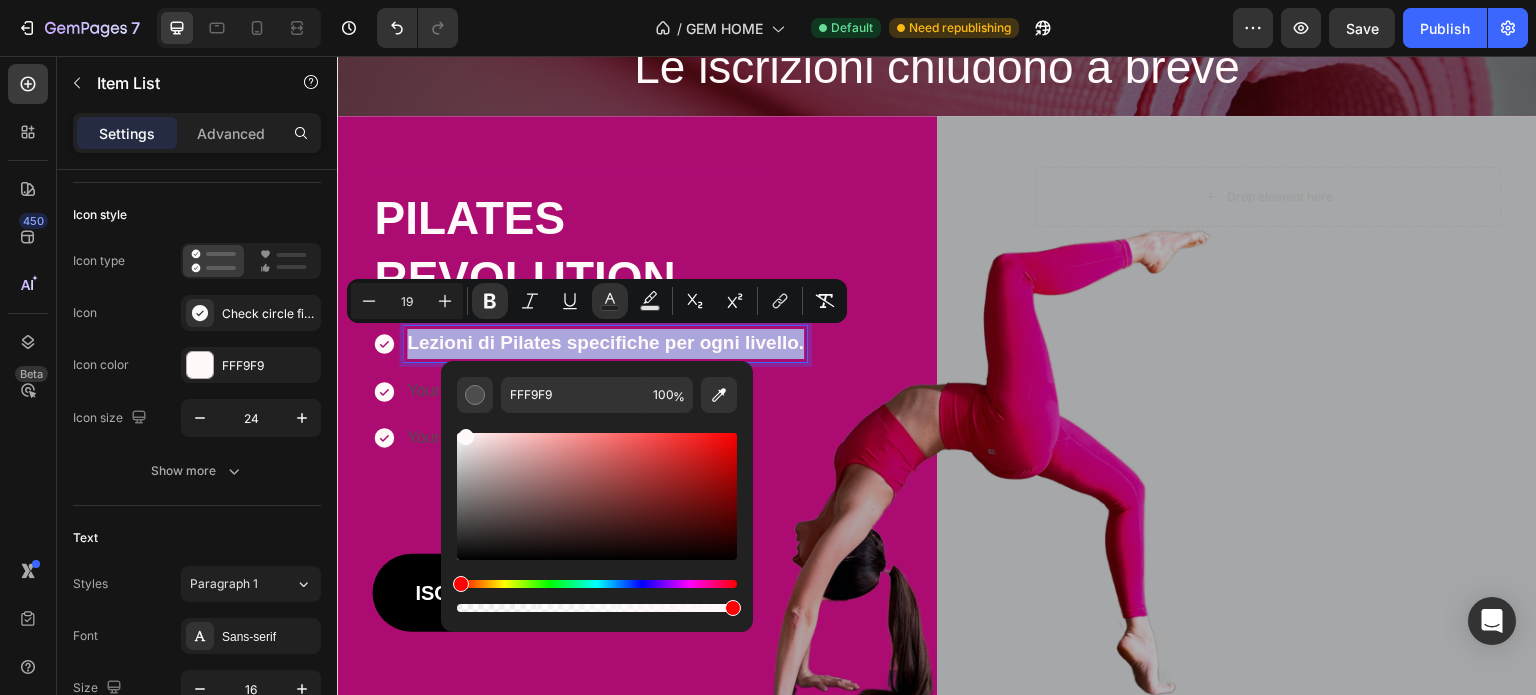 drag, startPoint x: 461, startPoint y: 521, endPoint x: 463, endPoint y: 420, distance: 101.0198 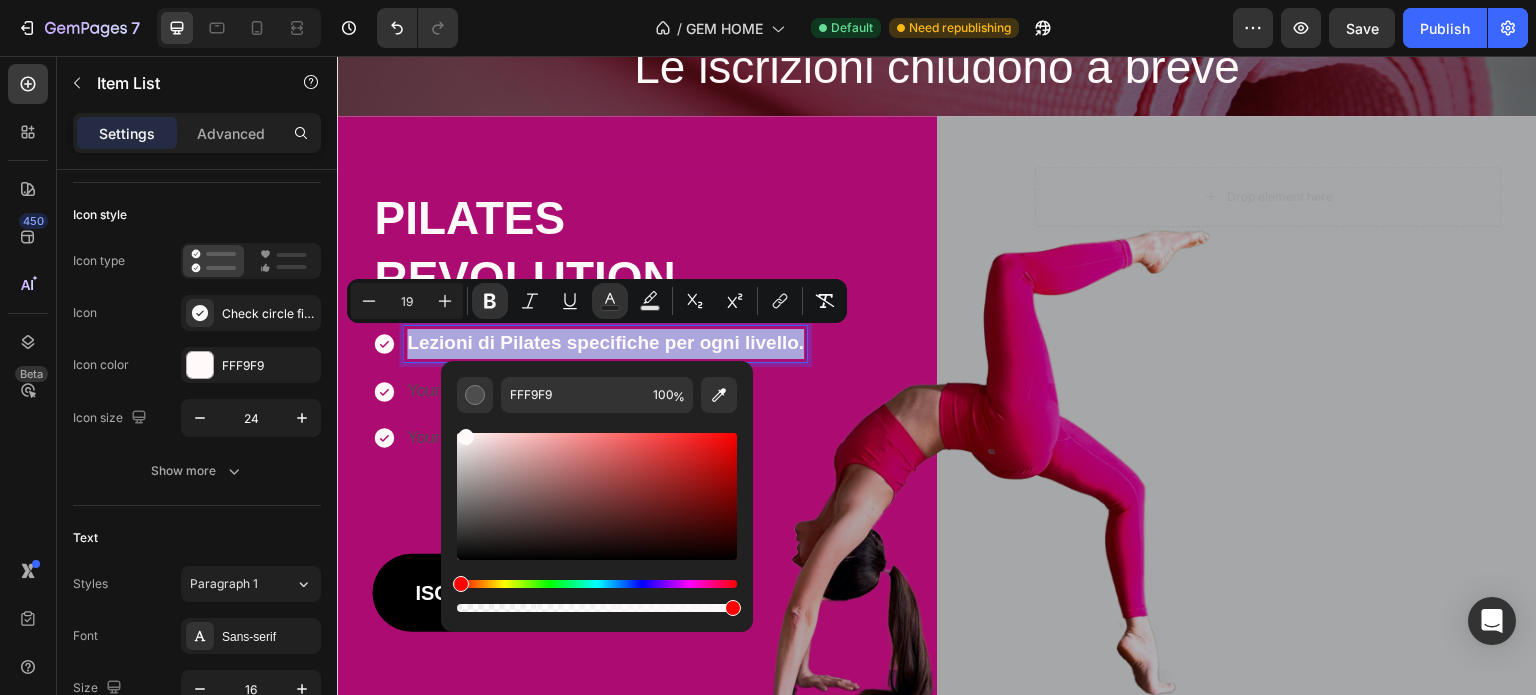 click at bounding box center (597, 514) 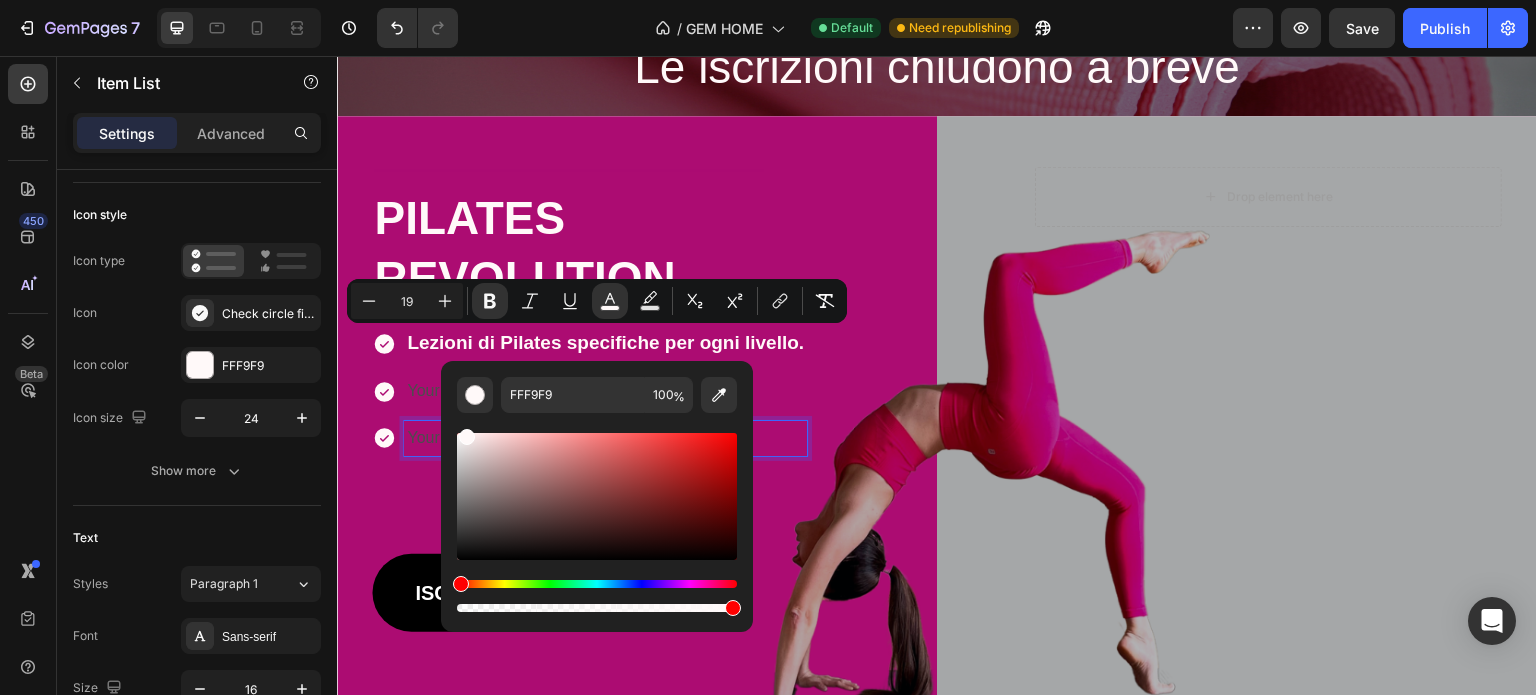 click on "Your custom text goes here" at bounding box center [605, 438] 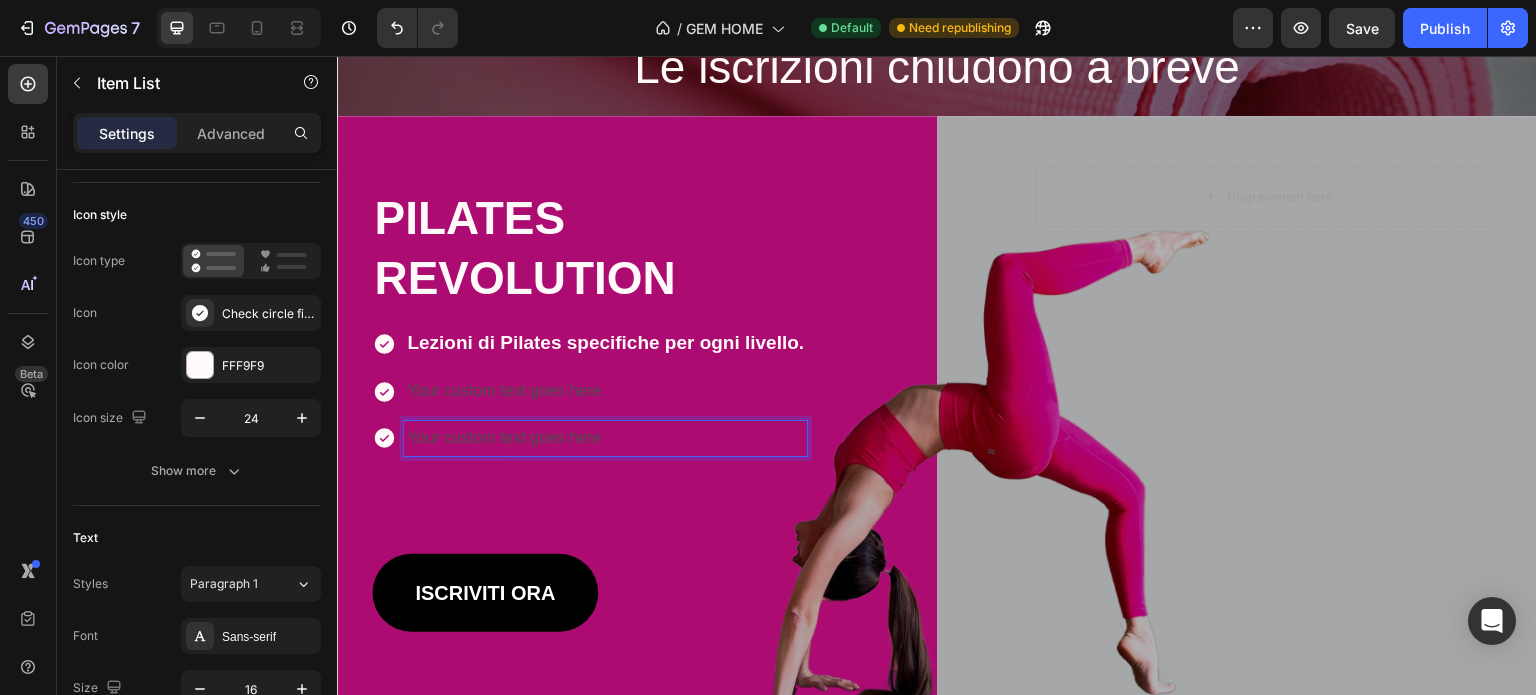 click on "Lezioni di Pilates specifiche per ogni livello." at bounding box center (605, 344) 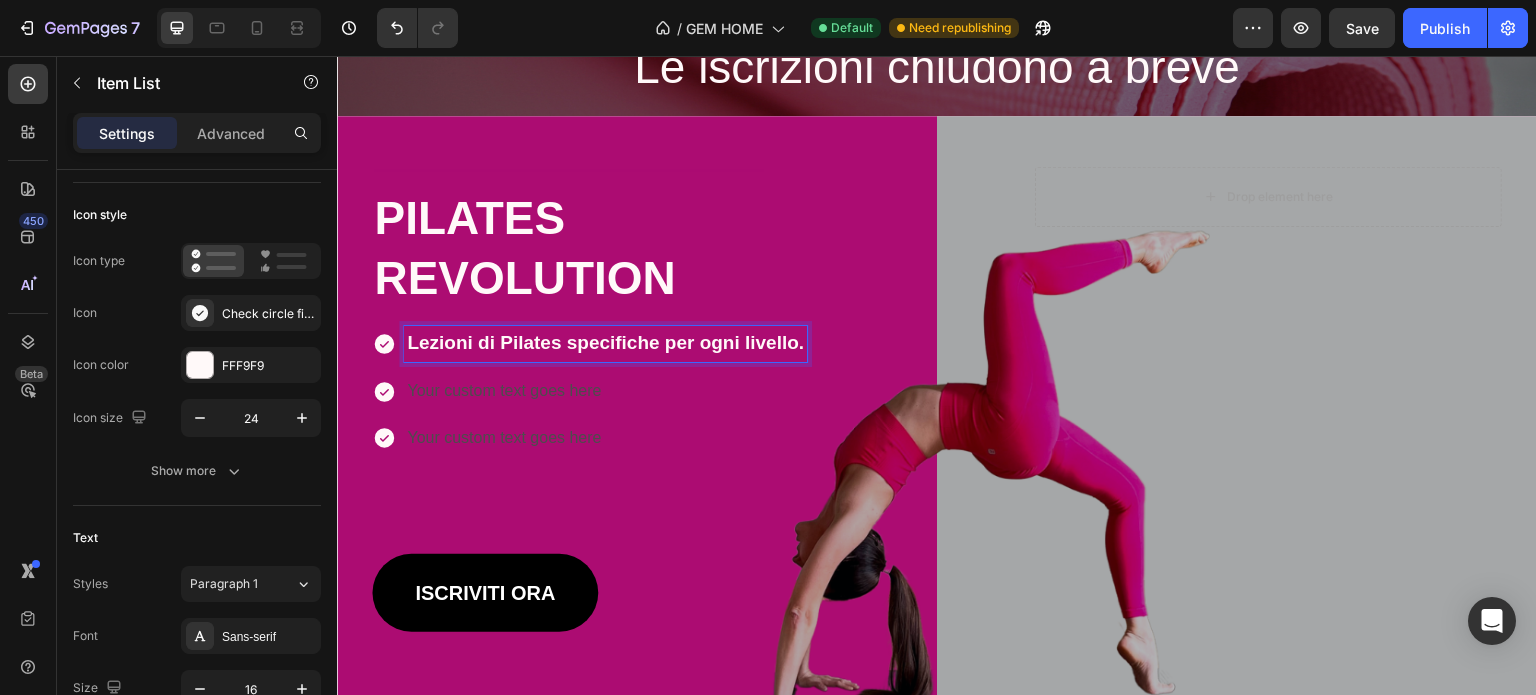 click on "Lezioni di Pilates specifiche per ogni livello." at bounding box center (605, 344) 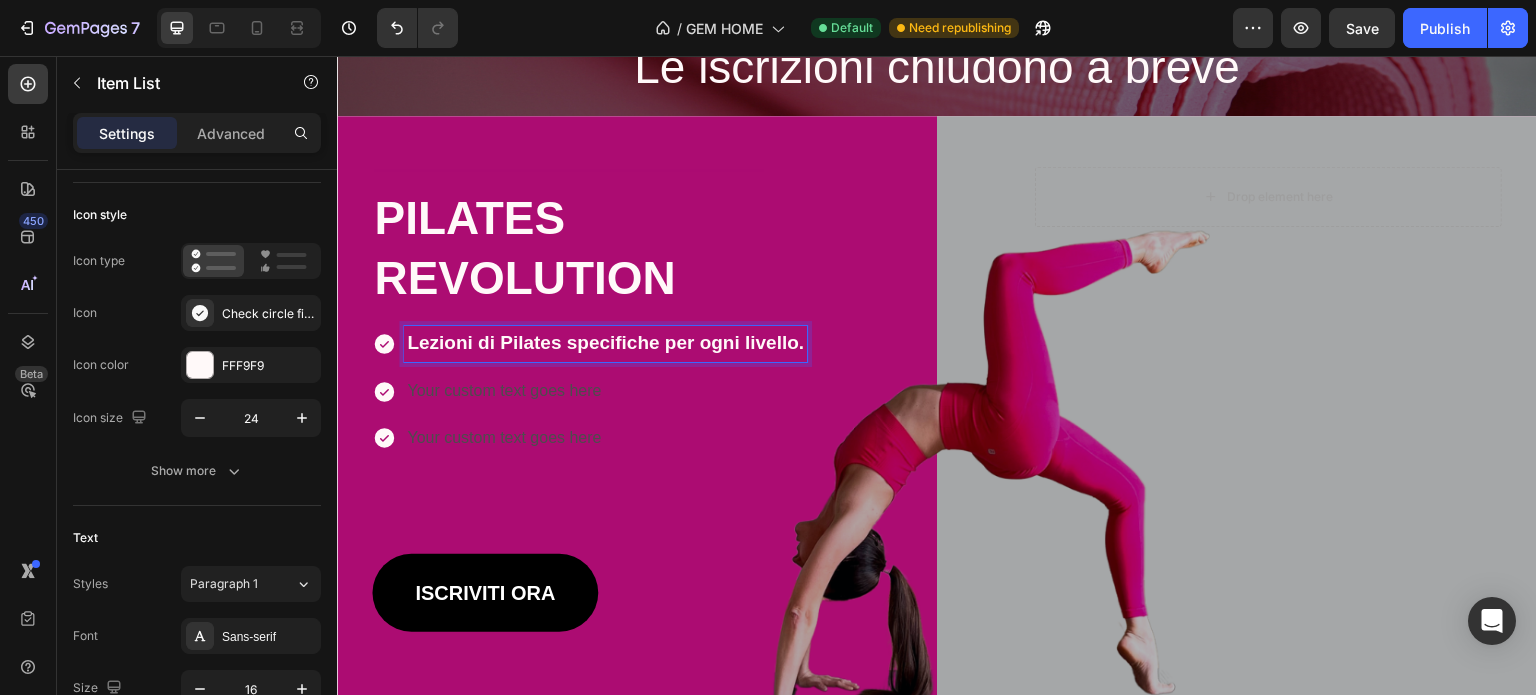 click on "Your custom text goes here" at bounding box center (605, 391) 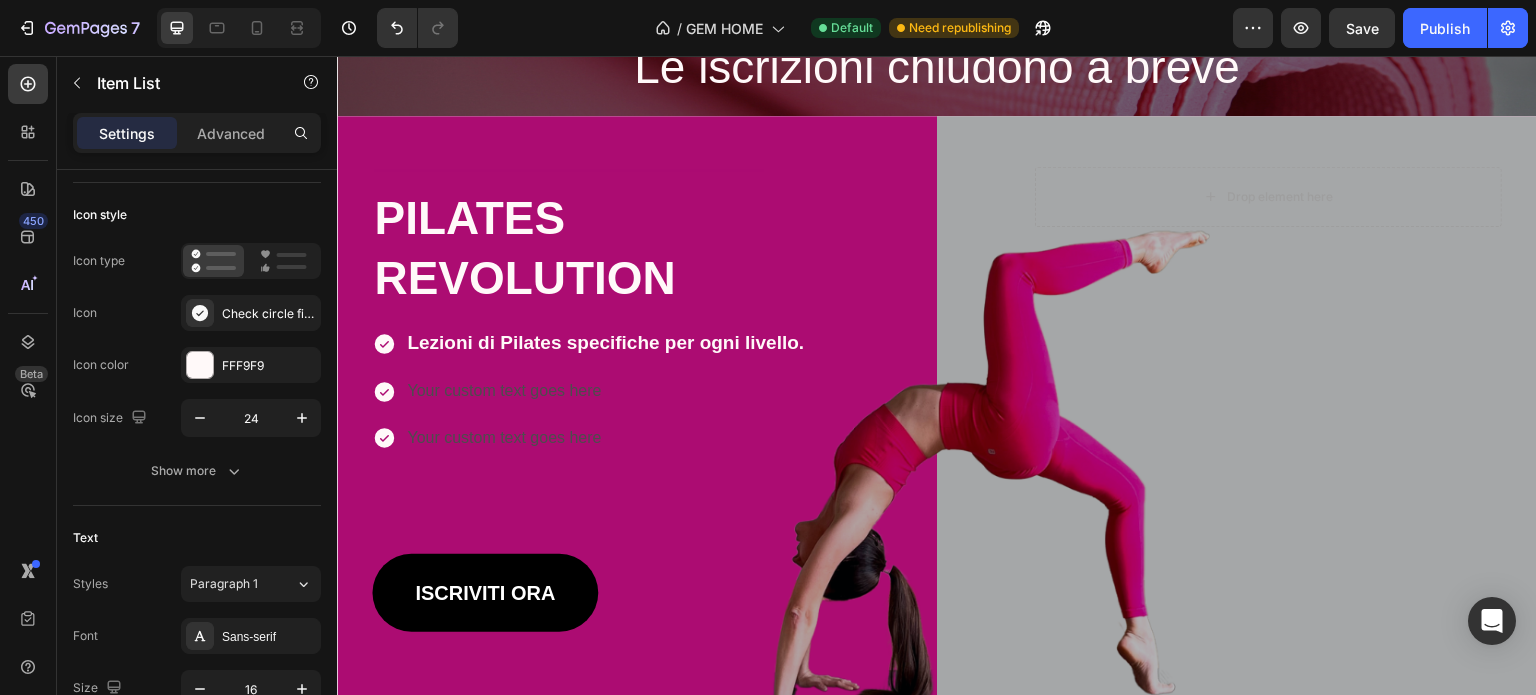 click 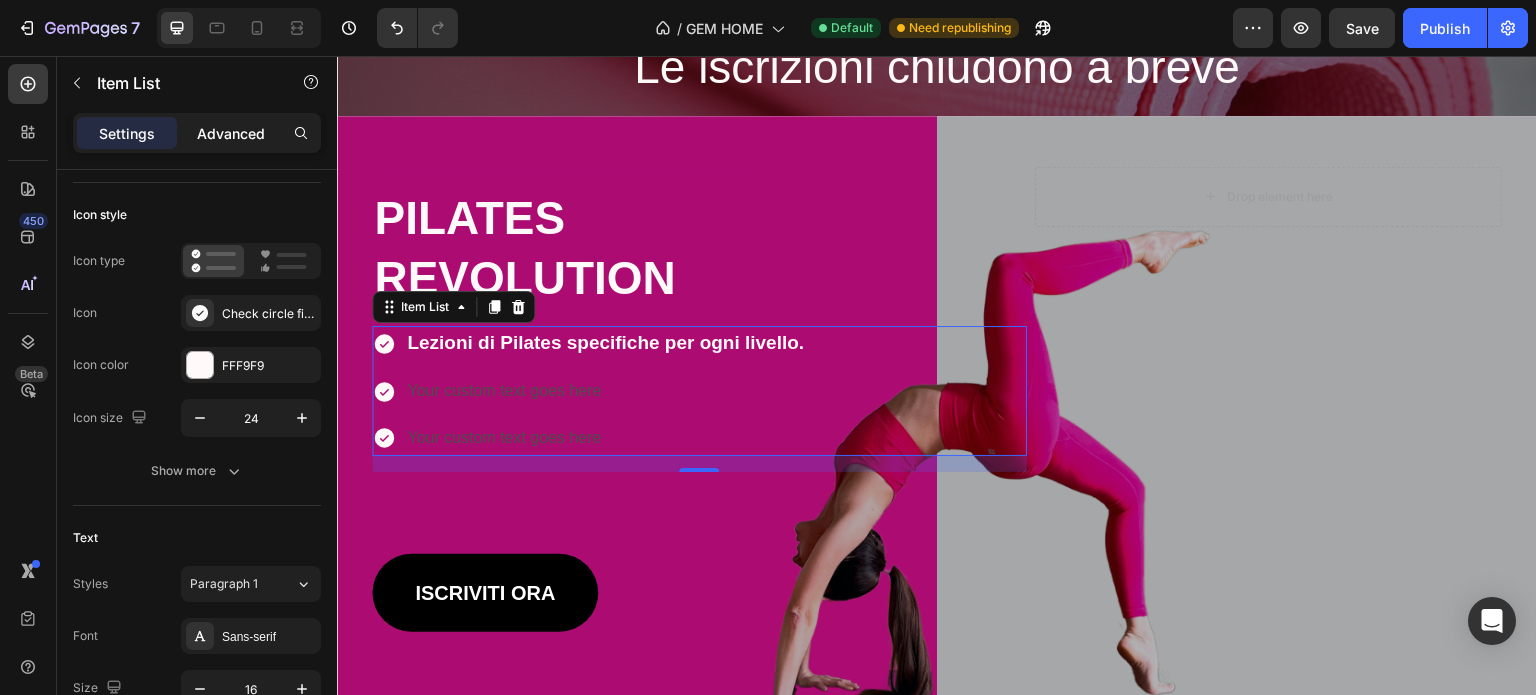 click on "Advanced" 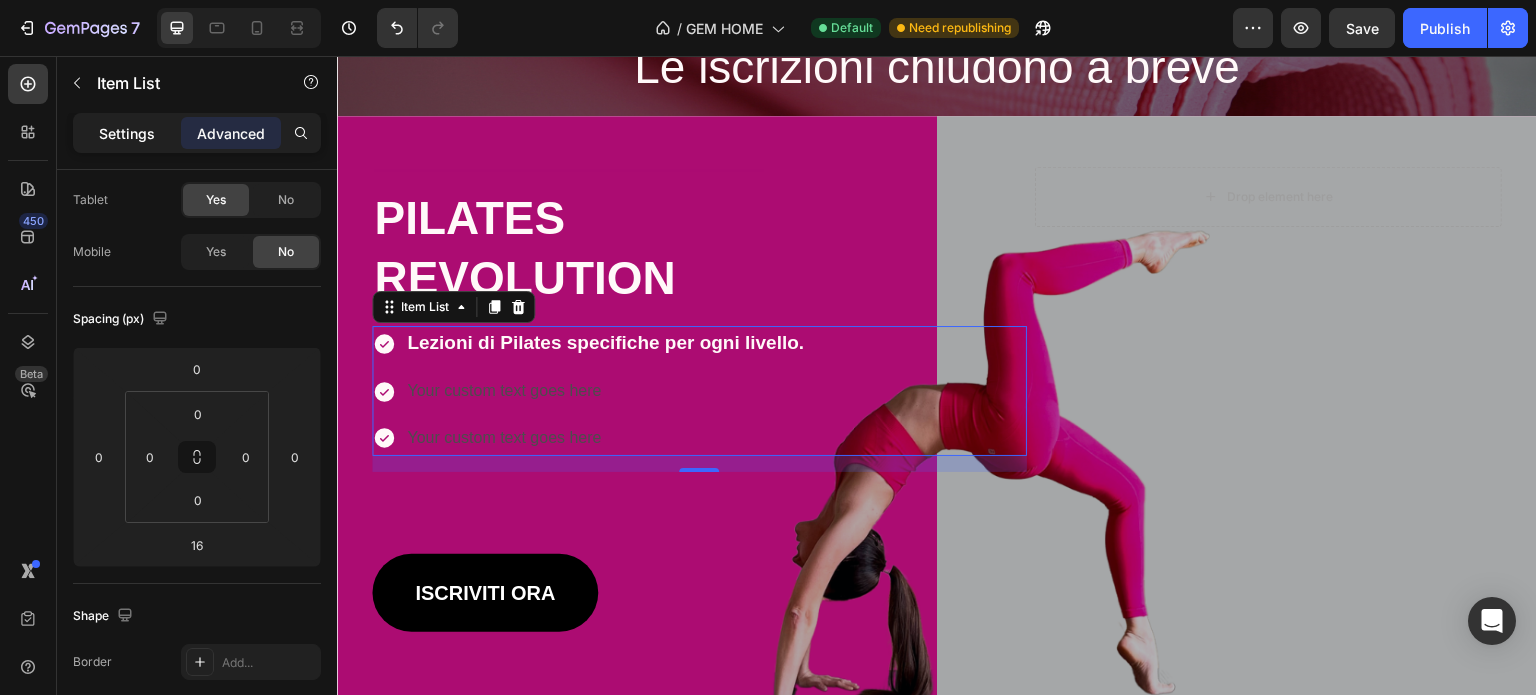 click on "Settings" at bounding box center (127, 133) 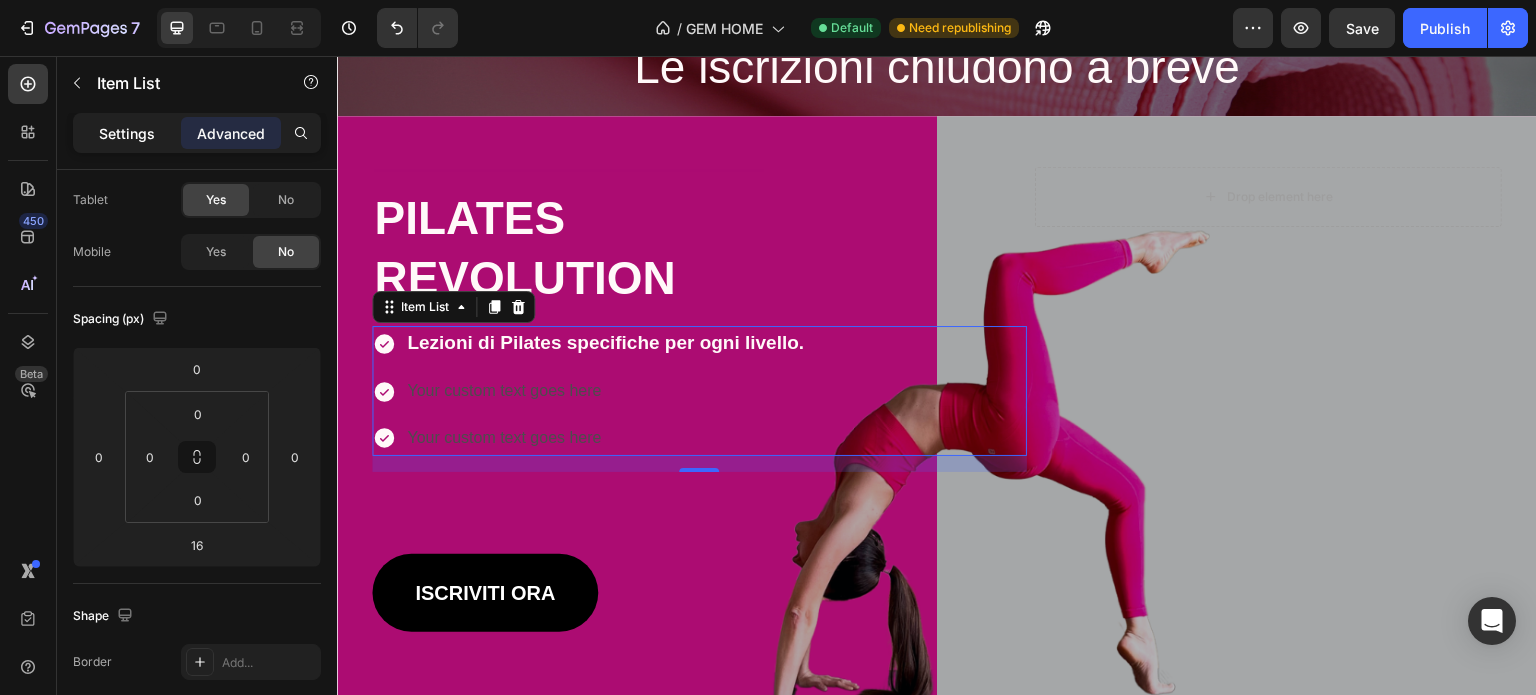 type on "8" 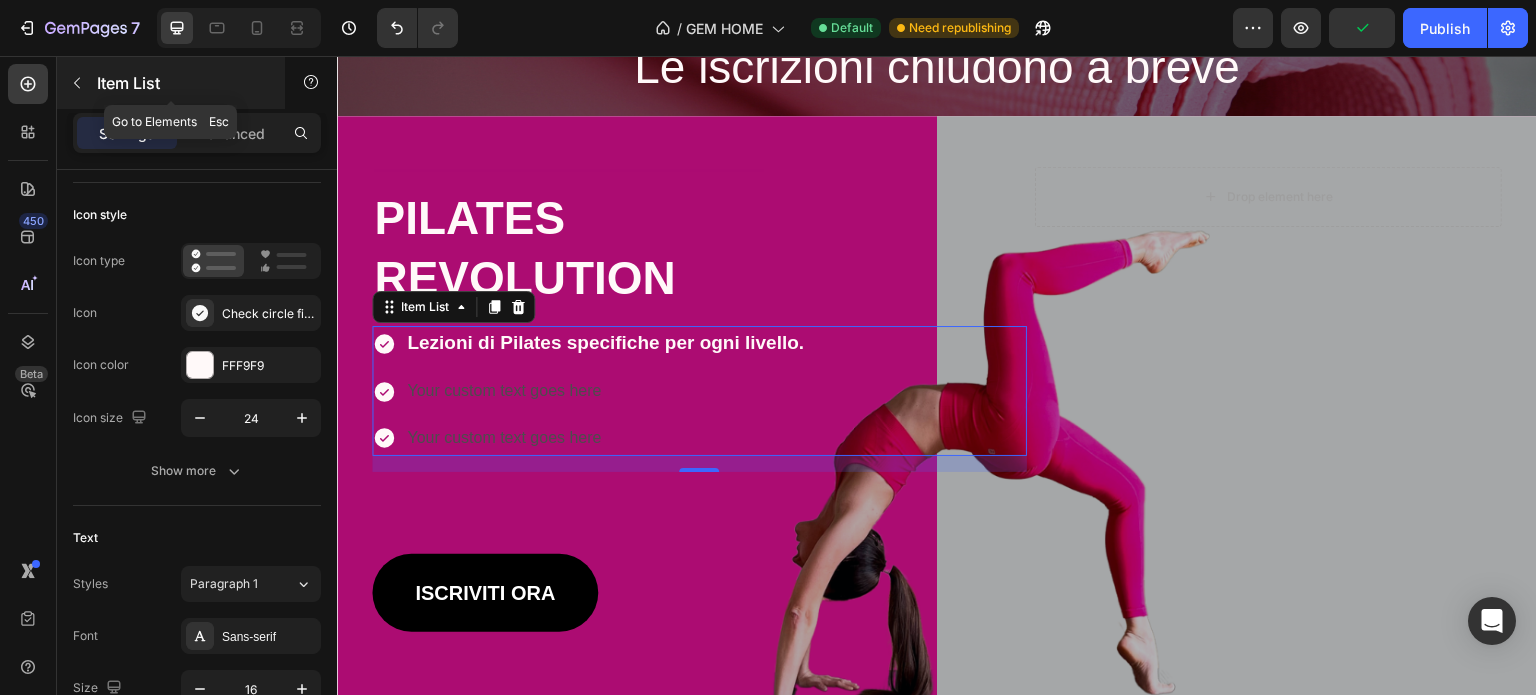 click 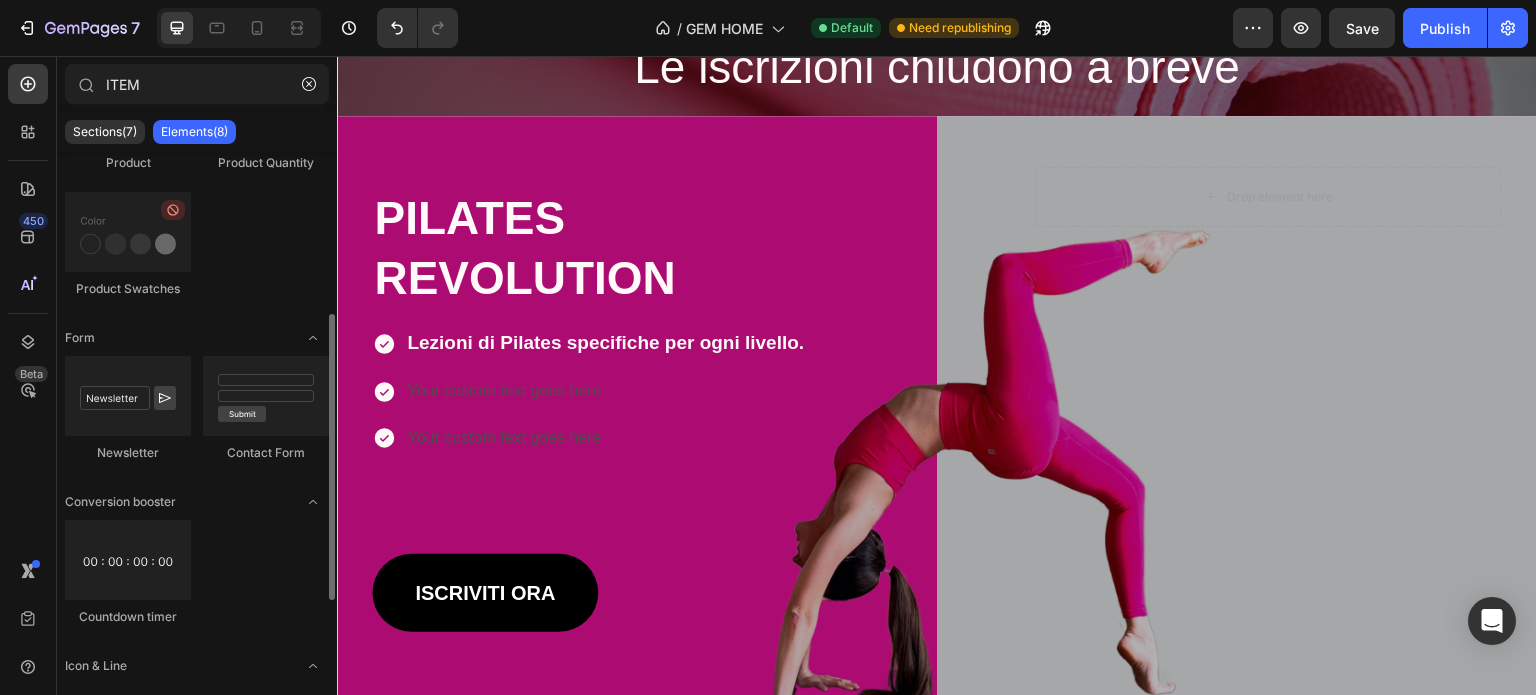 scroll, scrollTop: 0, scrollLeft: 0, axis: both 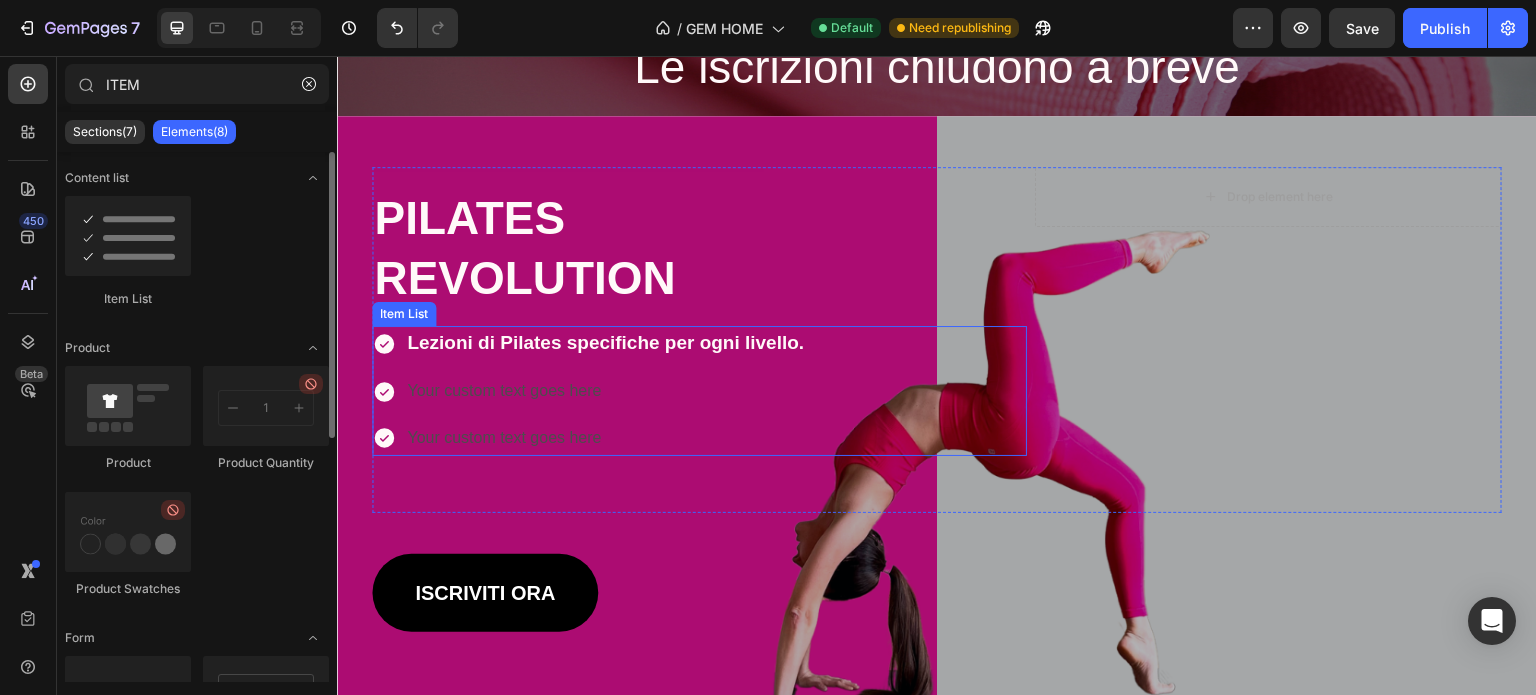 click on "Your custom text goes here" at bounding box center (605, 391) 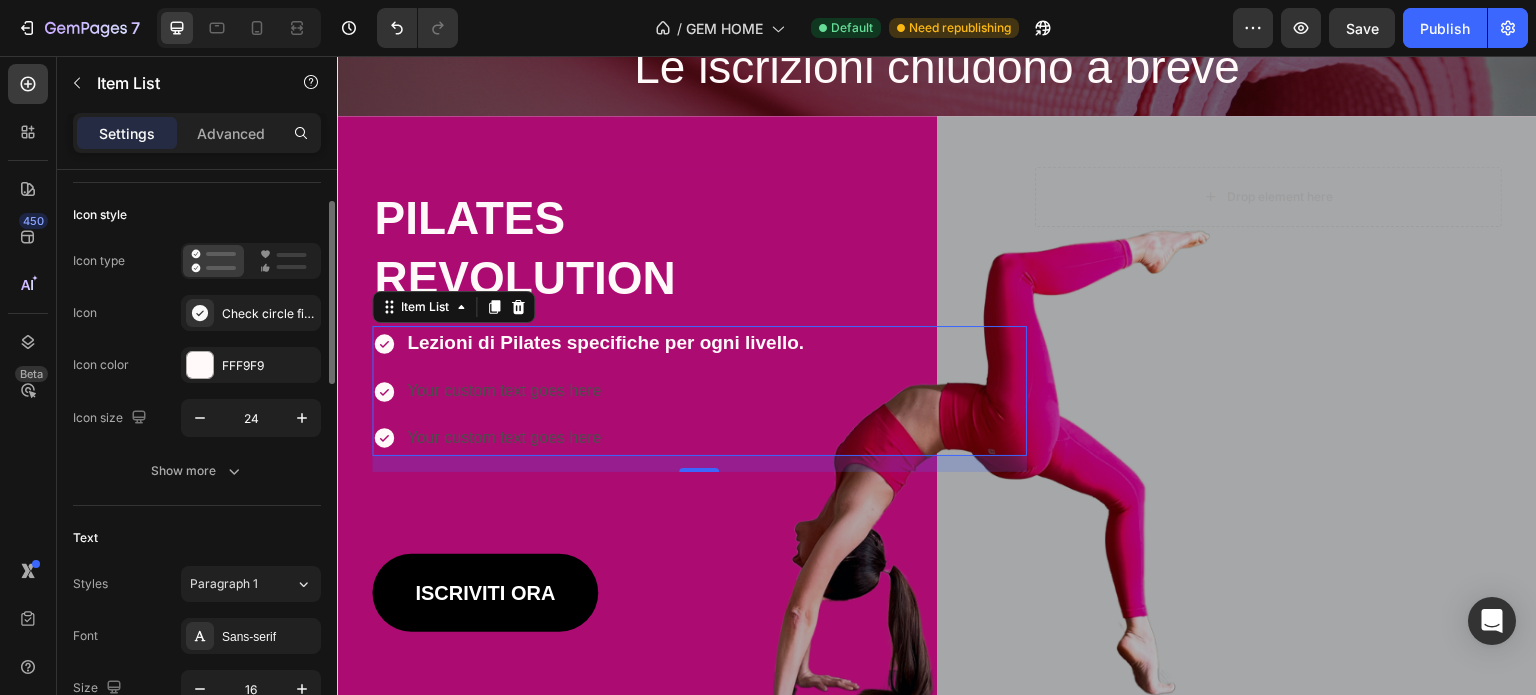 scroll, scrollTop: 0, scrollLeft: 0, axis: both 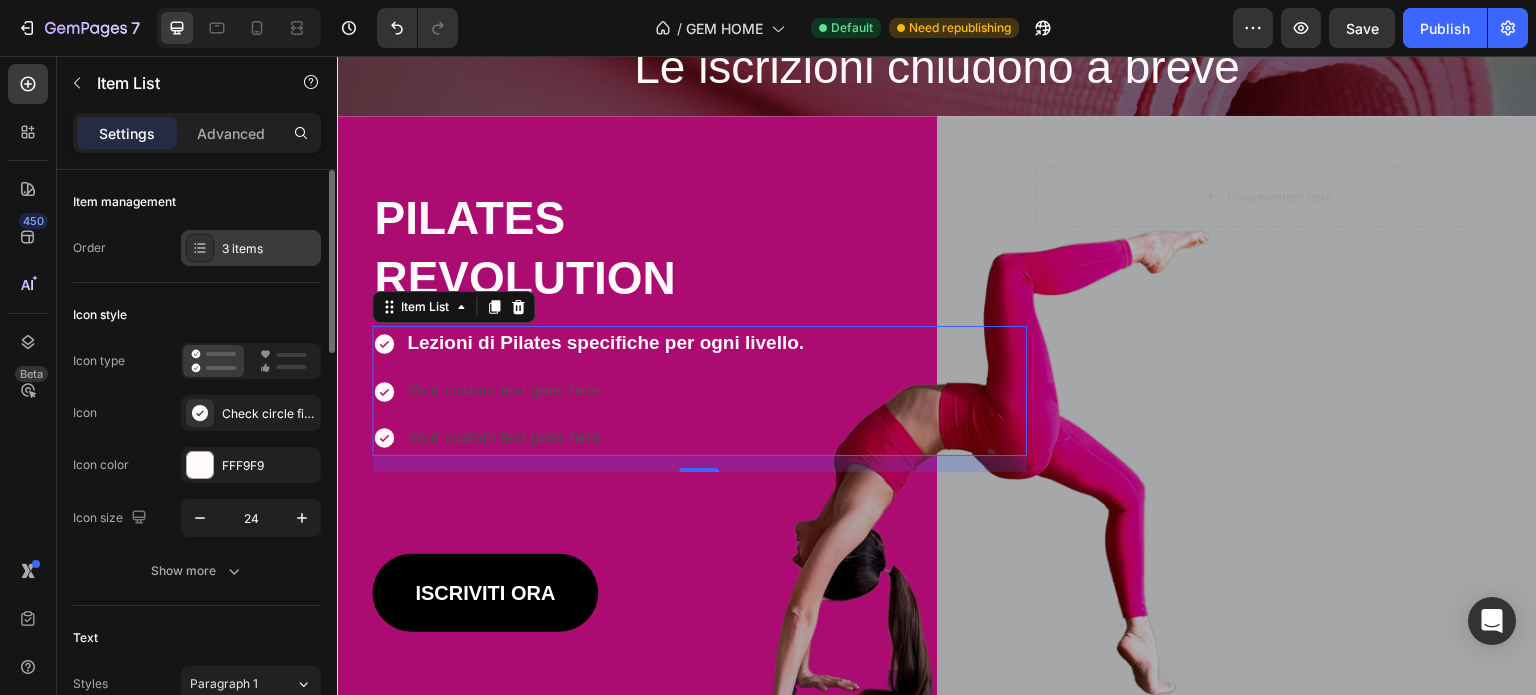 click on "3 items" at bounding box center [251, 248] 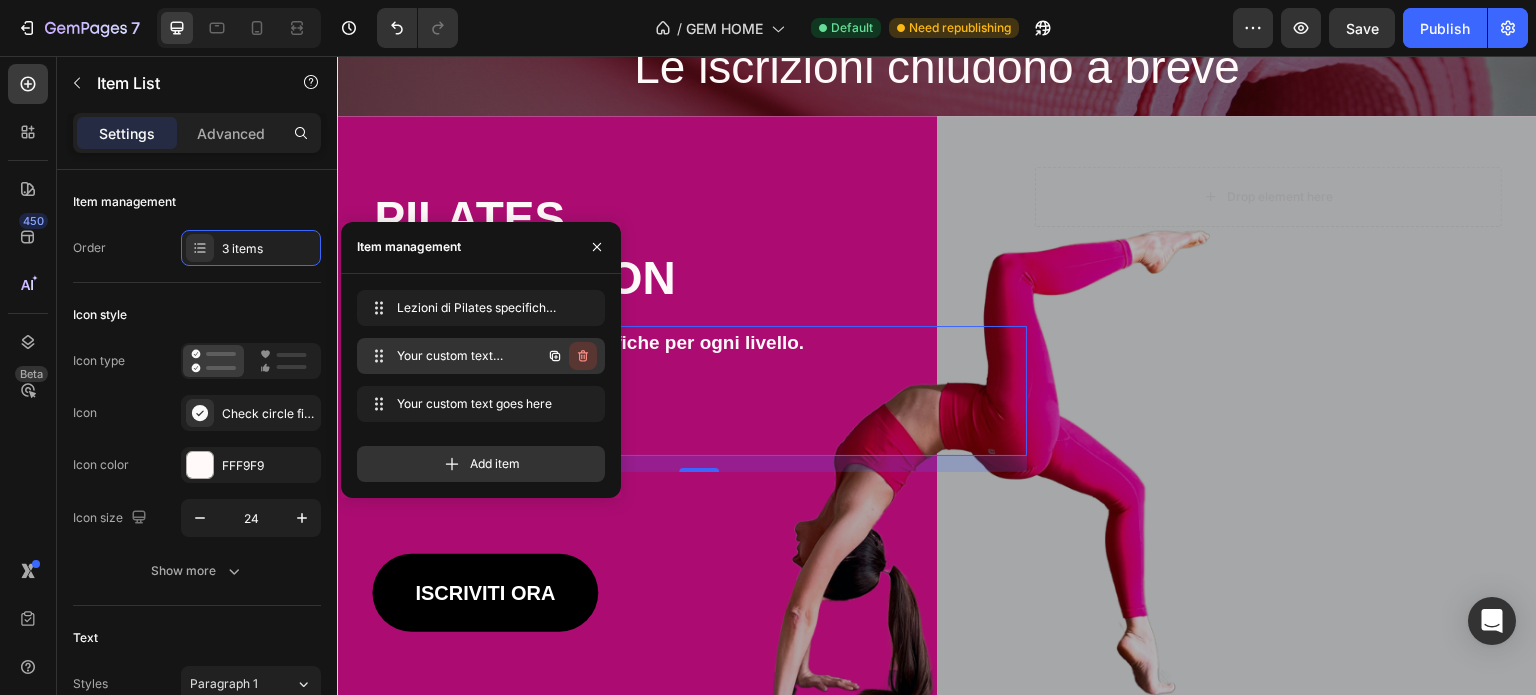 click 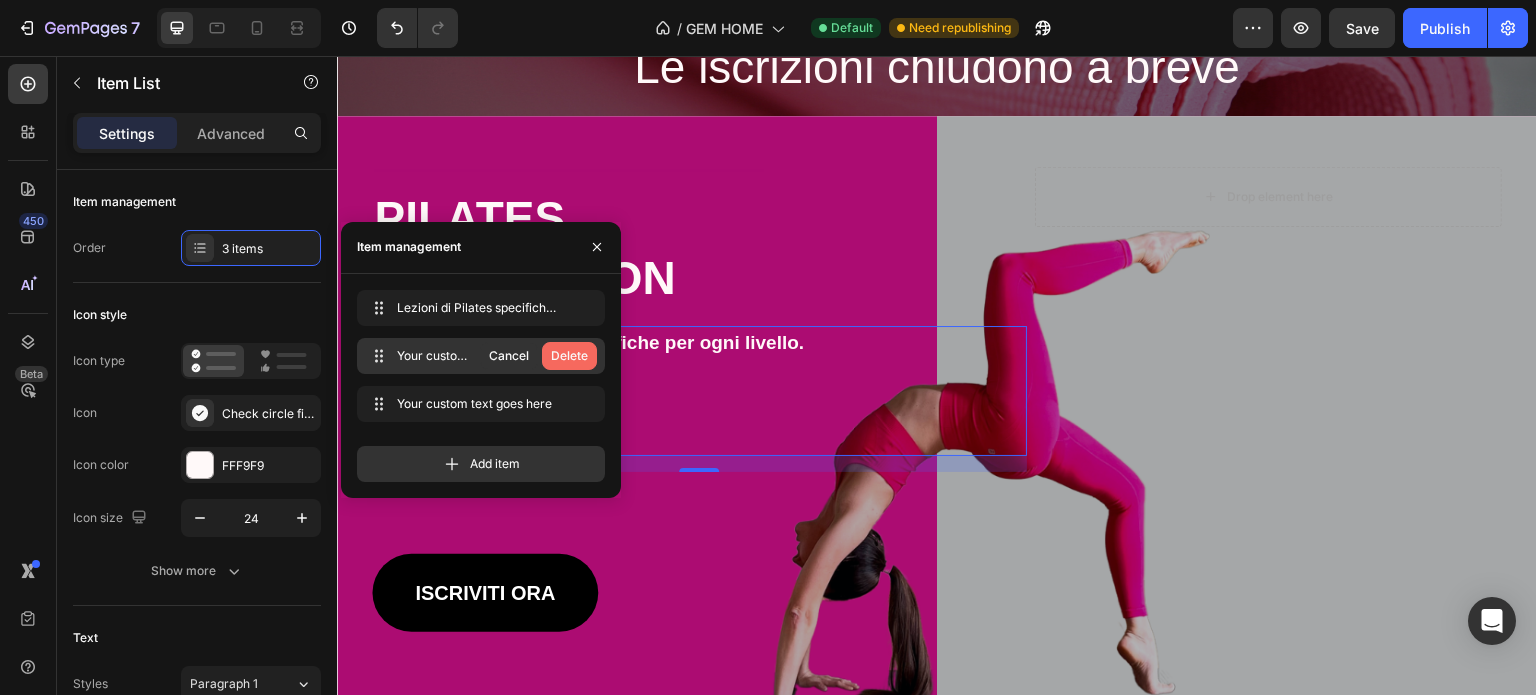 click on "Delete" at bounding box center (569, 356) 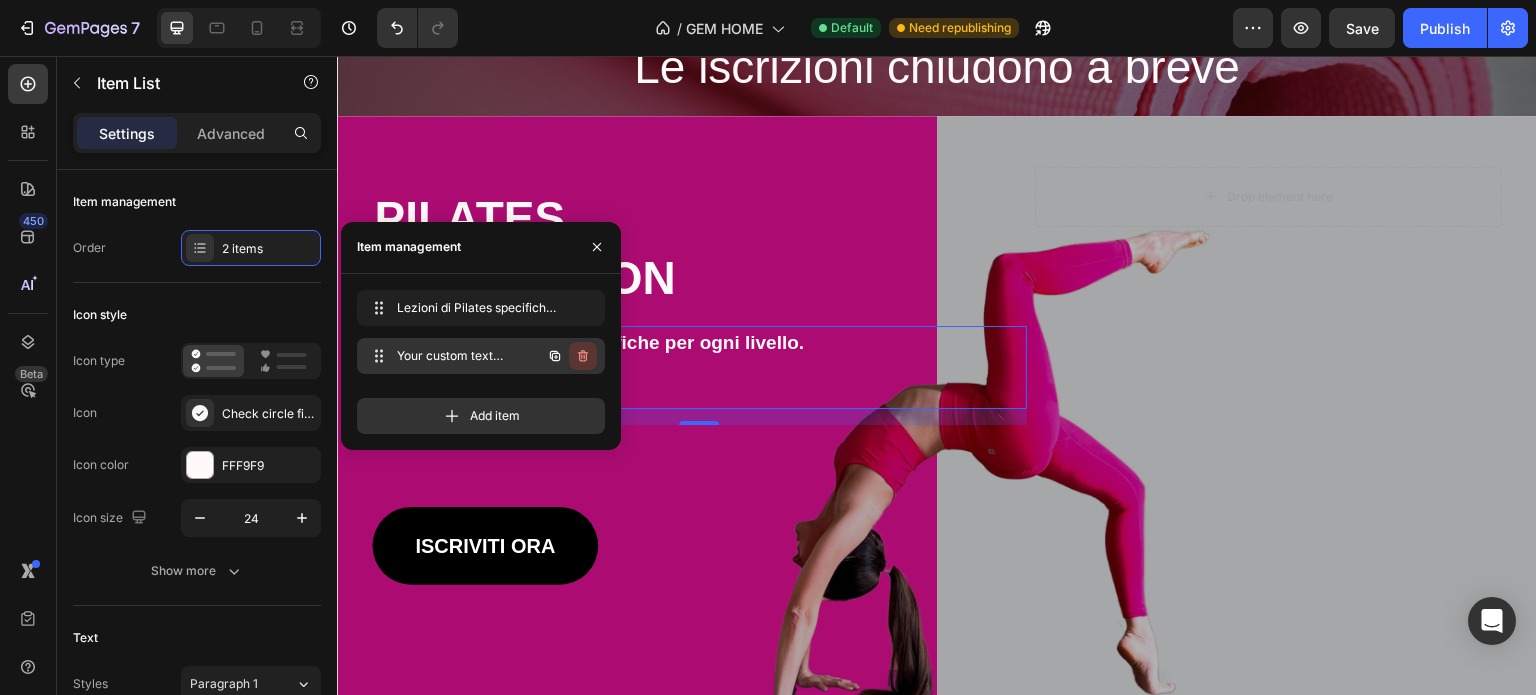 click 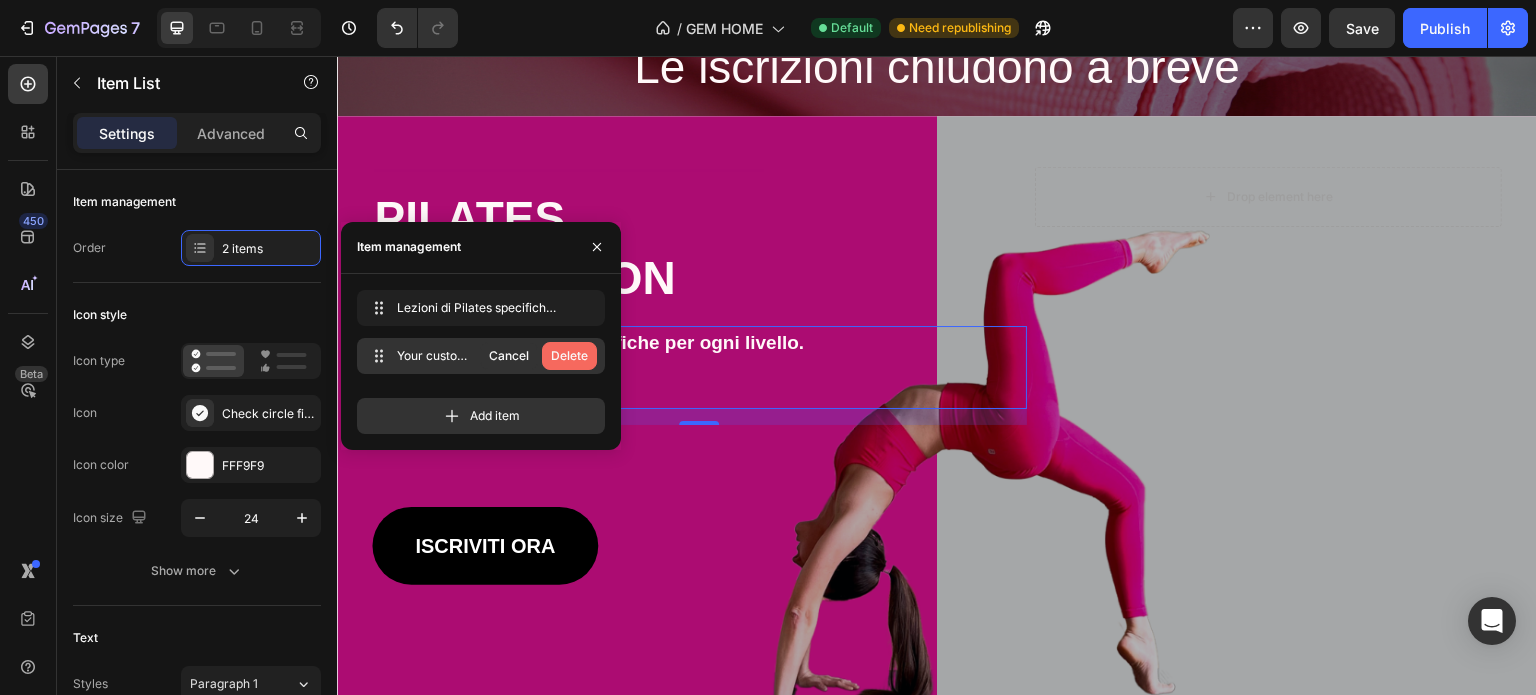 click on "Delete" at bounding box center (569, 356) 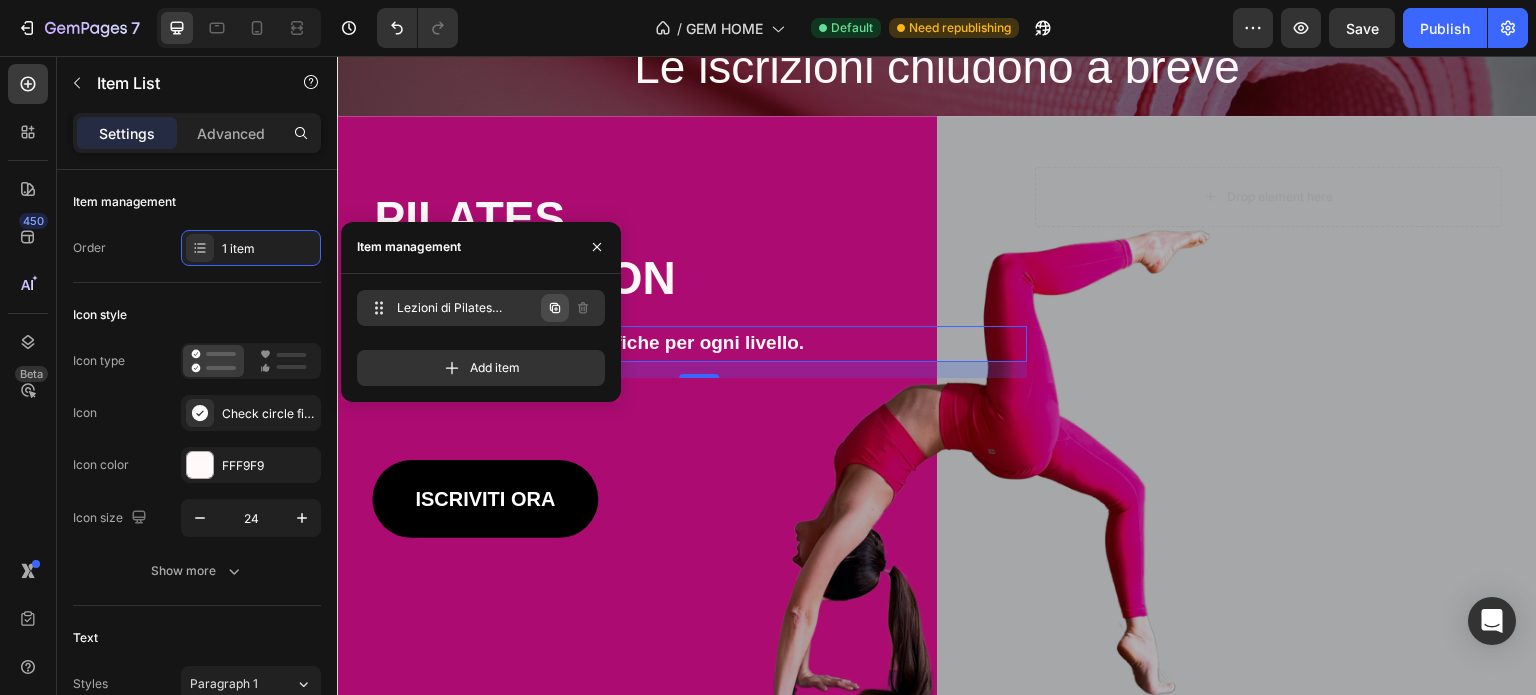 click 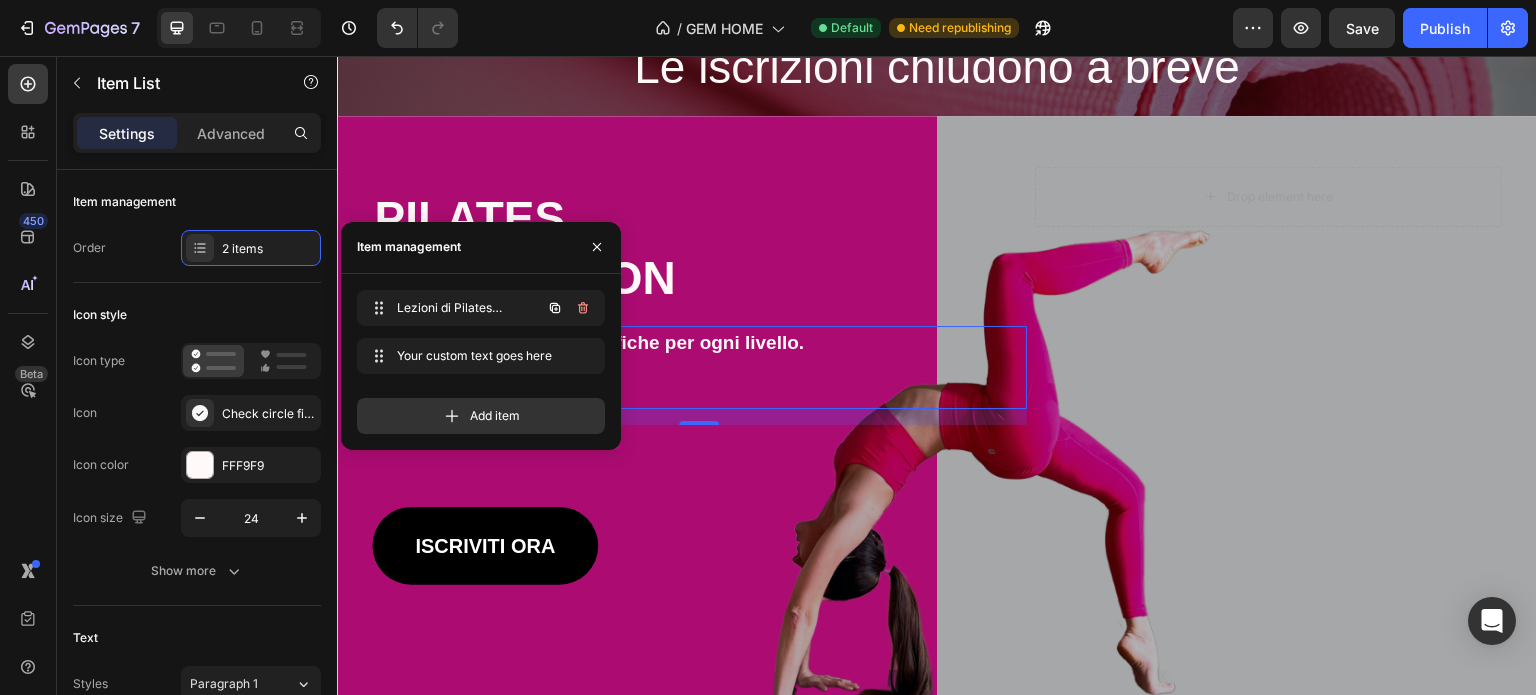 click 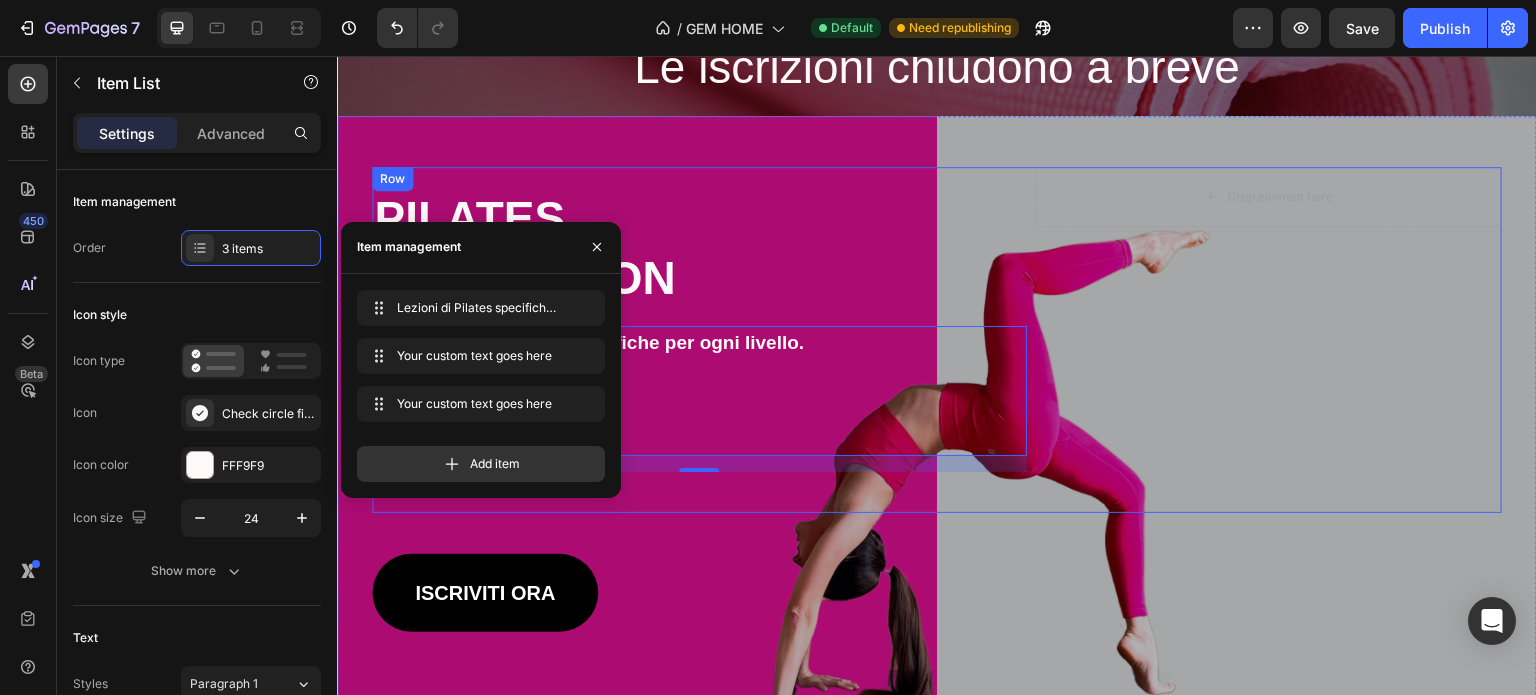 click on "Heading ⁠⁠⁠⁠⁠⁠⁠ PILATES  REVOLUTION Heading Lezioni di Pilates specifiche per ogni livello. Your custom text goes here  Your custom text goes here  Item List   16 Lezioni di Pilates specifiche per ogni livello. + 55 Video Lezione e + 20 ore totali Unico acquisto, accesso a vita Item List ISCRIVITI ORA Button
Drop element here Row Row ISCRIVITI ORA Button" at bounding box center [937, 399] 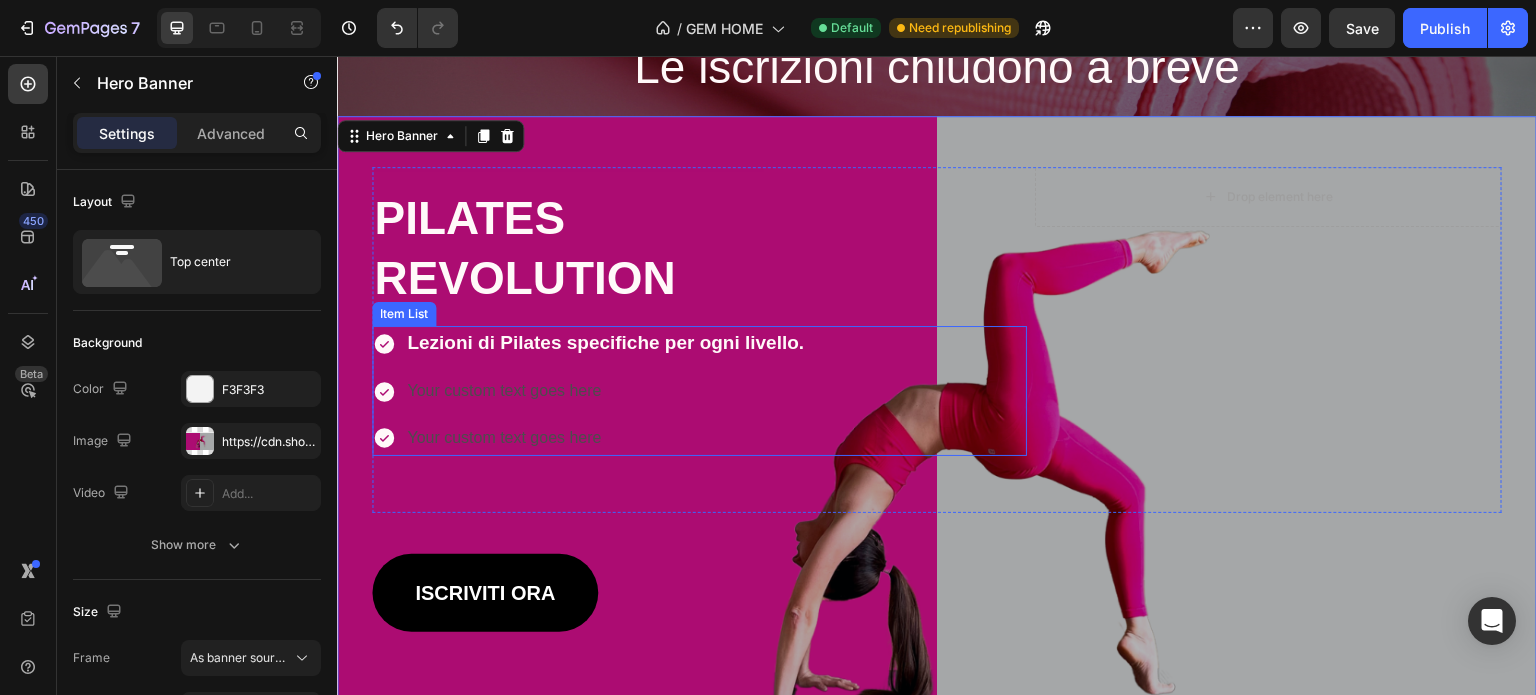 click on "Your custom text goes here" at bounding box center (605, 391) 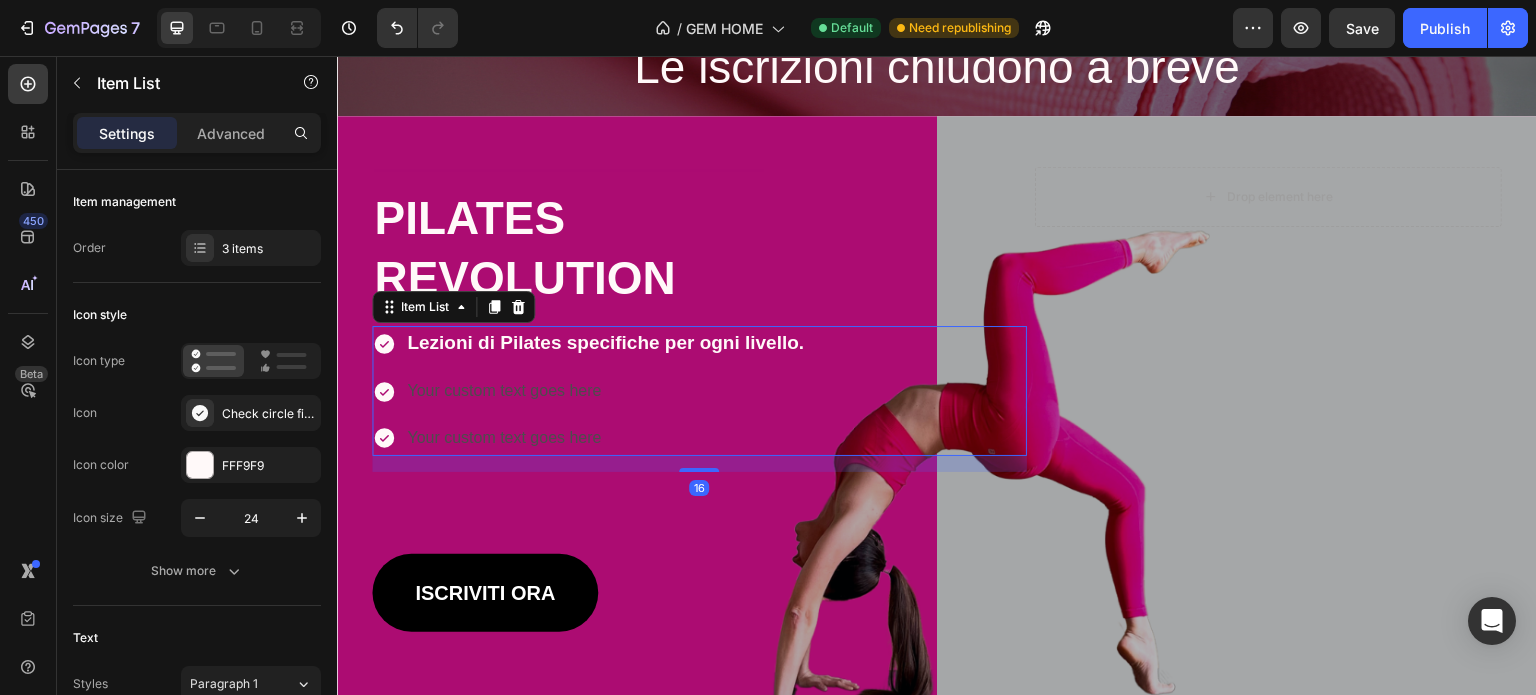 click on "Your custom text goes here" at bounding box center (605, 391) 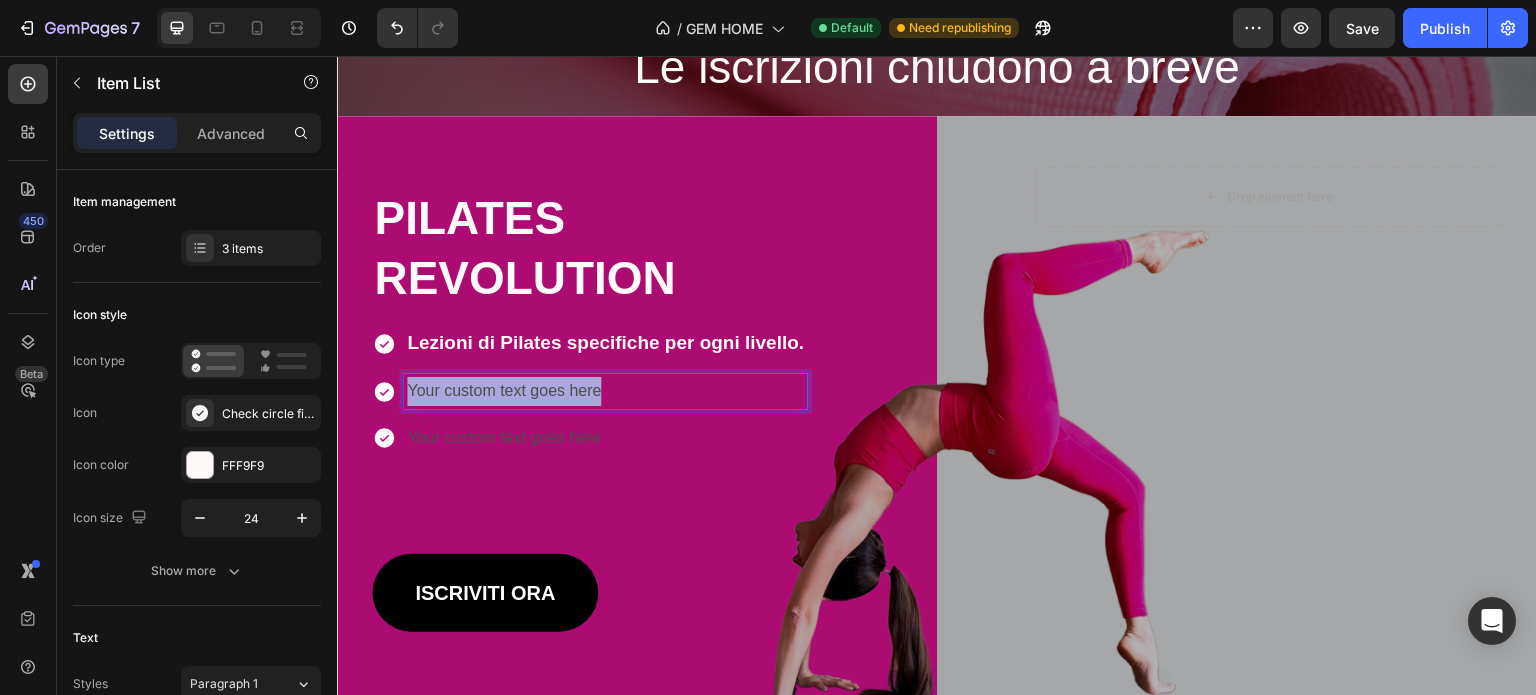 click on "Your custom text goes here" at bounding box center [605, 391] 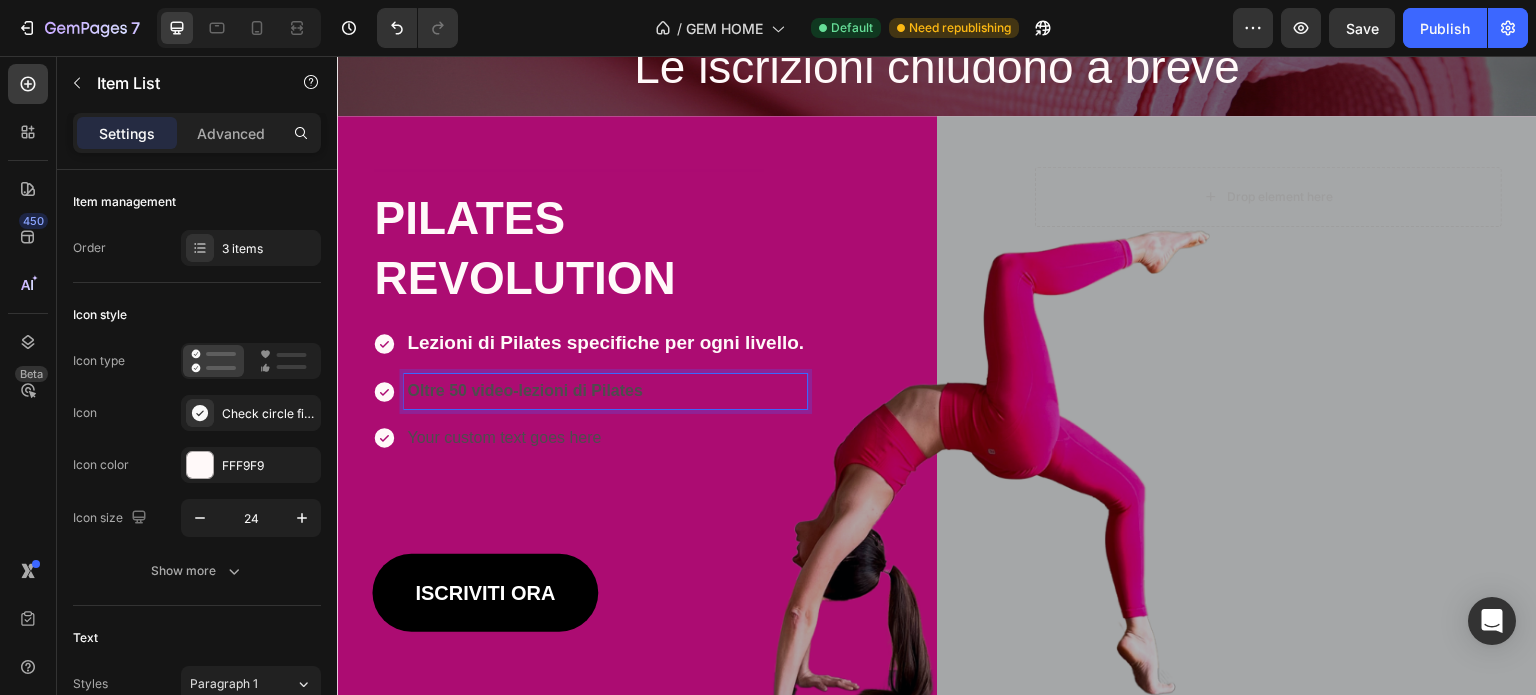 click on "Oltre 50 video-lezioni di Pilates" at bounding box center [525, 390] 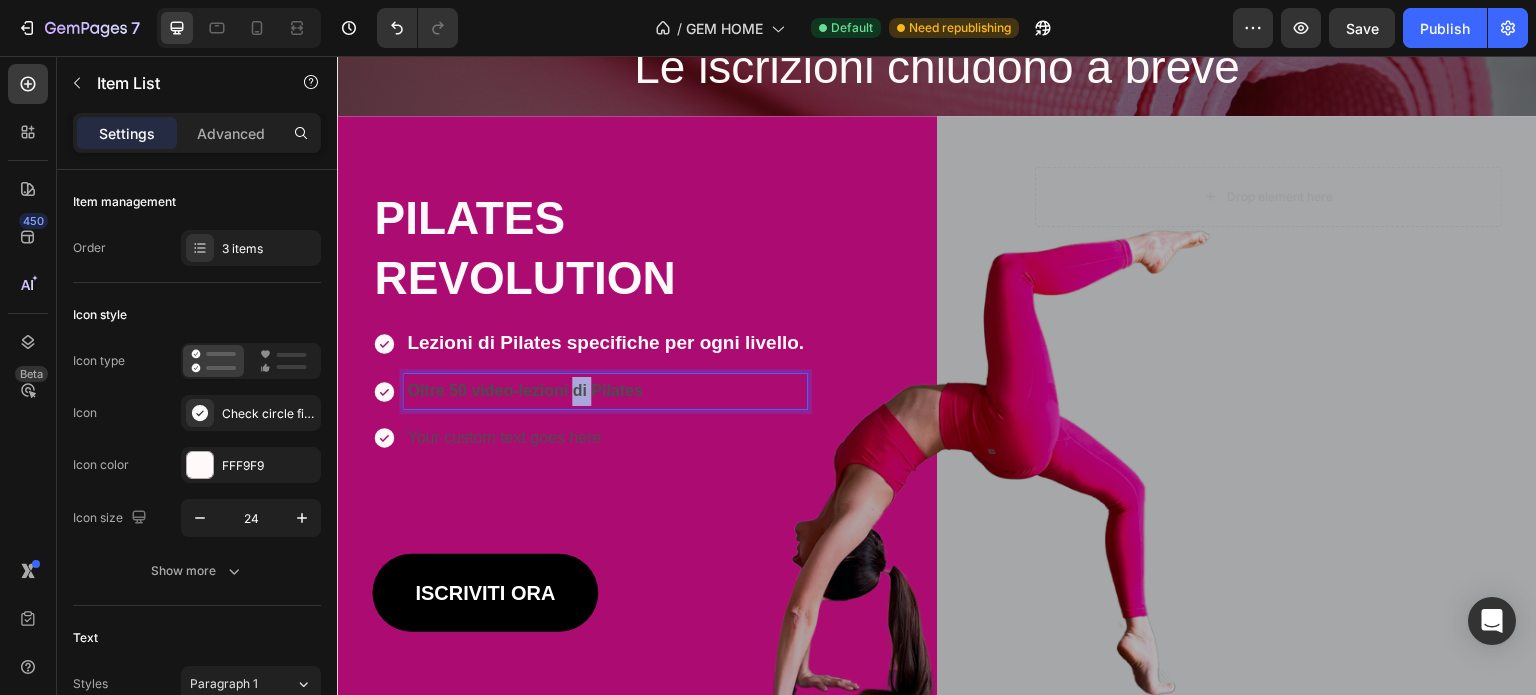 click on "Oltre 50 video-lezioni di Pilates" at bounding box center (525, 390) 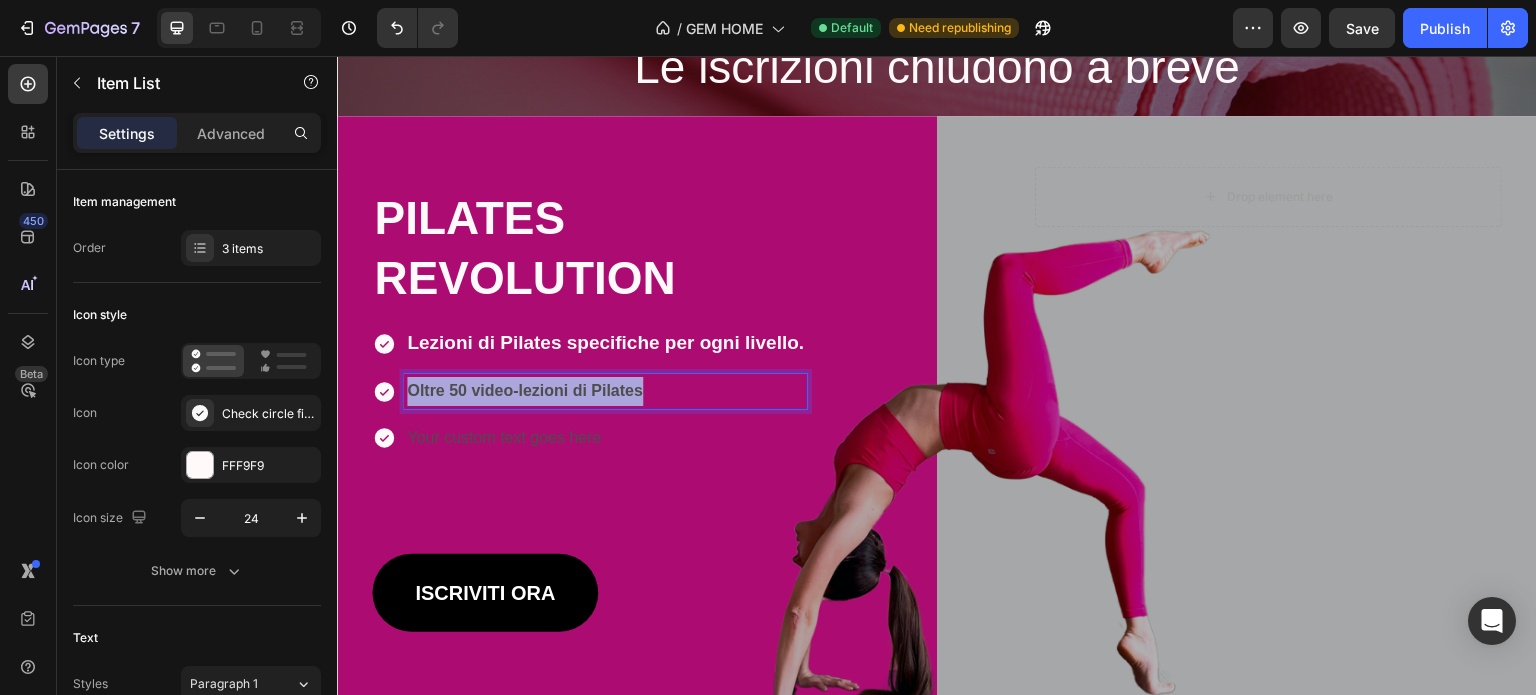 click on "Oltre 50 video-lezioni di Pilates" at bounding box center (525, 390) 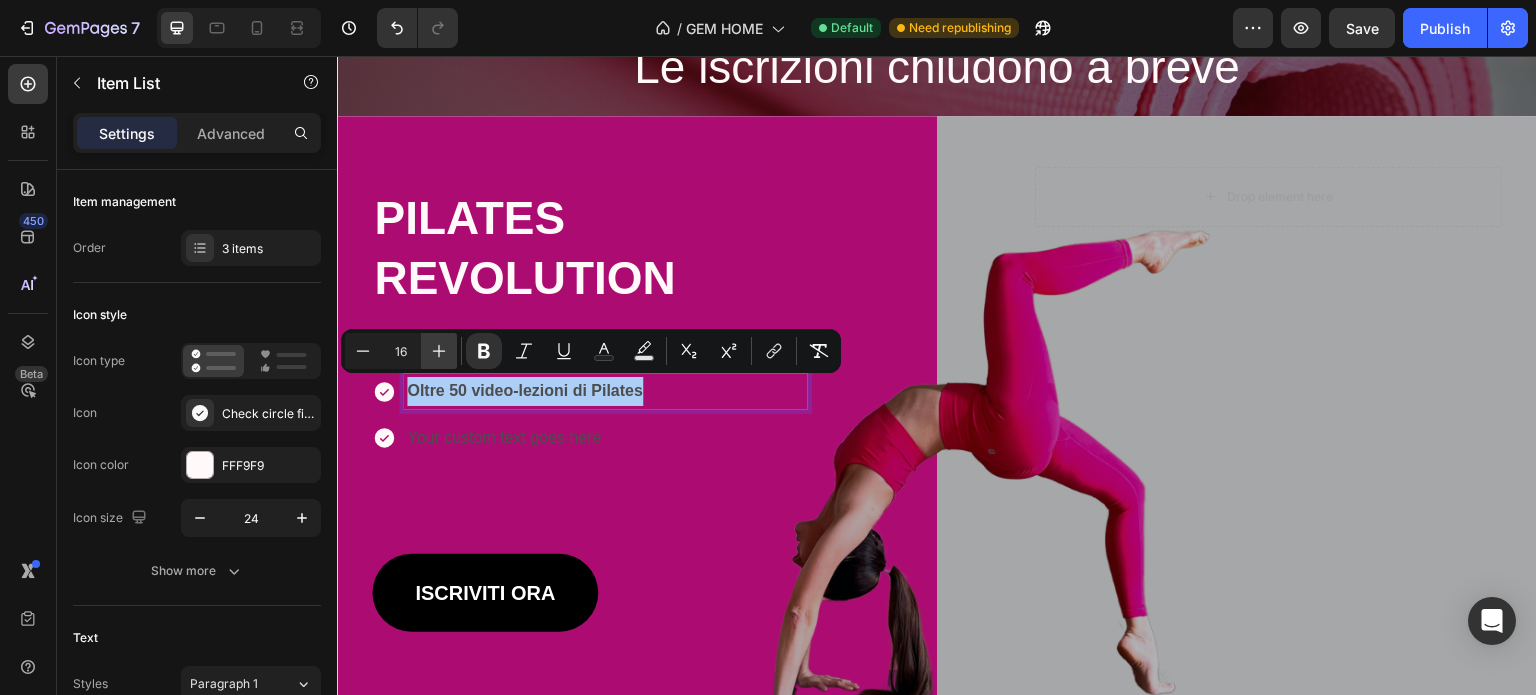 click 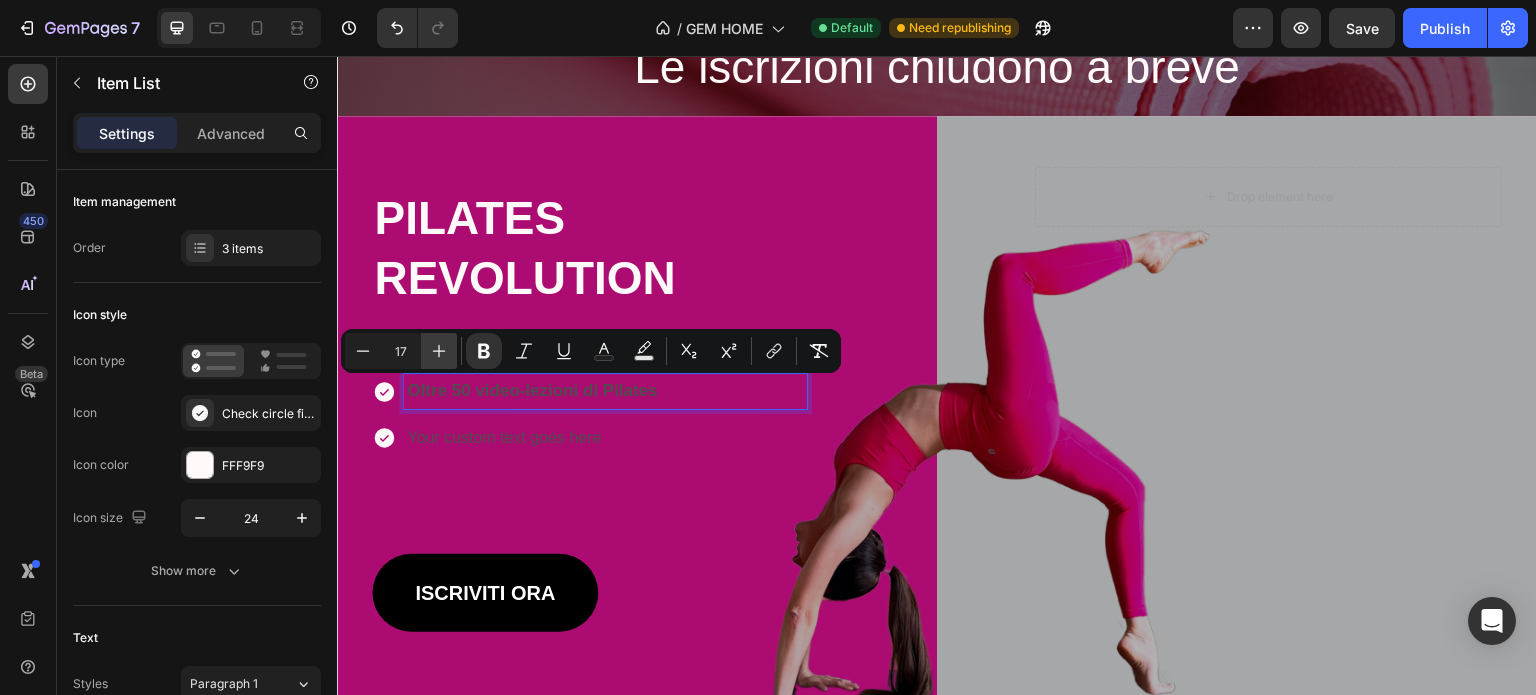 click 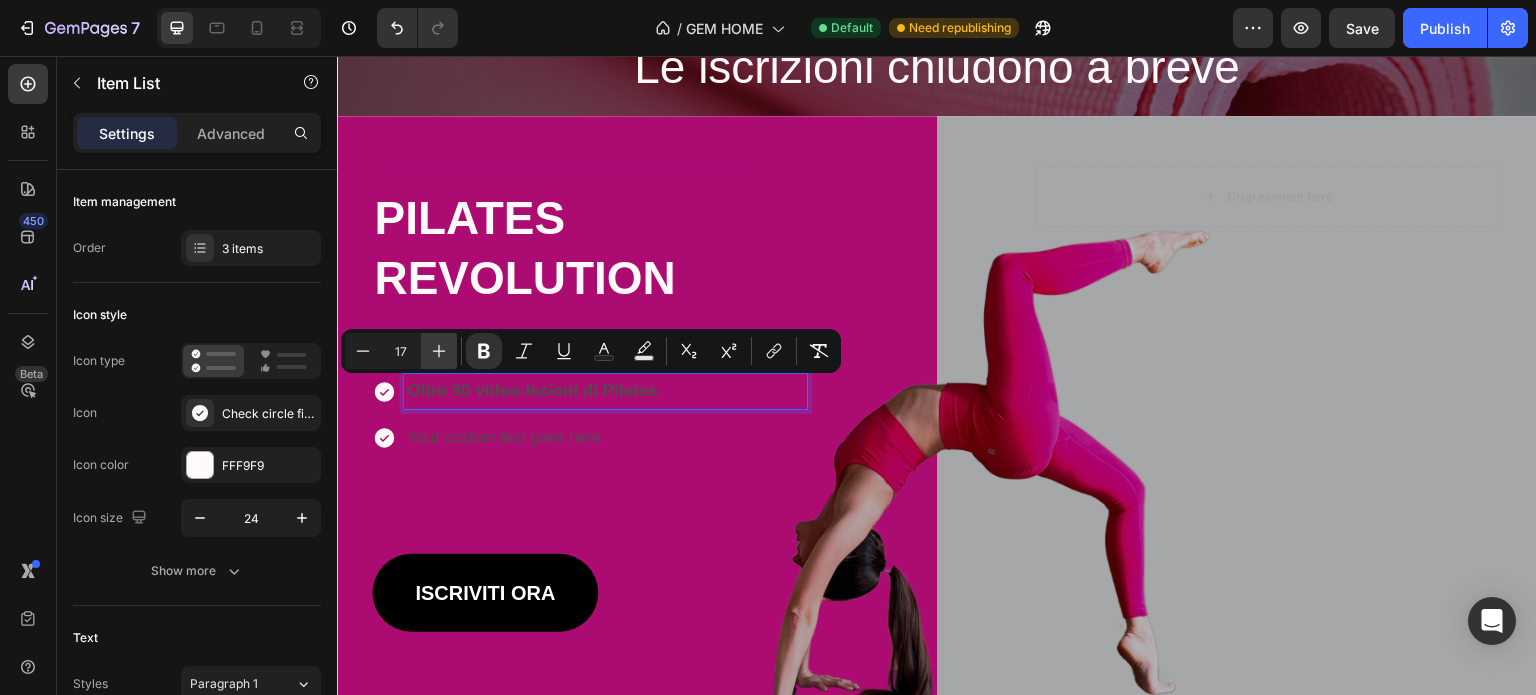 type on "18" 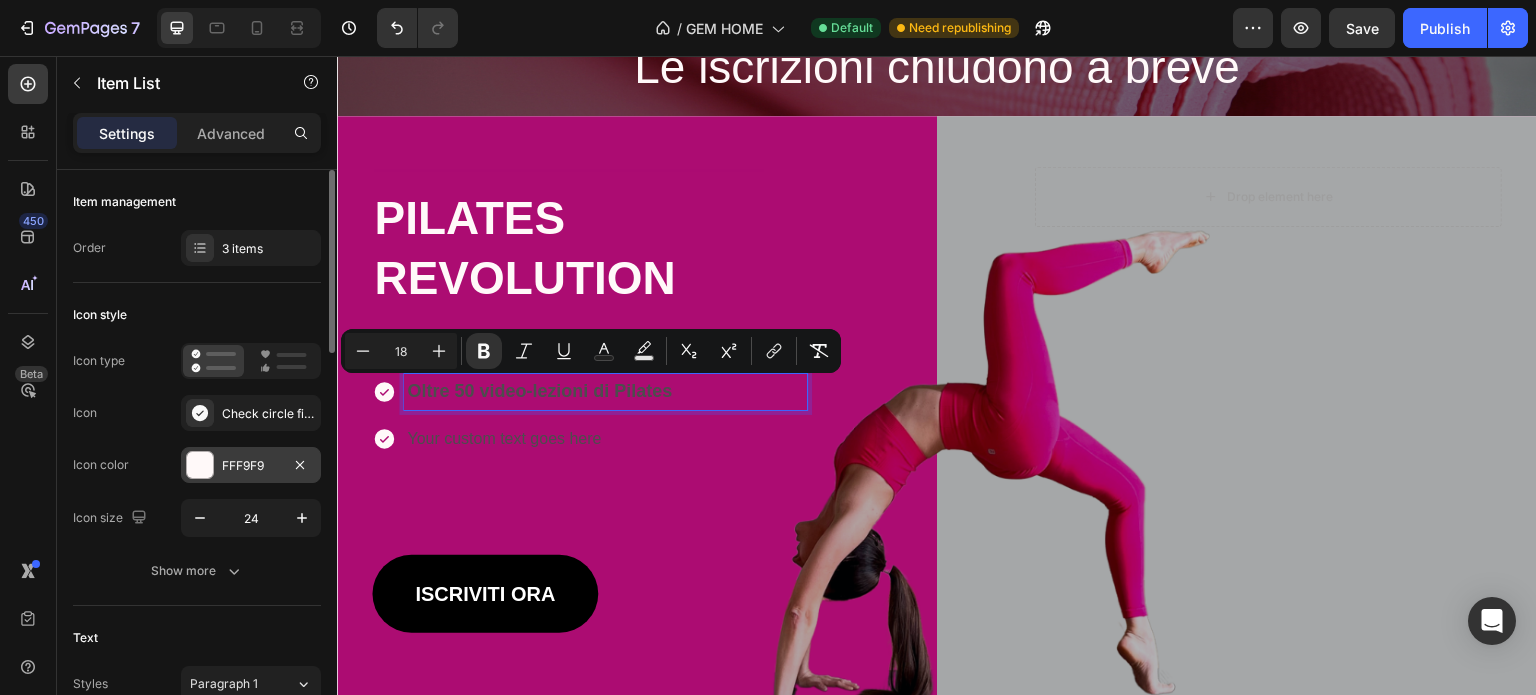 click at bounding box center [200, 465] 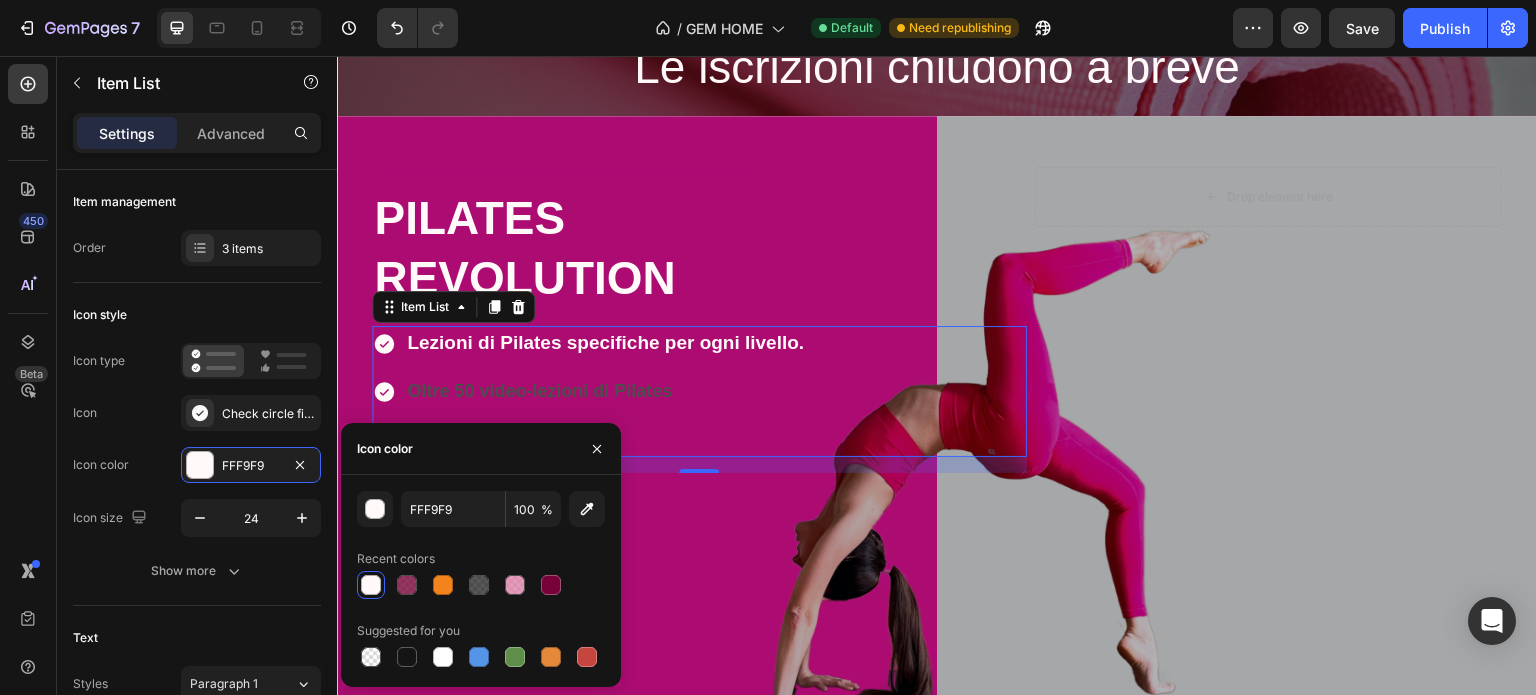 click at bounding box center (371, 585) 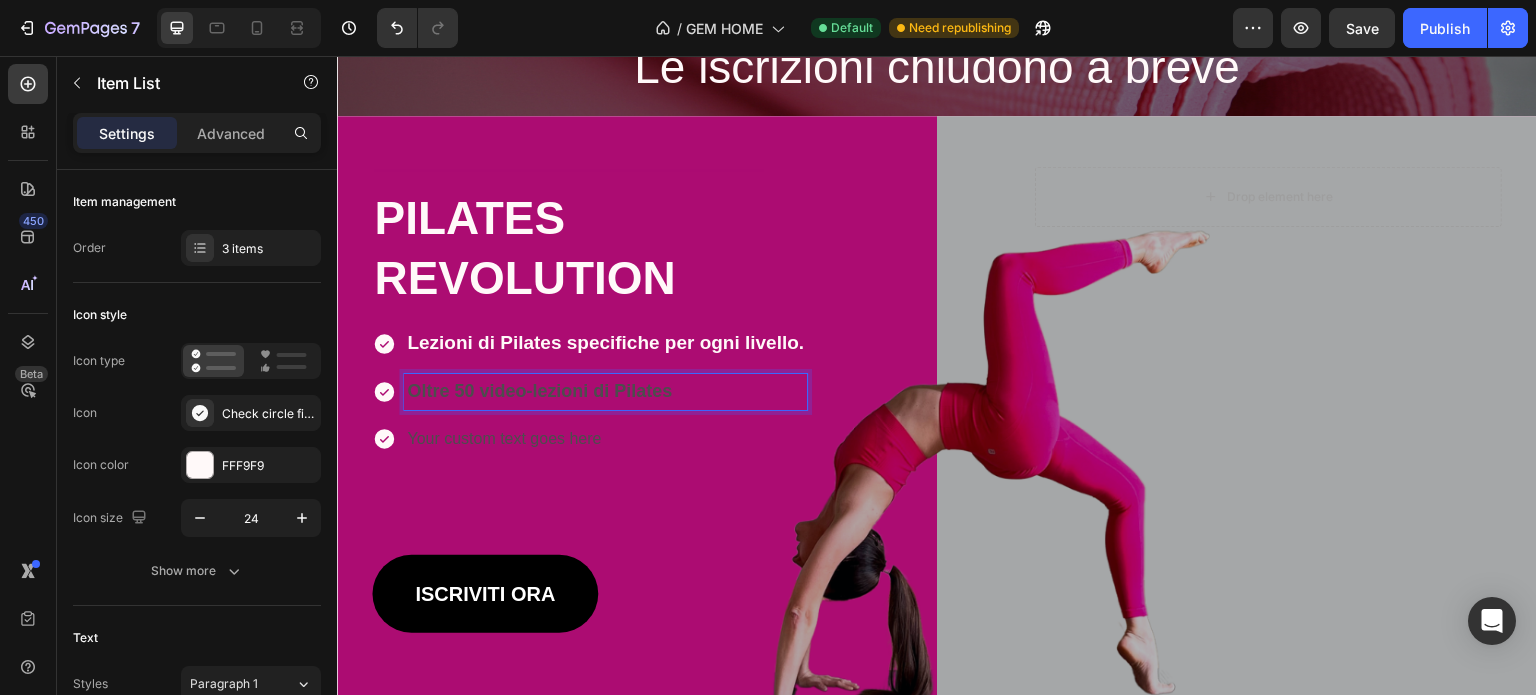 click on "Oltre 50 video-lezioni di Pilates" at bounding box center [605, 392] 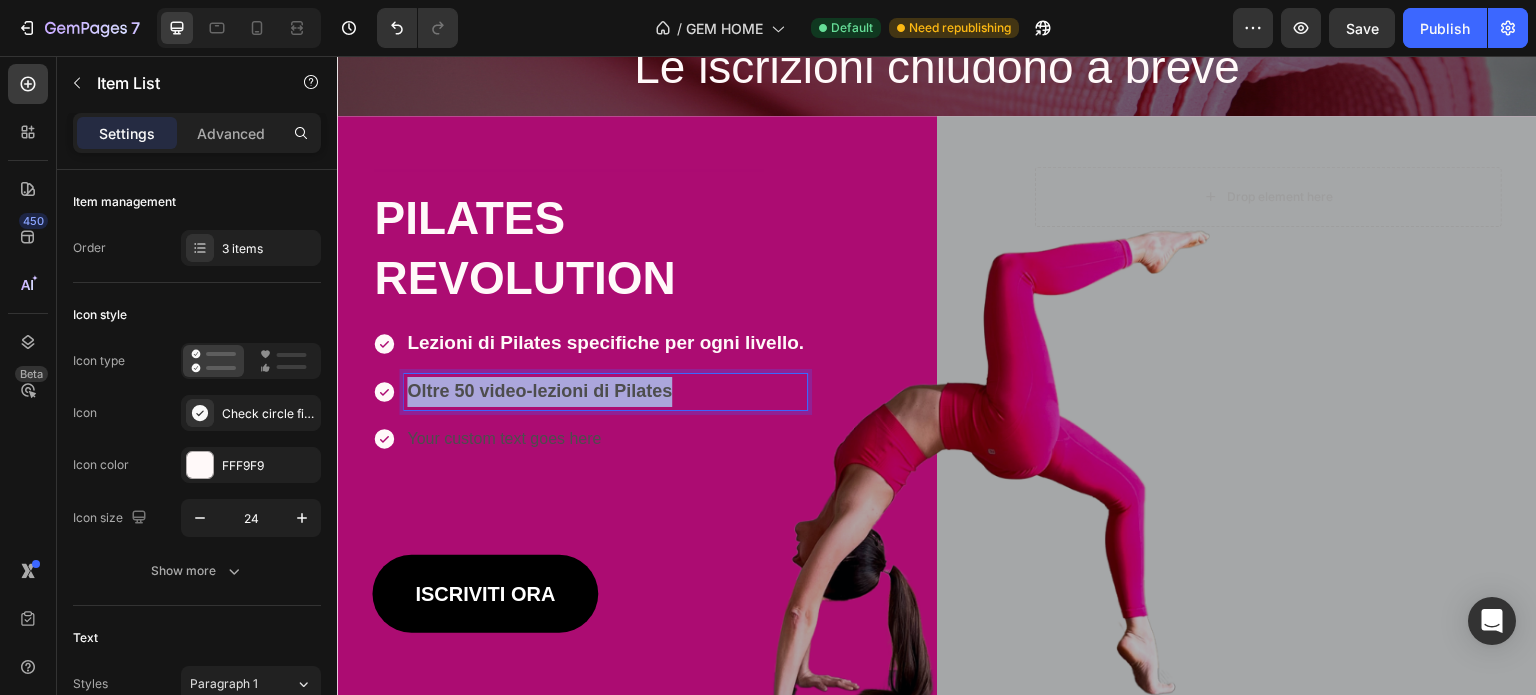 click on "Oltre 50 video-lezioni di Pilates" at bounding box center [605, 392] 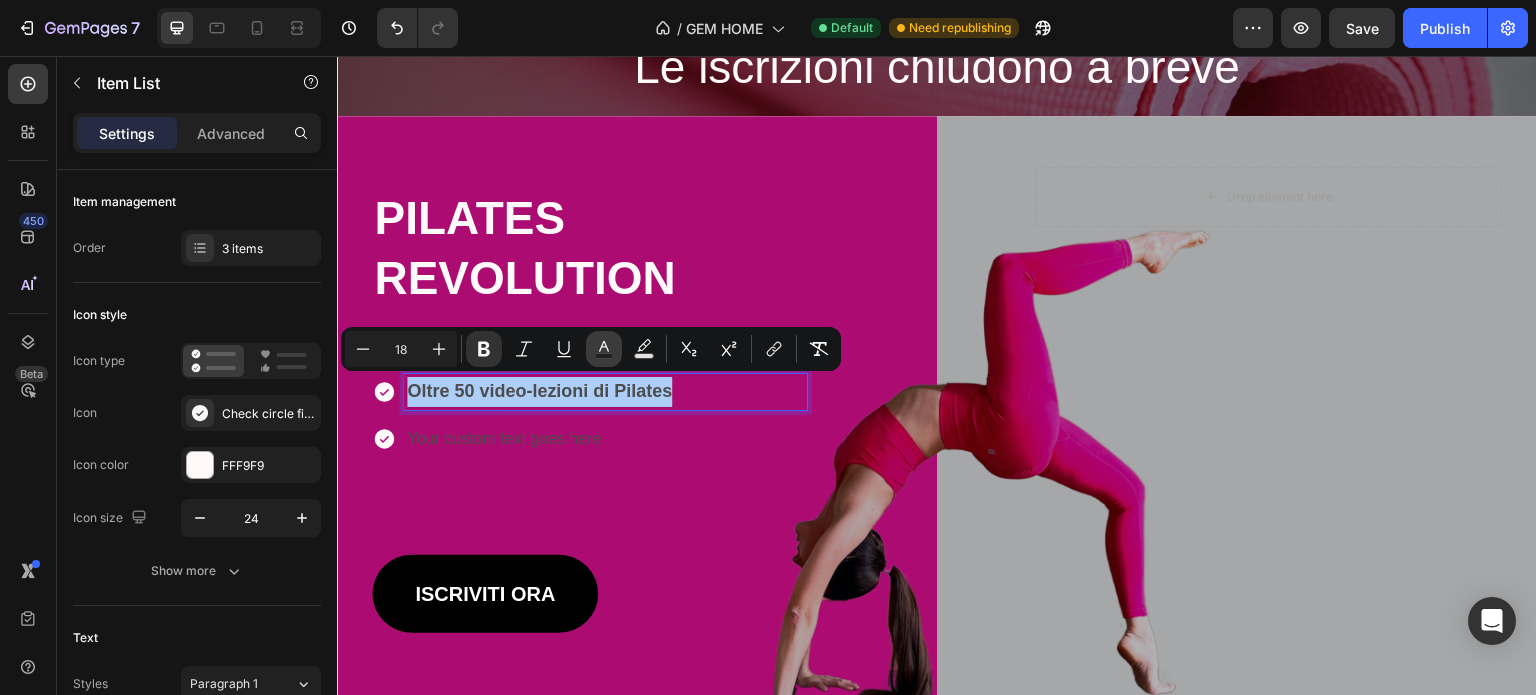 click 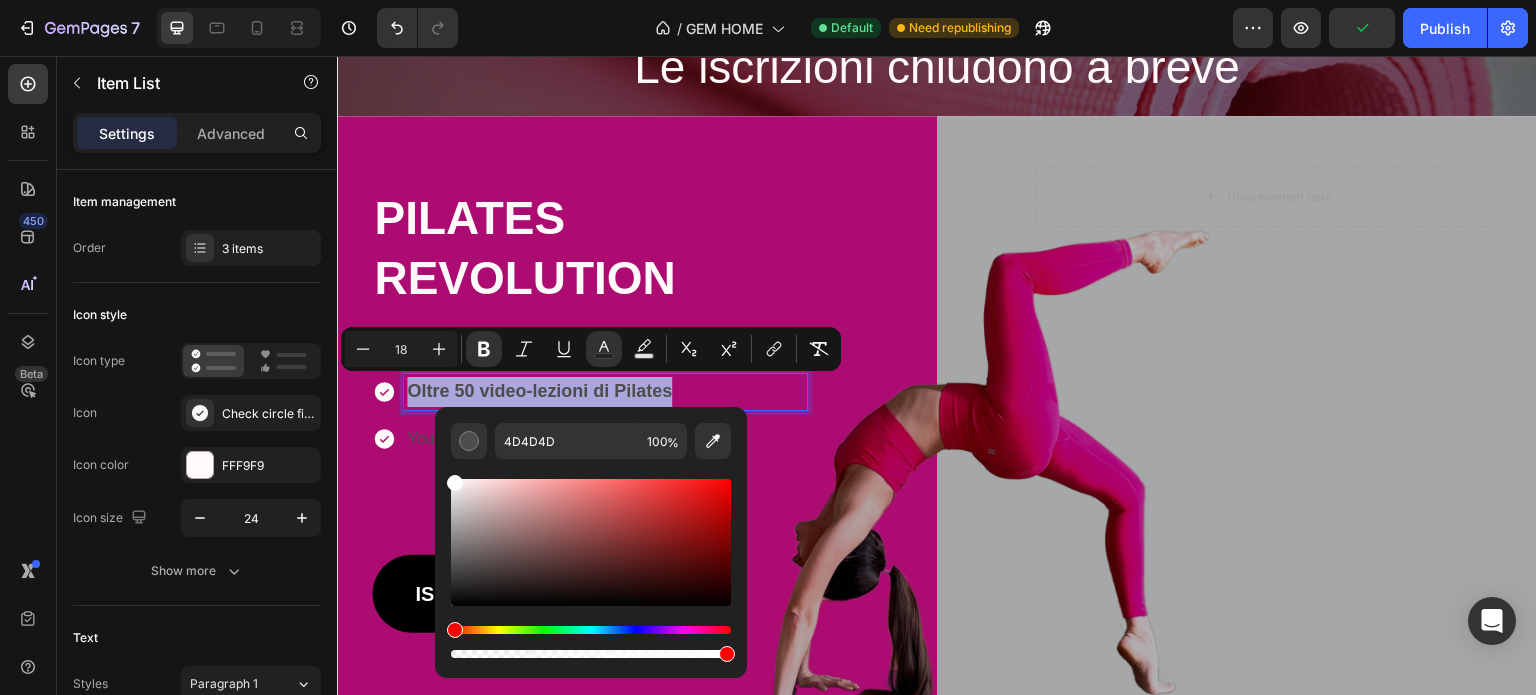 type on "FFFFFF" 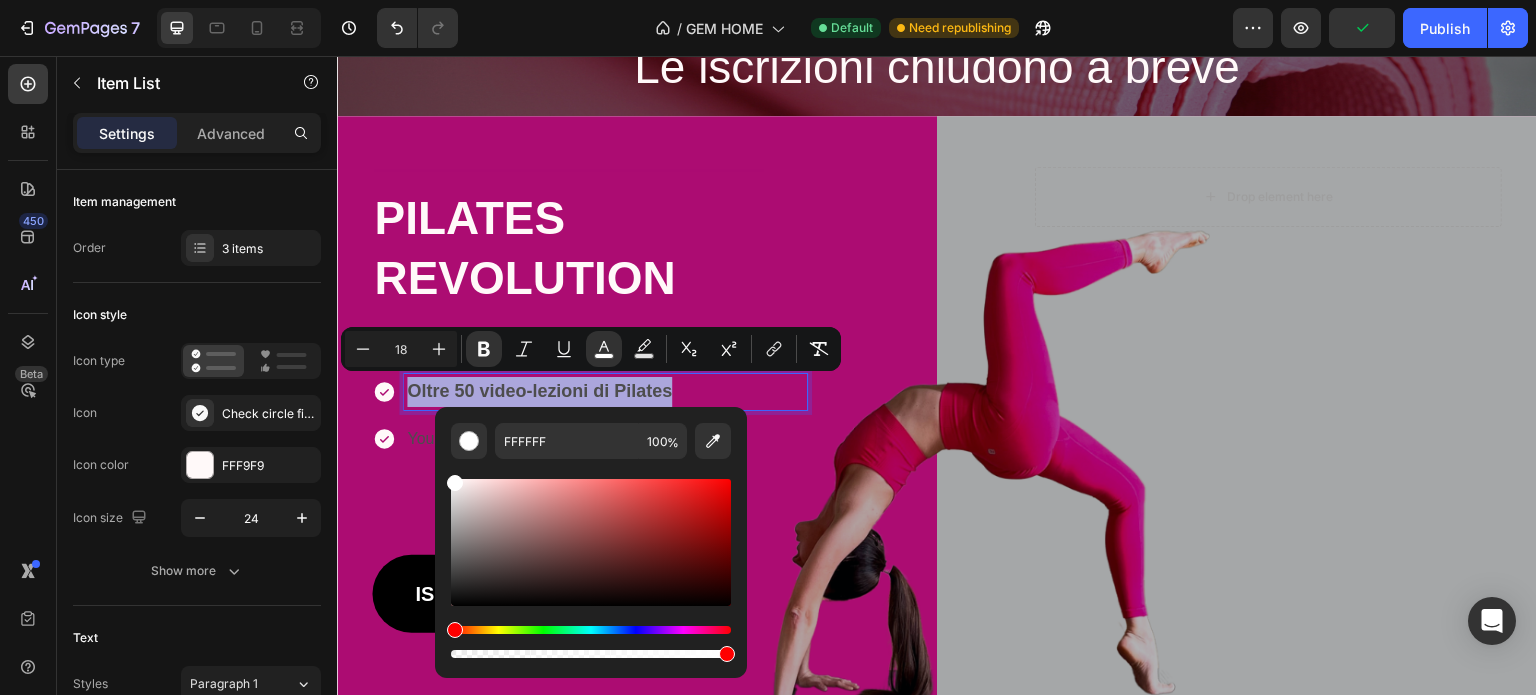 drag, startPoint x: 793, startPoint y: 596, endPoint x: 425, endPoint y: 450, distance: 395.90402 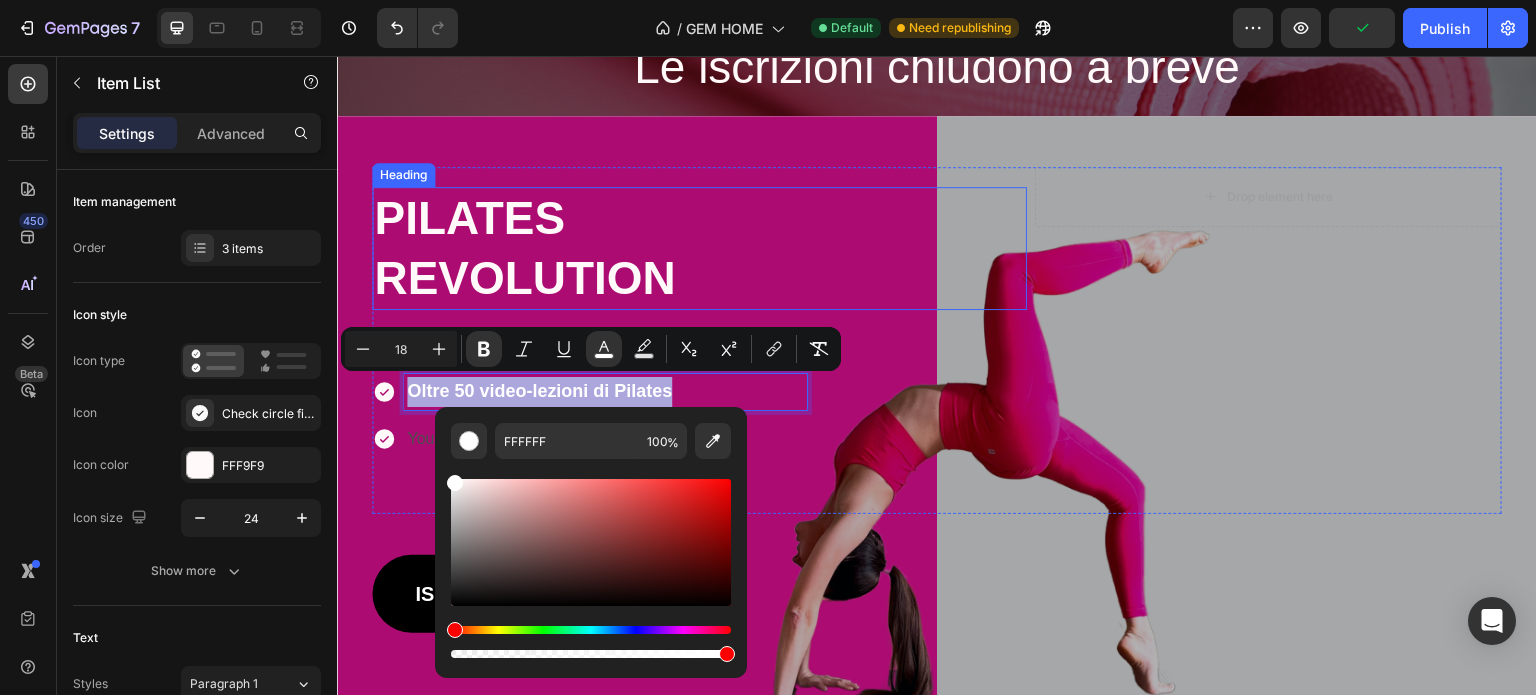 click on "⁠⁠⁠⁠⁠⁠⁠ PILATES  REVOLUTION" at bounding box center [699, 249] 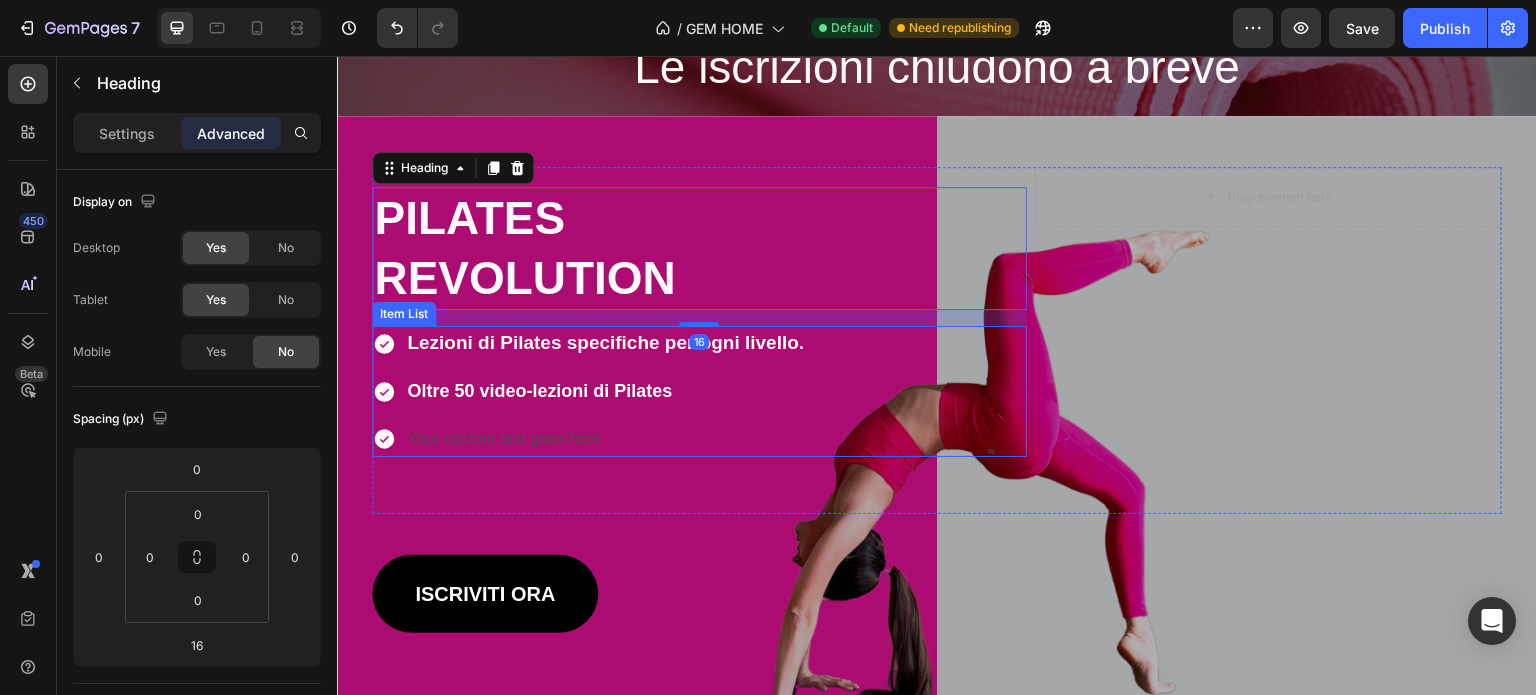 click on "Lezioni di Pilates specifiche per ogni livello." at bounding box center [605, 342] 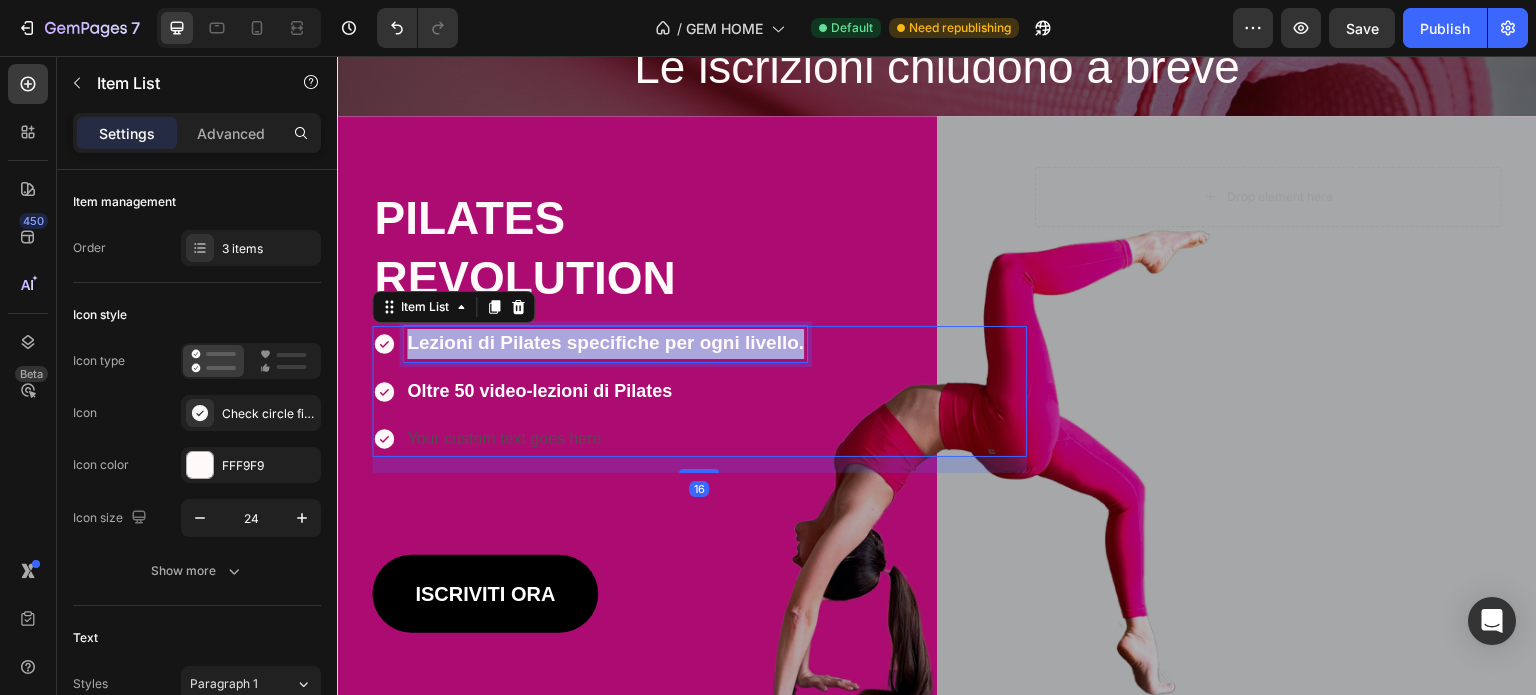click on "Lezioni di Pilates specifiche per ogni livello." at bounding box center (605, 342) 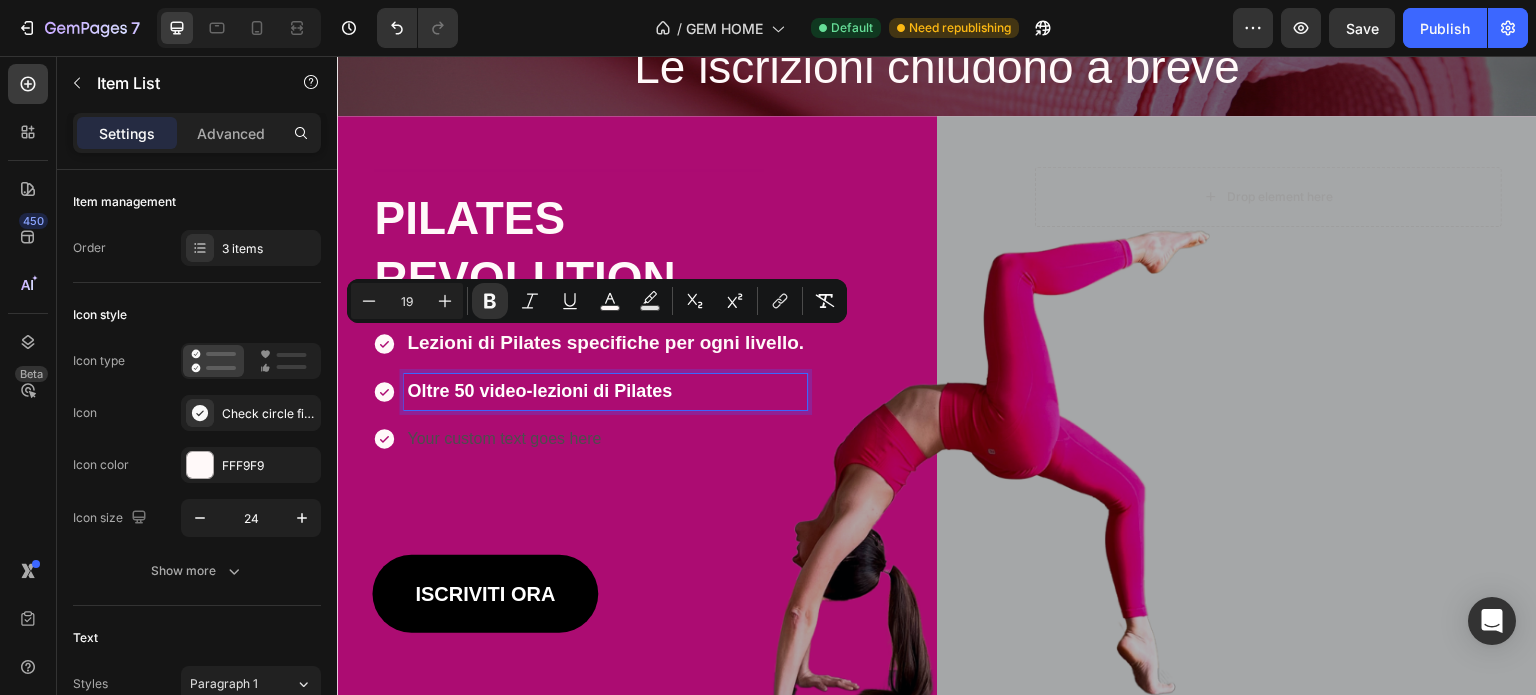 click on "Oltre 50 video-lezioni di Pilates" at bounding box center [605, 392] 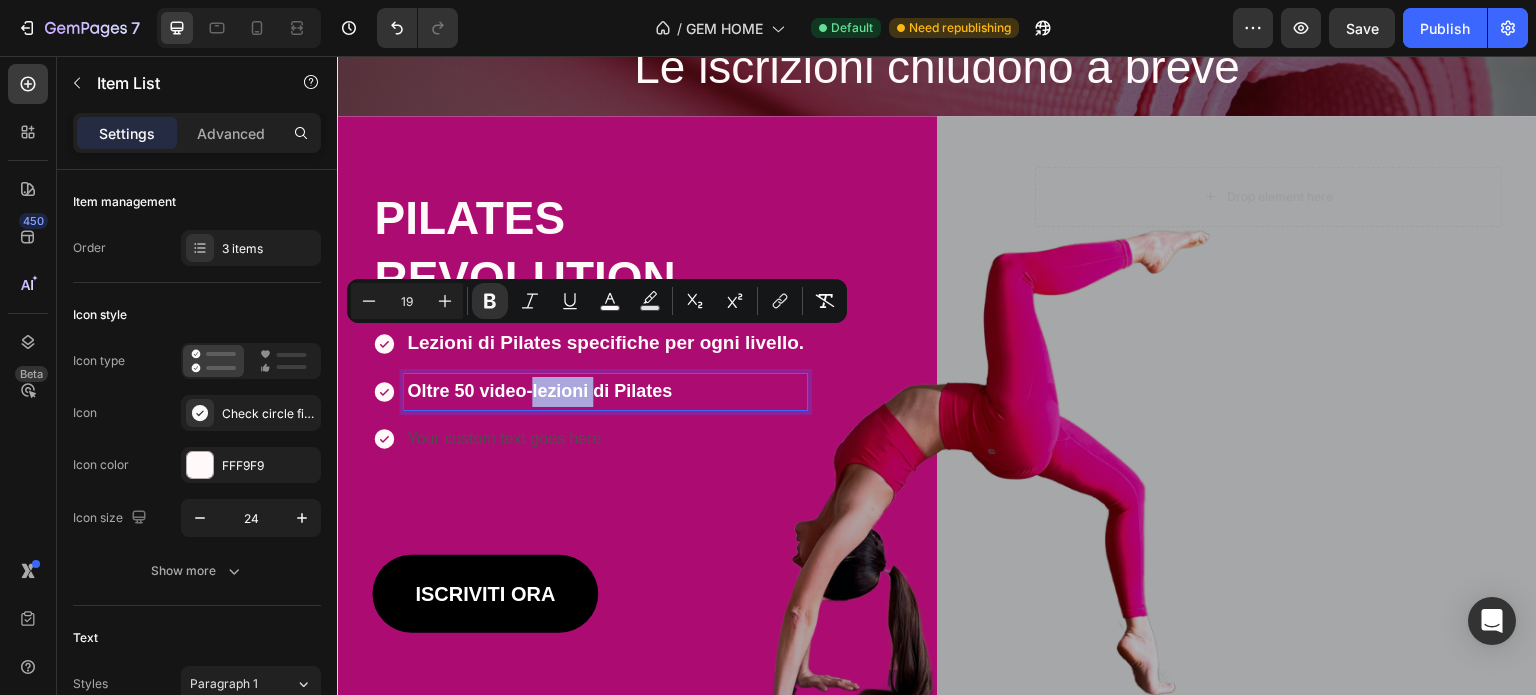 click on "Oltre 50 video-lezioni di Pilates" at bounding box center [605, 392] 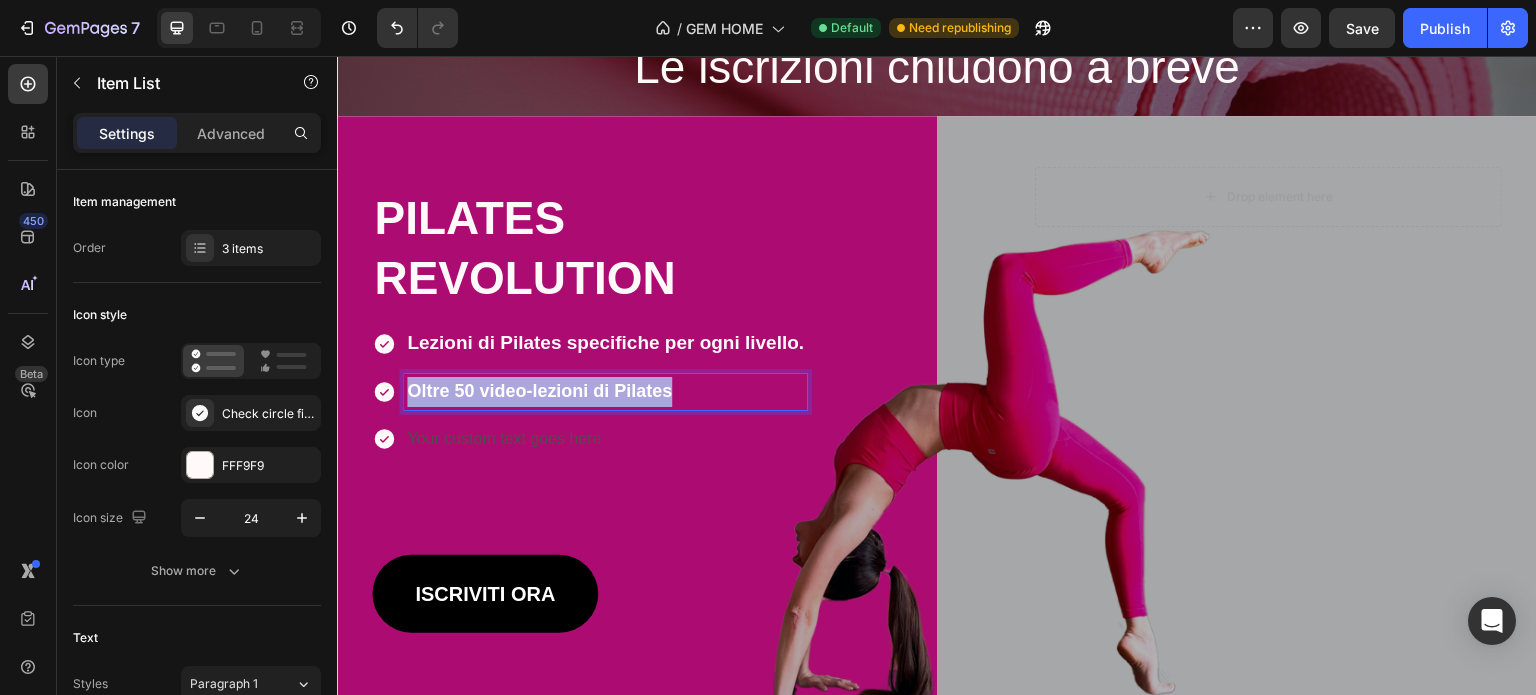 click on "Oltre 50 video-lezioni di Pilates" at bounding box center [605, 392] 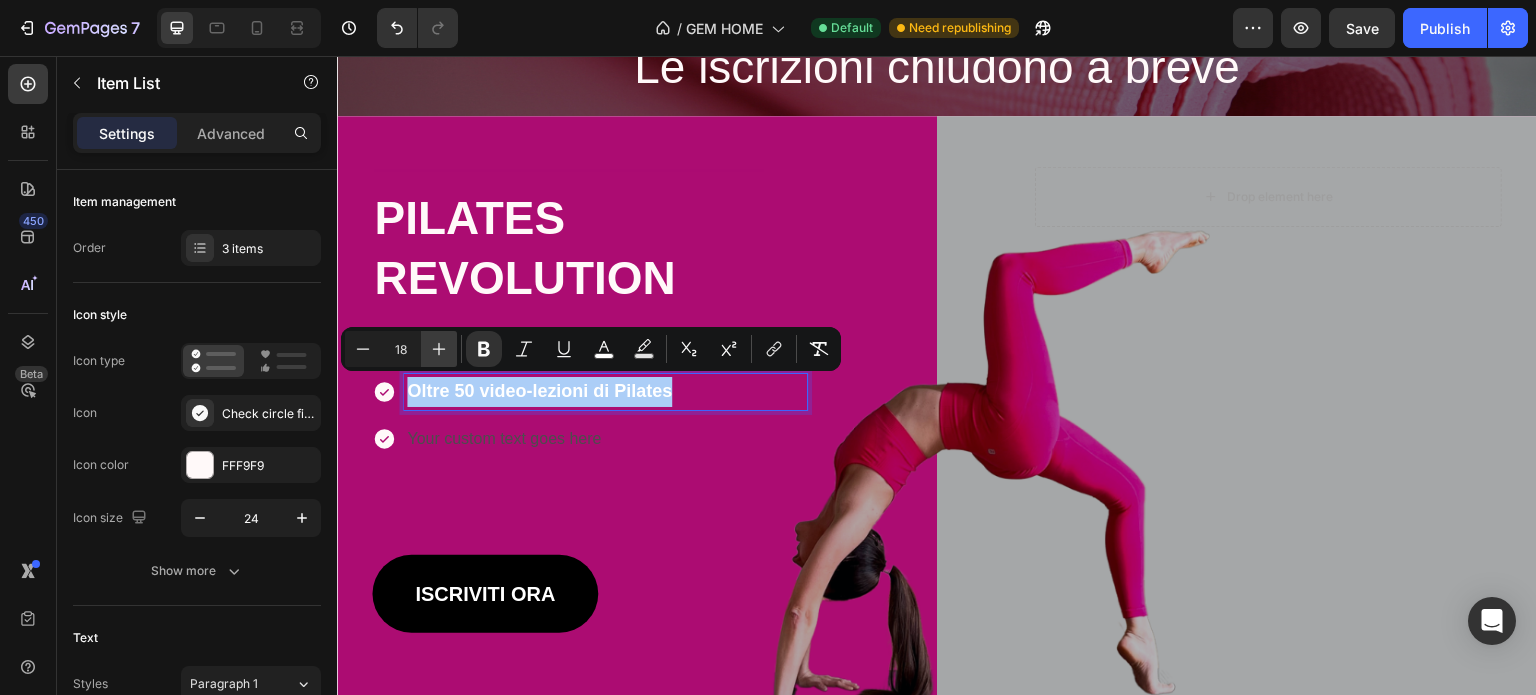 click on "Plus" at bounding box center [439, 349] 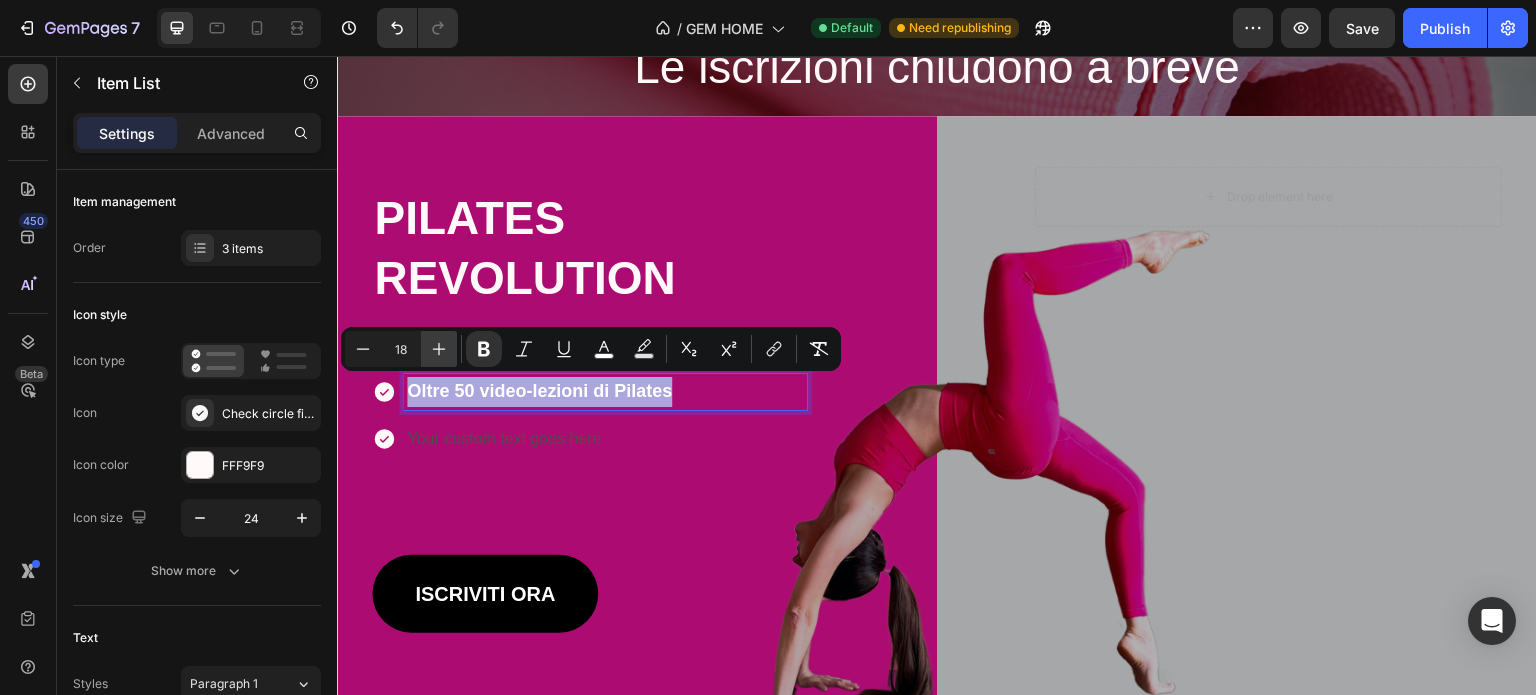 type on "19" 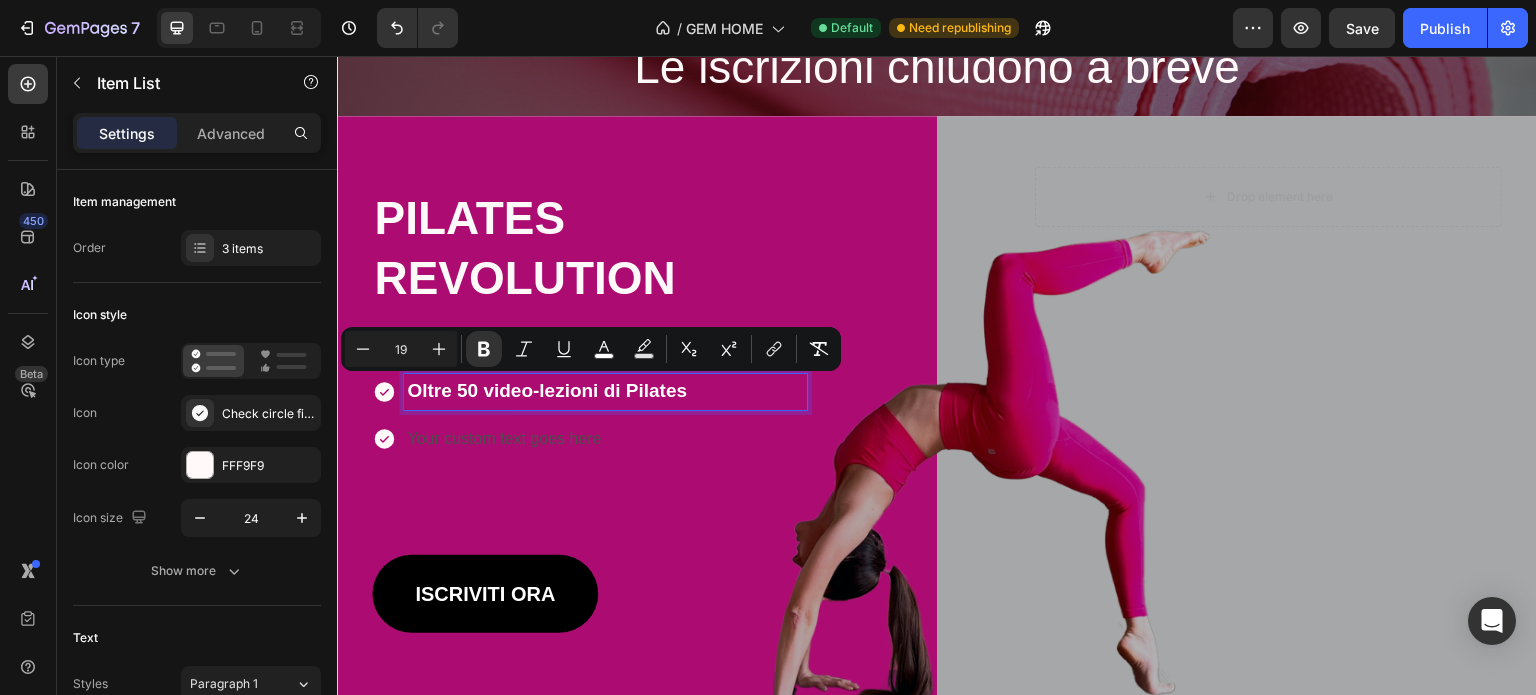 click on "Oltre 50 video-lezioni di Pilates" at bounding box center (547, 390) 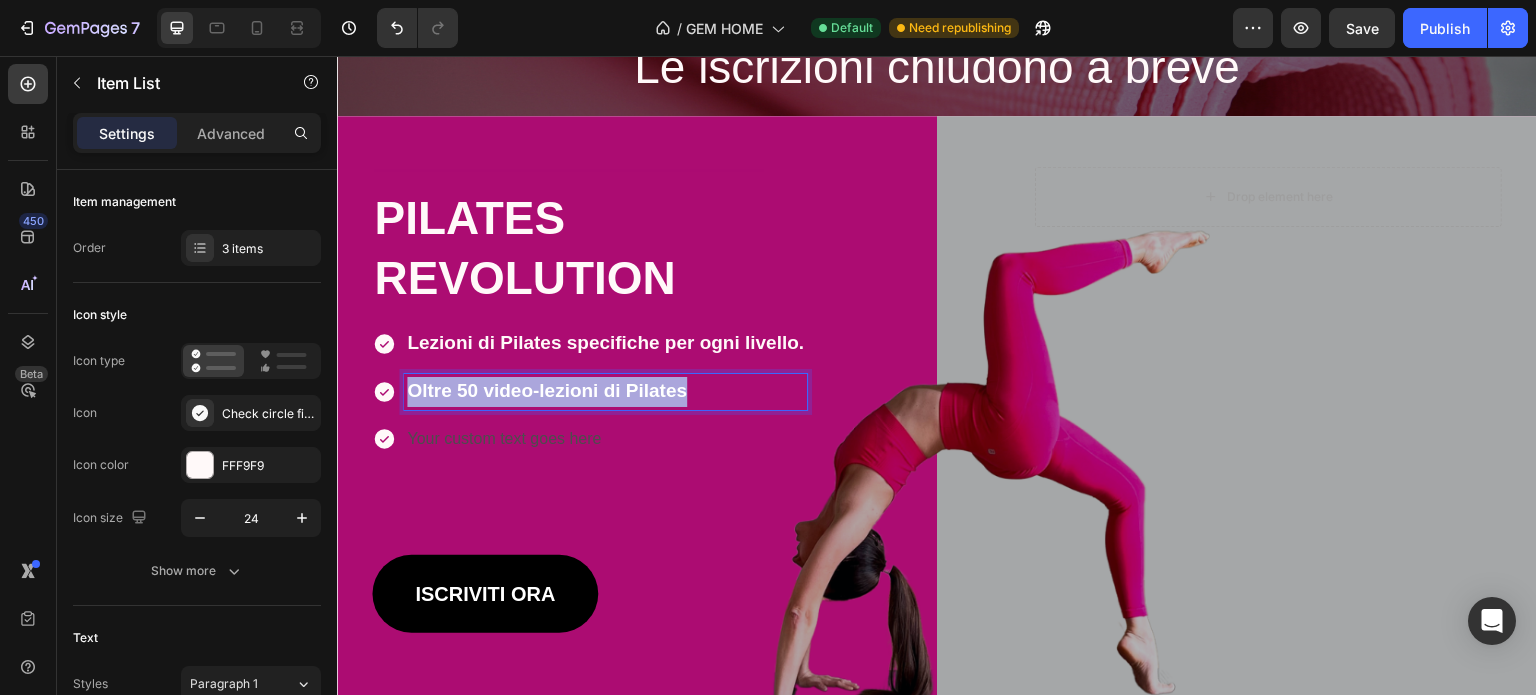 drag, startPoint x: 700, startPoint y: 388, endPoint x: 397, endPoint y: 394, distance: 303.0594 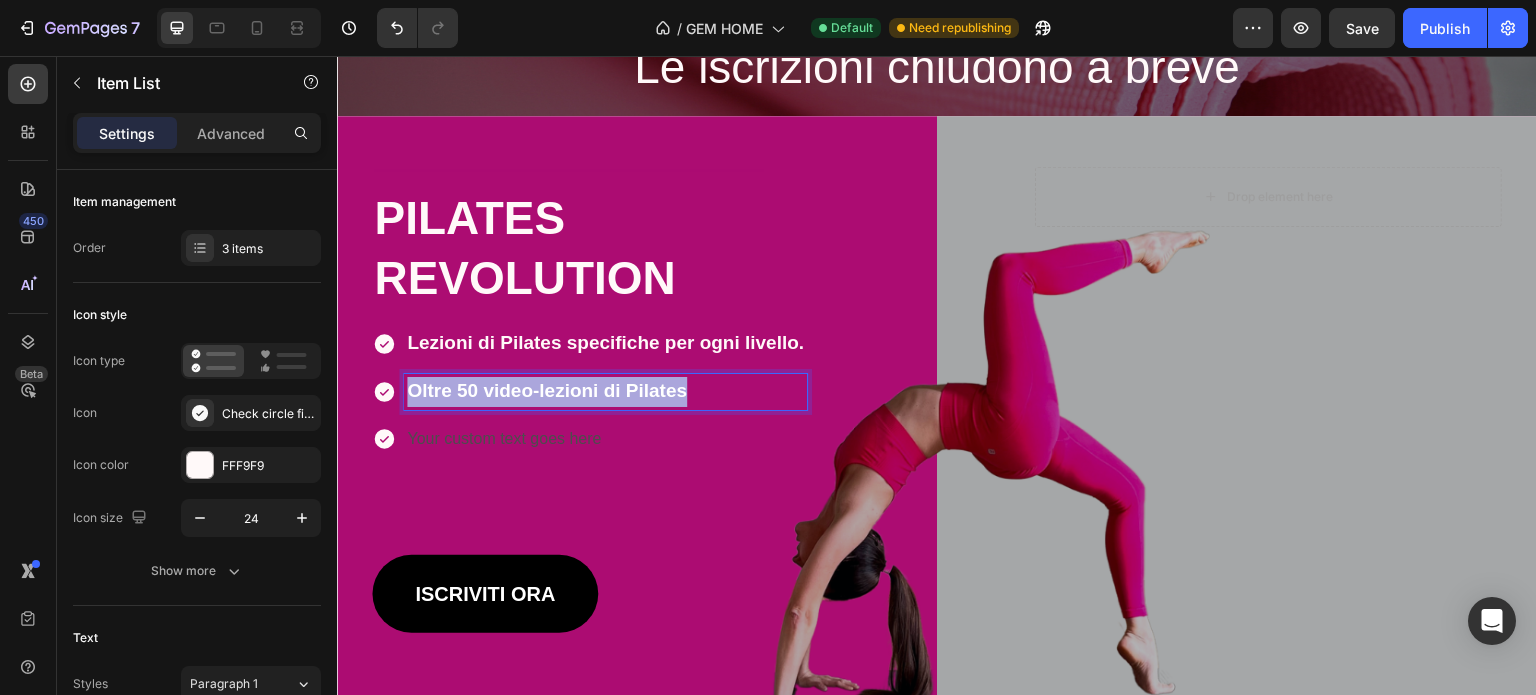 click on "Oltre 50 video-lezioni di Pilates" at bounding box center [605, 392] 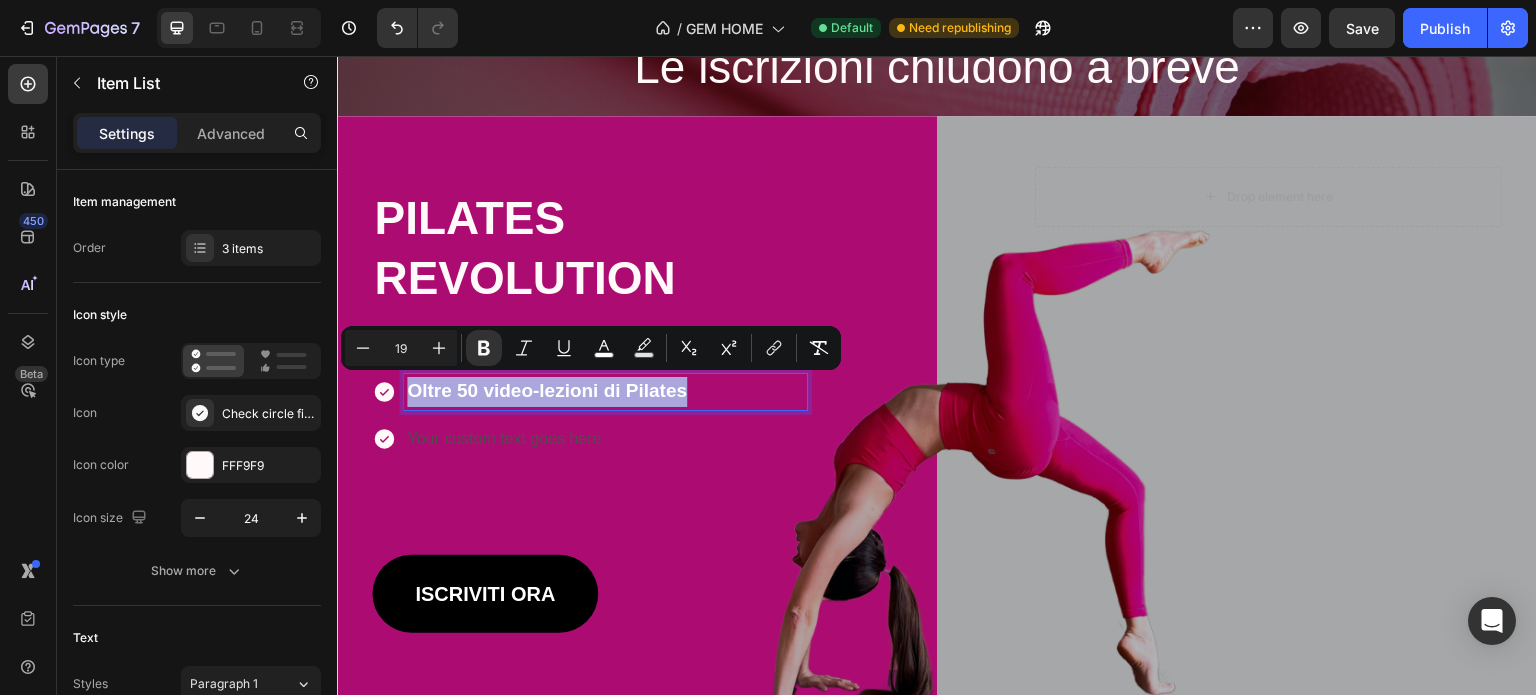 copy on "Oltre 50 video-lezioni di Pilates" 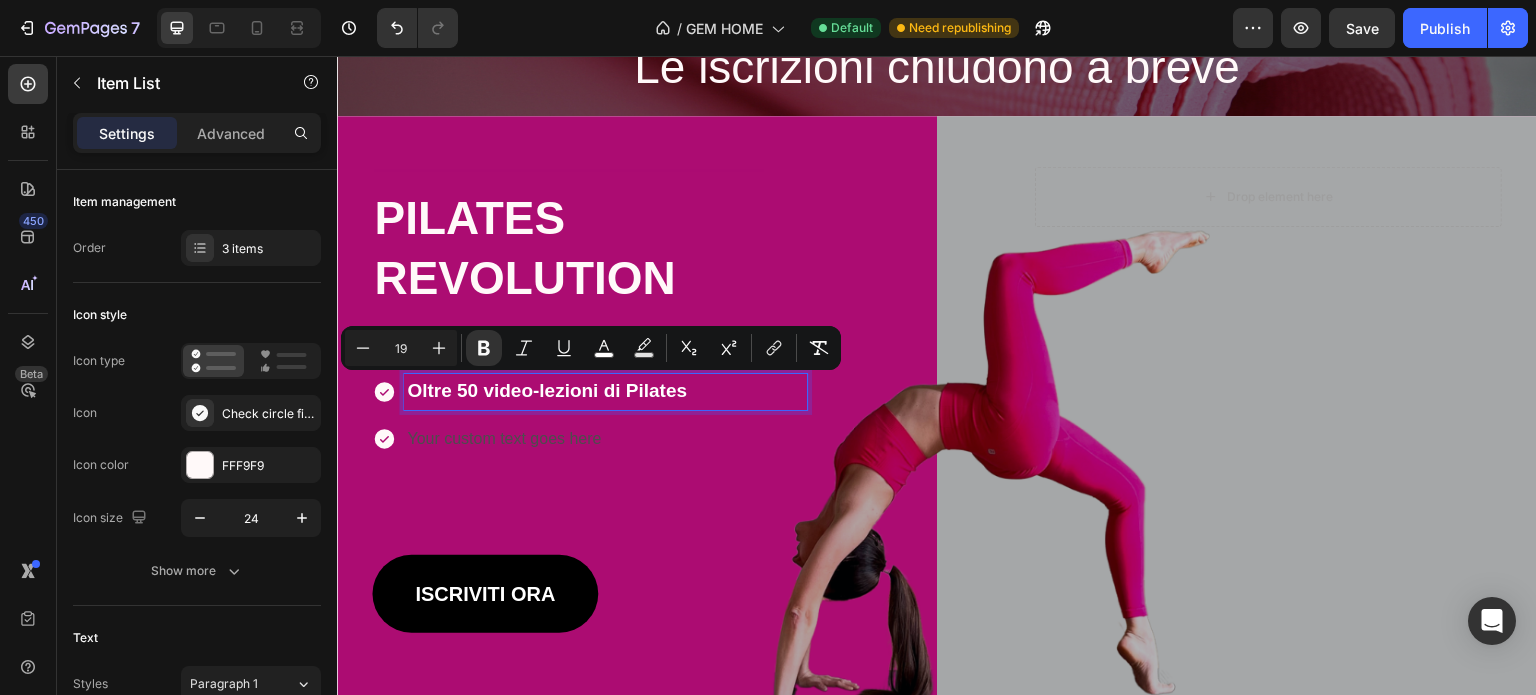 click on "Your custom text goes here" at bounding box center [605, 439] 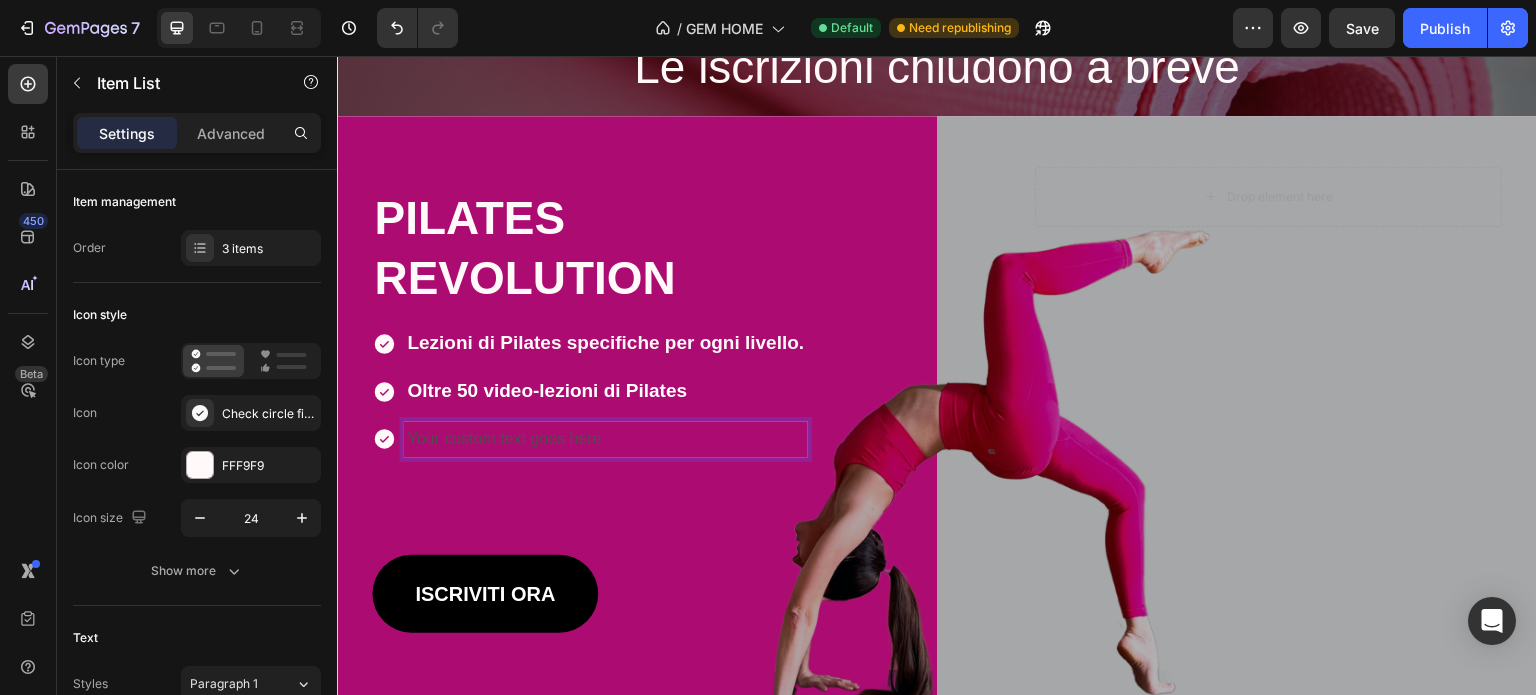 click on "Your custom text goes here" at bounding box center (605, 439) 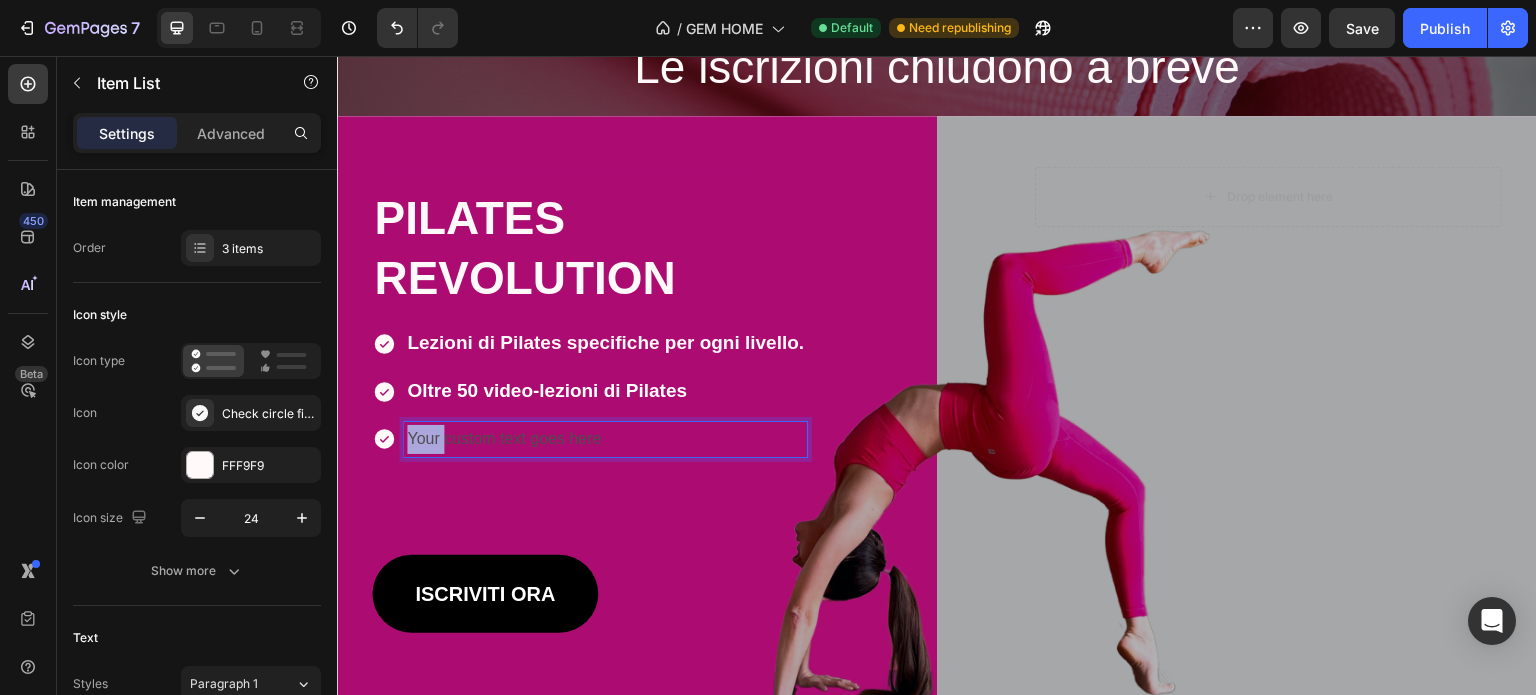 click on "Your custom text goes here" at bounding box center (605, 439) 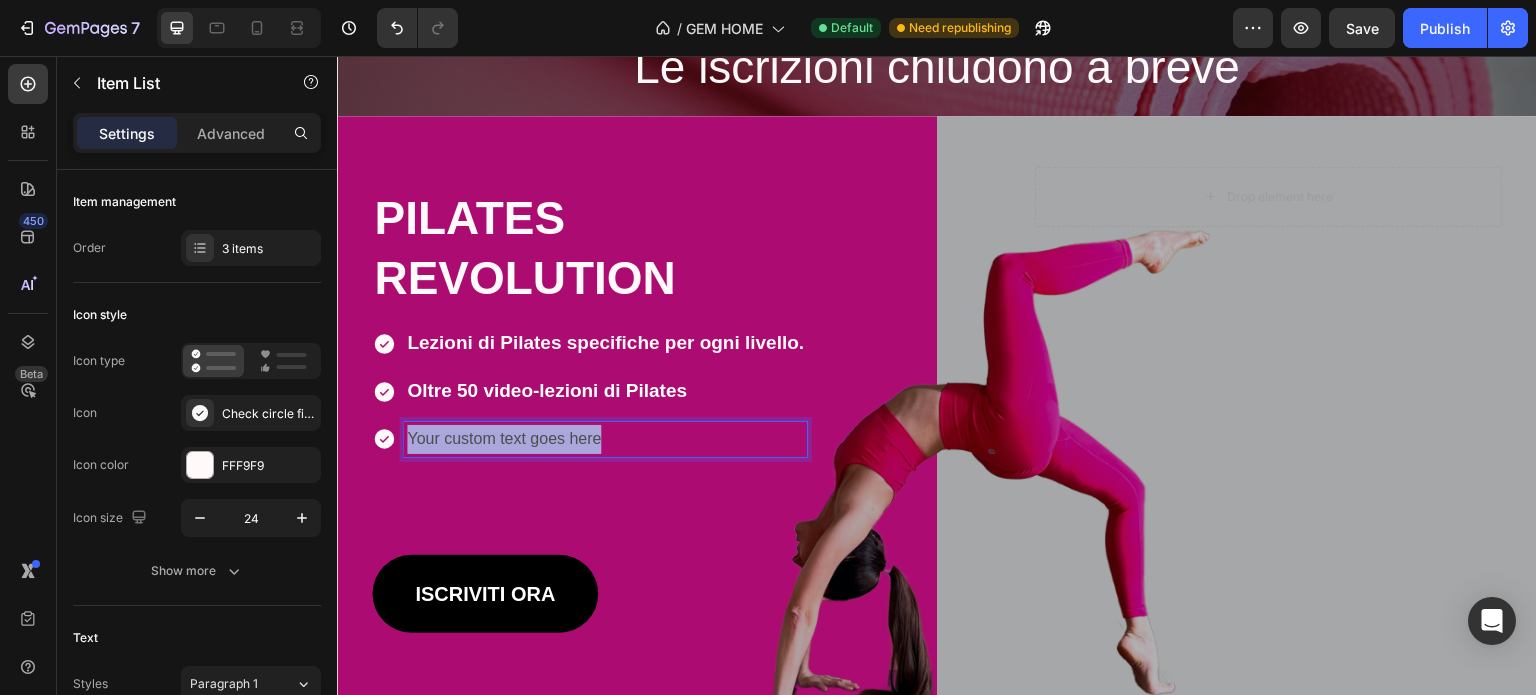 click on "Your custom text goes here" at bounding box center (605, 439) 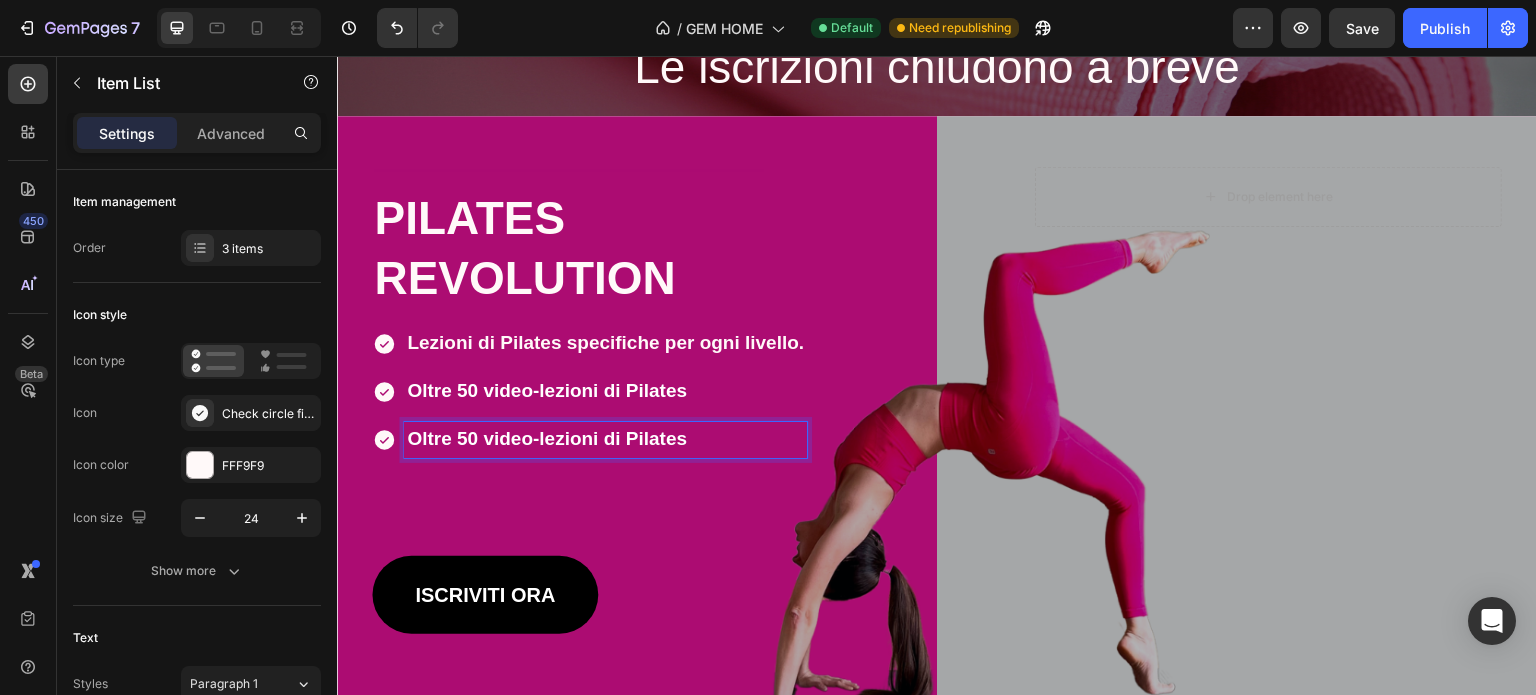 click on "Oltre 50 video-lezioni di Pilates" at bounding box center (547, 438) 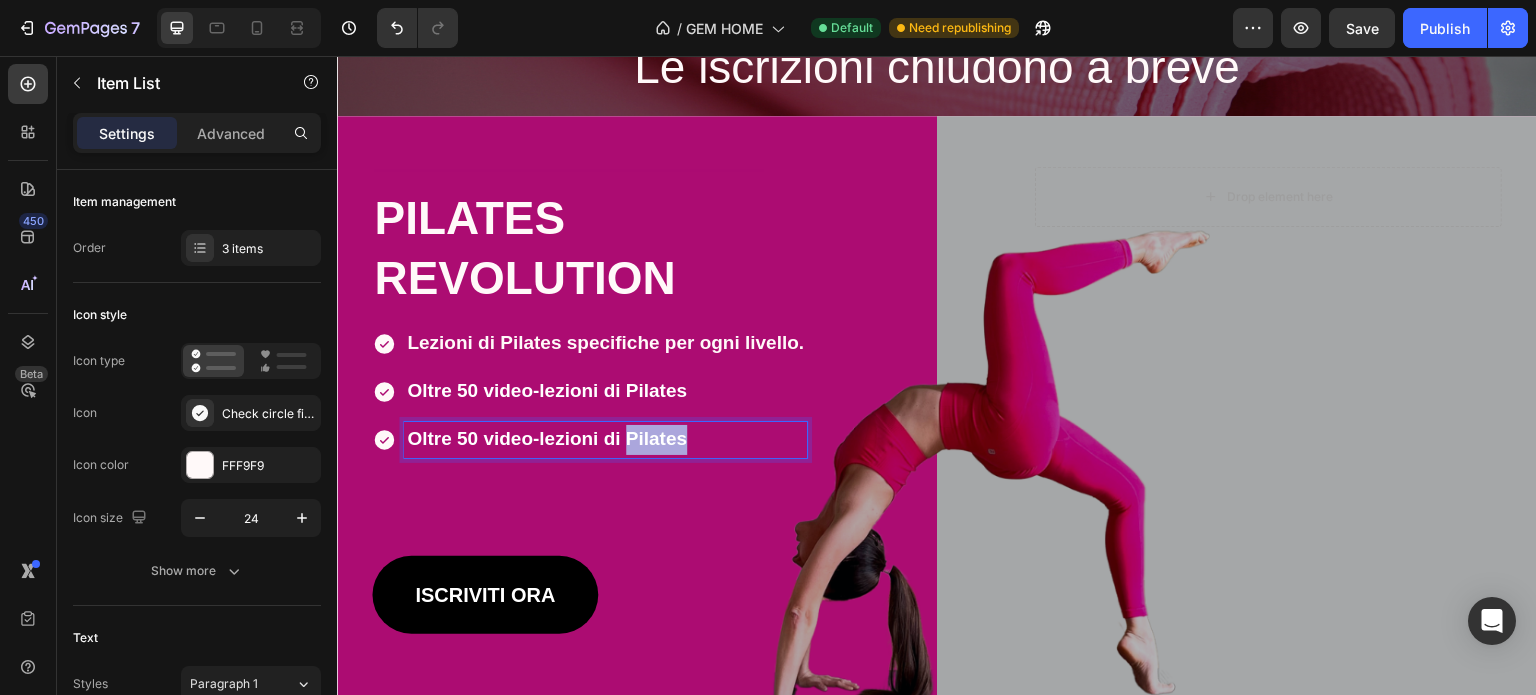 click on "Oltre 50 video-lezioni di Pilates" at bounding box center (547, 438) 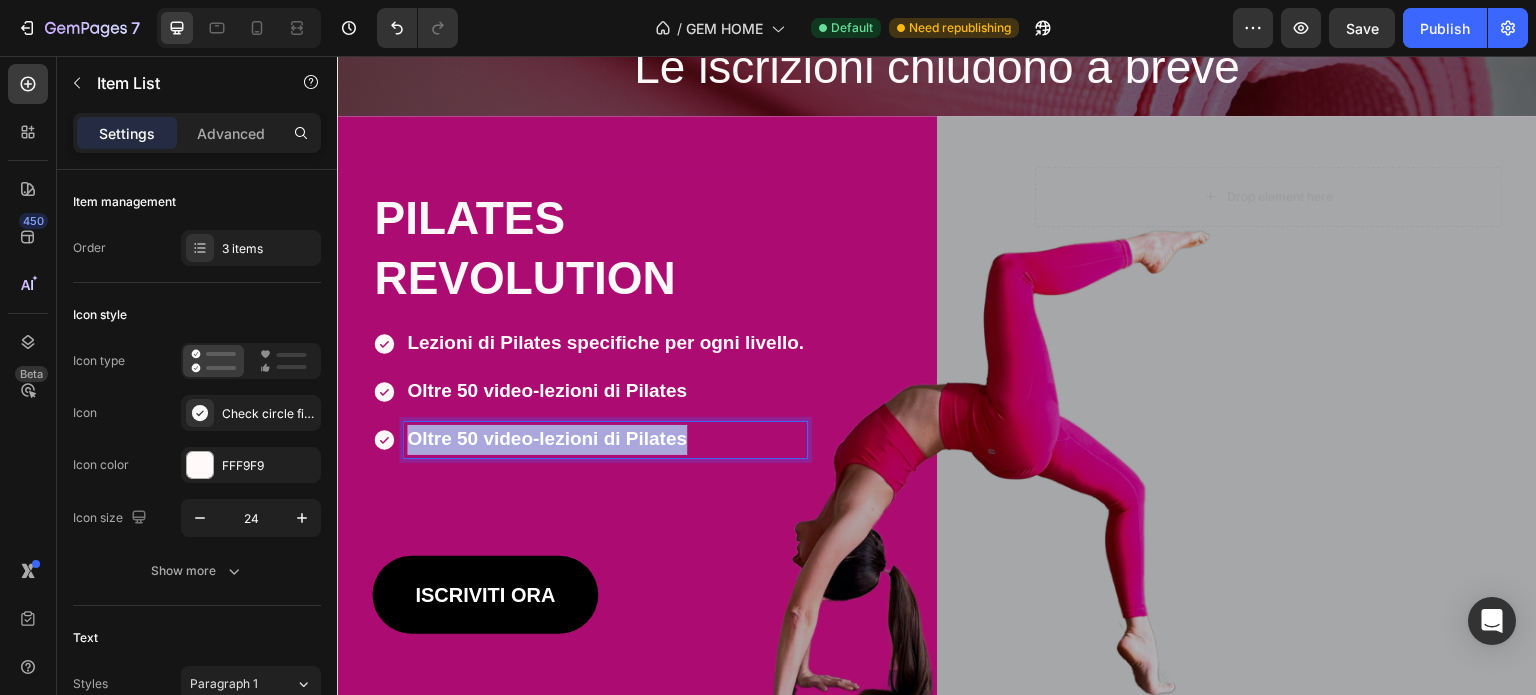 click on "Oltre 50 video-lezioni di Pilates" at bounding box center [547, 438] 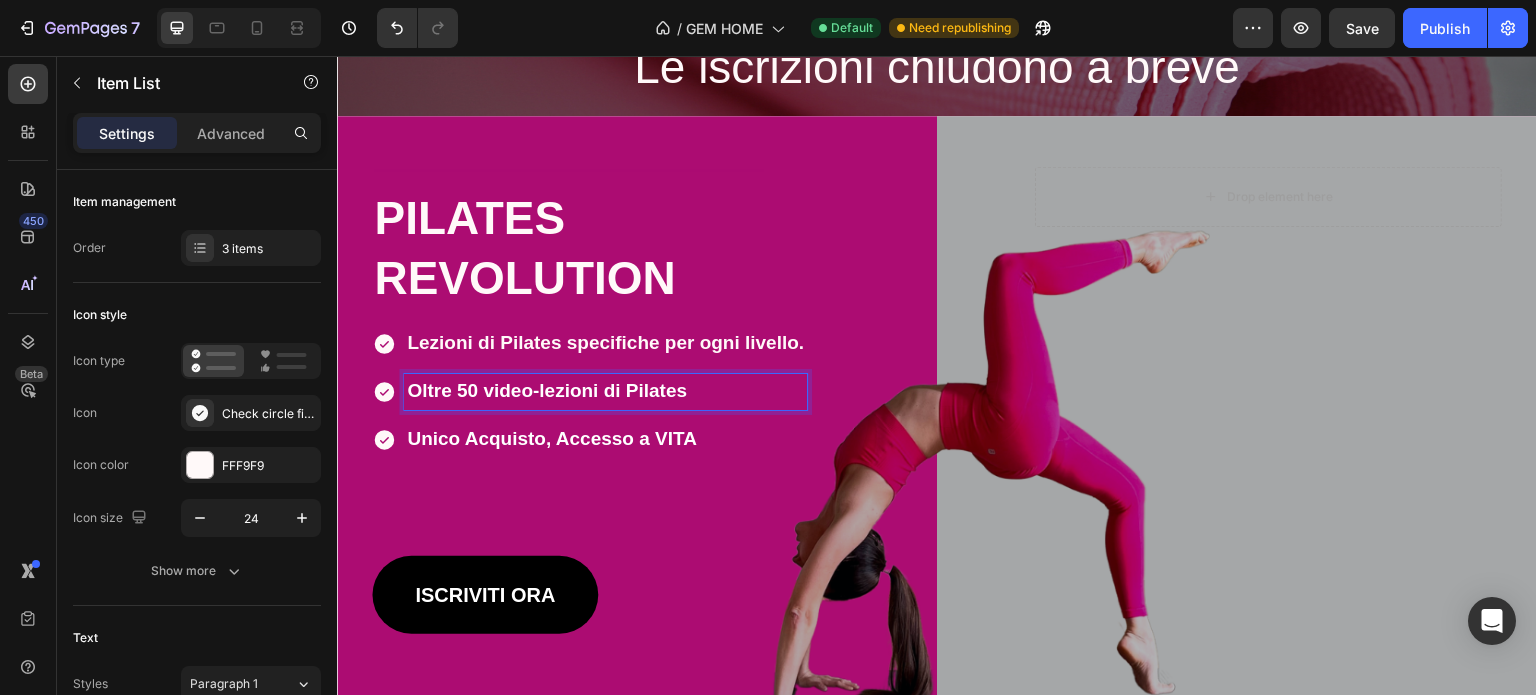 click on "Oltre 50 video-lezioni di Pilates" at bounding box center [547, 390] 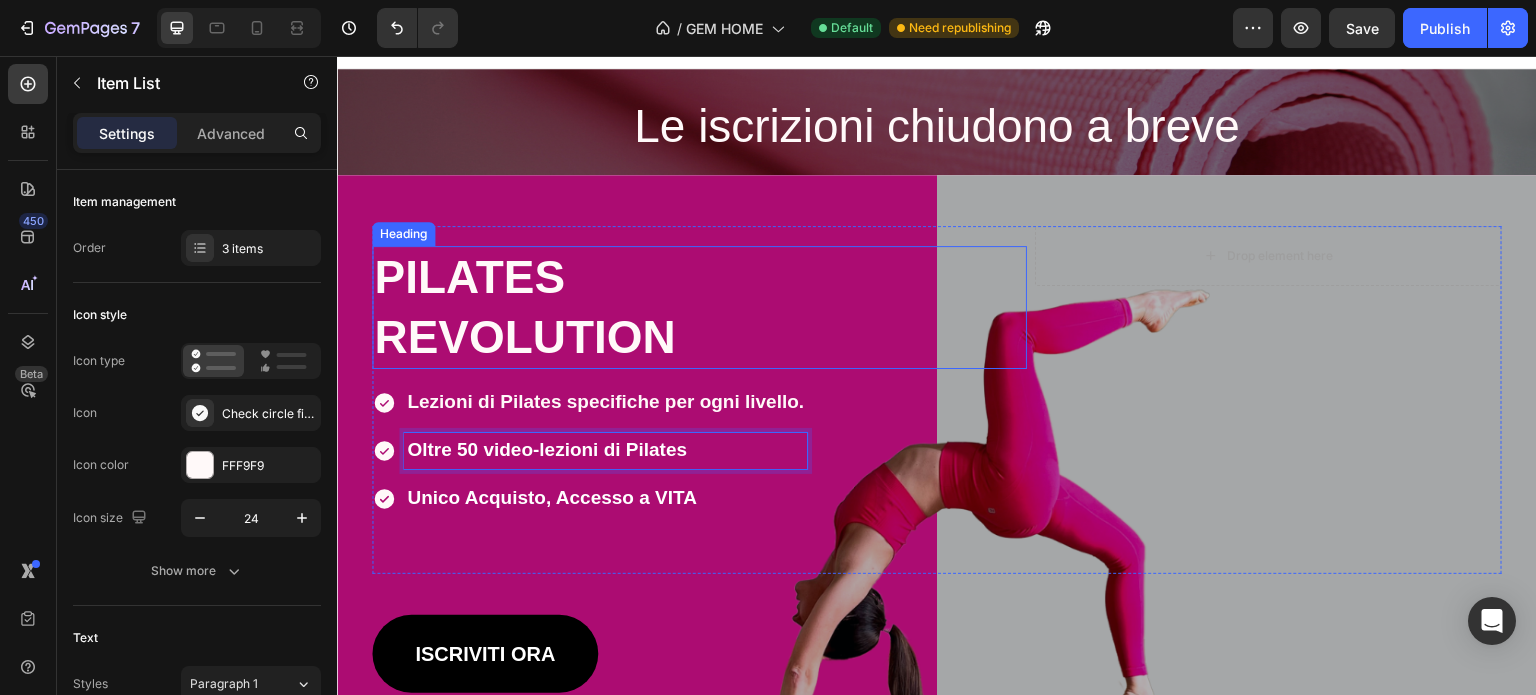 scroll, scrollTop: 0, scrollLeft: 0, axis: both 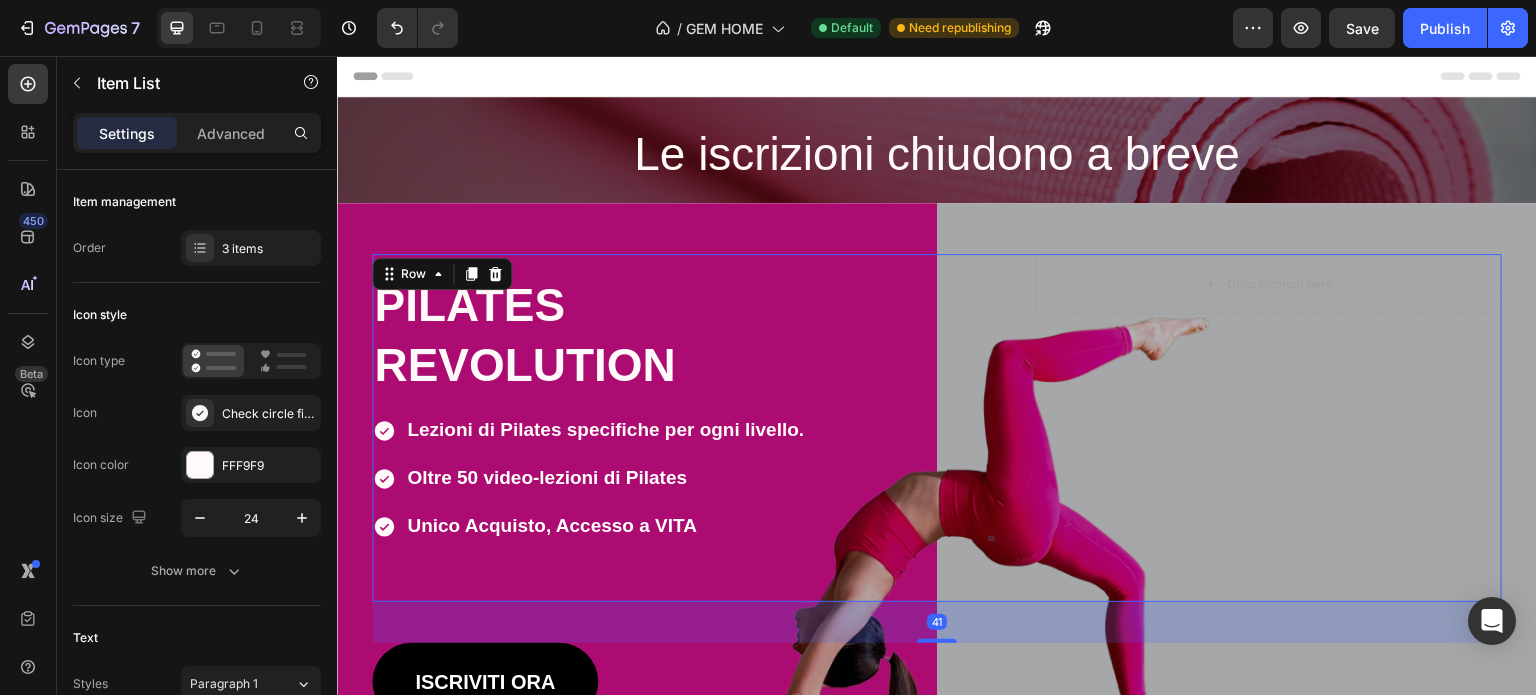 click on "Heading ⁠⁠⁠⁠⁠⁠⁠ PILATES  REVOLUTION Heading Lezioni di Pilates specifiche per ogni livello. Oltre 50 video-lezioni di Pilates Unico Acquisto, Accesso a VITA Item List Lezioni di Pilates specifiche per ogni livello. + 55 Video Lezione e + 20 ore totali Unico acquisto, accesso a vita Item List ISCRIVITI ORA Button" at bounding box center (699, 428) 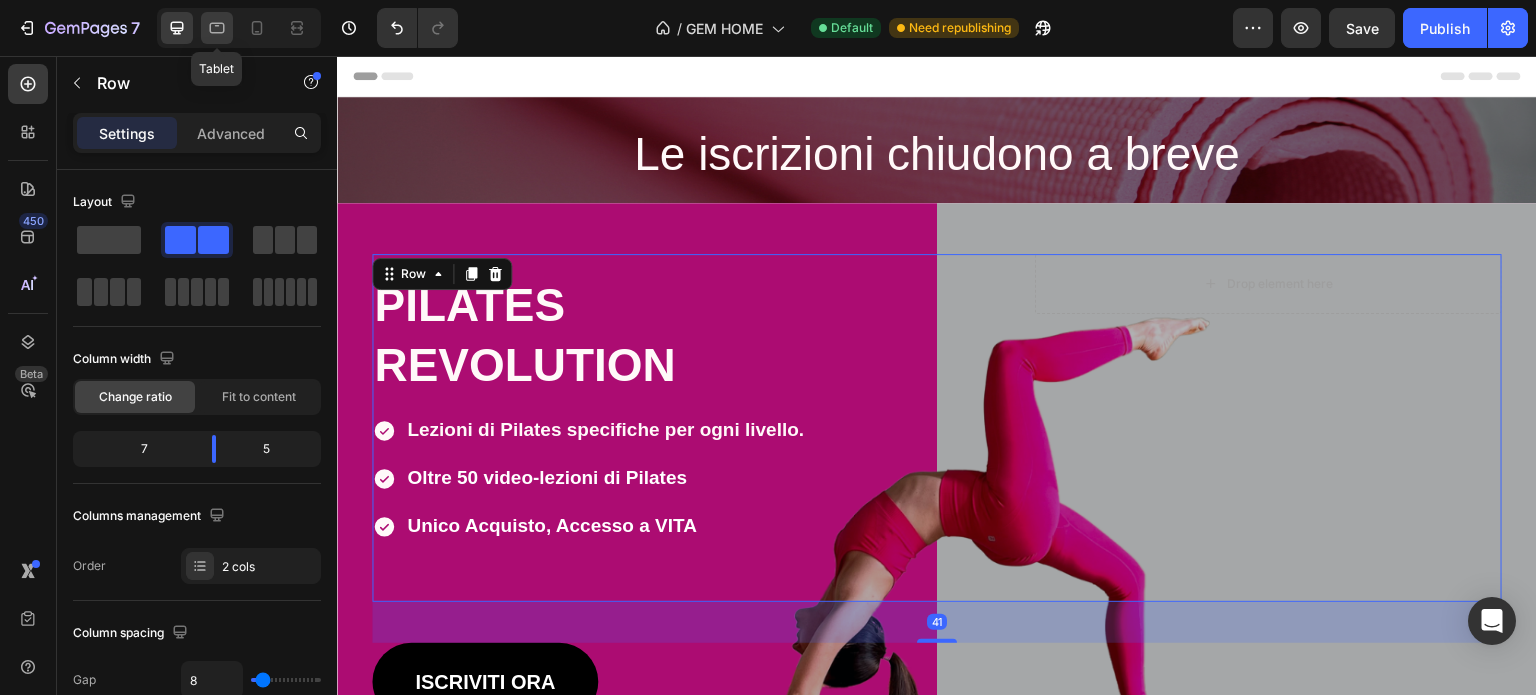 click 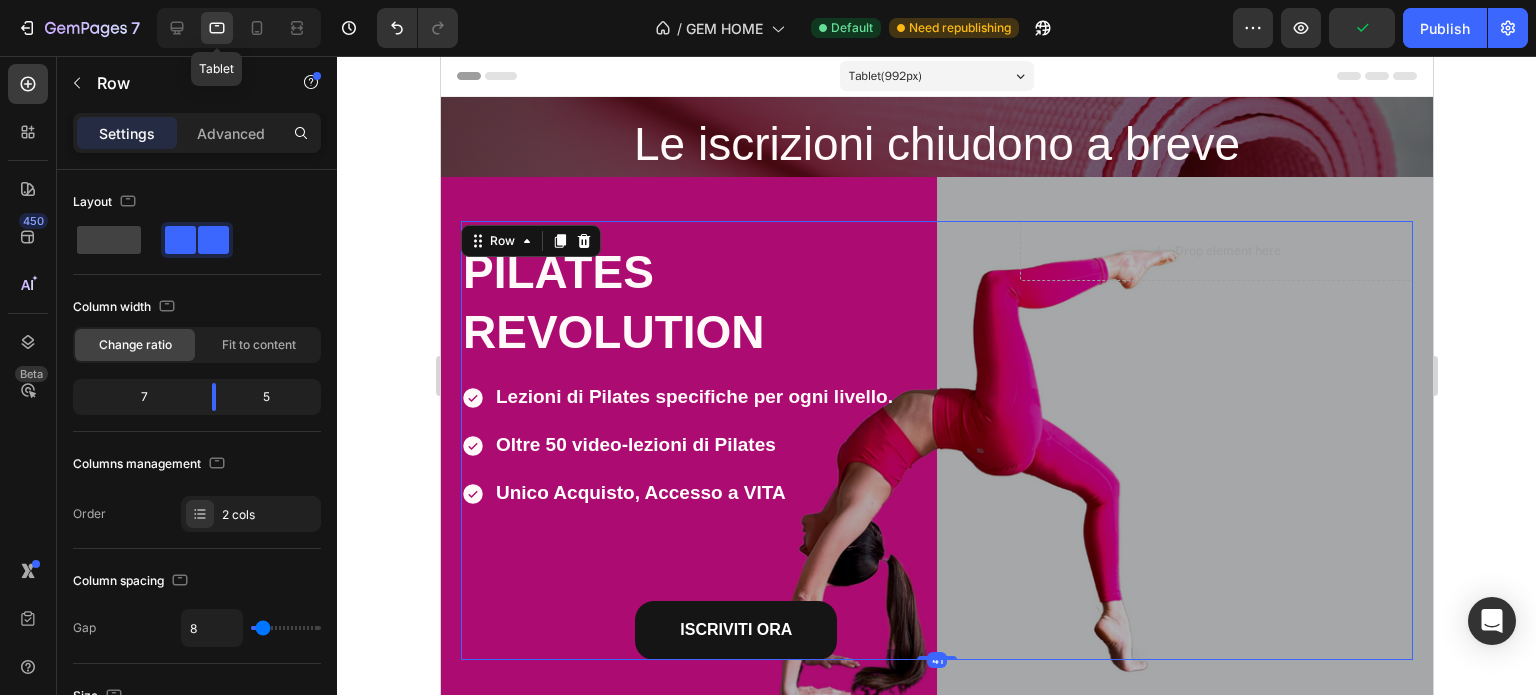 scroll, scrollTop: 94, scrollLeft: 0, axis: vertical 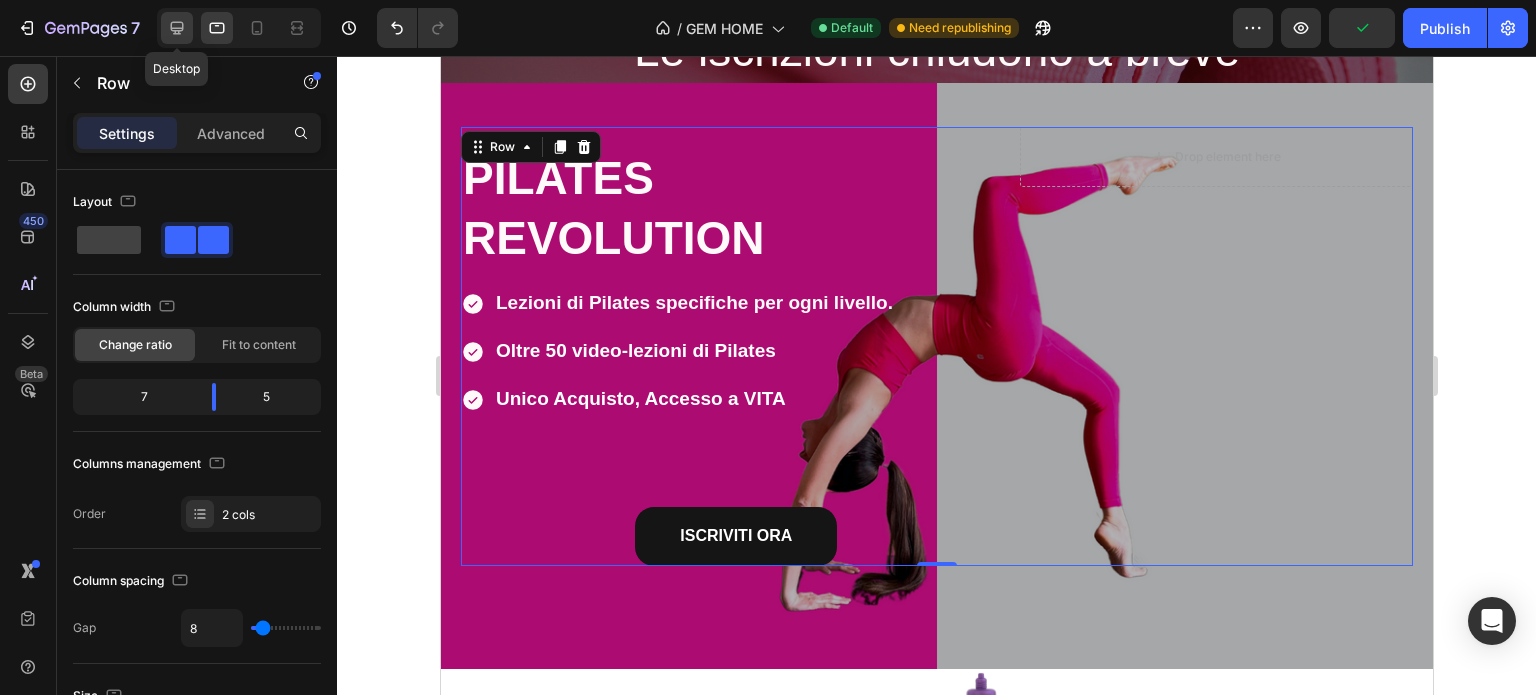 click 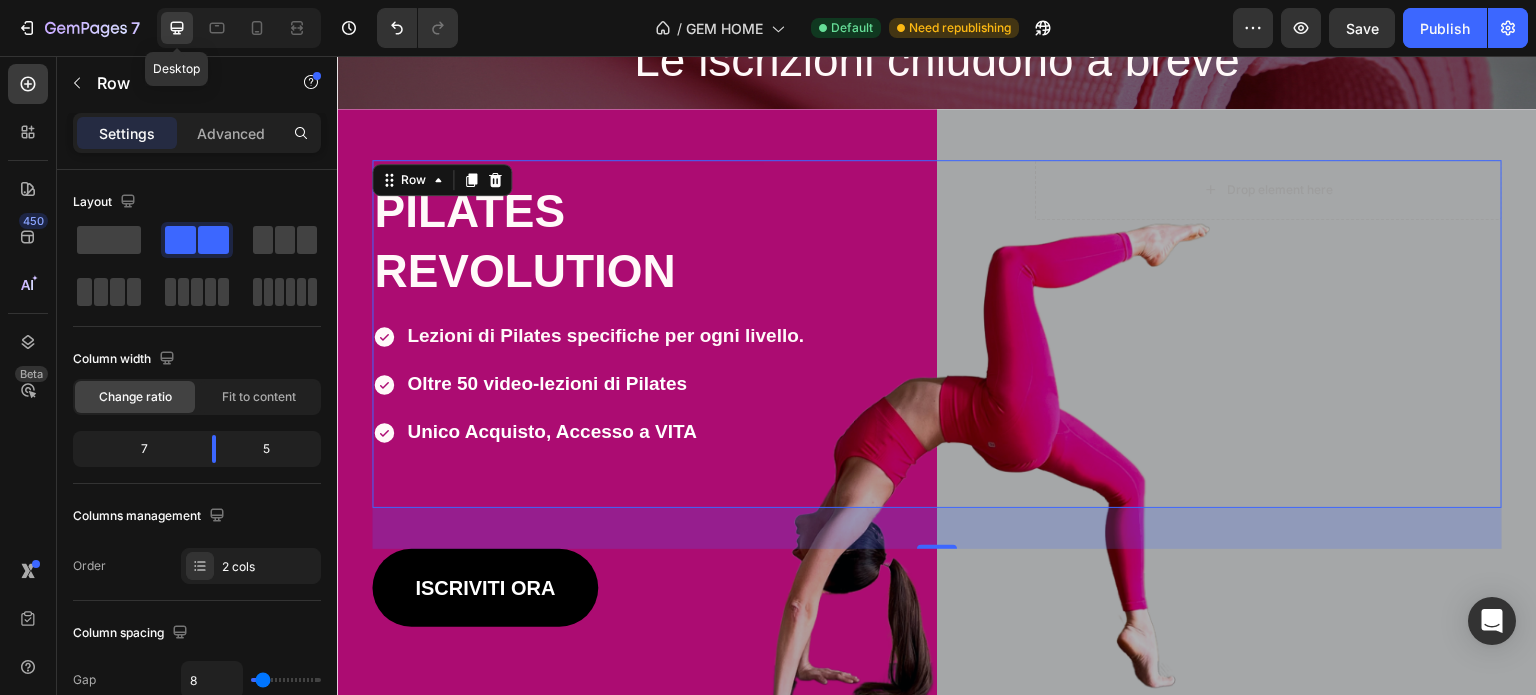 scroll, scrollTop: 128, scrollLeft: 0, axis: vertical 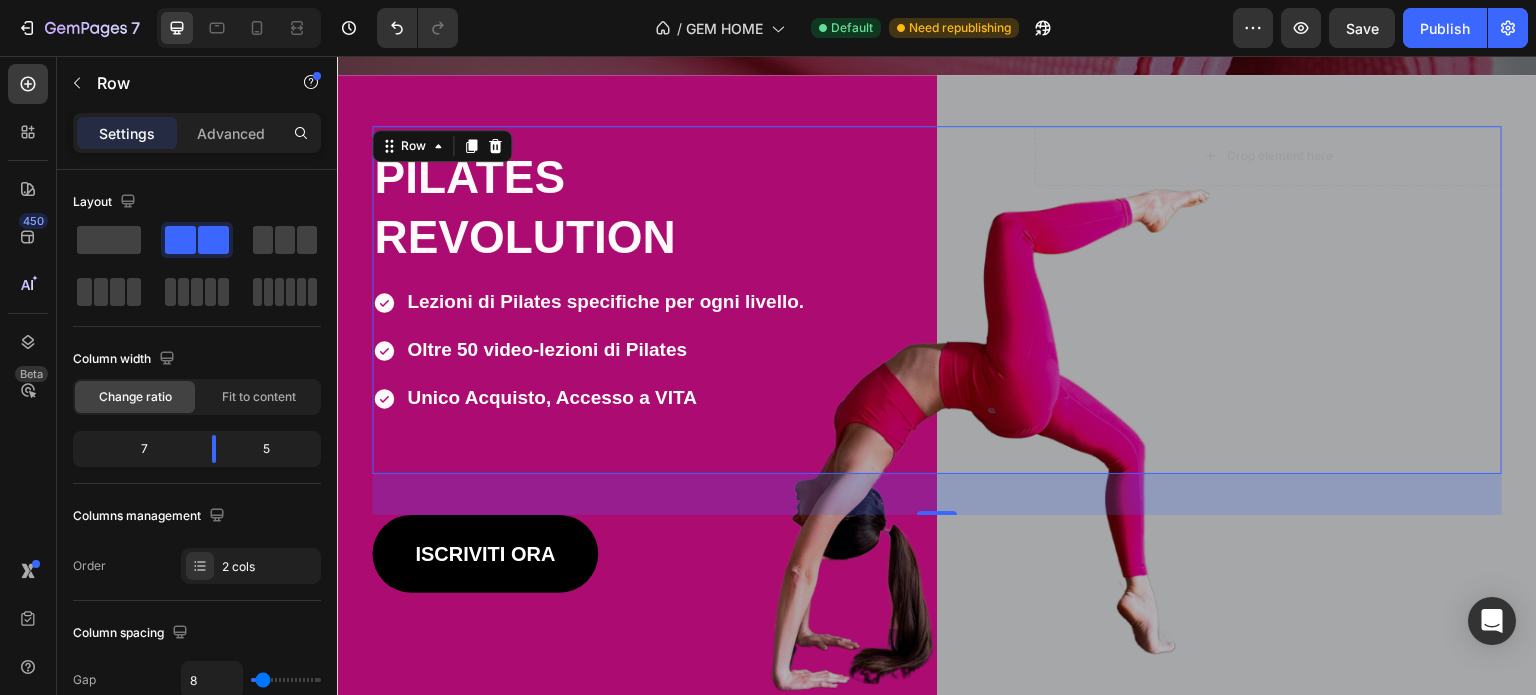 click on "41" at bounding box center [937, 494] 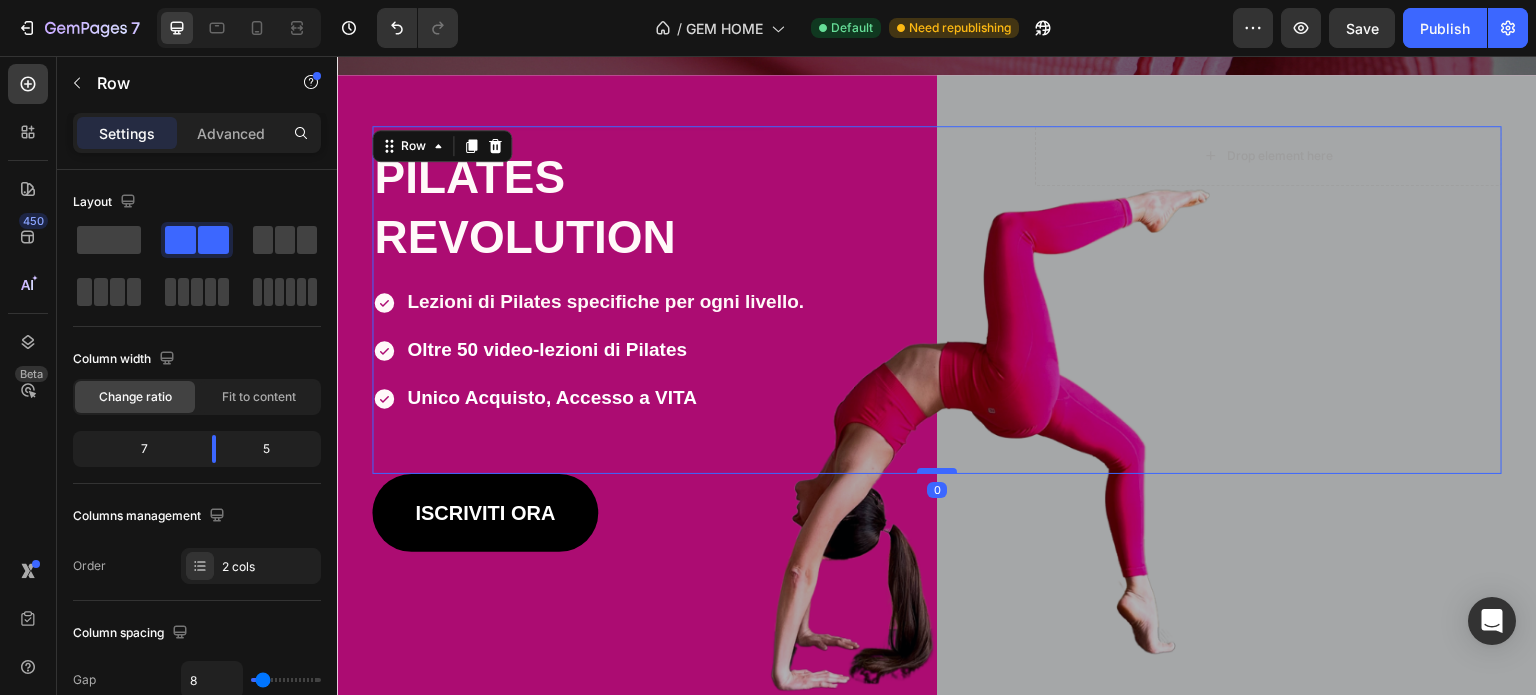 drag, startPoint x: 933, startPoint y: 510, endPoint x: 938, endPoint y: 465, distance: 45.276924 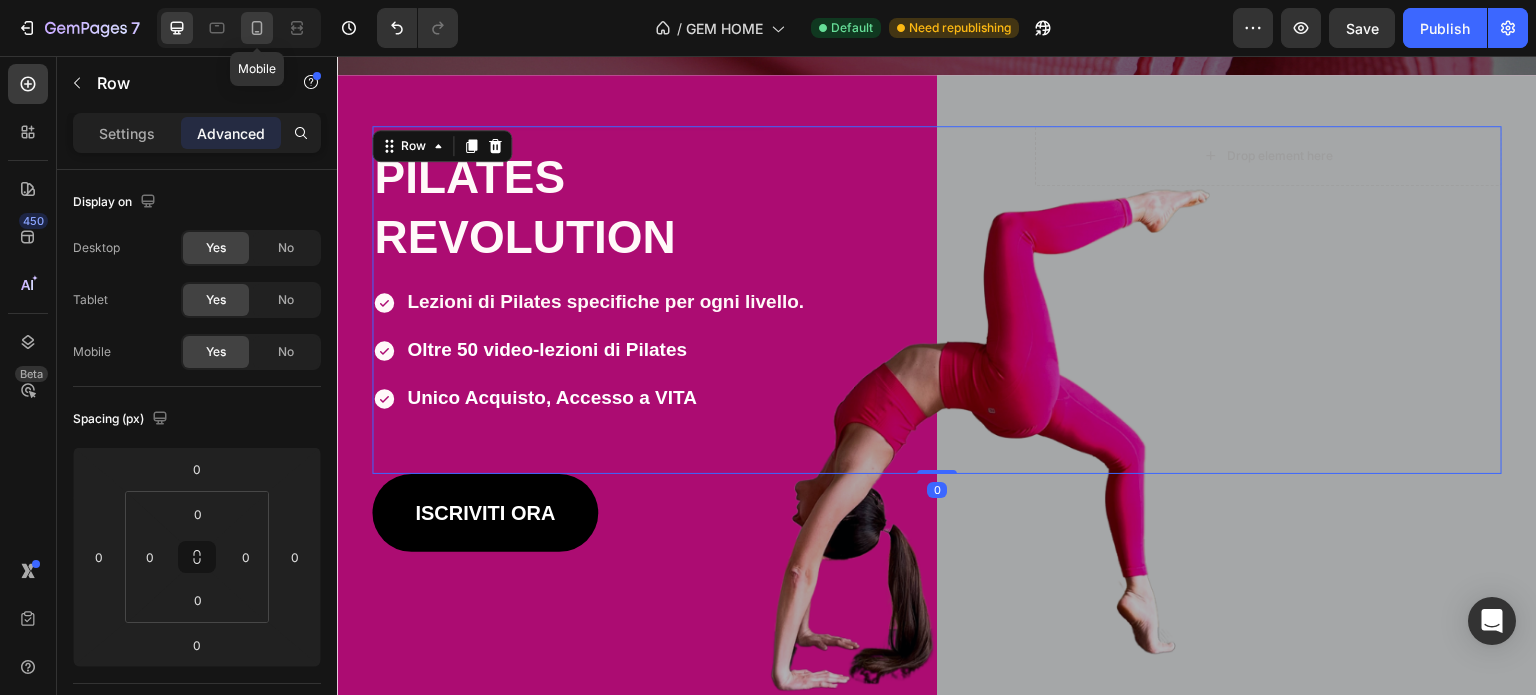 click 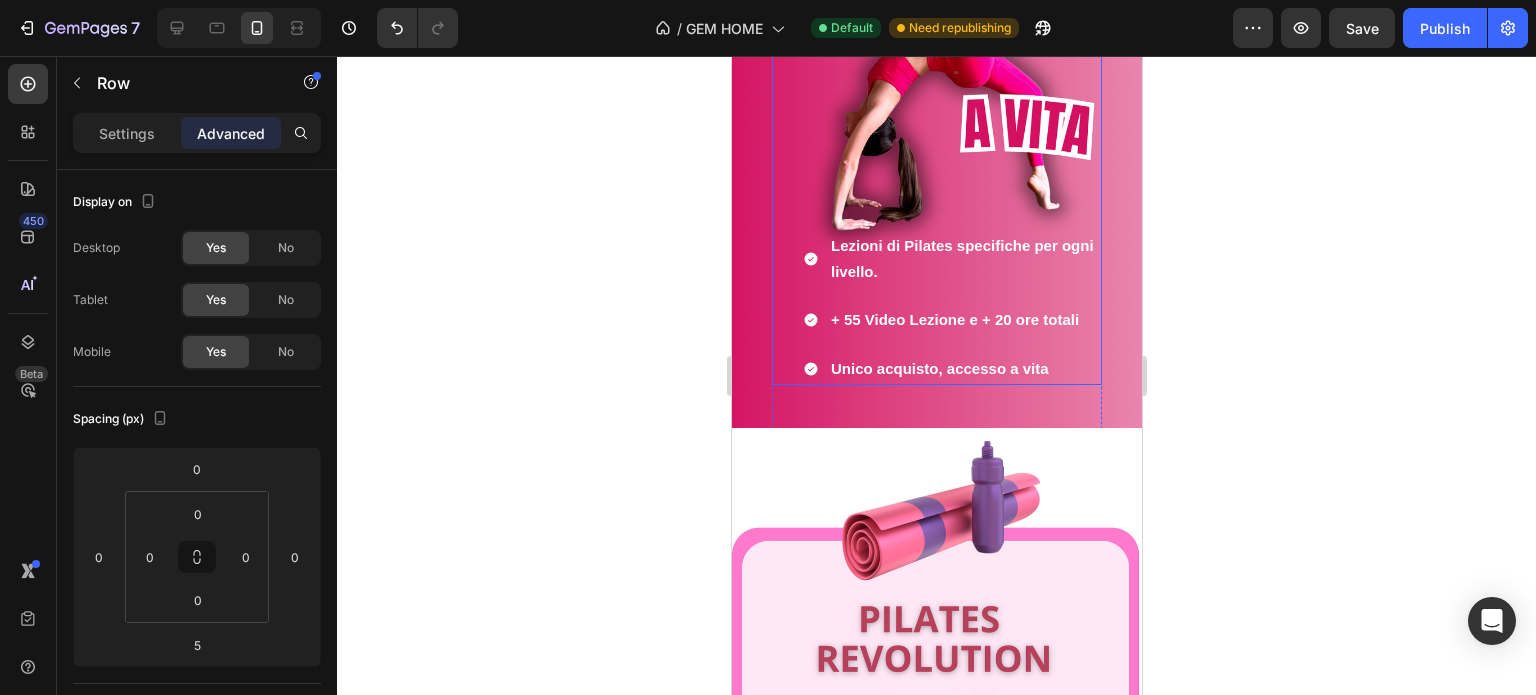 scroll, scrollTop: 300, scrollLeft: 0, axis: vertical 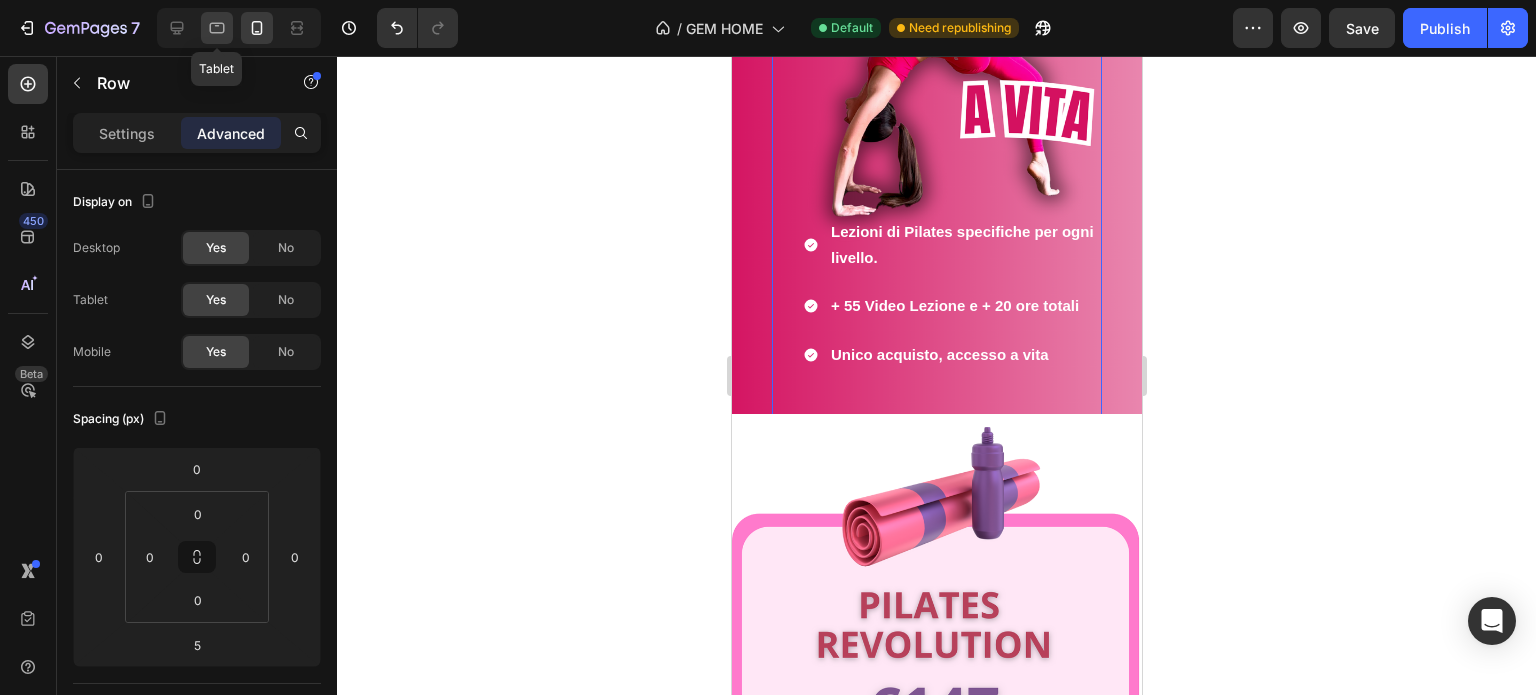 click 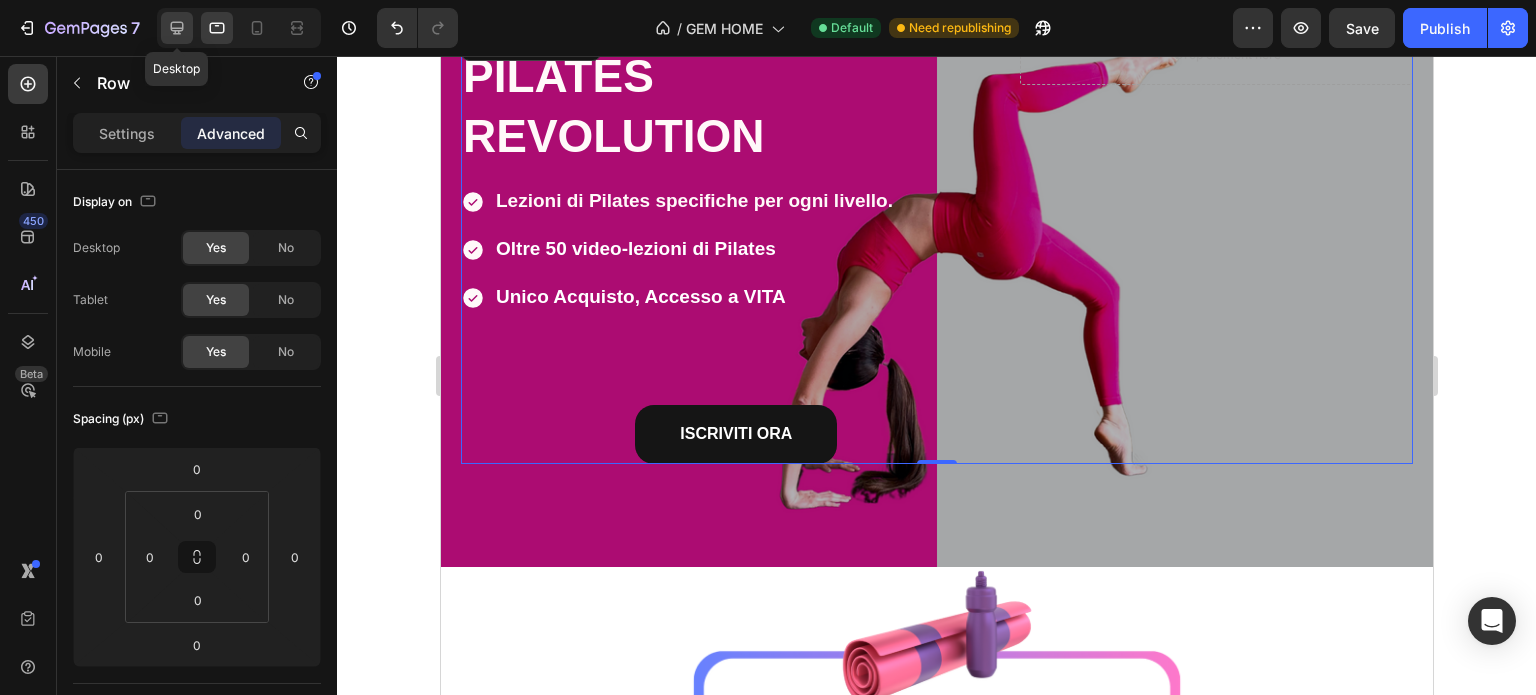 scroll, scrollTop: 80, scrollLeft: 0, axis: vertical 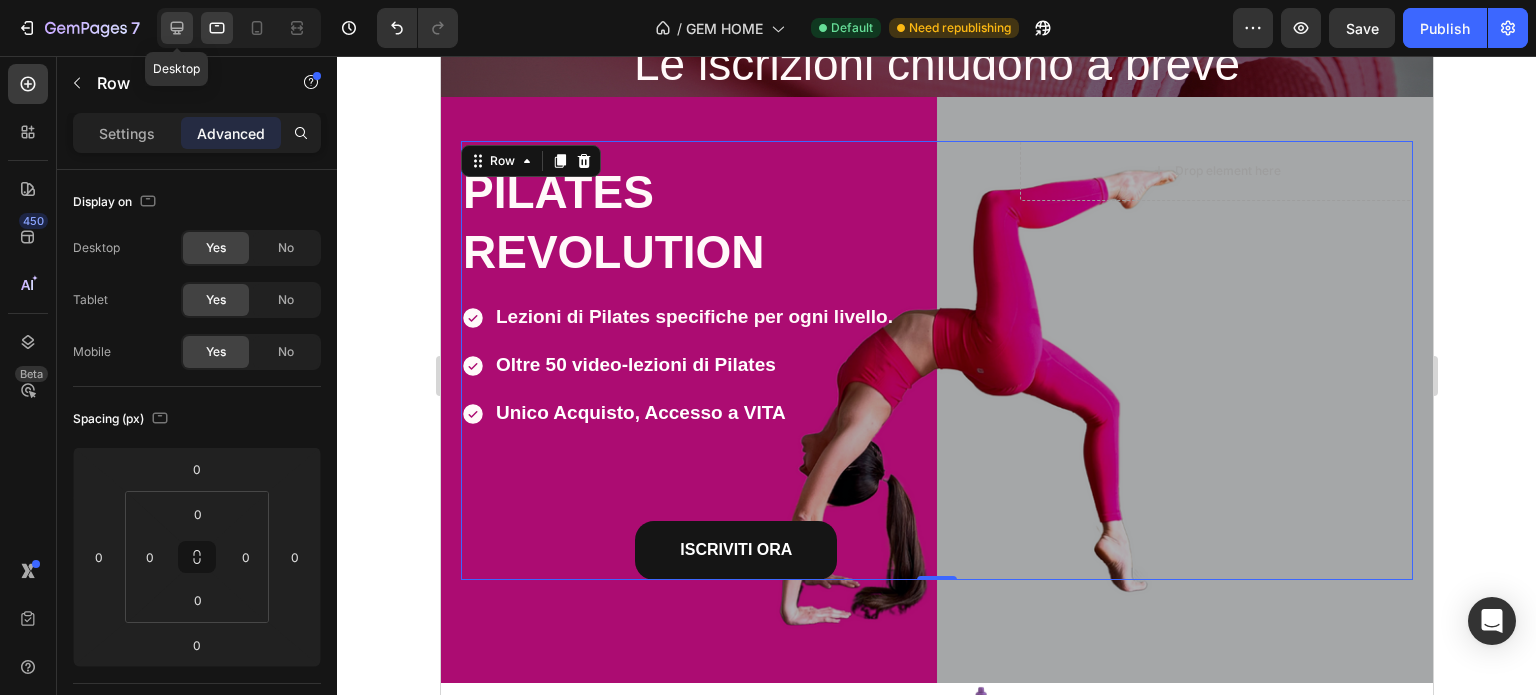 click 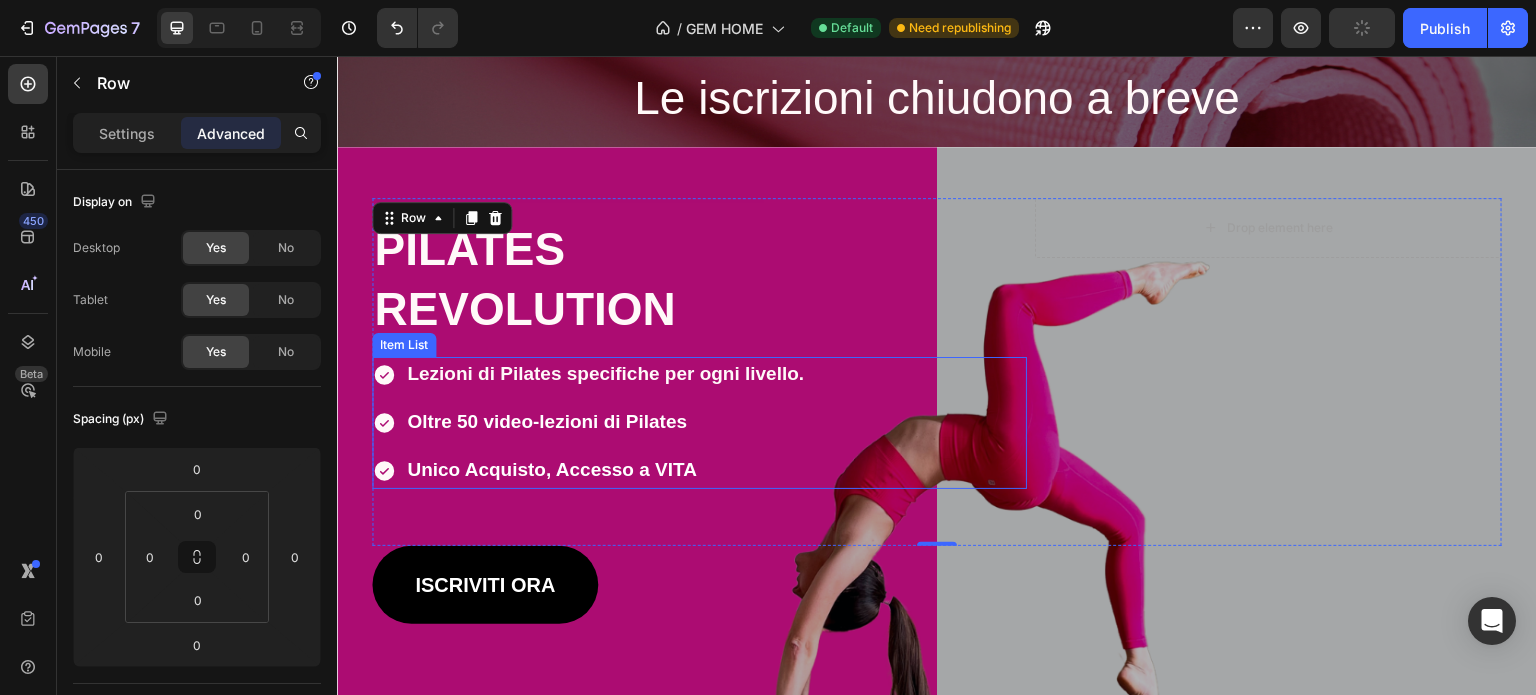 scroll, scrollTop: 100, scrollLeft: 0, axis: vertical 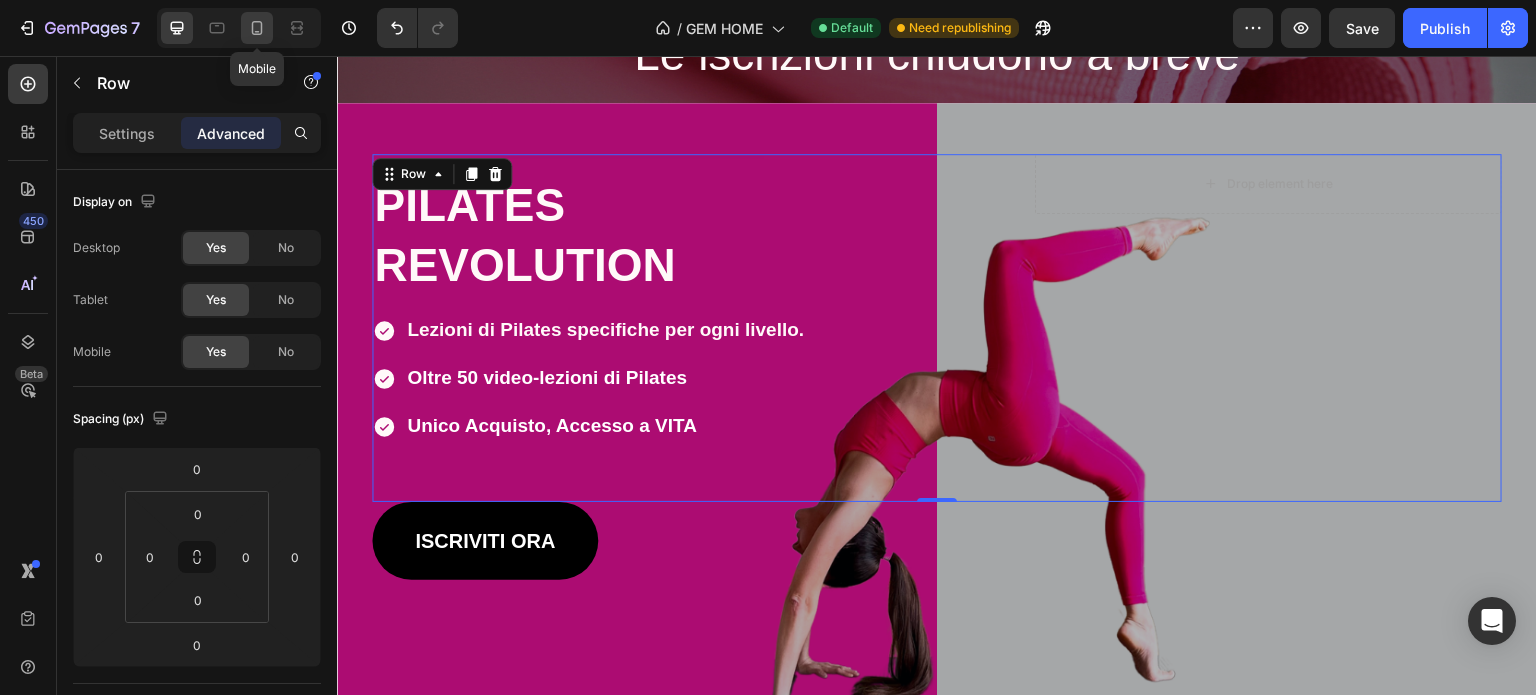 click 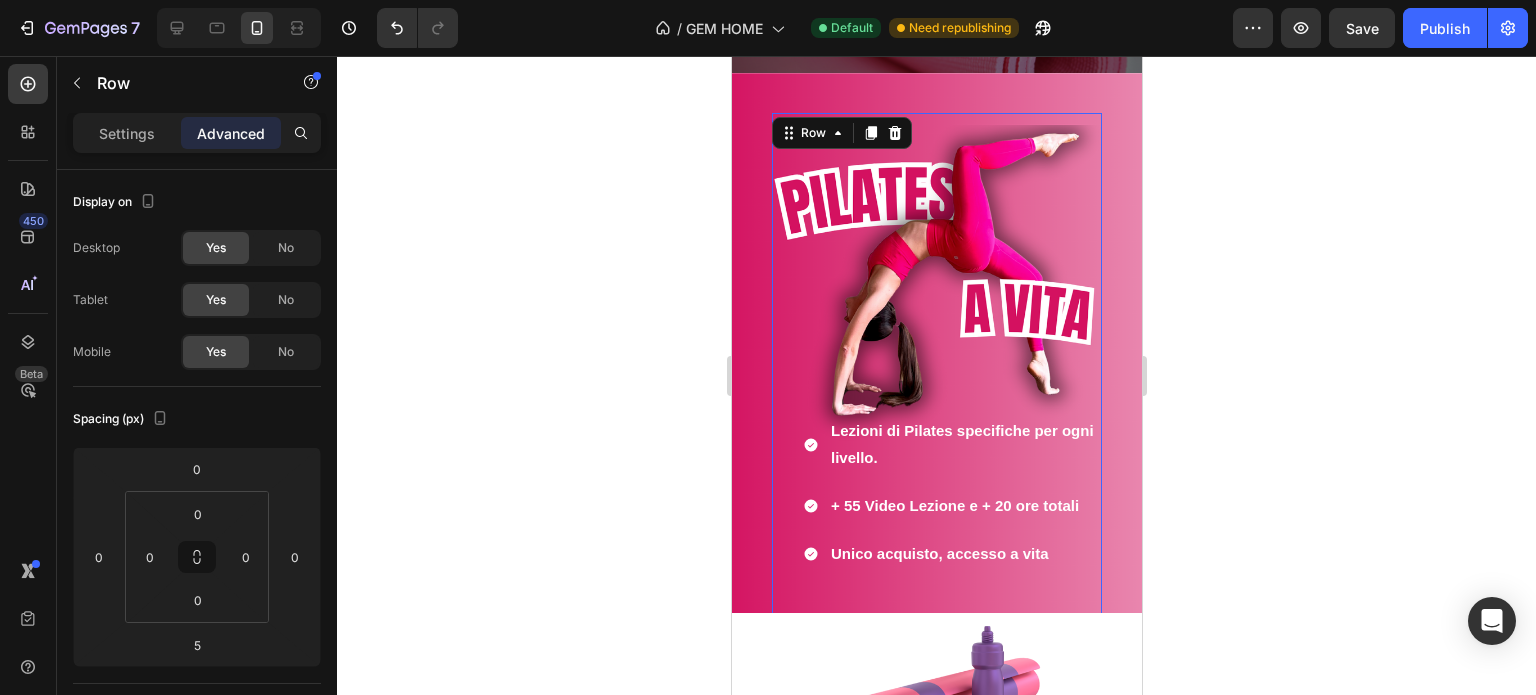 scroll, scrollTop: 88, scrollLeft: 0, axis: vertical 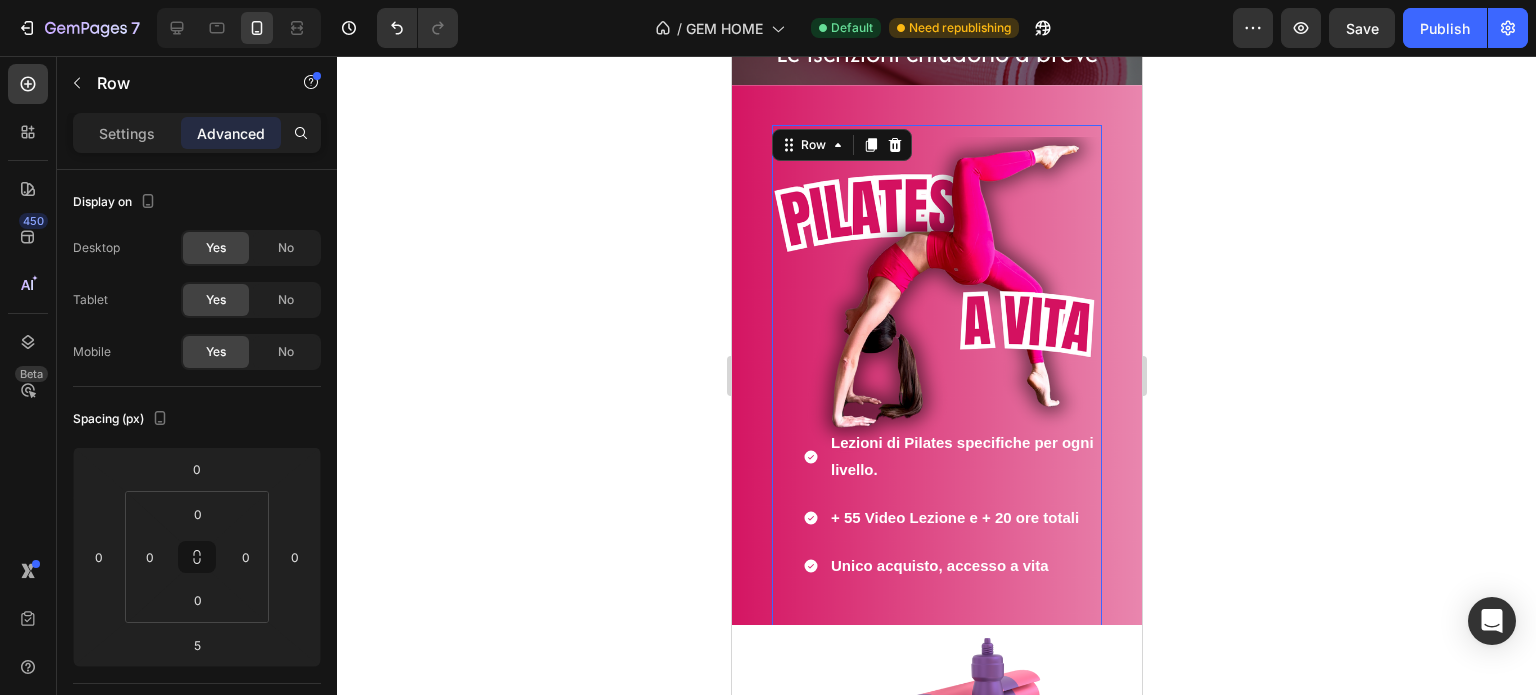 click on "Heading ⁠⁠⁠⁠⁠⁠⁠ PILATES  REVOLUTION Heading Lezioni di Pilates specifiche per ogni livello. Oltre 50 video-lezioni di Pilates Unico Acquisto, Accesso a VITA Item List Lezioni di Pilates specifiche per ogni livello. + 55 Video Lezione e + 20 ore totali Unico acquisto, accesso a vita Item List ISCRIVITI ORA Button" at bounding box center (936, 410) 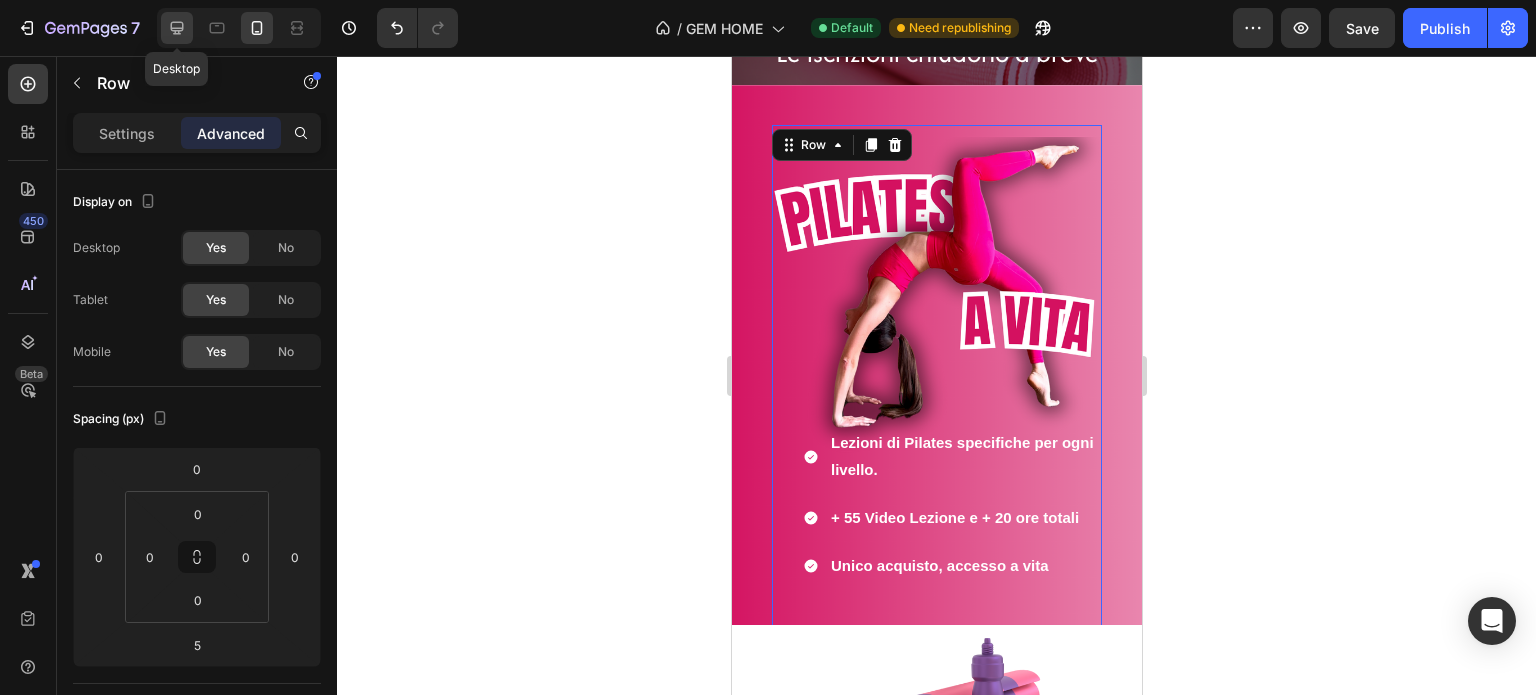 click 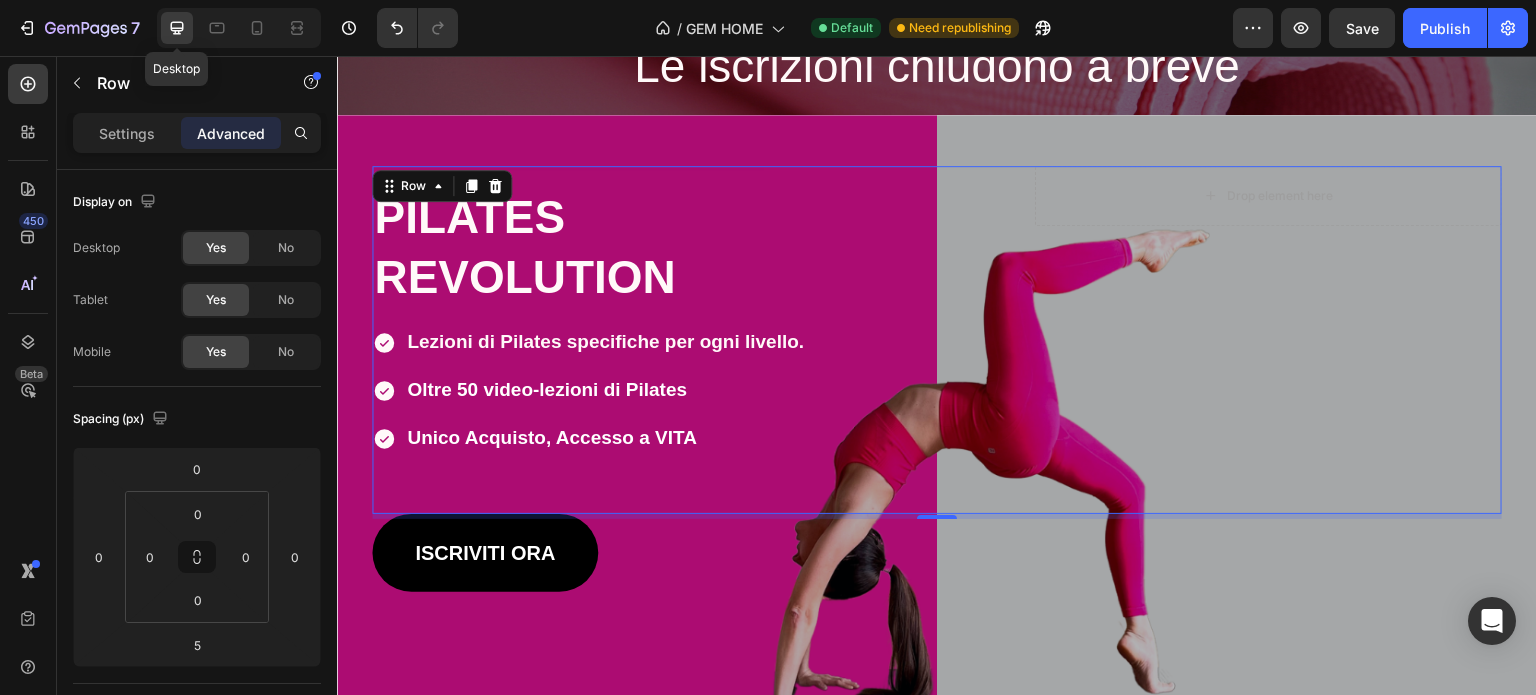 type on "0" 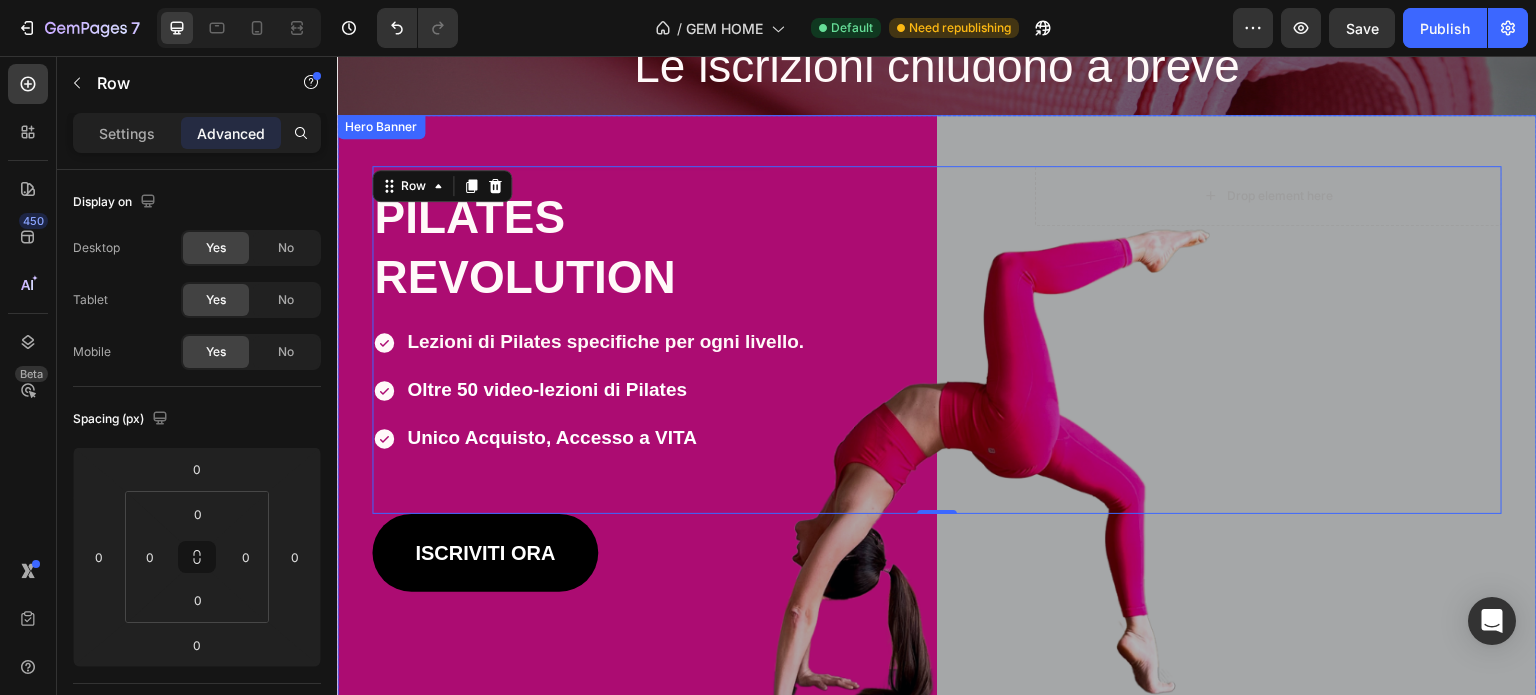scroll, scrollTop: 128, scrollLeft: 0, axis: vertical 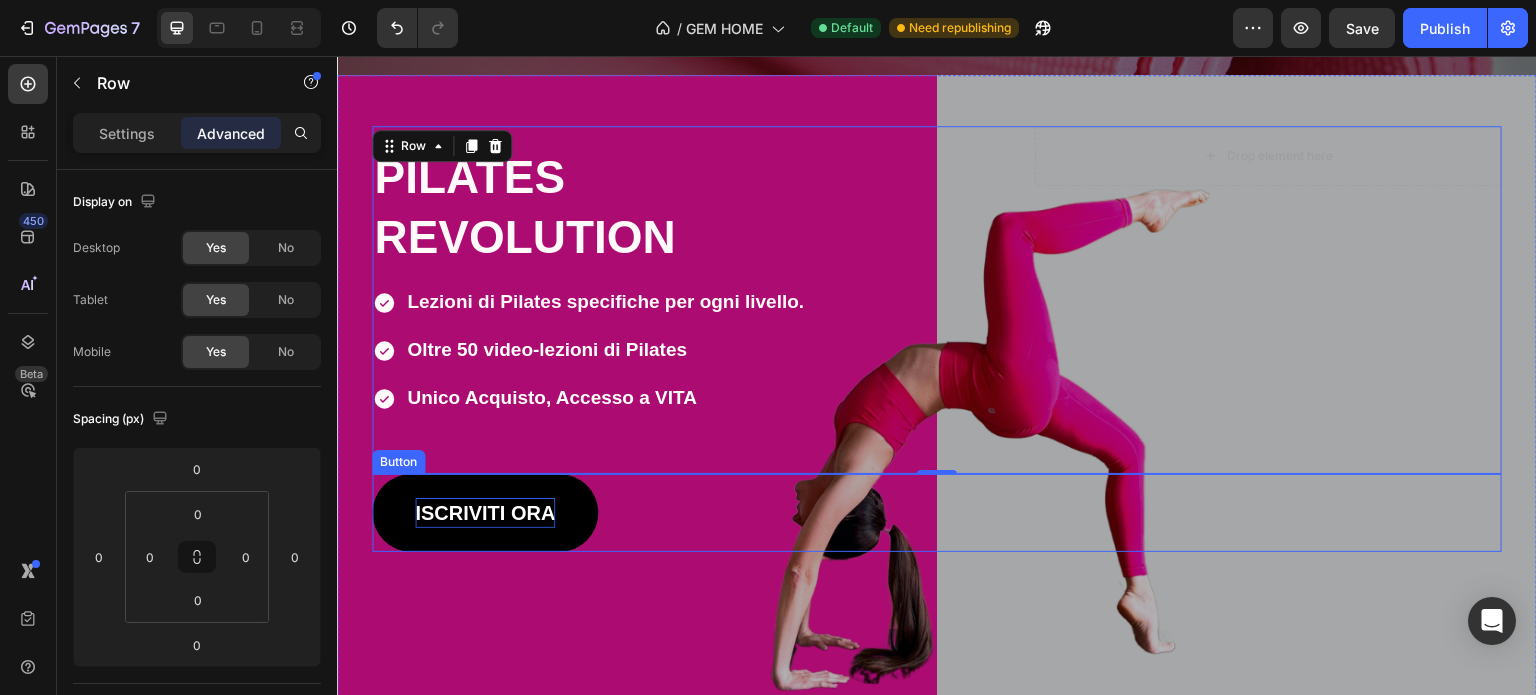 click on "ISCRIVITI ORA" at bounding box center (485, 513) 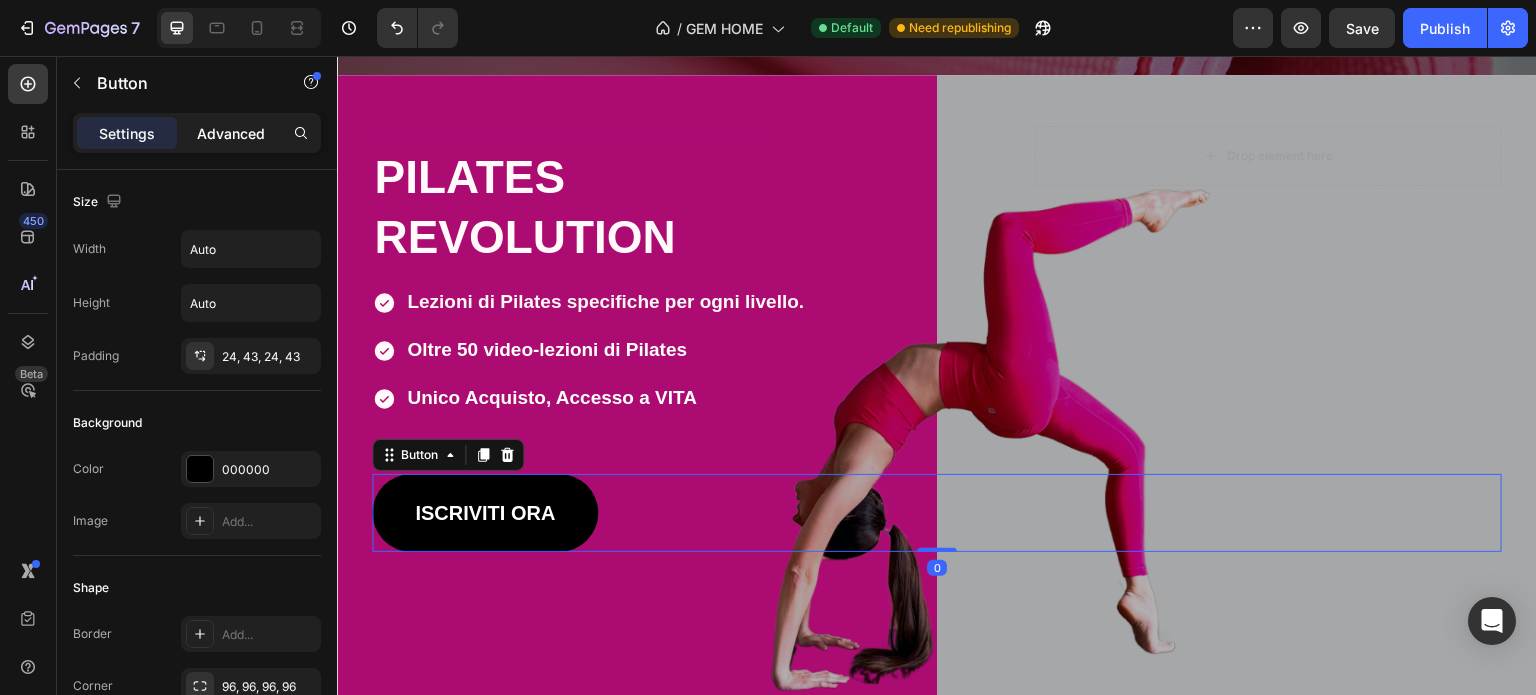 click on "Advanced" 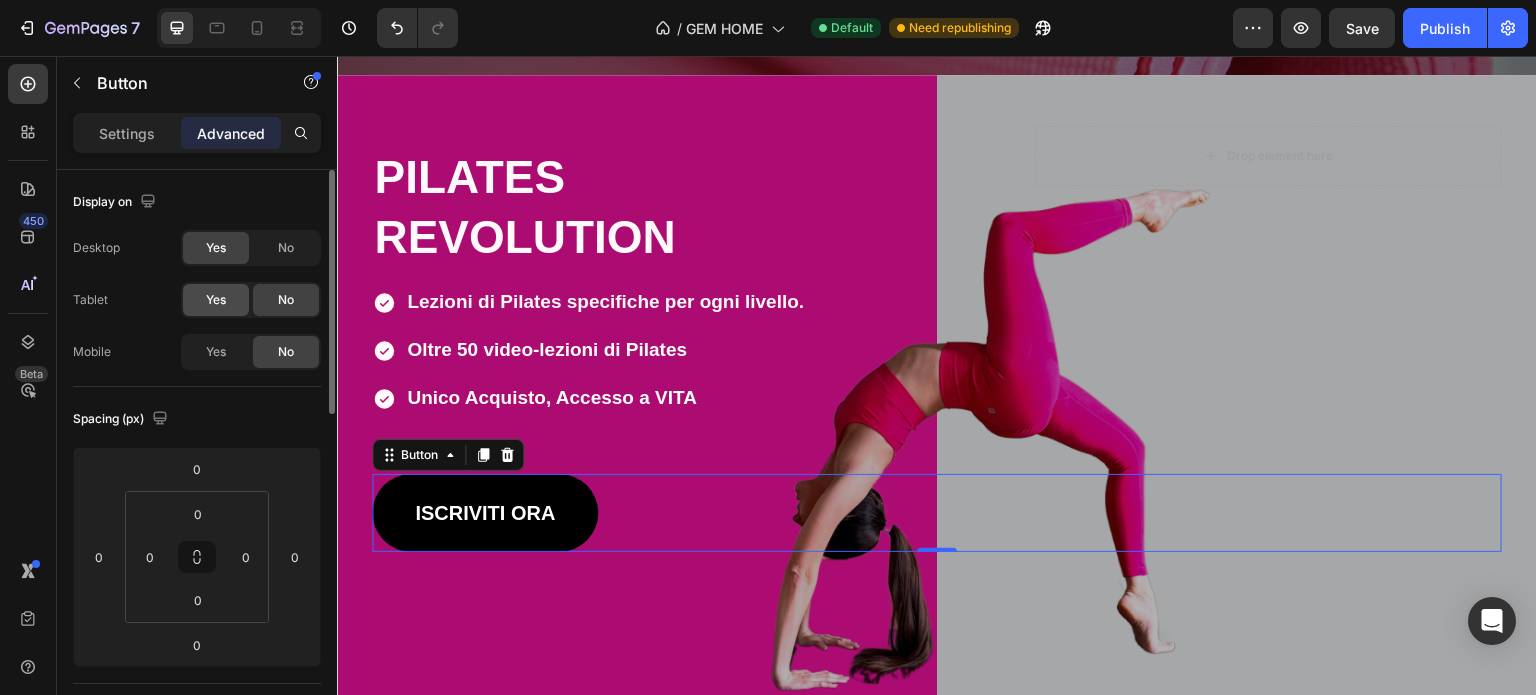 click on "Yes" 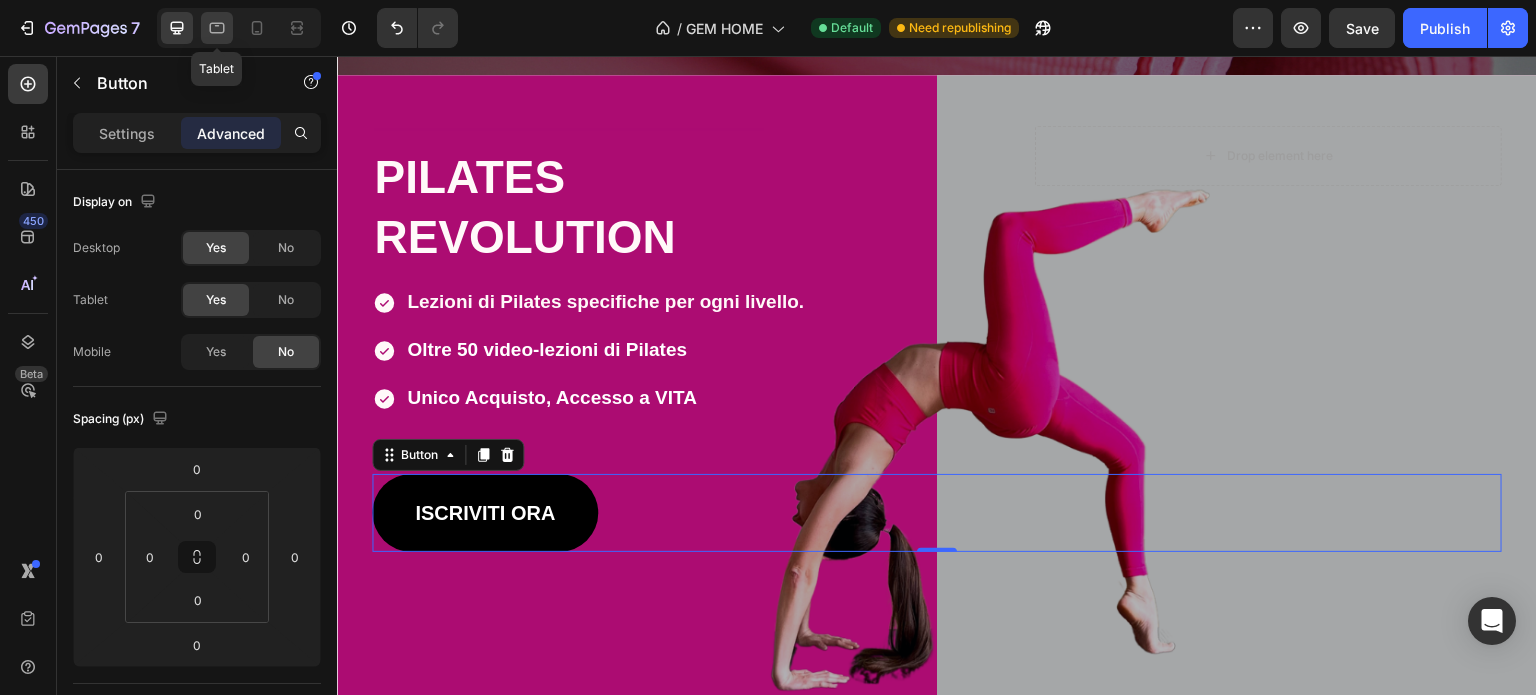 click 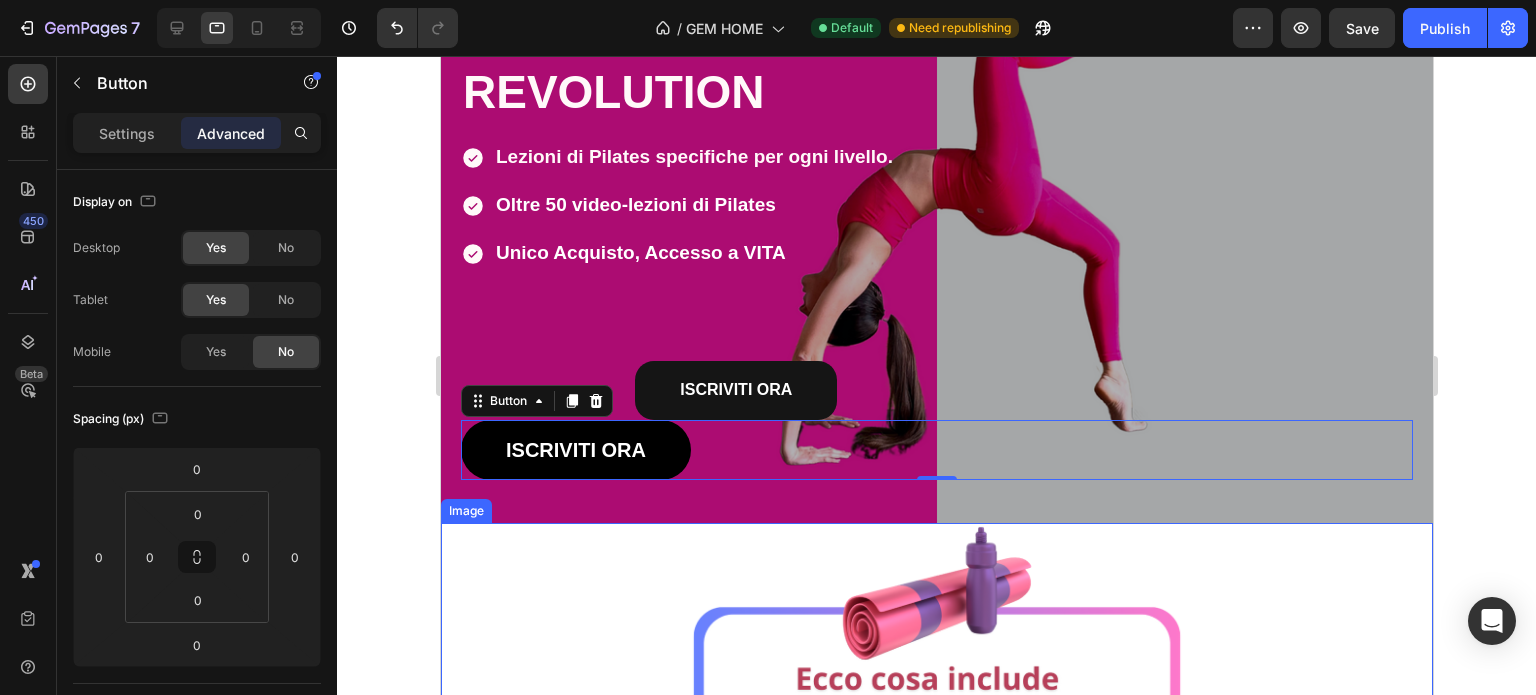 scroll, scrollTop: 232, scrollLeft: 0, axis: vertical 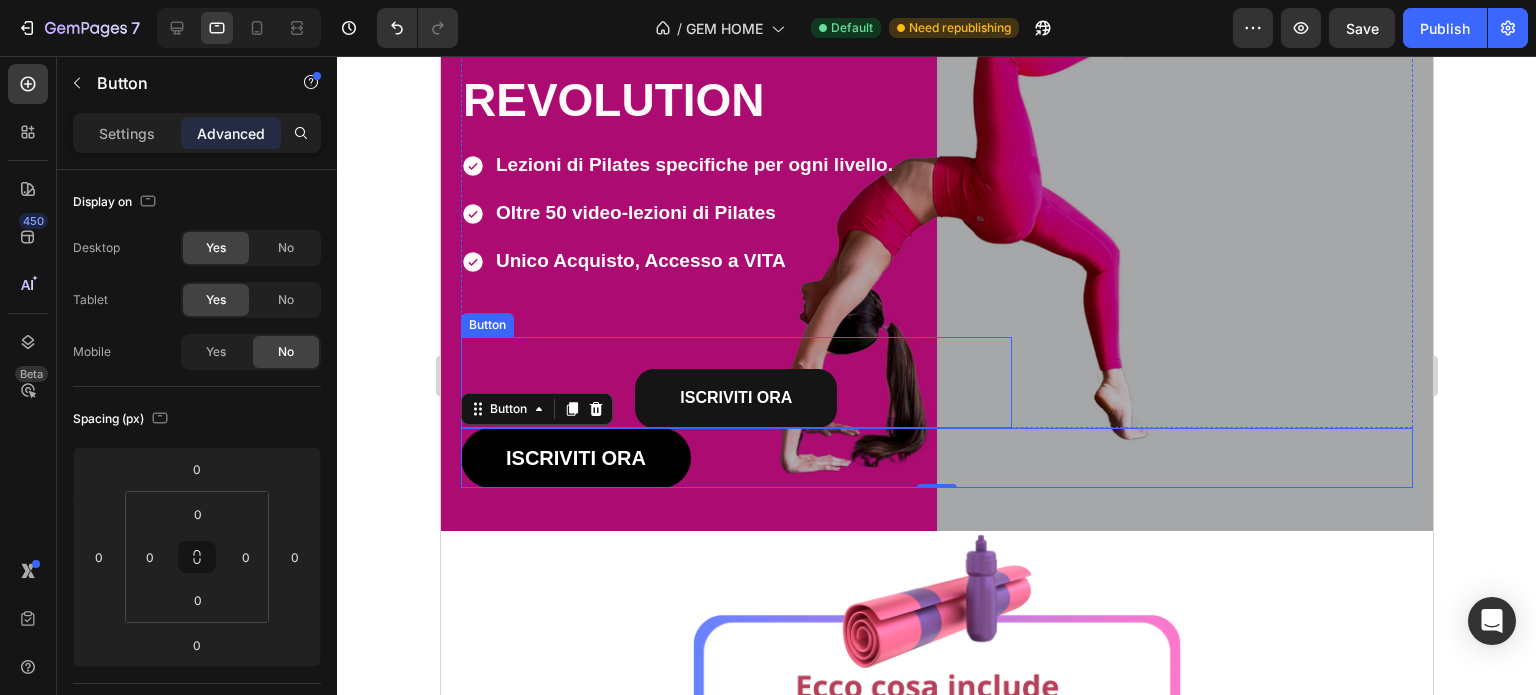 click on "ISCRIVITI ORA Button" at bounding box center [735, 382] 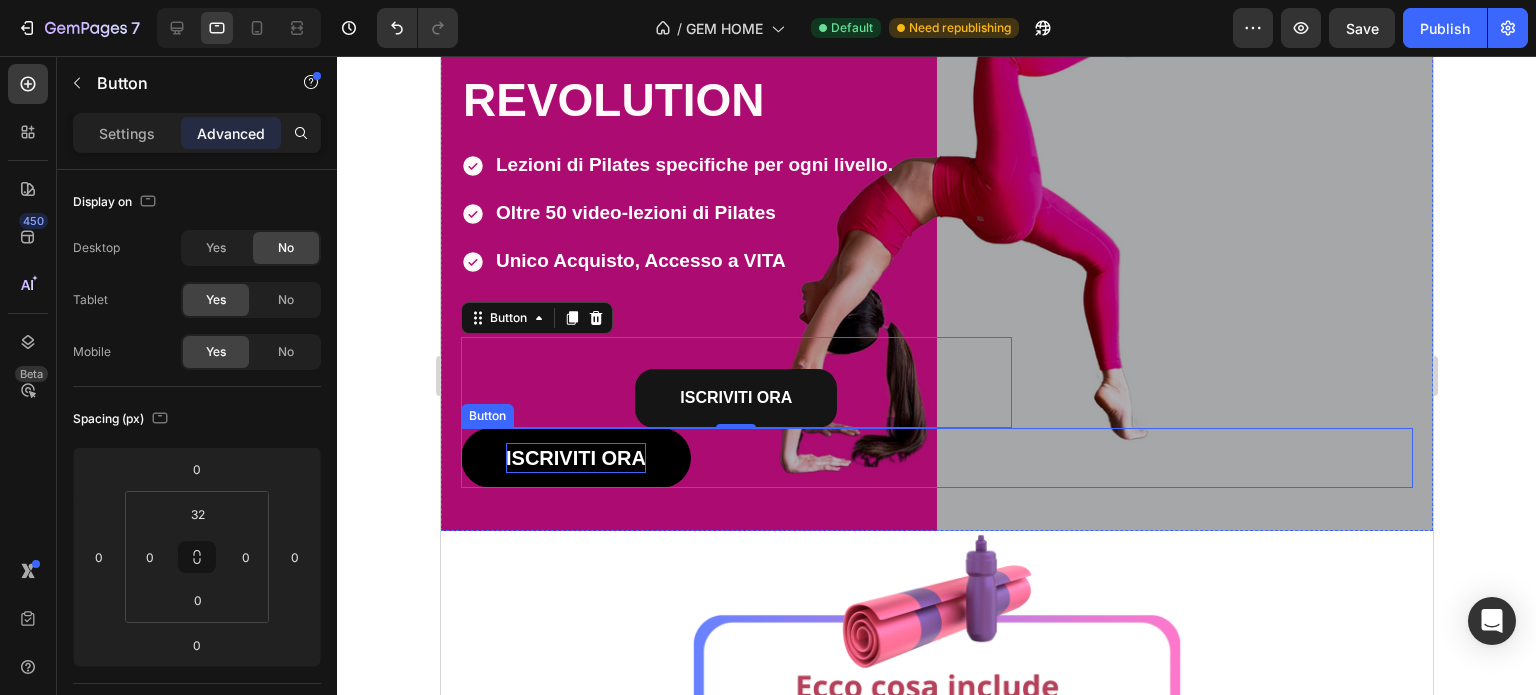 click on "ISCRIVITI ORA" at bounding box center [575, 458] 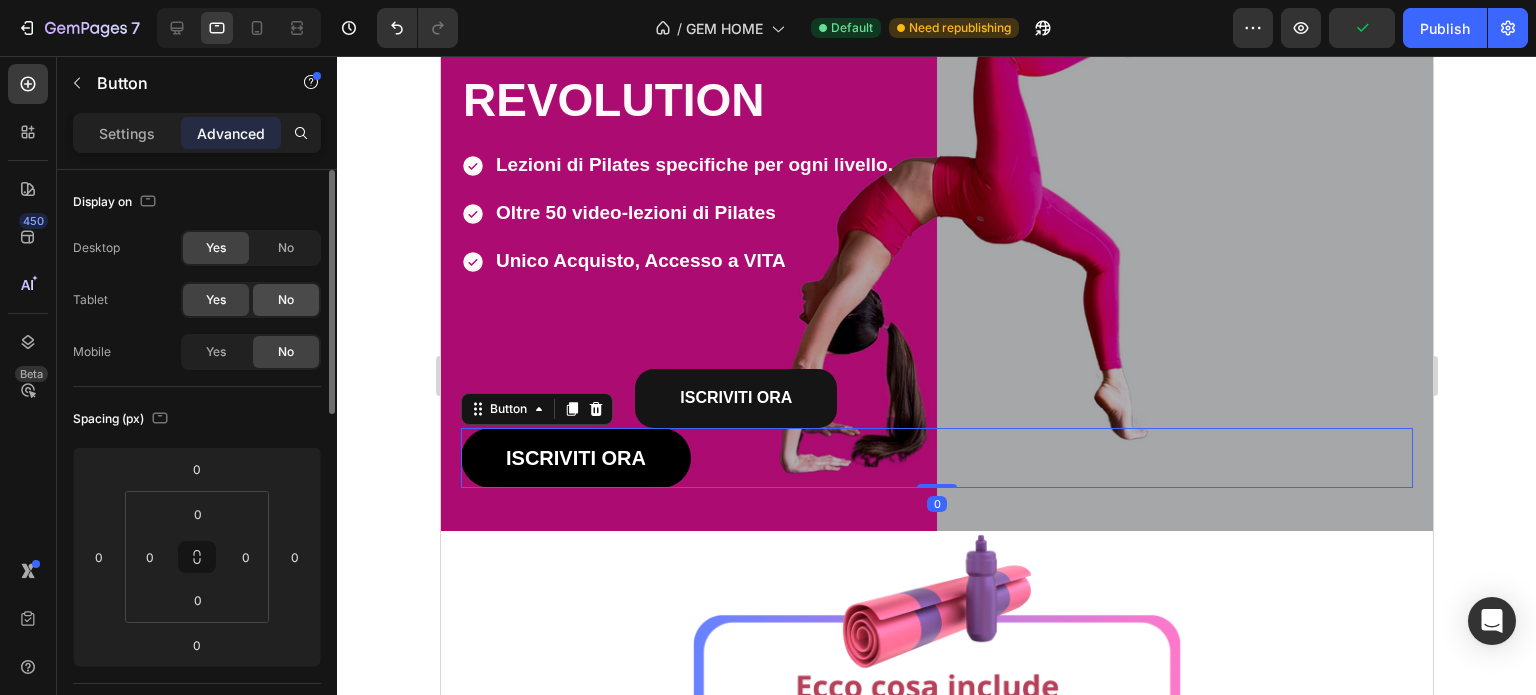 click on "No" 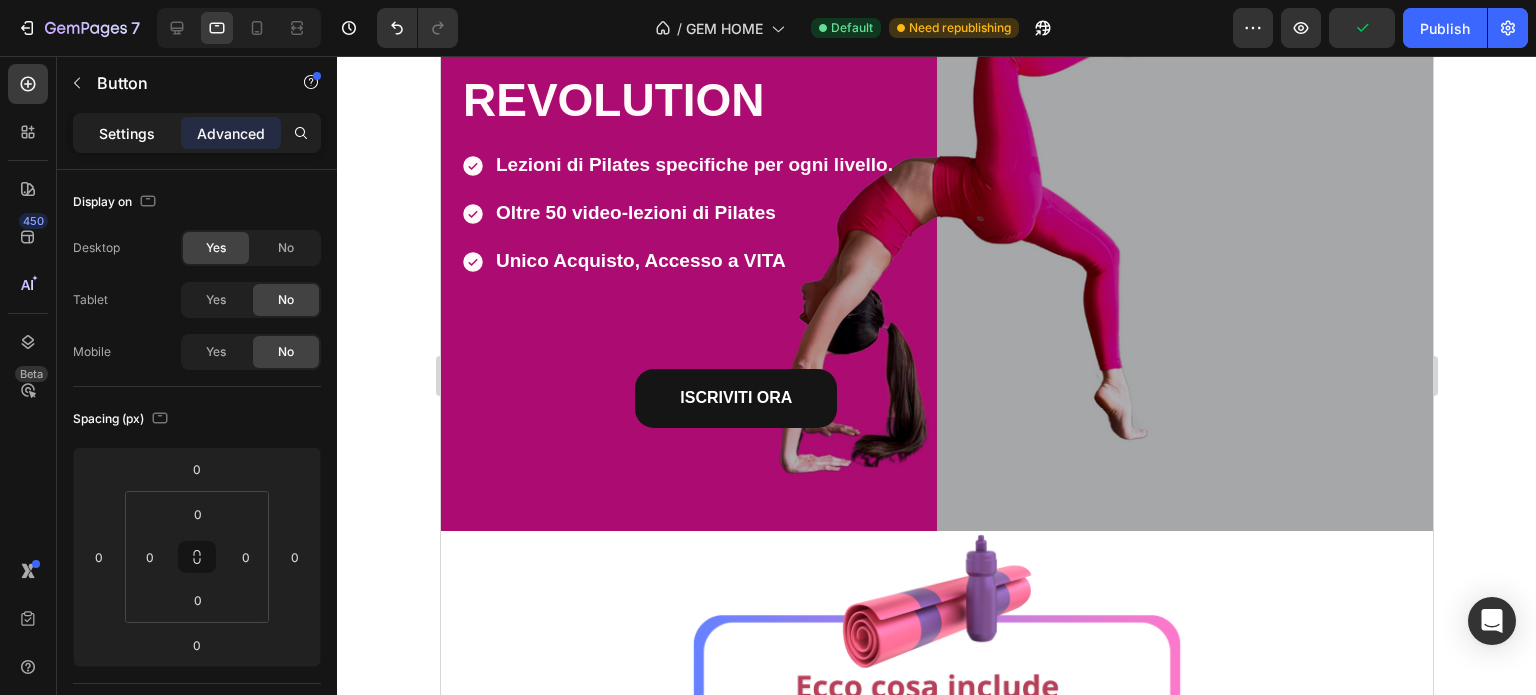 click on "Settings" 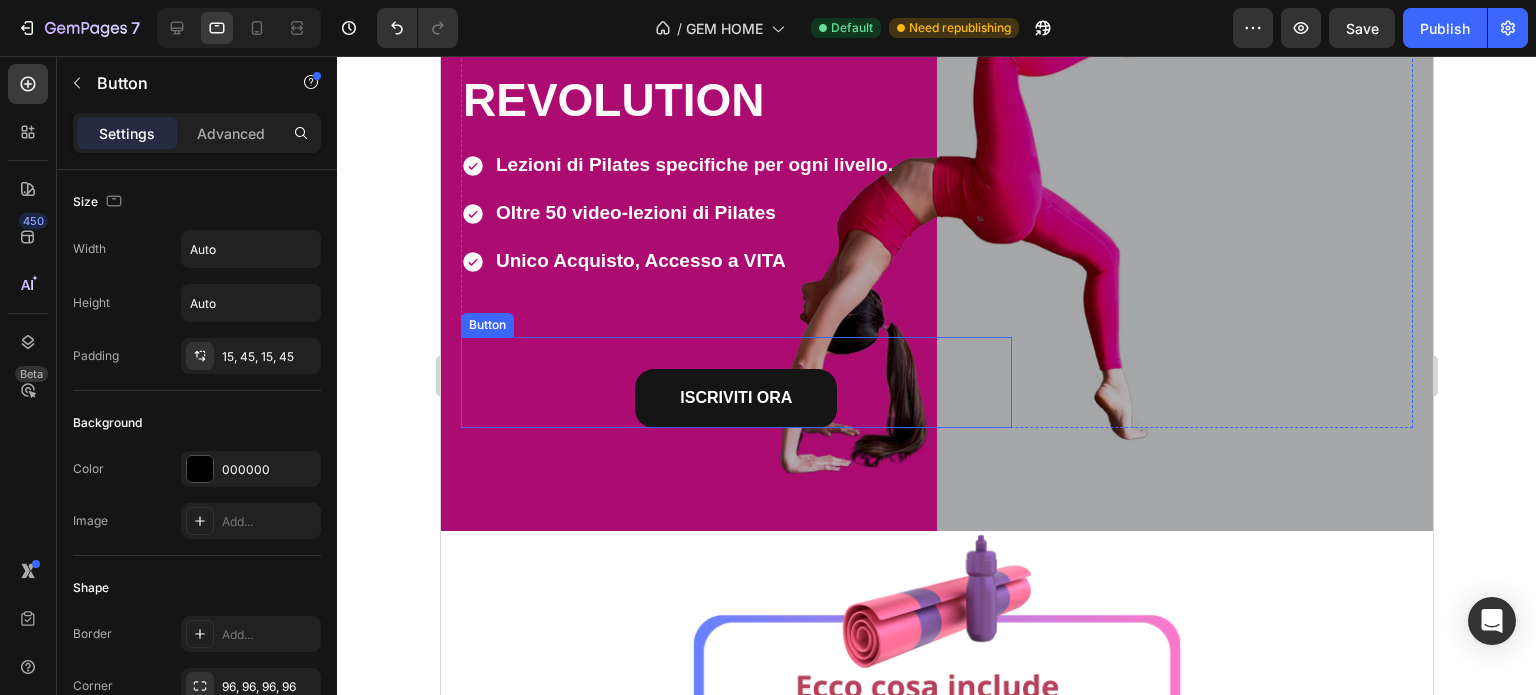 click on "ISCRIVITI ORA Button" at bounding box center (735, 382) 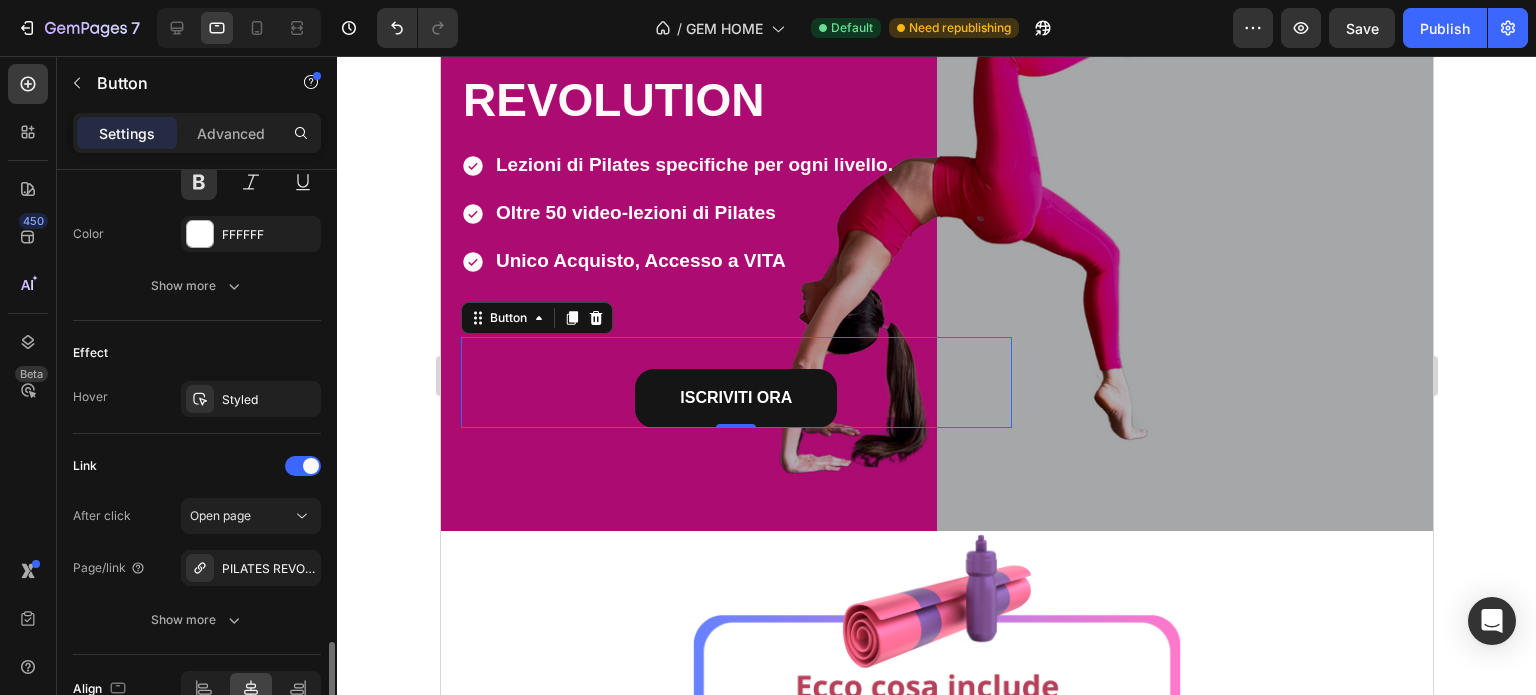 scroll, scrollTop: 1004, scrollLeft: 0, axis: vertical 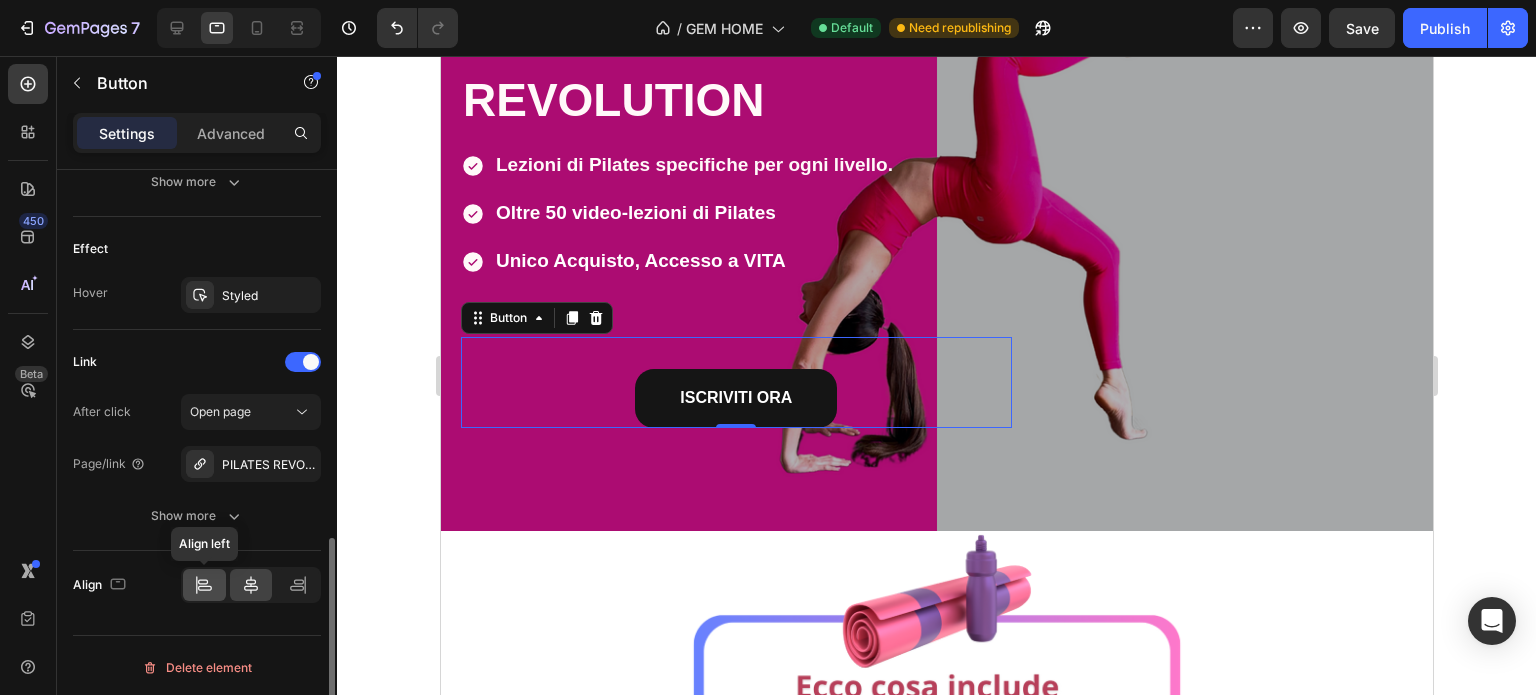 click 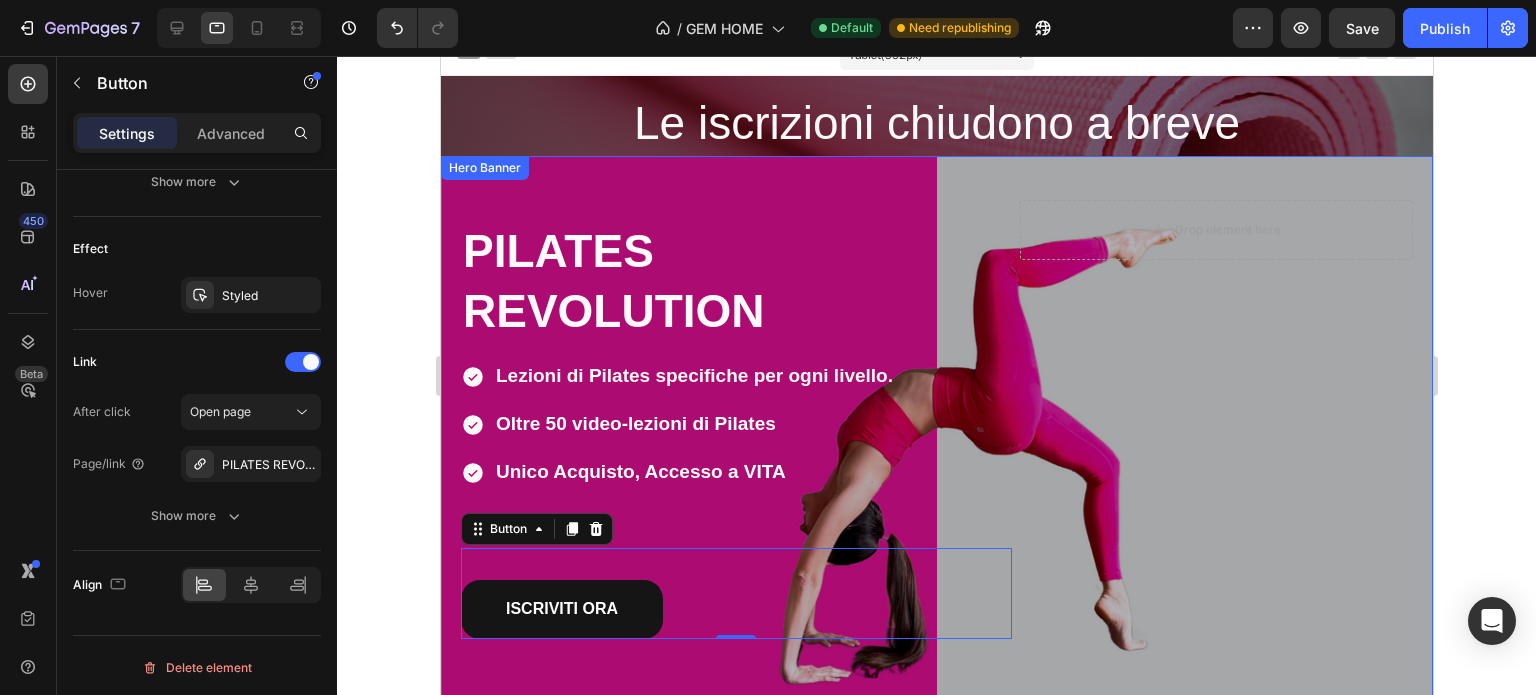 scroll, scrollTop: 0, scrollLeft: 0, axis: both 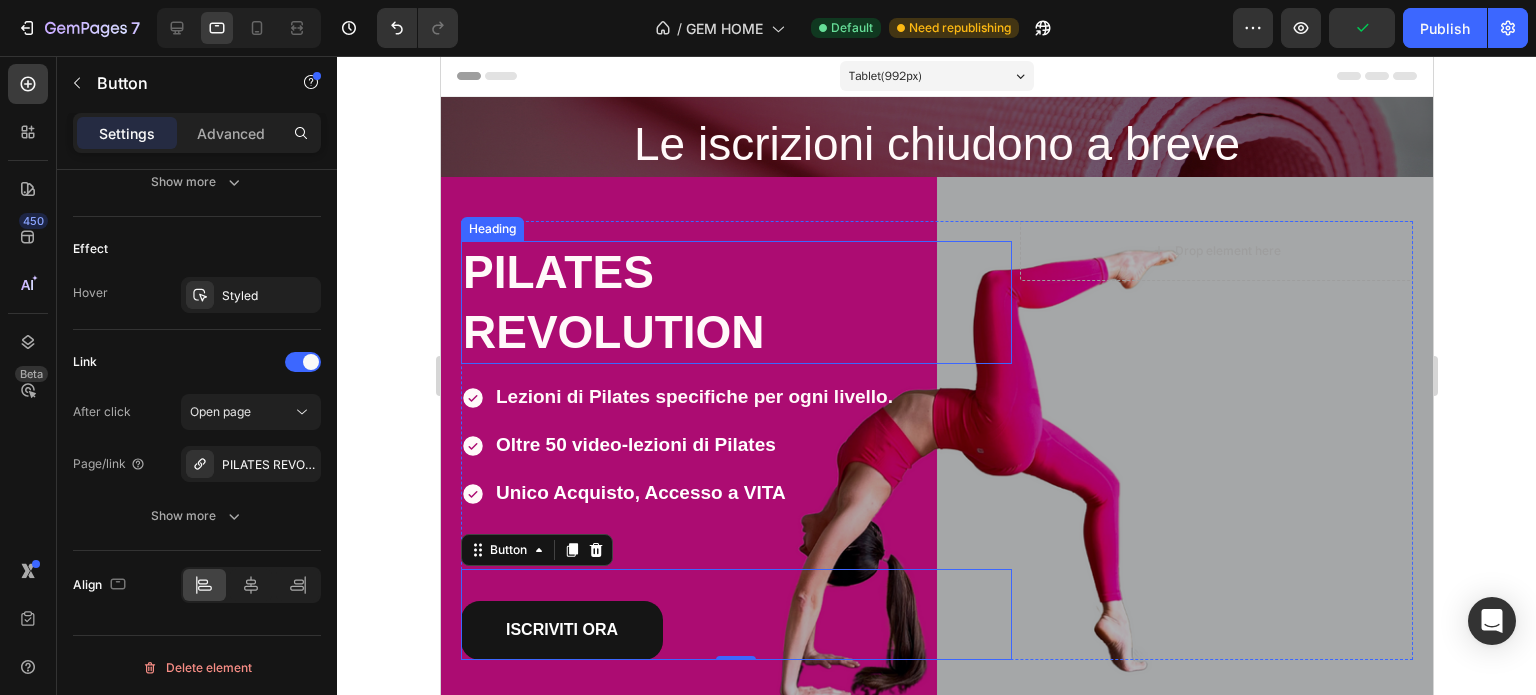 click on "REVOLUTION" at bounding box center (613, 332) 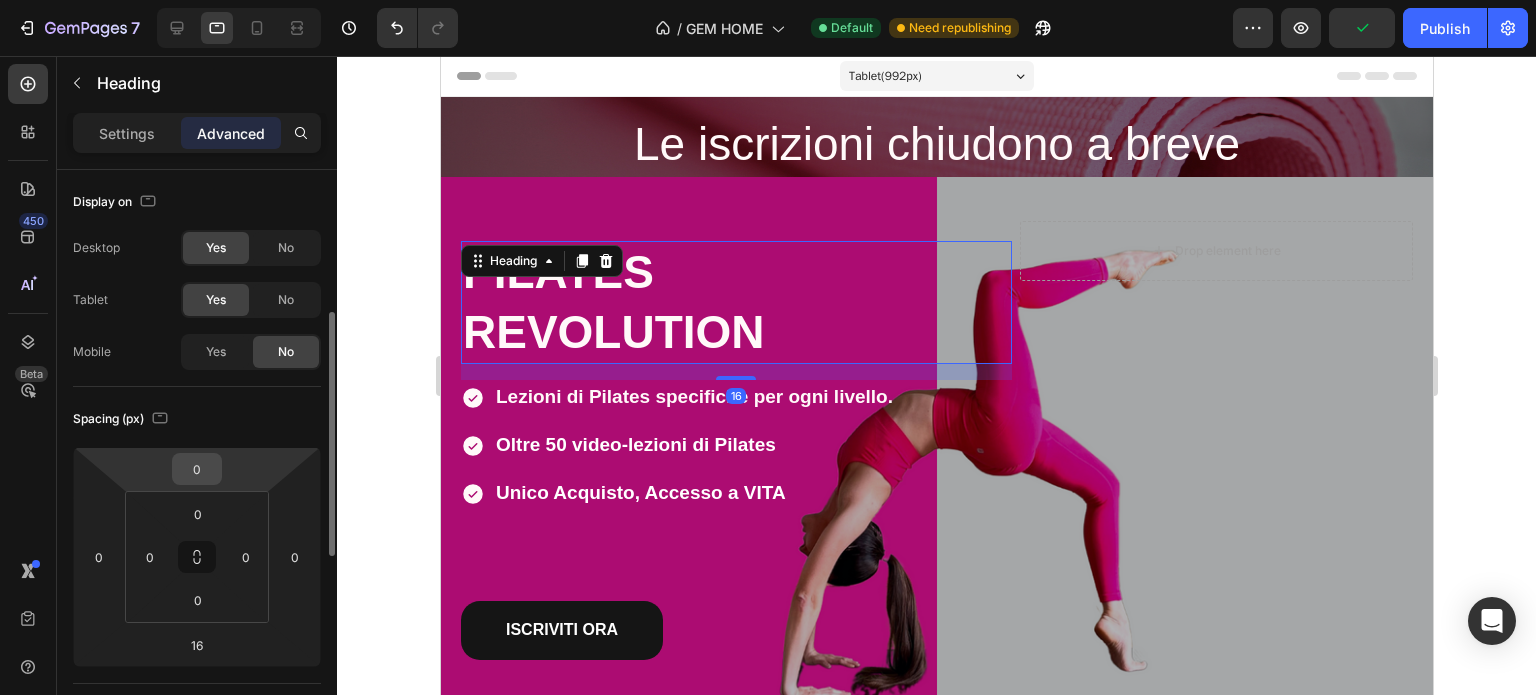 scroll, scrollTop: 100, scrollLeft: 0, axis: vertical 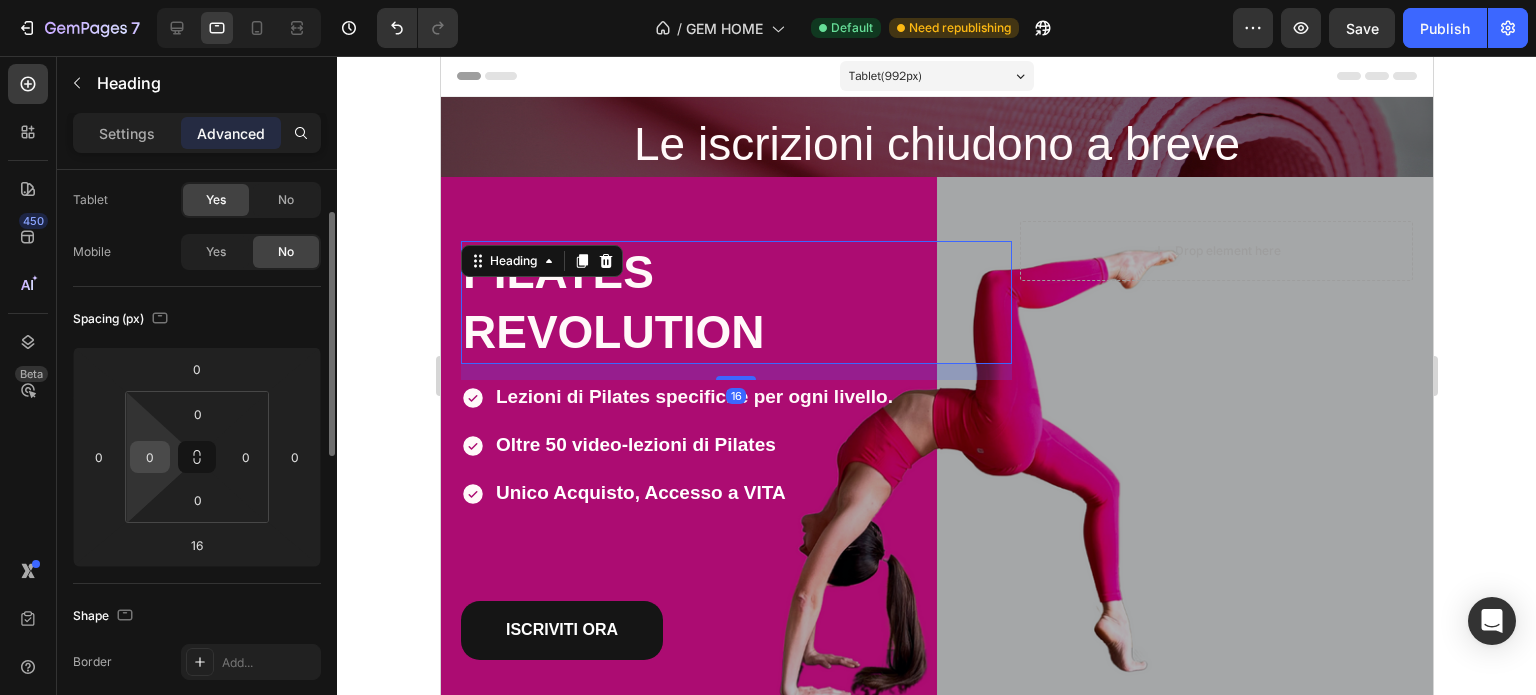 click on "0" at bounding box center [150, 457] 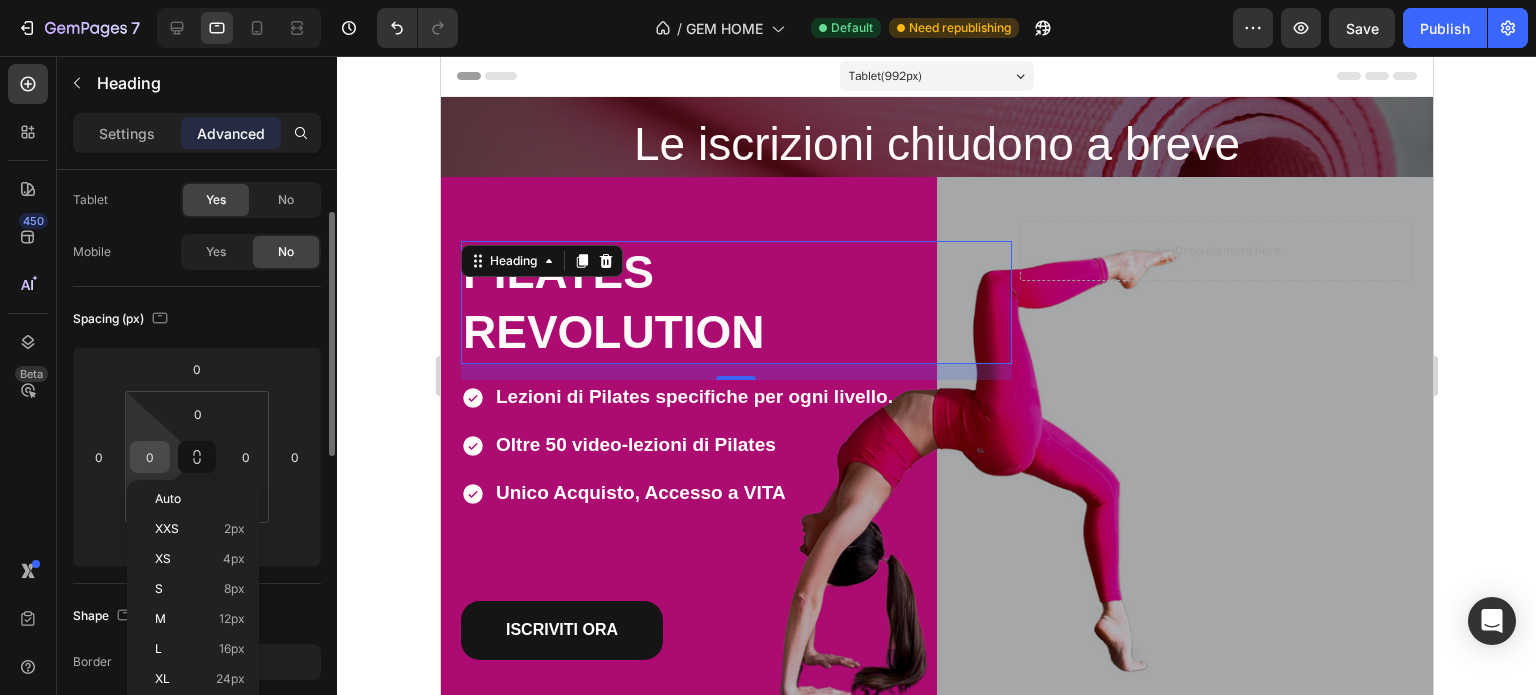 click on "0" at bounding box center (150, 457) 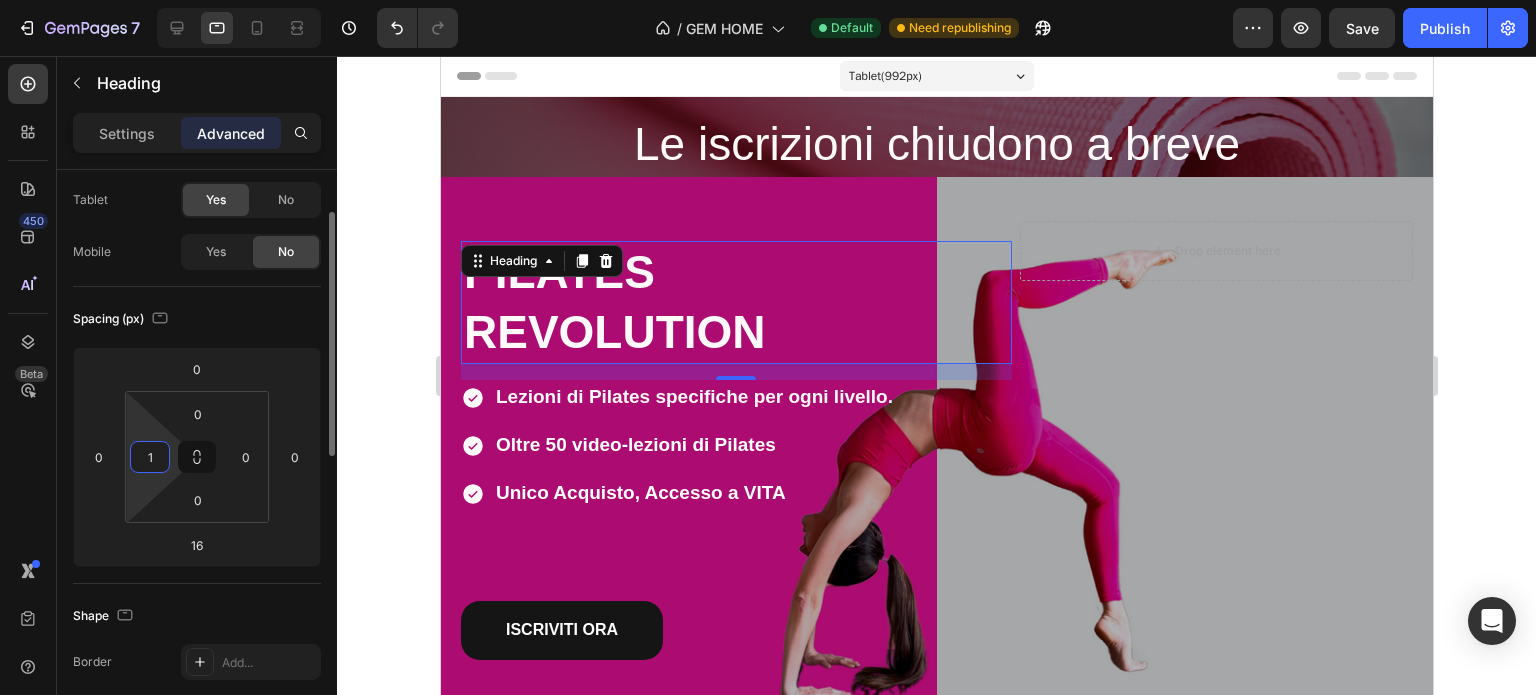 type on "11" 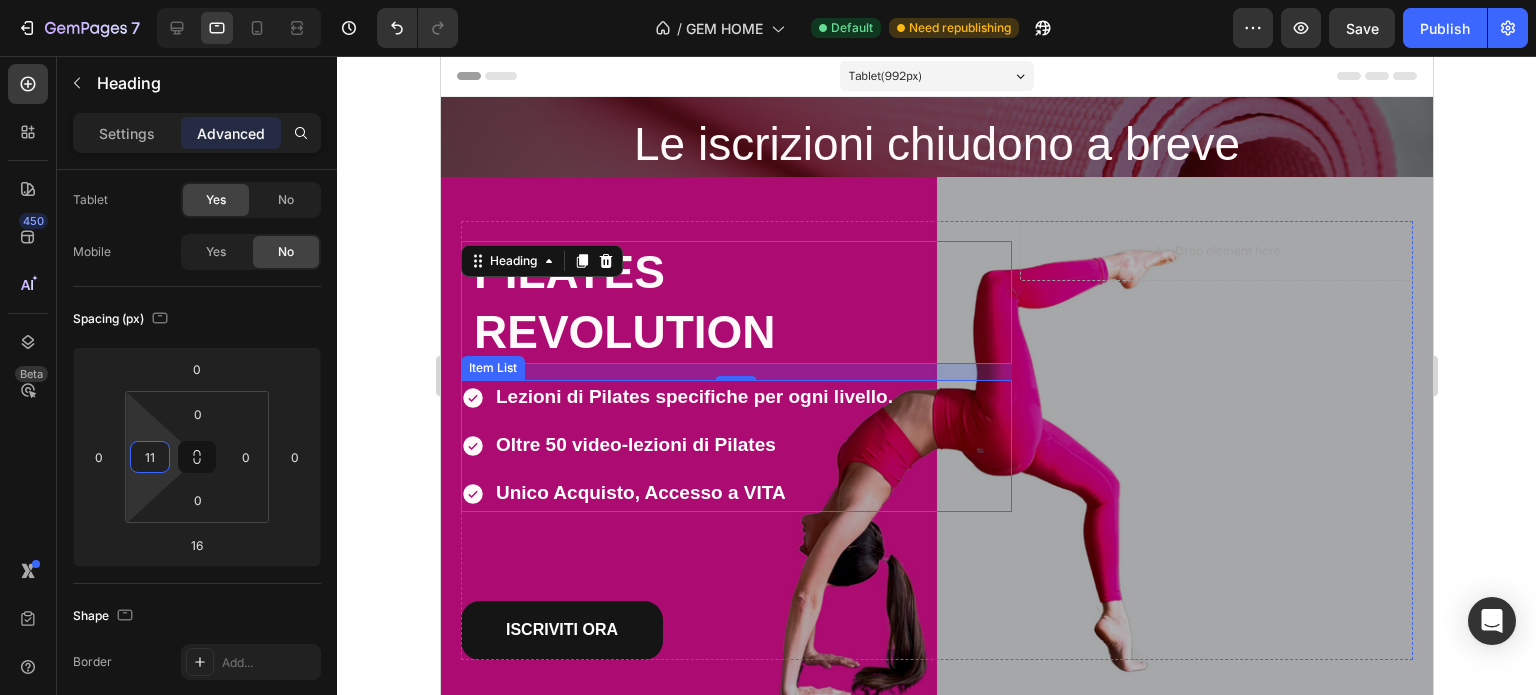 click on "Lezioni di Pilates specifiche per ogni livello. Oltre 50 video-lezioni di Pilates Unico Acquisto, Accesso a VITA" at bounding box center [677, 445] 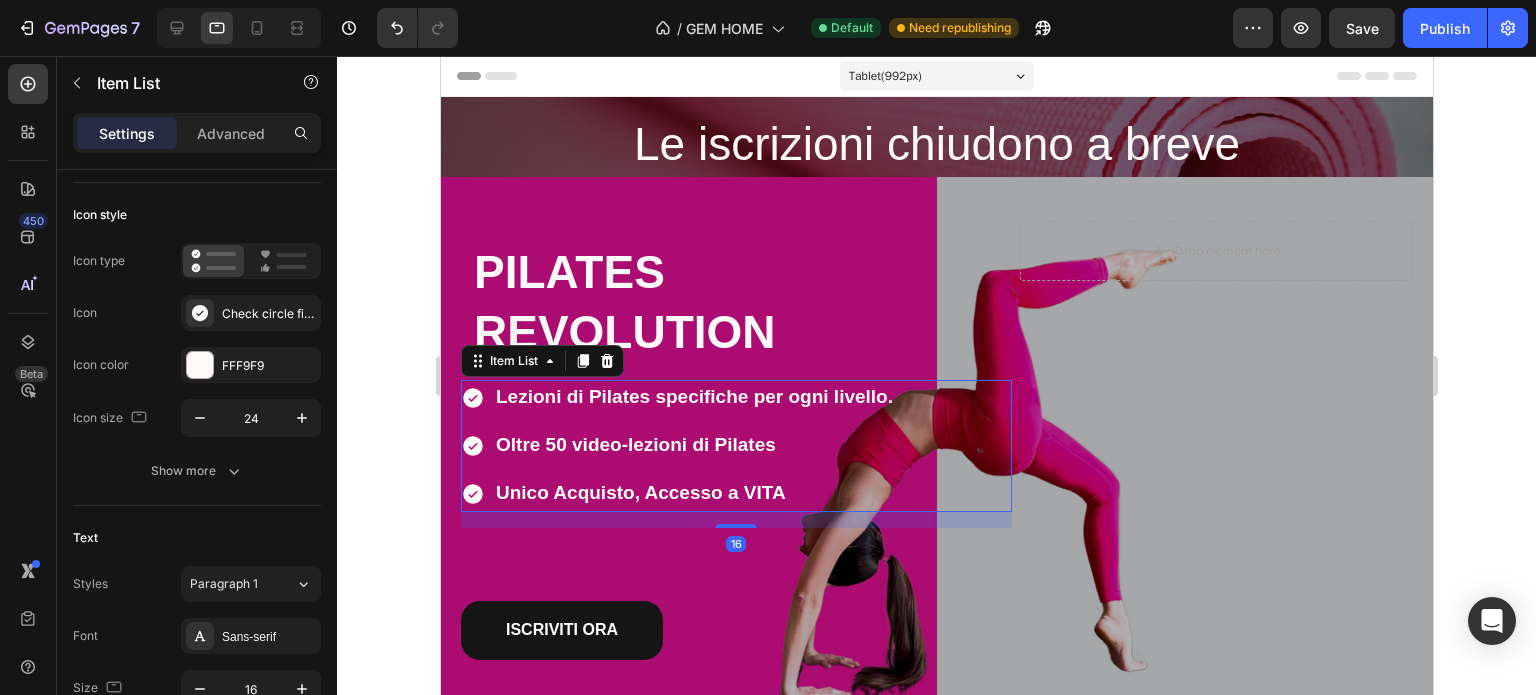 scroll, scrollTop: 0, scrollLeft: 0, axis: both 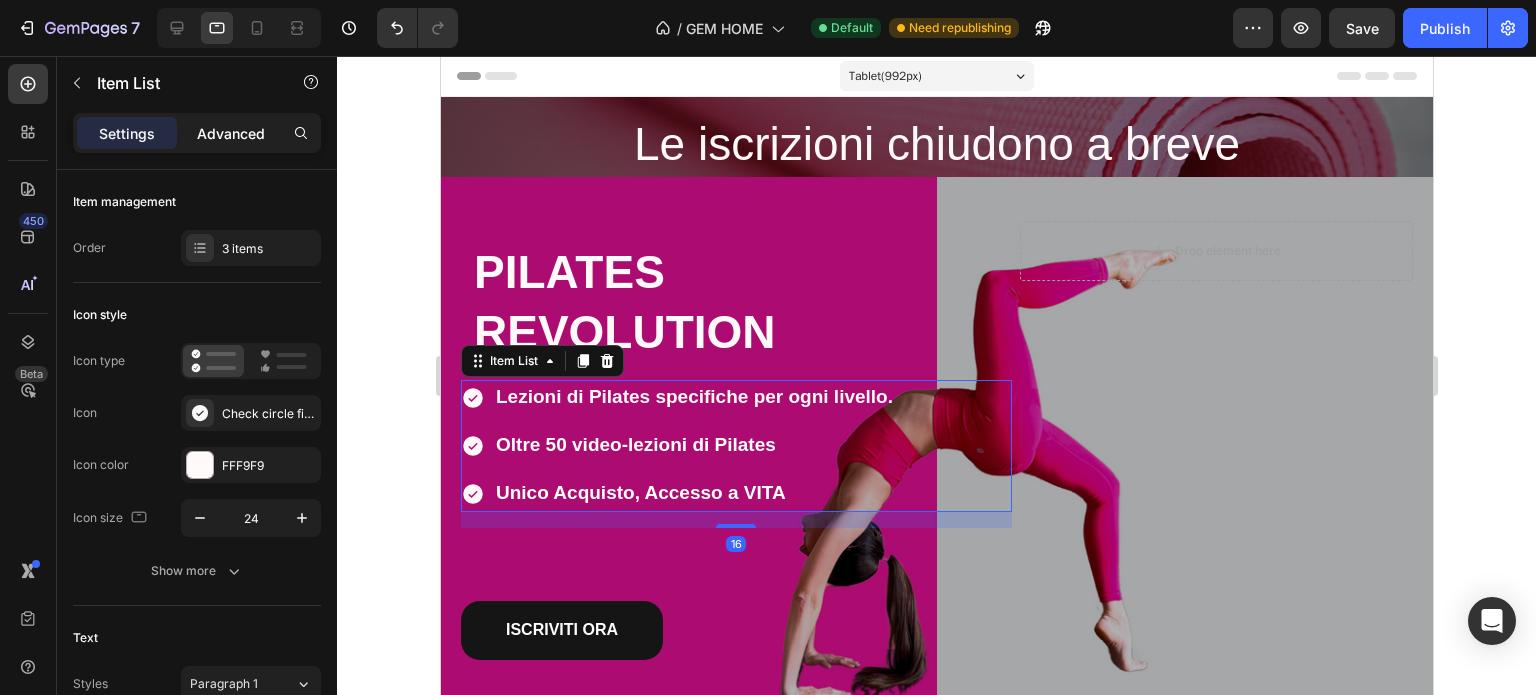 click on "Advanced" at bounding box center [231, 133] 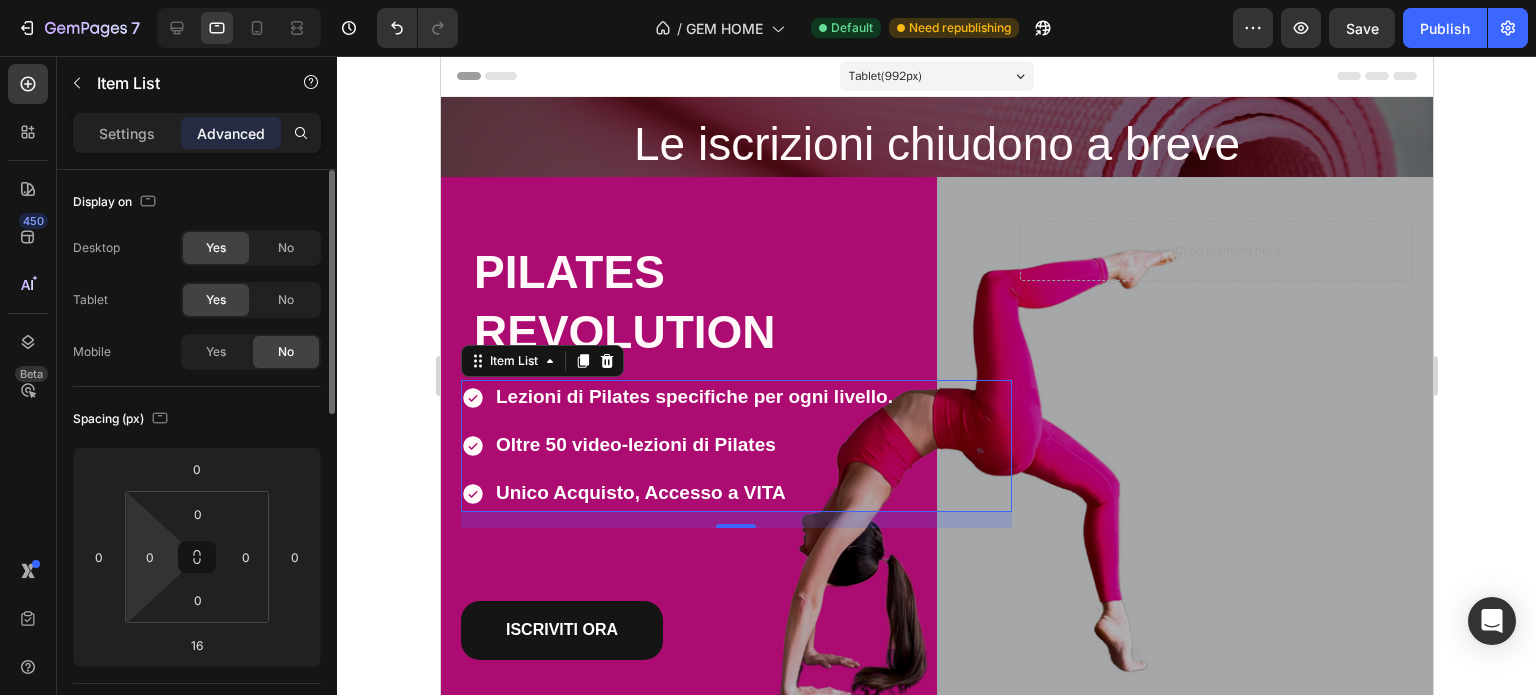 click on "7   /  GEM HOME Default Need republishing Preview  Save   Publish  450 Beta ITEM Sections(7) Elements(8) Content list
Item List Product
Product
Product Quantity
Product Swatches Form
Newsletter
Contact Form Conversion booster
Countdown timer Icon & Line
Line Item List Settings Advanced Display on Desktop Yes No" at bounding box center [768, 0] 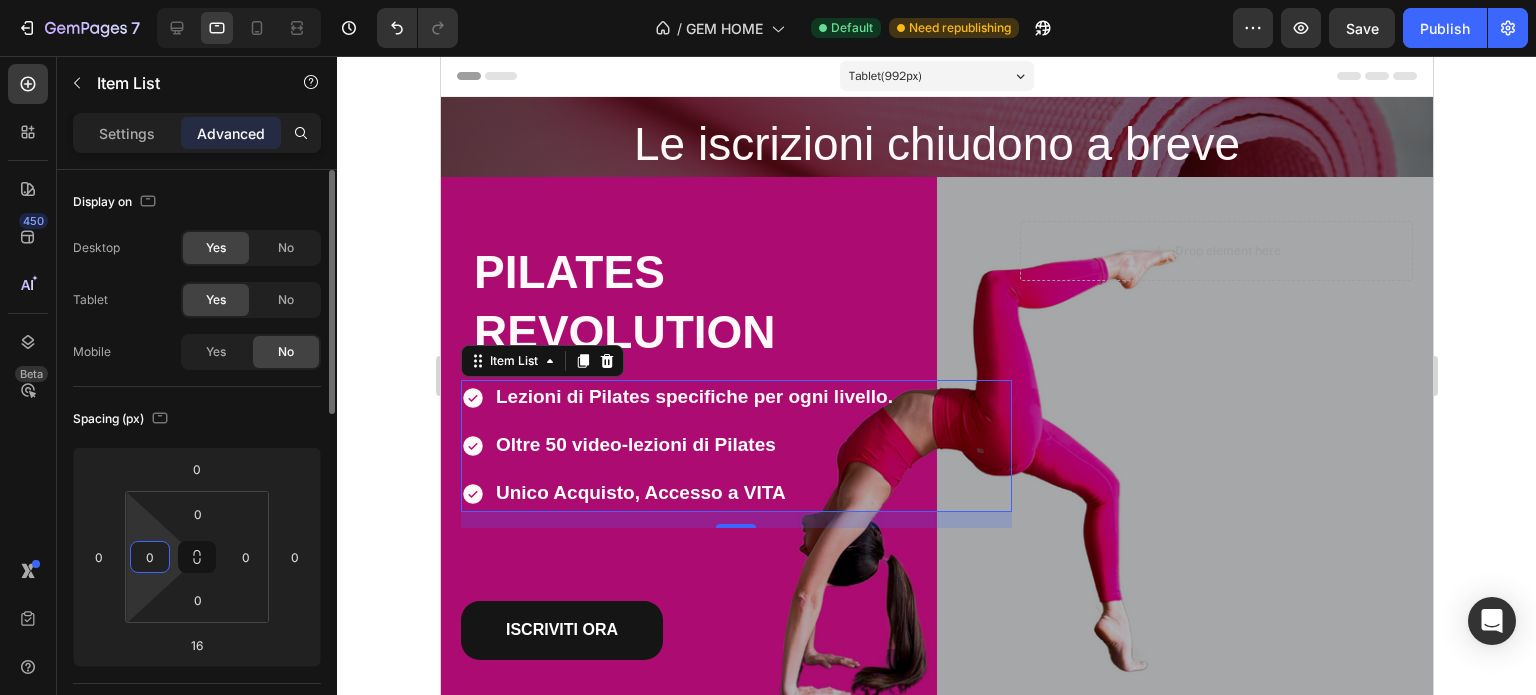 click on "0" at bounding box center [150, 557] 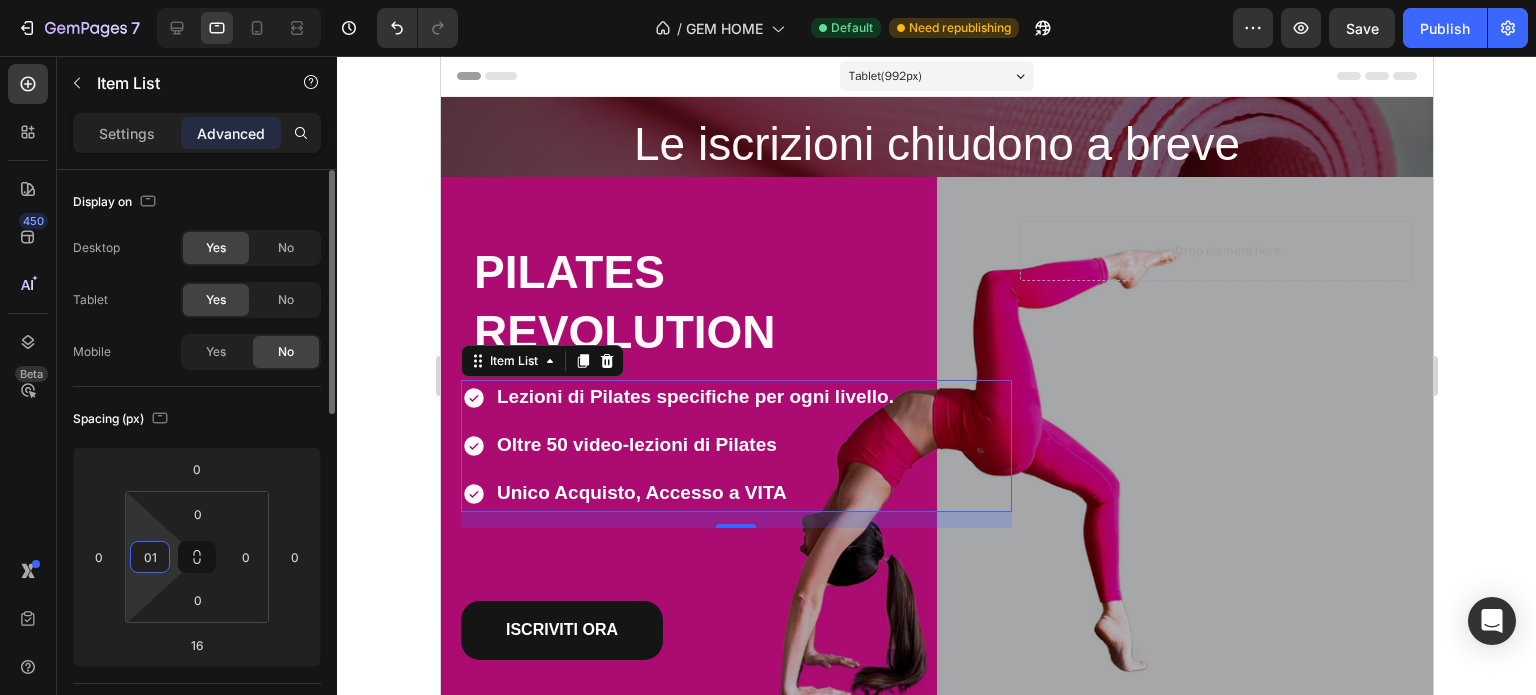 type on "011" 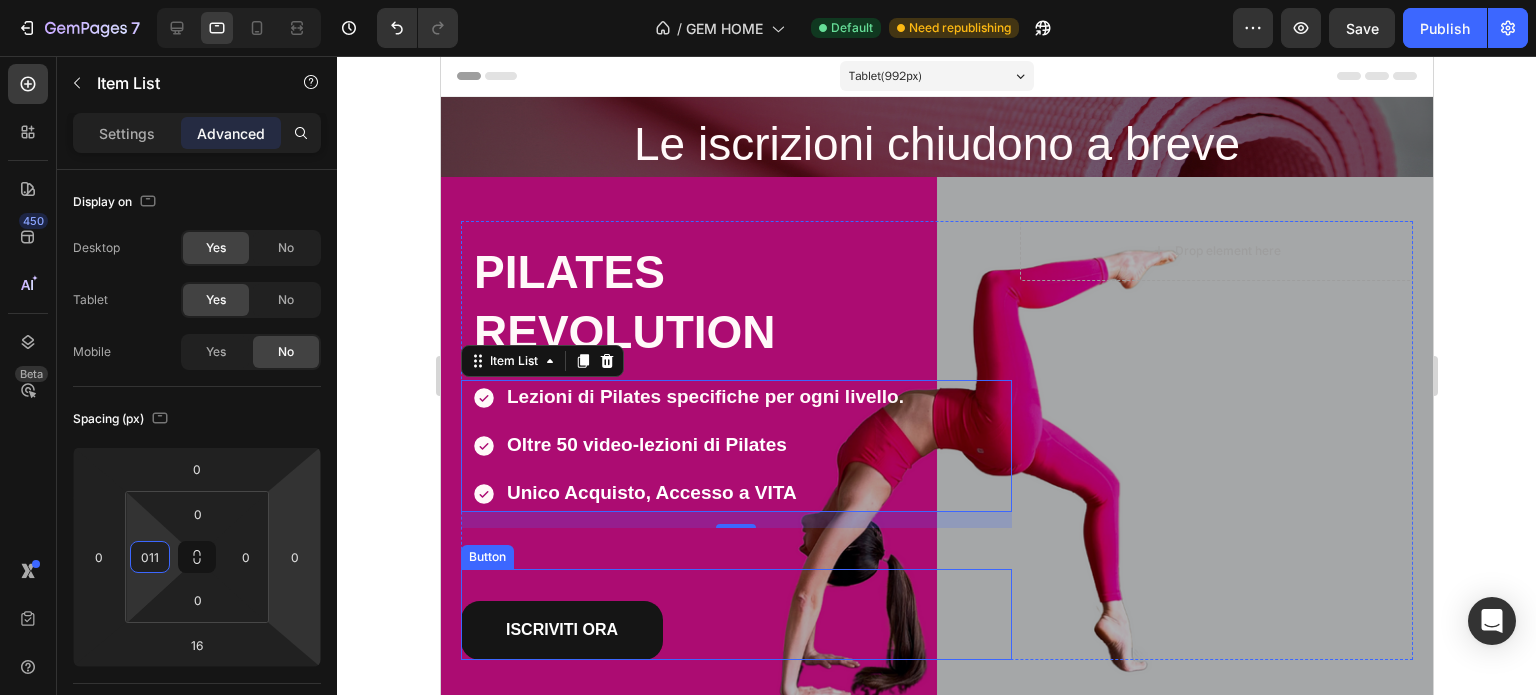 click on "ISCRIVITI ORA Button" at bounding box center (735, 614) 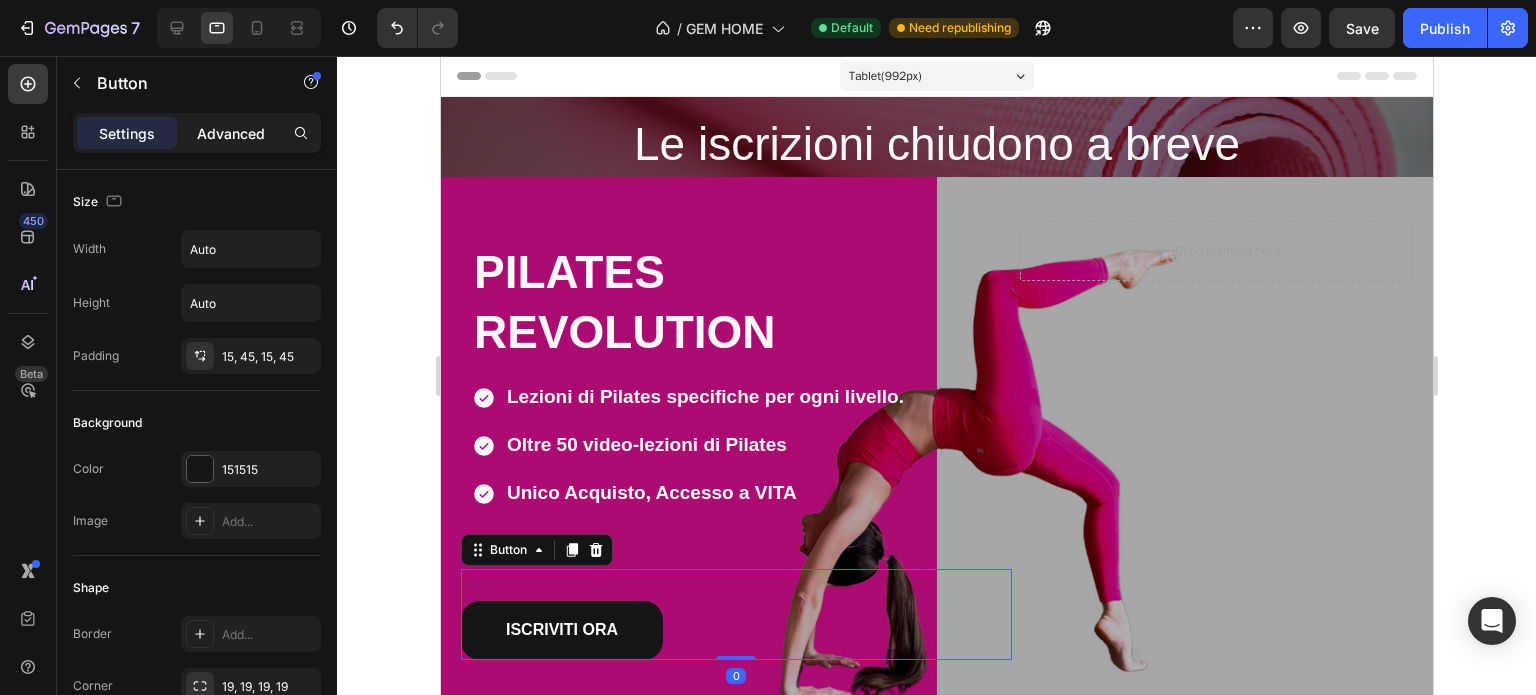 click on "Advanced" at bounding box center [231, 133] 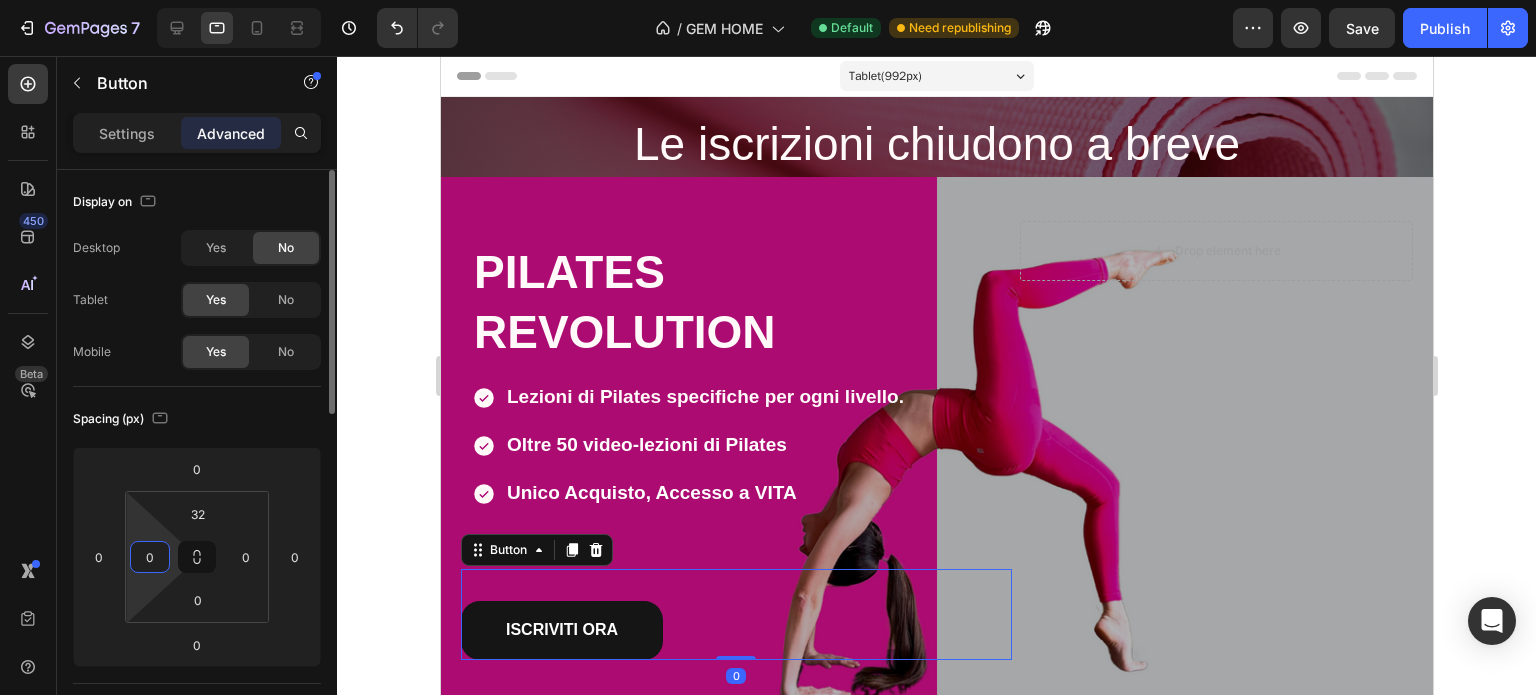 click on "0" at bounding box center [150, 557] 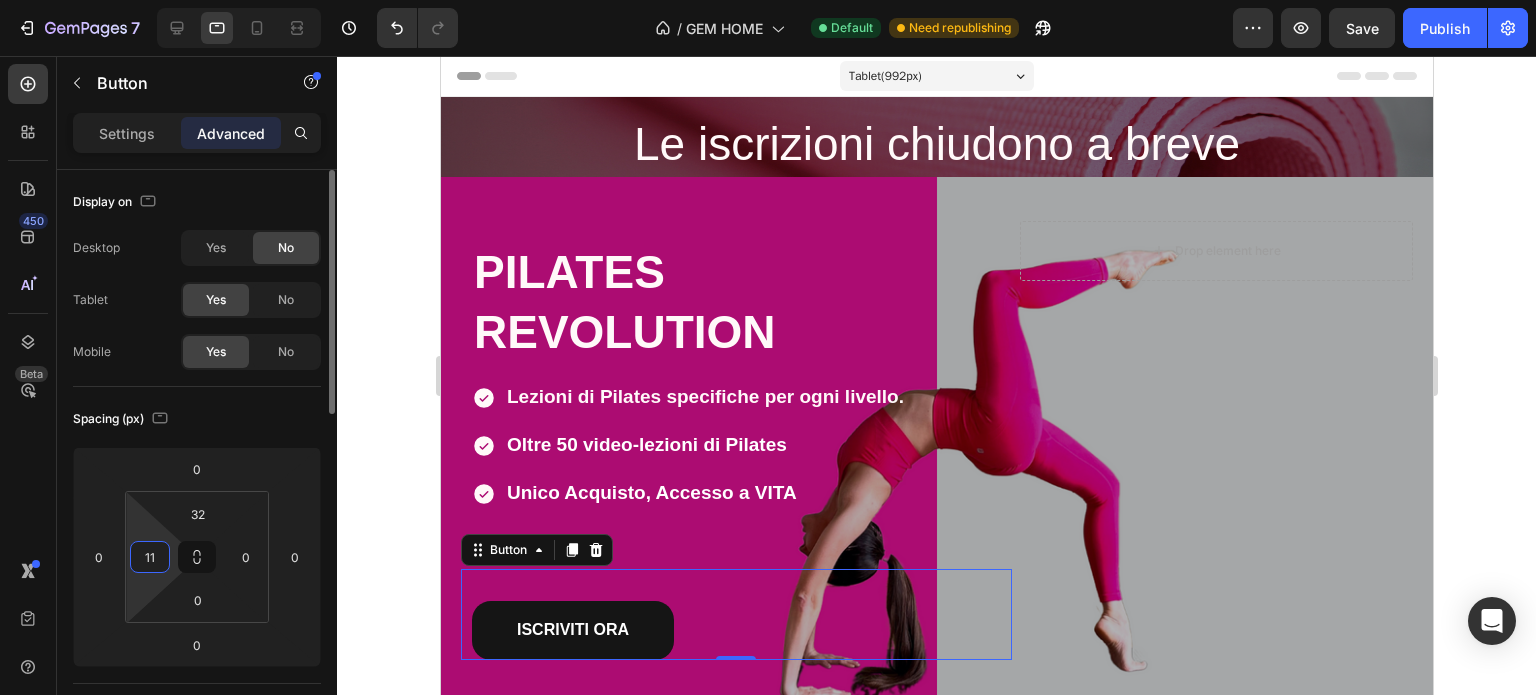 type on "1" 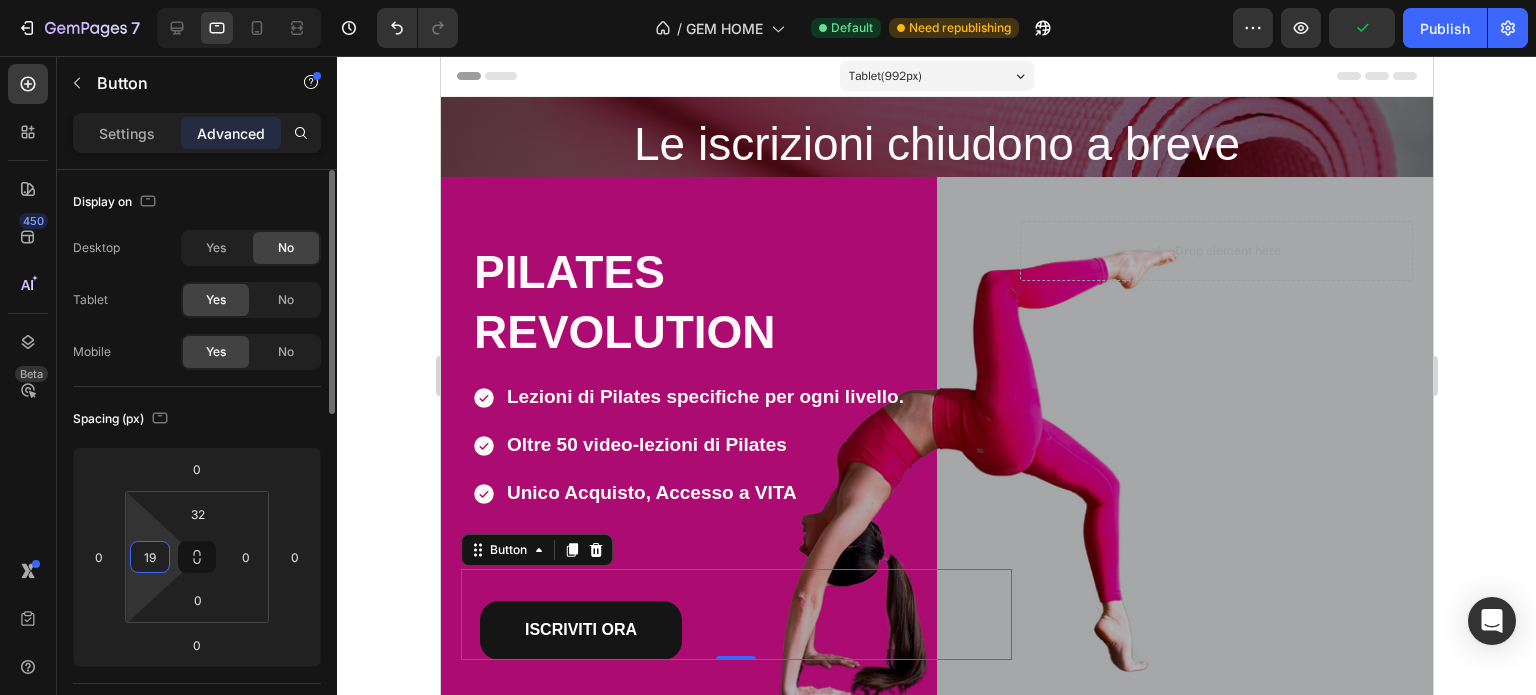type on "1" 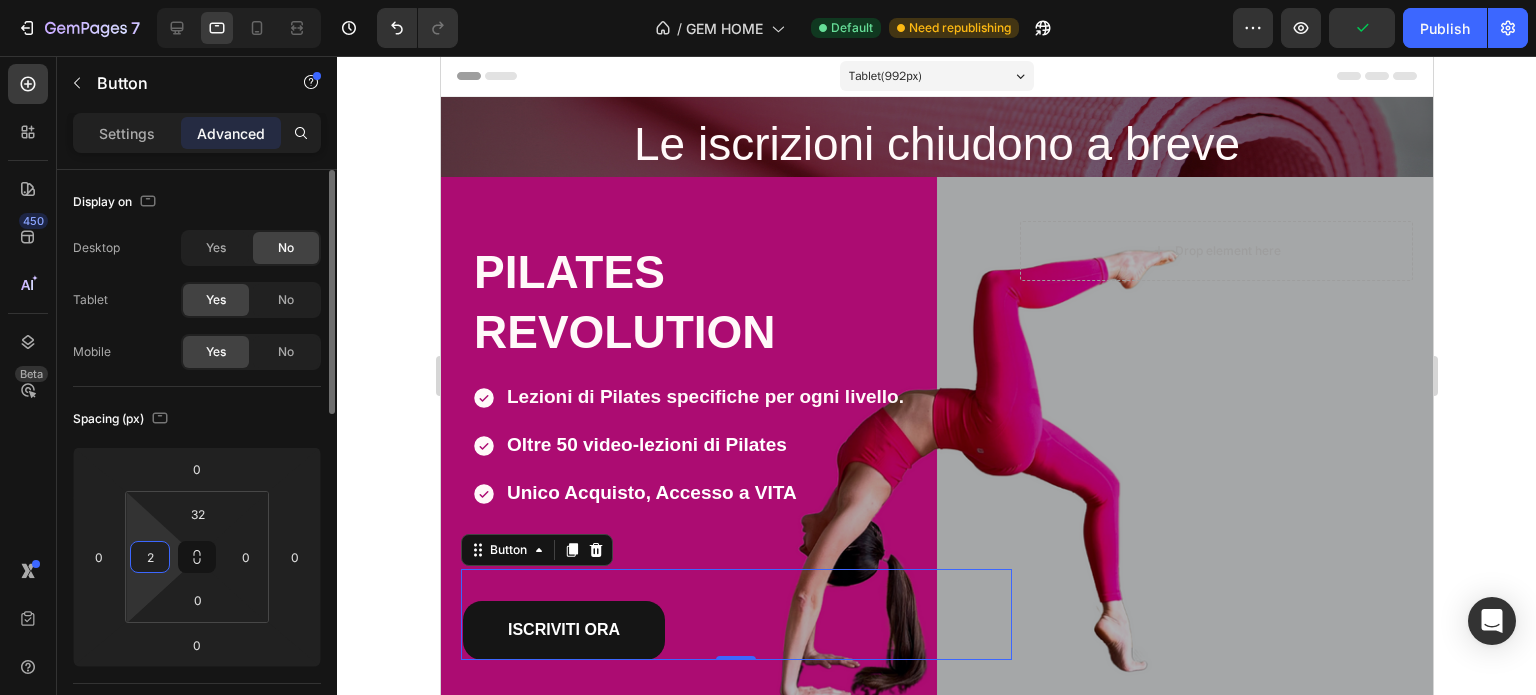 type on "29" 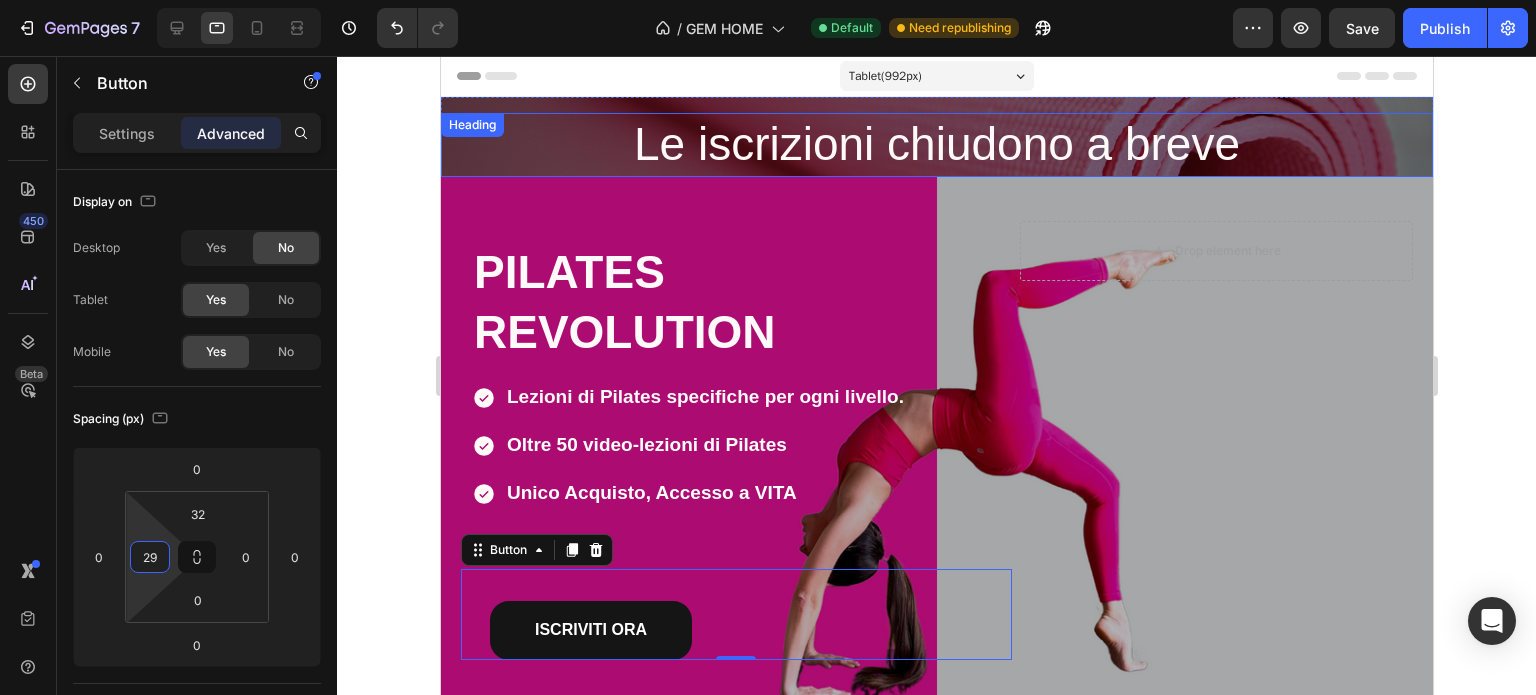 click 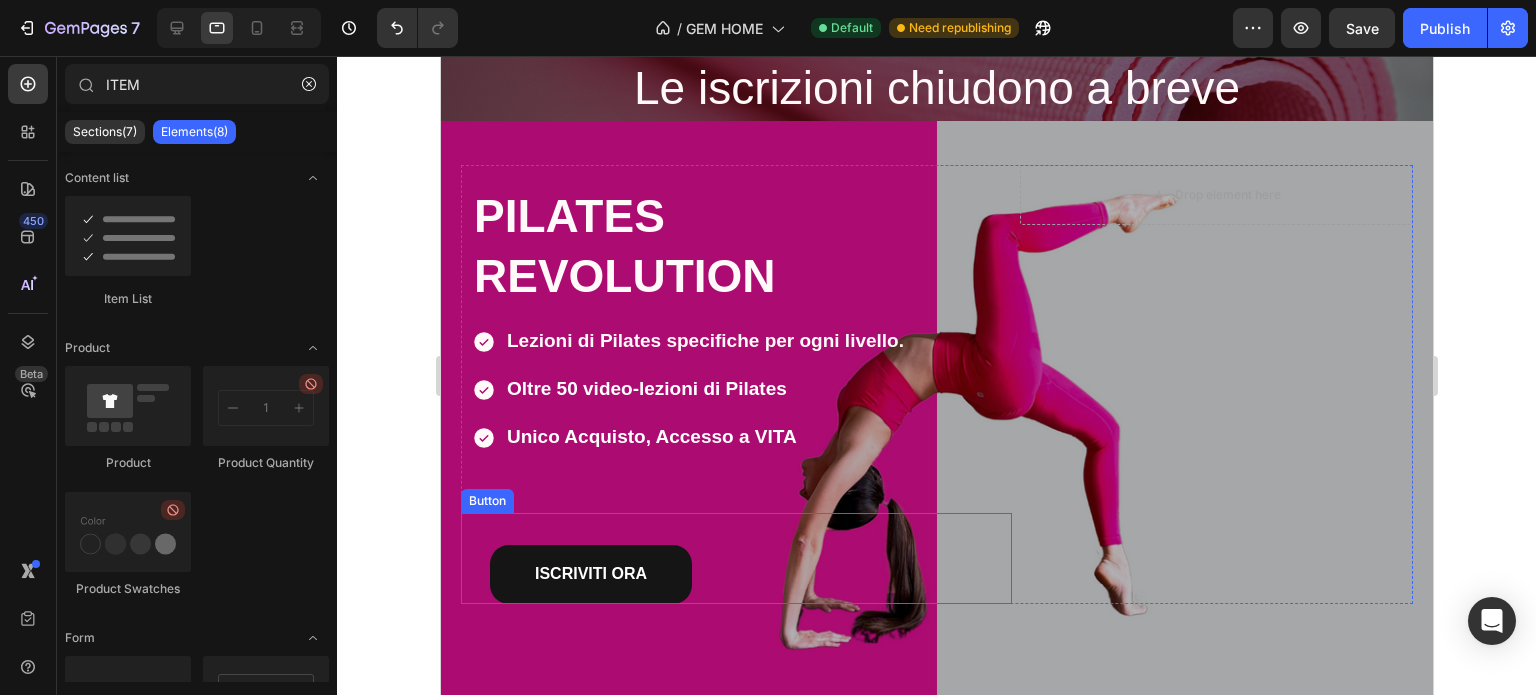 scroll, scrollTop: 100, scrollLeft: 0, axis: vertical 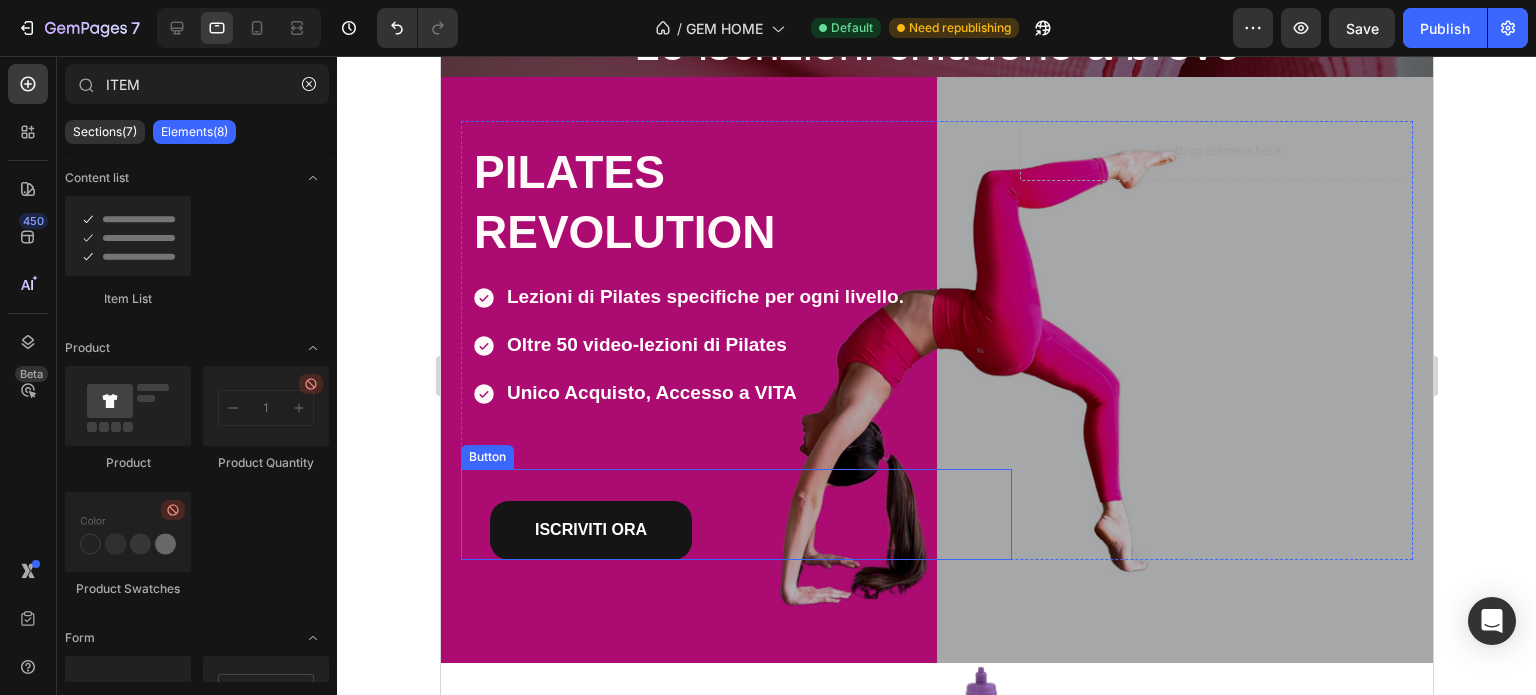 click on "ISCRIVITI ORA Button" at bounding box center (735, 514) 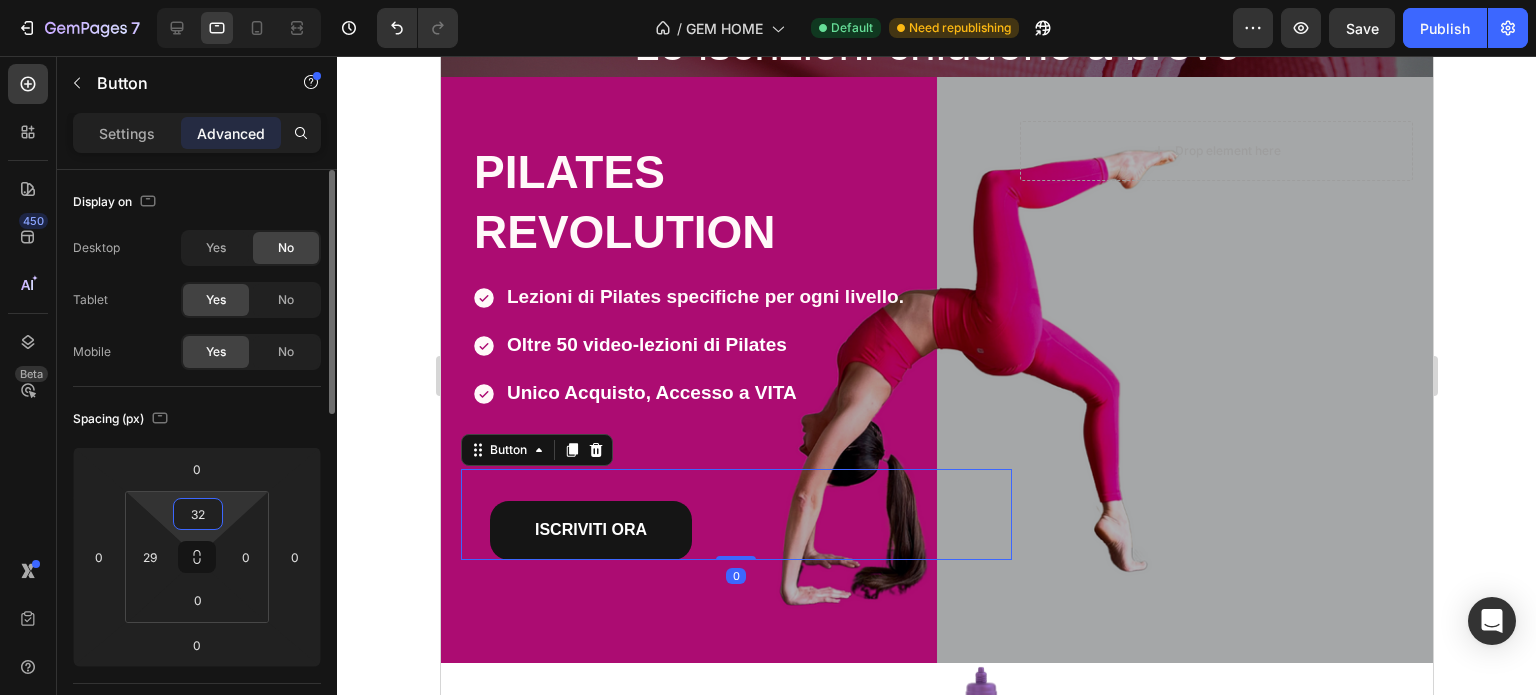 click on "32" at bounding box center [198, 514] 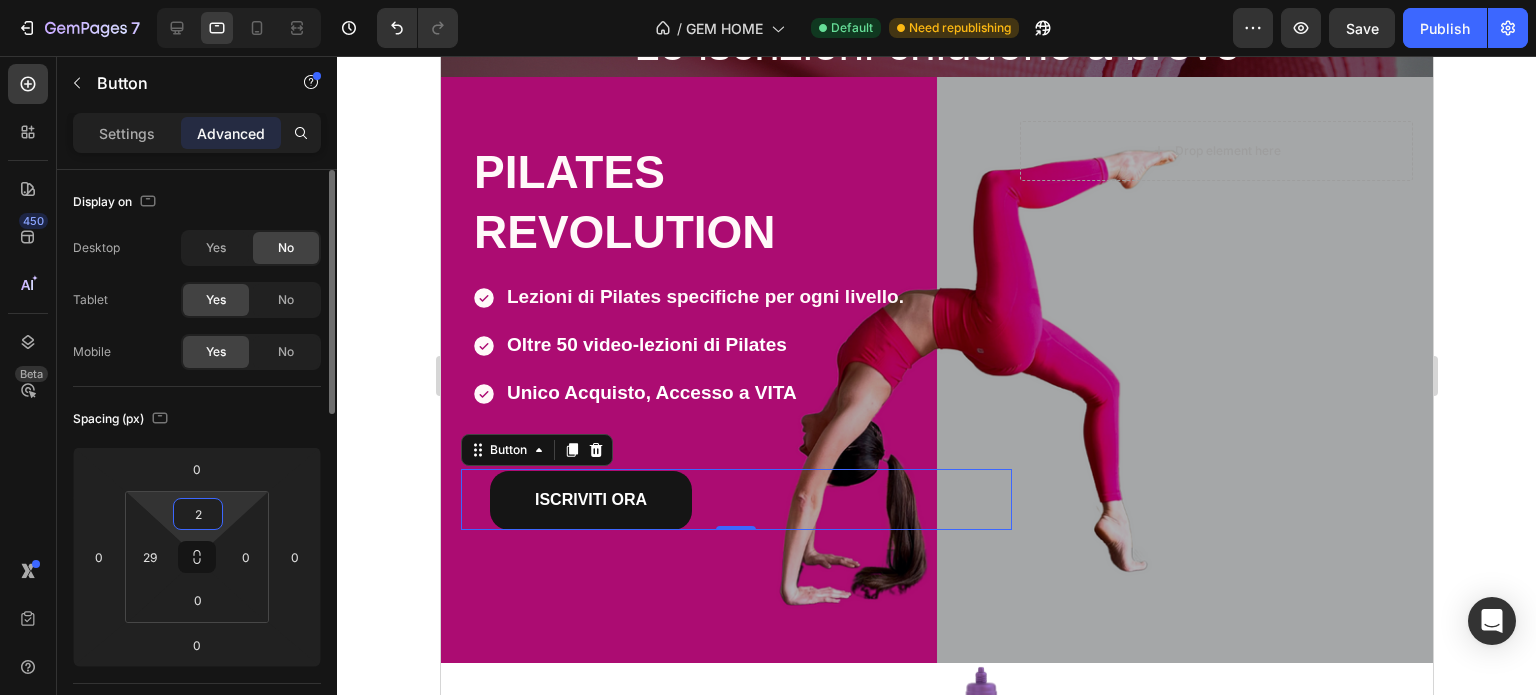 type on "28" 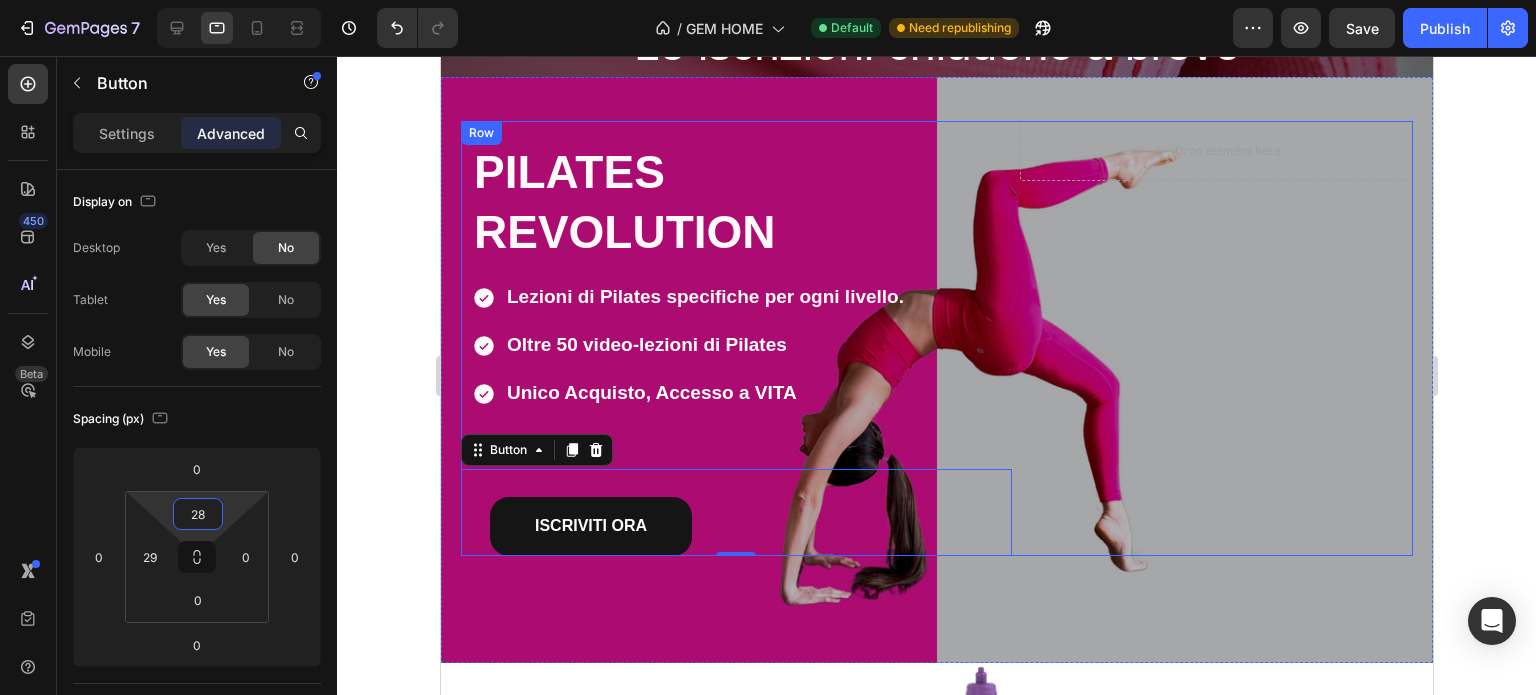 click 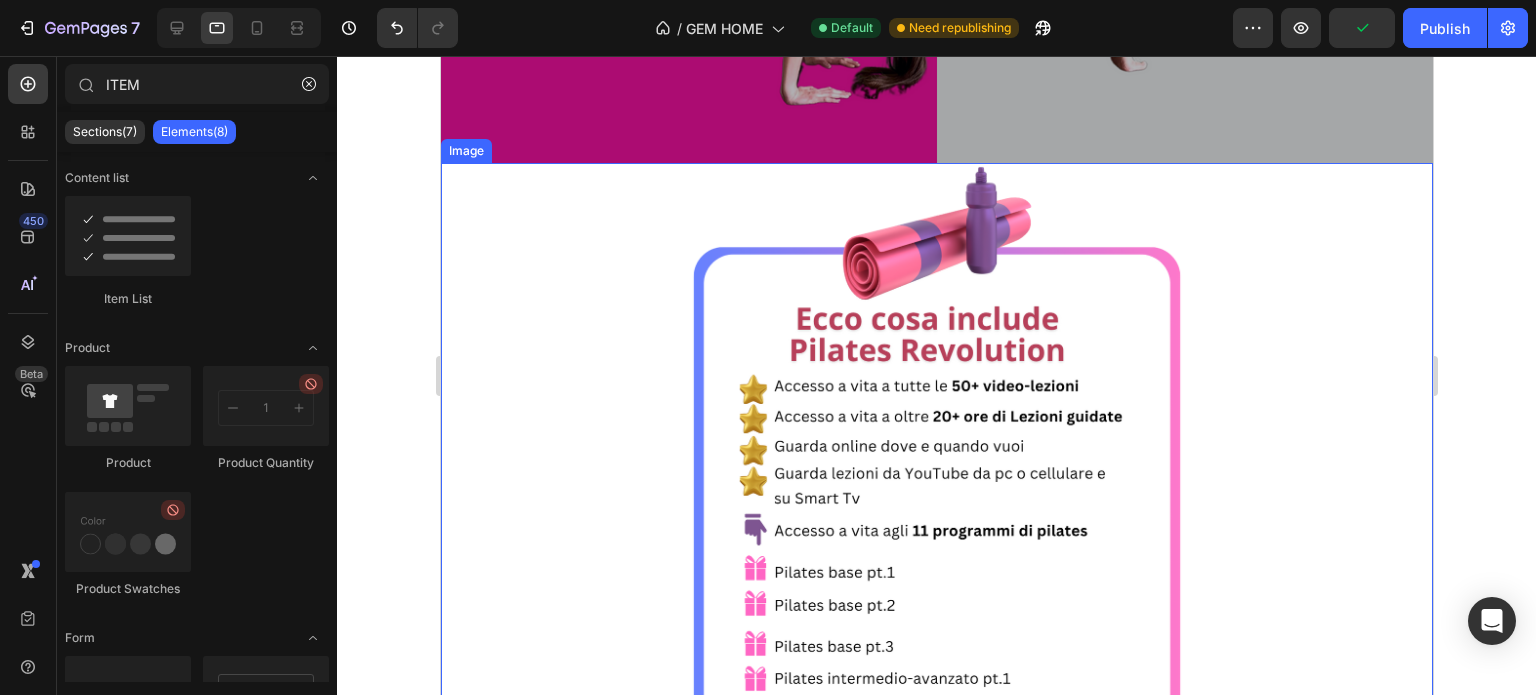 scroll, scrollTop: 0, scrollLeft: 0, axis: both 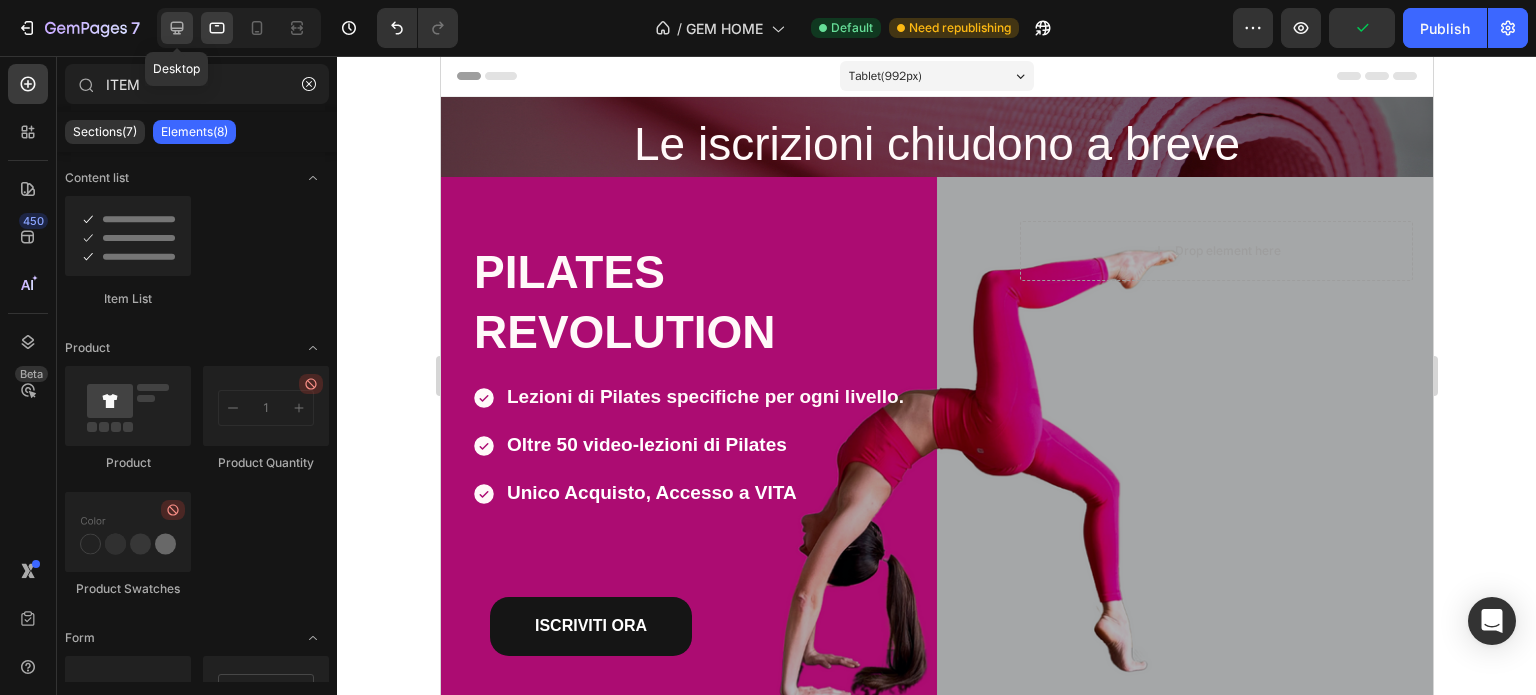 click 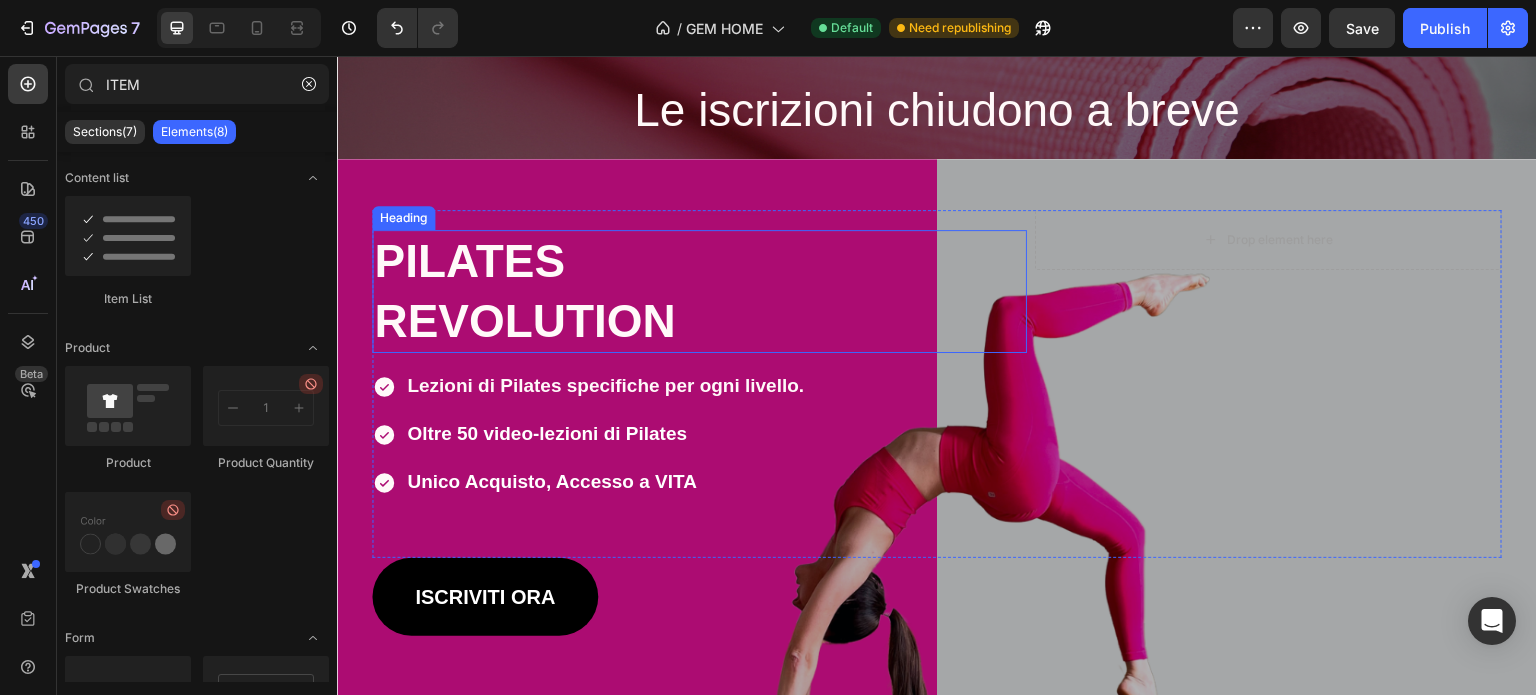 scroll, scrollTop: 0, scrollLeft: 0, axis: both 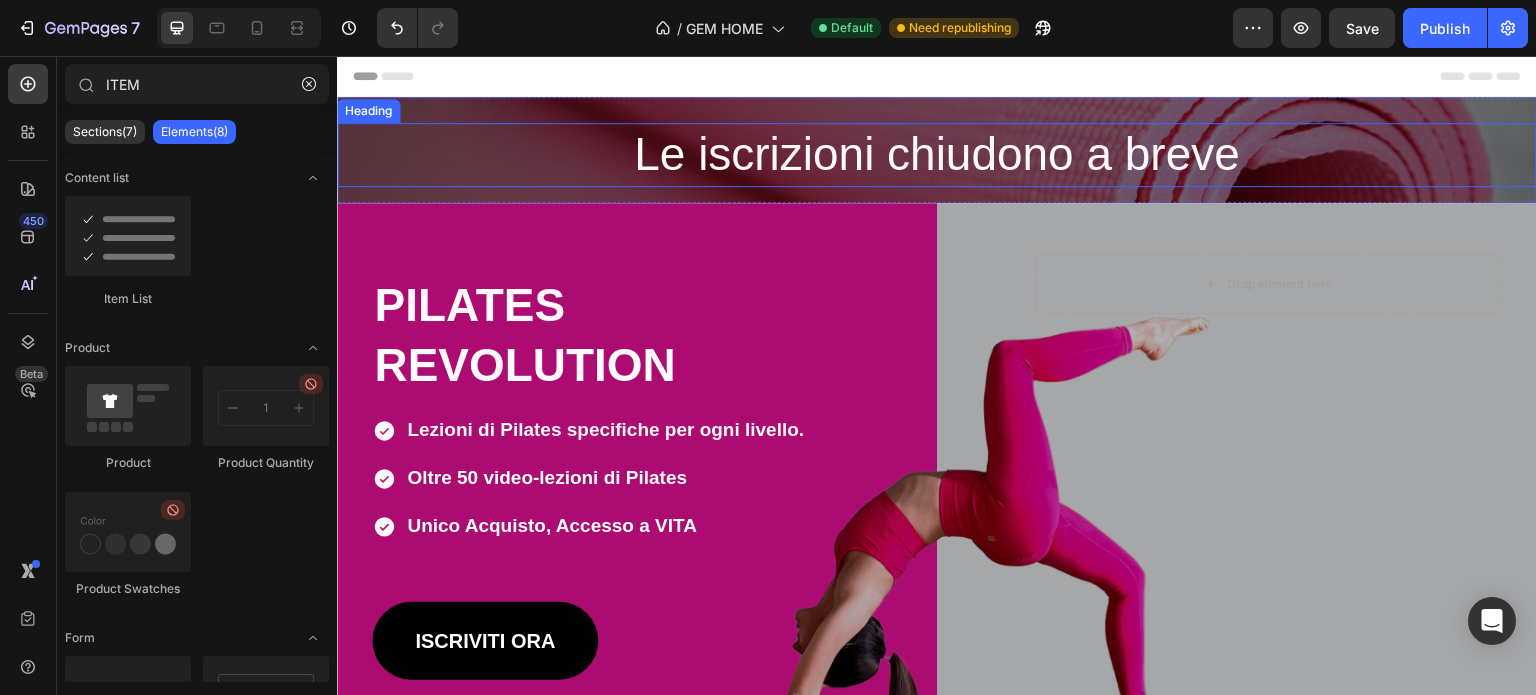 click on "Le iscrizioni chiudono a breve" at bounding box center (937, 155) 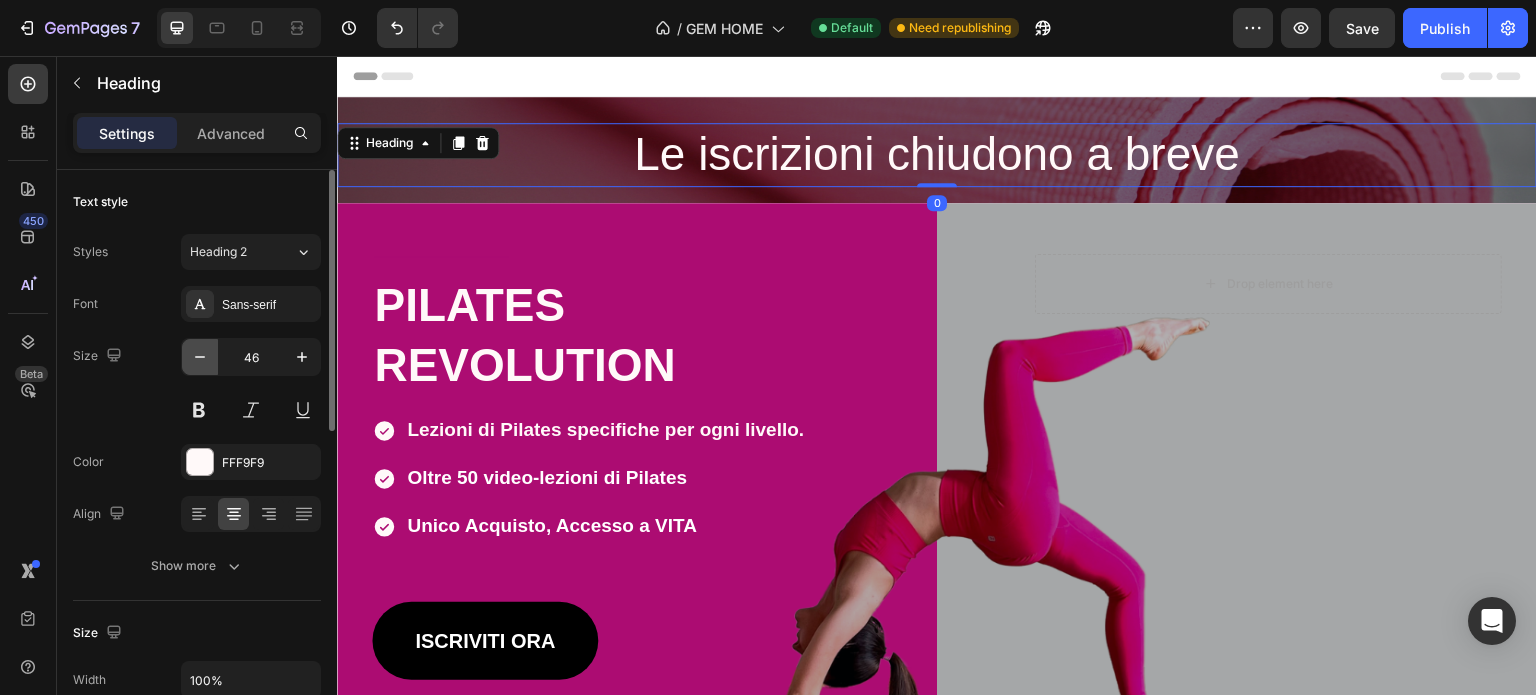 click 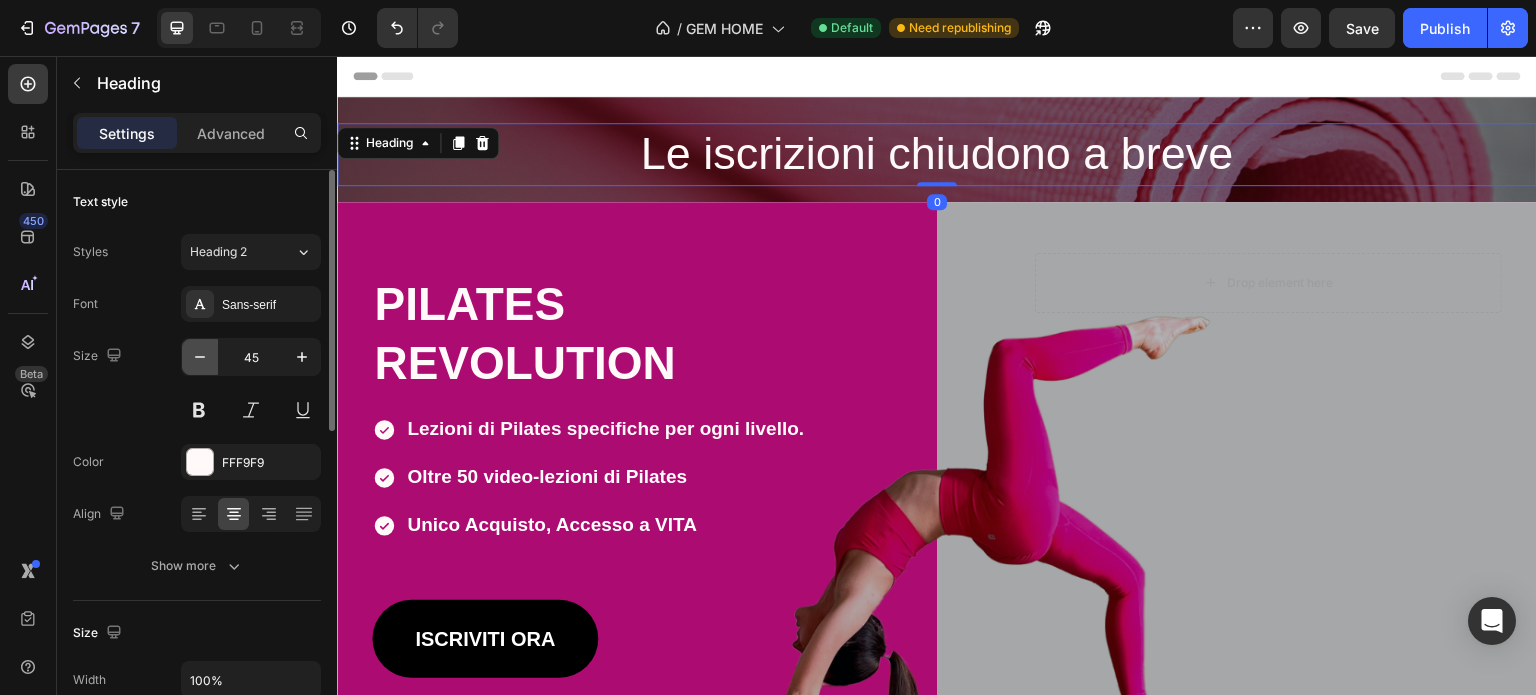 click 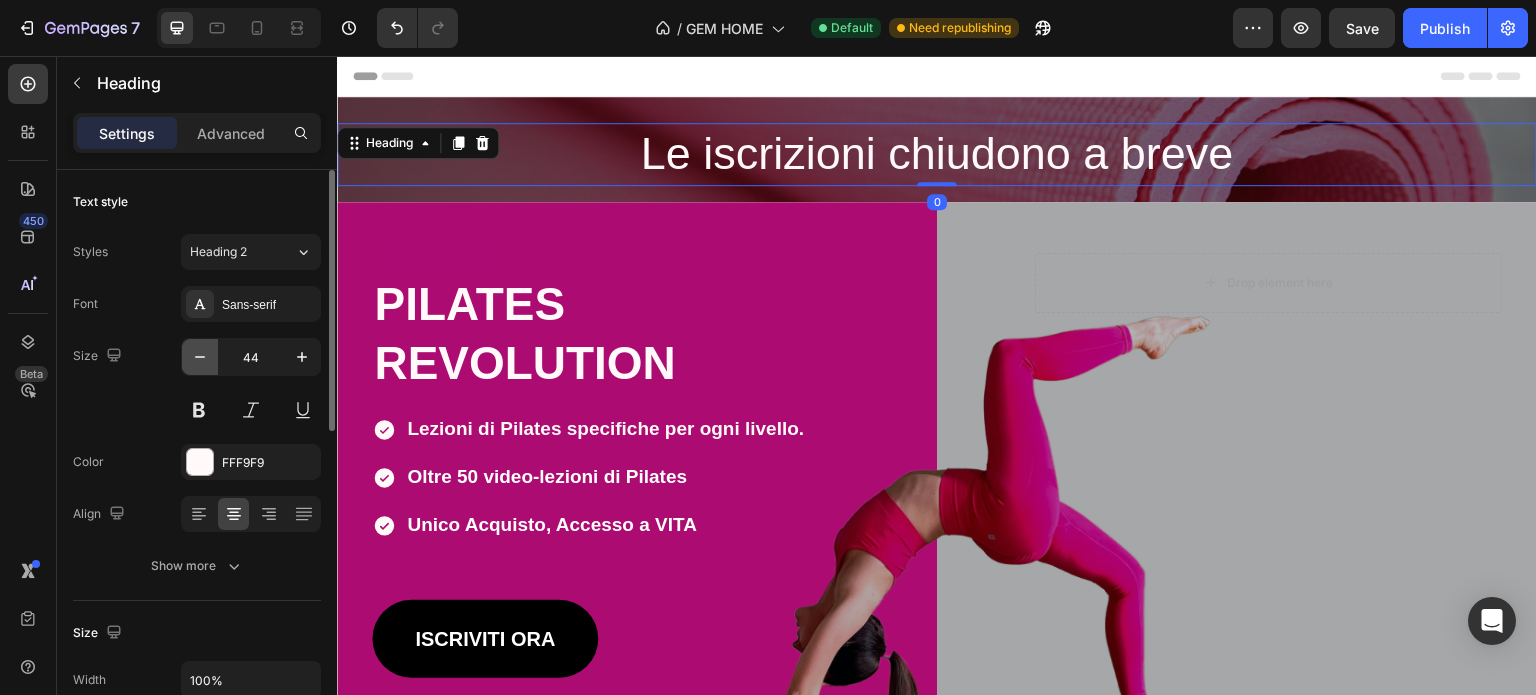 click 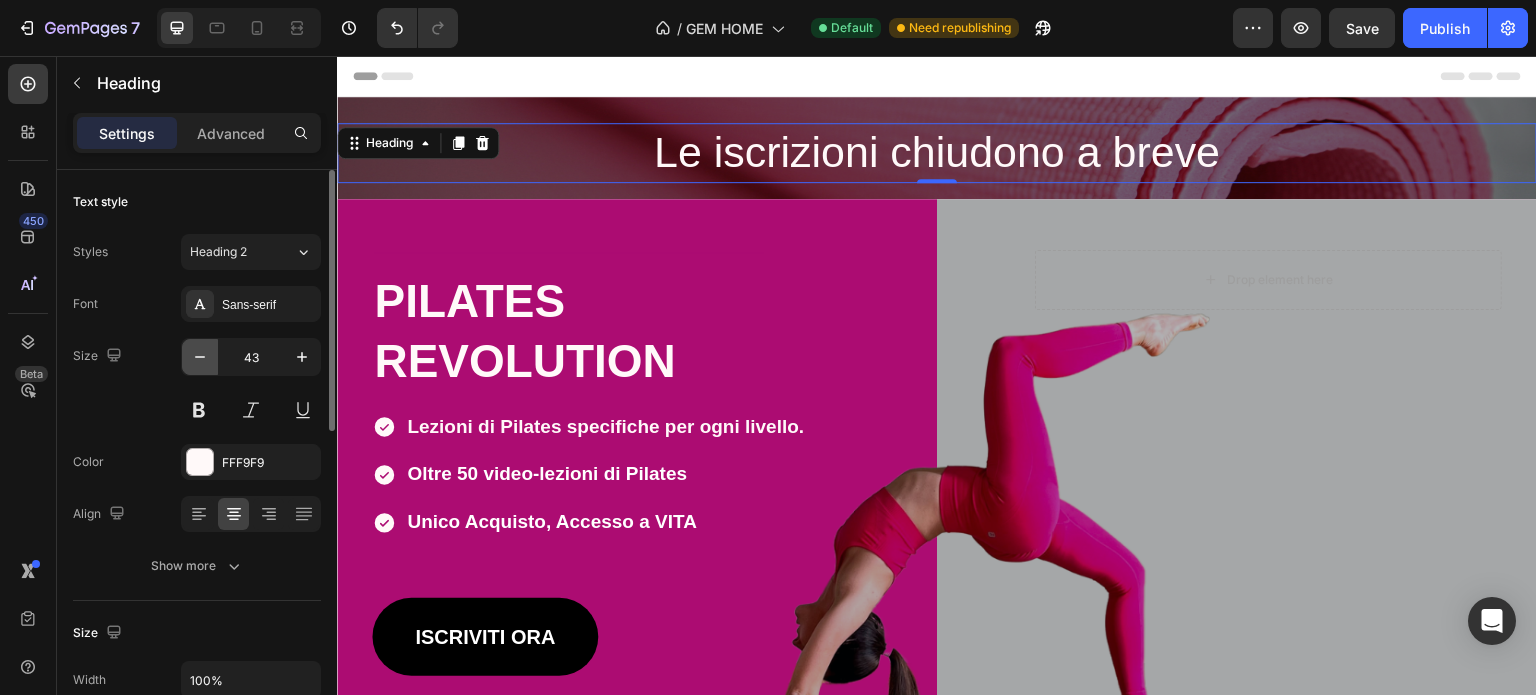click 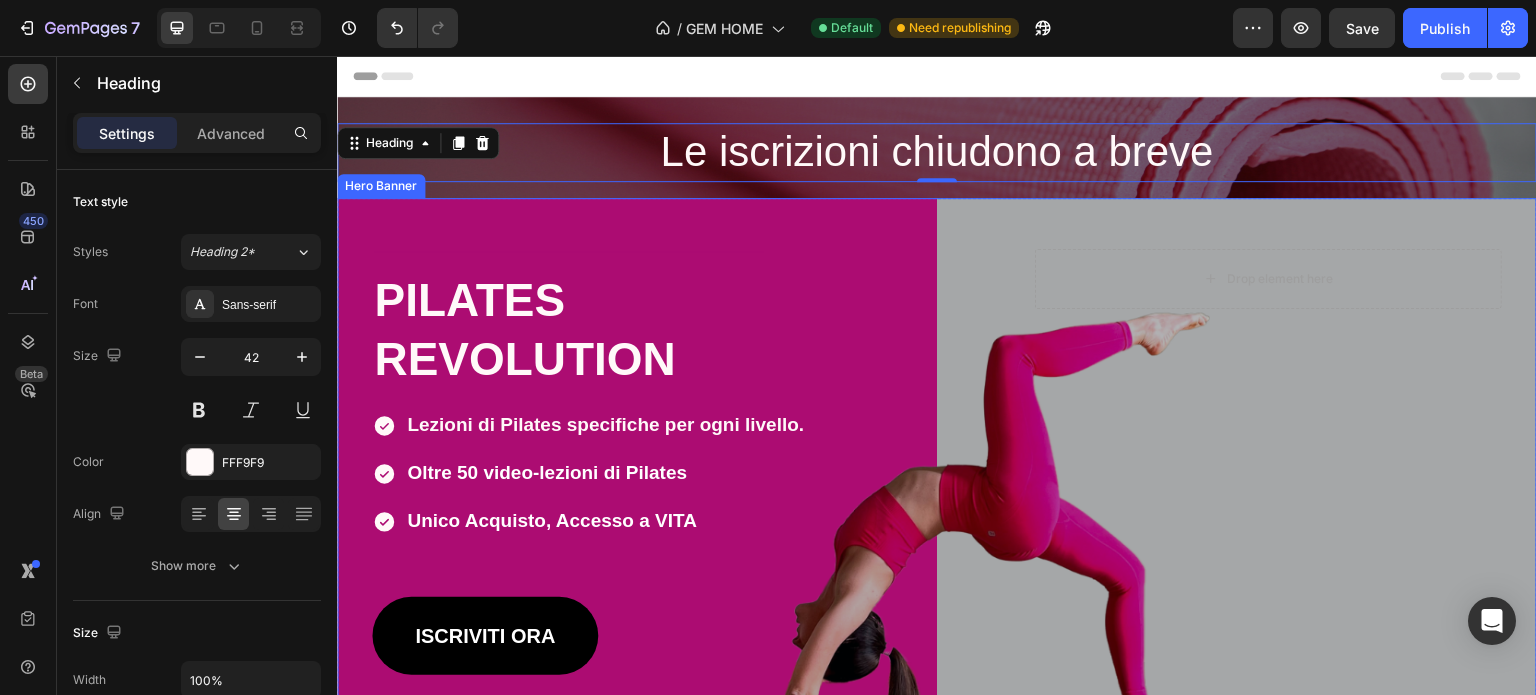 click on "Le iscrizioni chiudono a breve Heading Row Le iscrizioni chiudono a breve Heading   0 Section 1" at bounding box center (937, 147) 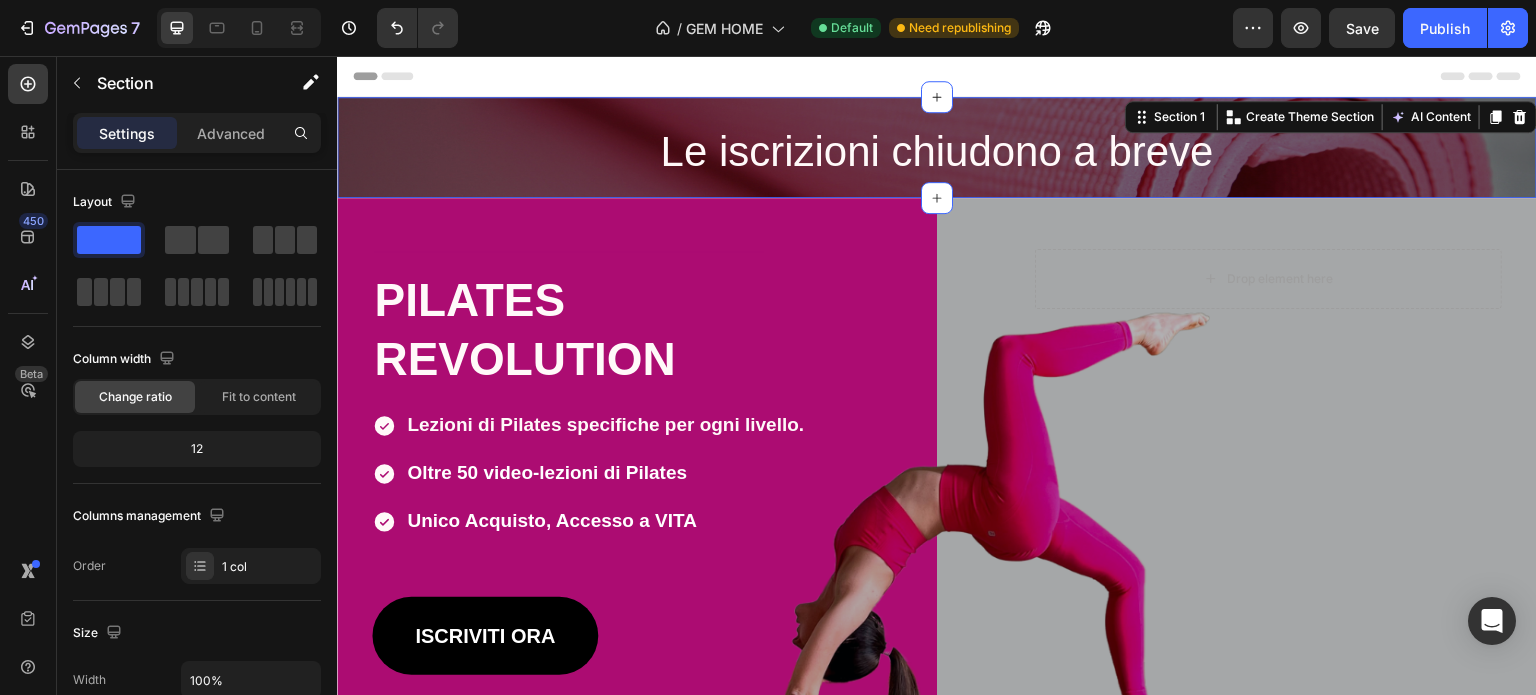 click on "Settings Advanced" at bounding box center (197, 141) 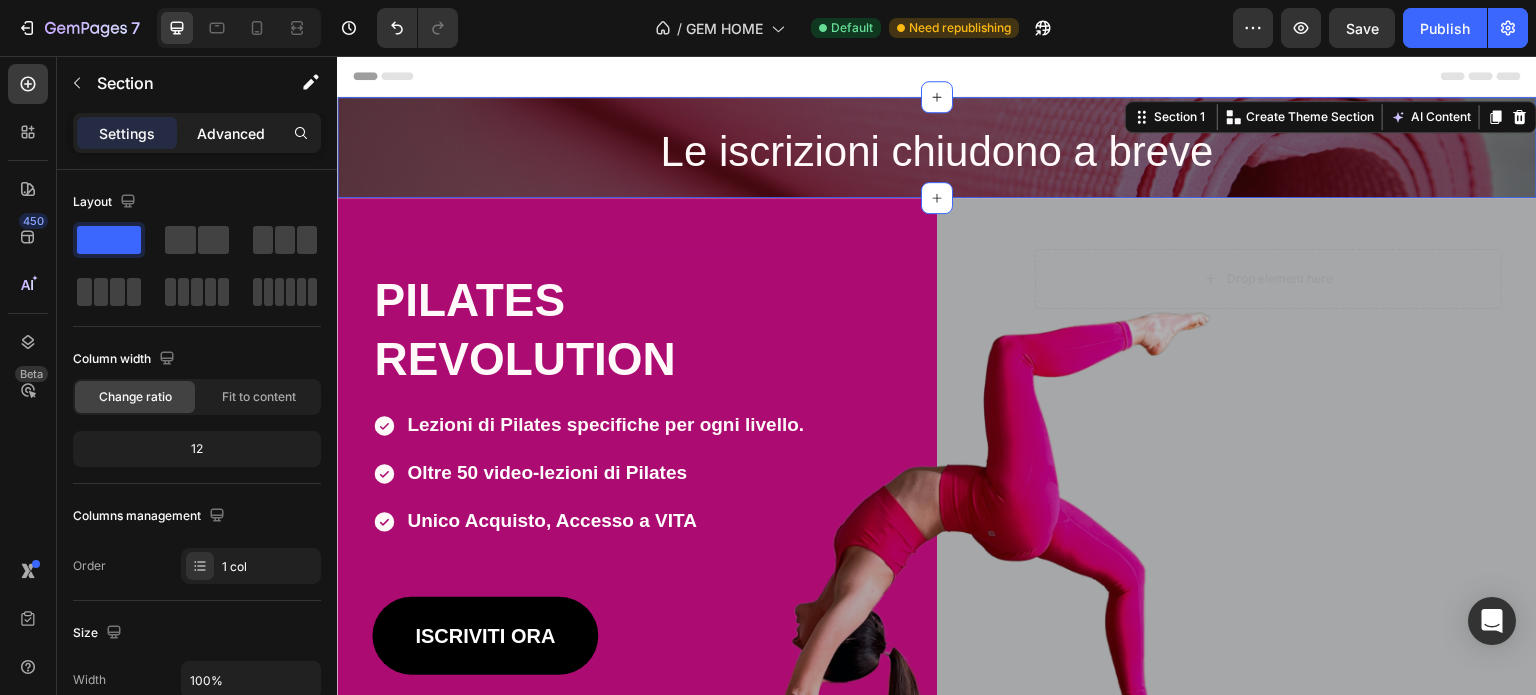 click on "Advanced" 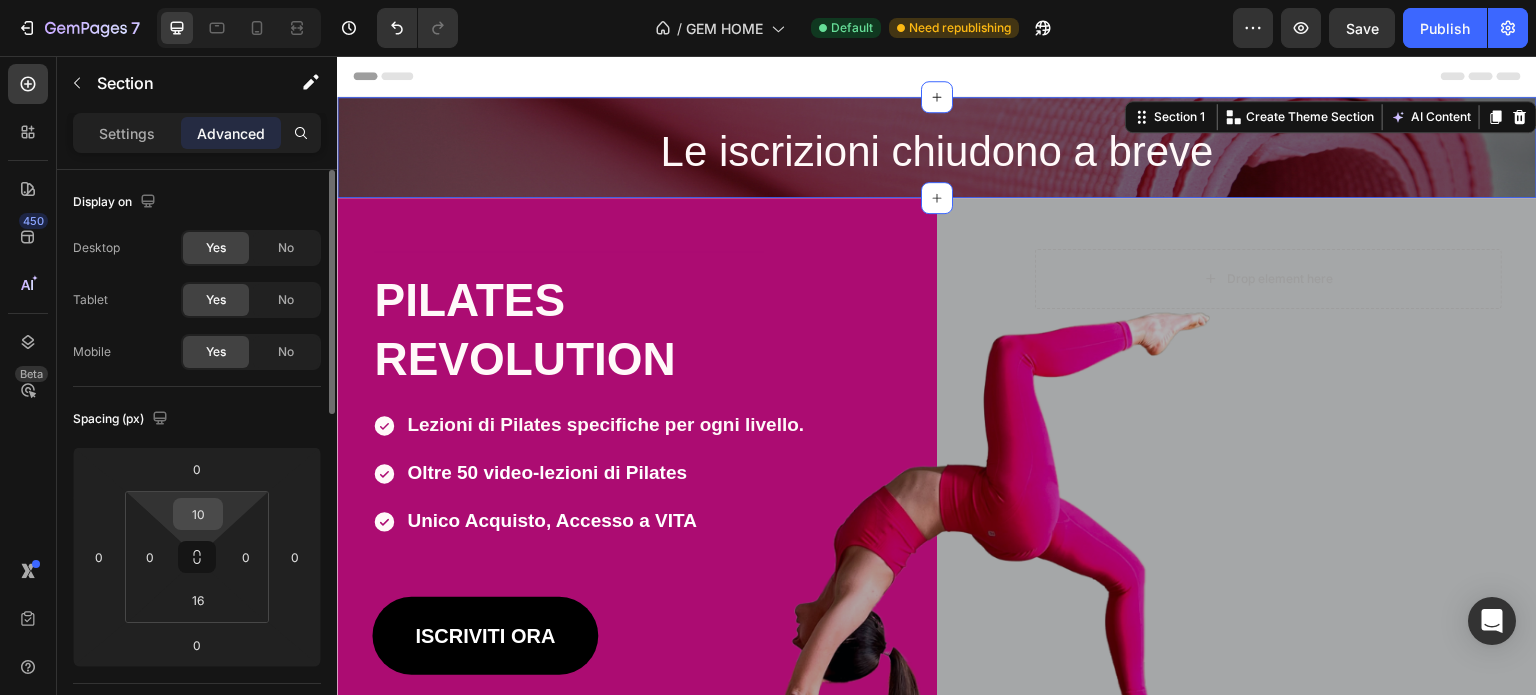 click on "10" at bounding box center [198, 514] 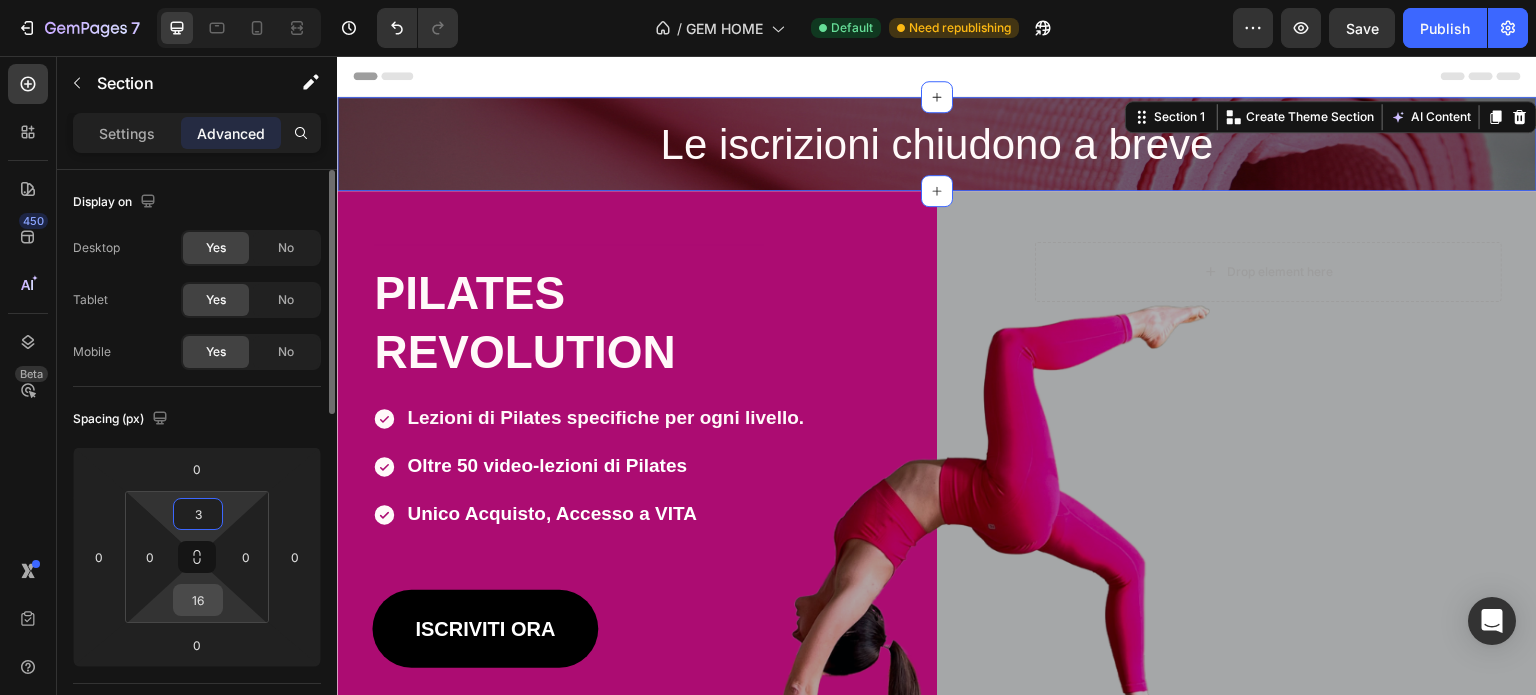 type on "3" 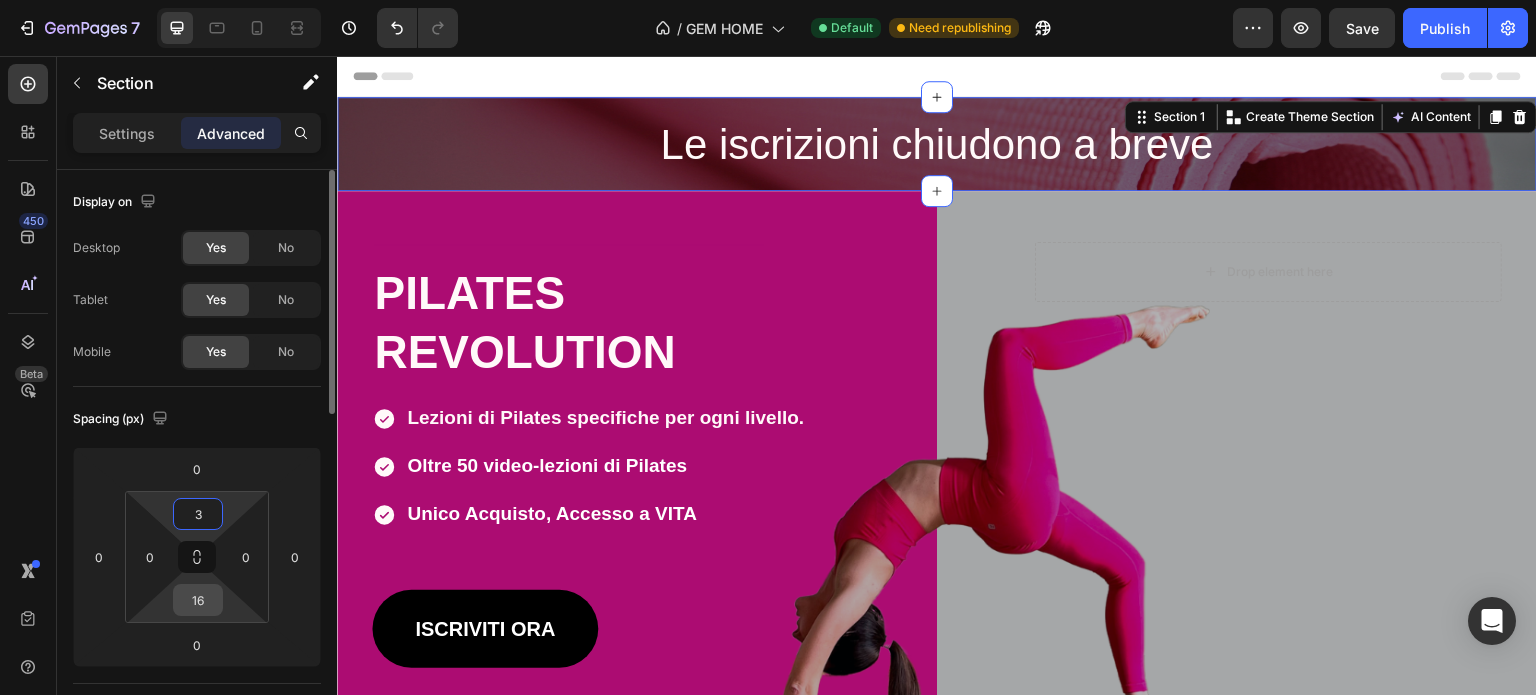 click on "16" at bounding box center (198, 600) 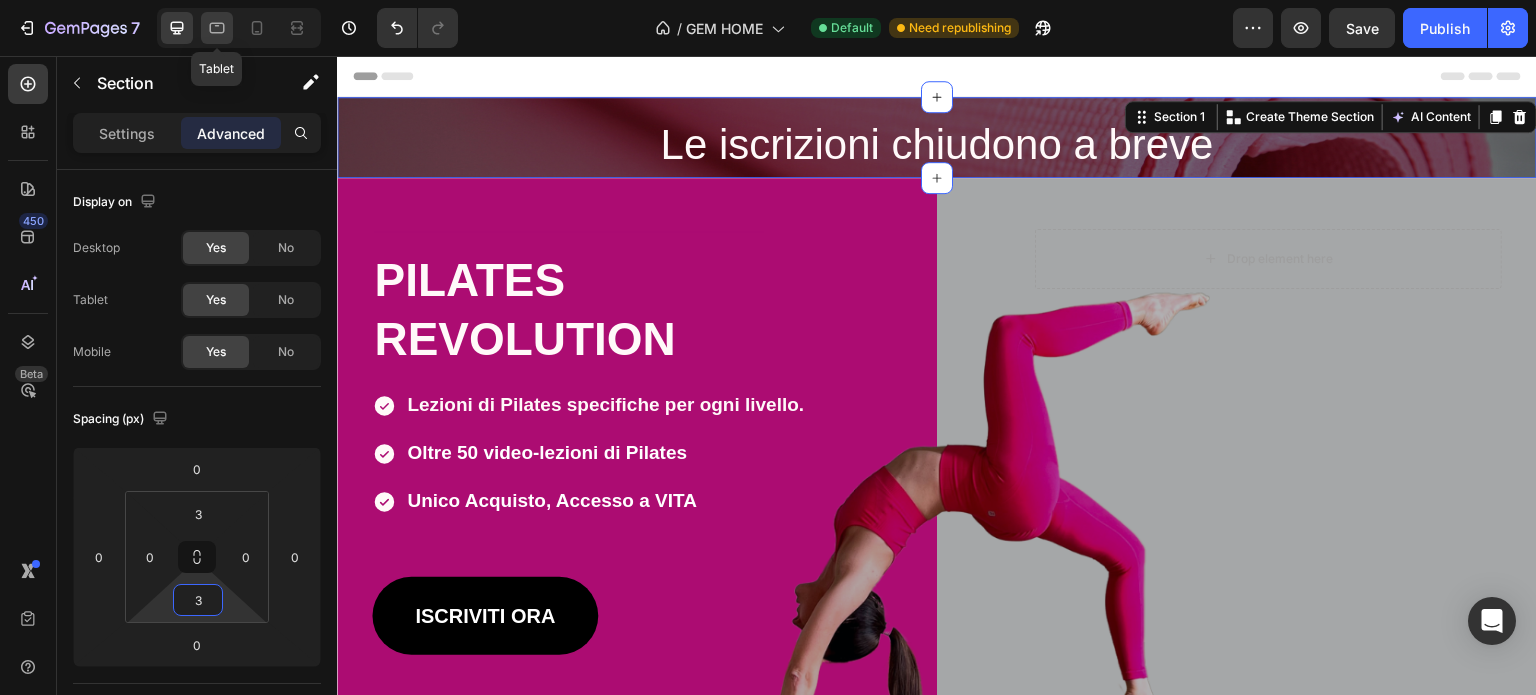 type on "3" 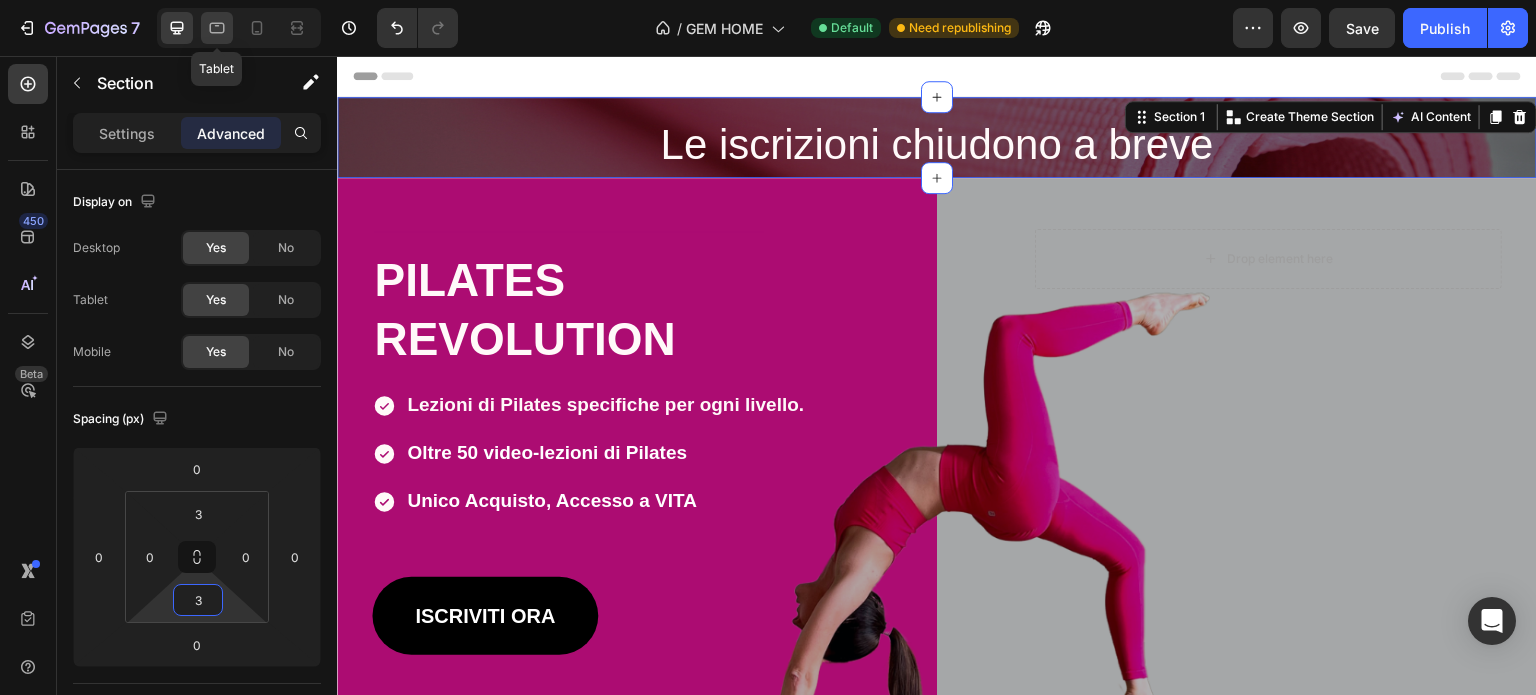 click 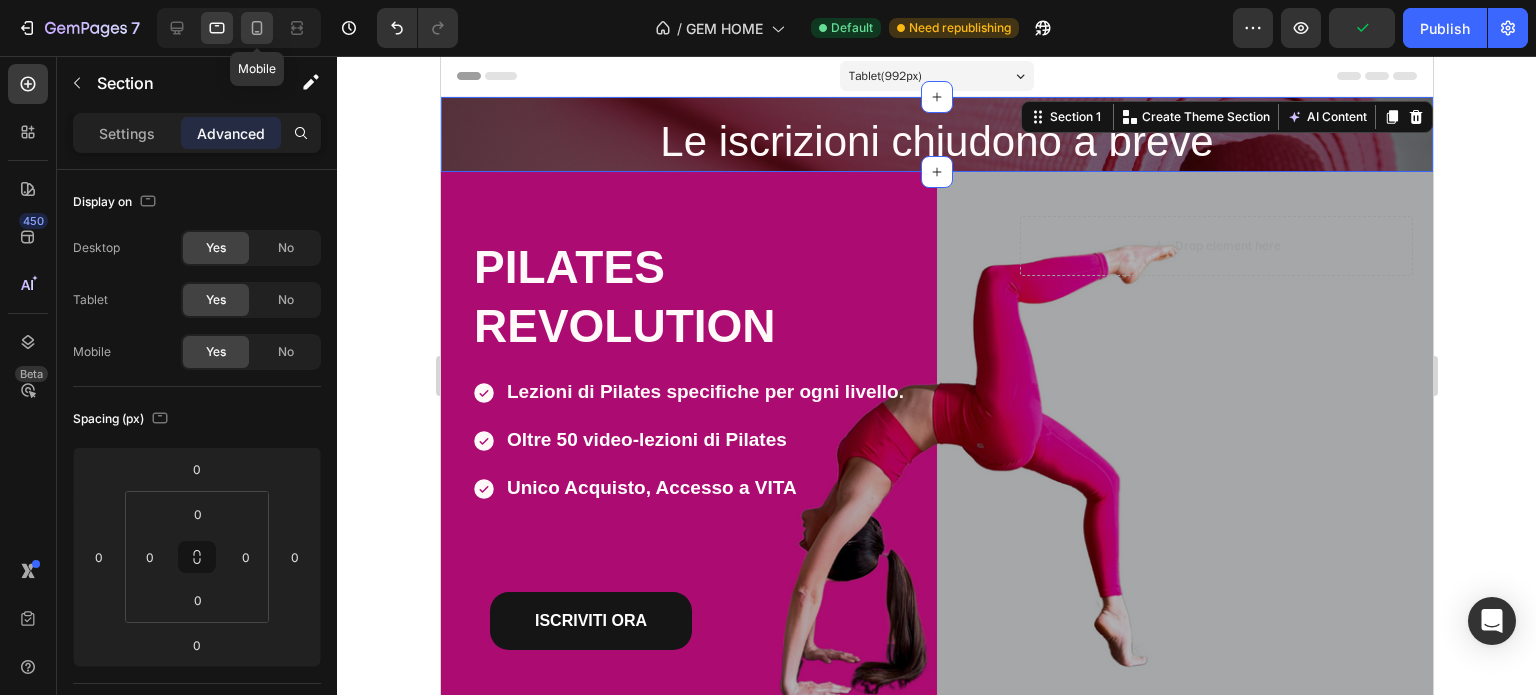 click 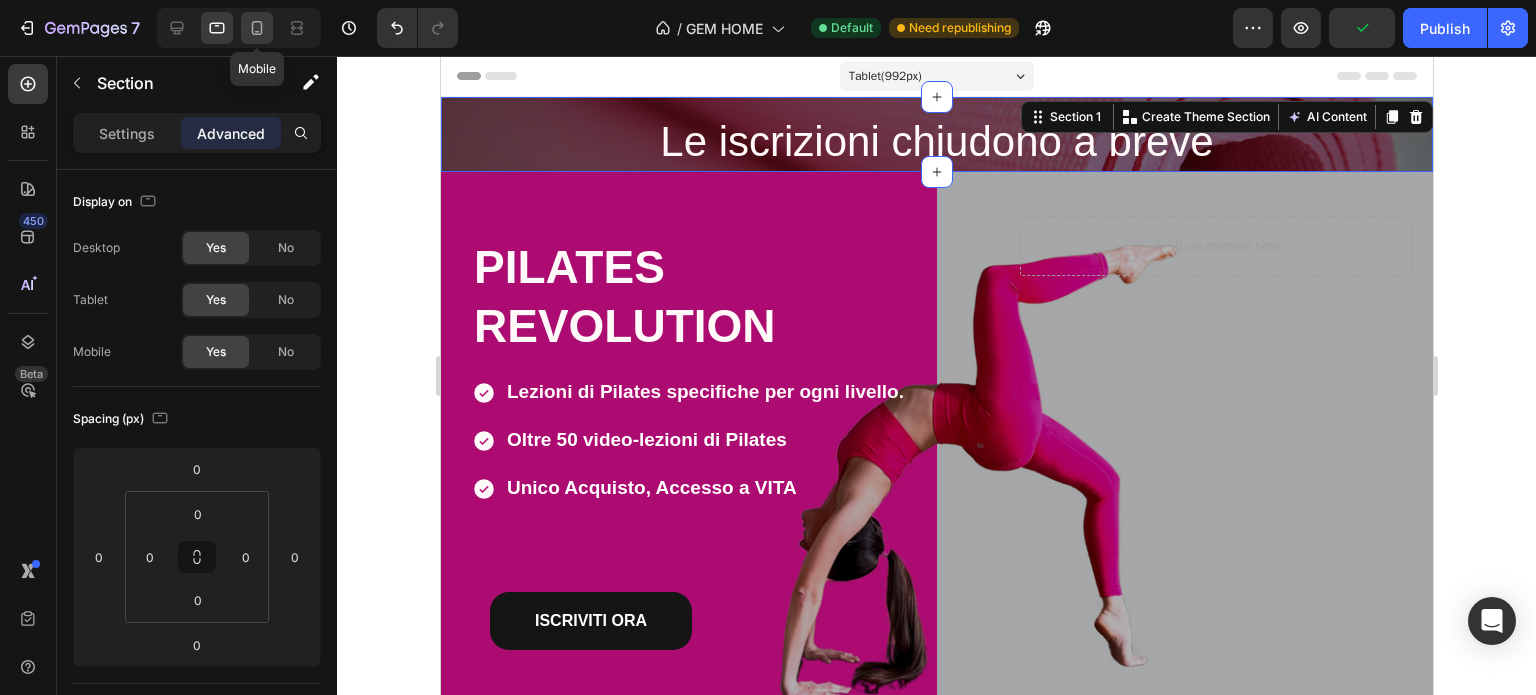 type on "11" 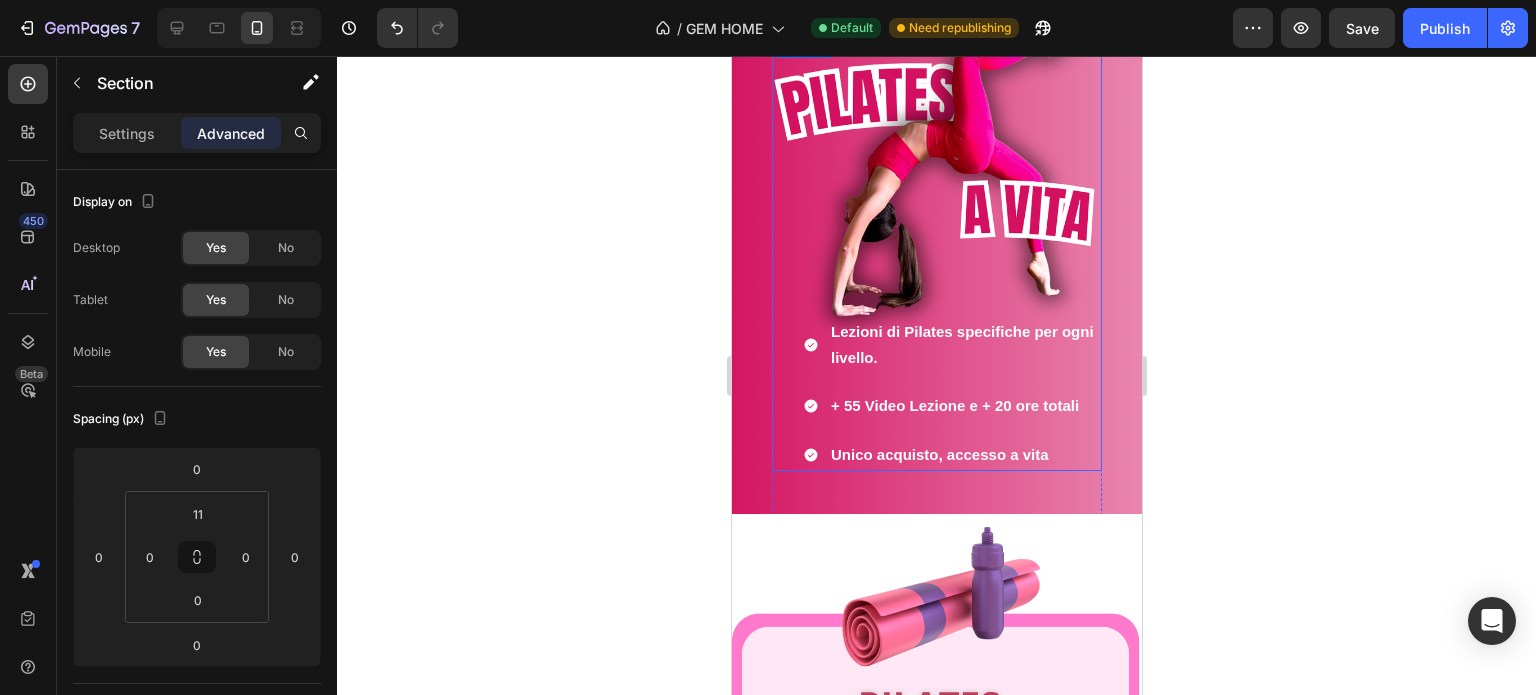 scroll, scrollTop: 100, scrollLeft: 0, axis: vertical 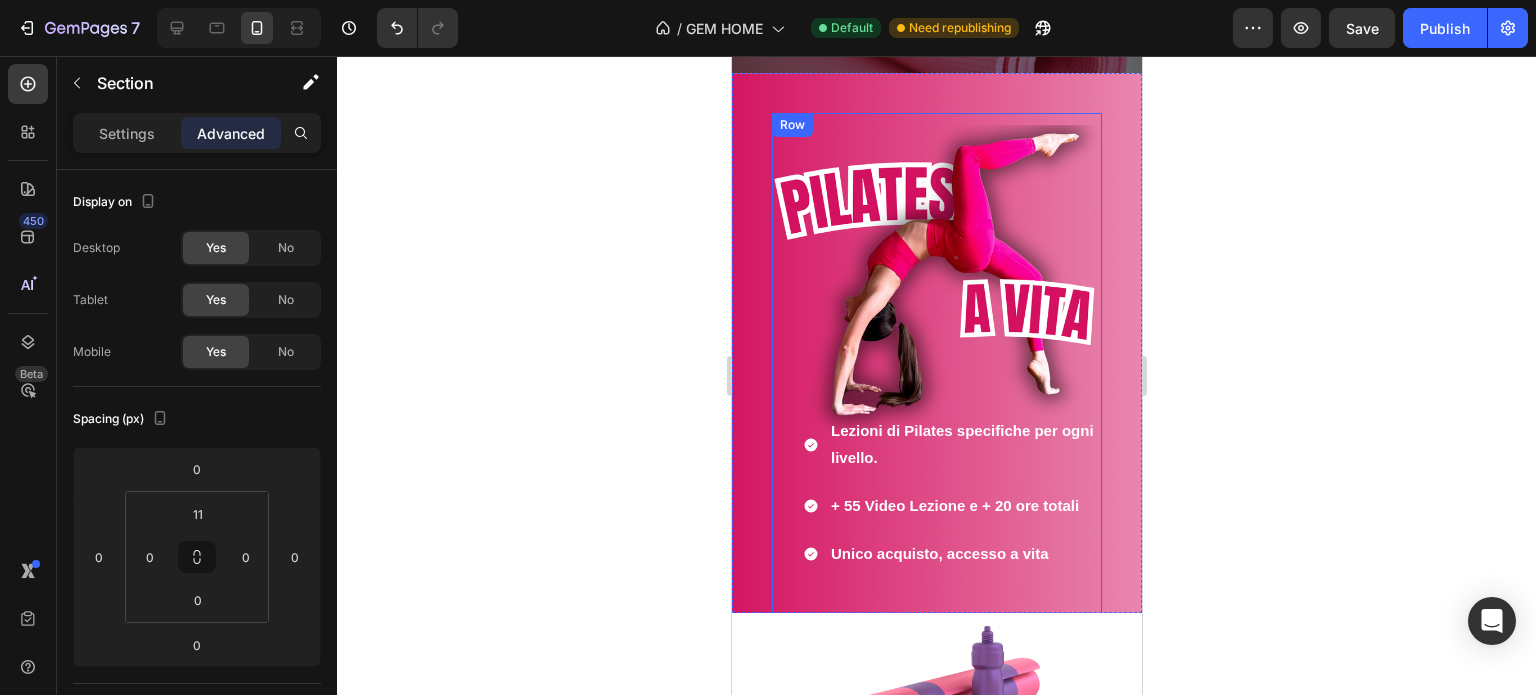 click on "Heading ⁠⁠⁠⁠⁠⁠⁠ PILATES  REVOLUTION Heading Lezioni di Pilates specifiche per ogni livello. Oltre 50 video-lezioni di Pilates Unico Acquisto, Accesso a VITA Item List Lezioni di Pilates specifiche per ogni livello. + 55 Video Lezione e + 20 ore totali Unico acquisto, accesso a vita Item List ISCRIVITI ORA Button" at bounding box center [936, 396] 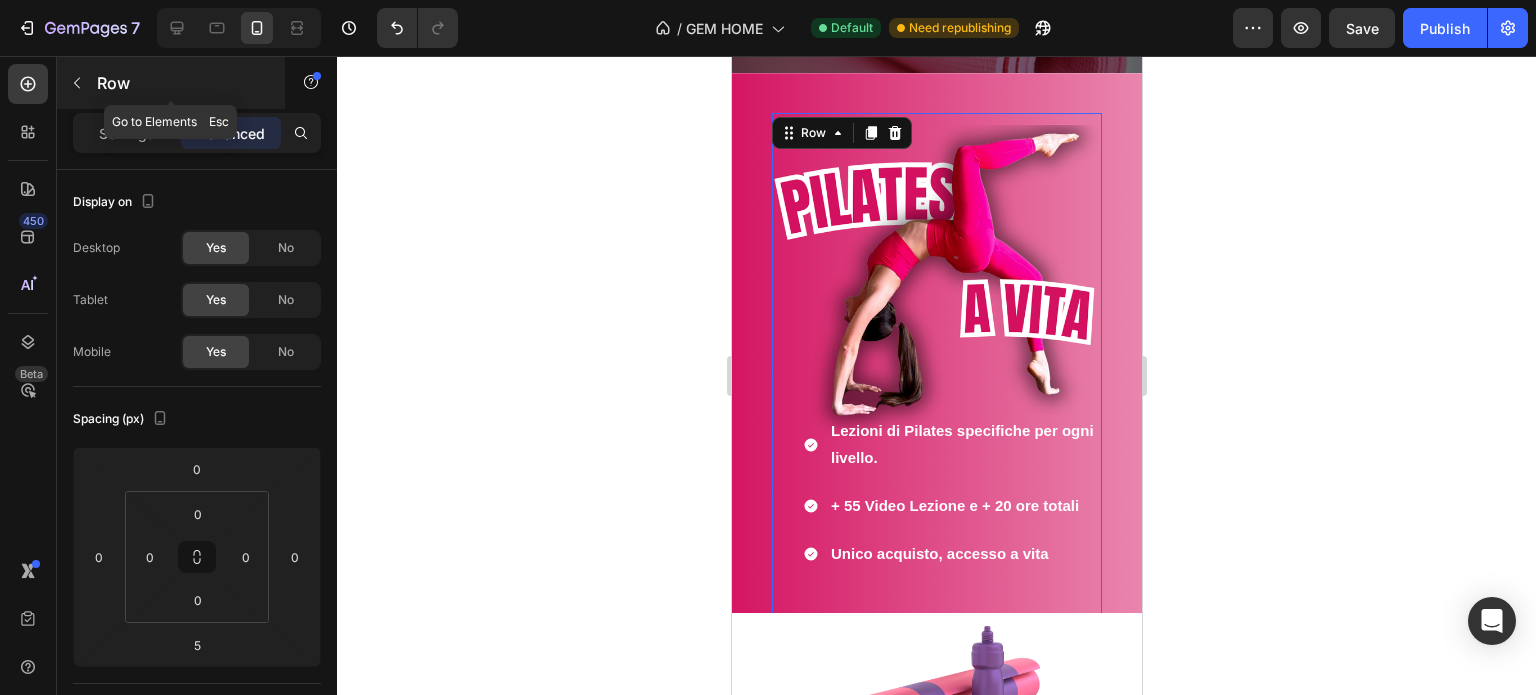 click 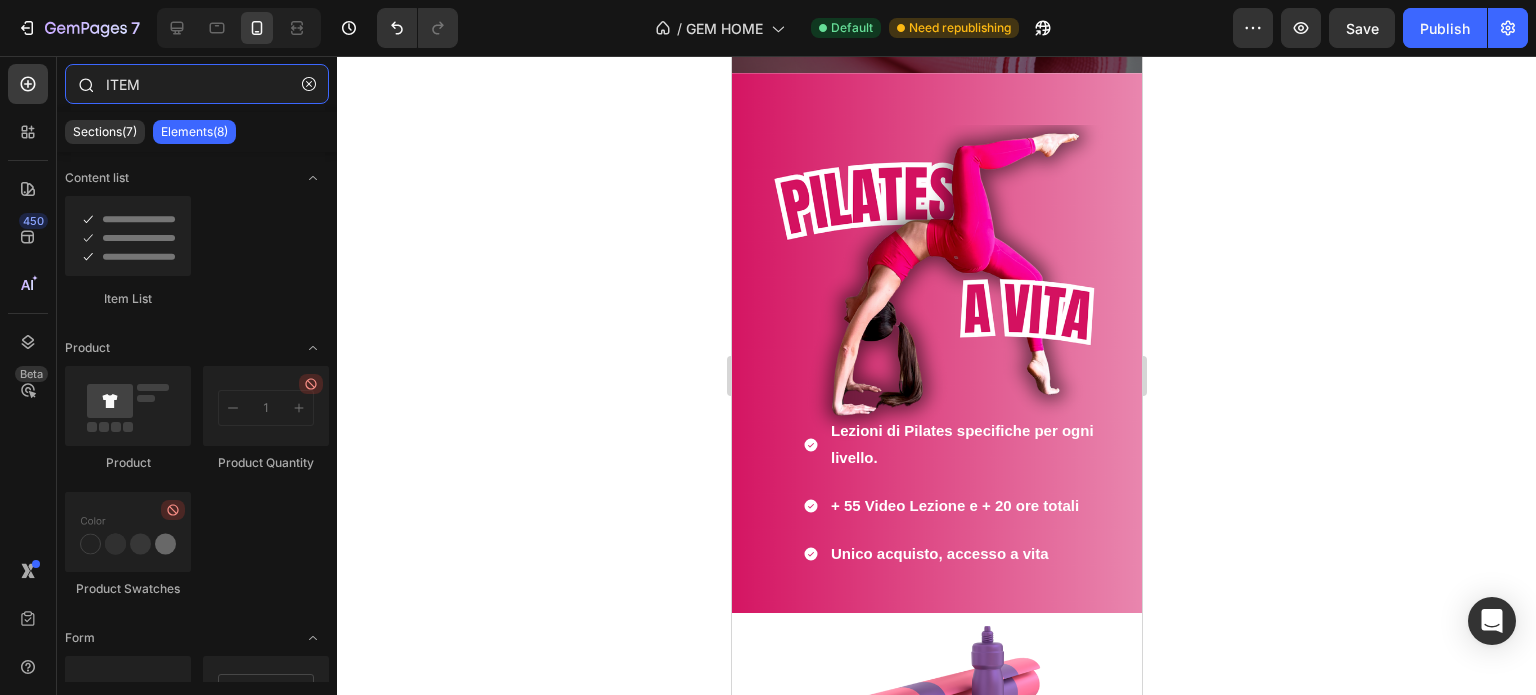 drag, startPoint x: 152, startPoint y: 85, endPoint x: 92, endPoint y: 92, distance: 60.40695 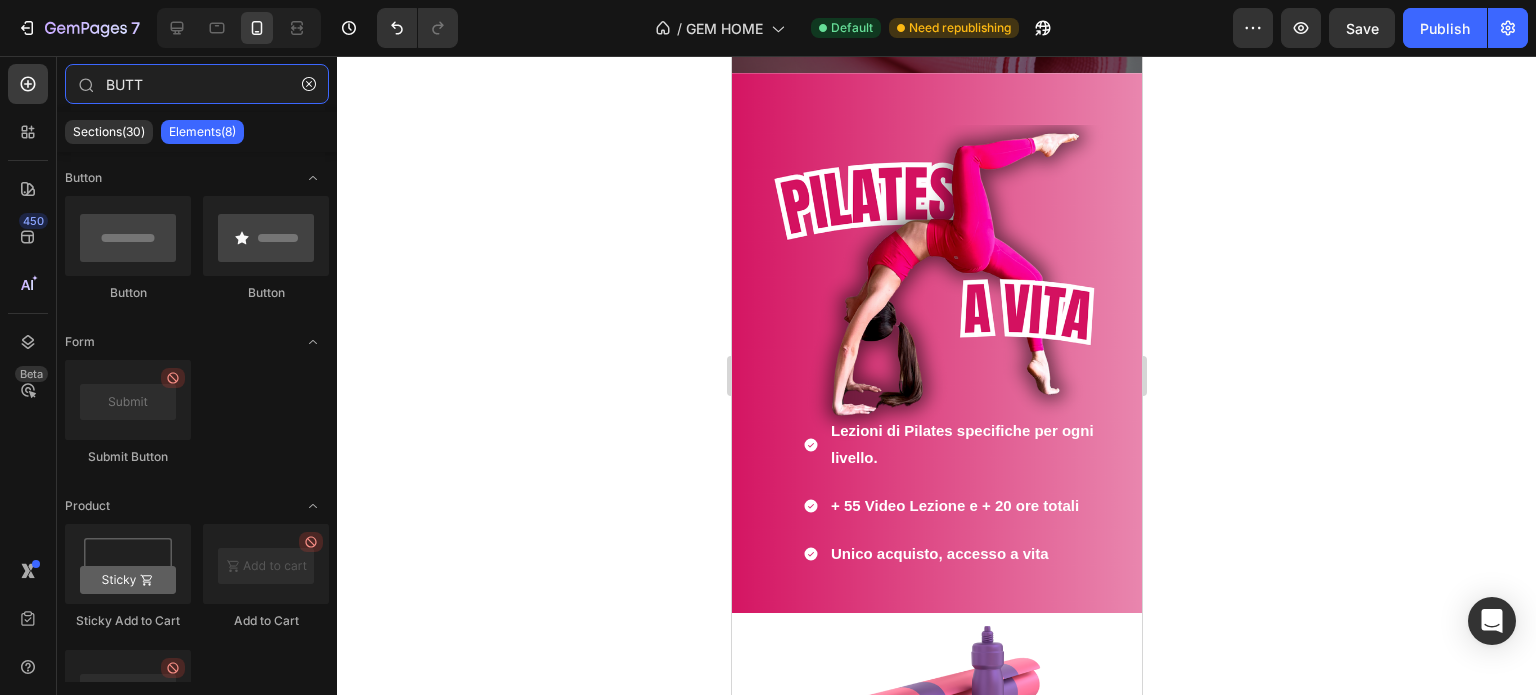 scroll, scrollTop: 200, scrollLeft: 0, axis: vertical 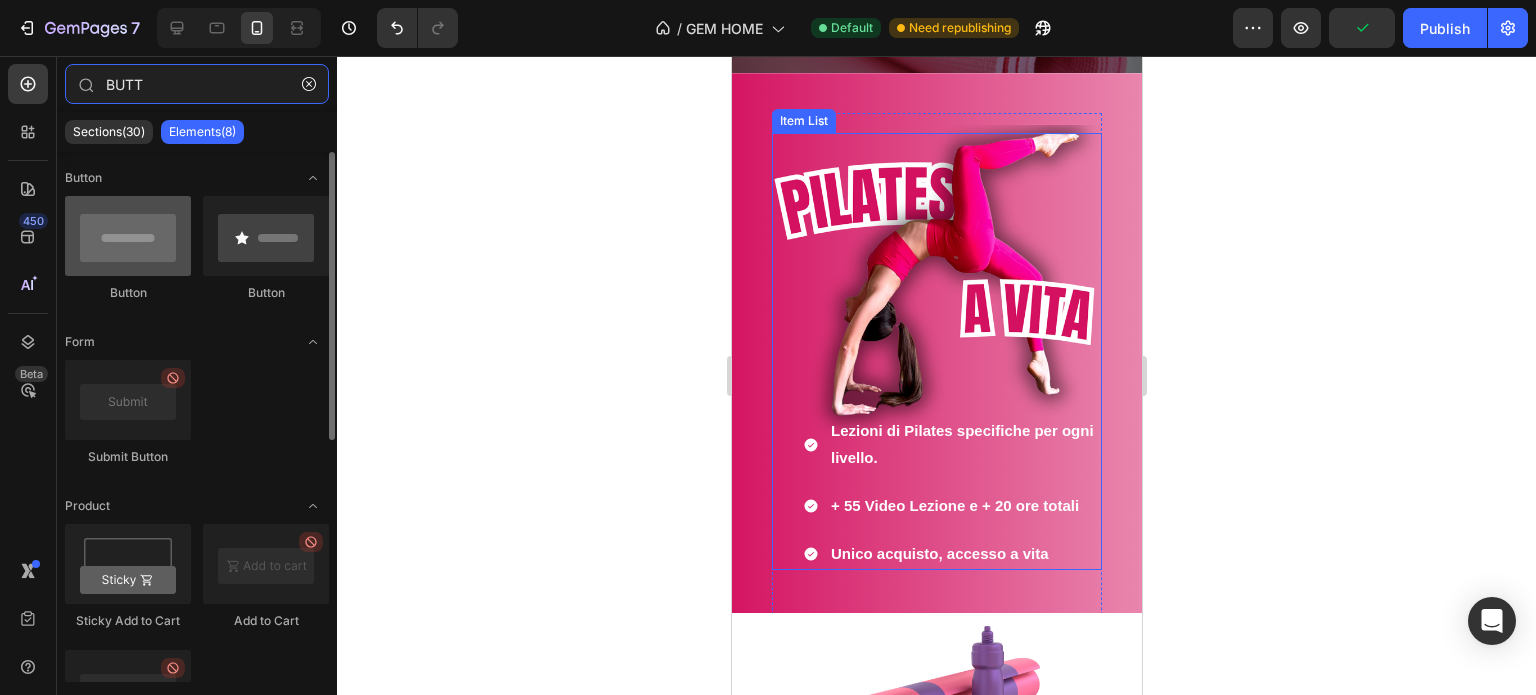 type on "BUTT" 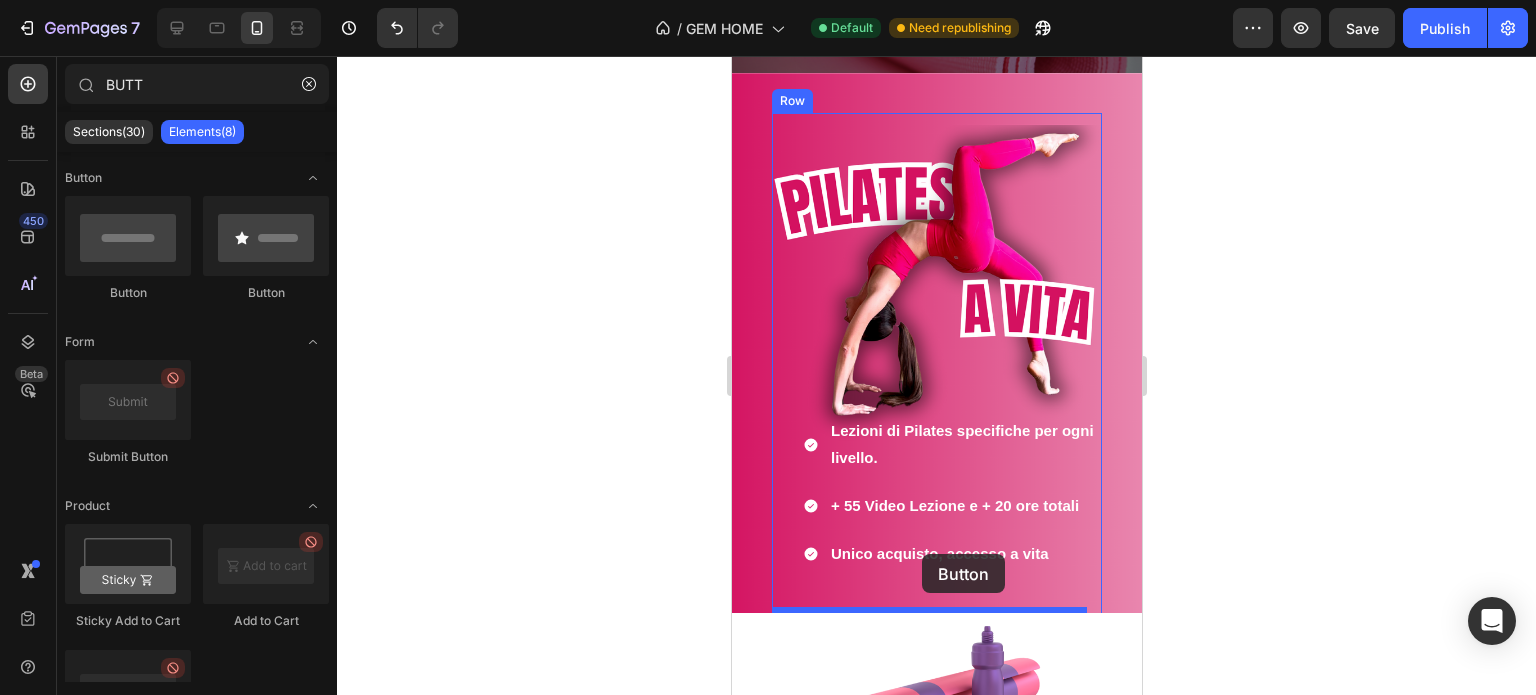 drag, startPoint x: 864, startPoint y: 312, endPoint x: 921, endPoint y: 554, distance: 248.62221 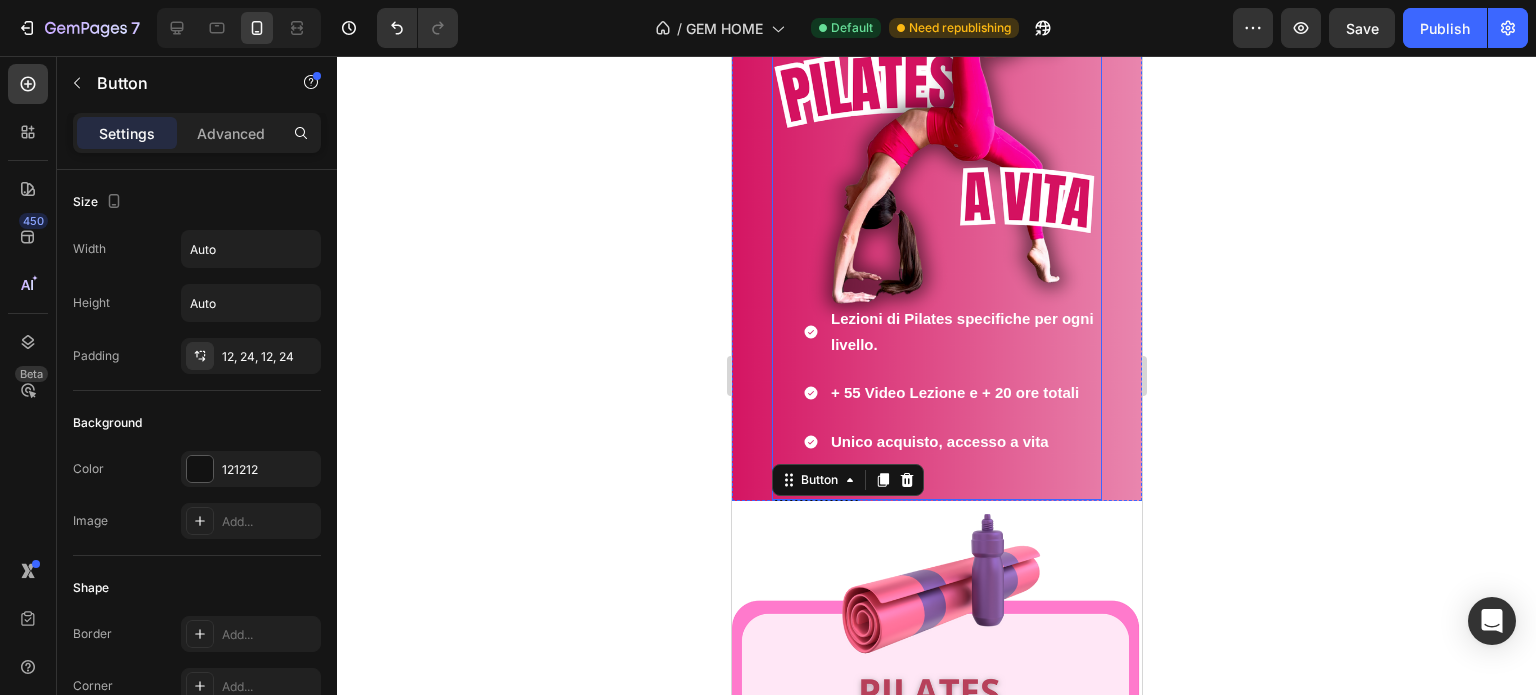 scroll, scrollTop: 300, scrollLeft: 0, axis: vertical 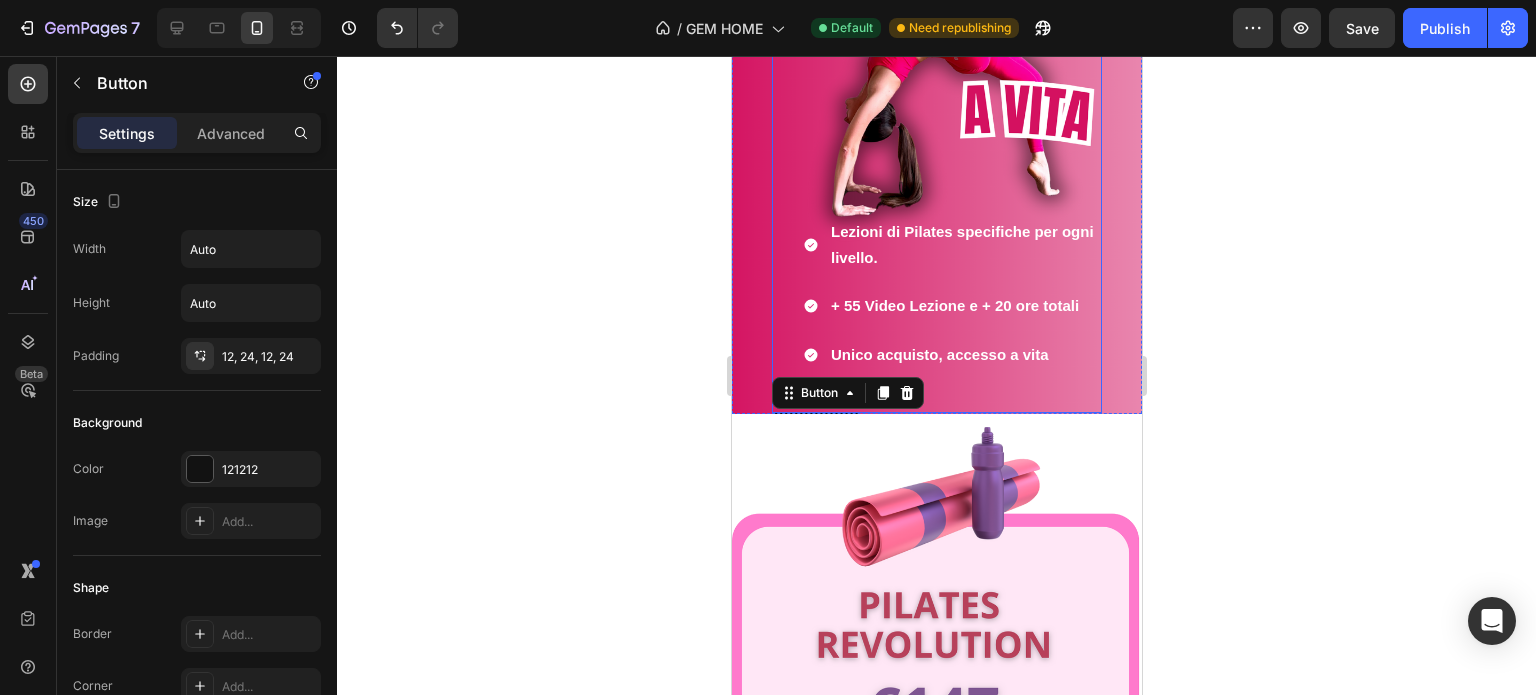 click on "Heading PILATES  REVOLUTION Heading Lezioni di Pilates specifiche per ogni livello. Oltre 50 video-lezioni di Pilates Unico Acquisto, Accesso a VITA Item List Lezioni di Pilates specifiche per ogni livello. + 55 Video Lezione e + 20 ore totali Unico acquisto, accesso a vita Item List Button Button   41 ISCRIVITI ORA Button" at bounding box center [936, 242] 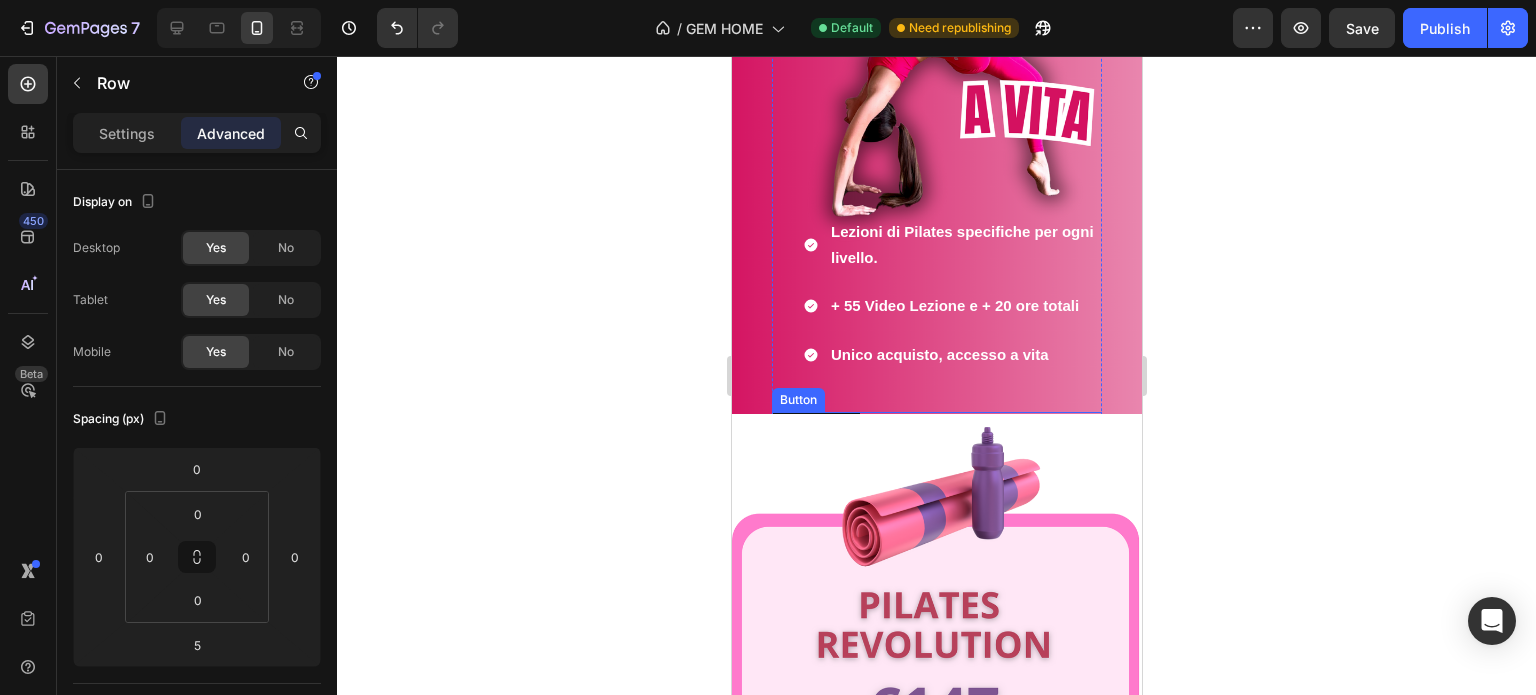 click on "Heading PILATES  REVOLUTION Heading Lezioni di Pilates specifiche per ogni livello. Oltre 50 video-lezioni di Pilates Unico Acquisto, Accesso a VITA Item List Lezioni di Pilates specifiche per ogni livello. + 55 Video Lezione e + 20 ore totali Unico acquisto, accesso a vita Item List Button Button ISCRIVITI ORA Button" at bounding box center [936, 242] 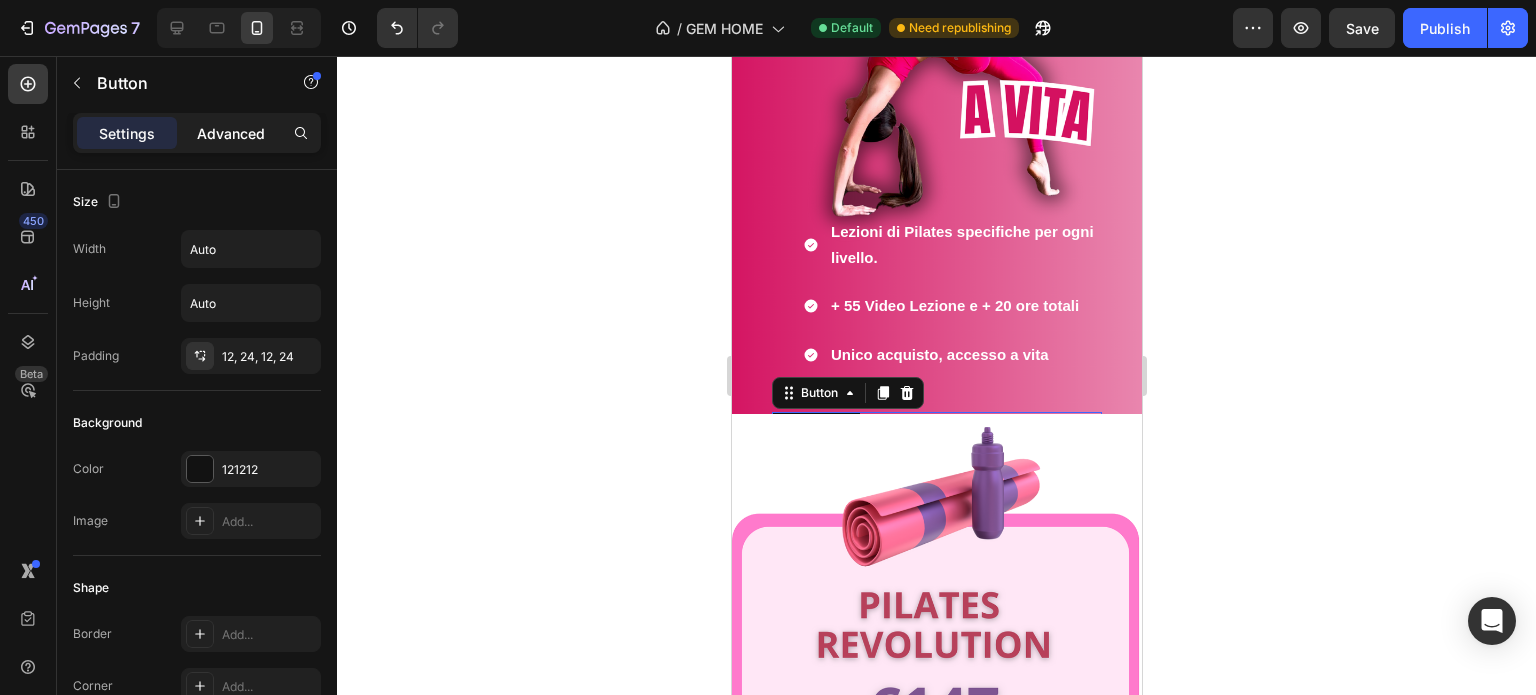 click on "Advanced" at bounding box center (231, 133) 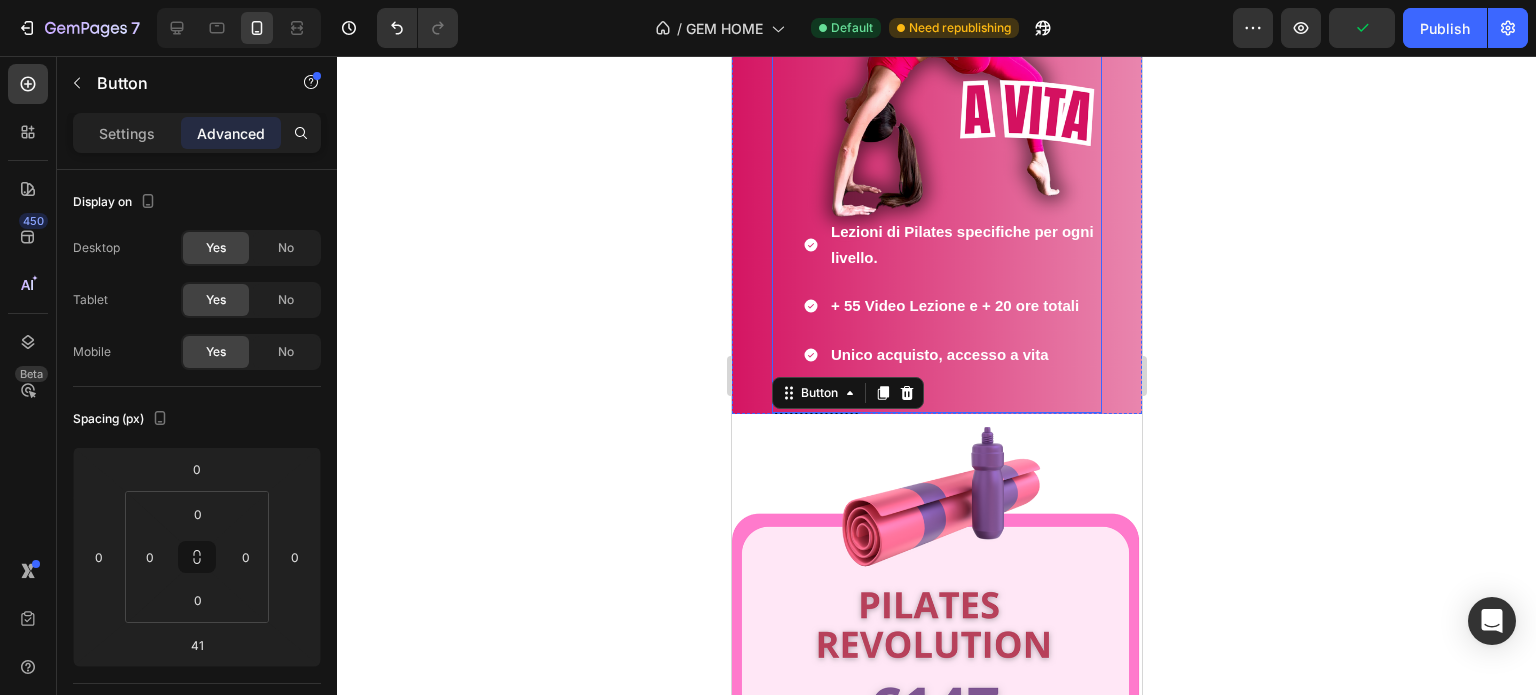click on "Unico acquisto, accesso a vita" at bounding box center [964, 355] 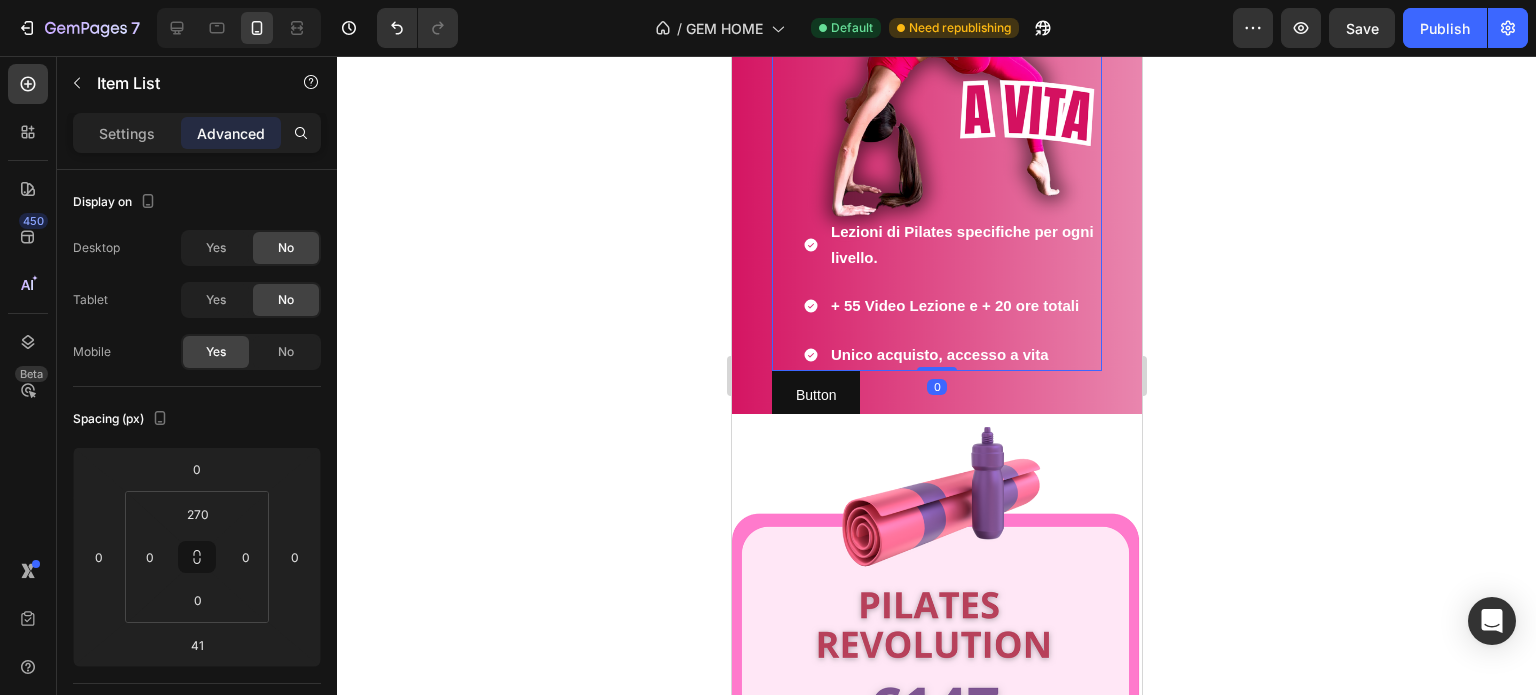 drag, startPoint x: 932, startPoint y: 409, endPoint x: 946, endPoint y: 351, distance: 59.665737 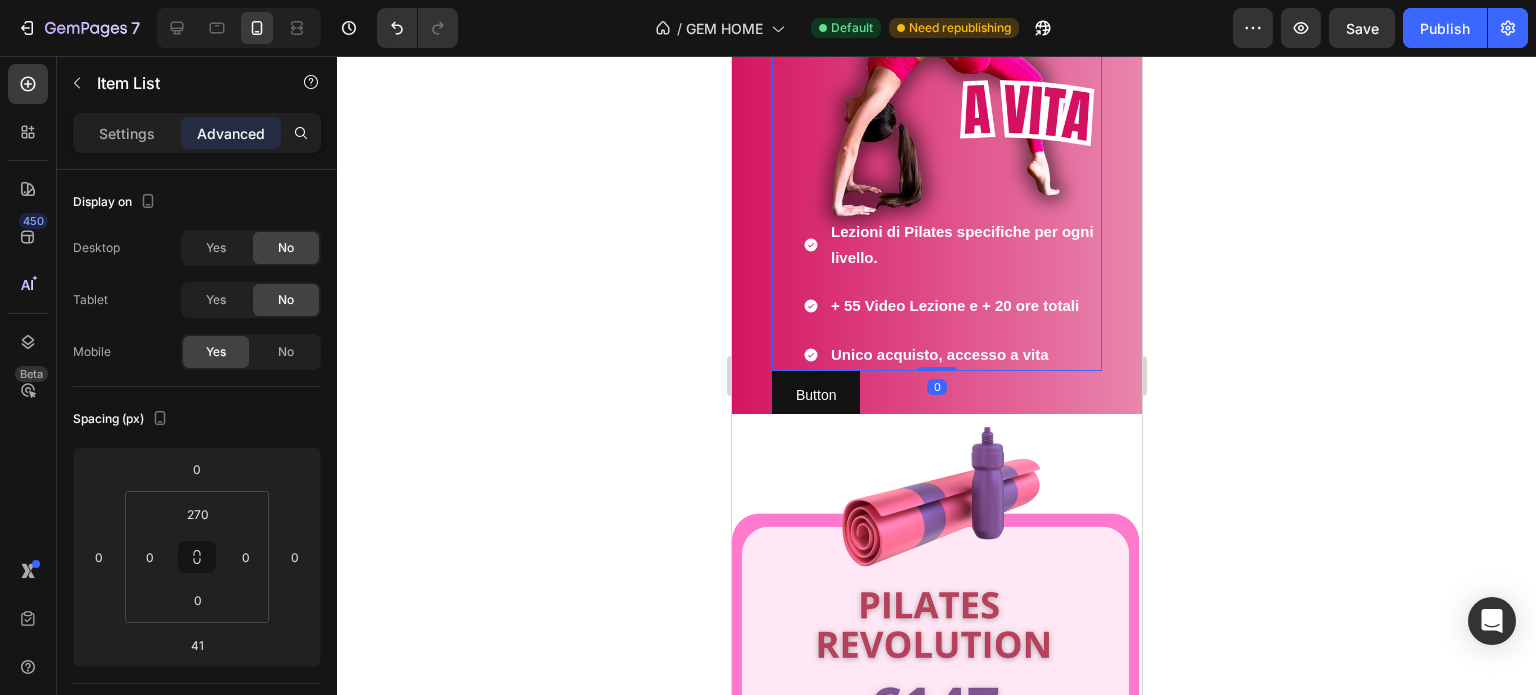 click on "Lezioni di Pilates specifiche per ogni livello. + 55 Video Lezione e + 20 ore totali Unico acquisto, accesso a vita Item List   0" at bounding box center [936, 152] 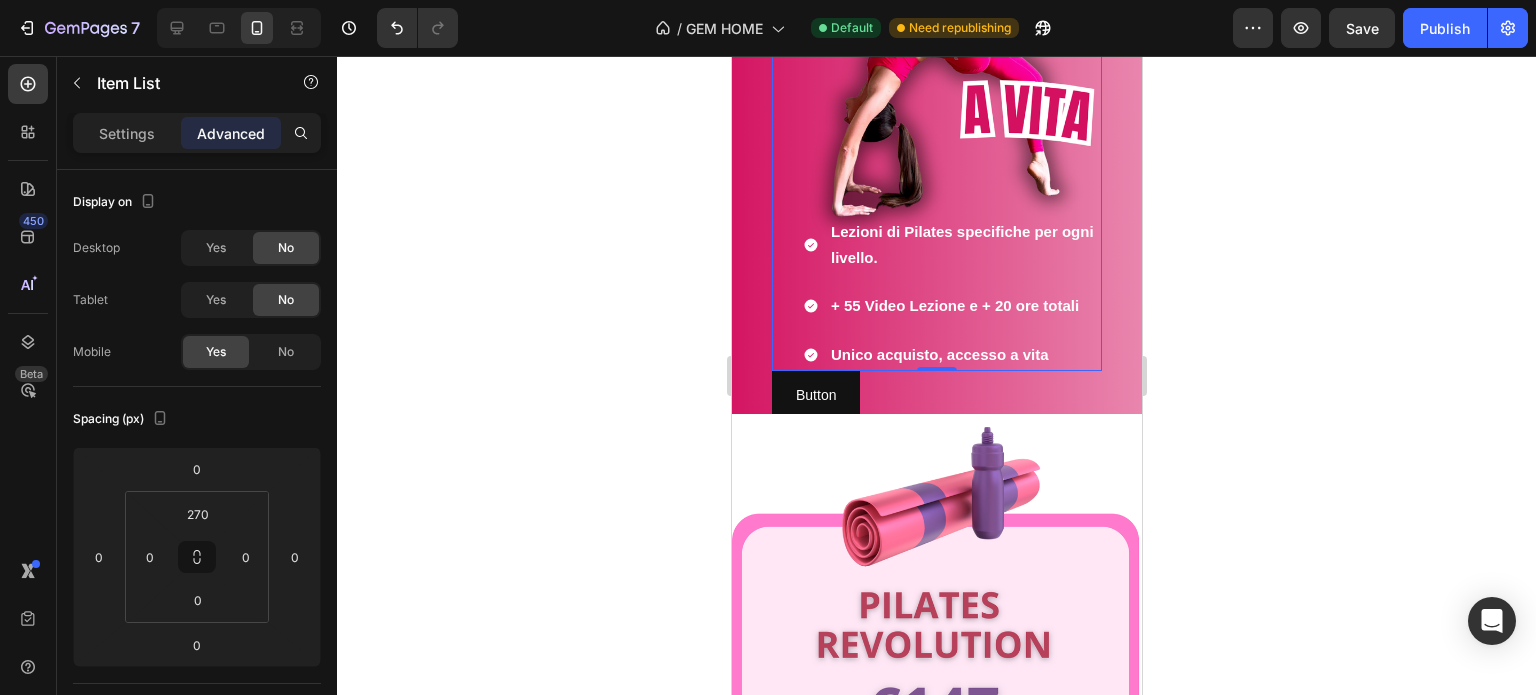 click on "Lezioni di Pilates specifiche per ogni livello." at bounding box center [961, 244] 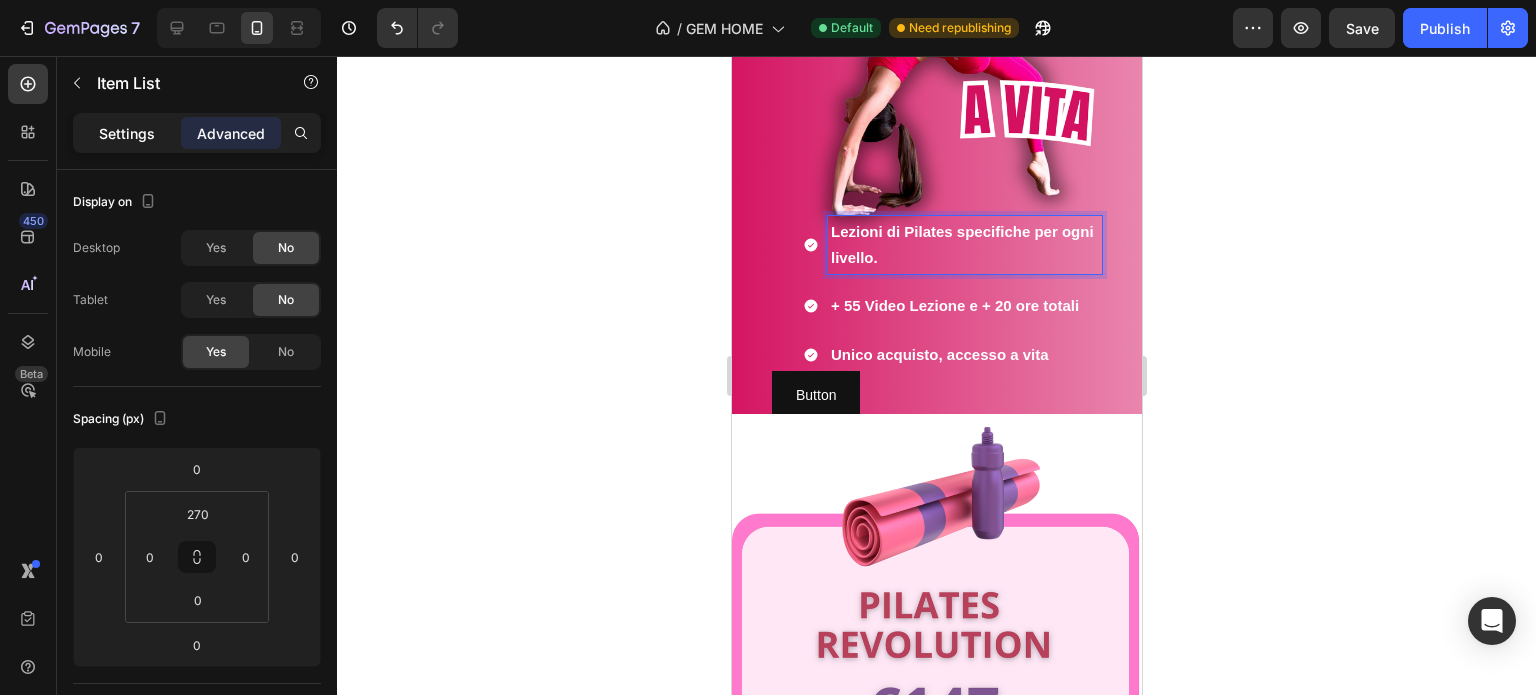 click on "Settings" at bounding box center [127, 133] 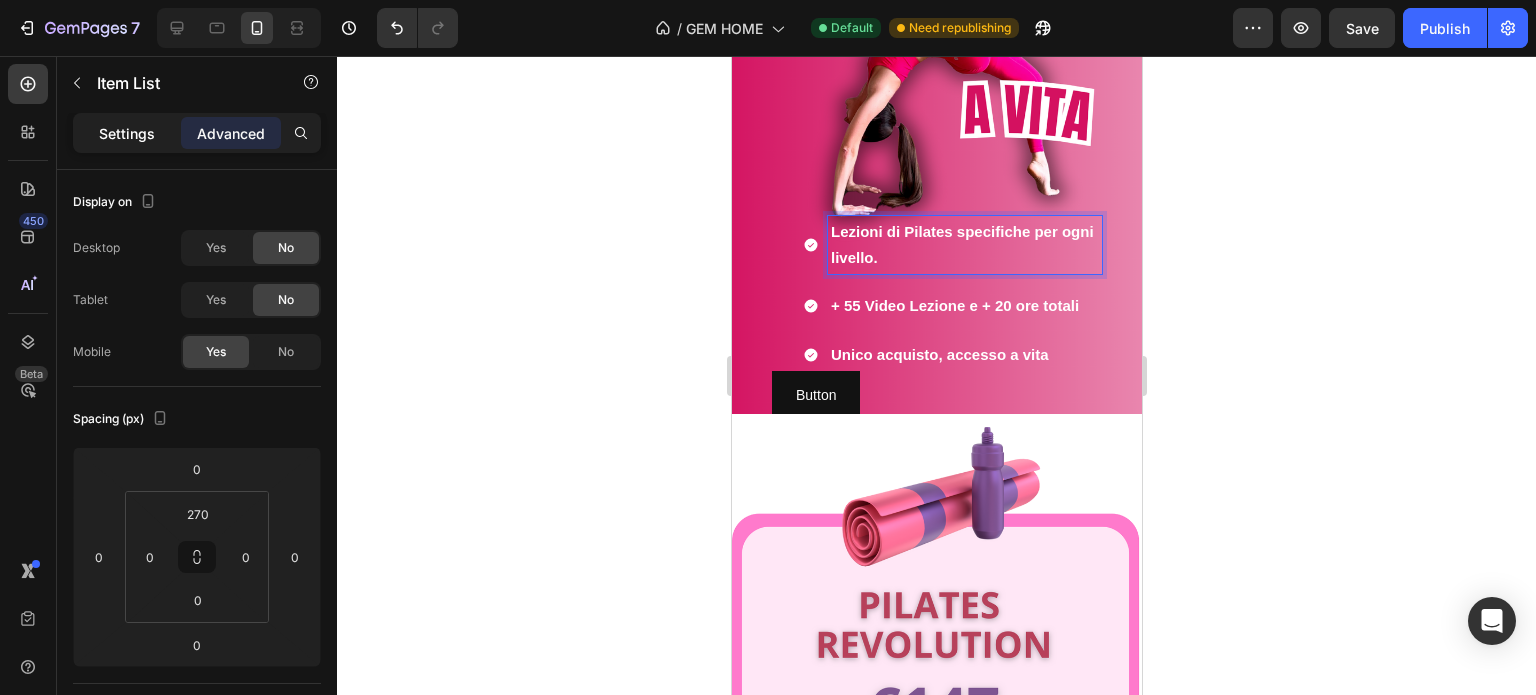 type on "8" 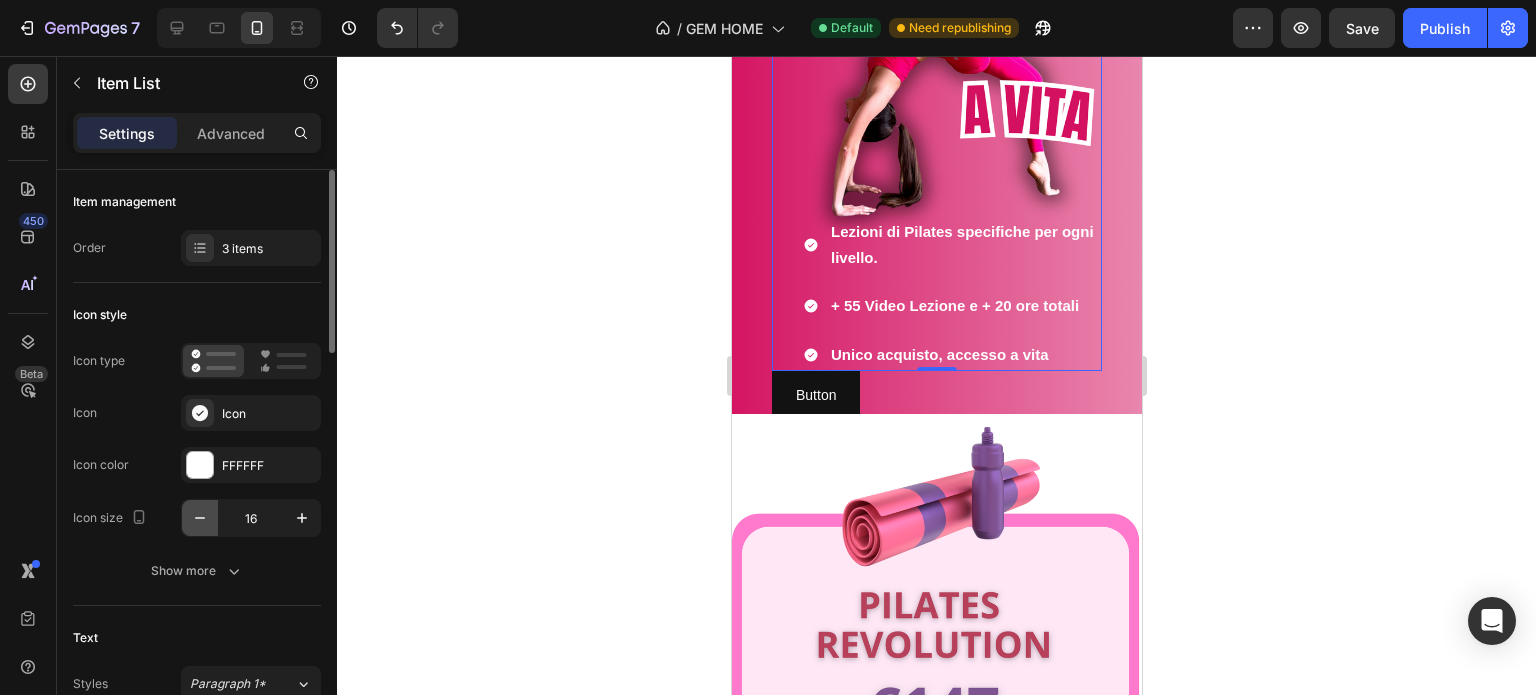 click 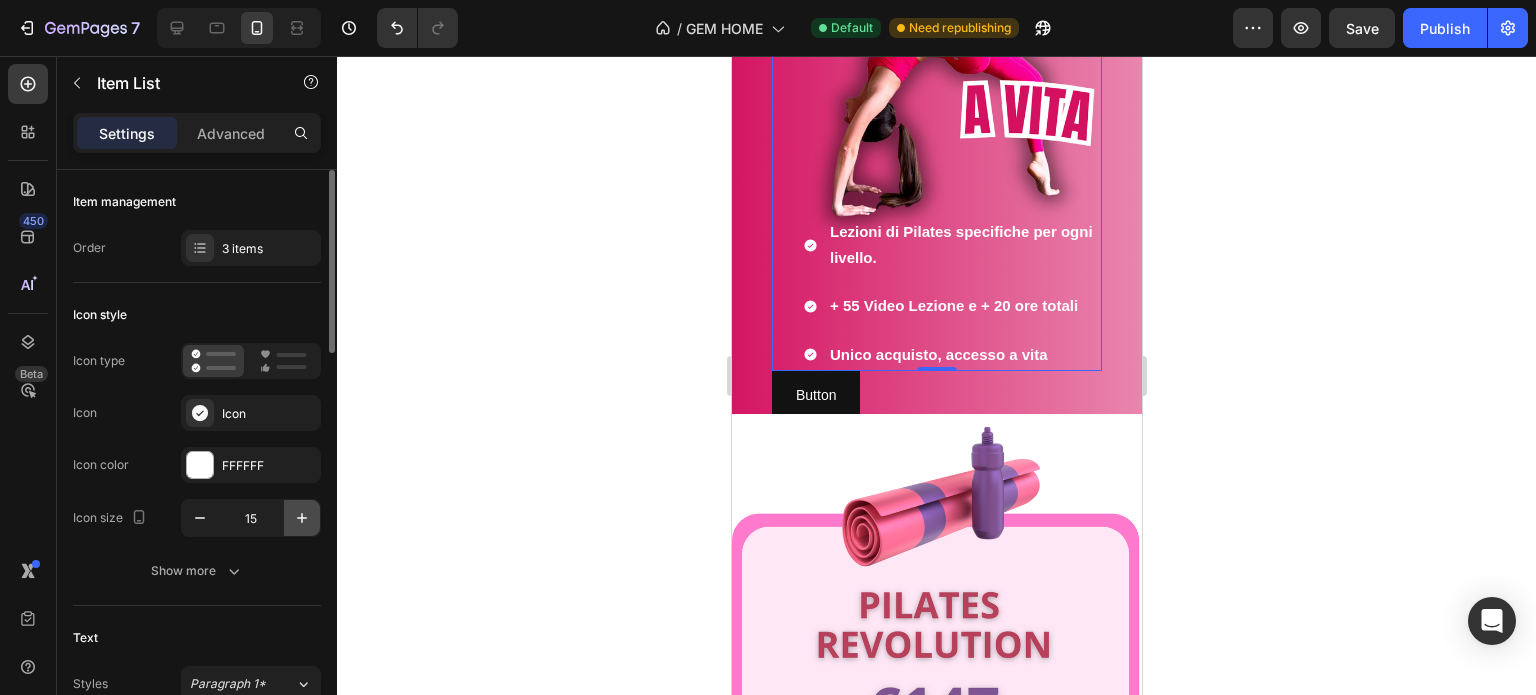 click 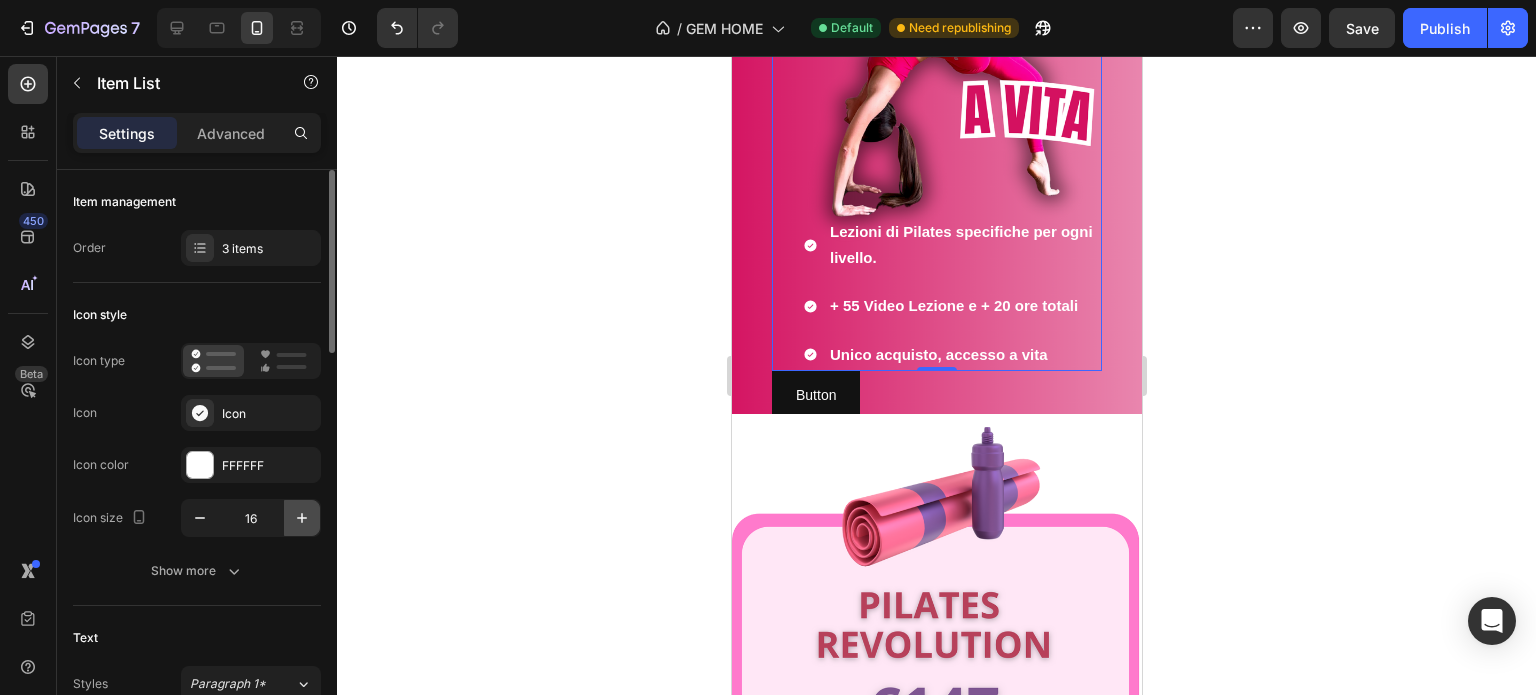 click 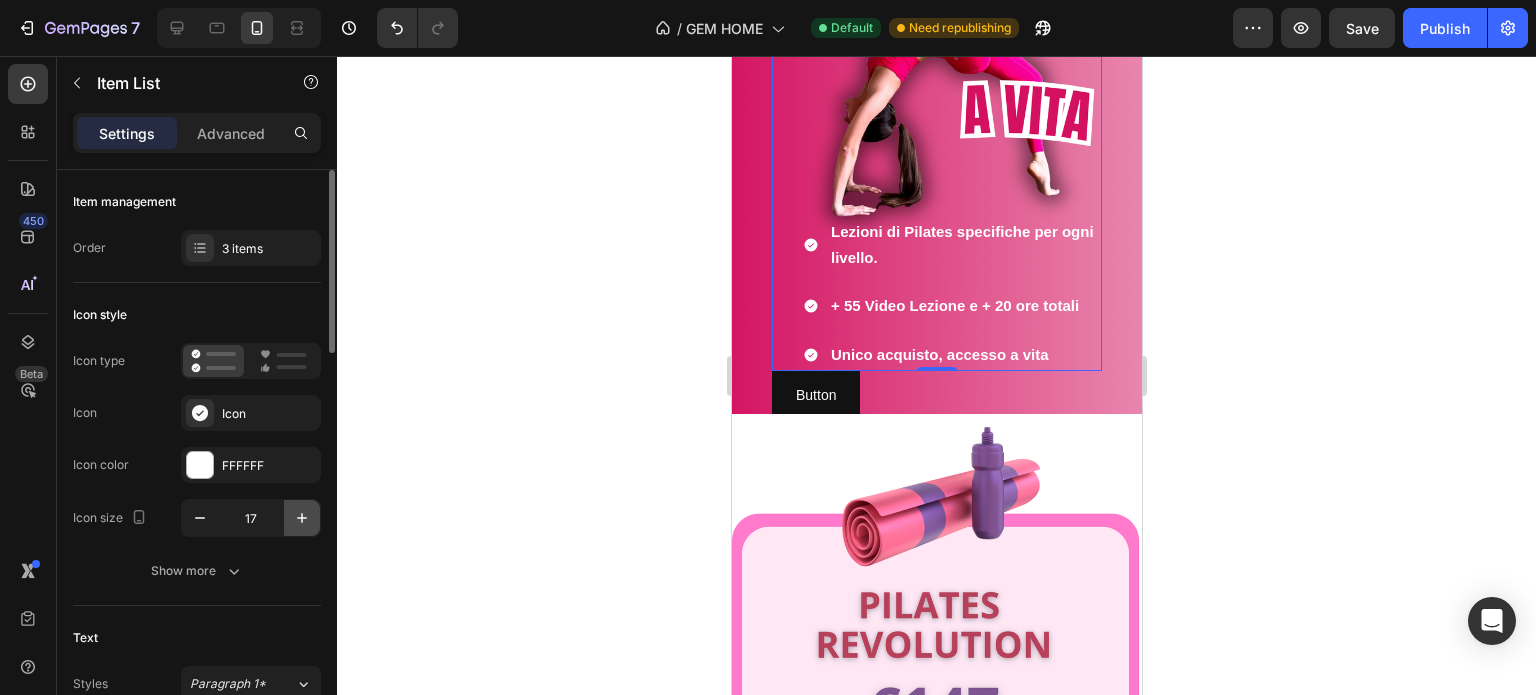 click 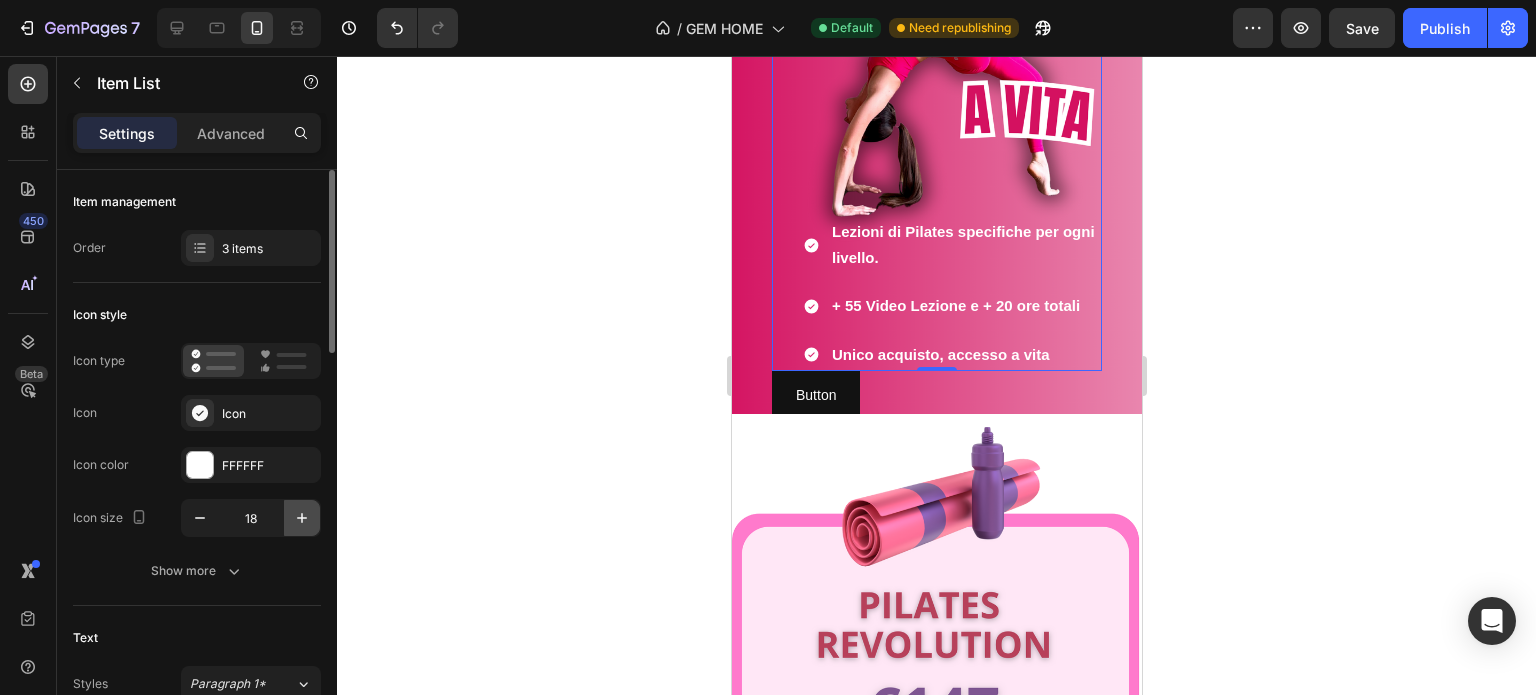 click 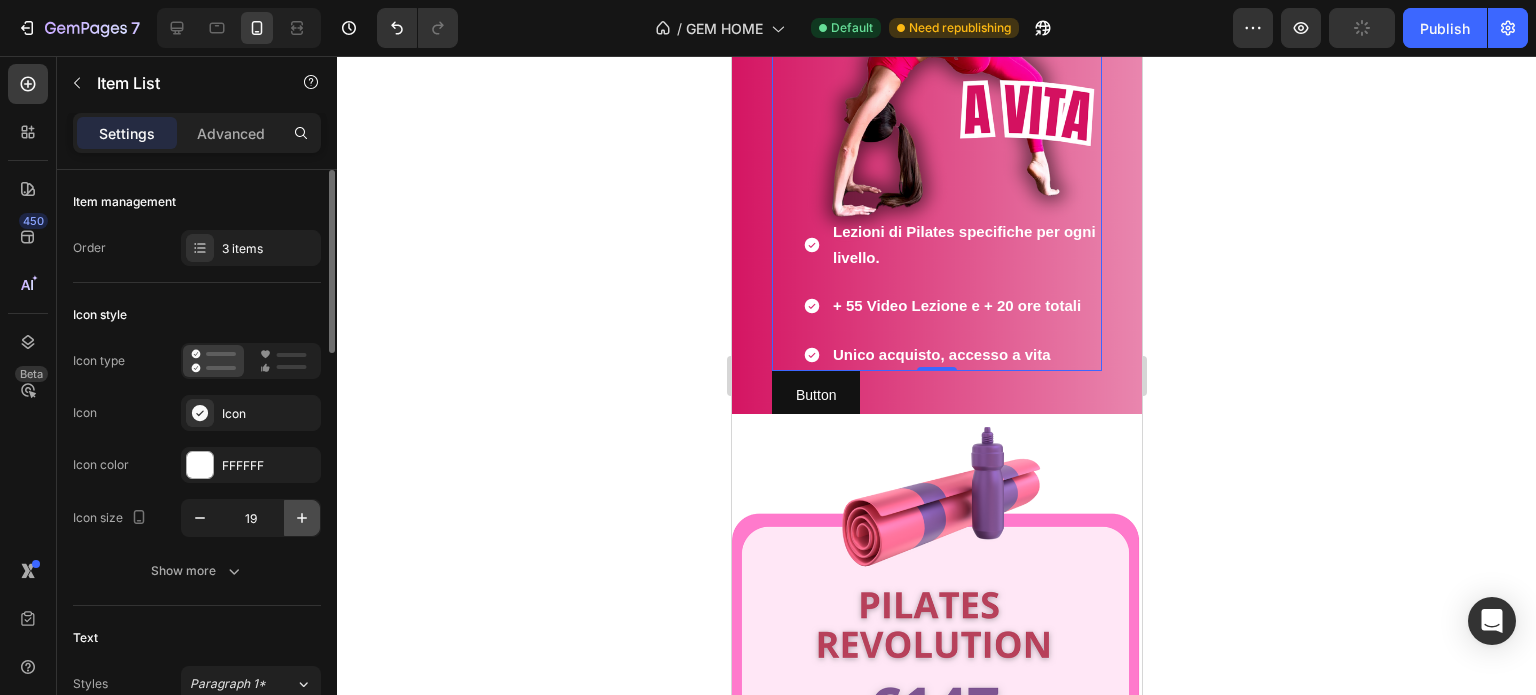 click 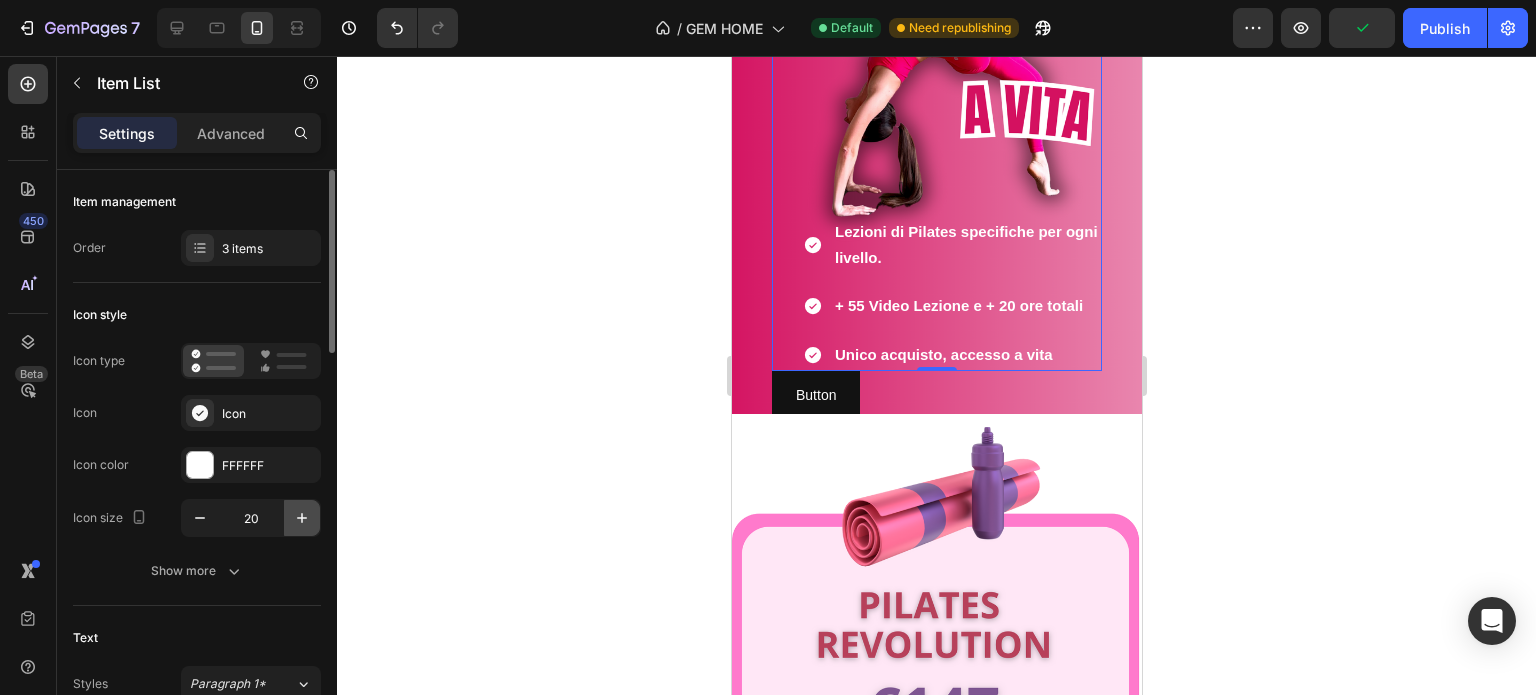 click 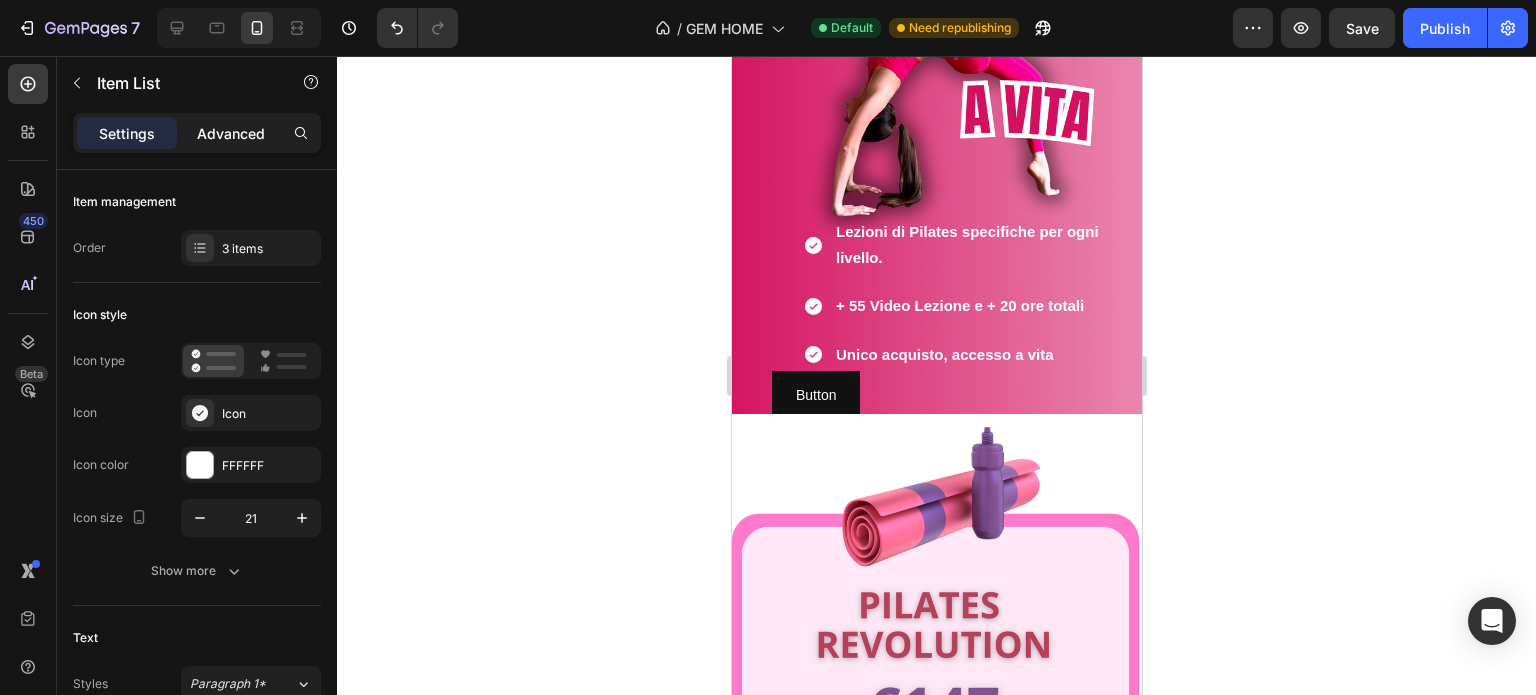 click on "Advanced" 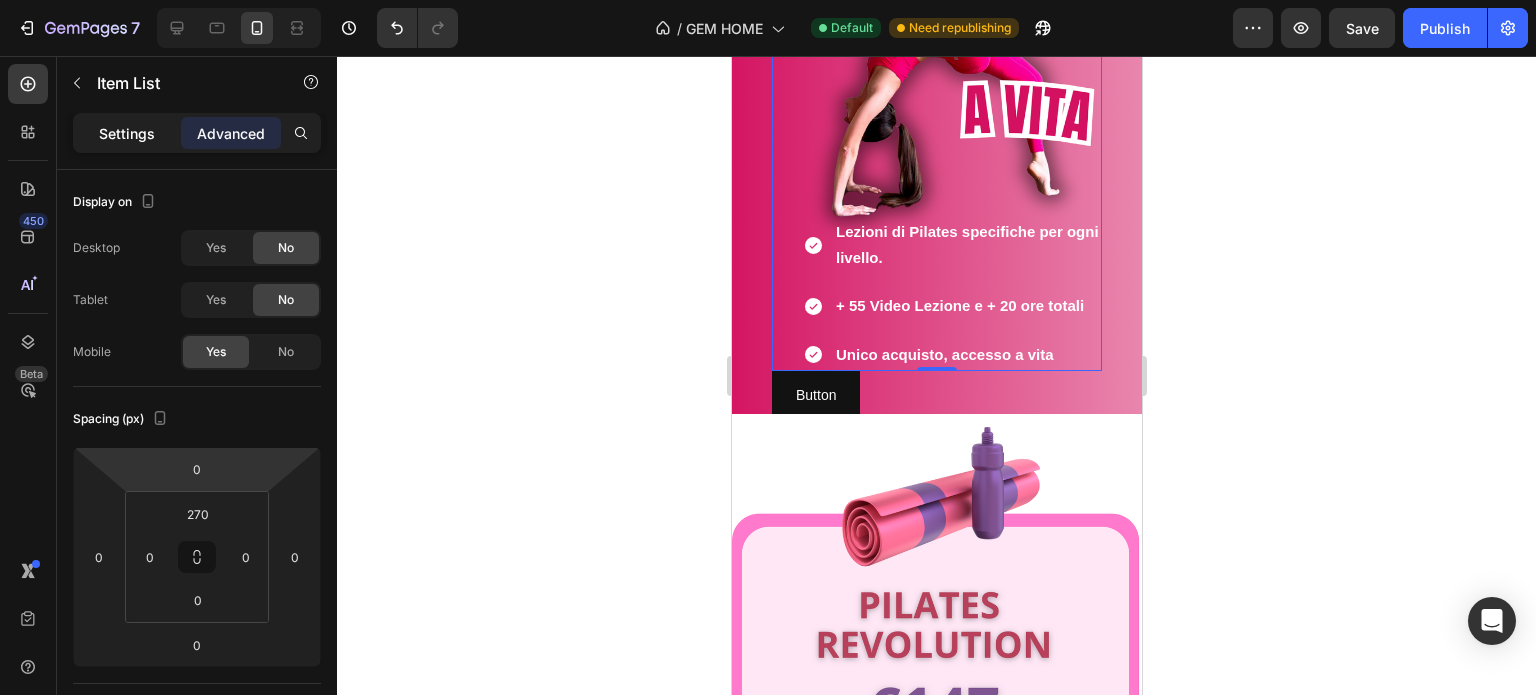 click on "Settings" at bounding box center [127, 133] 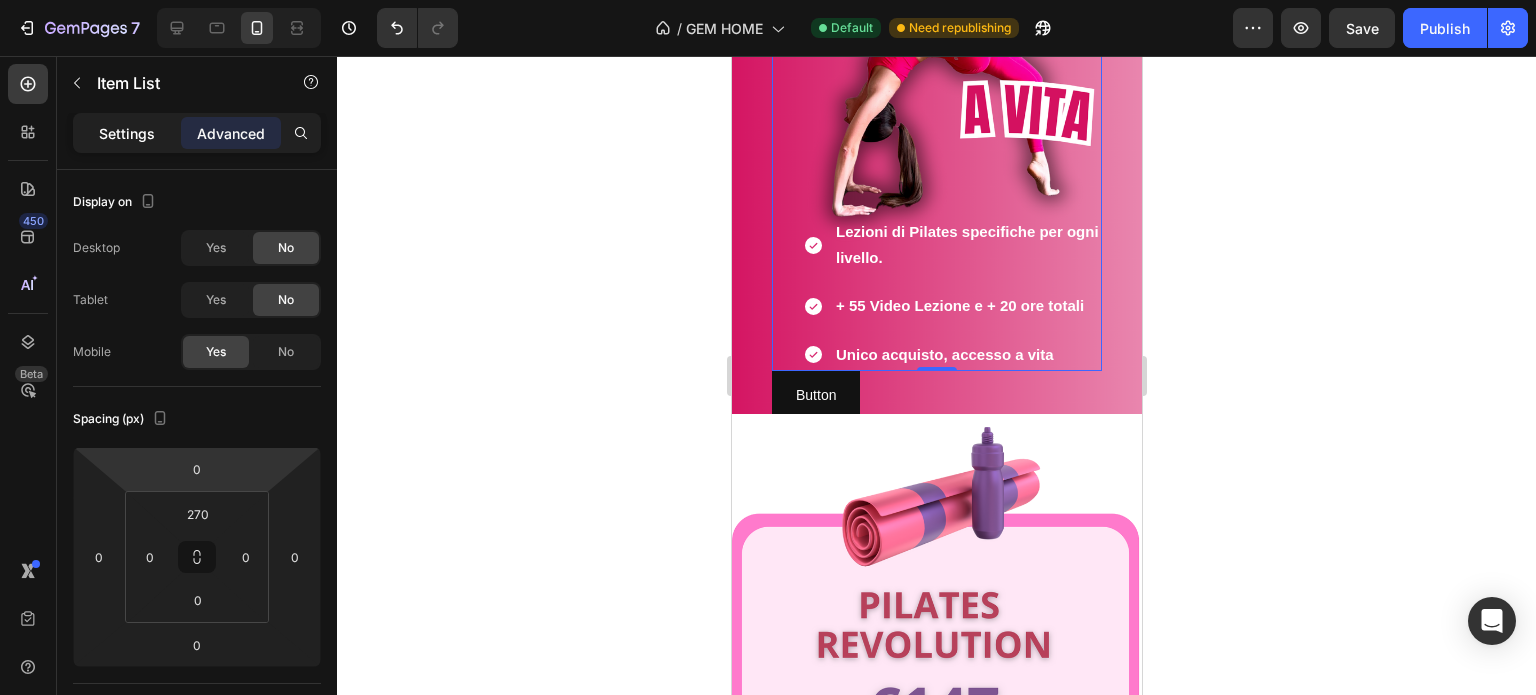 type on "8" 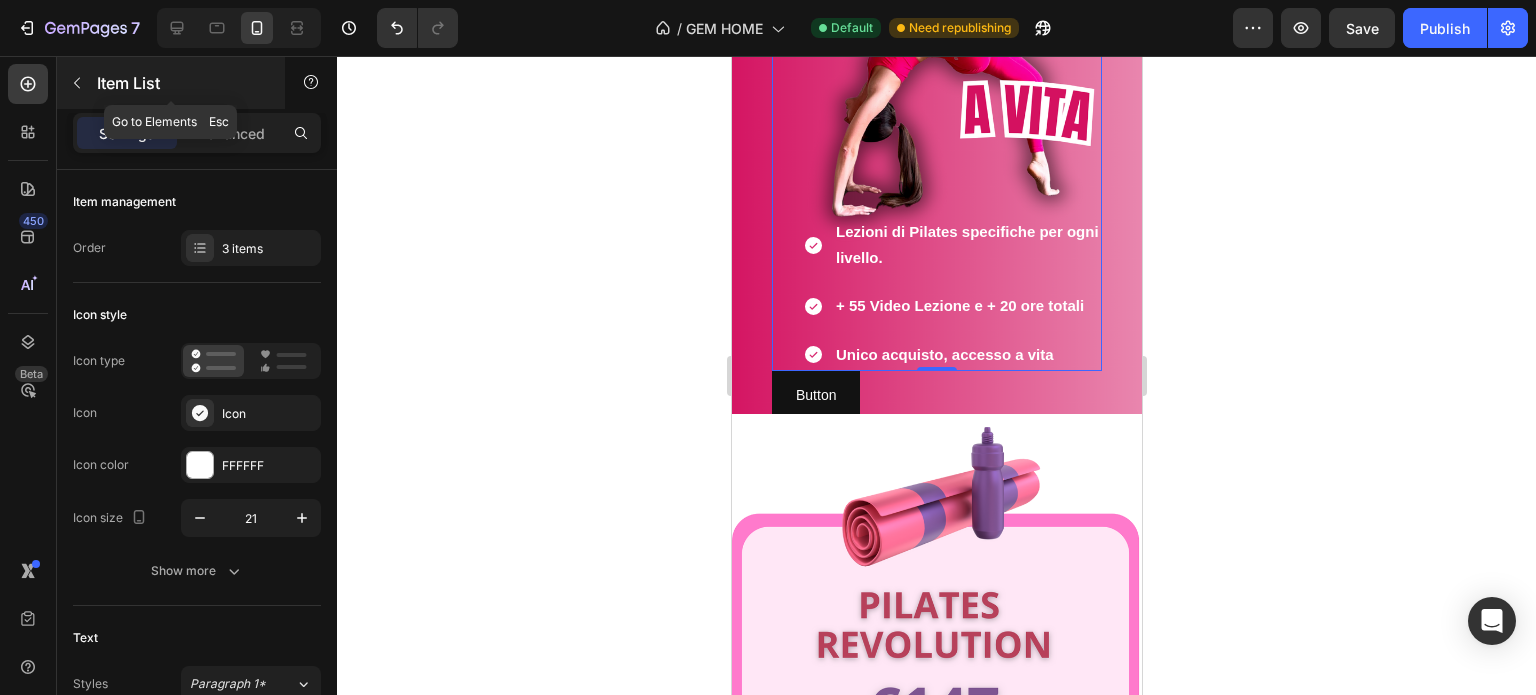 click at bounding box center [77, 83] 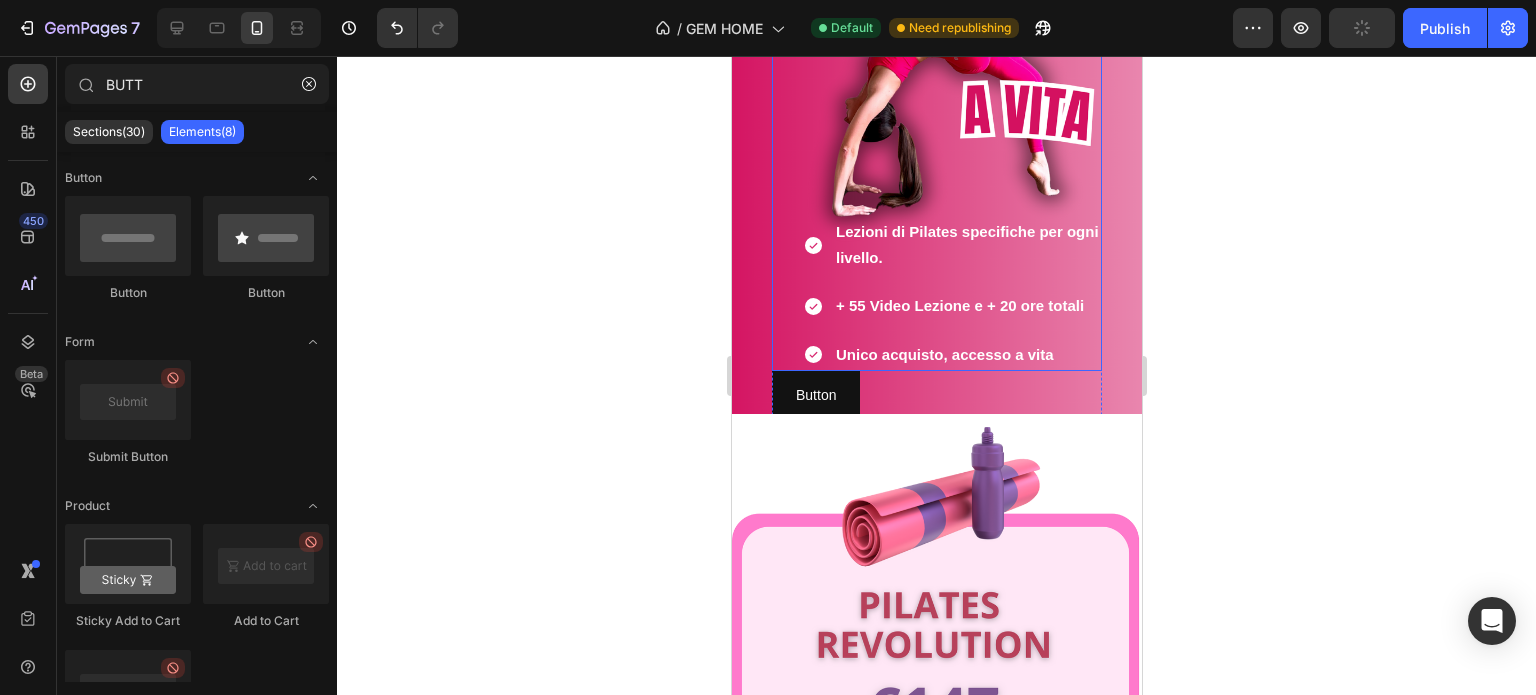 click on "Lezioni di Pilates specifiche per ogni livello. + 55 Video Lezione e + 20 ore totali Unico acquisto, accesso a vita" at bounding box center (950, 293) 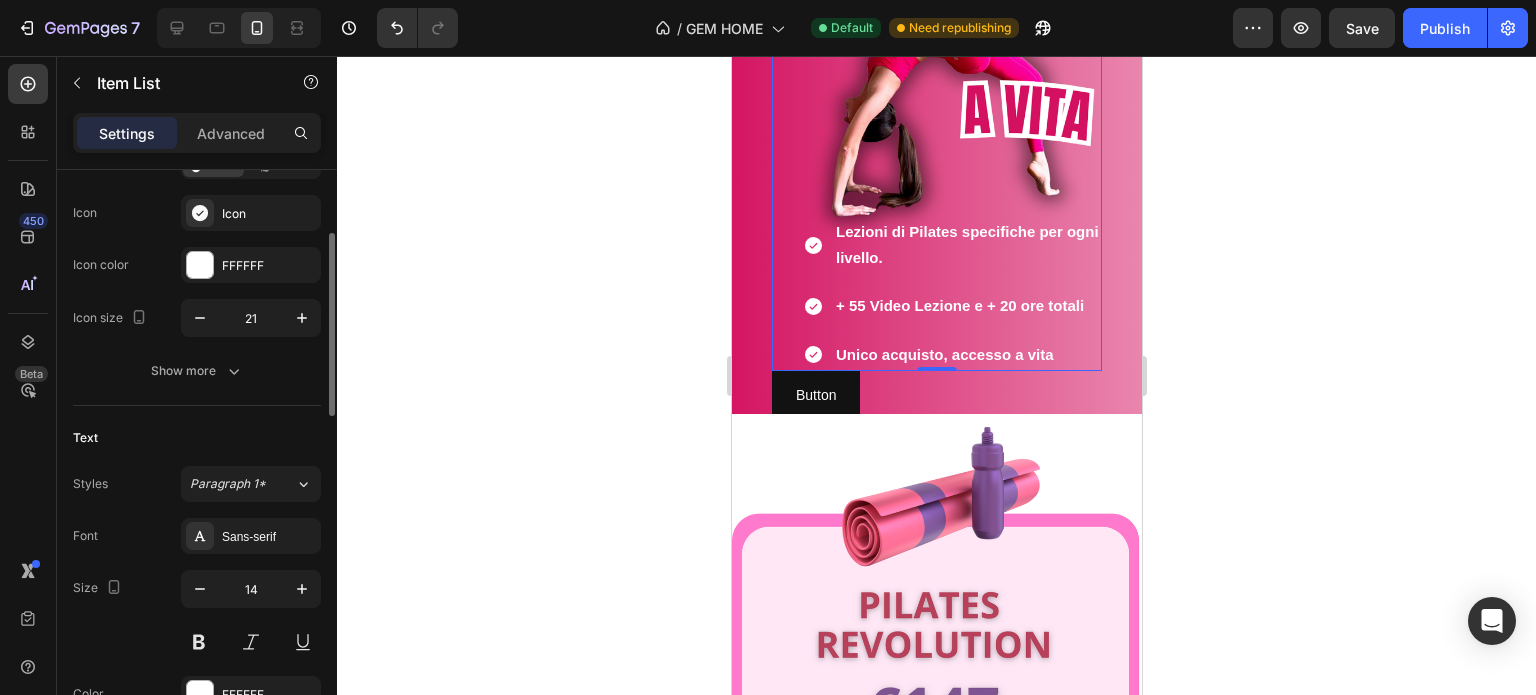 scroll, scrollTop: 300, scrollLeft: 0, axis: vertical 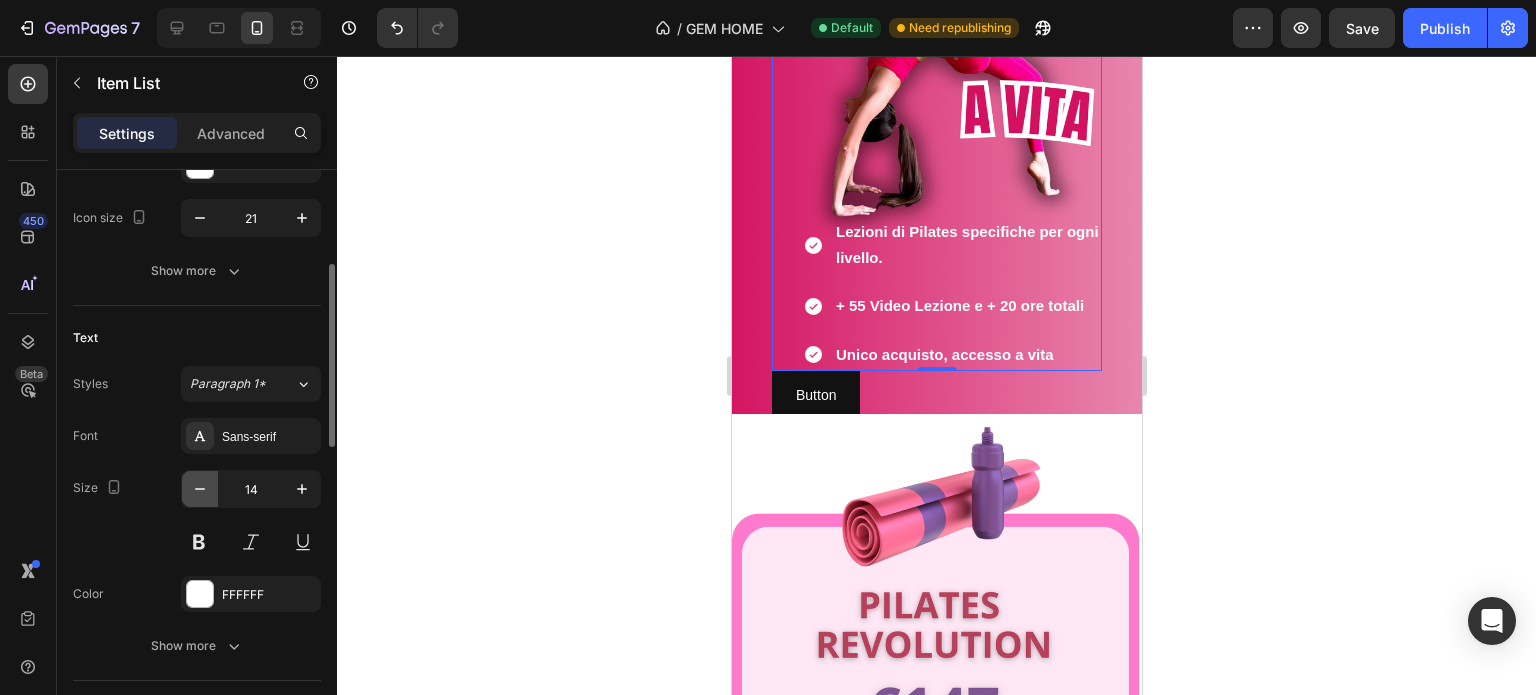 click 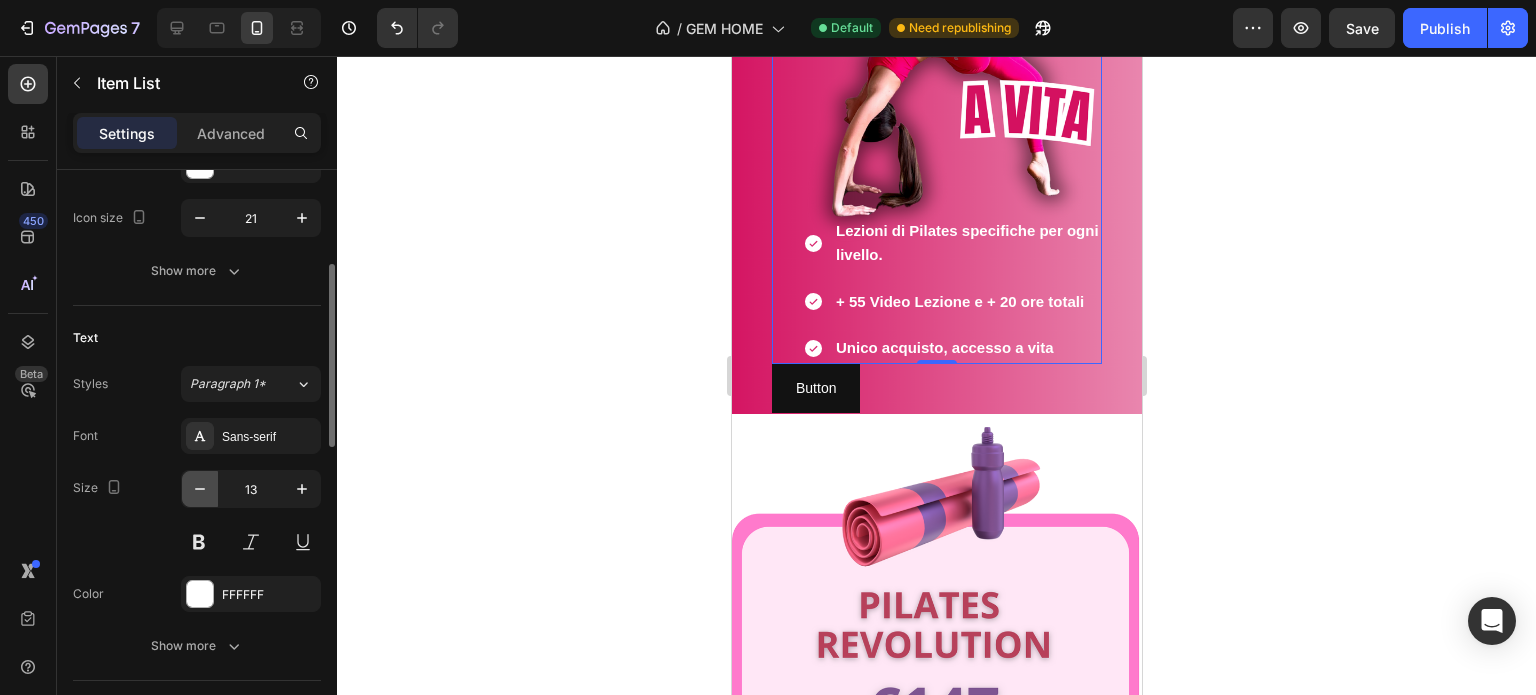 click 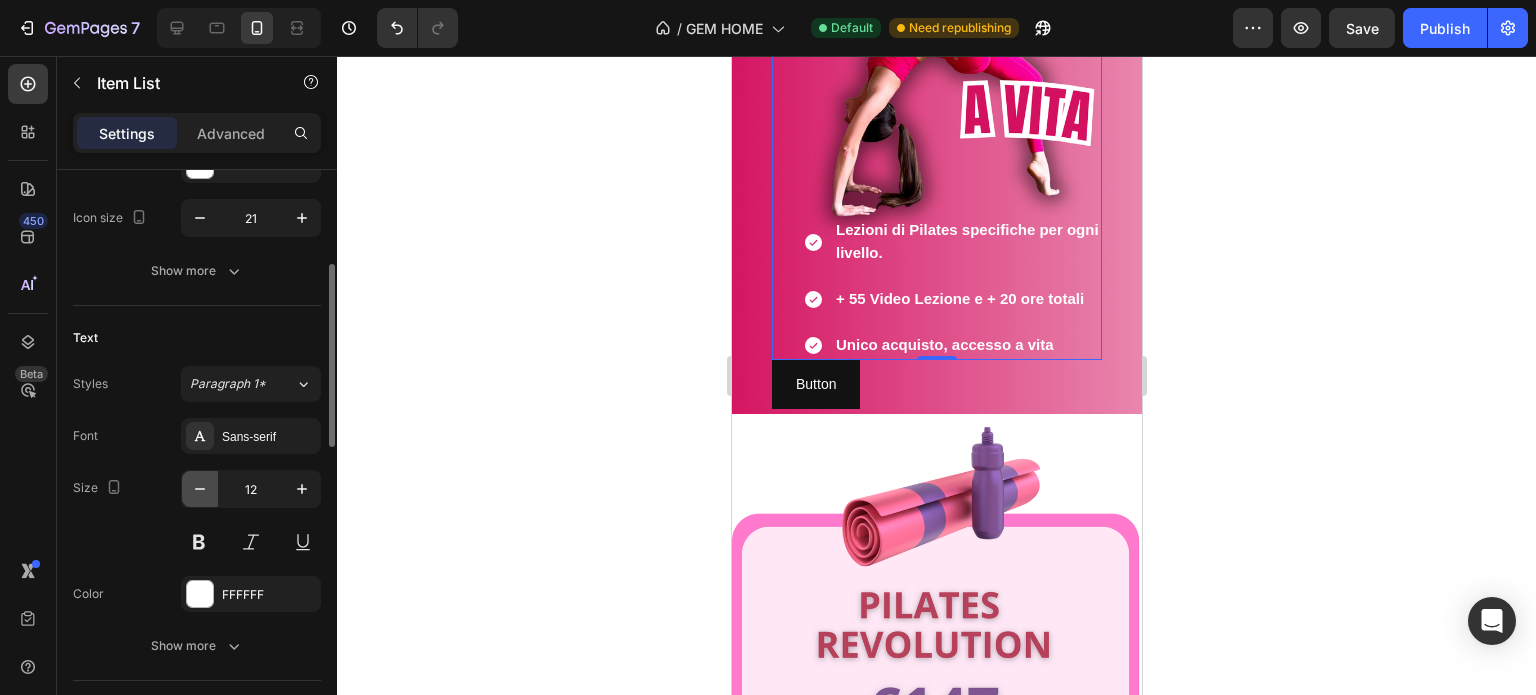 click 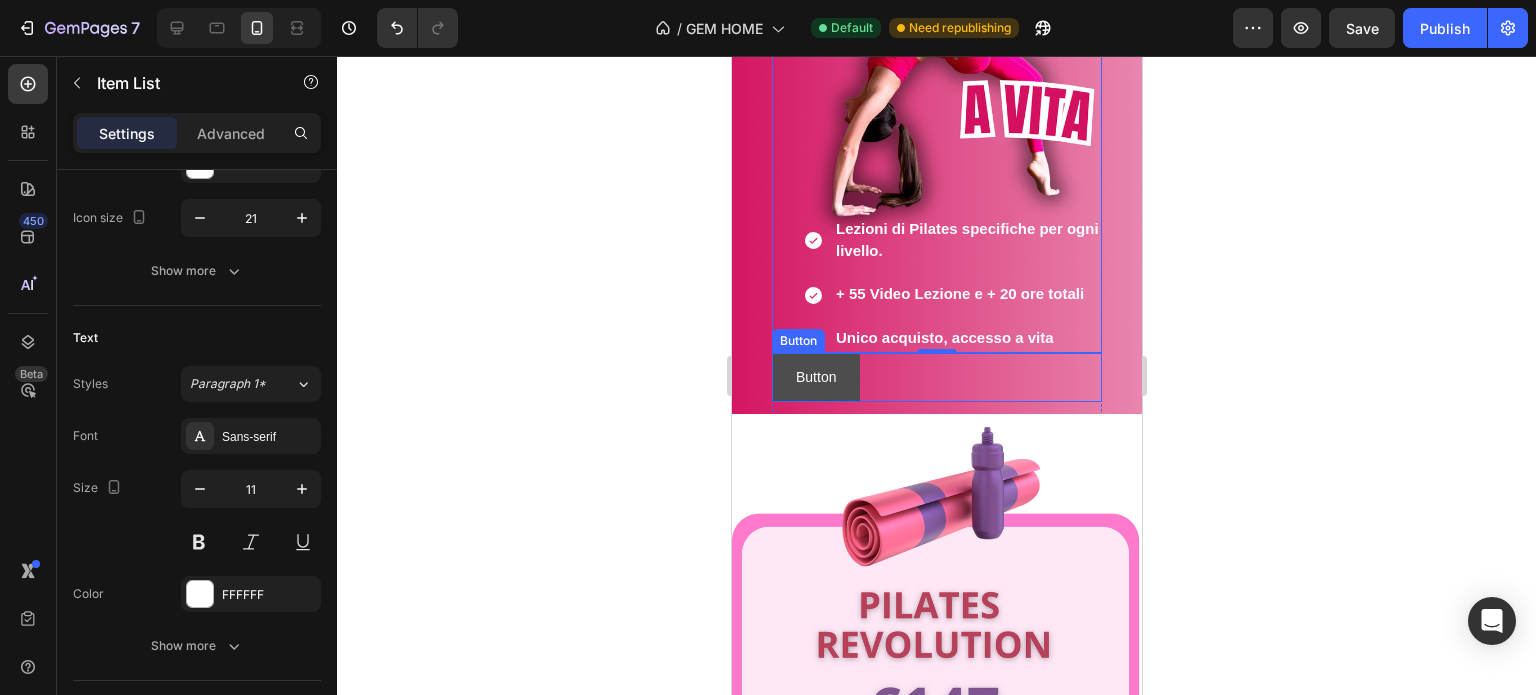 click on "Button" at bounding box center (815, 377) 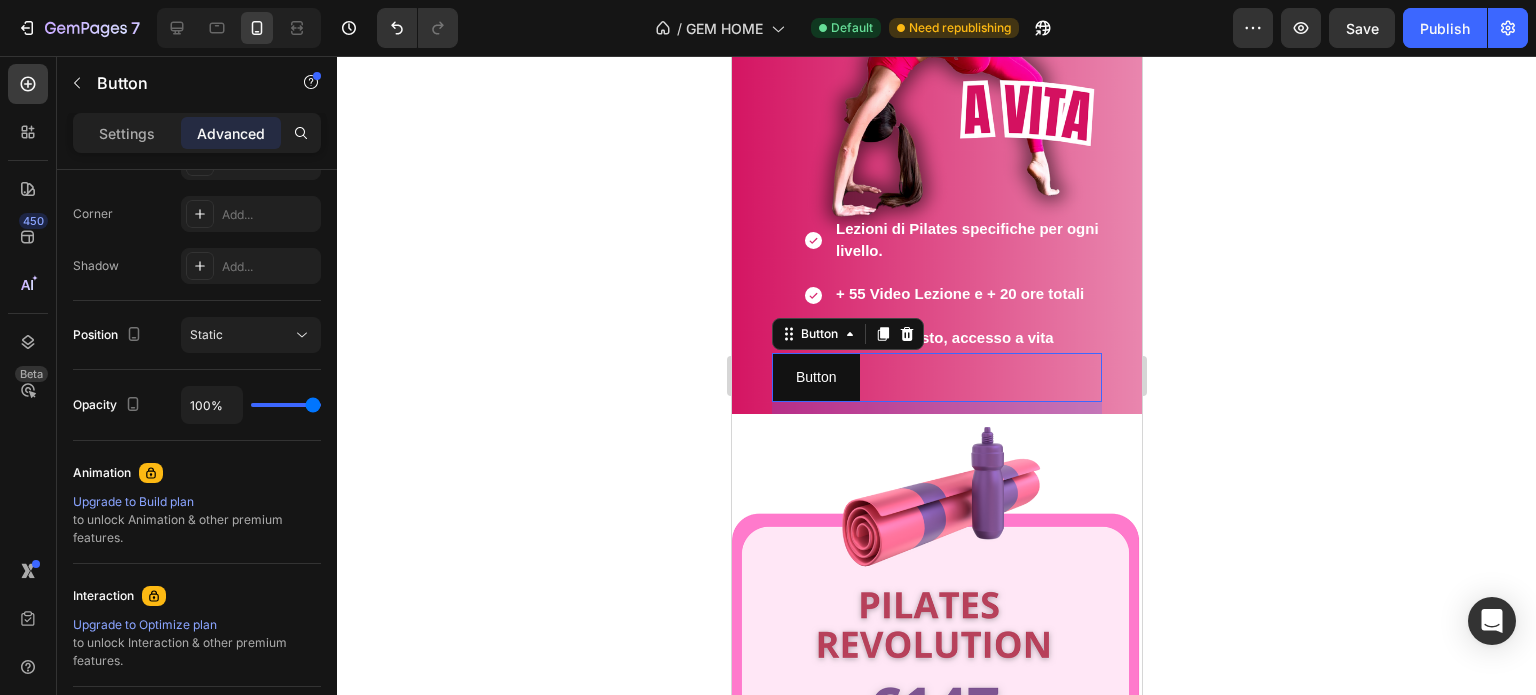 scroll, scrollTop: 200, scrollLeft: 0, axis: vertical 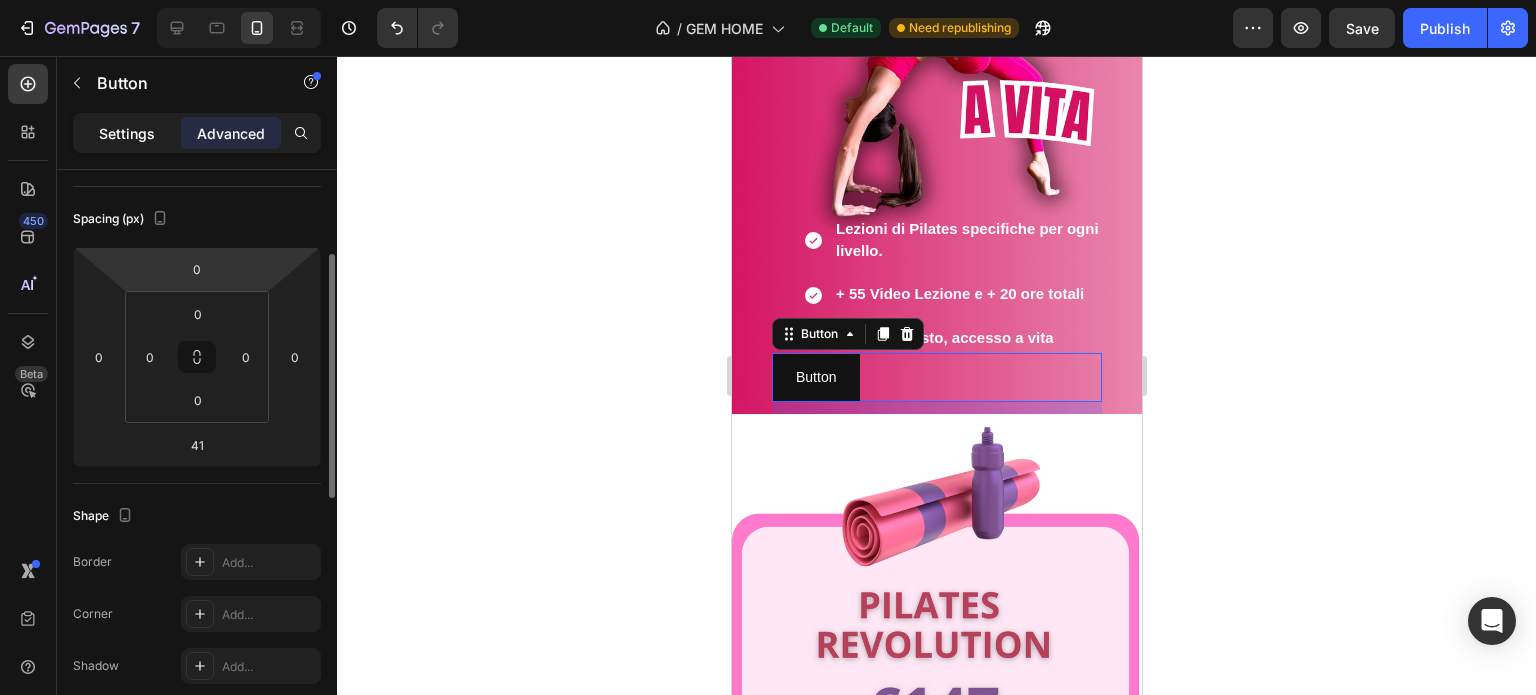 click on "Settings" at bounding box center (127, 133) 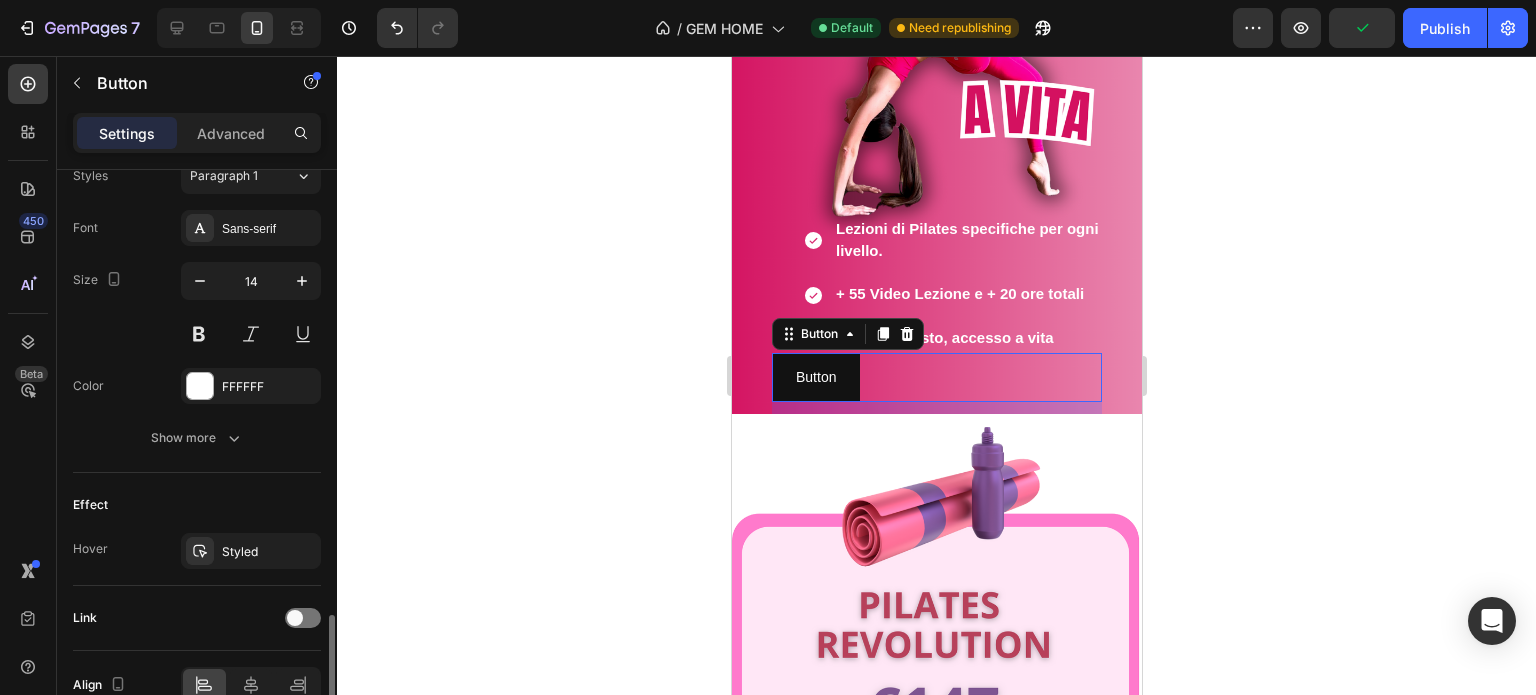 scroll, scrollTop: 848, scrollLeft: 0, axis: vertical 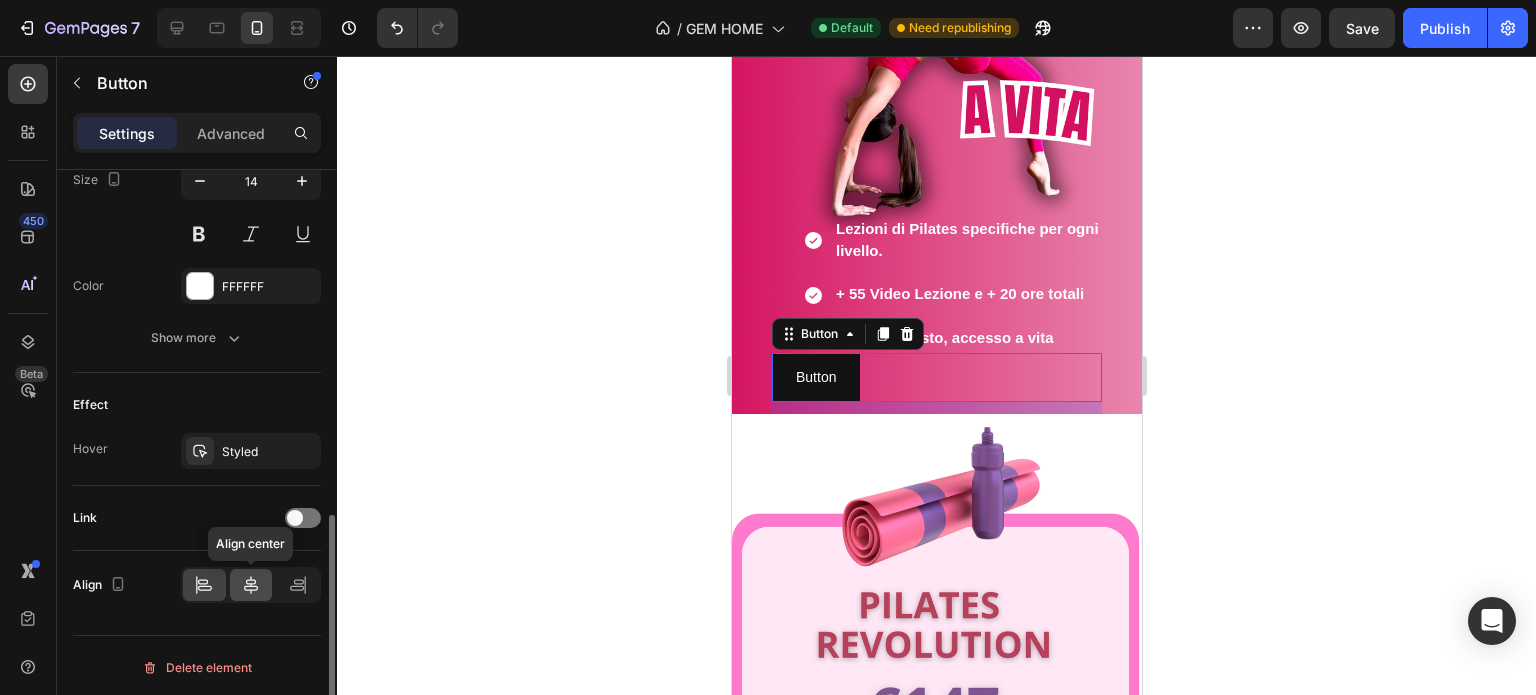 click 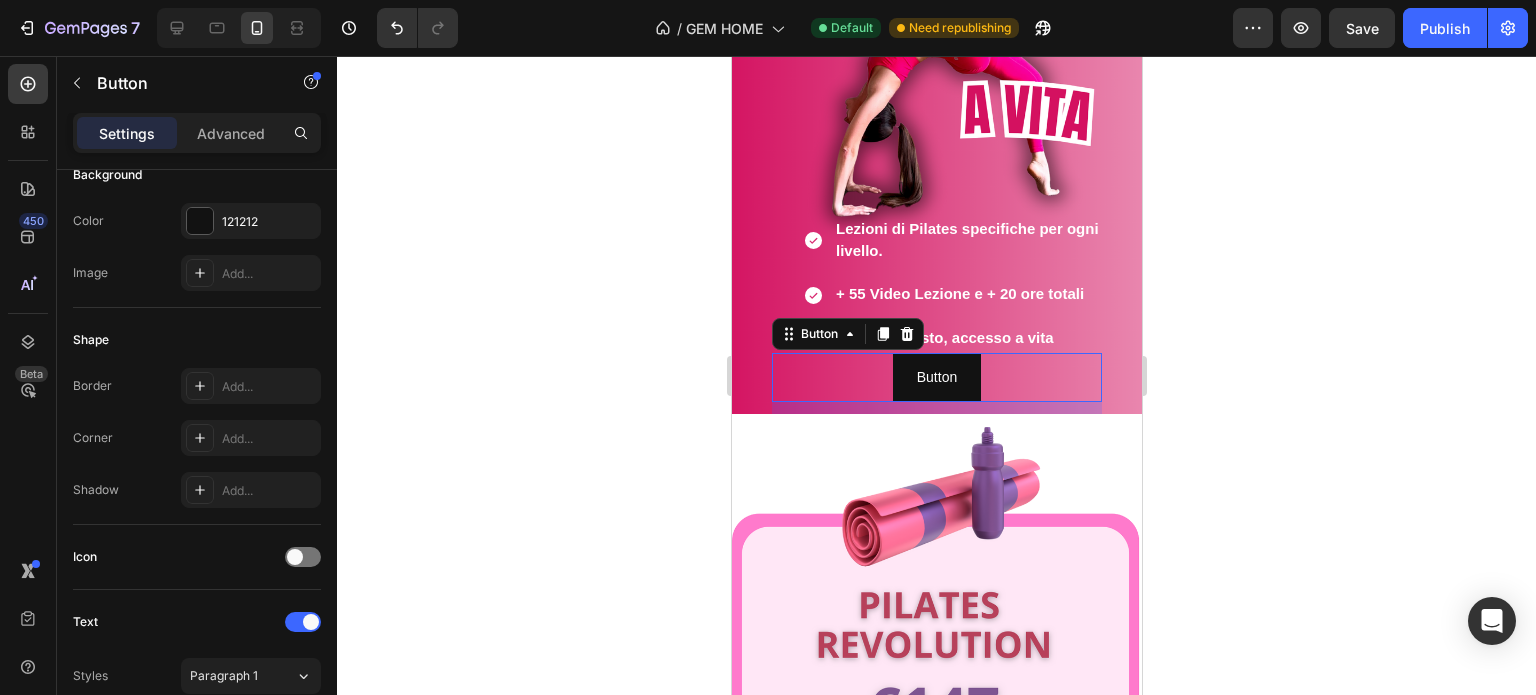 scroll, scrollTop: 0, scrollLeft: 0, axis: both 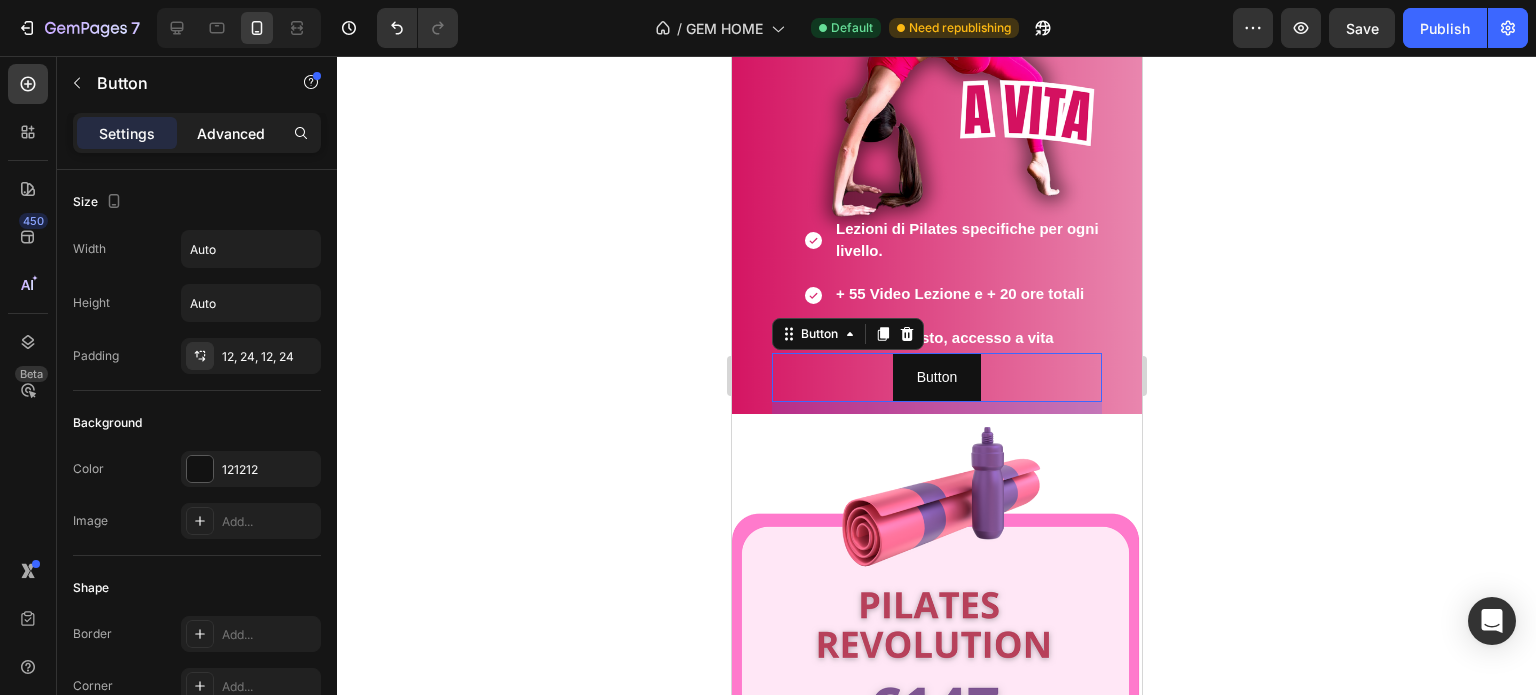 click on "Advanced" at bounding box center [231, 133] 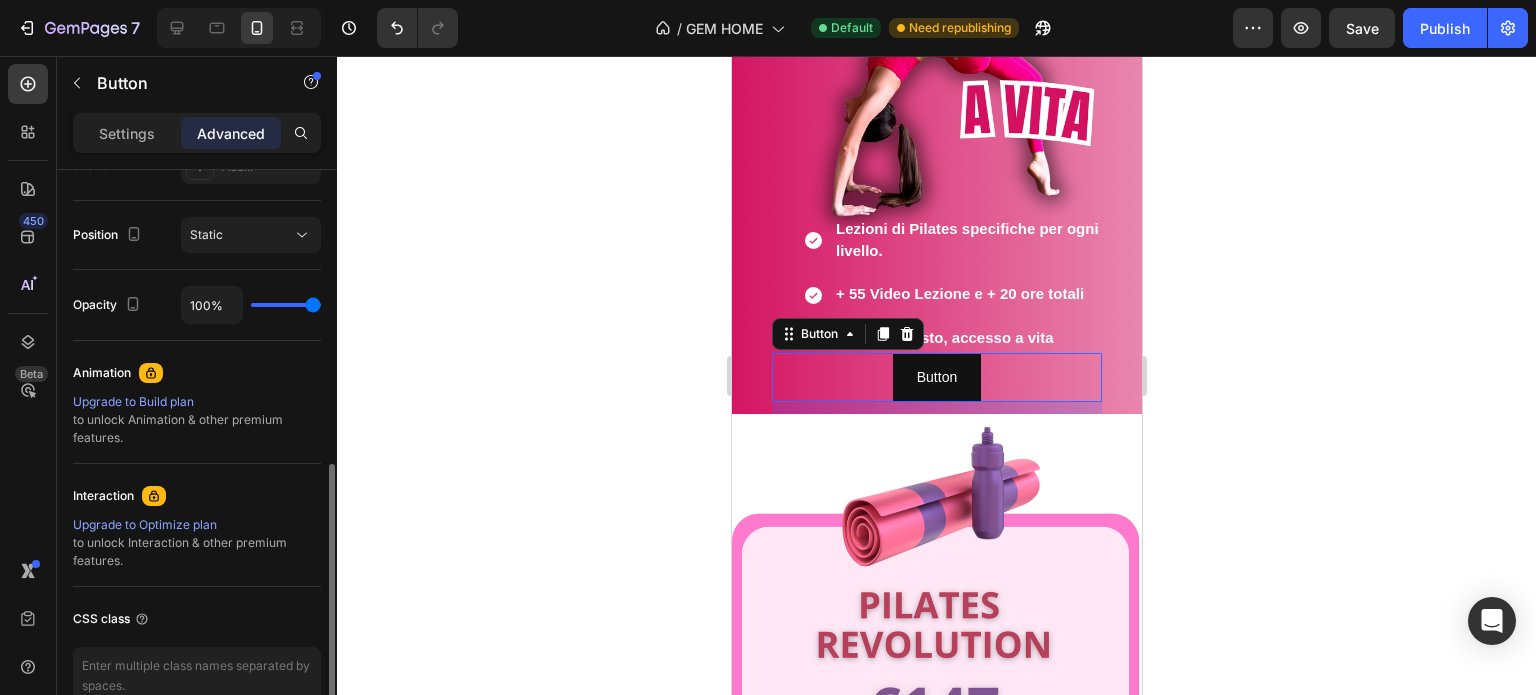 scroll, scrollTop: 804, scrollLeft: 0, axis: vertical 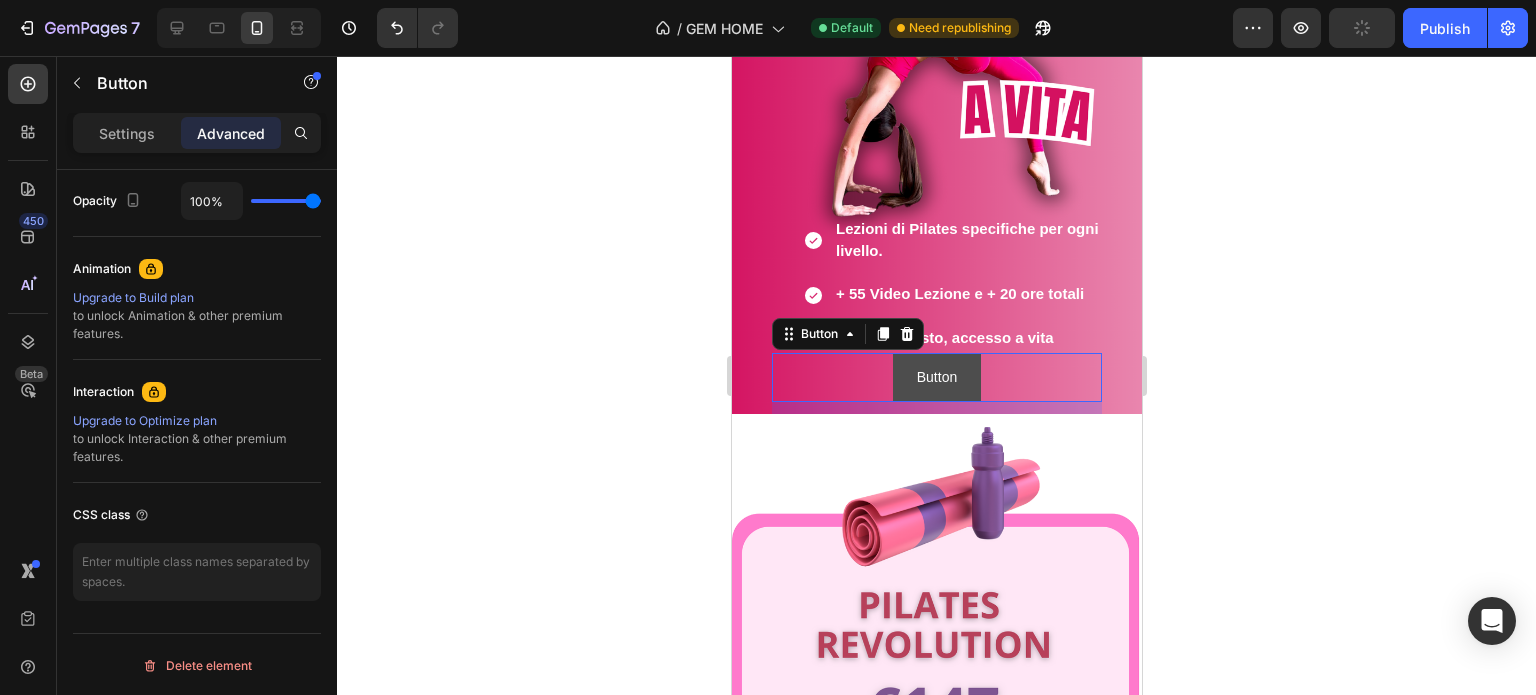 click on "Button" at bounding box center [936, 377] 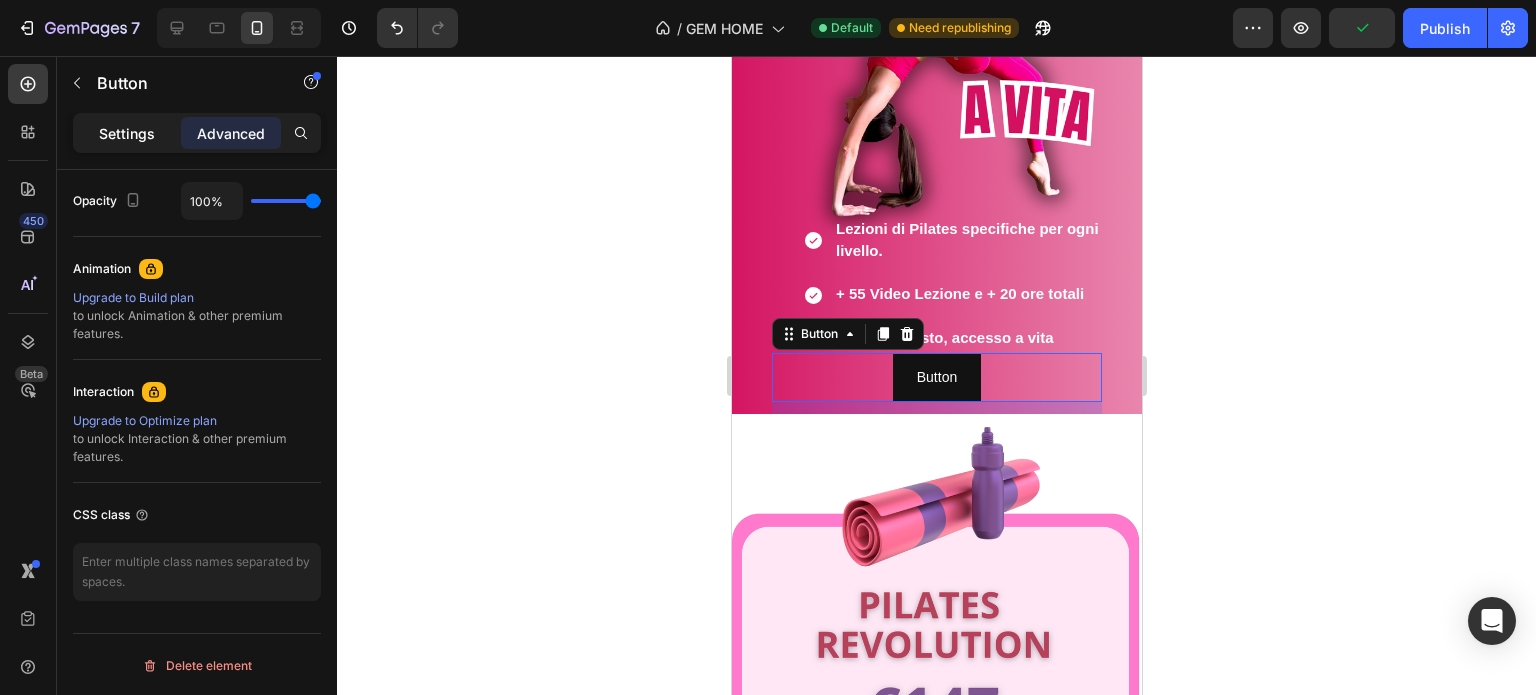click on "Settings" at bounding box center [127, 133] 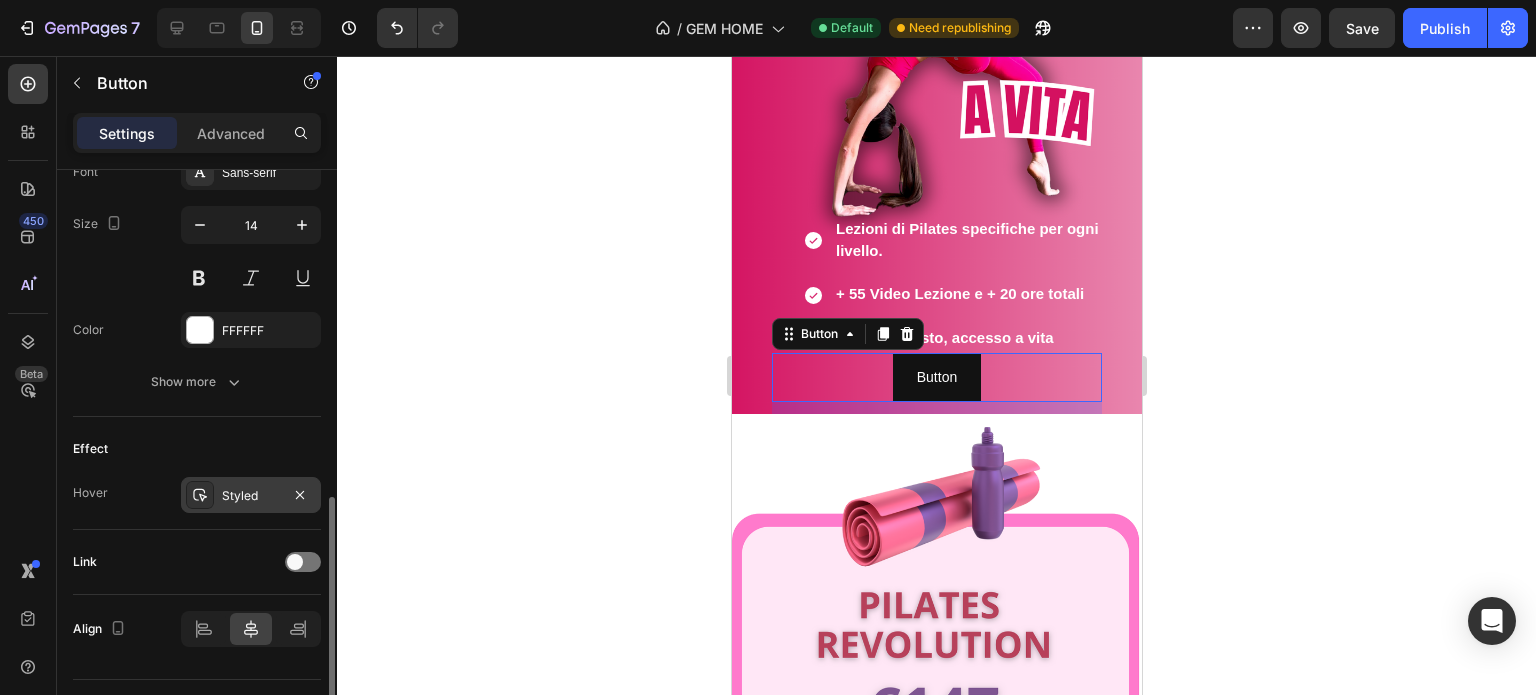 click on "Styled" at bounding box center (251, 496) 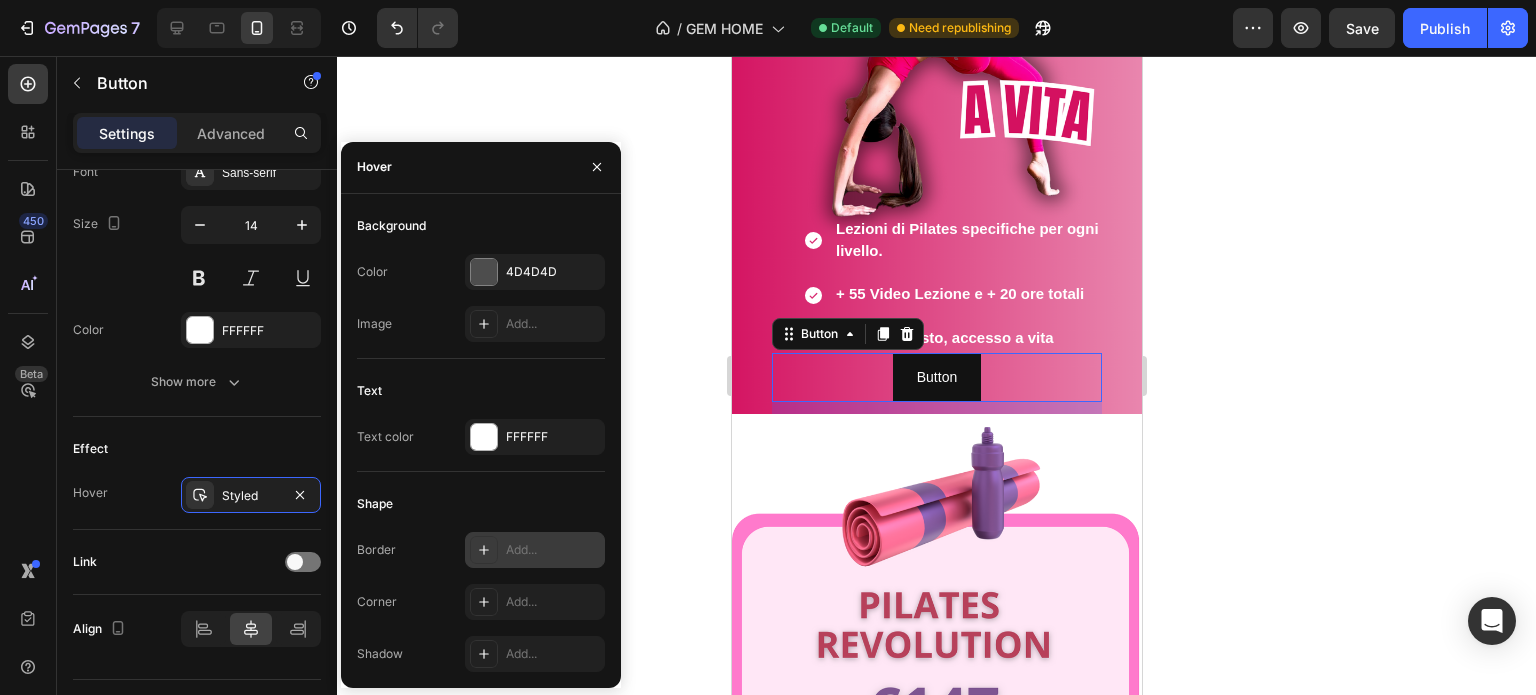 click 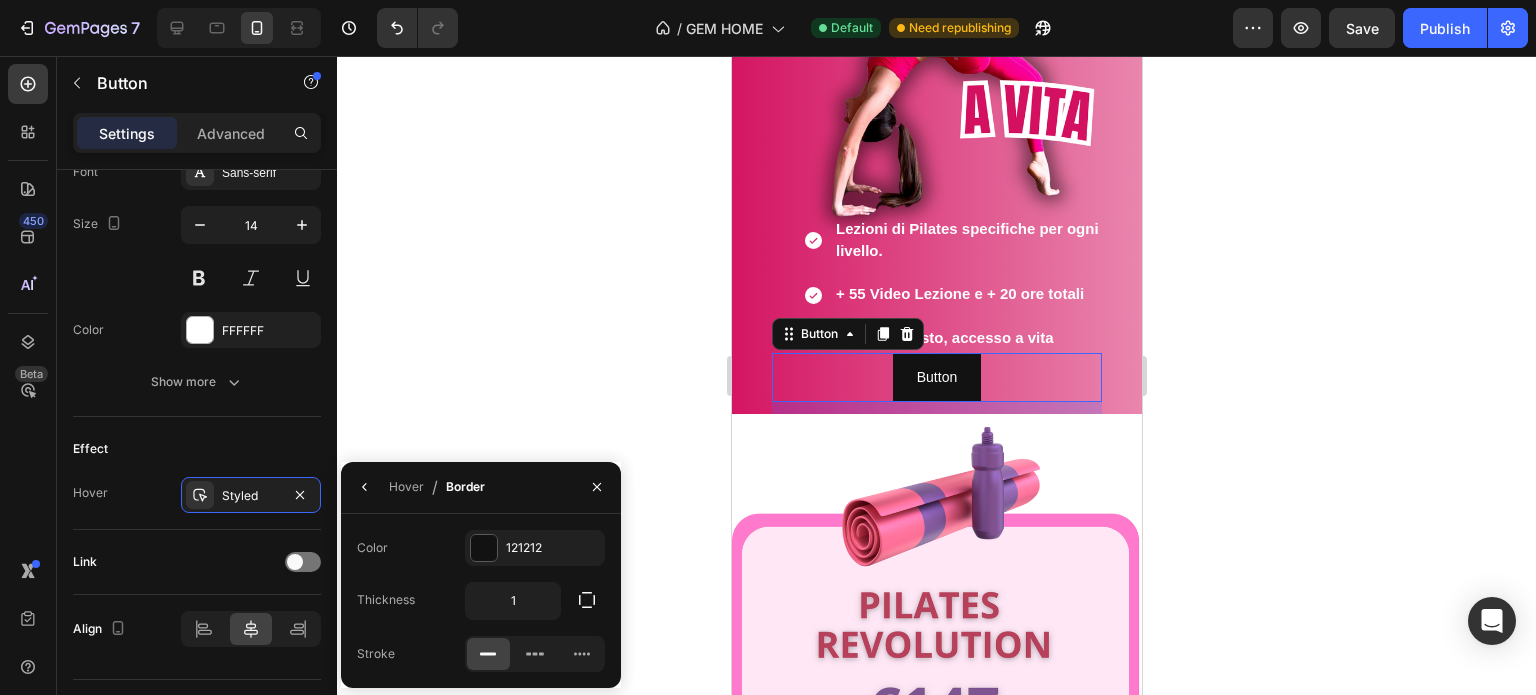 click 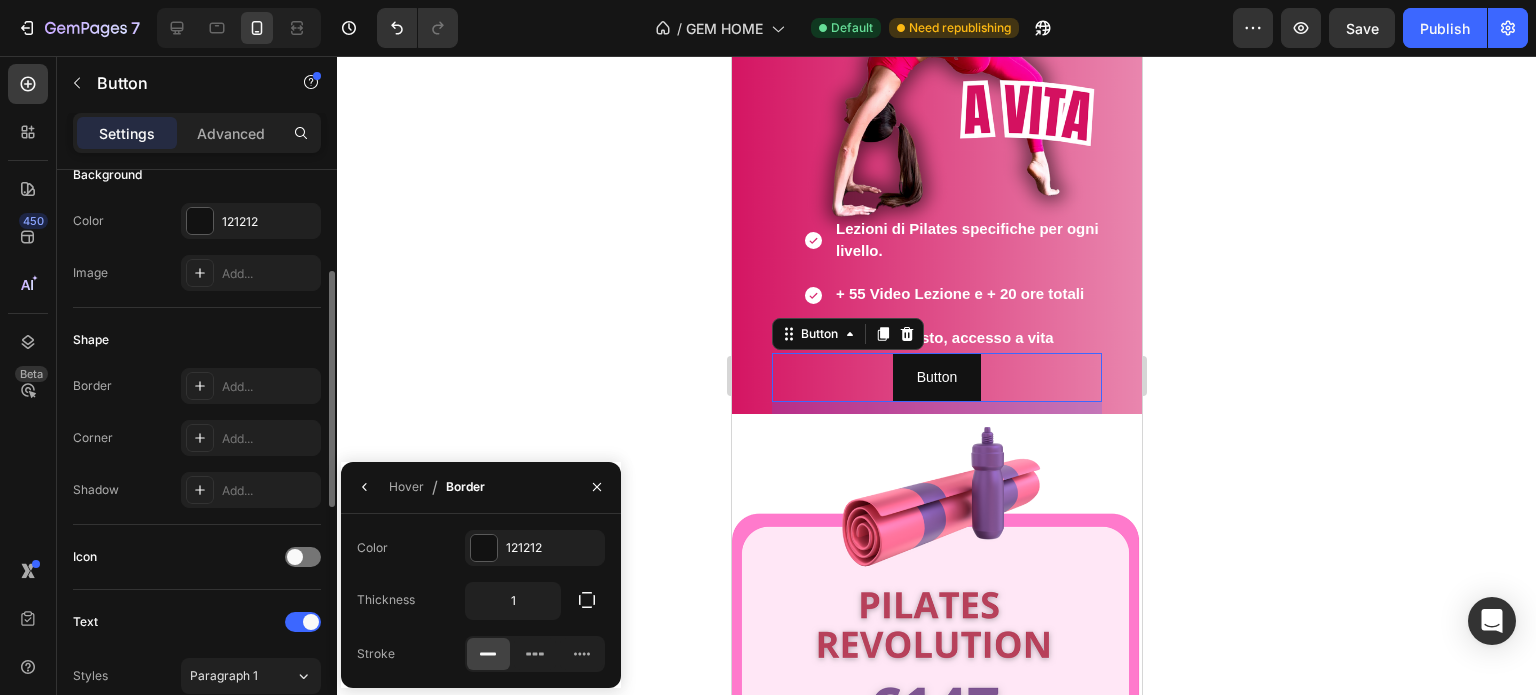 scroll, scrollTop: 48, scrollLeft: 0, axis: vertical 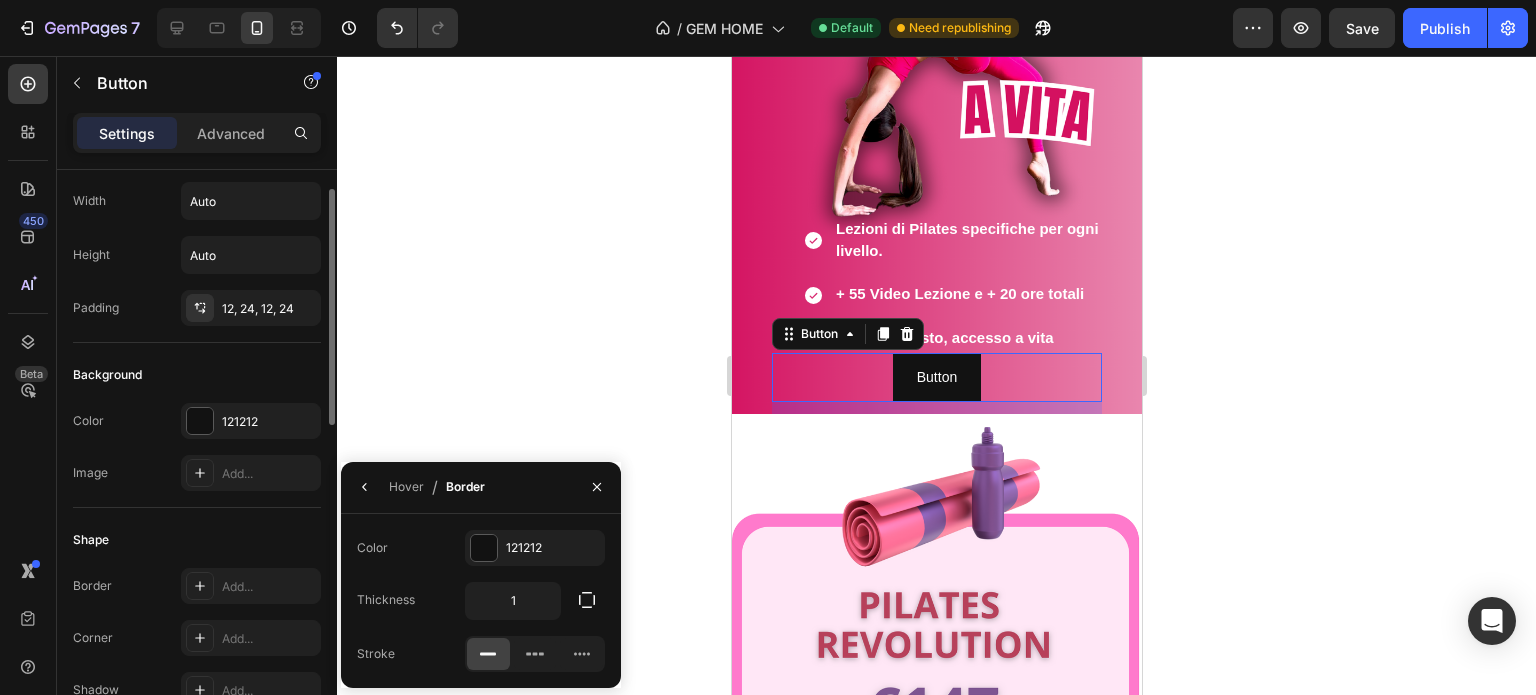click on "Shape" at bounding box center [91, 540] 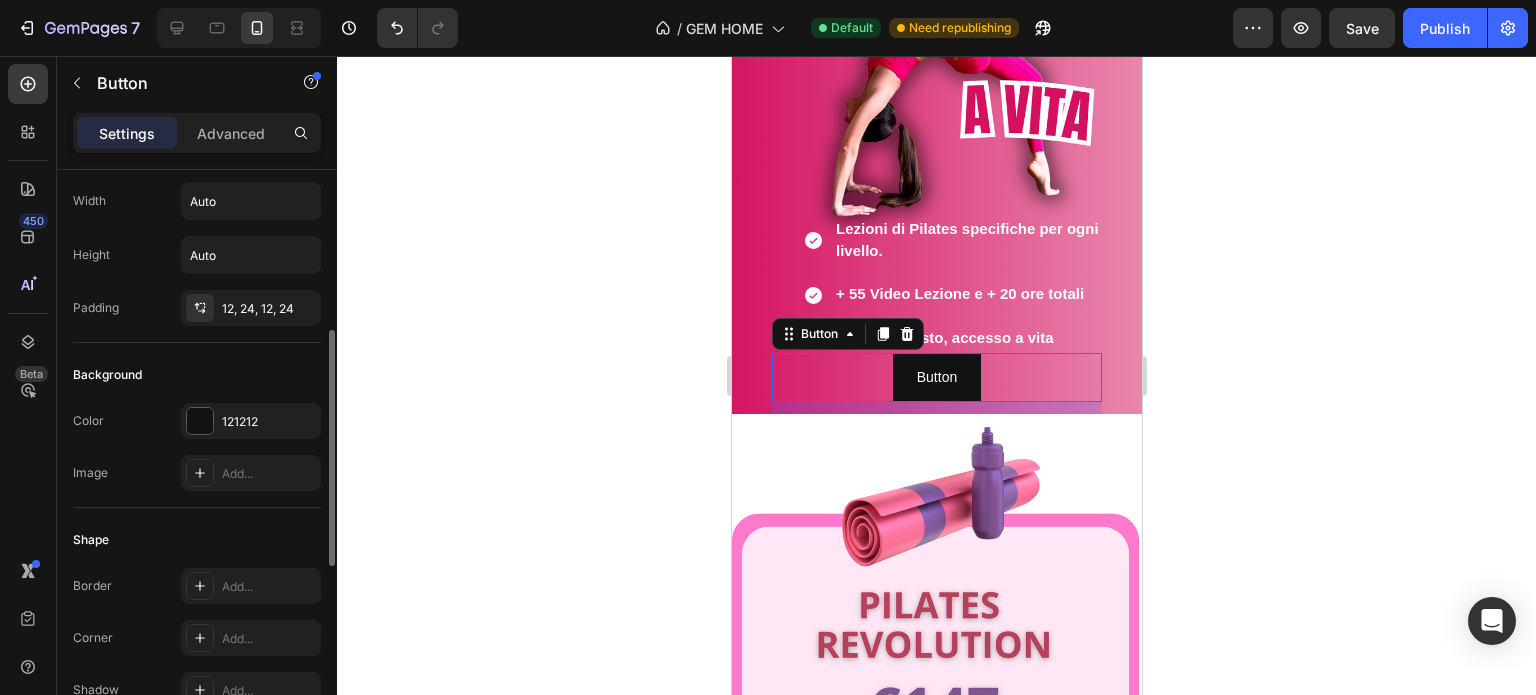 scroll, scrollTop: 148, scrollLeft: 0, axis: vertical 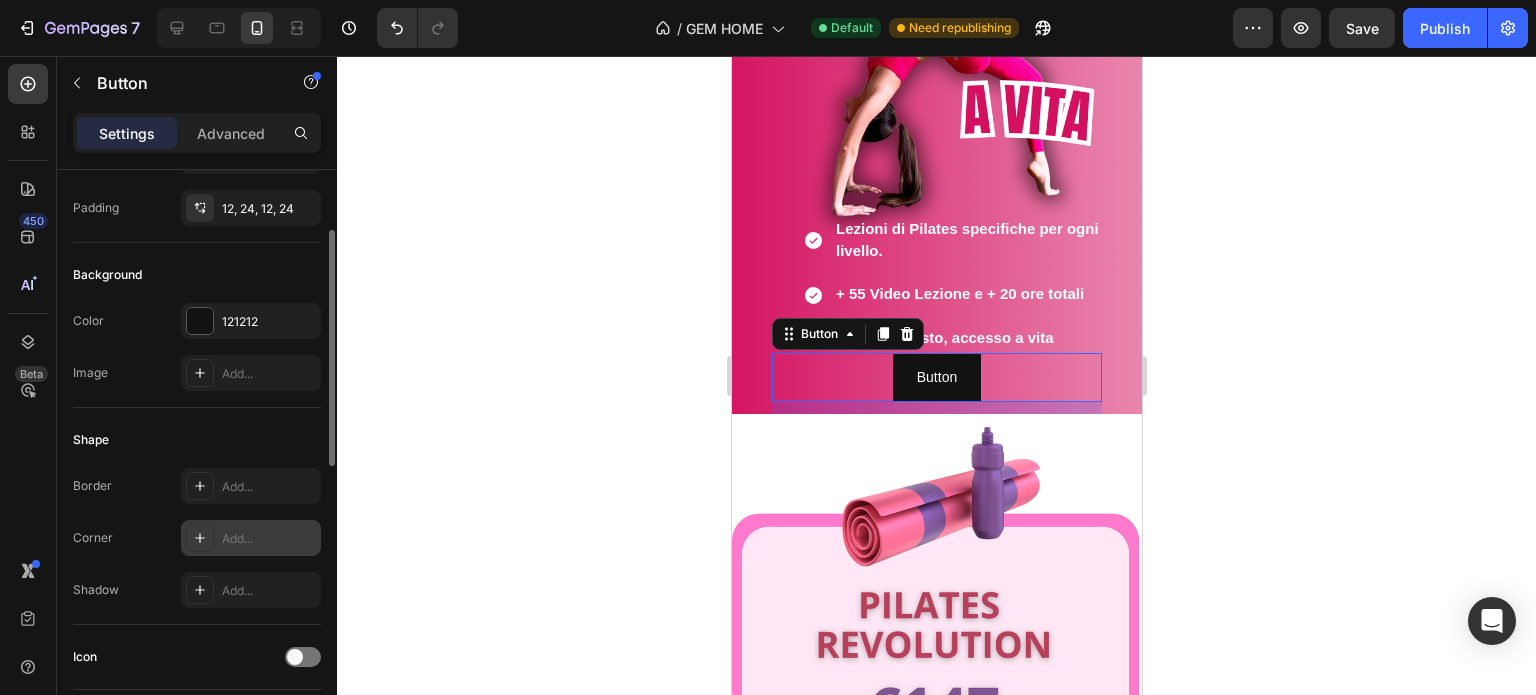 click 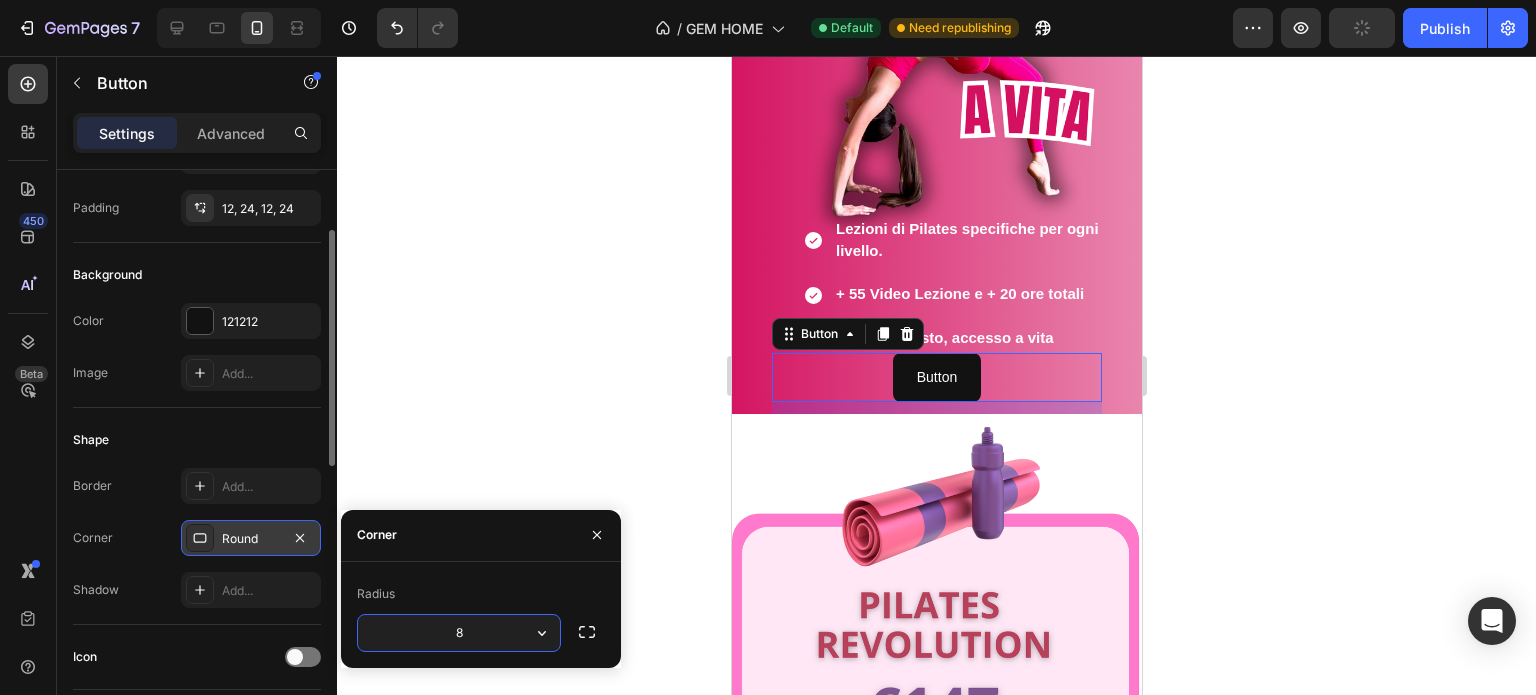click 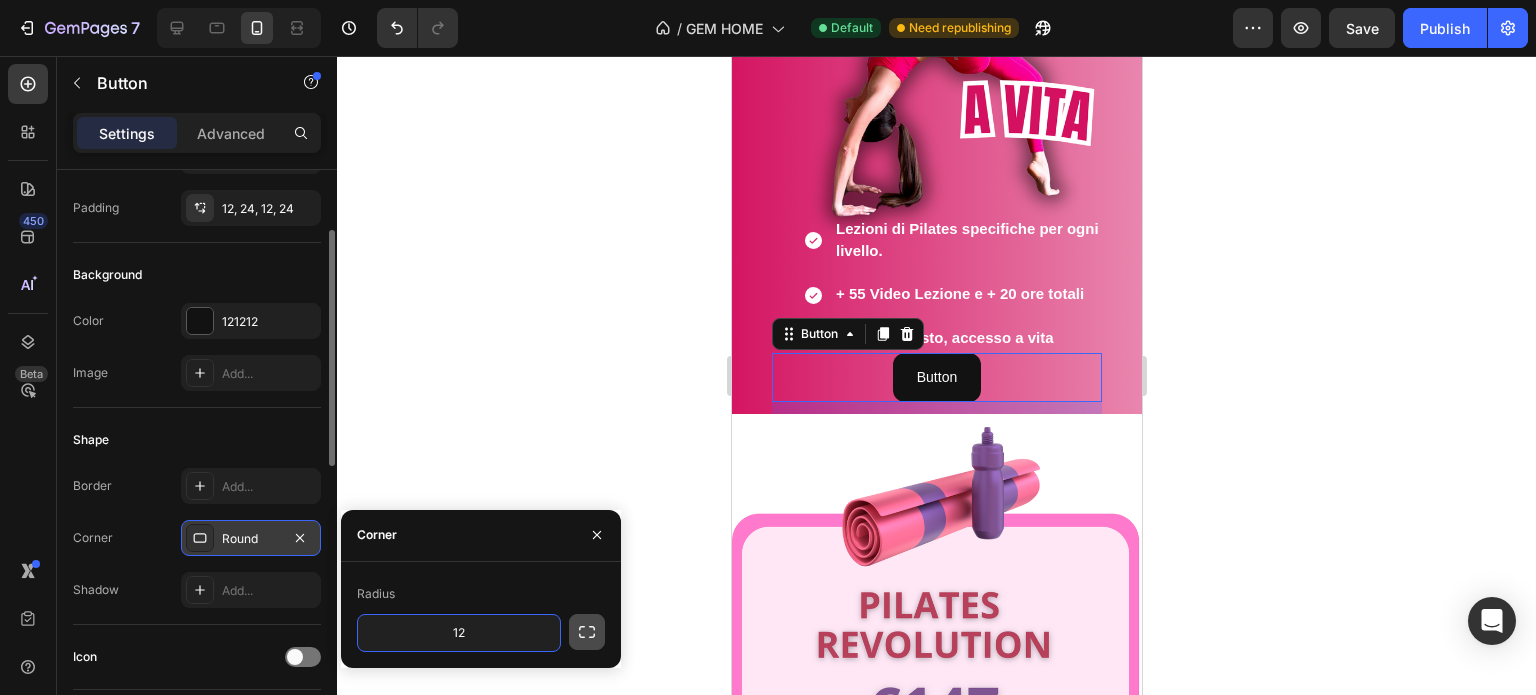 click 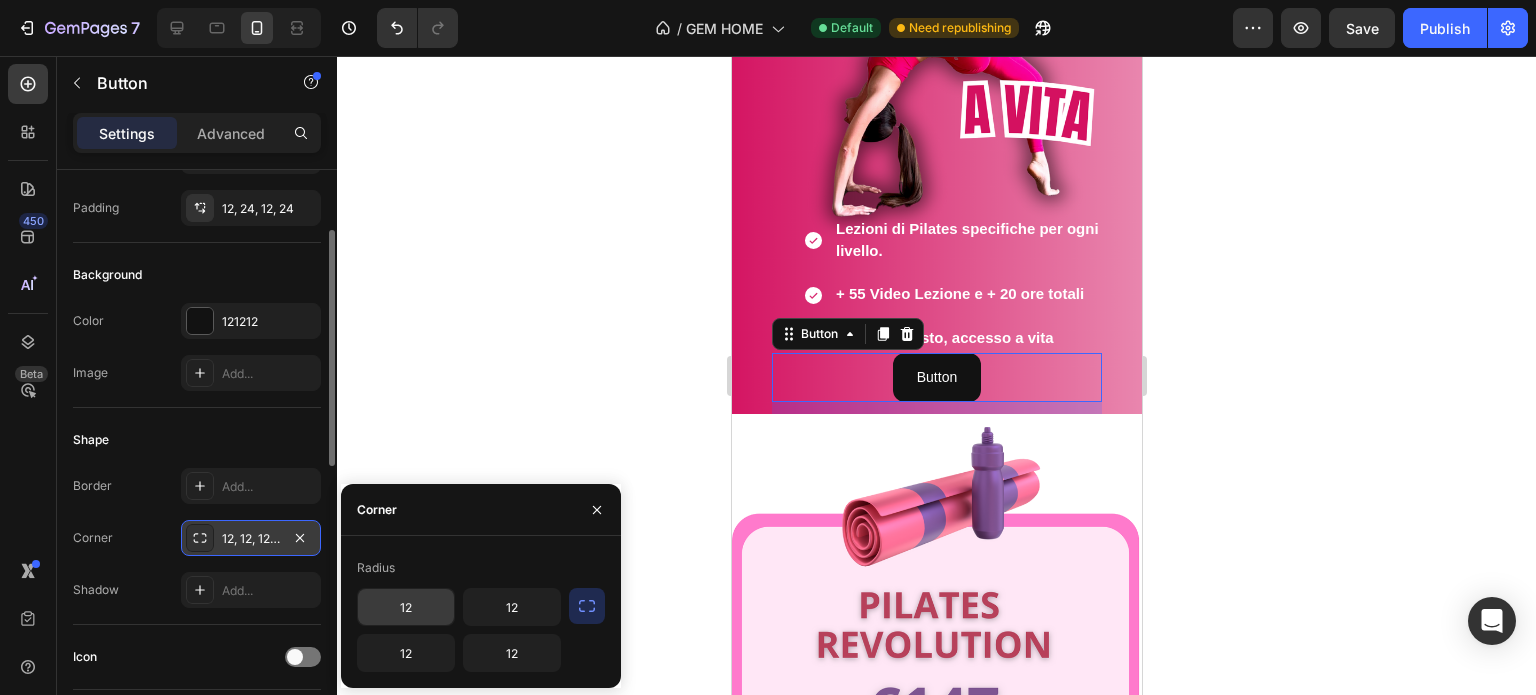 click on "12" at bounding box center [406, 607] 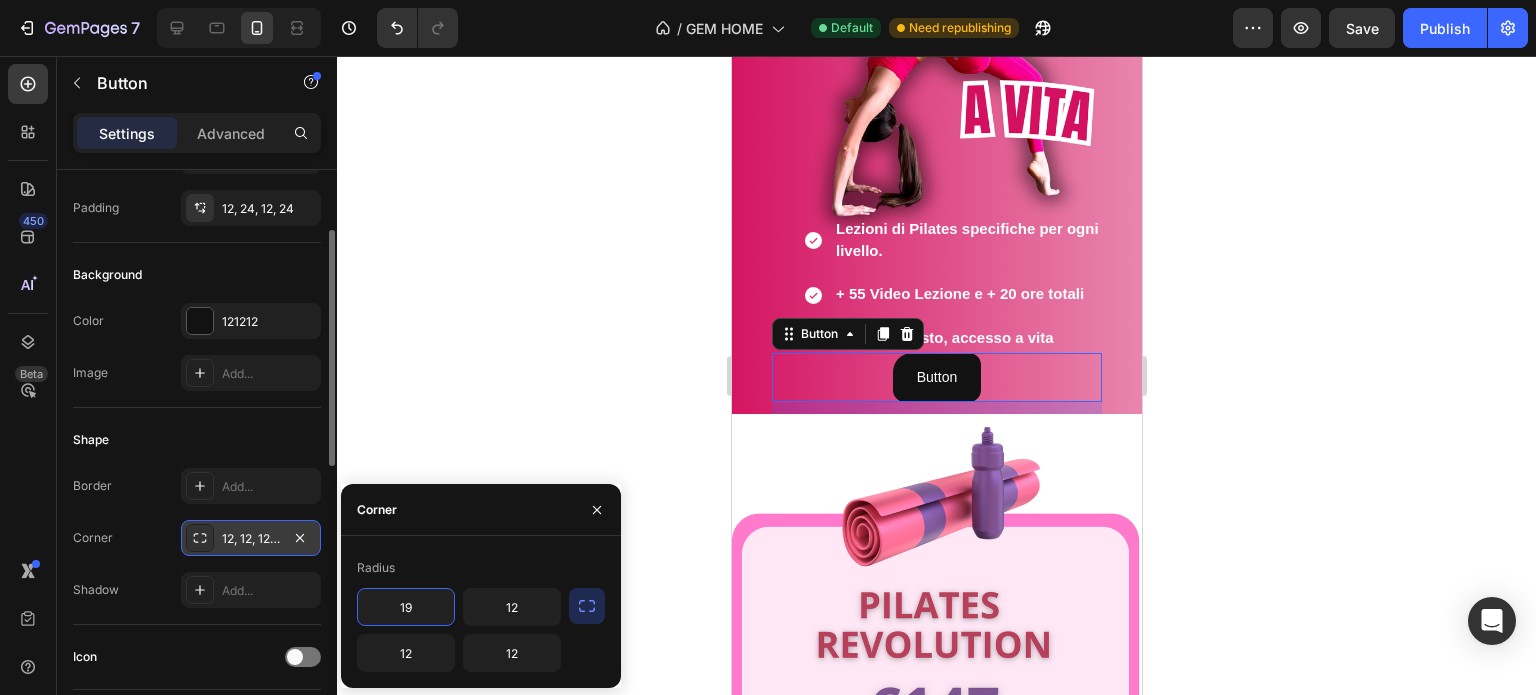 type on "1" 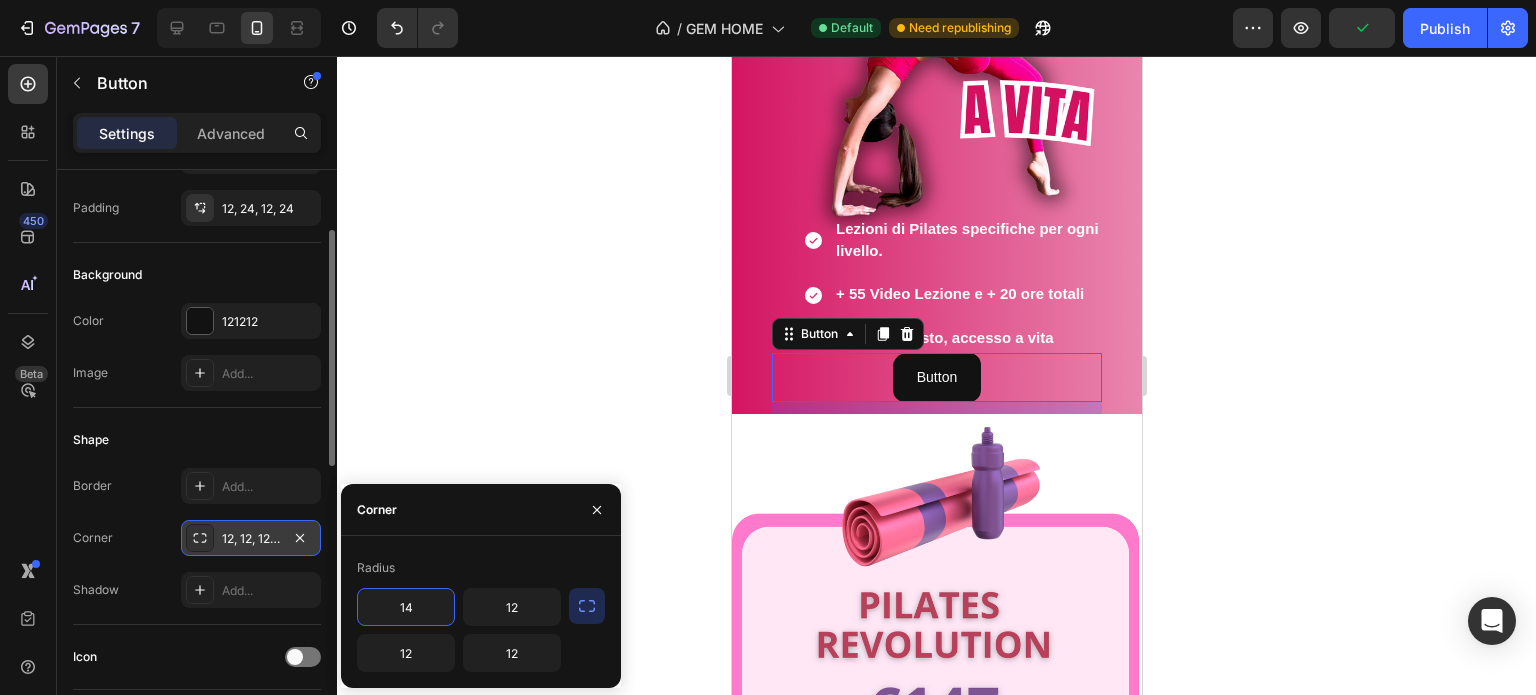 type on "14" 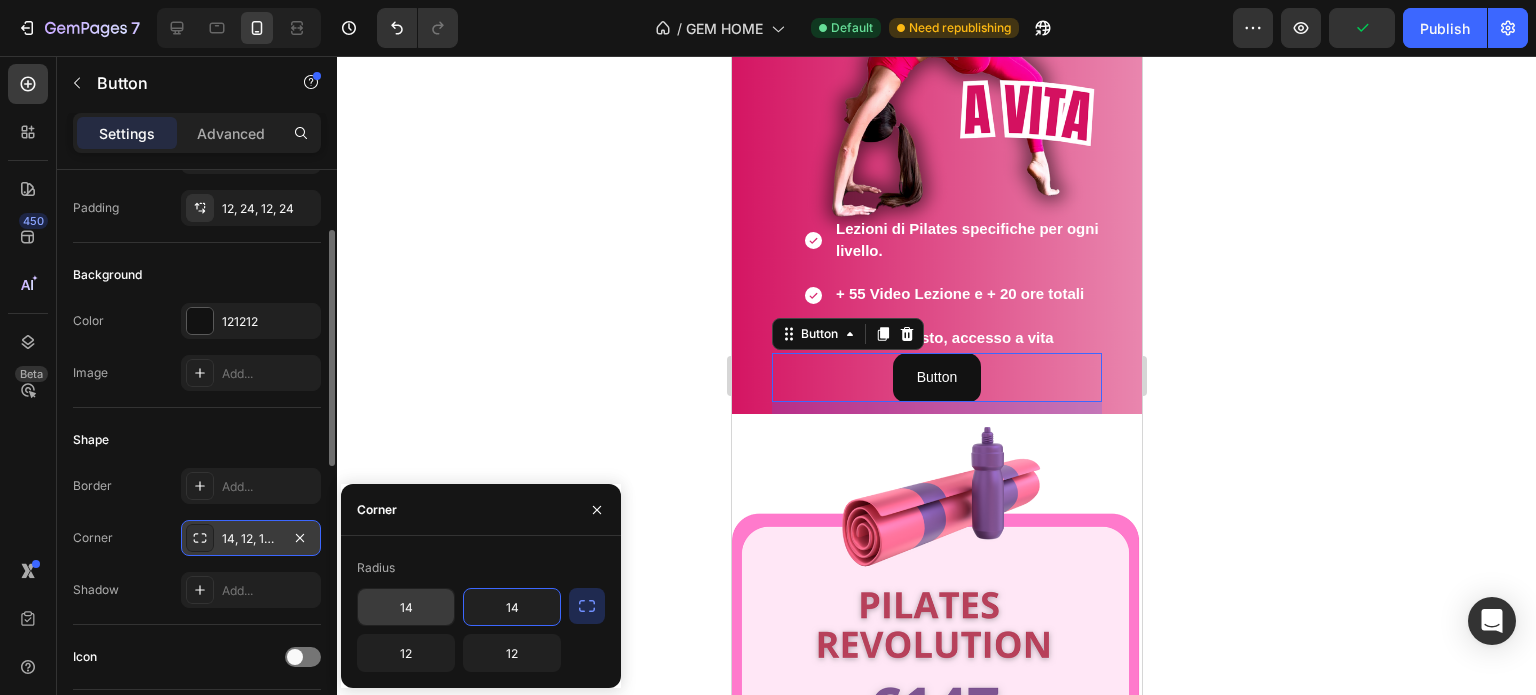 type on "14" 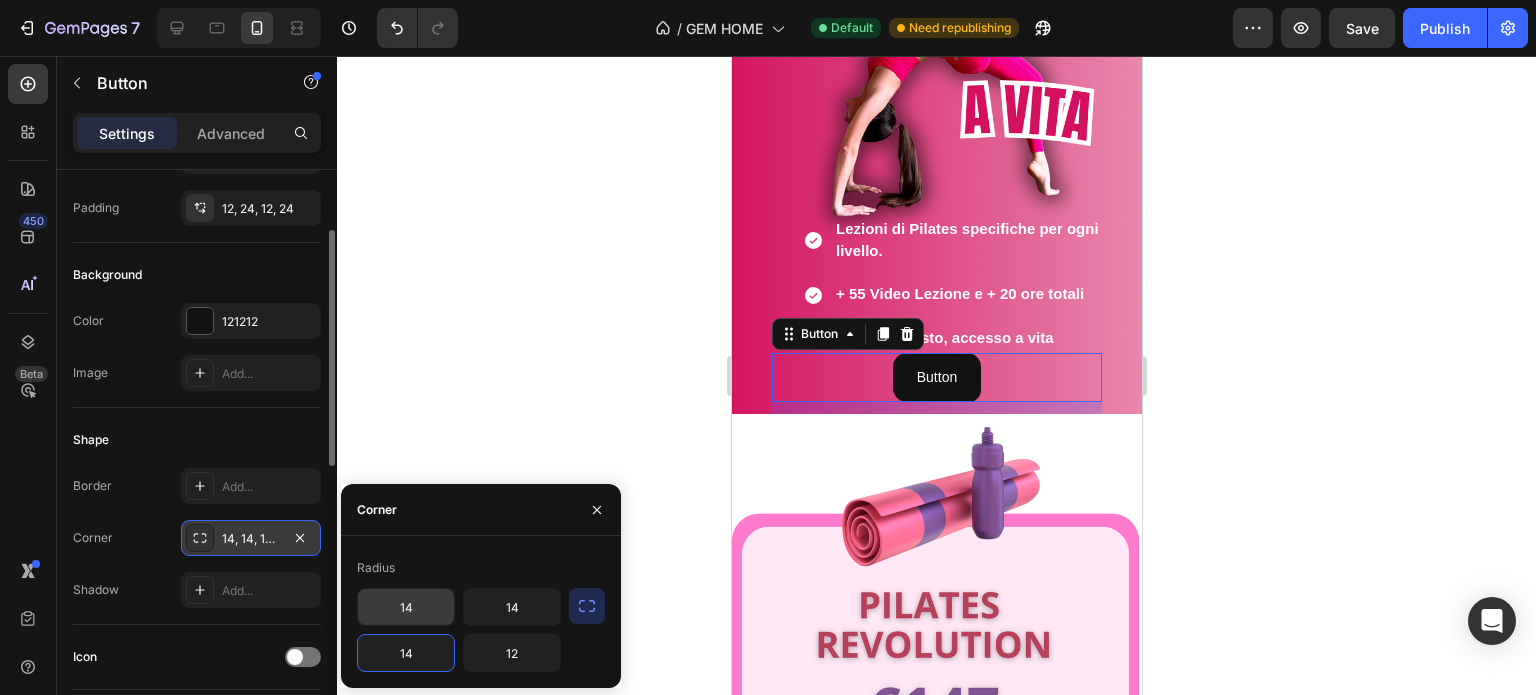 type on "14" 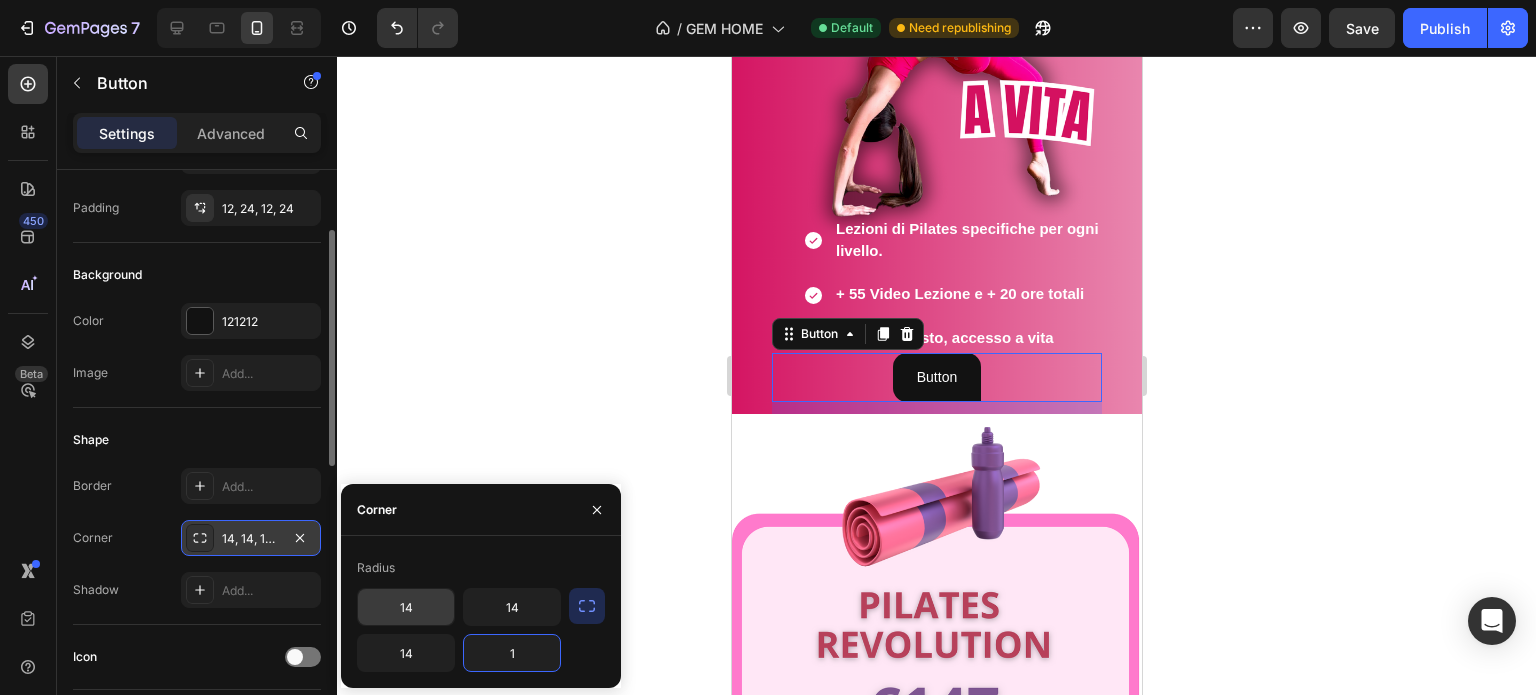 type on "14" 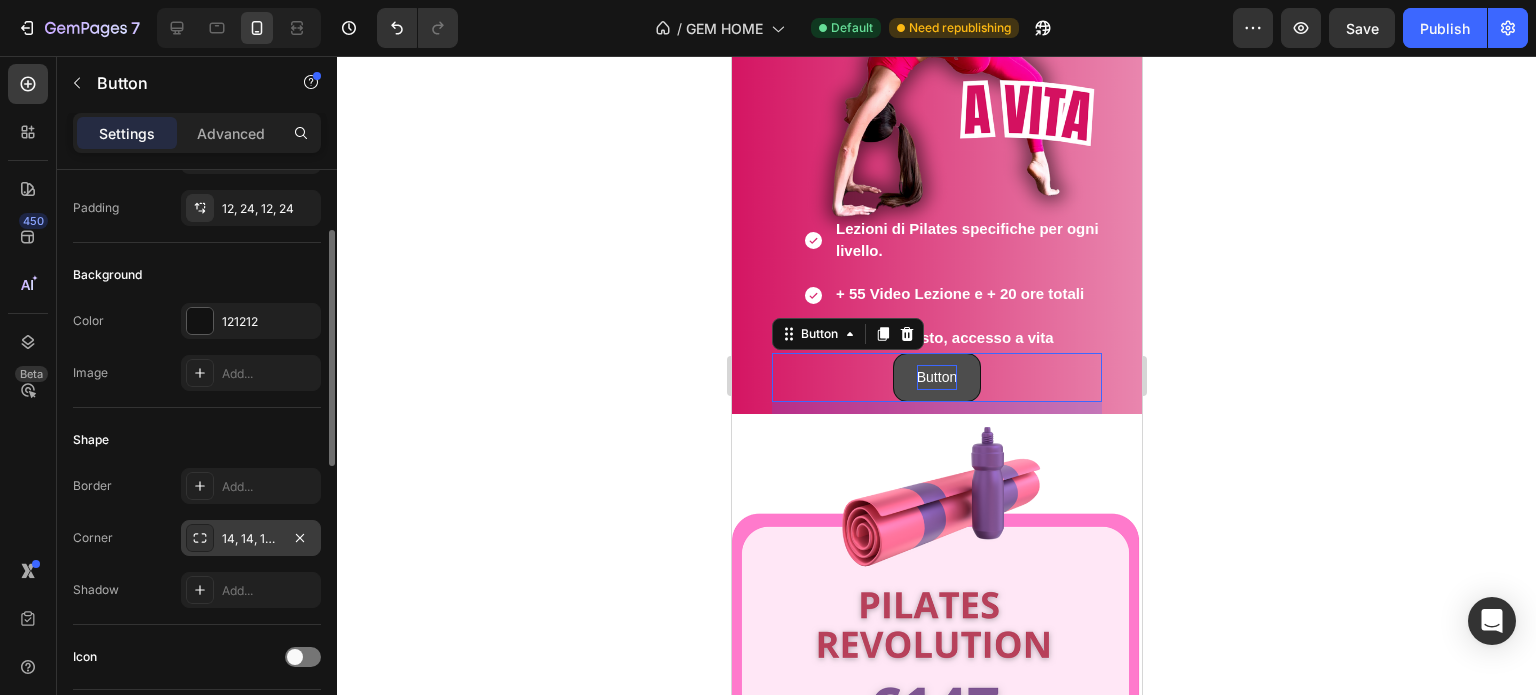 click on "Button" at bounding box center (936, 377) 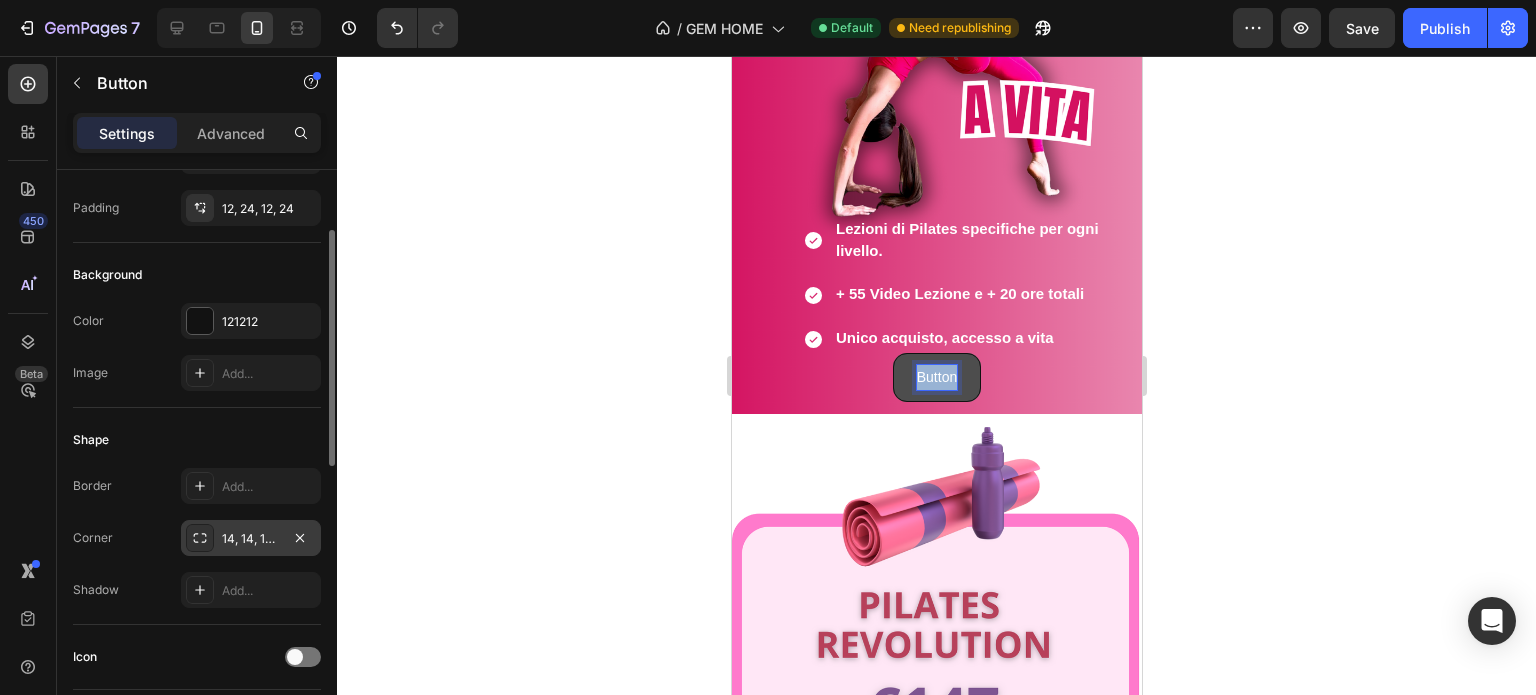 click on "Button" at bounding box center [936, 377] 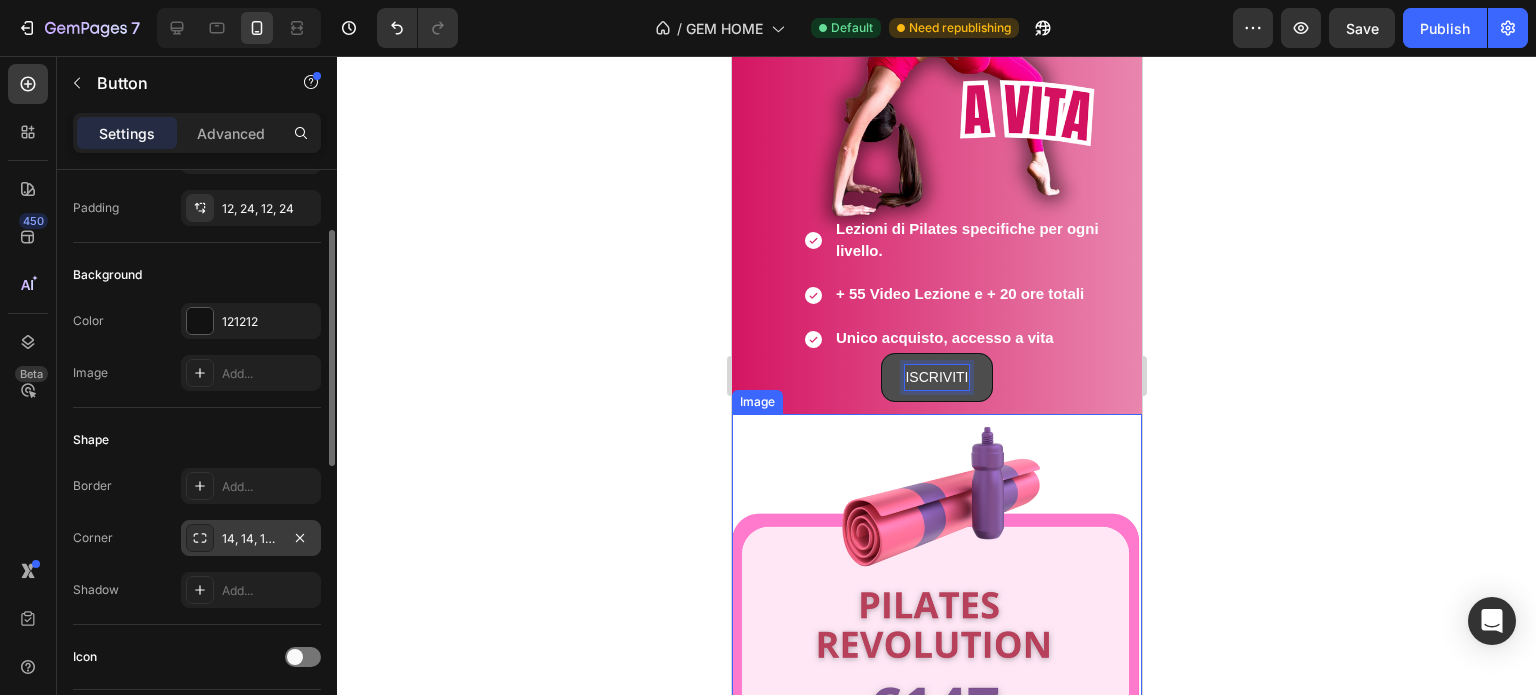 click on "ISCRIVITI" at bounding box center (935, 377) 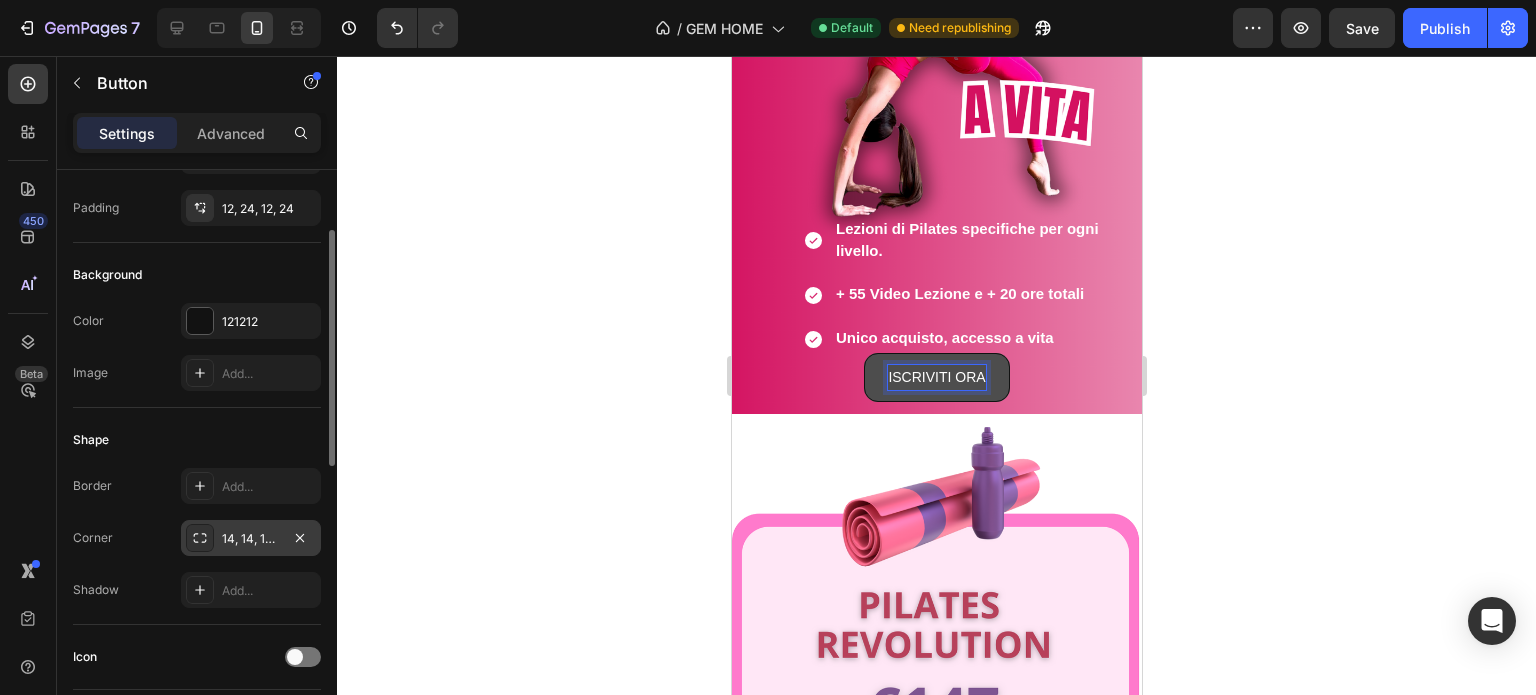 click 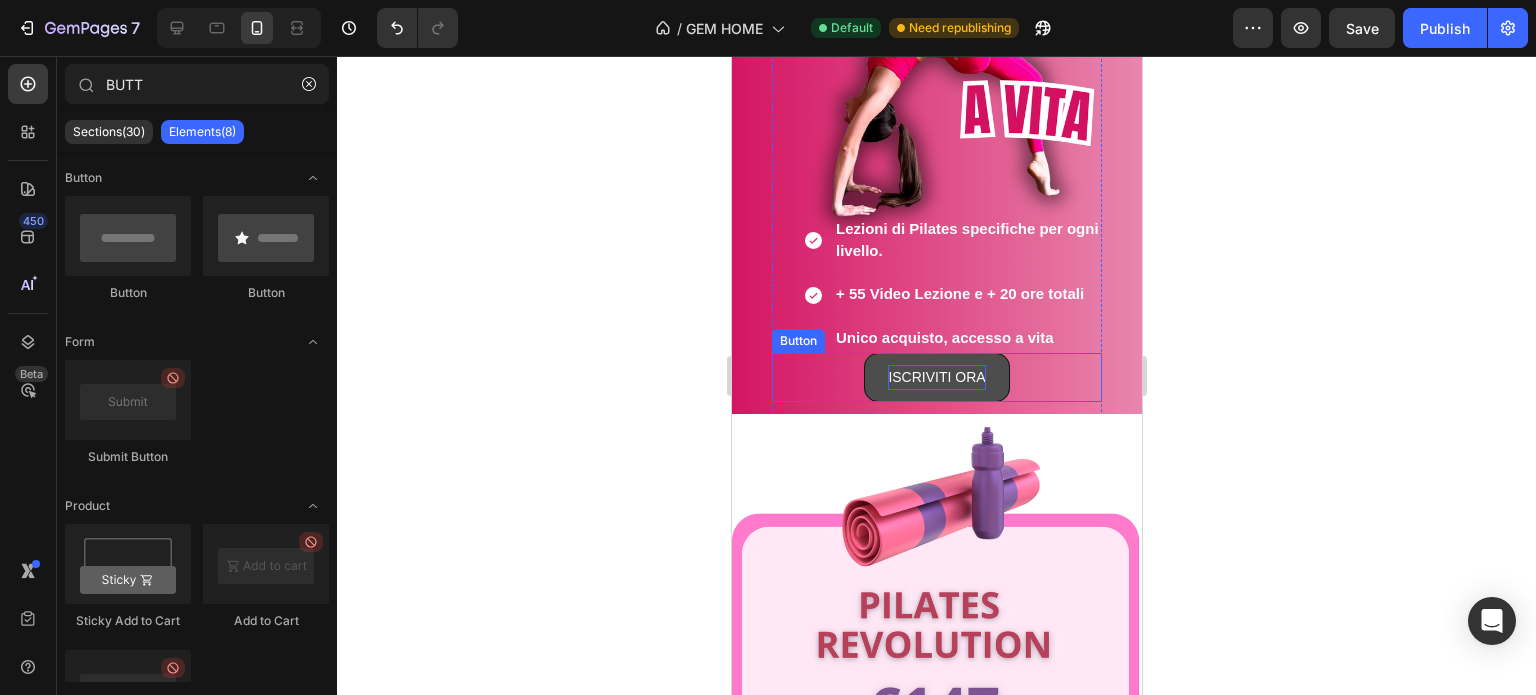 click on "ISCRIVITI ORA" at bounding box center (935, 377) 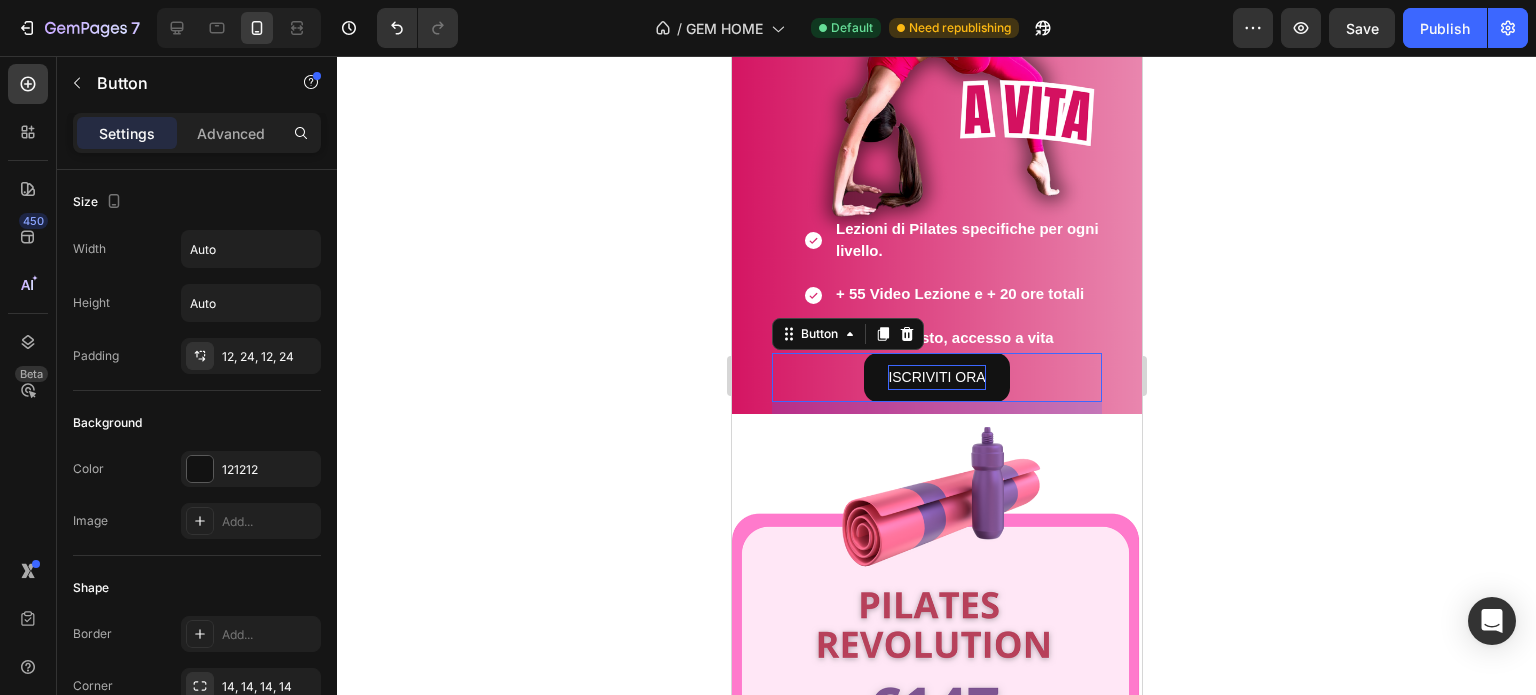 click on "Settings Advanced" at bounding box center (197, 133) 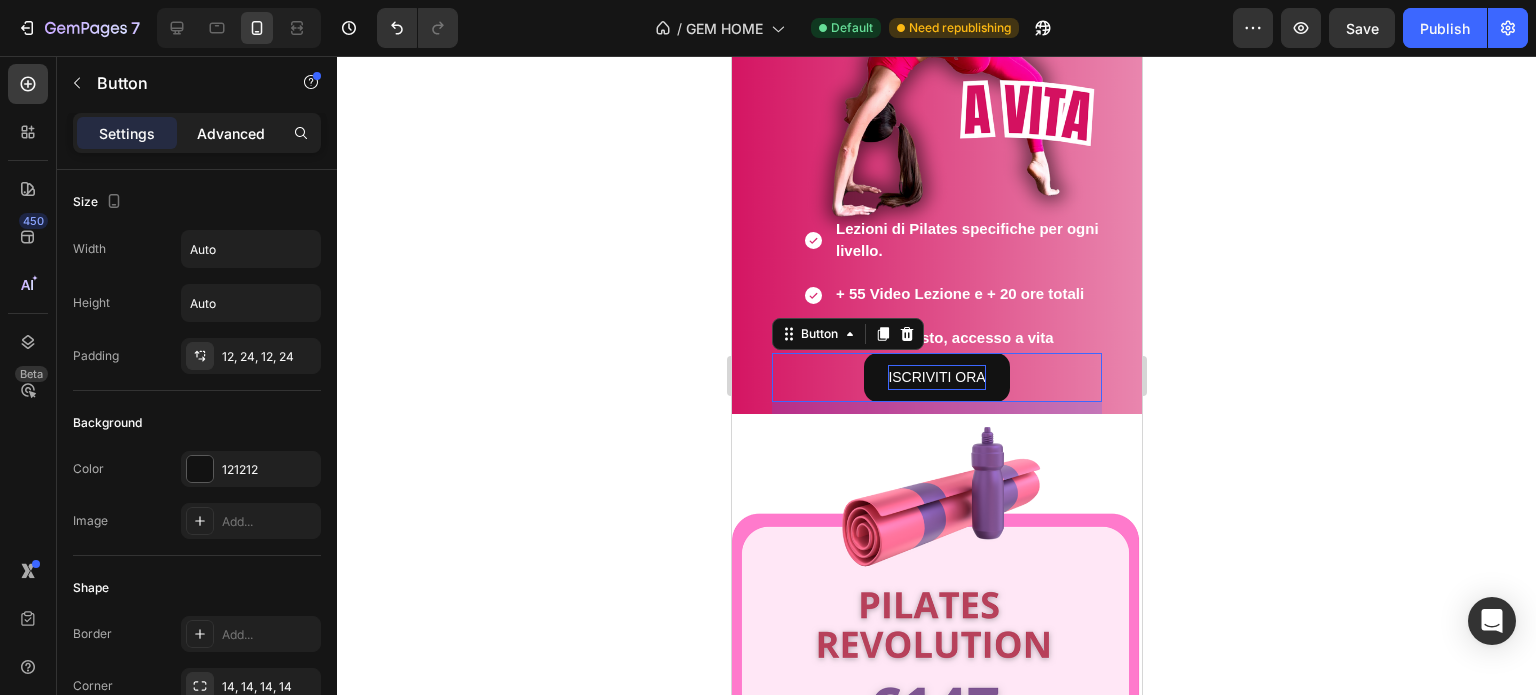 click on "Advanced" at bounding box center [231, 133] 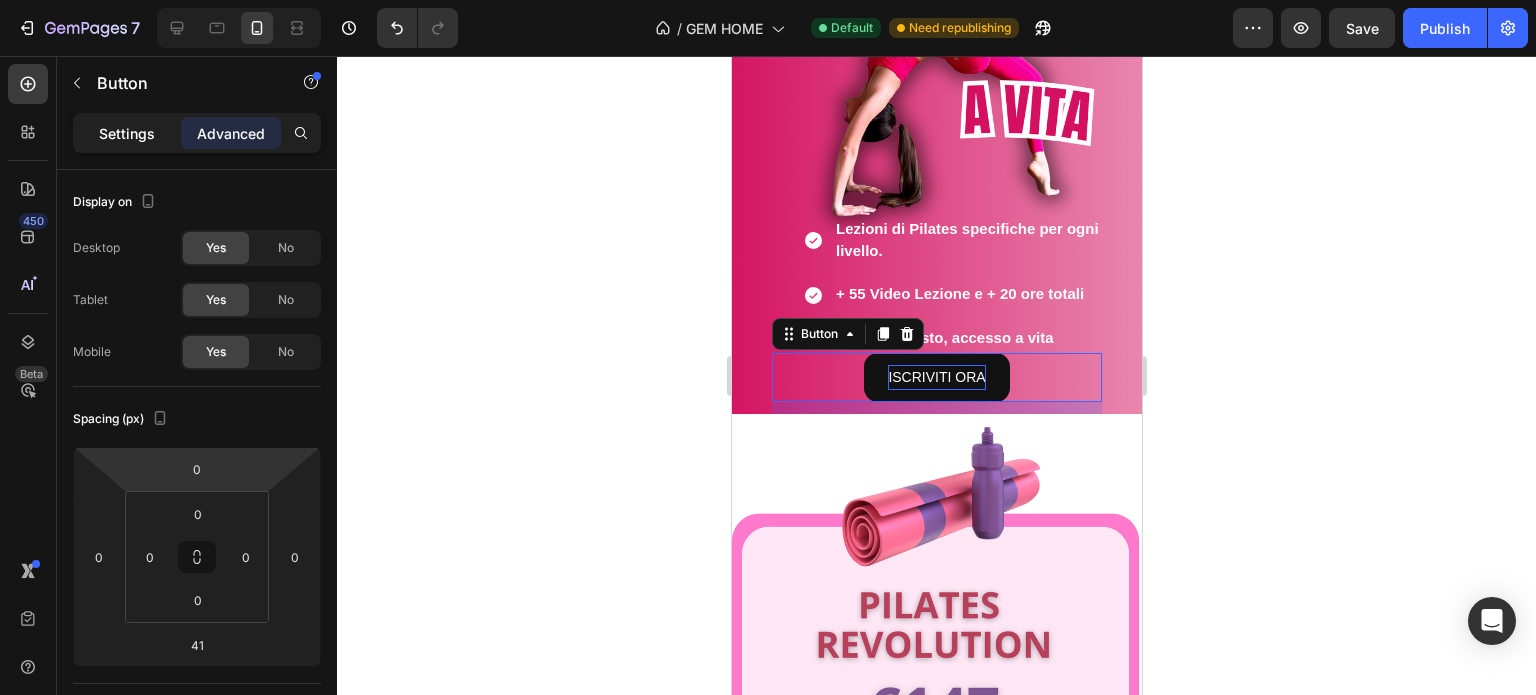 click on "Settings" at bounding box center (127, 133) 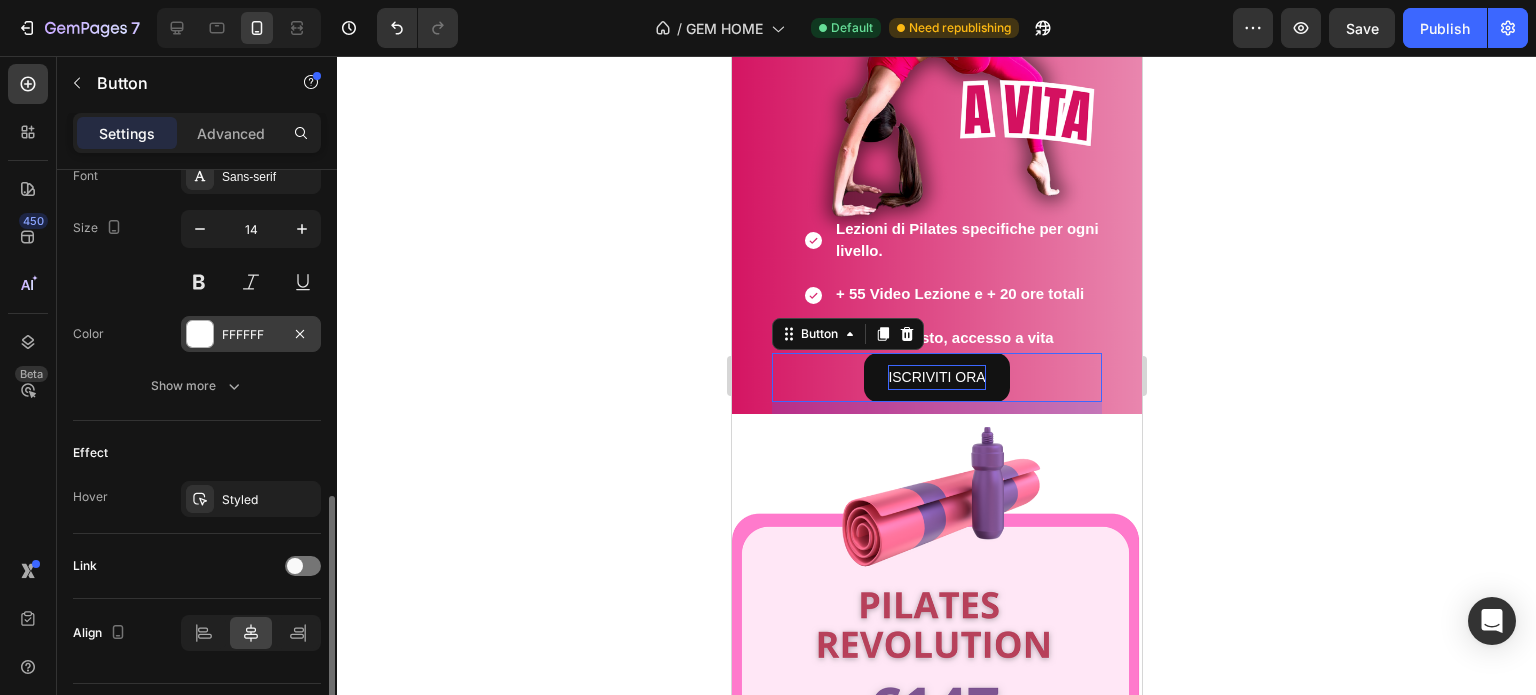 scroll, scrollTop: 848, scrollLeft: 0, axis: vertical 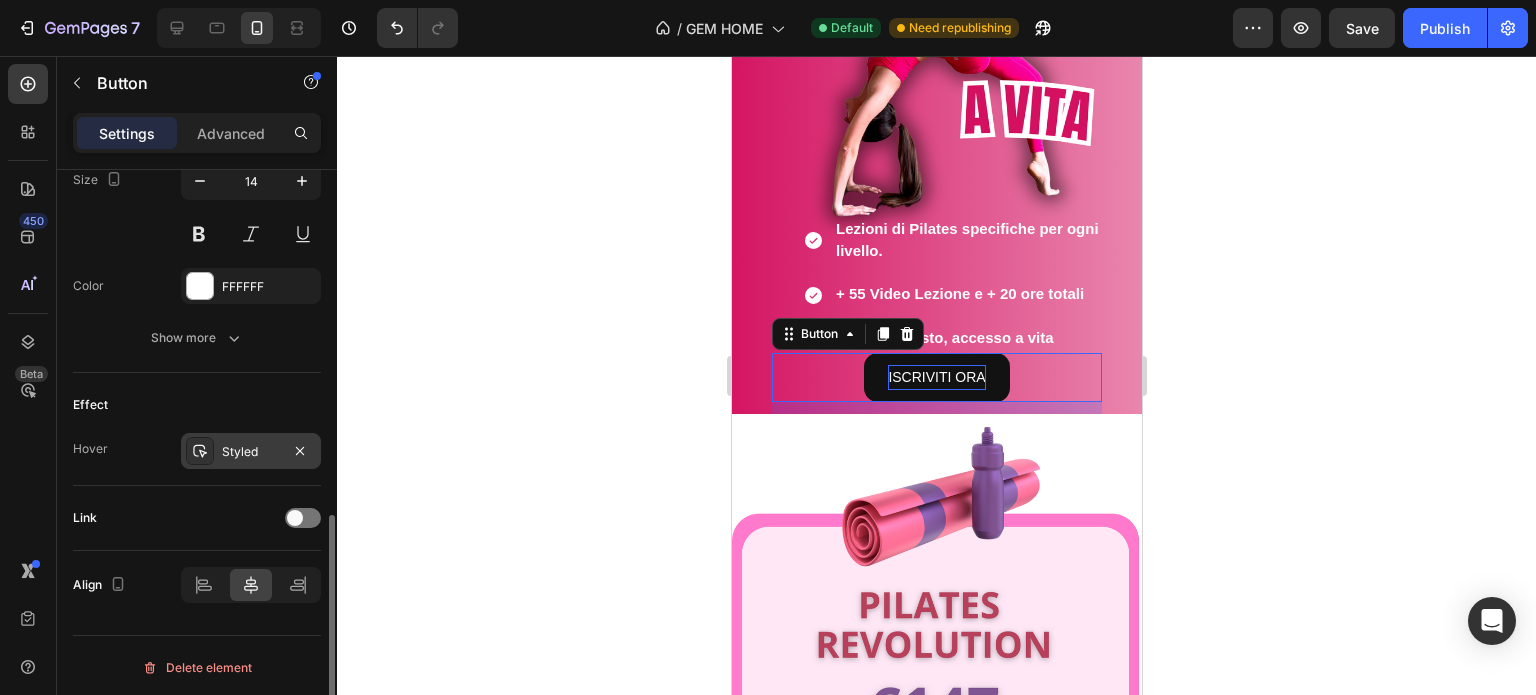 click on "Styled" at bounding box center (251, 452) 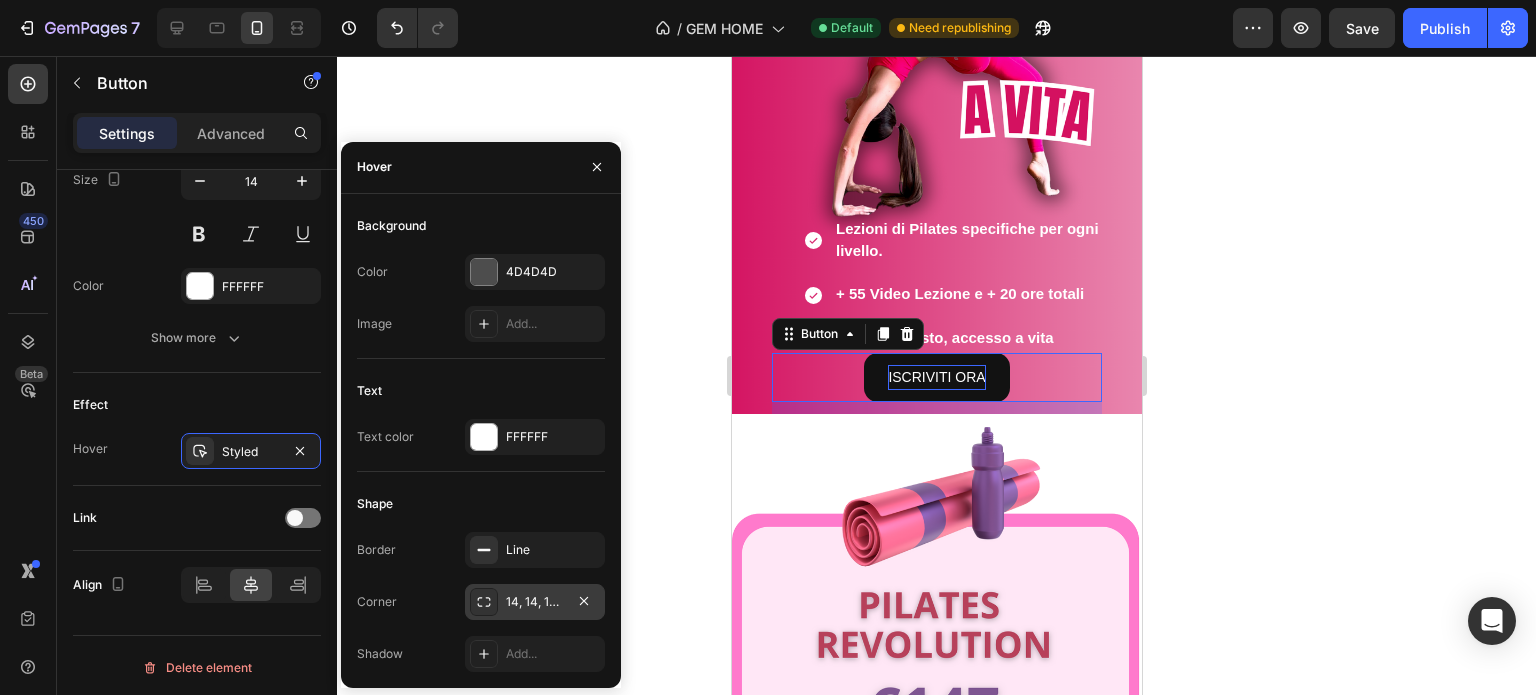 click on "14, 14, 14, 14" at bounding box center [535, 602] 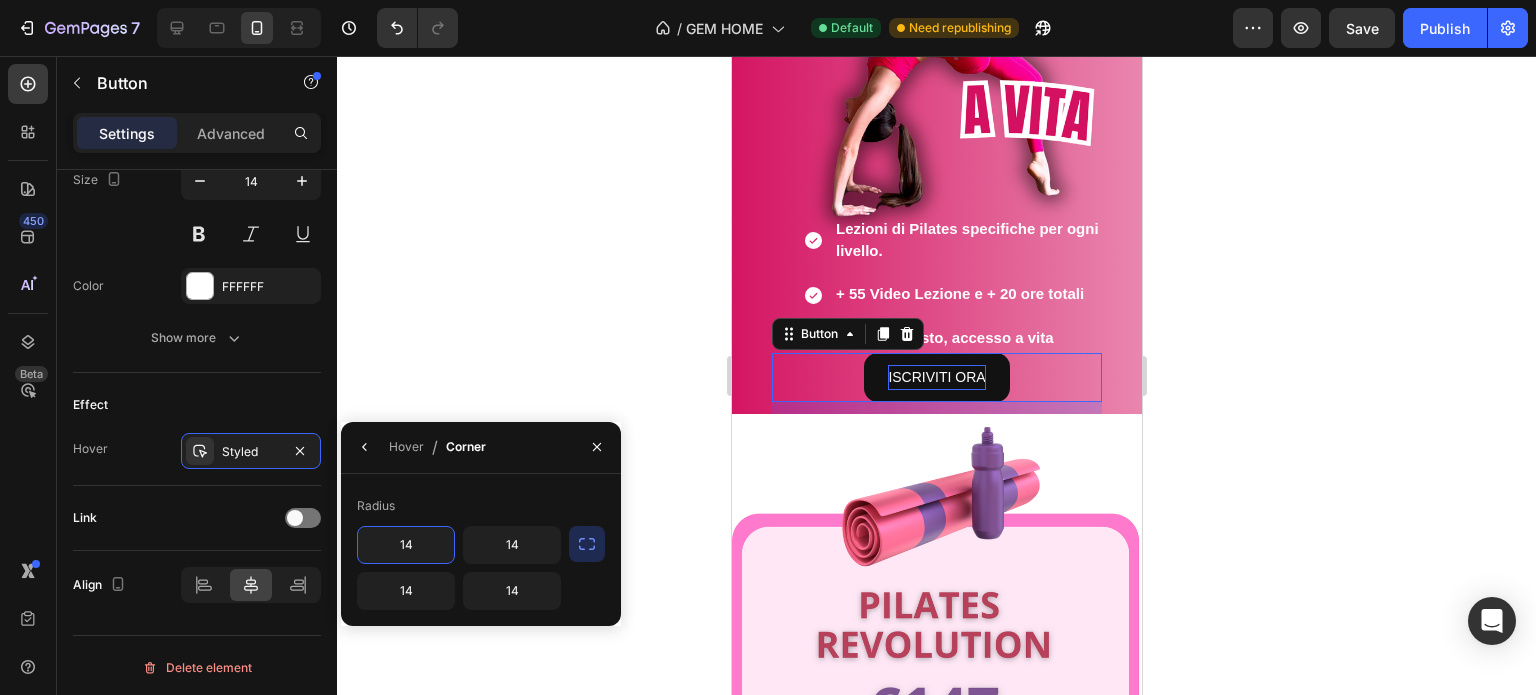 click on "14" at bounding box center [406, 545] 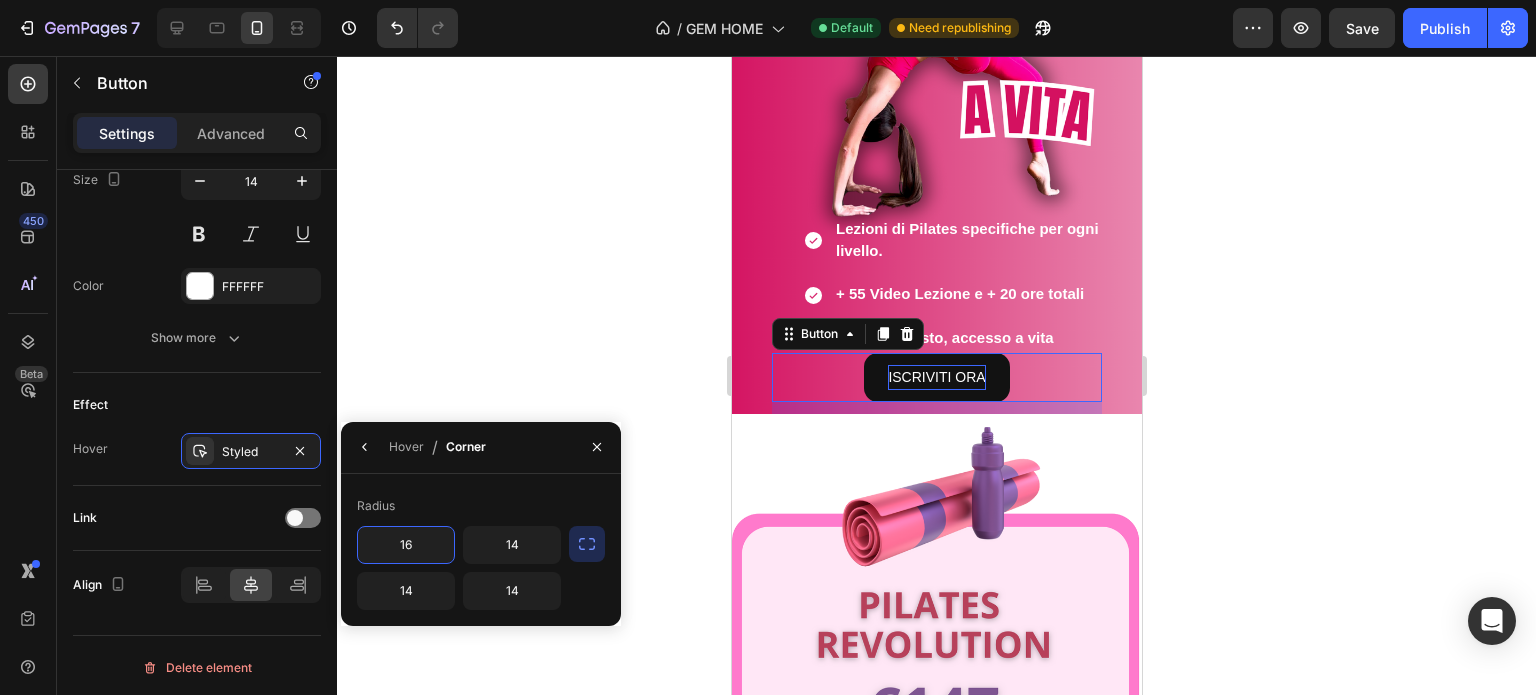 type on "16" 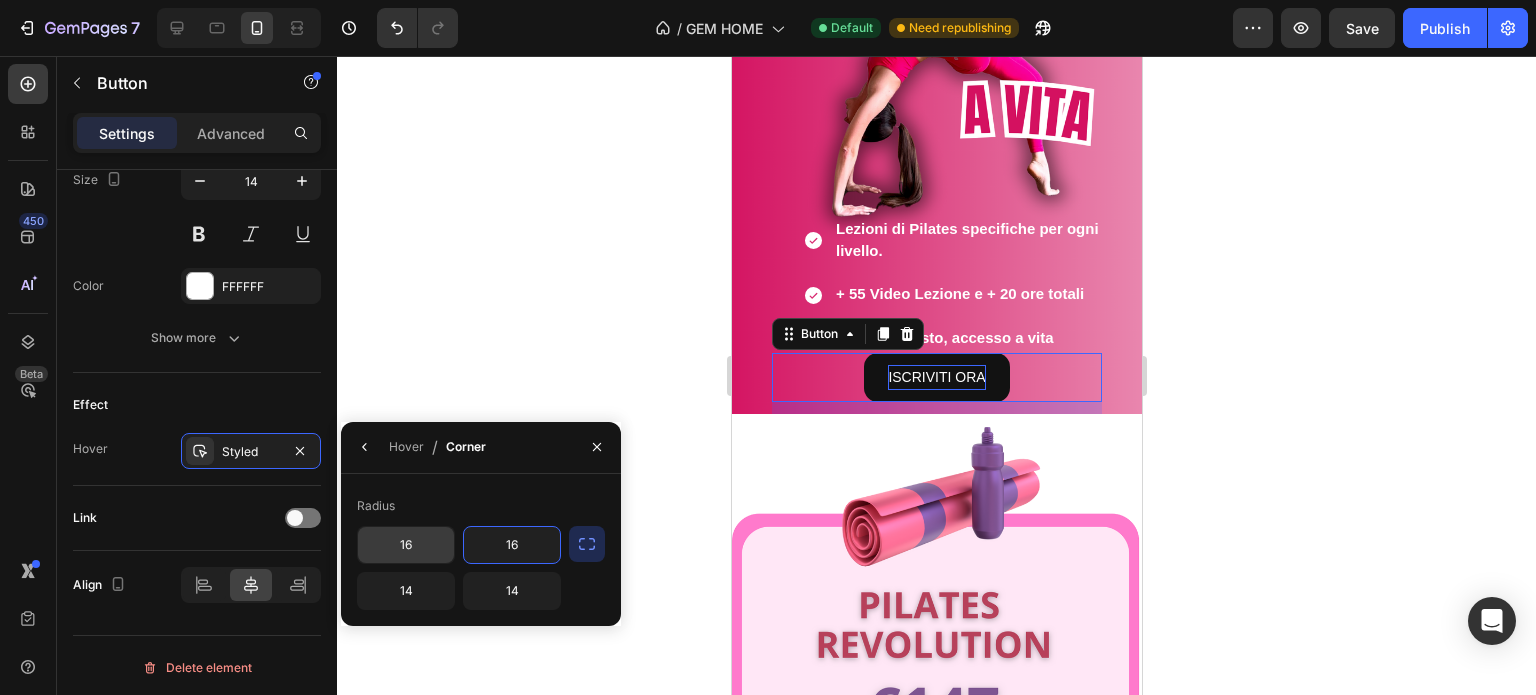 type on "16" 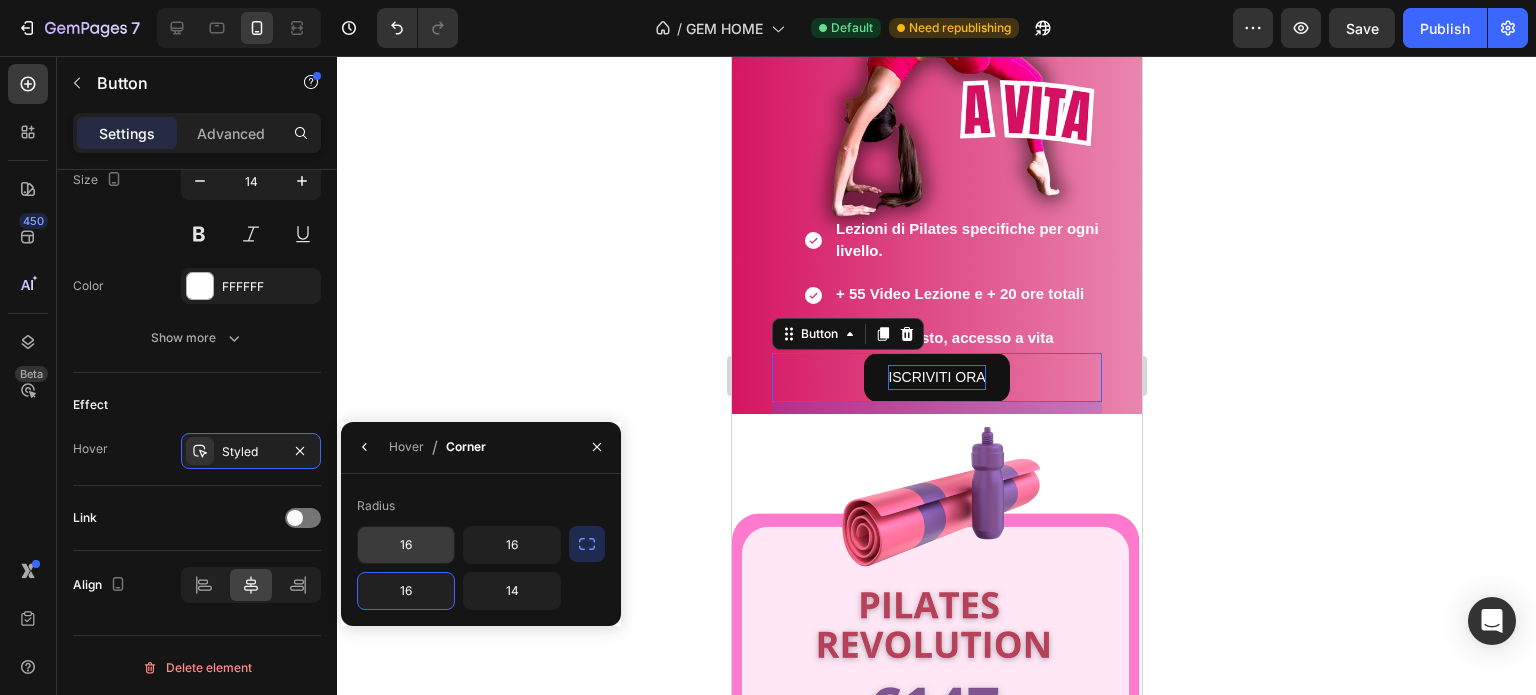 type on "16" 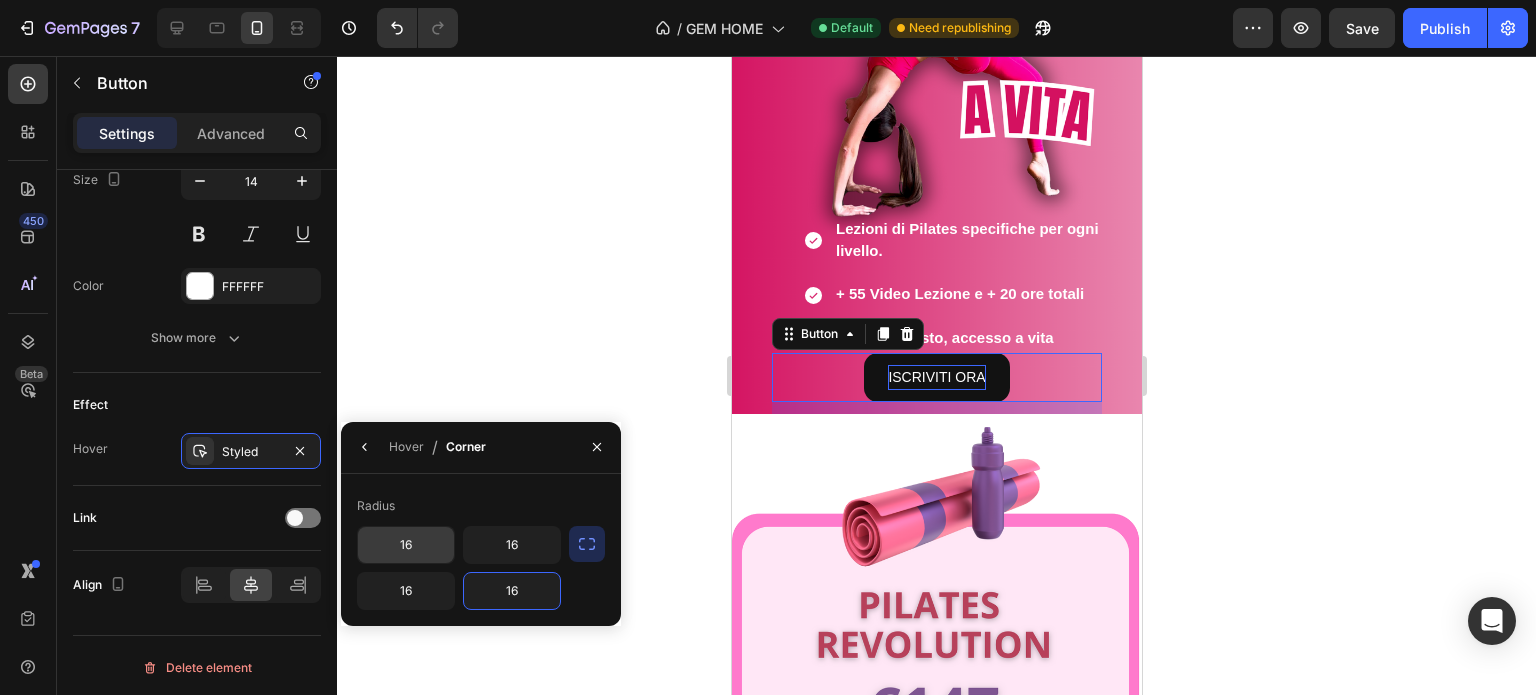 type on "16" 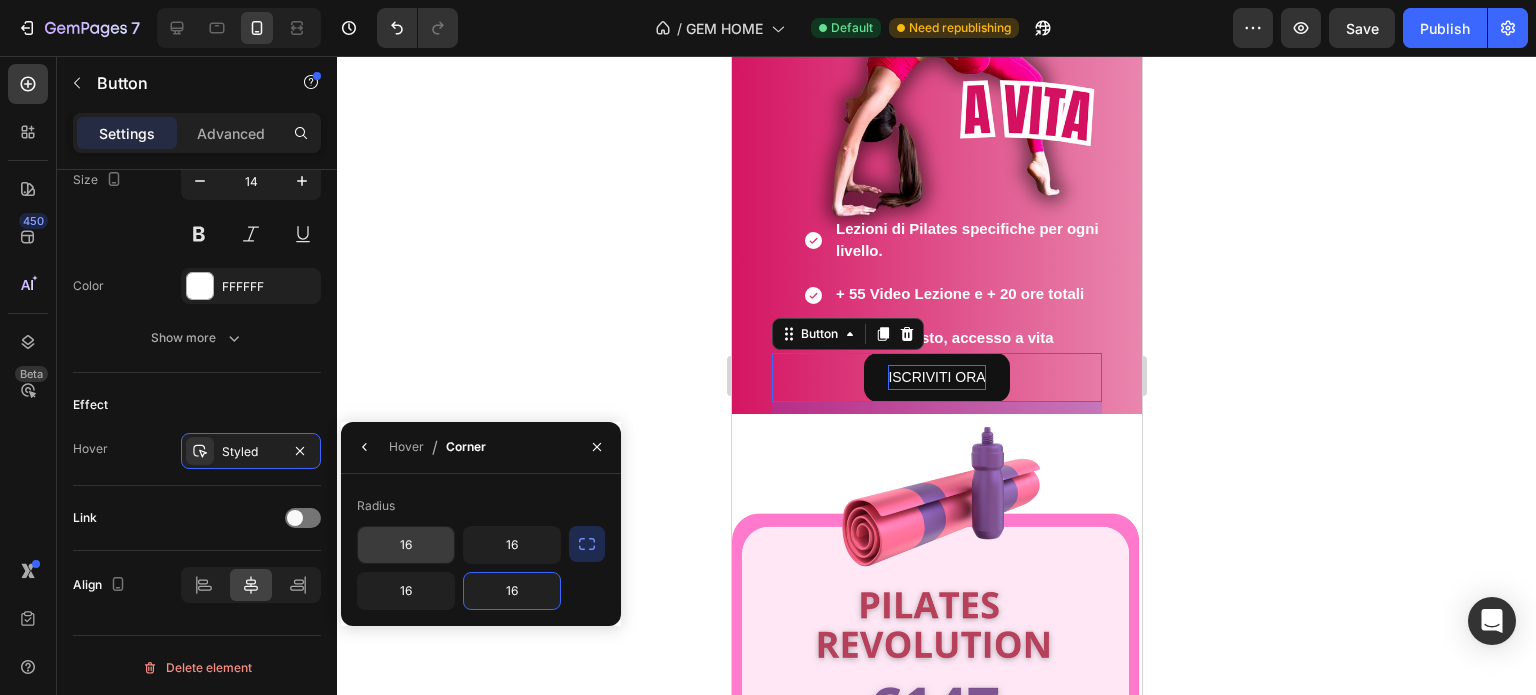 type 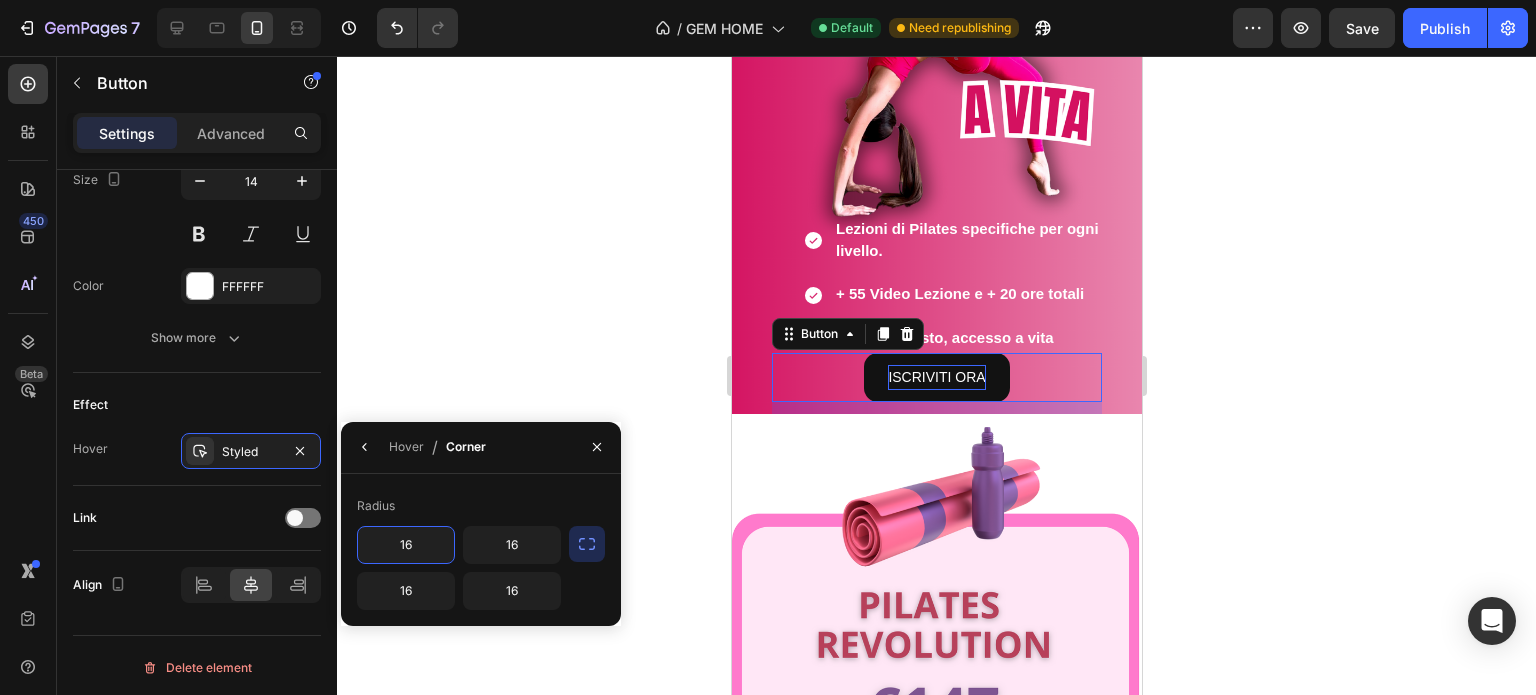 click on "16" at bounding box center (406, 545) 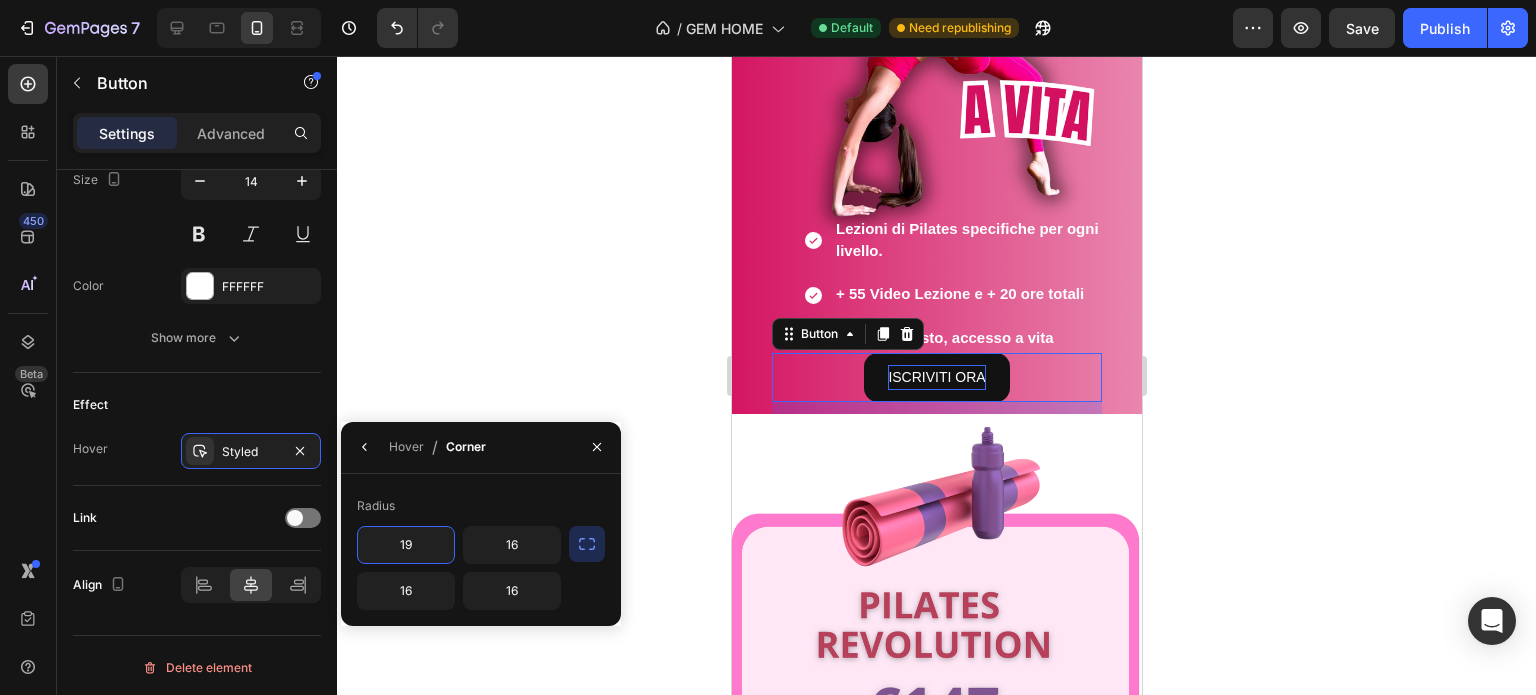 type on "19" 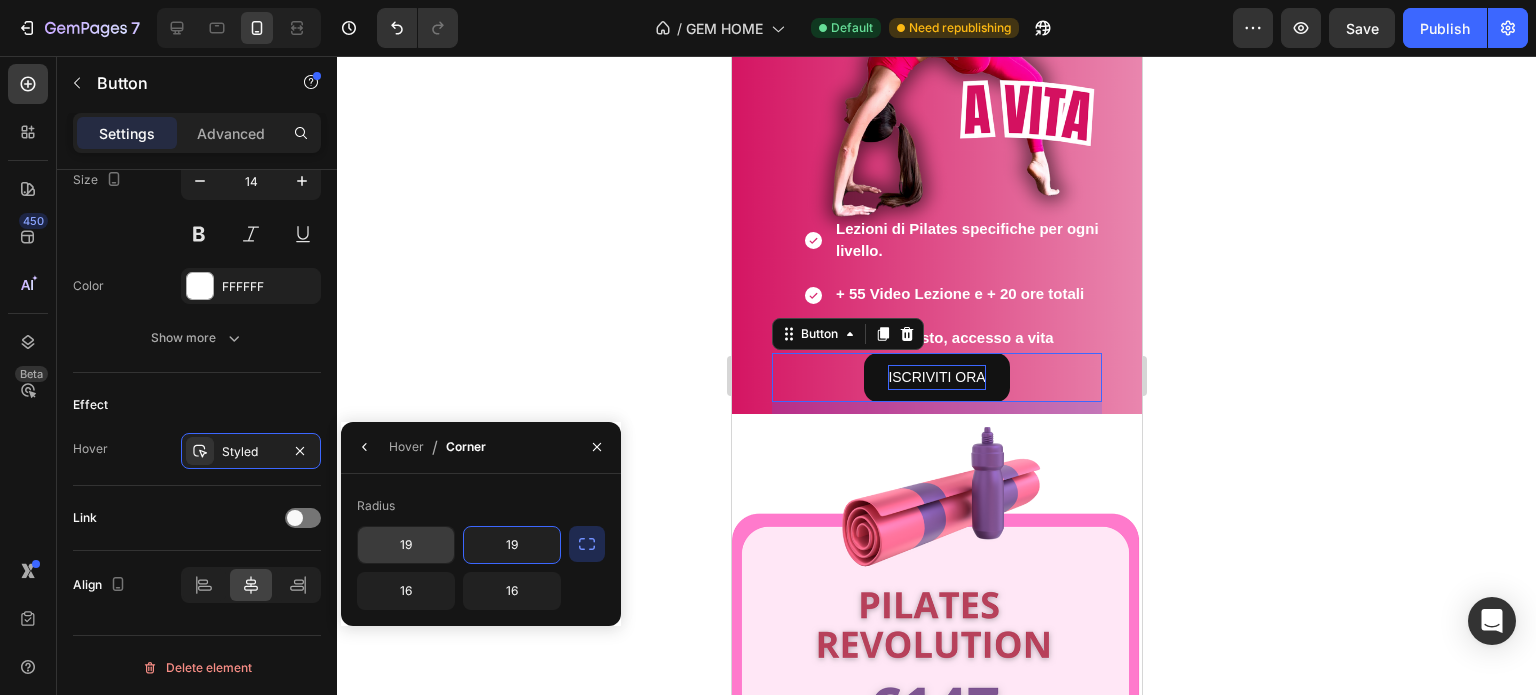 type on "19" 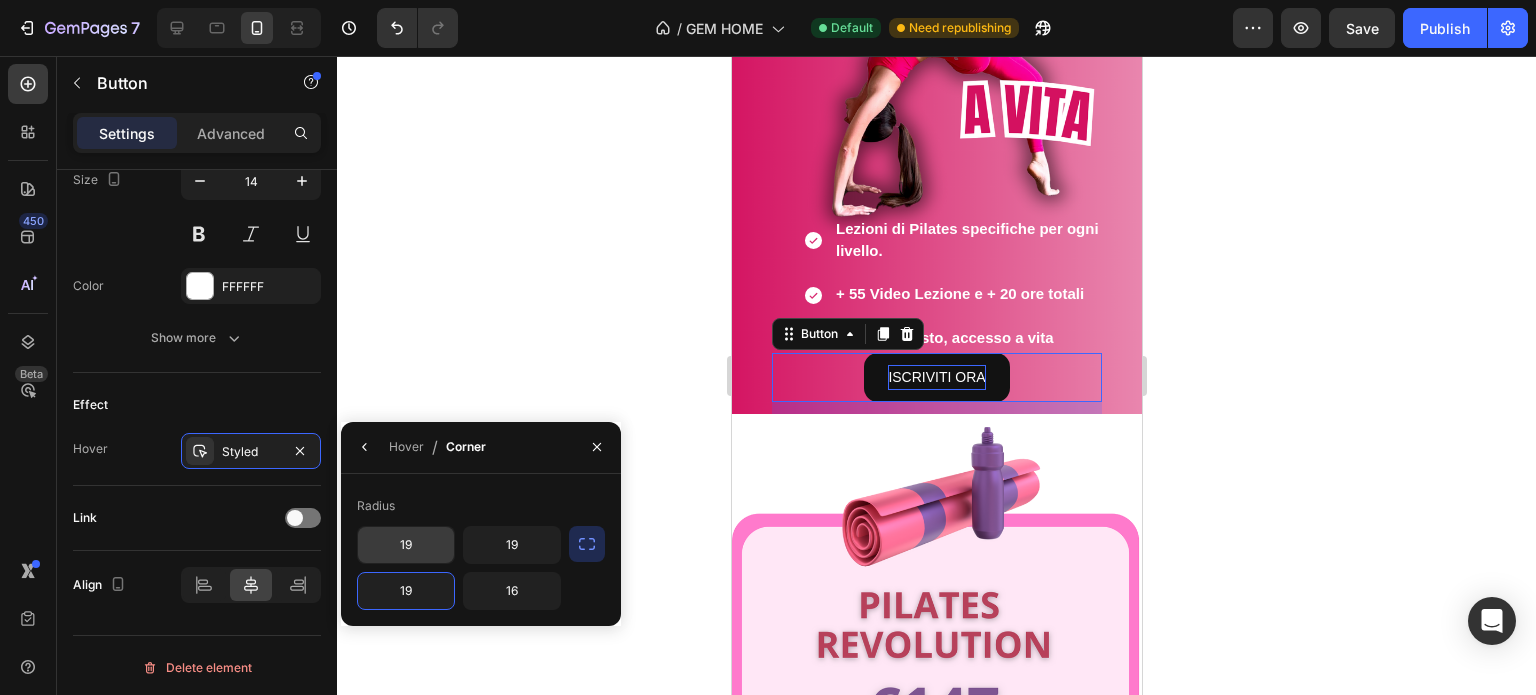 type on "19" 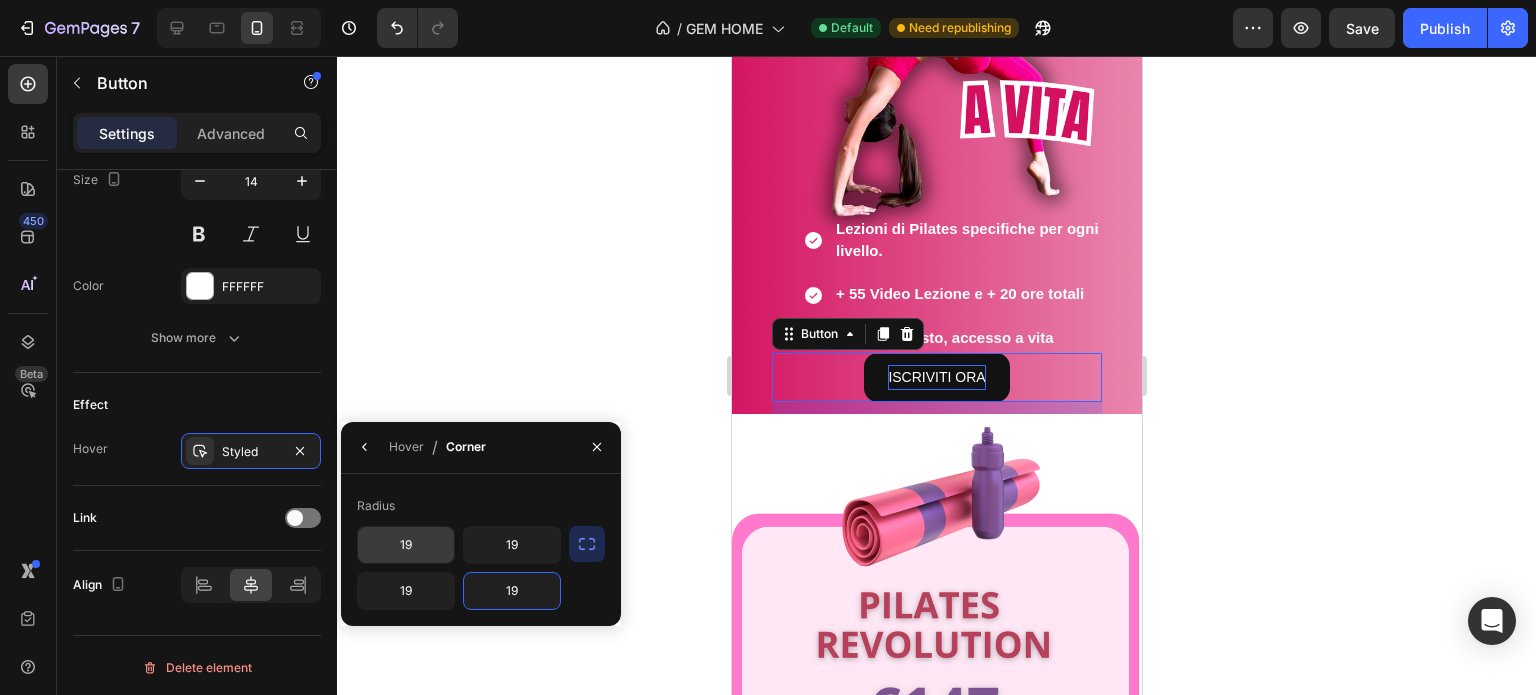 type on "1" 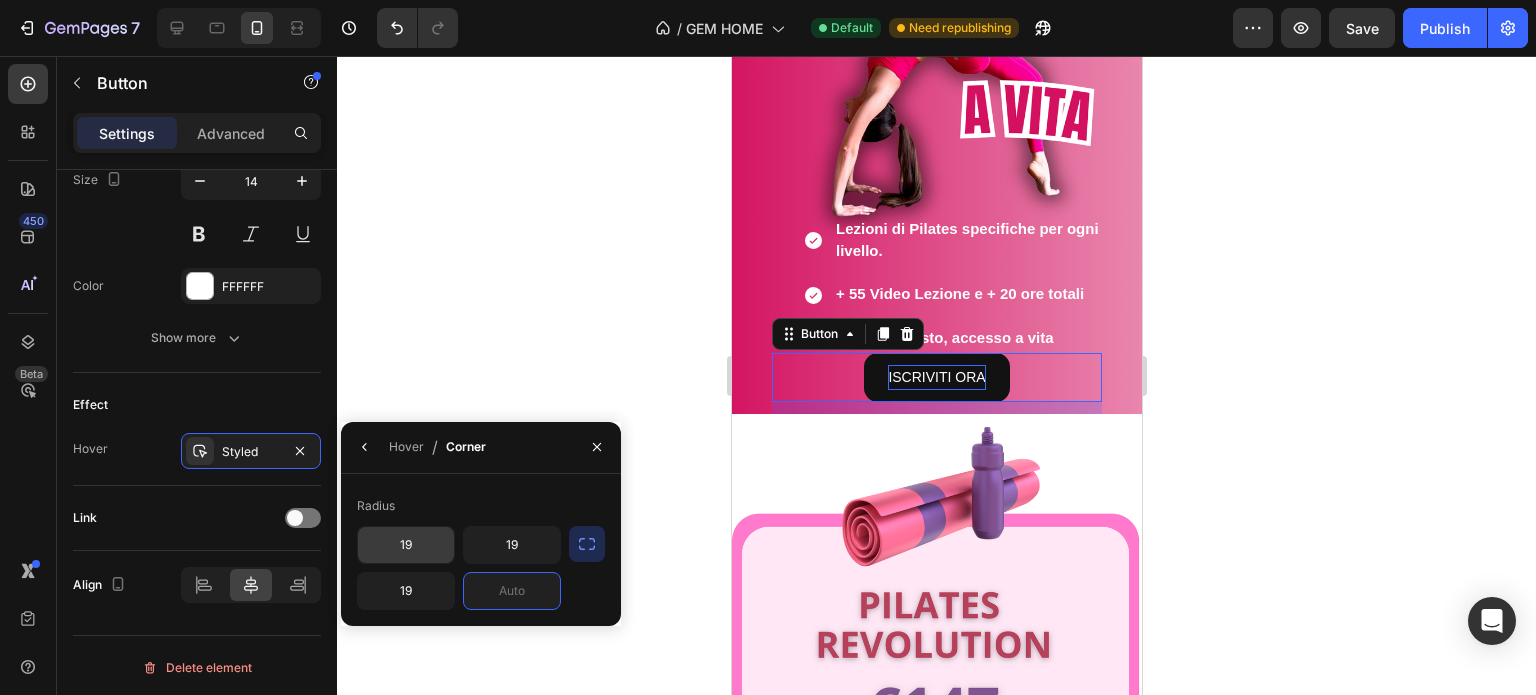 type 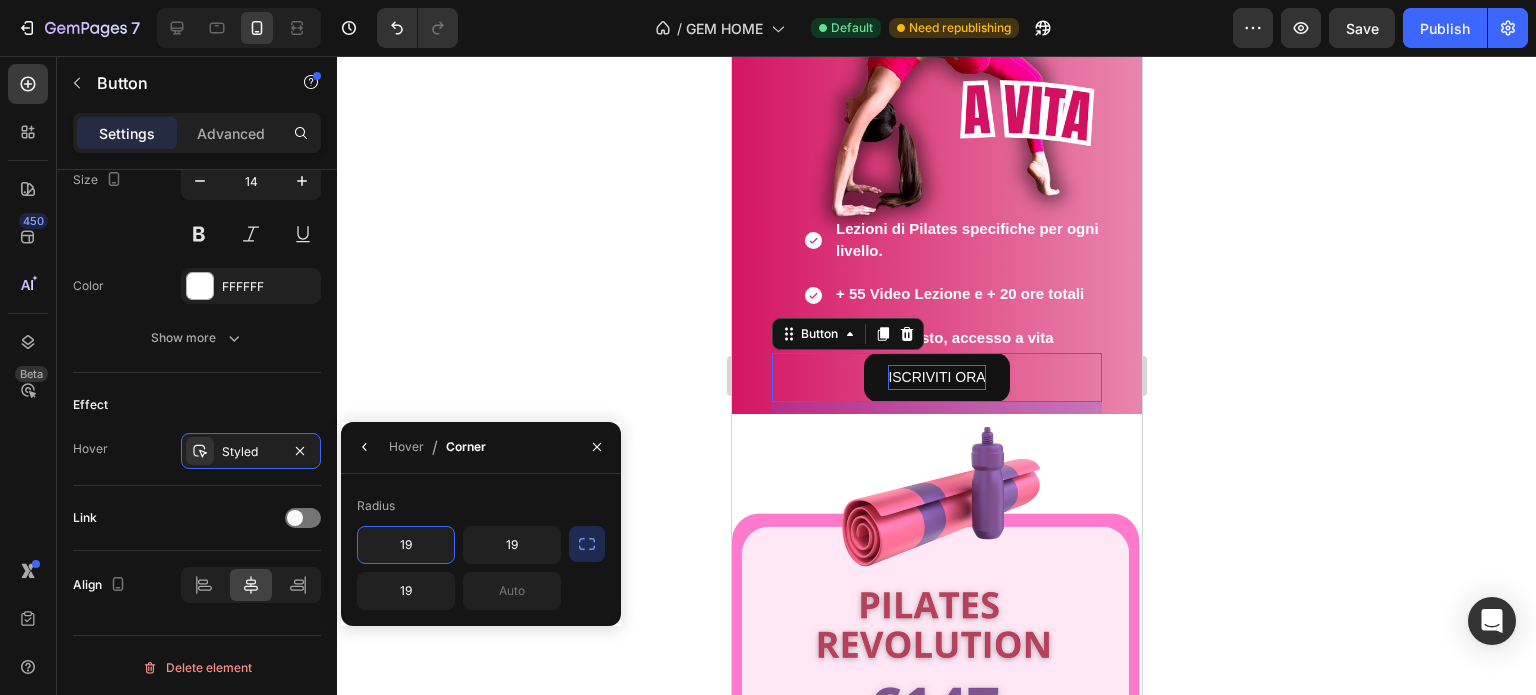 click on "19" at bounding box center (406, 545) 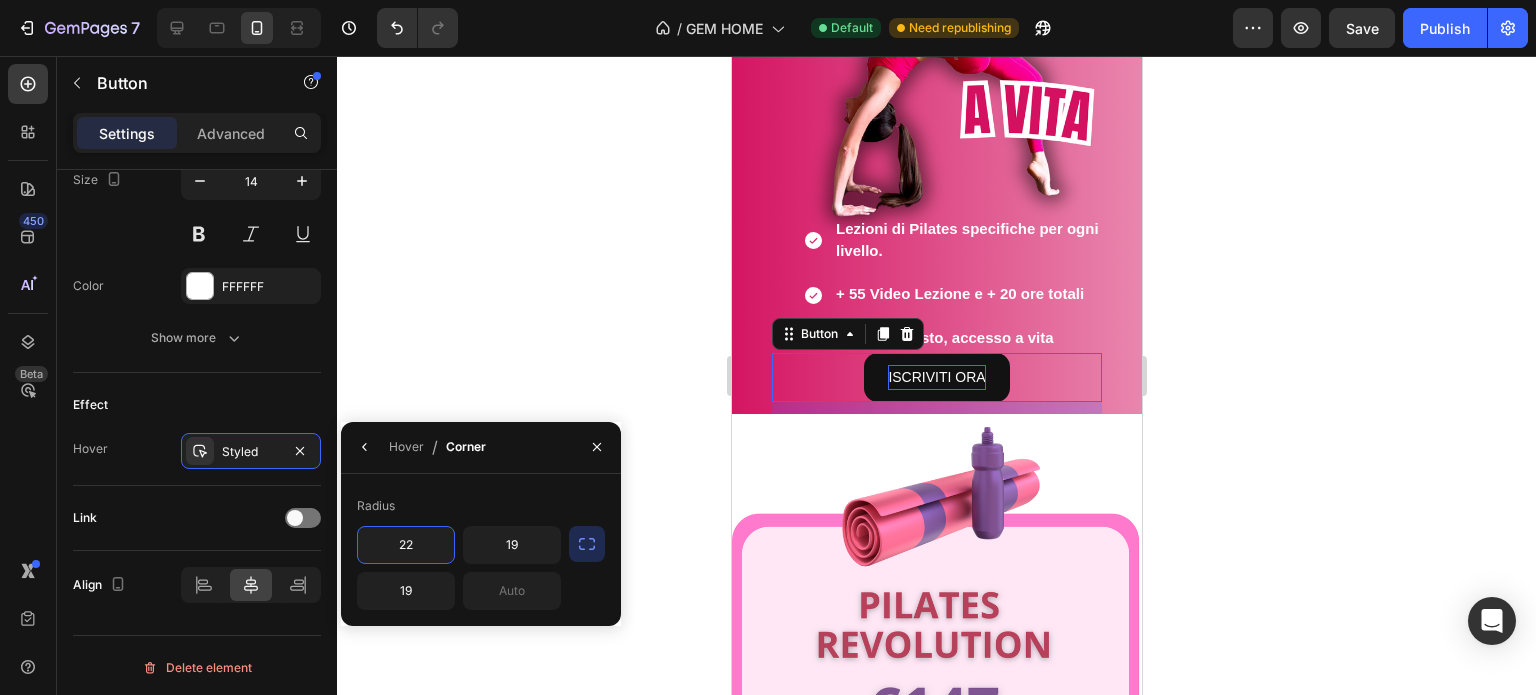 type on "22" 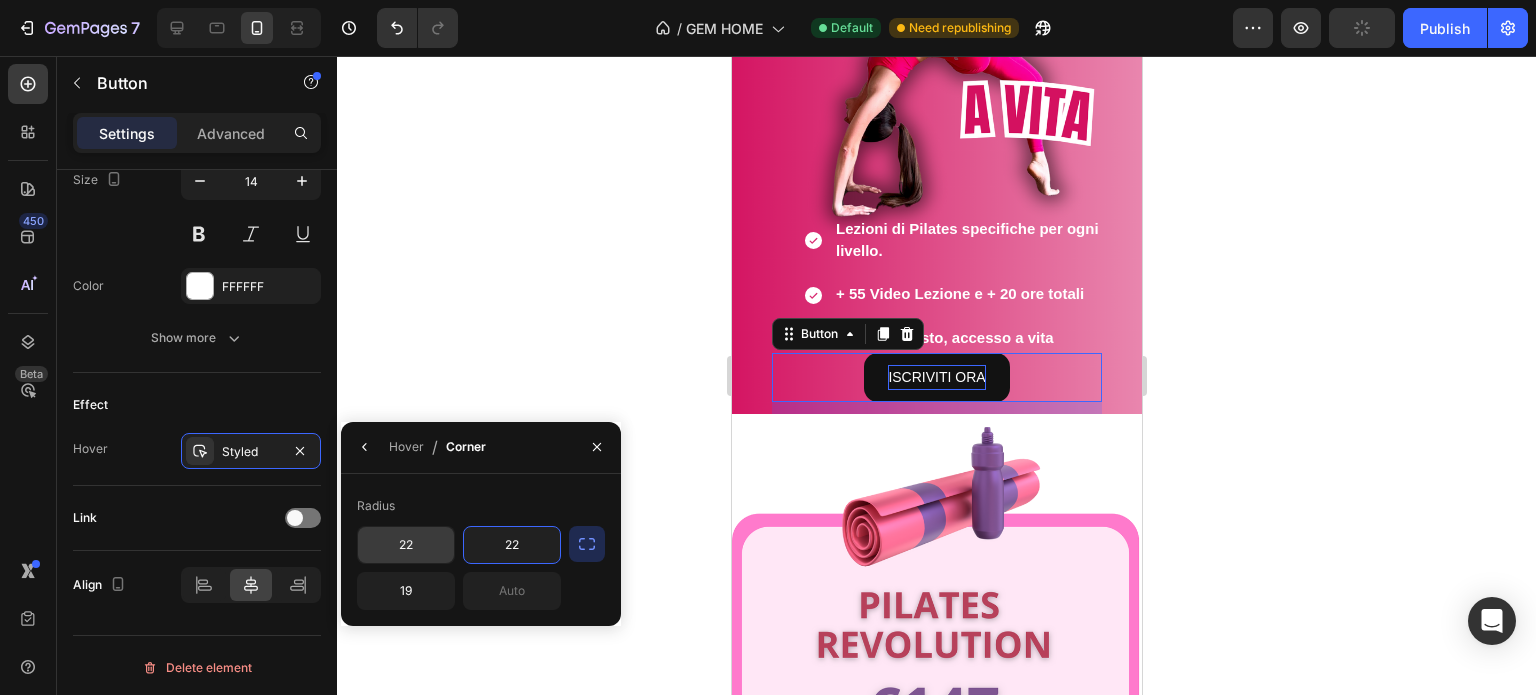 type on "22" 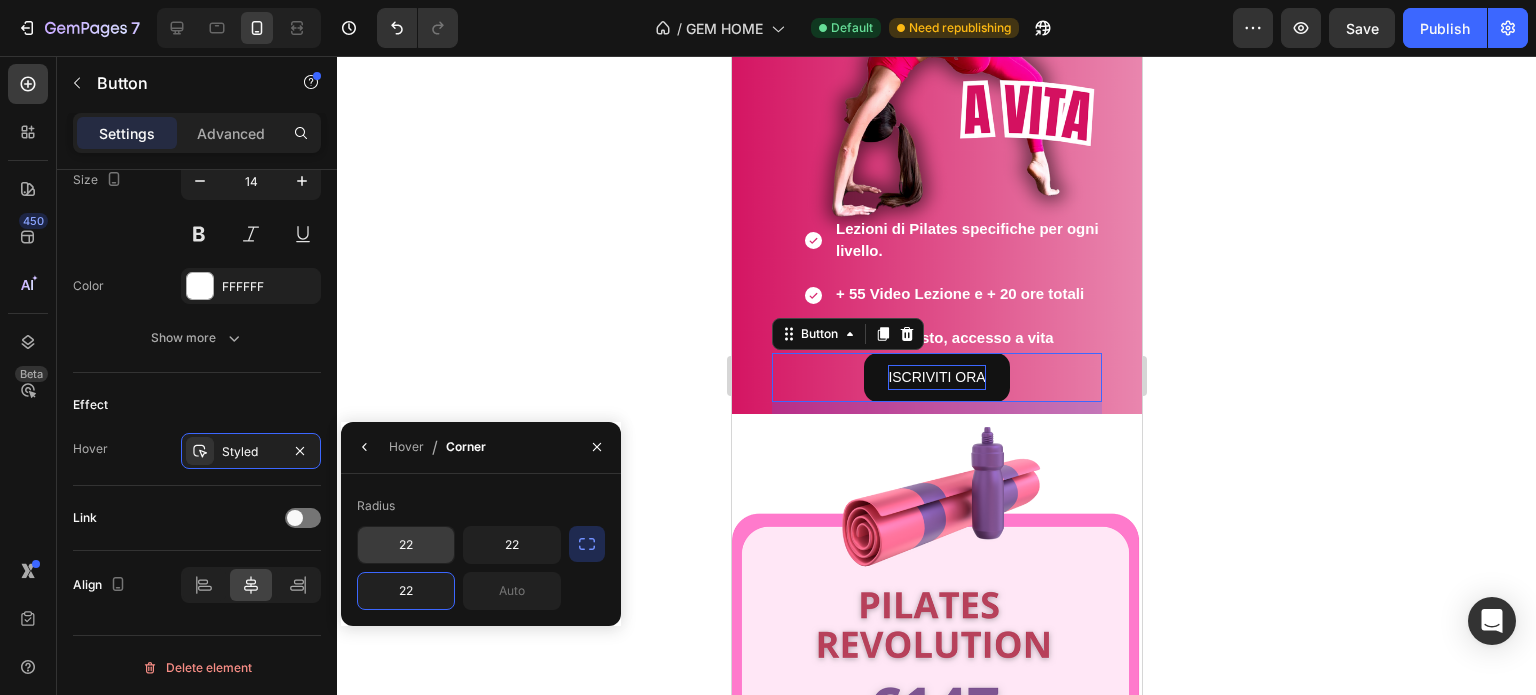 type on "22" 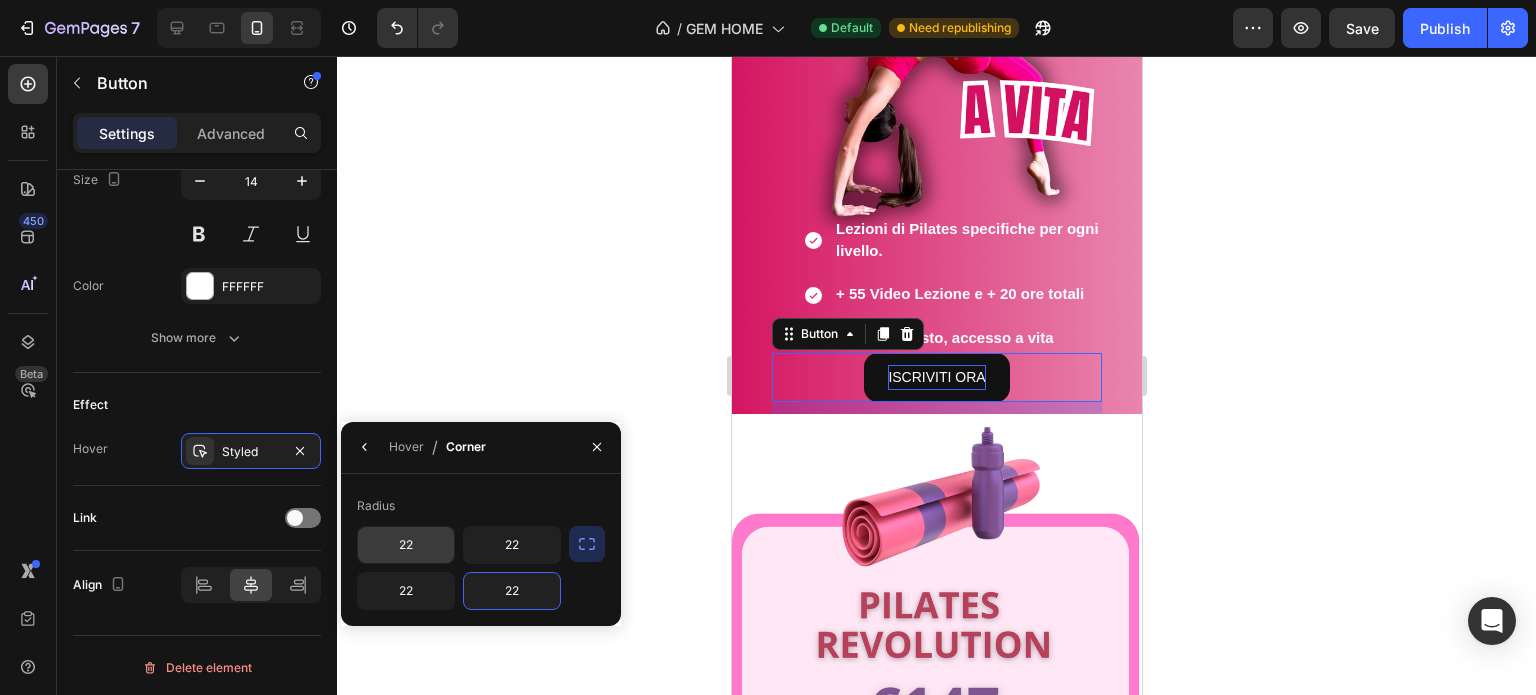 type on "22" 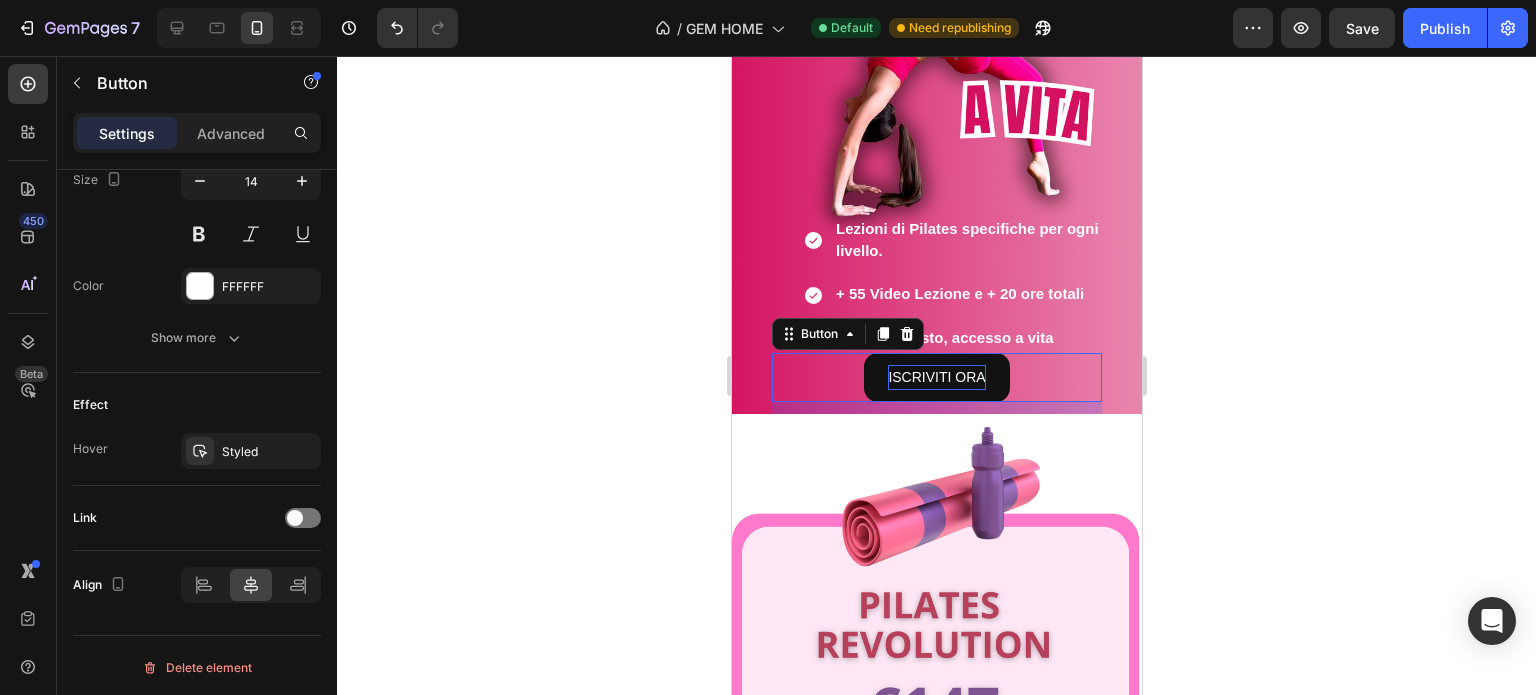 click 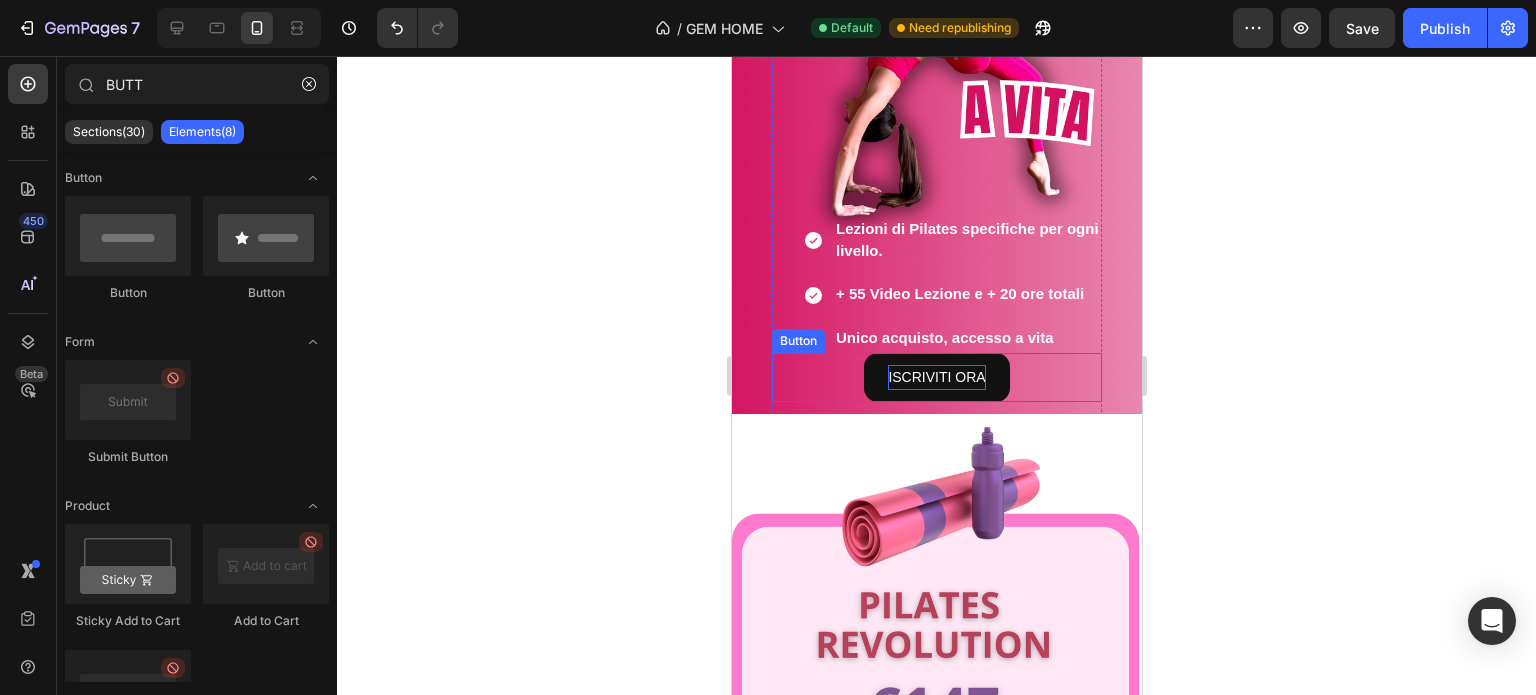 click on "ISCRIVITI ORA" at bounding box center (935, 377) 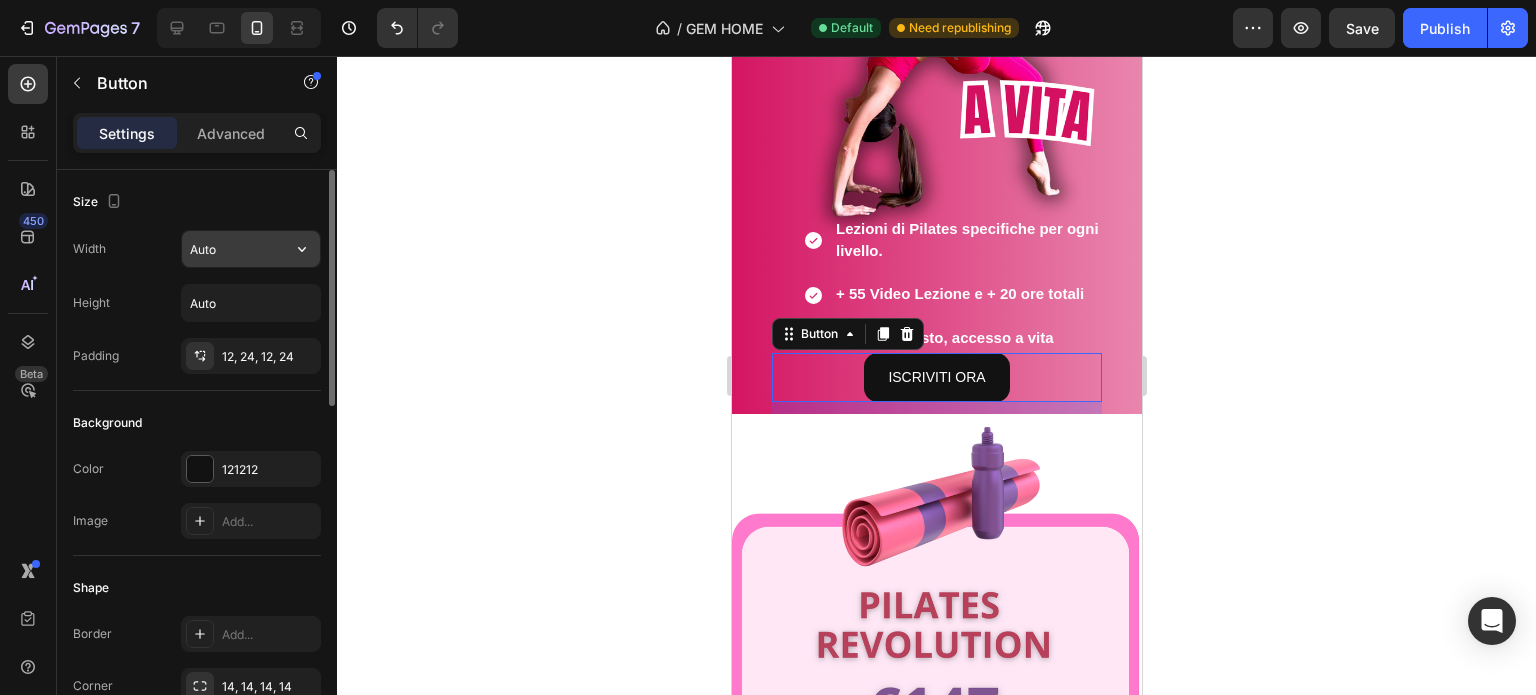 click on "Auto" at bounding box center (251, 249) 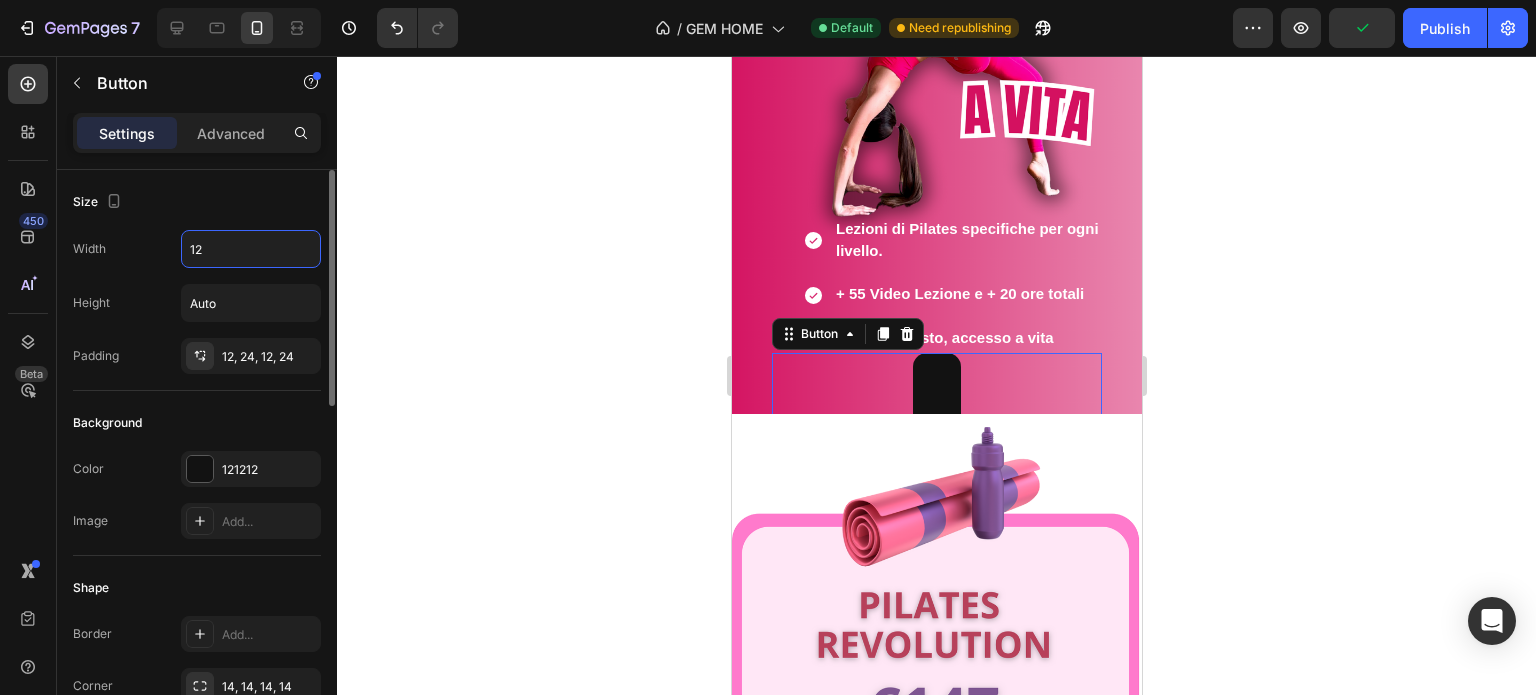 drag, startPoint x: 245, startPoint y: 255, endPoint x: 167, endPoint y: 266, distance: 78.77182 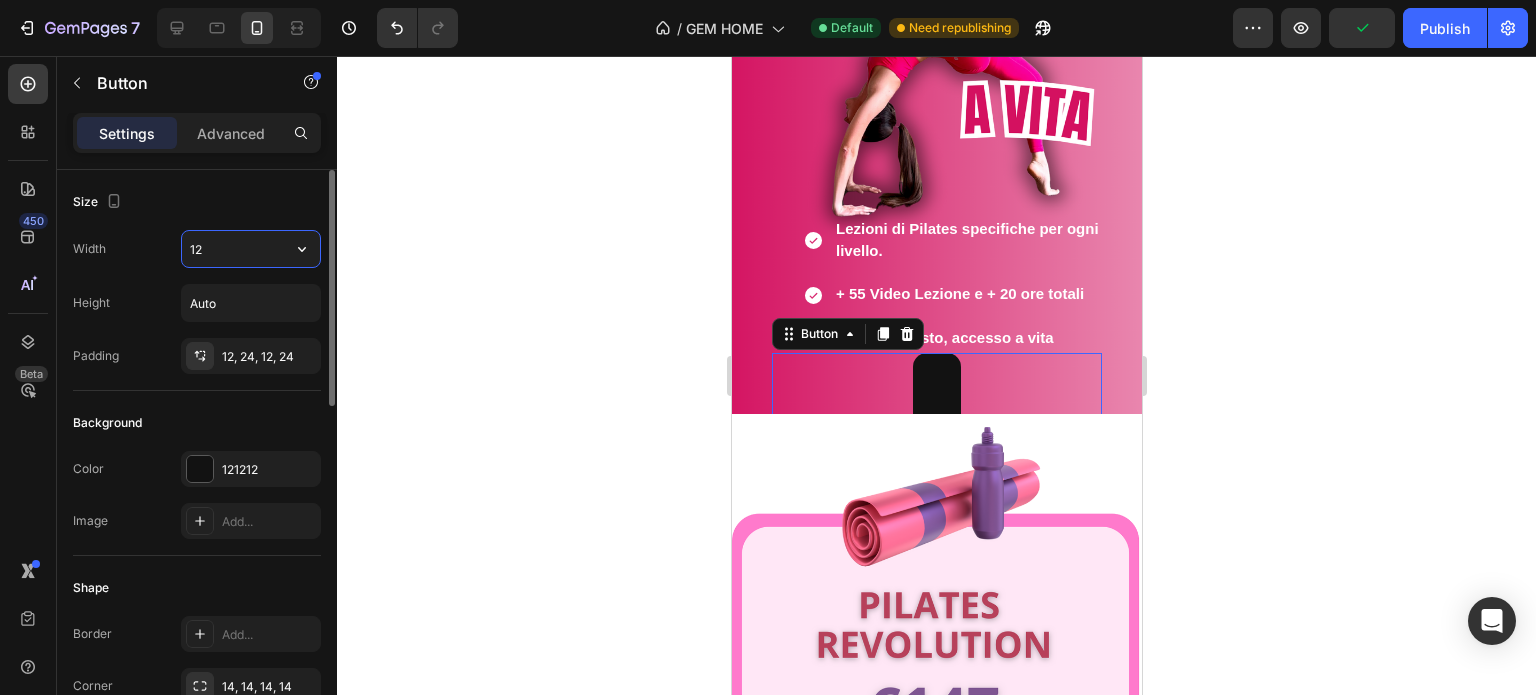 click on "12" at bounding box center (251, 249) 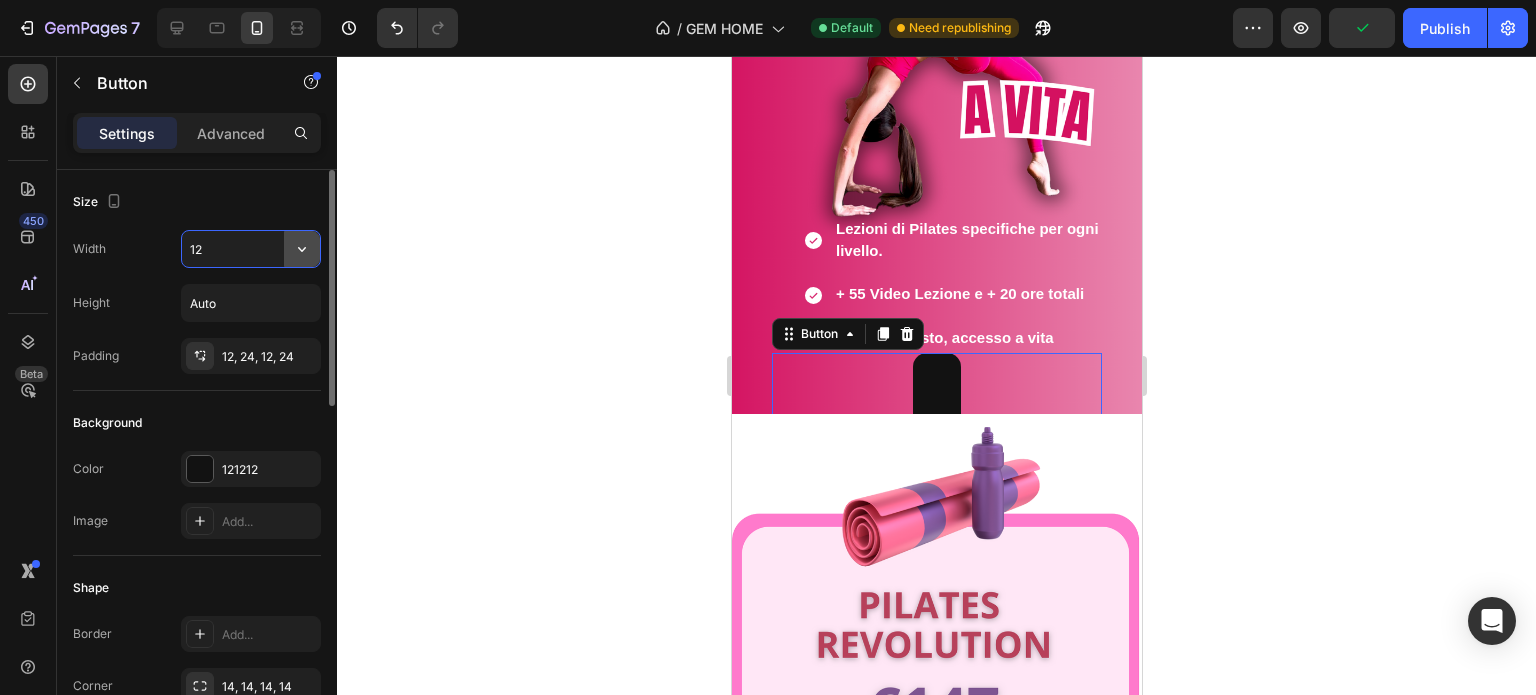 click 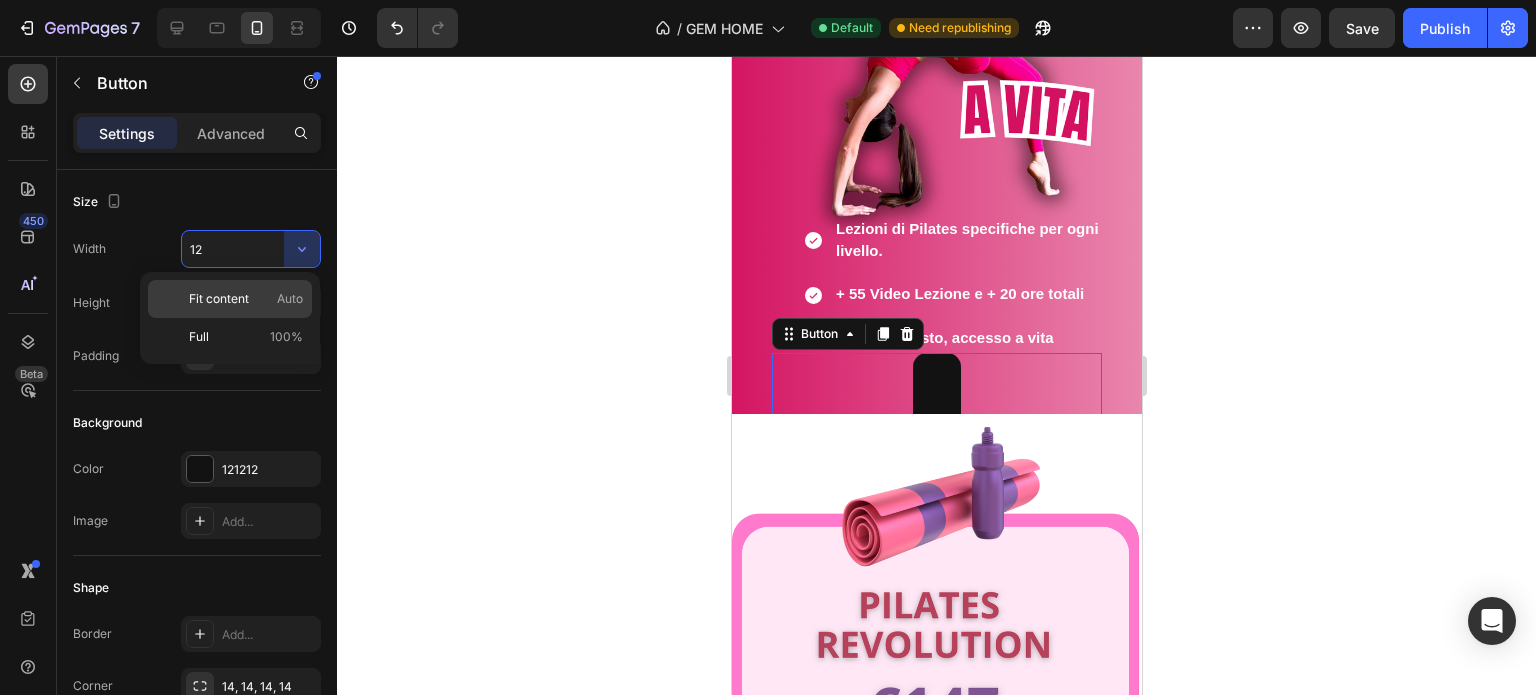 click on "Fit content" at bounding box center [219, 299] 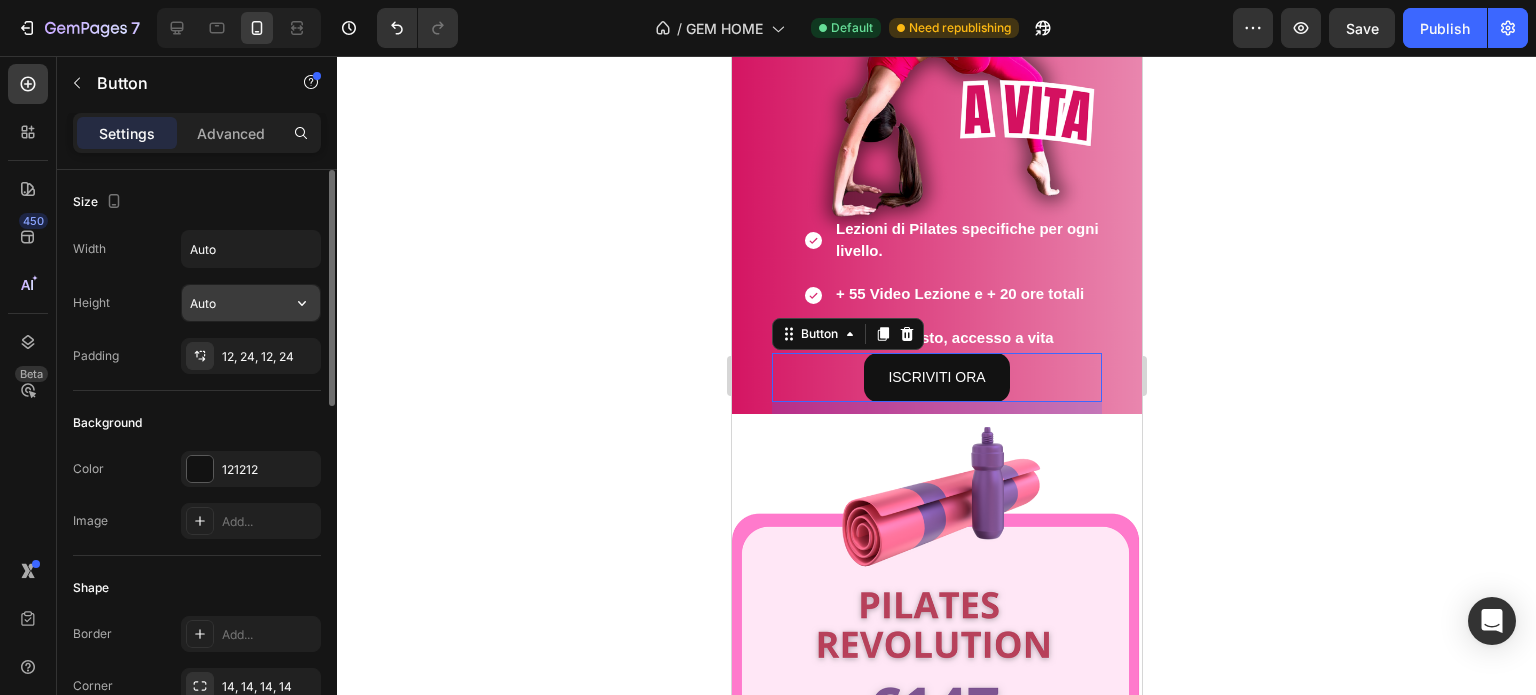 click on "Auto" at bounding box center (251, 303) 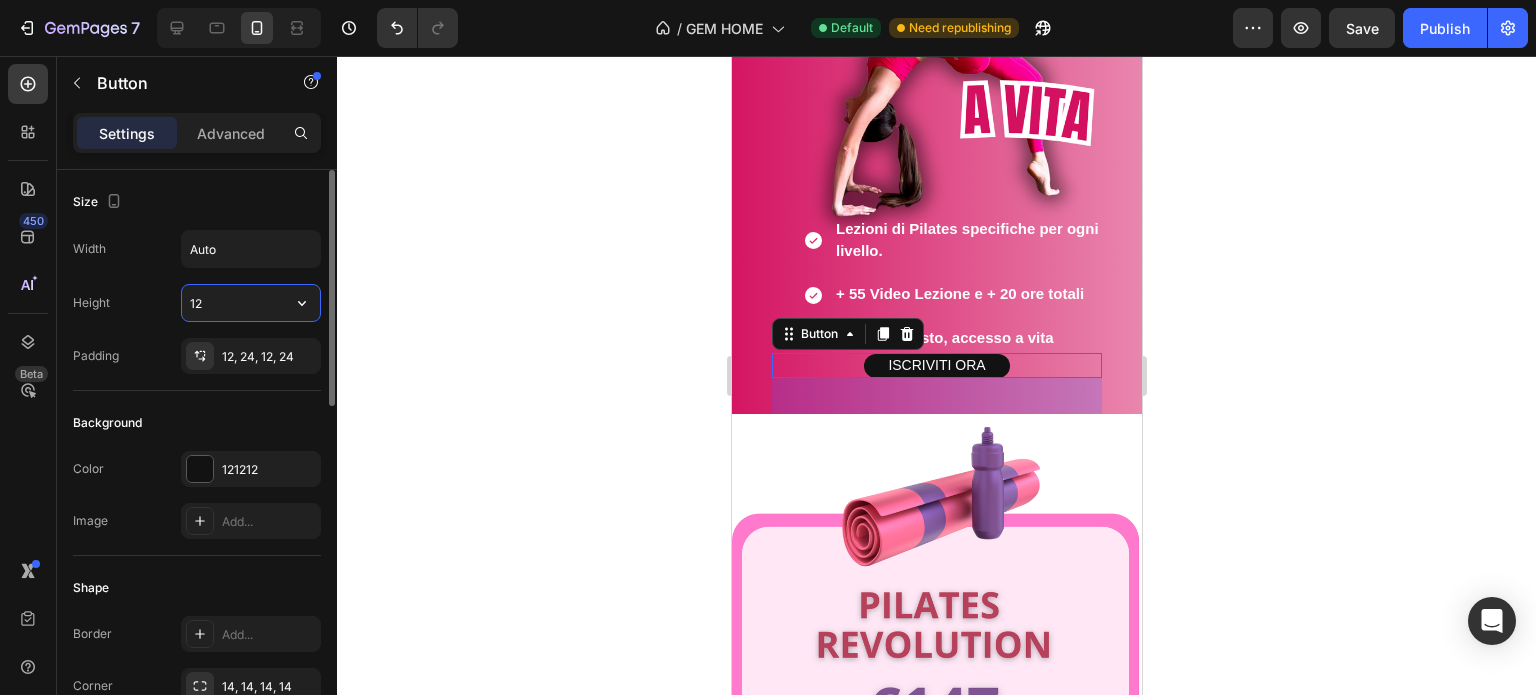 click on "12" at bounding box center [251, 303] 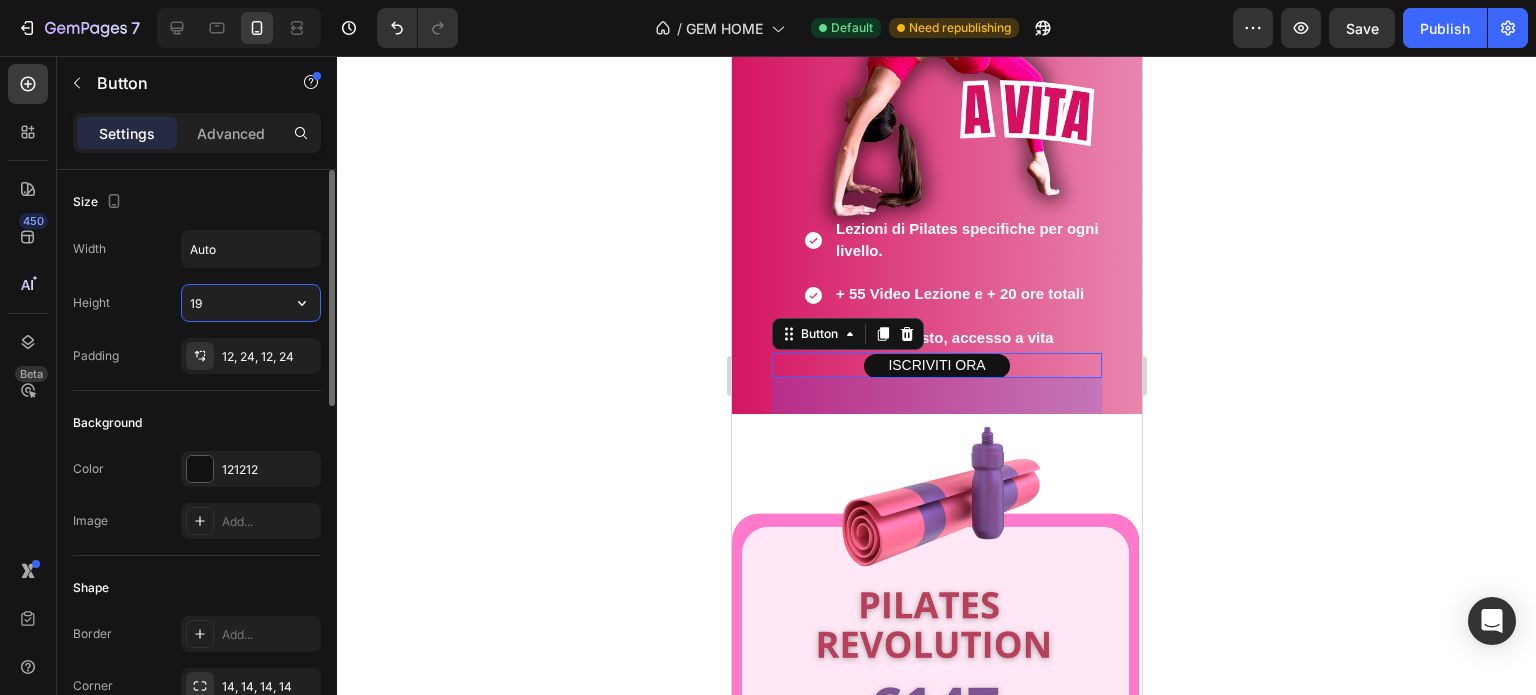 type on "1" 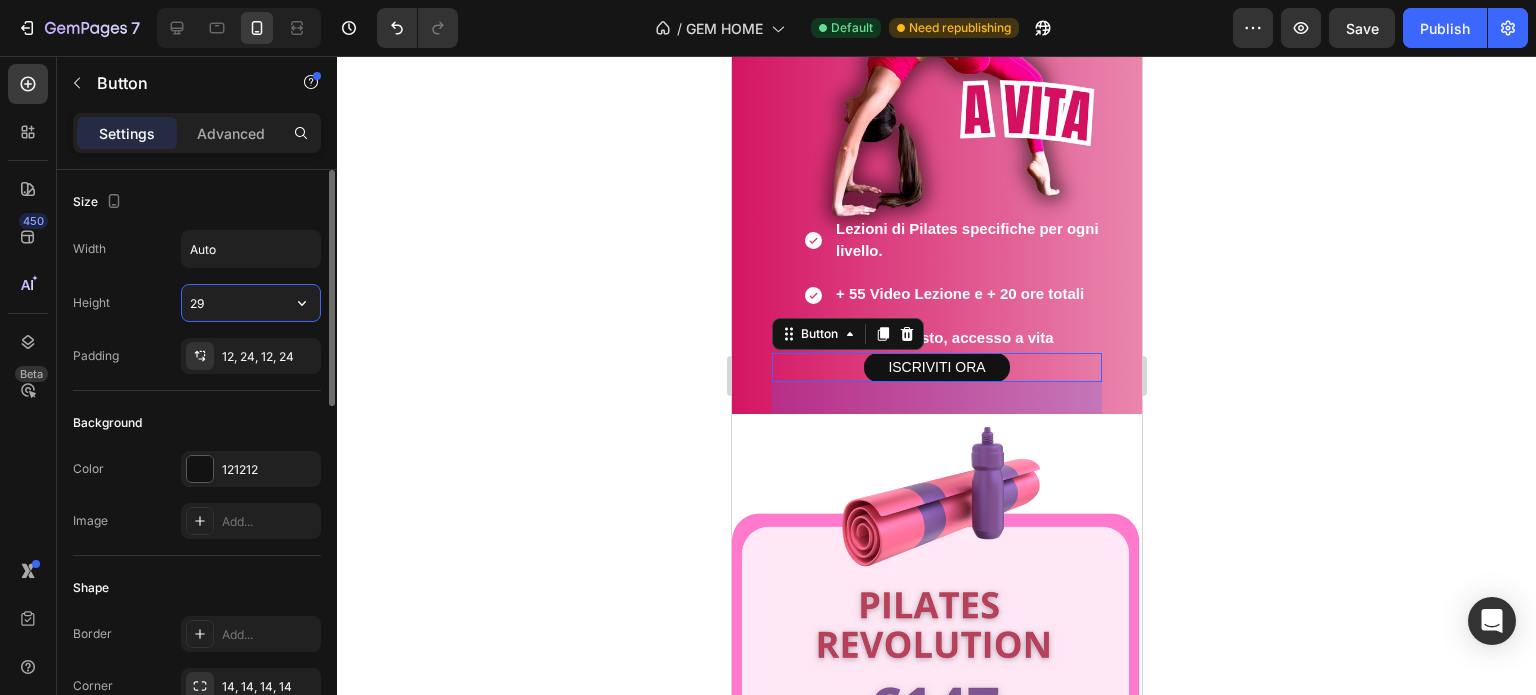 type on "2" 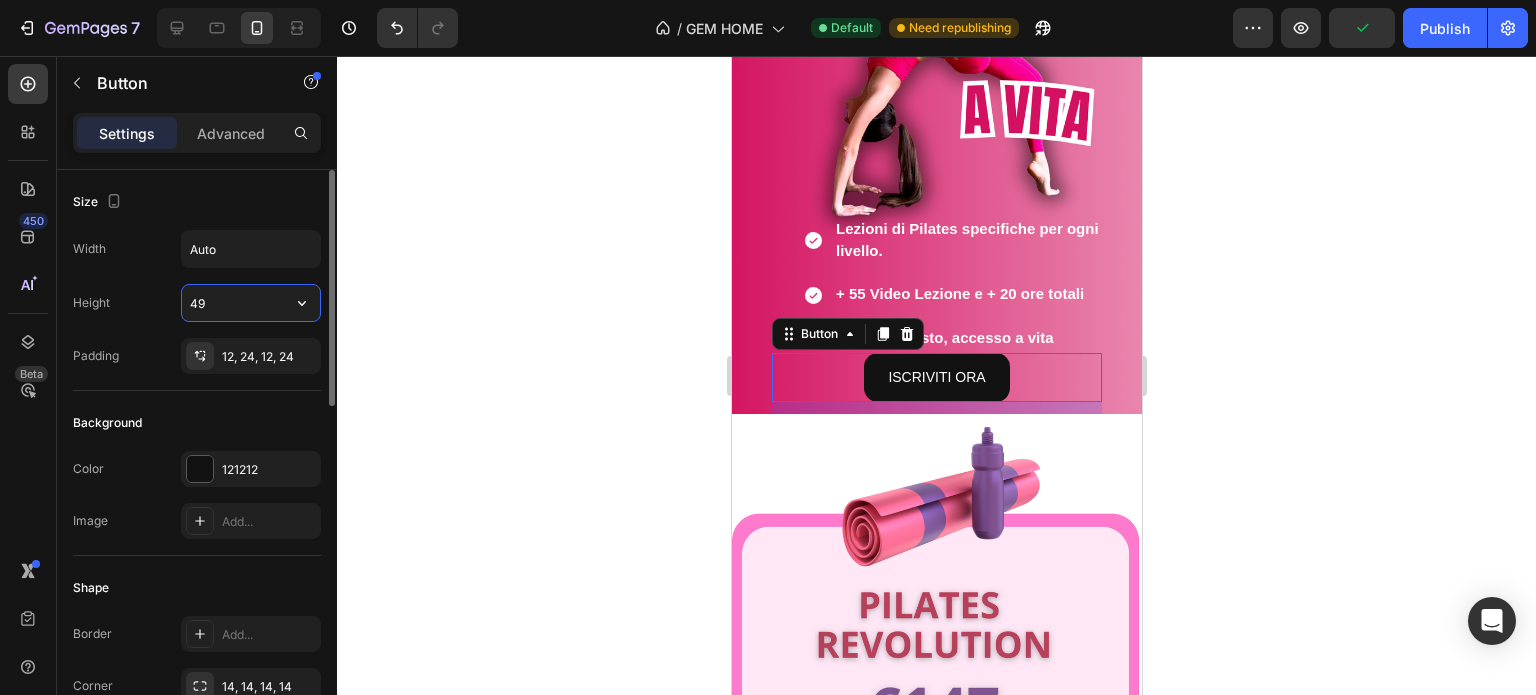 type on "4" 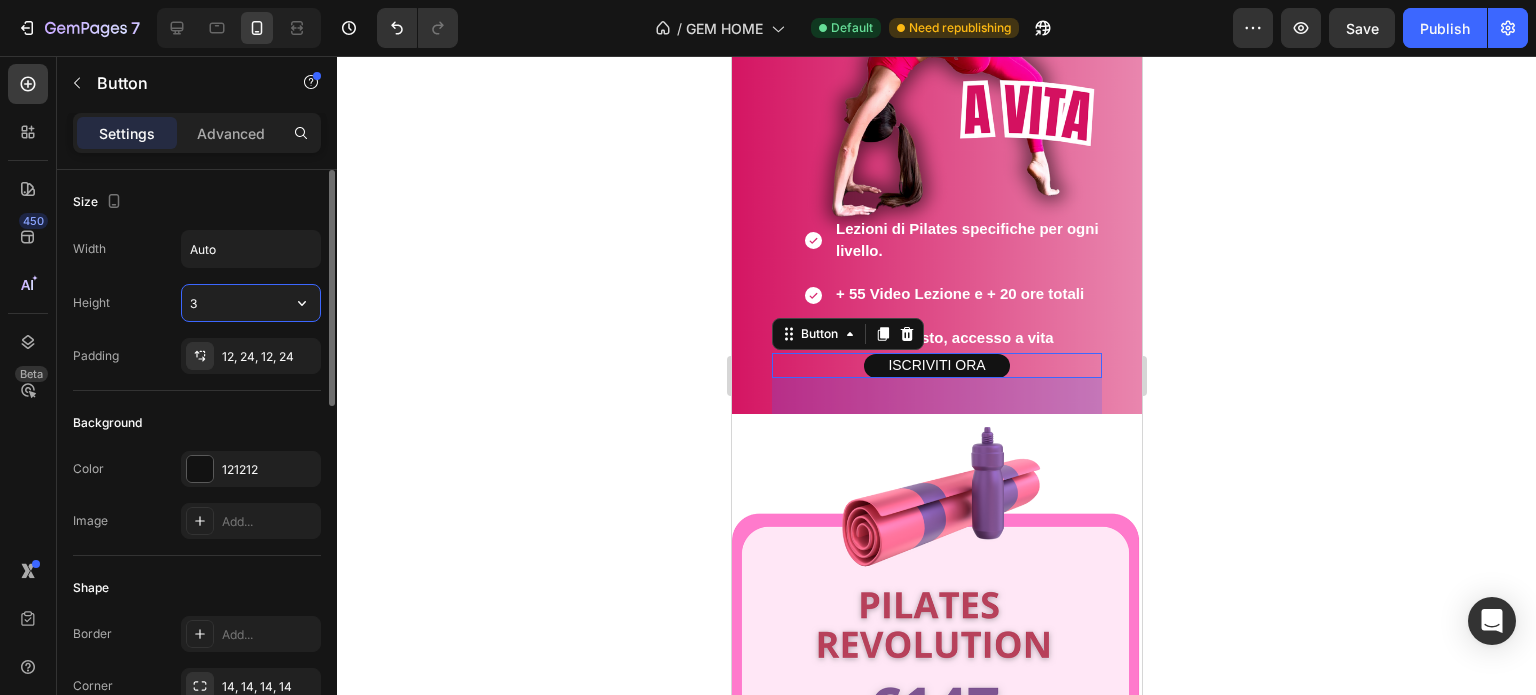 type on "38" 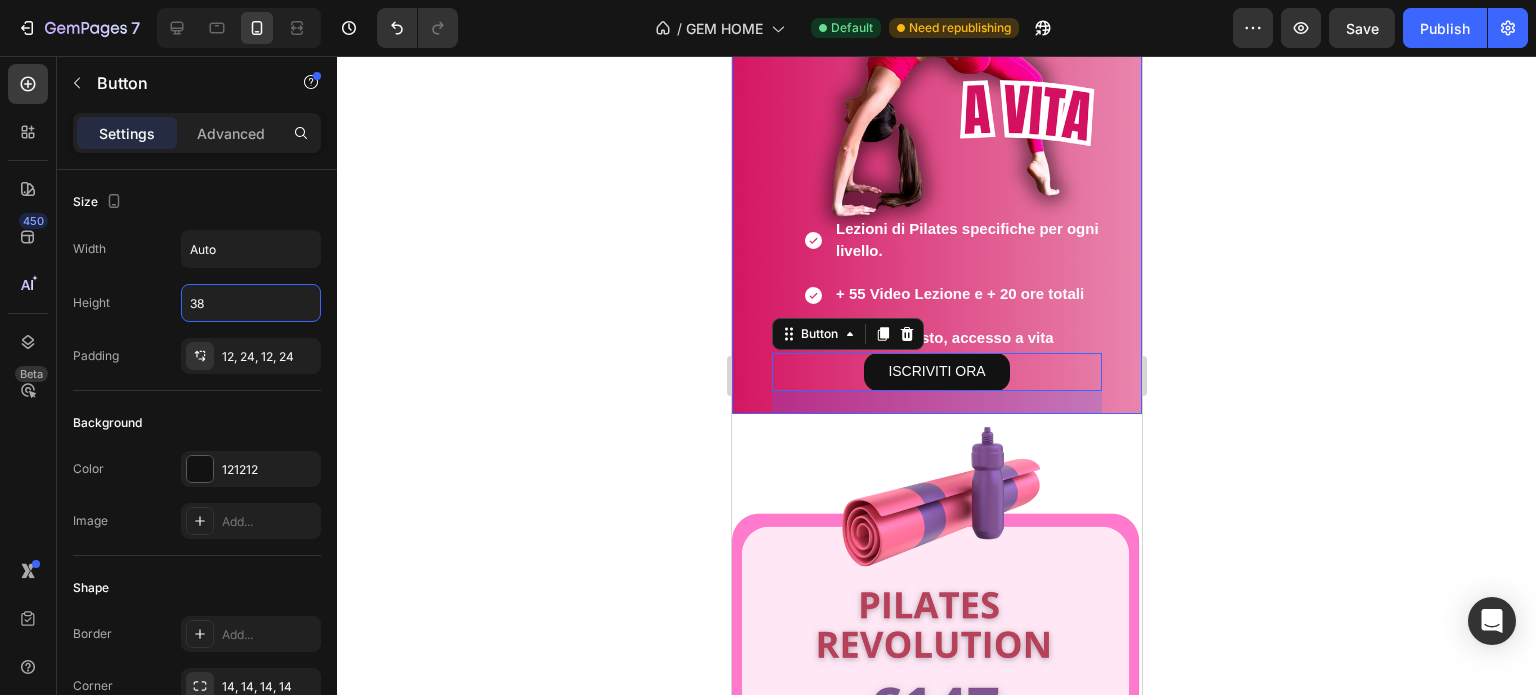 click 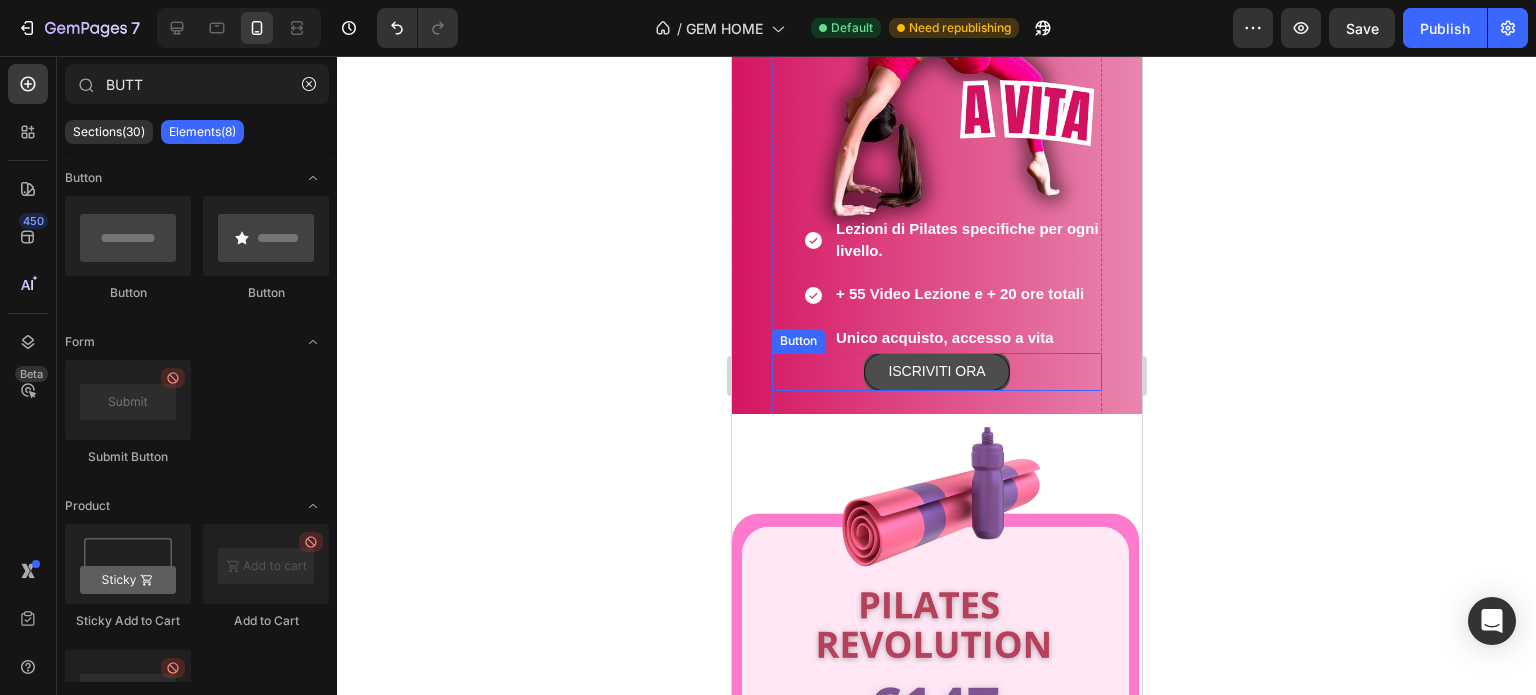 click on "ISCRIVITI ORA" at bounding box center (935, 372) 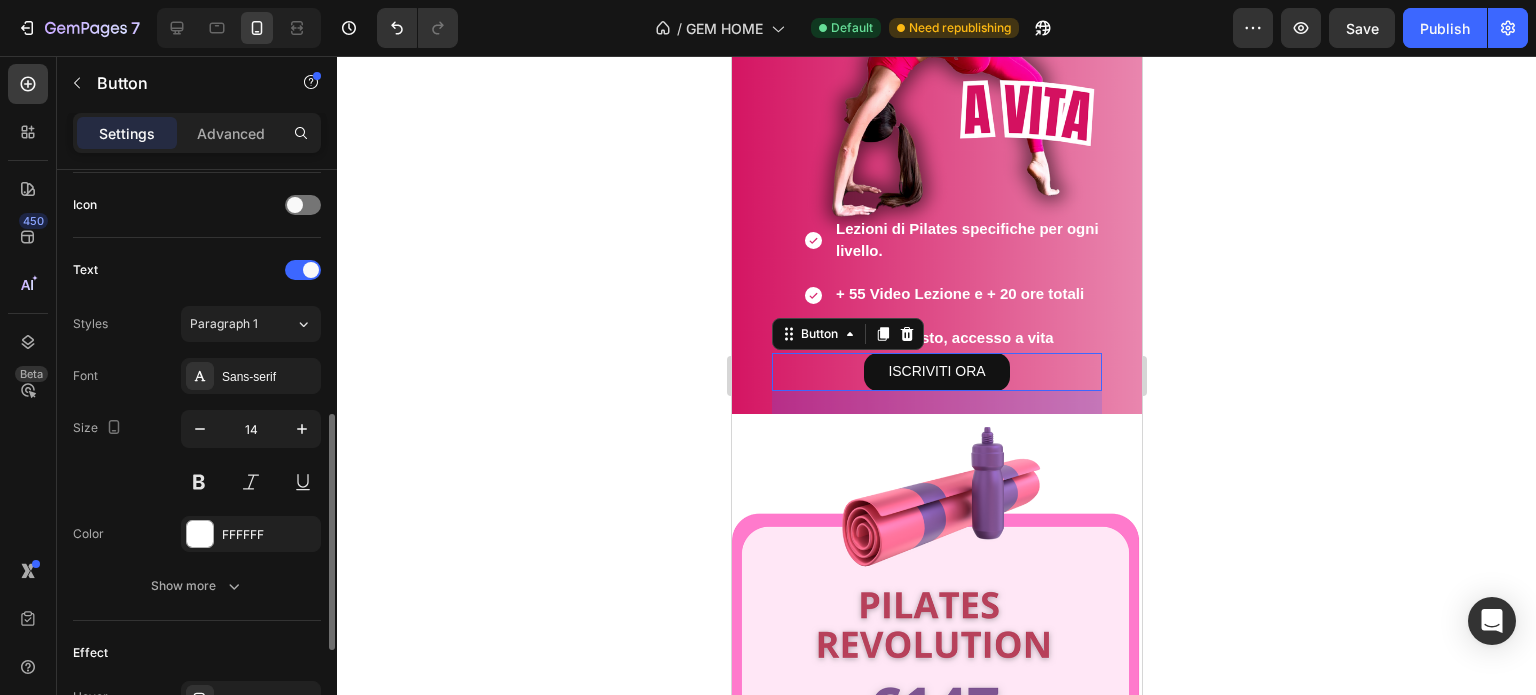 scroll, scrollTop: 700, scrollLeft: 0, axis: vertical 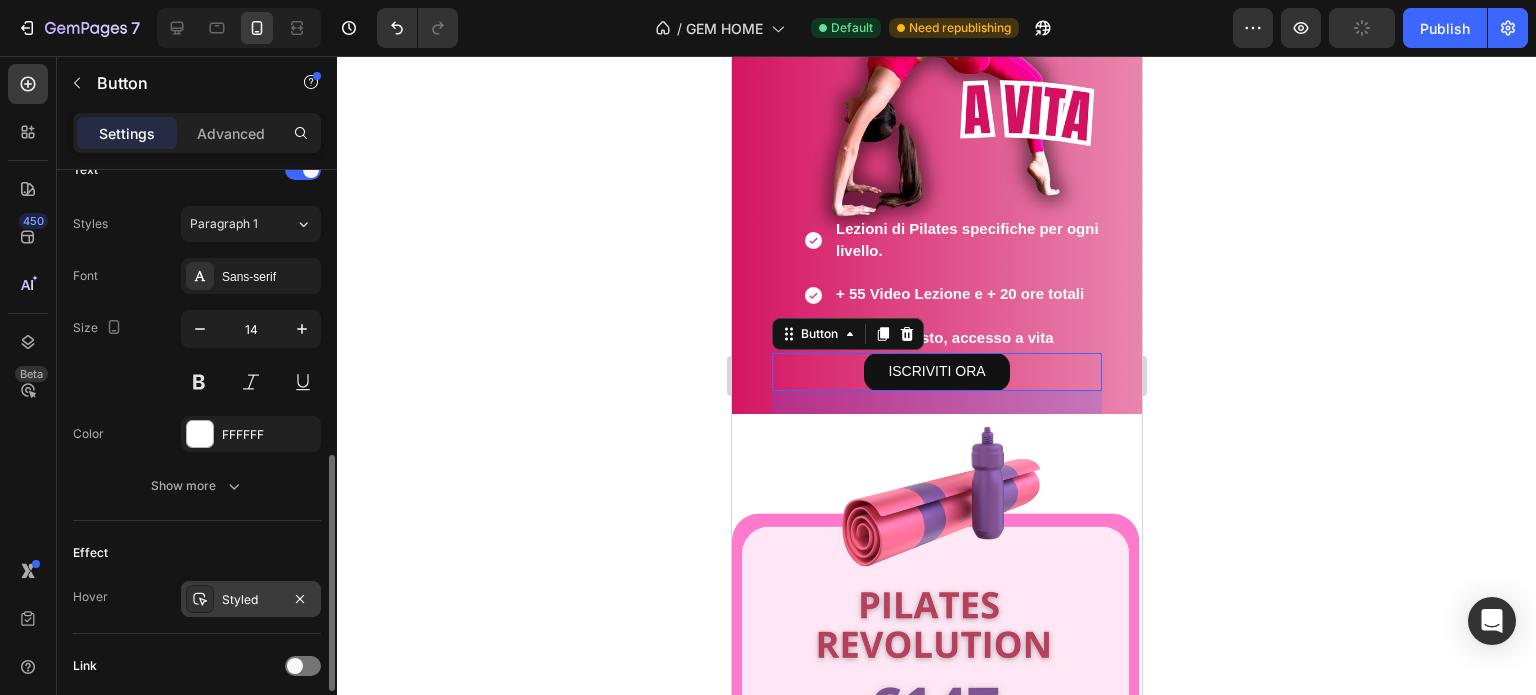 click on "Styled" at bounding box center [251, 599] 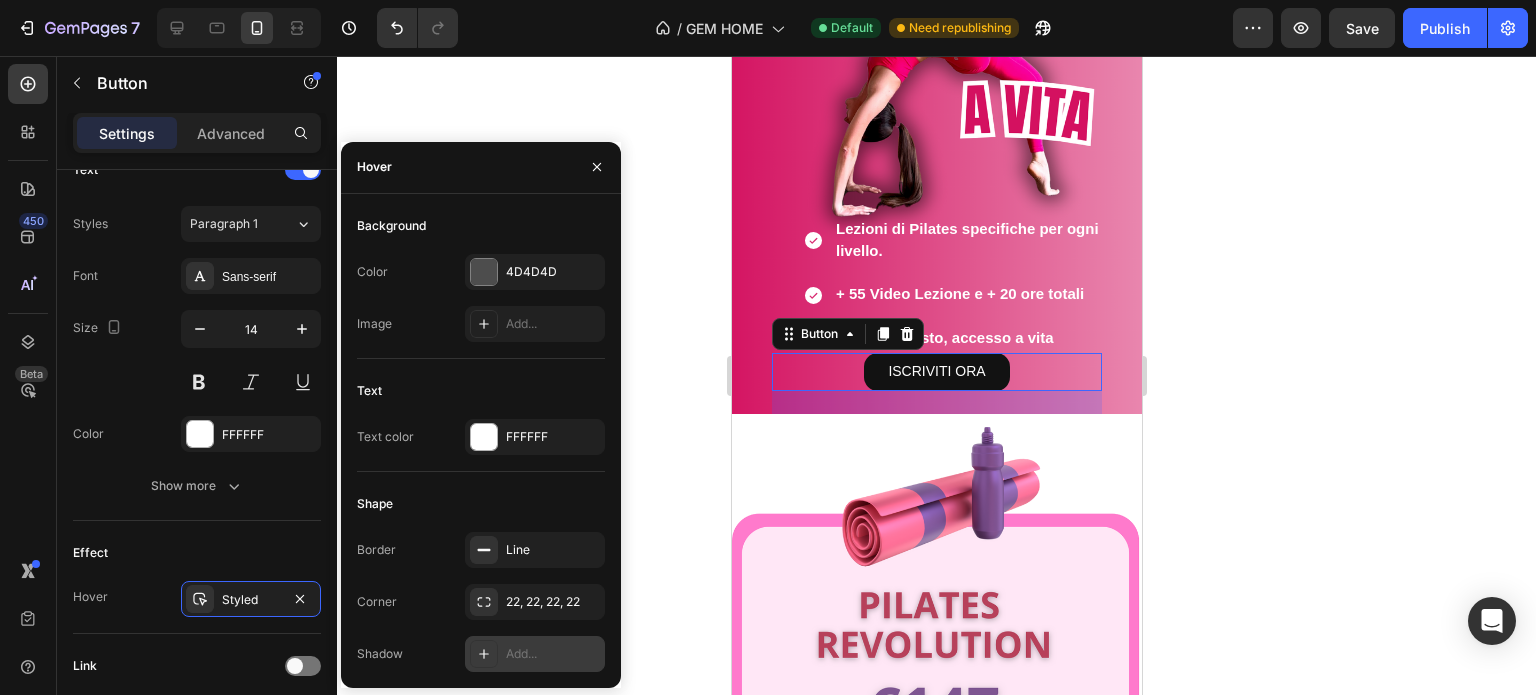click 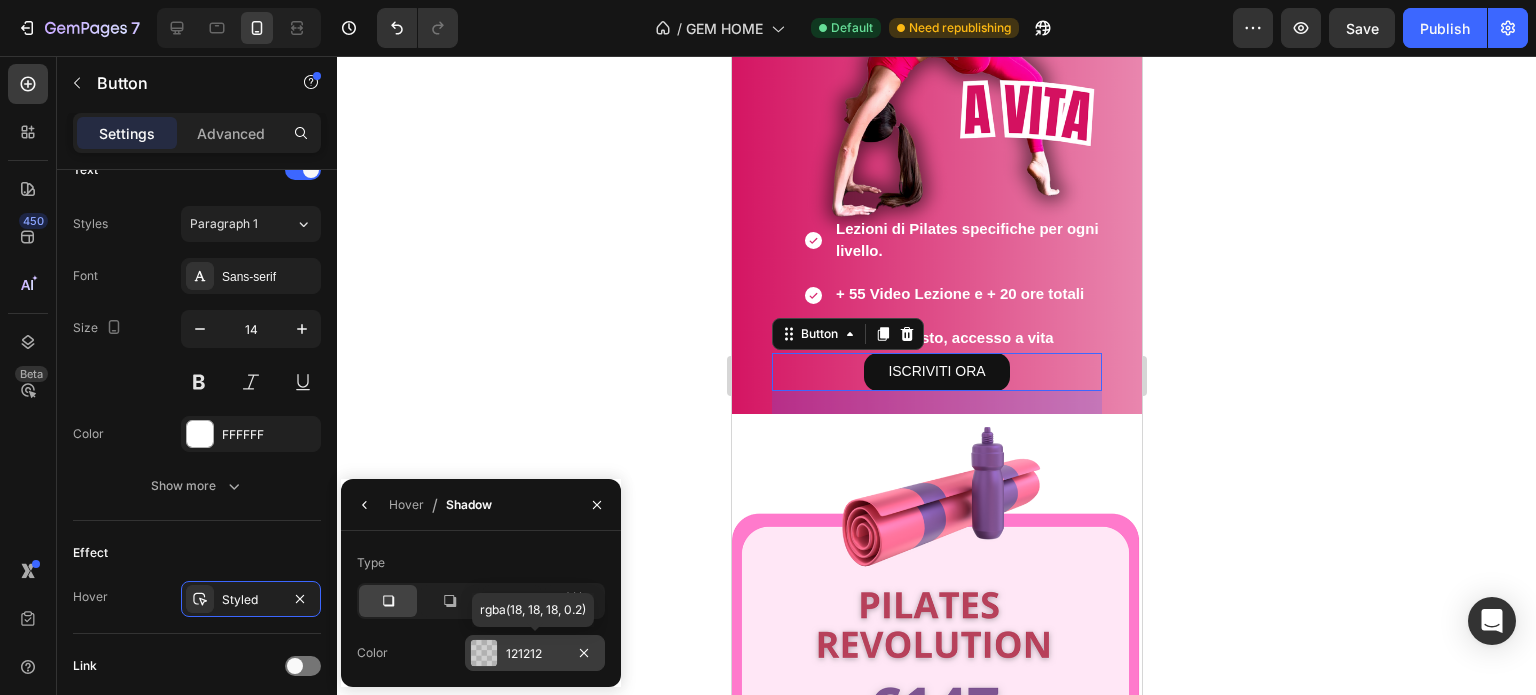 click on "121212" at bounding box center (535, 654) 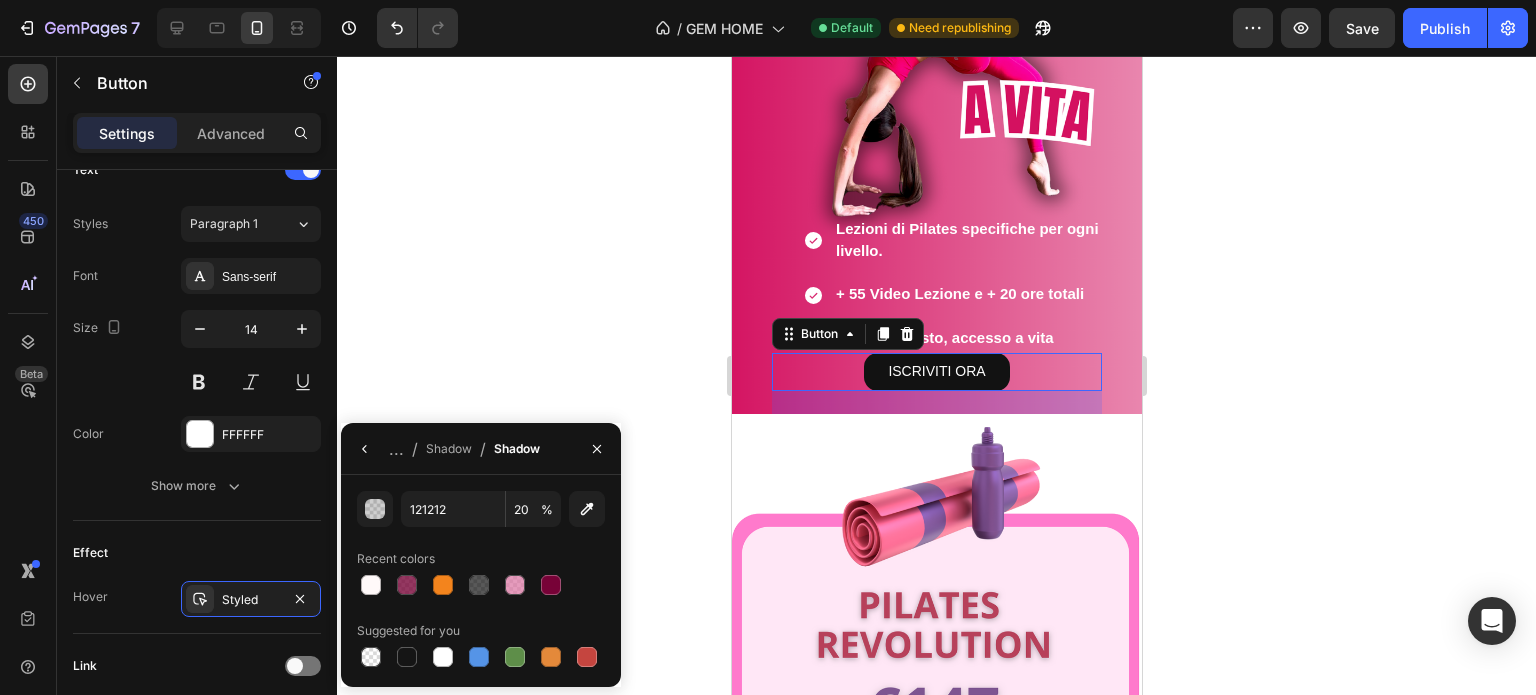 click 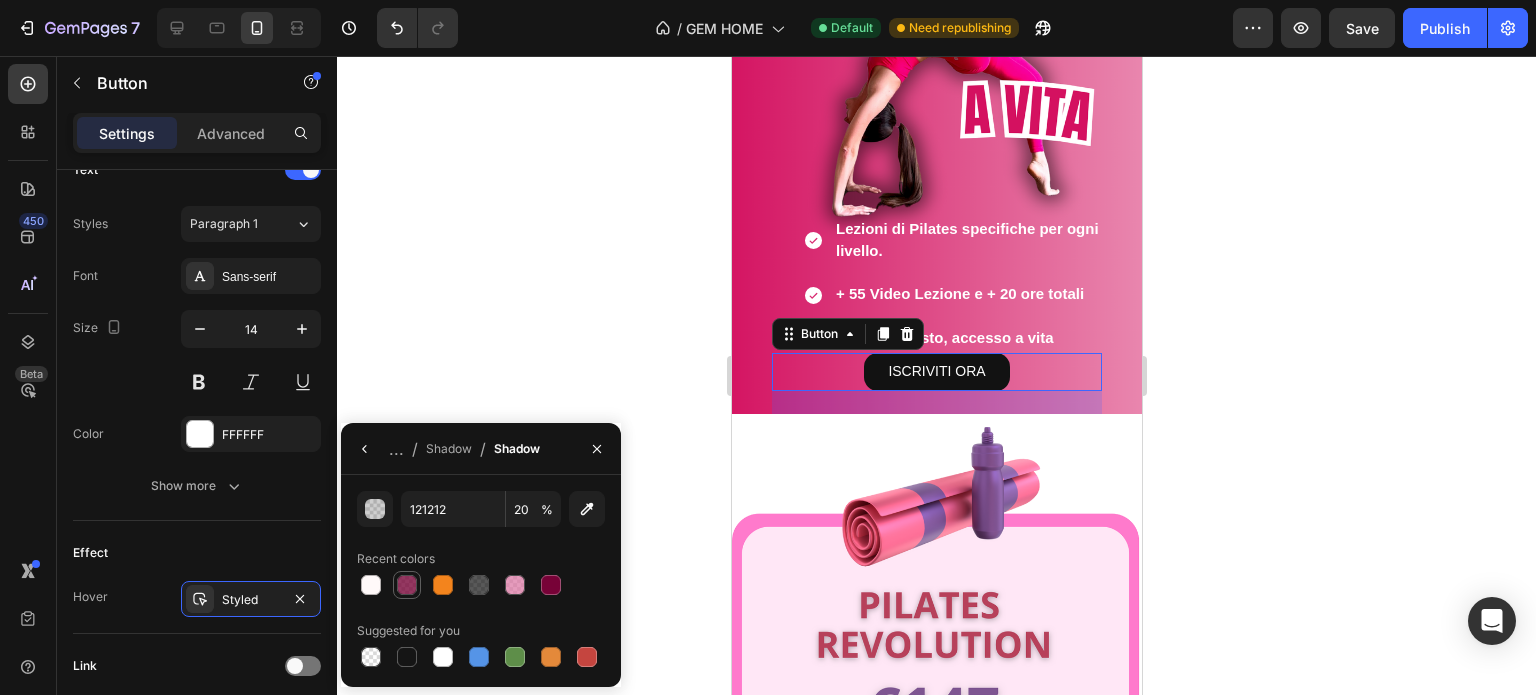 click at bounding box center (407, 585) 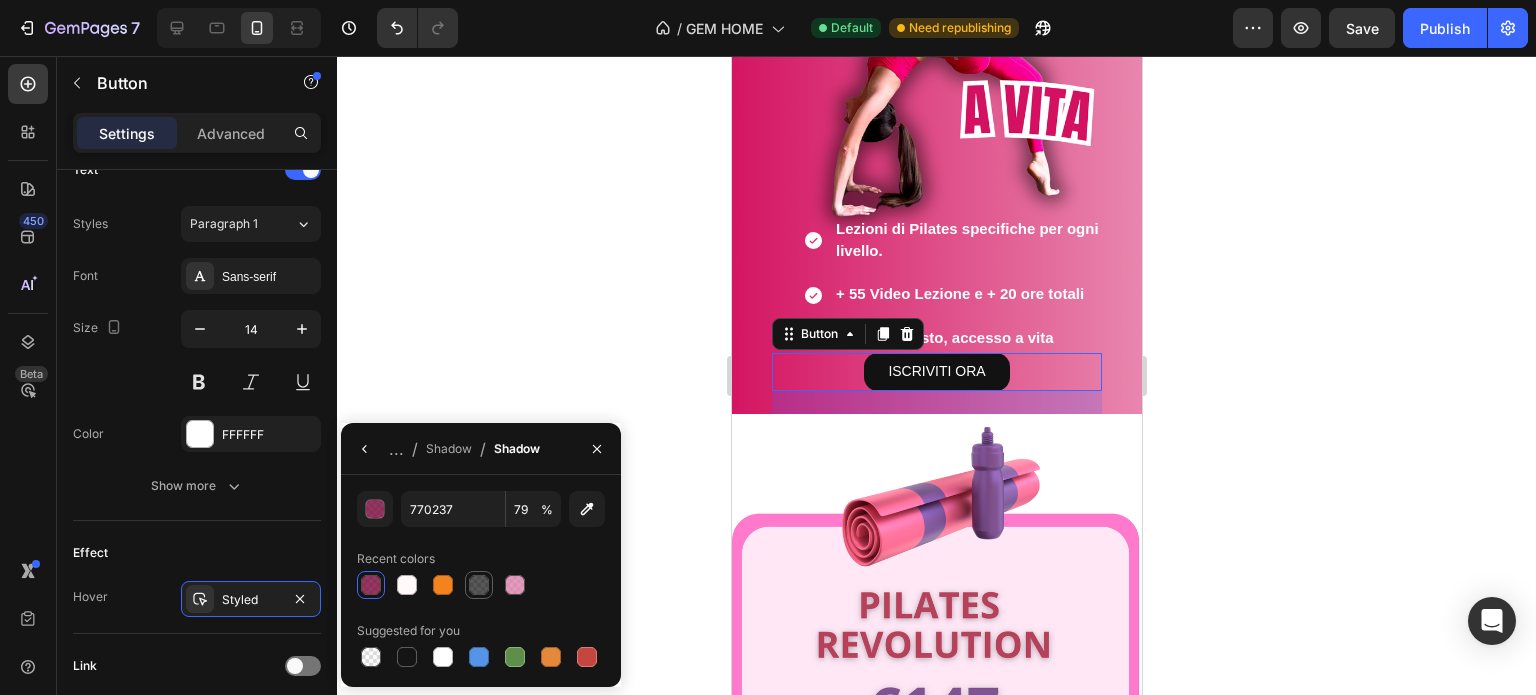 click at bounding box center [479, 585] 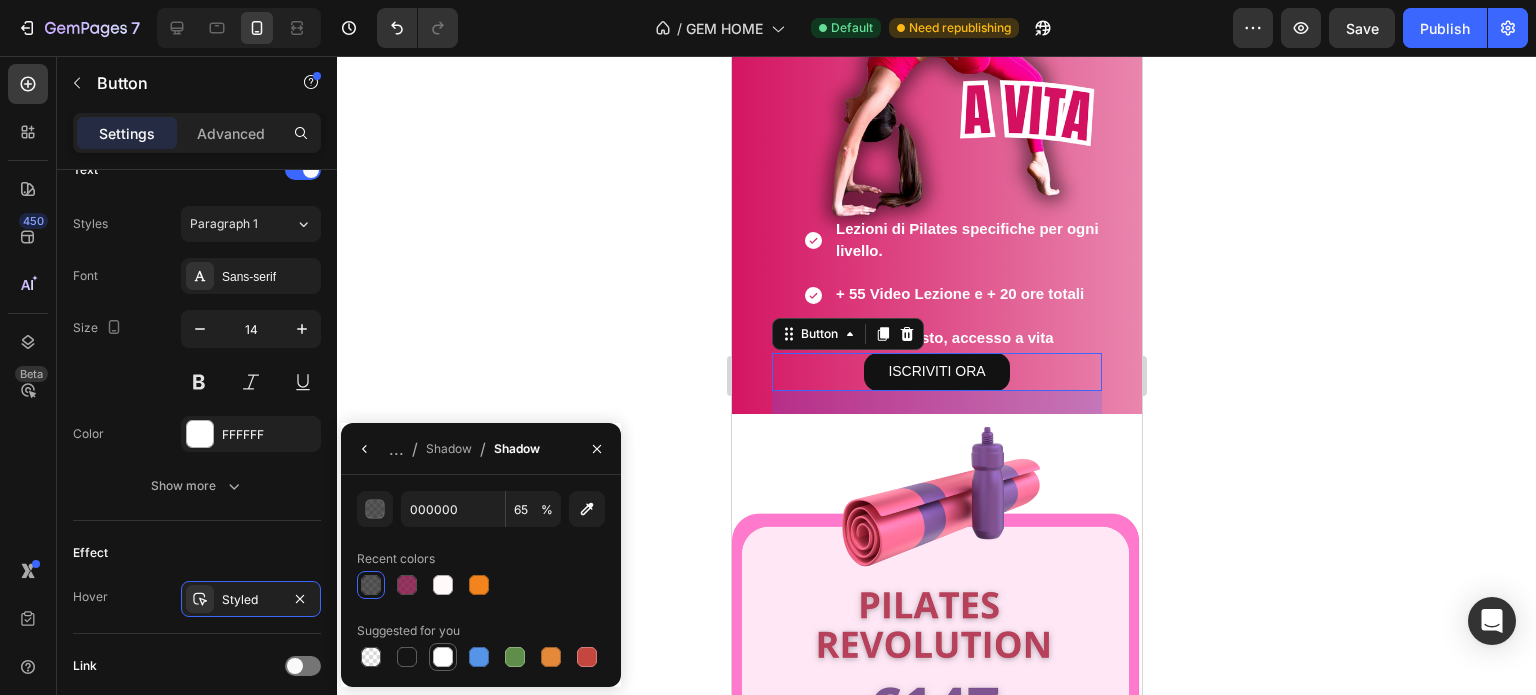 click at bounding box center (443, 657) 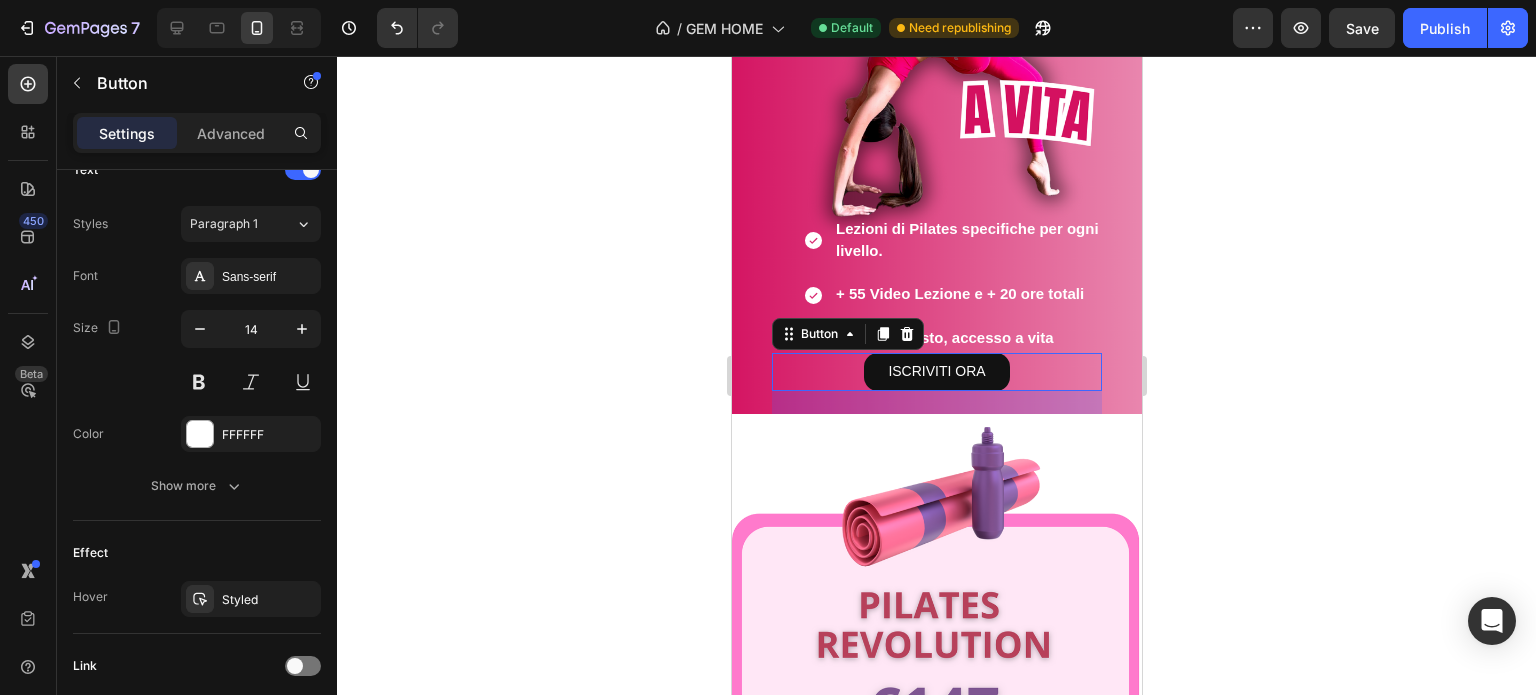 click 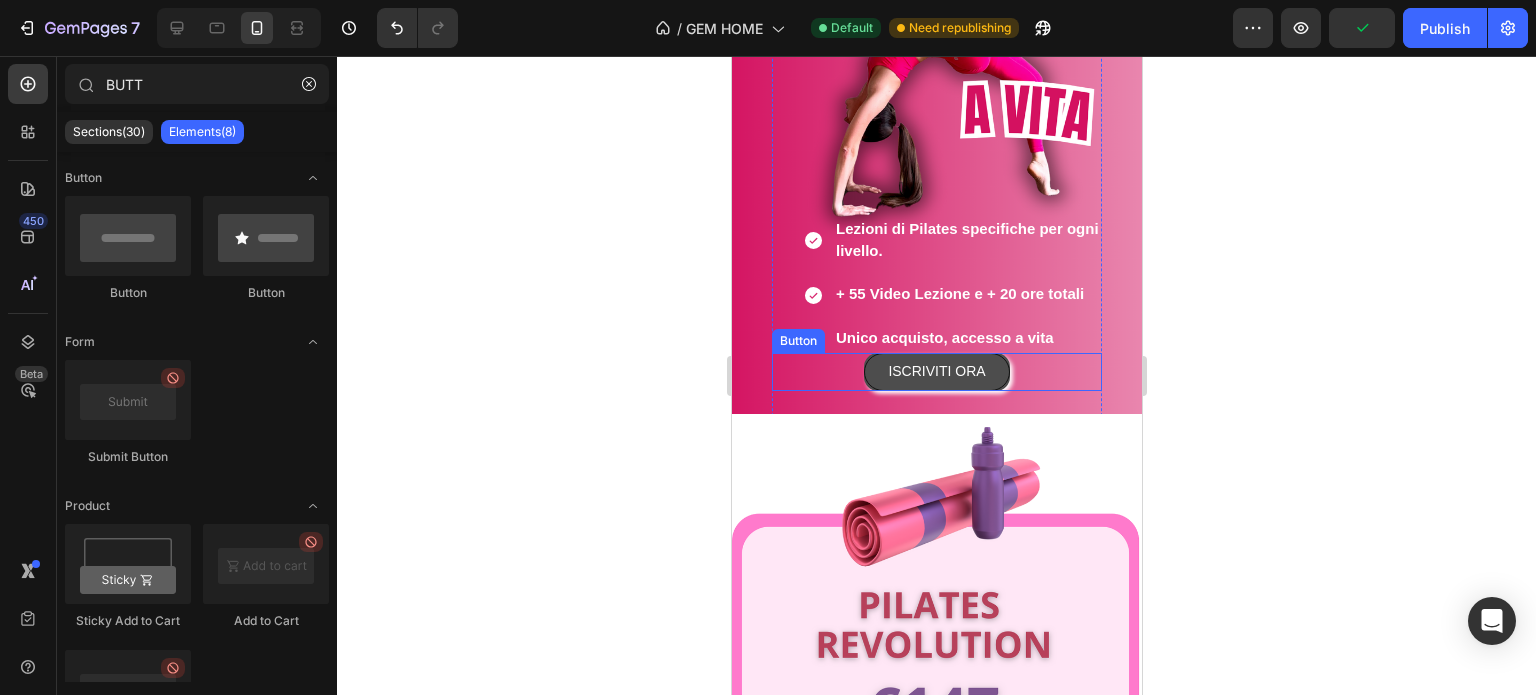 click on "ISCRIVITI ORA" at bounding box center [935, 372] 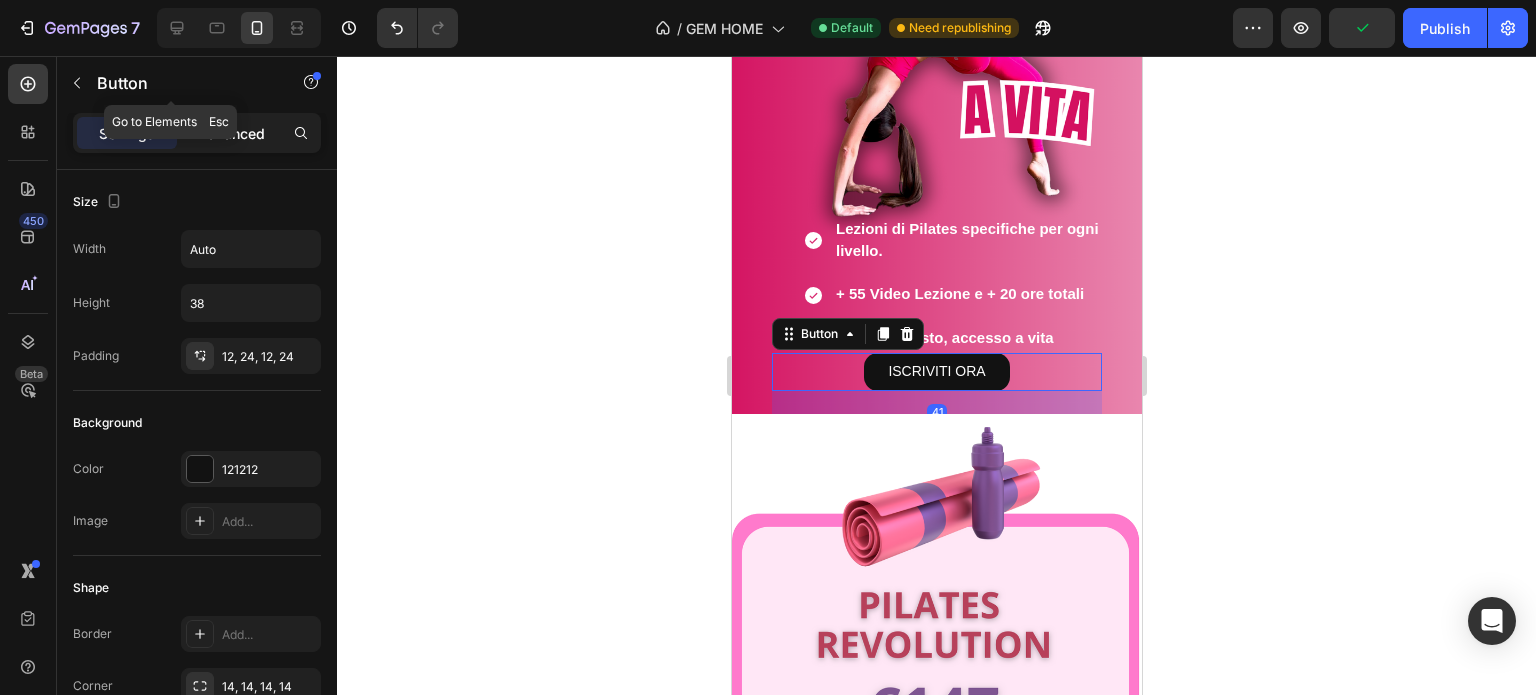 drag, startPoint x: 223, startPoint y: 108, endPoint x: 226, endPoint y: 122, distance: 14.3178215 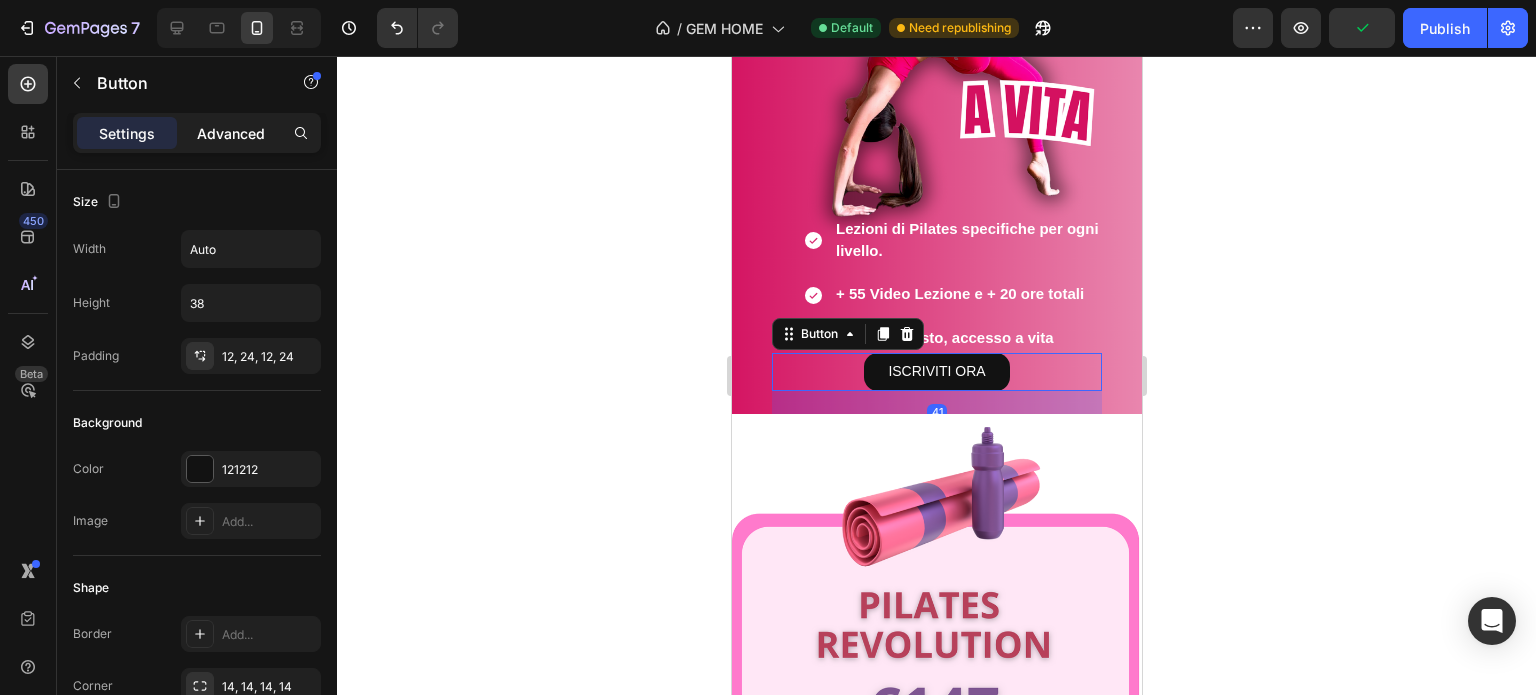 click on "Advanced" at bounding box center [231, 133] 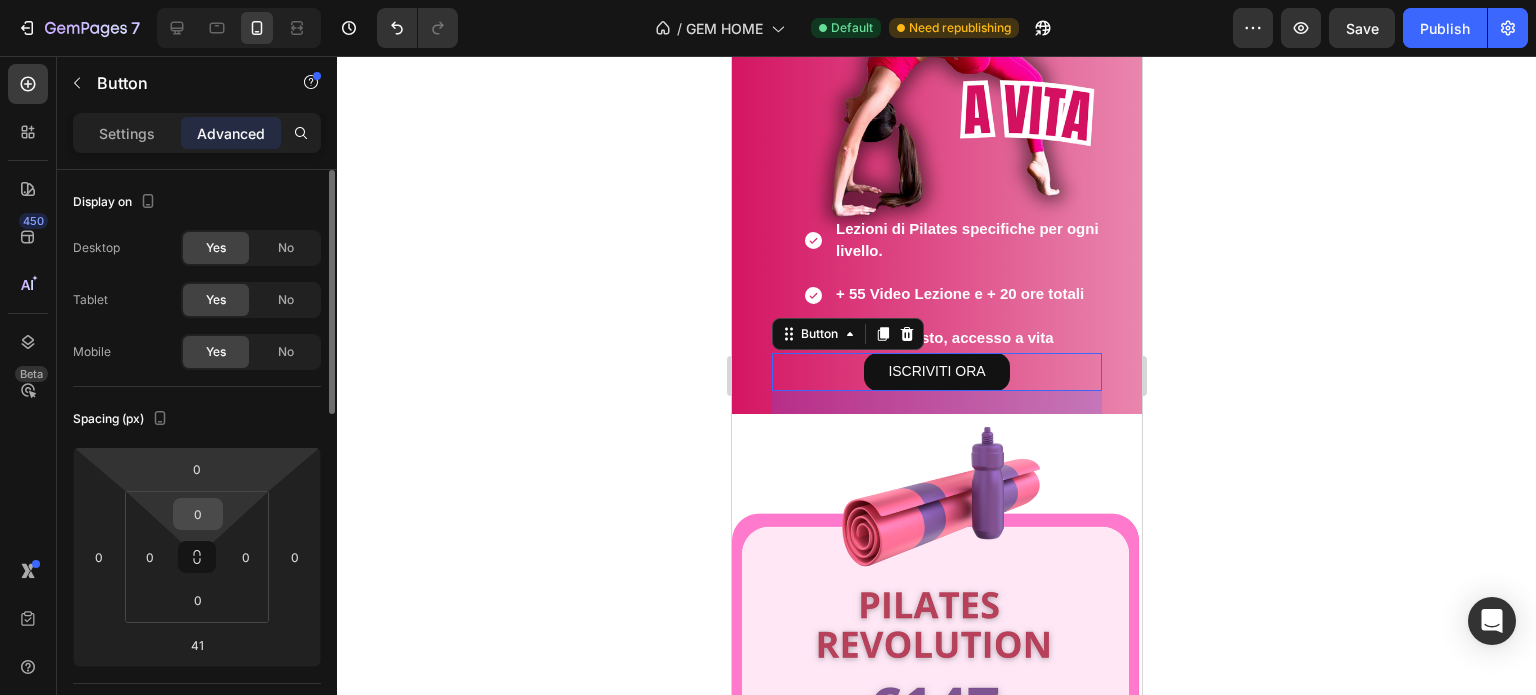 click on "0" at bounding box center (198, 514) 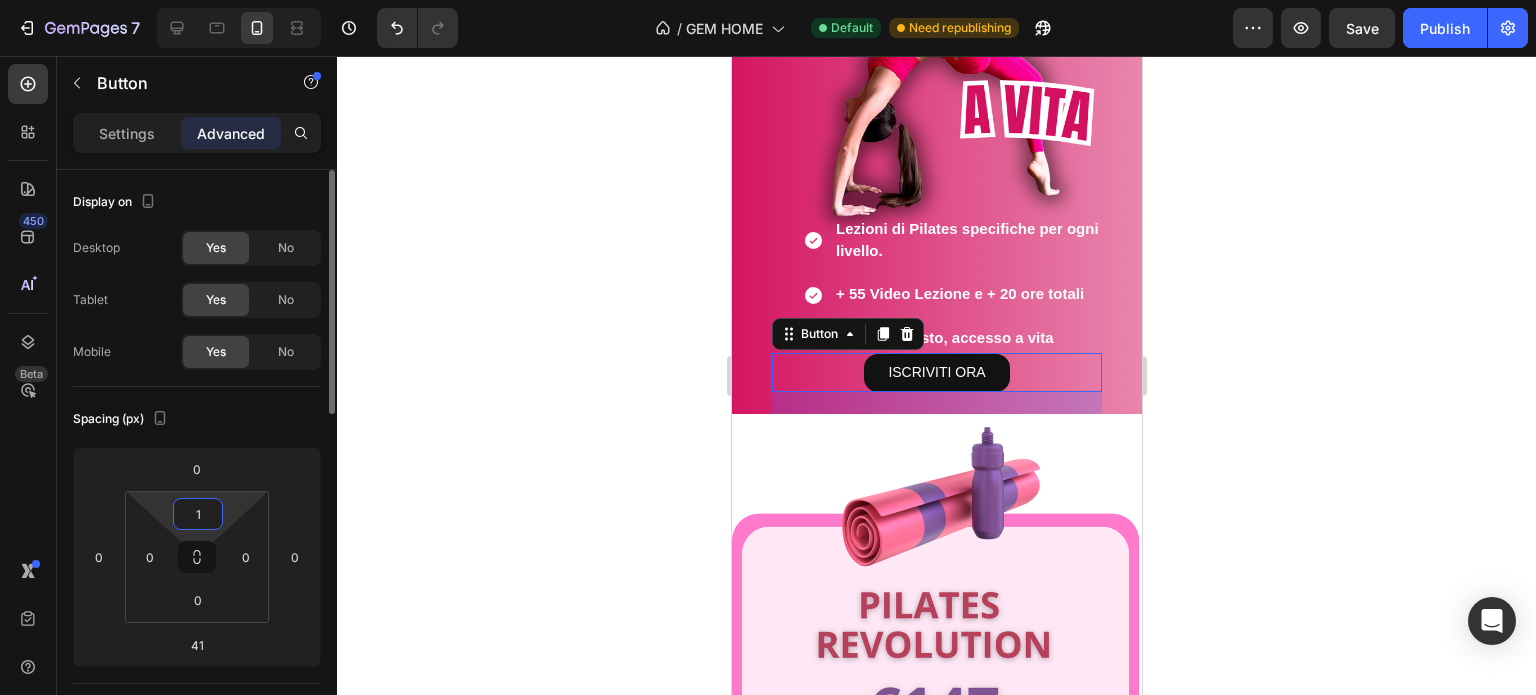 type on "11" 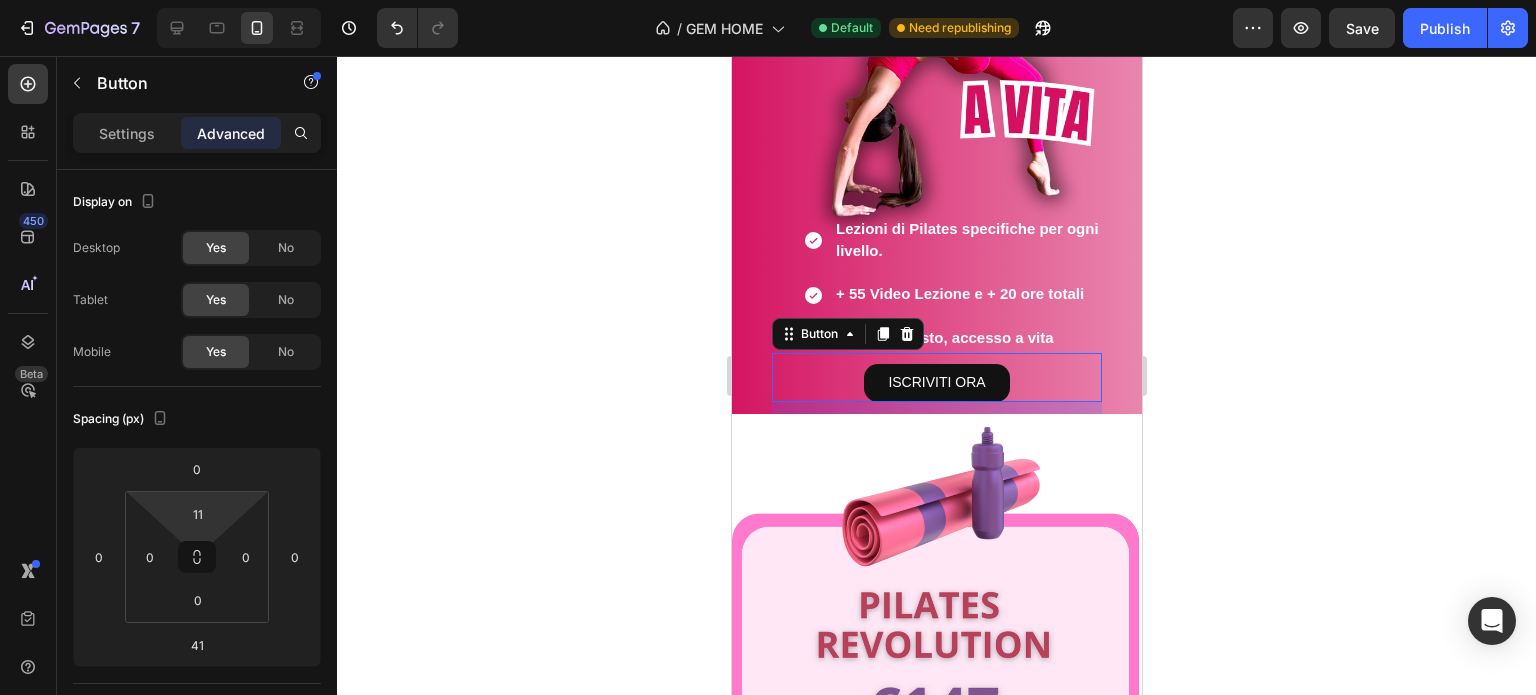 click 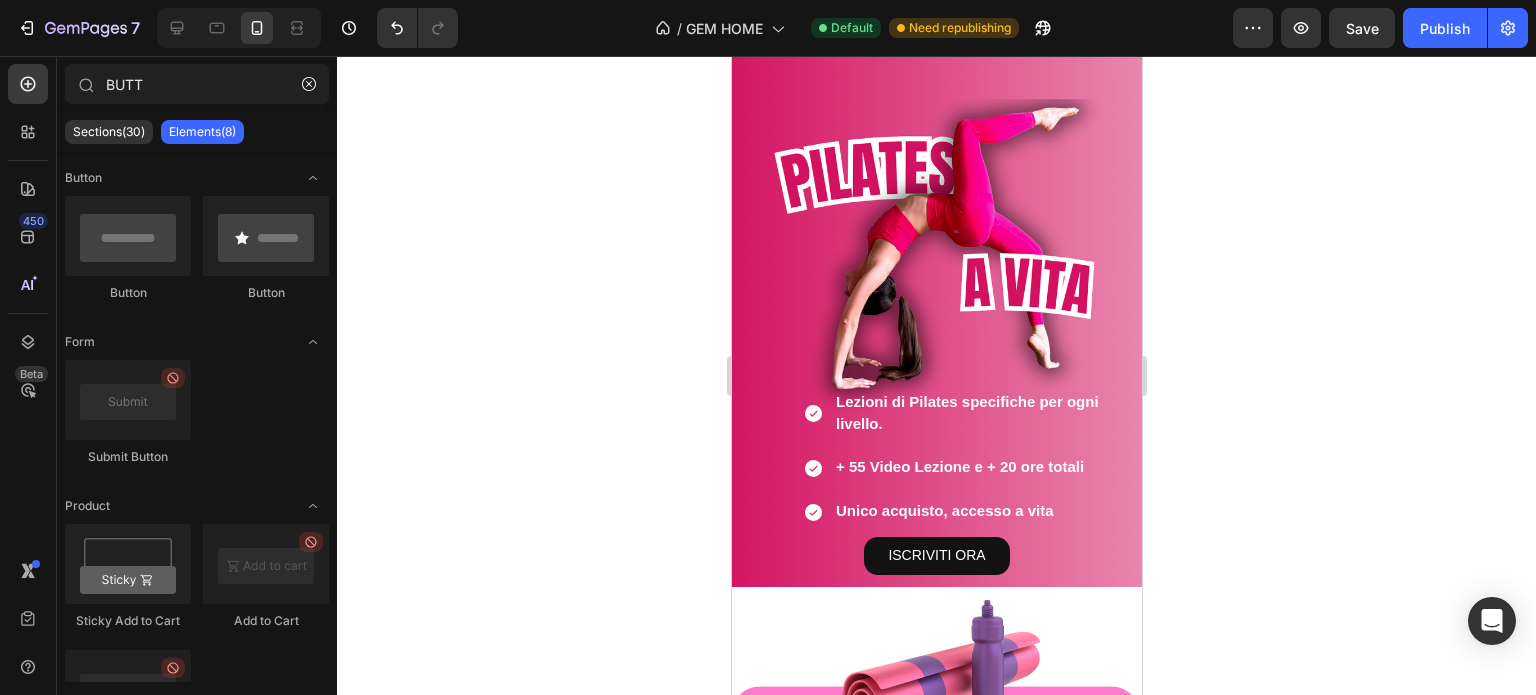 scroll, scrollTop: 208, scrollLeft: 0, axis: vertical 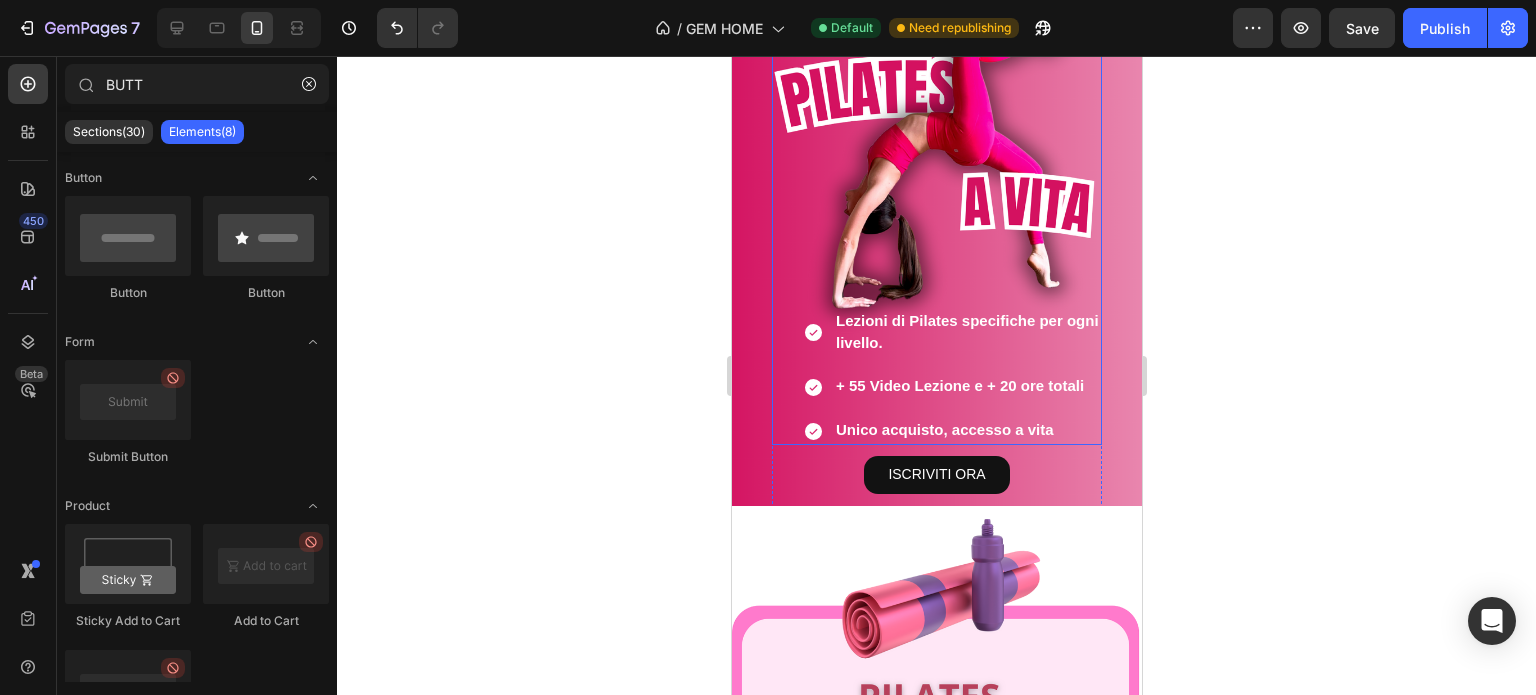 click on "Lezioni di Pilates specifiche per ogni livello." at bounding box center [966, 331] 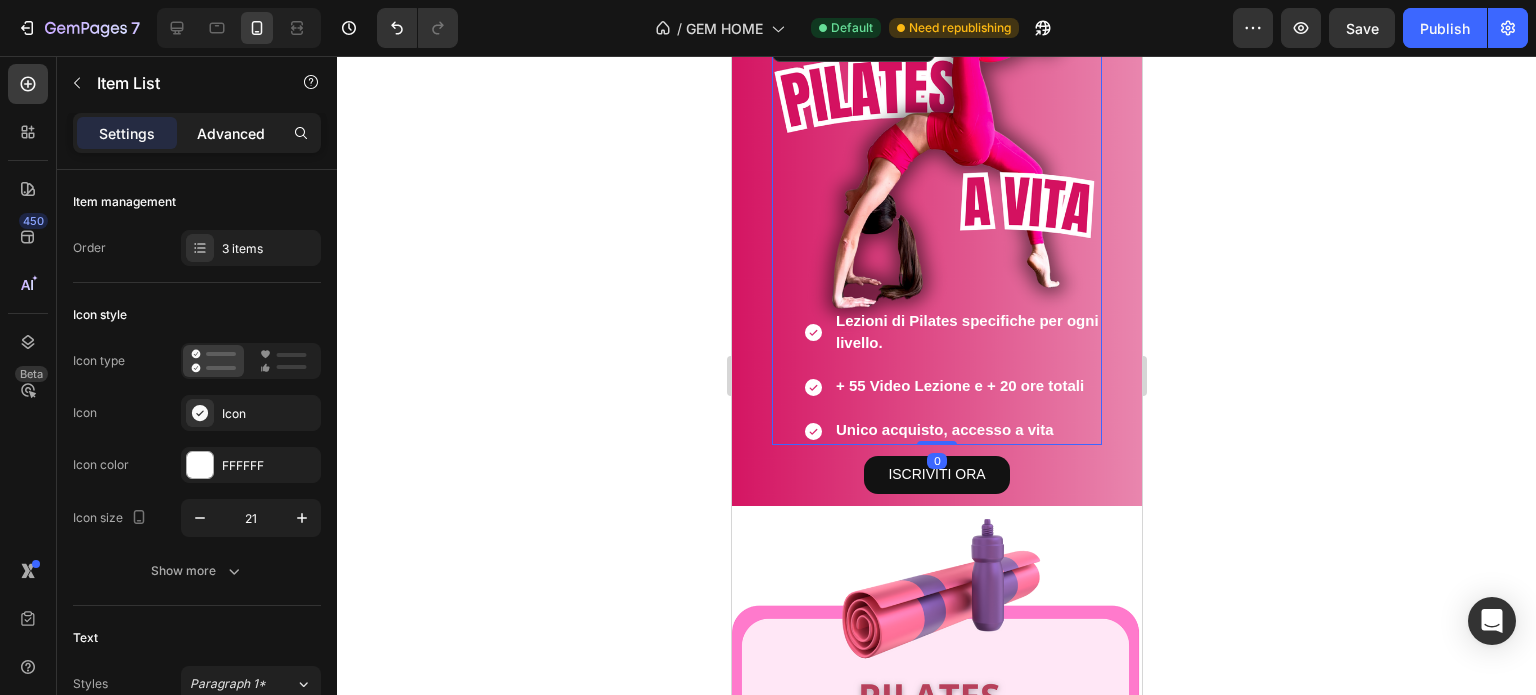 click on "Advanced" at bounding box center [231, 133] 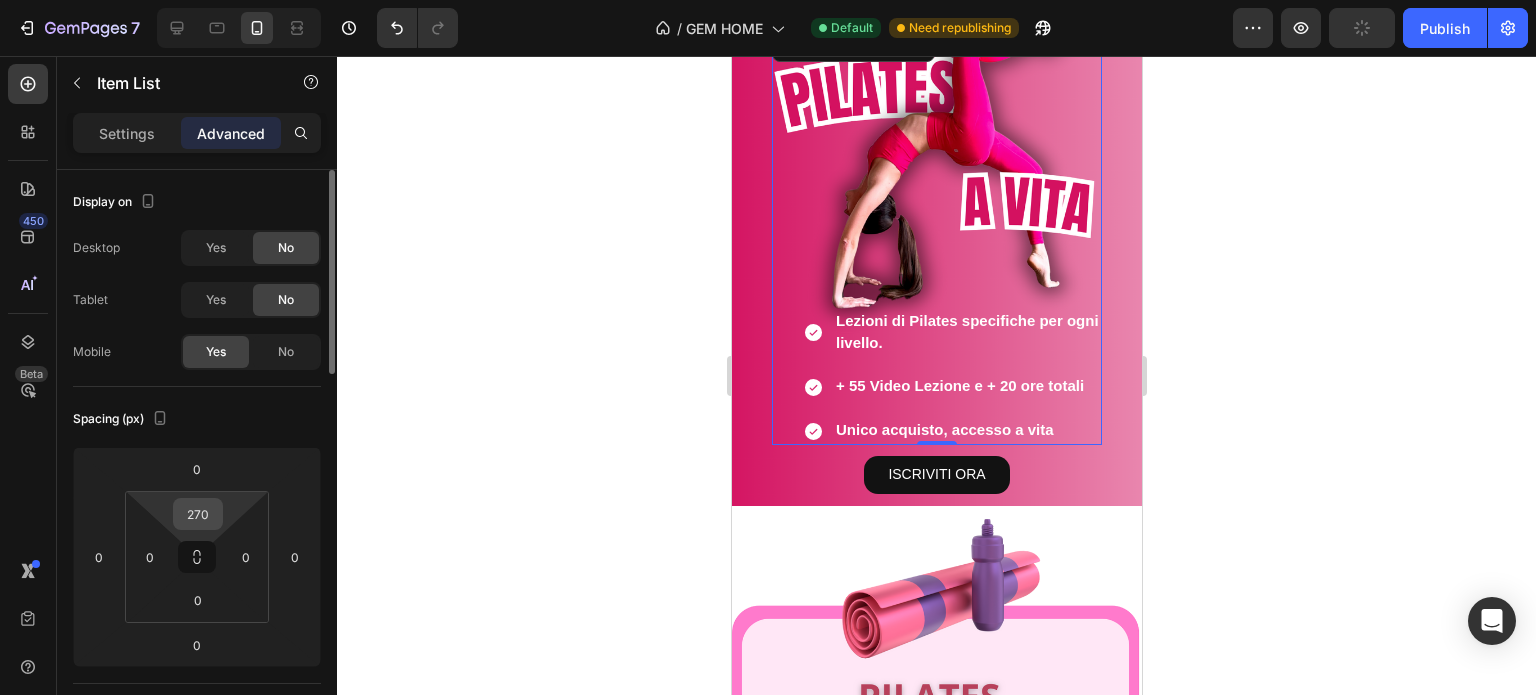 click on "270" at bounding box center (198, 514) 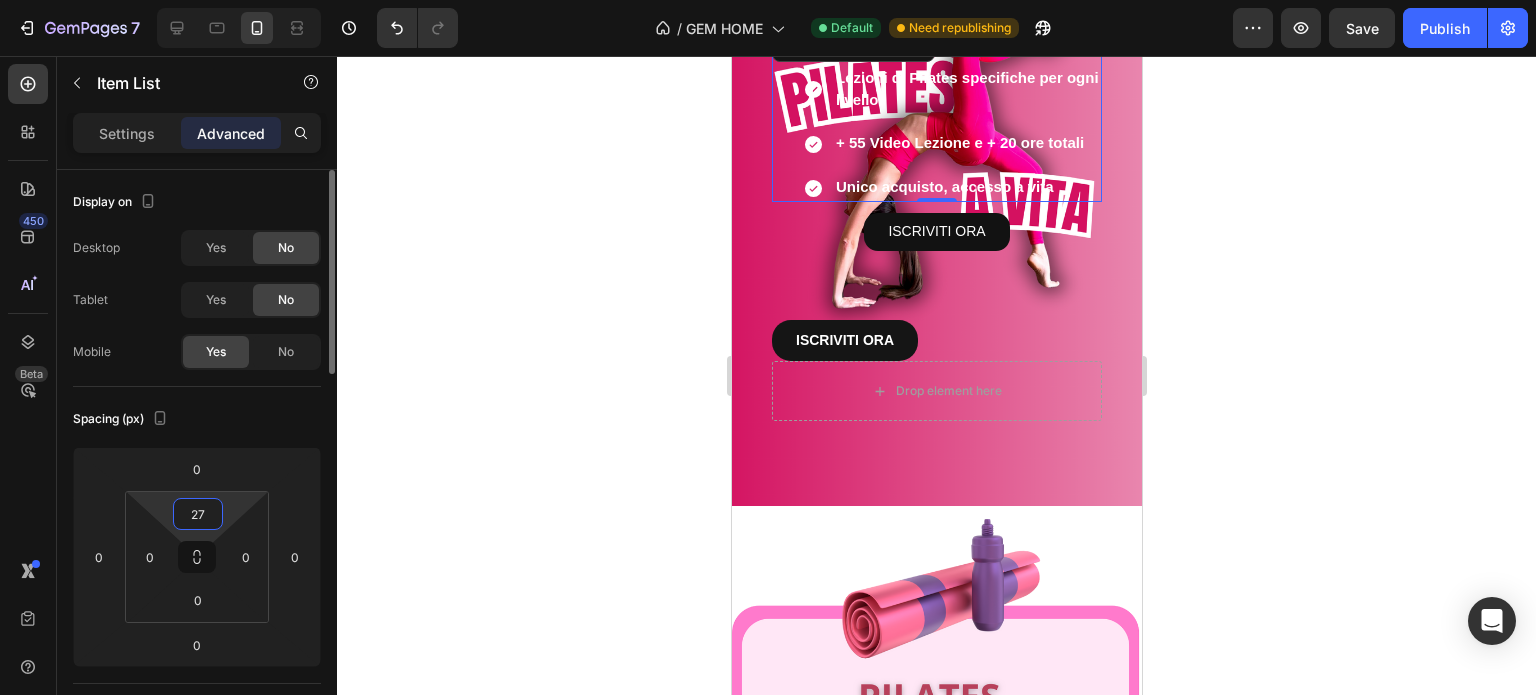 type on "273" 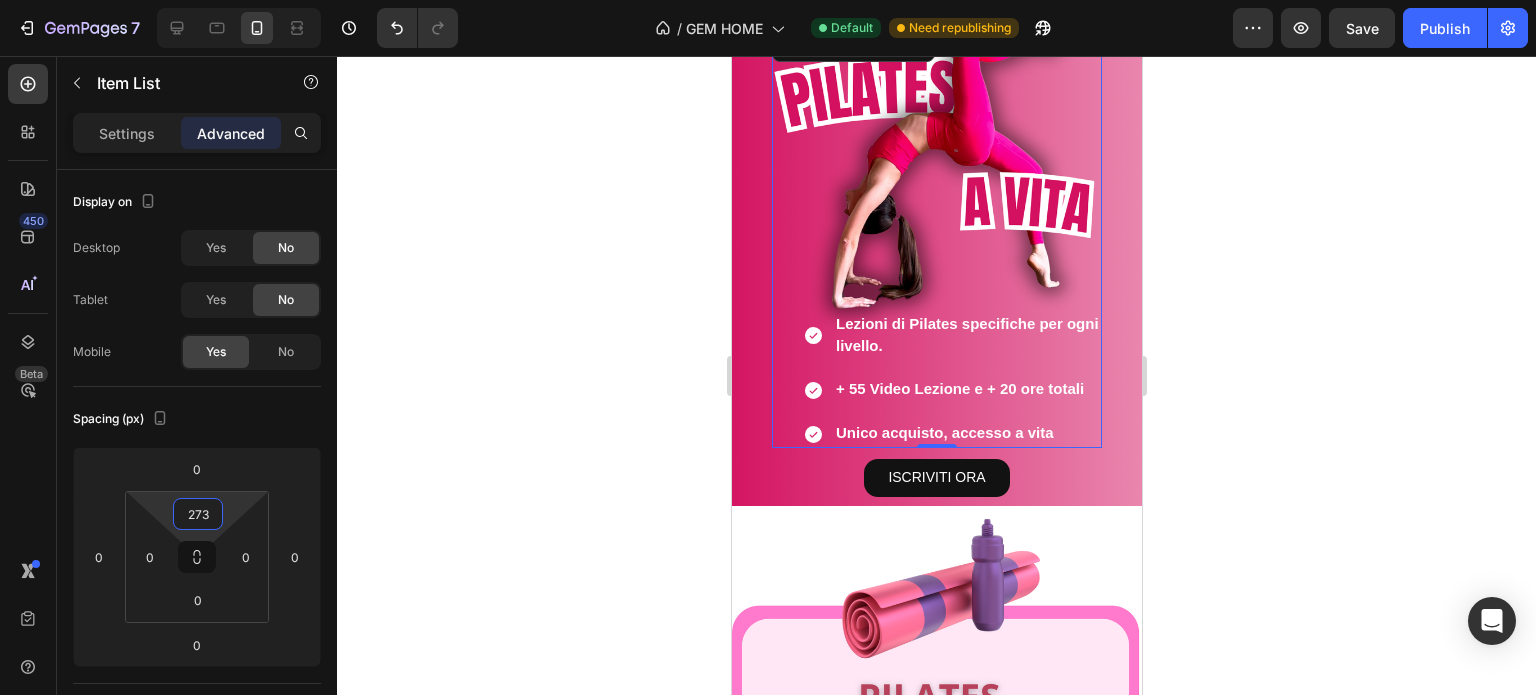 click 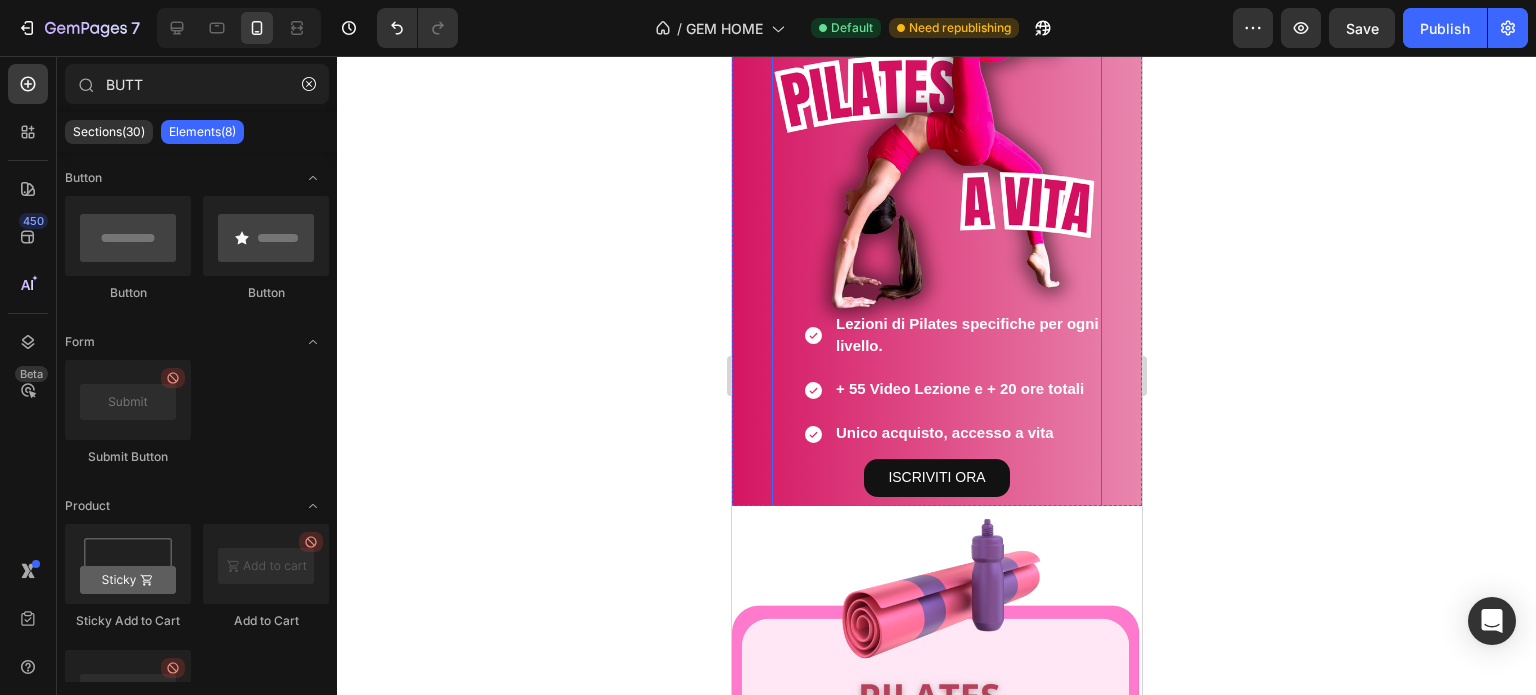 click on "ISCRIVITI ORA Button" at bounding box center (936, 493) 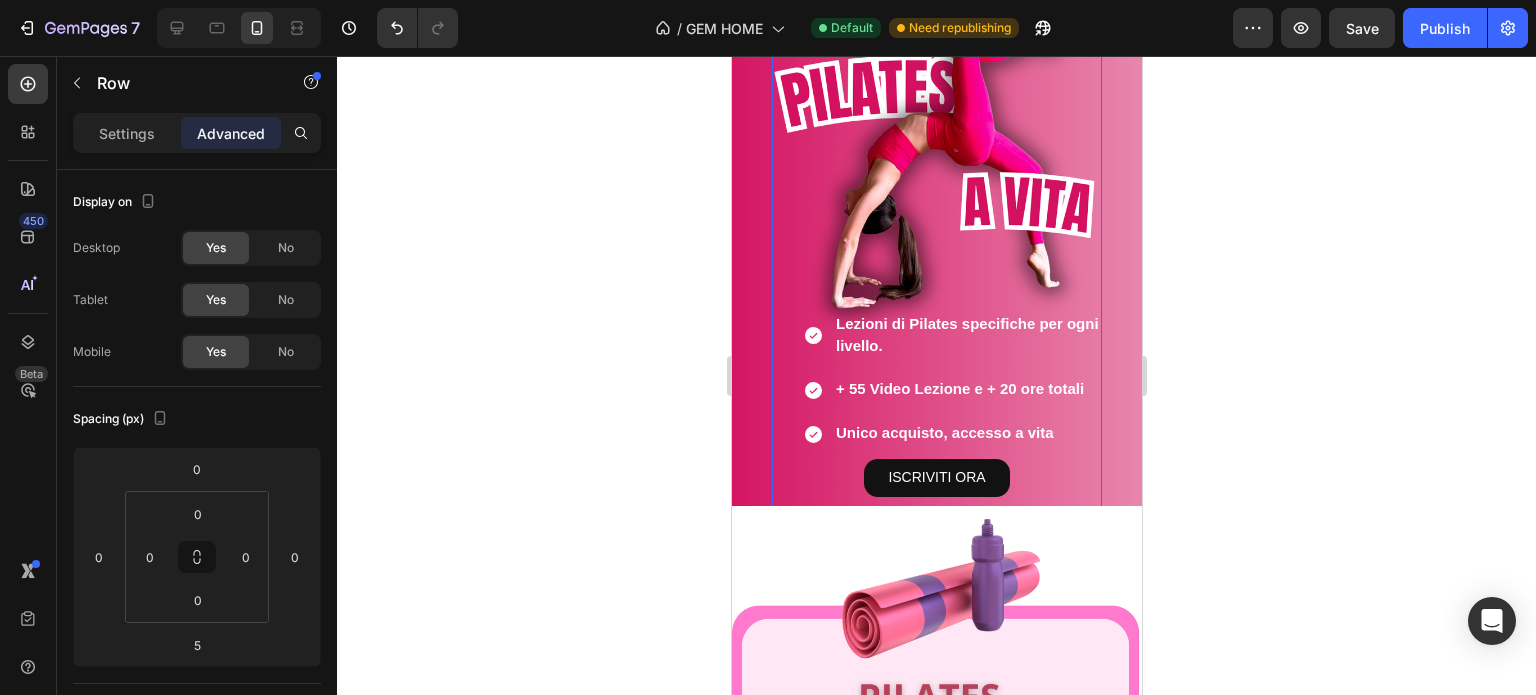 click 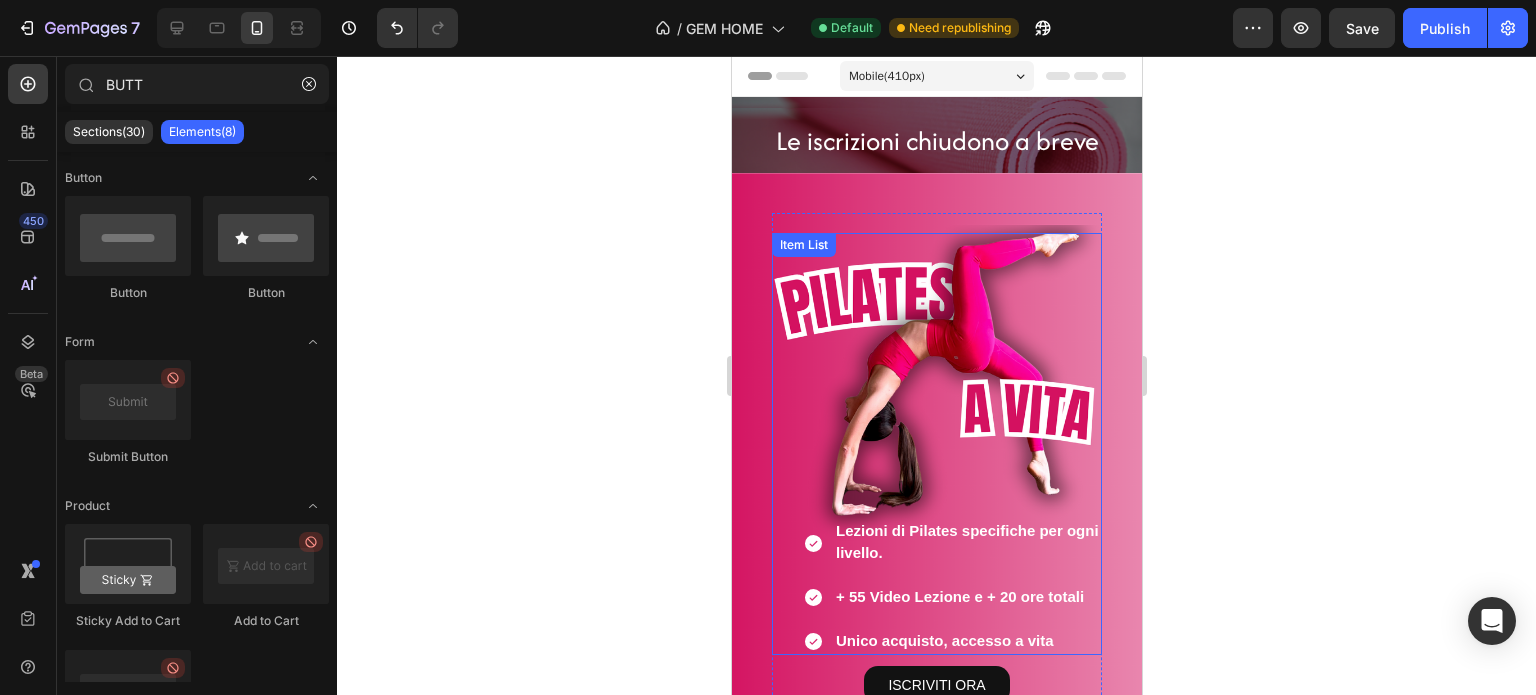 scroll, scrollTop: 100, scrollLeft: 0, axis: vertical 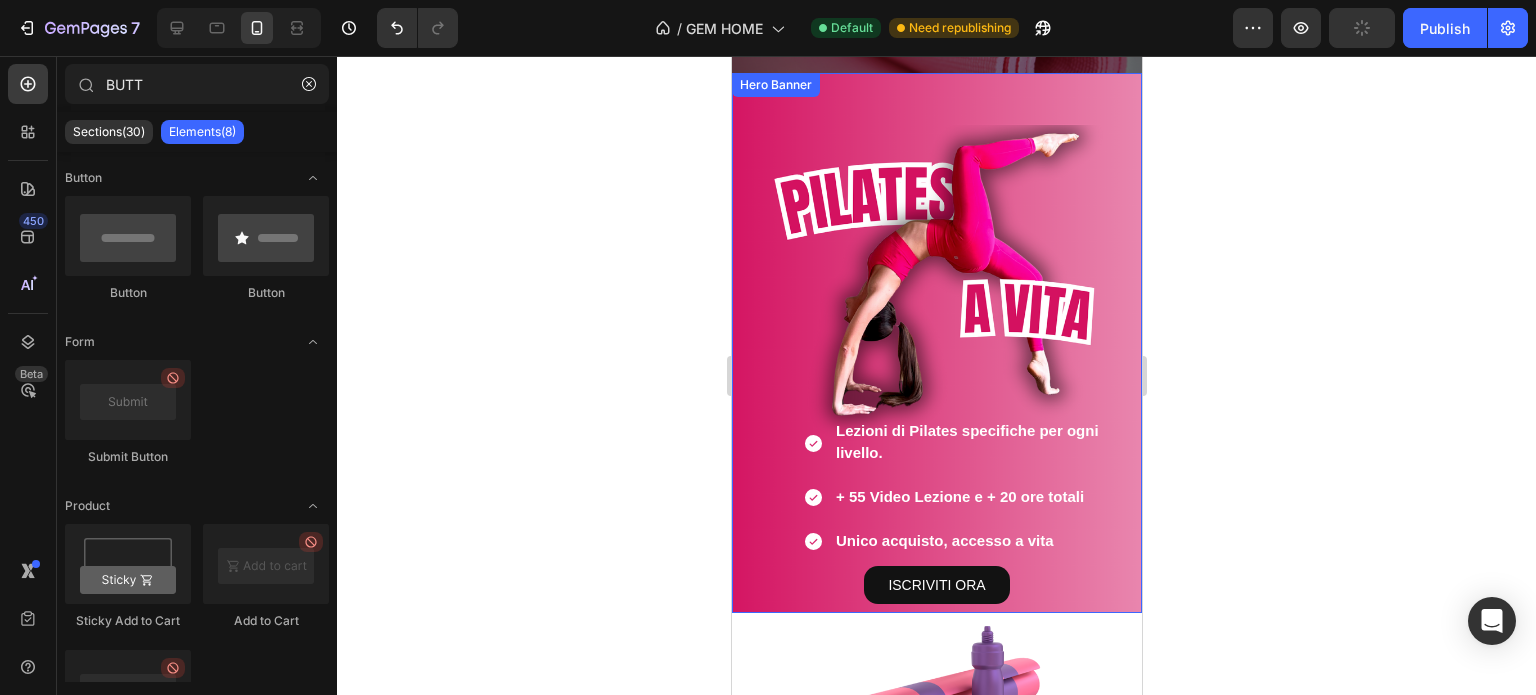 click on "Heading PILATES  REVOLUTION Heading Lezioni di Pilates specifiche per ogni livello. Oltre 50 video-lezioni di Pilates Unico Acquisto, Accesso a VITA Item List Lezioni di Pilates specifiche per ogni livello. + 55 Video Lezione e + 20 ore totali Unico acquisto, accesso a vita Item List ISCRIVITI ORA Button ISCRIVITI ORA Button
Drop element here Row Row ISCRIVITI ORA Button" at bounding box center (936, 446) 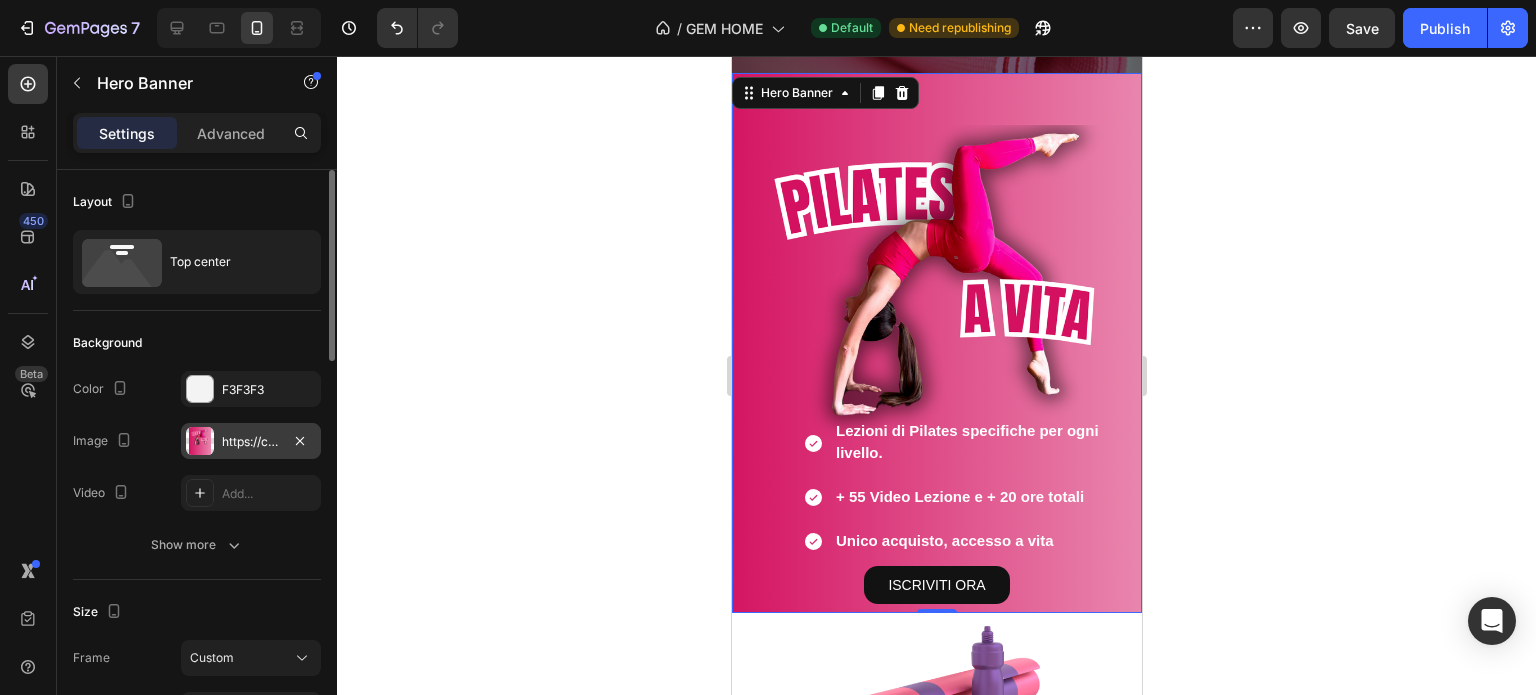 click on "https://cdn.shopify.com/s/files/1/0894/1289/5045/files/gempages_530598524128068724-f953ea90-4bb8-4a51-a161-a27065e0586d.png" at bounding box center [251, 441] 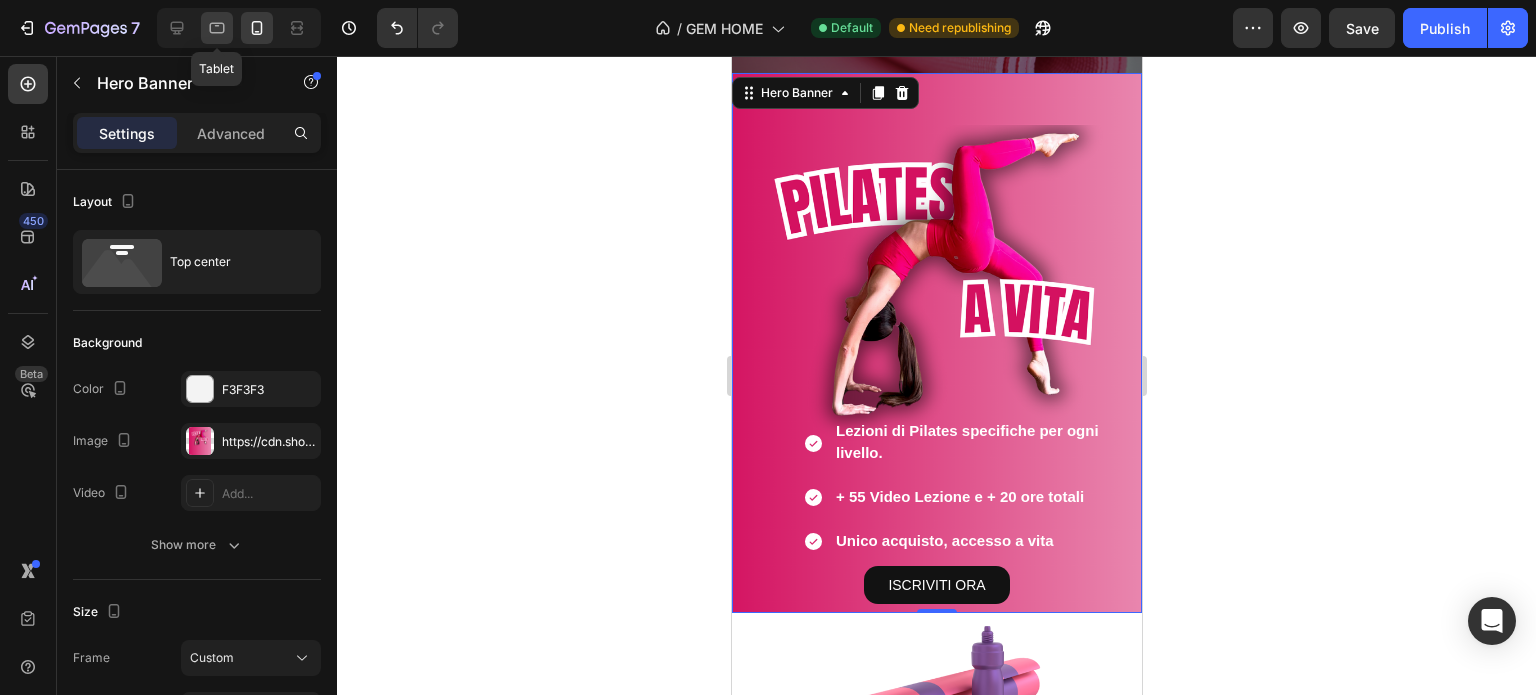 click 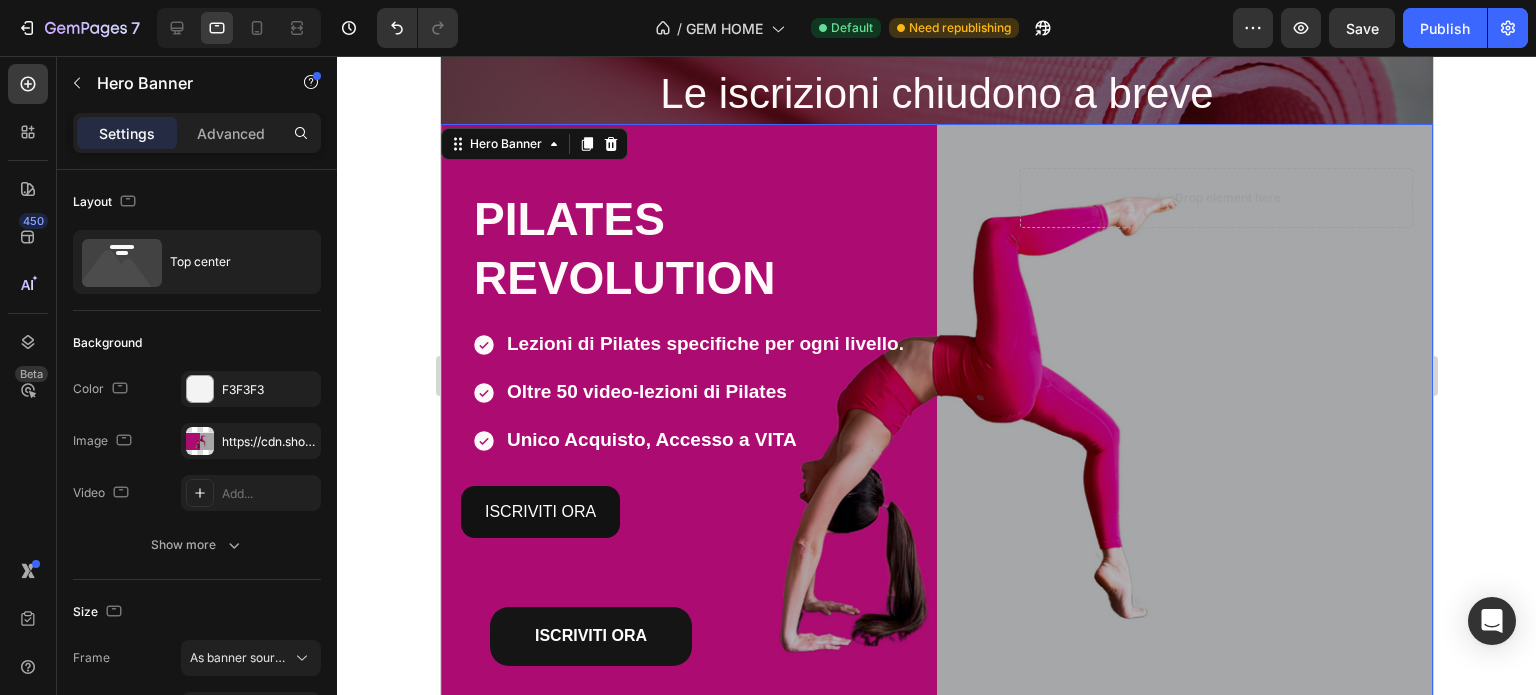 scroll, scrollTop: 45, scrollLeft: 0, axis: vertical 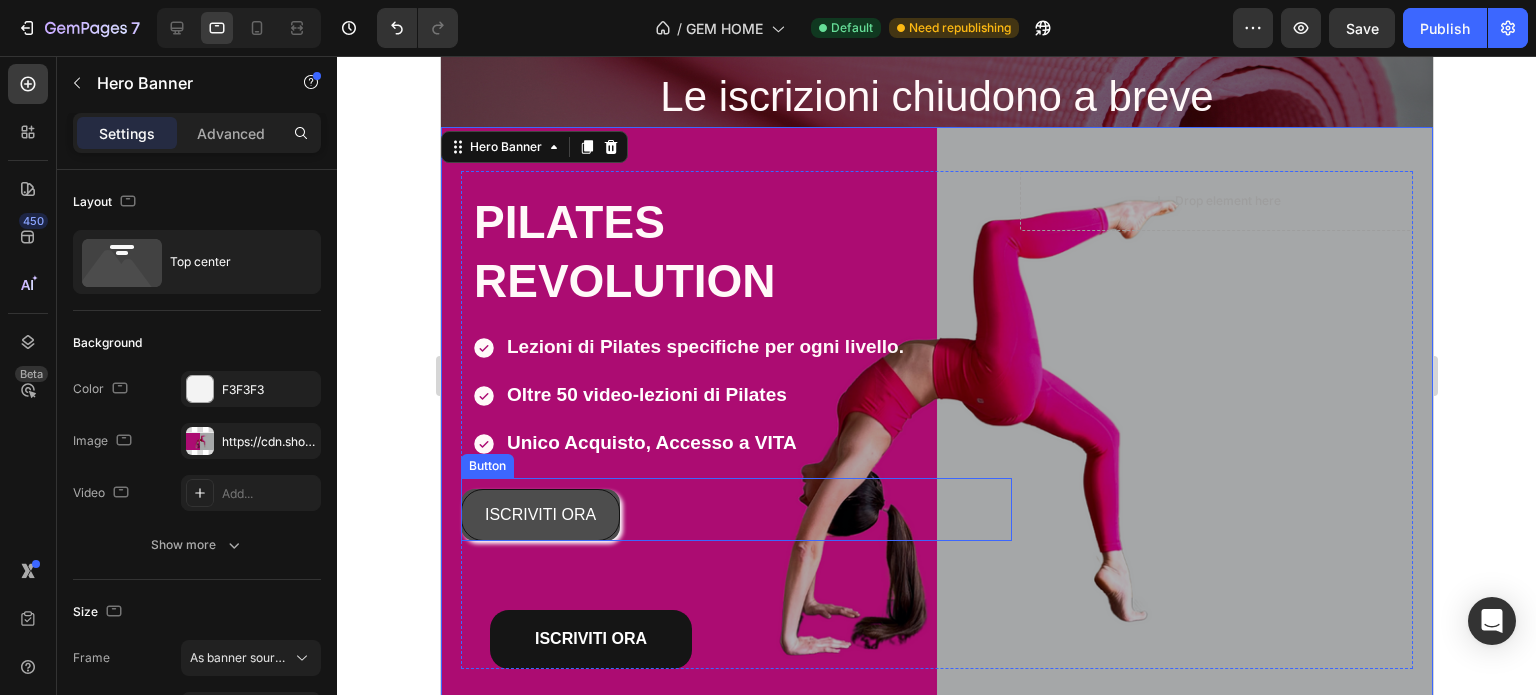 click on "ISCRIVITI ORA" at bounding box center [539, 515] 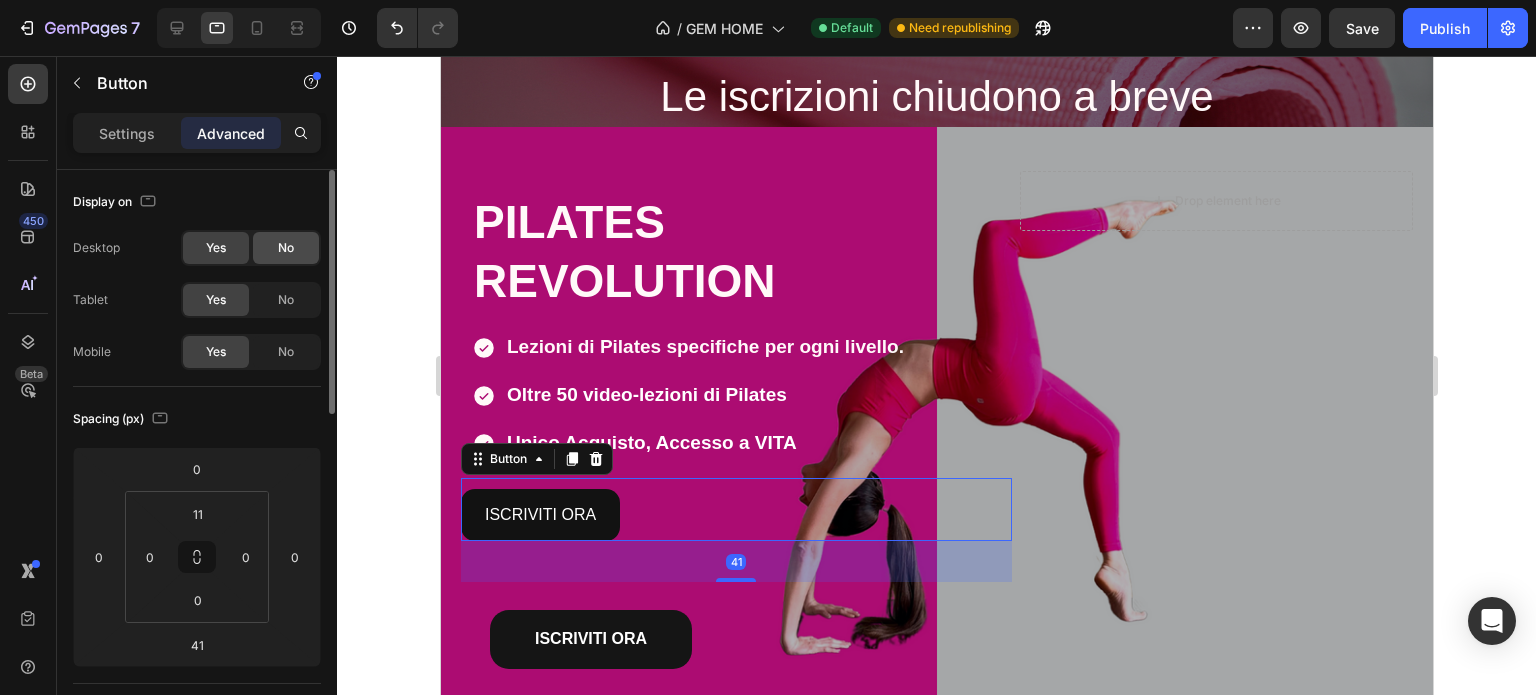 click on "No" 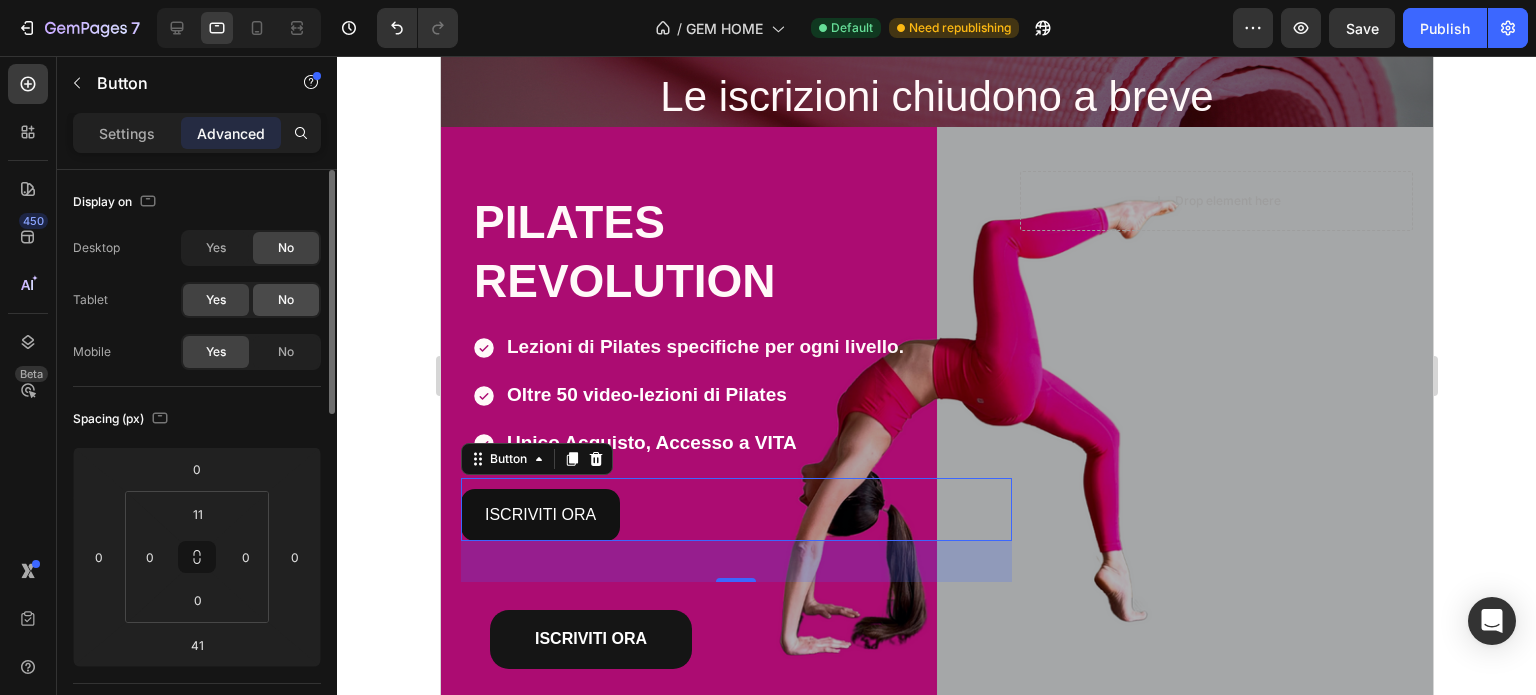click on "No" 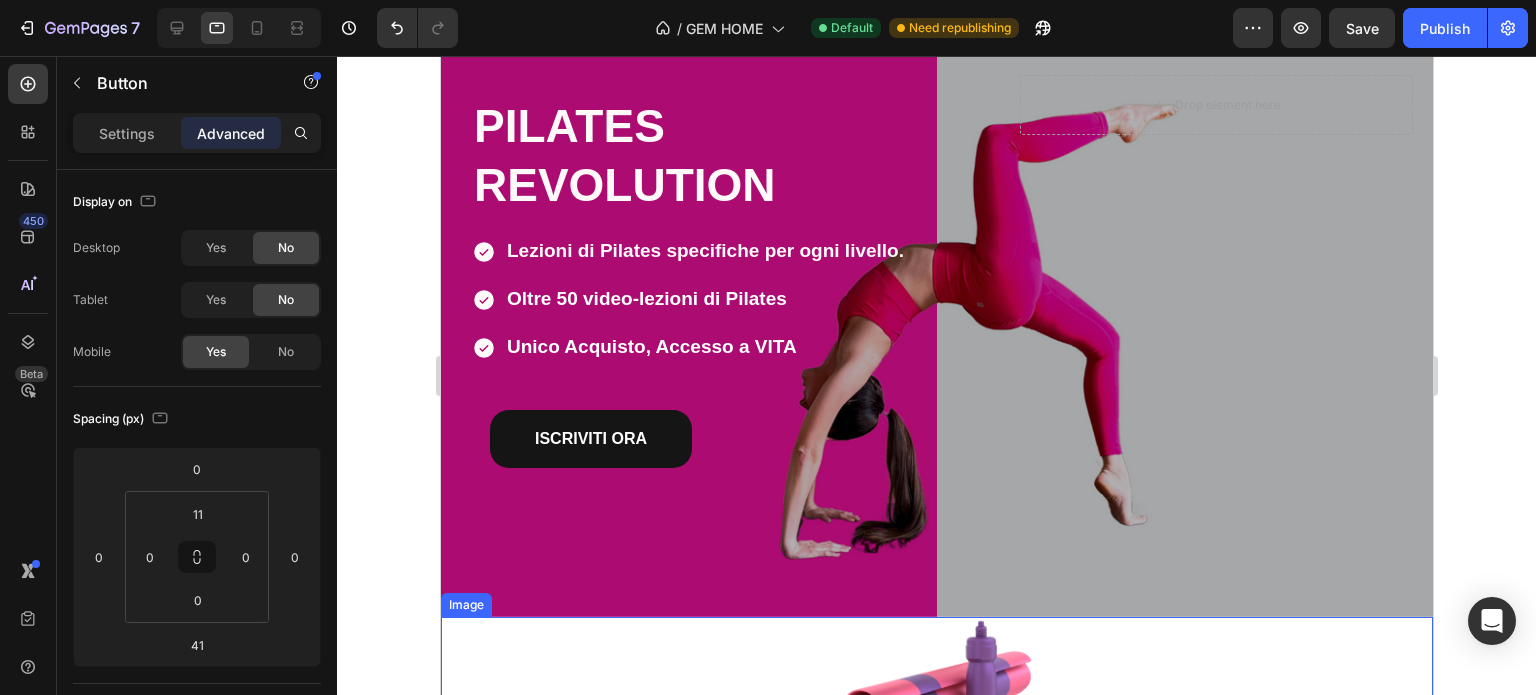 scroll, scrollTop: 45, scrollLeft: 0, axis: vertical 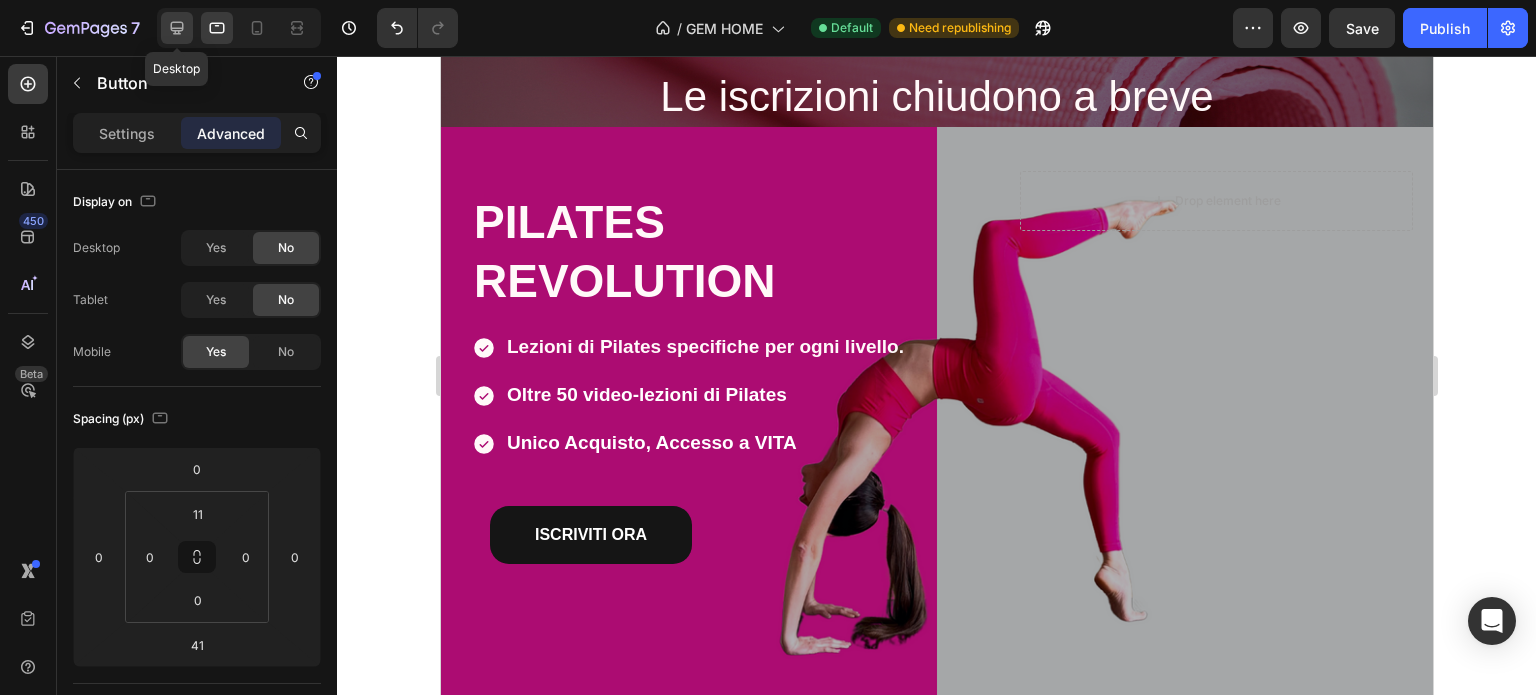 click 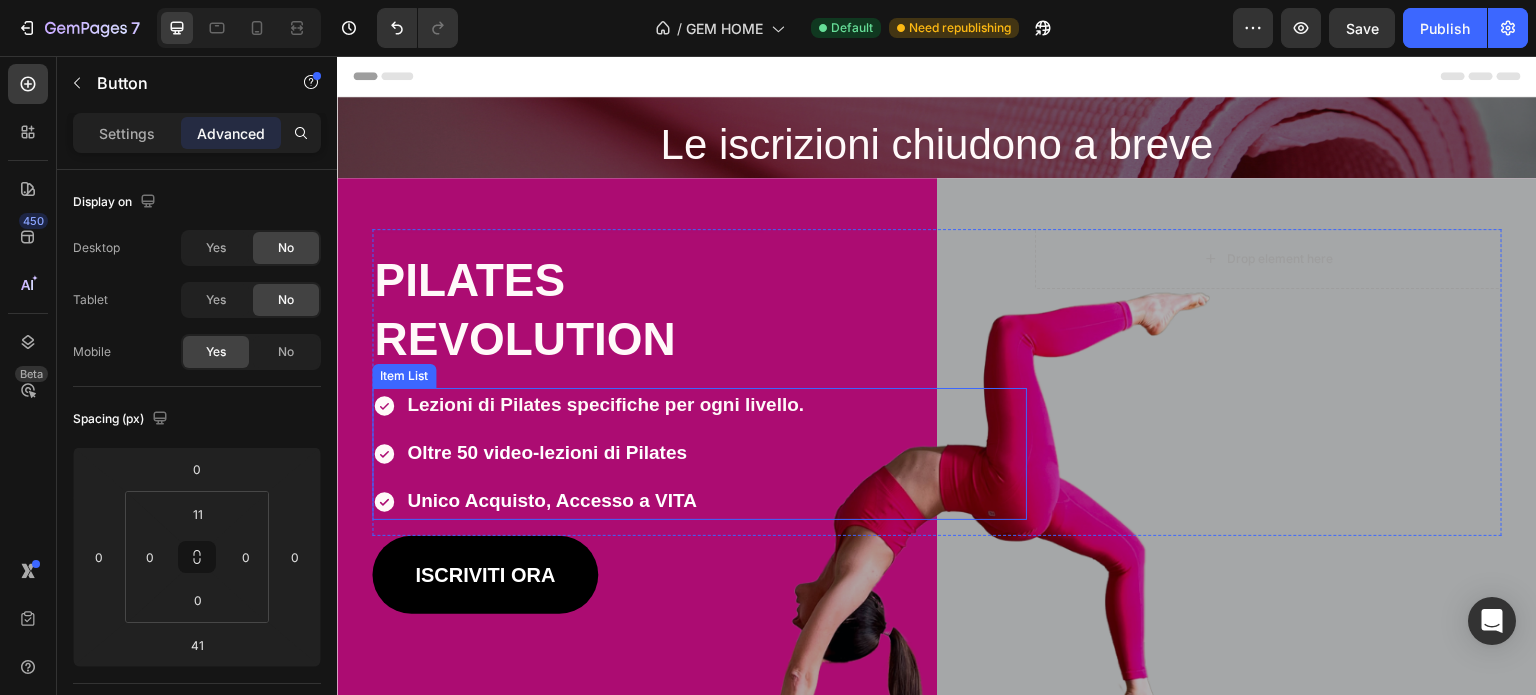 scroll, scrollTop: 0, scrollLeft: 0, axis: both 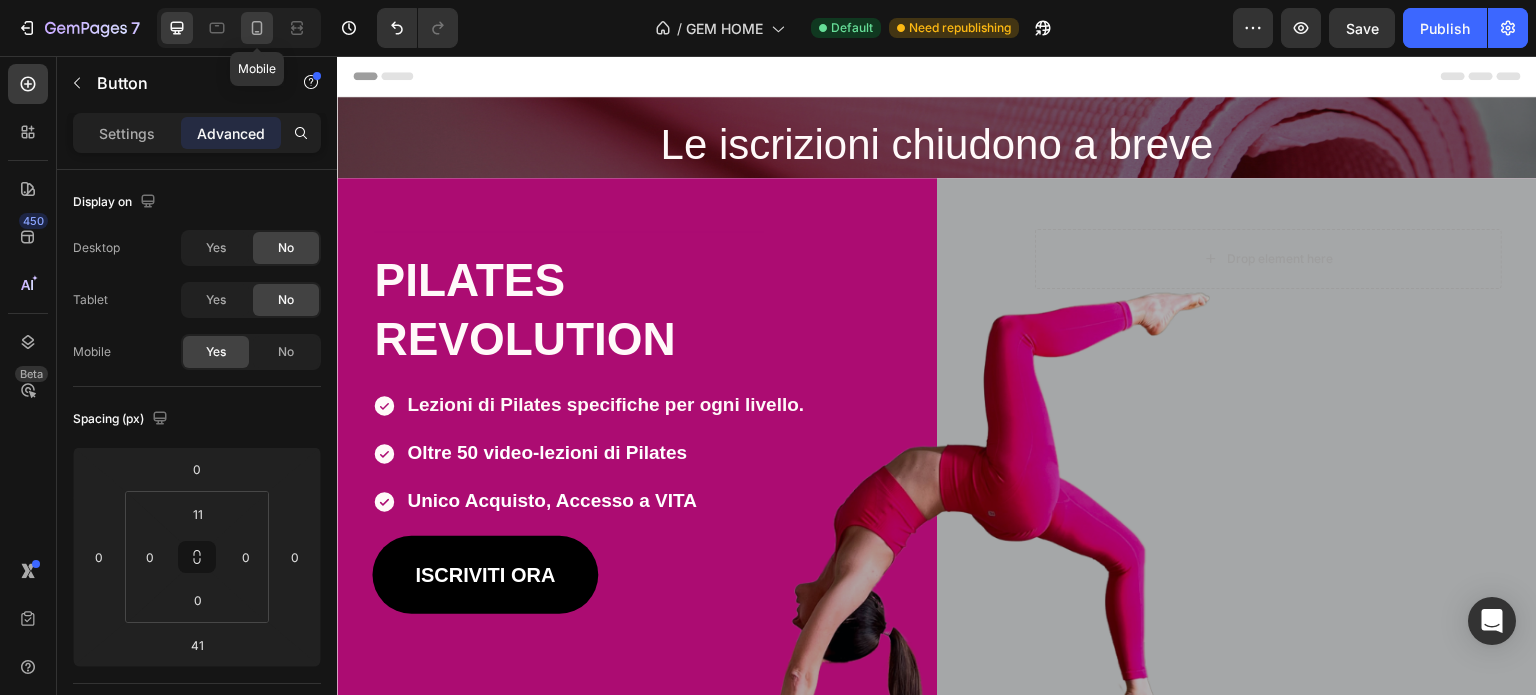 click 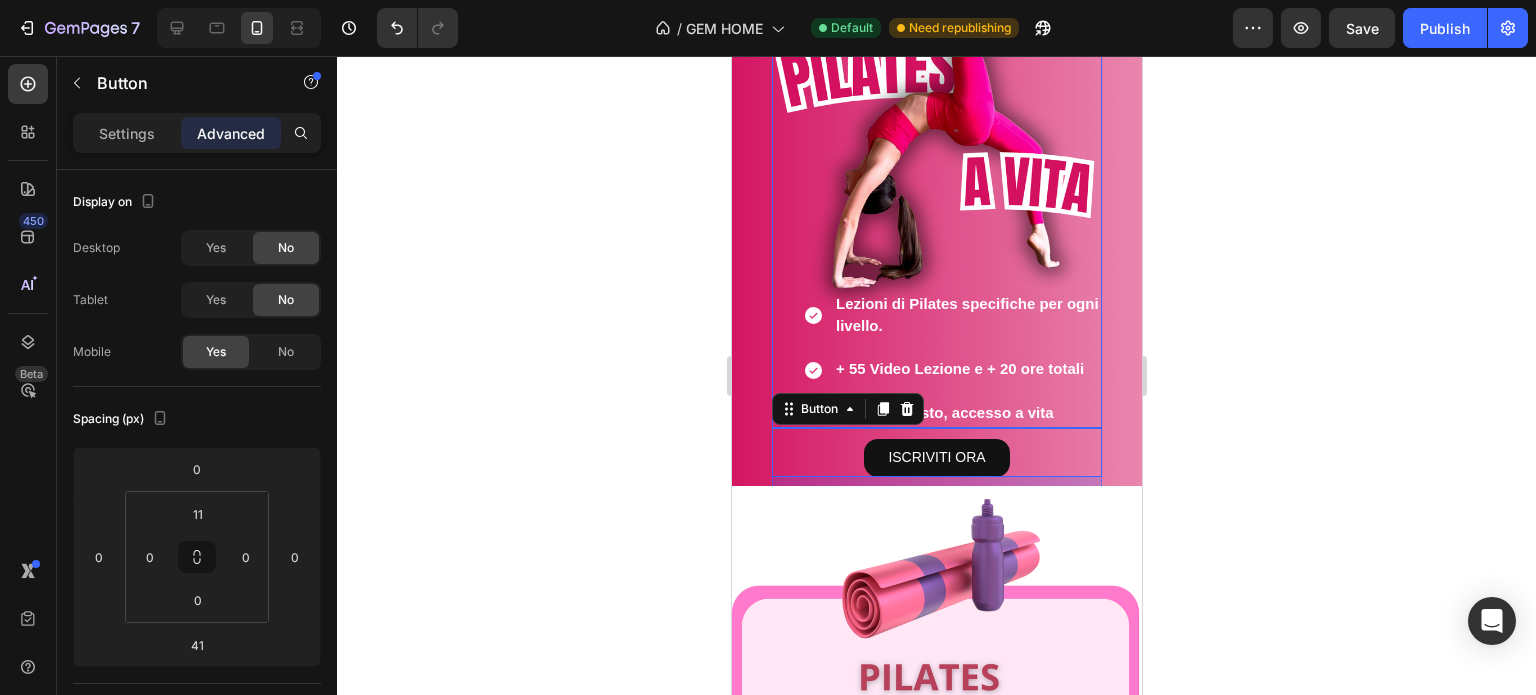 scroll, scrollTop: 227, scrollLeft: 0, axis: vertical 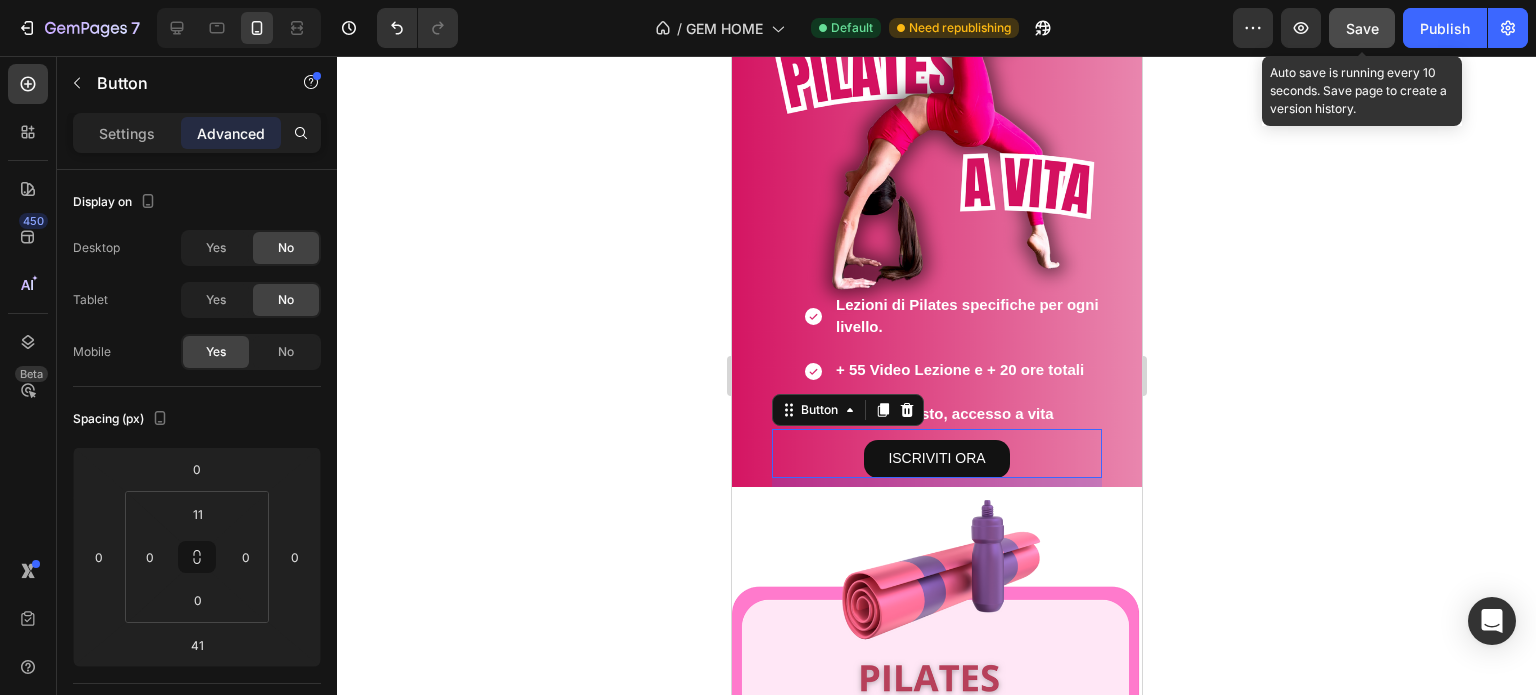 click on "Save" at bounding box center [1362, 28] 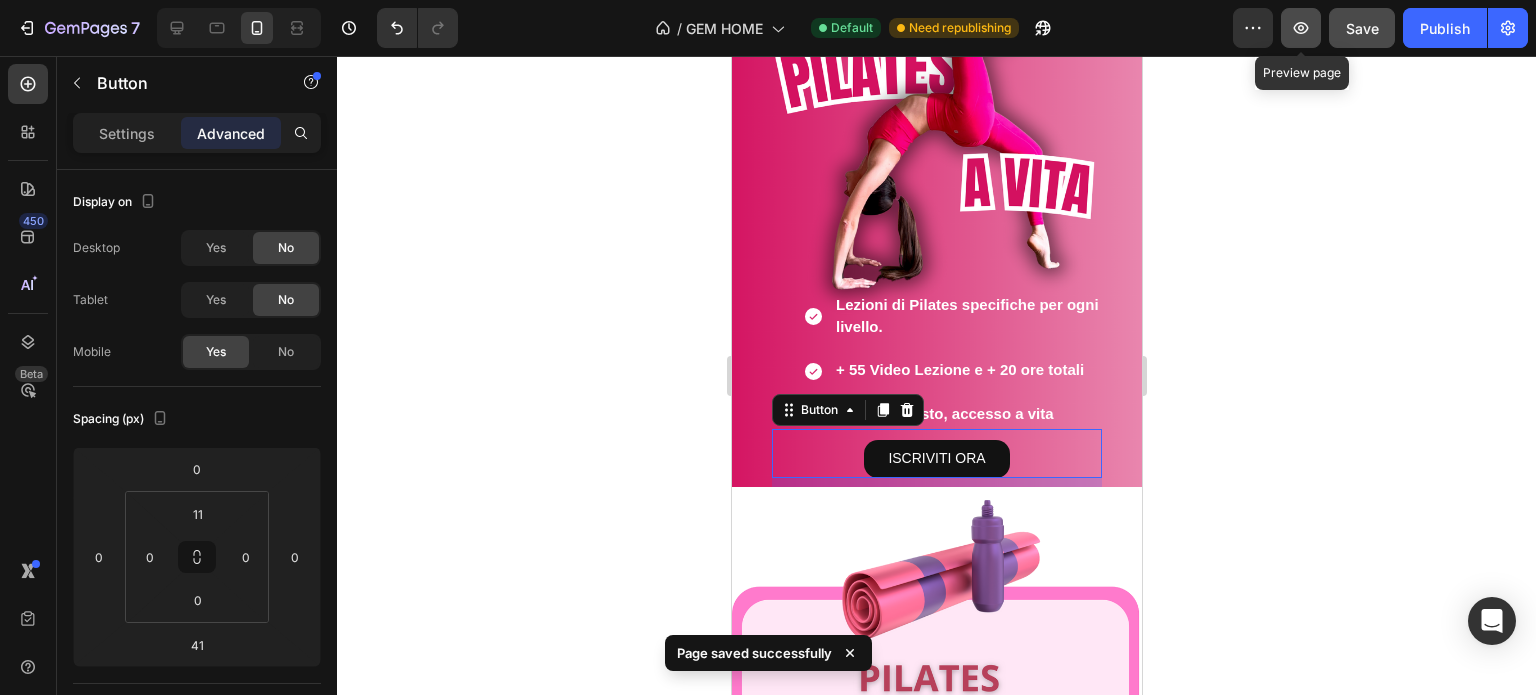 click 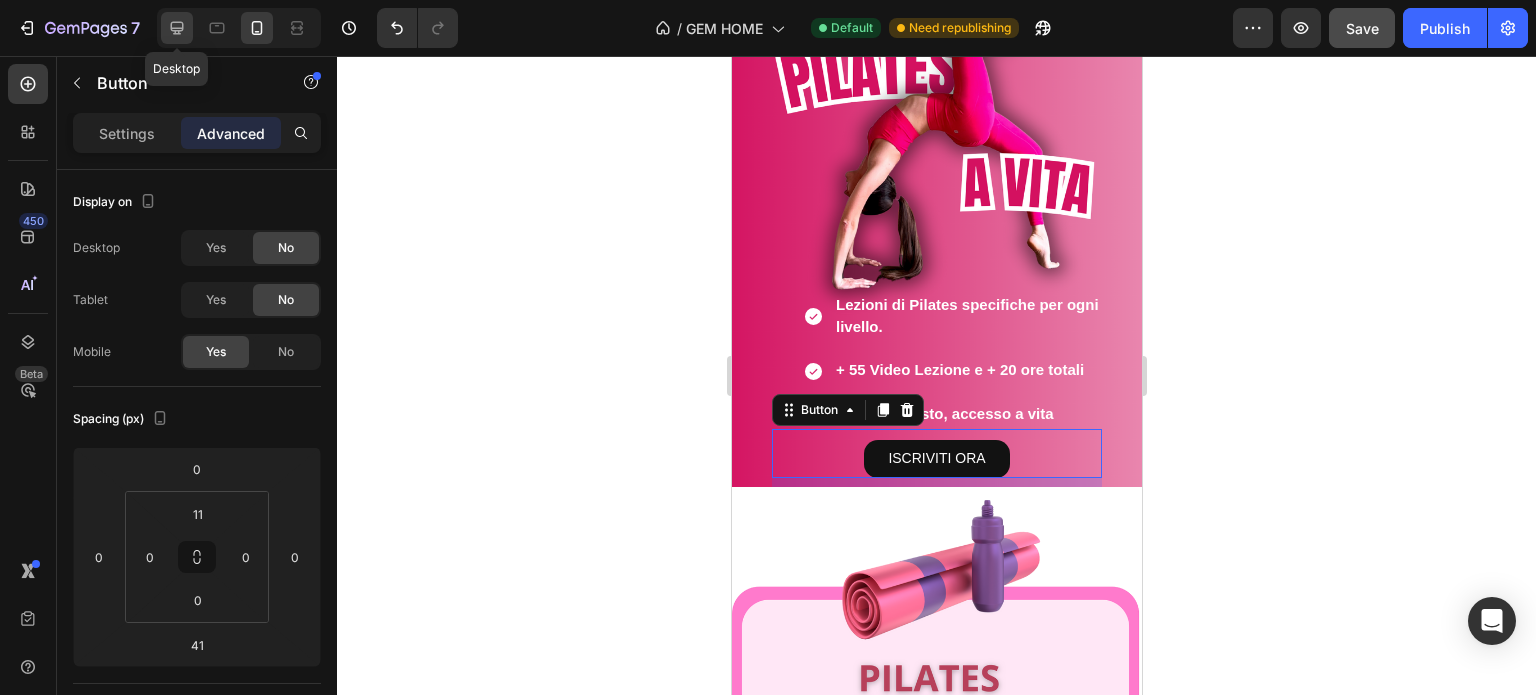 click 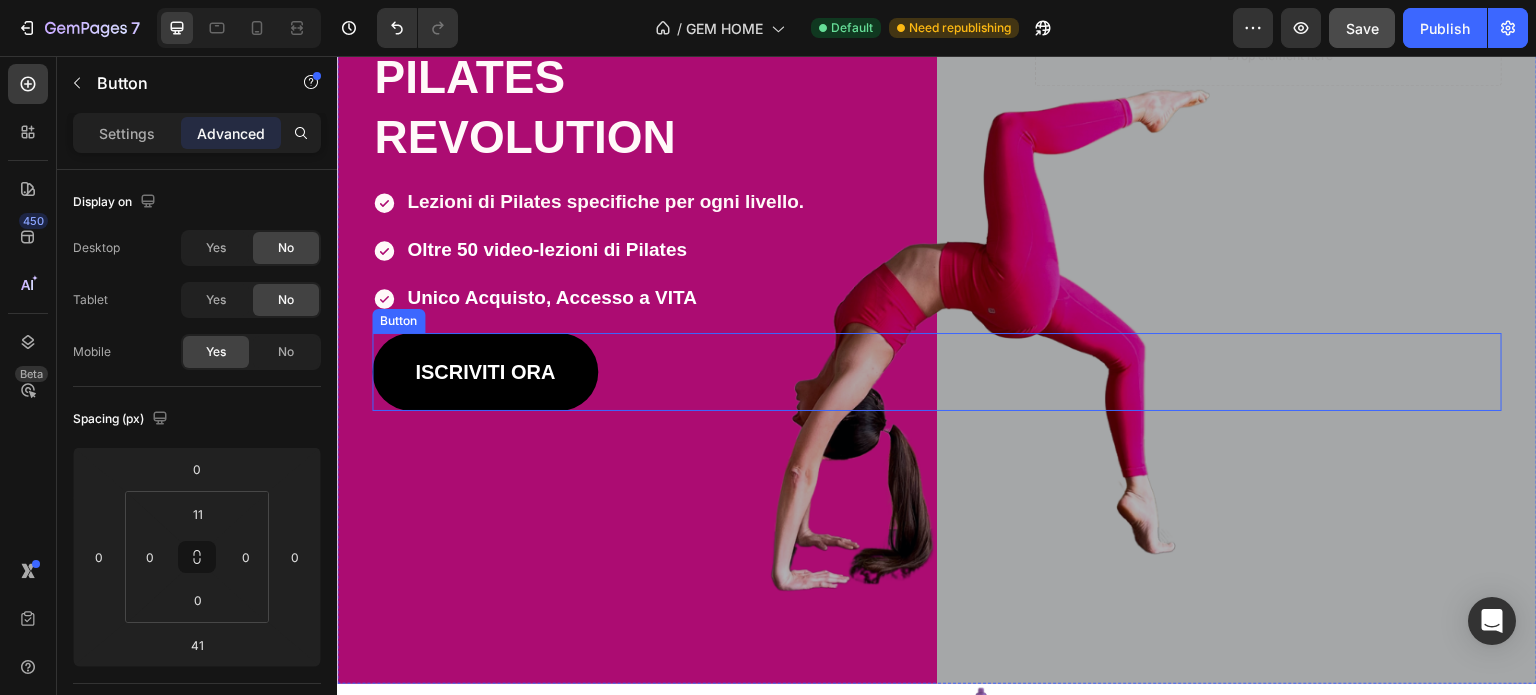 scroll, scrollTop: 164, scrollLeft: 0, axis: vertical 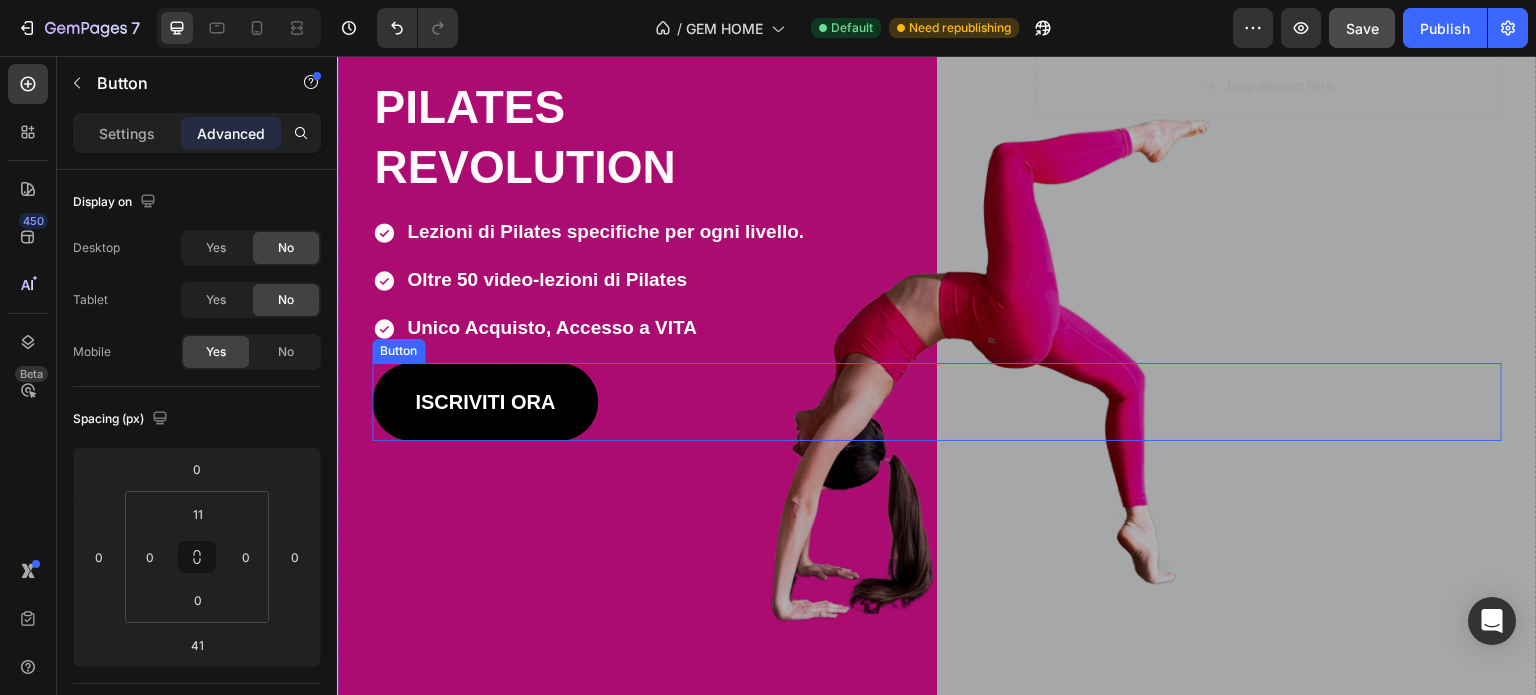 click on "ISCRIVITI ORA Button" at bounding box center [937, 402] 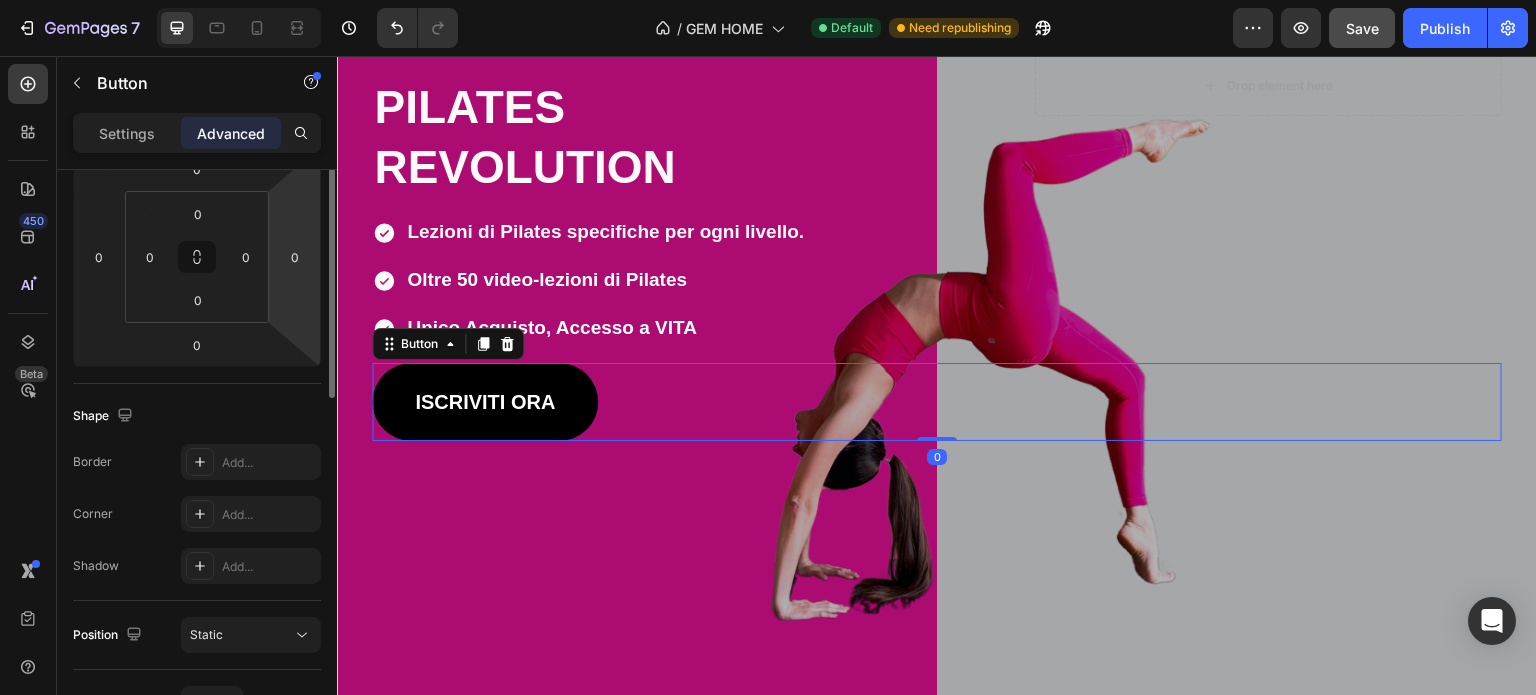 scroll, scrollTop: 0, scrollLeft: 0, axis: both 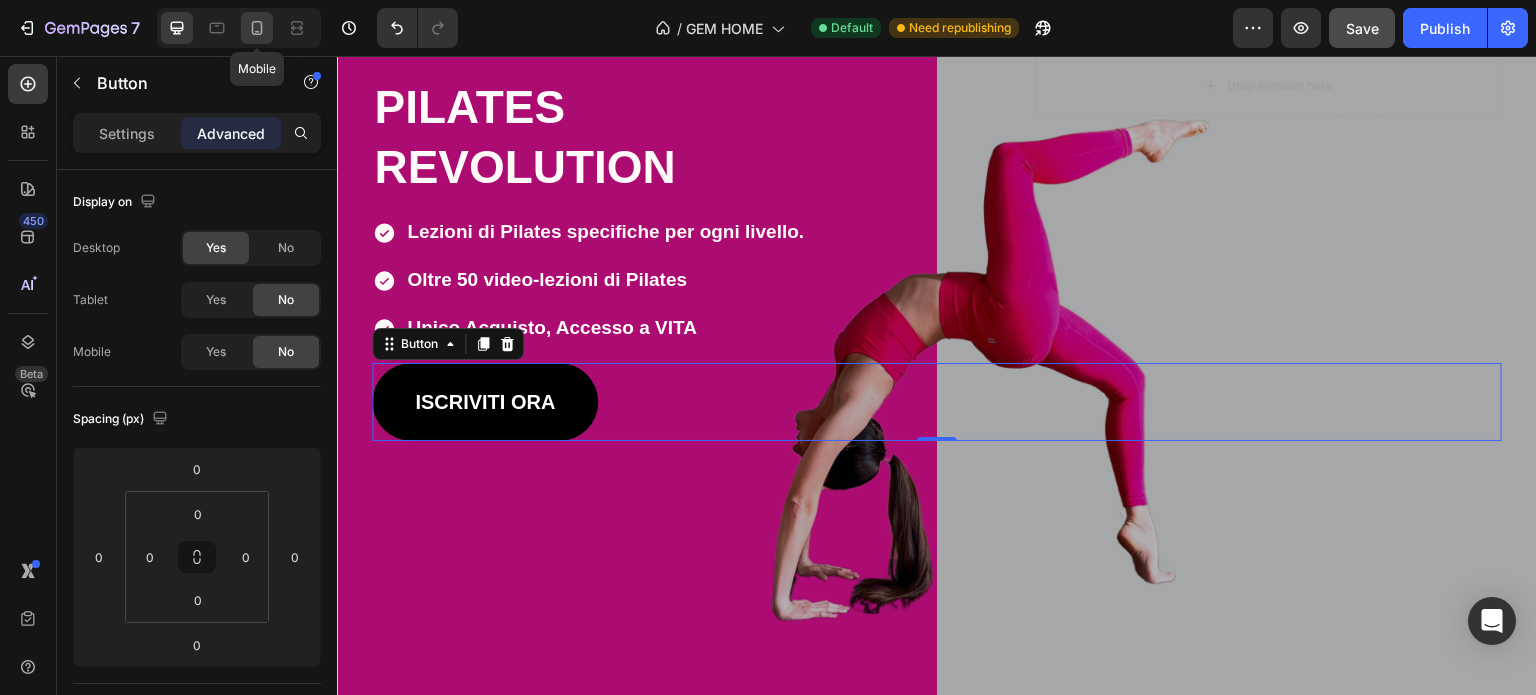 click 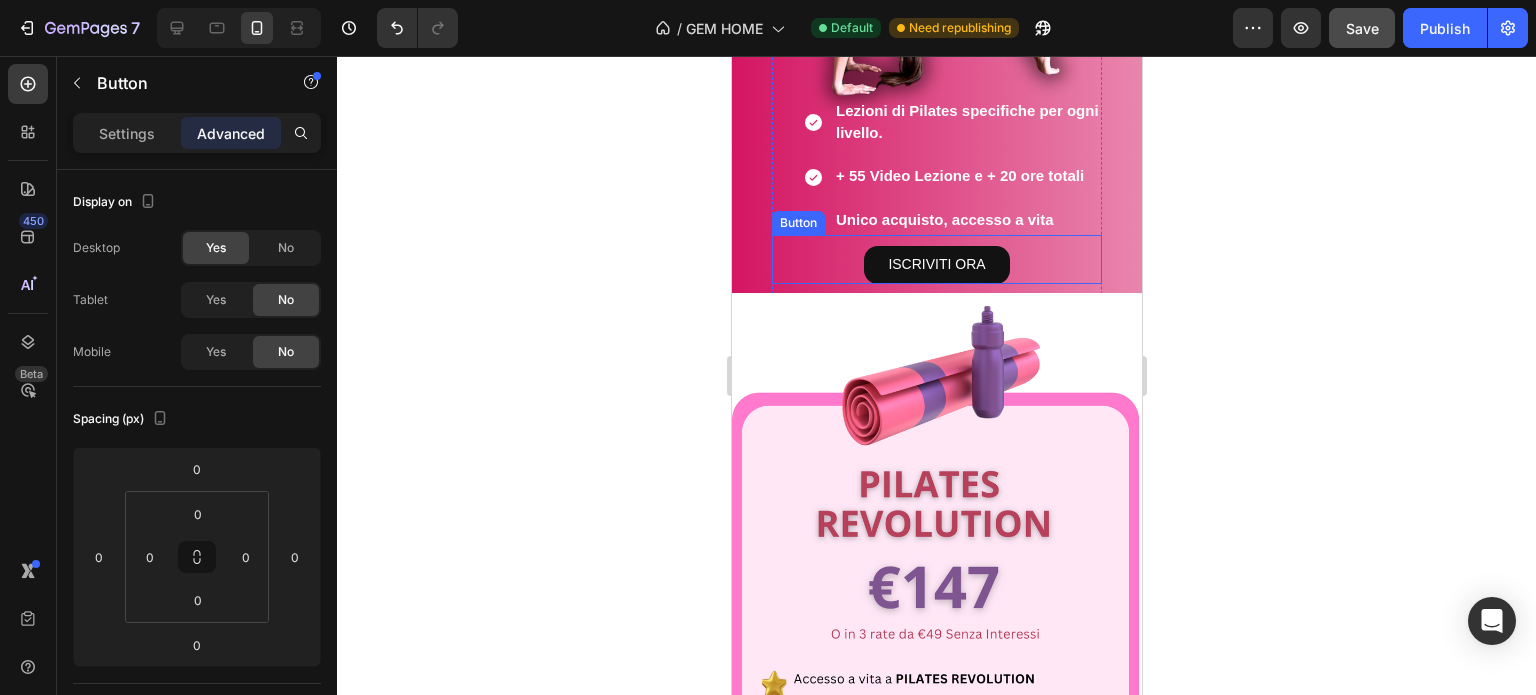scroll, scrollTop: 300, scrollLeft: 0, axis: vertical 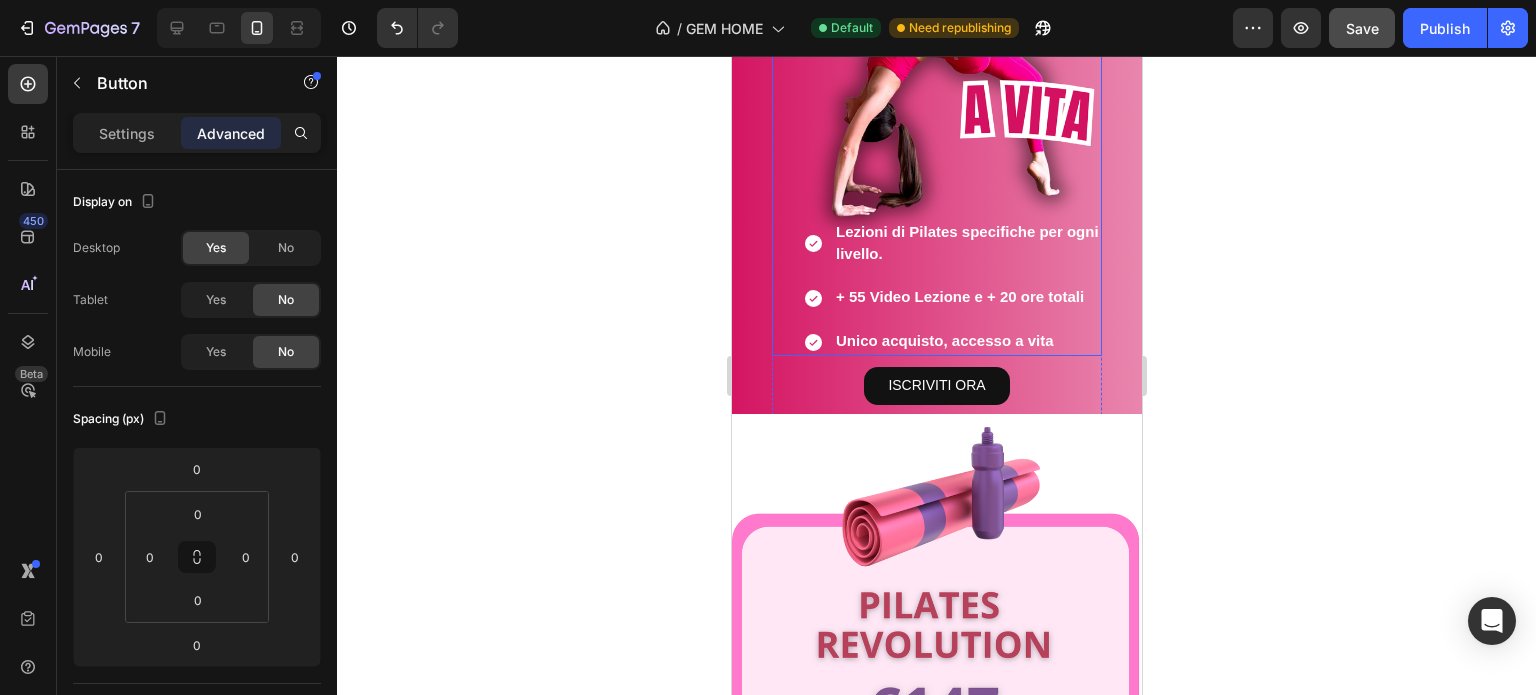 click on "Lezioni di Pilates specifiche per ogni livello." at bounding box center [966, 244] 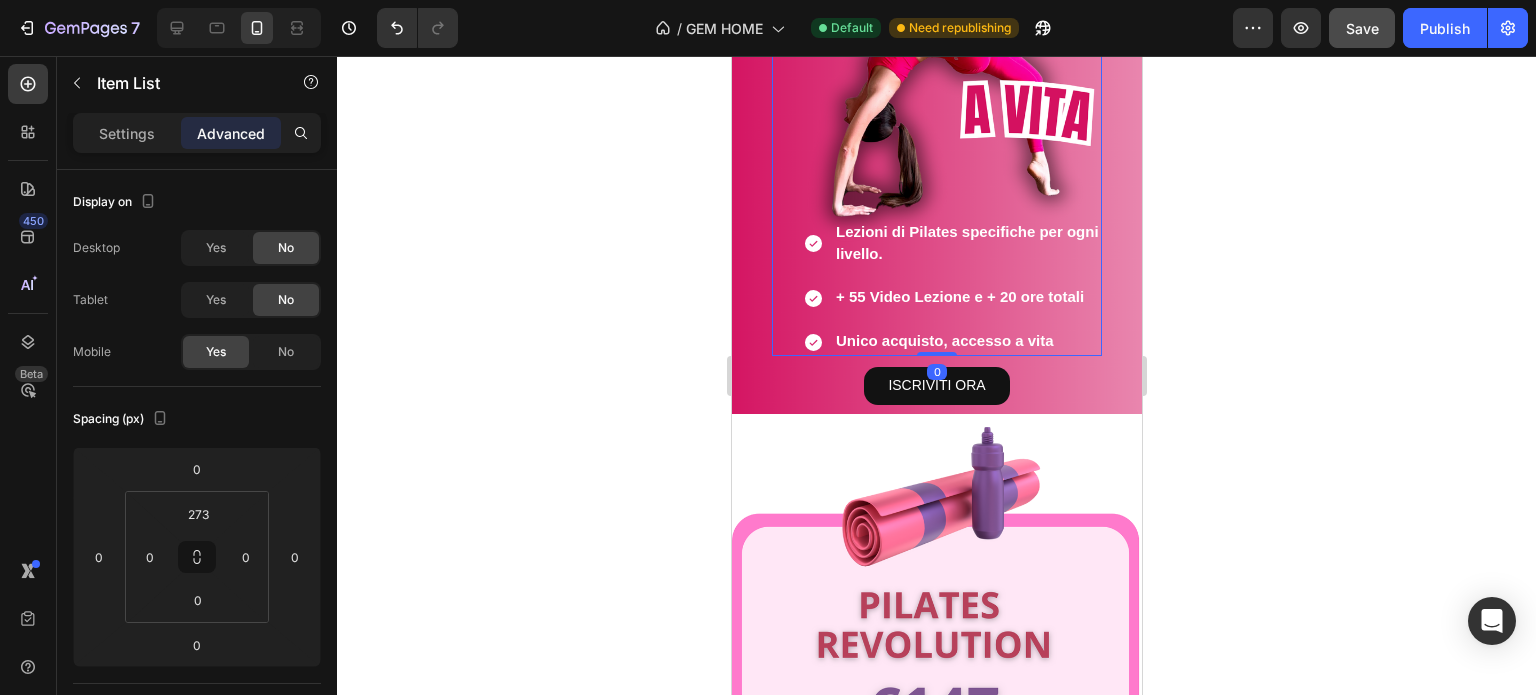 click on "Lezioni di Pilates specifiche per ogni livello. + 55 Video Lezione e + 20 ore totali Unico acquisto, accesso a vita" at bounding box center (936, 281) 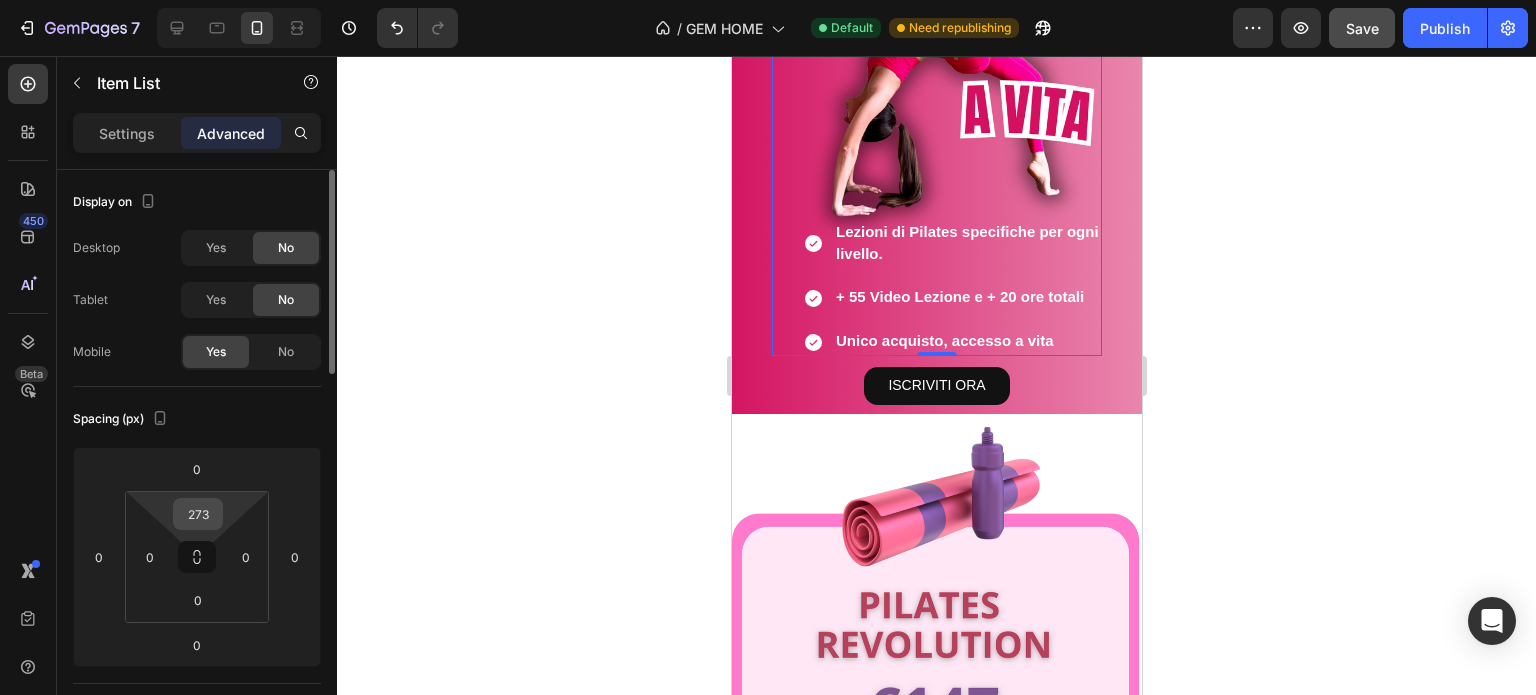 click on "273" at bounding box center [198, 514] 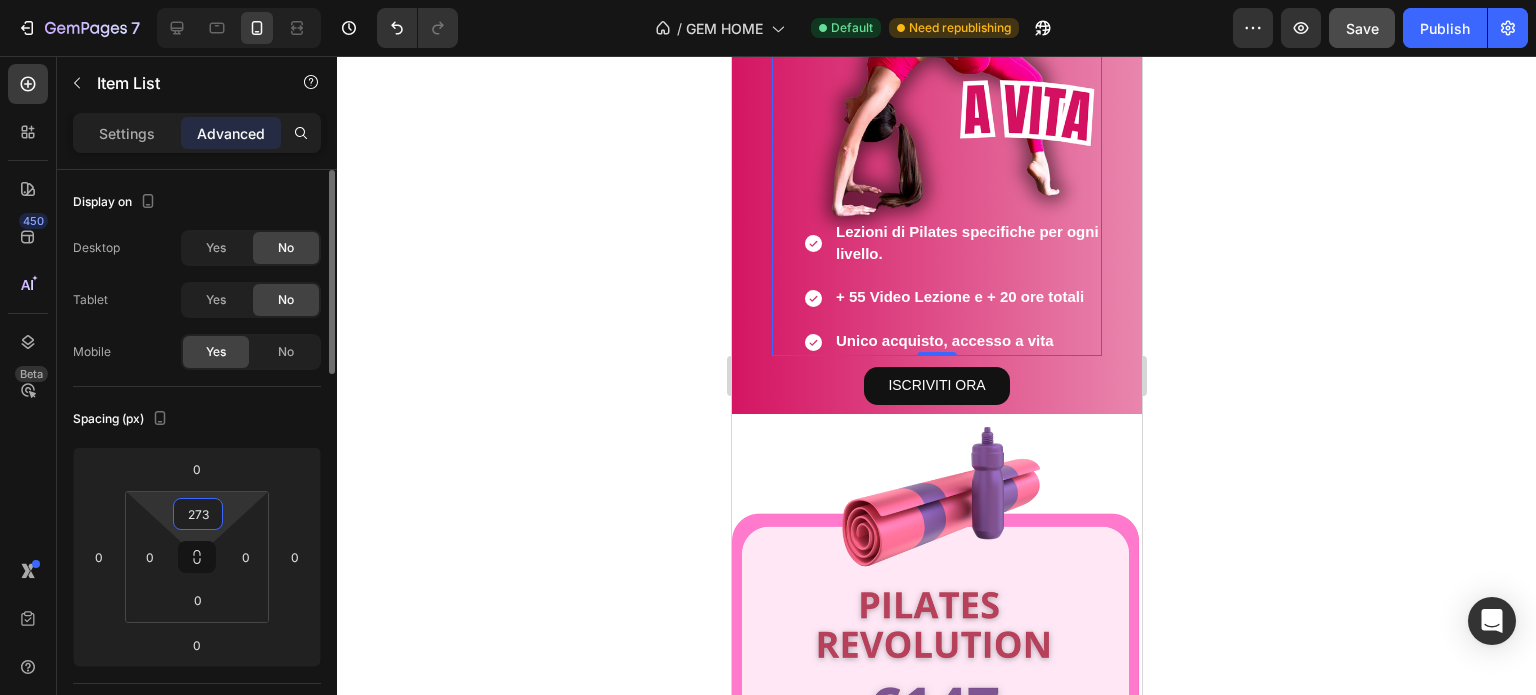 click on "273" at bounding box center (198, 514) 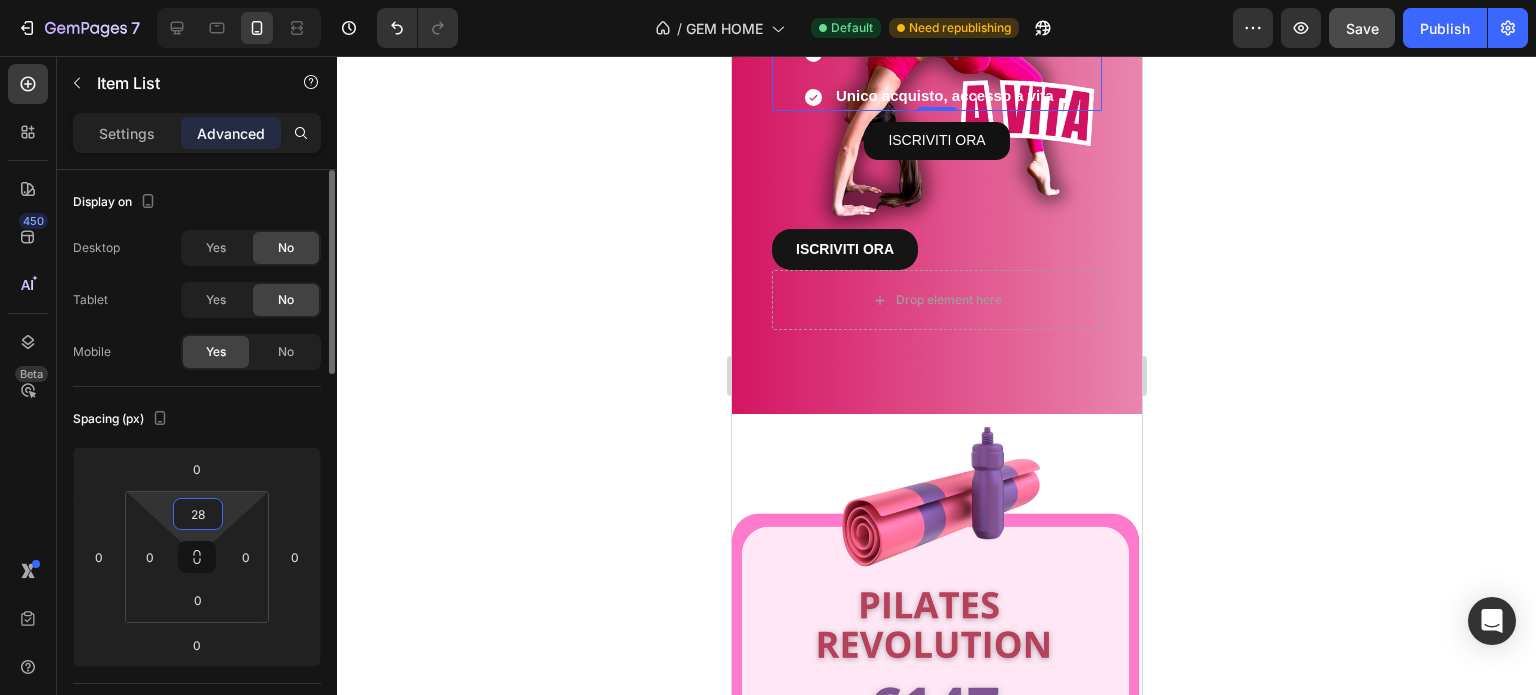 type on "280" 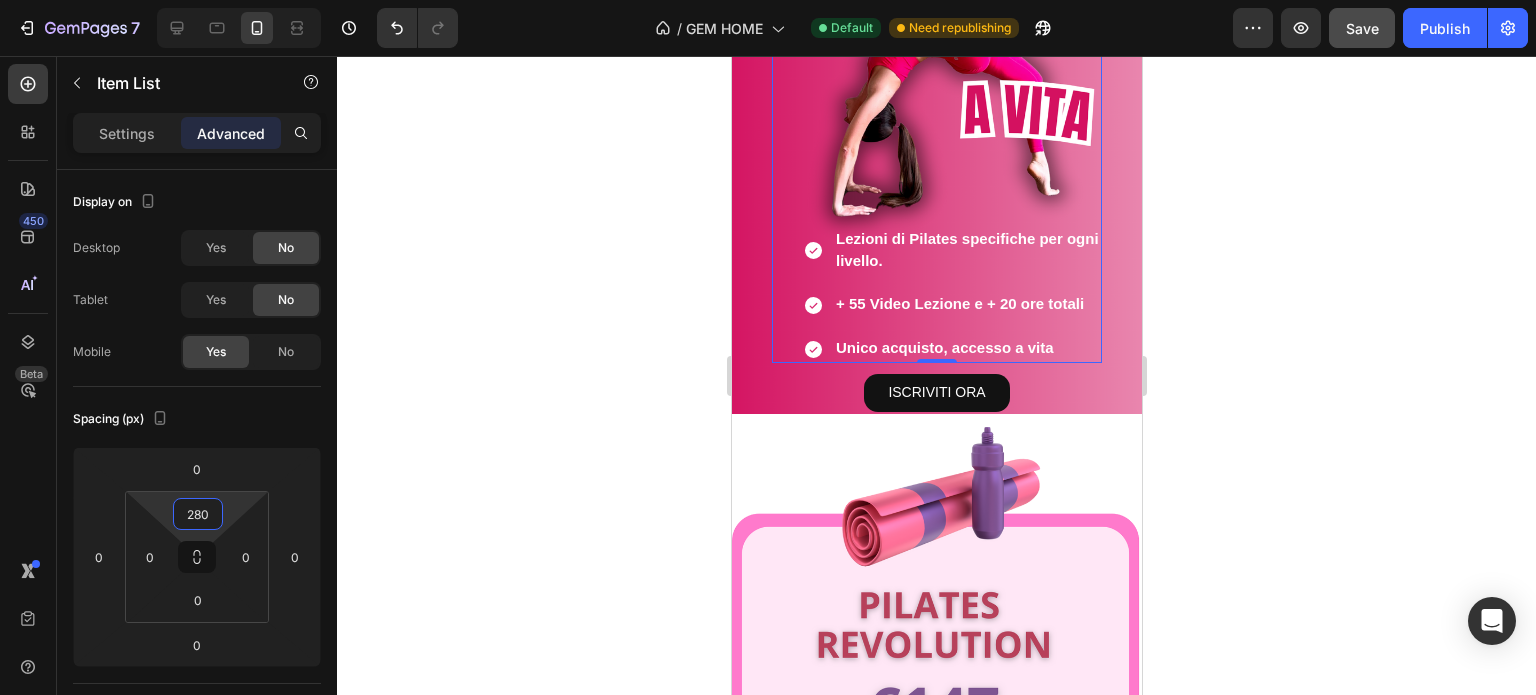 click 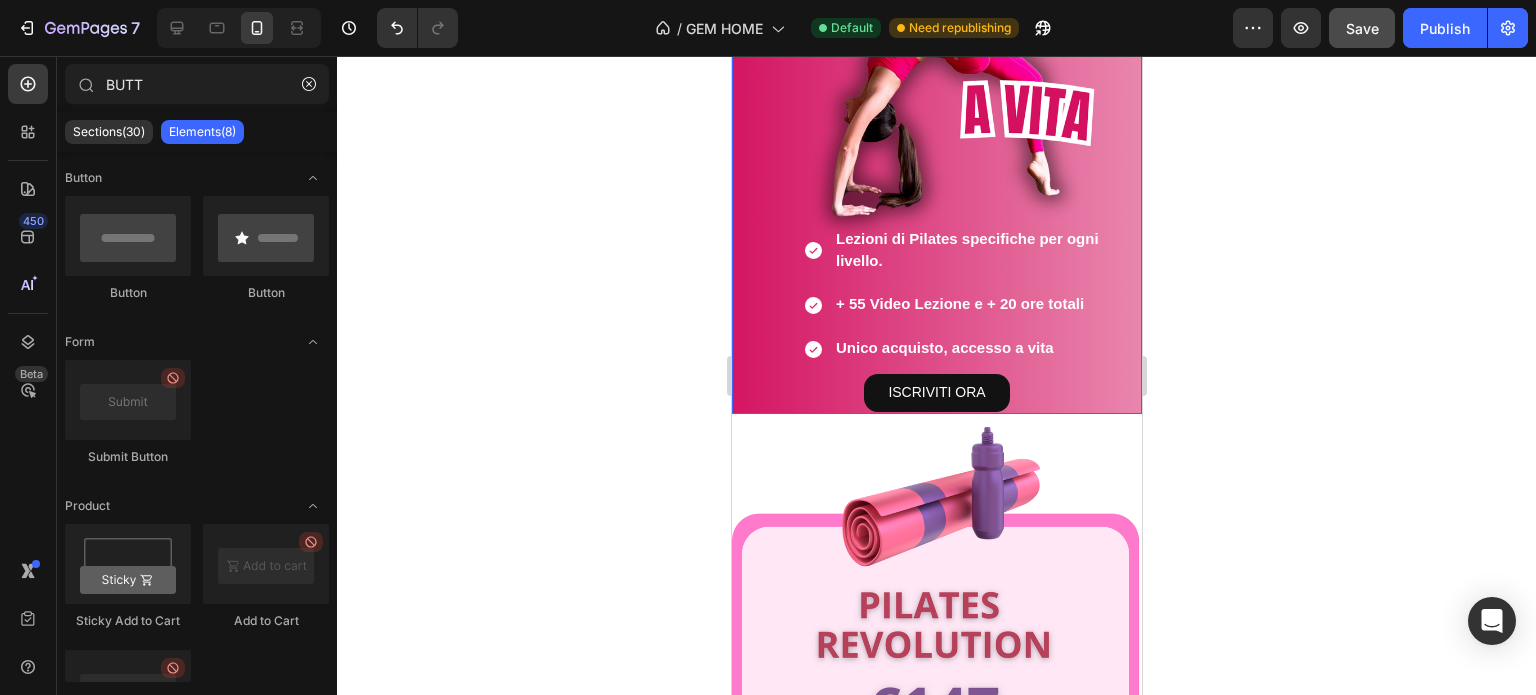 click on "Heading PILATES  REVOLUTION Heading Lezioni di Pilates specifiche per ogni livello. Oltre 50 video-lezioni di Pilates Unico Acquisto, Accesso a VITA Item List Lezioni di Pilates specifiche per ogni livello. + 55 Video Lezione e + 20 ore totali Unico acquisto, accesso a vita Item List ISCRIVITI ORA Button ISCRIVITI ORA Button
Drop element here Row Row ISCRIVITI ORA Button" at bounding box center [936, 250] 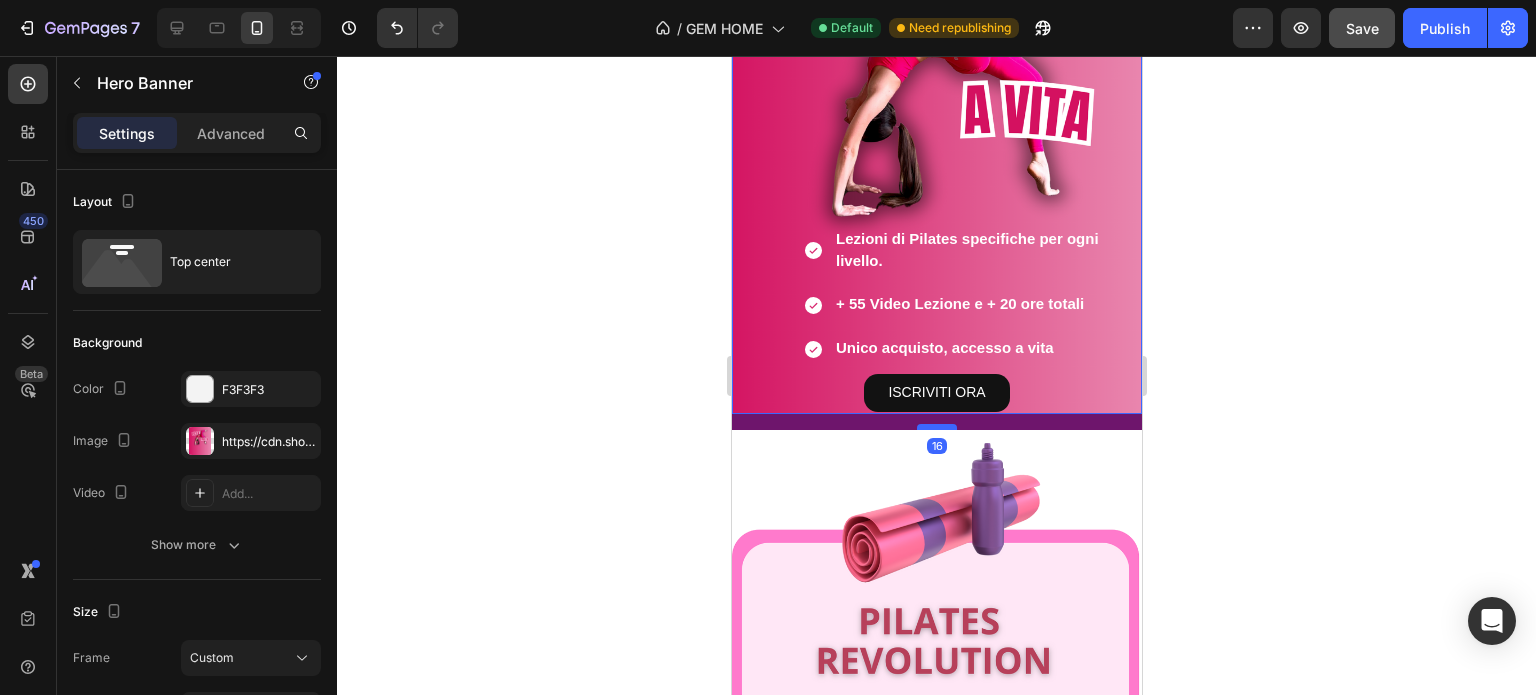 drag, startPoint x: 930, startPoint y: 410, endPoint x: 929, endPoint y: 426, distance: 16.03122 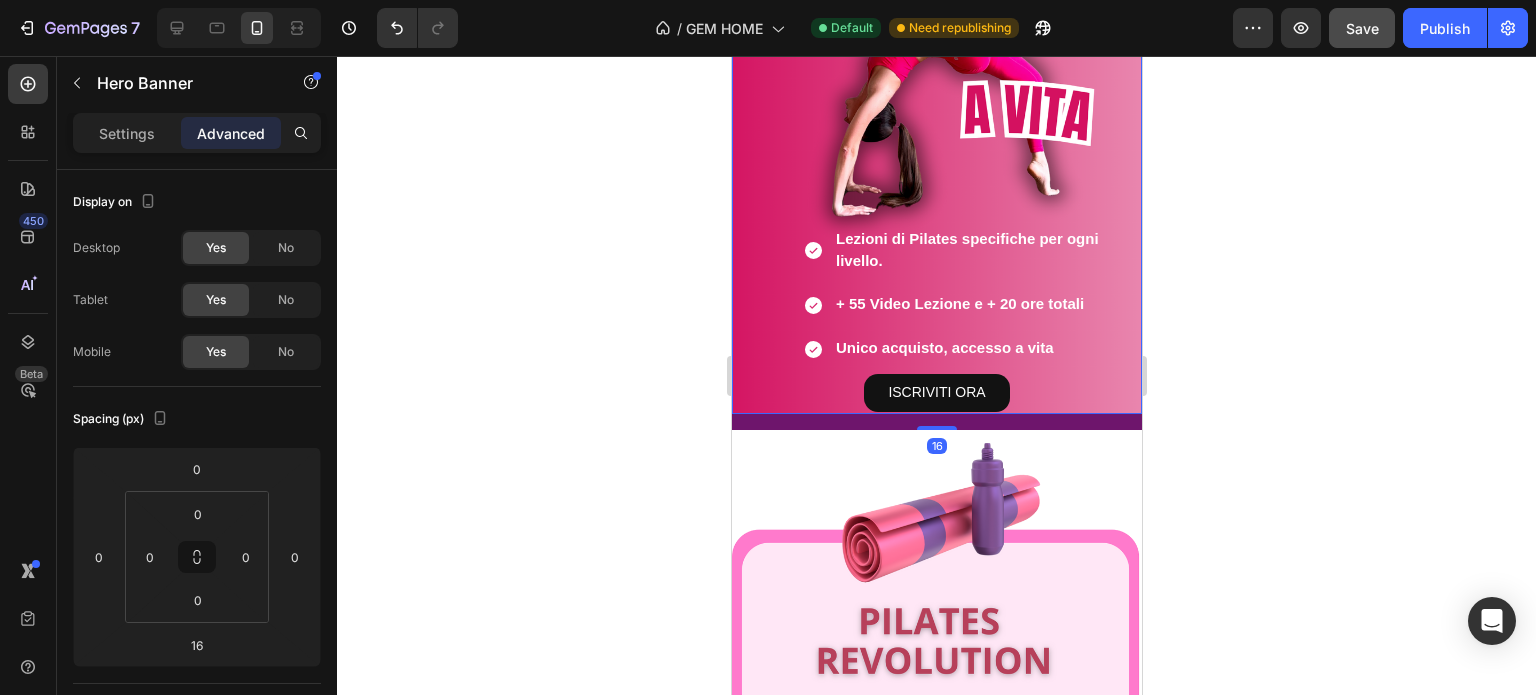 click on "16" at bounding box center [936, 422] 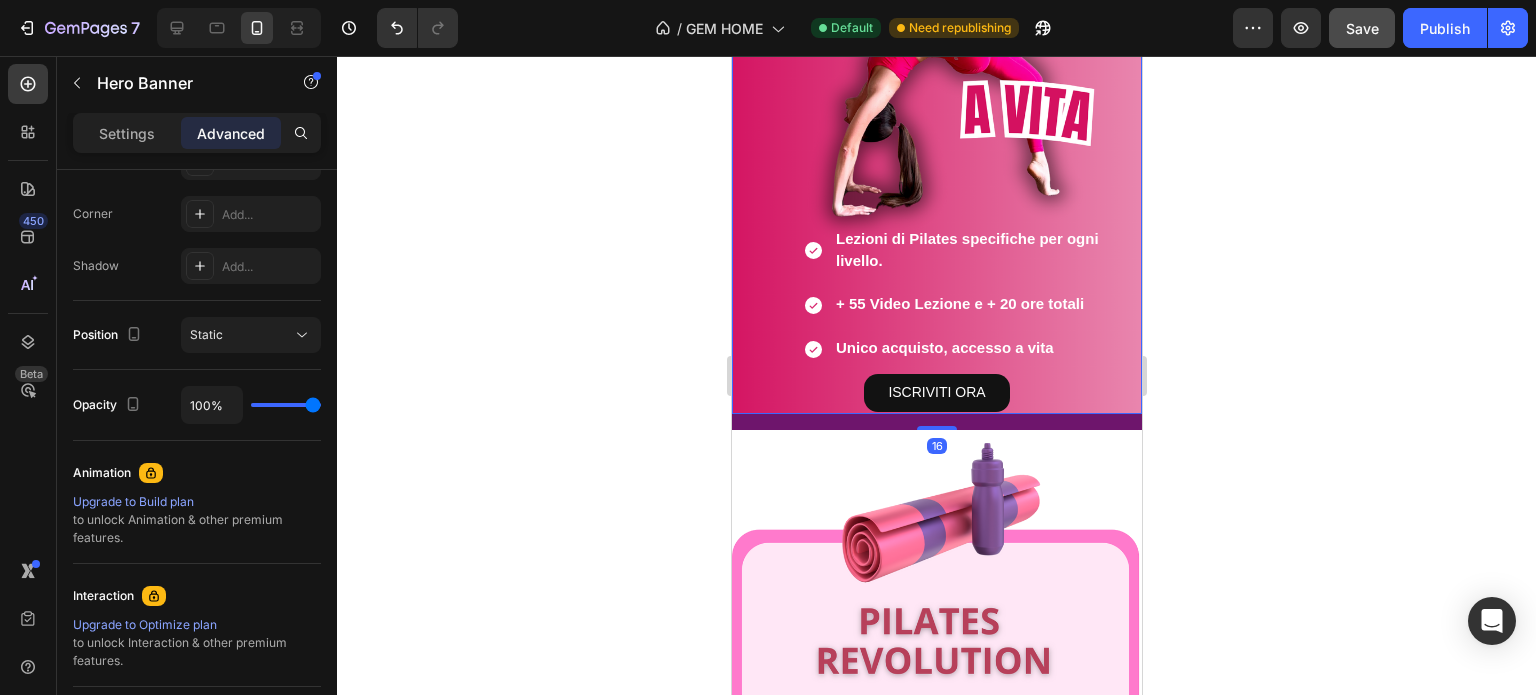 scroll, scrollTop: 804, scrollLeft: 0, axis: vertical 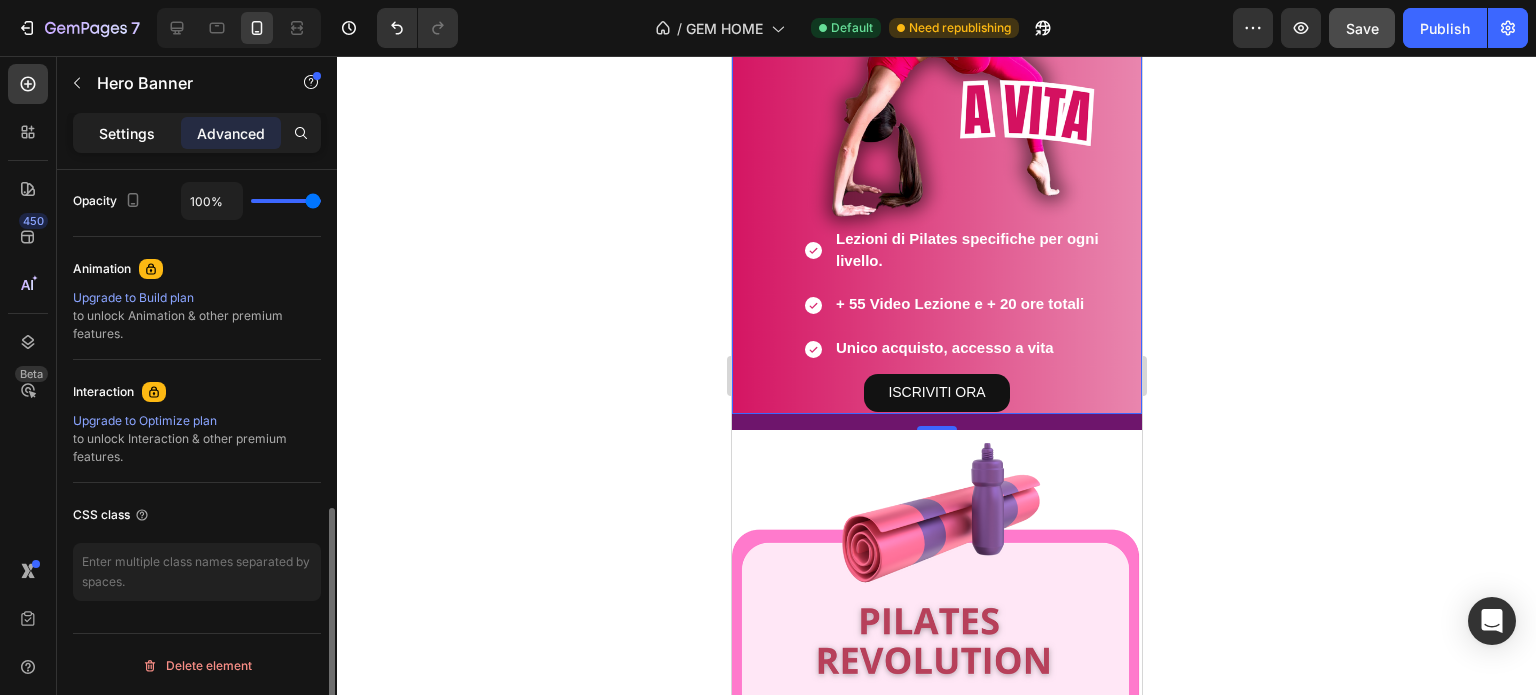click on "Settings" 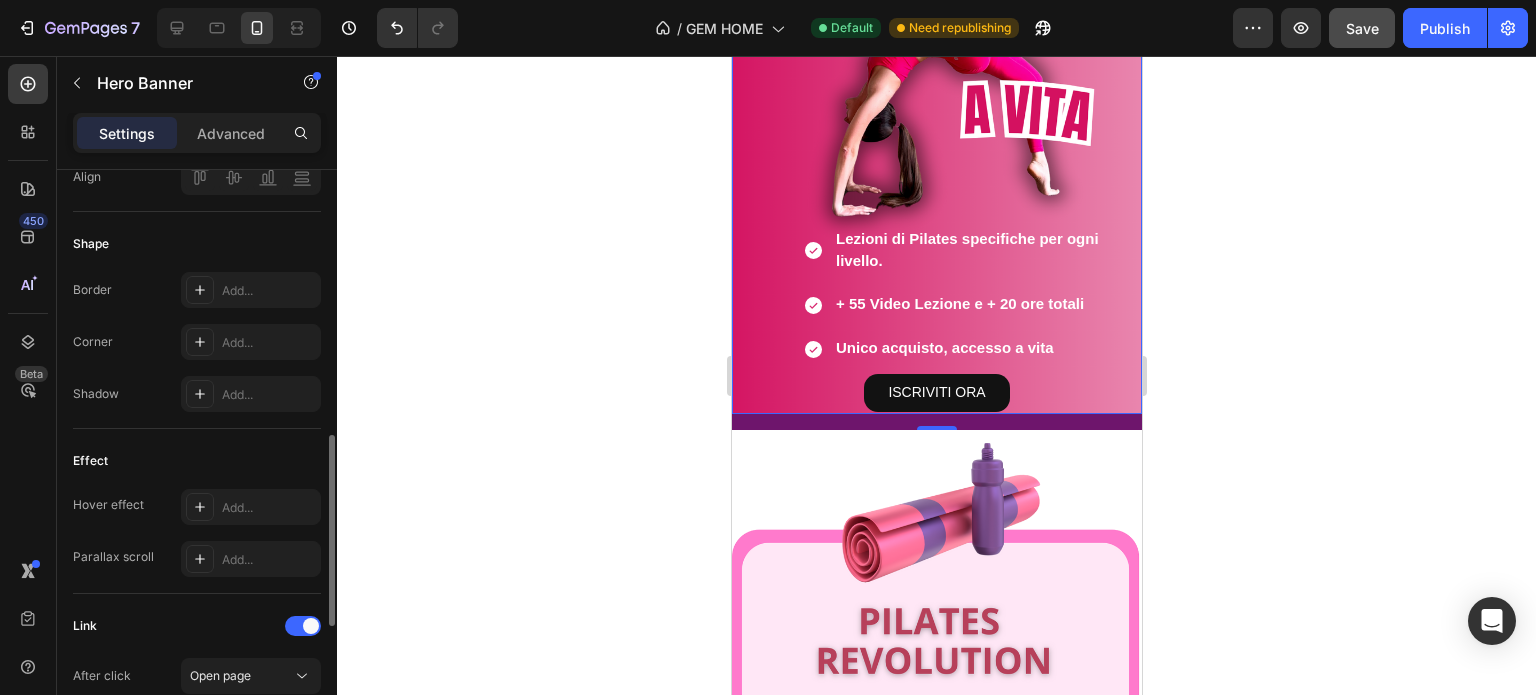 scroll, scrollTop: 1182, scrollLeft: 0, axis: vertical 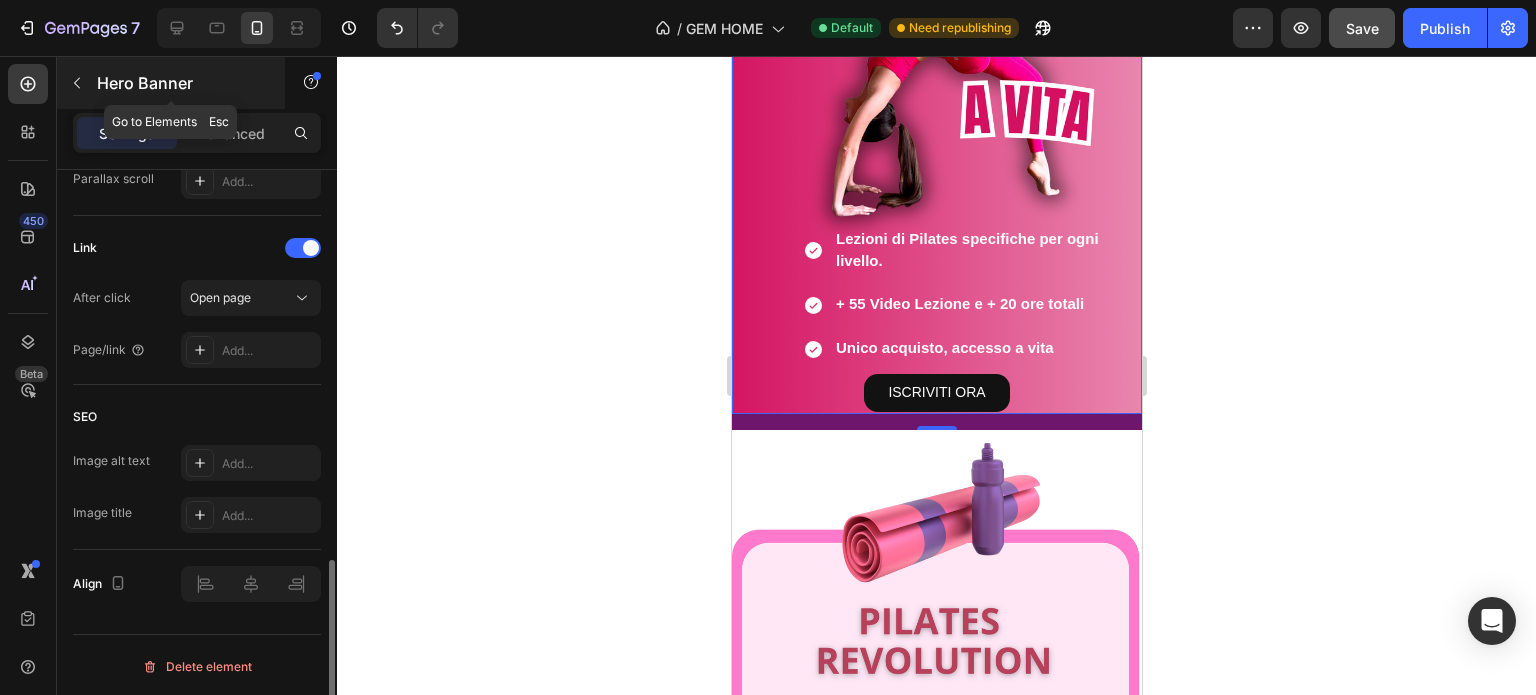 click at bounding box center (77, 83) 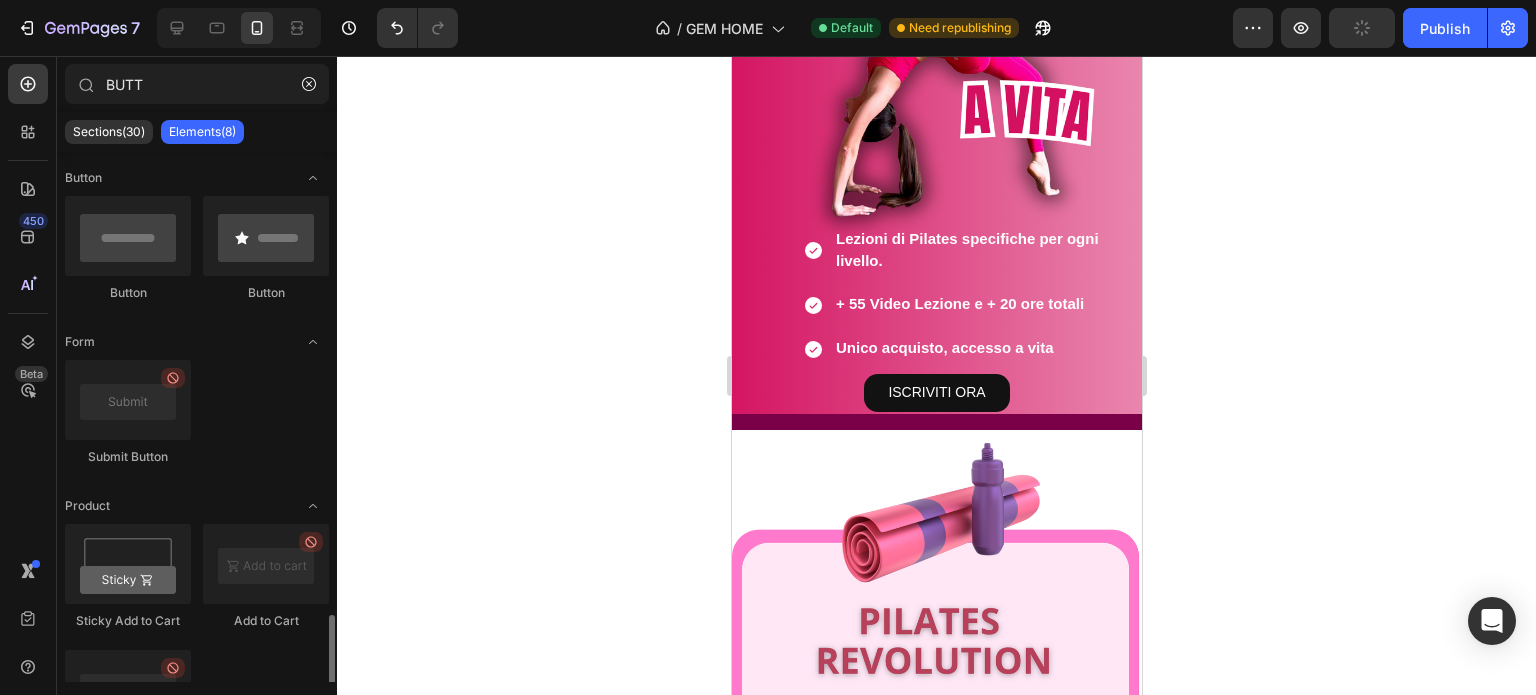 scroll, scrollTop: 444, scrollLeft: 0, axis: vertical 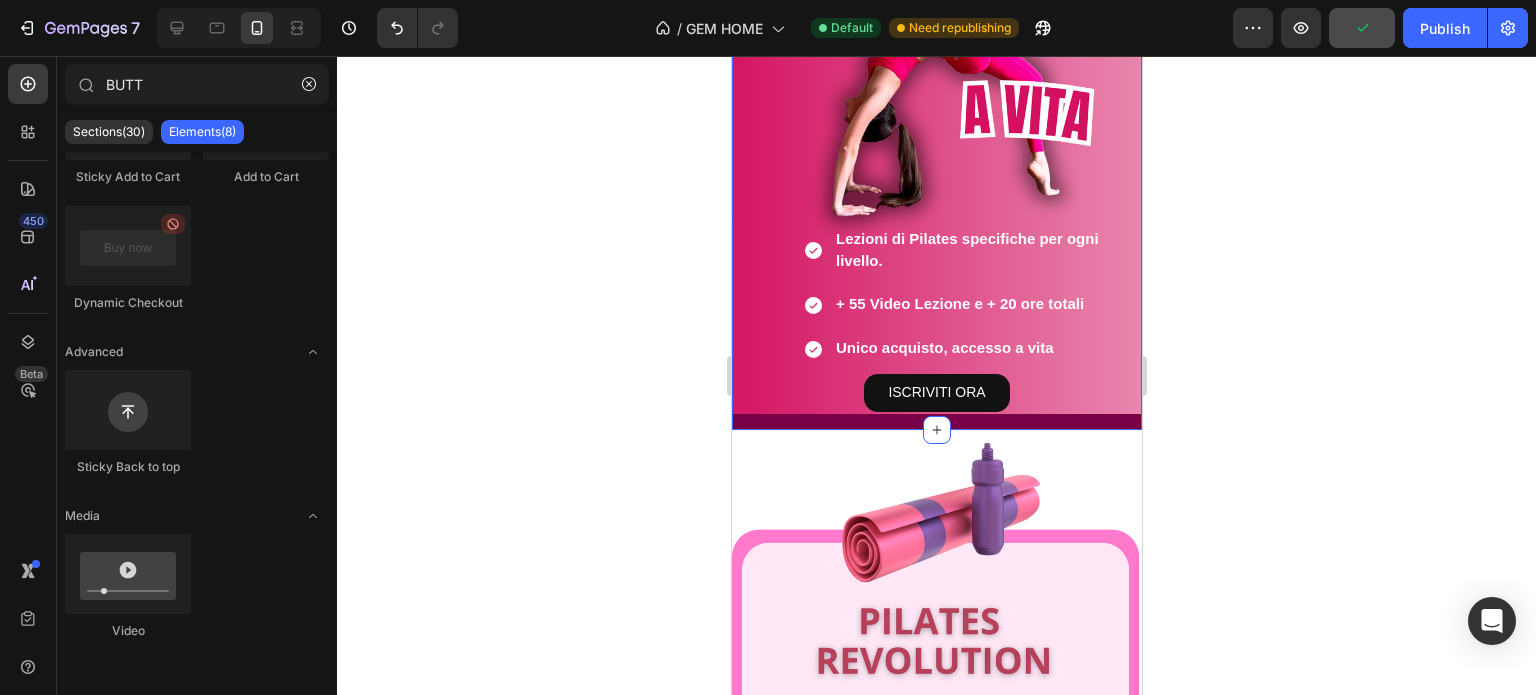 click on "Heading PILATES  REVOLUTION Heading Lezioni di Pilates specifiche per ogni livello. Oltre 50 video-lezioni di Pilates Unico Acquisto, Accesso a VITA Item List Lezioni di Pilates specifiche per ogni livello. + 55 Video Lezione e + 20 ore totali Unico acquisto, accesso a vita Item List ISCRIVITI ORA Button ISCRIVITI ORA Button
Drop element here Row Row ISCRIVITI ORA Button Hero Banner" at bounding box center [936, 152] 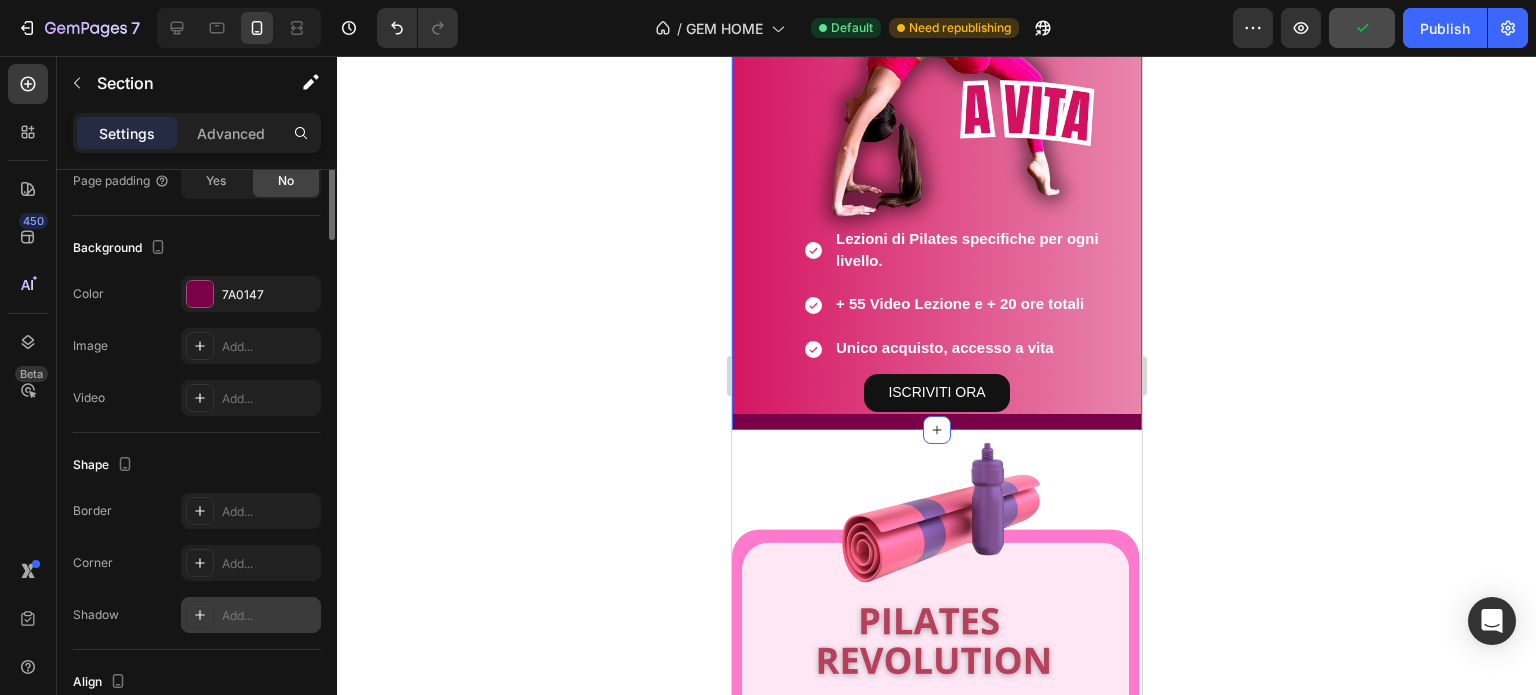scroll, scrollTop: 600, scrollLeft: 0, axis: vertical 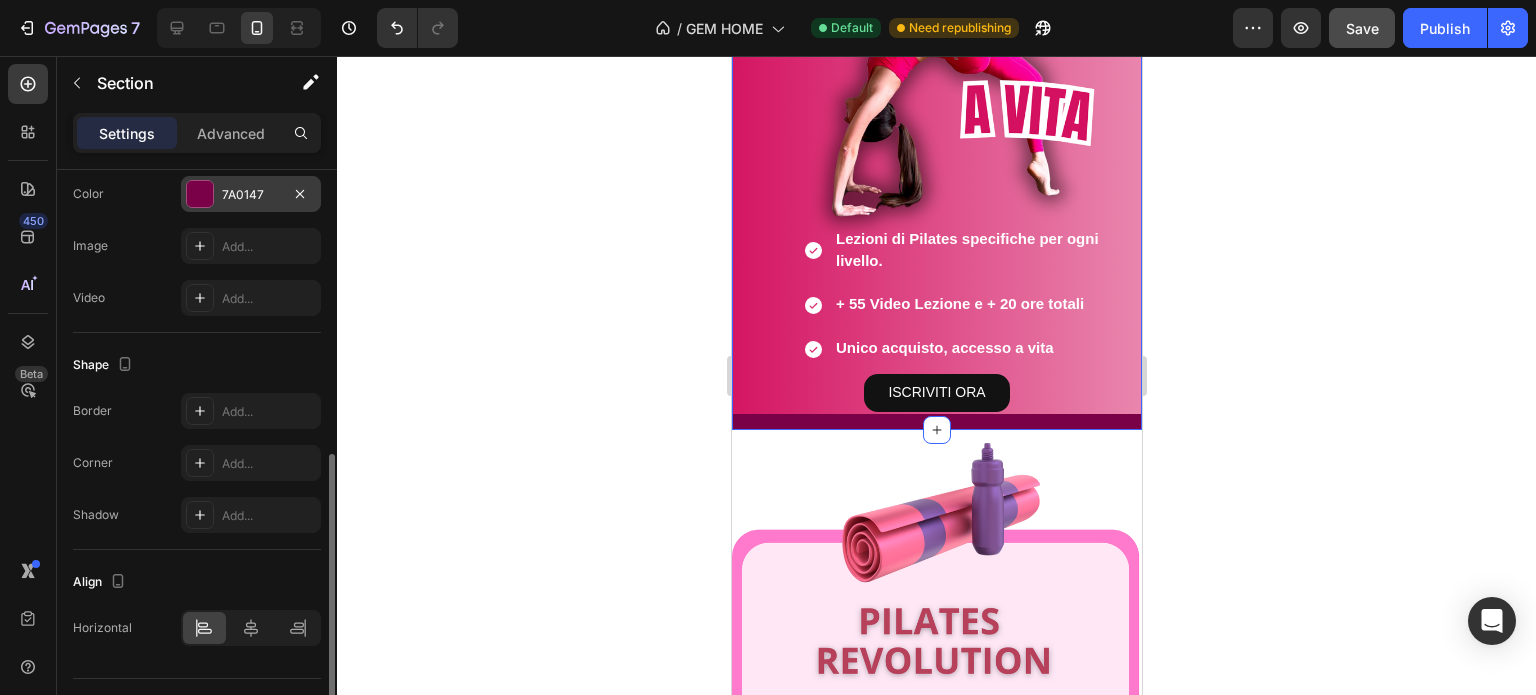 click at bounding box center [200, 194] 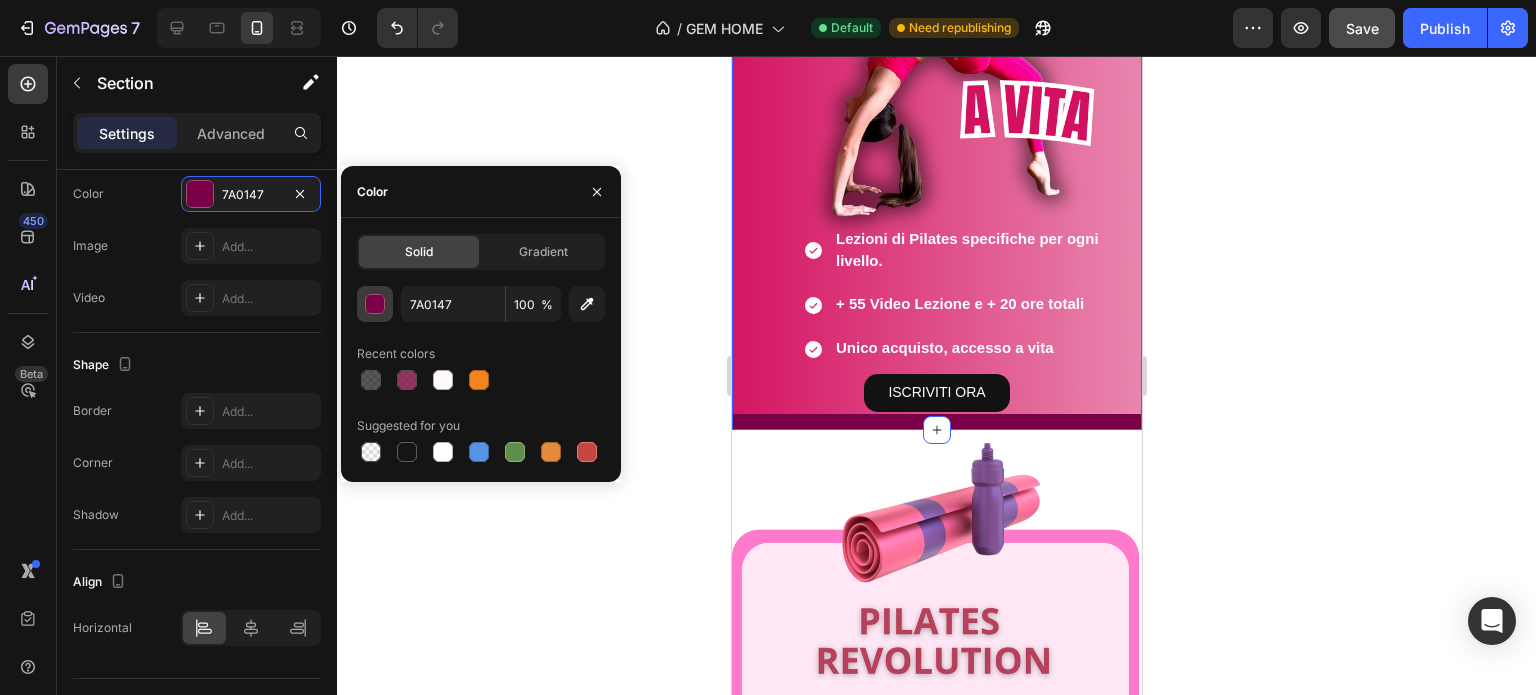 click at bounding box center (376, 305) 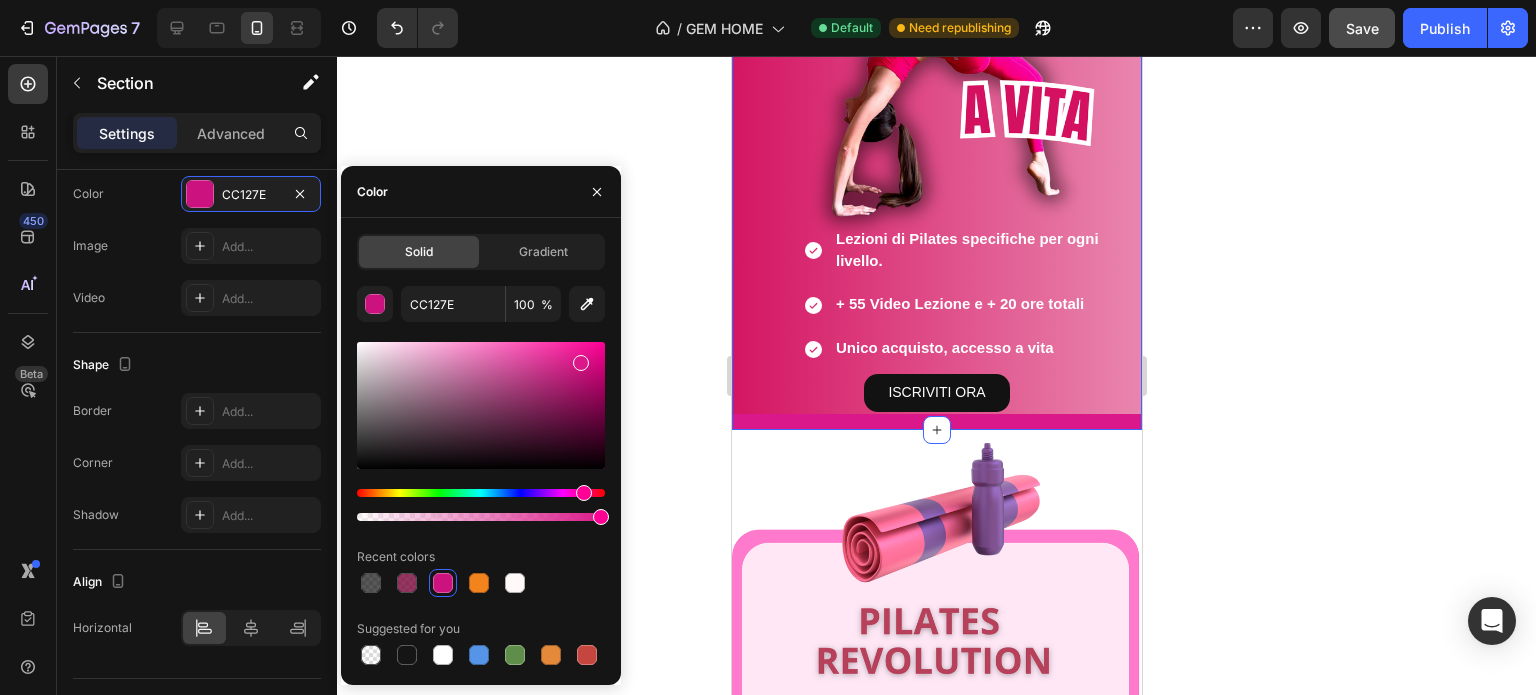 type on "DB1889" 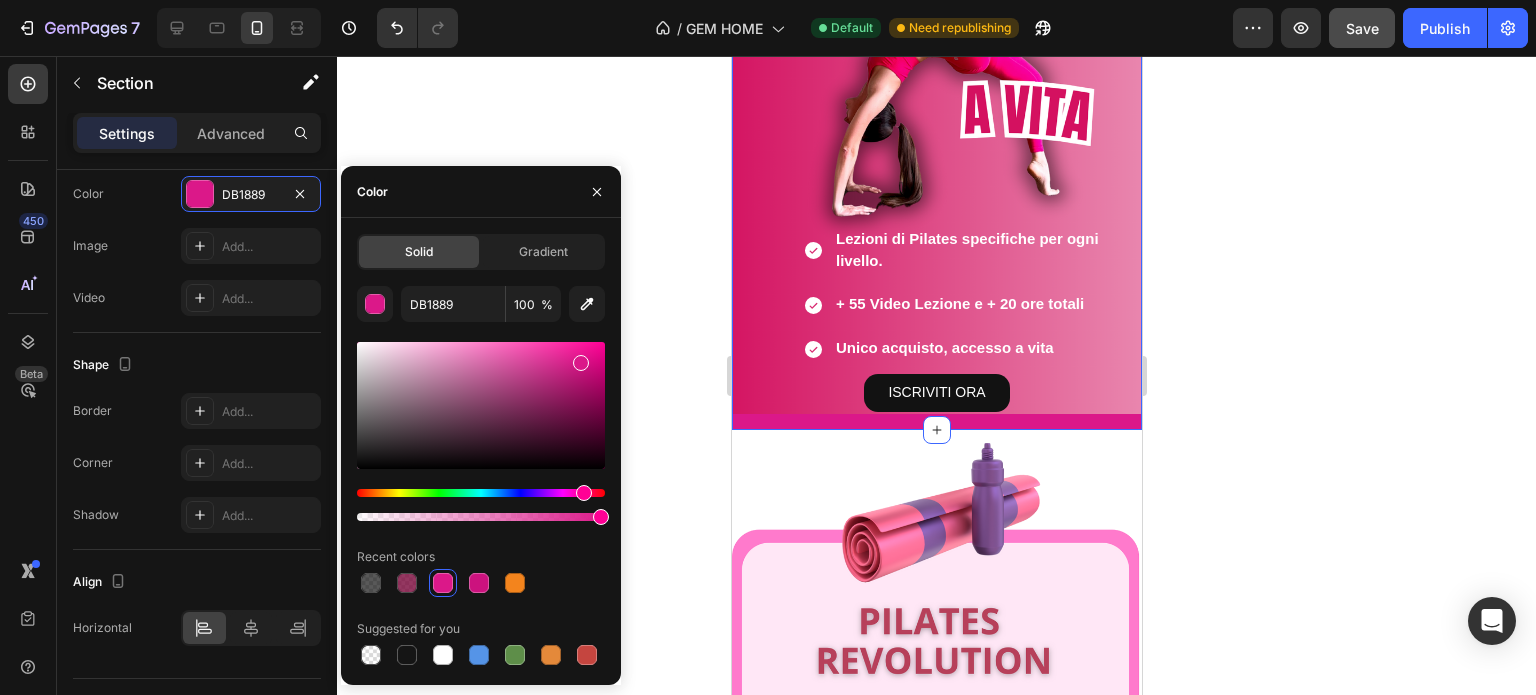 drag, startPoint x: 596, startPoint y: 415, endPoint x: 579, endPoint y: 359, distance: 58.5235 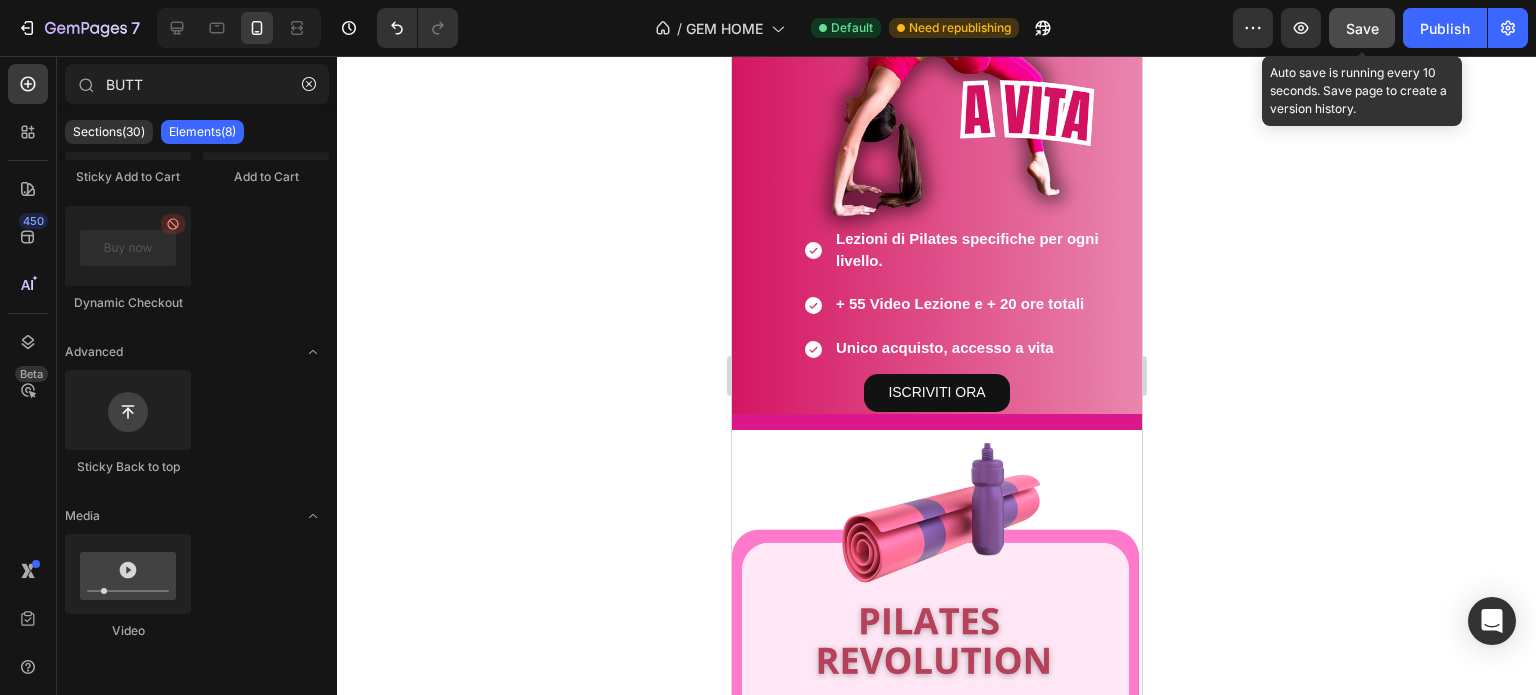 click on "Save" 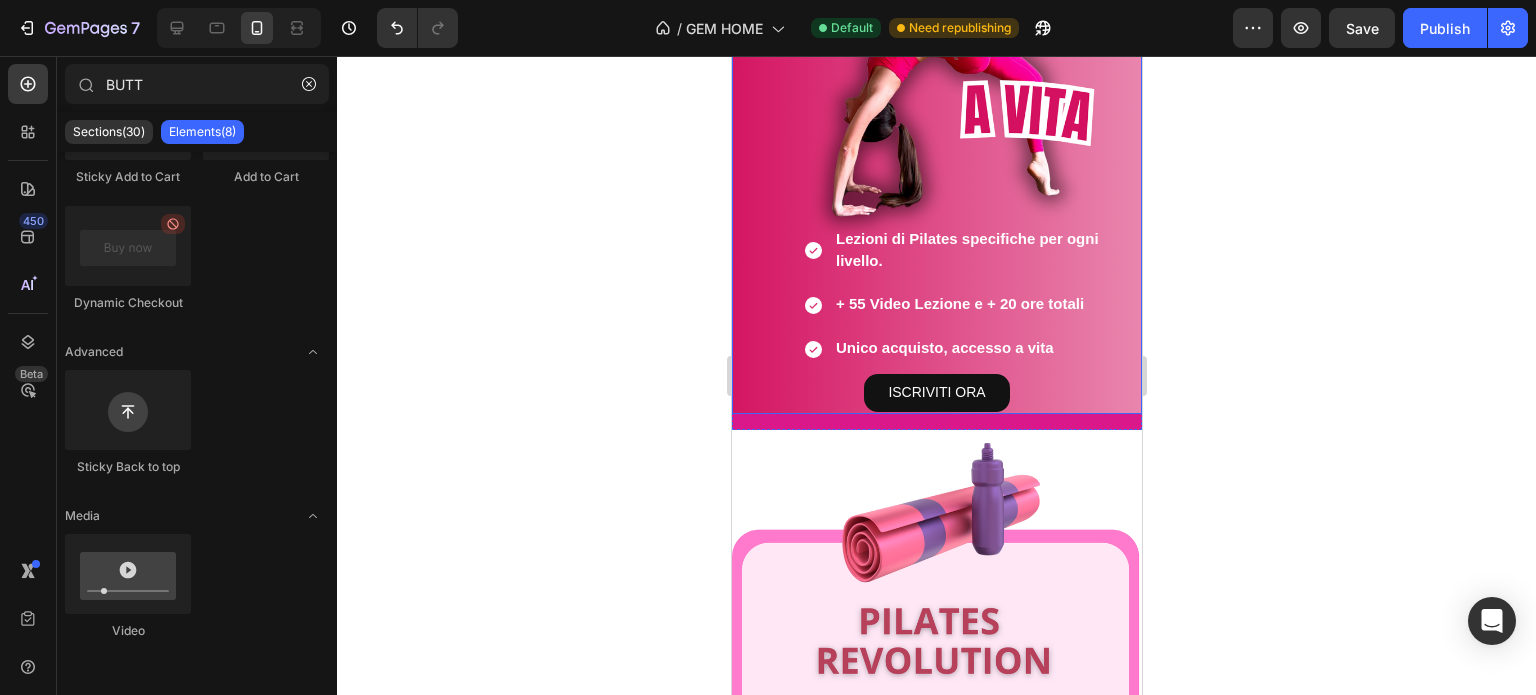 click on "Heading PILATES  REVOLUTION Heading Lezioni di Pilates specifiche per ogni livello. Oltre 50 video-lezioni di Pilates Unico Acquisto, Accesso a VITA Item List Lezioni di Pilates specifiche per ogni livello. + 55 Video Lezione e + 20 ore totali Unico acquisto, accesso a vita Item List ISCRIVITI ORA Button ISCRIVITI ORA Button
Drop element here Row Row ISCRIVITI ORA Button" at bounding box center [936, 250] 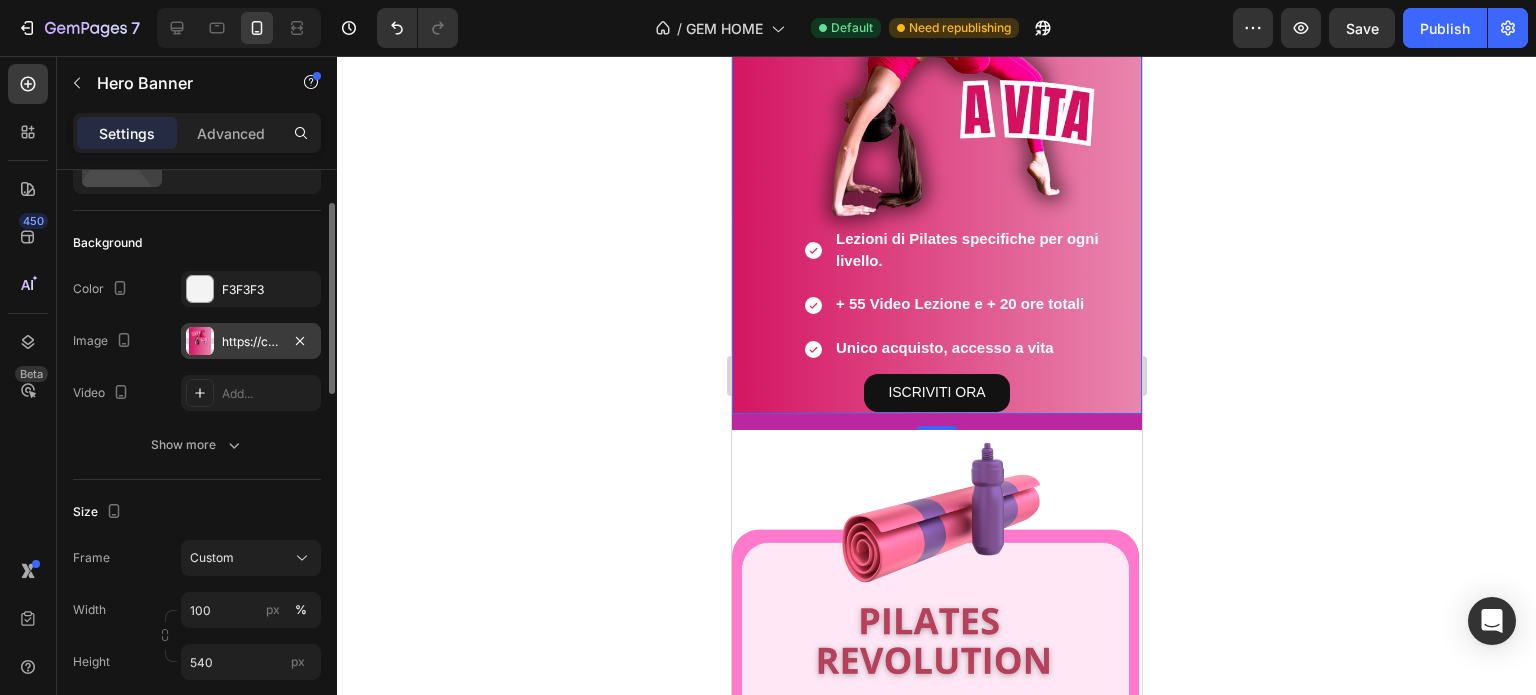 scroll, scrollTop: 0, scrollLeft: 0, axis: both 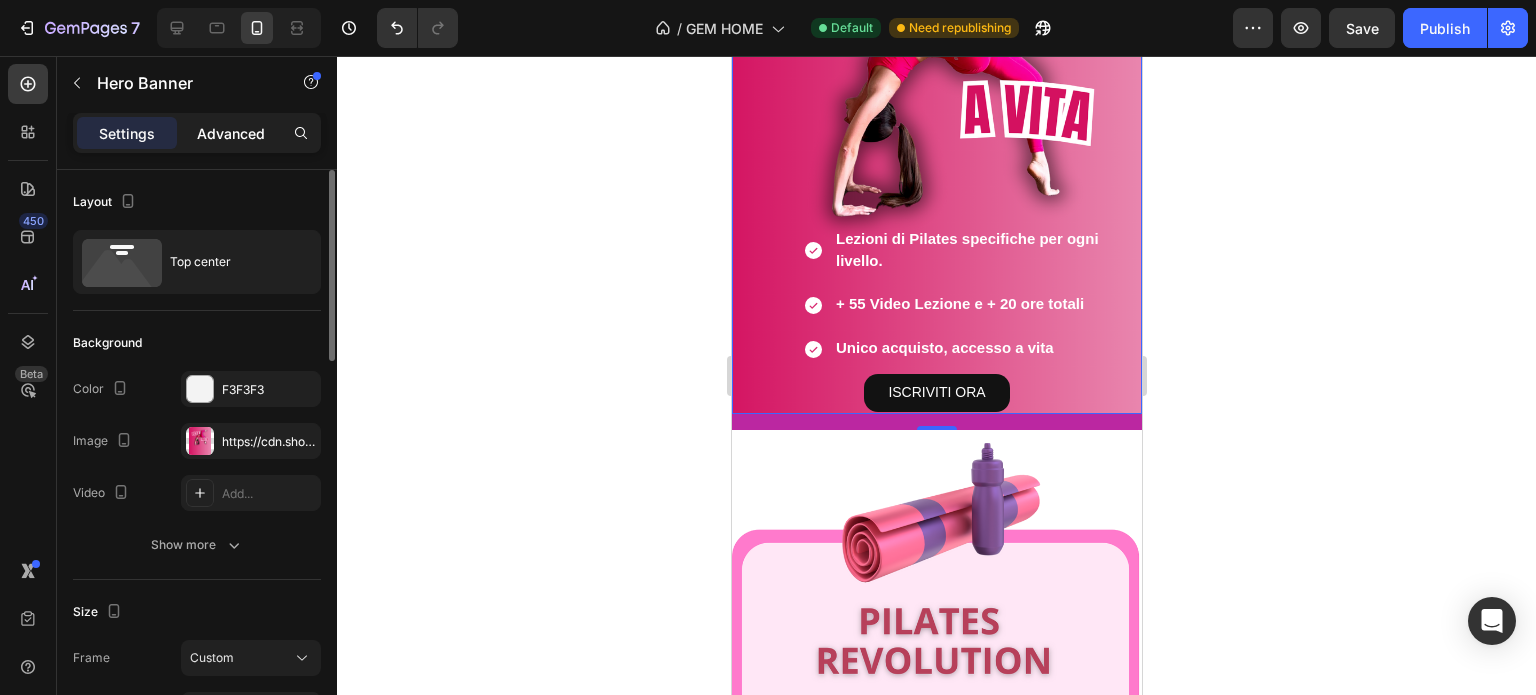 click on "Advanced" 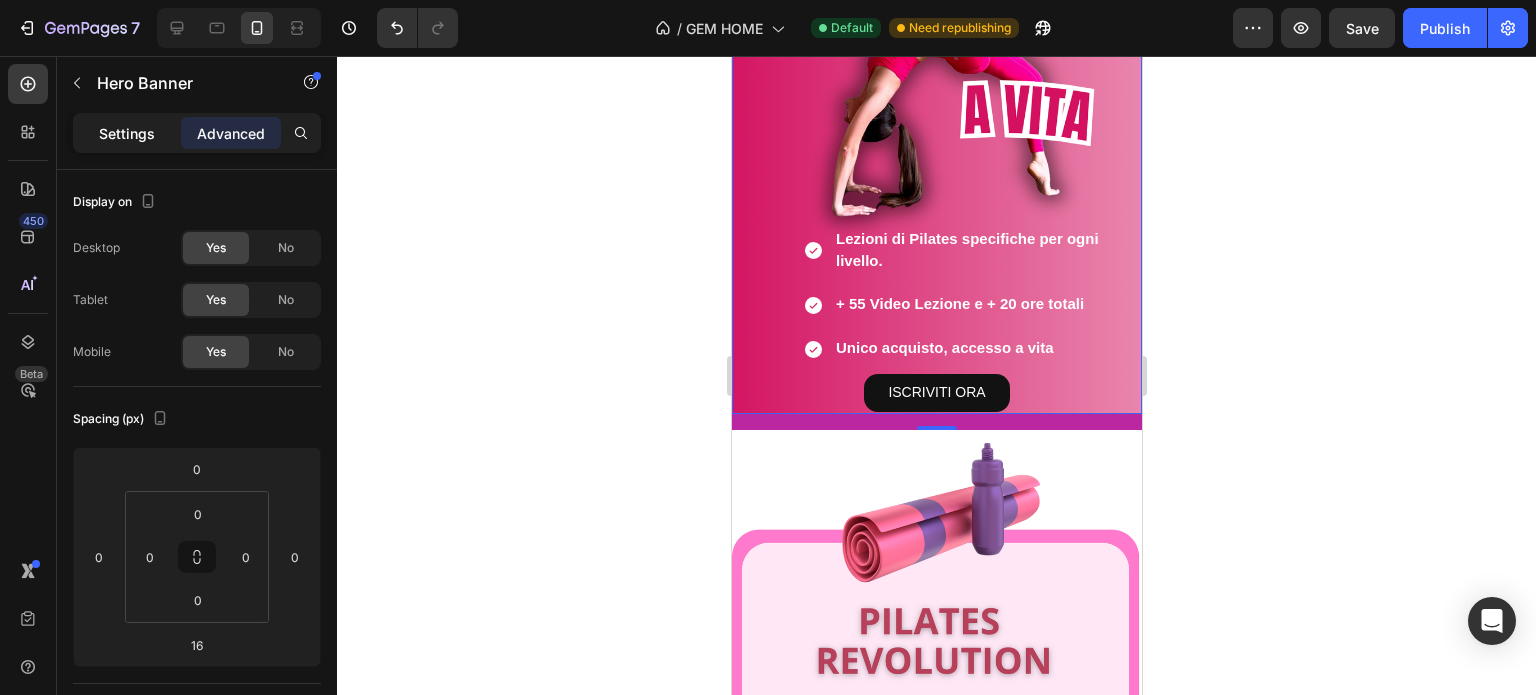 click on "Settings" at bounding box center (127, 133) 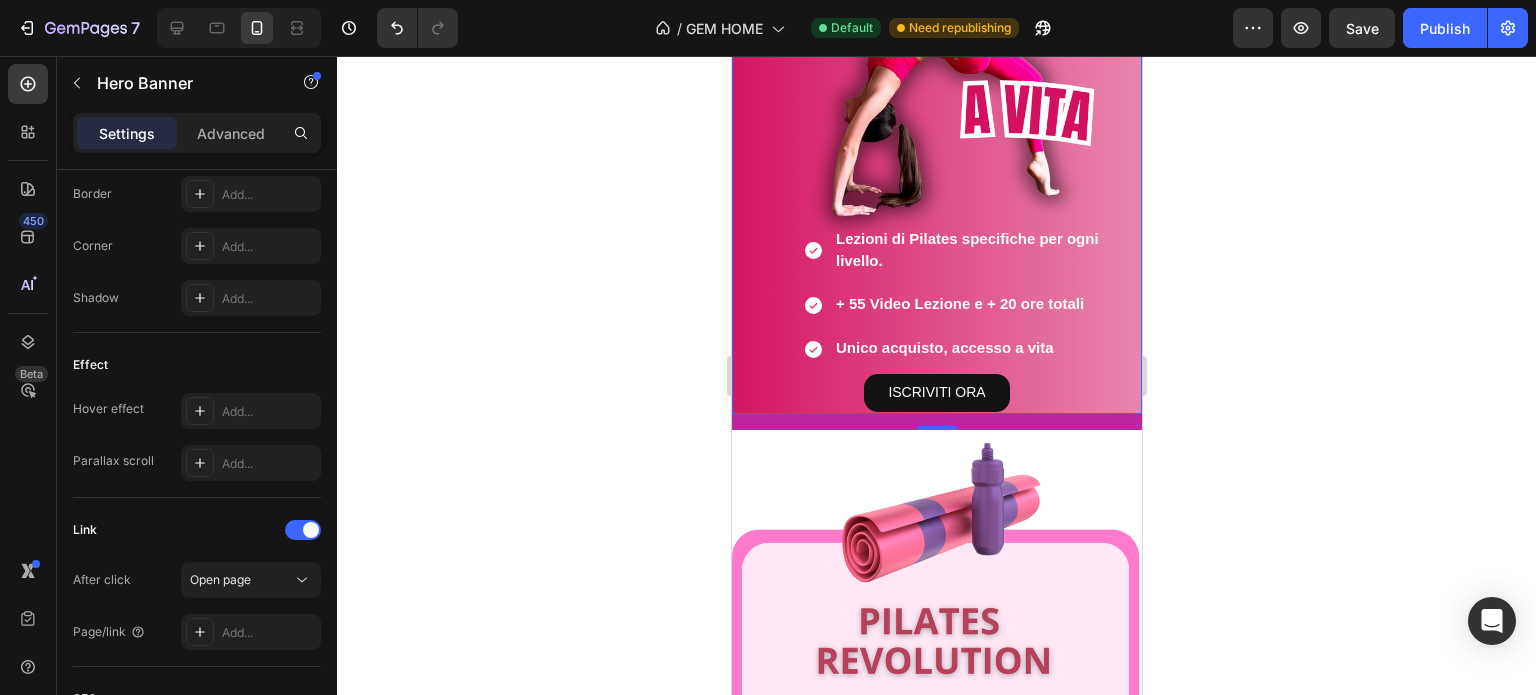 scroll, scrollTop: 1182, scrollLeft: 0, axis: vertical 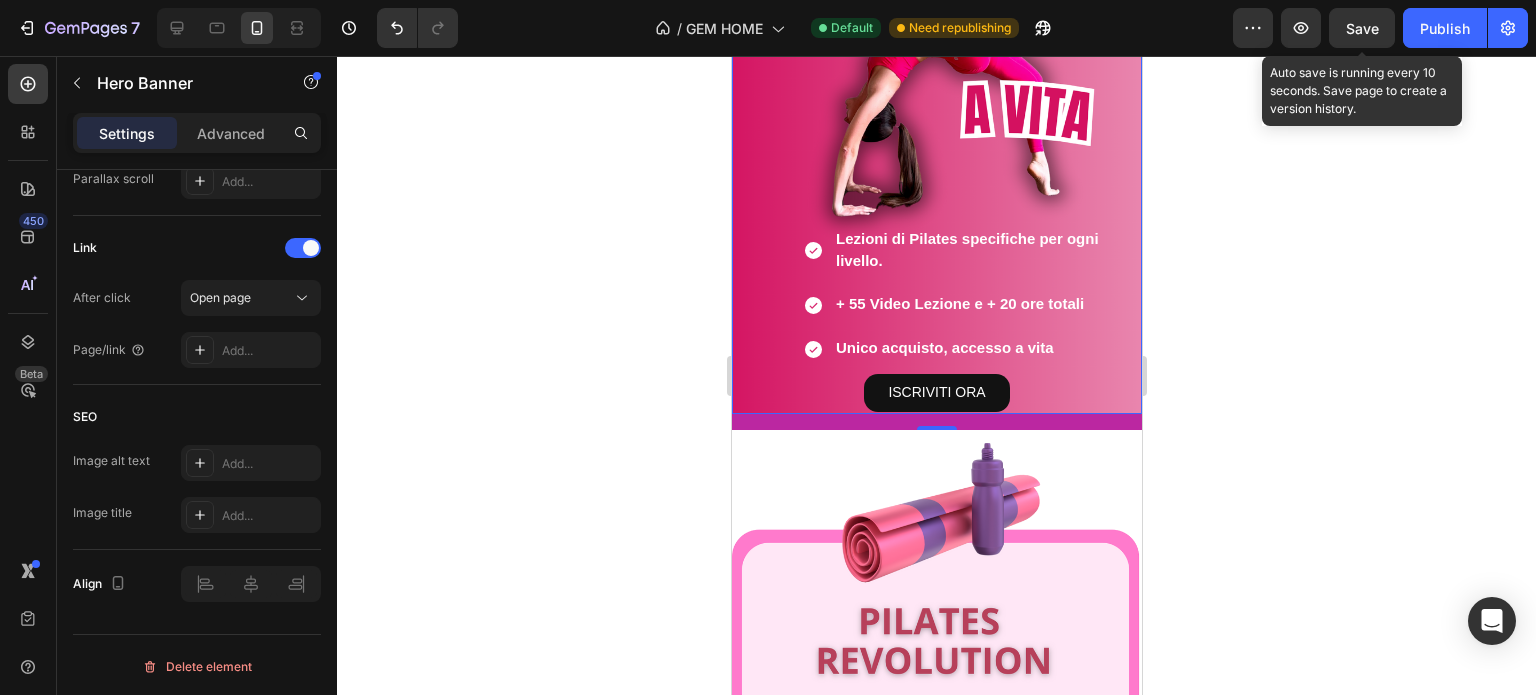 click on "Save" at bounding box center [1362, 28] 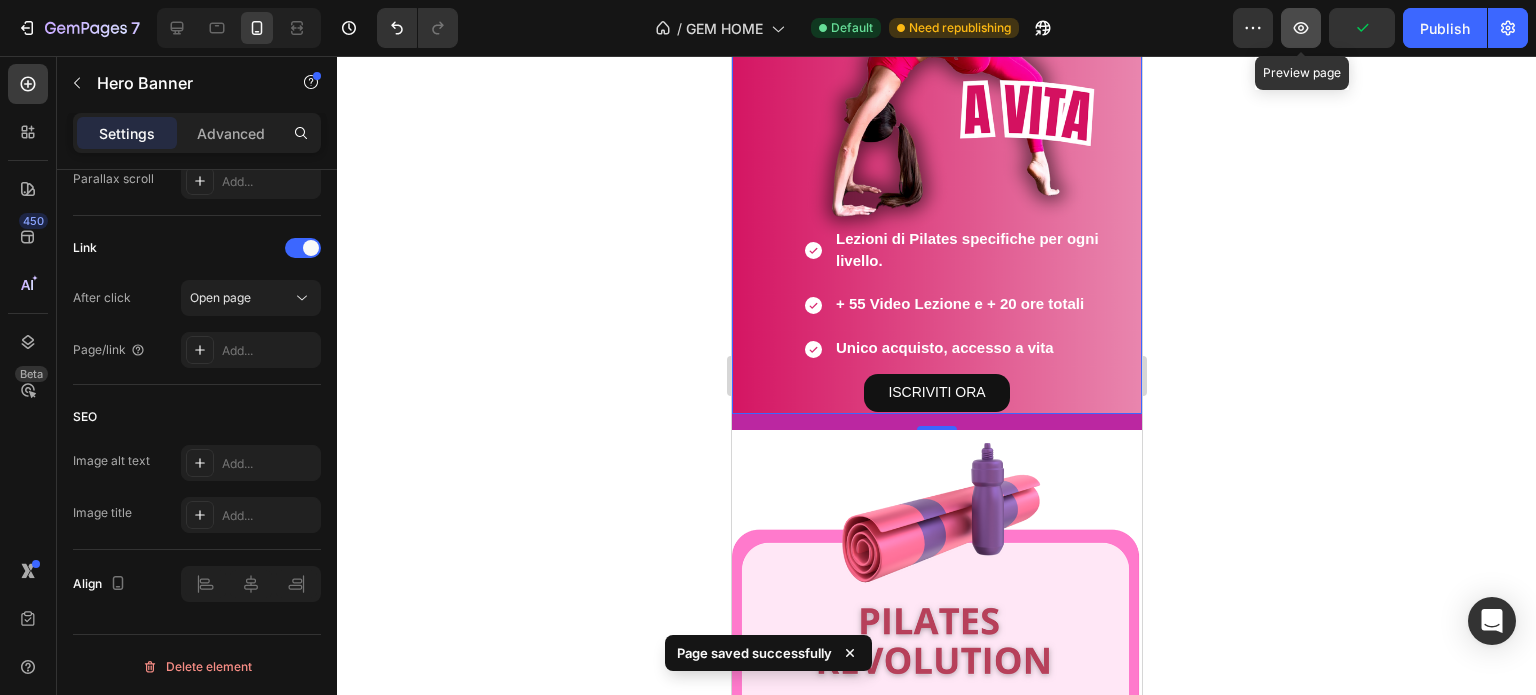 click 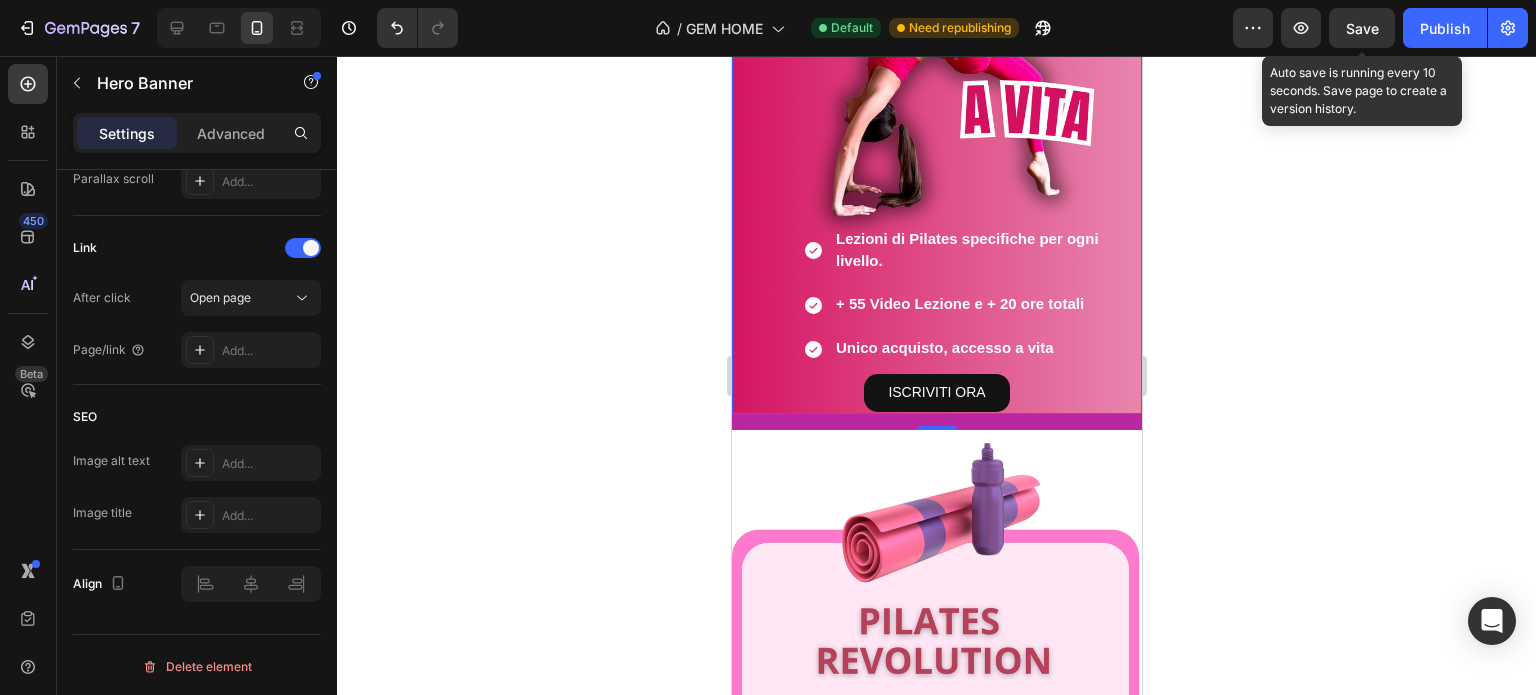 click on "Save" at bounding box center [1362, 28] 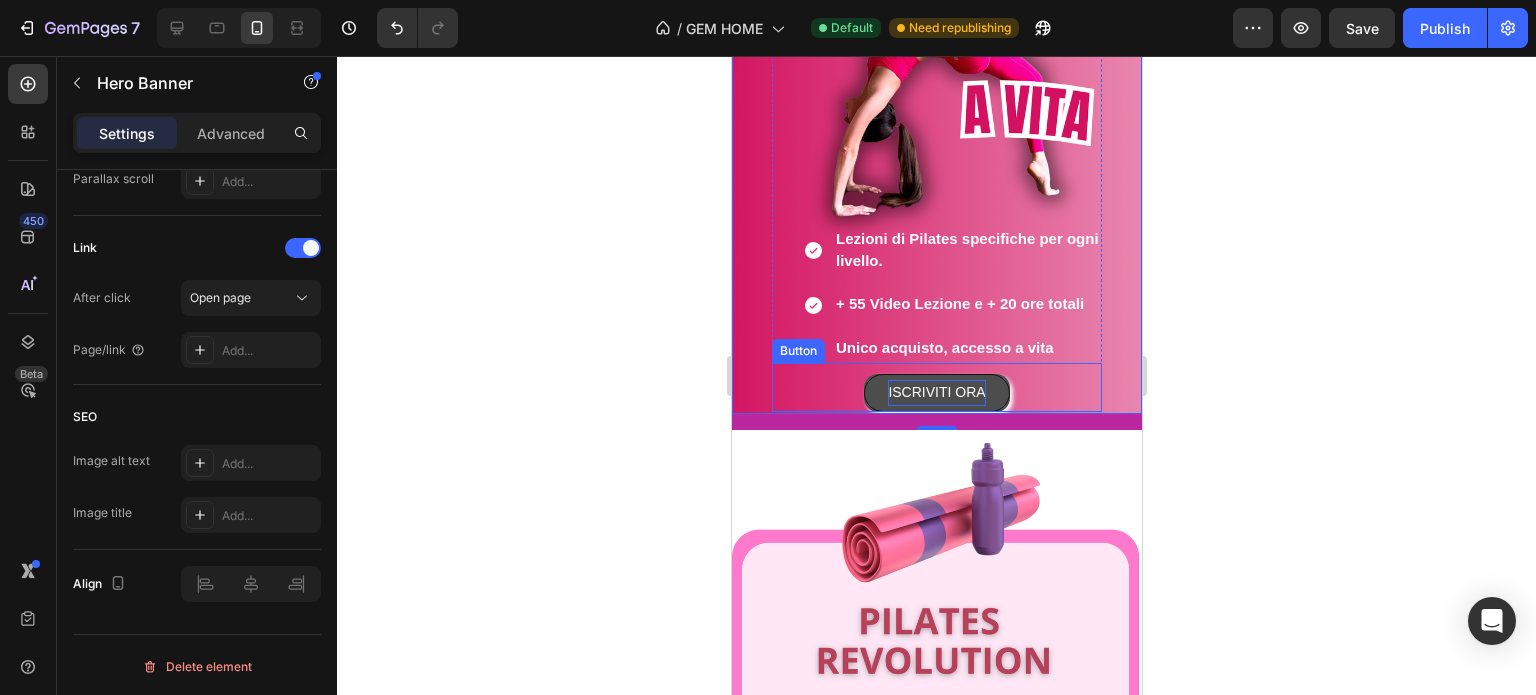 click on "ISCRIVITI ORA" at bounding box center (935, 392) 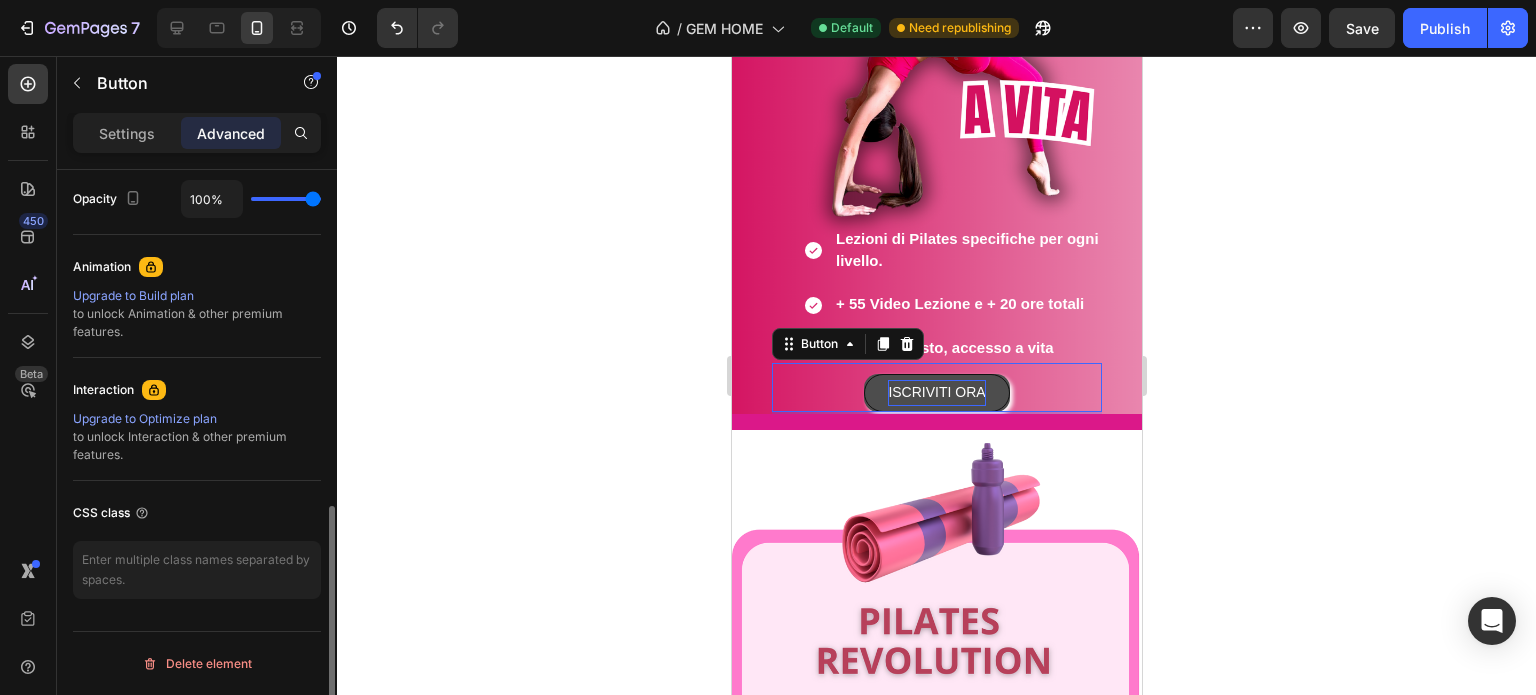 scroll, scrollTop: 0, scrollLeft: 0, axis: both 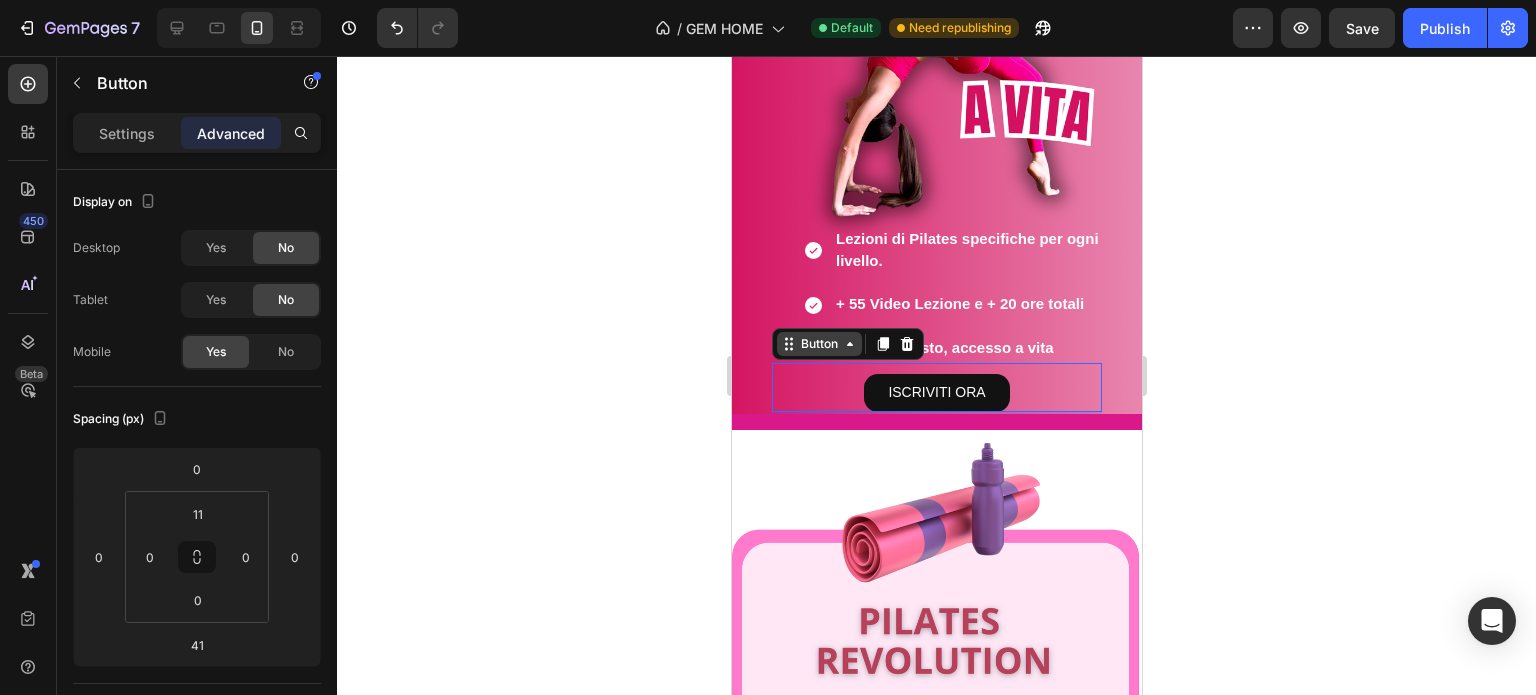 click on "Button" at bounding box center [818, 344] 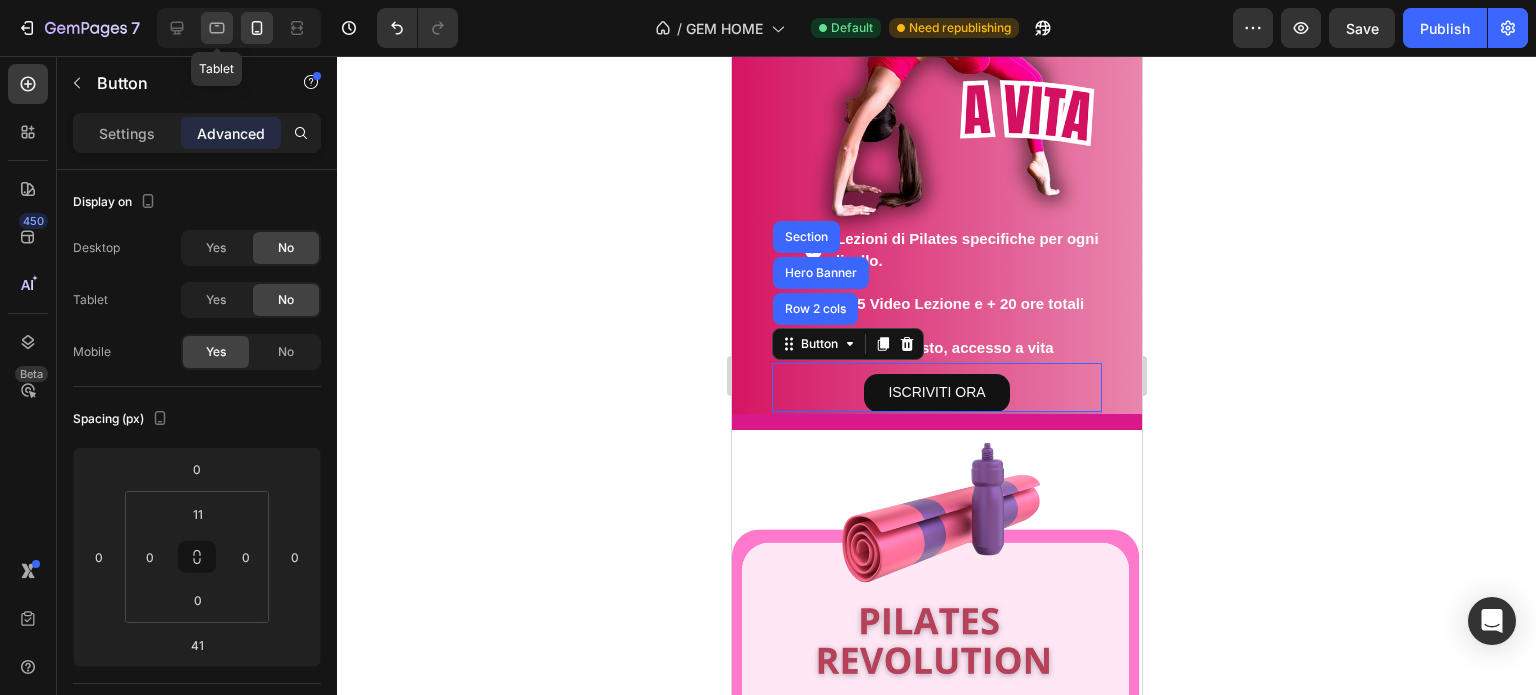 click 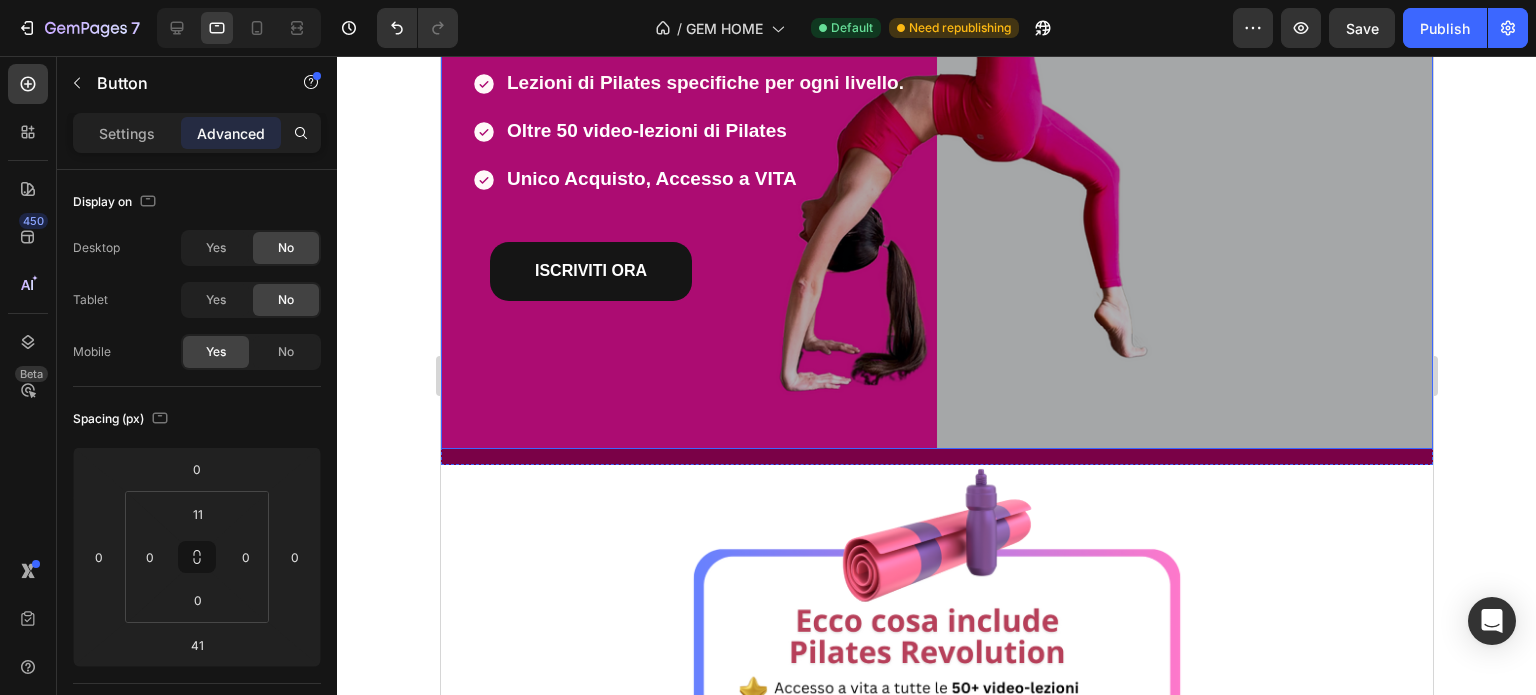 scroll, scrollTop: 230, scrollLeft: 0, axis: vertical 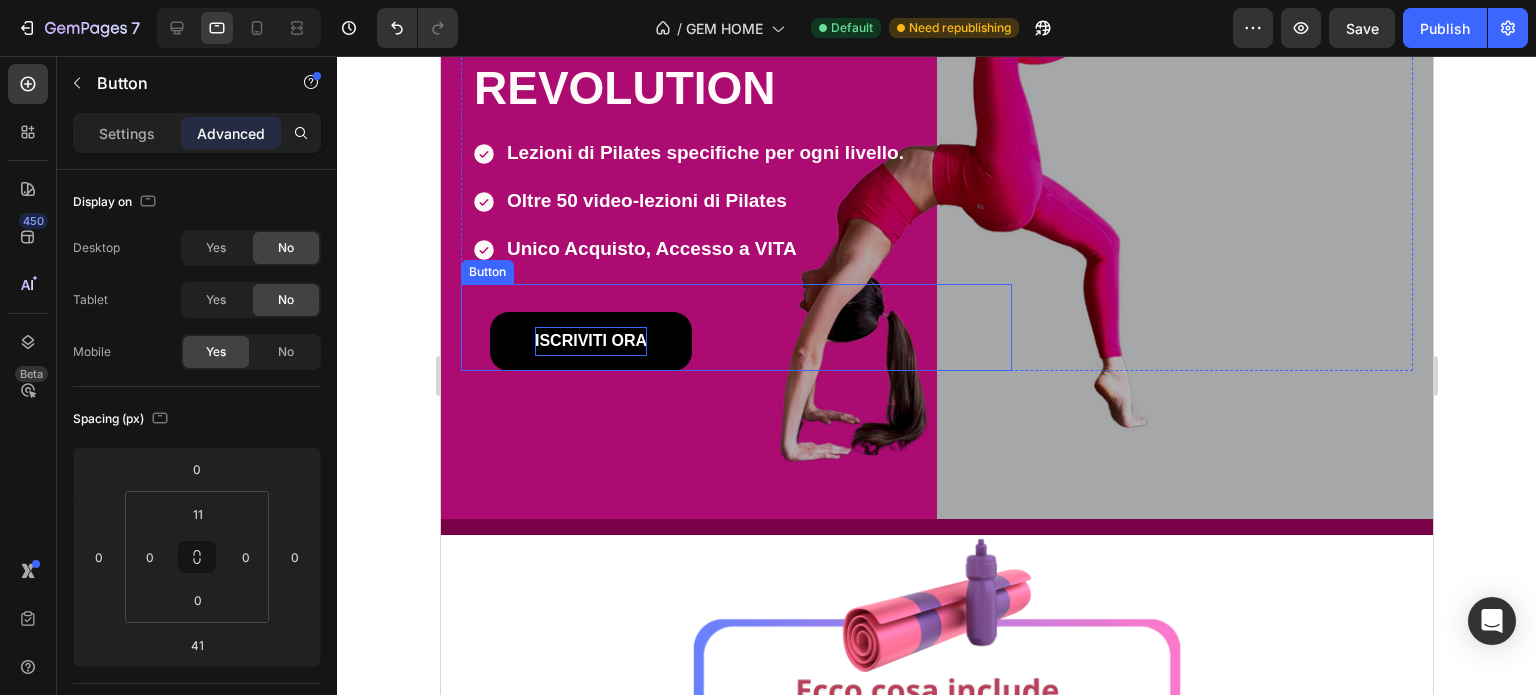 click on "ISCRIVITI ORA" at bounding box center [590, 341] 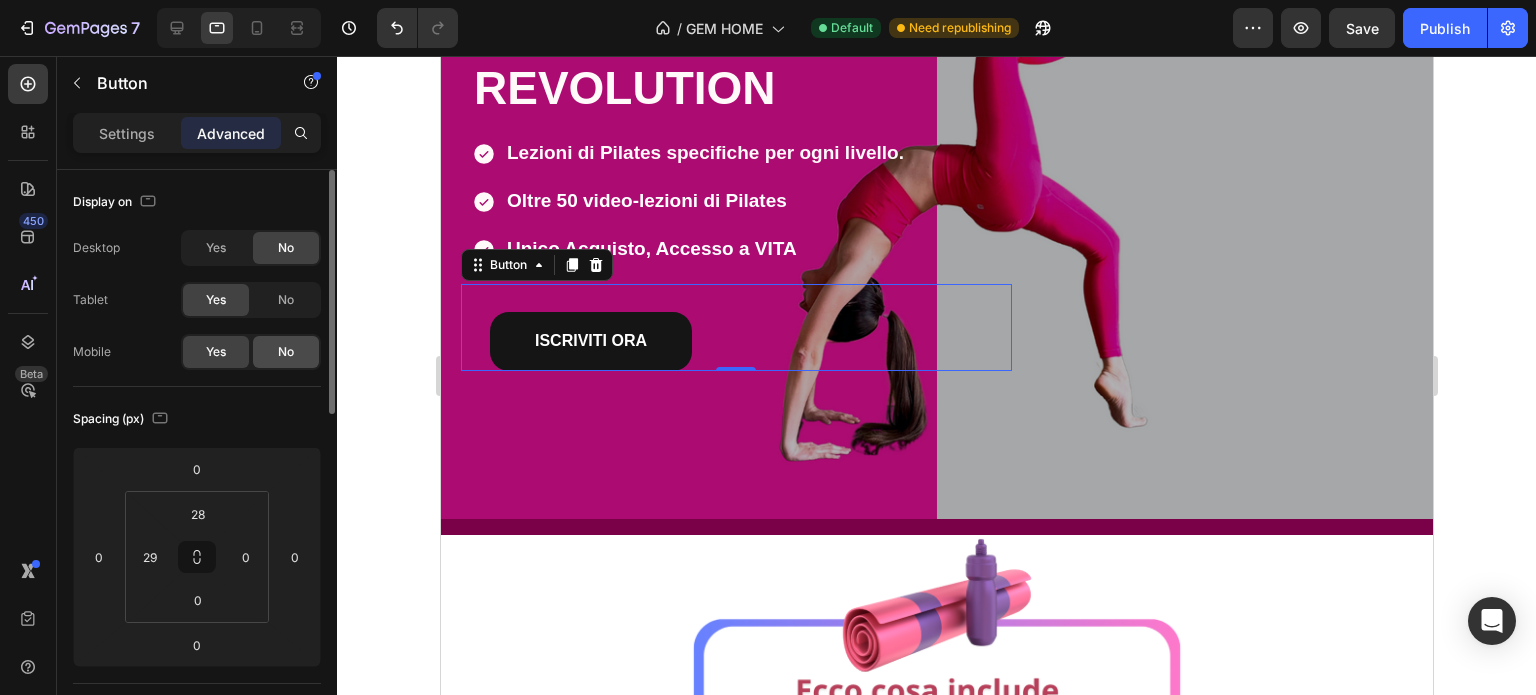 click on "No" 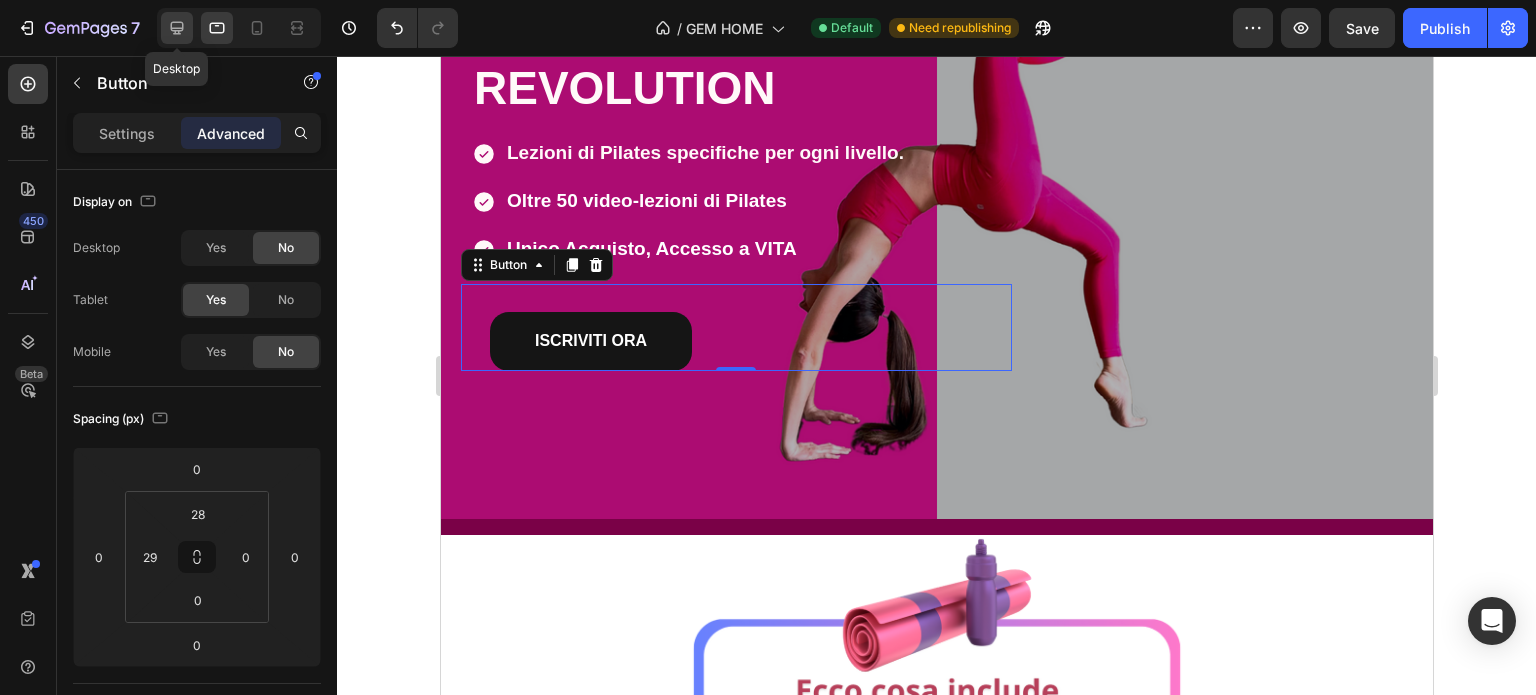 click 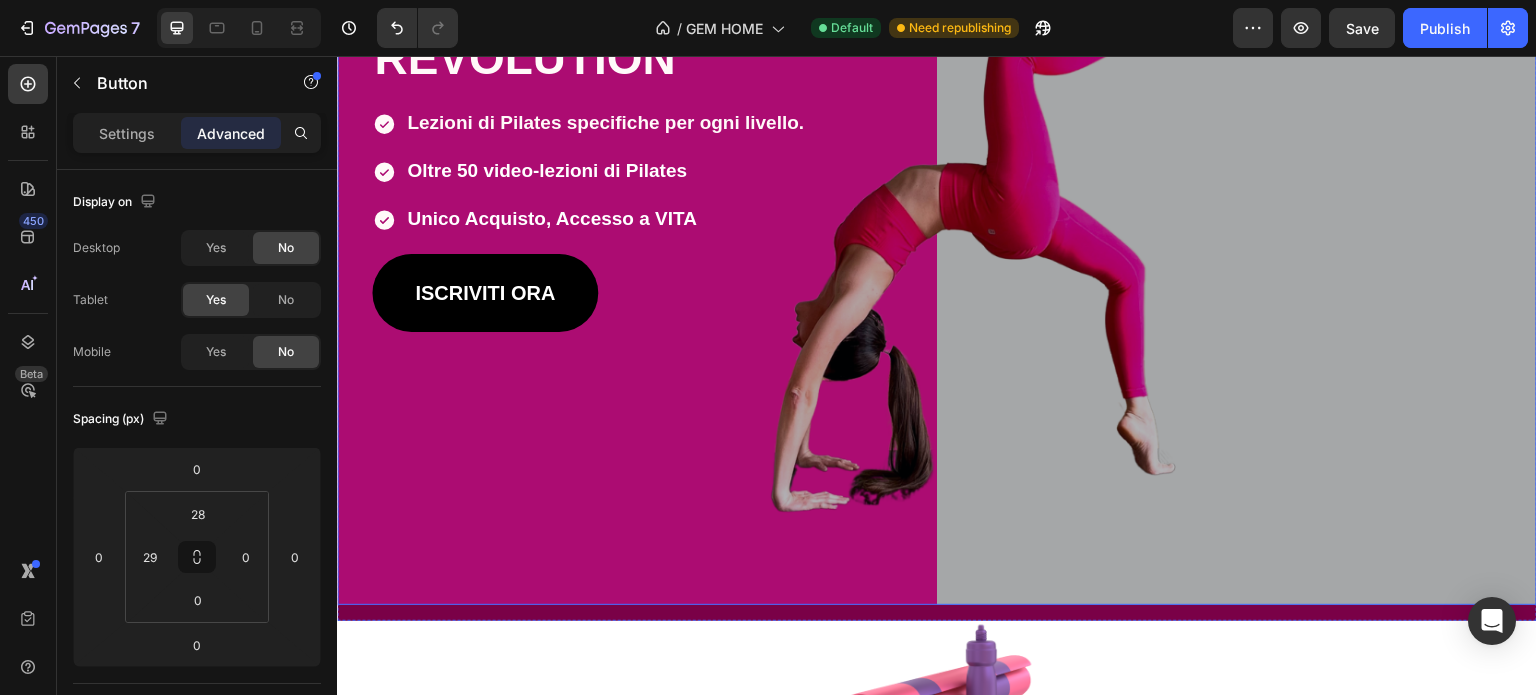 scroll, scrollTop: 267, scrollLeft: 0, axis: vertical 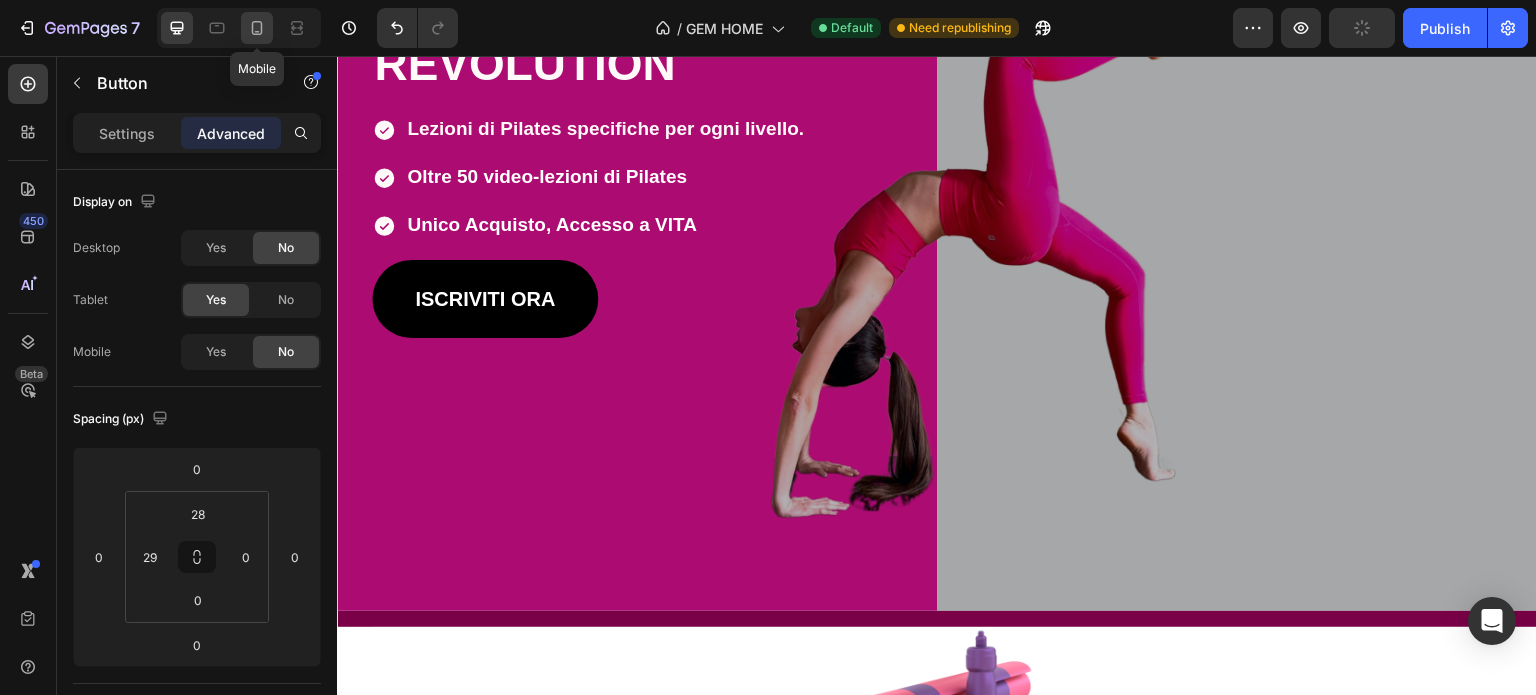 click 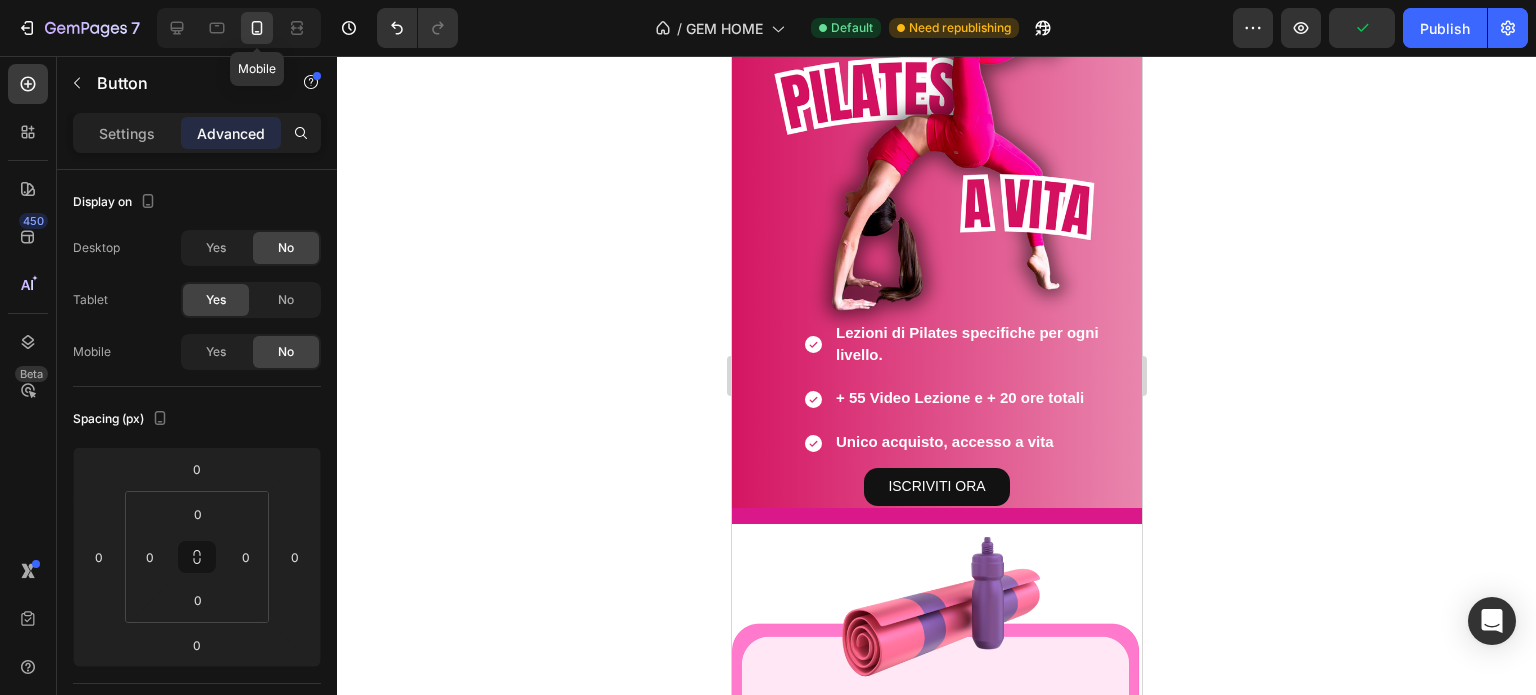 scroll, scrollTop: 197, scrollLeft: 0, axis: vertical 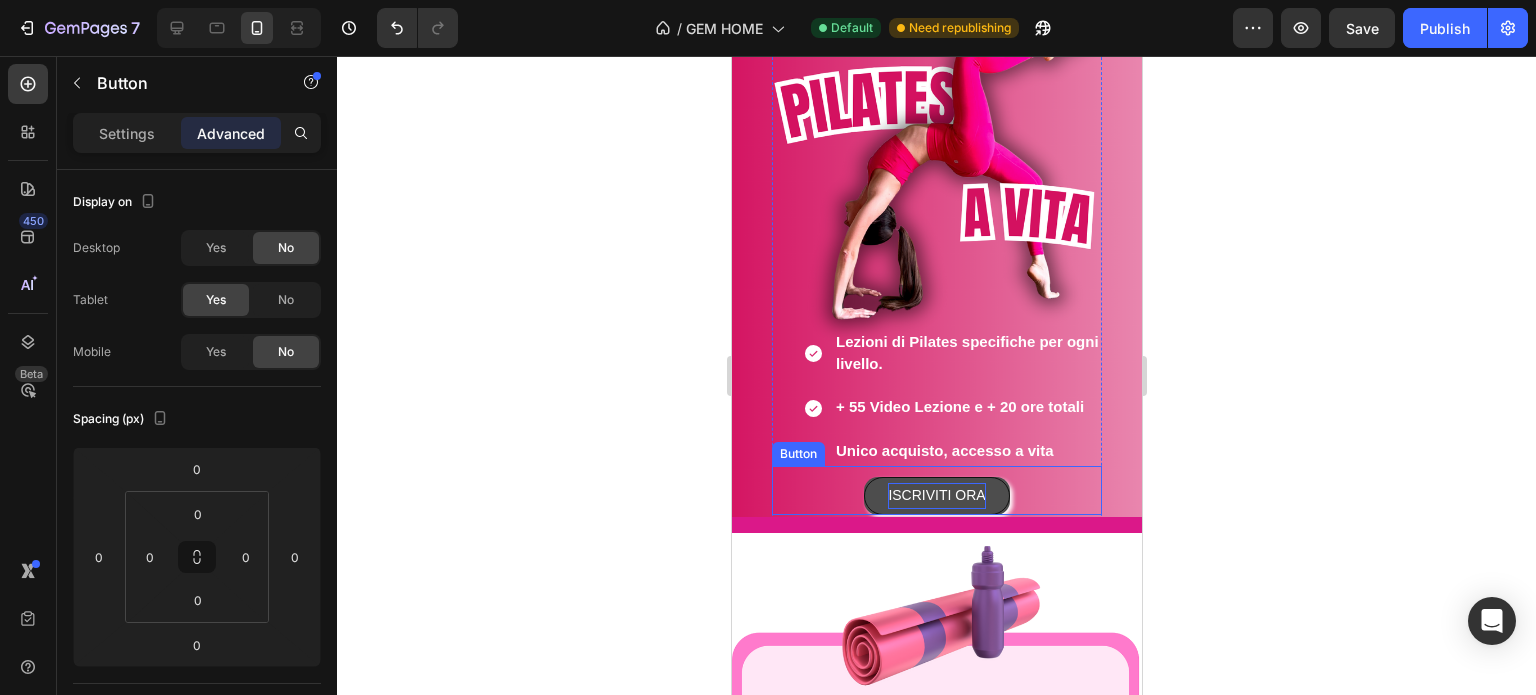 click on "ISCRIVITI ORA" at bounding box center [935, 495] 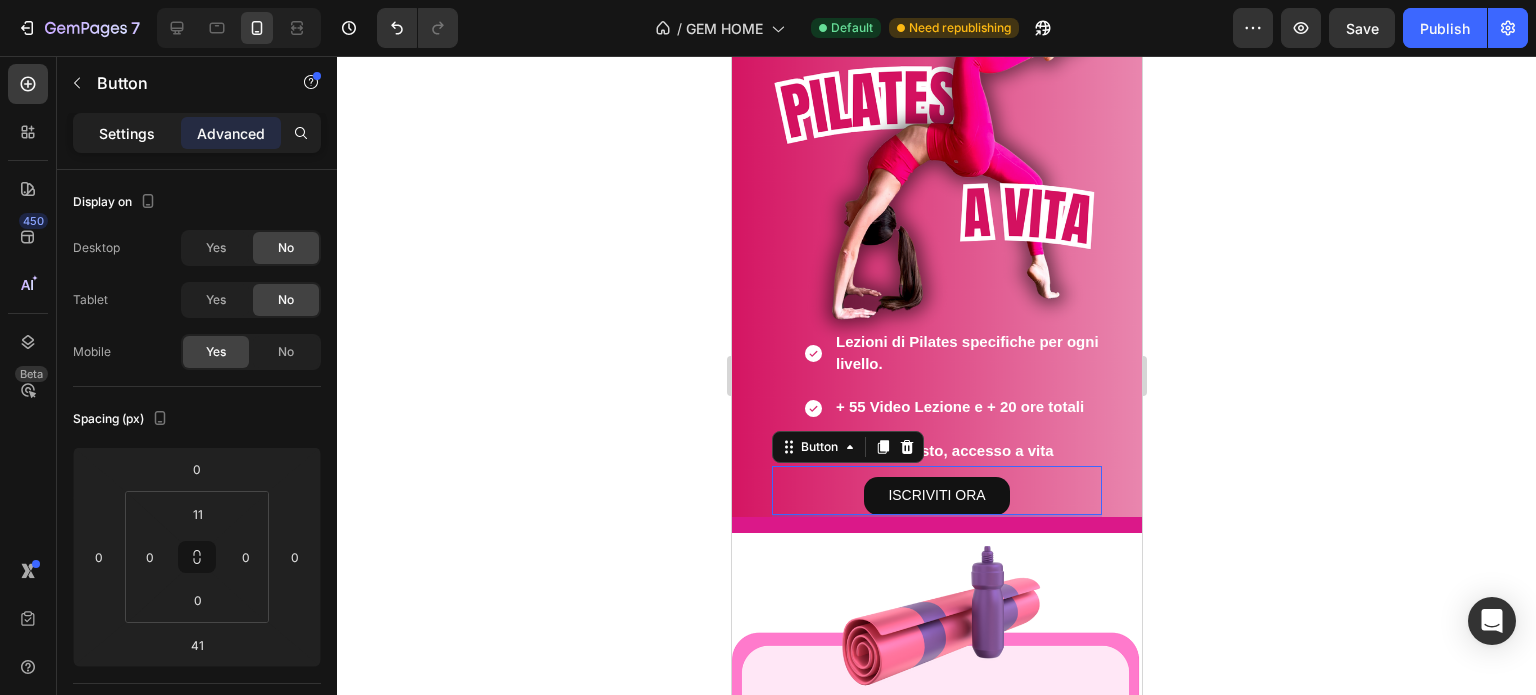 click on "Settings" at bounding box center [127, 133] 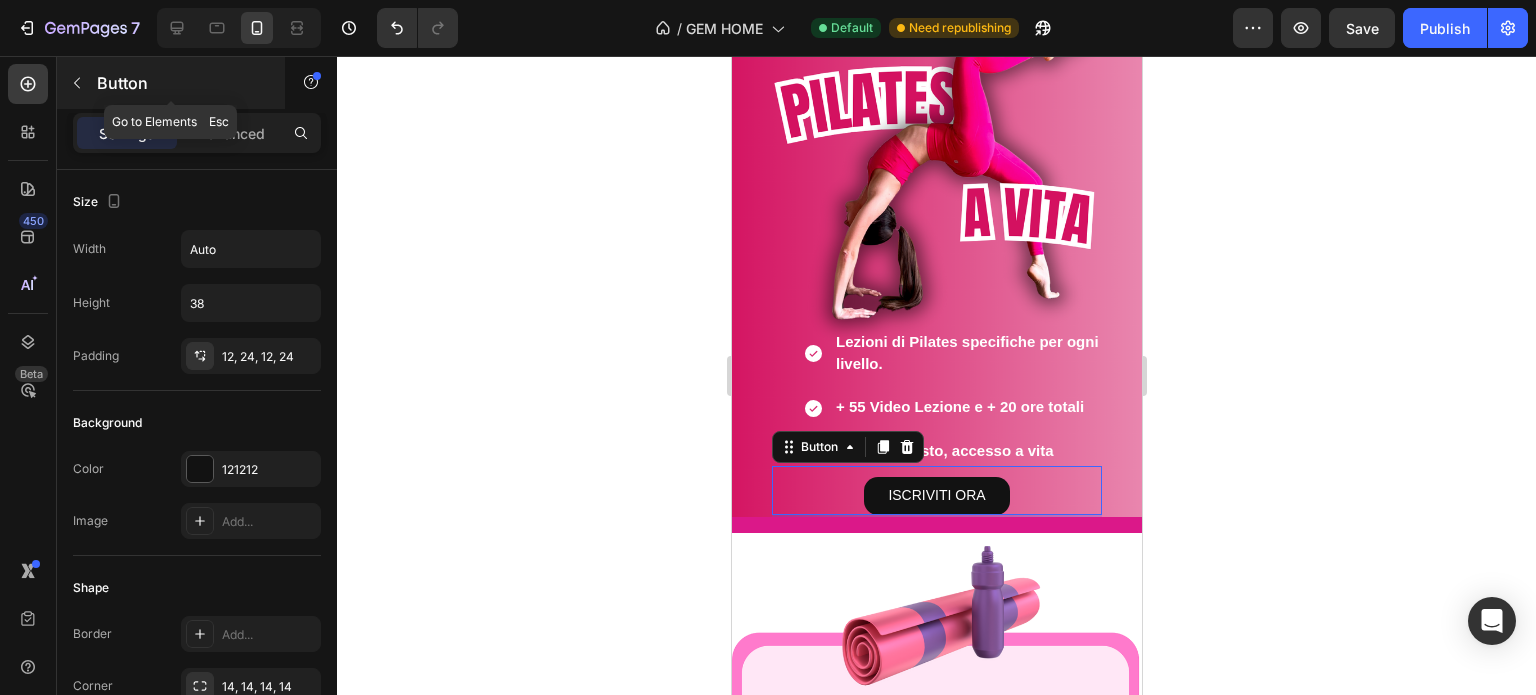 click 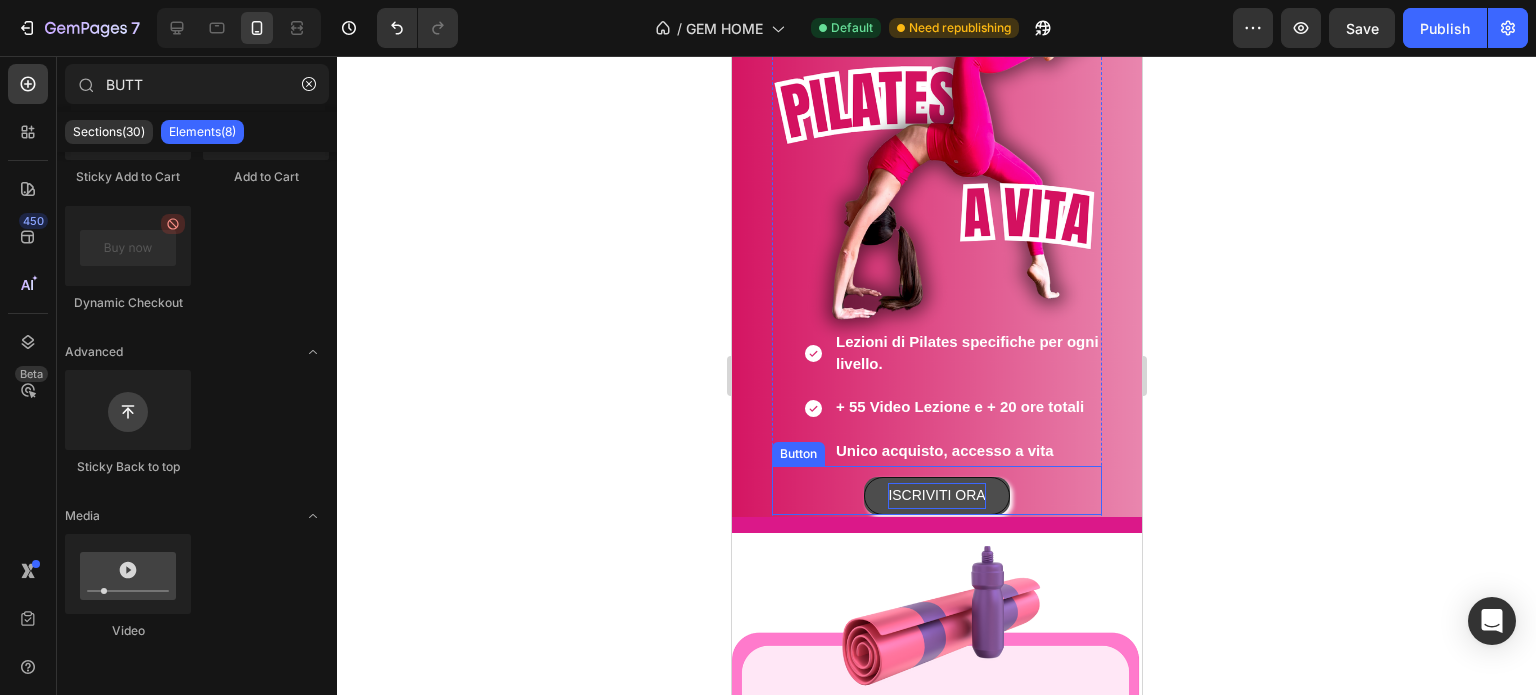 click on "ISCRIVITI ORA" at bounding box center [935, 495] 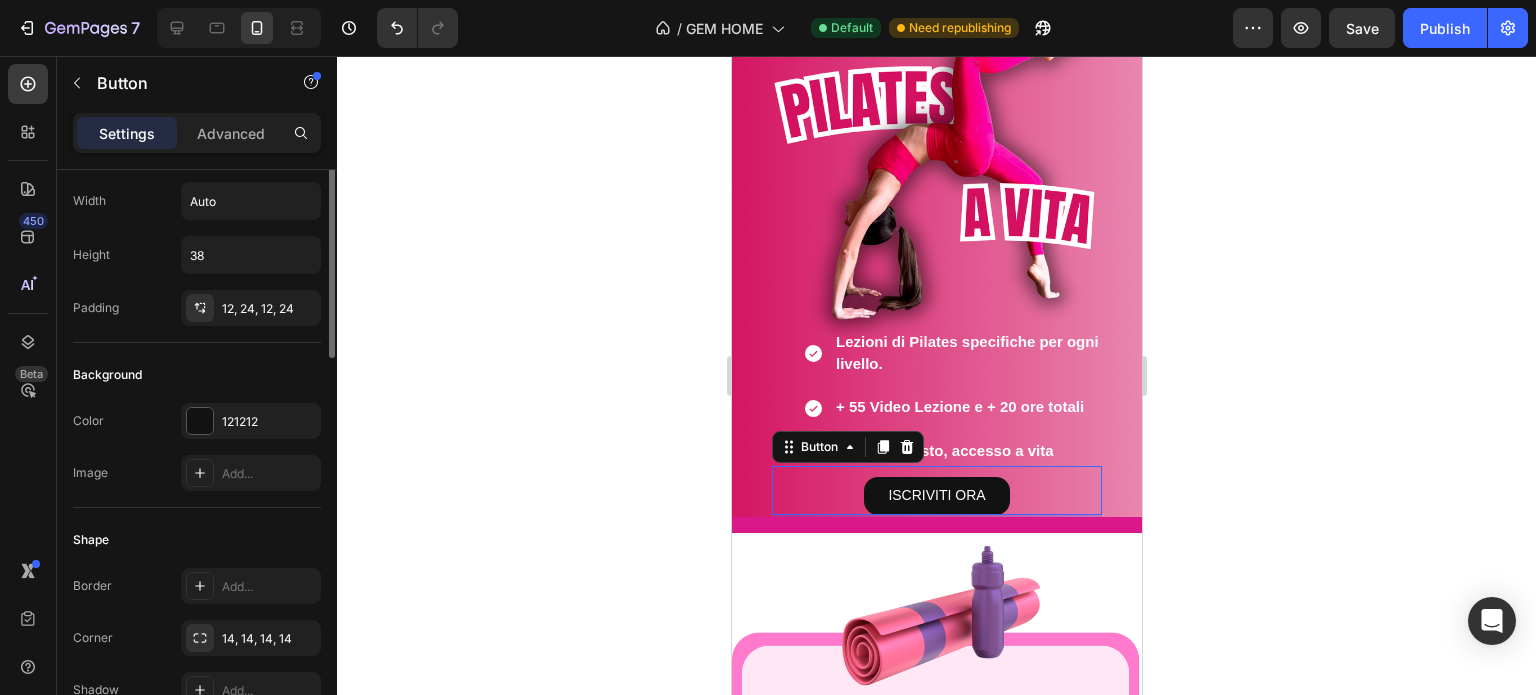 scroll, scrollTop: 0, scrollLeft: 0, axis: both 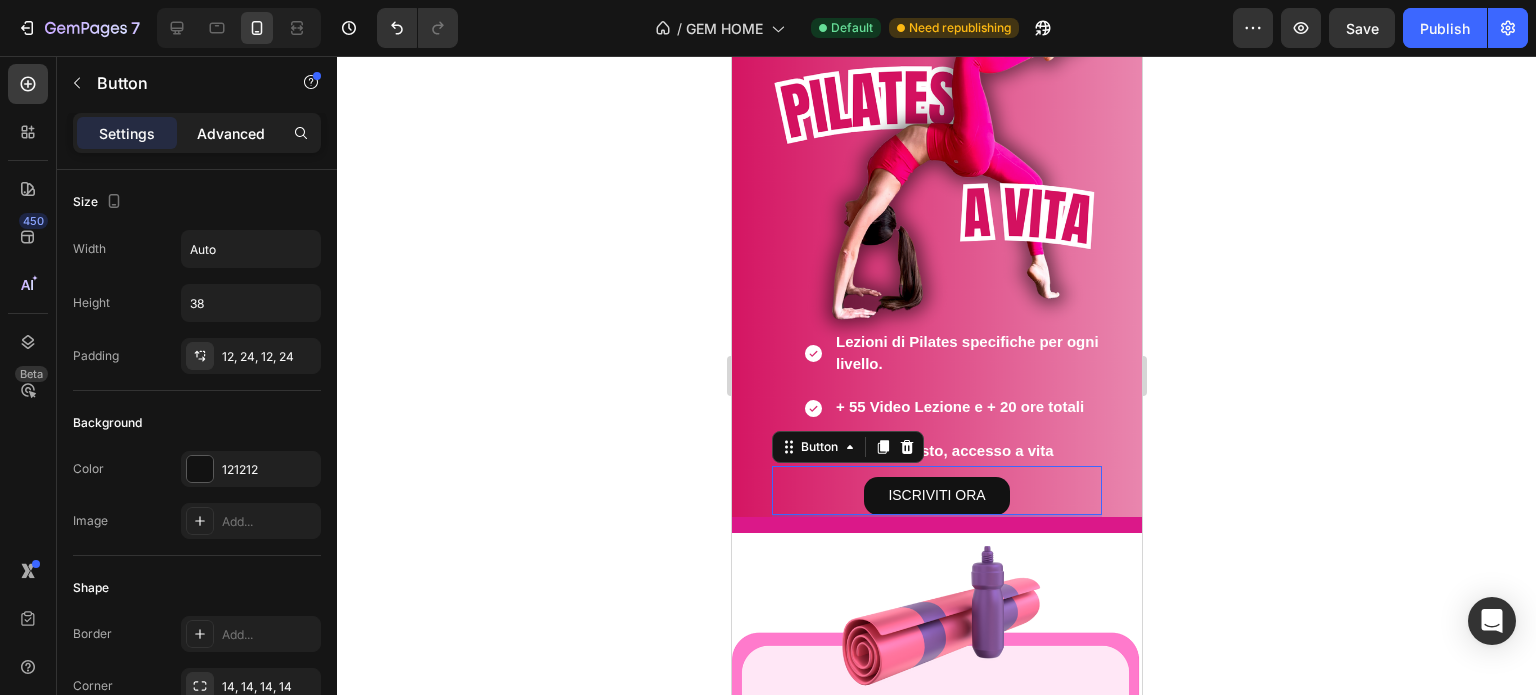 click on "Advanced" at bounding box center (231, 133) 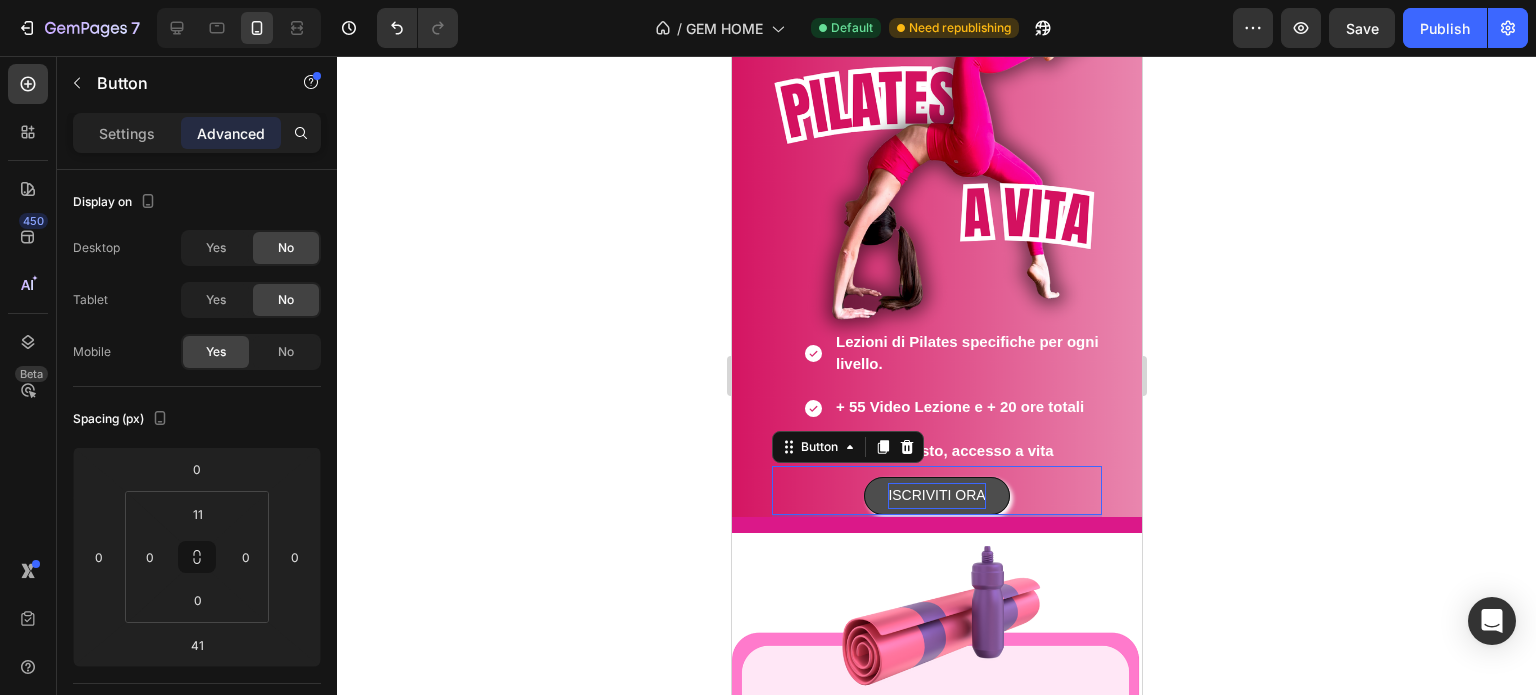 click on "ISCRIVITI ORA" at bounding box center (935, 495) 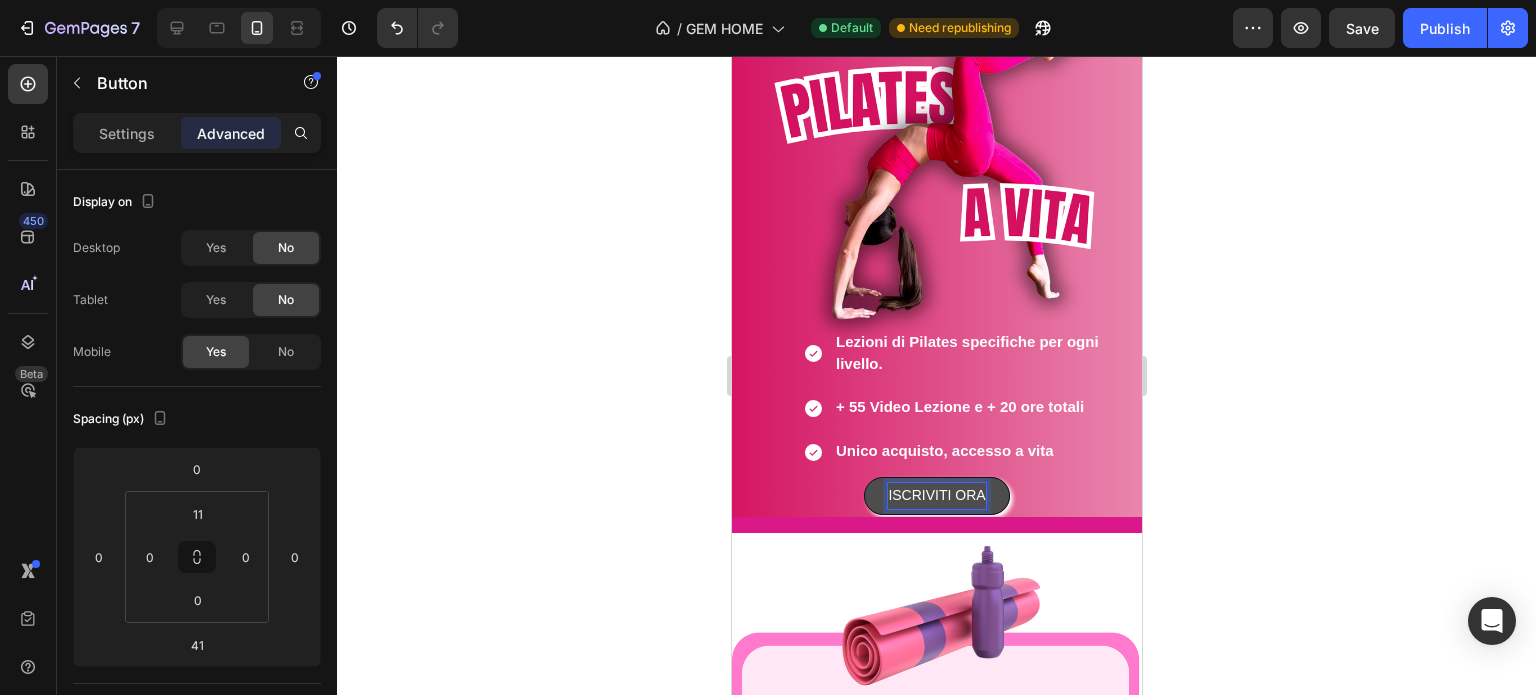 click on "ISCRIVITI ORA" at bounding box center (935, 495) 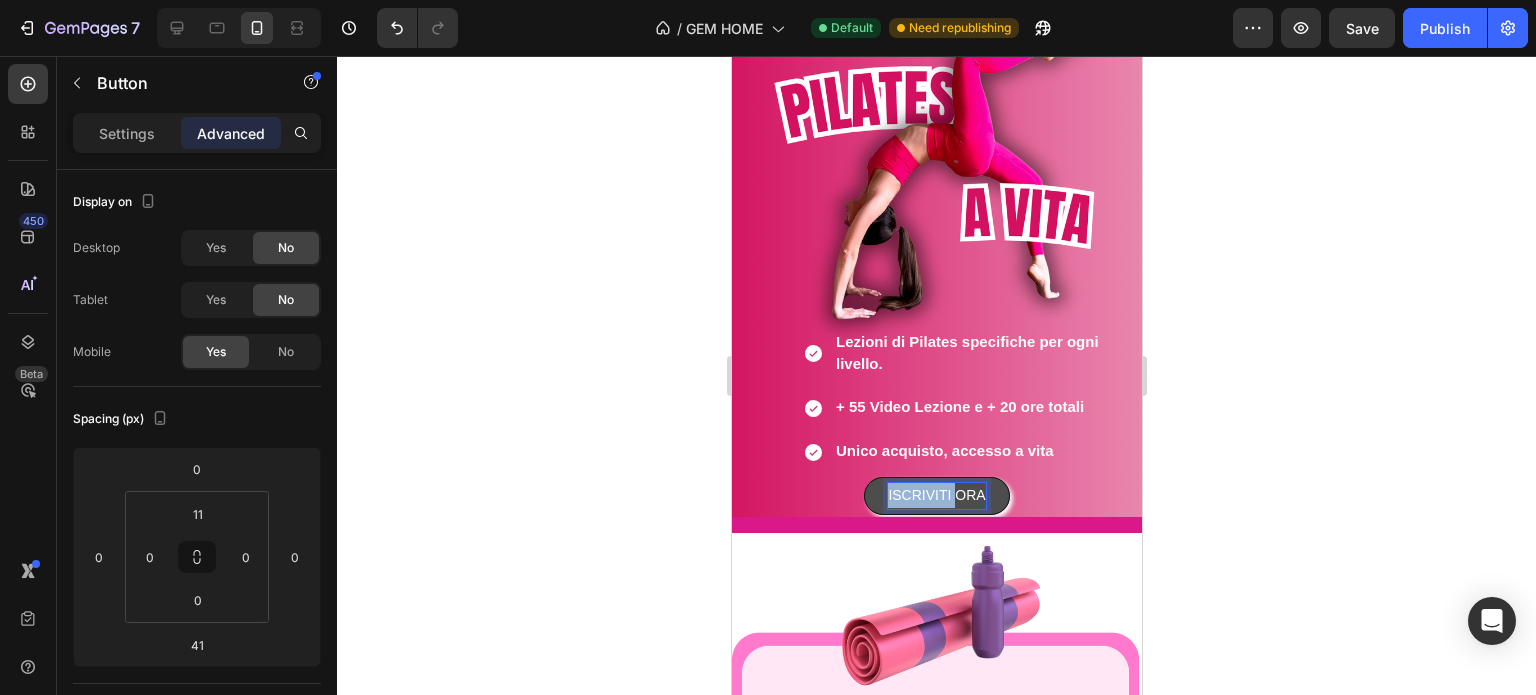 click on "ISCRIVITI ORA" at bounding box center (935, 495) 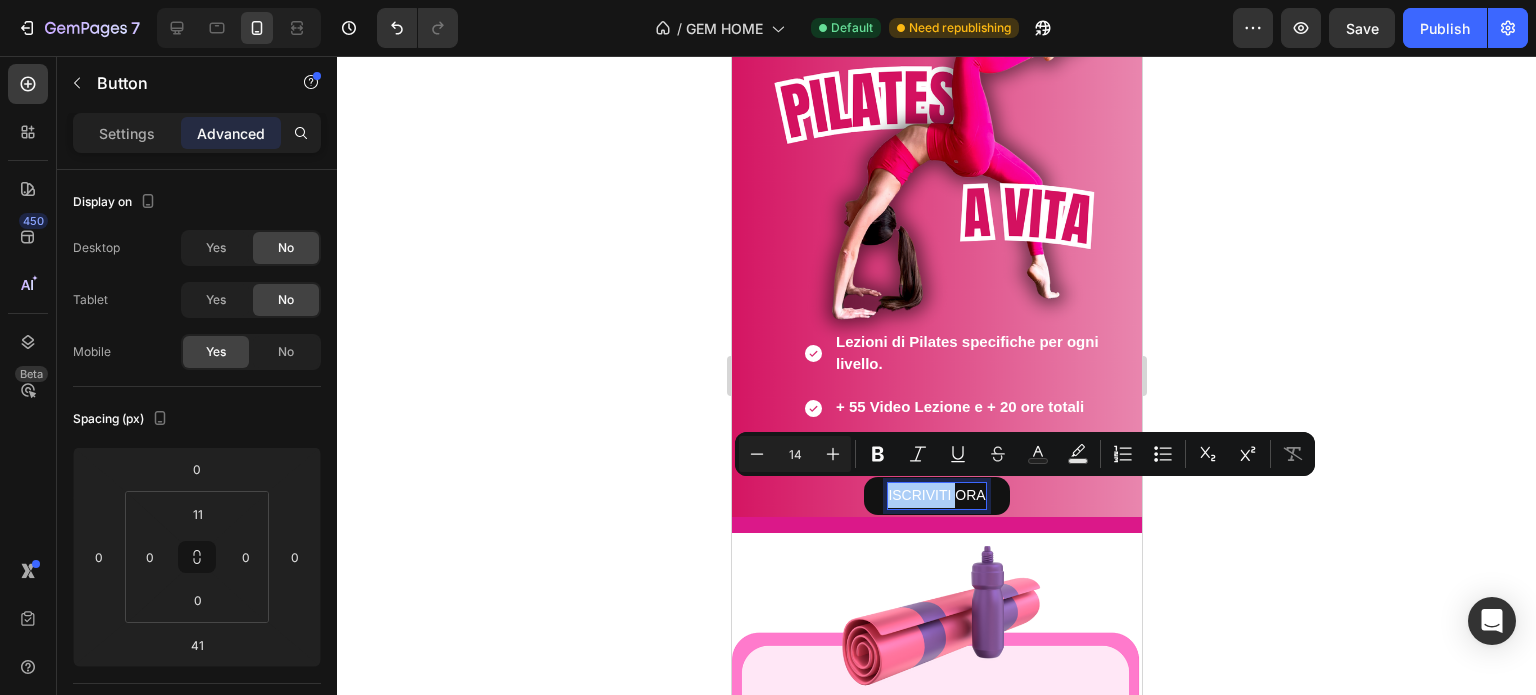 click 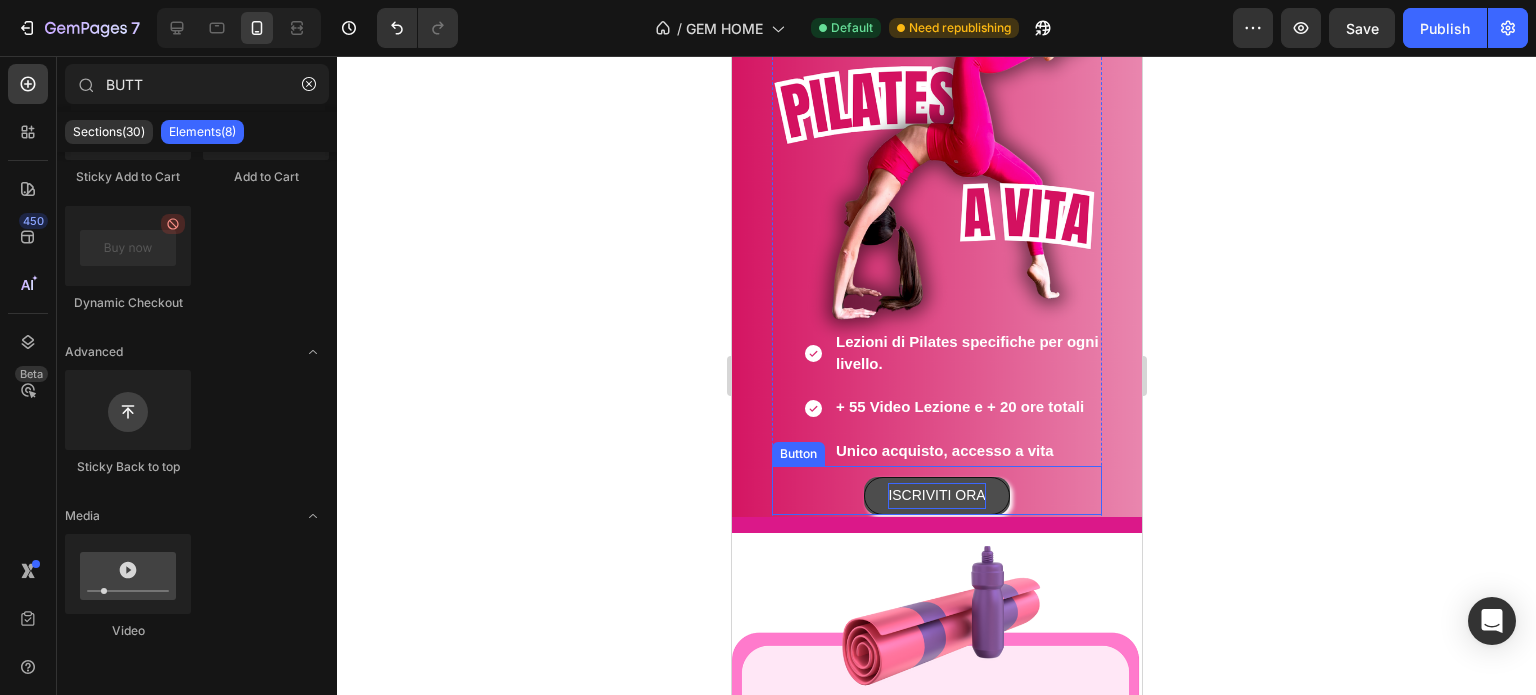click on "ISCRIVITI ORA" at bounding box center [935, 495] 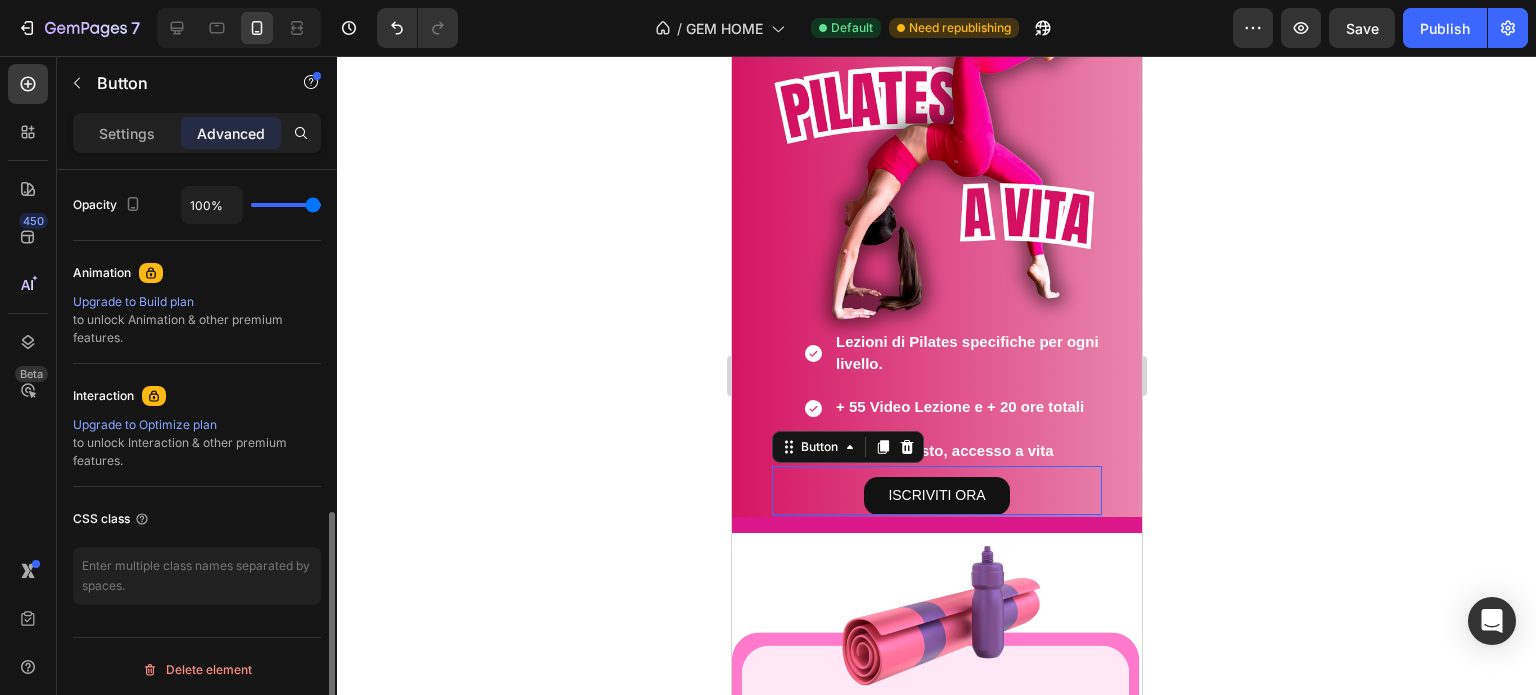 scroll, scrollTop: 804, scrollLeft: 0, axis: vertical 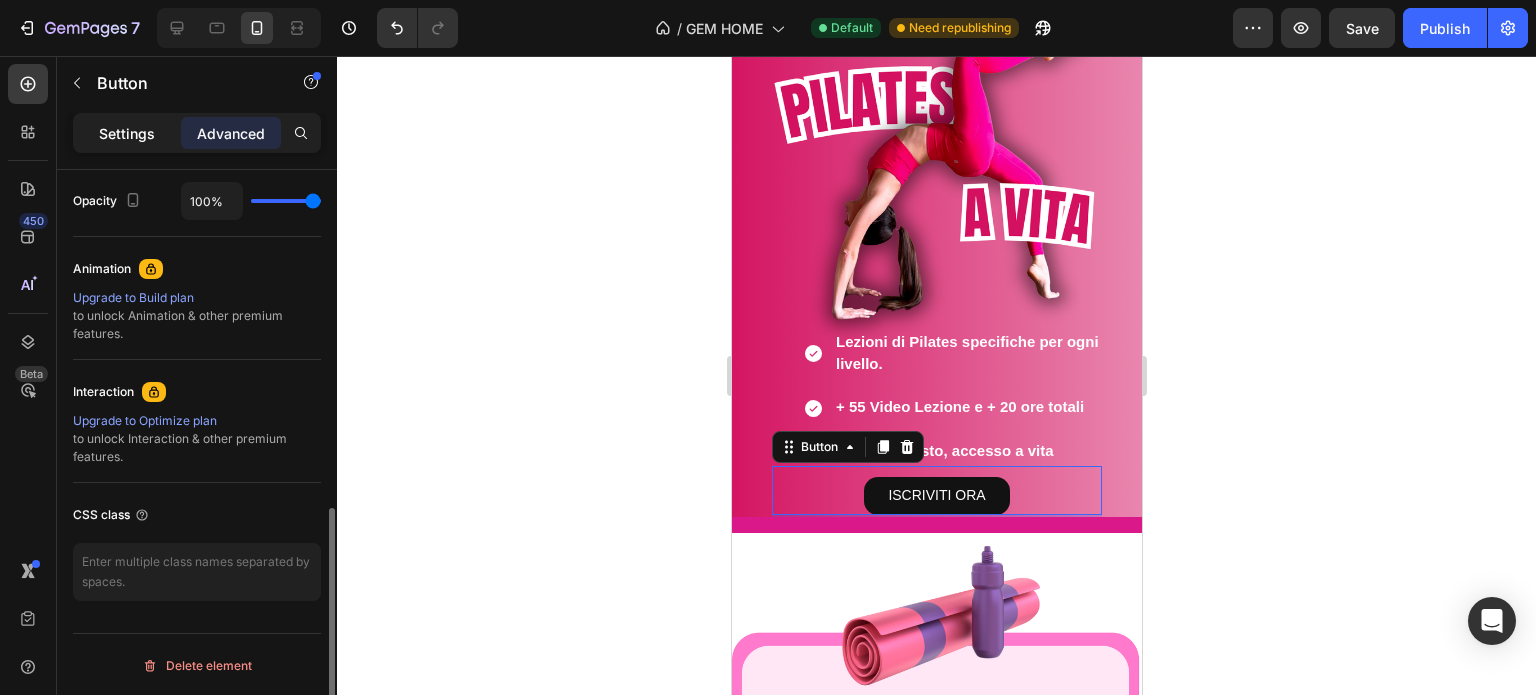 click on "Settings" at bounding box center [127, 133] 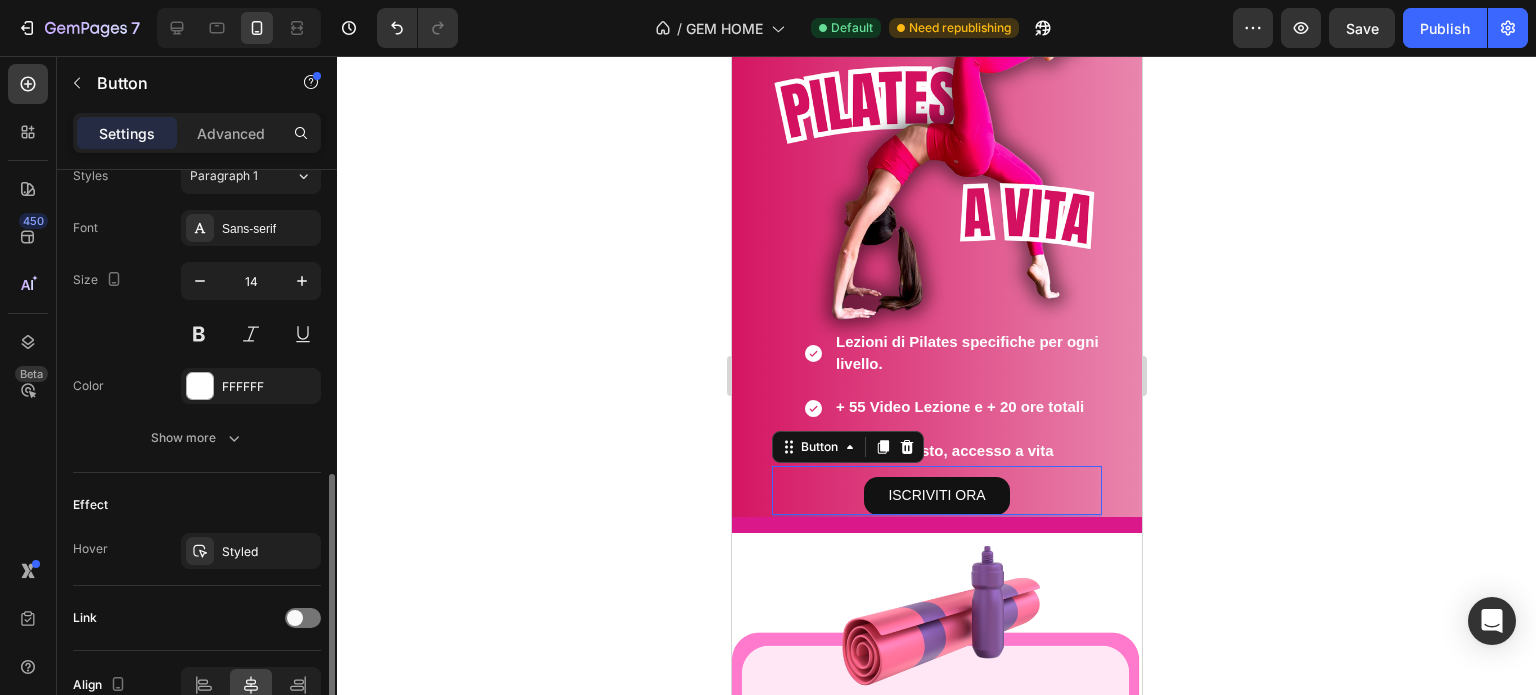 scroll, scrollTop: 848, scrollLeft: 0, axis: vertical 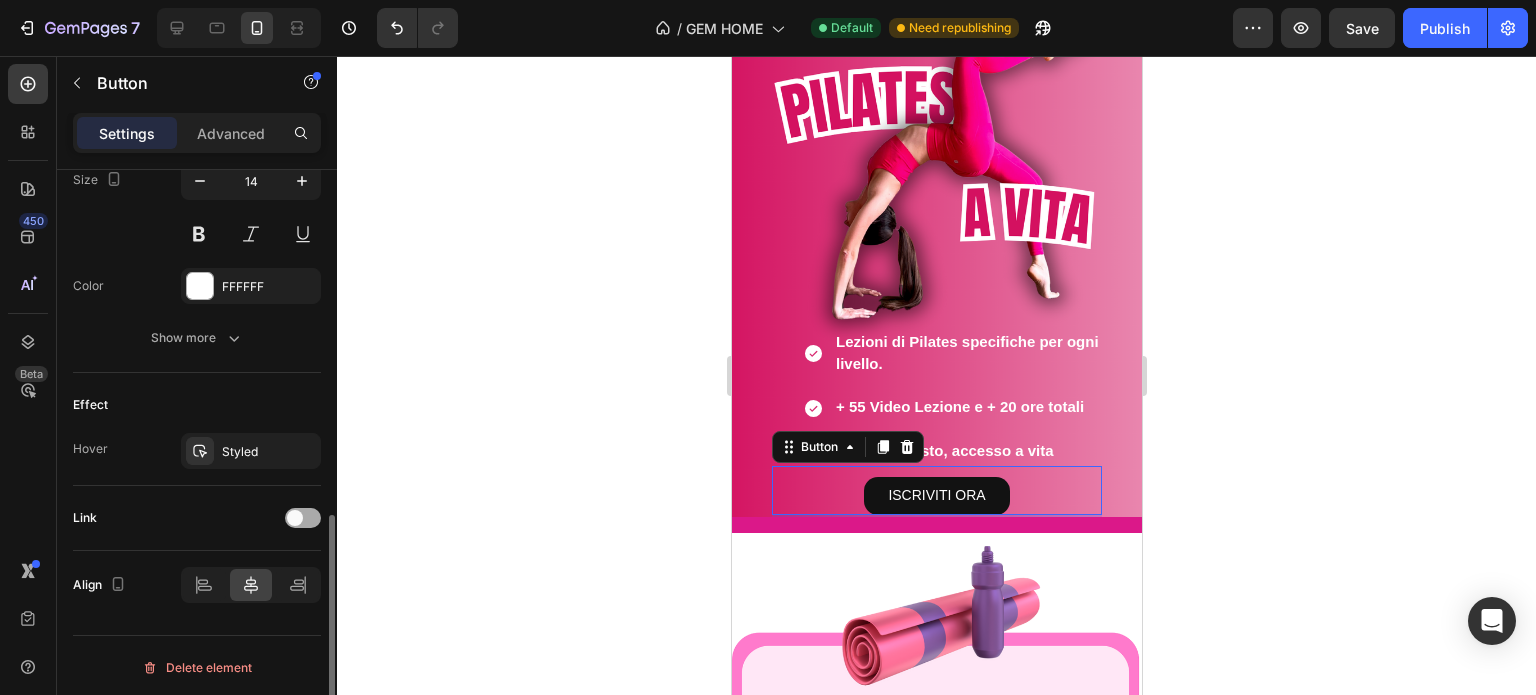 click at bounding box center (295, 518) 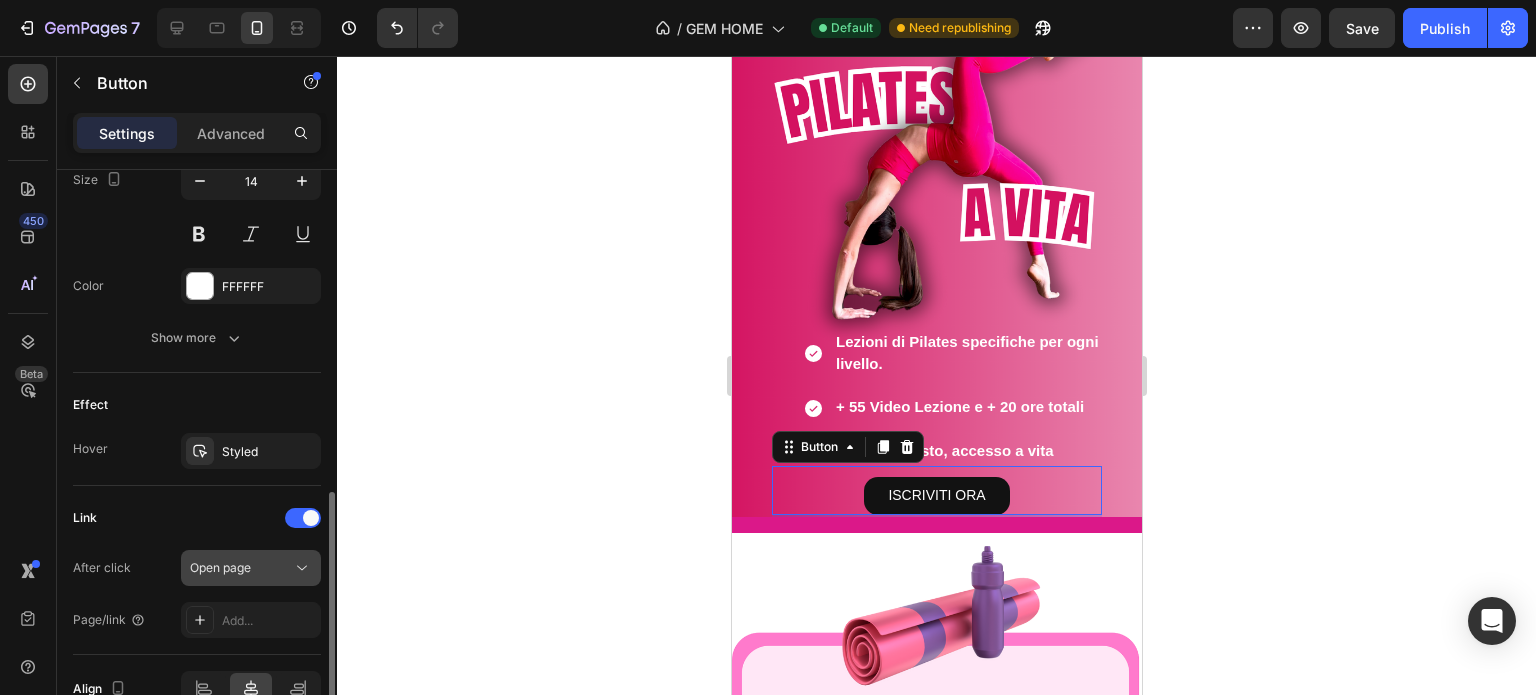 scroll, scrollTop: 948, scrollLeft: 0, axis: vertical 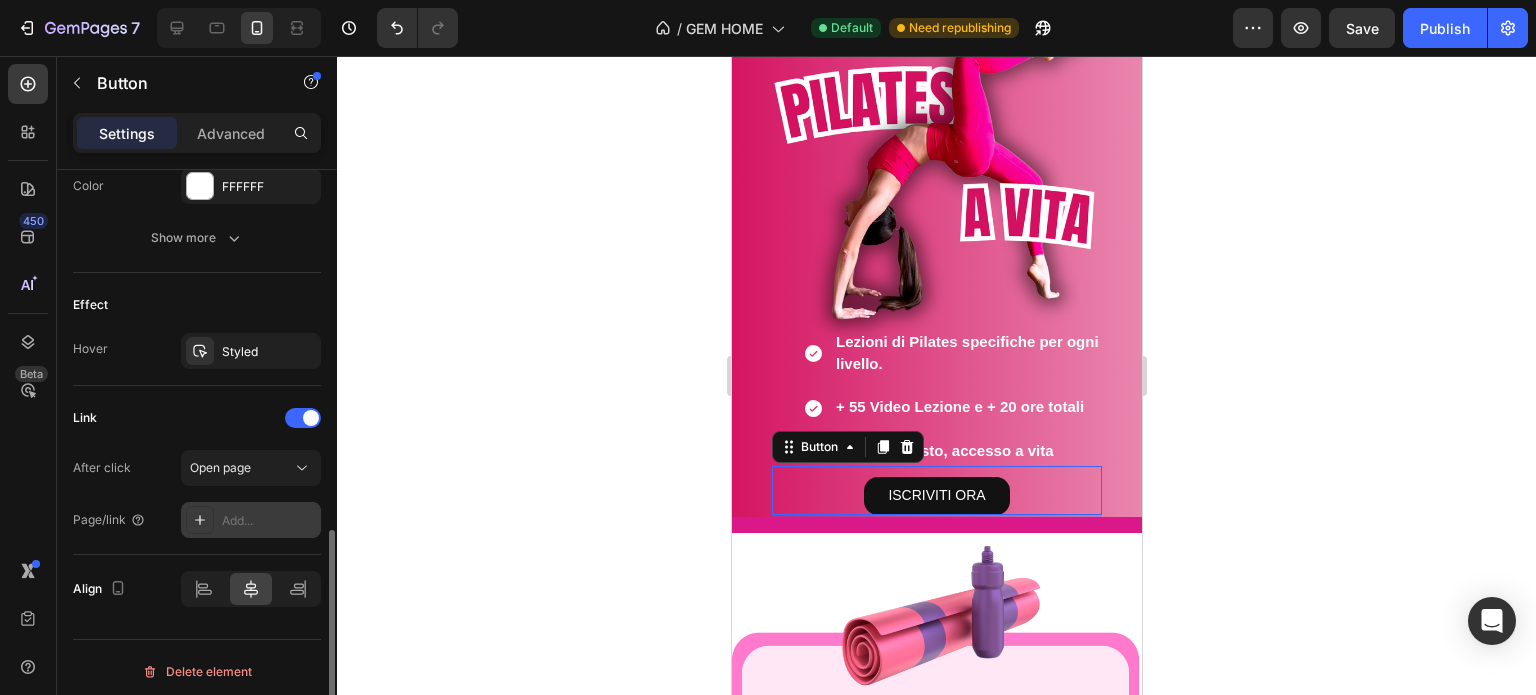 click on "Add..." at bounding box center [269, 521] 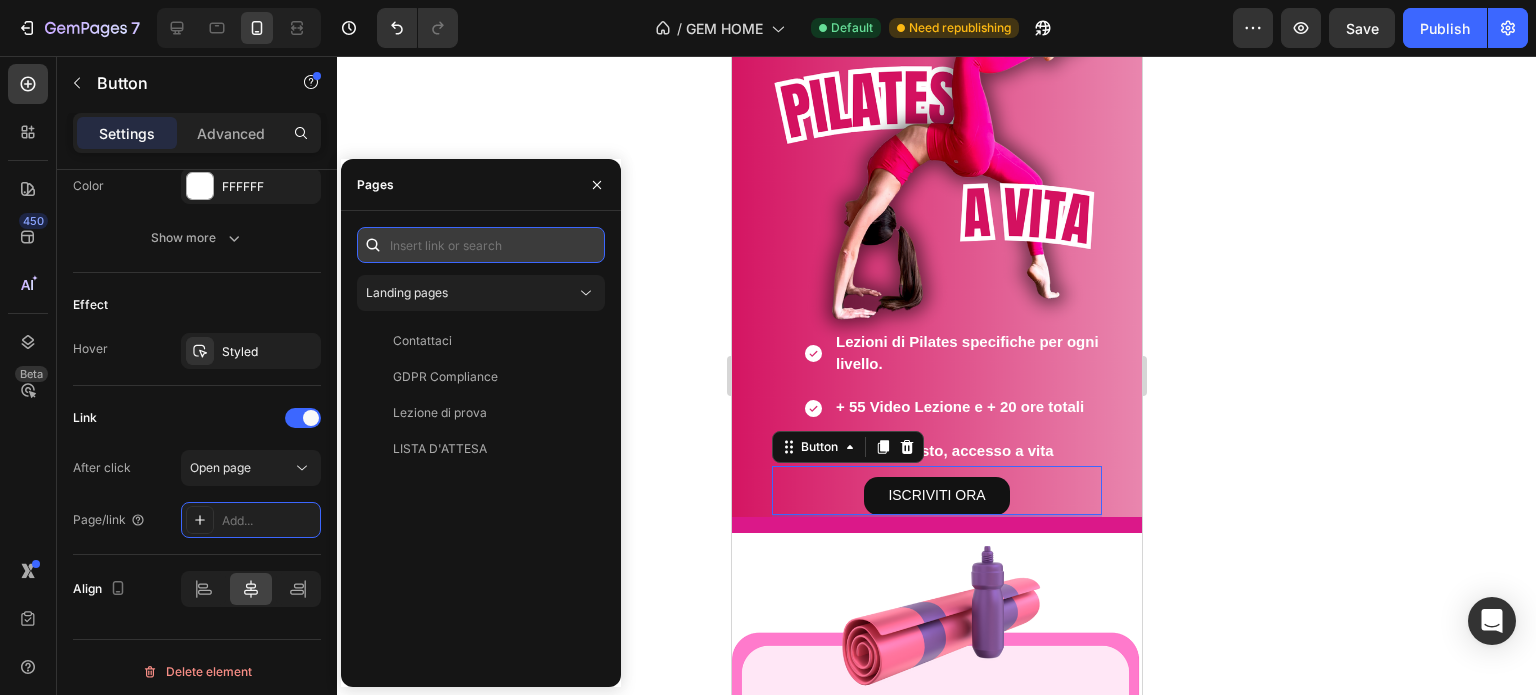 click at bounding box center (481, 245) 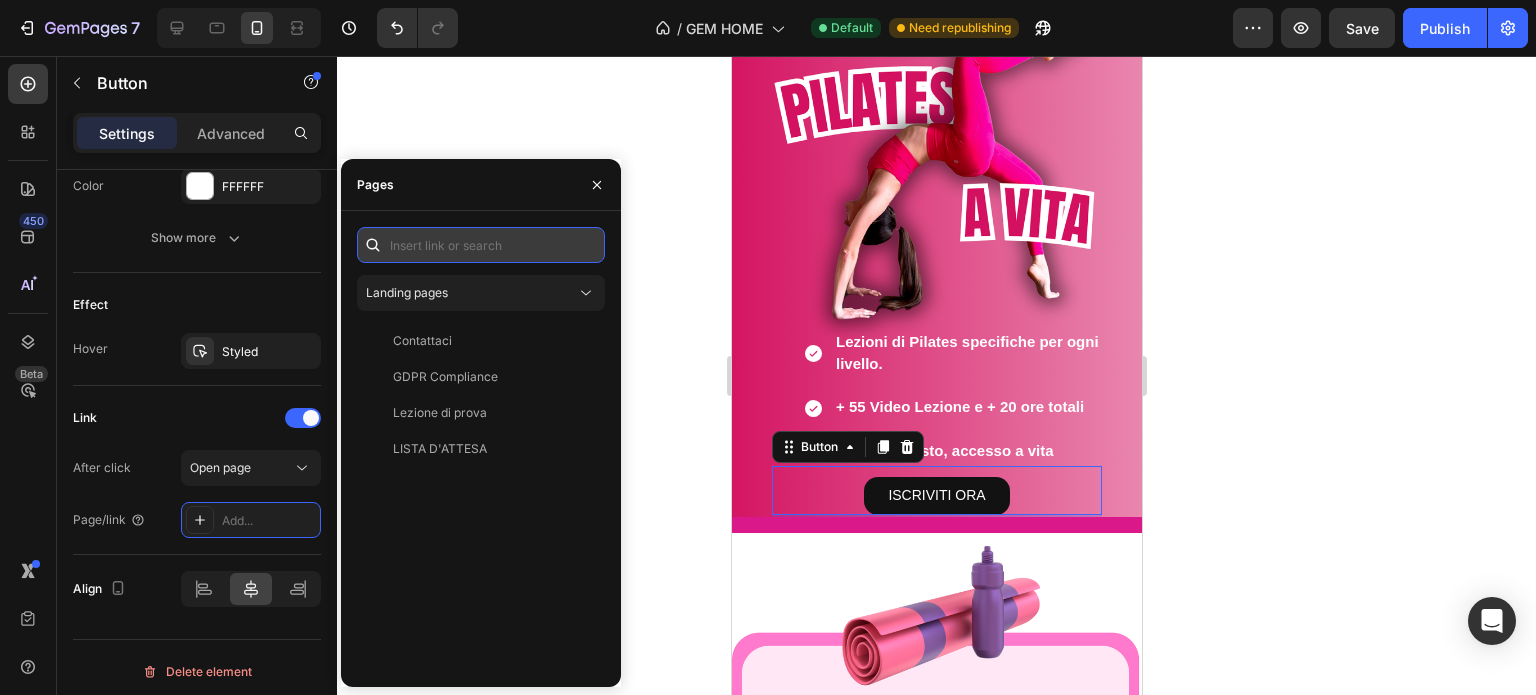 type on "P" 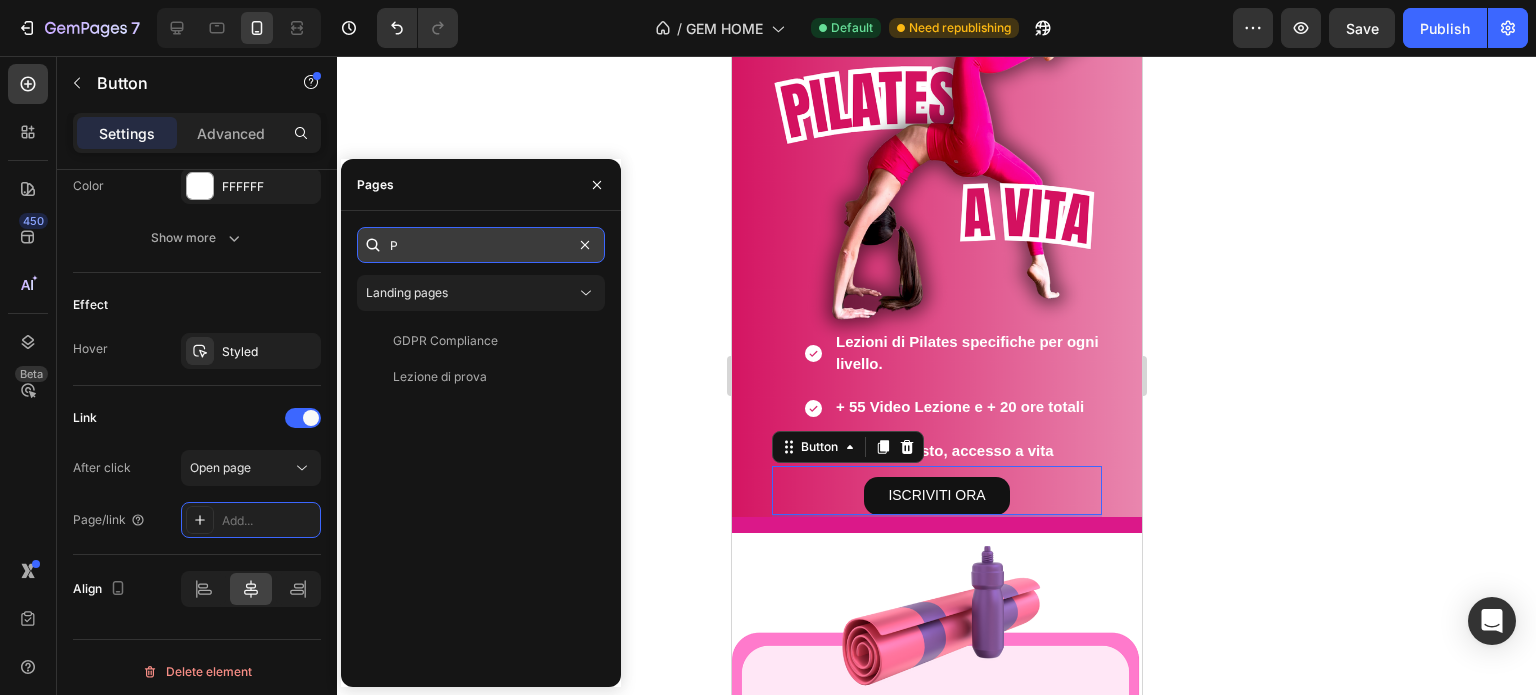 type 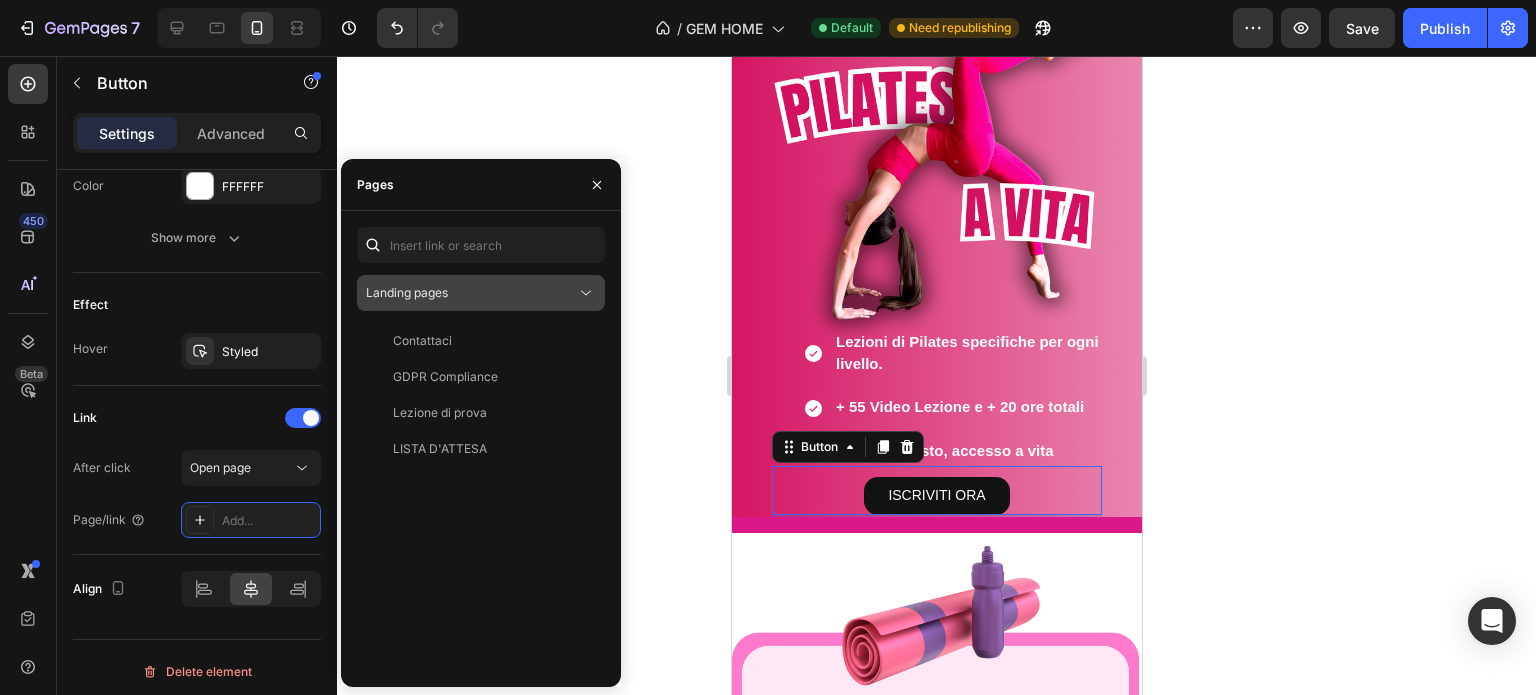 click on "Landing pages" at bounding box center (471, 293) 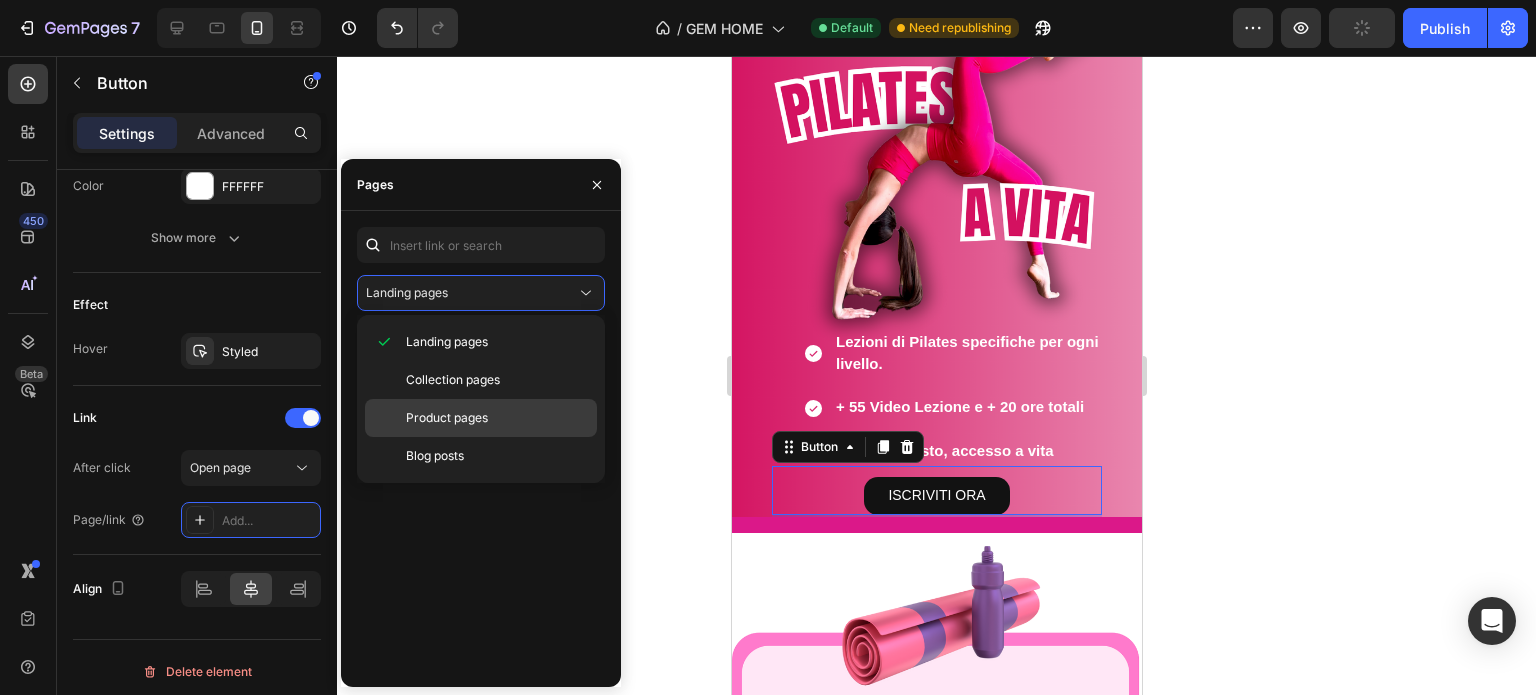 click on "Product pages" 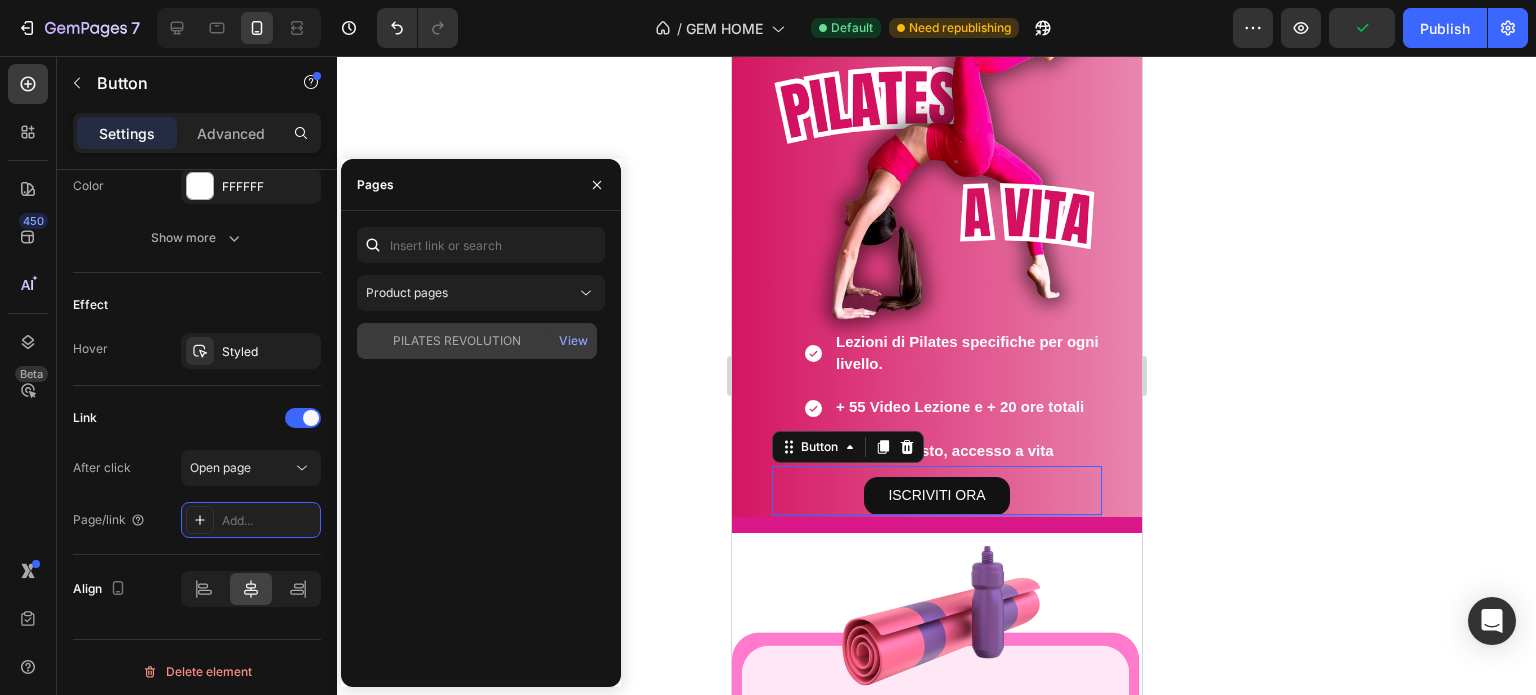 click on "PILATES REVOLUTION" 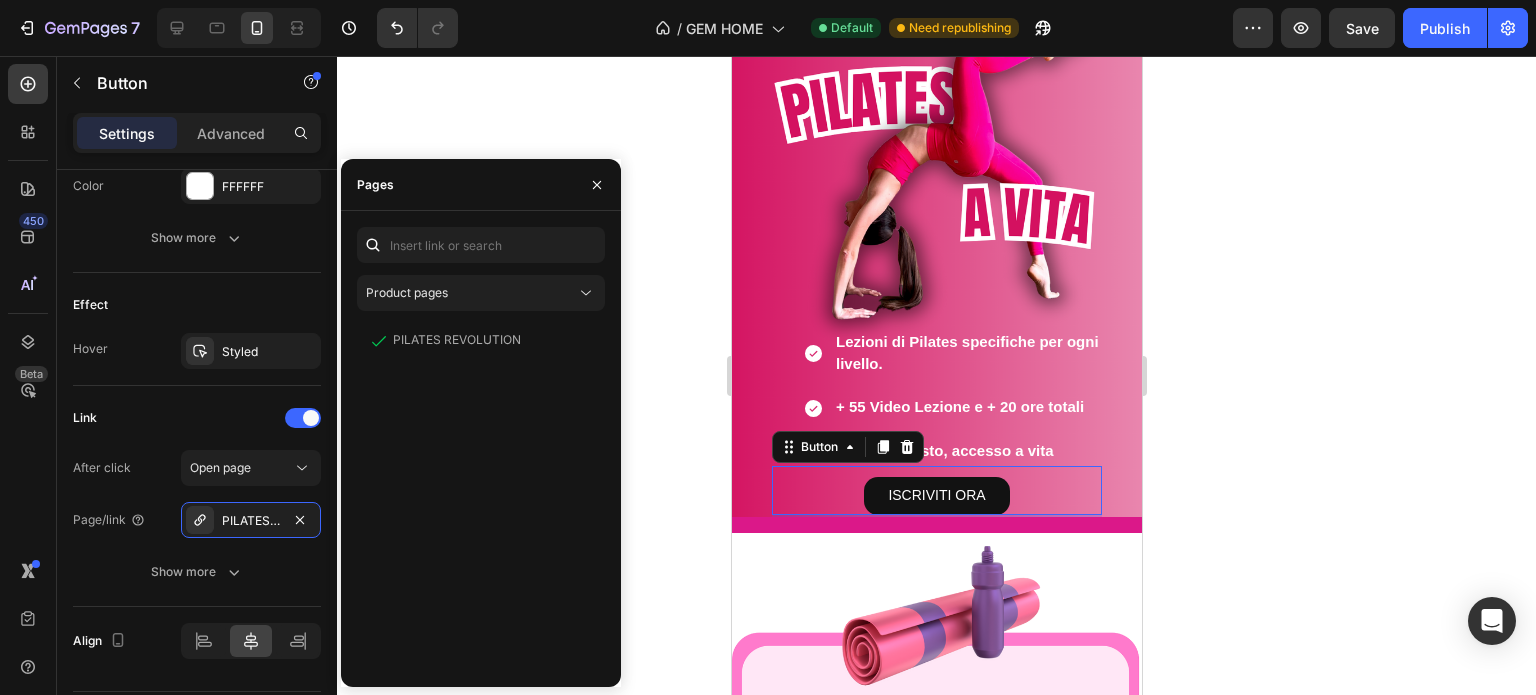 click 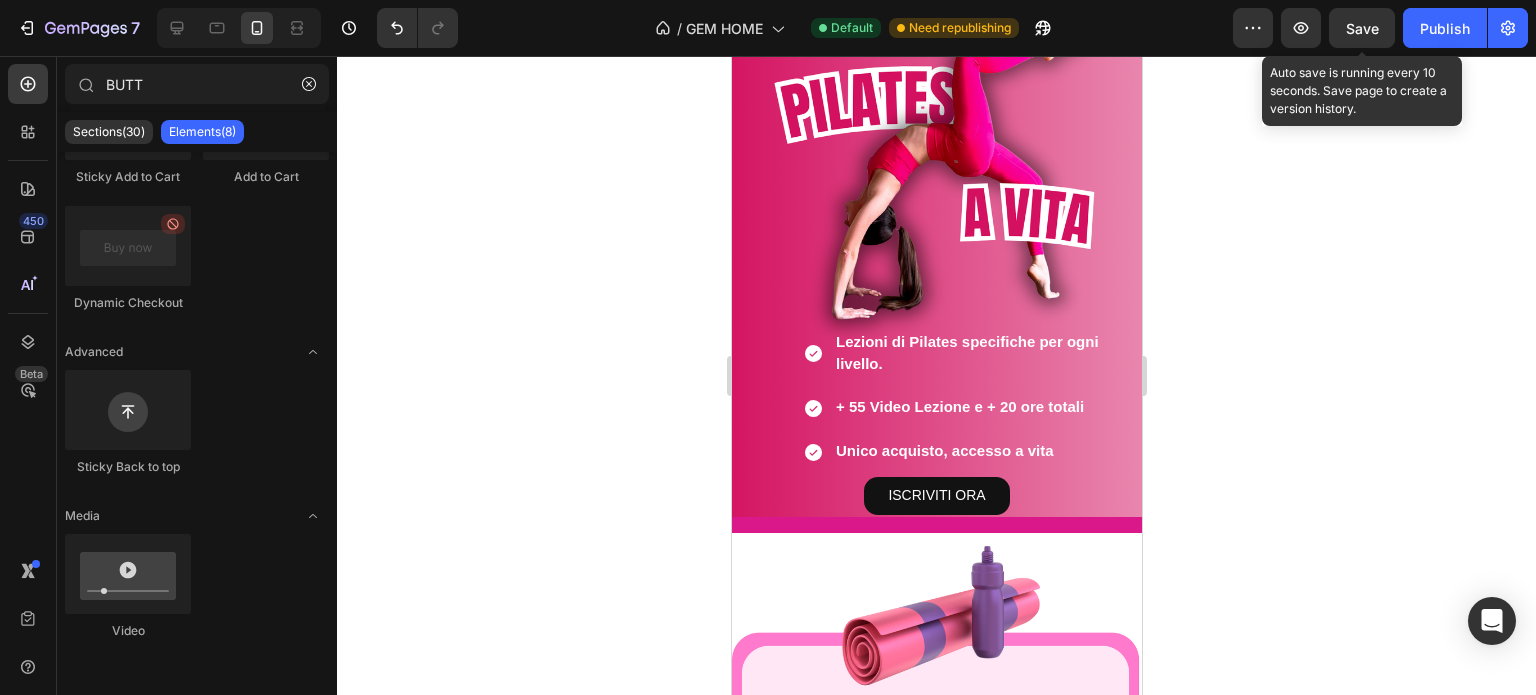 click on "Save" at bounding box center [1362, 28] 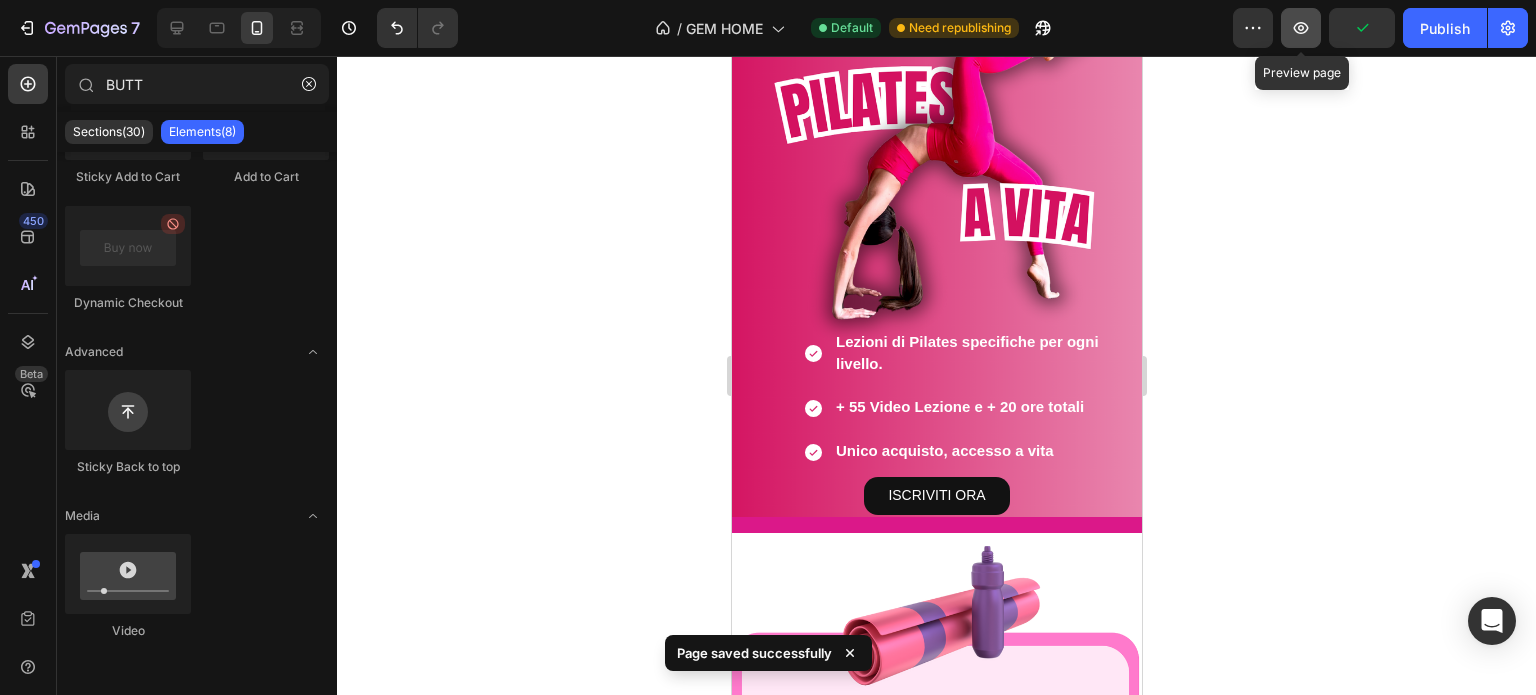 click 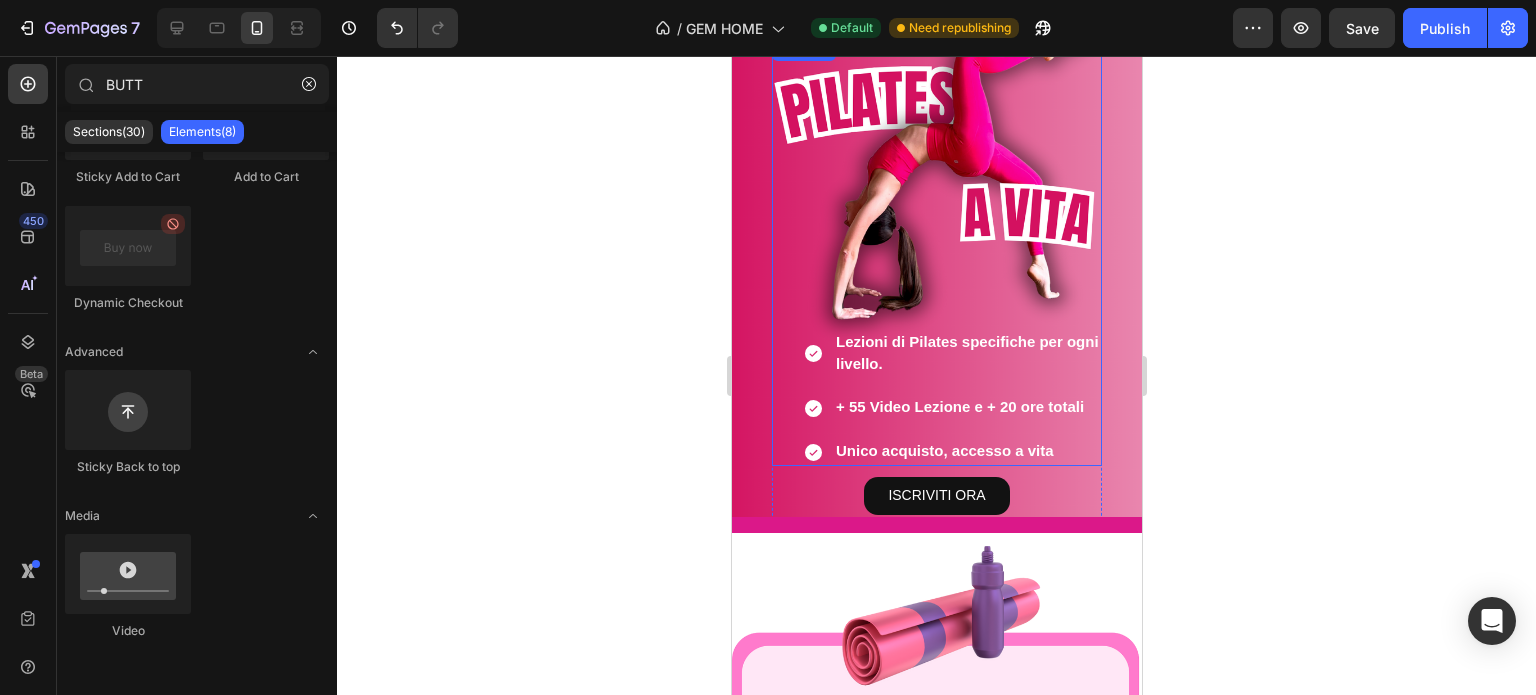 click on "Lezioni di Pilates specifiche per ogni livello." at bounding box center [966, 354] 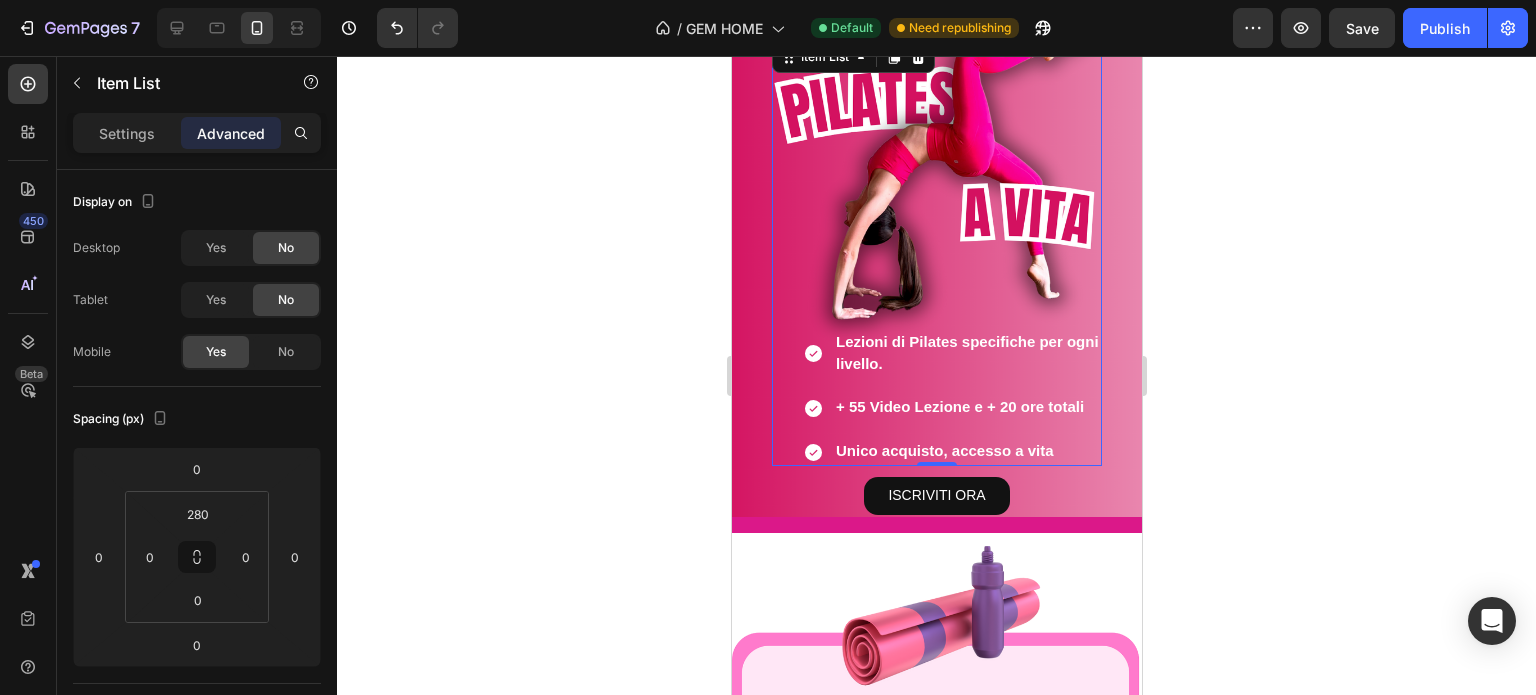 click on "Lezioni di Pilates specifiche per ogni livello. + 55 Video Lezione e + 20 ore totali Unico acquisto, accesso a vita" at bounding box center (936, 391) 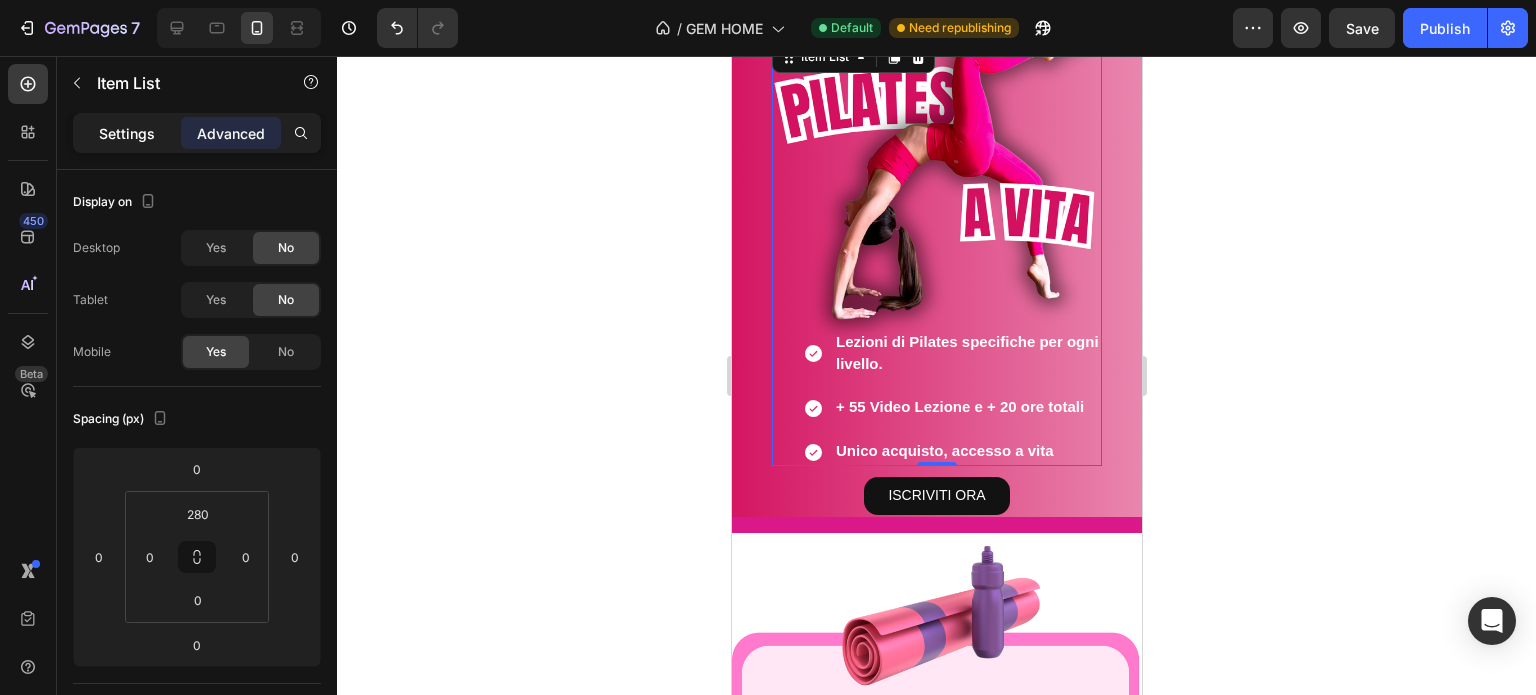 click on "Settings" at bounding box center (127, 133) 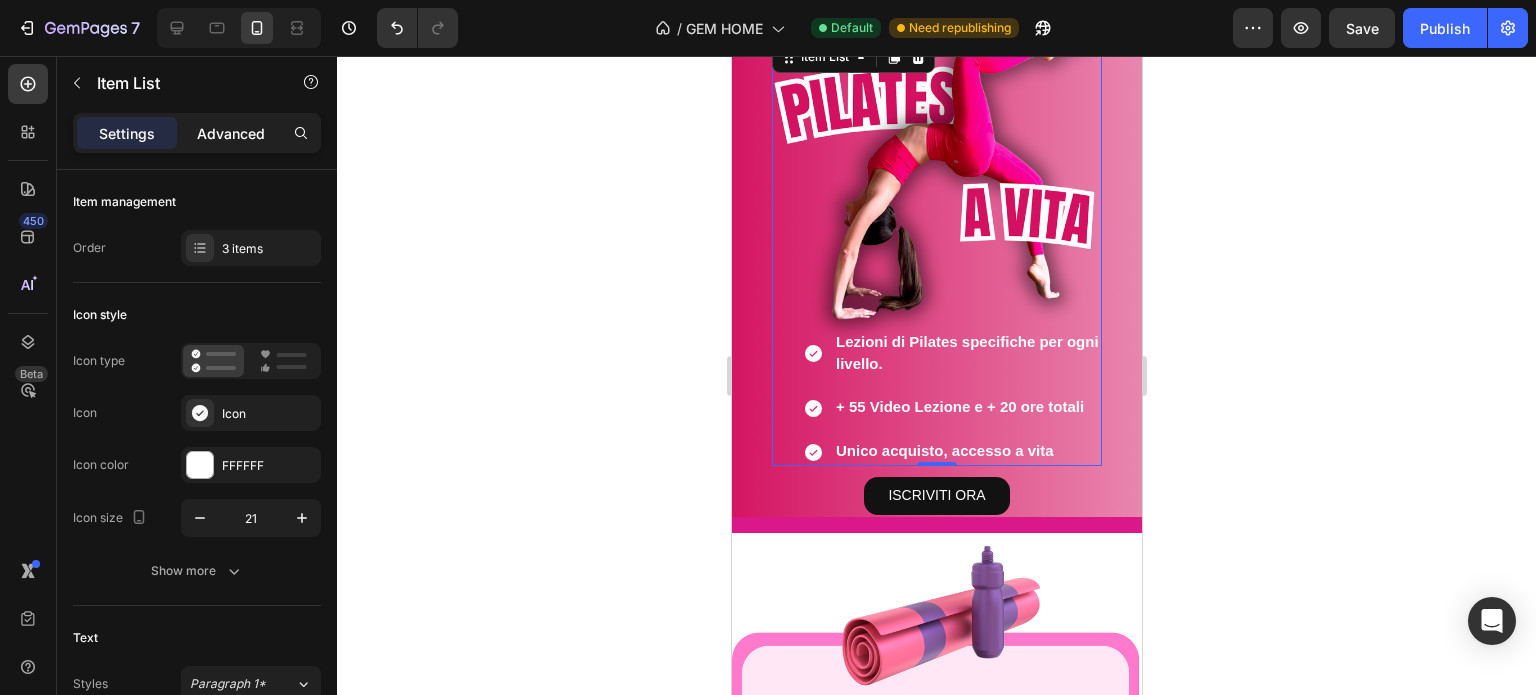 click on "Advanced" at bounding box center (231, 133) 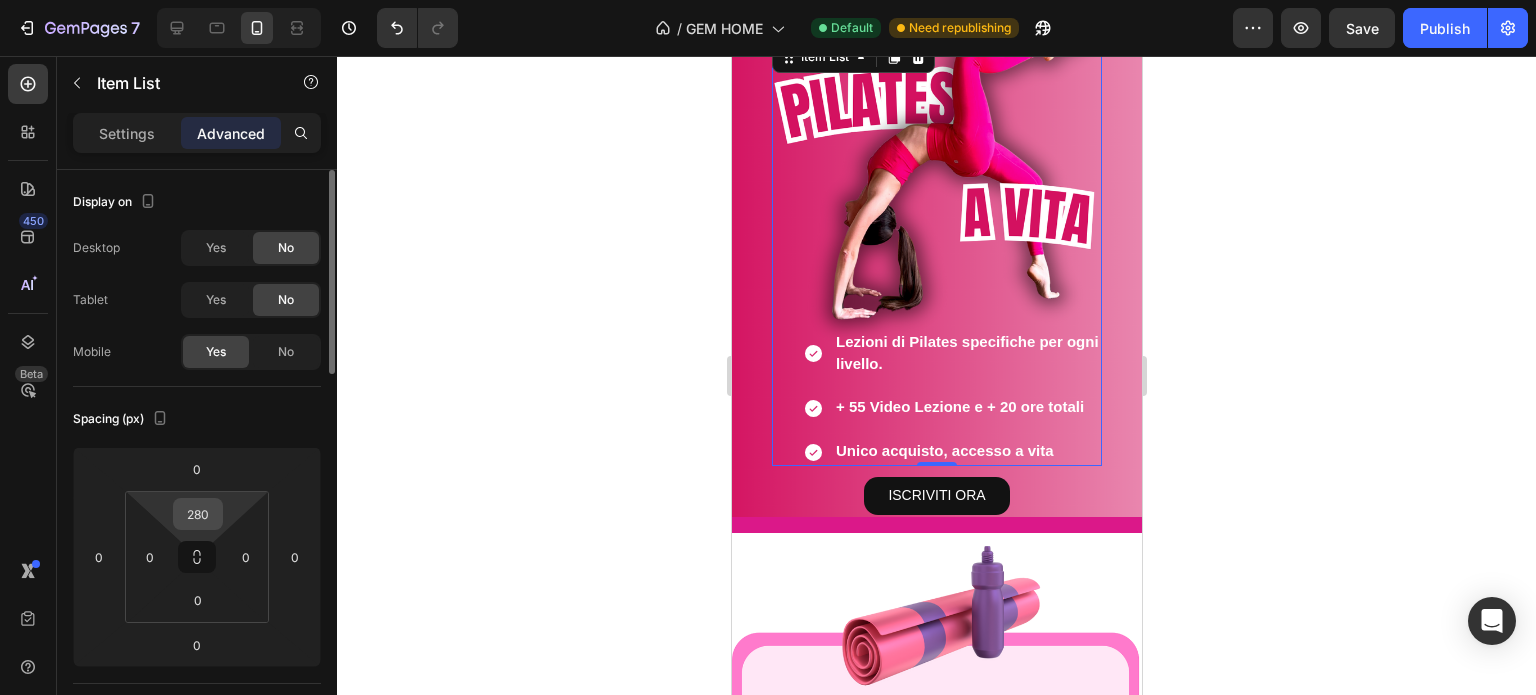 click on "280" at bounding box center [198, 514] 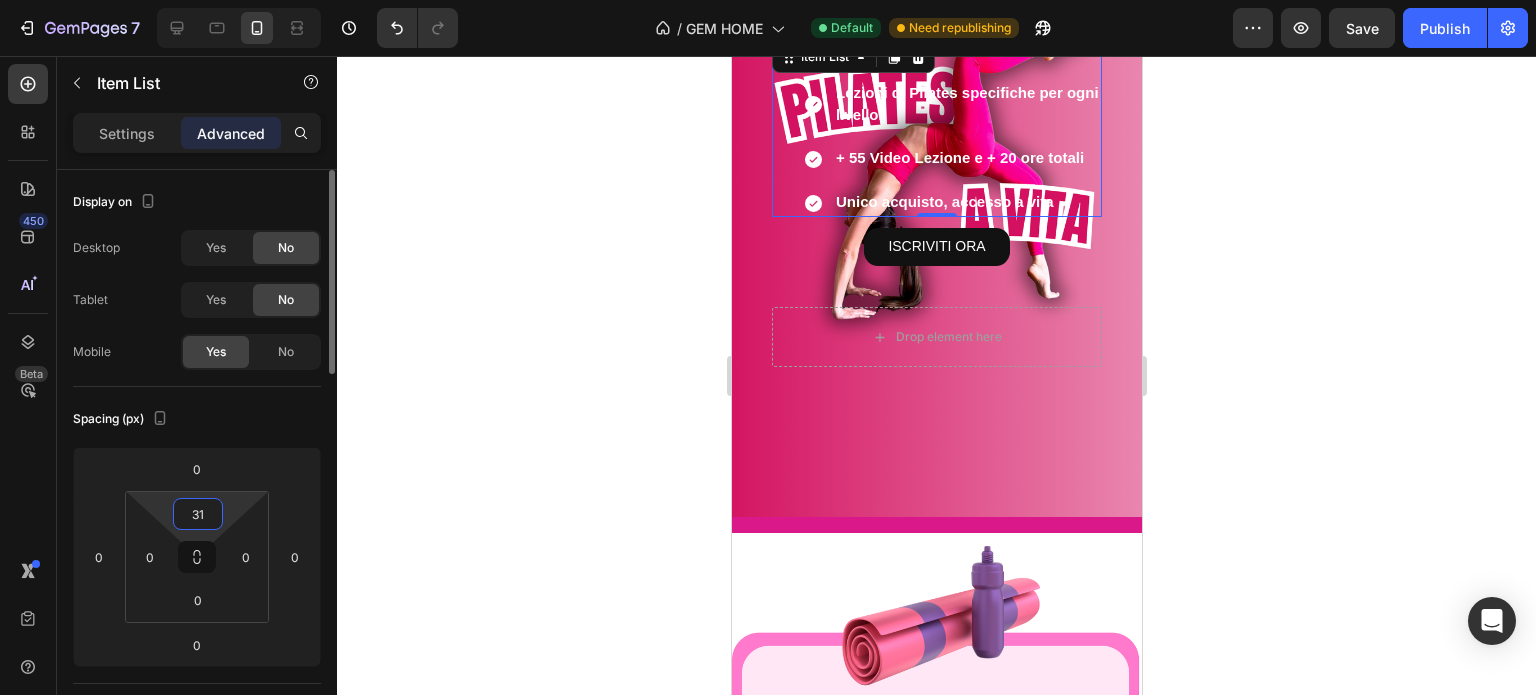 type on "310" 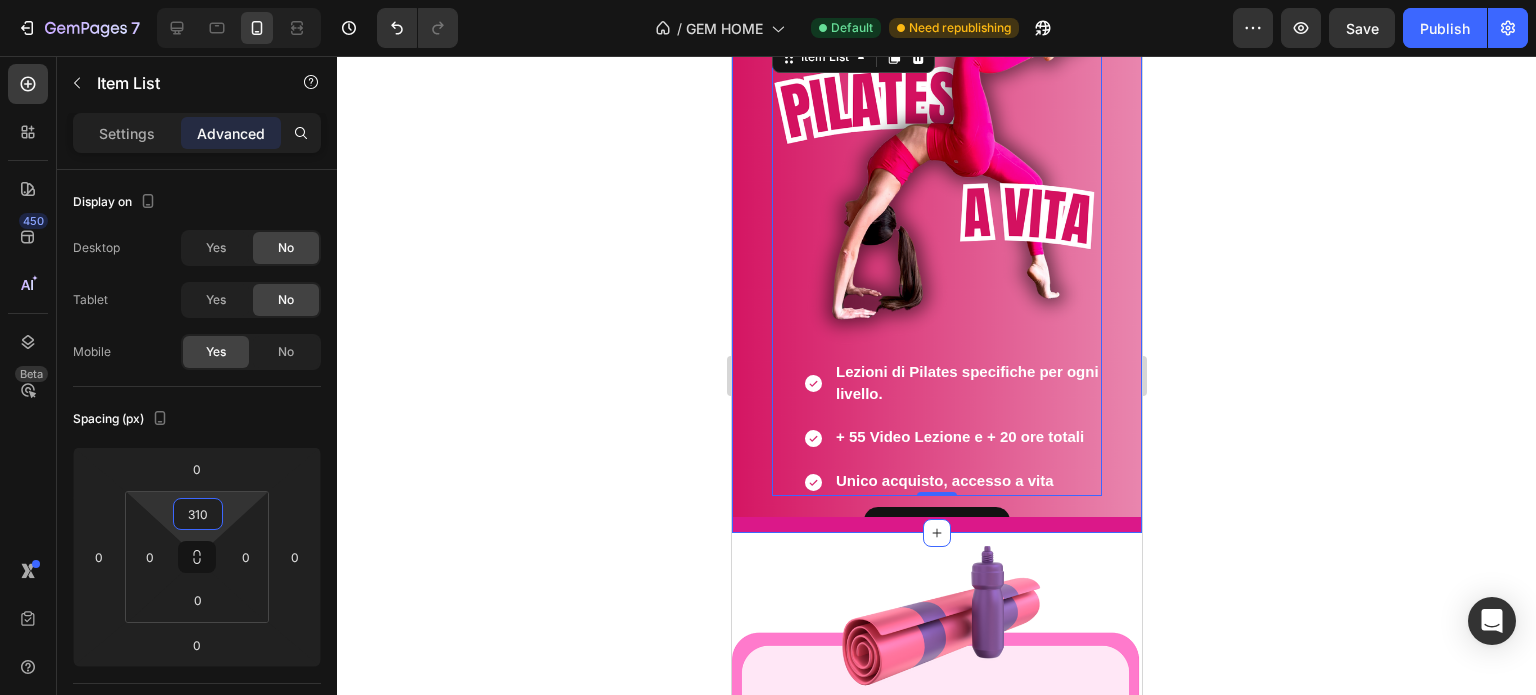 click on "Heading PILATES  REVOLUTION Heading Lezioni di Pilates specifiche per ogni livello. Oltre 50 video-lezioni di Pilates Unico Acquisto, Accesso a VITA Item List Lezioni di Pilates specifiche per ogni livello. + 55 Video Lezione e + 20 ore totali Unico acquisto, accesso a vita Item List   0 ISCRIVITI ORA Button ISCRIVITI ORA Button
Drop element here Row Row ISCRIVITI ORA Button Hero Banner" at bounding box center [936, 255] 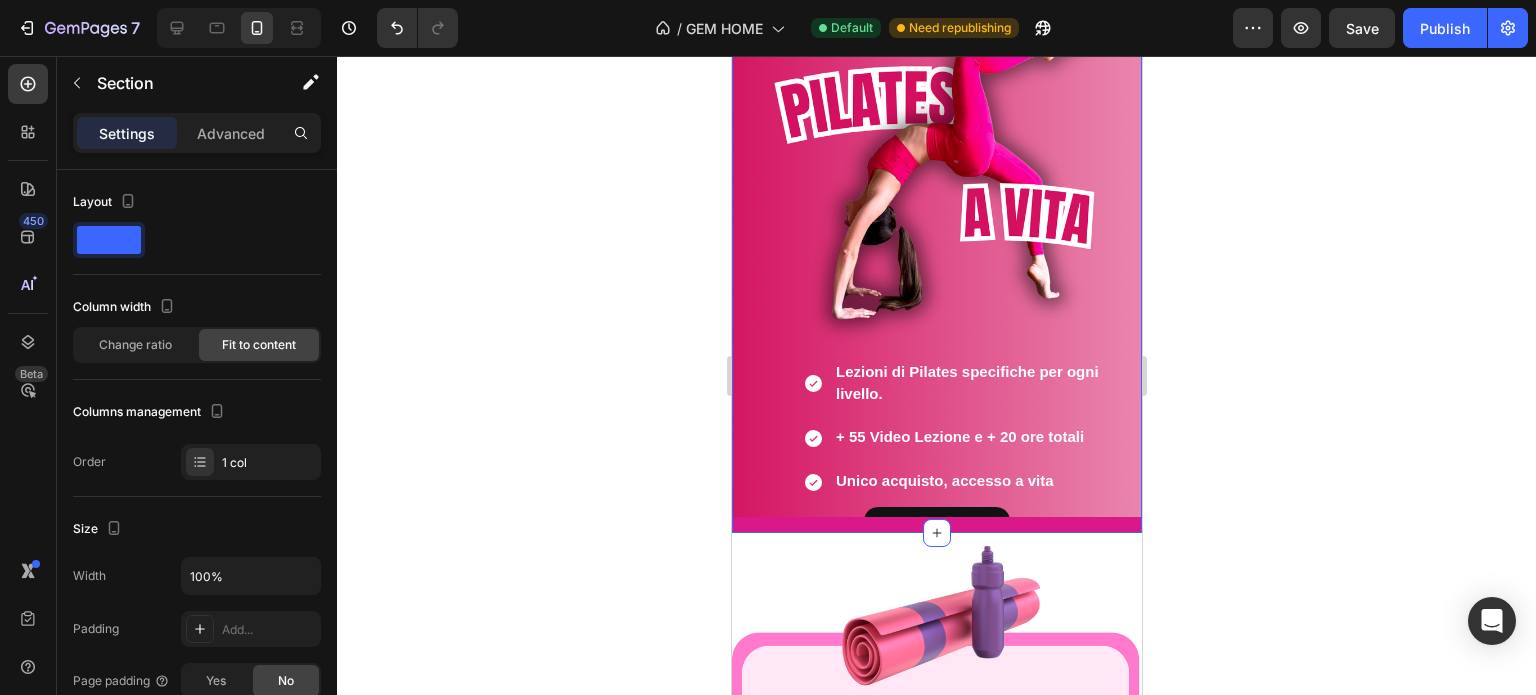 click on "Heading PILATES  REVOLUTION Heading Lezioni di Pilates specifiche per ogni livello. Oltre 50 video-lezioni di Pilates Unico Acquisto, Accesso a VITA Item List Lezioni di Pilates specifiche per ogni livello. + 55 Video Lezione e + 20 ore totali Unico acquisto, accesso a vita Item List ISCRIVITI ORA Button ISCRIVITI ORA Button
Drop element here Row Row ISCRIVITI ORA Button Hero Banner" at bounding box center (936, 255) 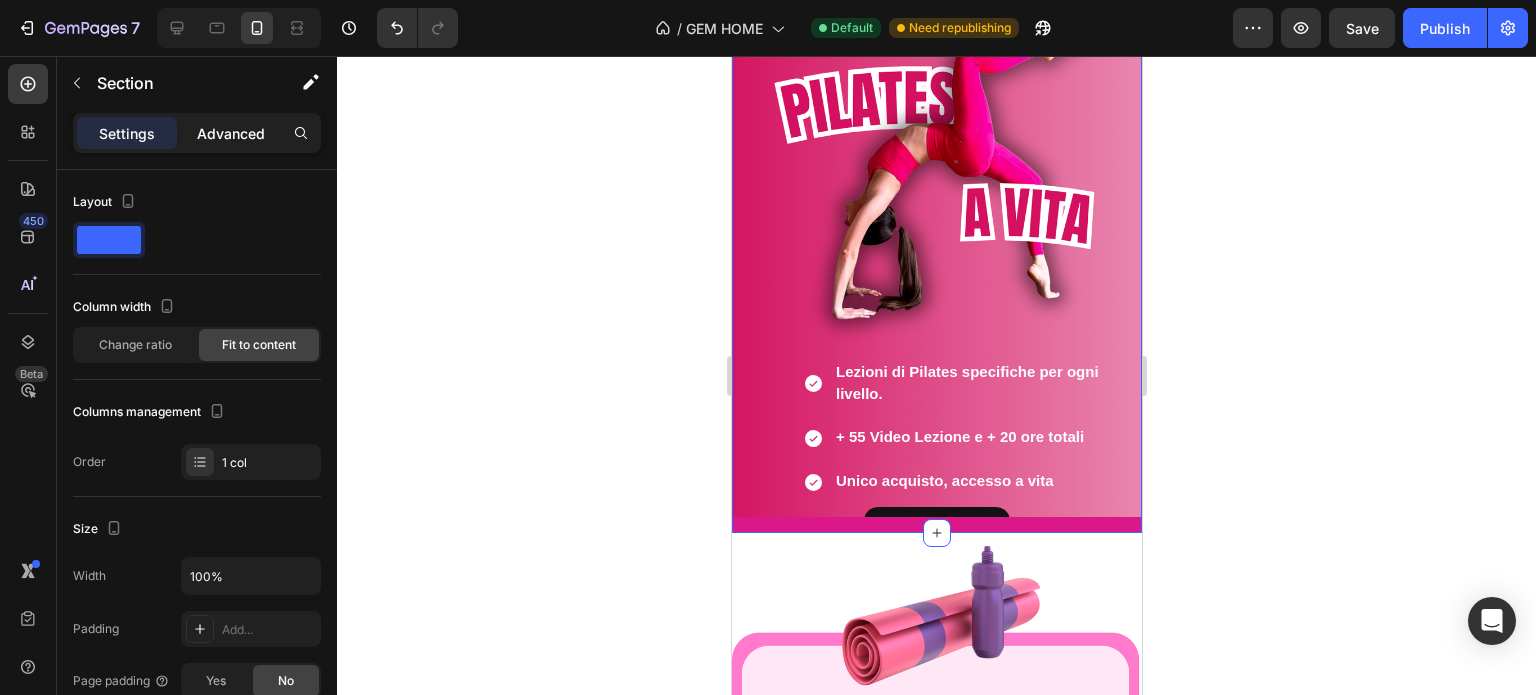 click on "Advanced" at bounding box center [231, 133] 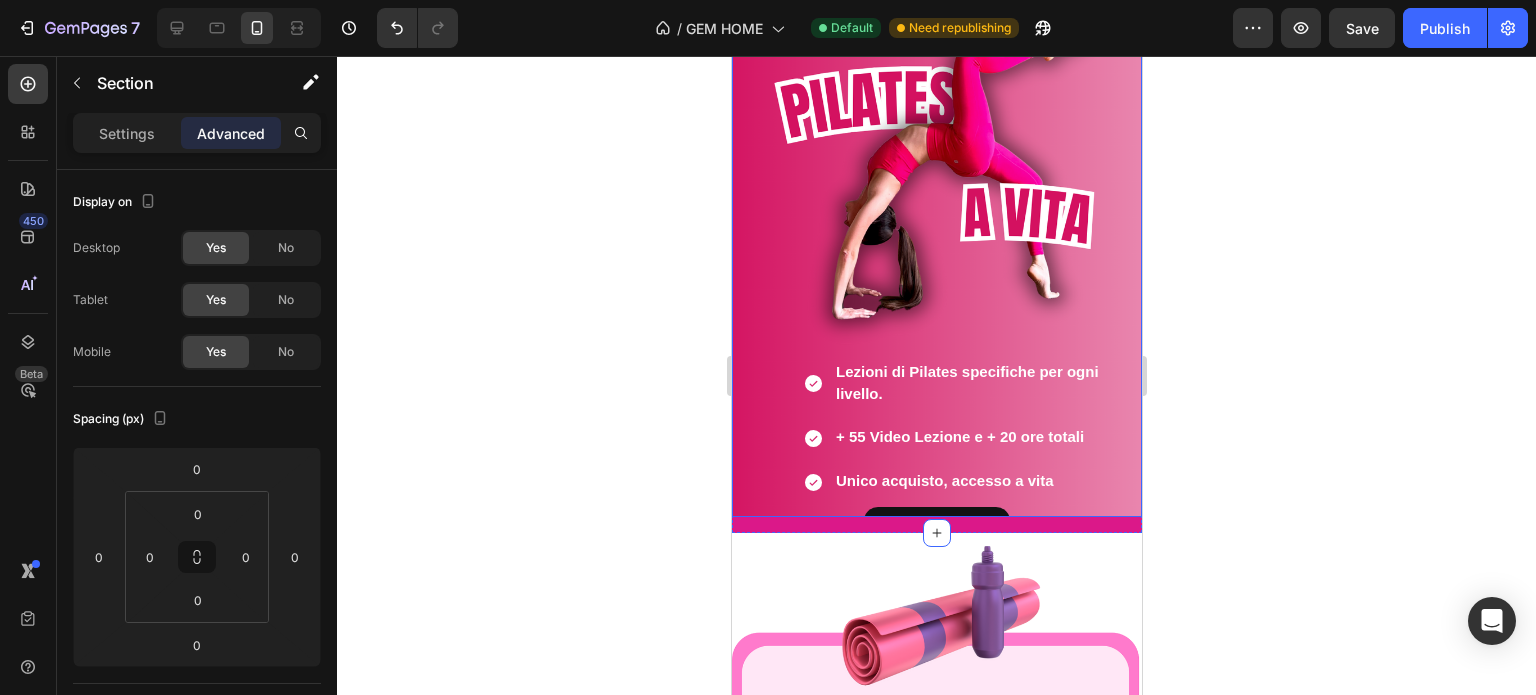 click on "Heading PILATES  REVOLUTION Heading Lezioni di Pilates specifiche per ogni livello. Oltre 50 video-lezioni di Pilates Unico Acquisto, Accesso a VITA Item List Lezioni di Pilates specifiche per ogni livello. + 55 Video Lezione e + 20 ore totali Unico acquisto, accesso a vita Item List ISCRIVITI ORA Button ISCRIVITI ORA Button
Drop element here Row Row ISCRIVITI ORA Button" at bounding box center (936, 334) 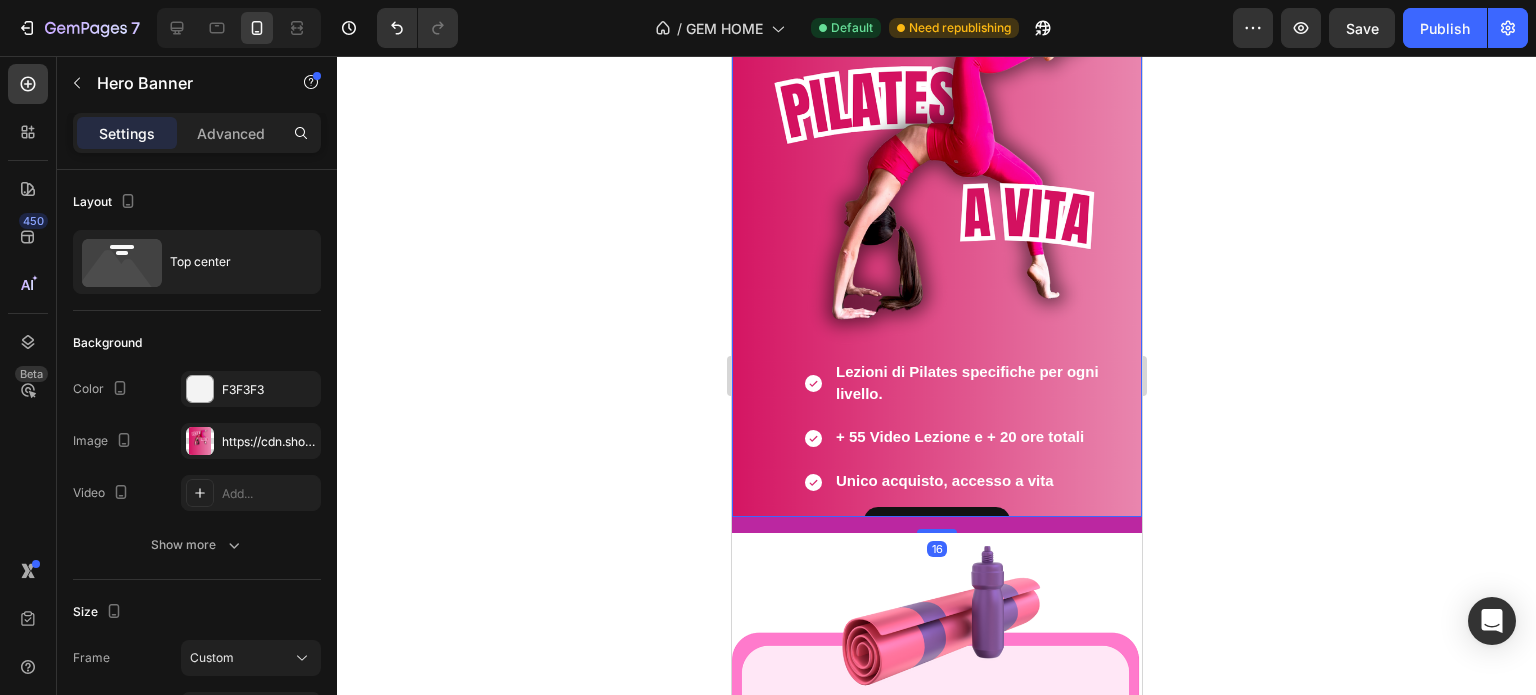 click on "Heading PILATES  REVOLUTION Heading Lezioni di Pilates specifiche per ogni livello. Oltre 50 video-lezioni di Pilates Unico Acquisto, Accesso a VITA Item List Lezioni di Pilates specifiche per ogni livello. + 55 Video Lezione e + 20 ore totali Unico acquisto, accesso a vita Item List ISCRIVITI ORA Button ISCRIVITI ORA Button
Drop element here Row Row ISCRIVITI ORA Button" at bounding box center (936, 334) 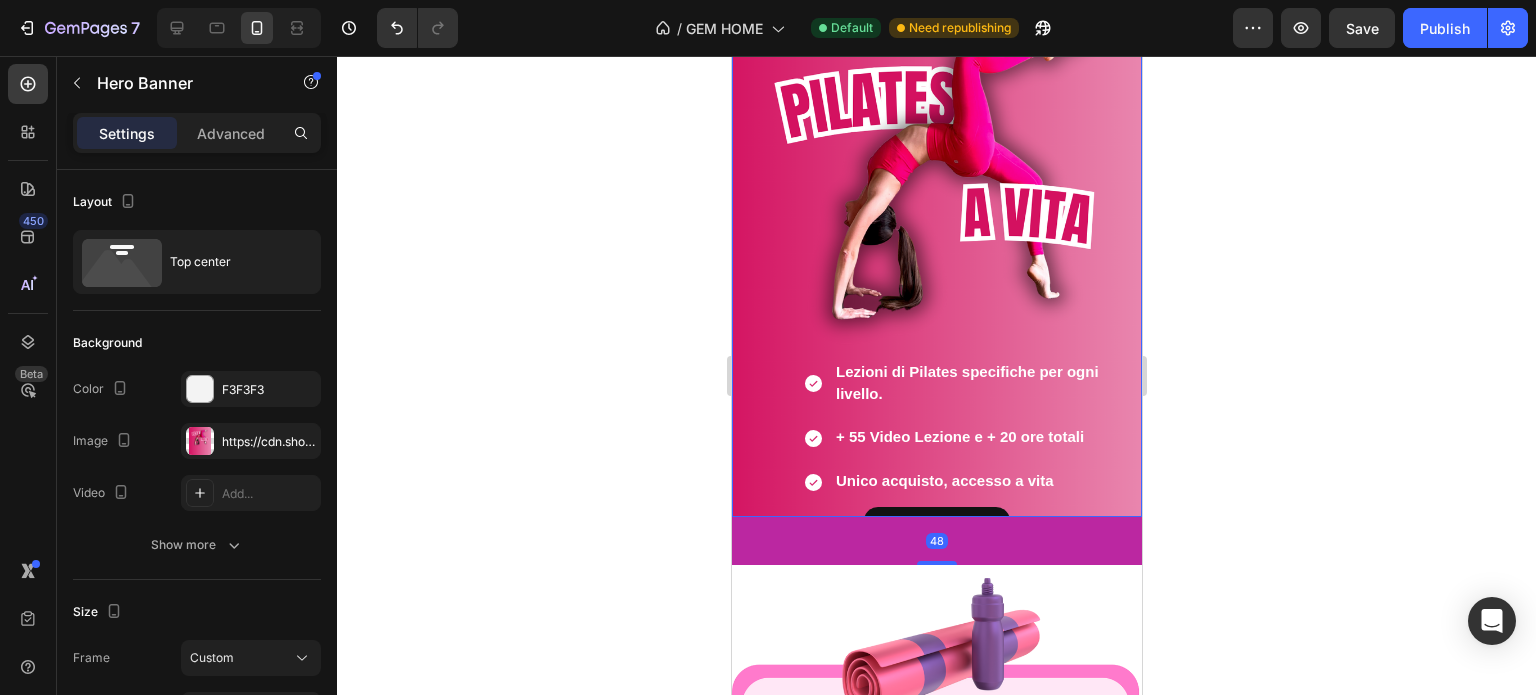 drag, startPoint x: 932, startPoint y: 531, endPoint x: 929, endPoint y: 563, distance: 32.140316 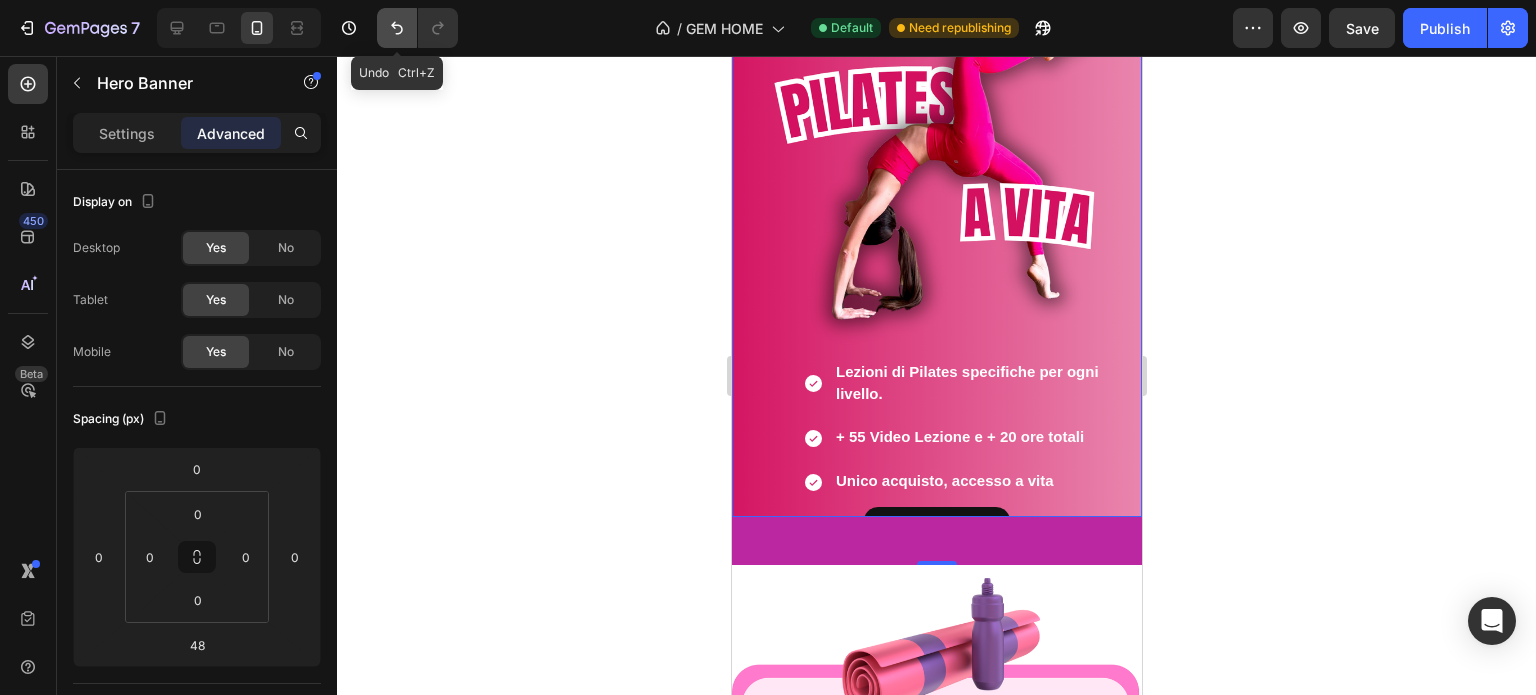 click 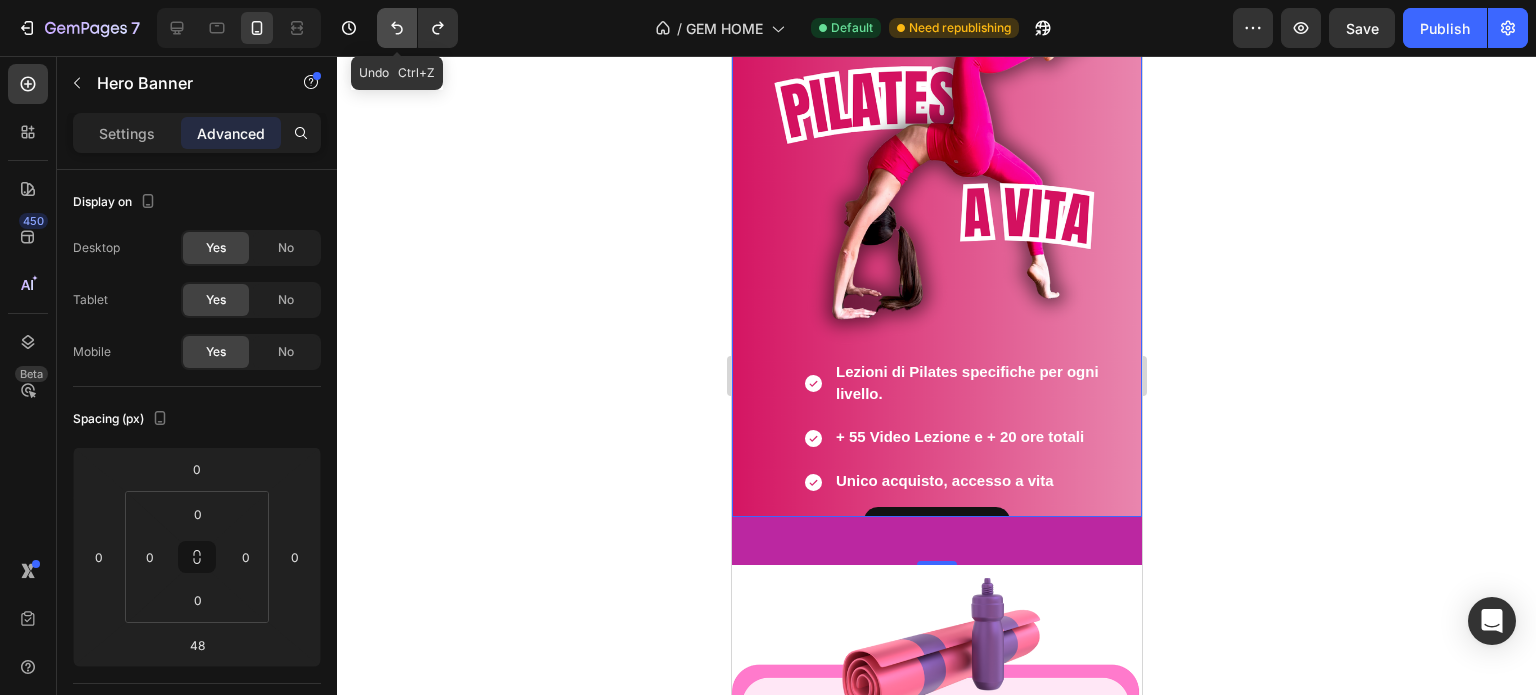 click 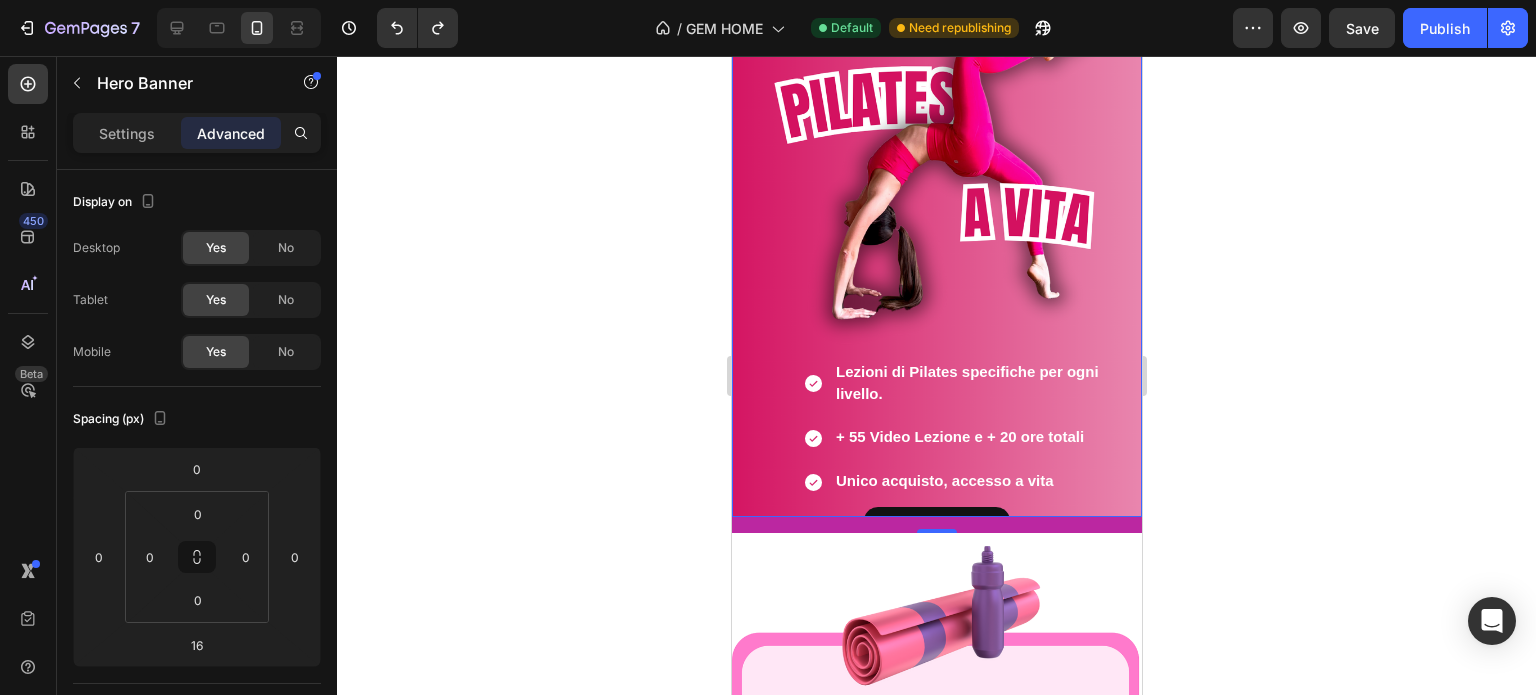 click on "Heading PILATES  REVOLUTION Heading Lezioni di Pilates specifiche per ogni livello. Oltre 50 video-lezioni di Pilates Unico Acquisto, Accesso a VITA Item List Lezioni di Pilates specifiche per ogni livello. + 55 Video Lezione e + 20 ore totali Unico acquisto, accesso a vita Item List ISCRIVITI ORA Button ISCRIVITI ORA Button
Drop element here Row Row ISCRIVITI ORA Button" at bounding box center (936, 334) 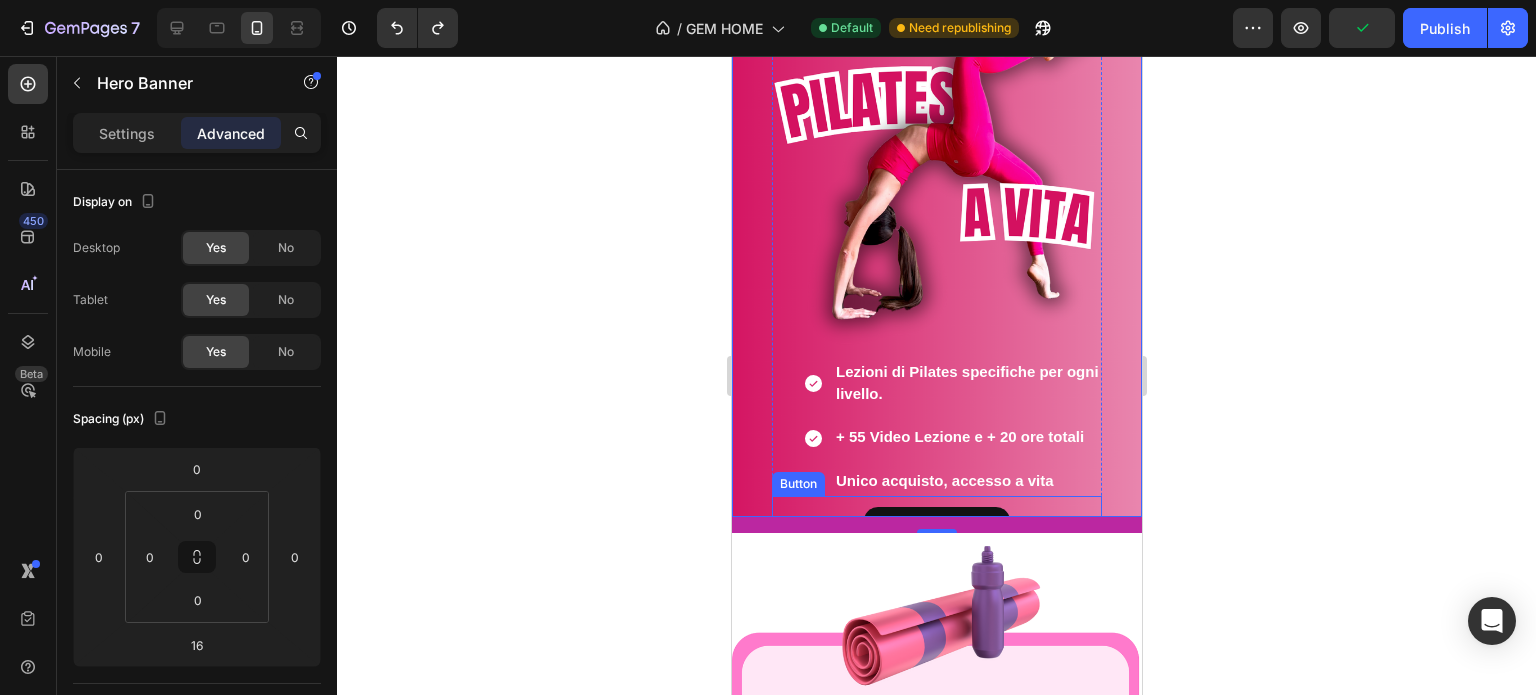click on "ISCRIVITI ORA Button" at bounding box center (936, 520) 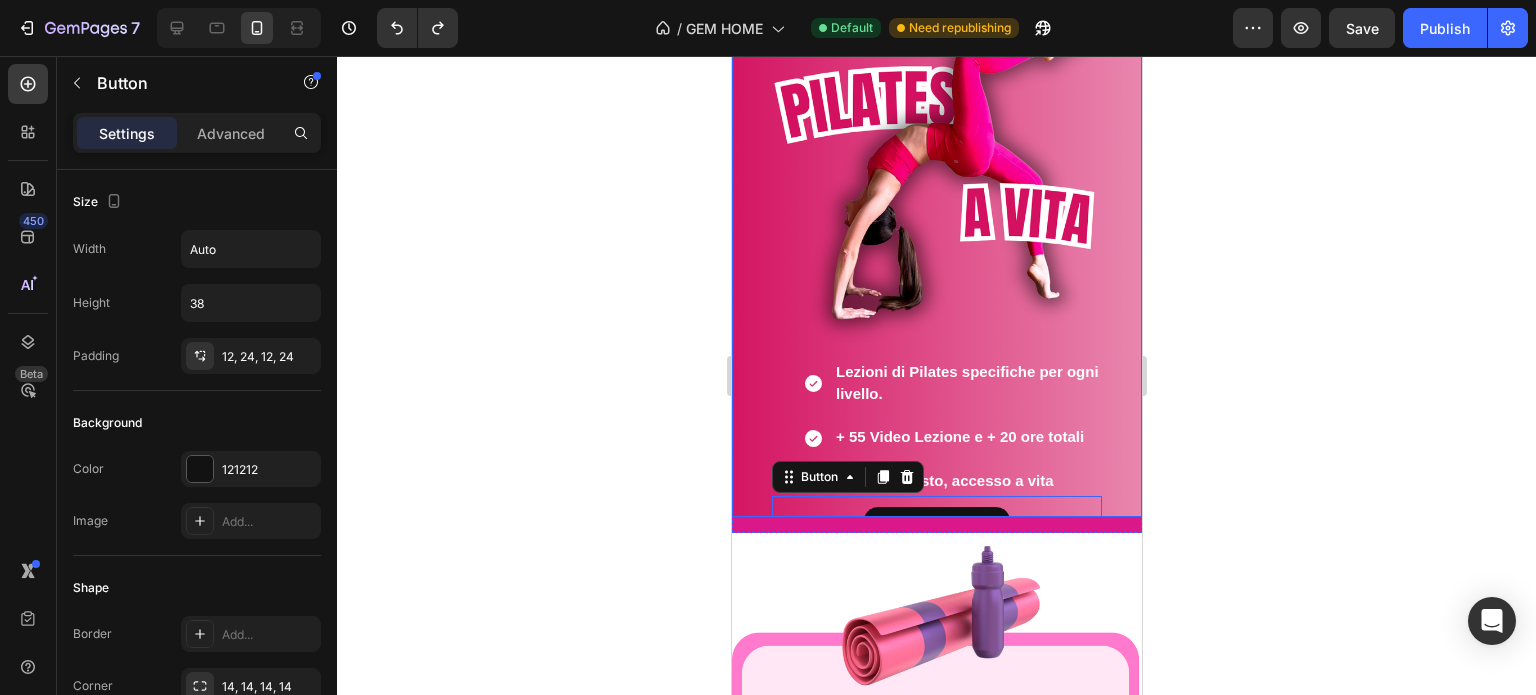 click on "Heading PILATES  REVOLUTION Heading Lezioni di Pilates specifiche per ogni livello. Oltre 50 video-lezioni di Pilates Unico Acquisto, Accesso a VITA Item List Lezioni di Pilates specifiche per ogni livello. + 55 Video Lezione e + 20 ore totali Unico acquisto, accesso a vita Item List ISCRIVITI ORA Button   41 ISCRIVITI ORA Button
Drop element here Row Row ISCRIVITI ORA Button" at bounding box center [936, 334] 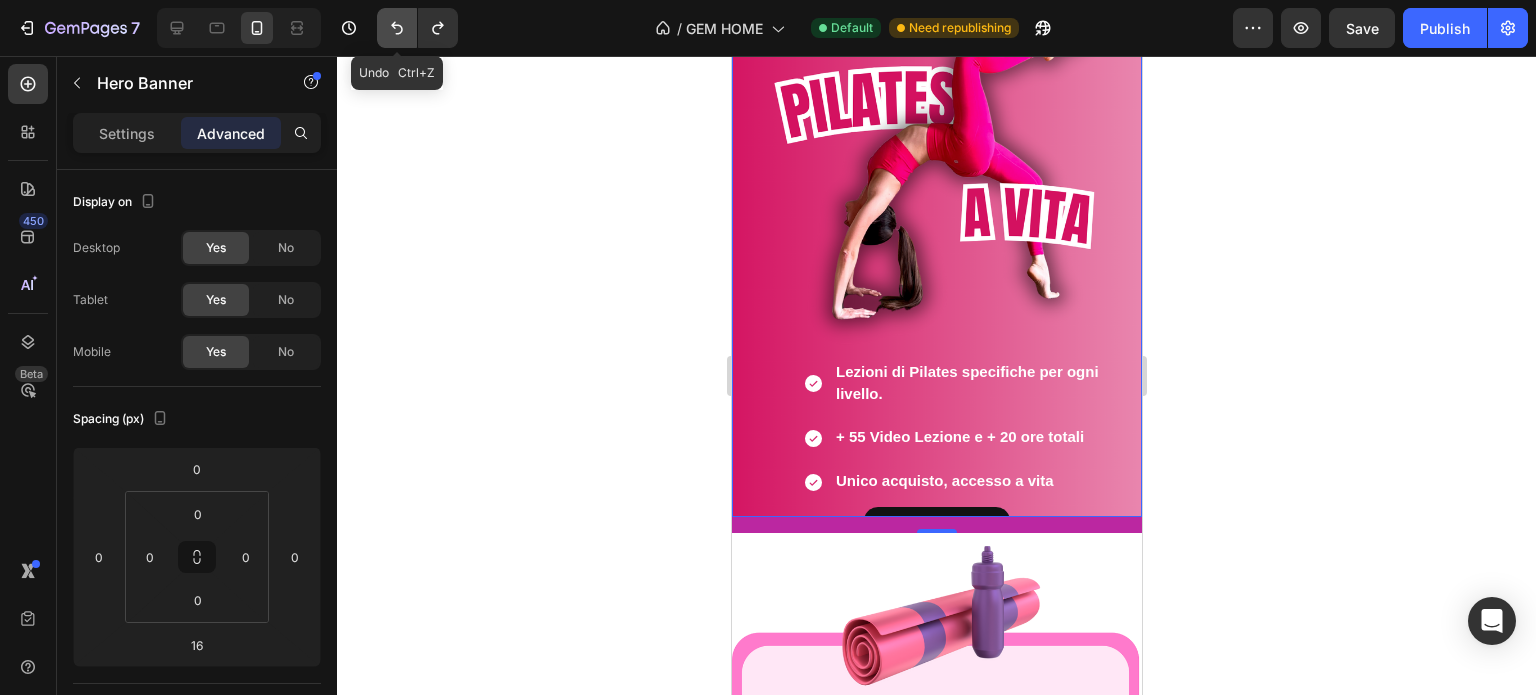 click 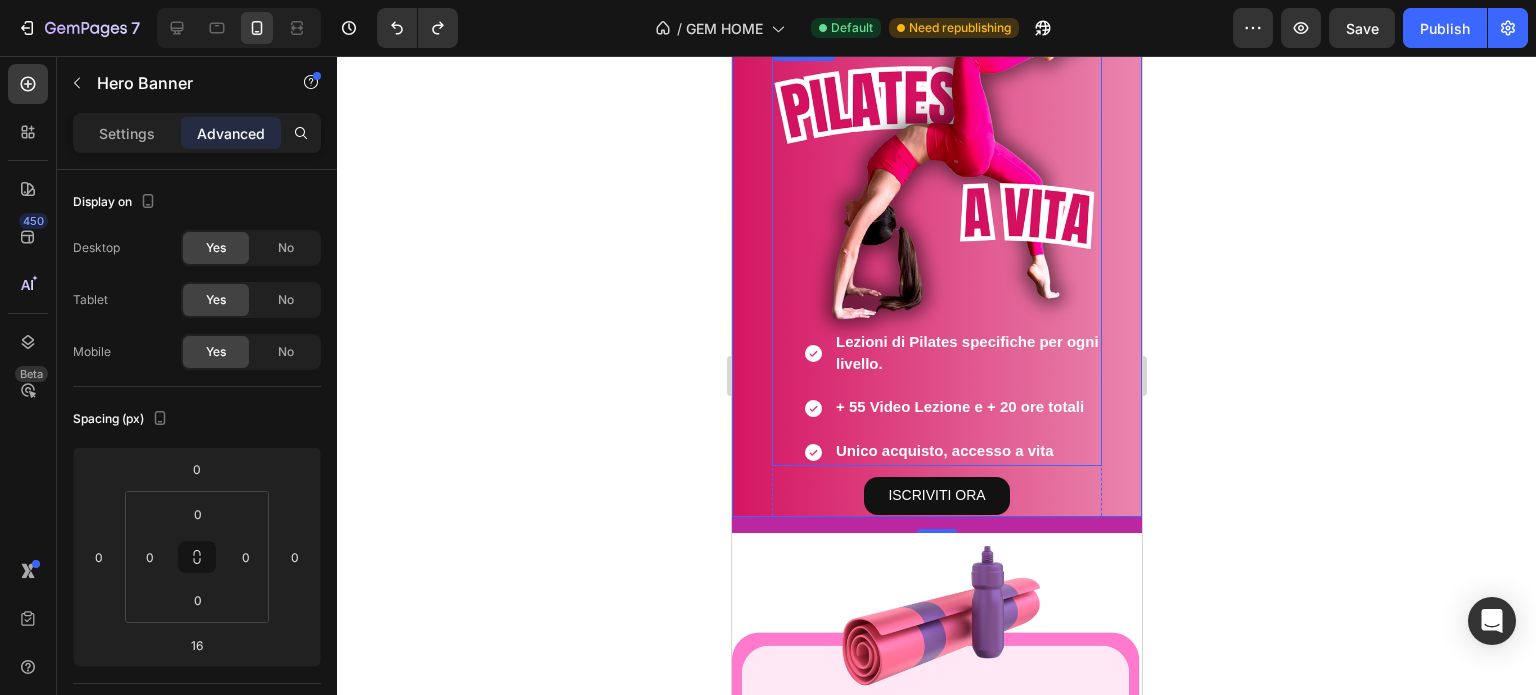 click on "Lezioni di Pilates specifiche per ogni livello. + 55 Video Lezione e + 20 ore totali Unico acquisto, accesso a vita" at bounding box center (936, 251) 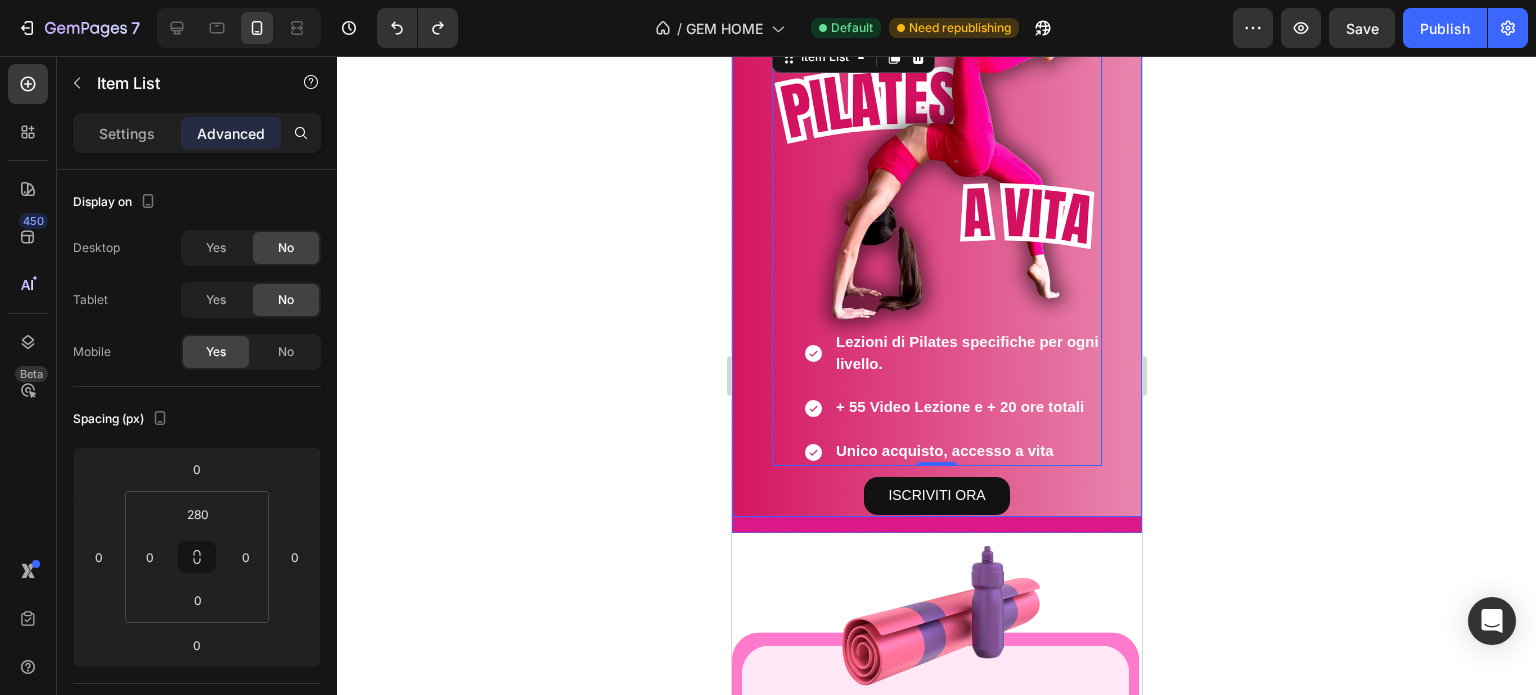 click on "Heading PILATES  REVOLUTION Heading Lezioni di Pilates specifiche per ogni livello. Oltre 50 video-lezioni di Pilates Unico Acquisto, Accesso a VITA Item List Lezioni di Pilates specifiche per ogni livello. + 55 Video Lezione e + 20 ore totali Unico acquisto, accesso a vita Item List   0 ISCRIVITI ORA Button ISCRIVITI ORA Button
Drop element here Row Row ISCRIVITI ORA Button" at bounding box center [936, 319] 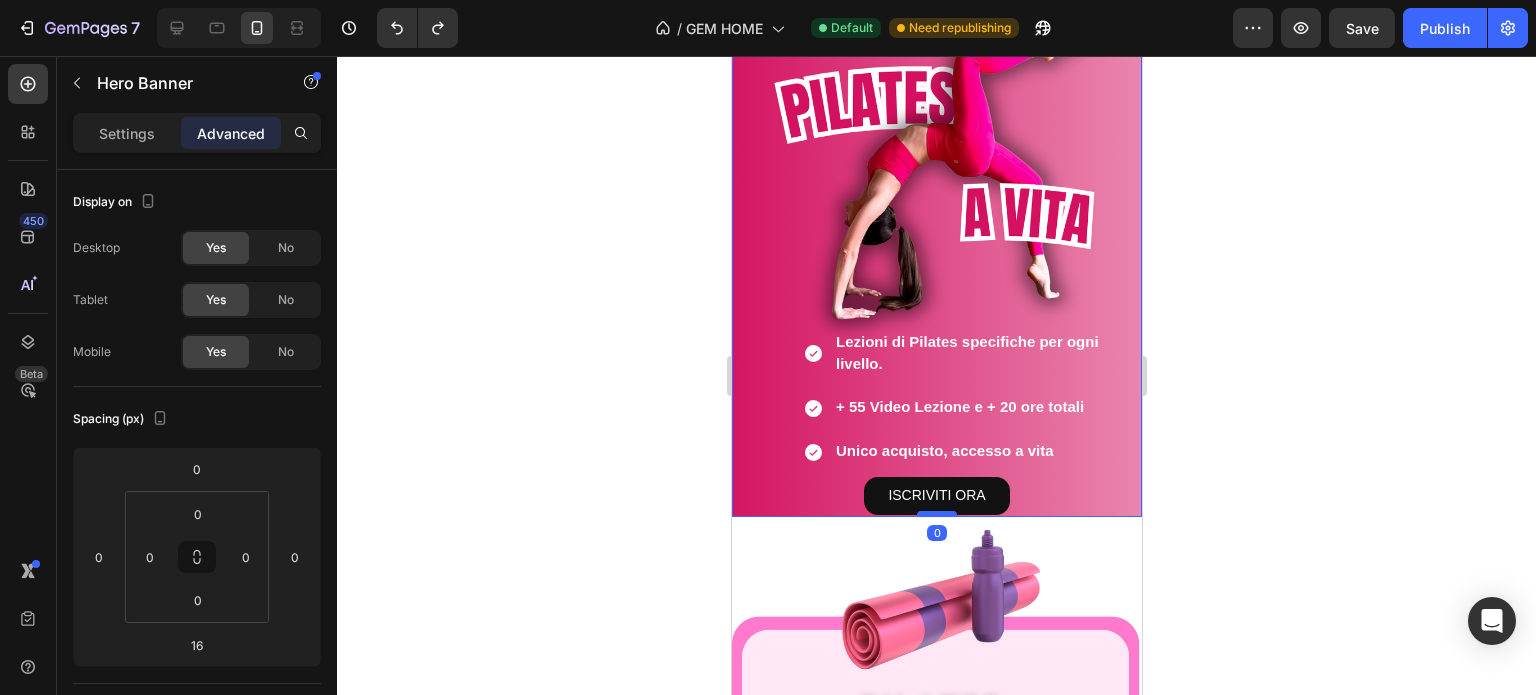 drag, startPoint x: 923, startPoint y: 531, endPoint x: 928, endPoint y: 515, distance: 16.763054 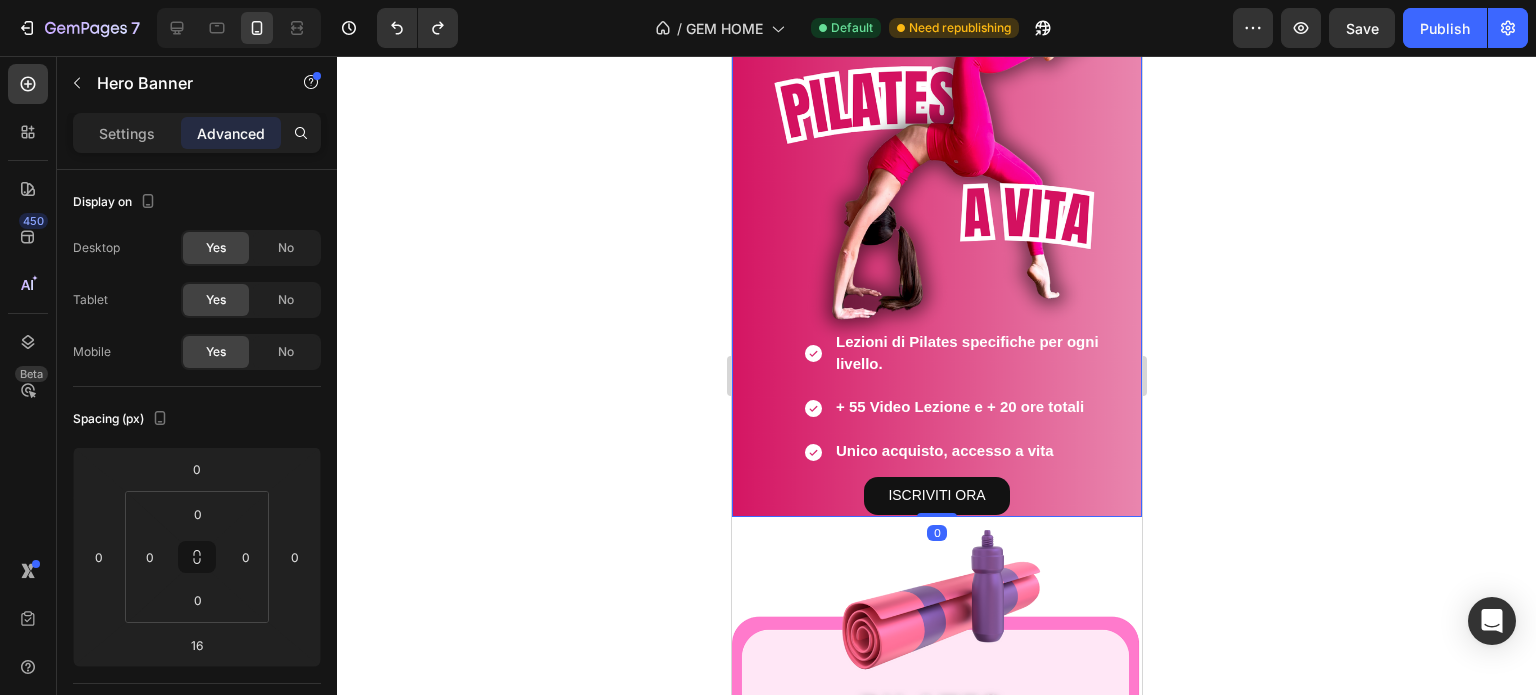 type on "0" 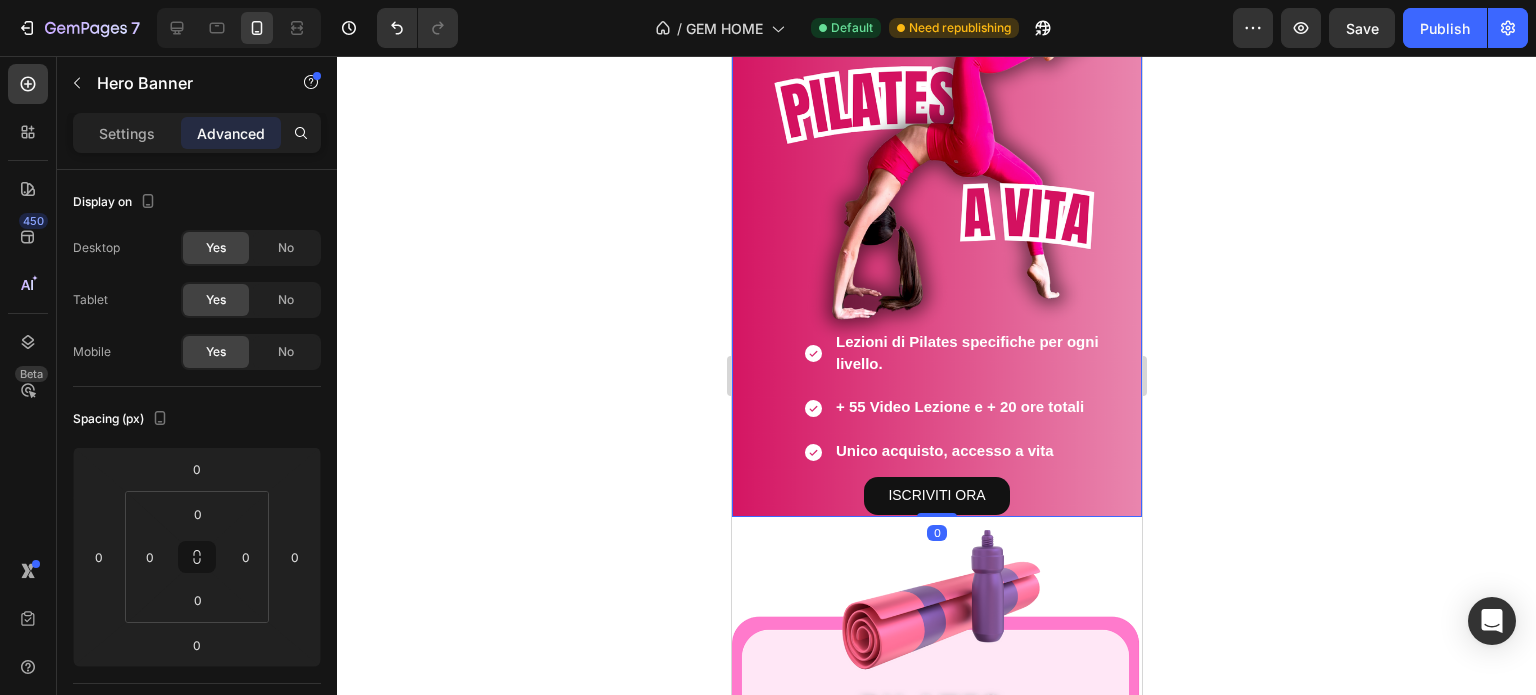 click on "Heading PILATES  REVOLUTION Heading Lezioni di Pilates specifiche per ogni livello. Oltre 50 video-lezioni di Pilates Unico Acquisto, Accesso a VITA Item List Lezioni di Pilates specifiche per ogni livello. + 55 Video Lezione e + 20 ore totali Unico acquisto, accesso a vita Item List ISCRIVITI ORA Button ISCRIVITI ORA Button
Drop element here Row Row ISCRIVITI ORA Button" at bounding box center [936, 319] 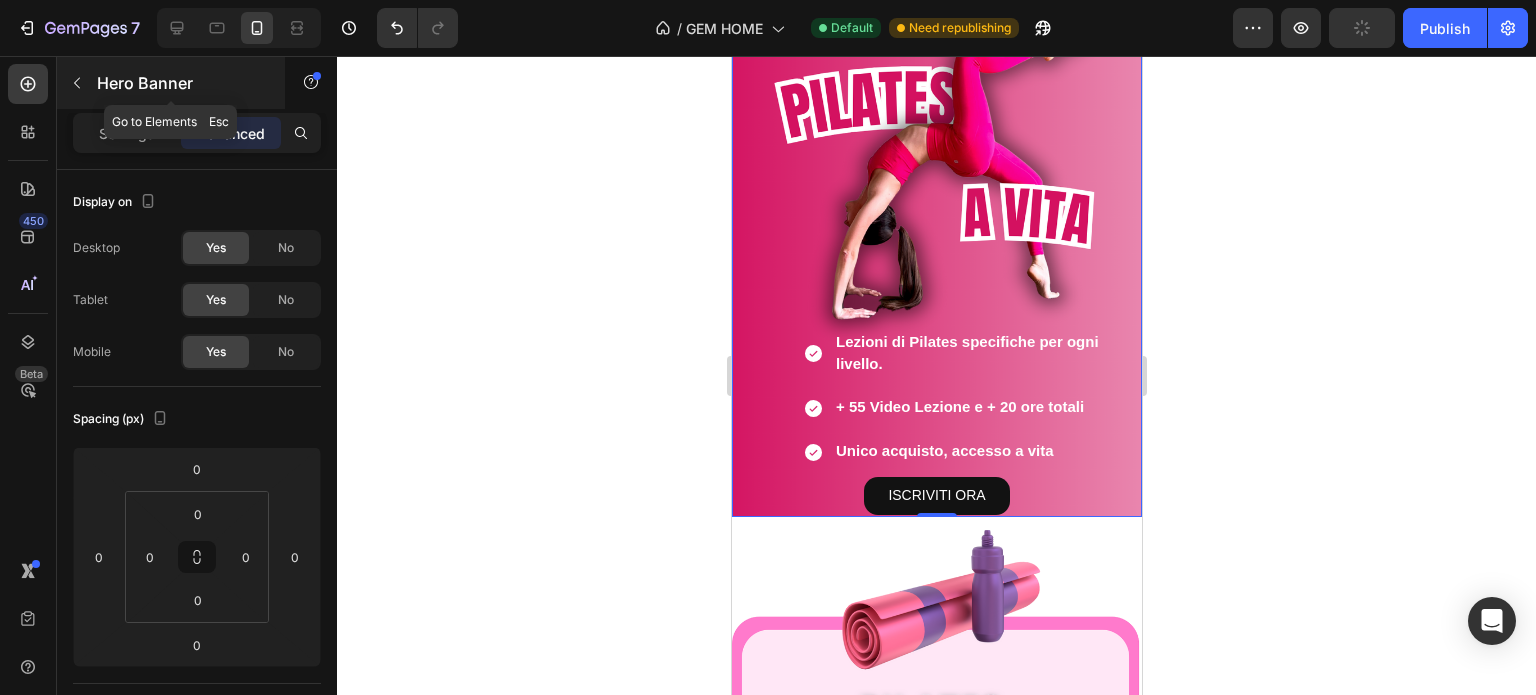 click at bounding box center [77, 83] 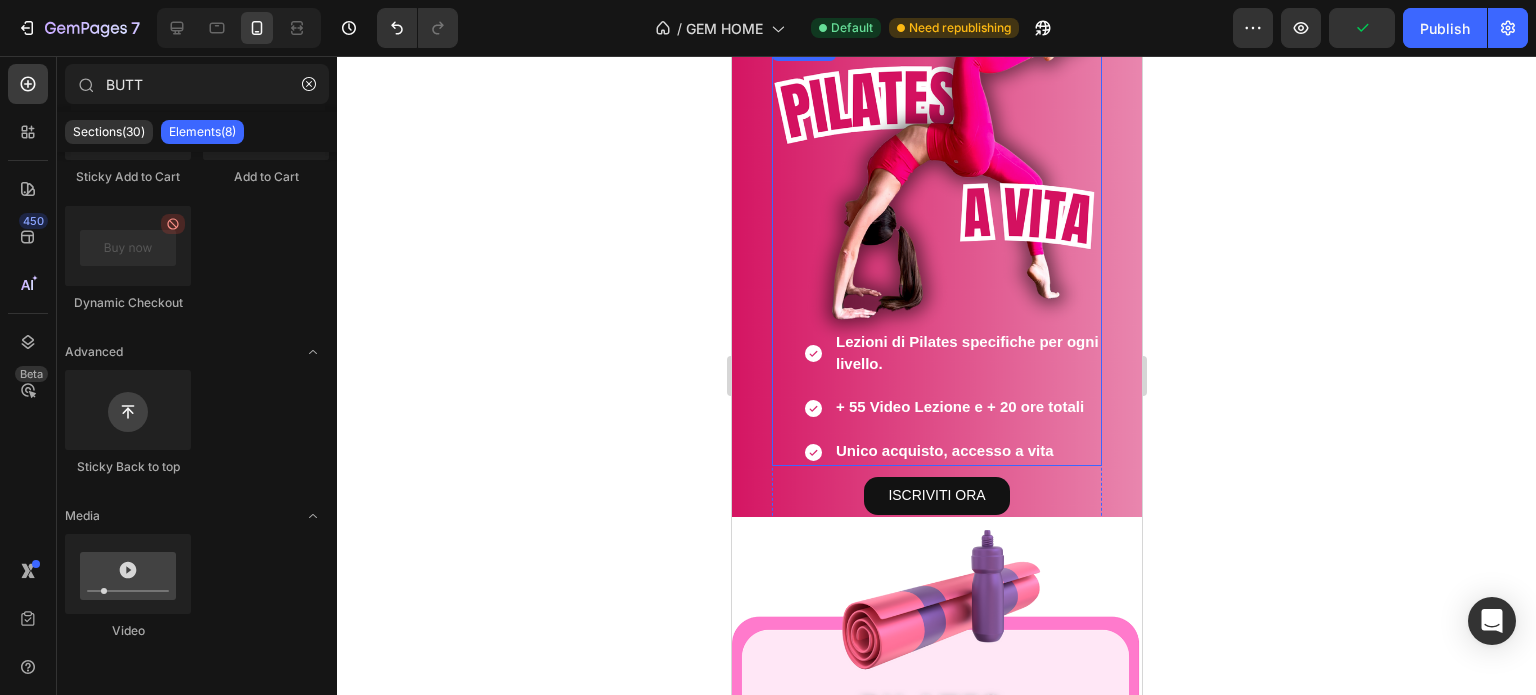 click on "Lezioni di Pilates specifiche per ogni livello. + 55 Video Lezione e + 20 ore totali Unico acquisto, accesso a vita" at bounding box center (936, 251) 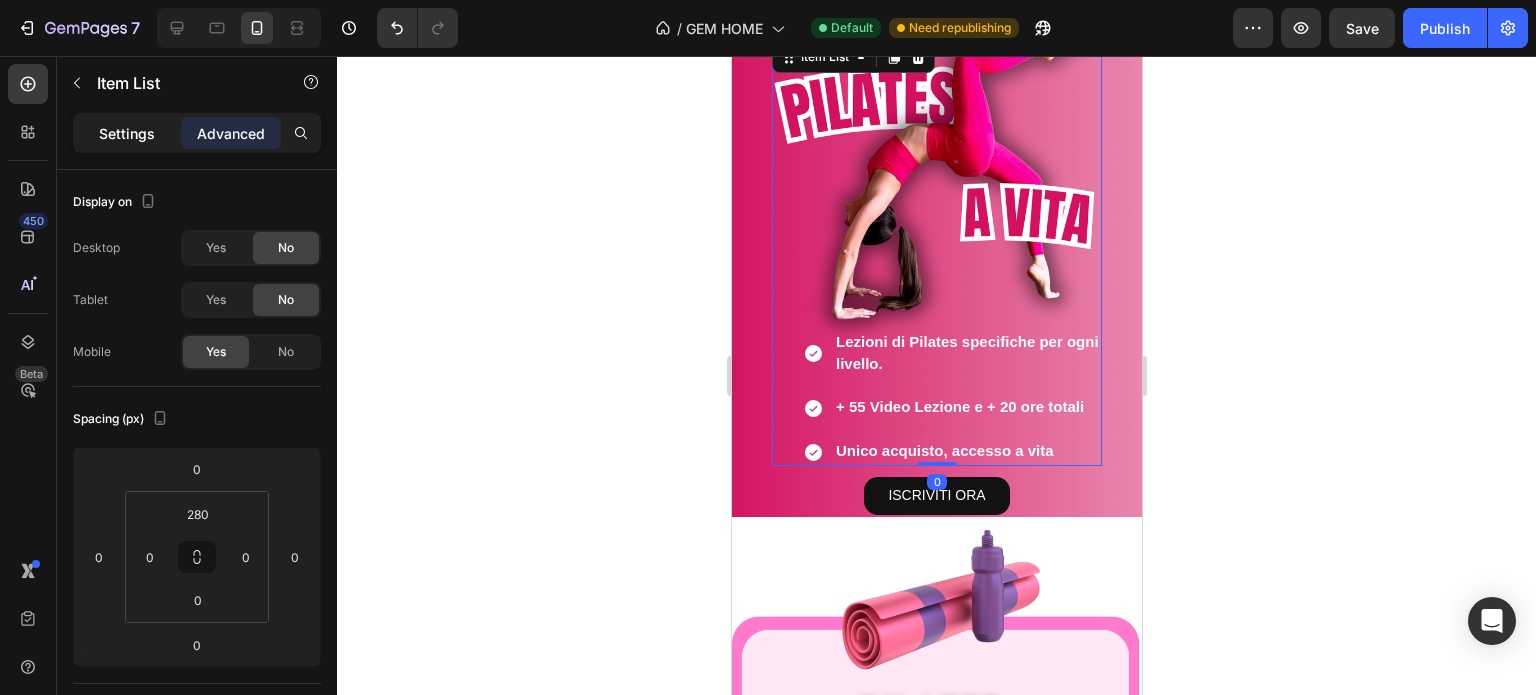 click on "Settings" at bounding box center (127, 133) 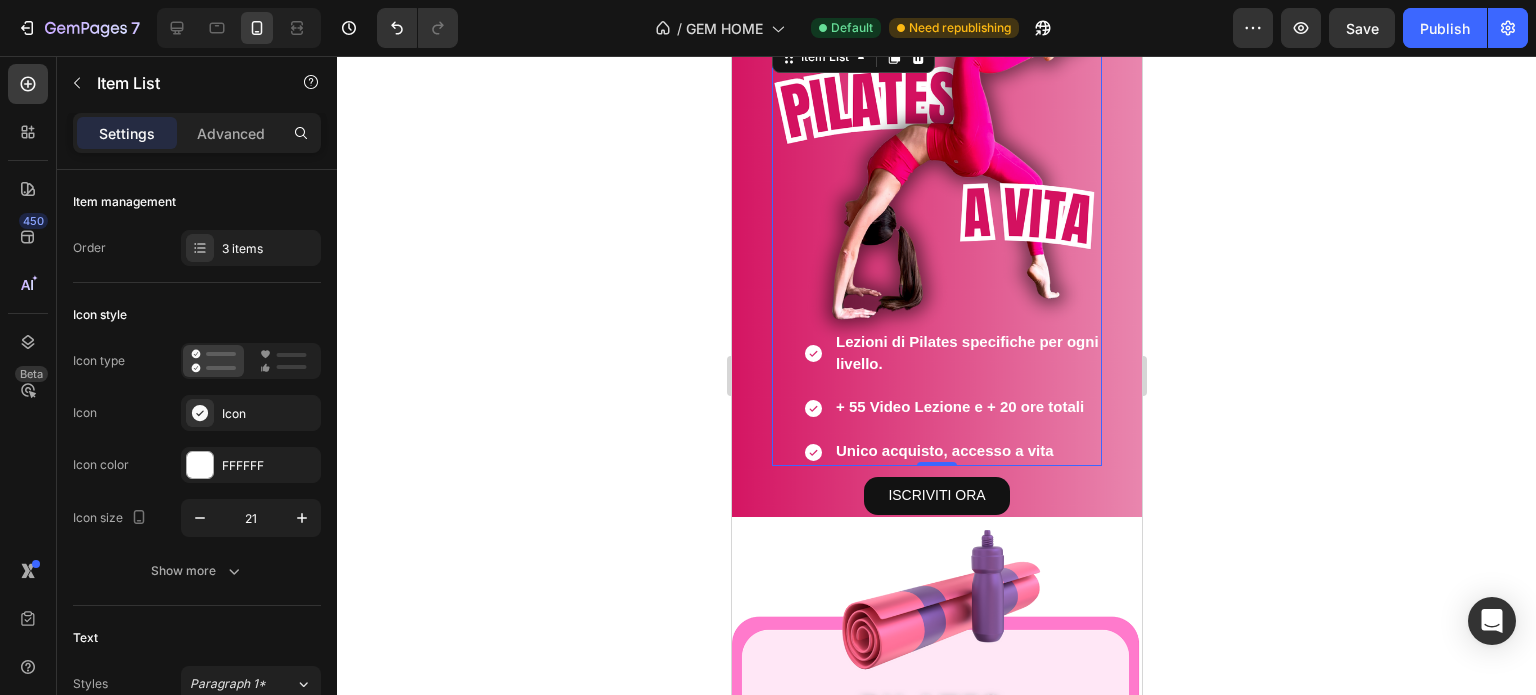 click on "Lezioni di Pilates specifiche per ogni livello. + 55 Video Lezione e + 20 ore totali Unico acquisto, accesso a vita" at bounding box center [936, 251] 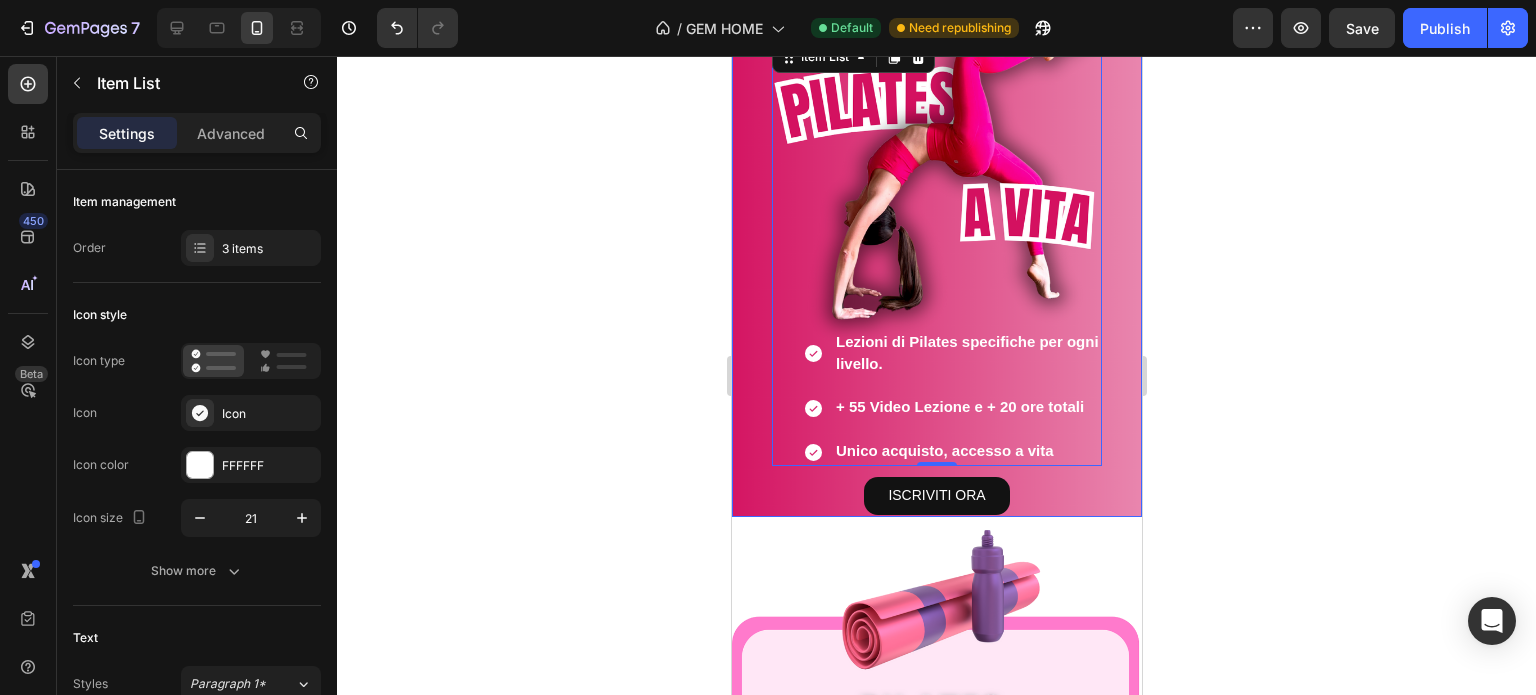 click on "Heading PILATES  REVOLUTION Heading Lezioni di Pilates specifiche per ogni livello. Oltre 50 video-lezioni di Pilates Unico Acquisto, Accesso a VITA Item List Lezioni di Pilates specifiche per ogni livello. + 55 Video Lezione e + 20 ore totali Unico acquisto, accesso a vita Item List   0 ISCRIVITI ORA Button ISCRIVITI ORA Button
Drop element here Row Row ISCRIVITI ORA Button" at bounding box center (936, 319) 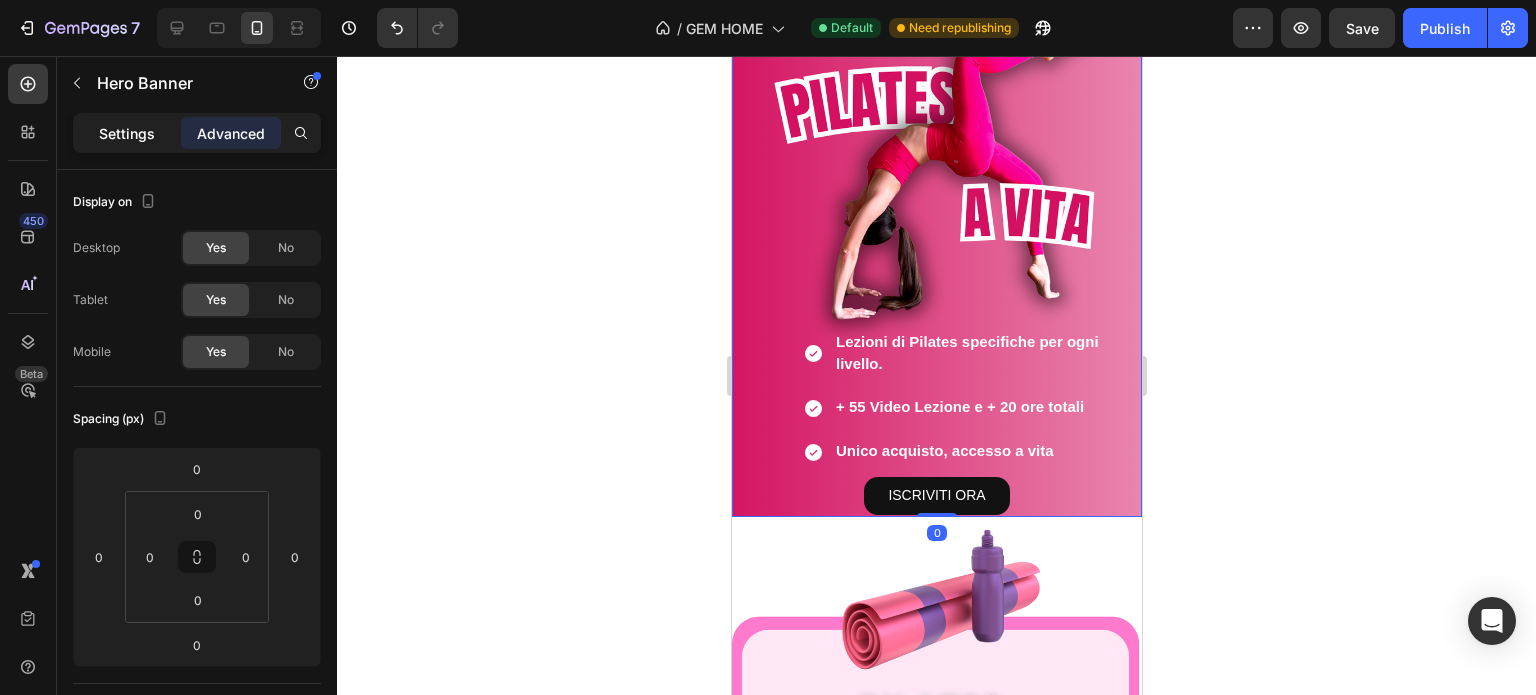 click on "Settings" 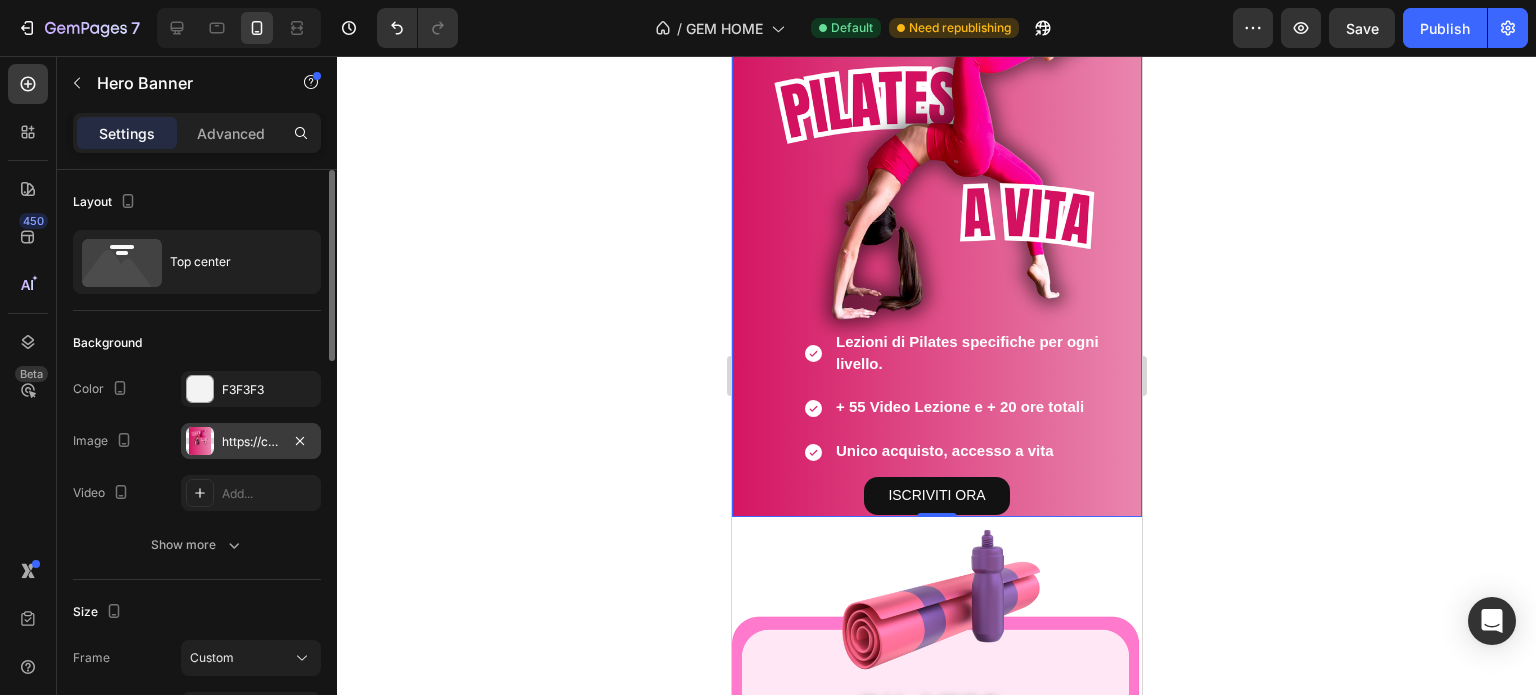 click on "https://cdn.shopify.com/s/files/1/0894/1289/5045/files/gempages_530598524128068724-f953ea90-4bb8-4a51-a161-a27065e0586d.png" at bounding box center (251, 441) 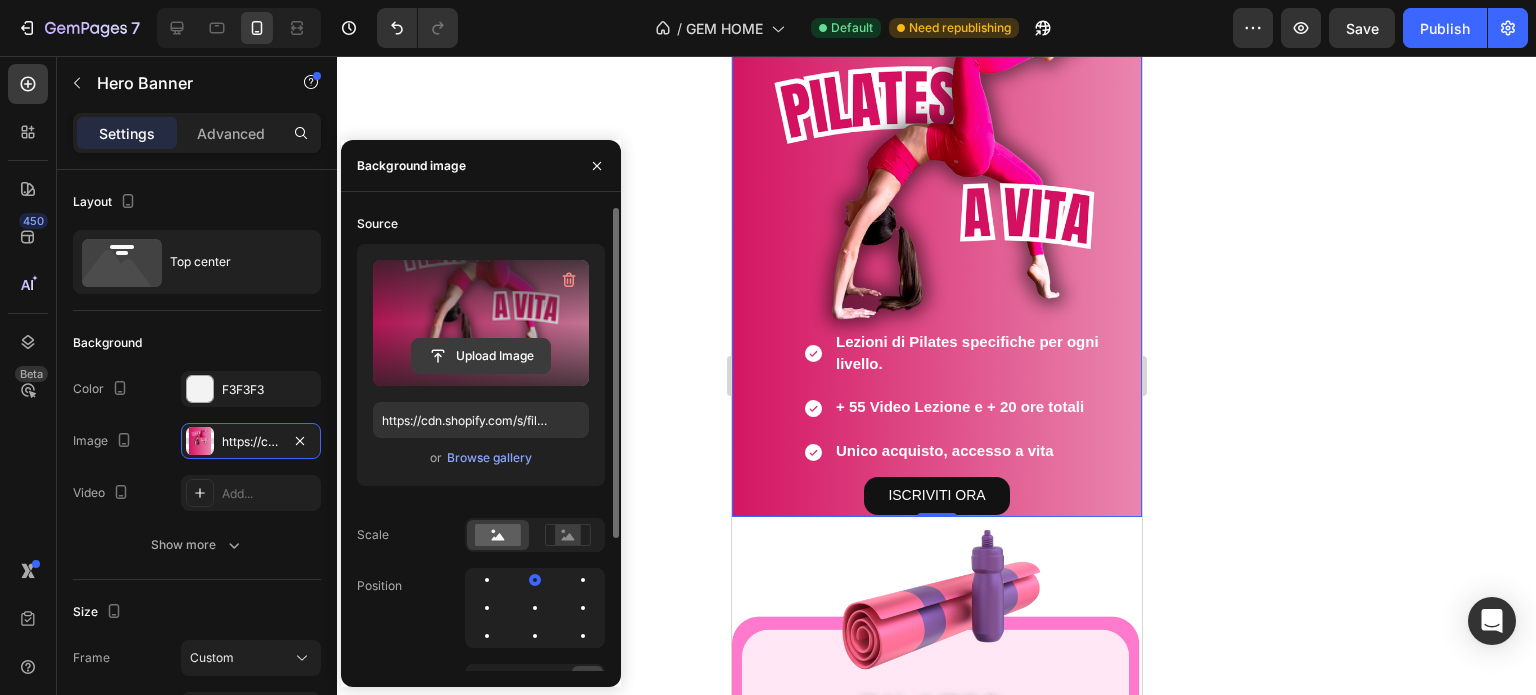 click 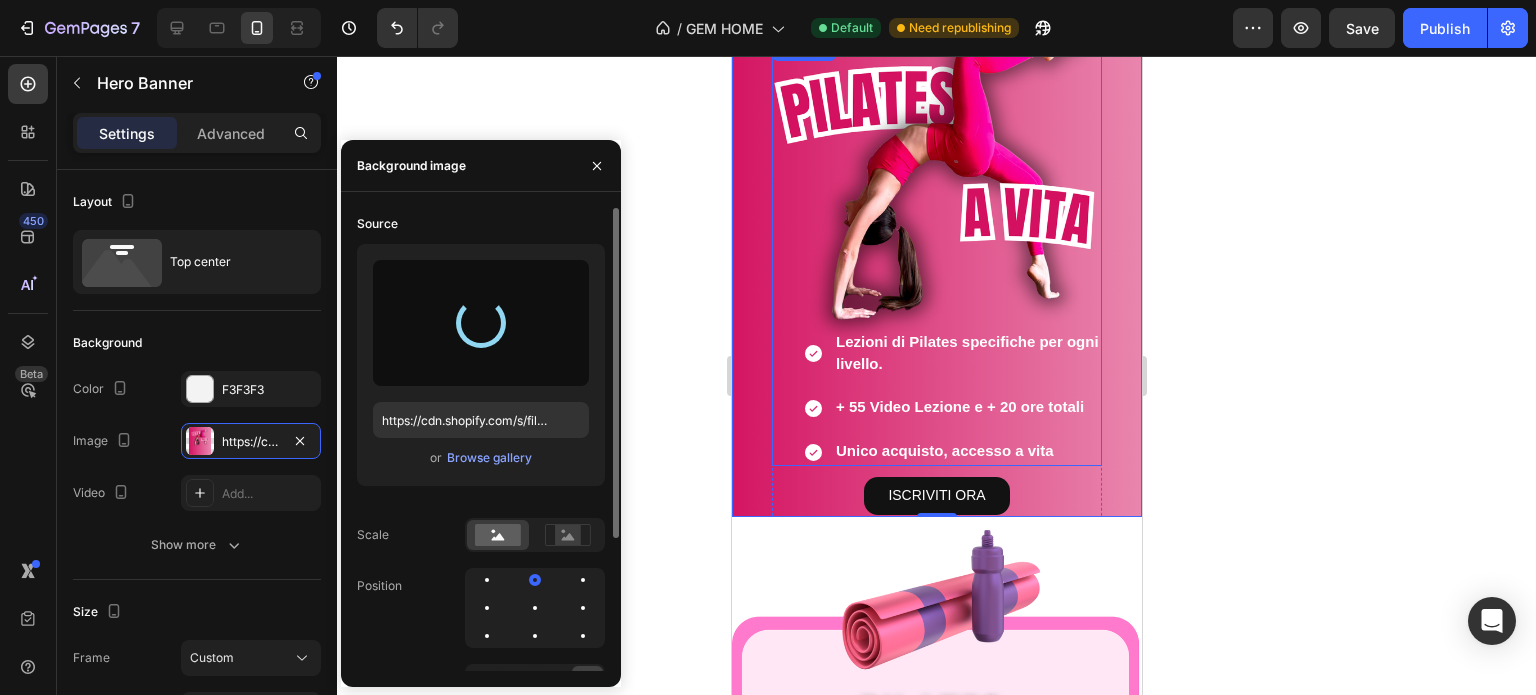 type on "https://cdn.shopify.com/s/files/1/0894/1289/5045/files/gempages_530598524128068724-886703b1-78f4-43e4-ab4f-527b2c56e8c3.png" 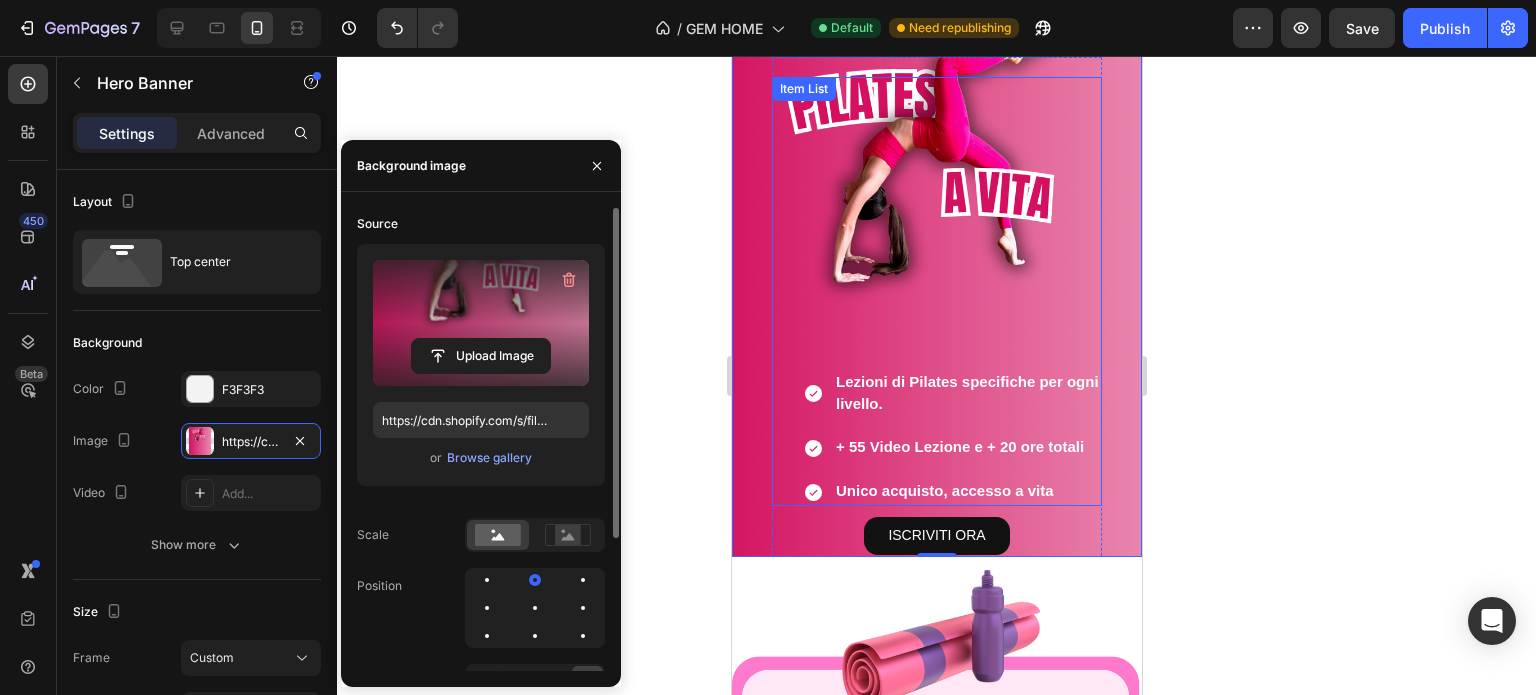 scroll, scrollTop: 97, scrollLeft: 0, axis: vertical 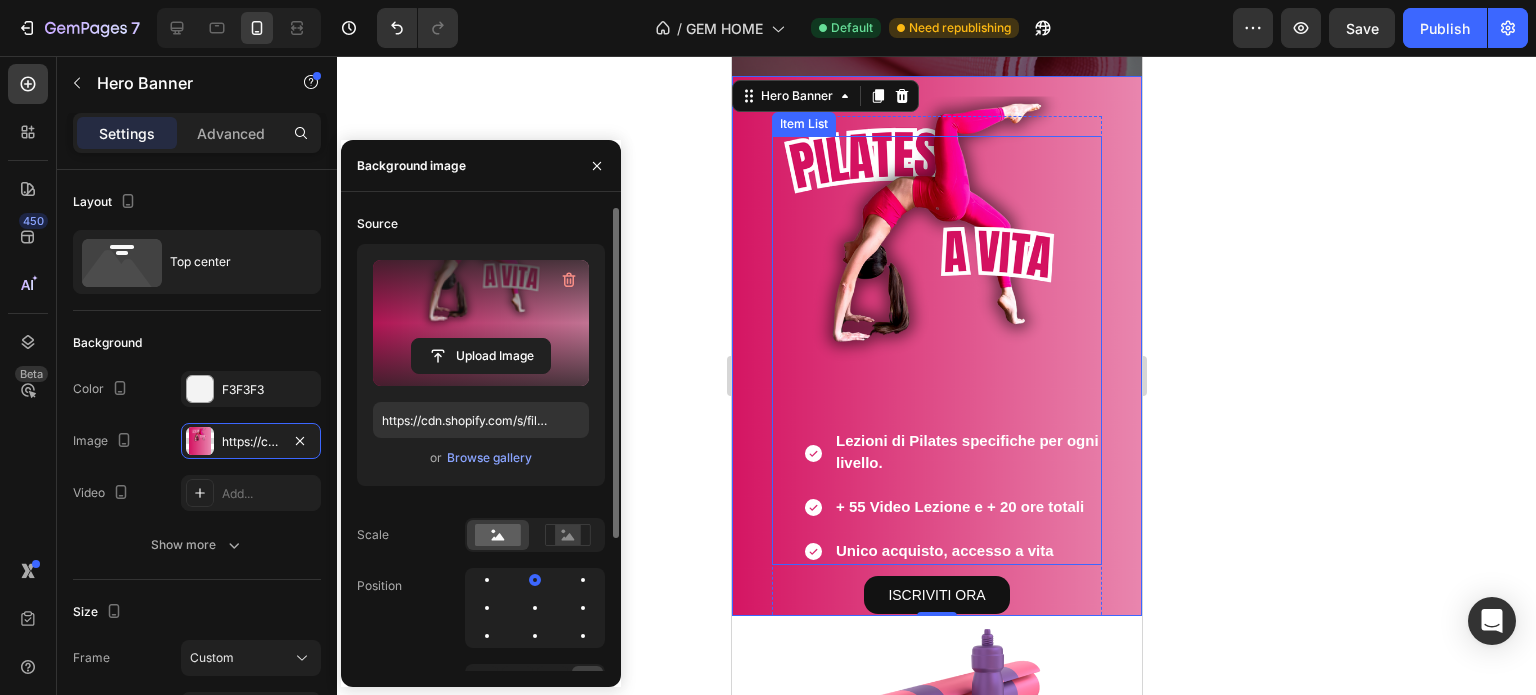 click on "Lezioni di Pilates specifiche per ogni livello." at bounding box center (950, 453) 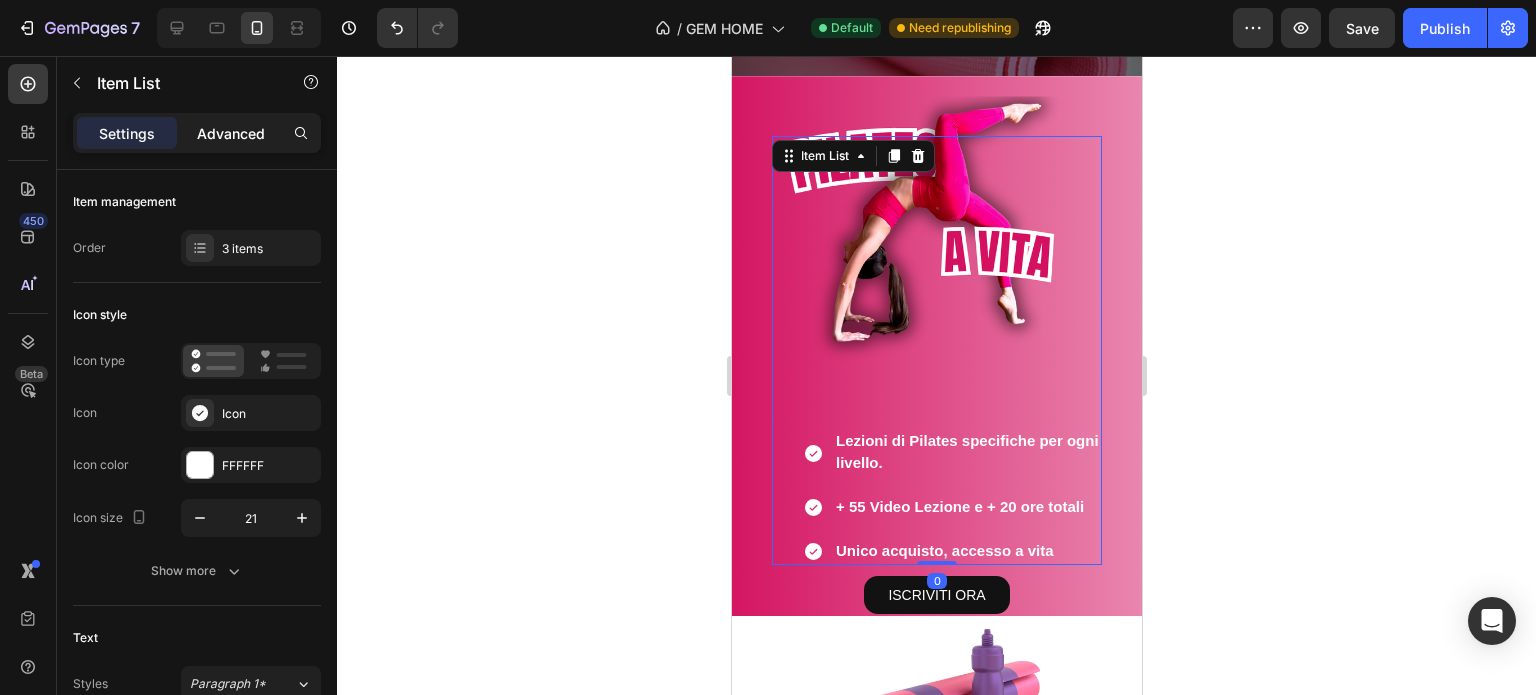 click on "Advanced" at bounding box center [231, 133] 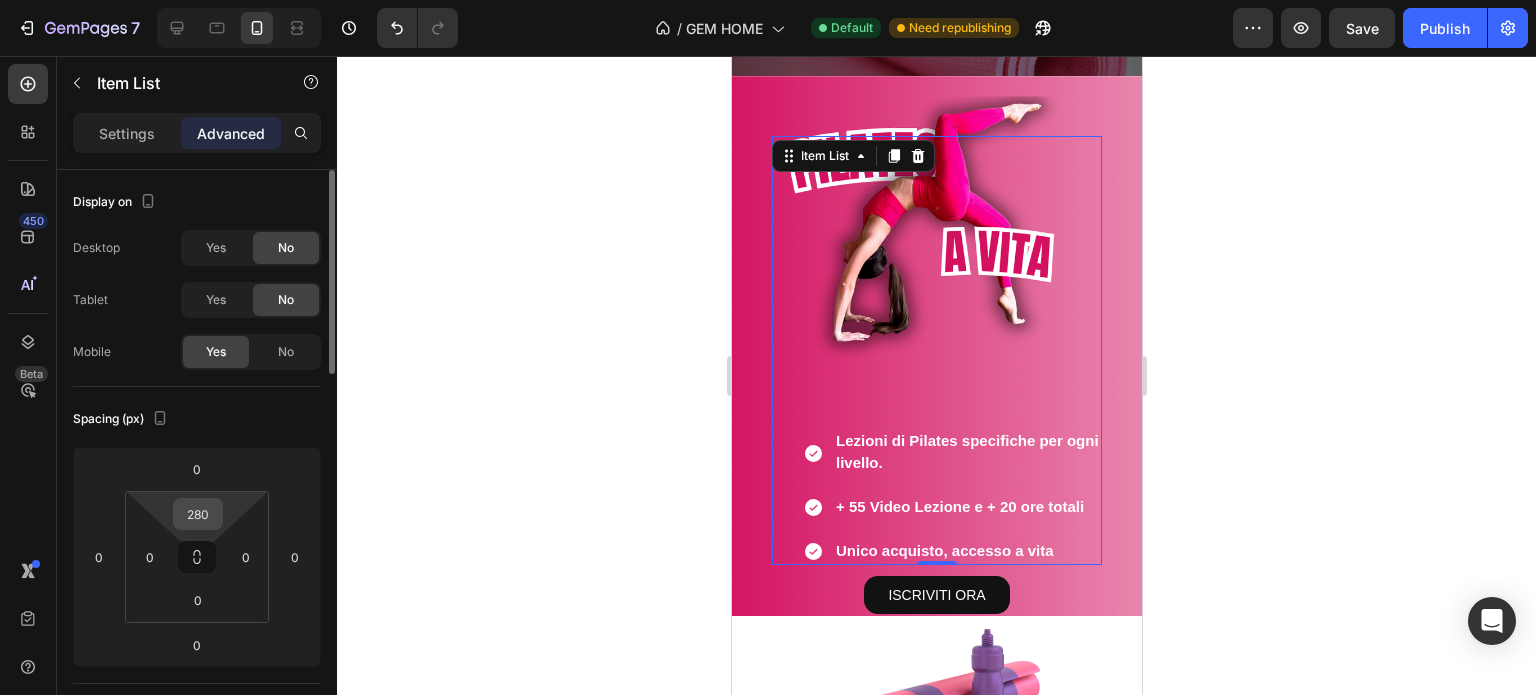 click on "280" at bounding box center [198, 514] 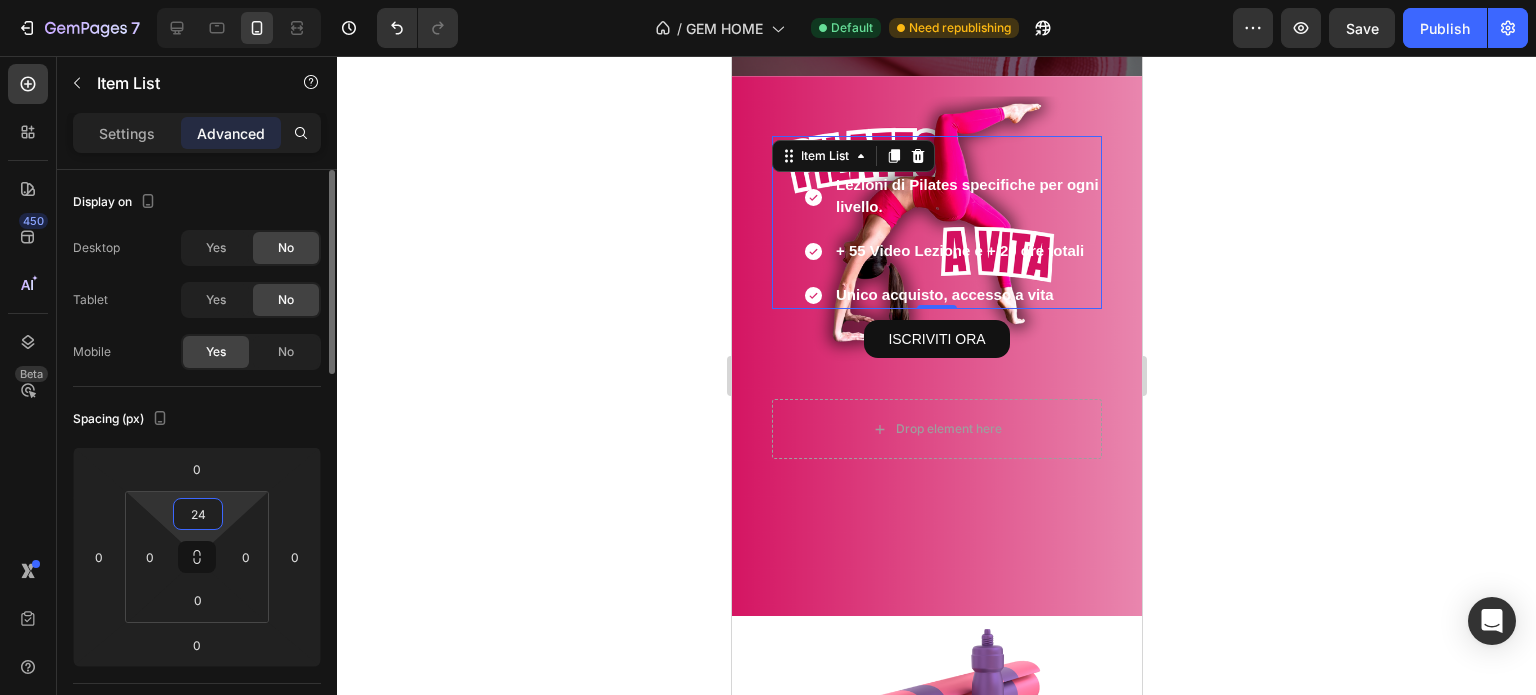 type on "240" 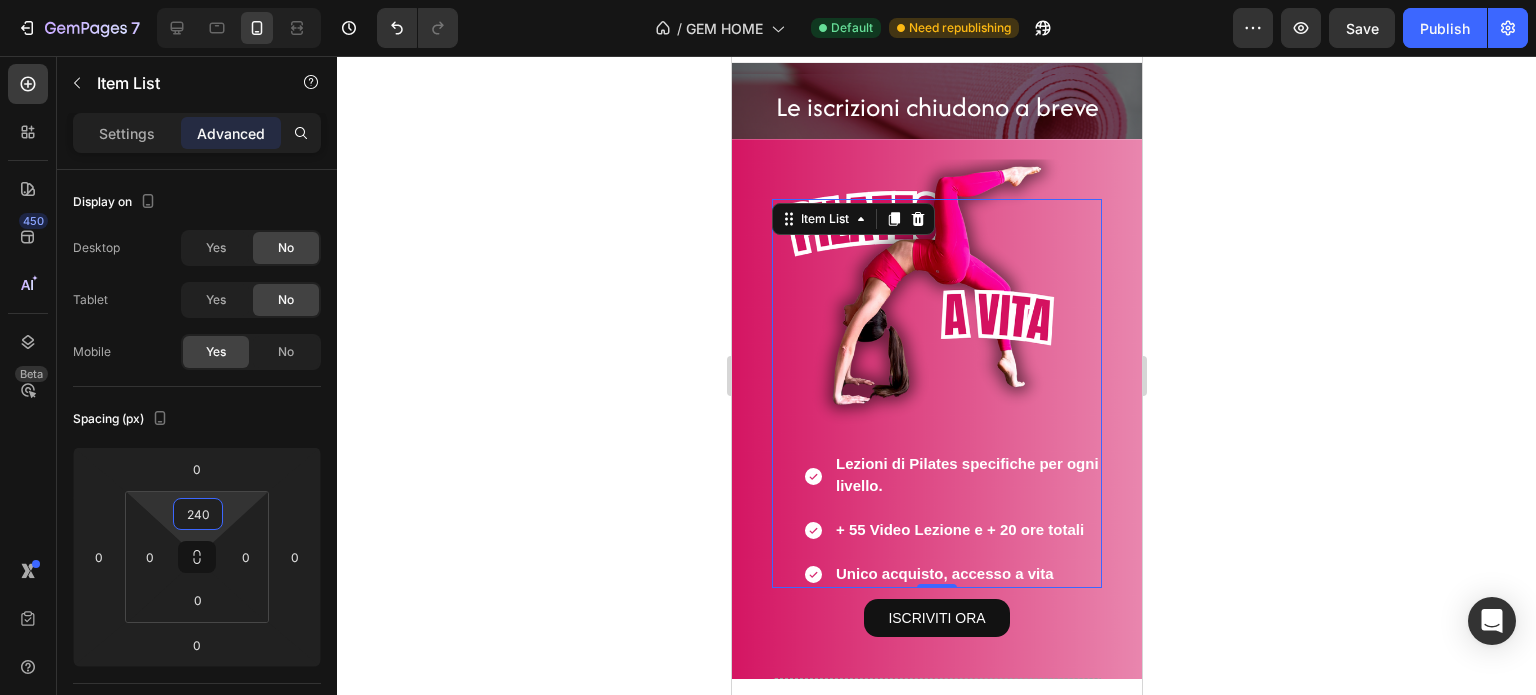 scroll, scrollTop: 0, scrollLeft: 0, axis: both 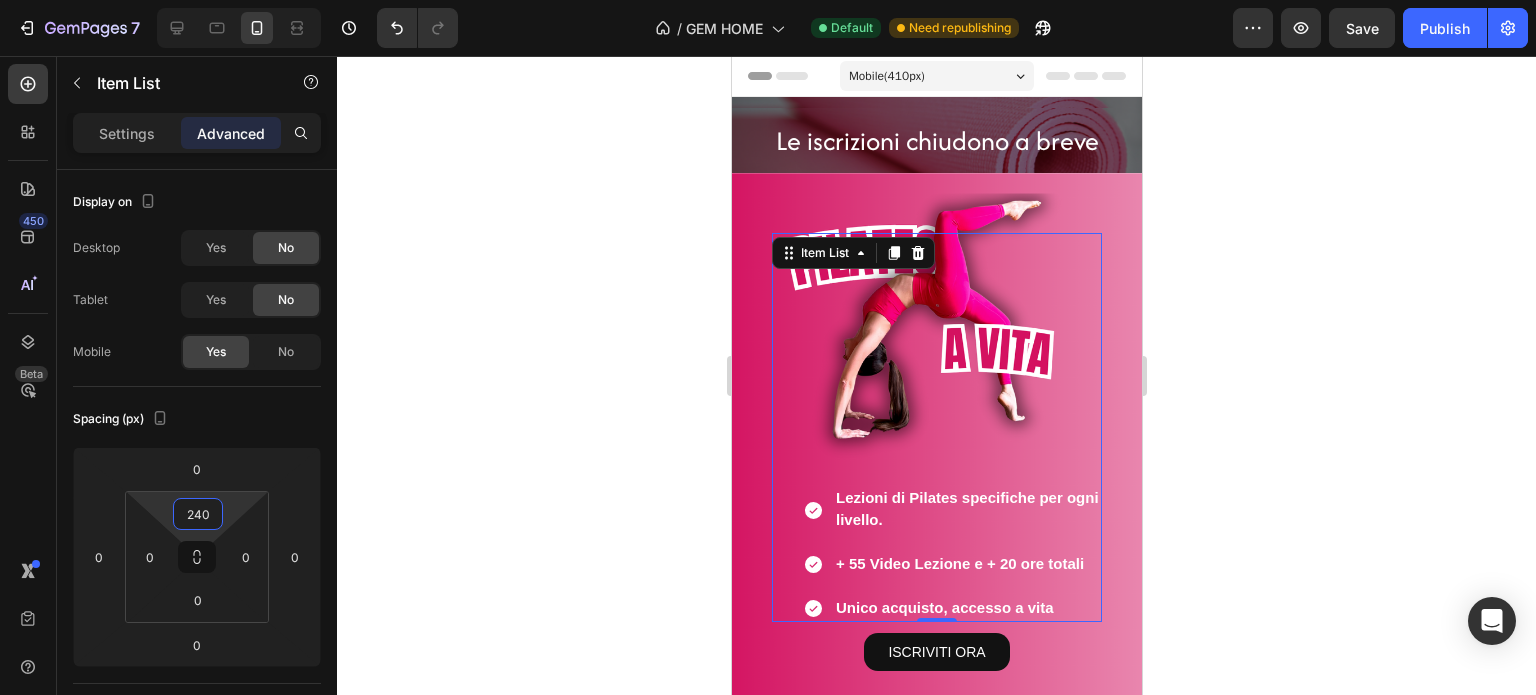 click 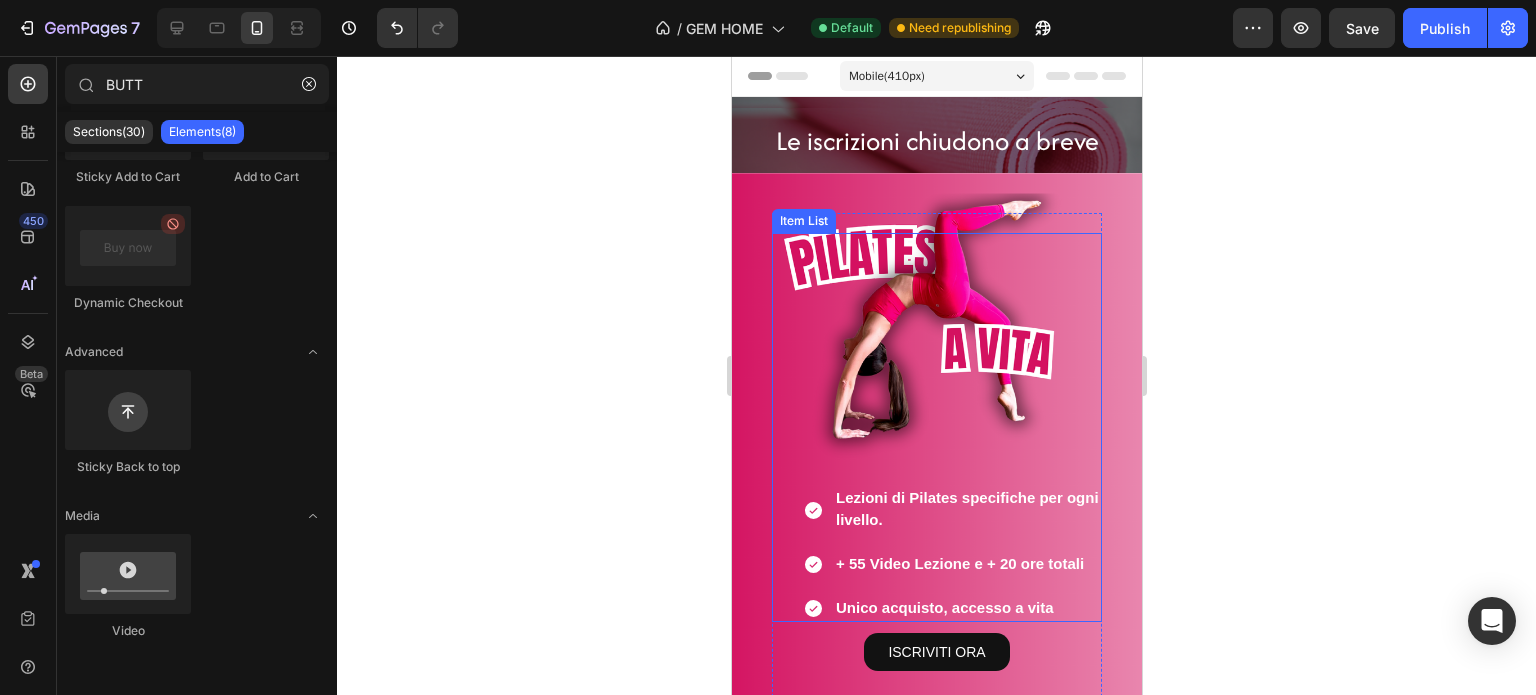 click on "Lezioni di Pilates specifiche per ogni livello." at bounding box center (966, 508) 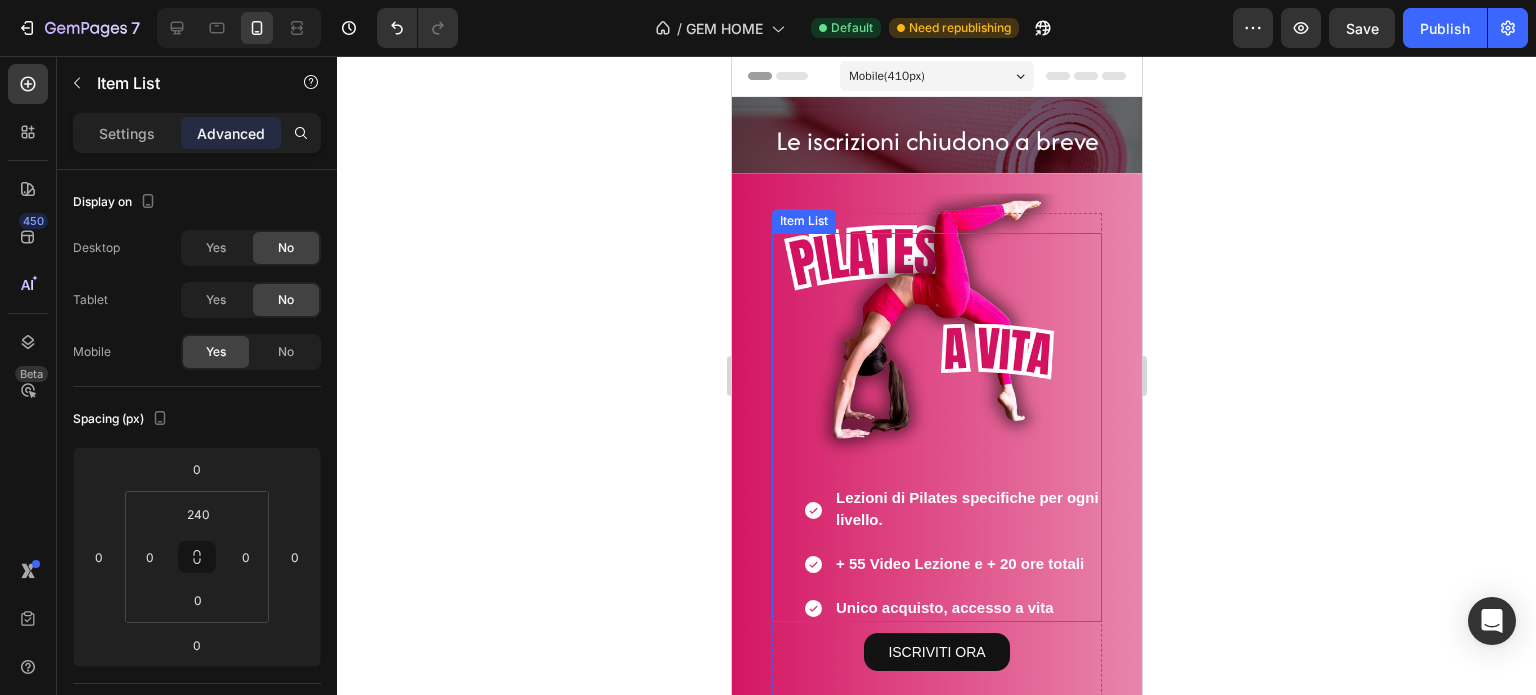 click on "Lezioni di Pilates specifiche per ogni livello." at bounding box center (966, 508) 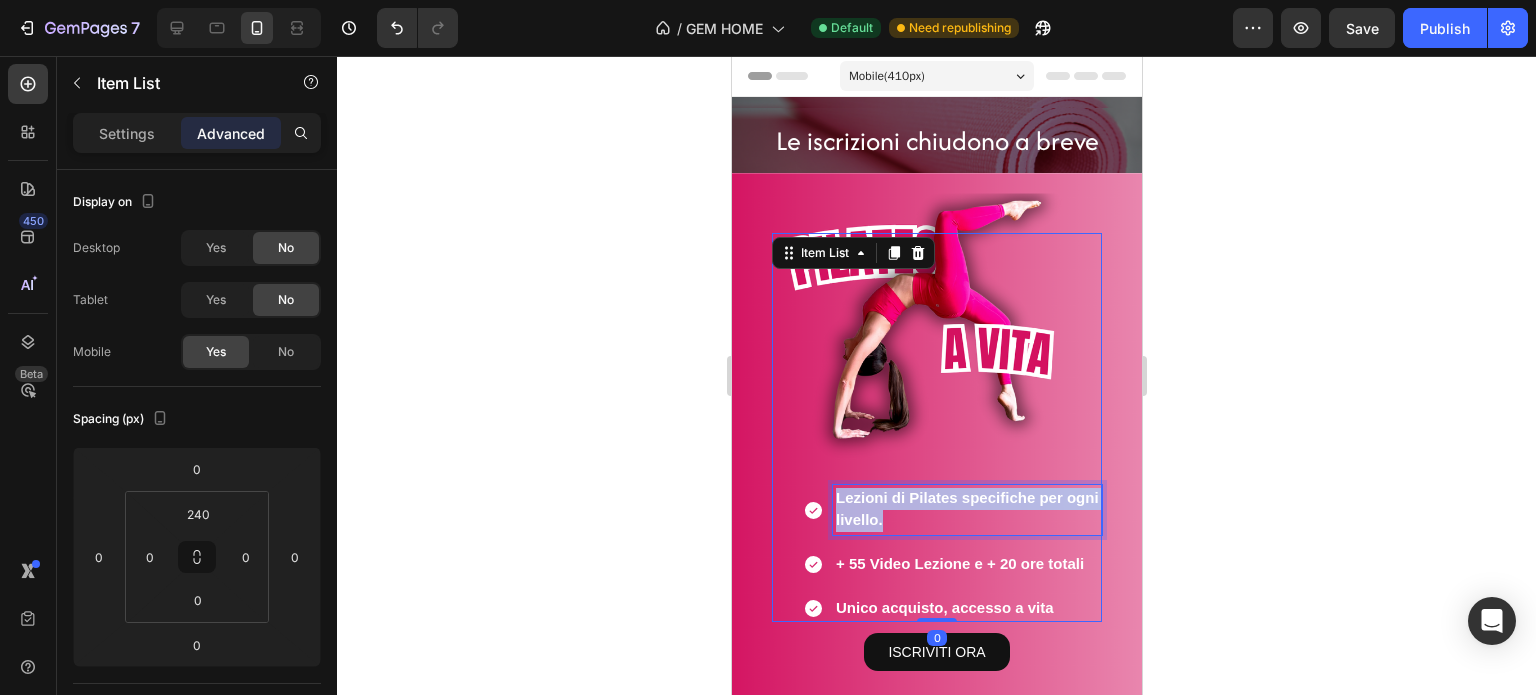 click on "Lezioni di Pilates specifiche per ogni livello." at bounding box center (966, 508) 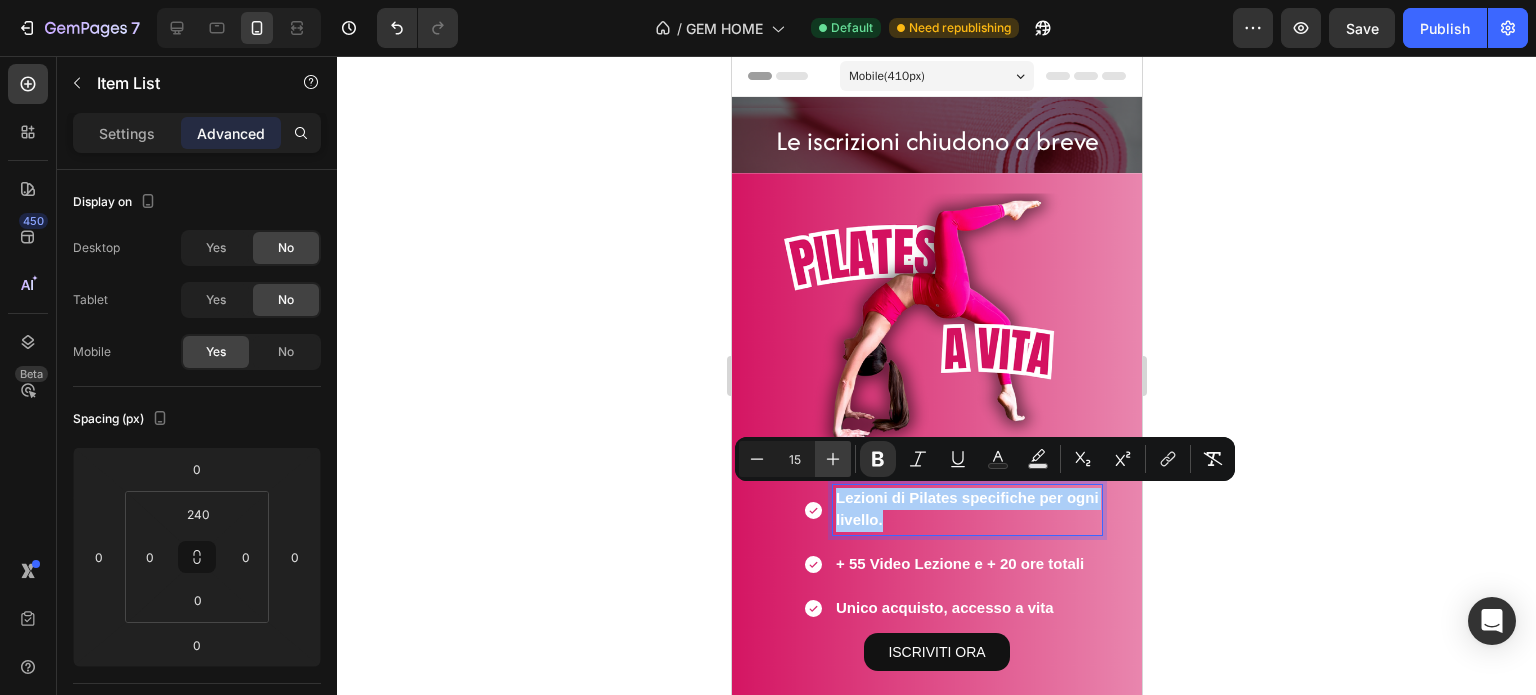 click 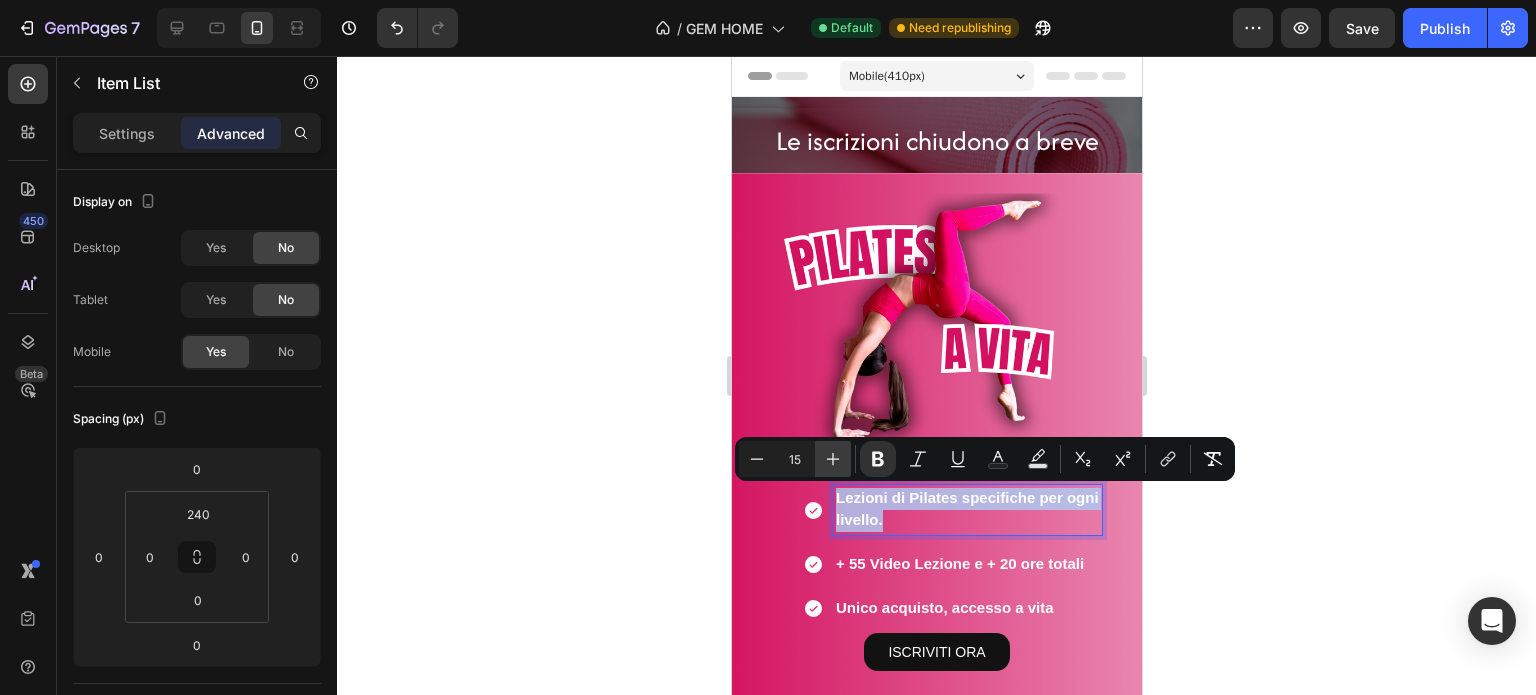 type on "16" 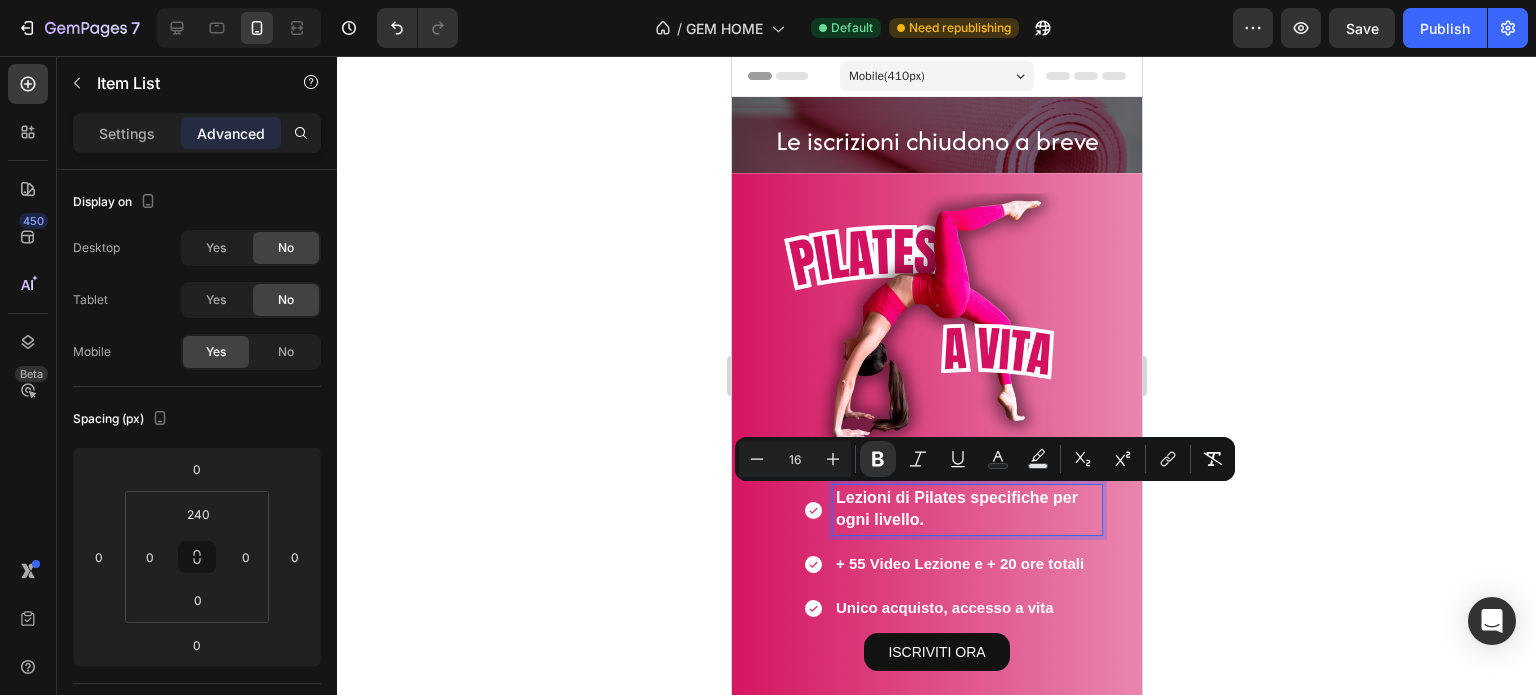 click on "+ 55 Video Lezione e + 20 ore totali" at bounding box center (959, 563) 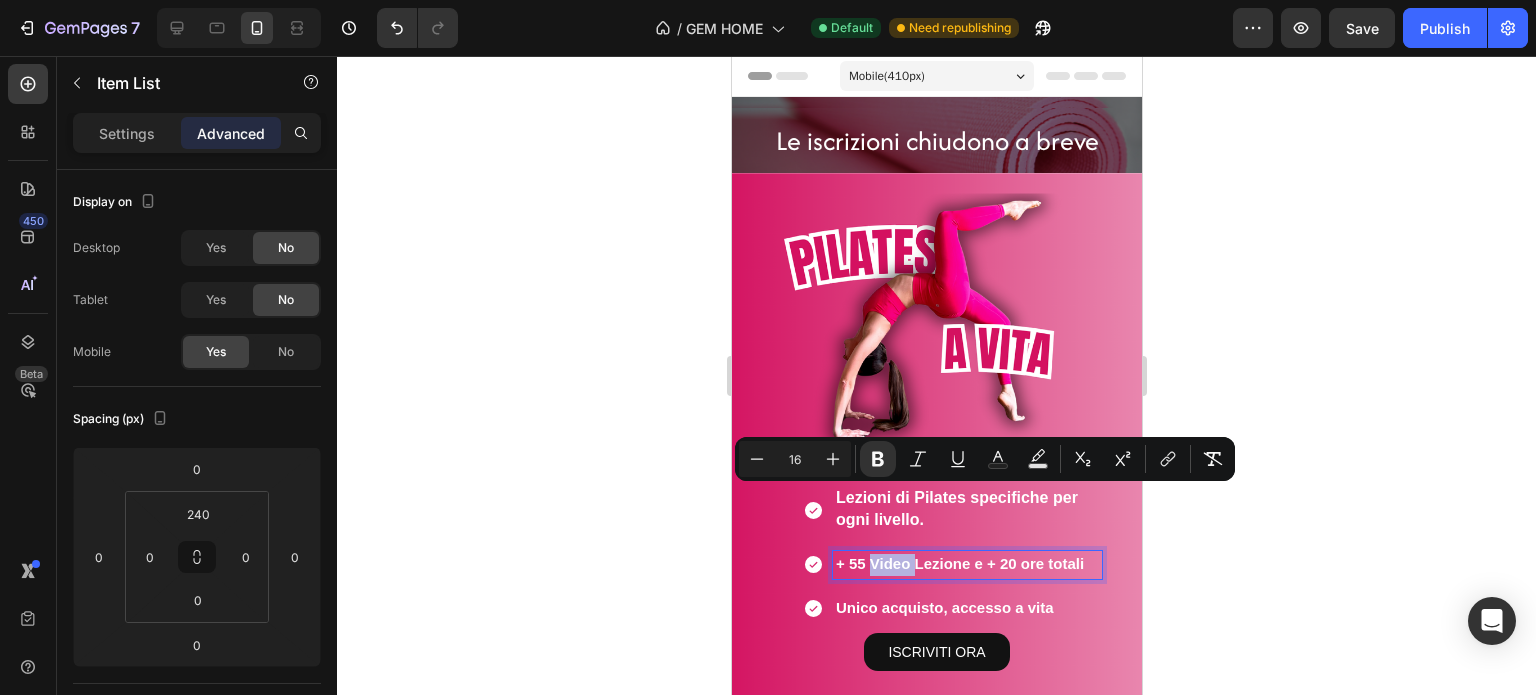 click on "+ 55 Video Lezione e + 20 ore totali" at bounding box center (959, 563) 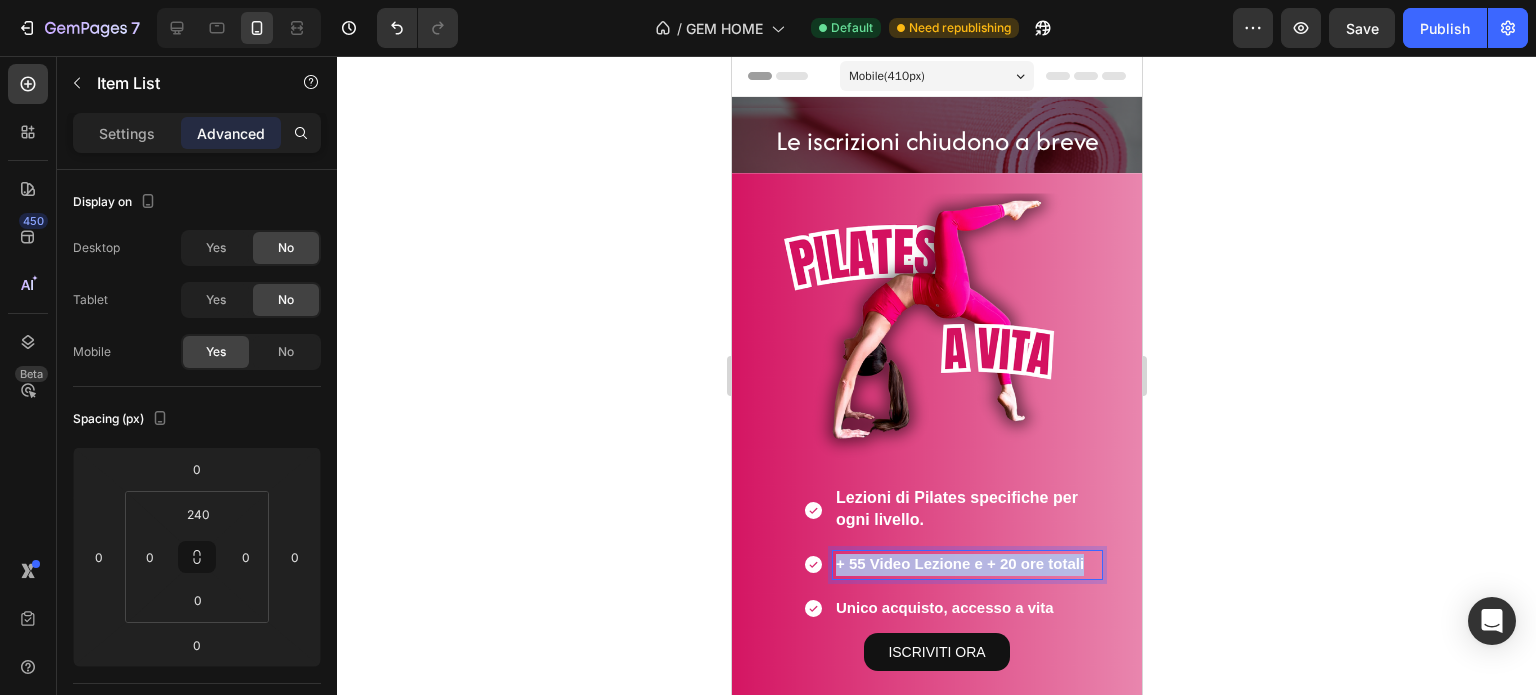 click on "+ 55 Video Lezione e + 20 ore totali" at bounding box center [959, 563] 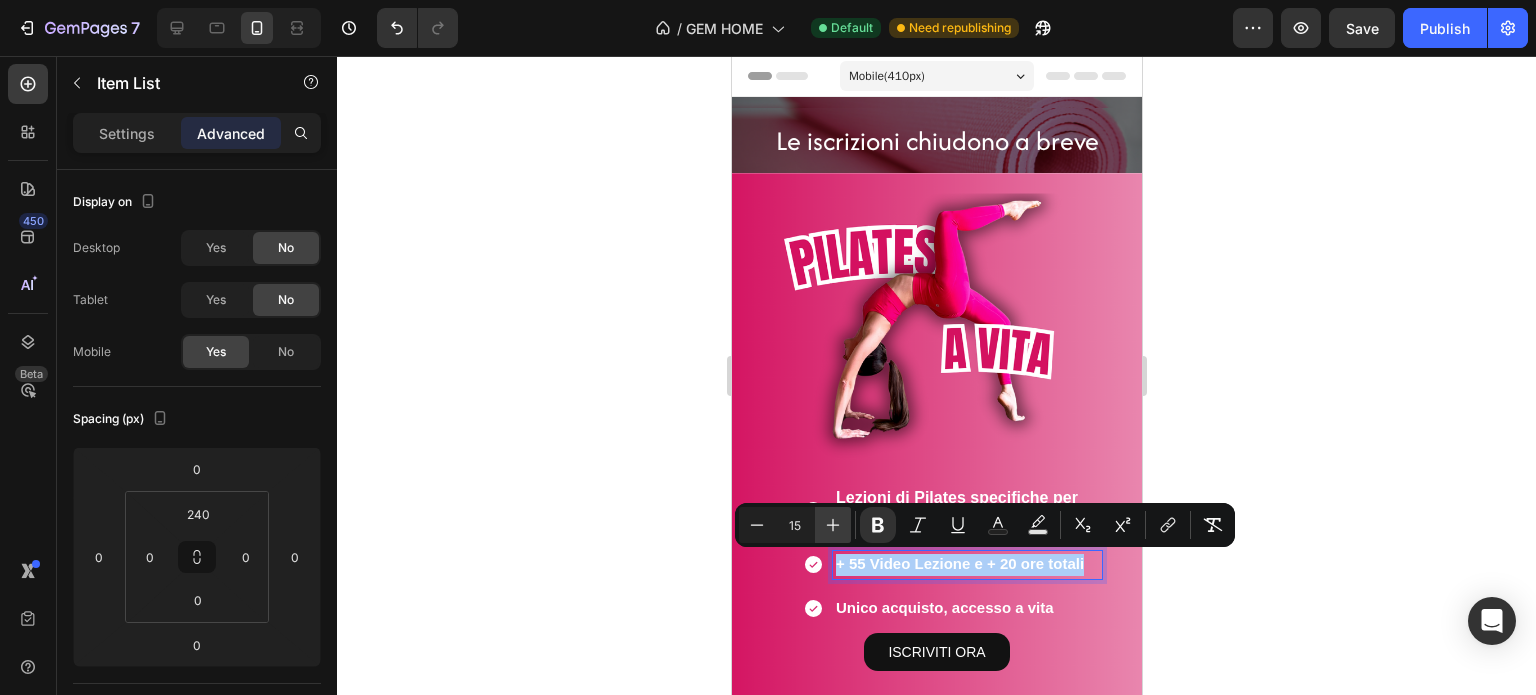 click 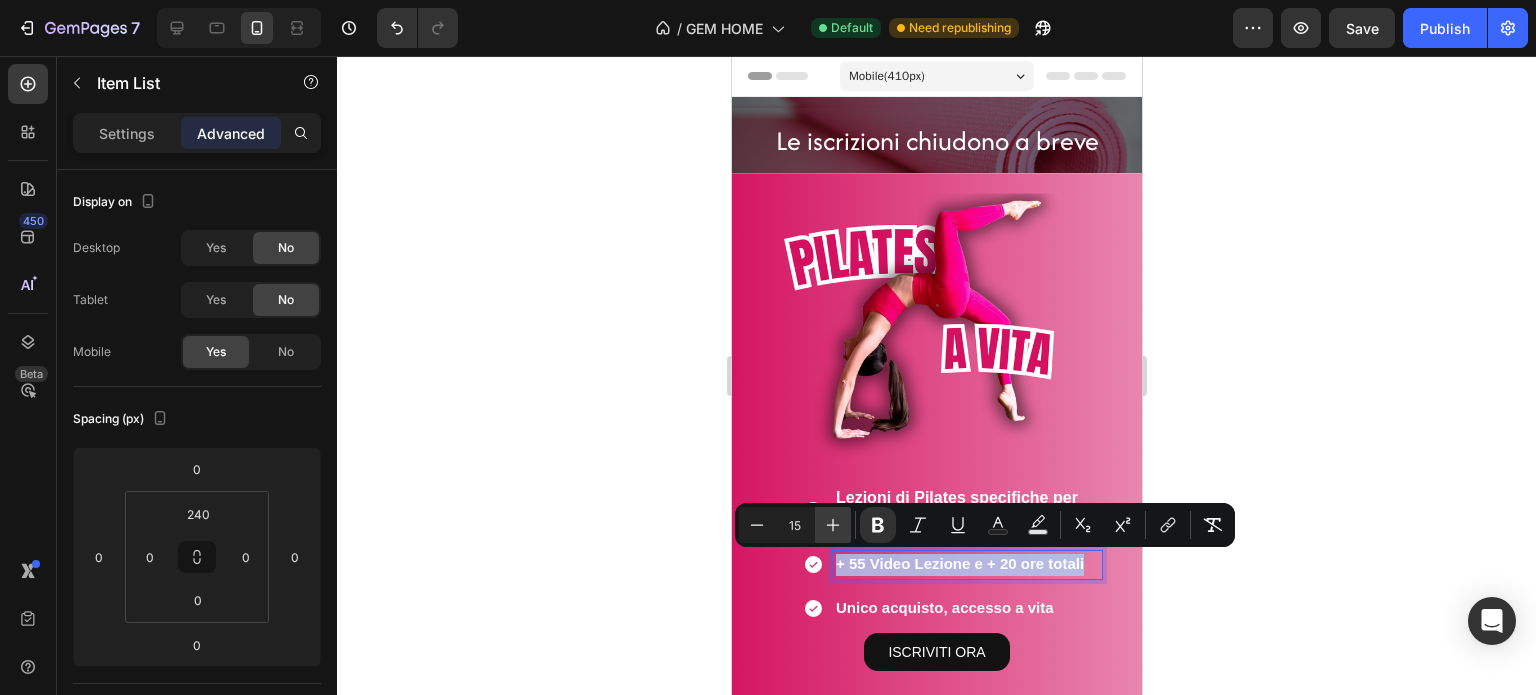 type on "16" 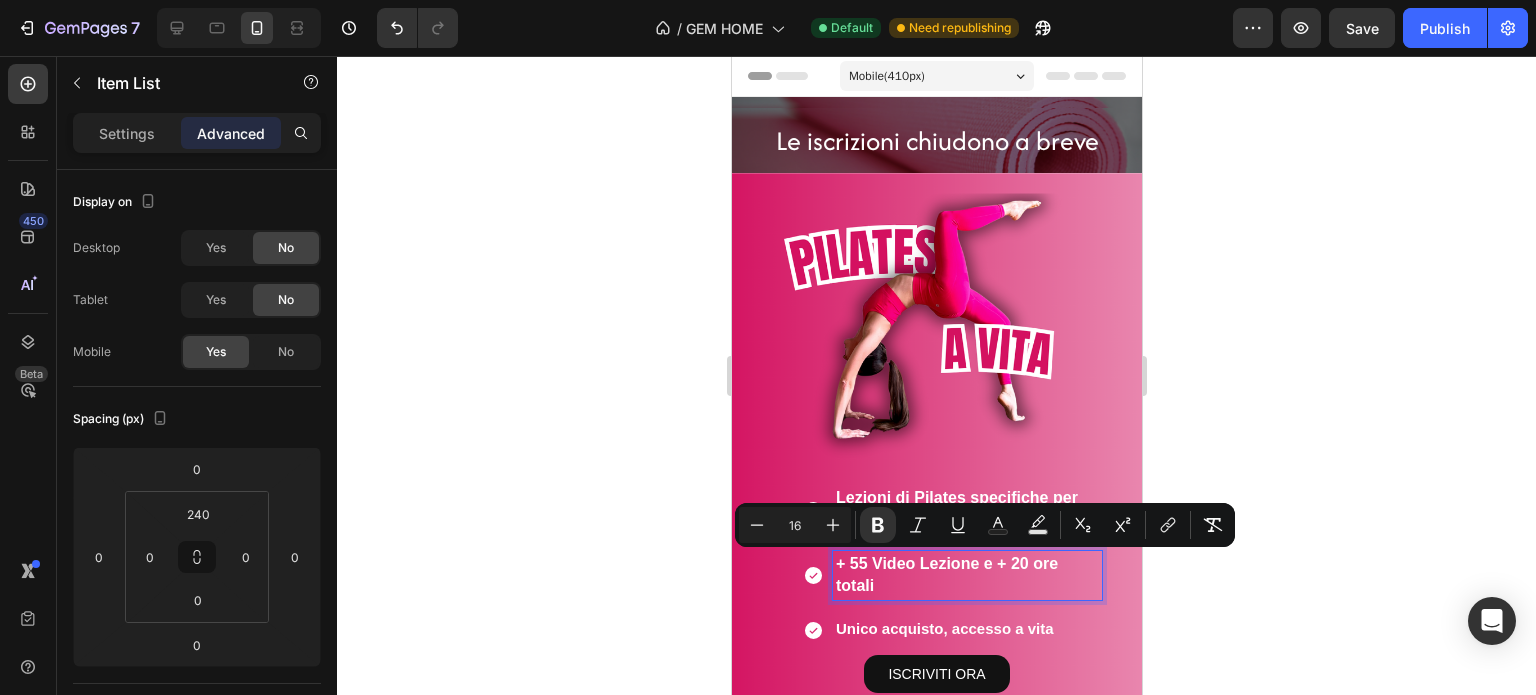 click on "Unico acquisto, accesso a vita" at bounding box center (944, 628) 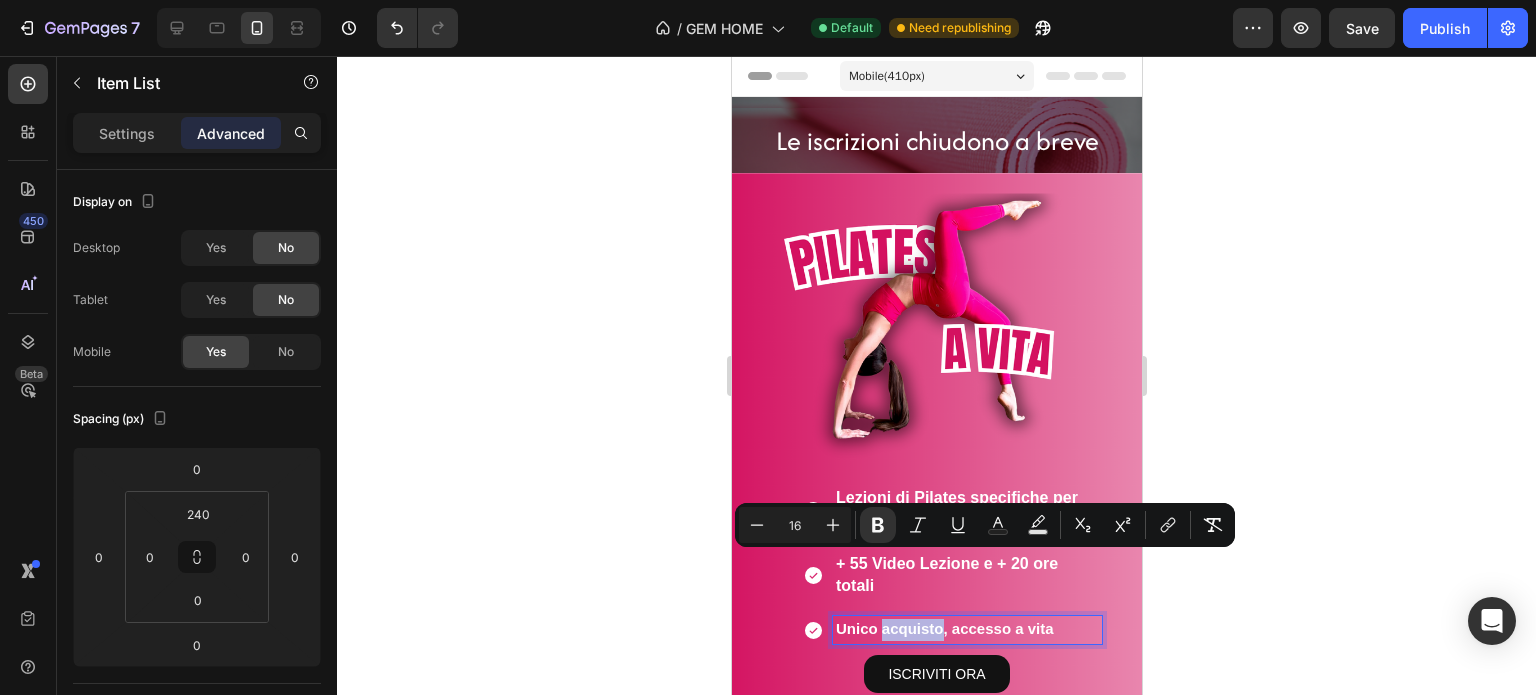 click on "Unico acquisto, accesso a vita" at bounding box center [944, 628] 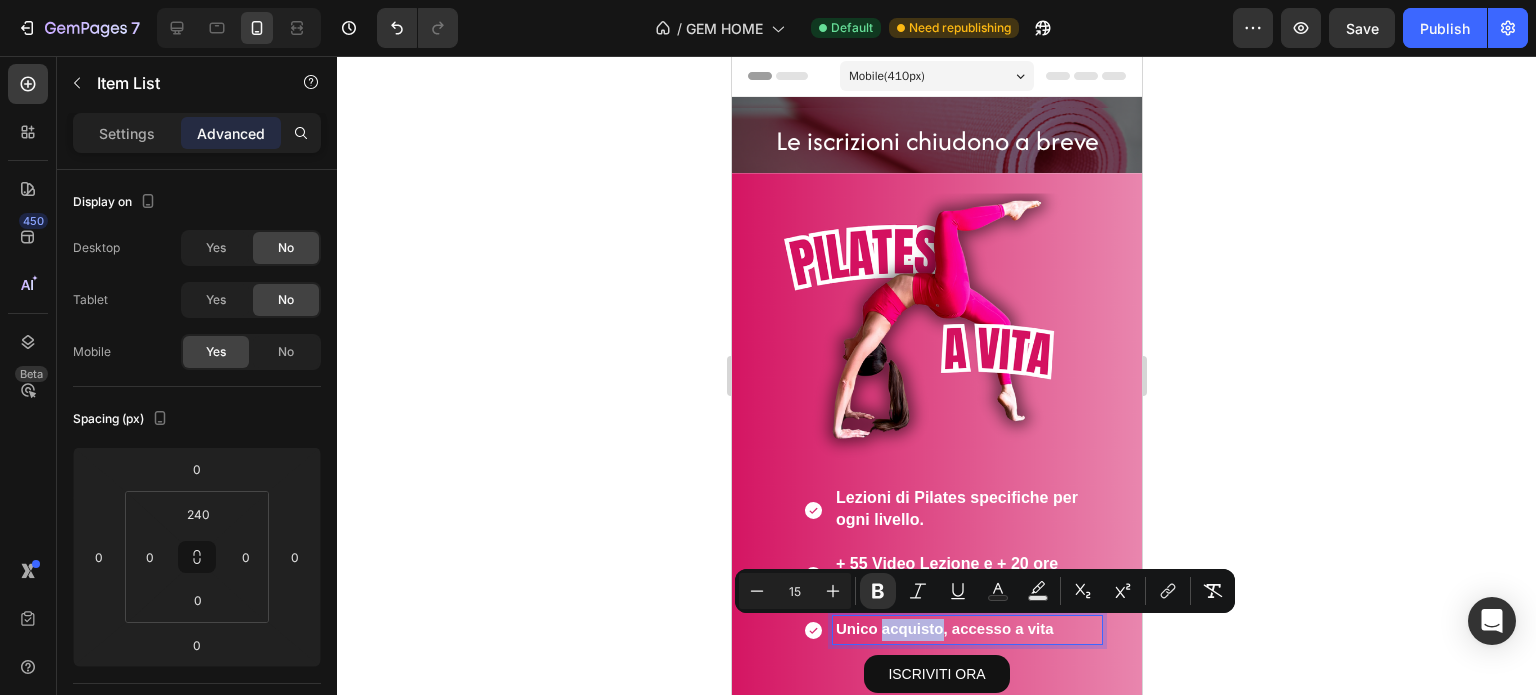 click on "Unico acquisto, accesso a vita" at bounding box center (944, 628) 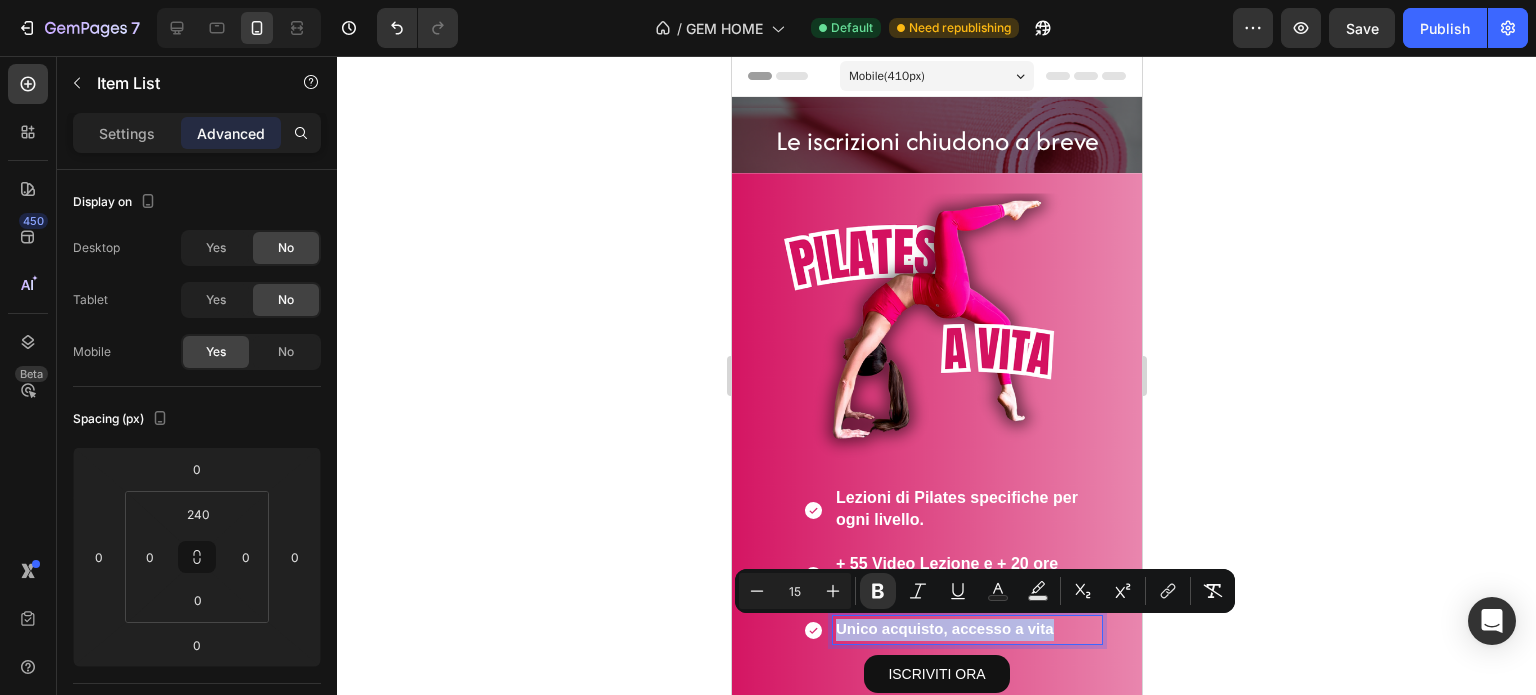 click on "Unico acquisto, accesso a vita" at bounding box center (944, 628) 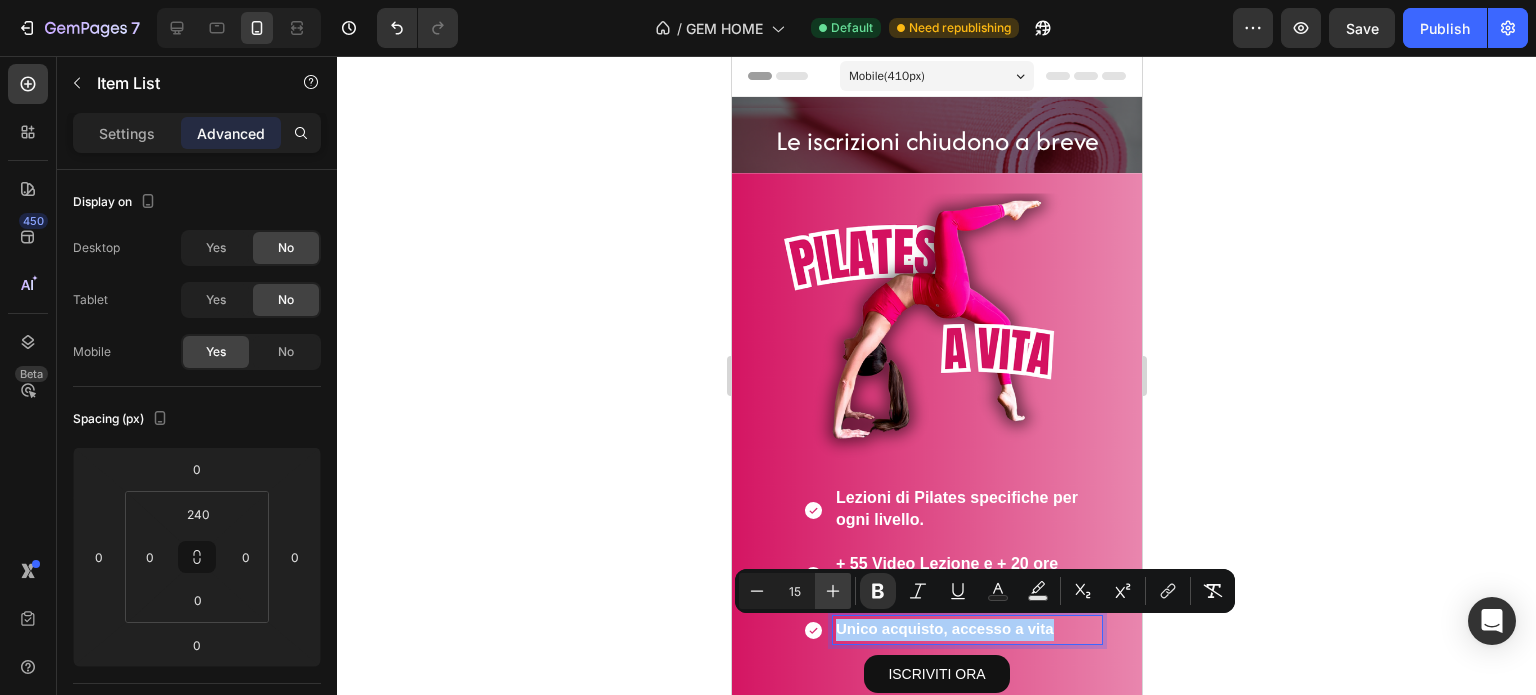 click on "Plus" at bounding box center [833, 591] 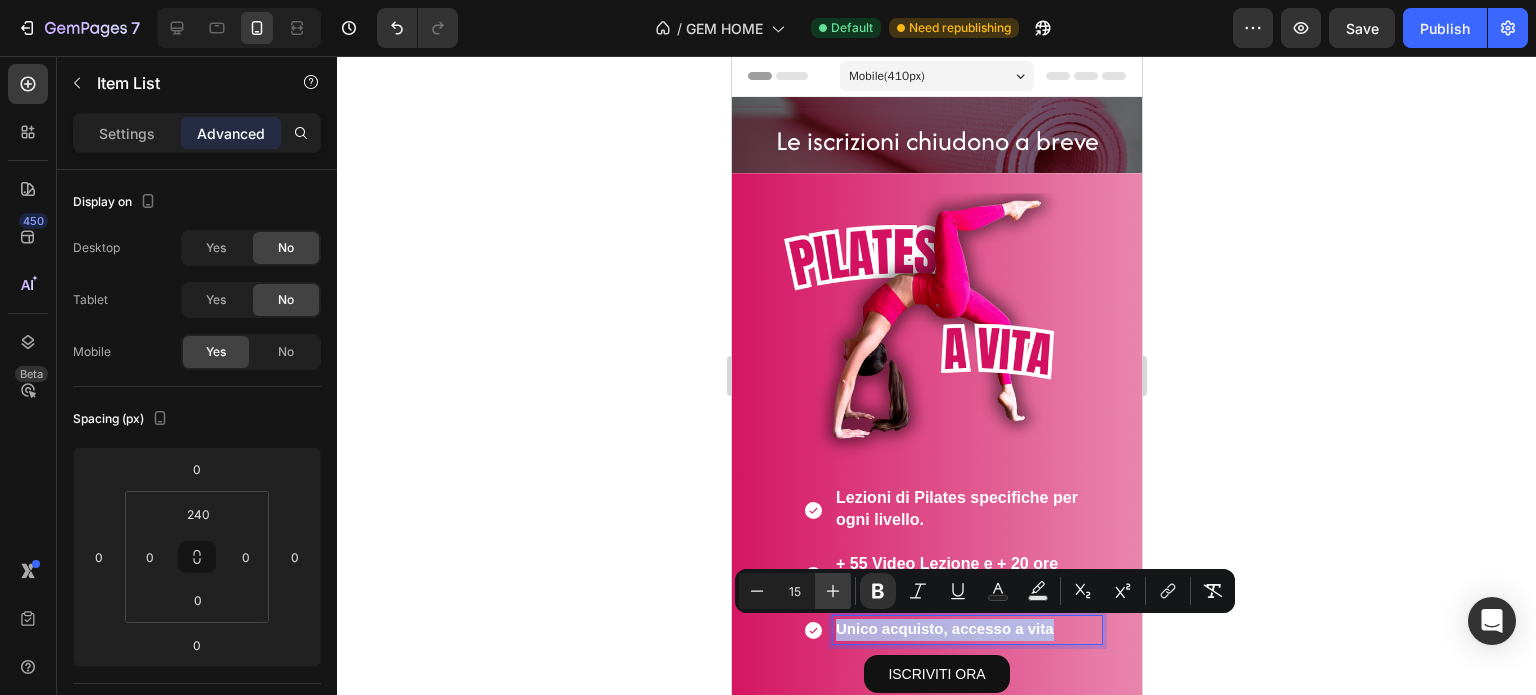 type on "16" 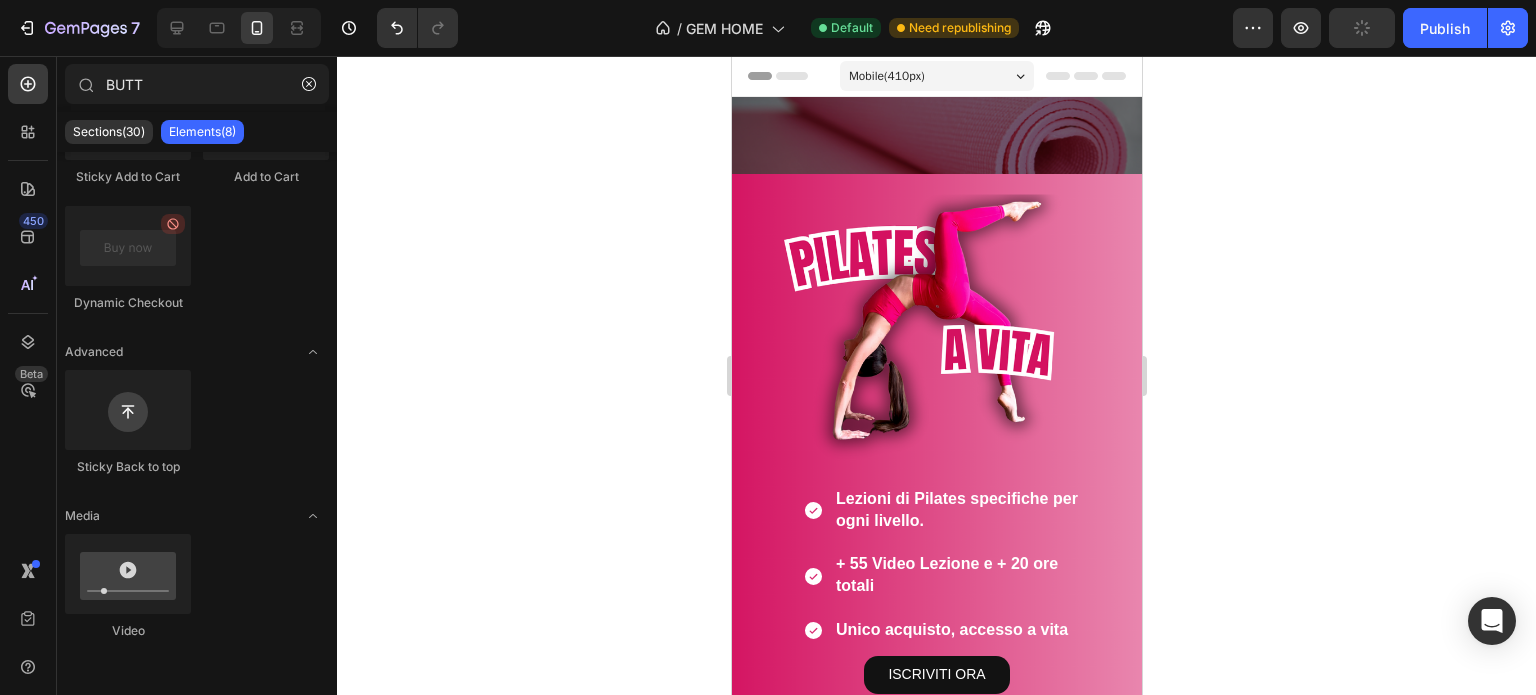 scroll, scrollTop: 559, scrollLeft: 0, axis: vertical 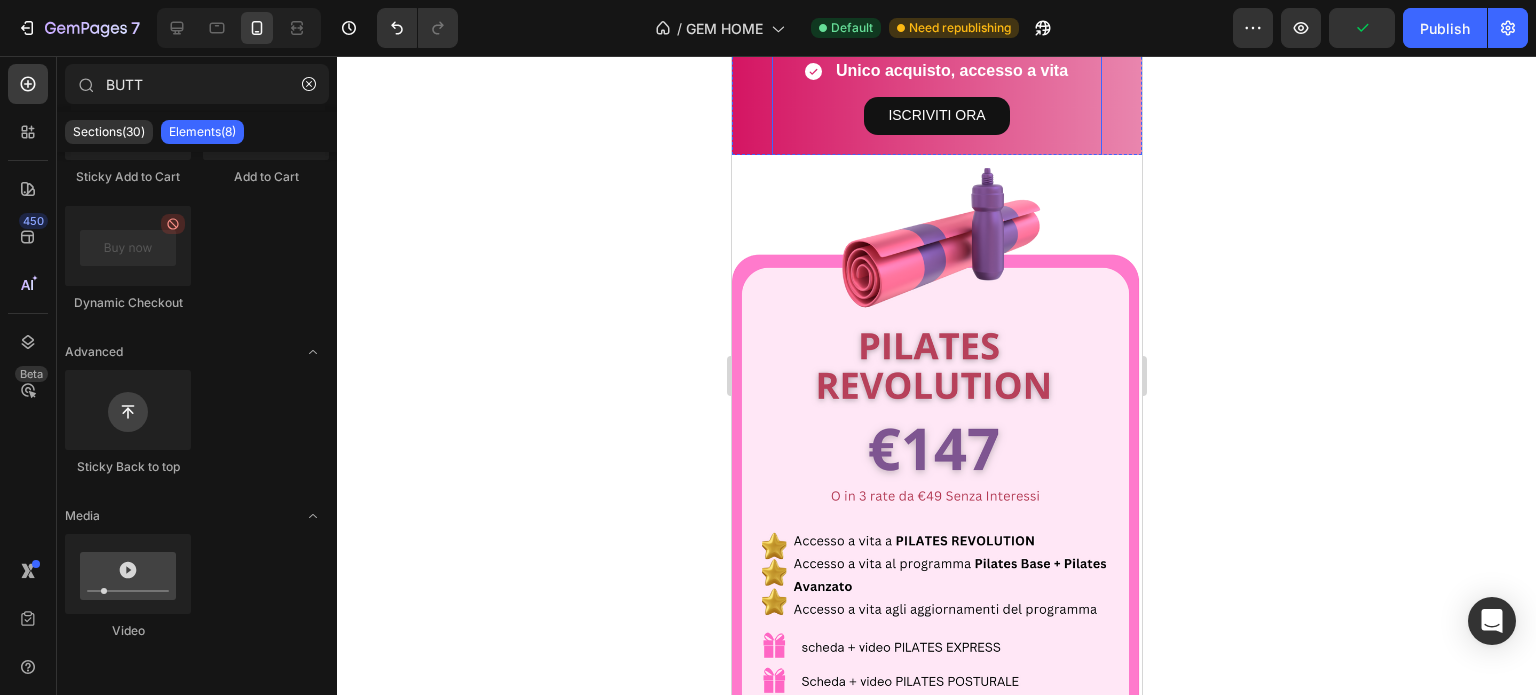 click on "ISCRIVITI ORA Button" at bounding box center [936, 131] 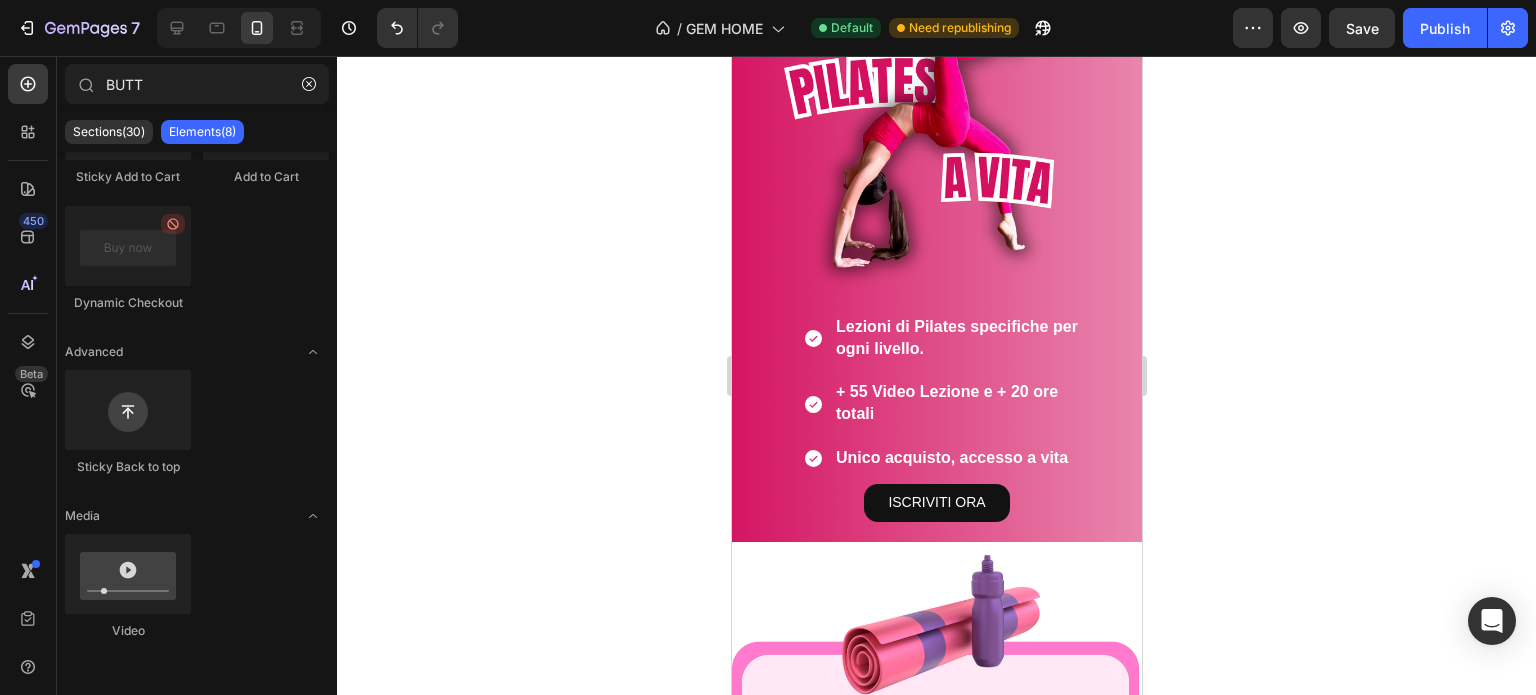 scroll, scrollTop: 45, scrollLeft: 0, axis: vertical 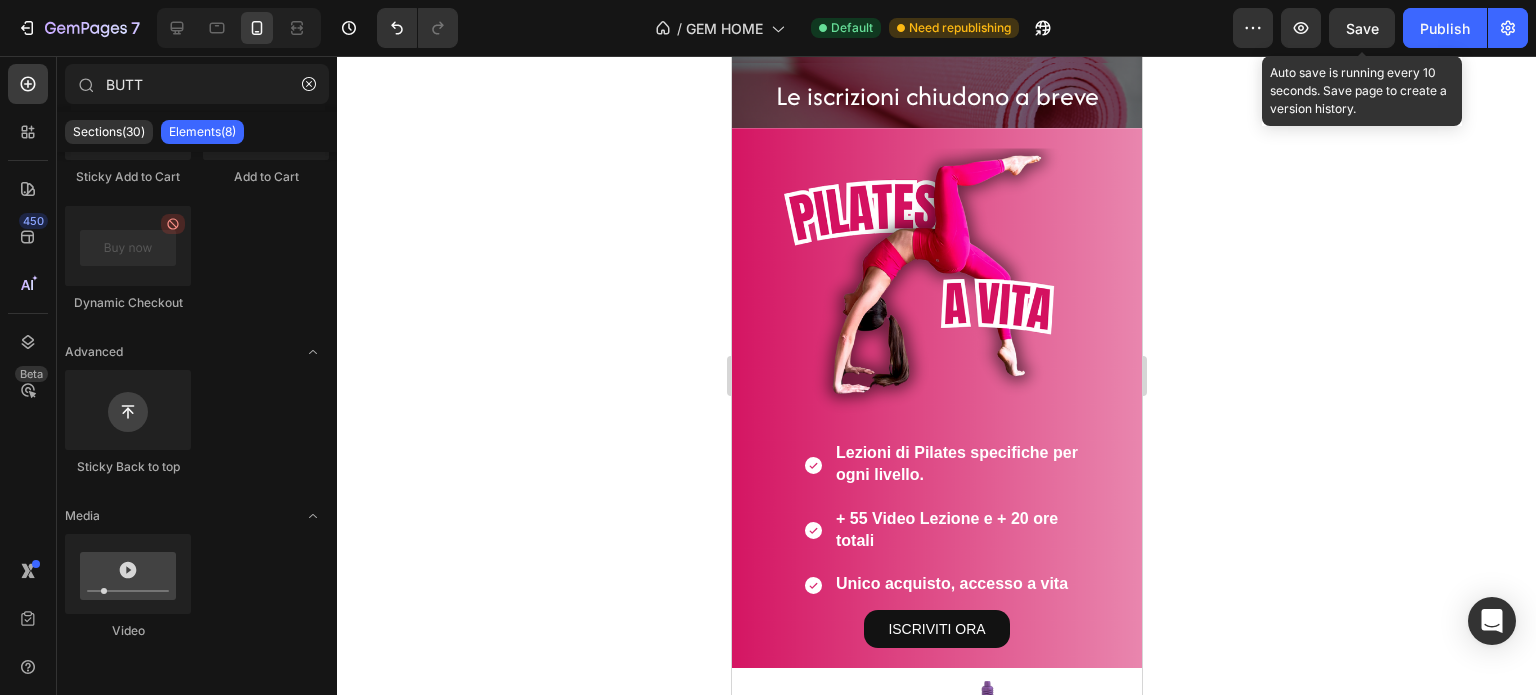 click on "Save" at bounding box center [1362, 28] 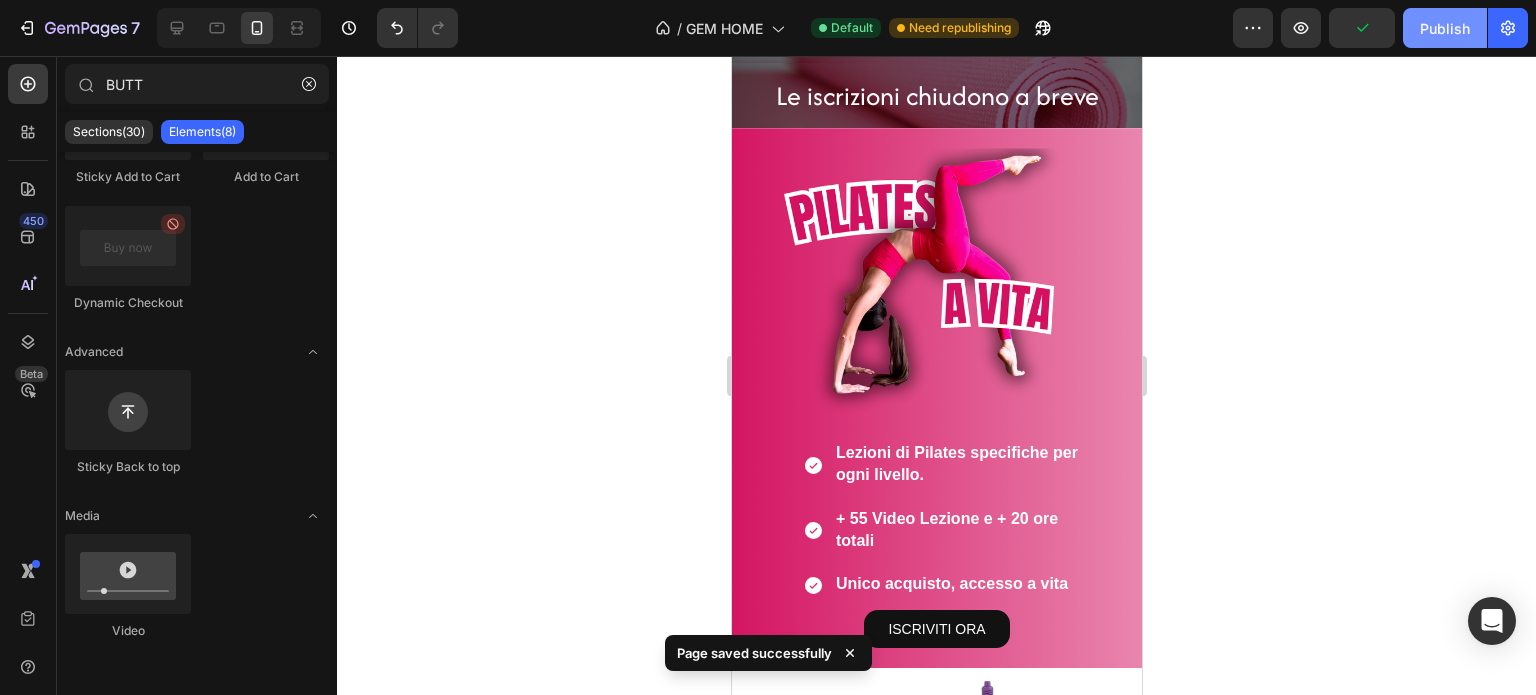 click on "Publish" at bounding box center [1445, 28] 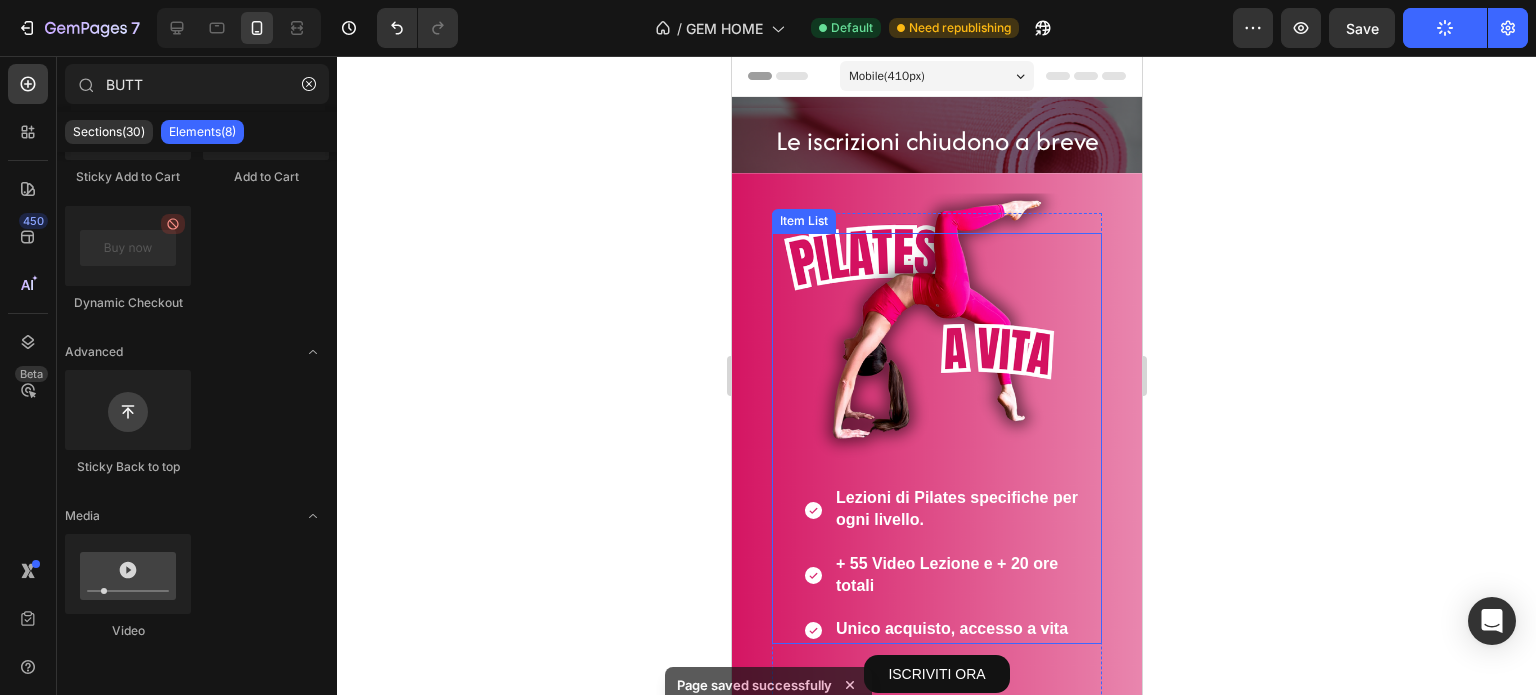 scroll, scrollTop: 200, scrollLeft: 0, axis: vertical 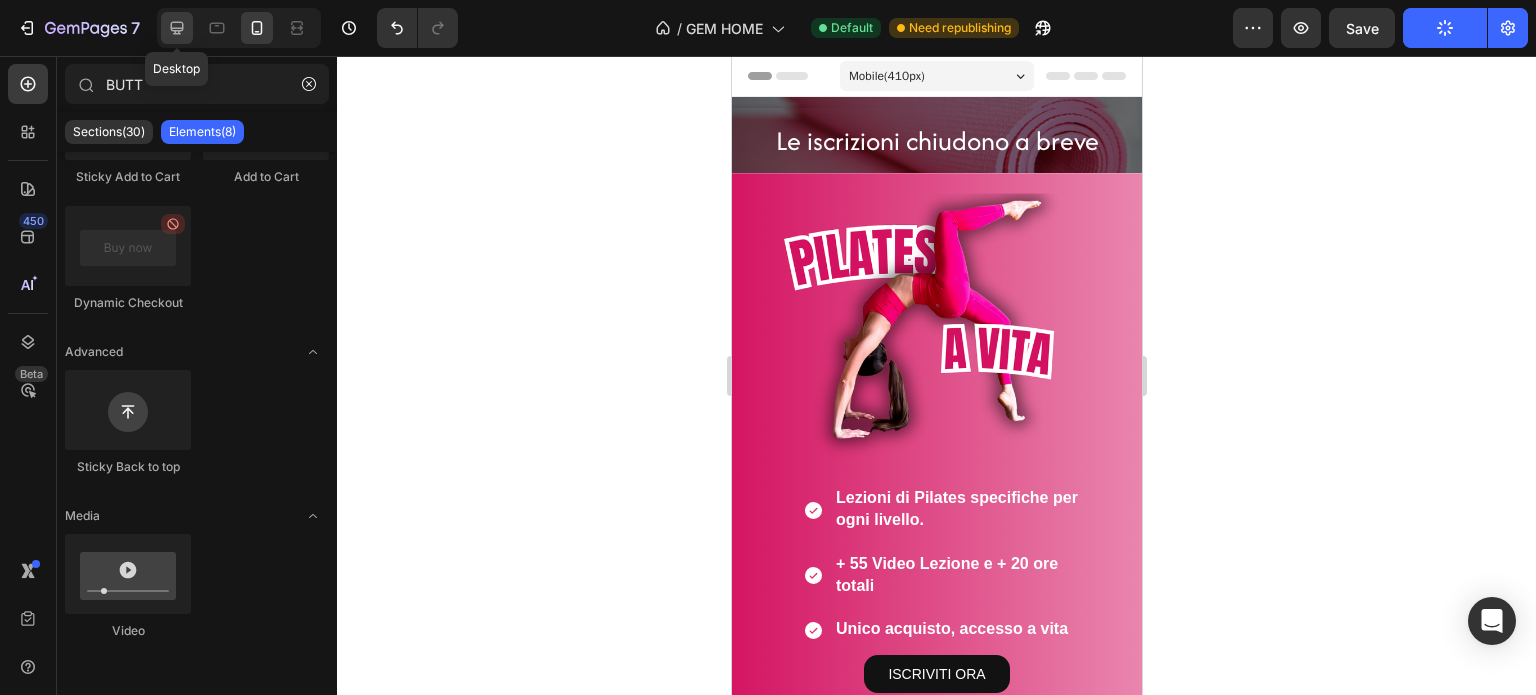 click 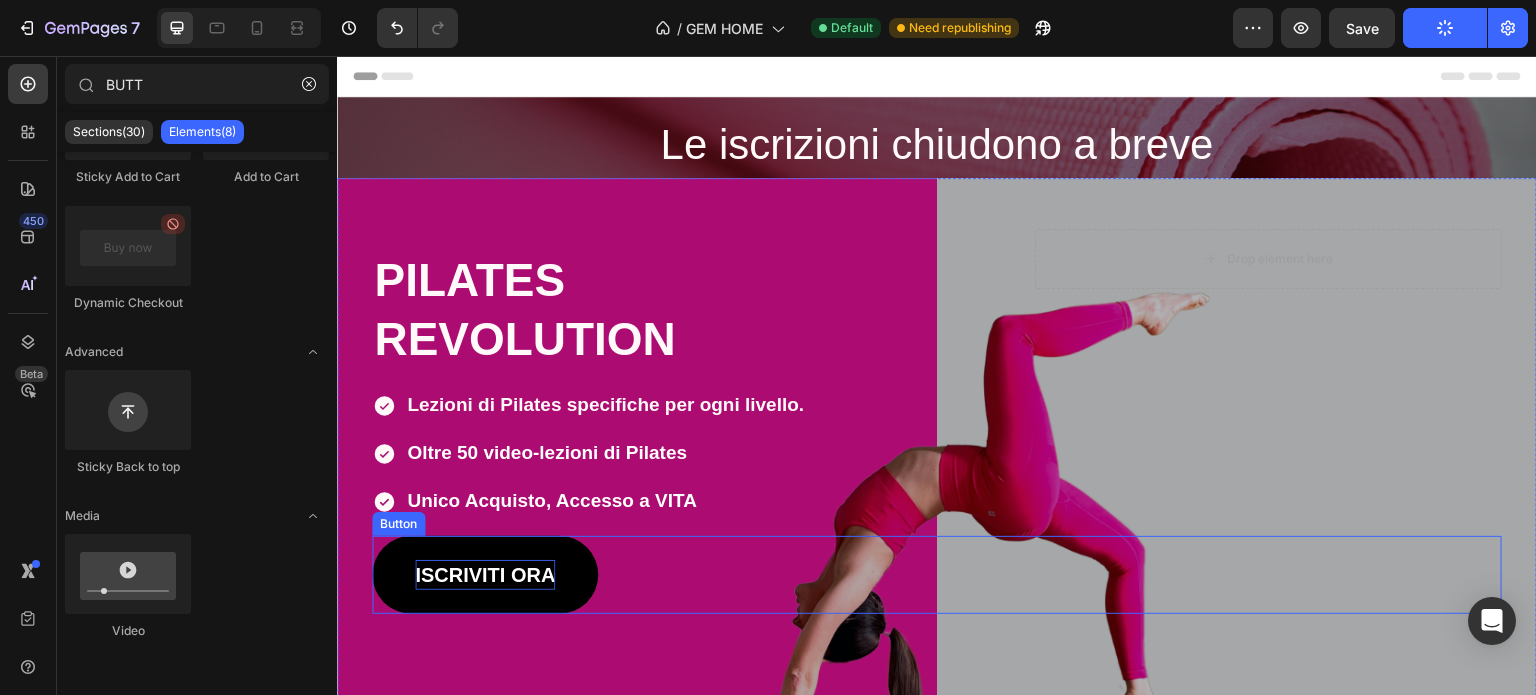 click on "ISCRIVITI ORA" at bounding box center [485, 575] 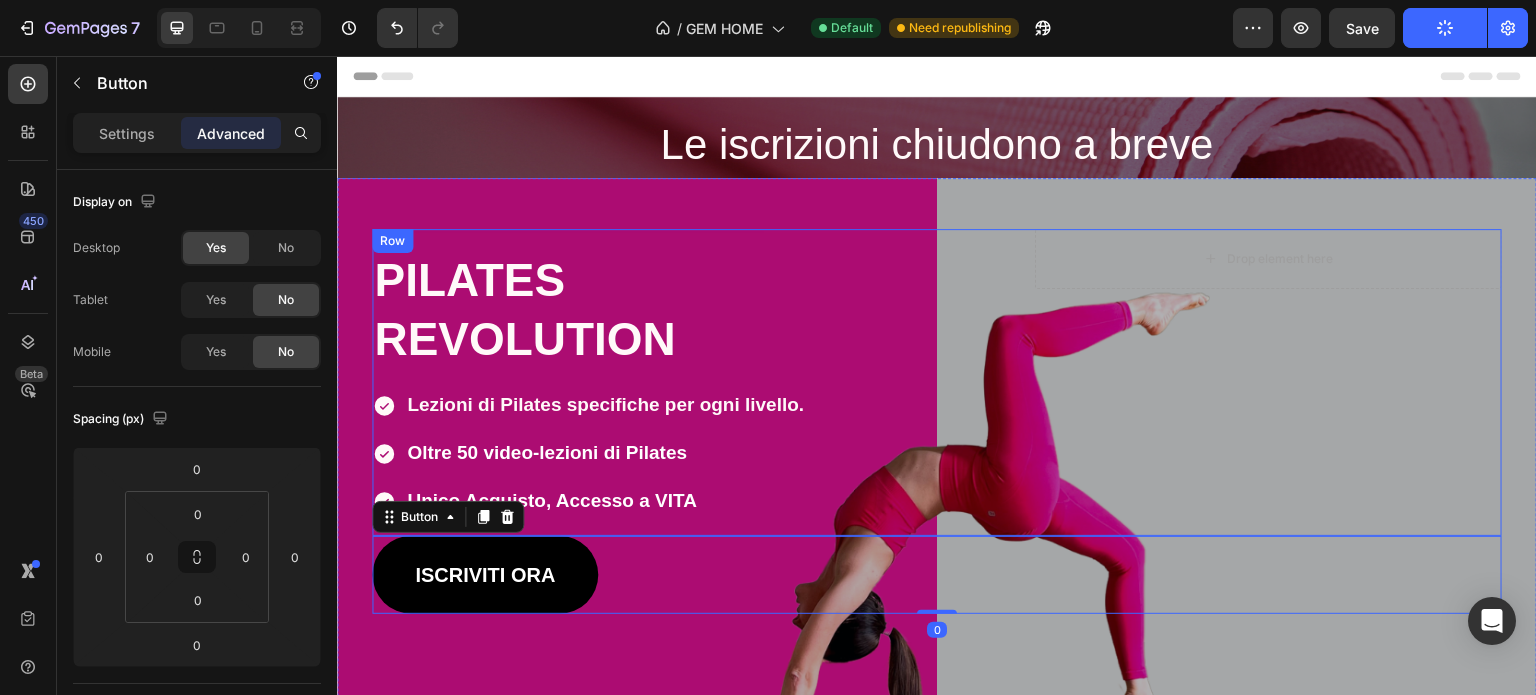 click on "REVOLUTION" at bounding box center [525, 339] 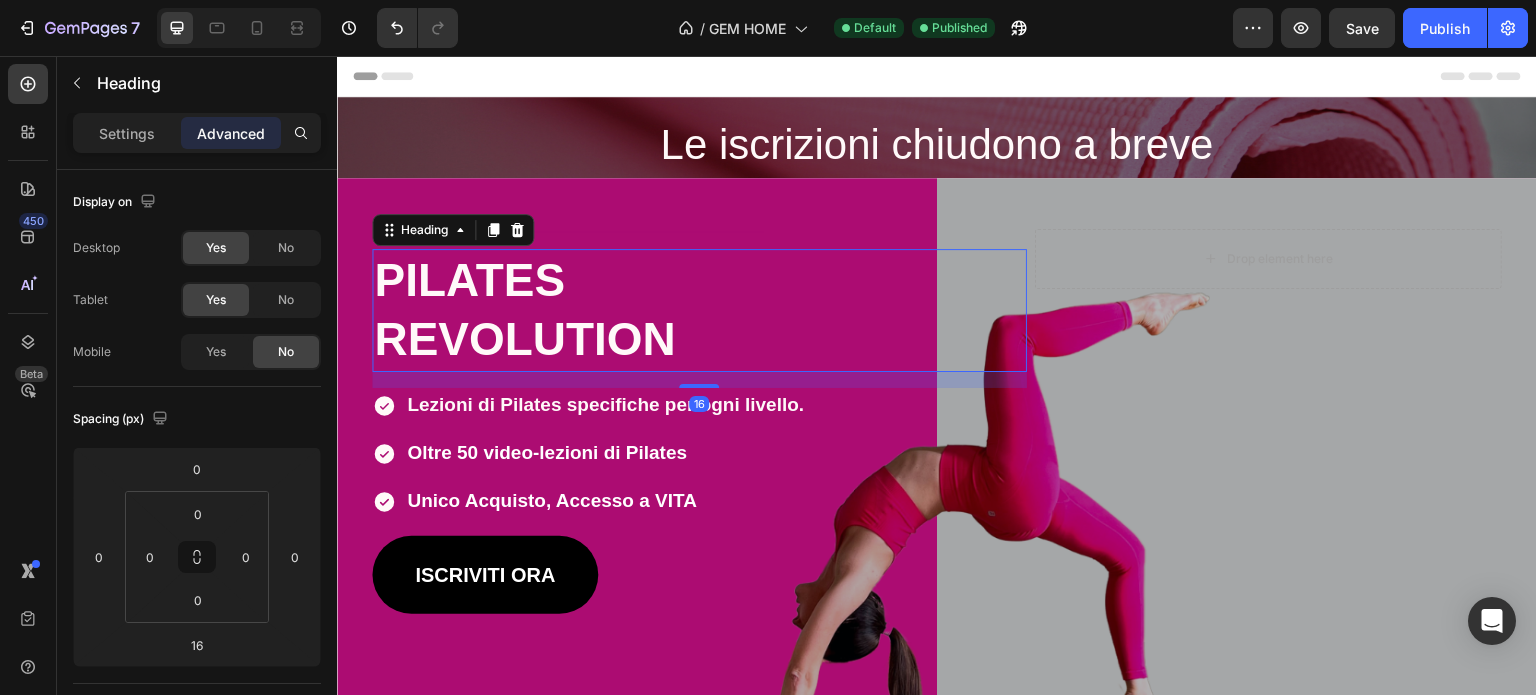 click on "PILATES" at bounding box center [469, 280] 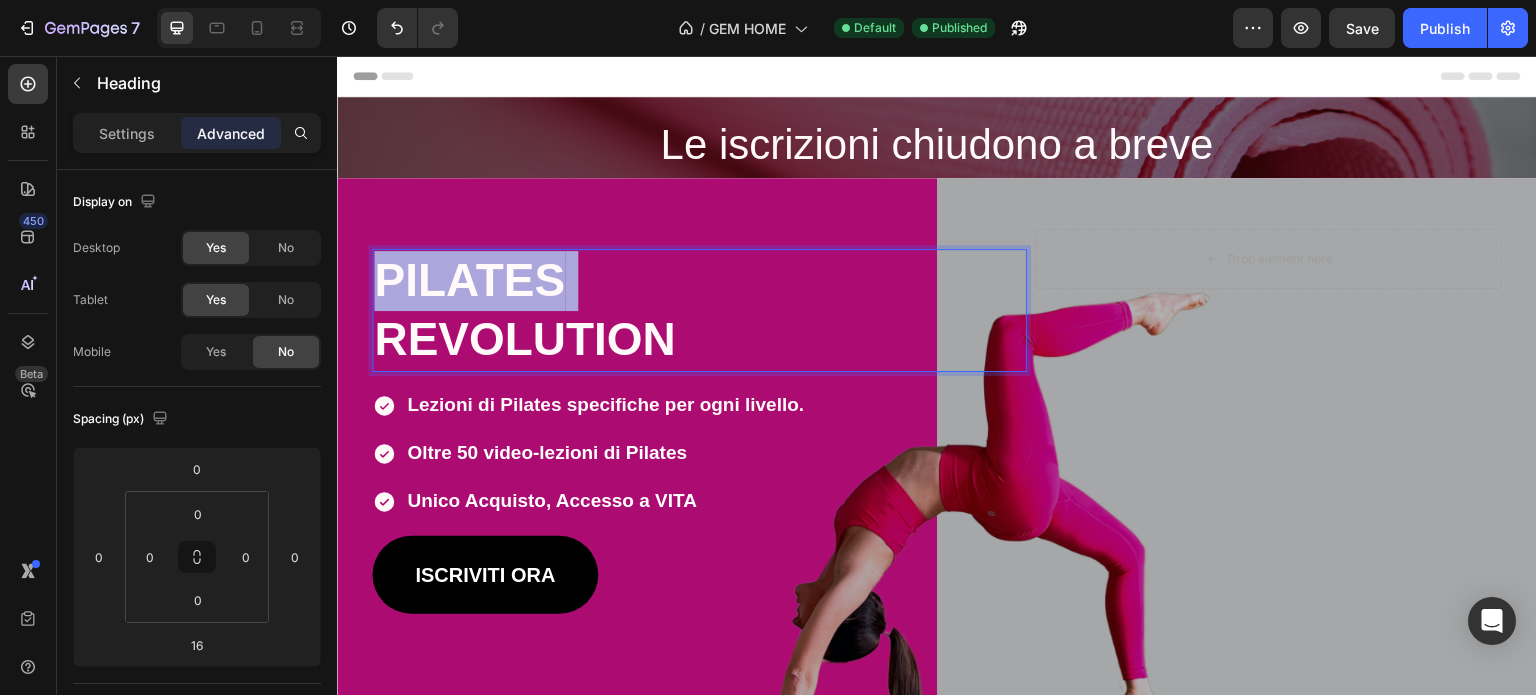 click on "PILATES" at bounding box center (469, 280) 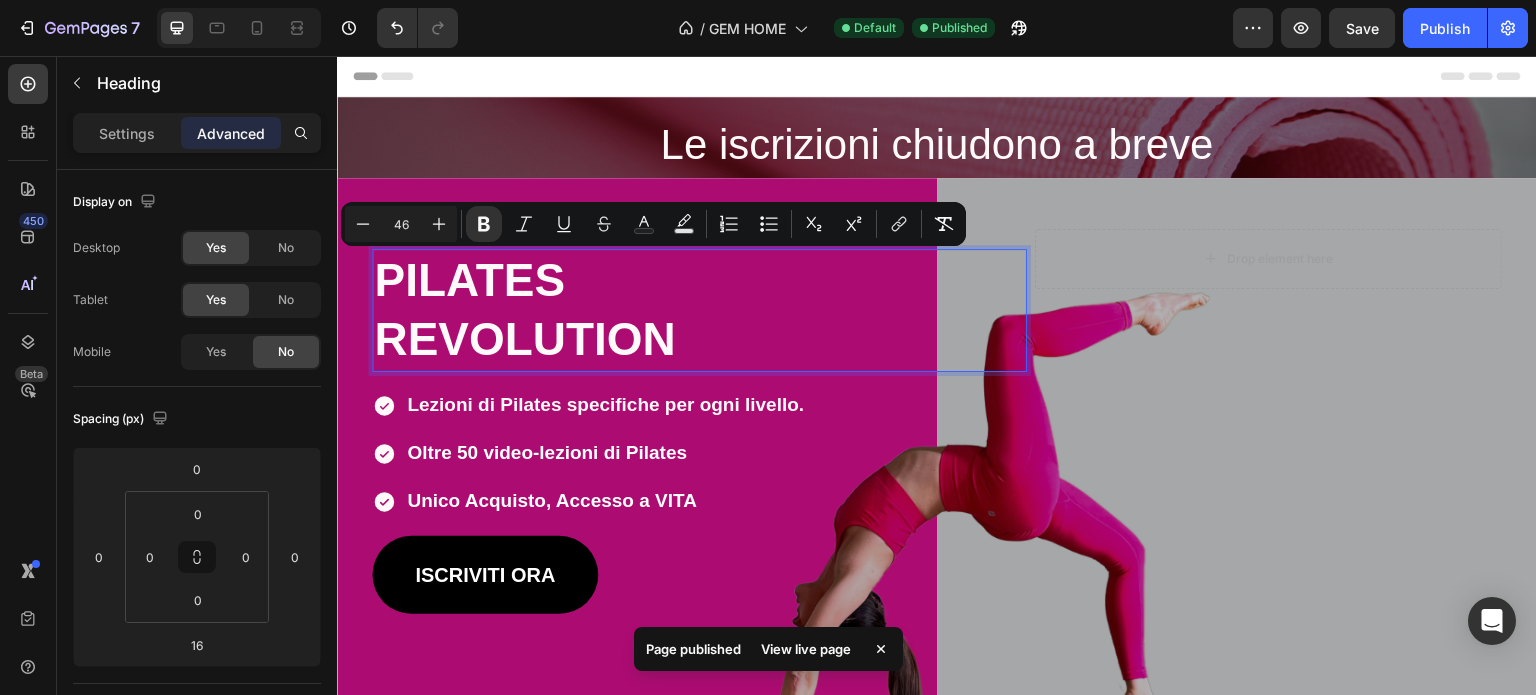 click on "REVOLUTION" at bounding box center (525, 339) 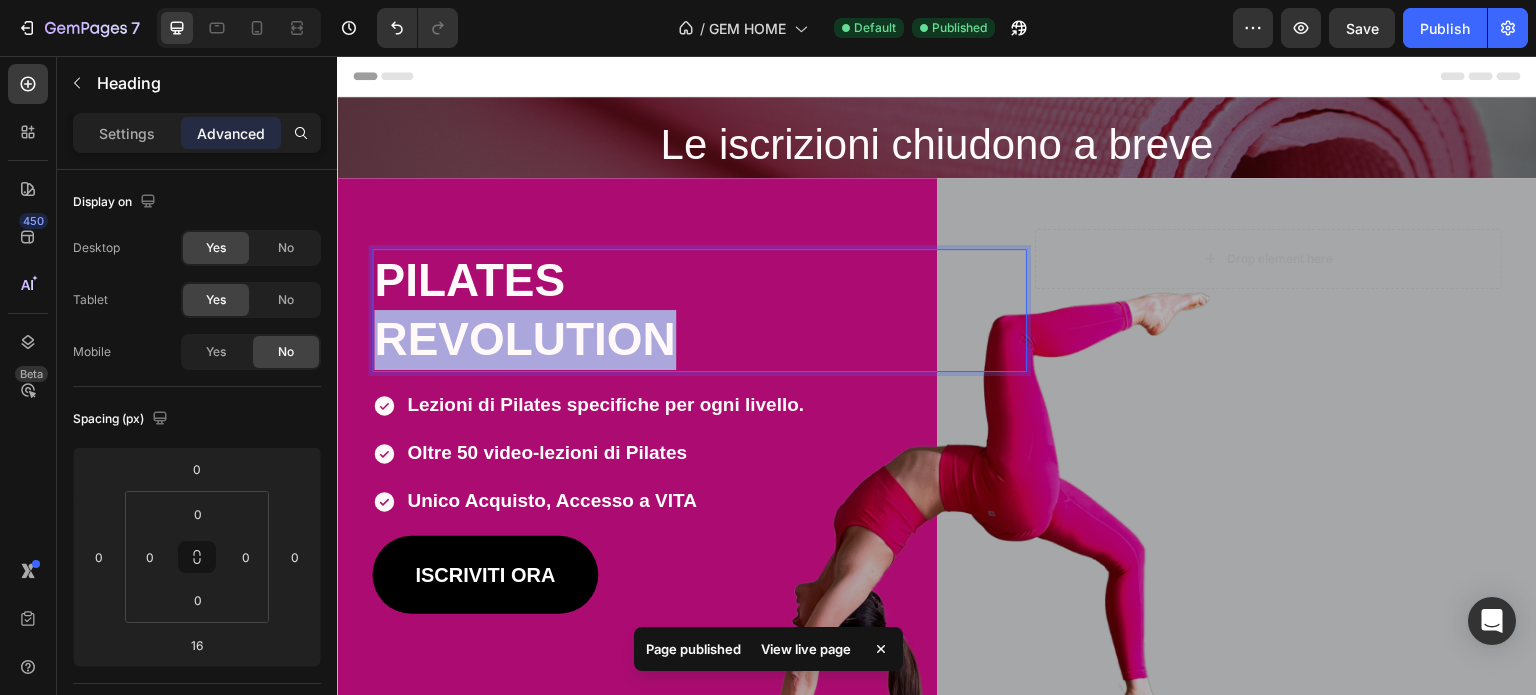 click on "REVOLUTION" at bounding box center [525, 339] 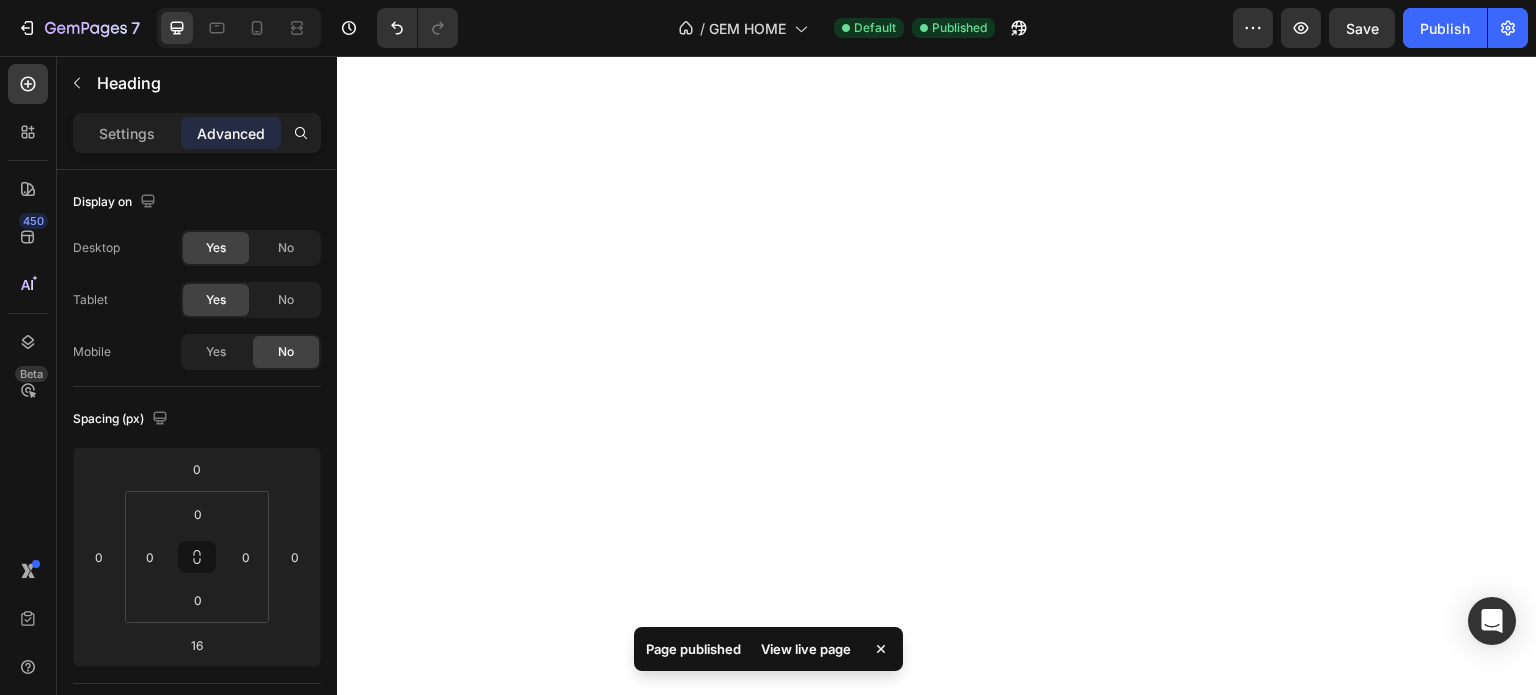 scroll, scrollTop: 0, scrollLeft: 0, axis: both 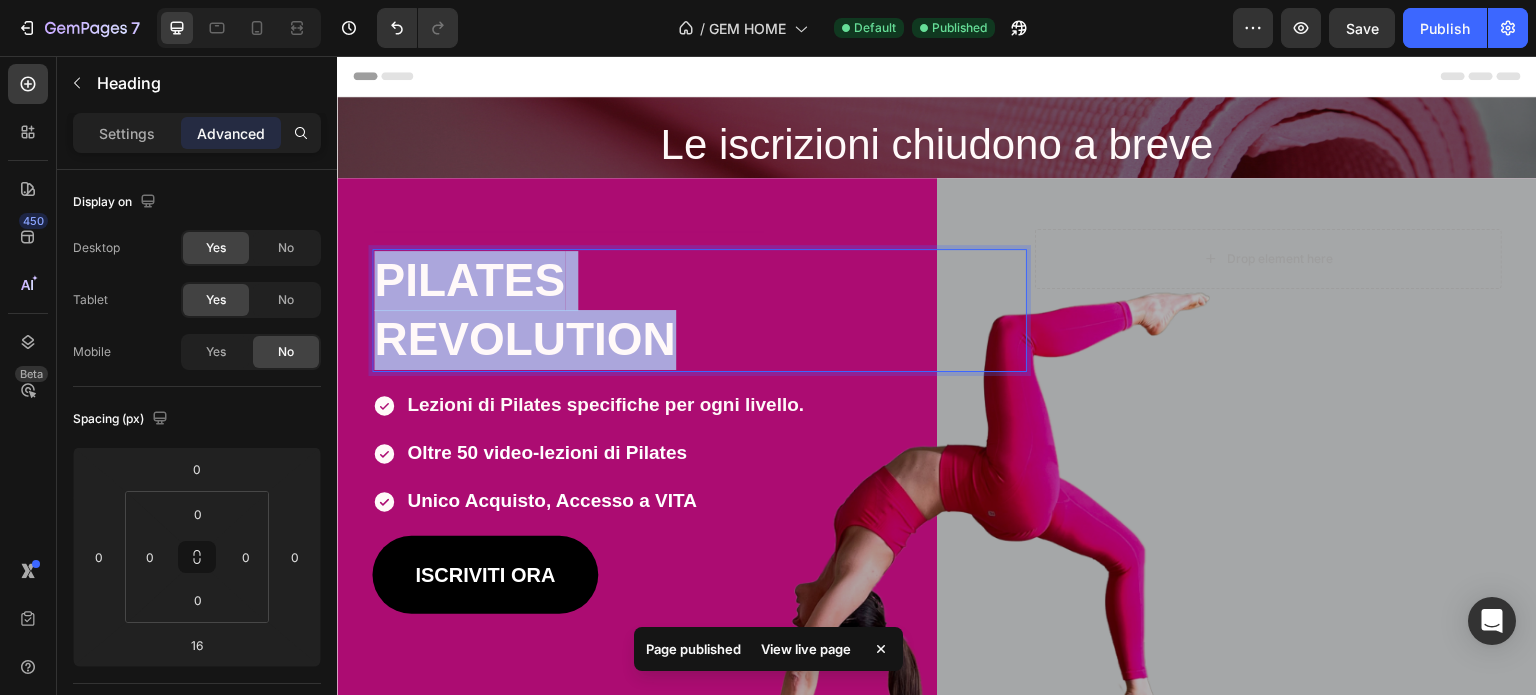 drag, startPoint x: 337, startPoint y: 56, endPoint x: 379, endPoint y: 263, distance: 211.2179 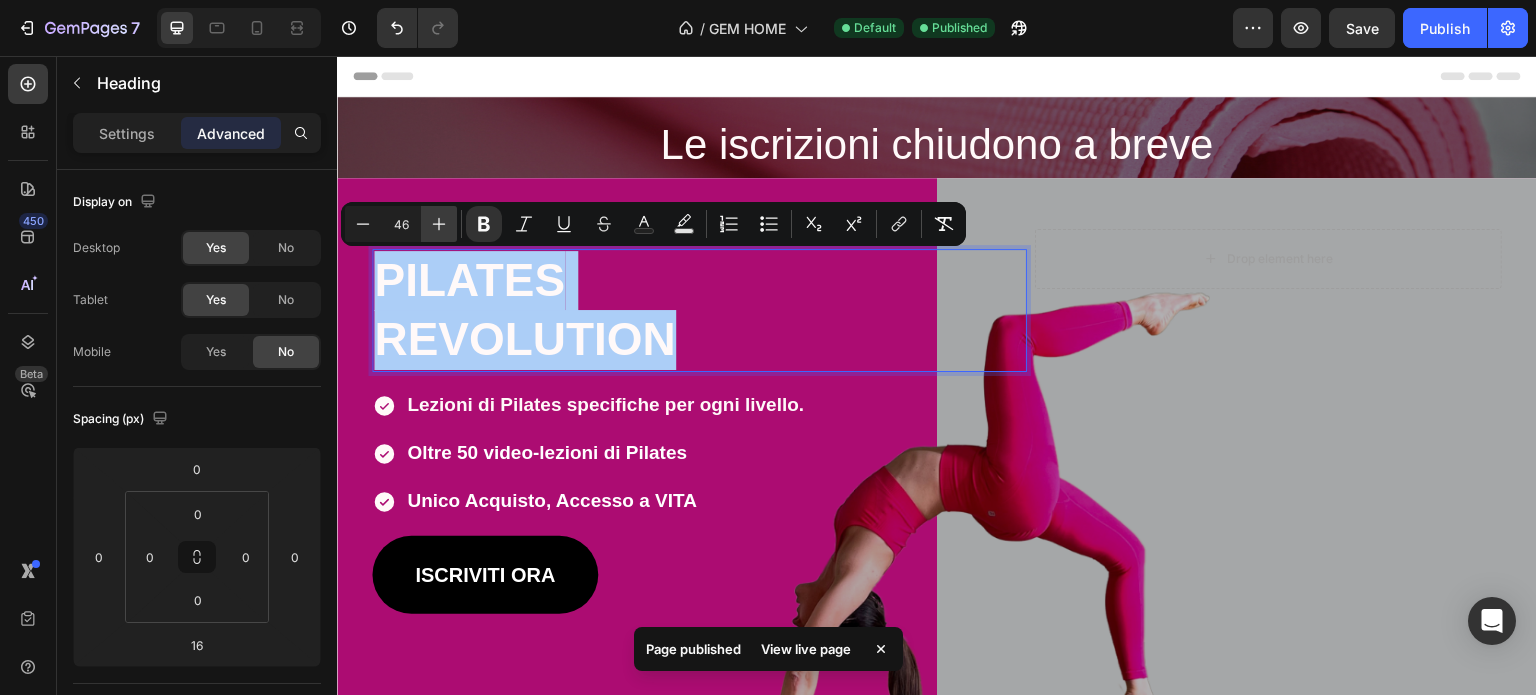 click 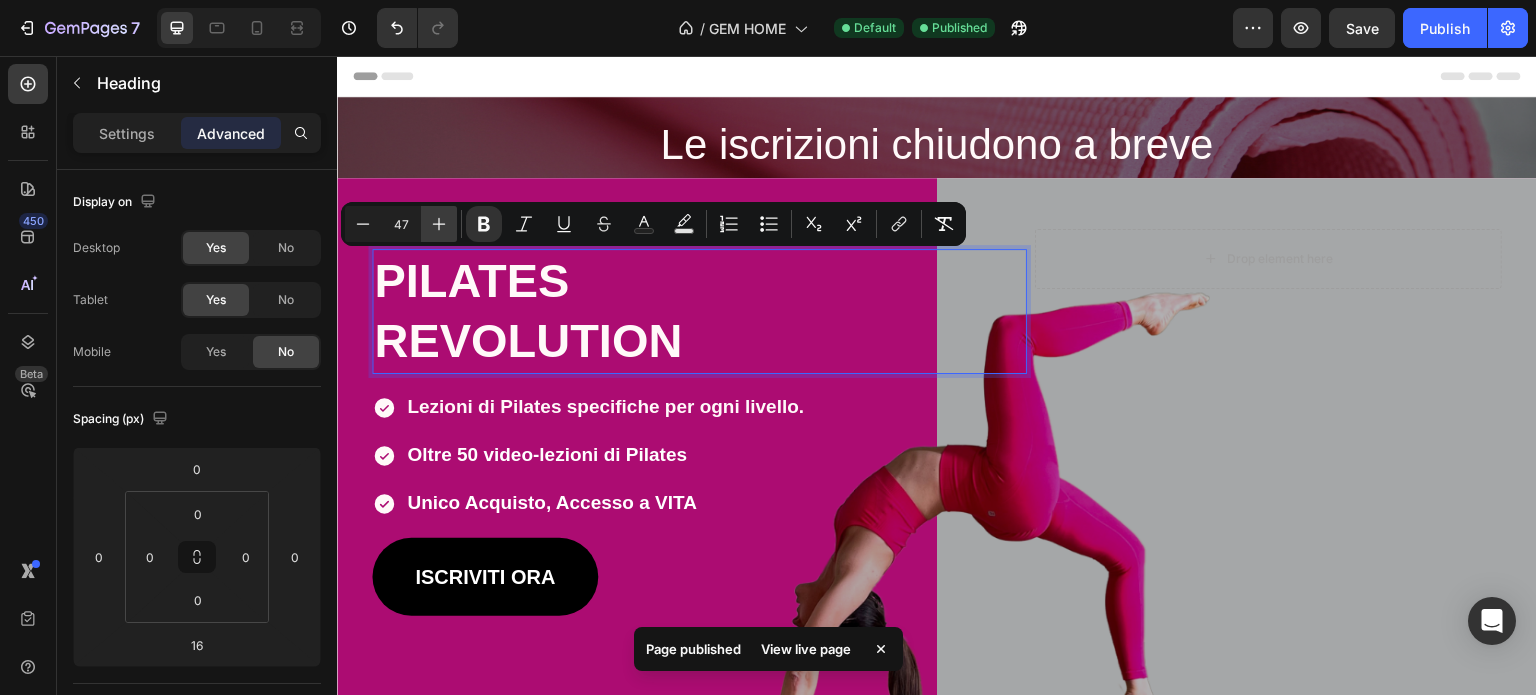 click 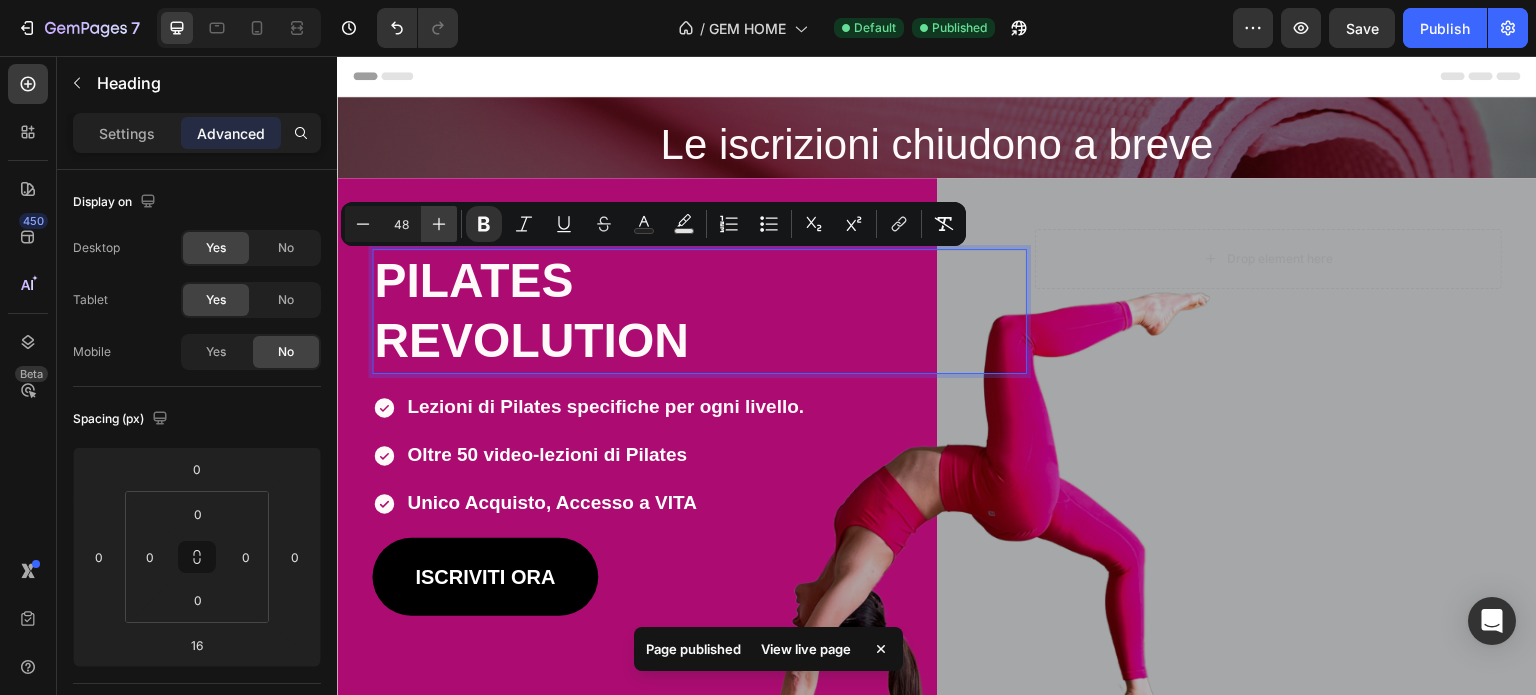 click 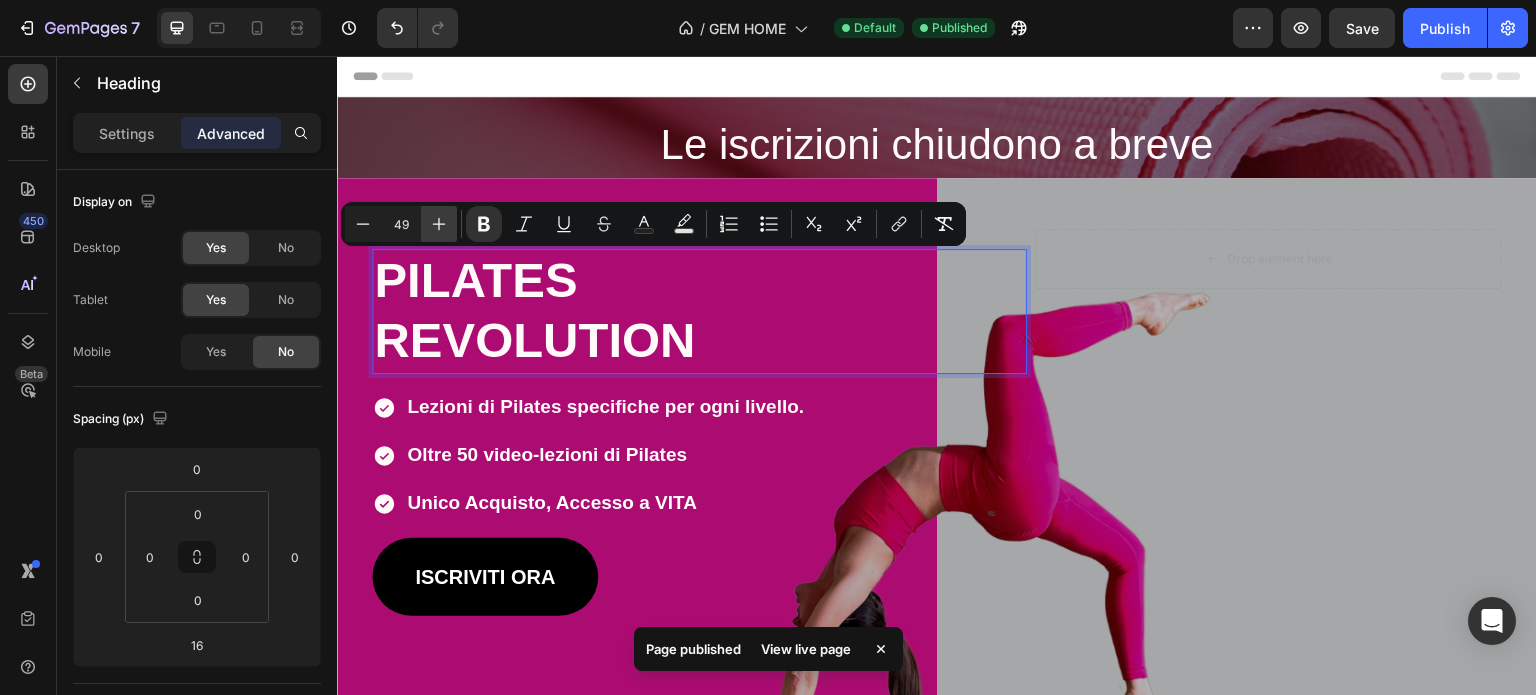 click 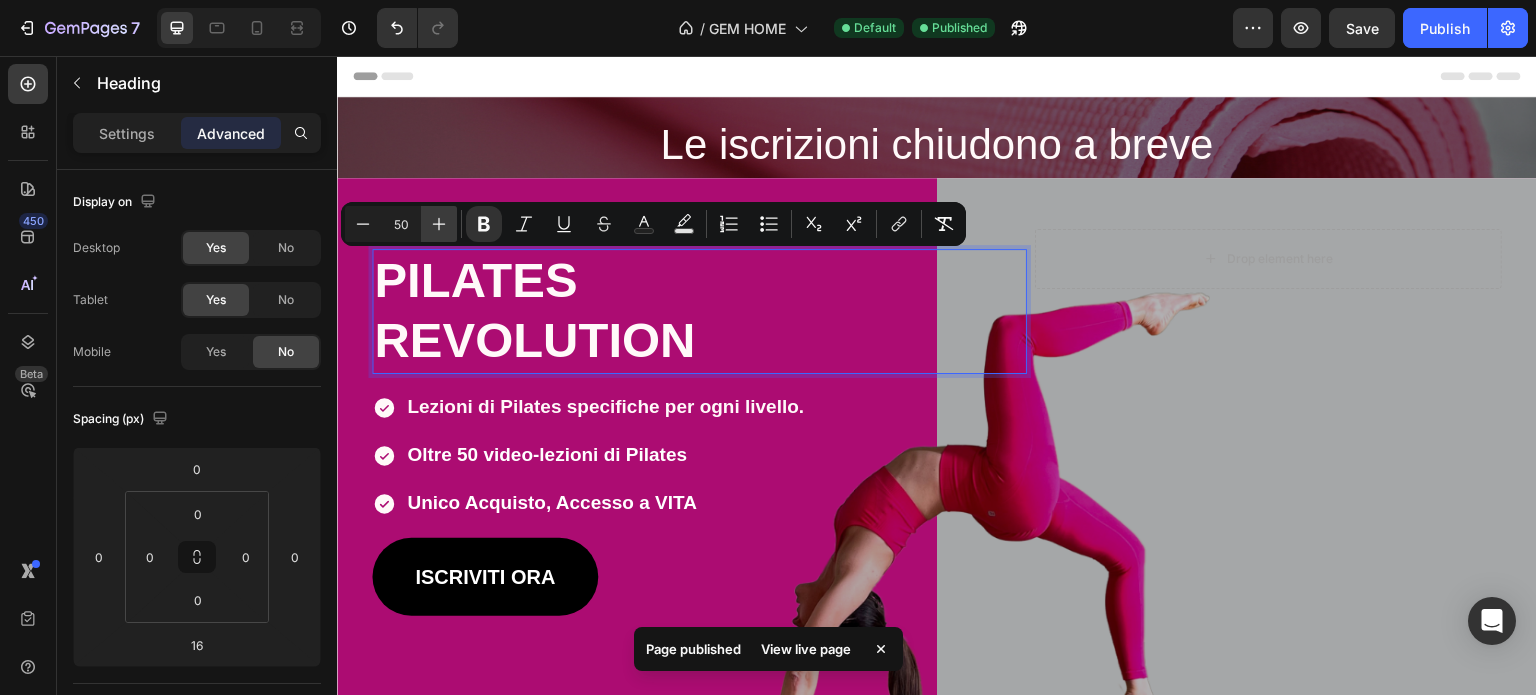 click 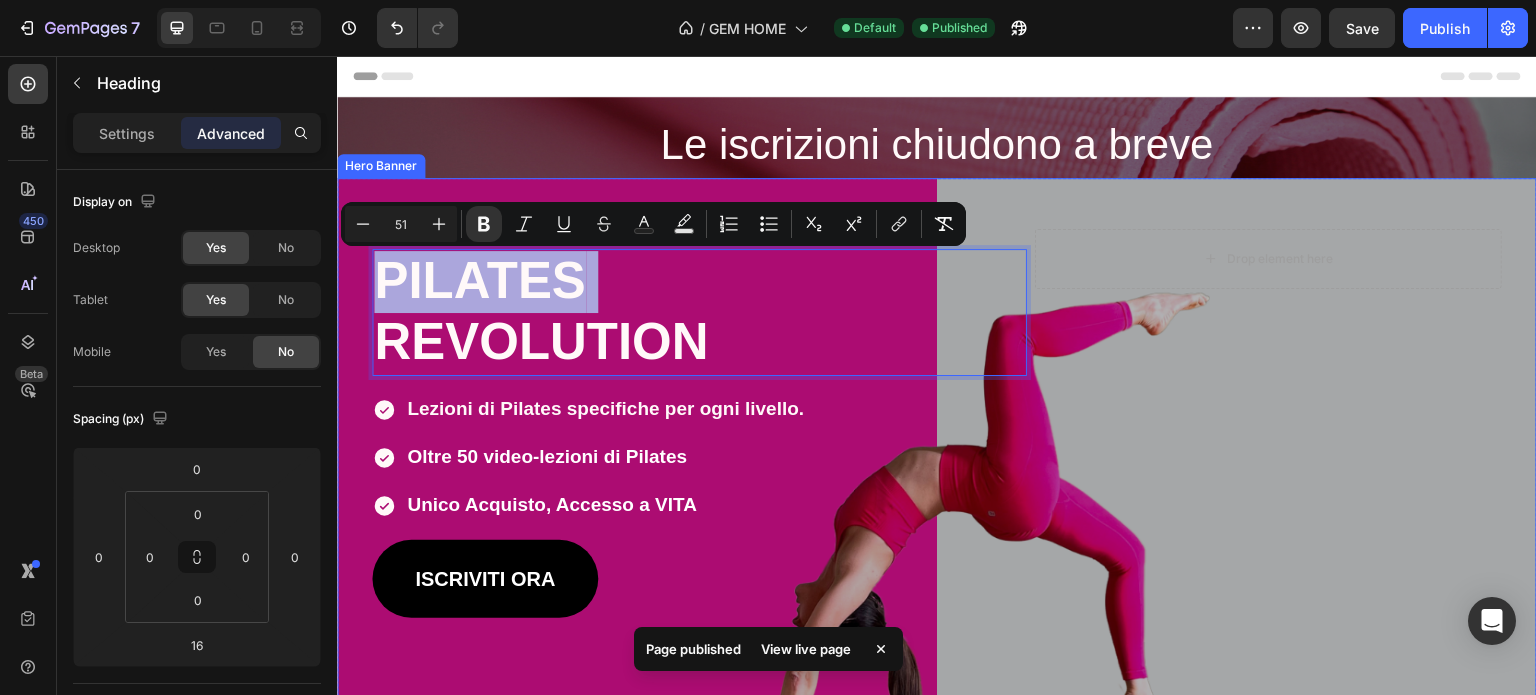click on "Heading PILATES  REVOLUTION Heading   16 Lezioni di Pilates specifiche per ogni livello. Oltre 50 video-lezioni di Pilates Unico Acquisto, Accesso a VITA Item List Lezioni di Pilates specifiche per ogni livello. + 55 Video Lezione e + 20 ore totali Unico acquisto, accesso a vita Item List ISCRIVITI ORA Button ISCRIVITI ORA Button
Drop element here Row Row ISCRIVITI ORA Button" at bounding box center [937, 398] 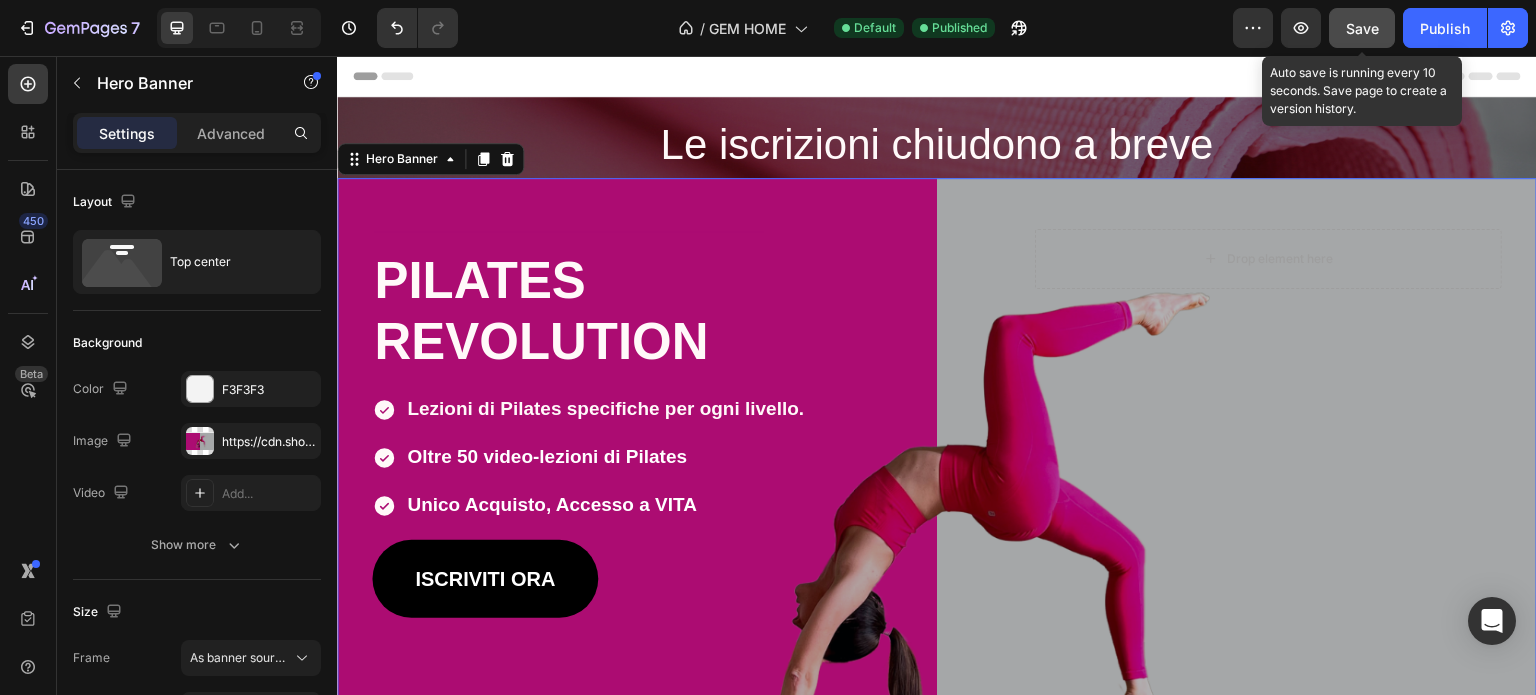 click on "Save" at bounding box center [1362, 28] 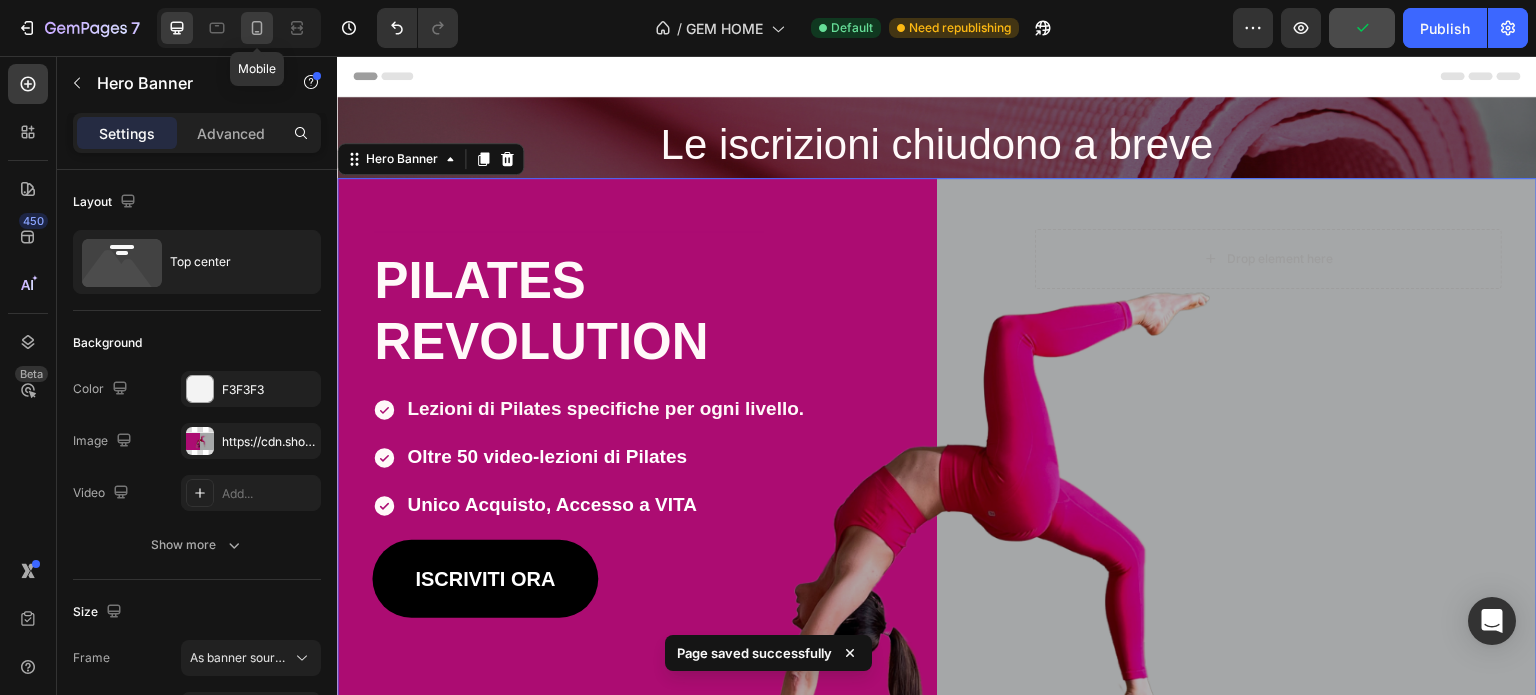 click 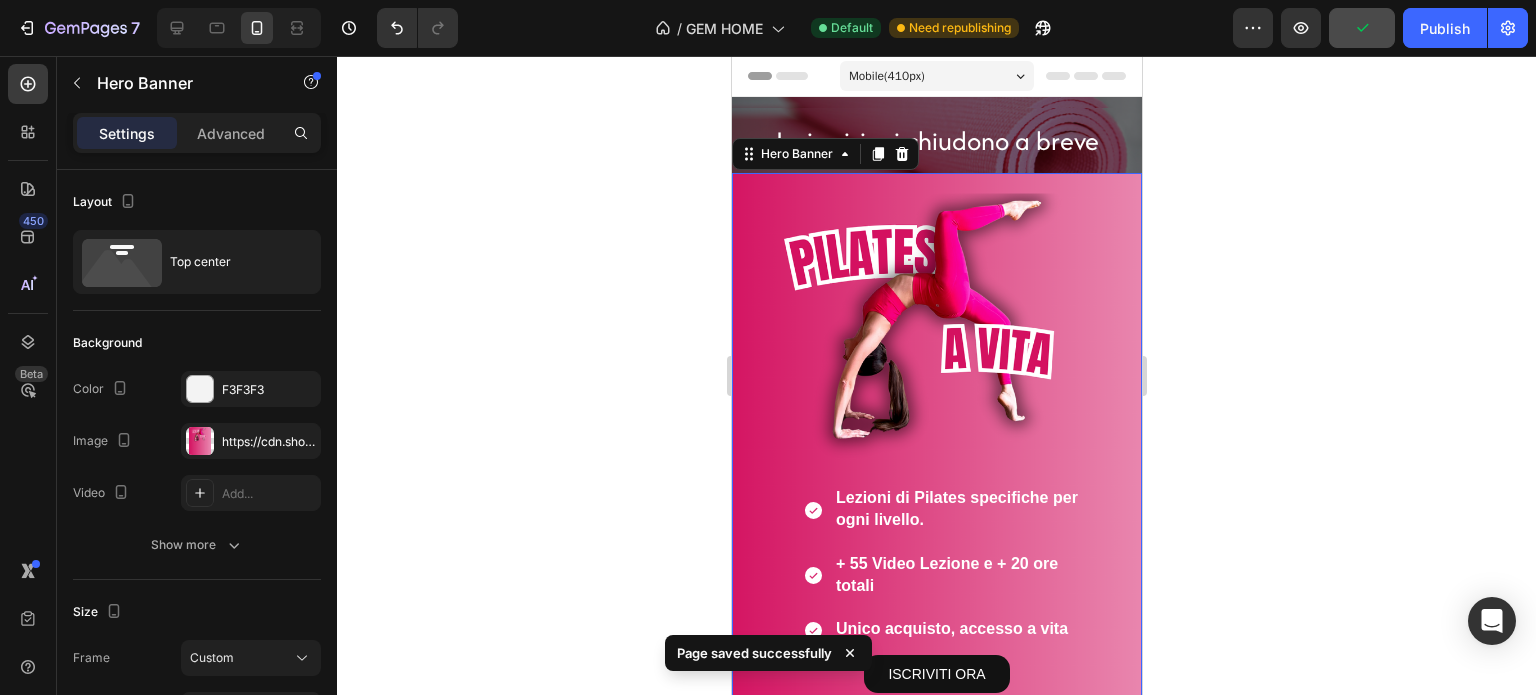 scroll, scrollTop: 48, scrollLeft: 0, axis: vertical 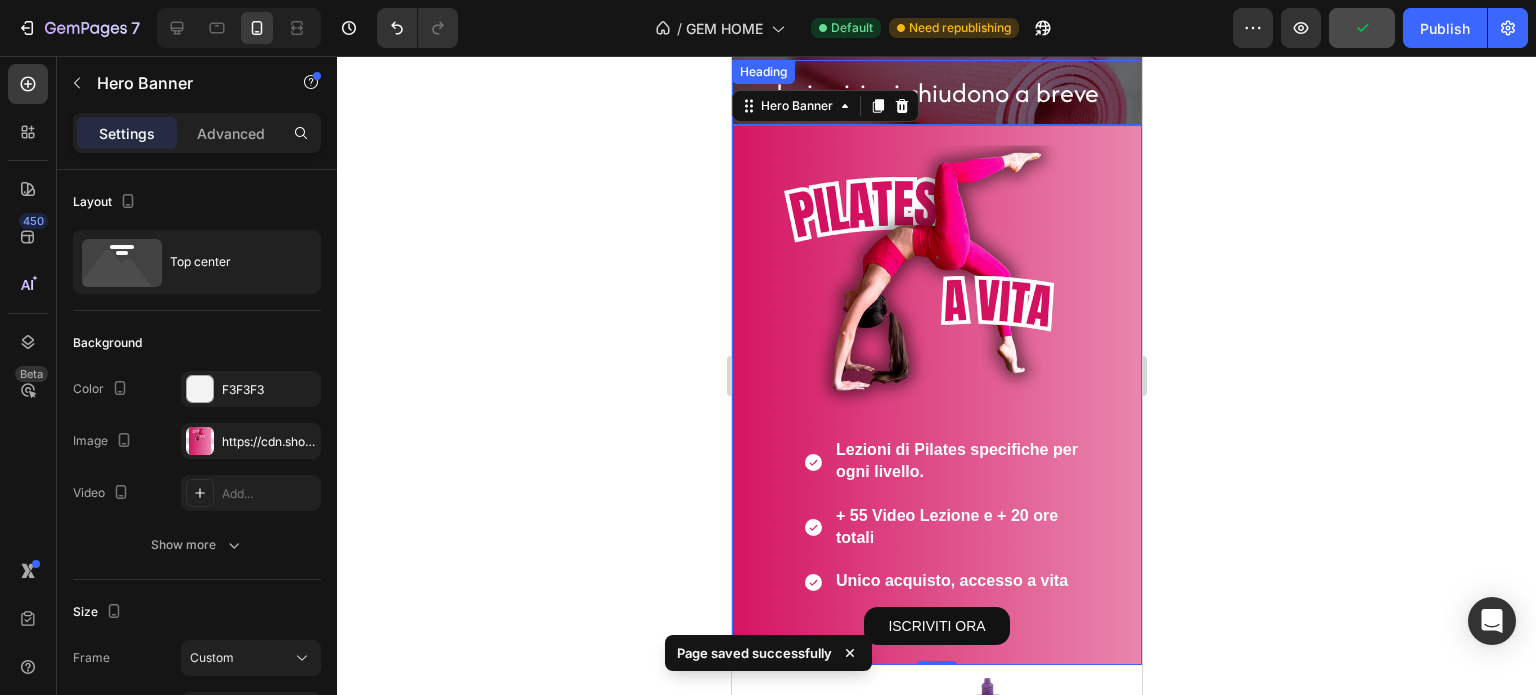 click on "Le iscrizioni chiudono a breve" at bounding box center [936, 92] 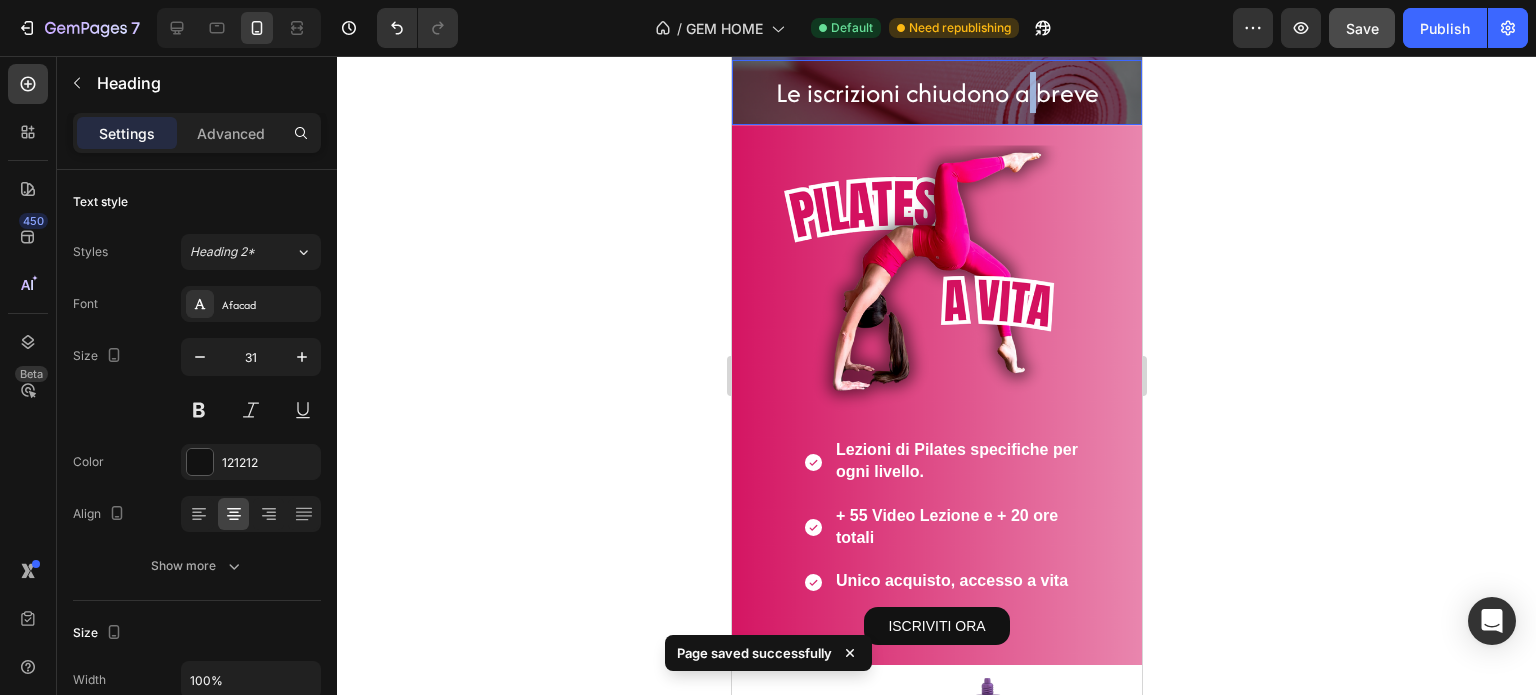 click on "Le iscrizioni chiudono a breve" at bounding box center [936, 92] 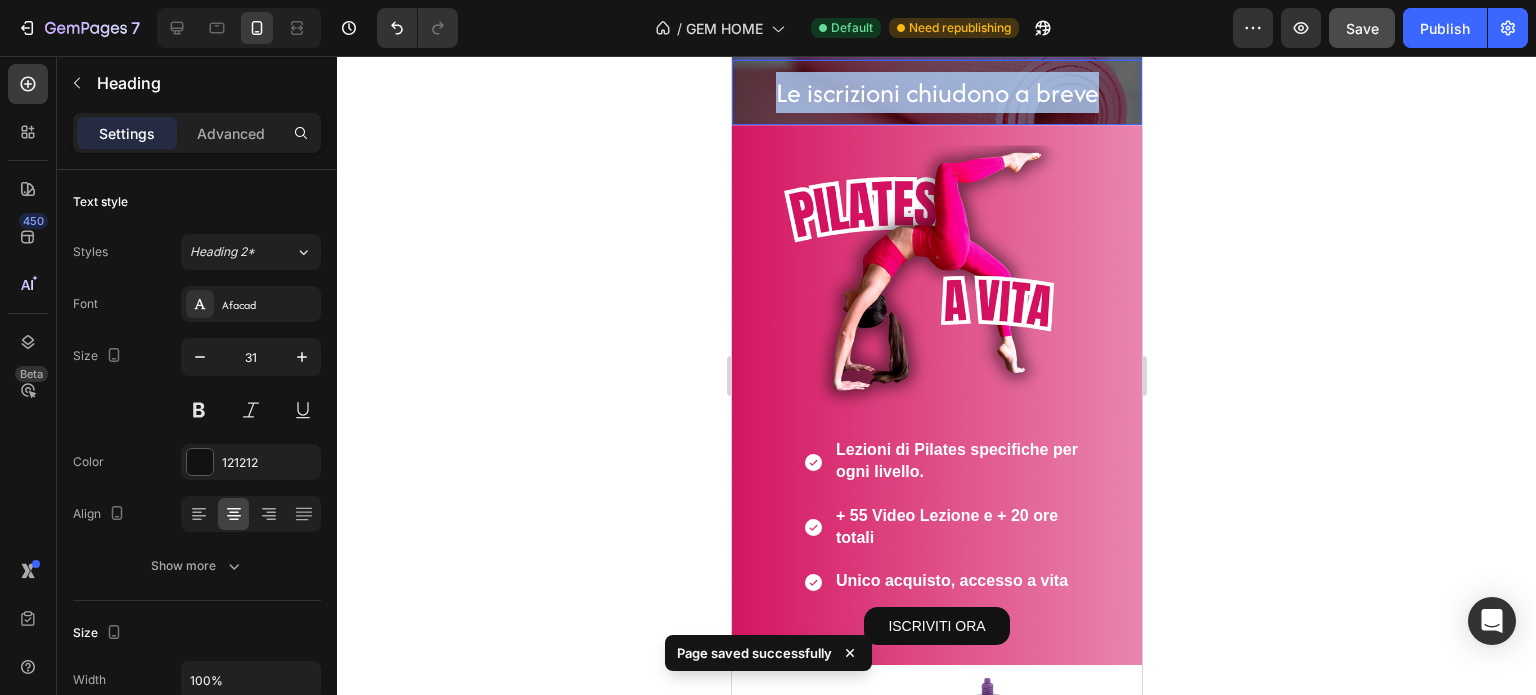 click on "Le iscrizioni chiudono a breve" at bounding box center (936, 92) 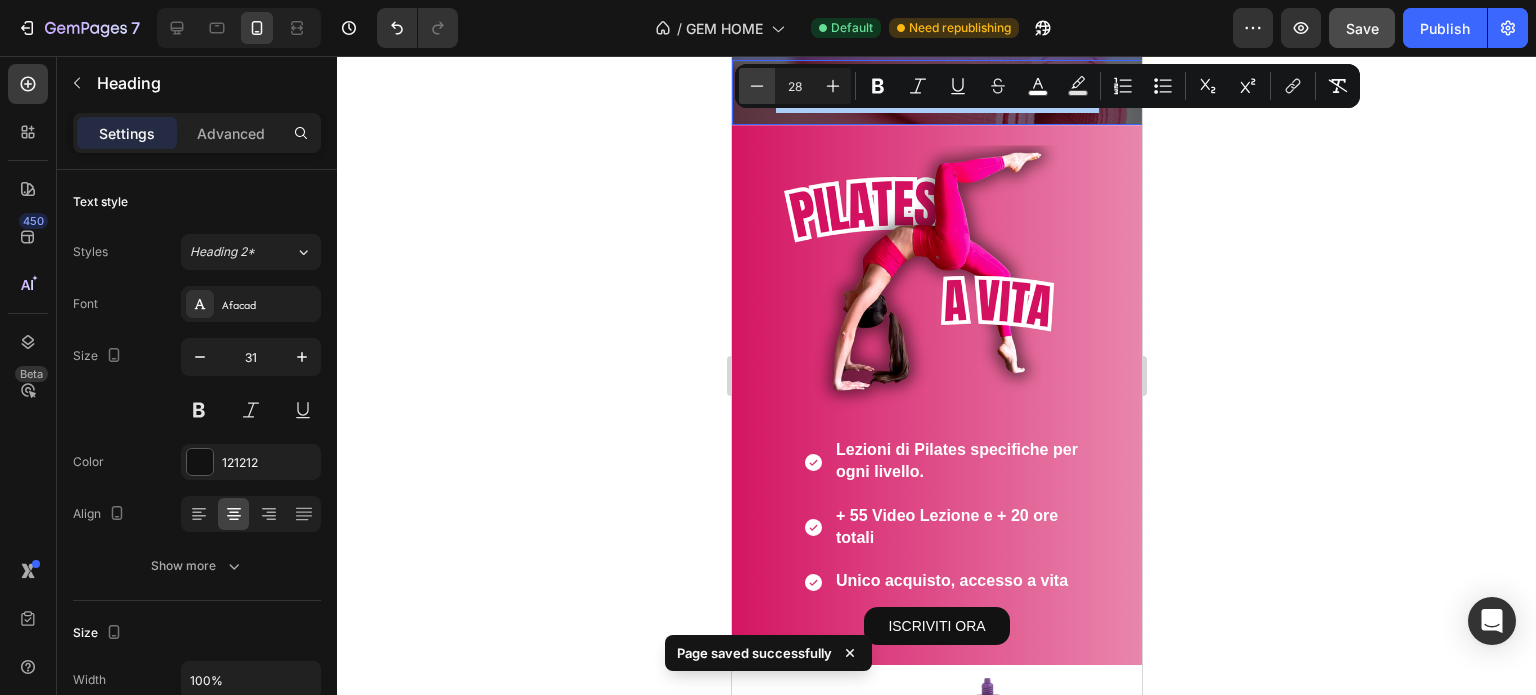 click 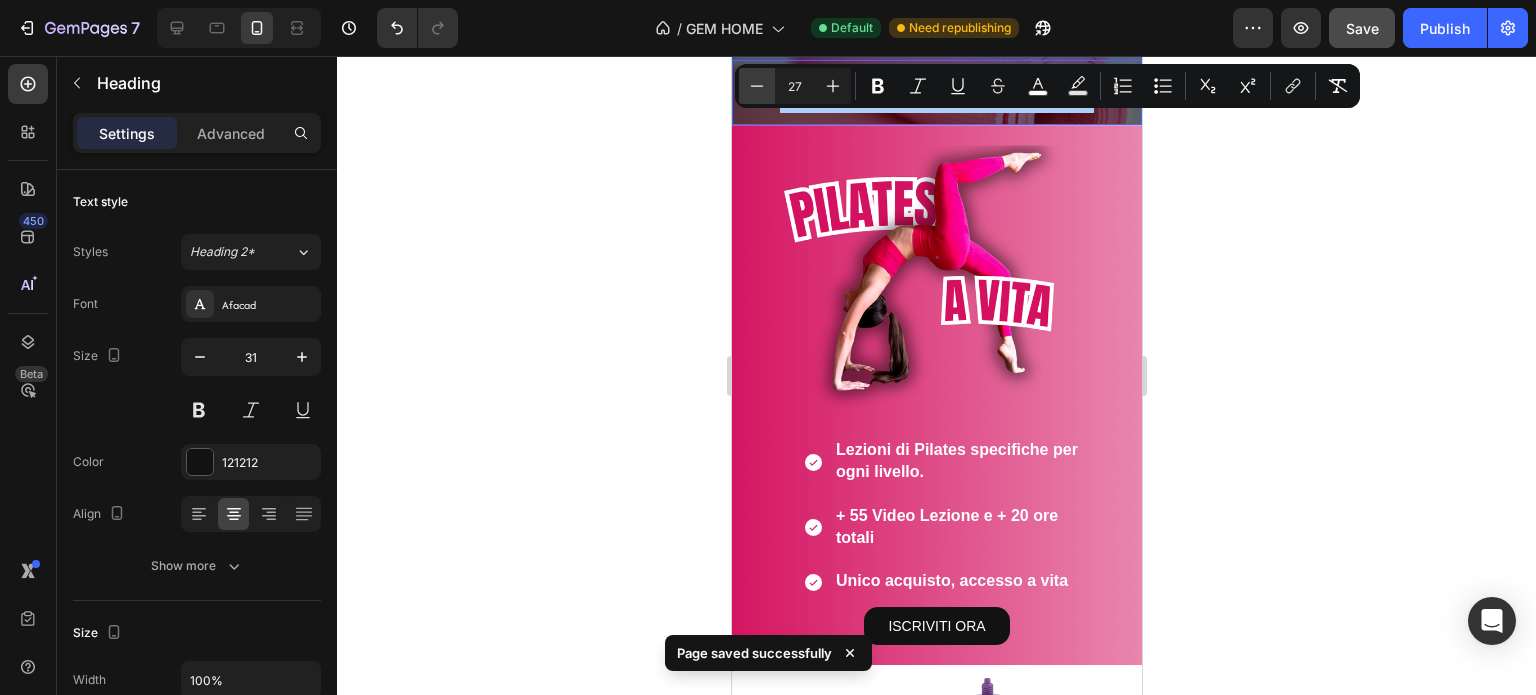 click 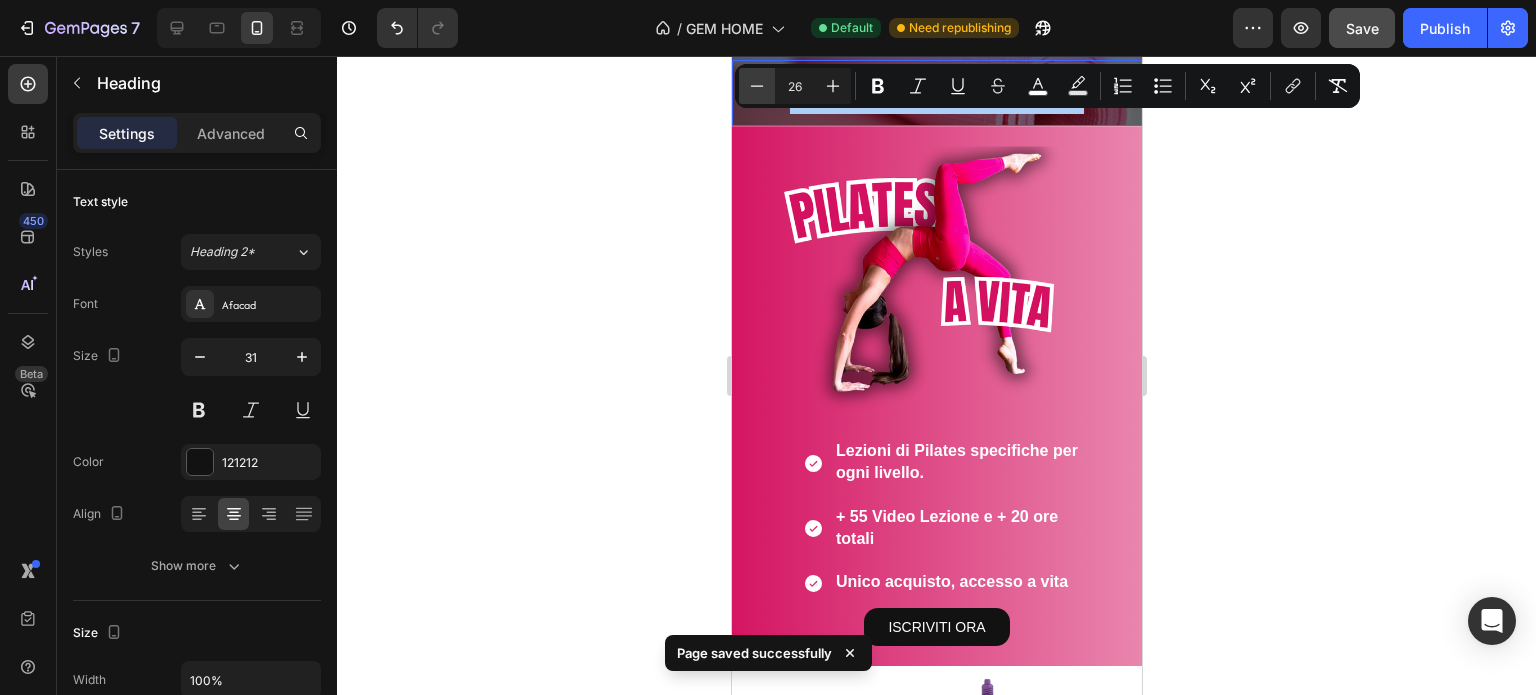 click 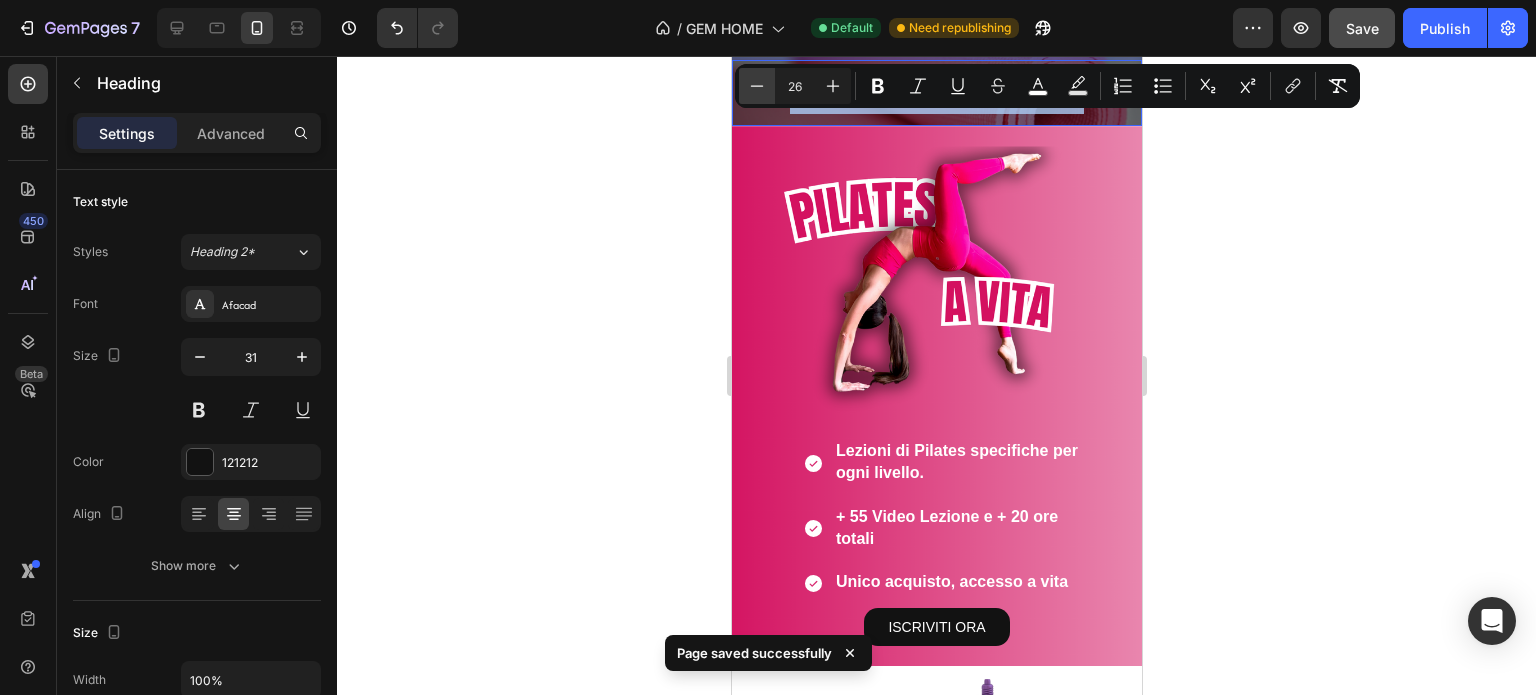 type on "25" 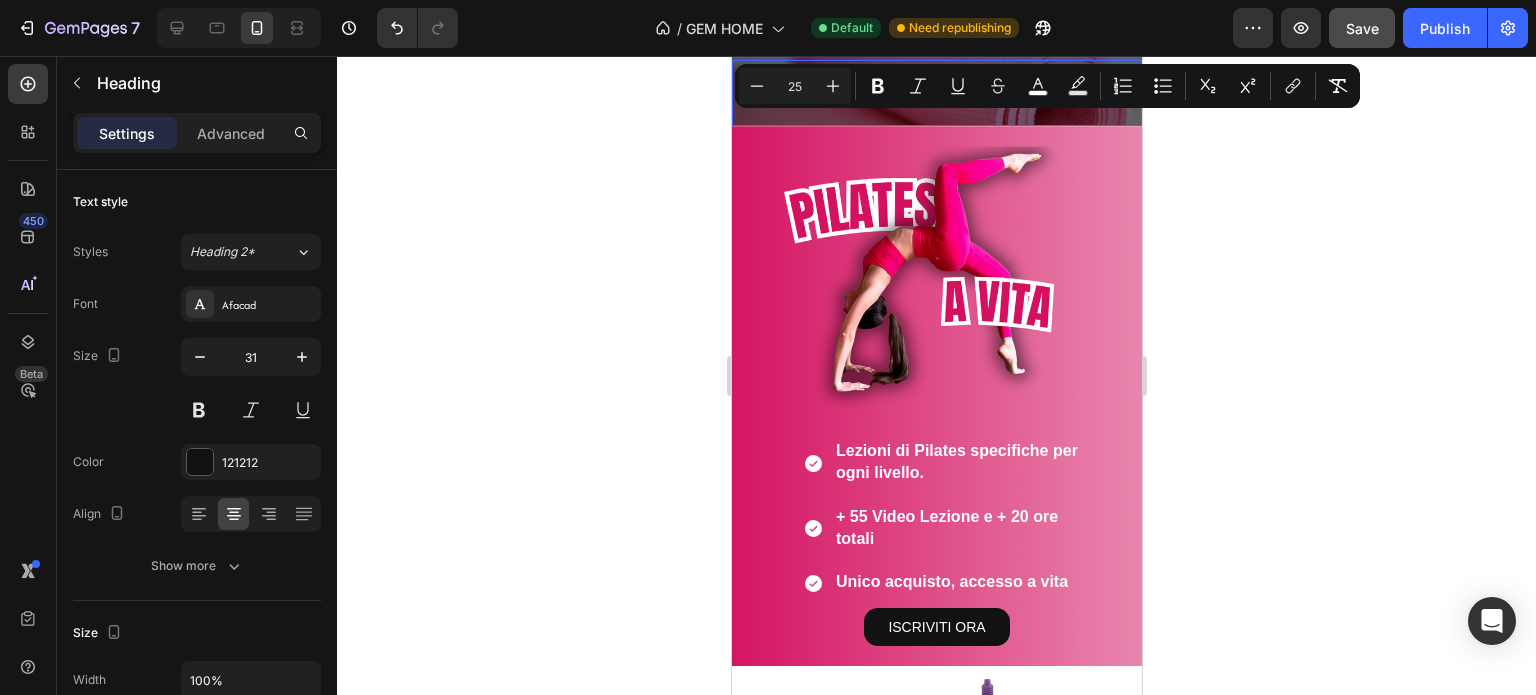 click 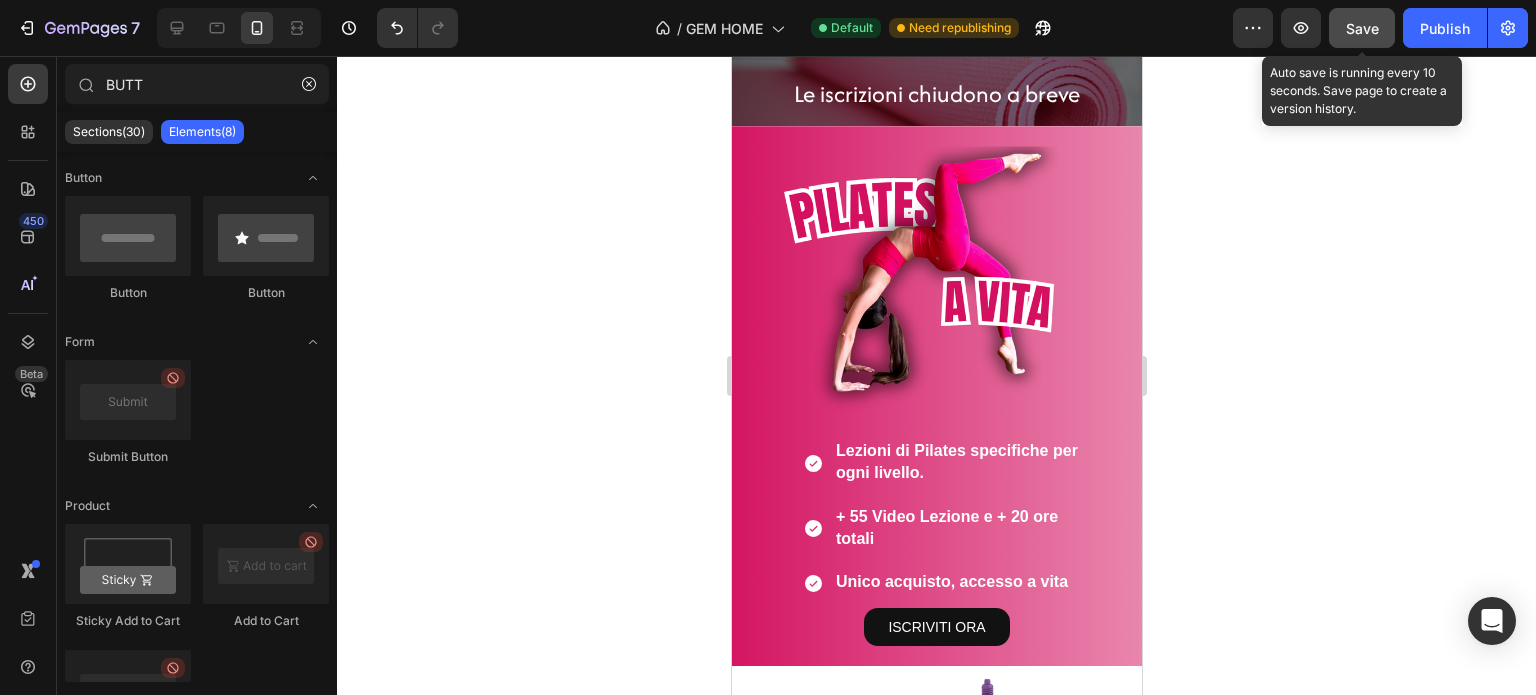 click on "Save" at bounding box center (1362, 28) 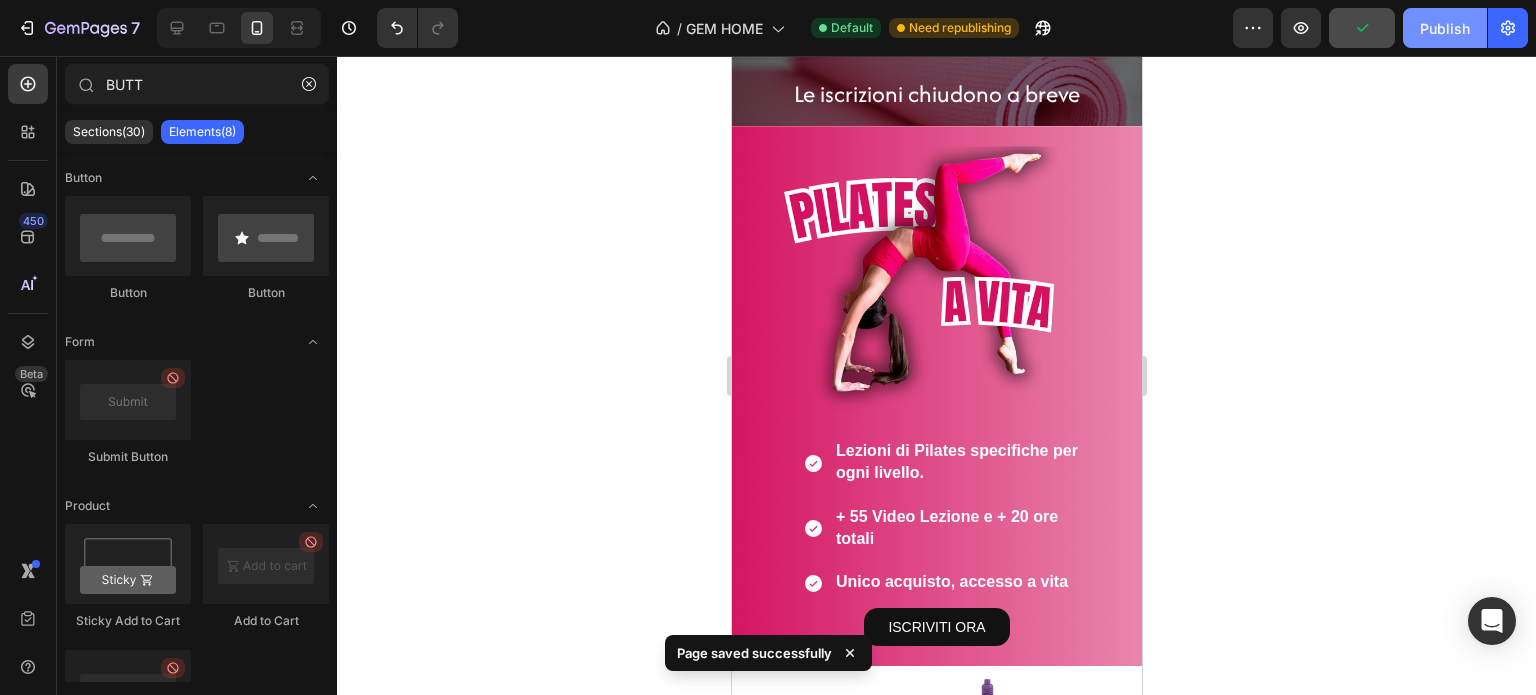 click on "Publish" at bounding box center (1445, 28) 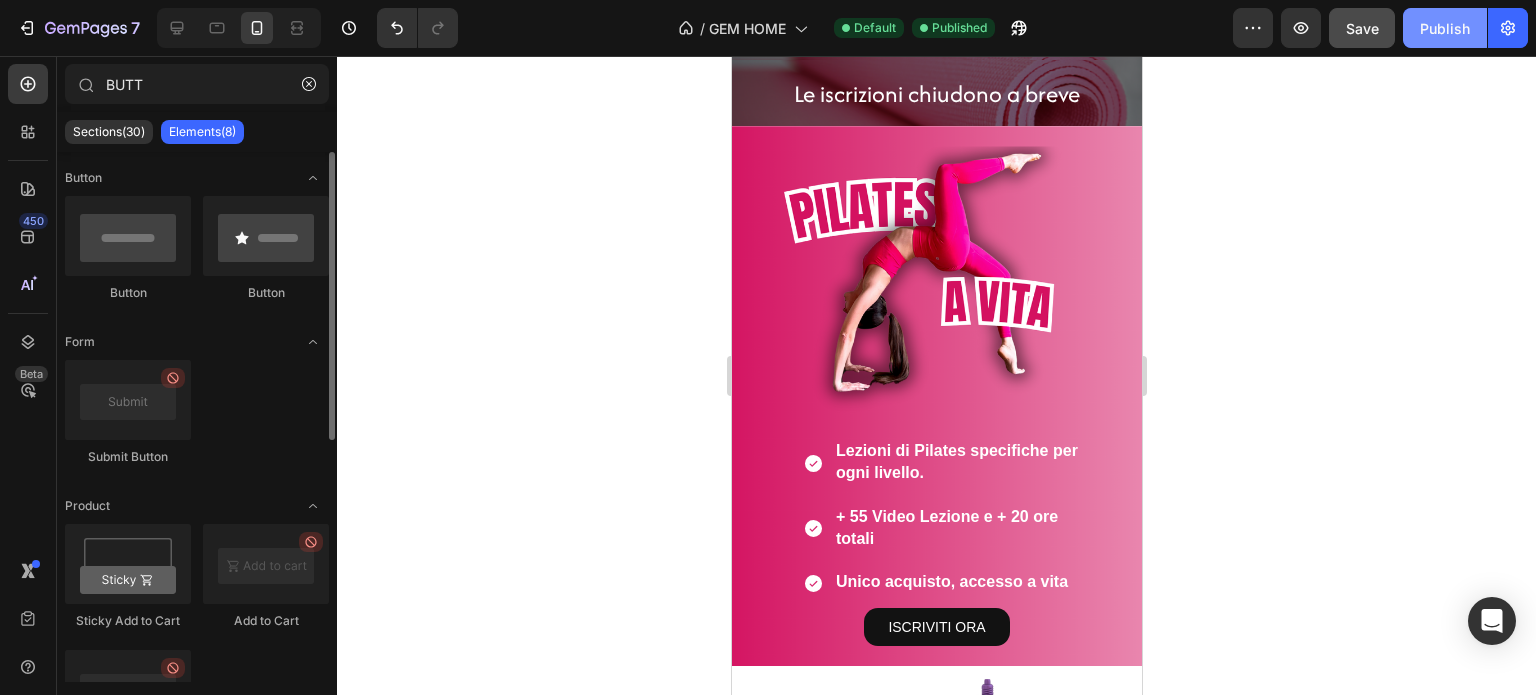 scroll, scrollTop: 0, scrollLeft: 0, axis: both 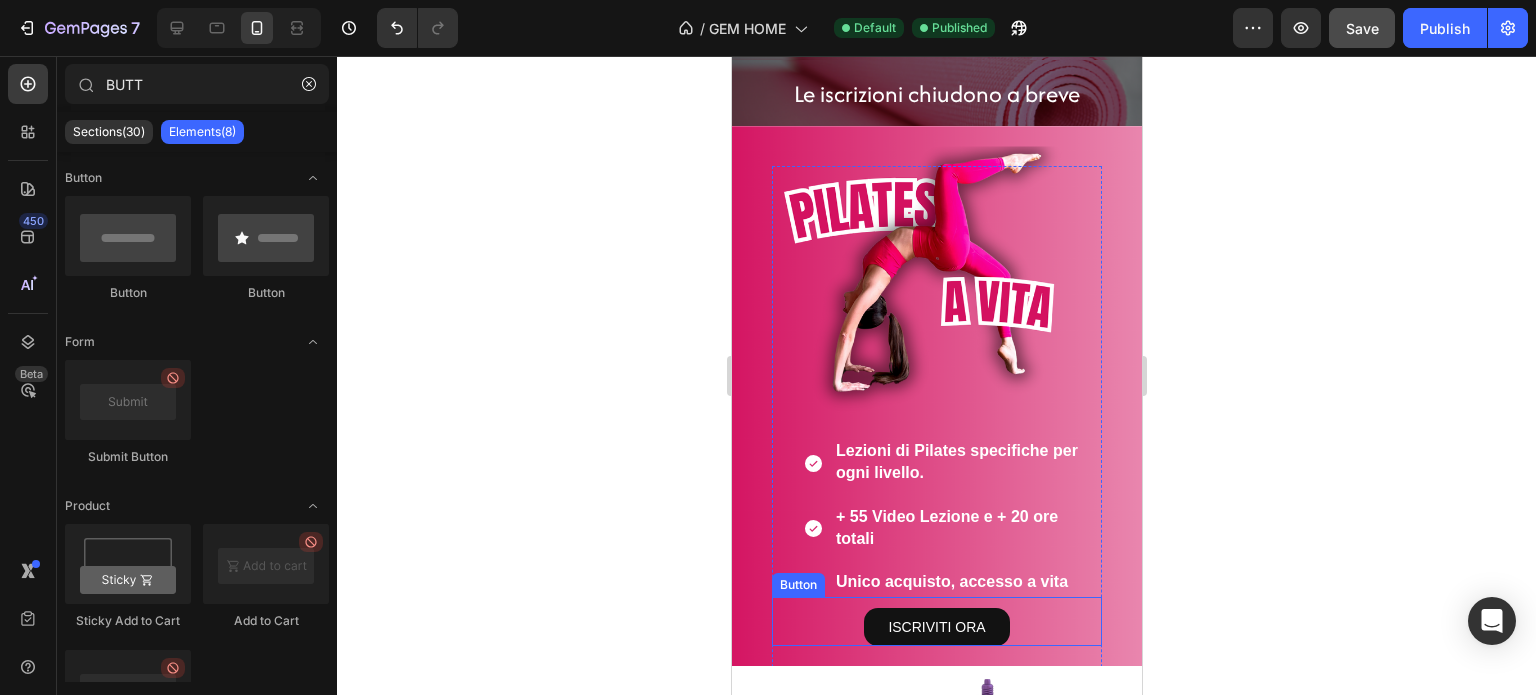 click on "ISCRIVITI ORA Button" at bounding box center (936, 621) 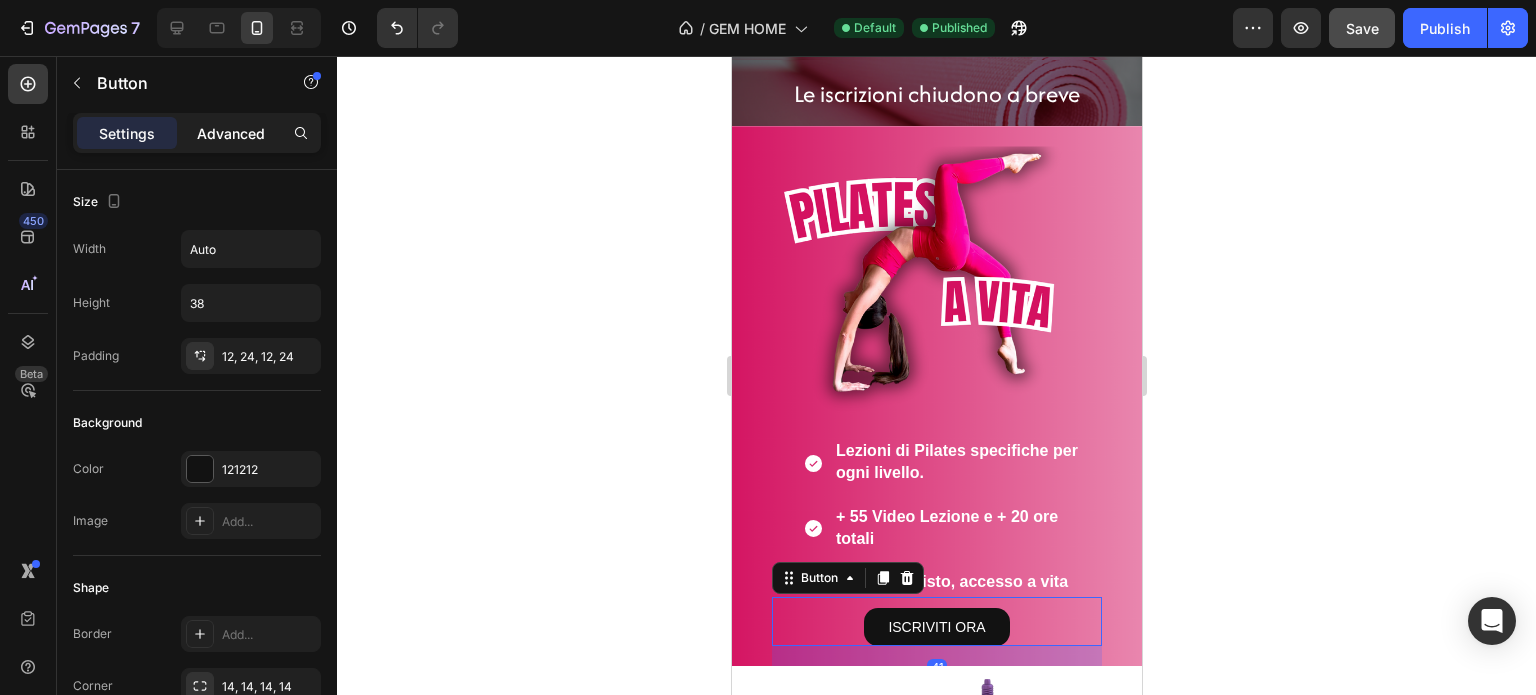 click on "Advanced" at bounding box center (231, 133) 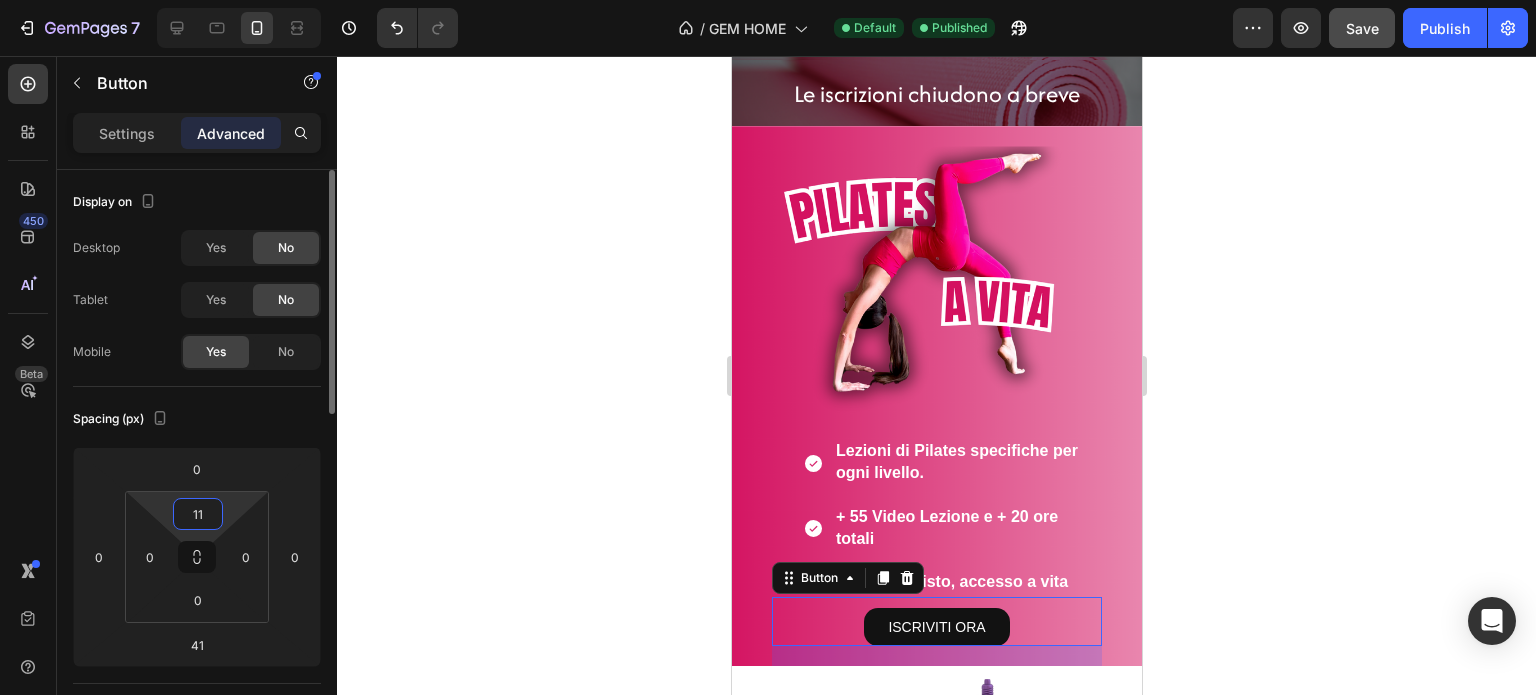 click on "11" at bounding box center [198, 514] 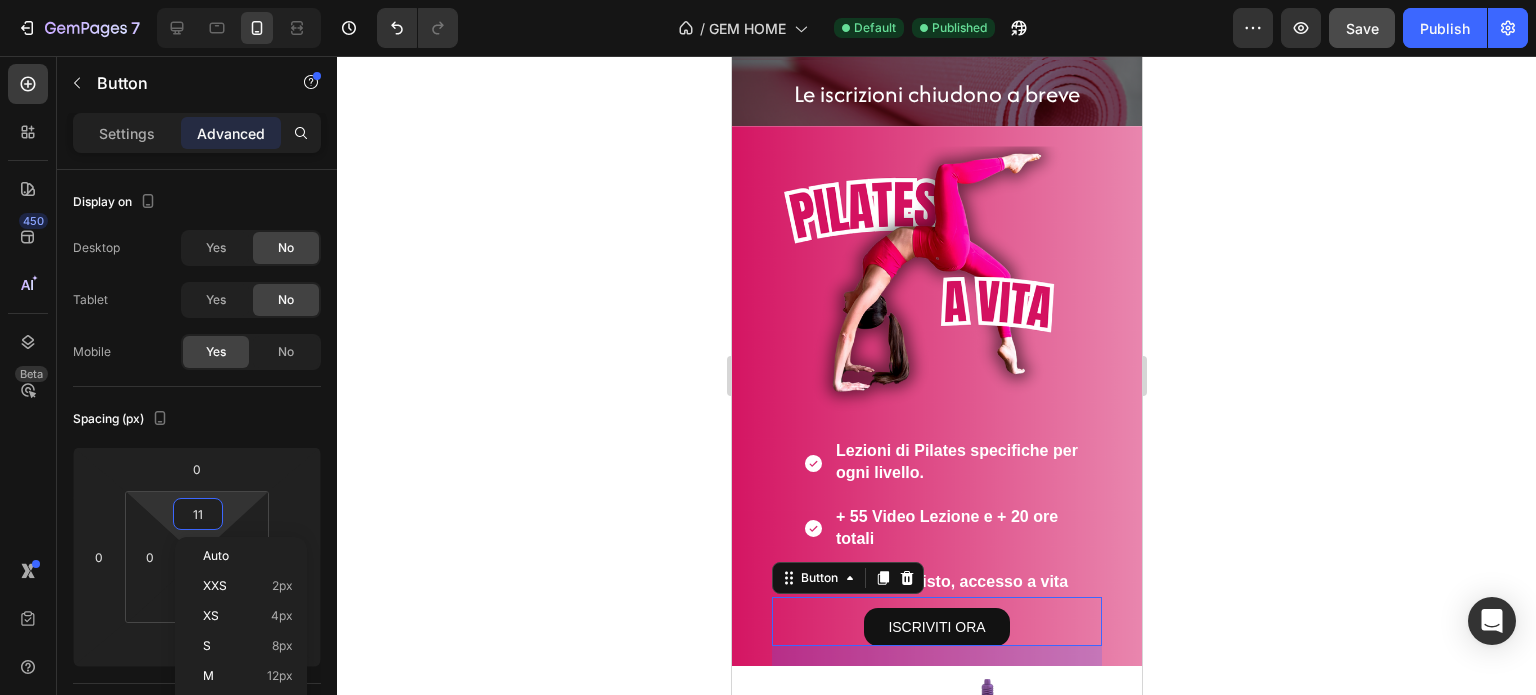 click 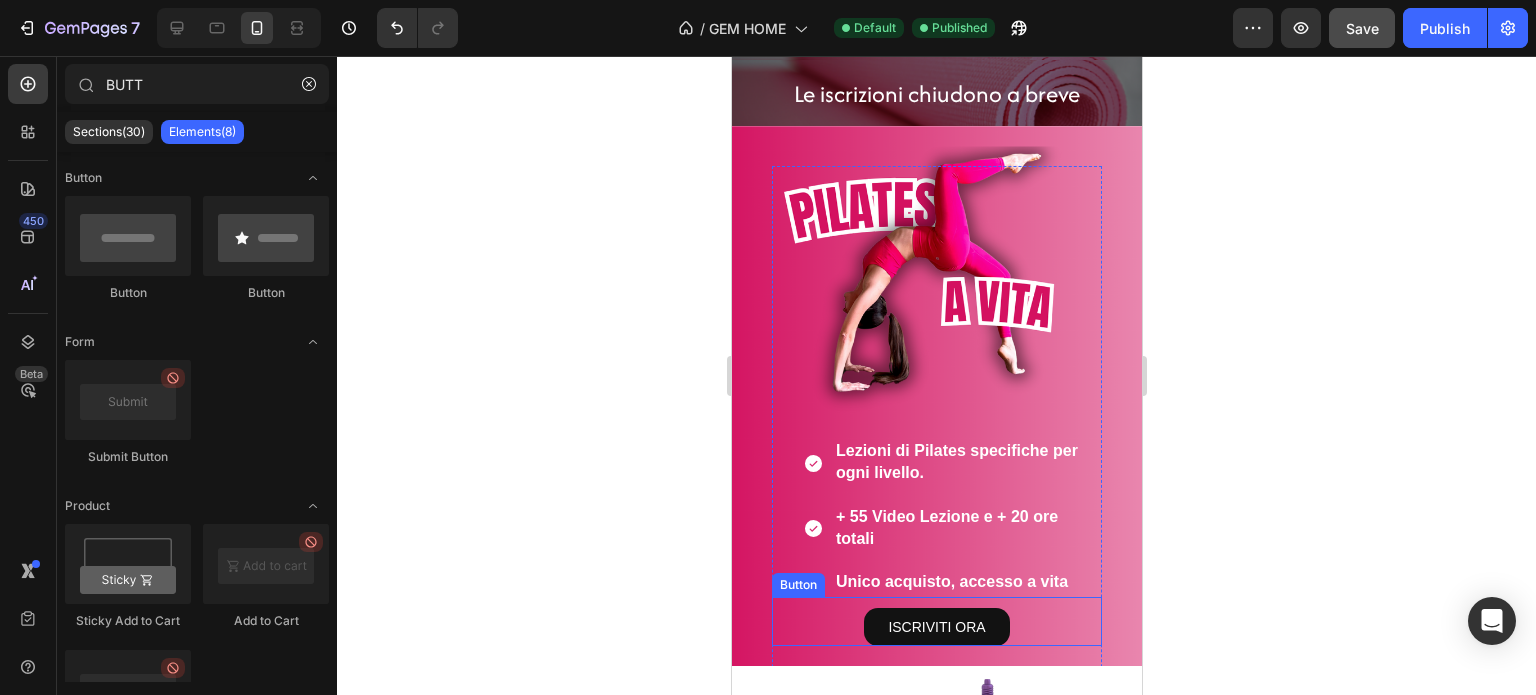 click on "ISCRIVITI ORA Button" at bounding box center [936, 621] 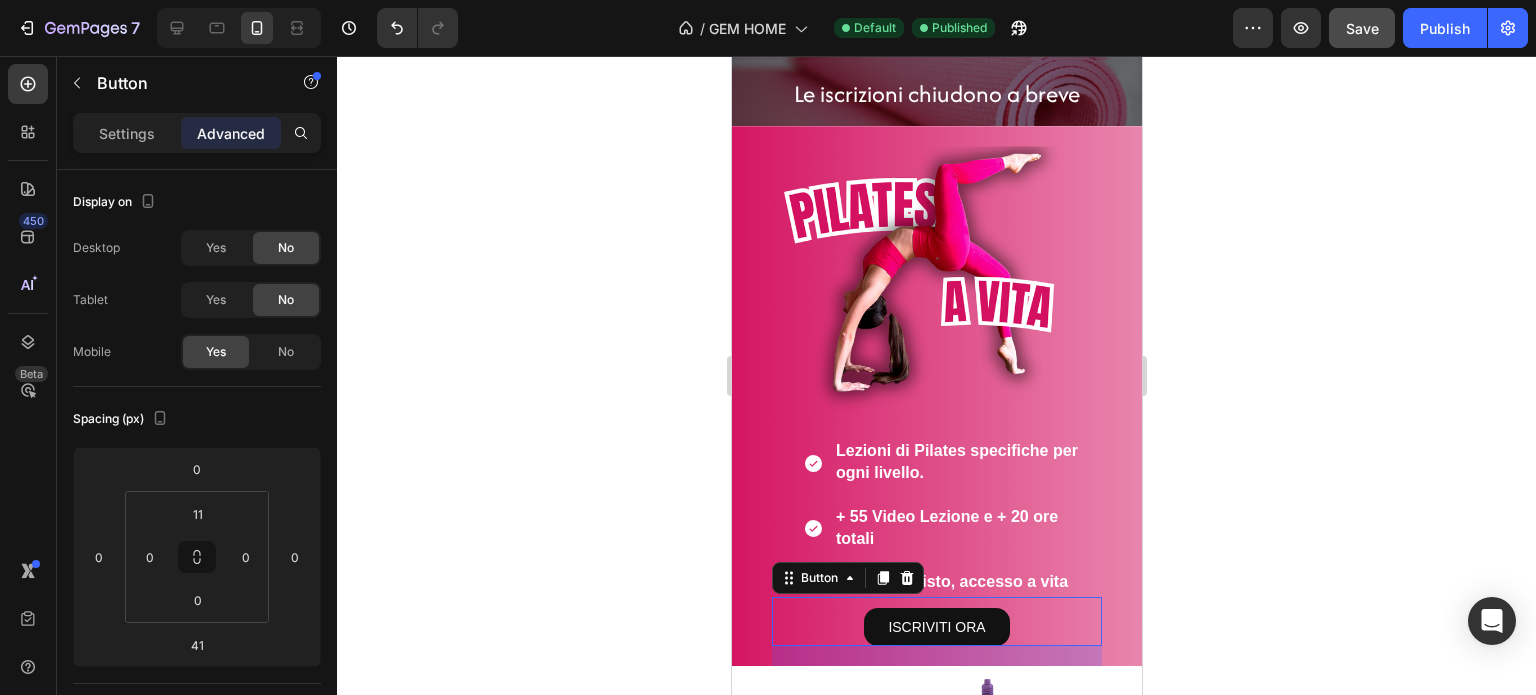 click on "ISCRIVITI ORA Button   41" at bounding box center [936, 621] 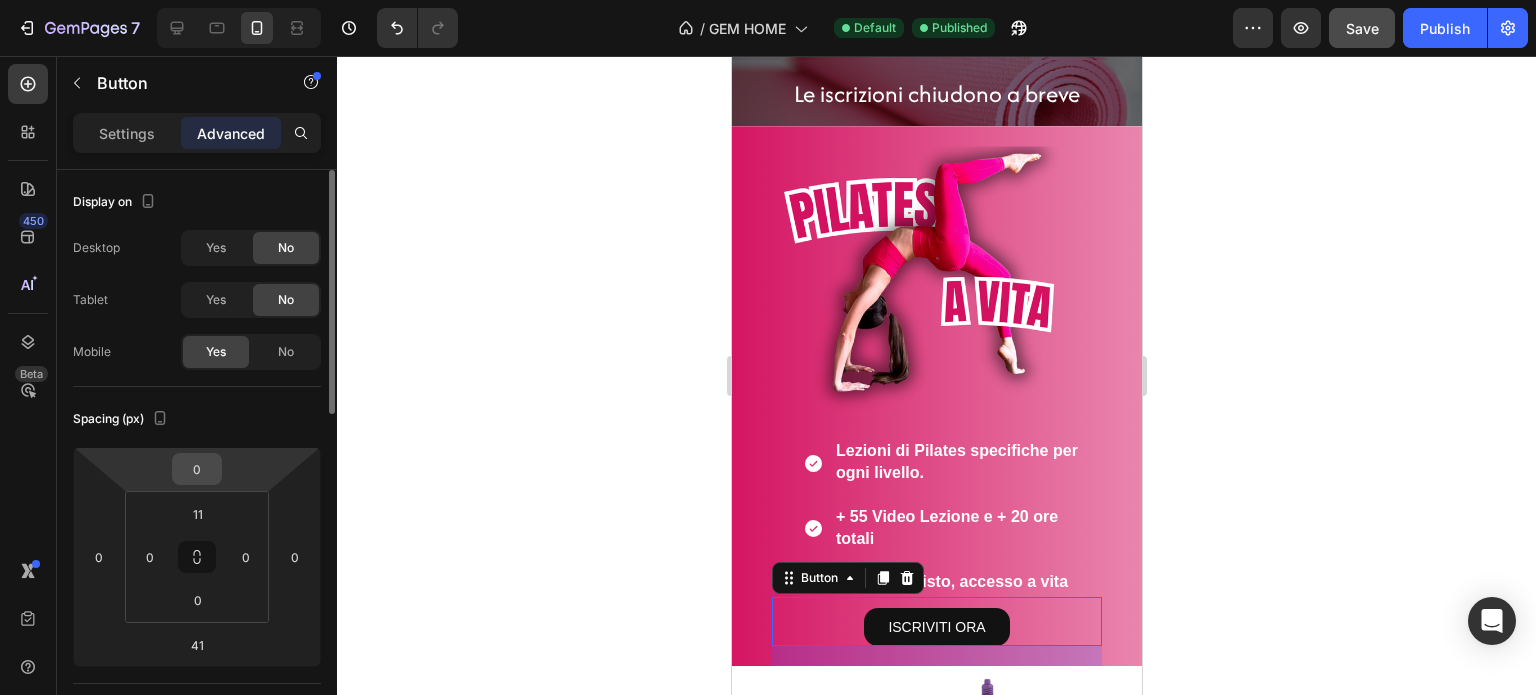 click on "0" at bounding box center [197, 469] 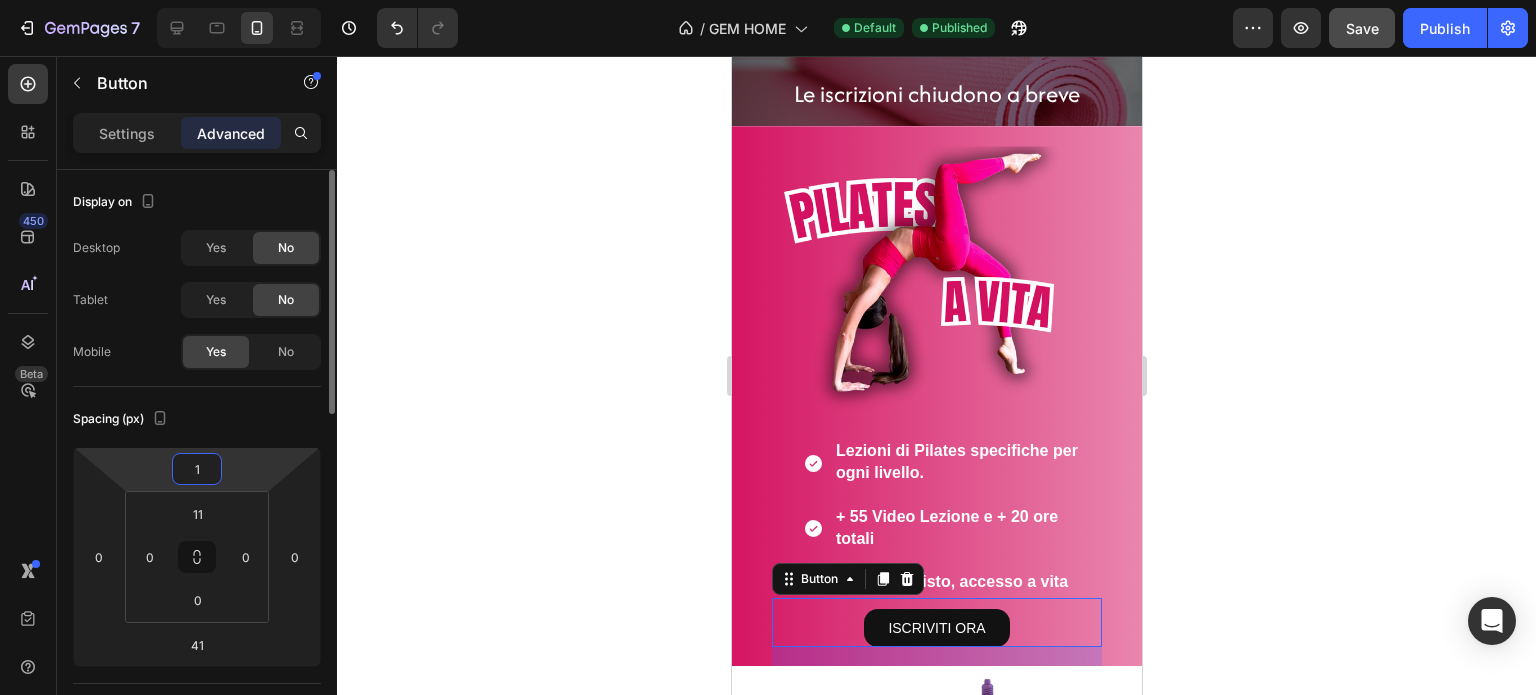 type on "11" 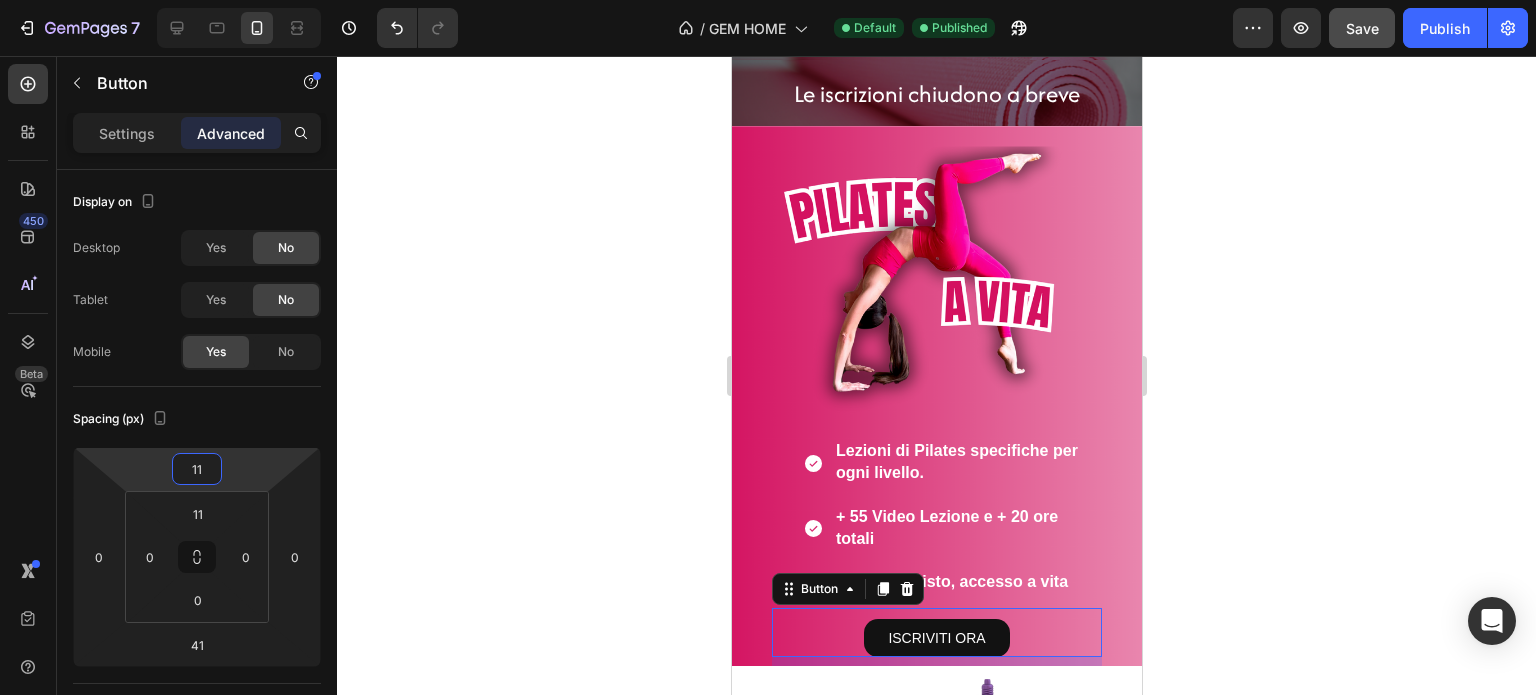 click 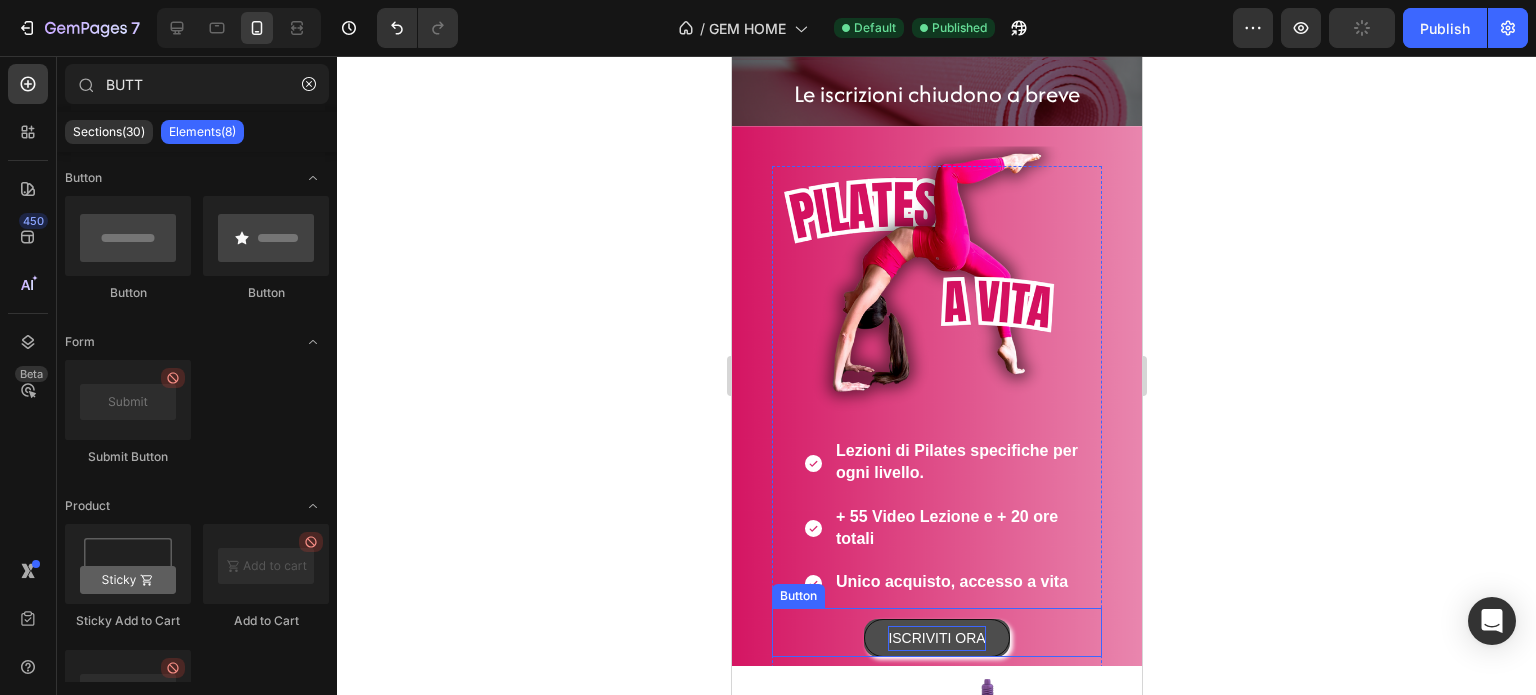 click on "ISCRIVITI ORA" at bounding box center [935, 638] 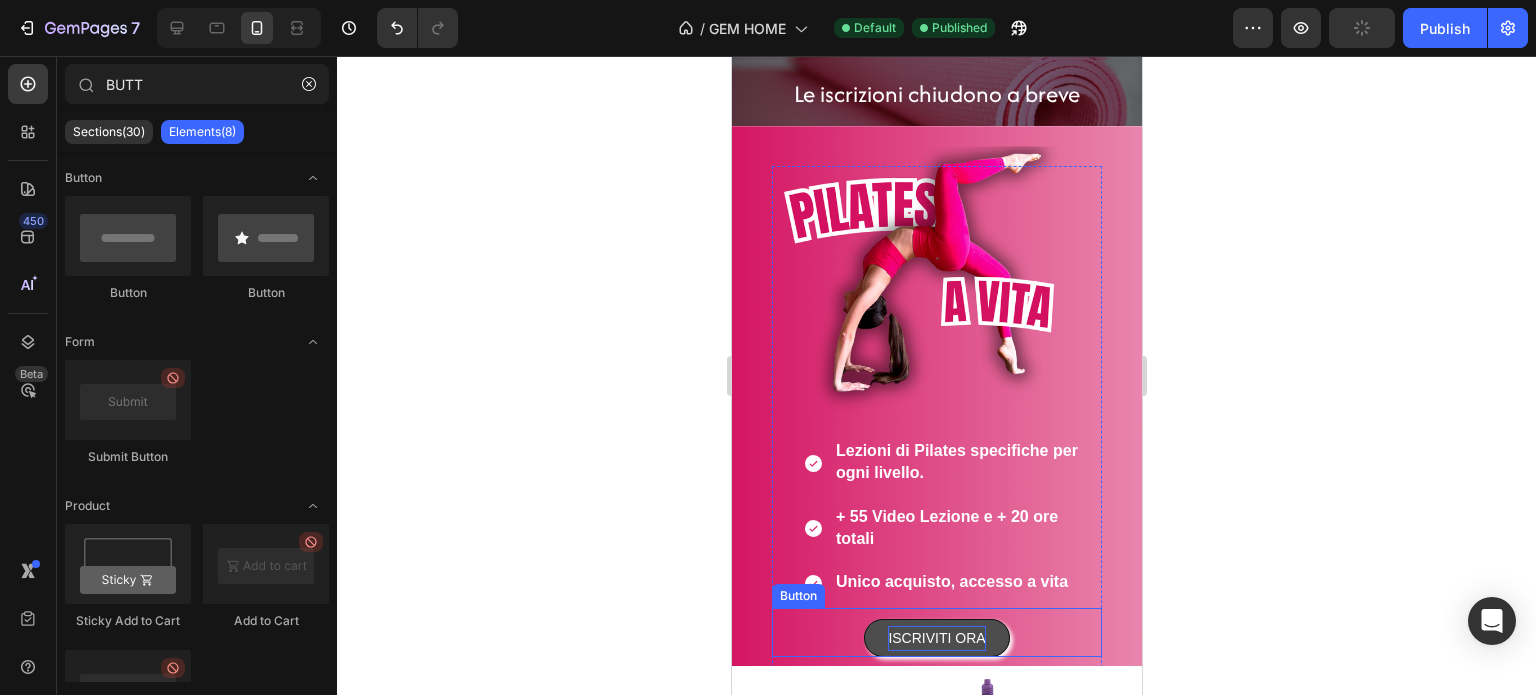 click on "ISCRIVITI ORA" at bounding box center [935, 638] 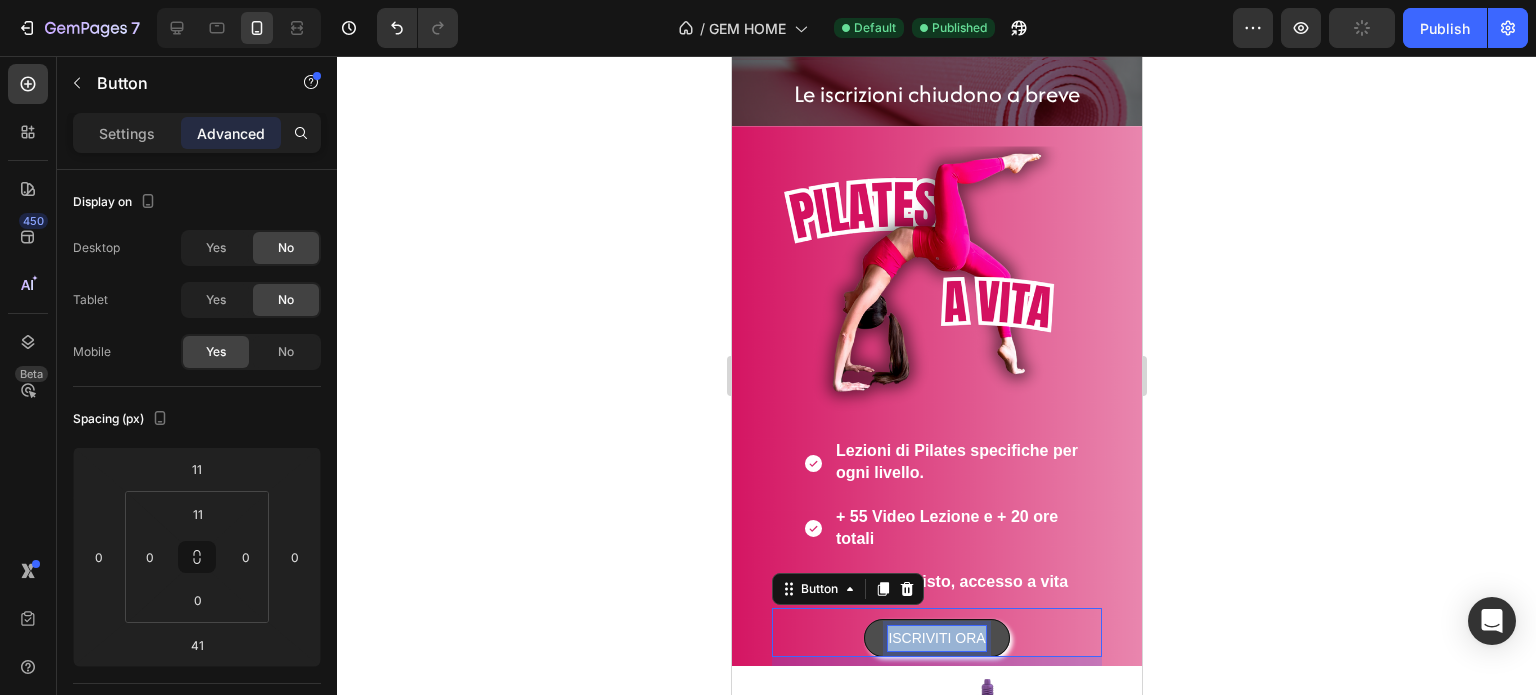 click on "ISCRIVITI ORA" at bounding box center [935, 638] 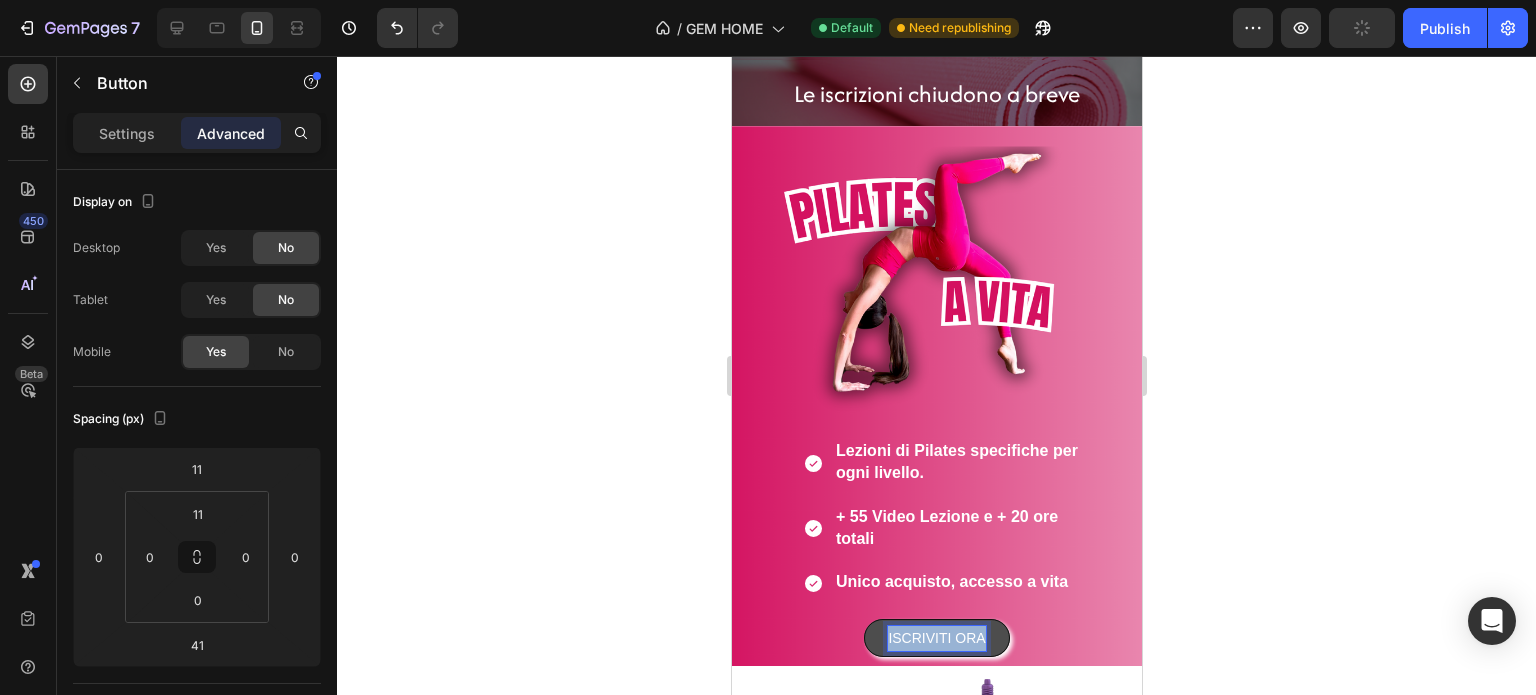 click on "ISCRIVITI ORA" at bounding box center (935, 638) 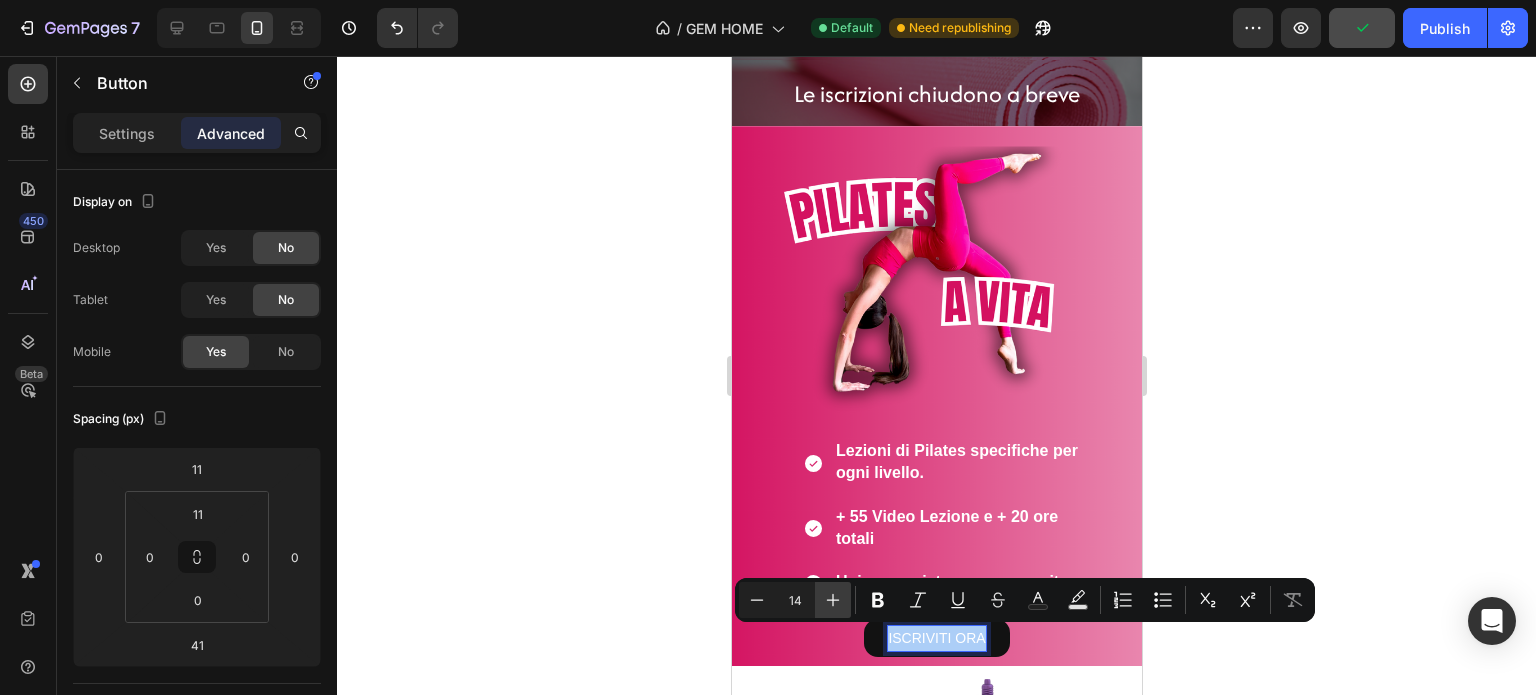 click 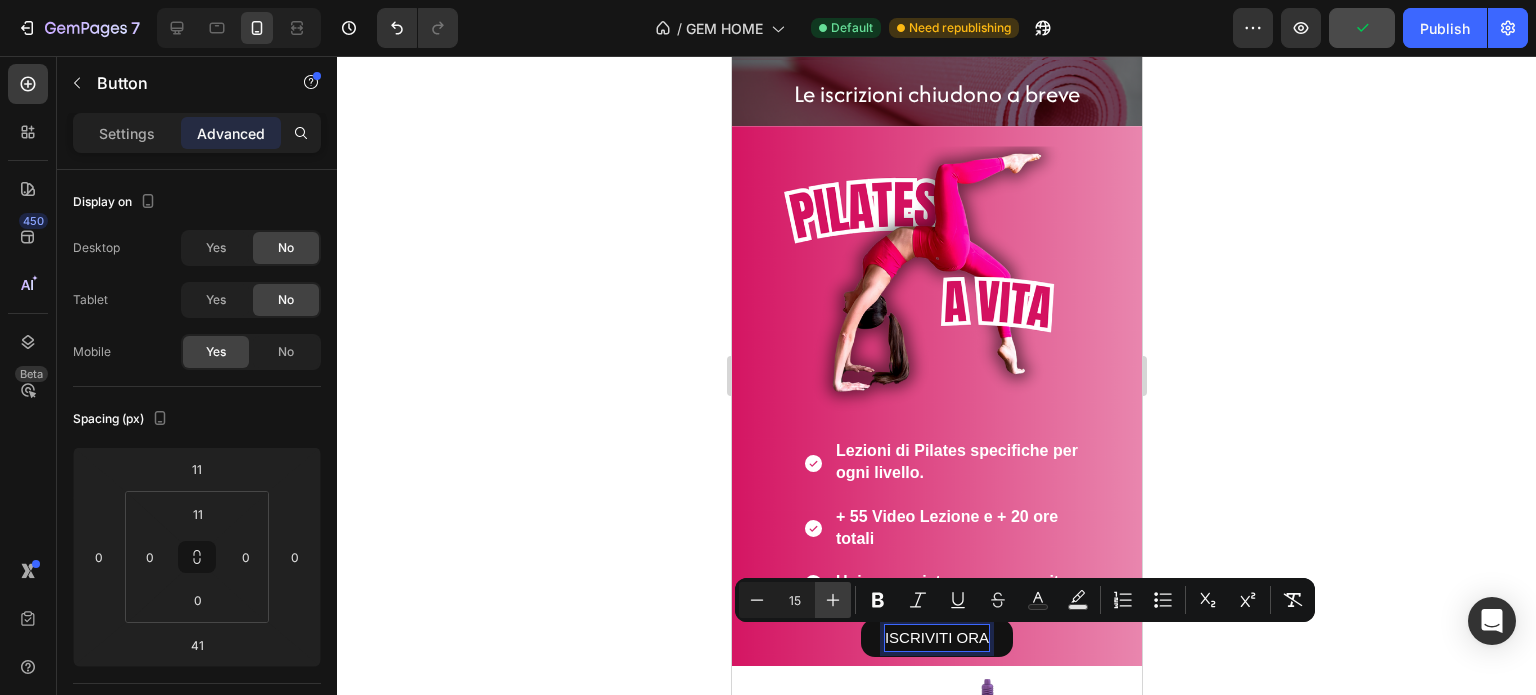 click 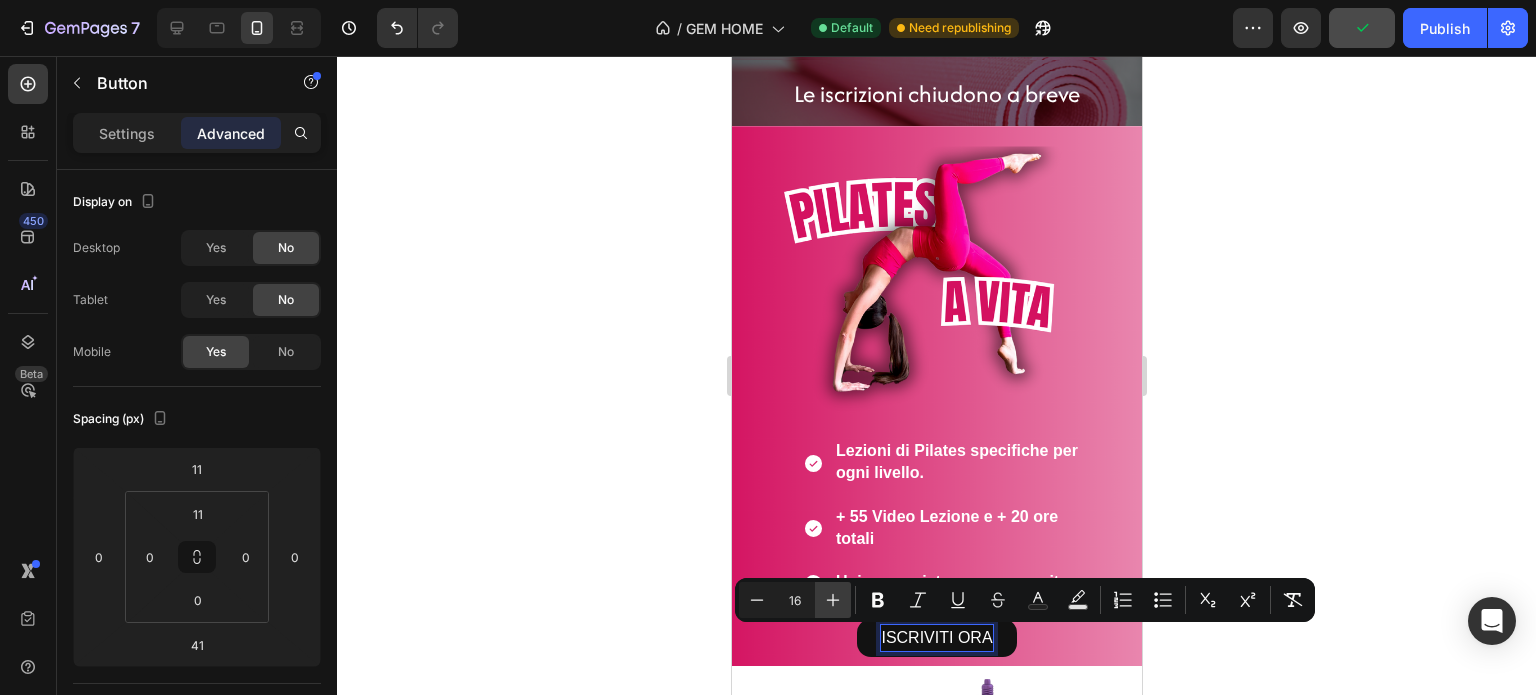 click 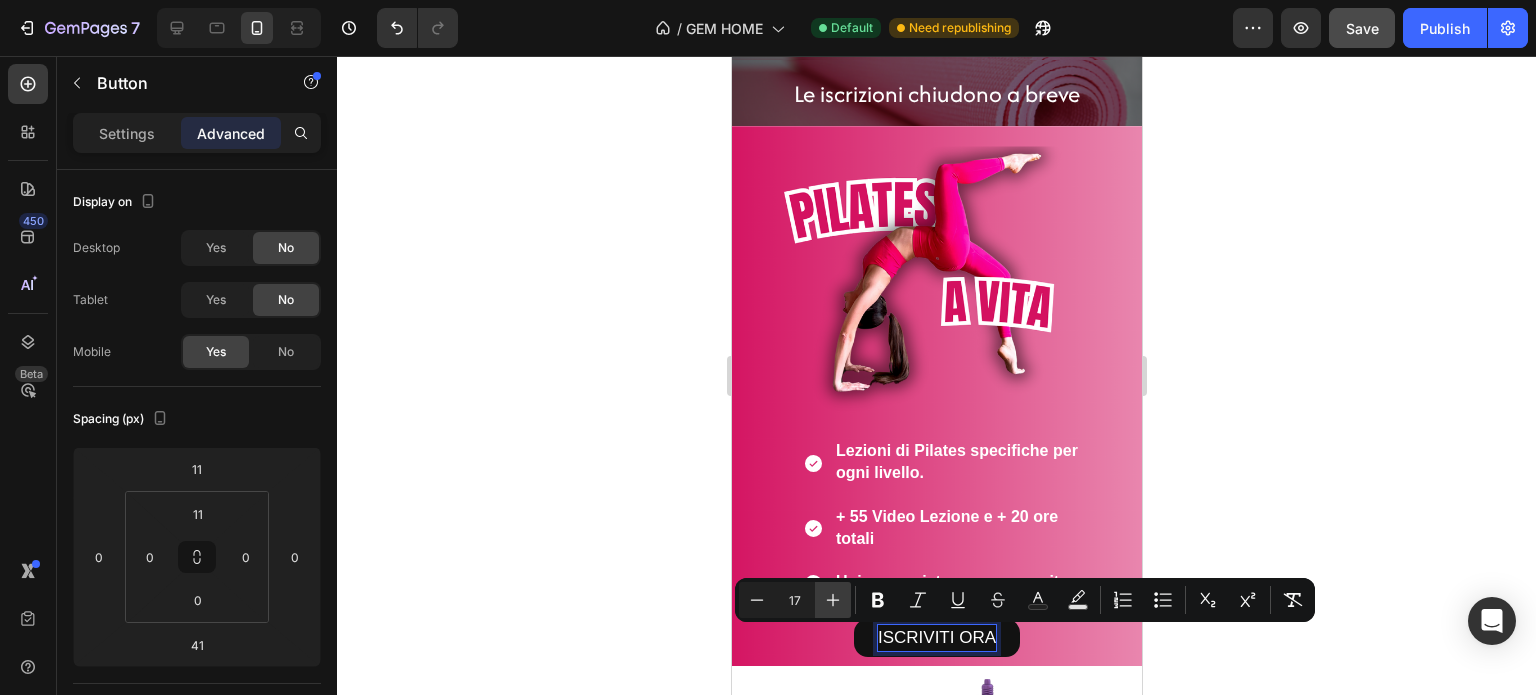 click 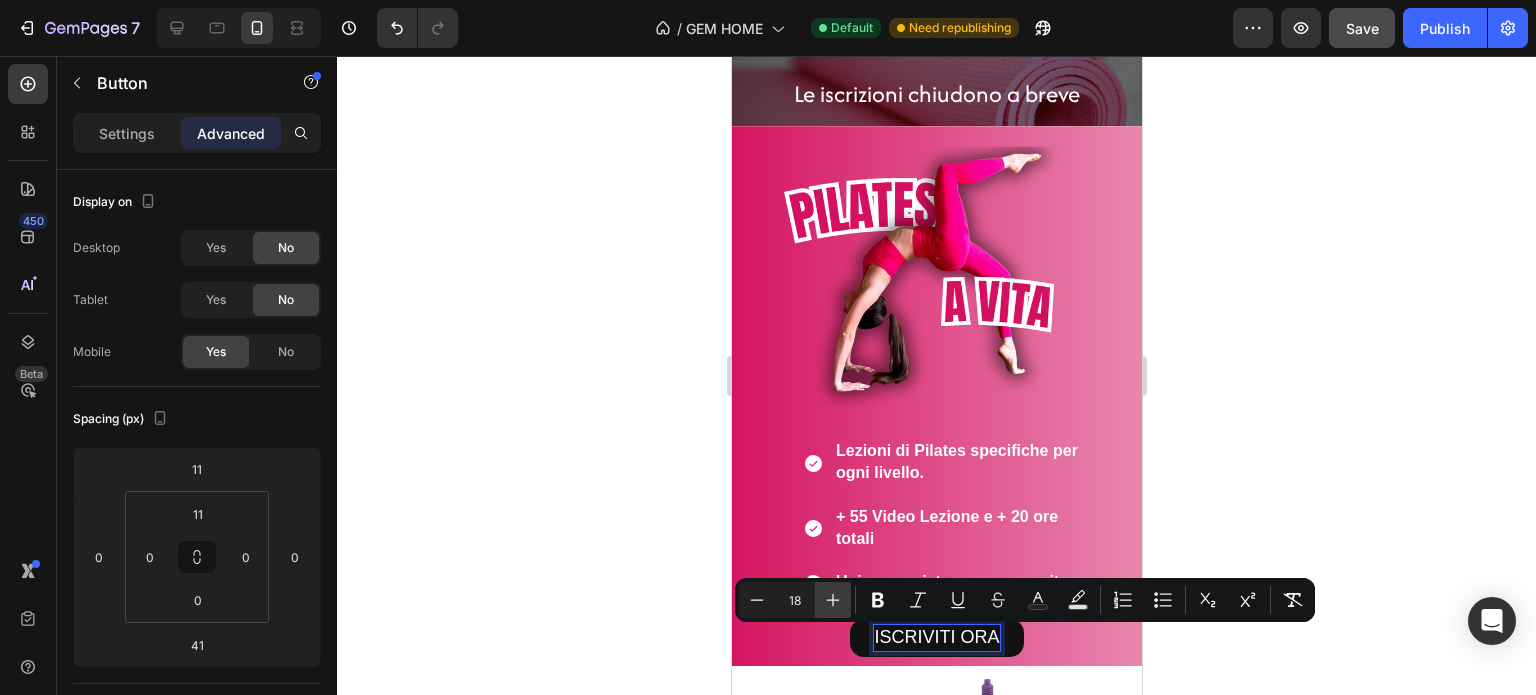 click 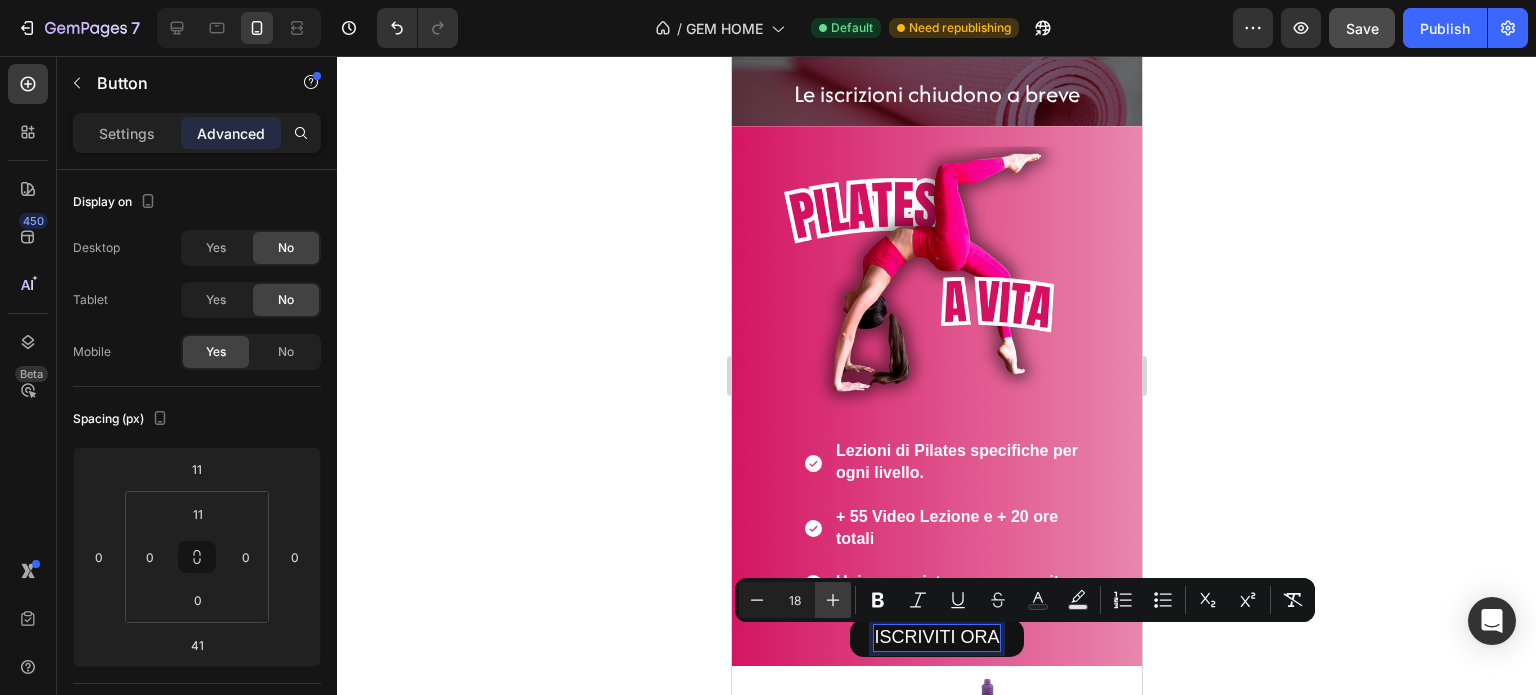 type on "19" 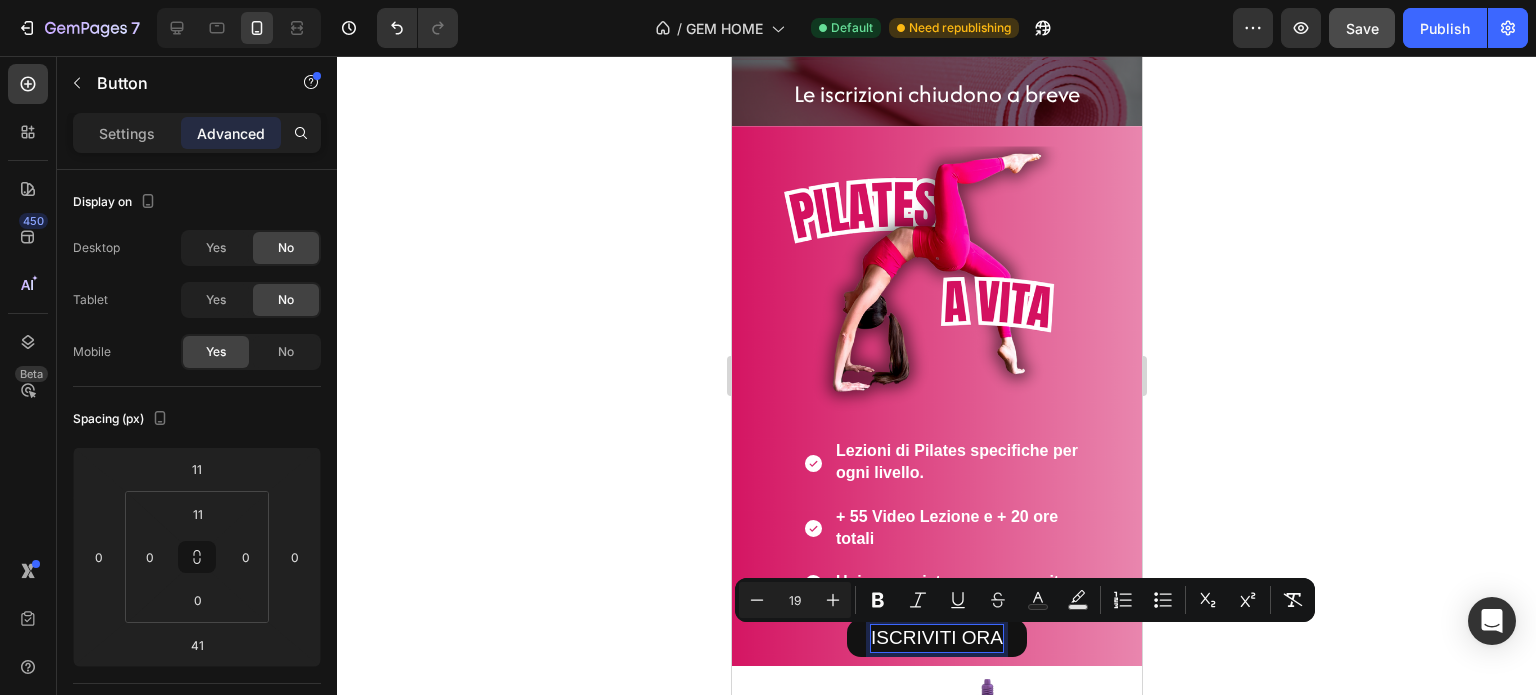 click 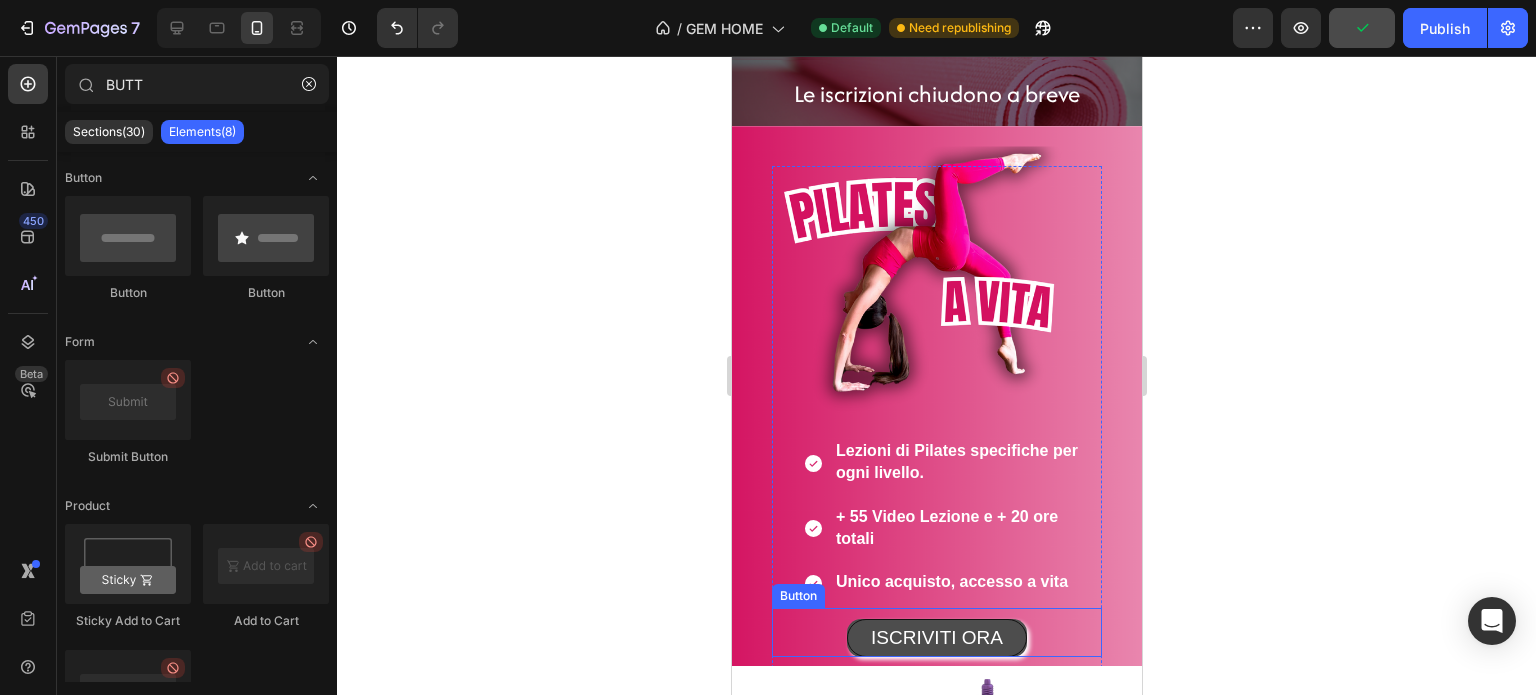 click on "ISCRIVITI ORA" at bounding box center (936, 638) 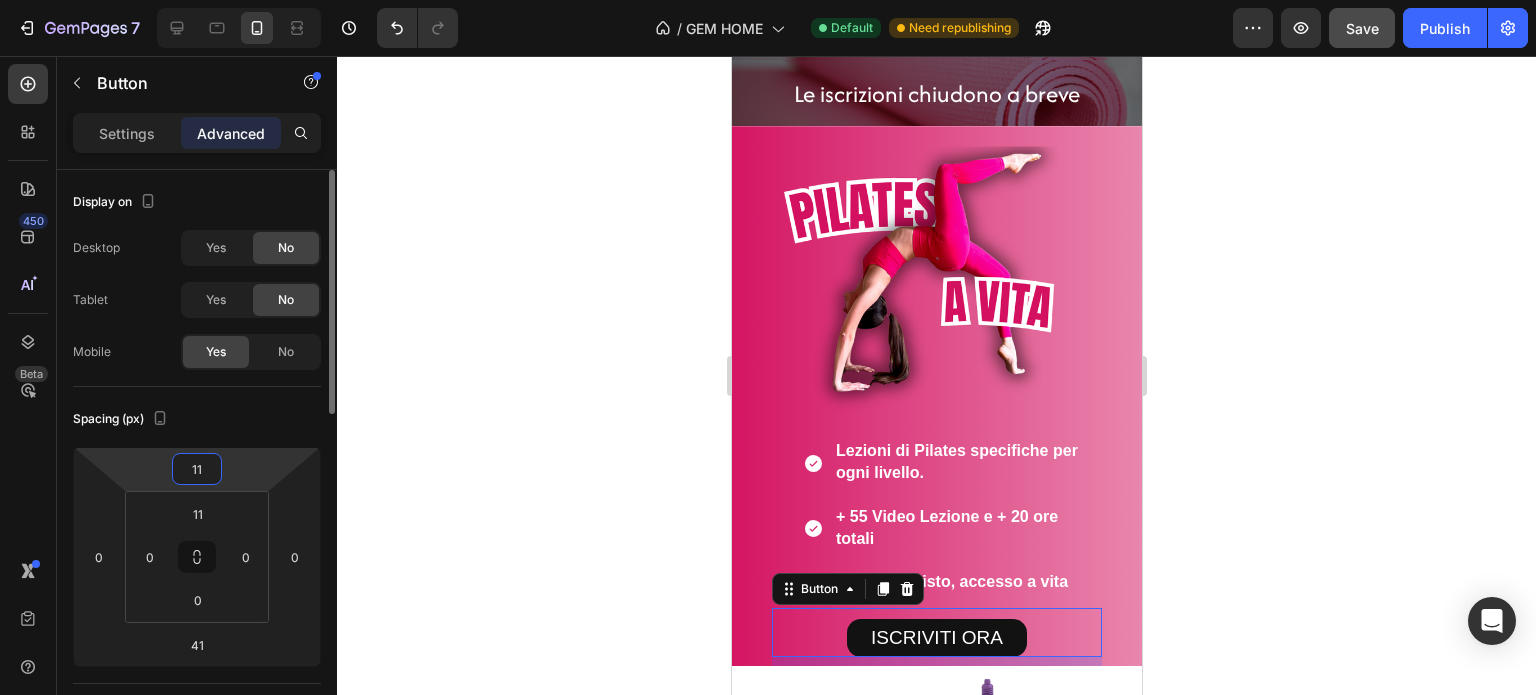 click on "11" at bounding box center [197, 469] 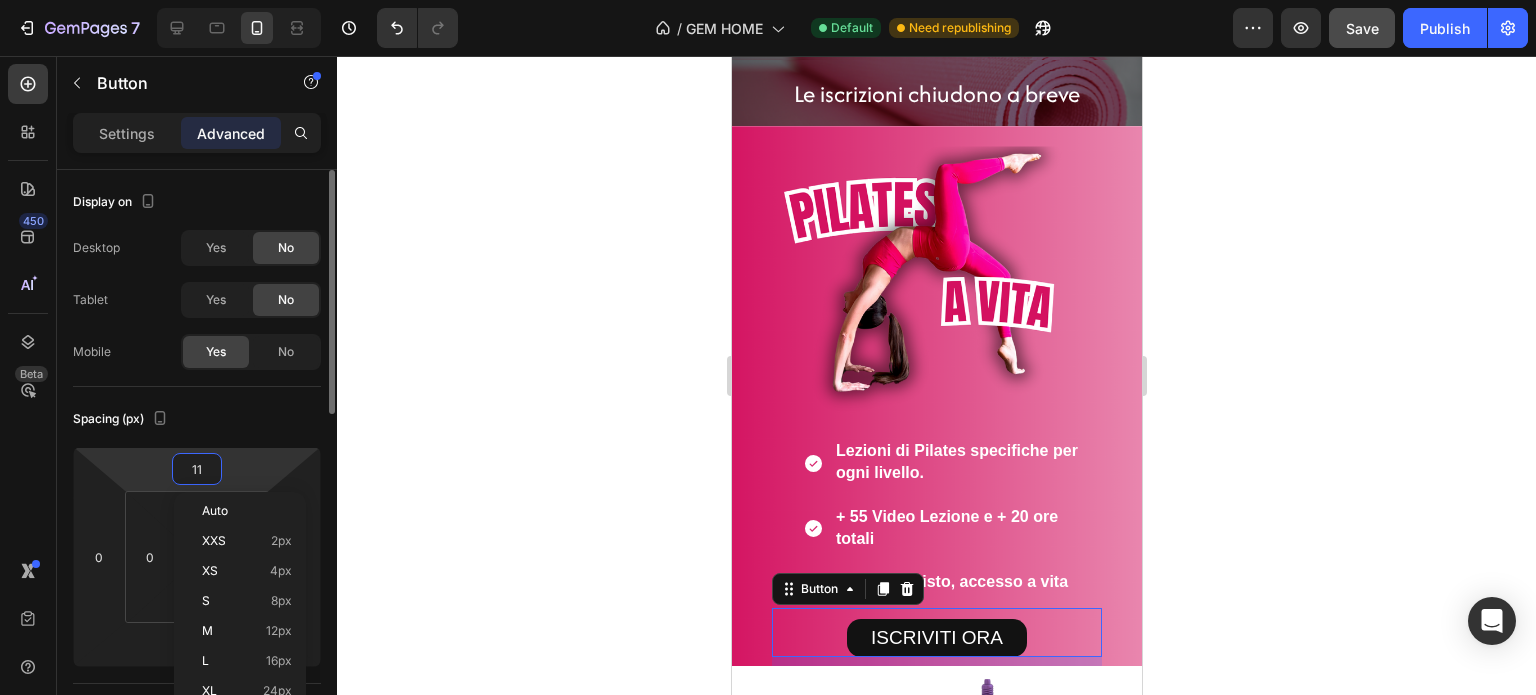 type on "8" 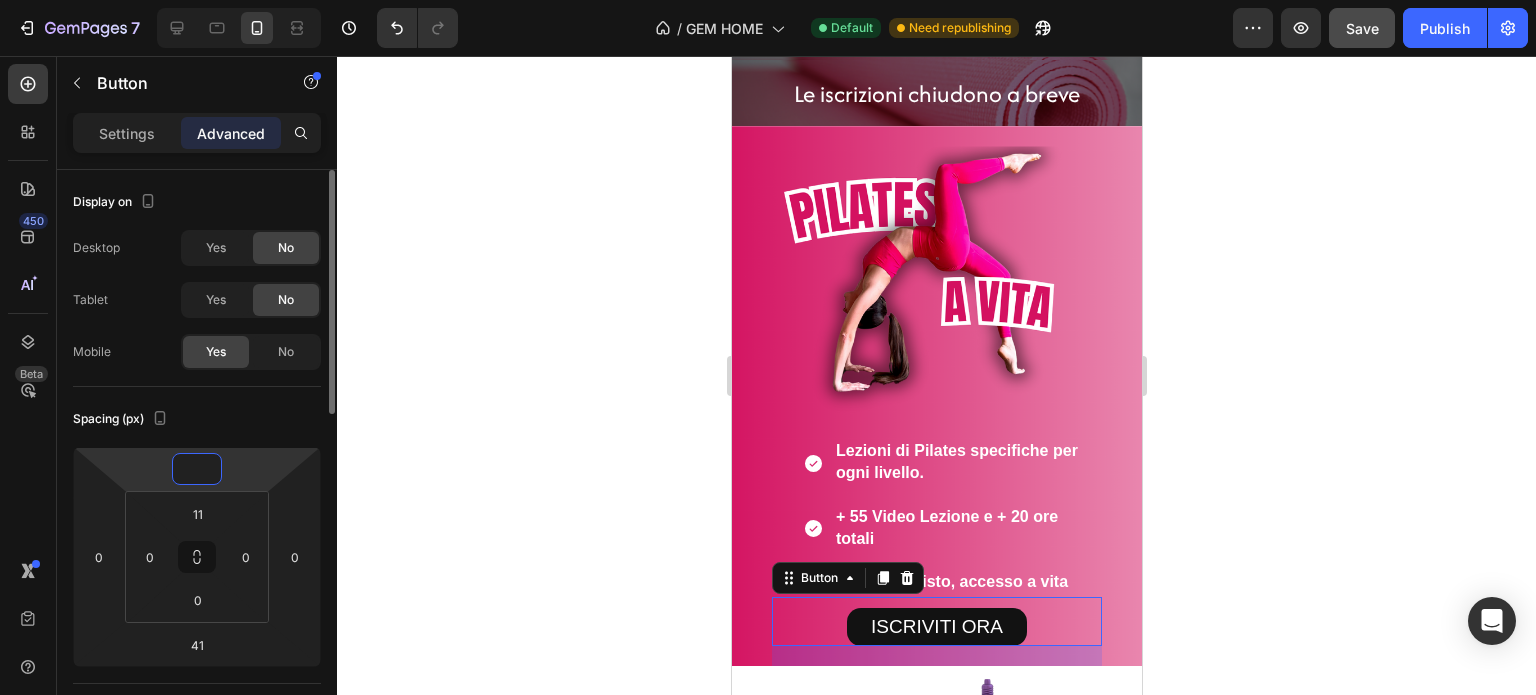 type on "6" 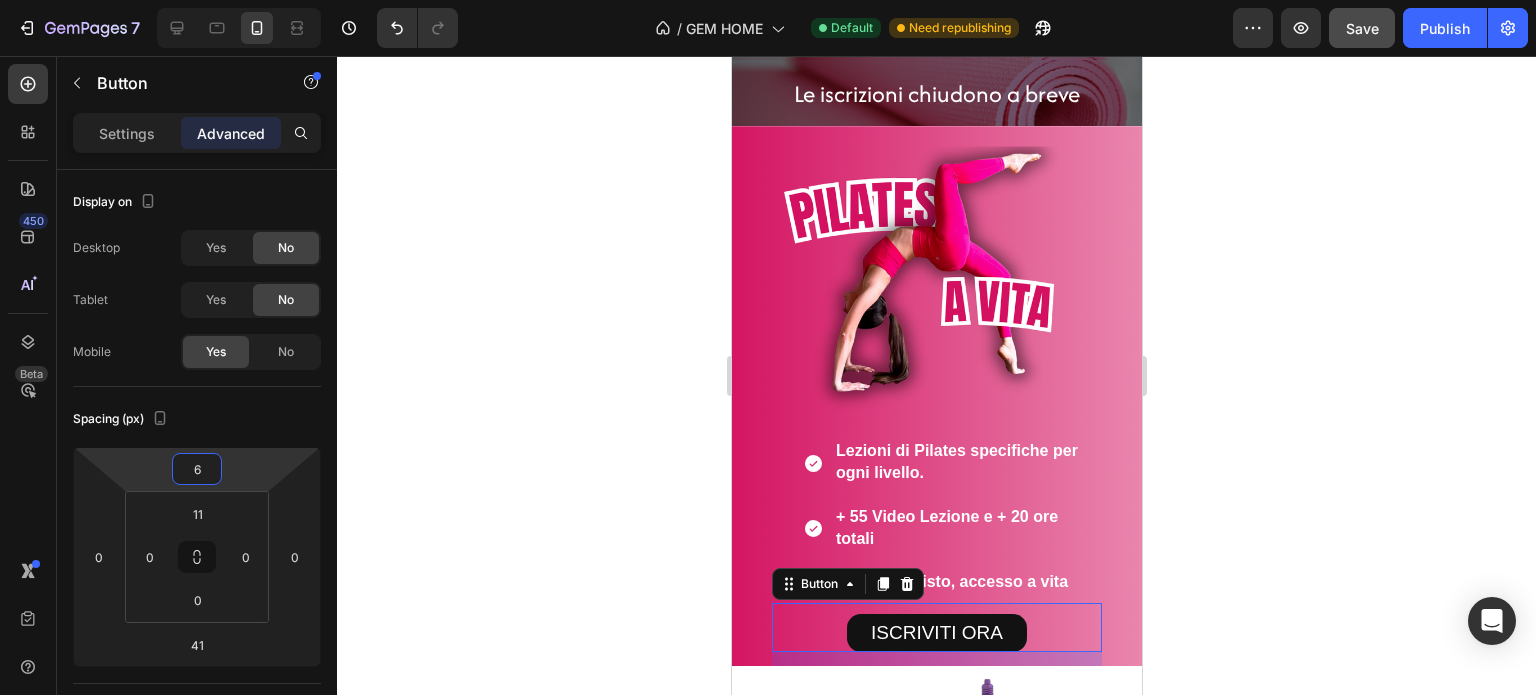 click 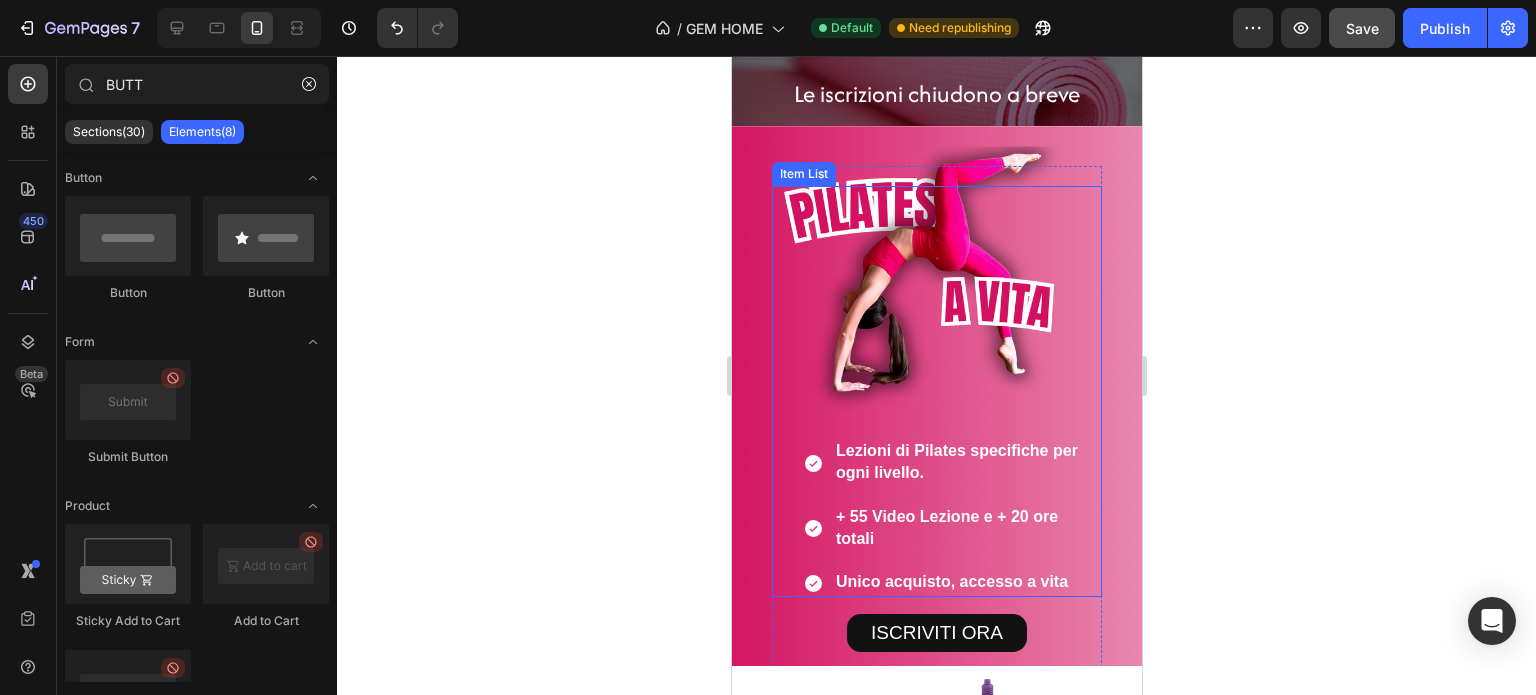 click on "Lezioni di Pilates specifiche per ogni livello. + 55 Video Lezione e + 20 ore totali Unico acquisto, accesso a vita" at bounding box center (936, 511) 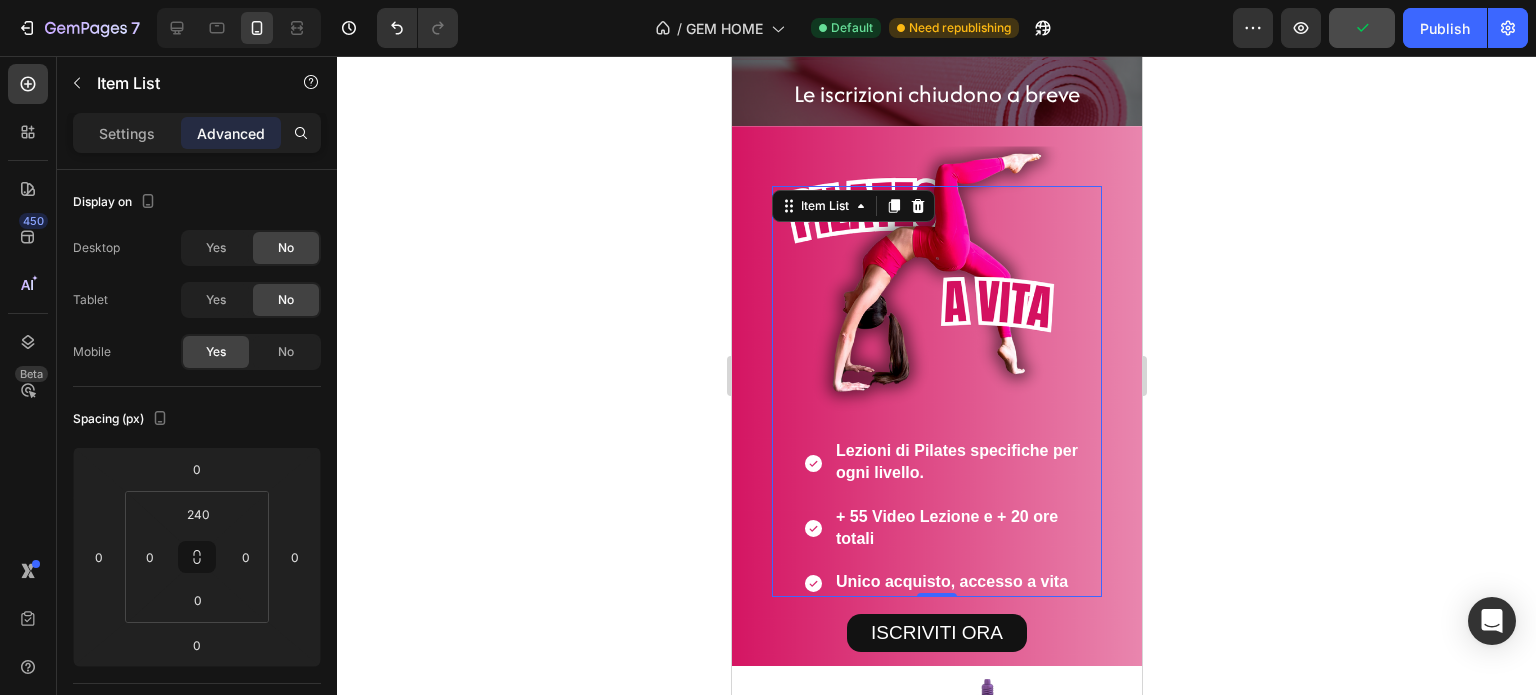 click on "Lezioni di Pilates specifiche per ogni livello. + 55 Video Lezione e + 20 ore totali Unico acquisto, accesso a vita" at bounding box center (950, 517) 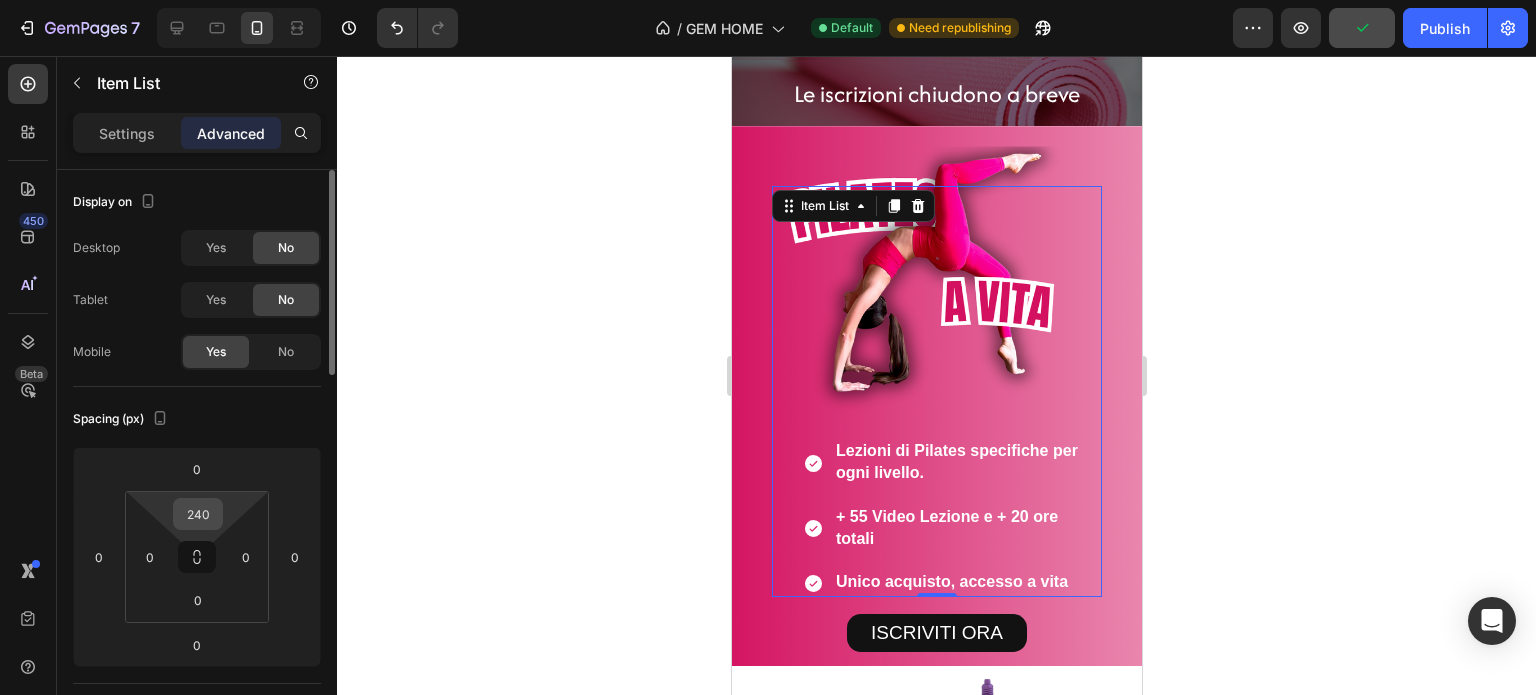 click on "240" at bounding box center [198, 514] 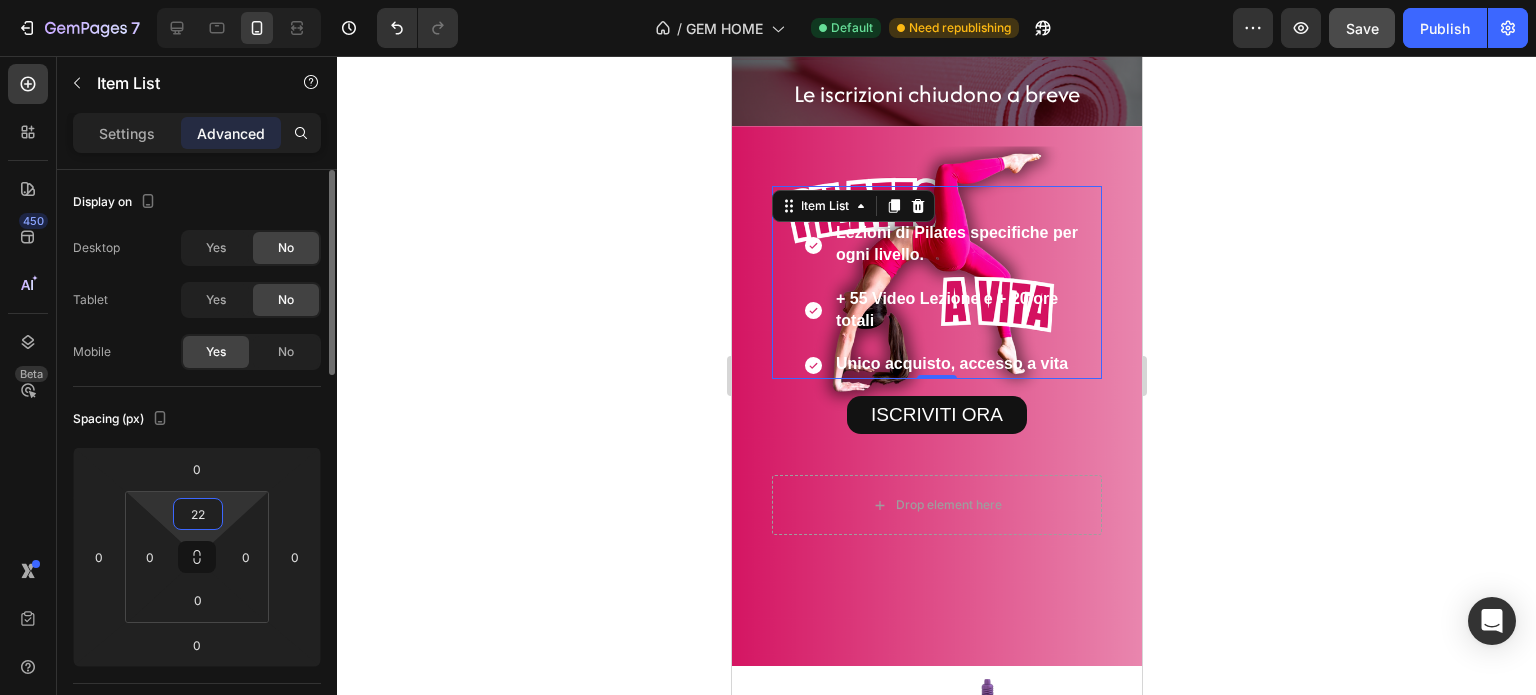 type on "225" 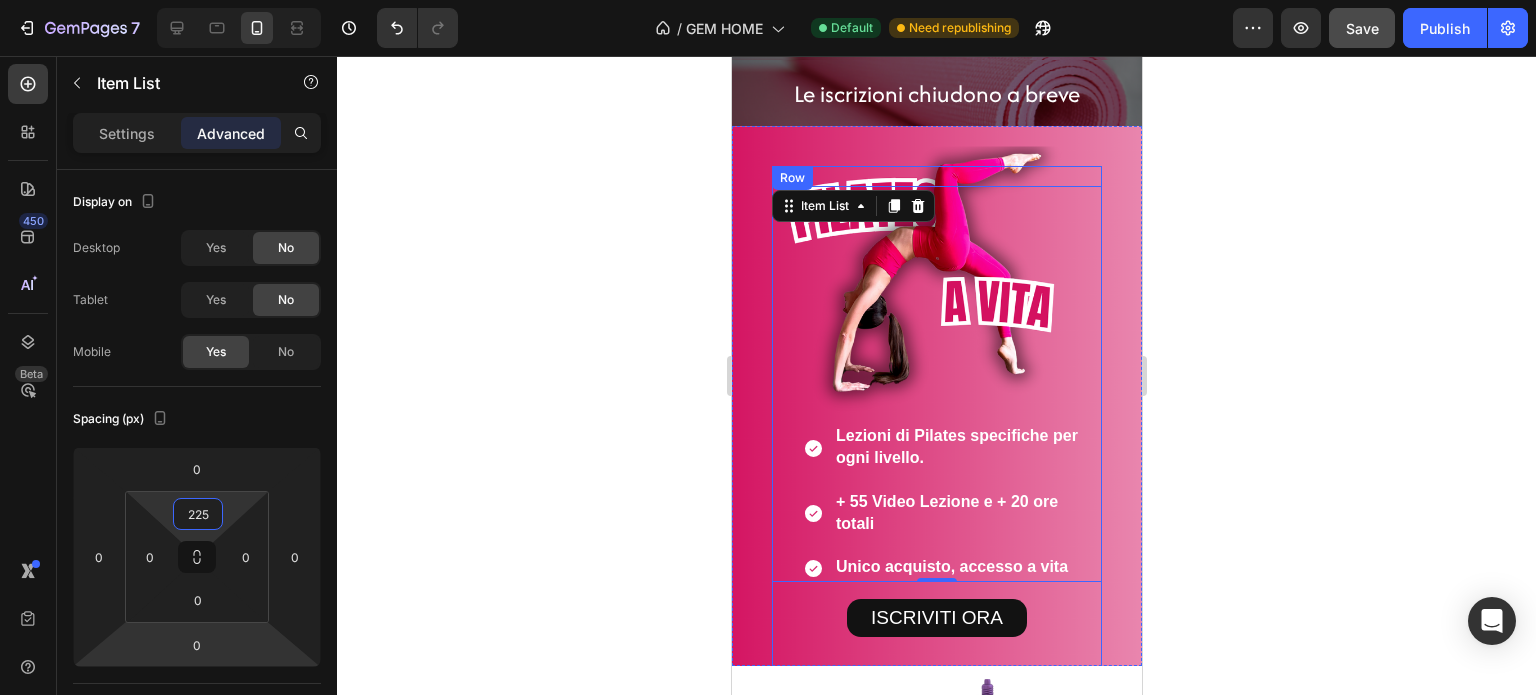 click on "ISCRIVITI ORA Button" at bounding box center (936, 630) 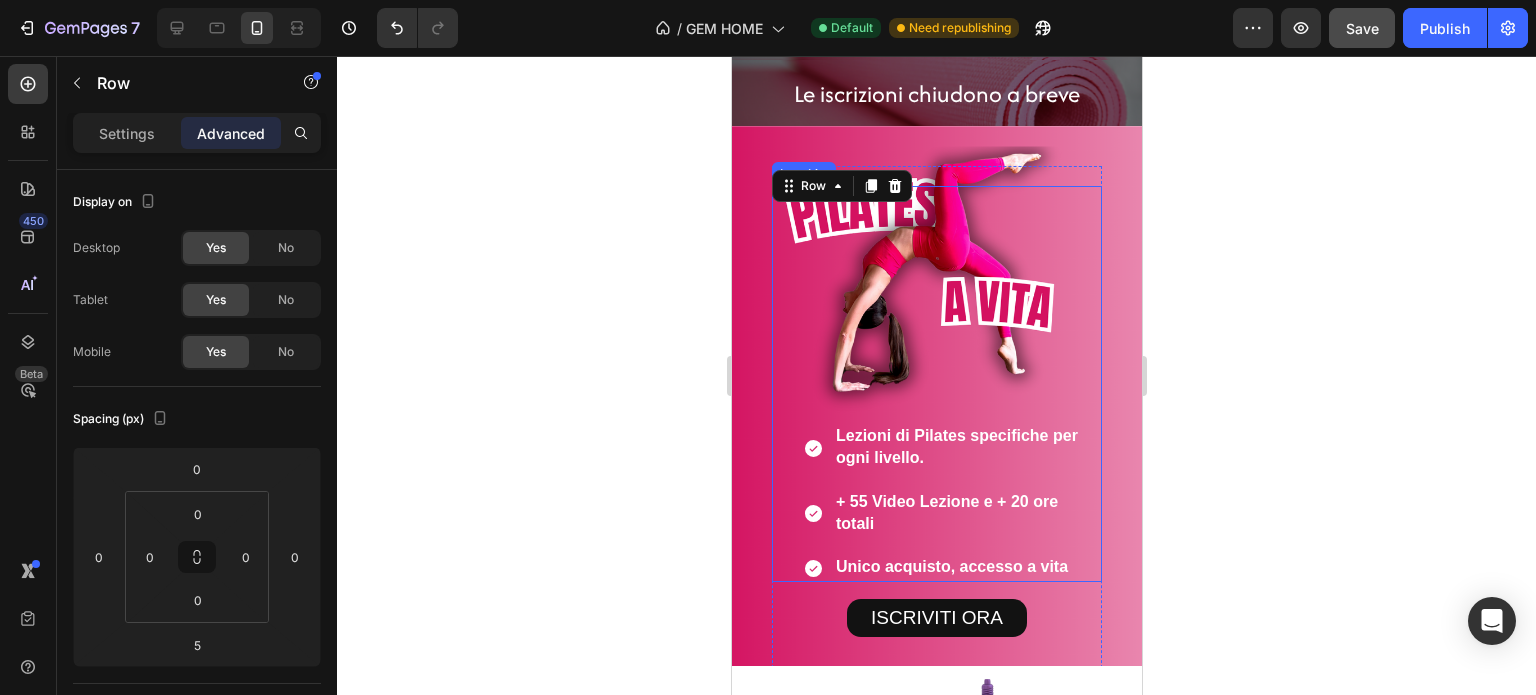 scroll, scrollTop: 0, scrollLeft: 0, axis: both 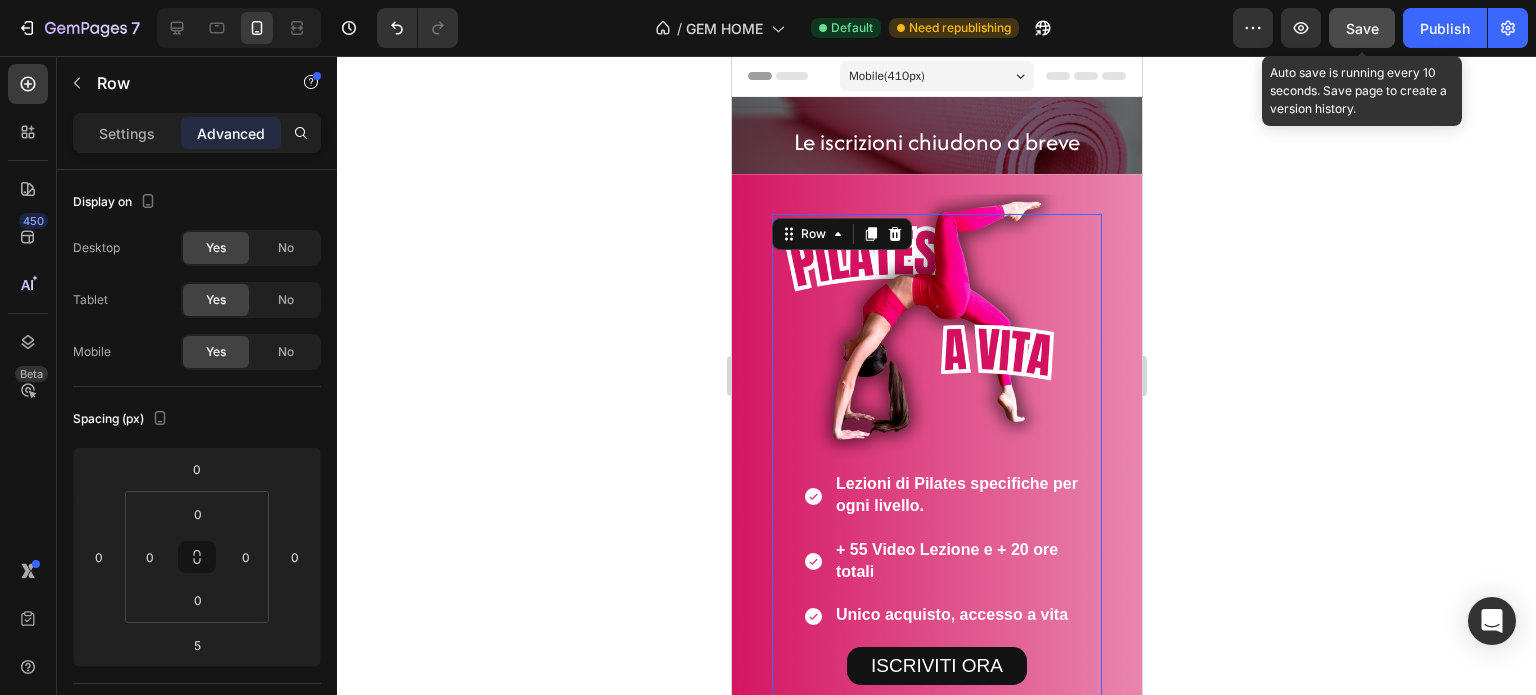 click on "Save" at bounding box center [1362, 28] 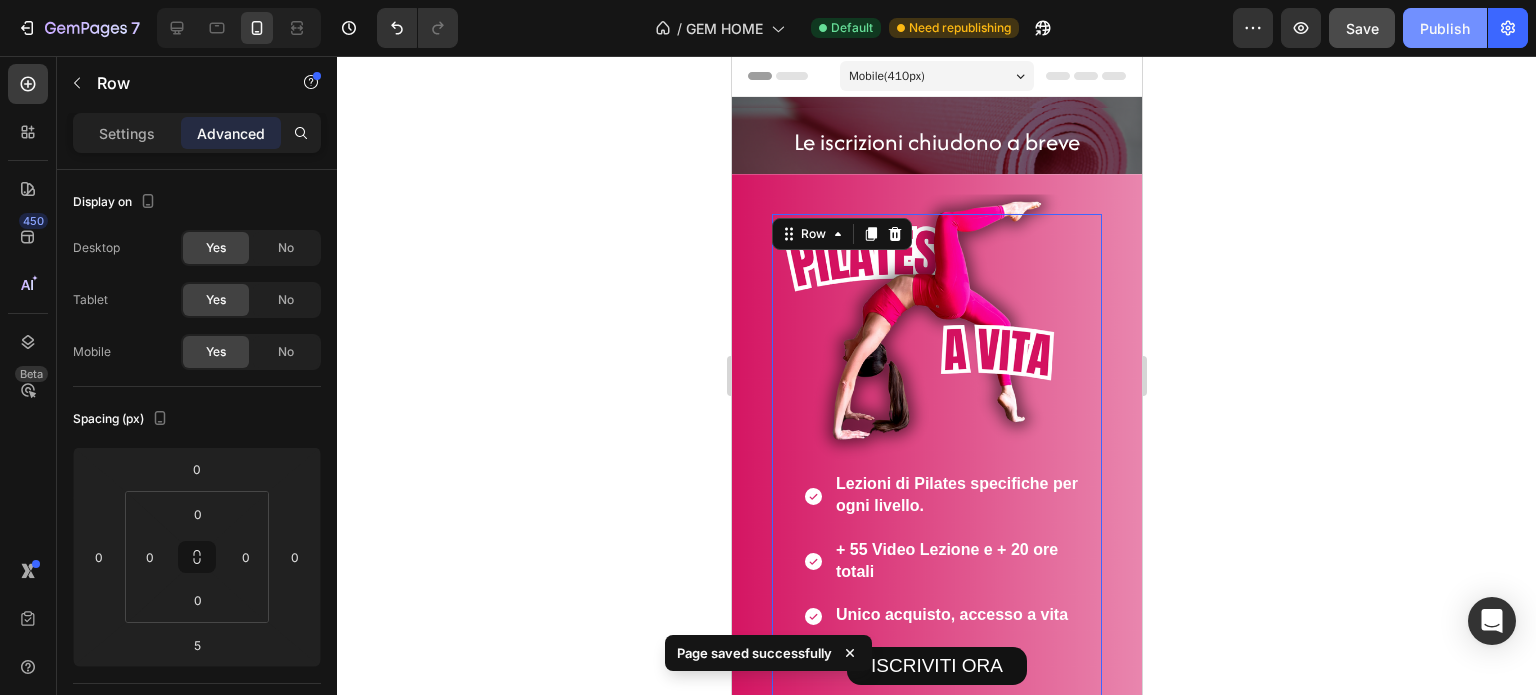 click on "Publish" at bounding box center [1445, 28] 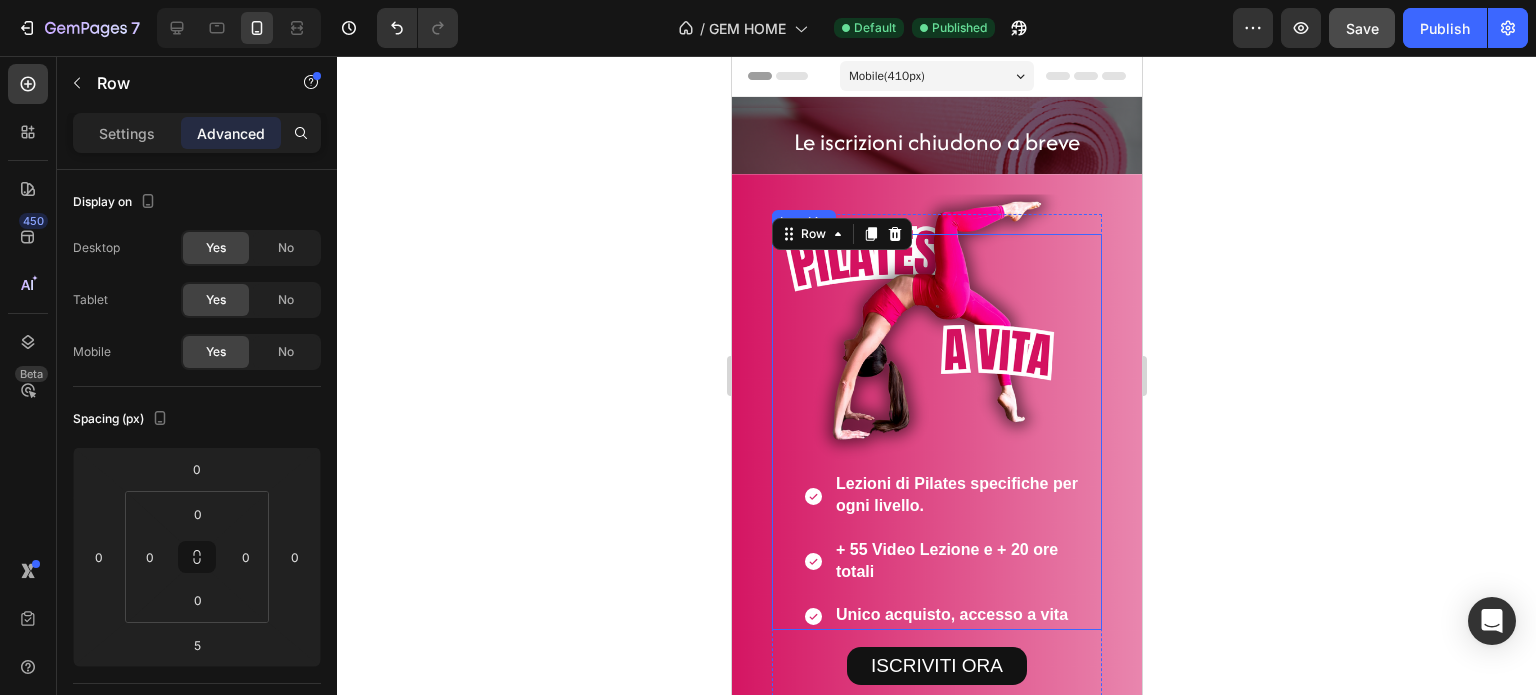 scroll, scrollTop: 100, scrollLeft: 0, axis: vertical 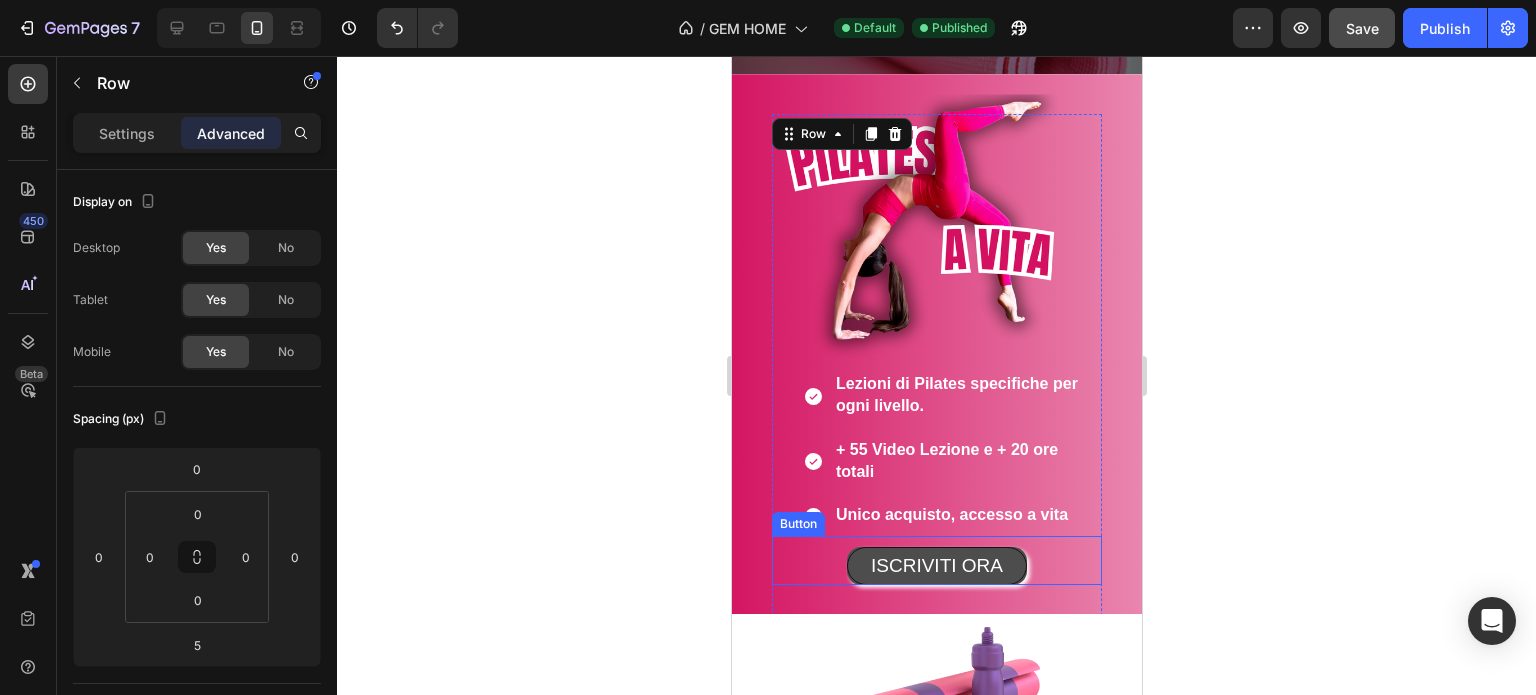 click on "ISCRIVITI ORA" at bounding box center [936, 566] 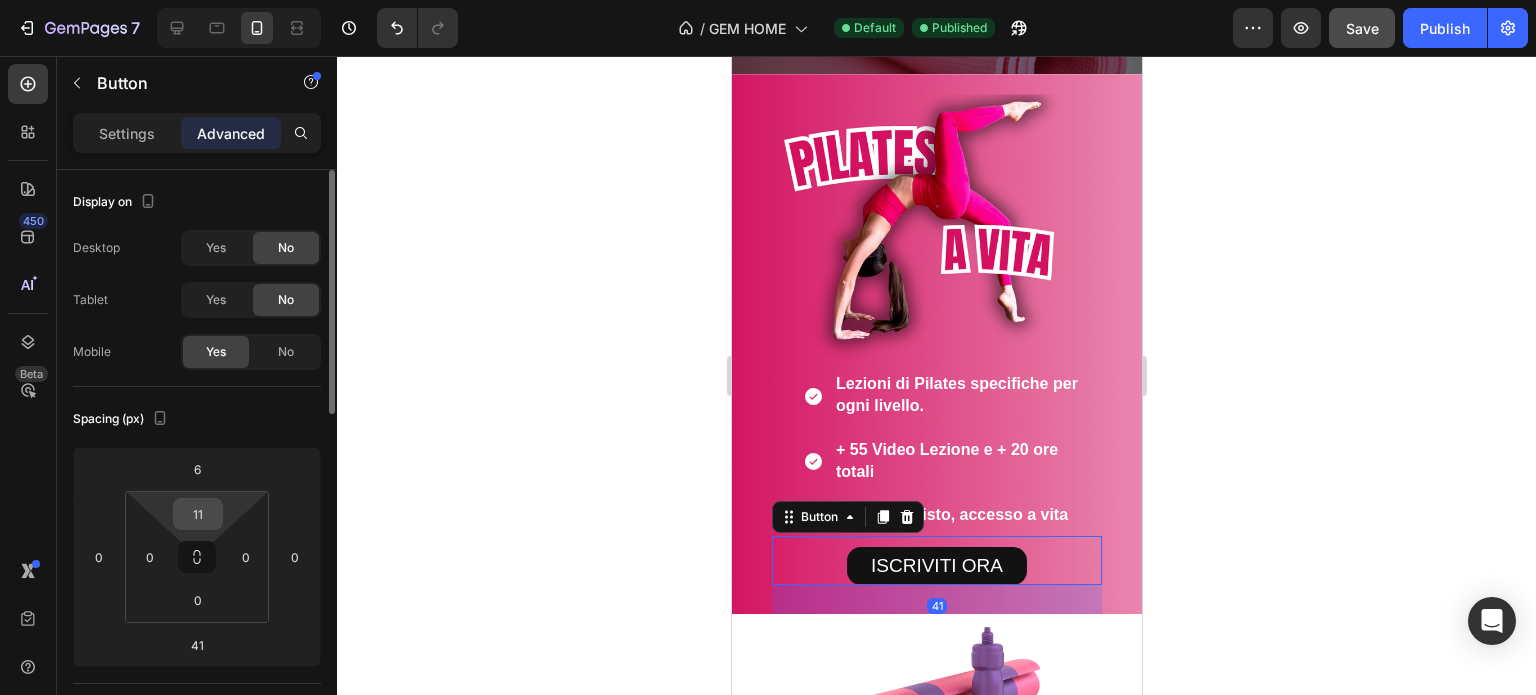 click on "11" at bounding box center [198, 514] 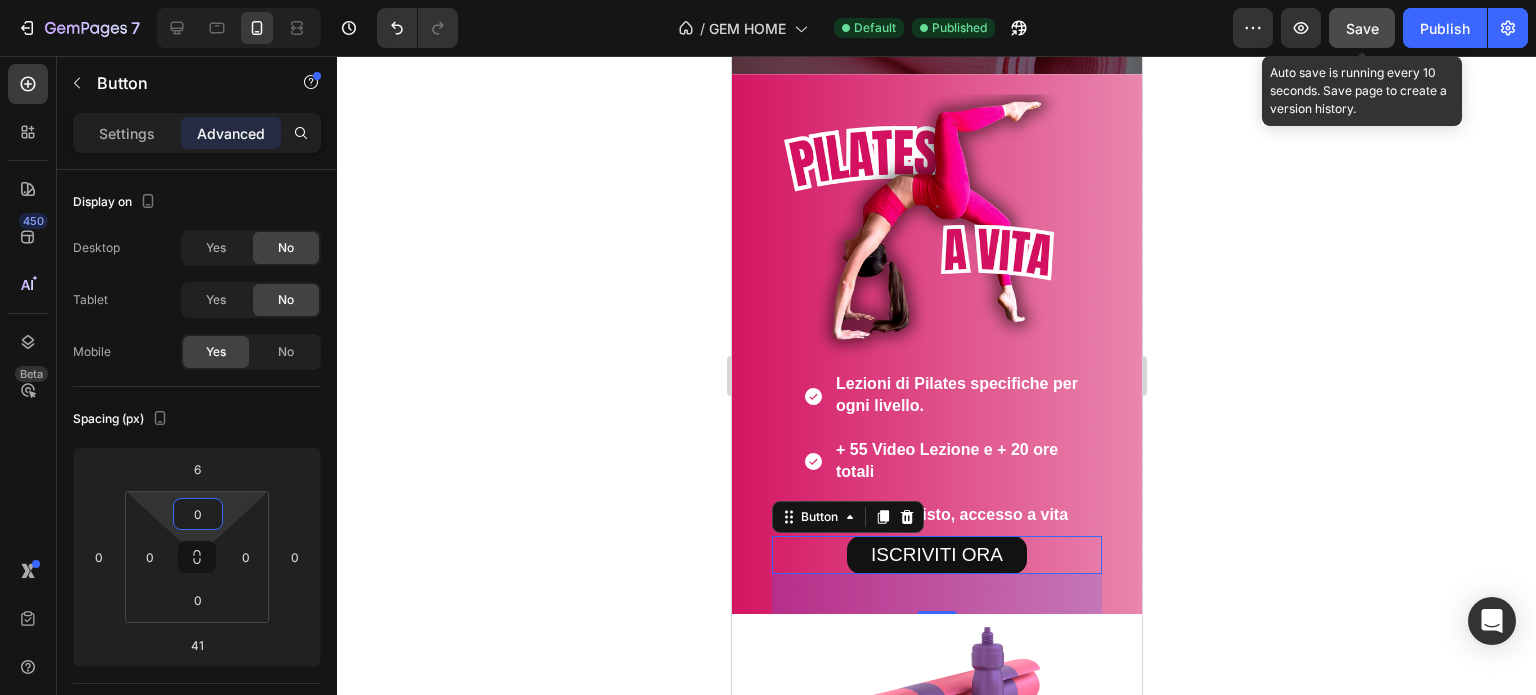 click on "Save" at bounding box center (1362, 28) 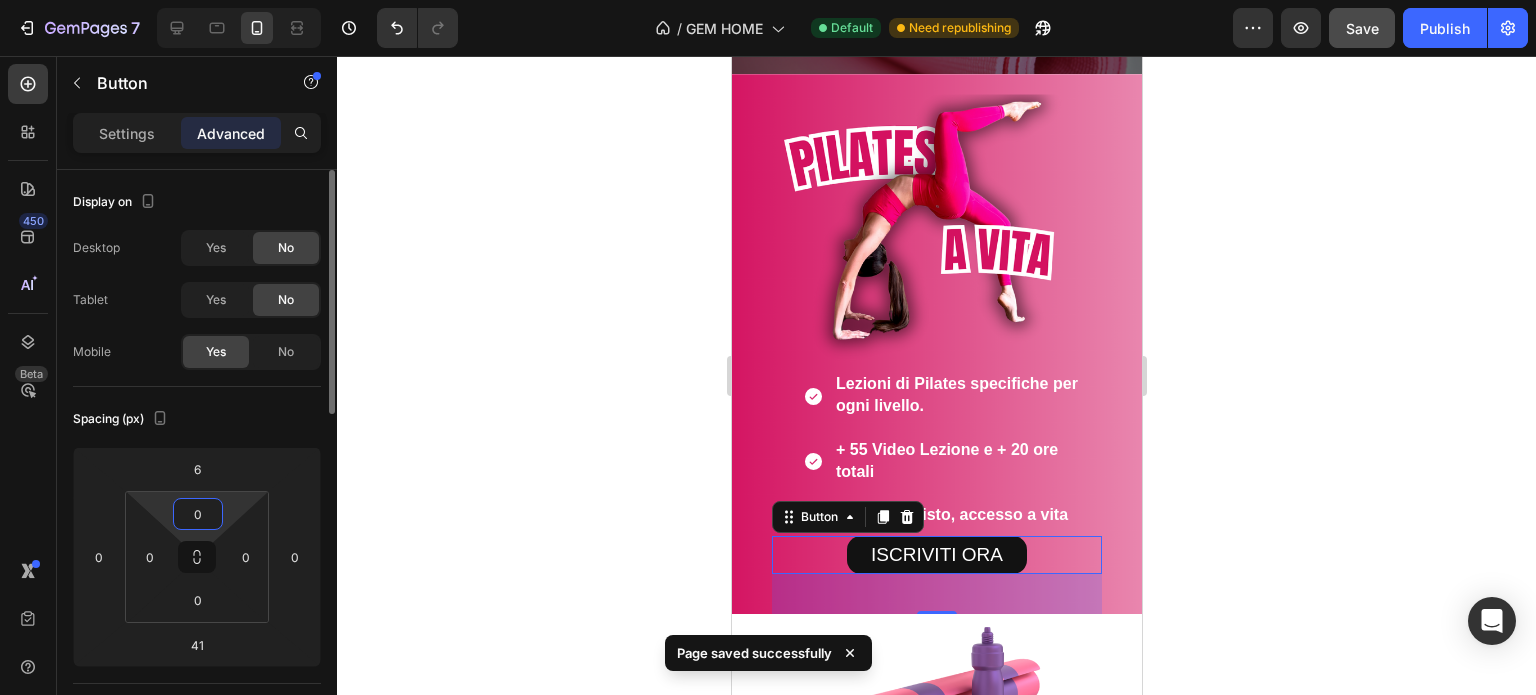 click on "0" at bounding box center [198, 514] 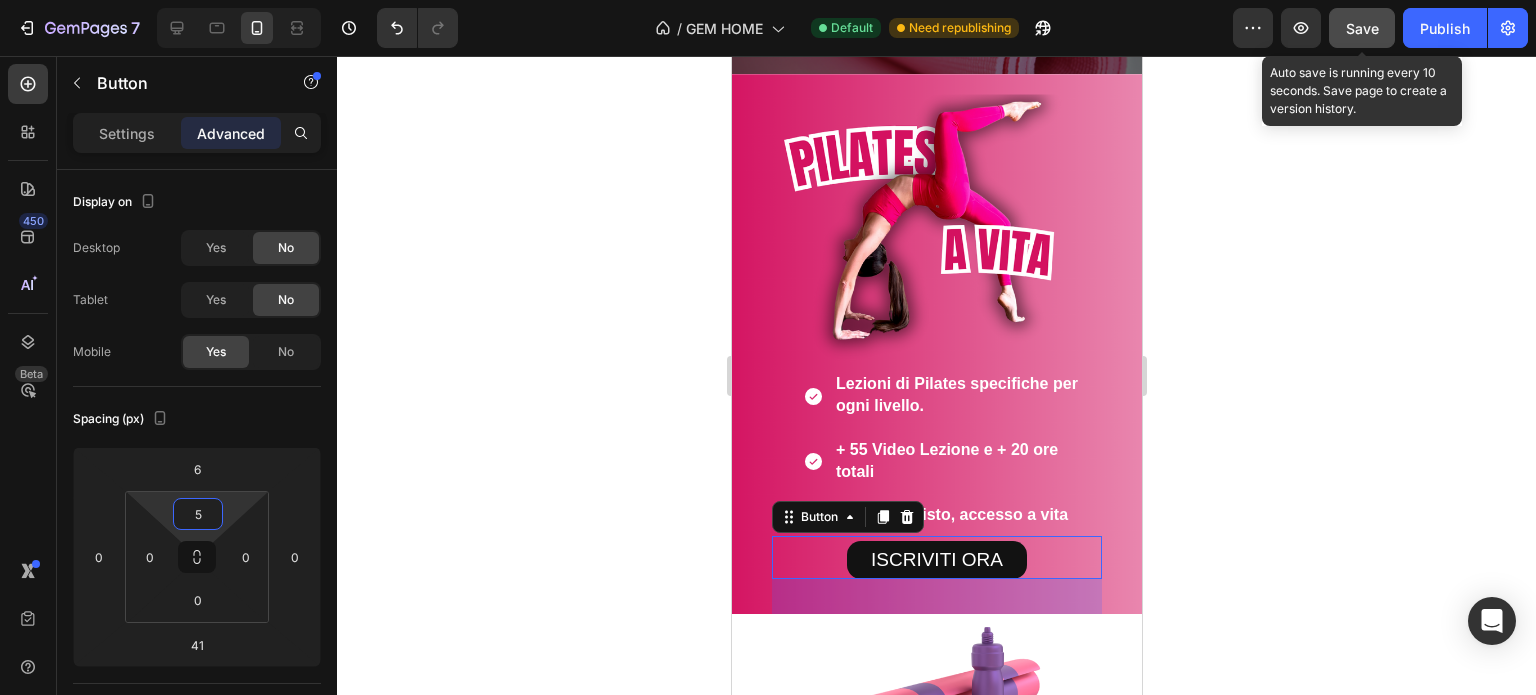 type on "5" 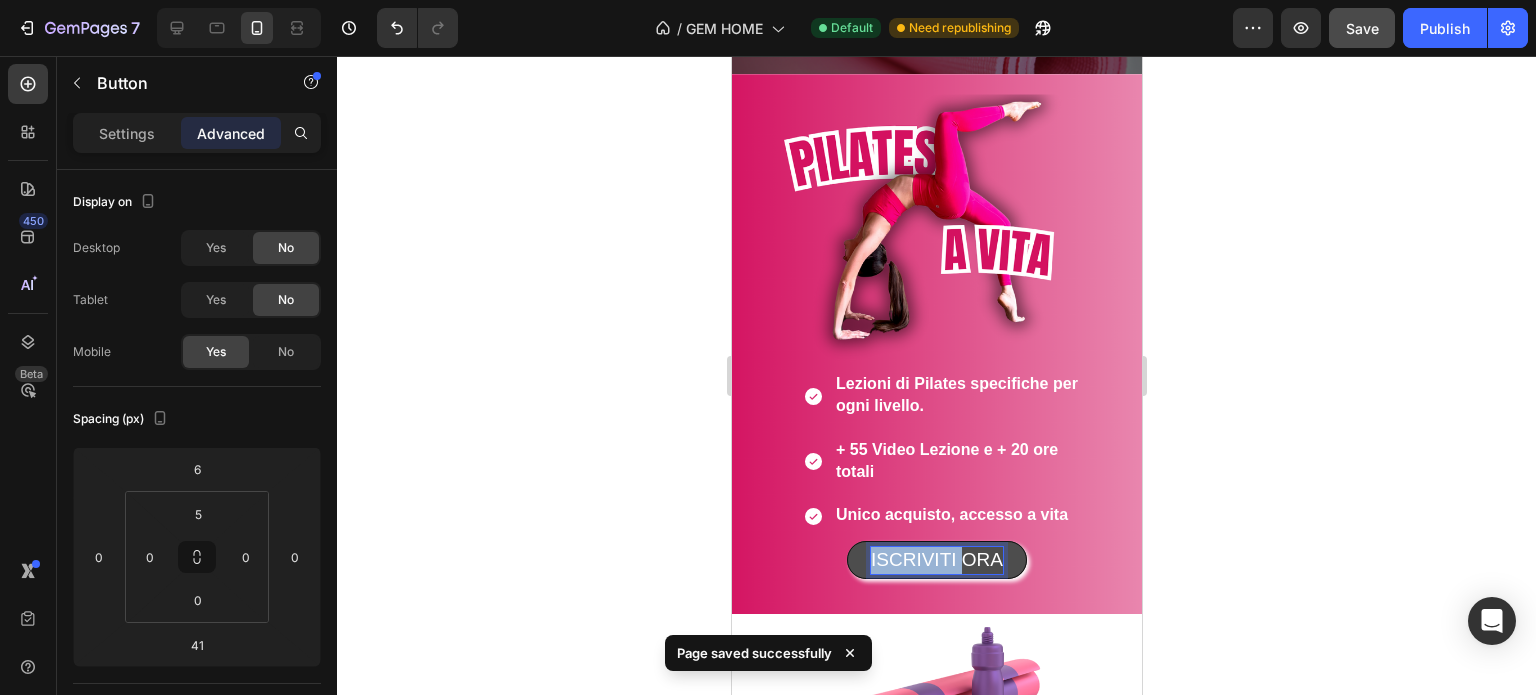 click on "ISCRIVITI ORA" at bounding box center (936, 559) 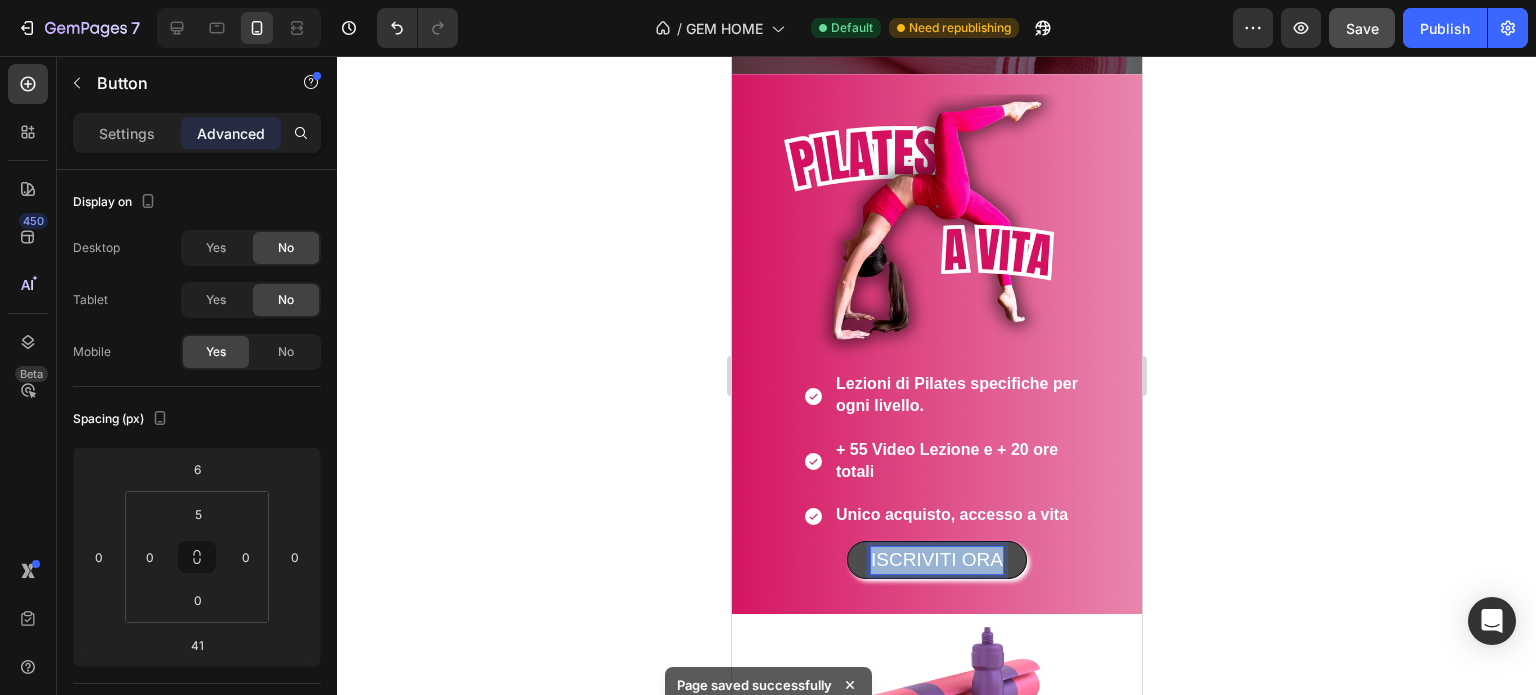 click on "ISCRIVITI ORA" at bounding box center [936, 559] 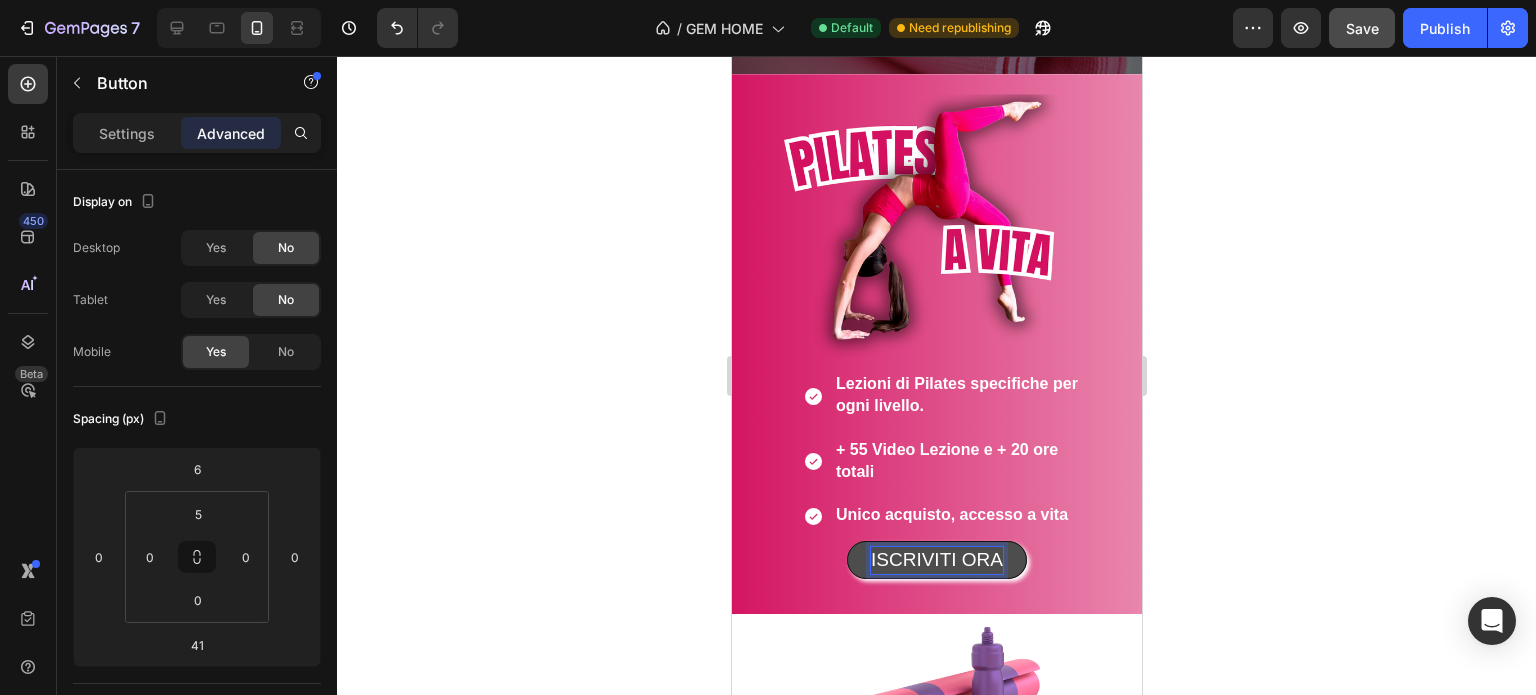 click on "ISCRIVITI ORA" at bounding box center (936, 559) 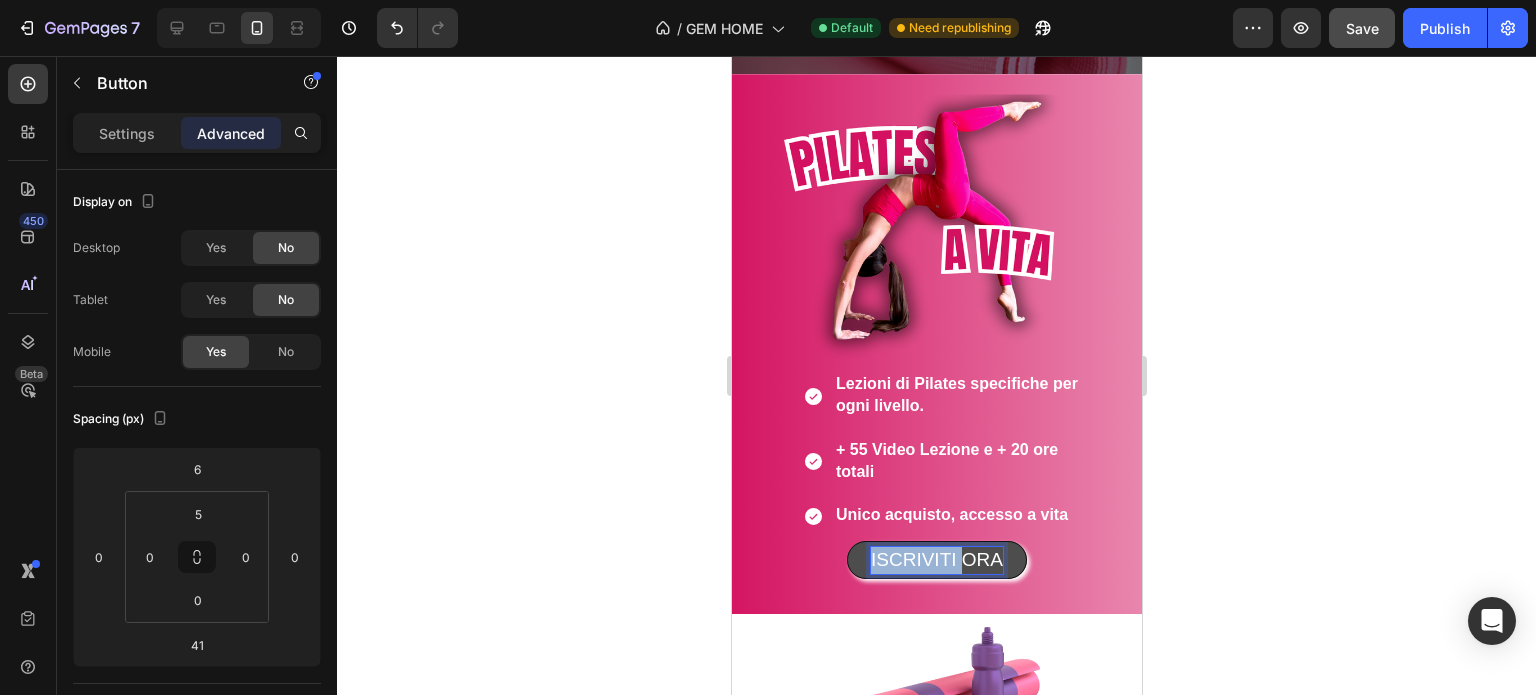 click on "ISCRIVITI ORA" at bounding box center [936, 559] 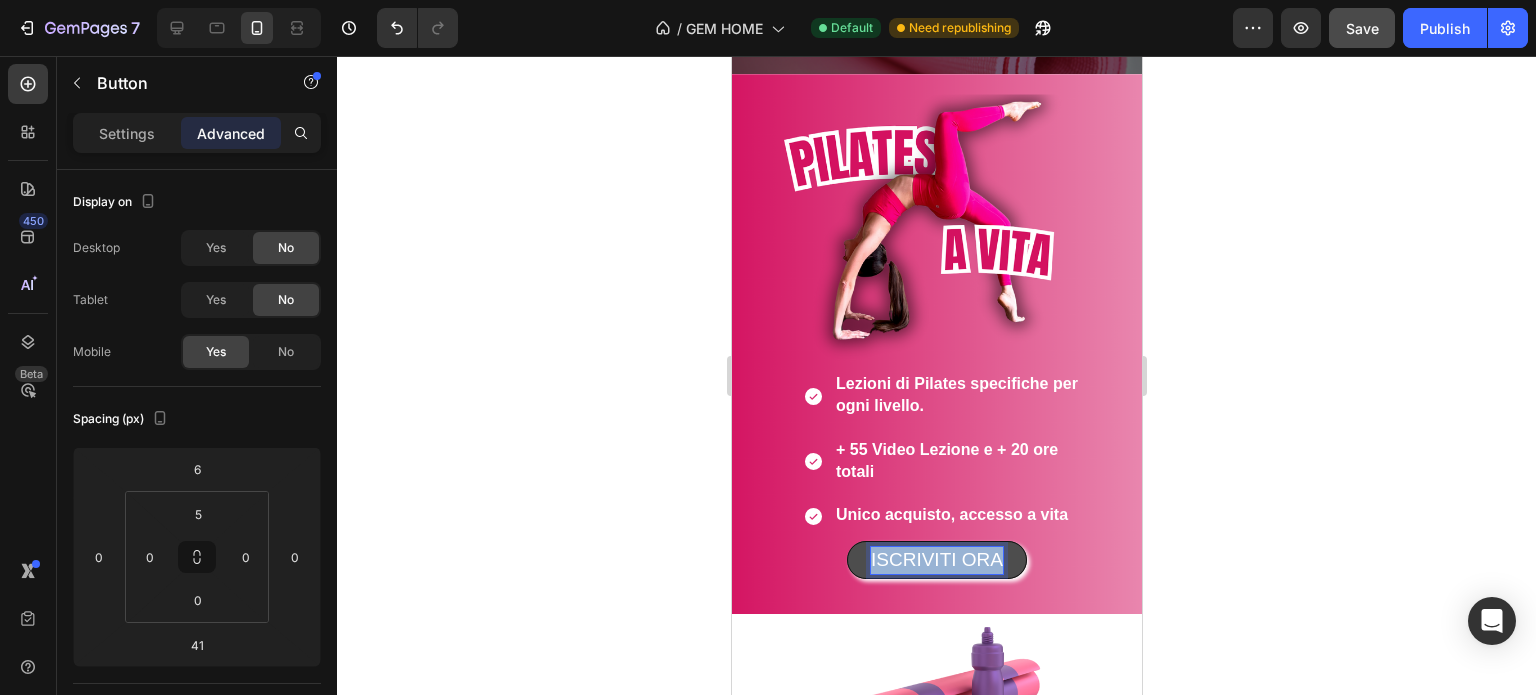 click on "ISCRIVITI ORA" at bounding box center (936, 559) 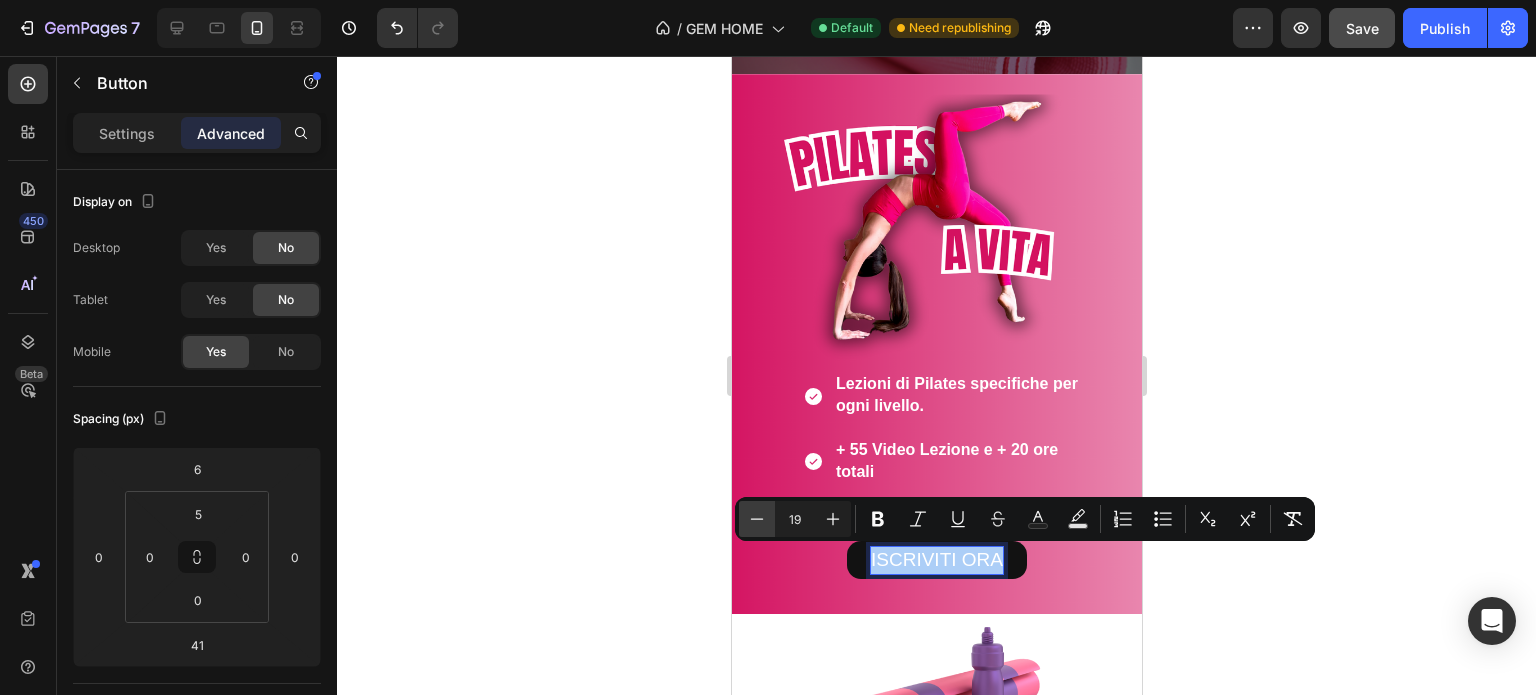 click on "Minus" at bounding box center [757, 519] 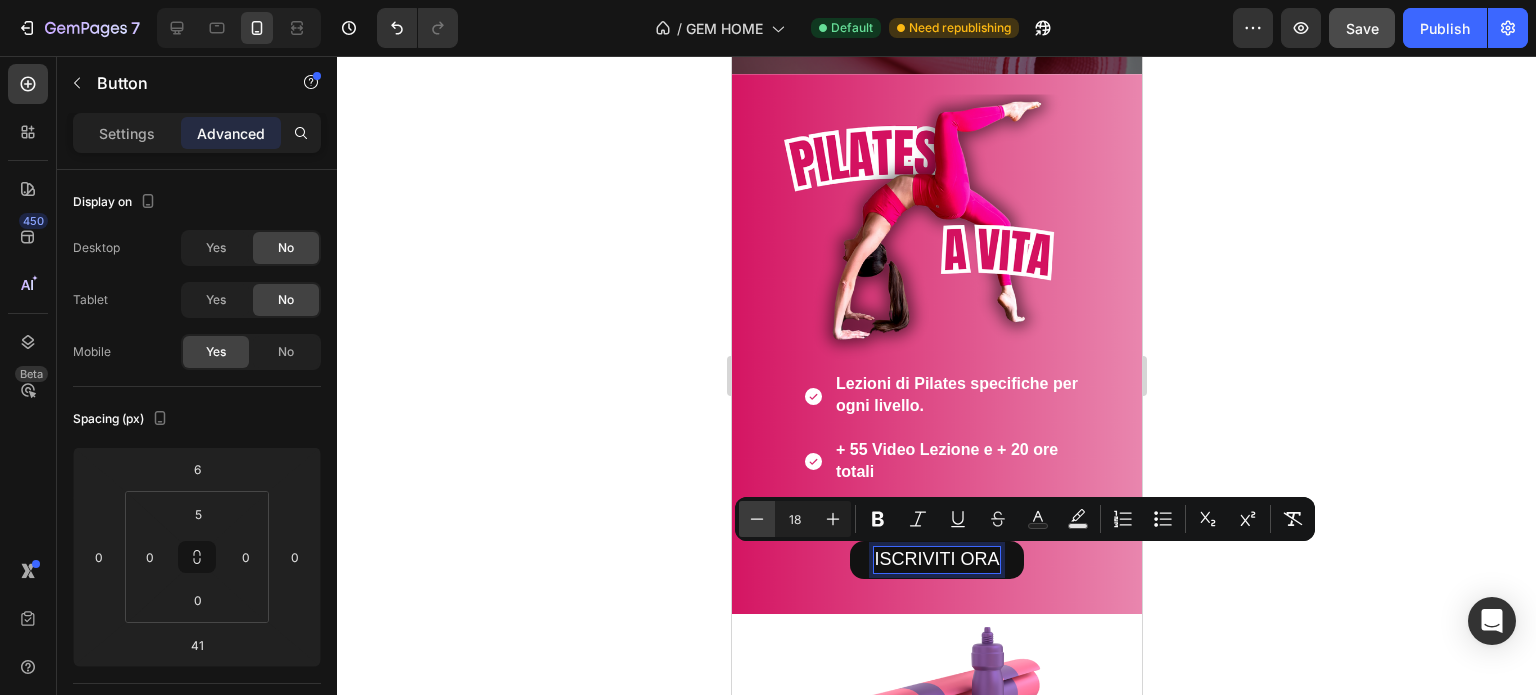click on "Minus" at bounding box center [757, 519] 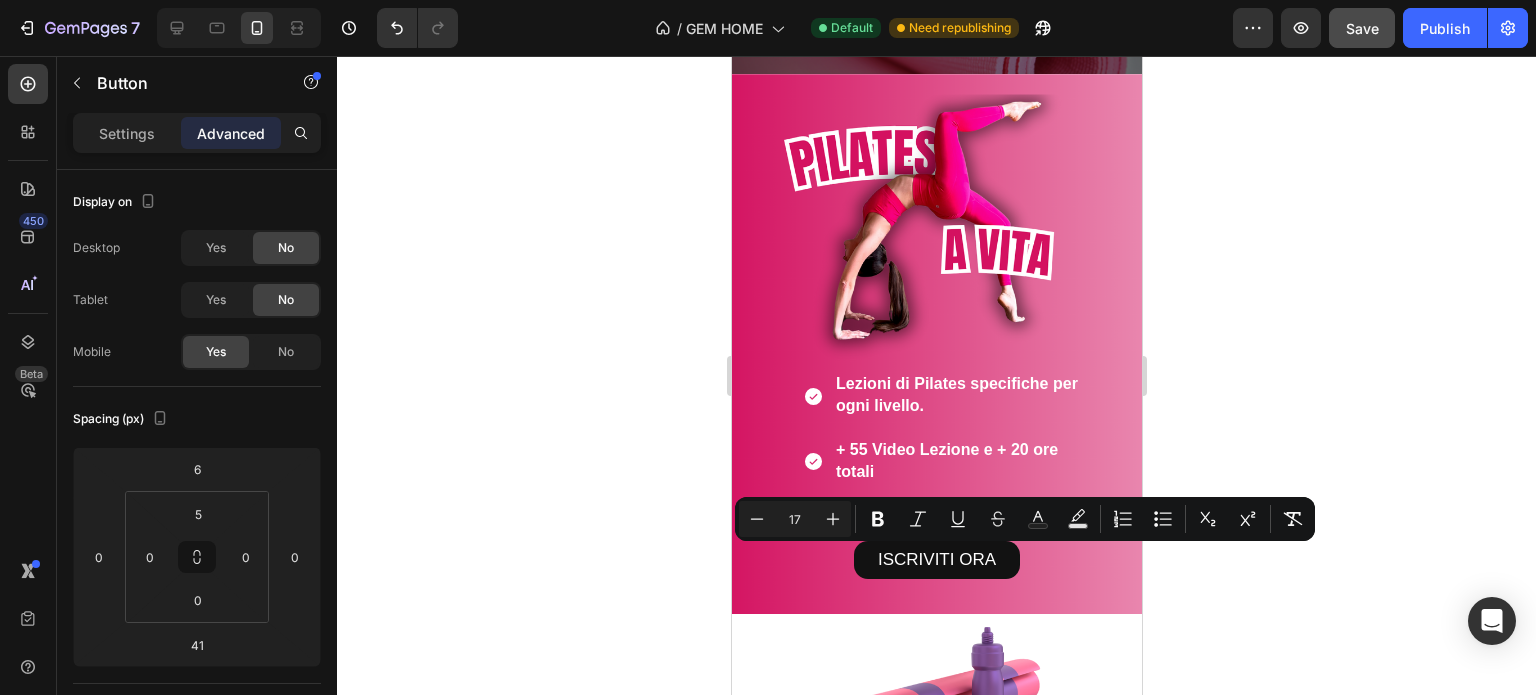 click 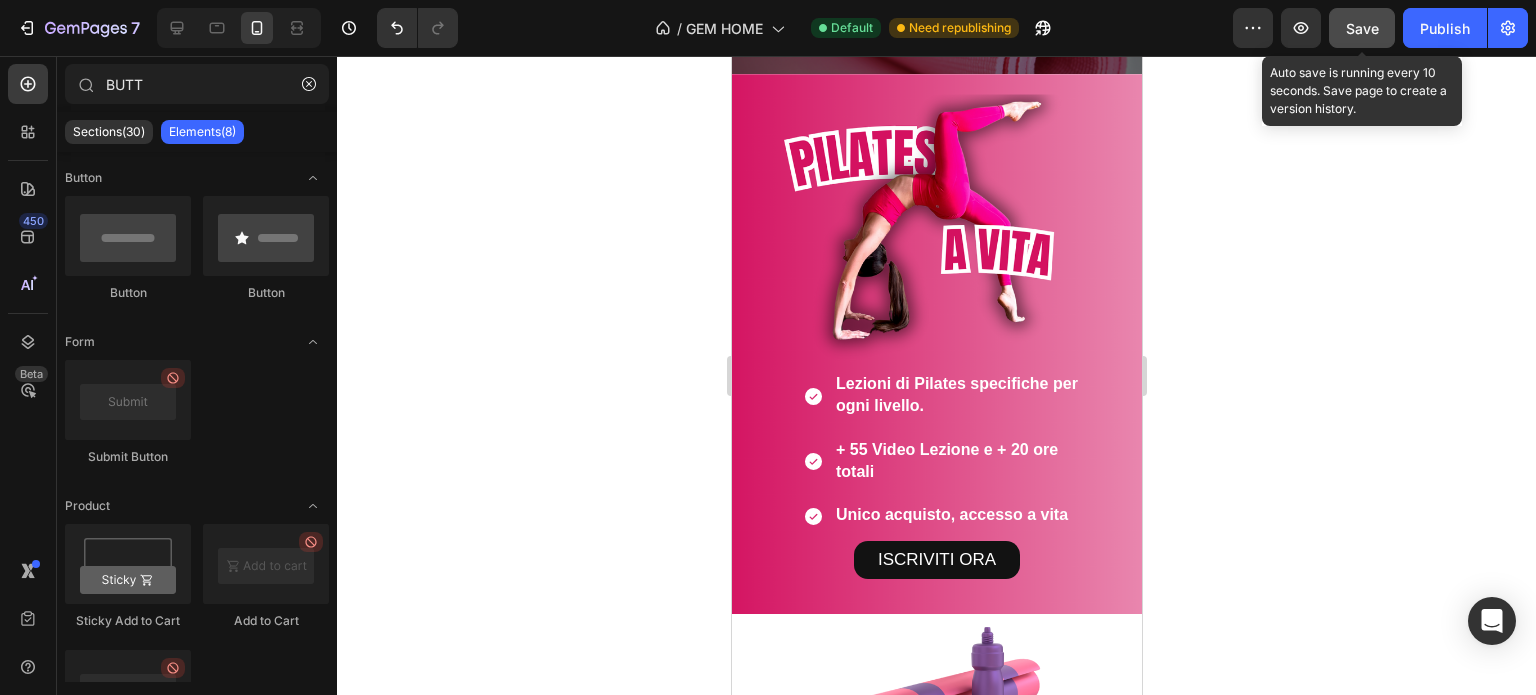click on "Save" at bounding box center [1362, 28] 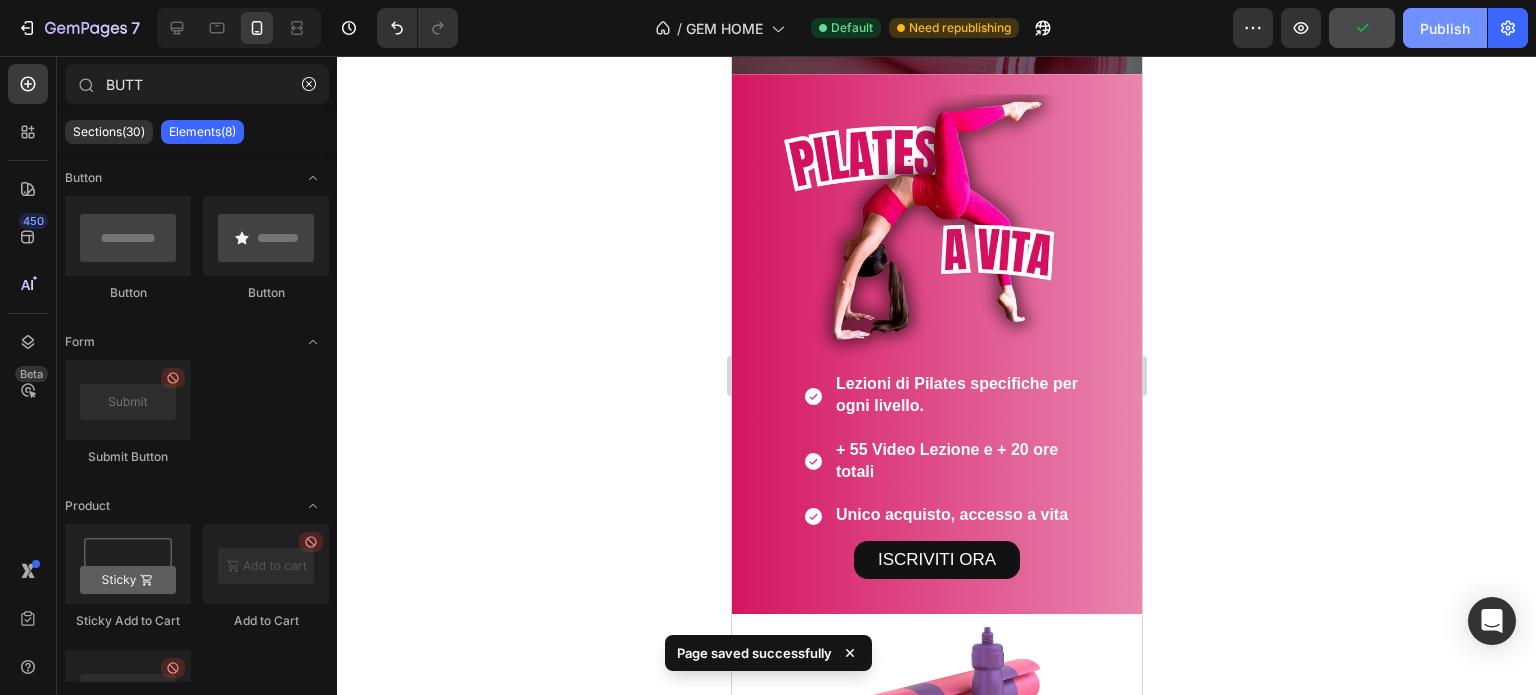 click on "Publish" at bounding box center [1445, 28] 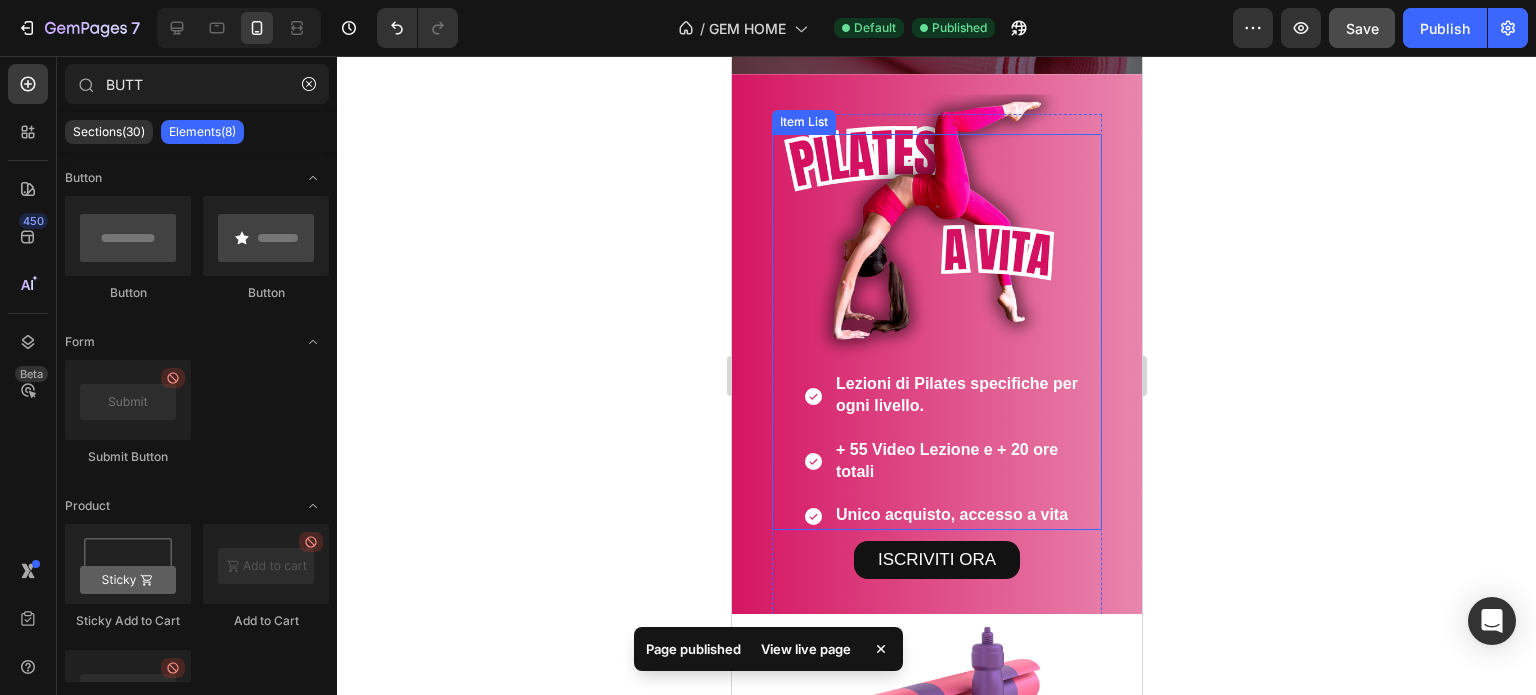 click on "Lezioni di Pilates specifiche per ogni livello." at bounding box center (966, 396) 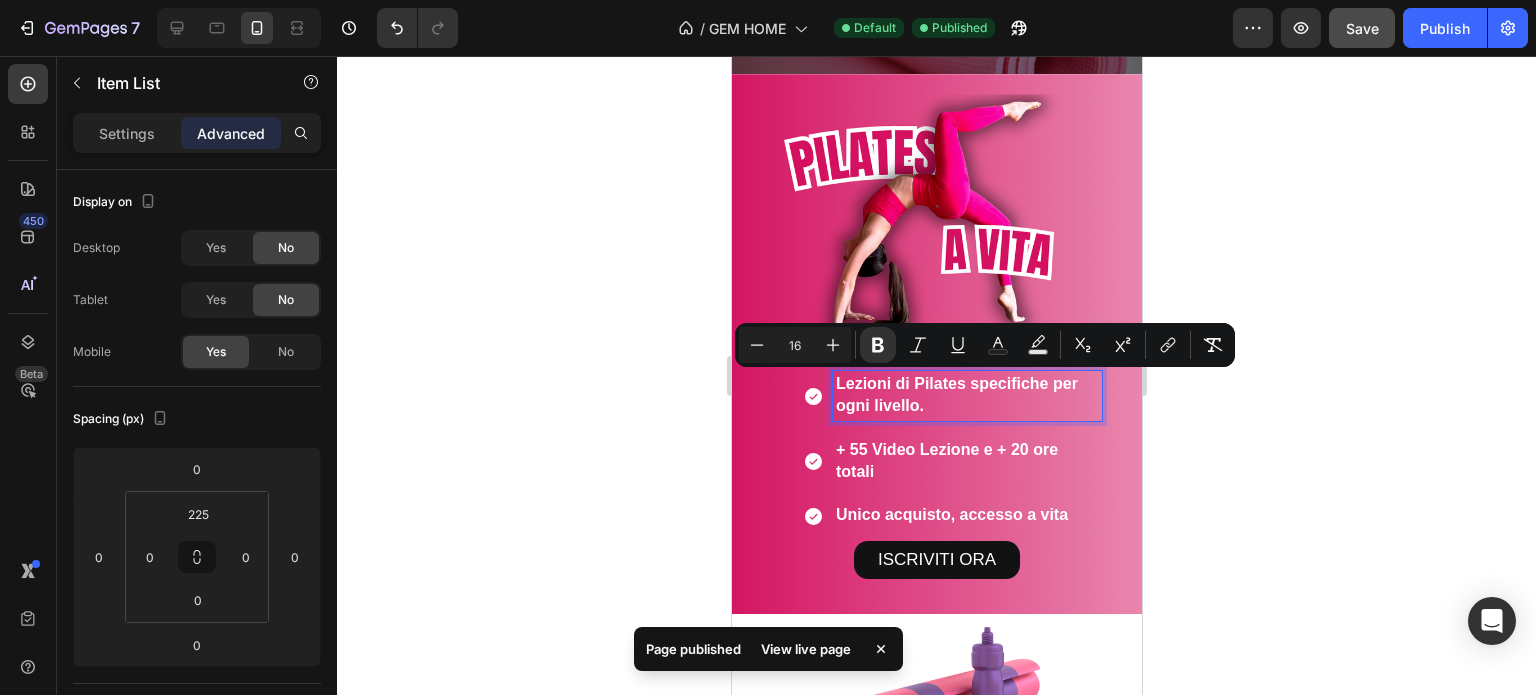 click on "Lezioni di Pilates specifiche per ogni livello." at bounding box center [956, 394] 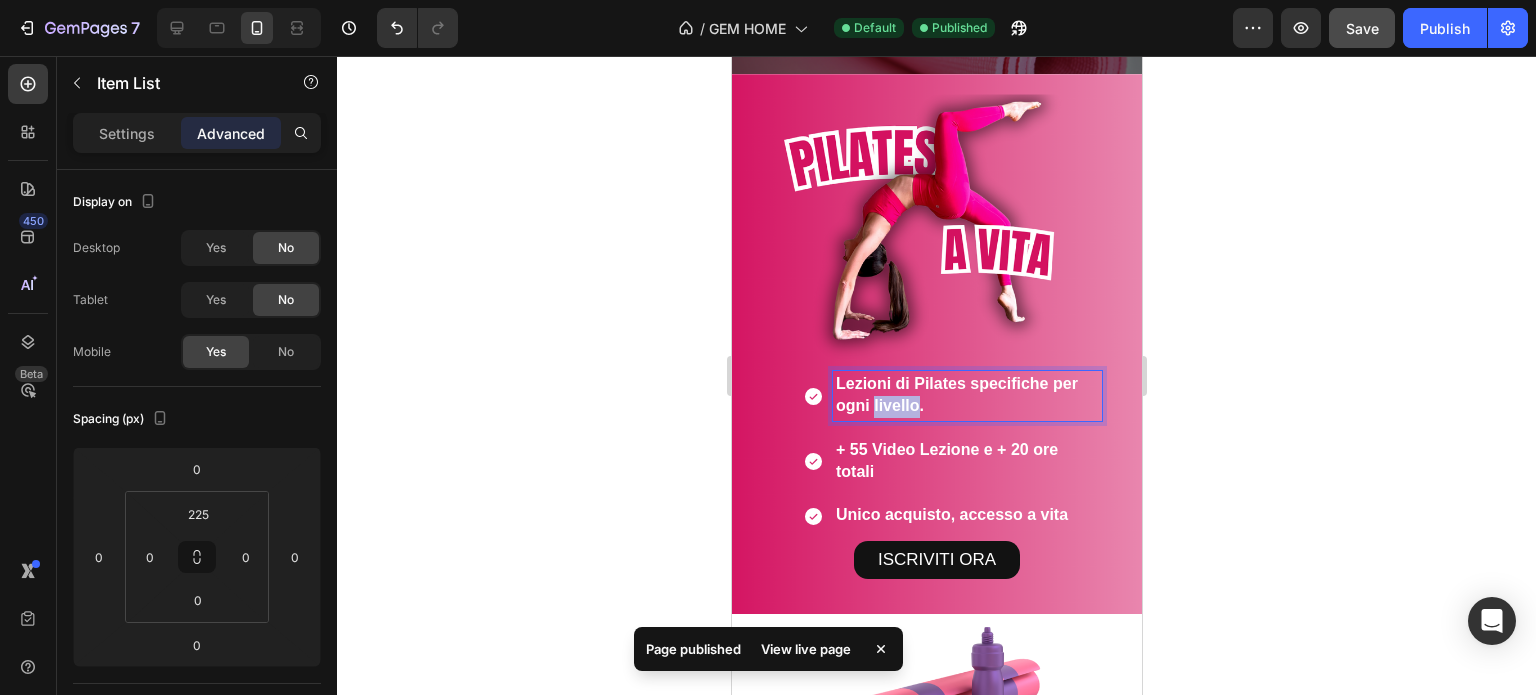 click on "Lezioni di Pilates specifiche per ogni livello." at bounding box center [956, 394] 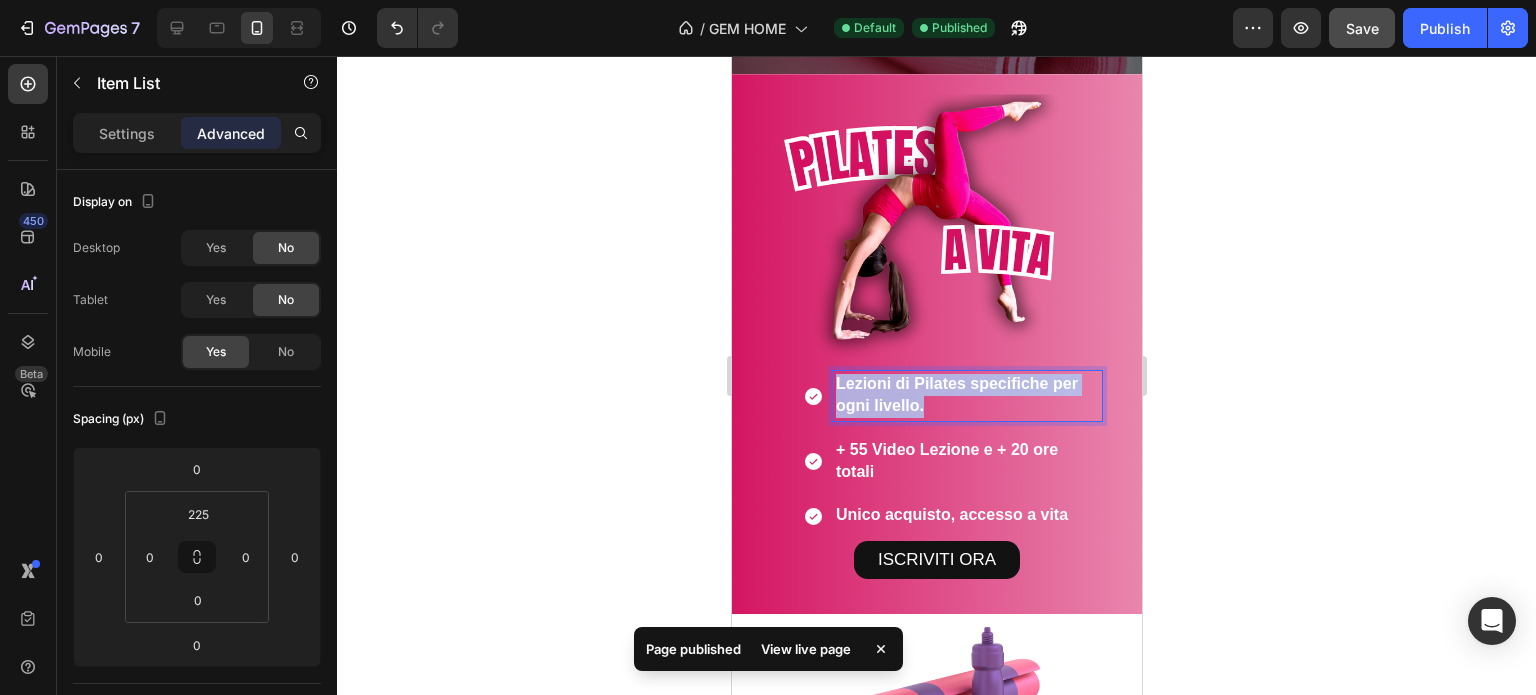 click on "Lezioni di Pilates specifiche per ogni livello." at bounding box center [956, 394] 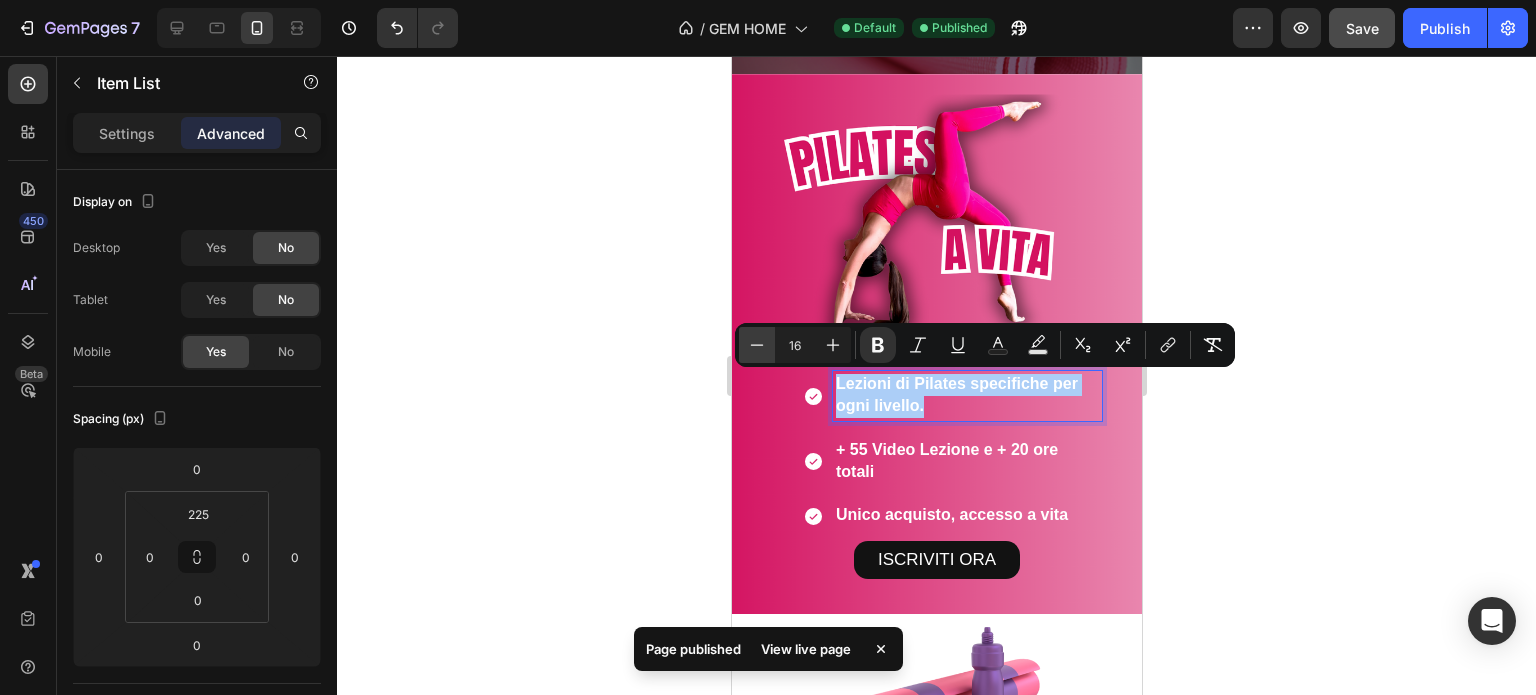 click 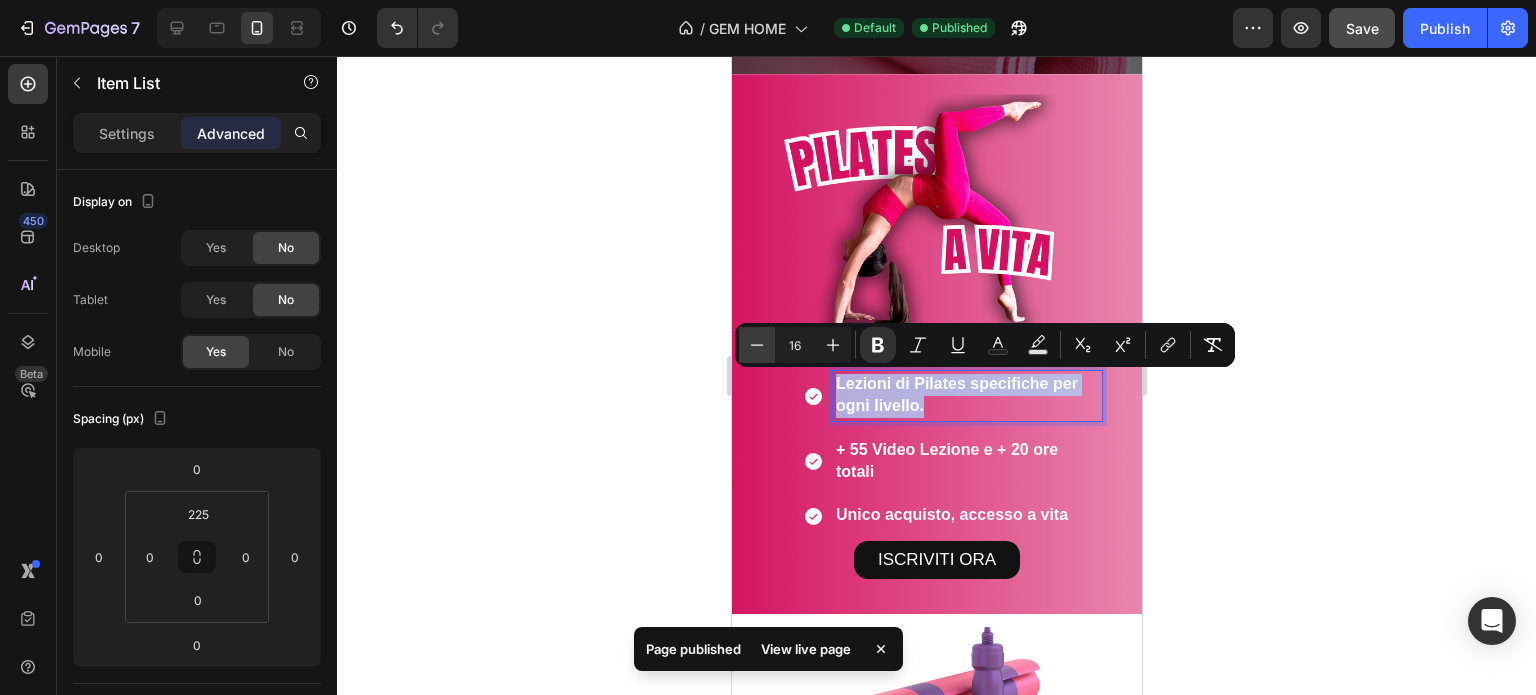 type on "15" 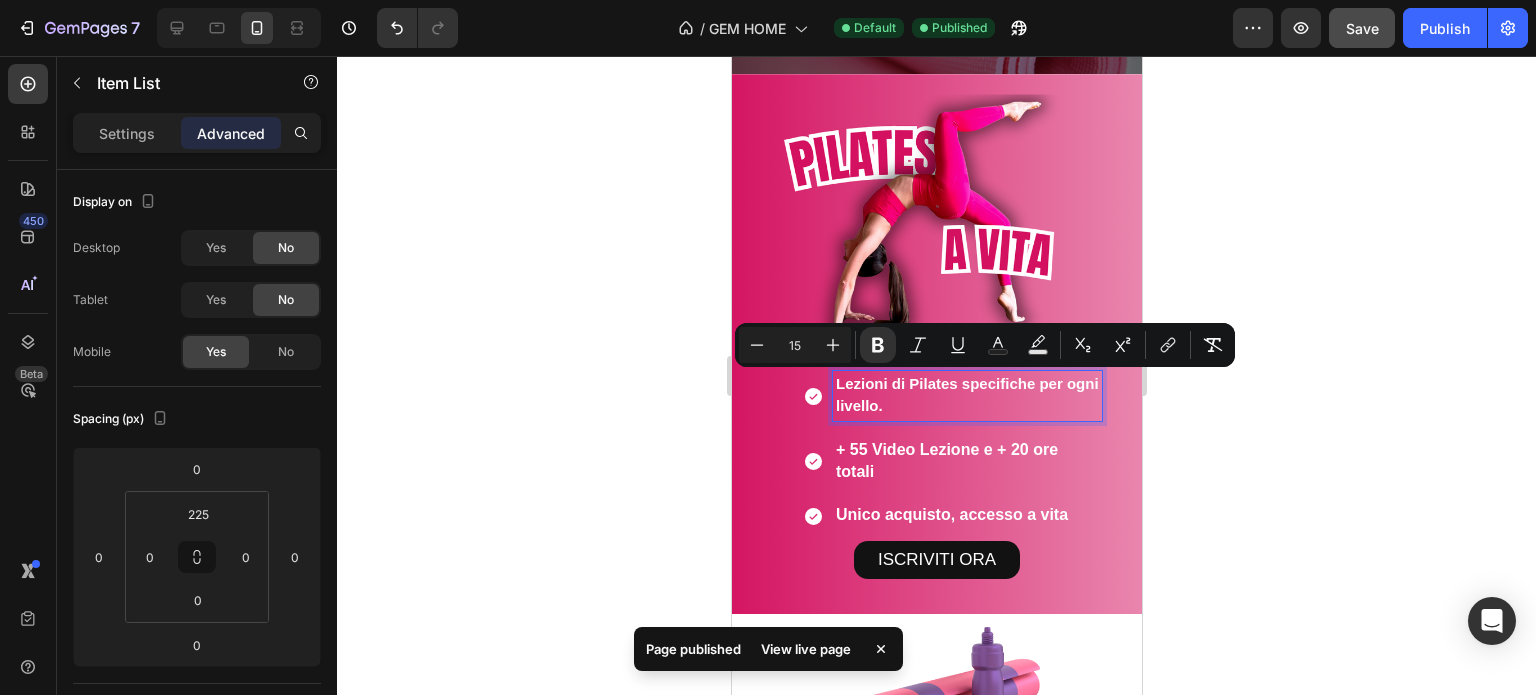click on "+ 55 Video Lezione e + 20 ore totali" at bounding box center (966, 462) 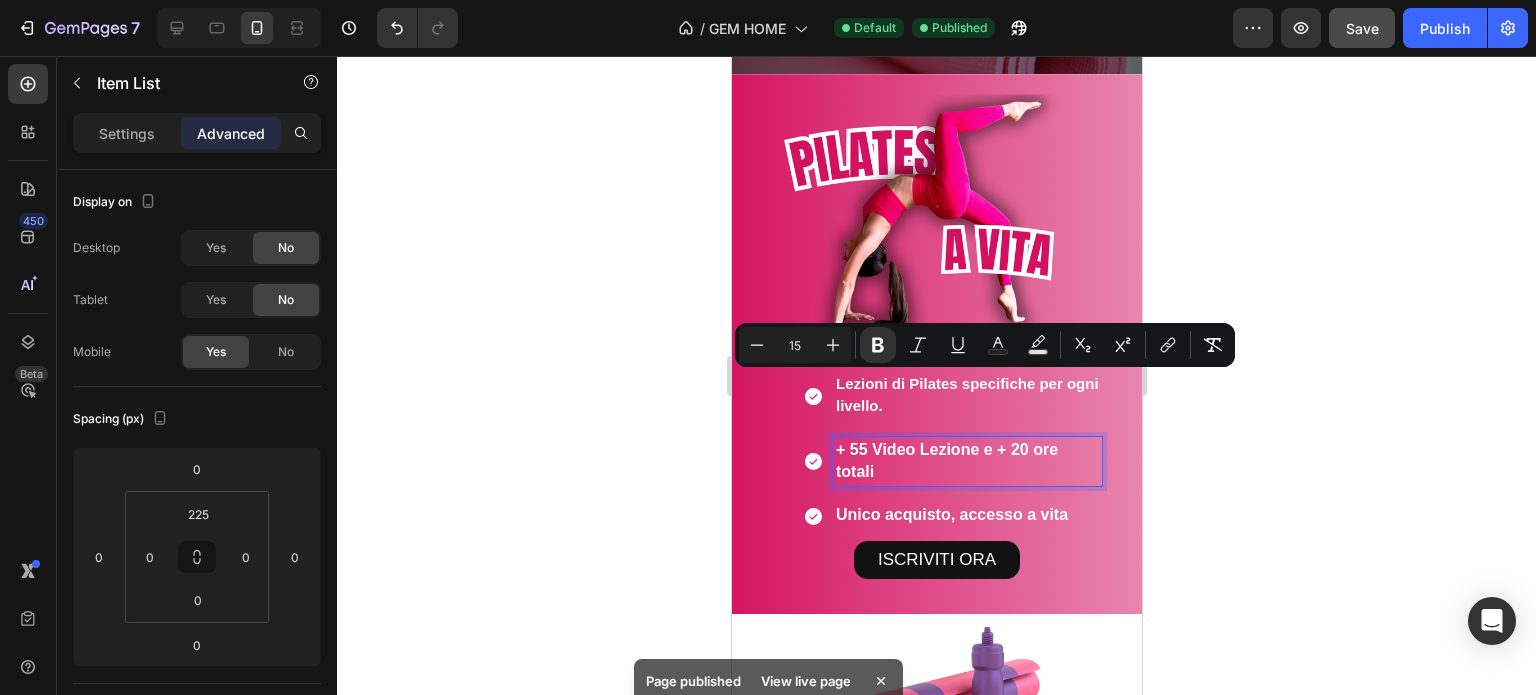 click on "+ 55 Video Lezione e + 20 ore totali" at bounding box center [966, 462] 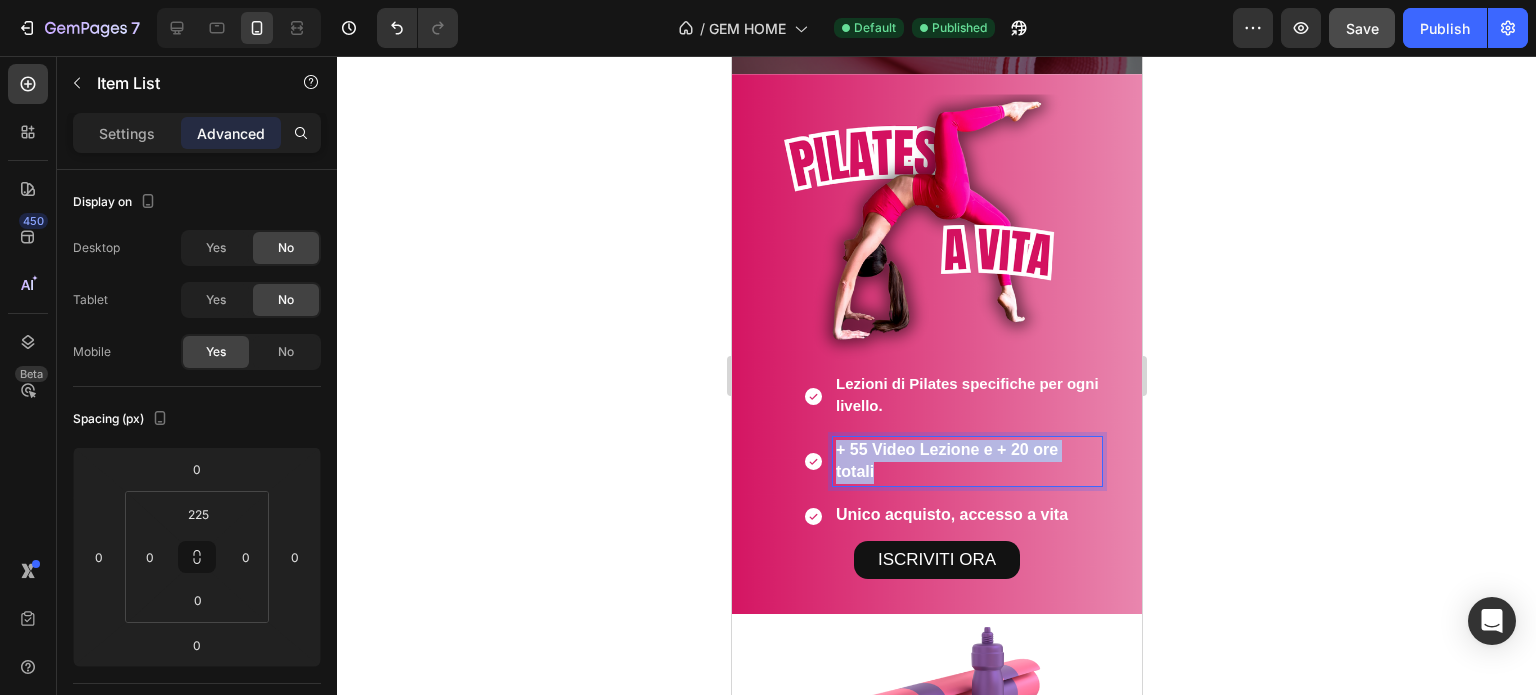 click on "+ 55 Video Lezione e + 20 ore totali" at bounding box center (966, 462) 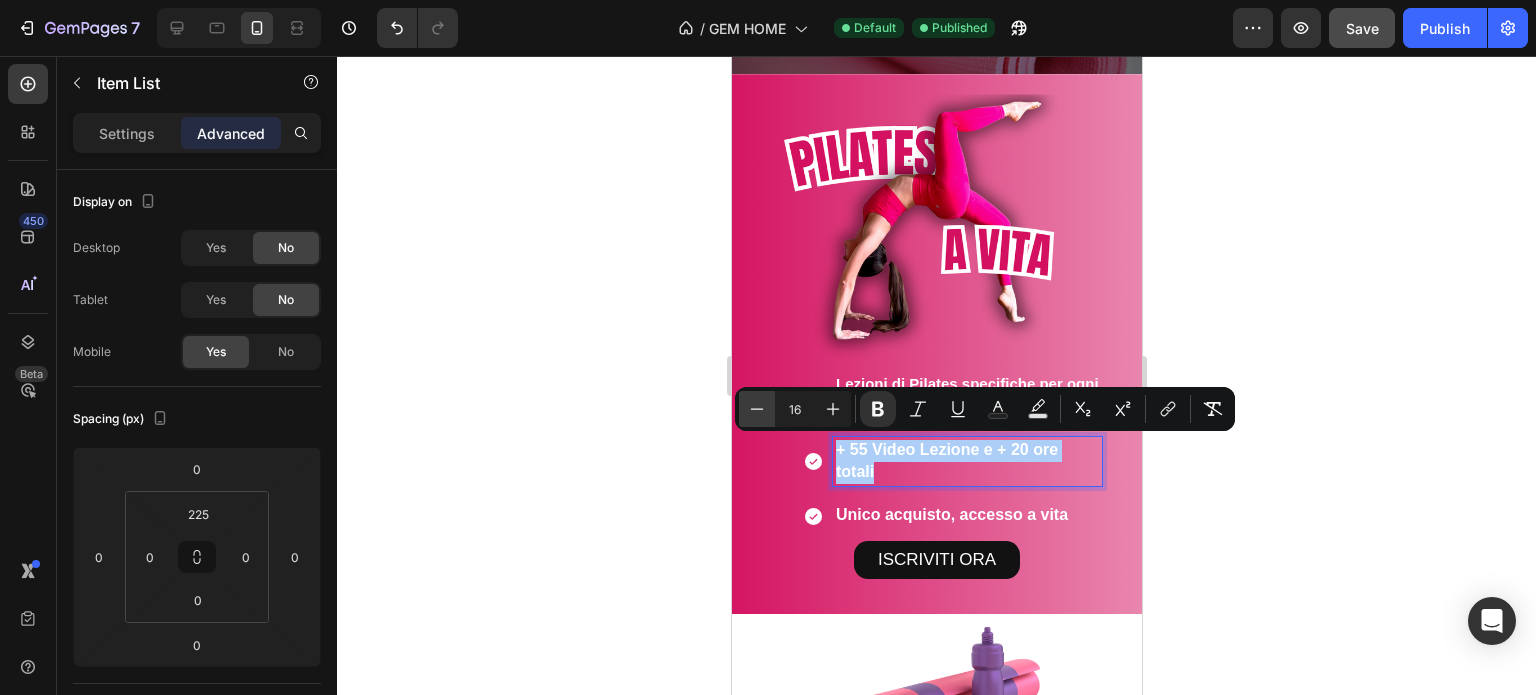 click 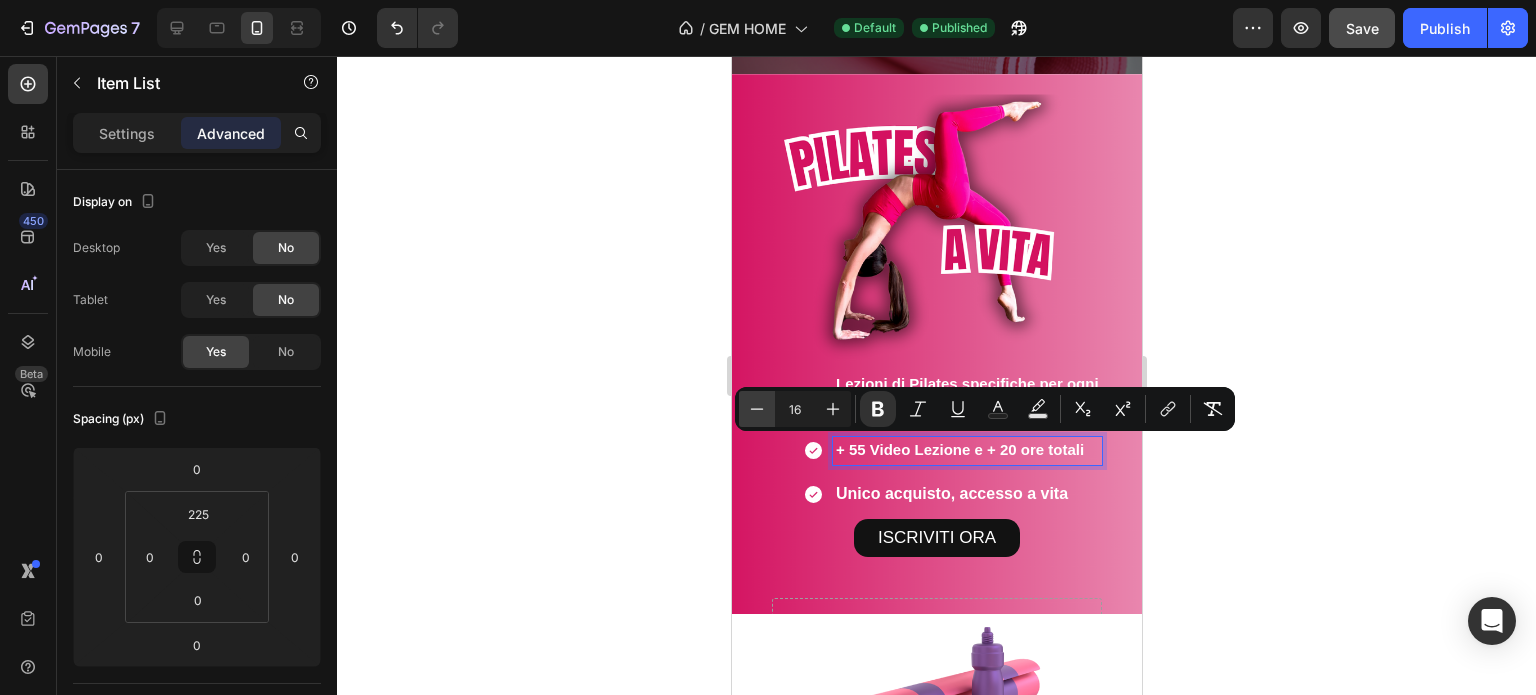type on "15" 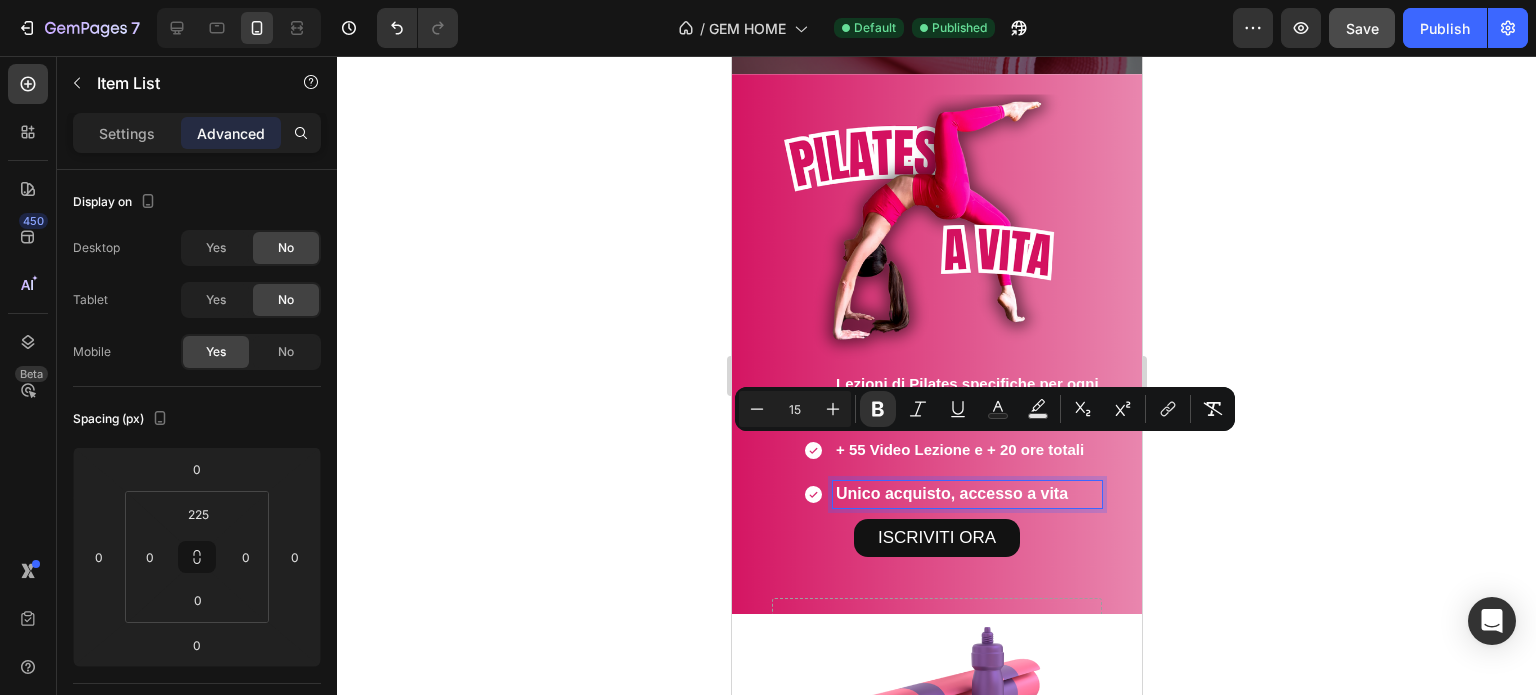 click on "Unico acquisto, accesso a vita" at bounding box center (951, 493) 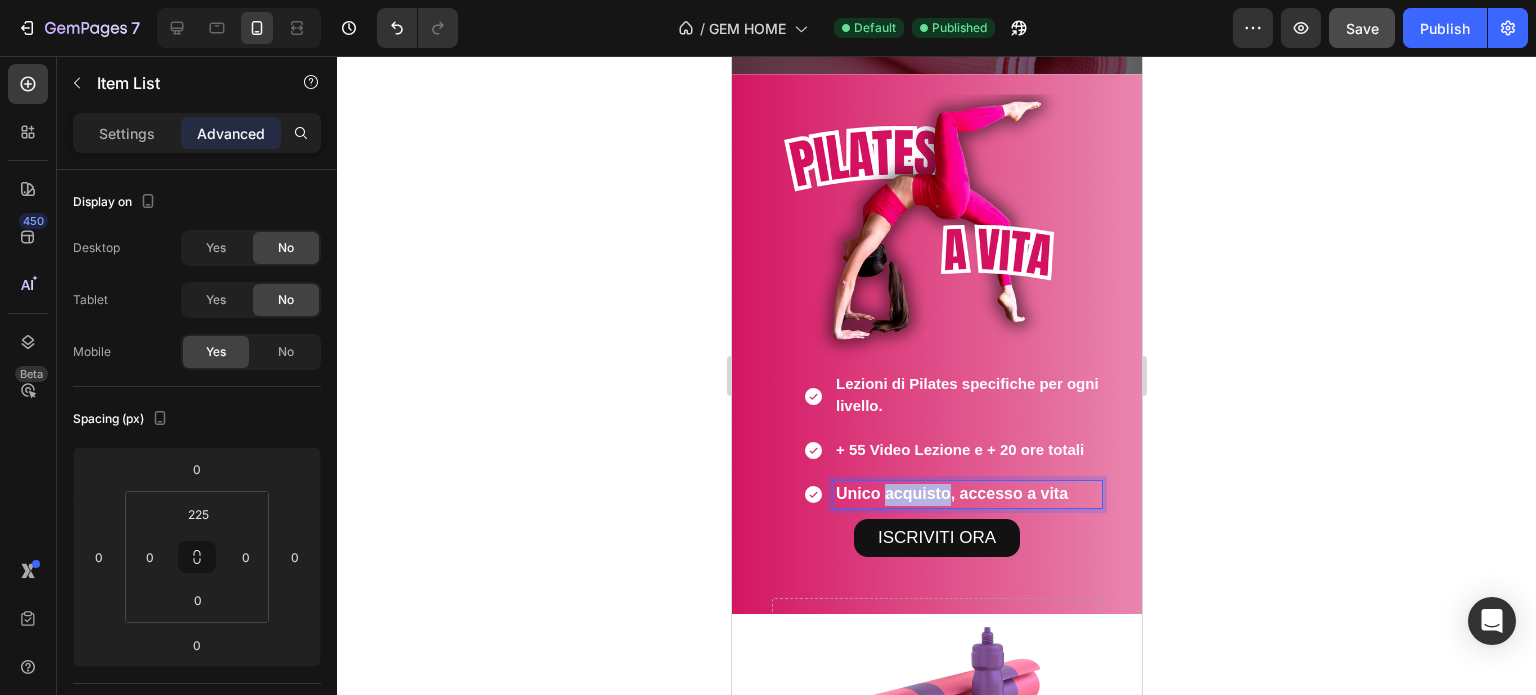 click on "Unico acquisto, accesso a vita" at bounding box center (951, 493) 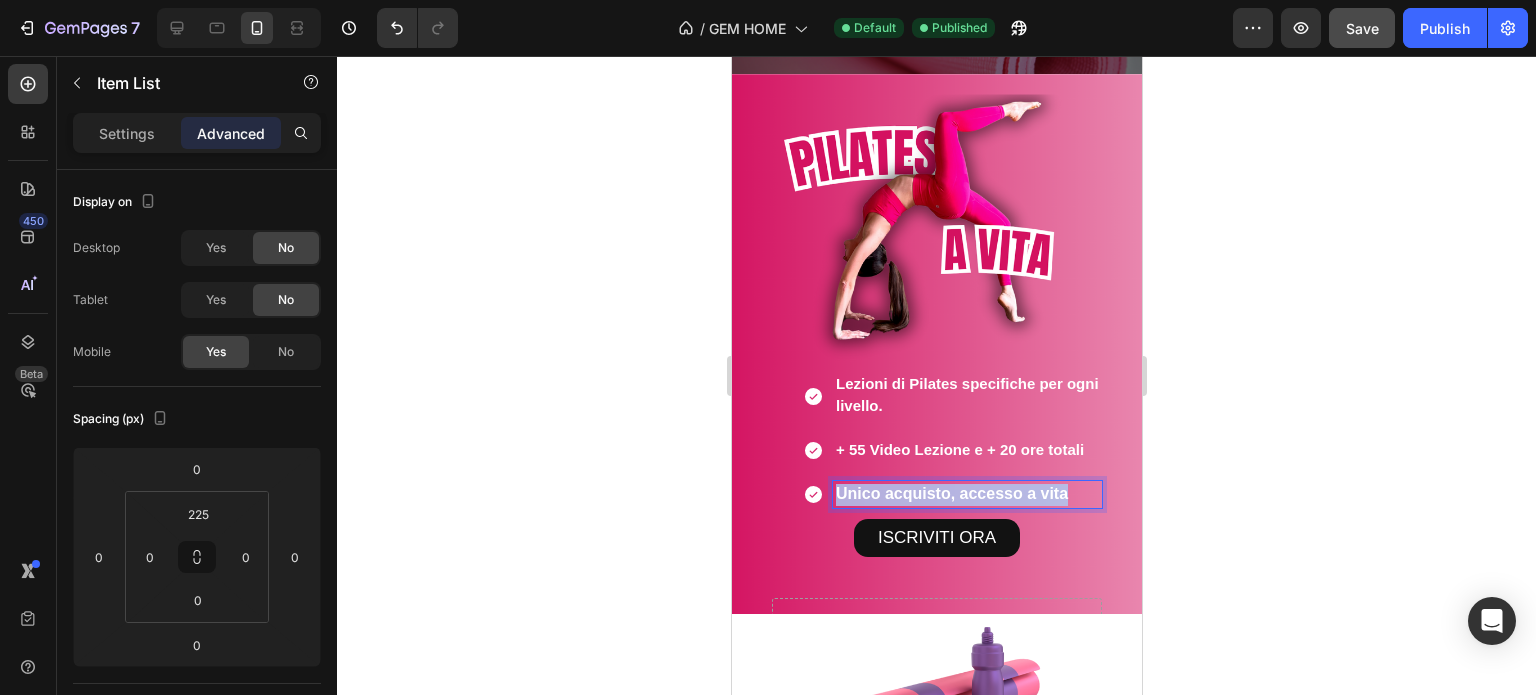 click on "Unico acquisto, accesso a vita" at bounding box center (951, 493) 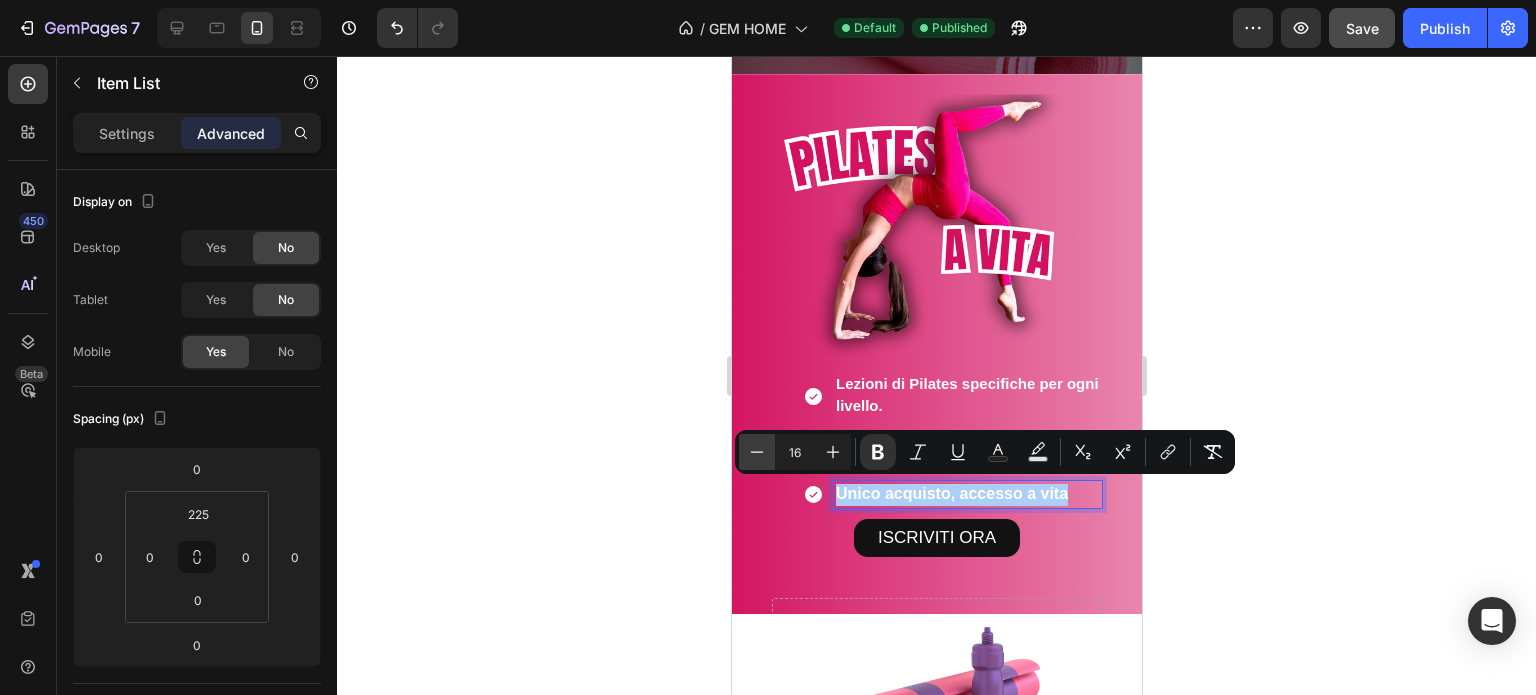 click 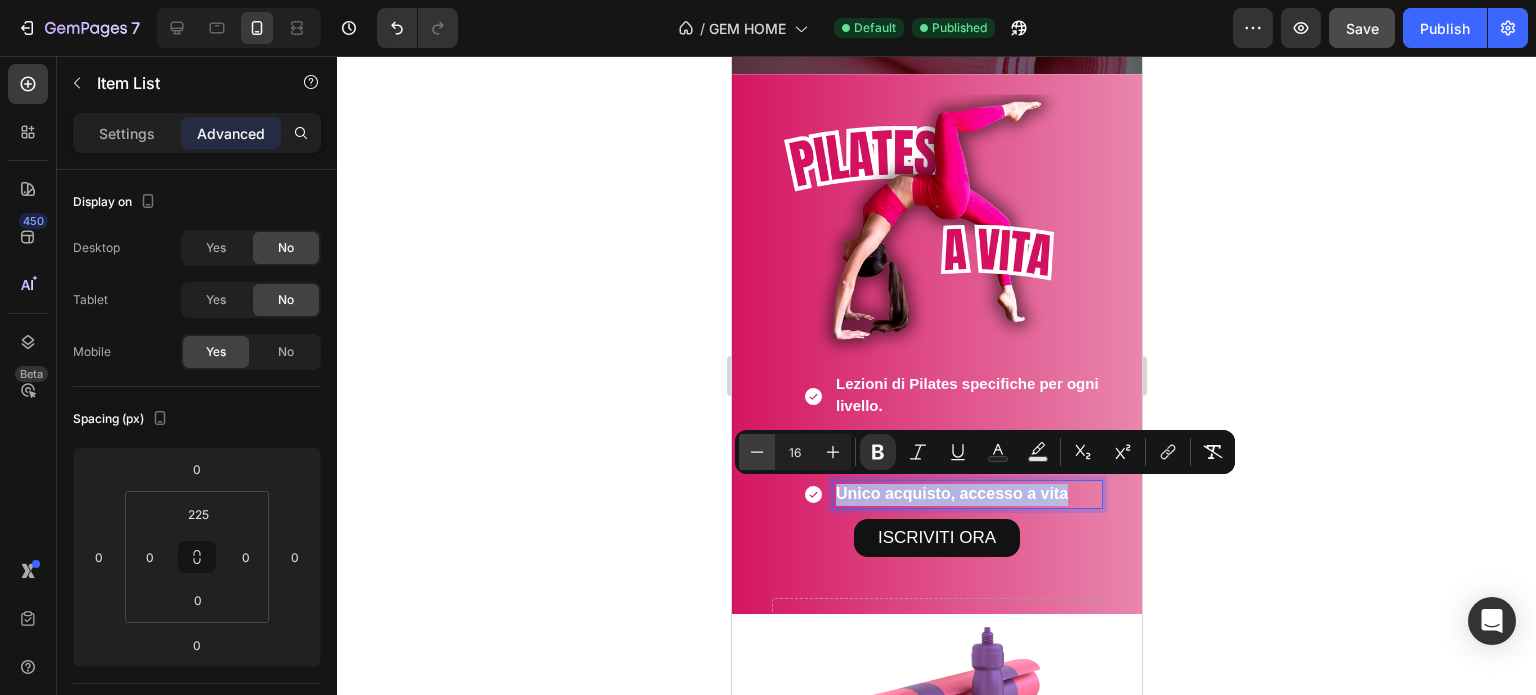 type on "15" 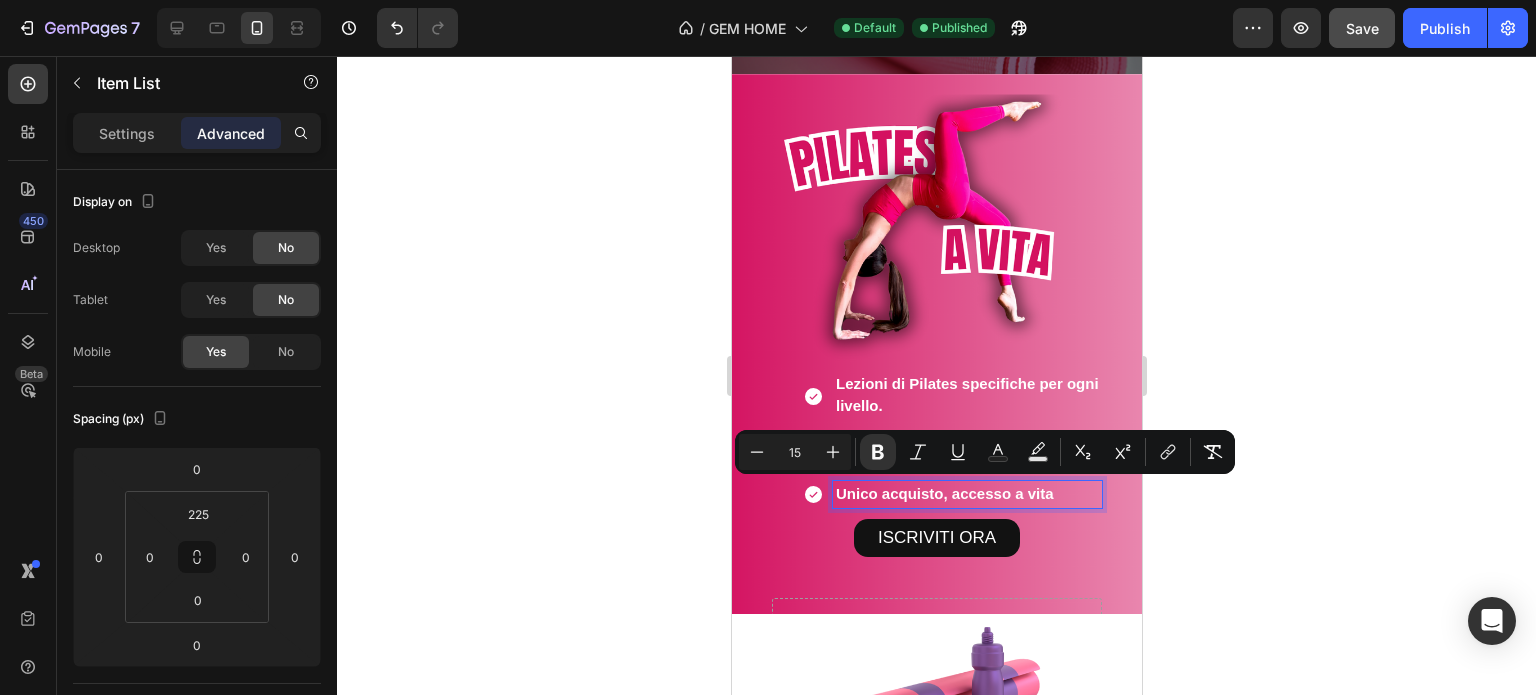 click 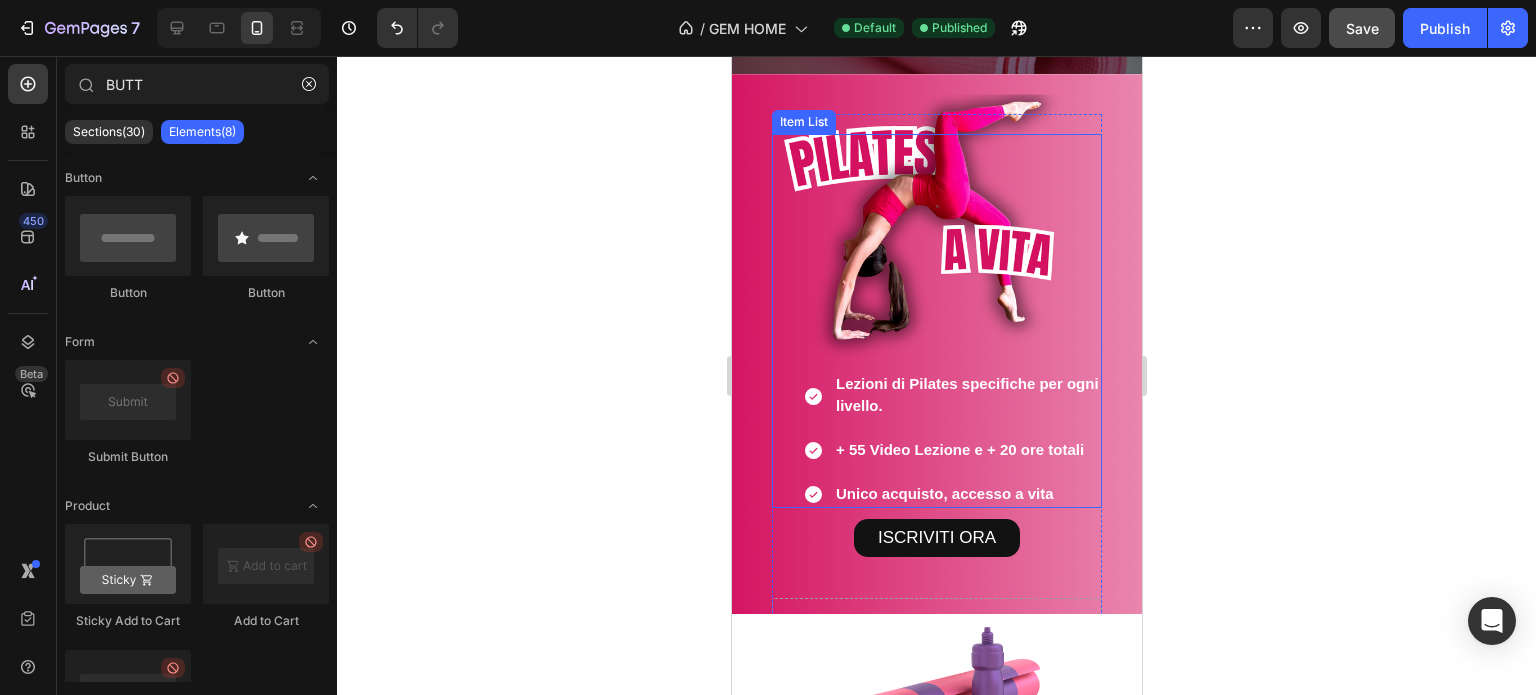 click on "Lezioni di Pilates specifiche per ogni livello." at bounding box center [966, 396] 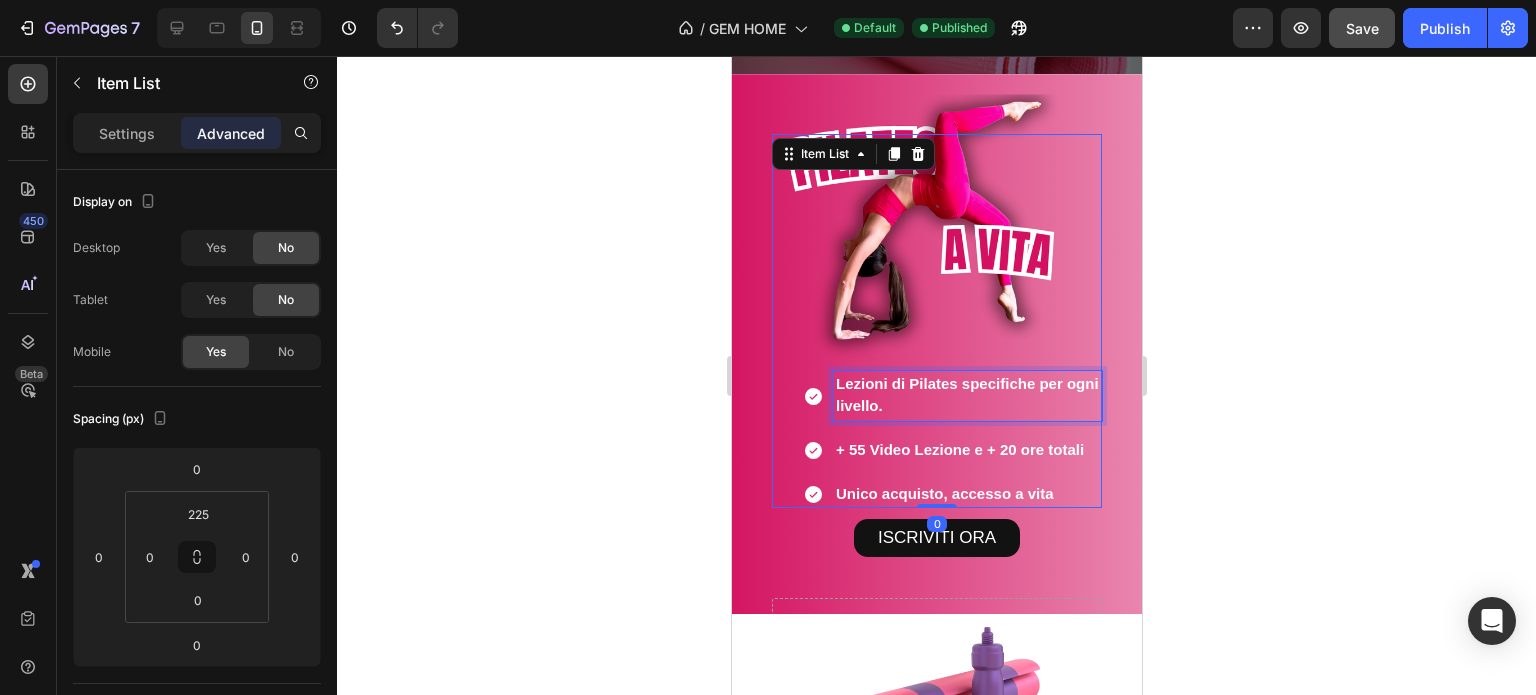 click on "Lezioni di Pilates specifiche per ogni livello." at bounding box center [966, 396] 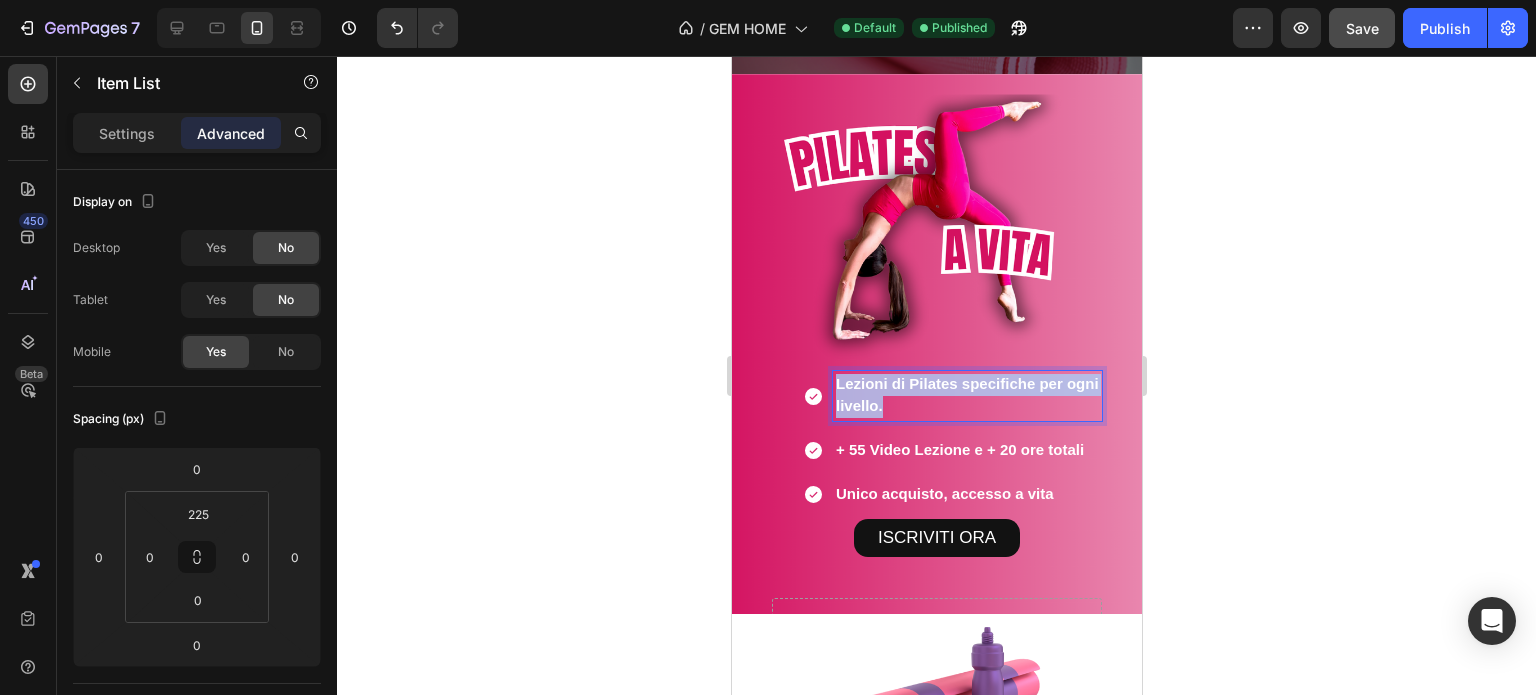 click on "Lezioni di Pilates specifiche per ogni livello." at bounding box center [966, 396] 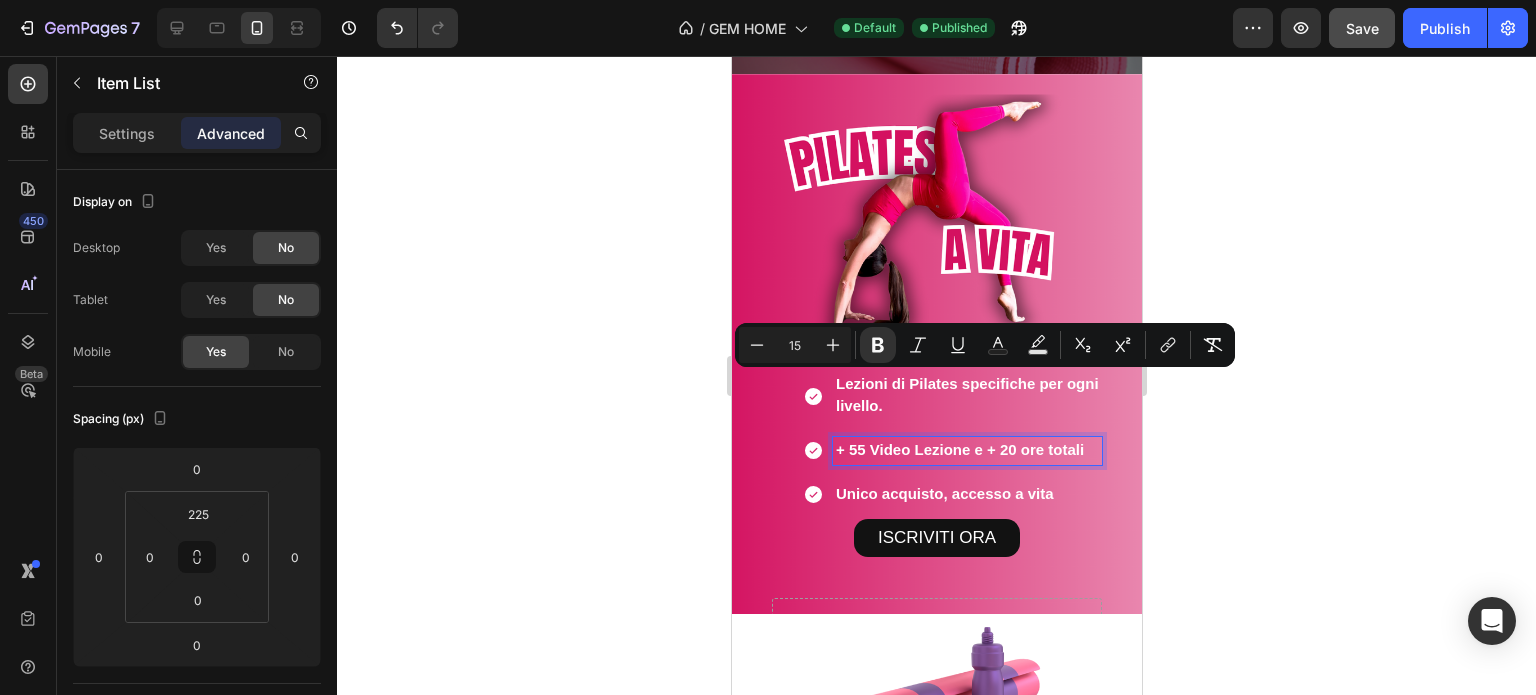 click on "+ 55 Video Lezione e + 20 ore totali" at bounding box center (959, 449) 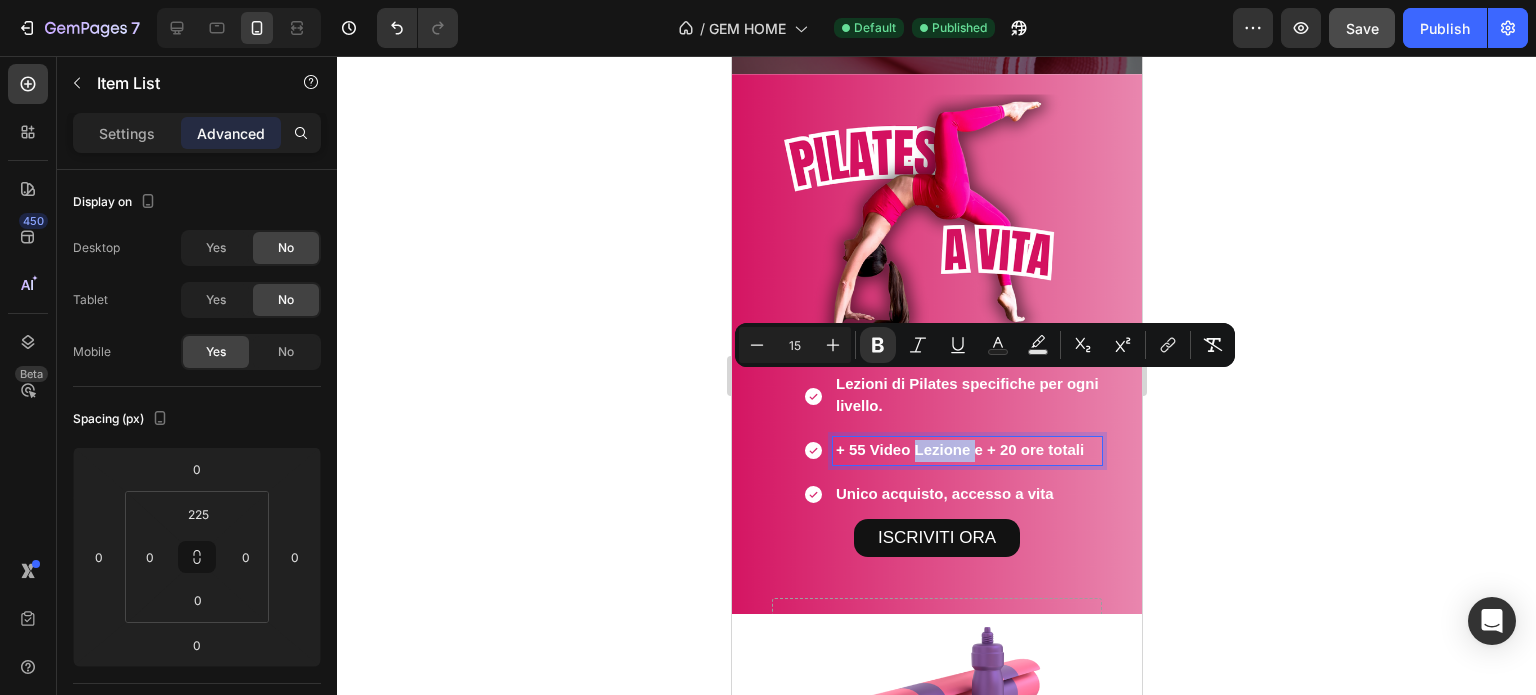 click on "+ 55 Video Lezione e + 20 ore totali" at bounding box center [959, 449] 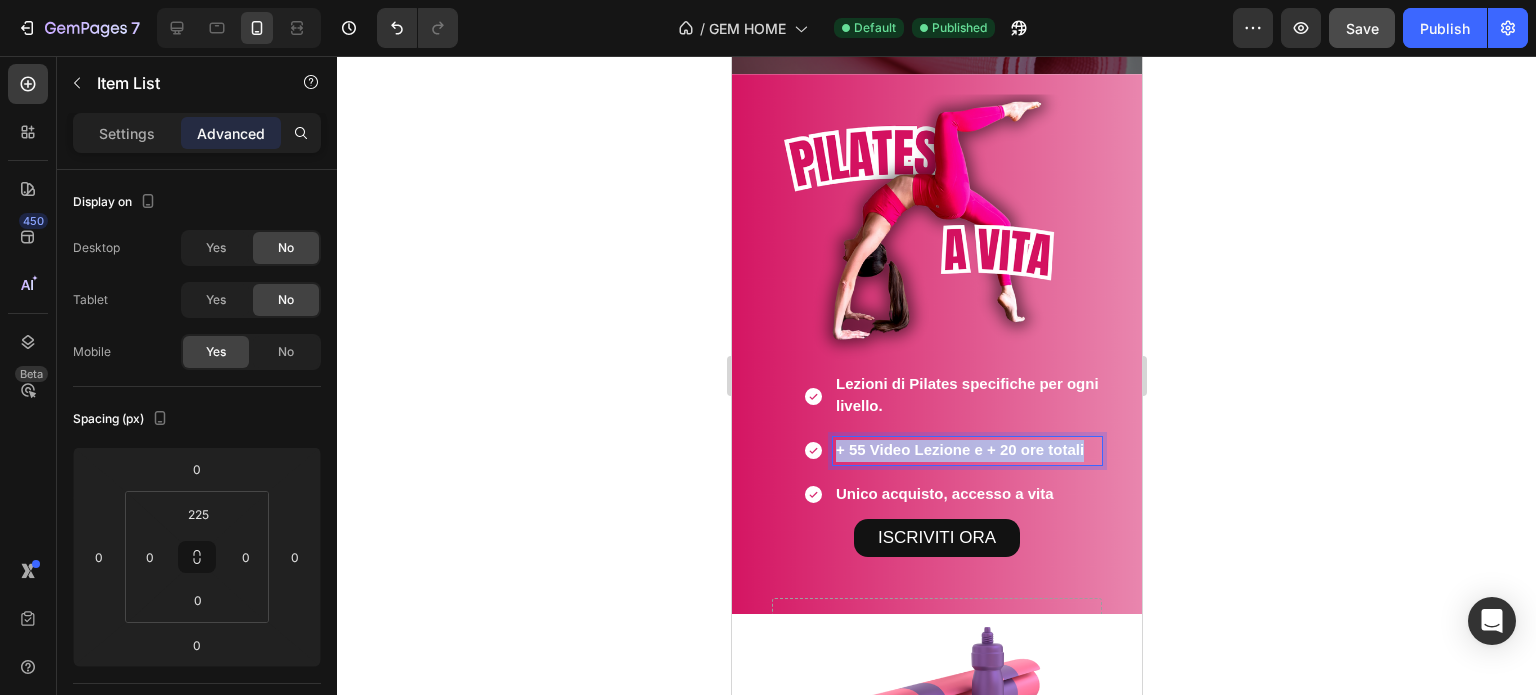 click on "+ 55 Video Lezione e + 20 ore totali" at bounding box center [959, 449] 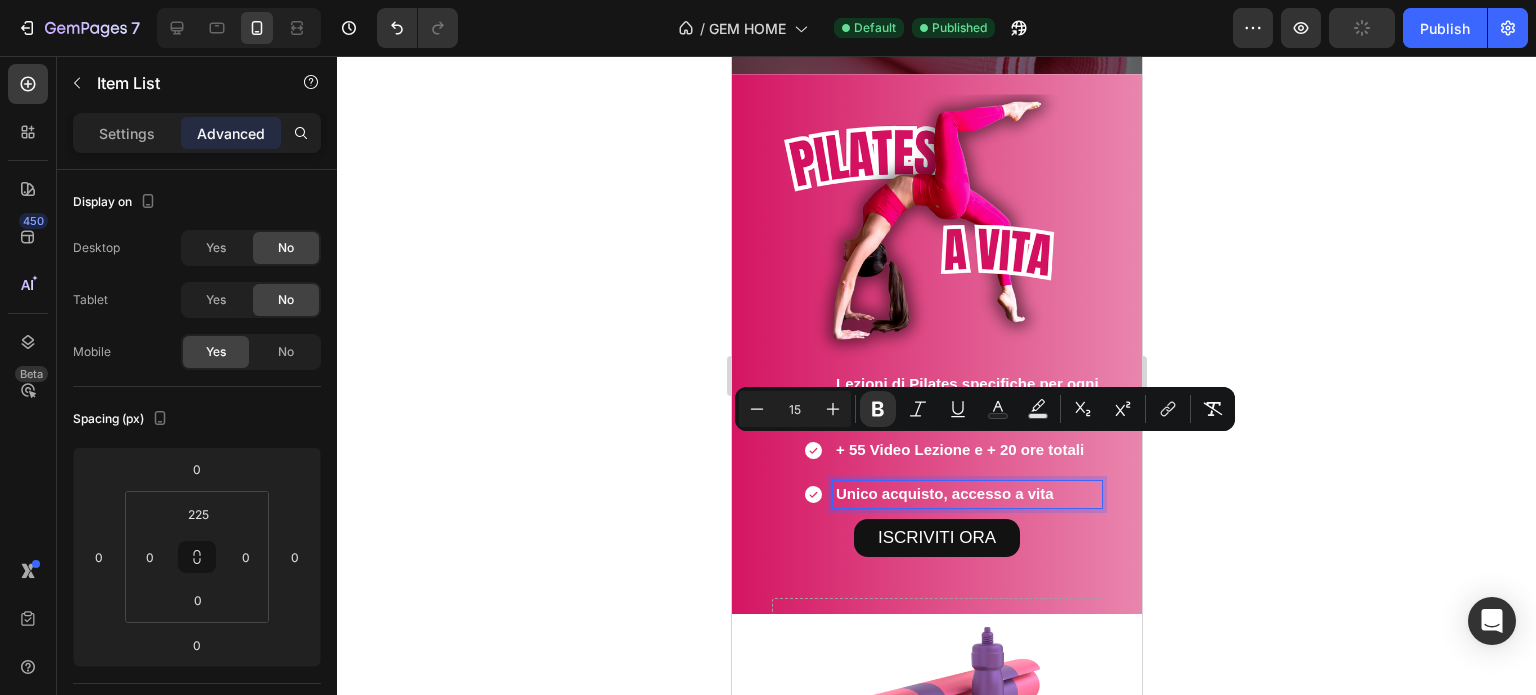 click on "Unico acquisto, accesso a vita" at bounding box center [944, 493] 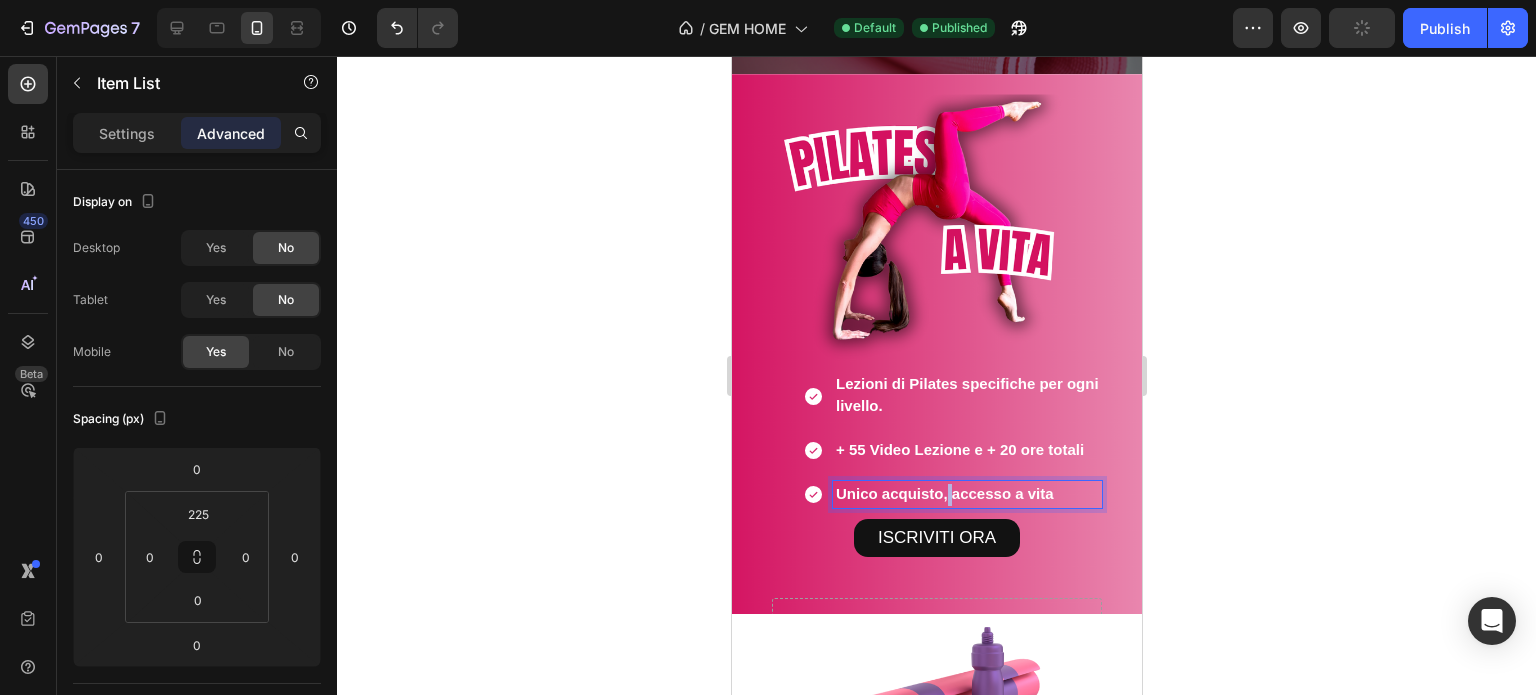 click on "Unico acquisto, accesso a vita" at bounding box center (944, 493) 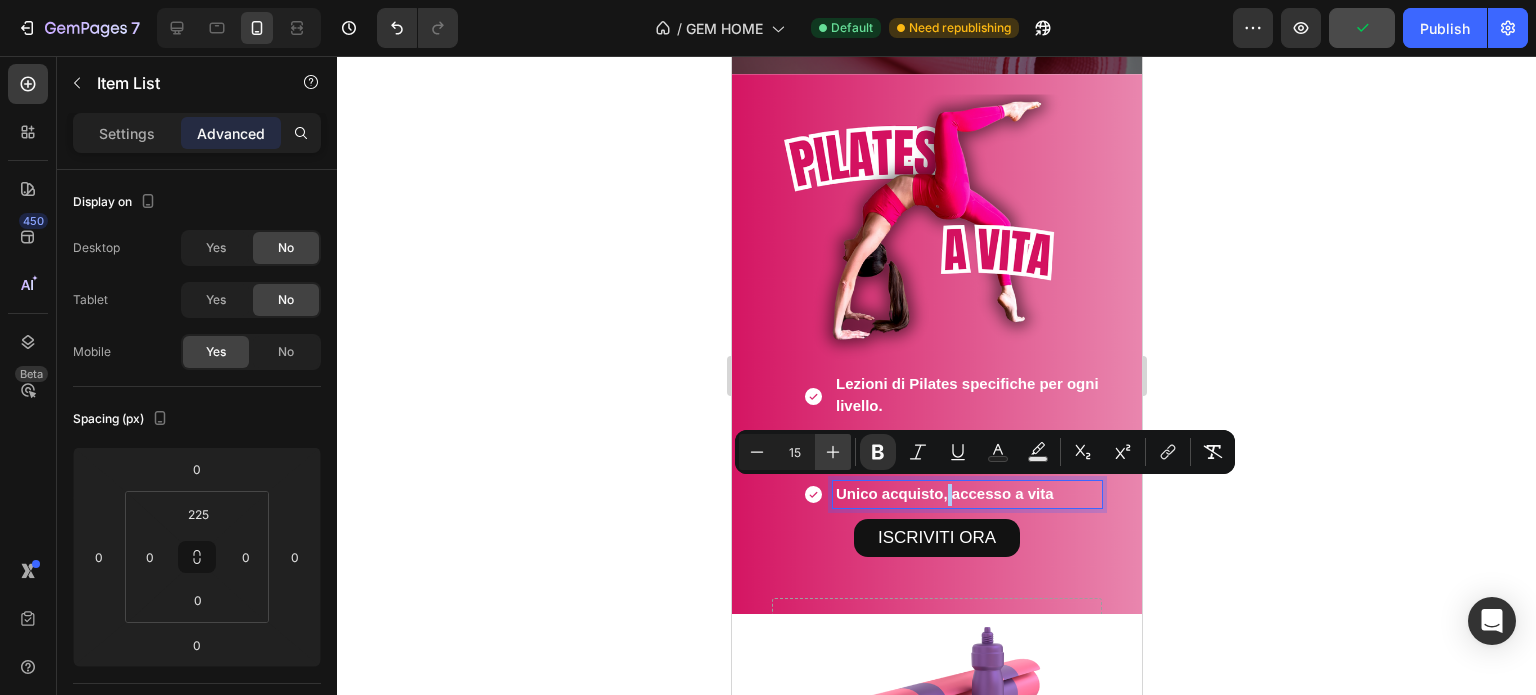 click 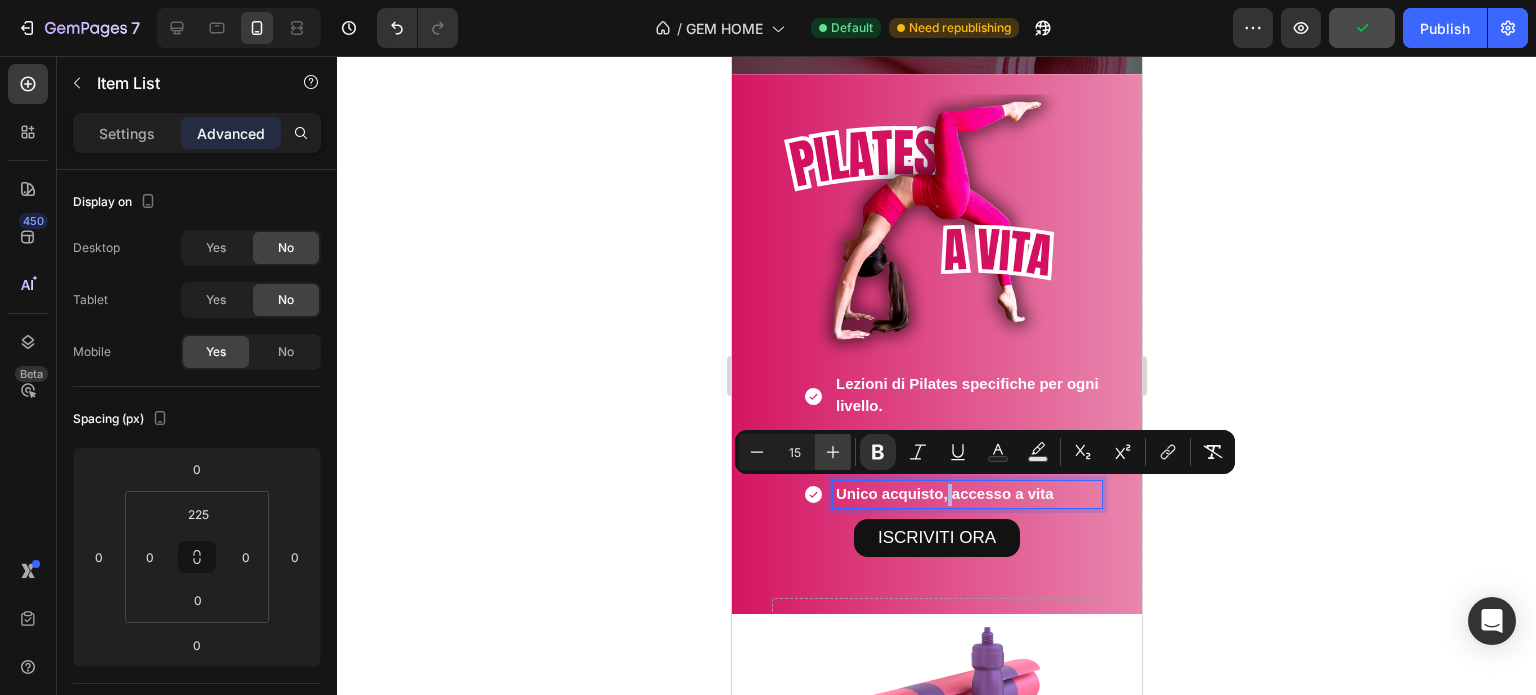type on "16" 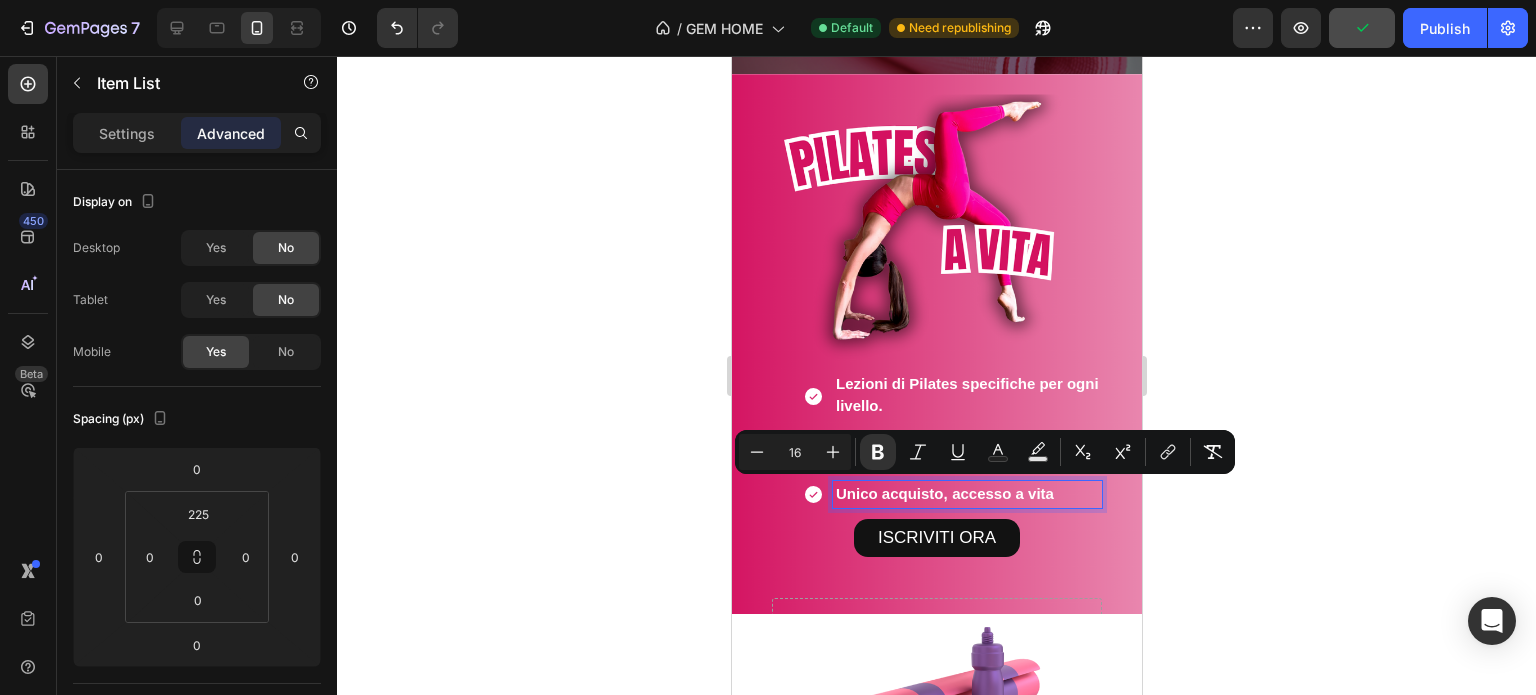 click 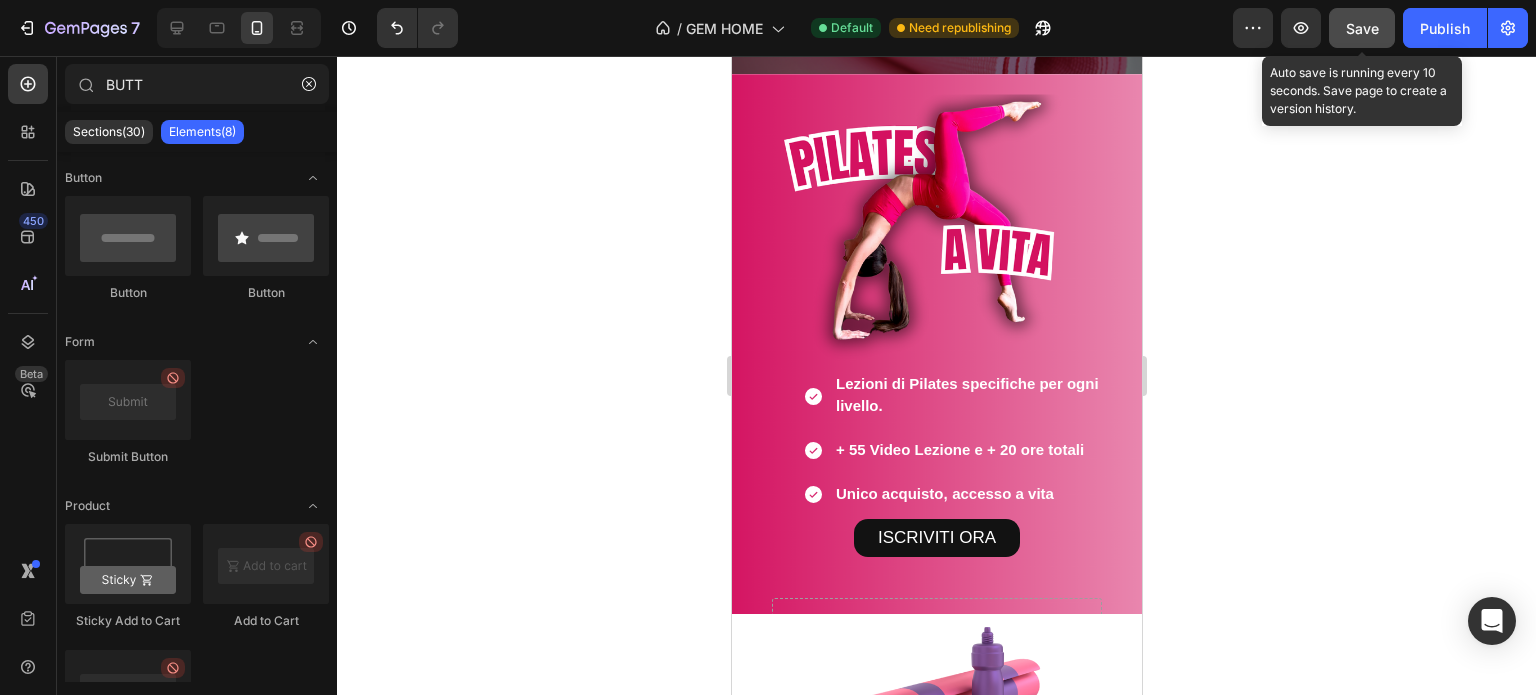click on "Save" 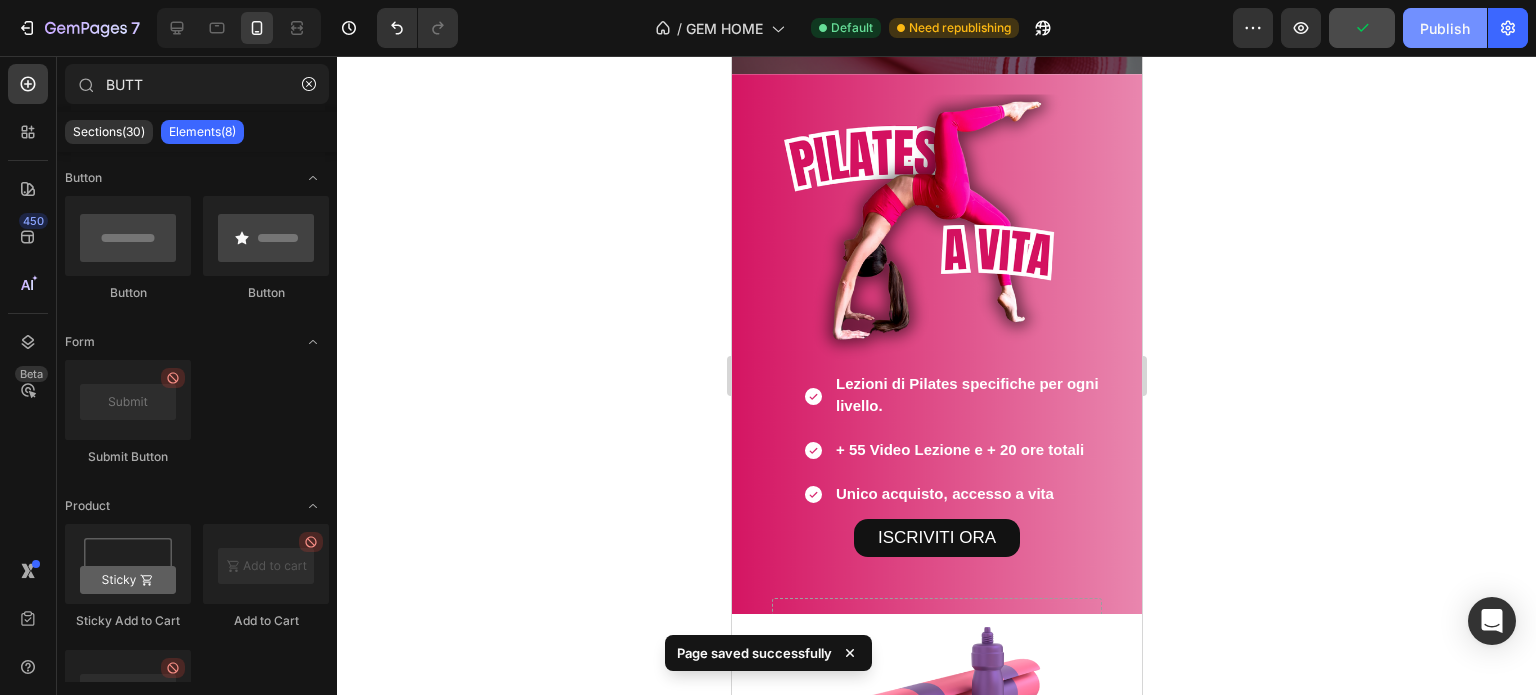 click on "Publish" at bounding box center [1445, 28] 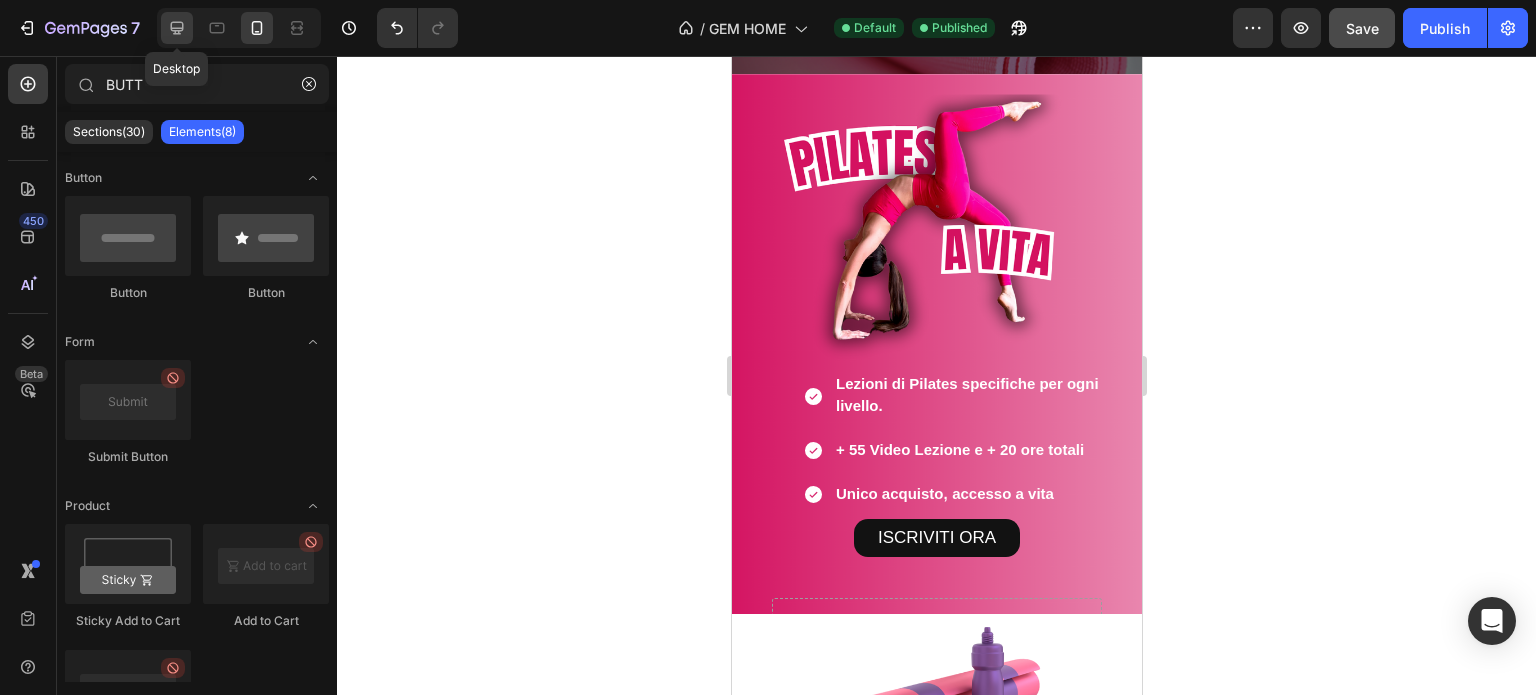 click 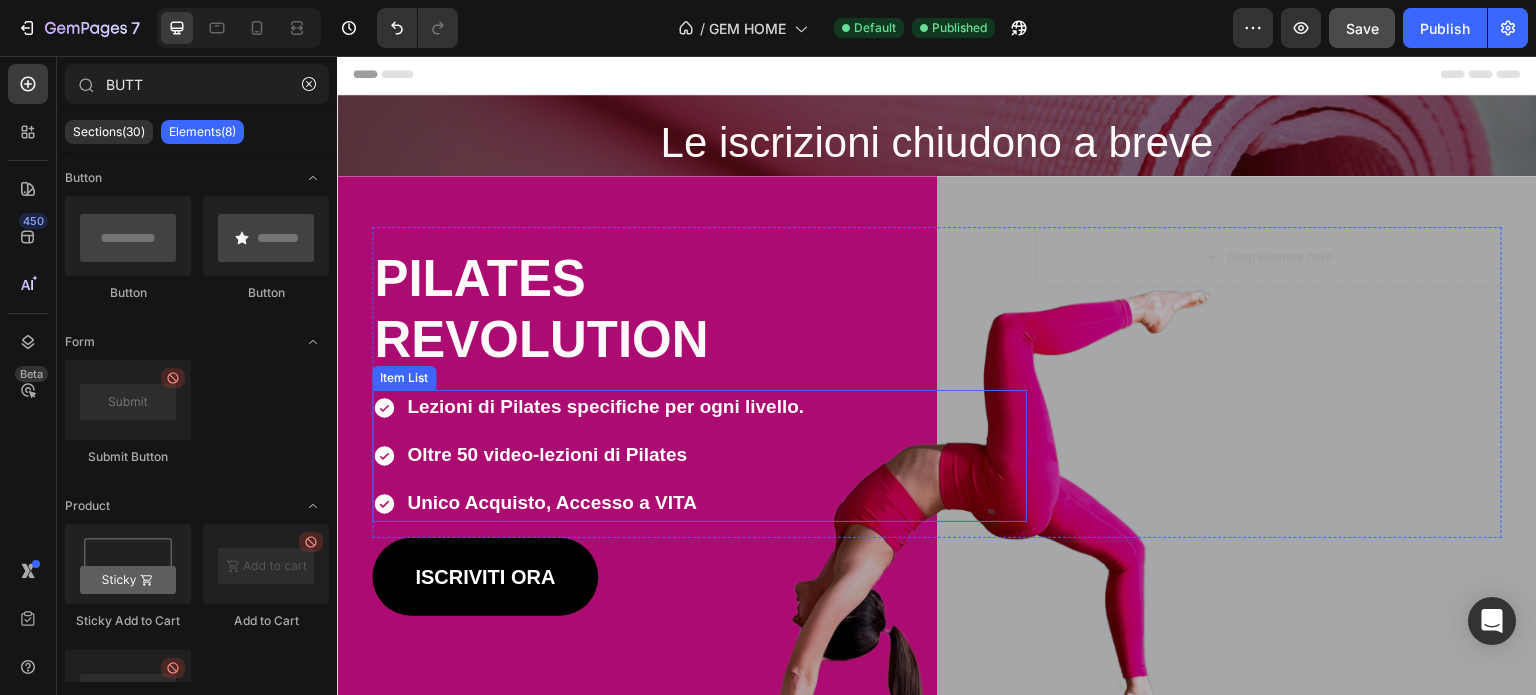 scroll, scrollTop: 0, scrollLeft: 0, axis: both 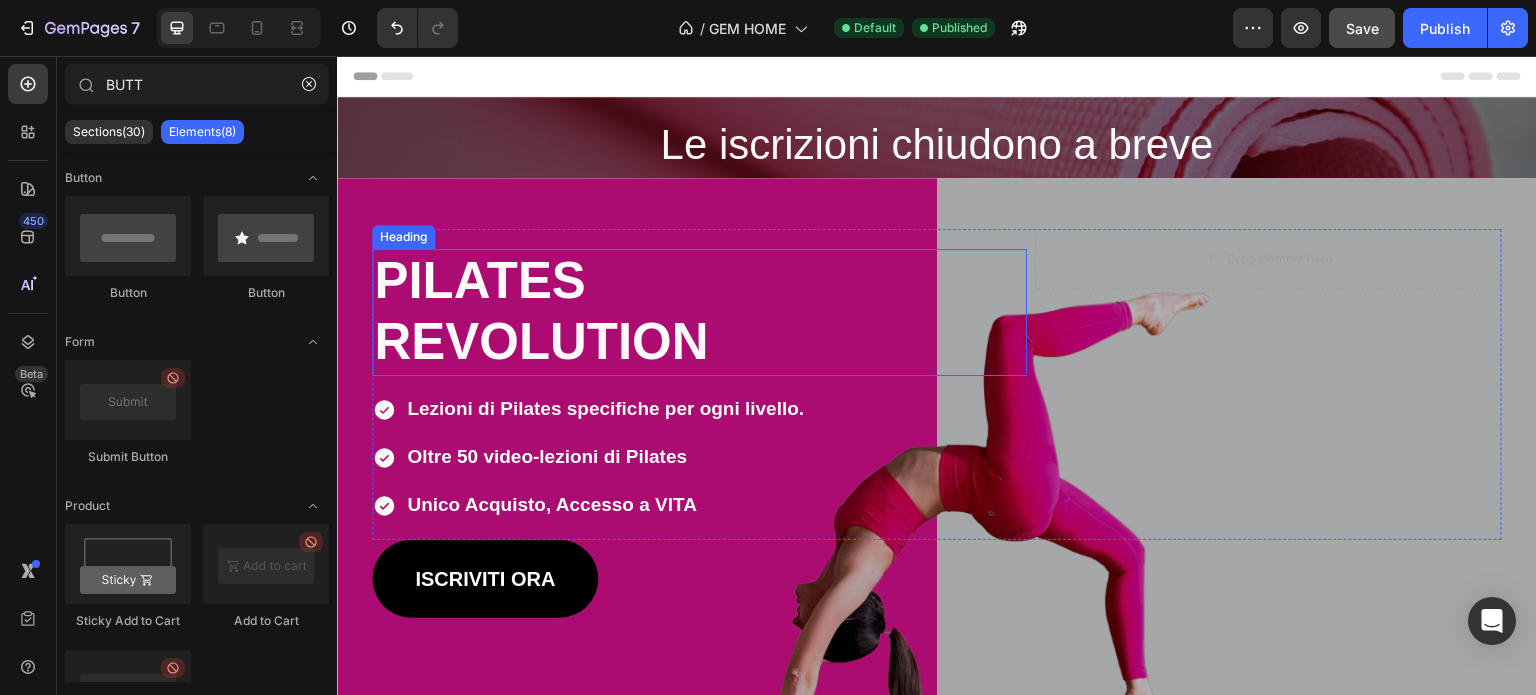 click on "Heading ⁠⁠⁠⁠⁠⁠⁠ PILATES  REVOLUTION Heading Lezioni di Pilates specifiche per ogni livello. Oltre 50 video-lezioni di Pilates Unico Acquisto, Accesso a VITA Item List Lezioni di Pilates specifiche per ogni livello. + 55 Video Lezione e + 20 ore totali Unico acquisto,   accesso a vita Item List ISCRIVITI ORA Button ISCRIVITI ORA Button" at bounding box center (699, 384) 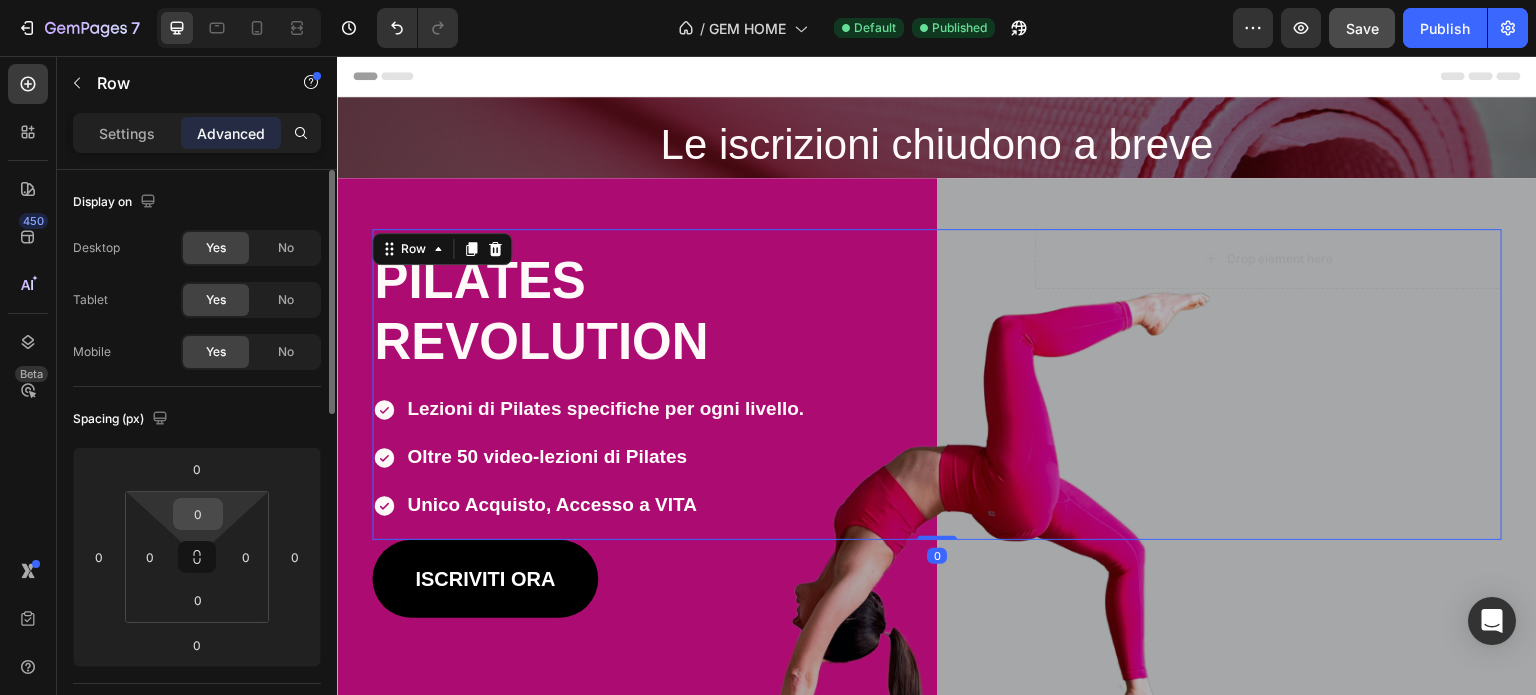 click on "0" at bounding box center [198, 514] 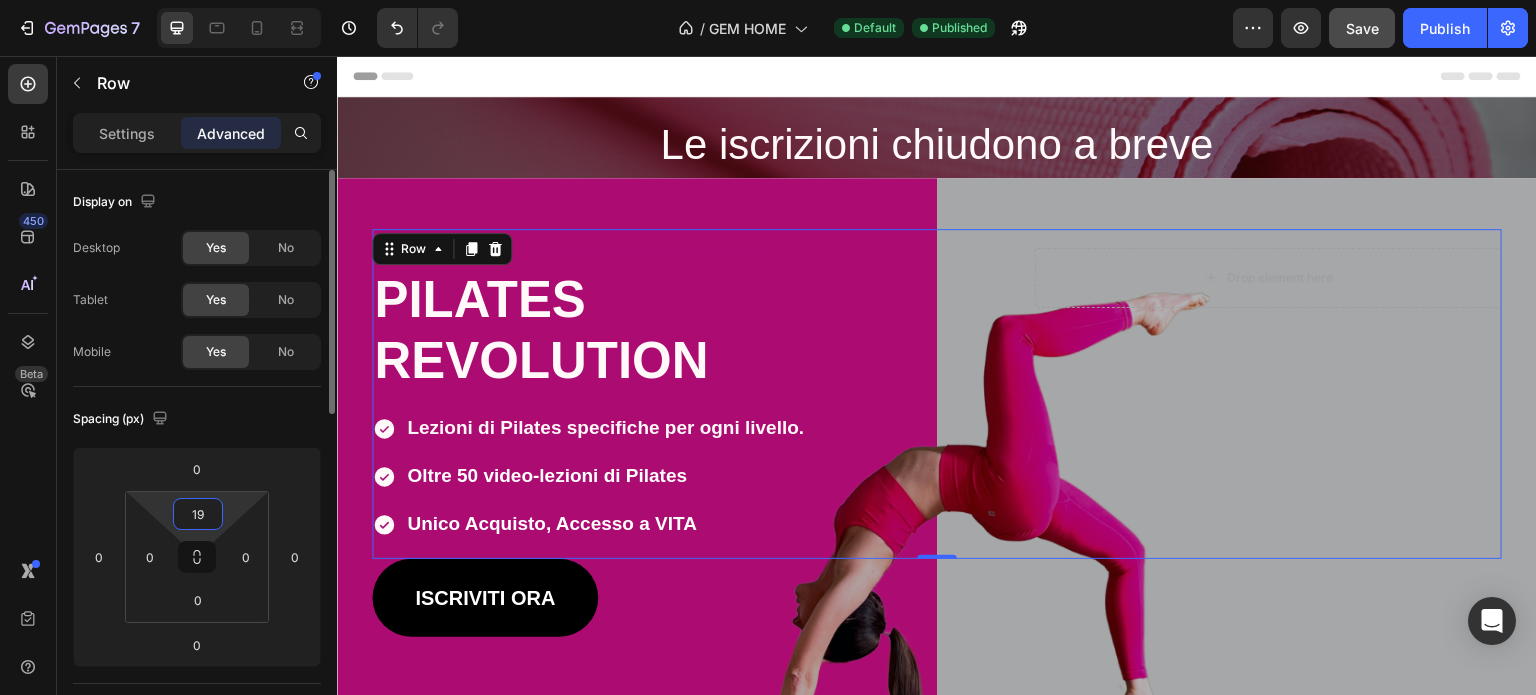 type on "1" 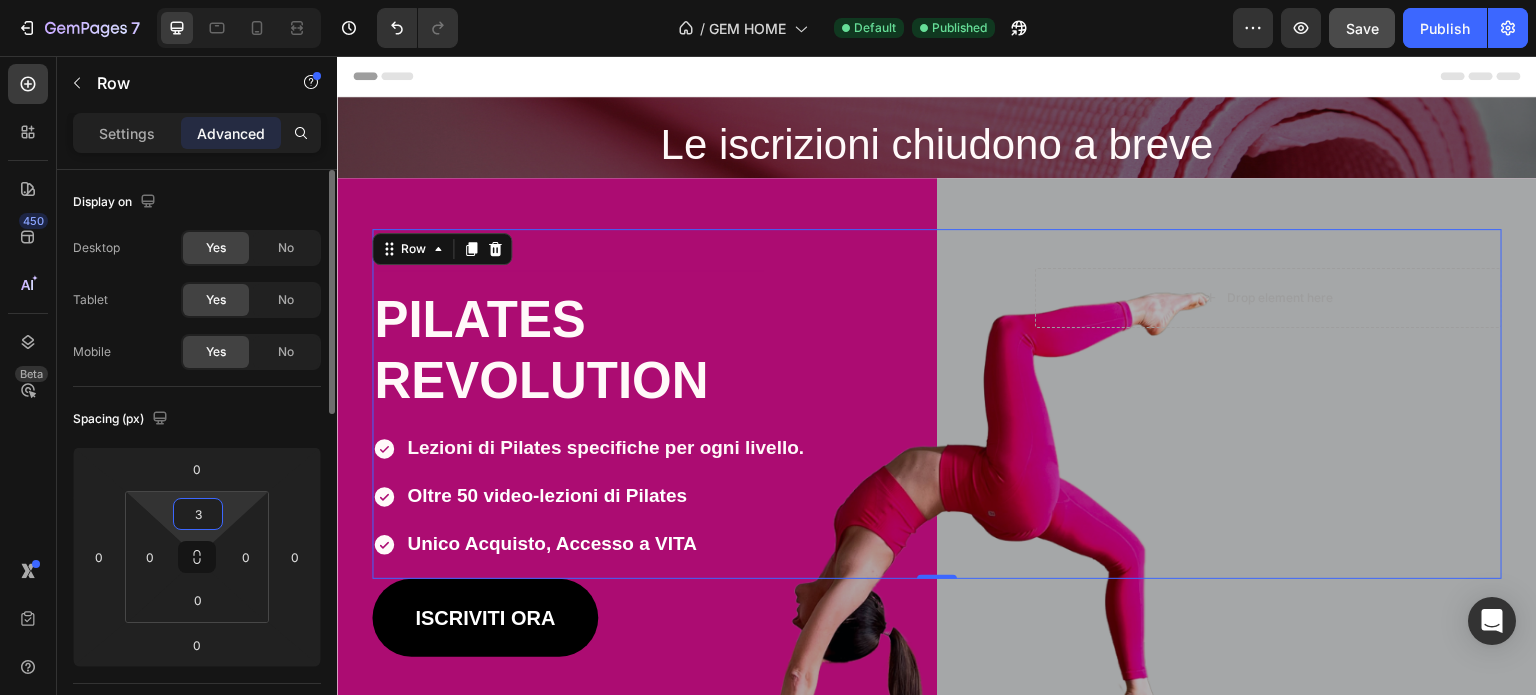 type on "39" 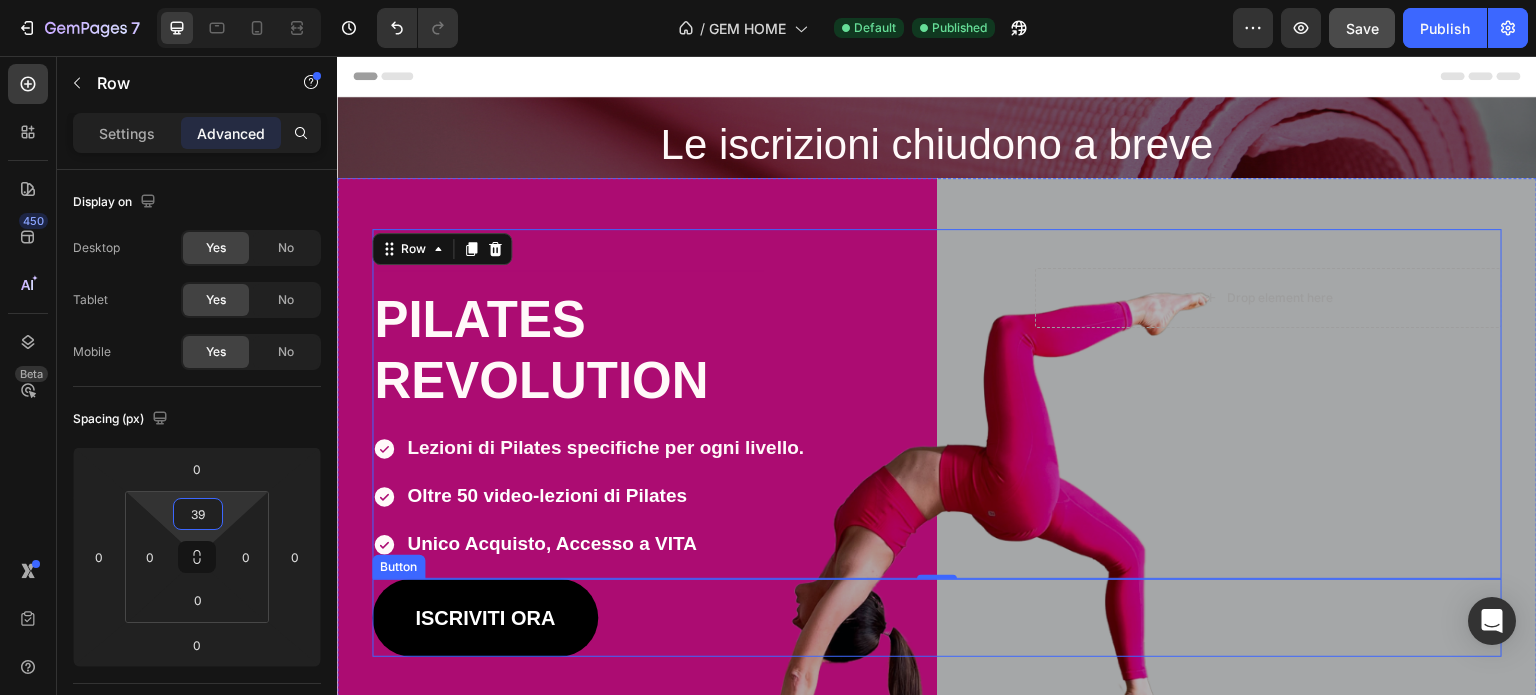 click on "ISCRIVITI ORA Button" at bounding box center (937, 618) 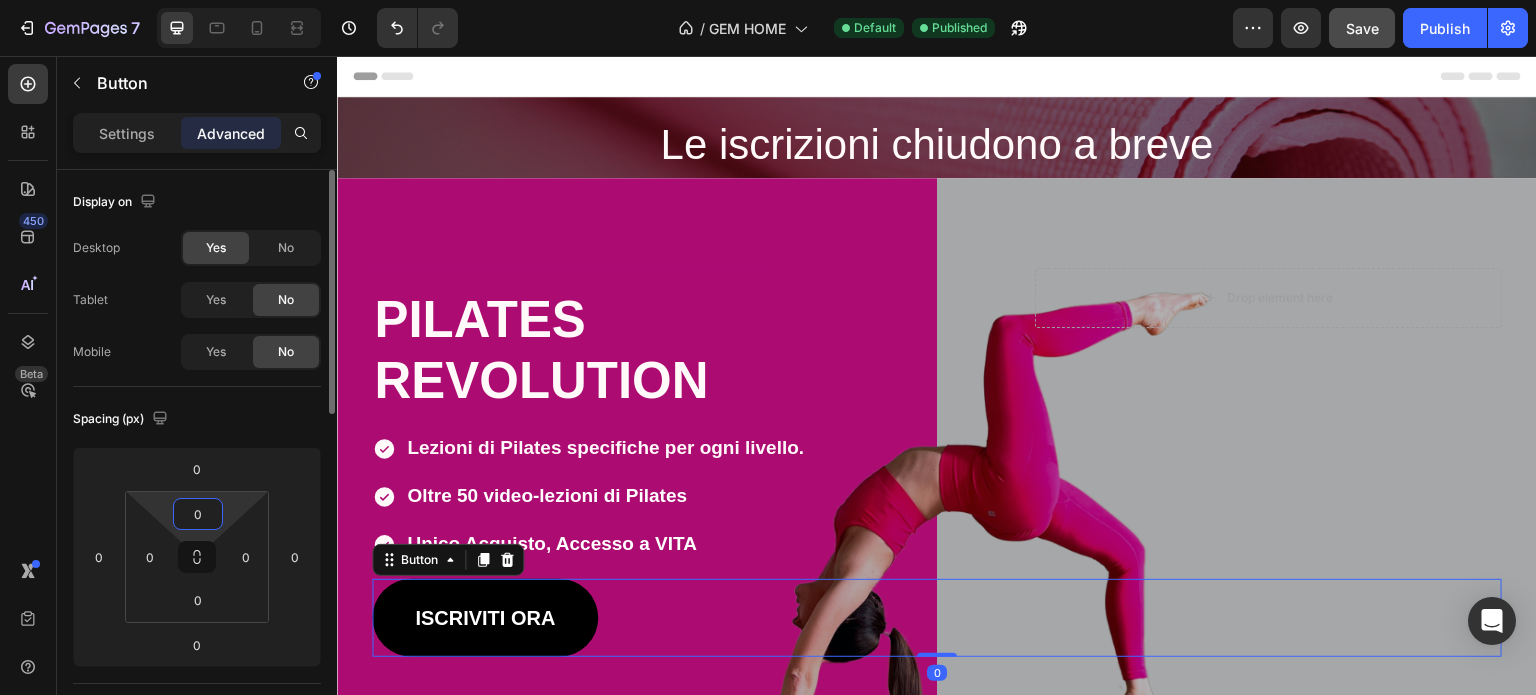 click on "0" at bounding box center [198, 514] 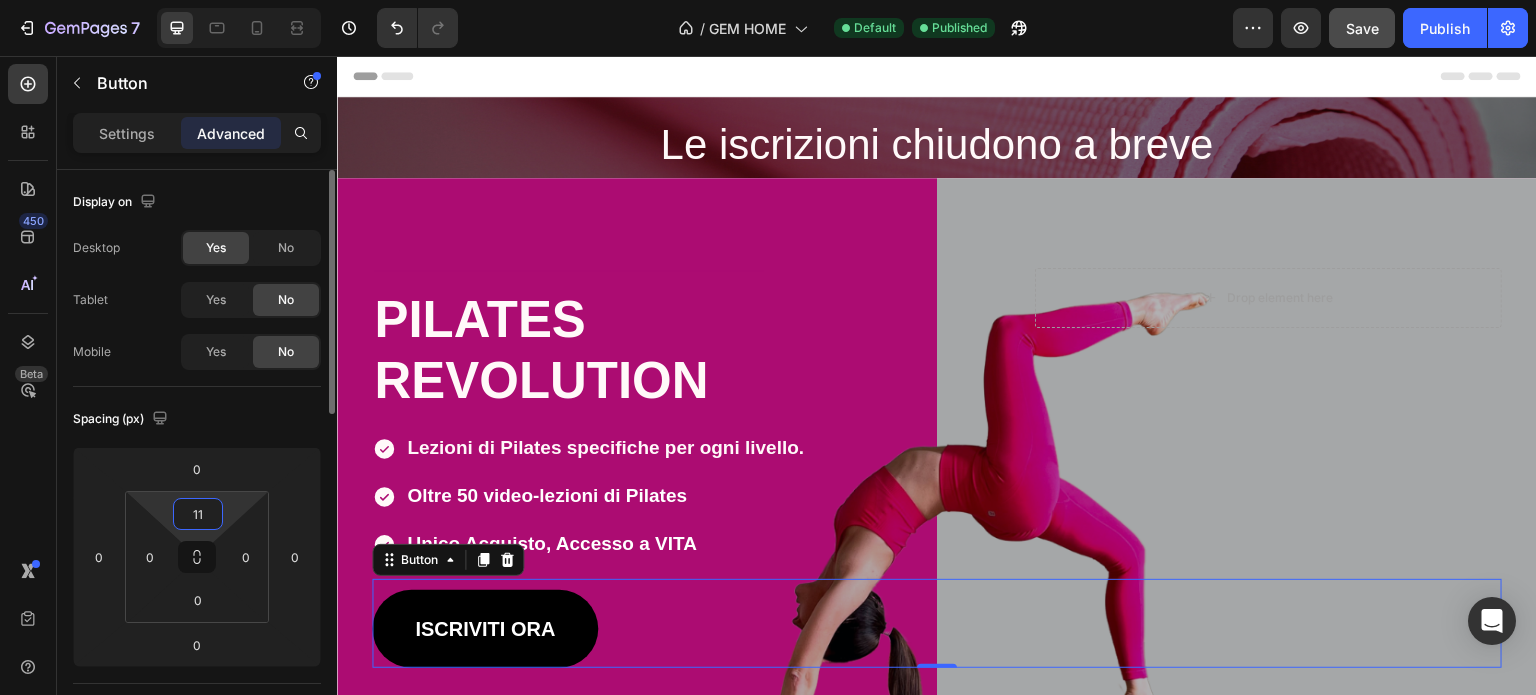 click on "11" at bounding box center [198, 514] 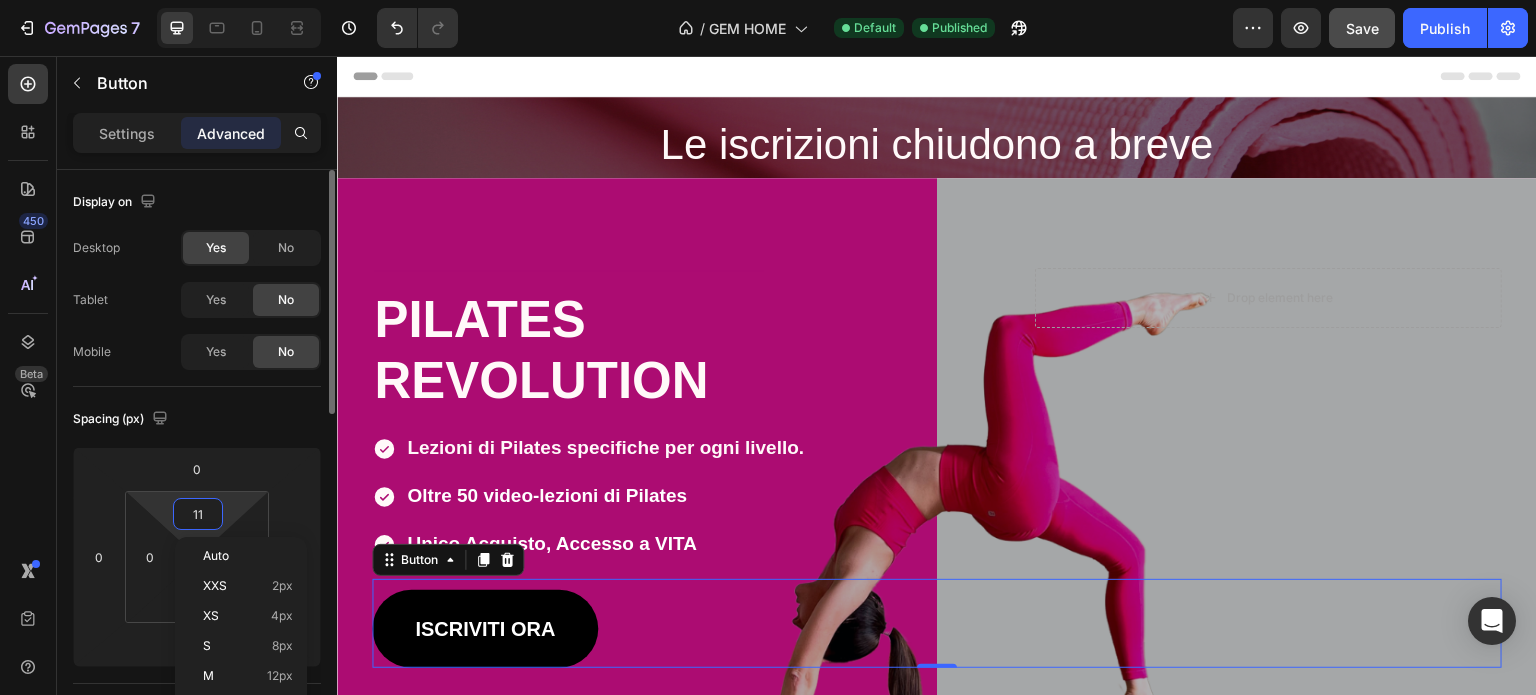 type on "1" 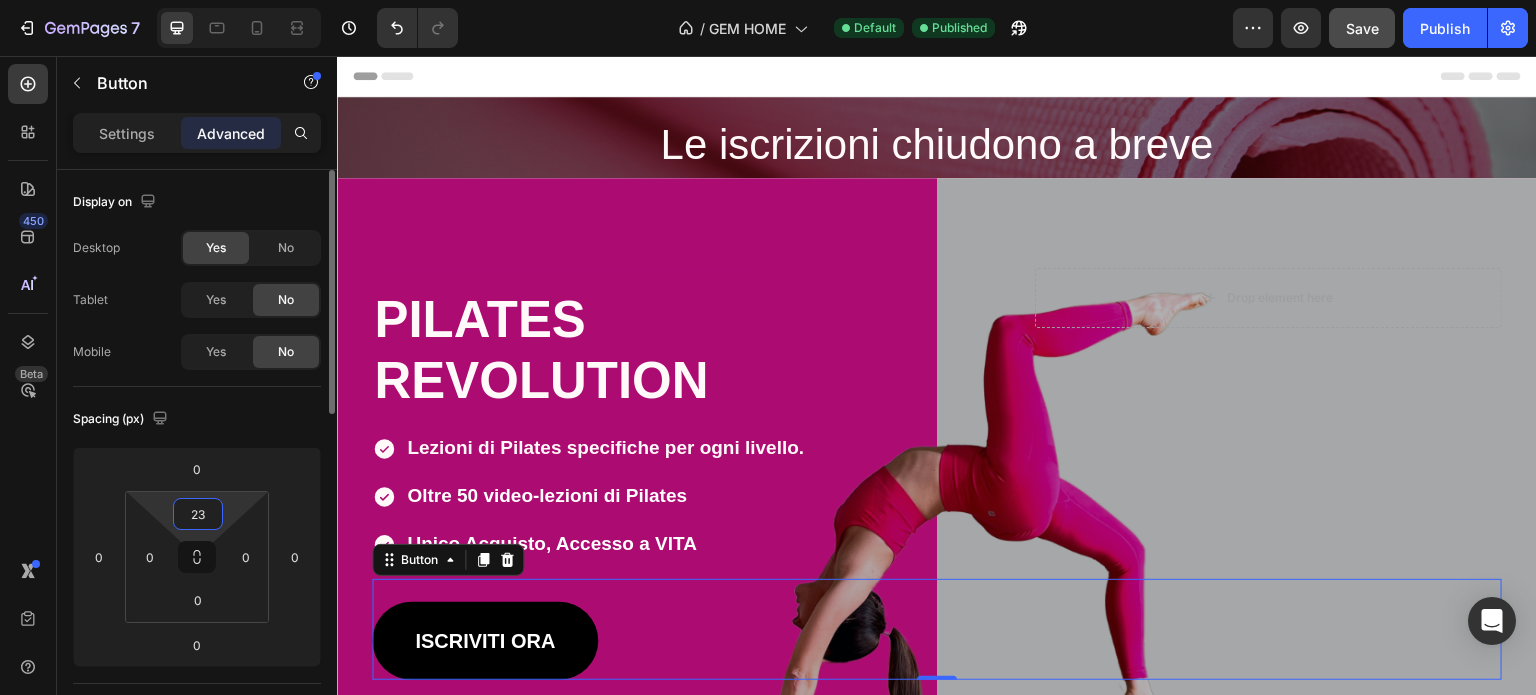 type on "2" 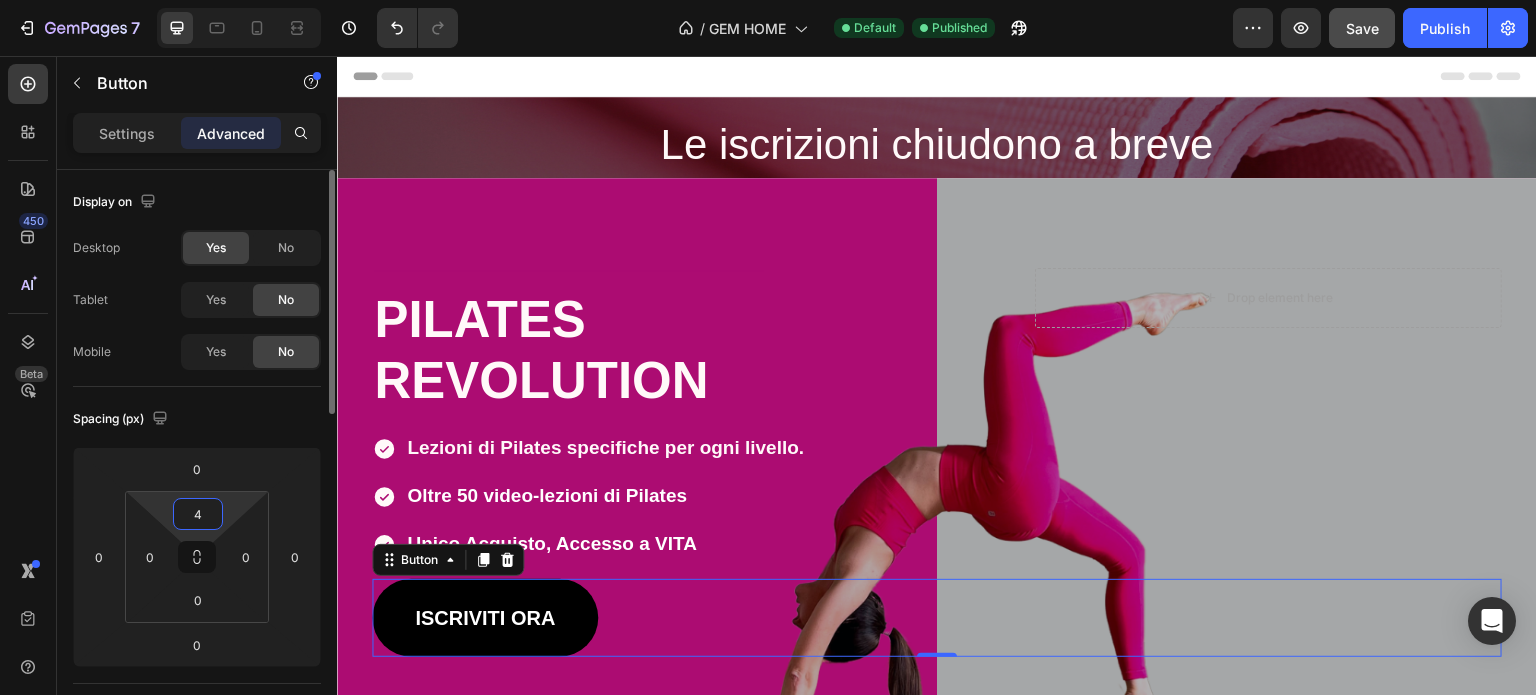 type on "45" 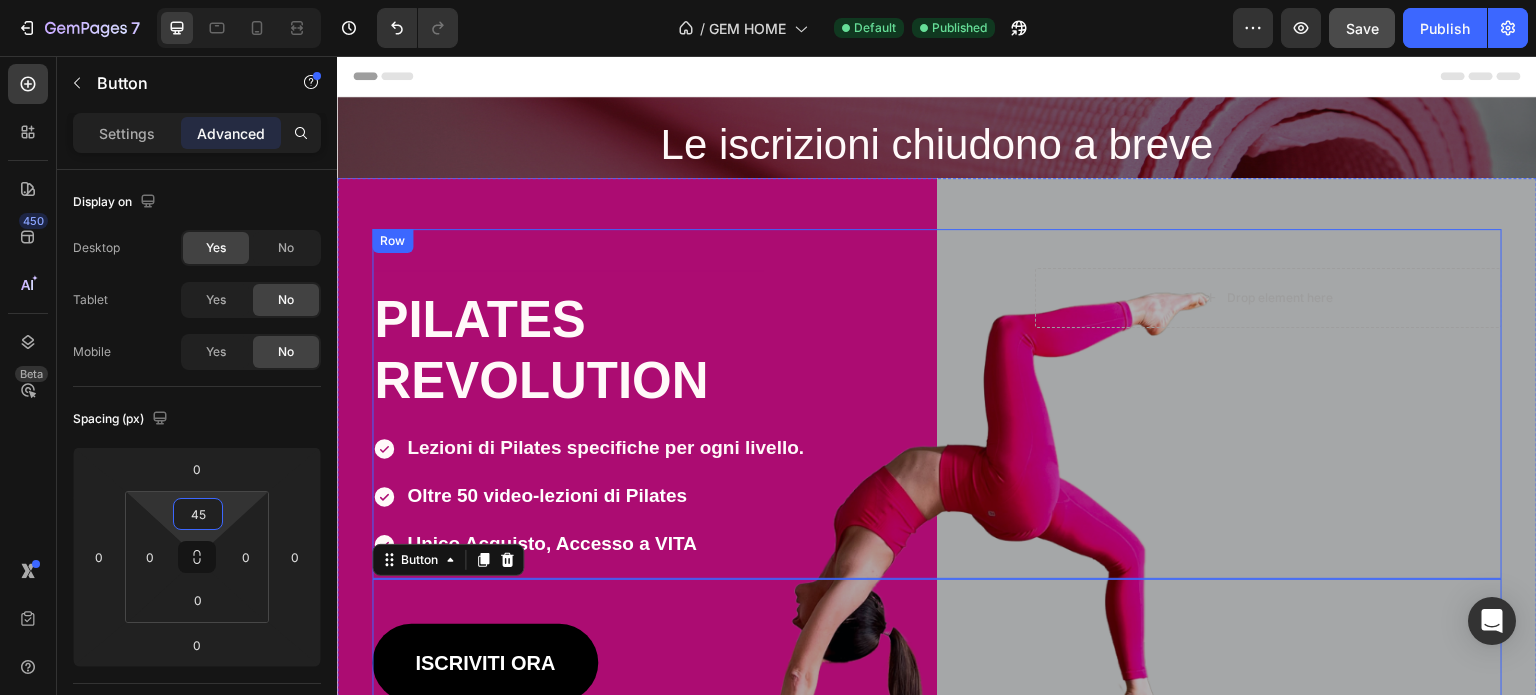 click on "Drop element here Row" at bounding box center [1269, 423] 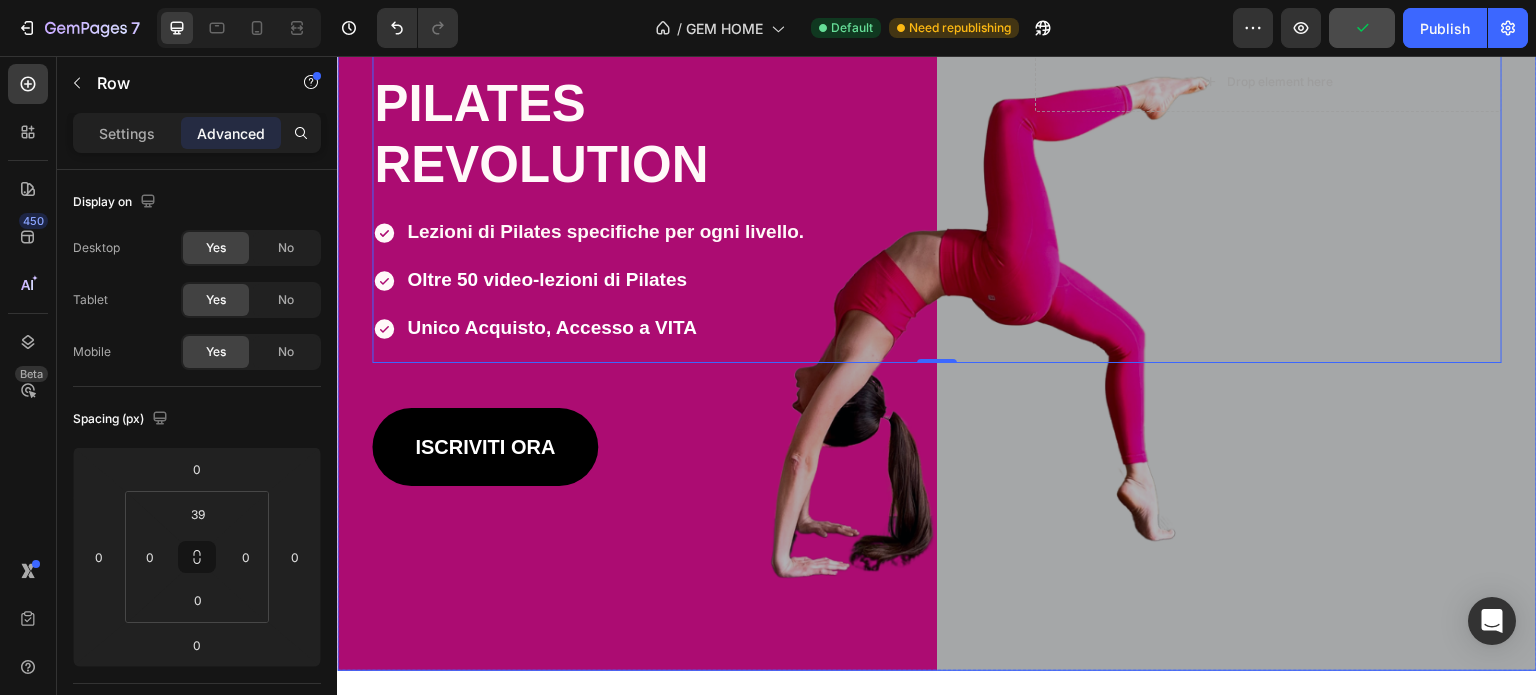 scroll, scrollTop: 0, scrollLeft: 0, axis: both 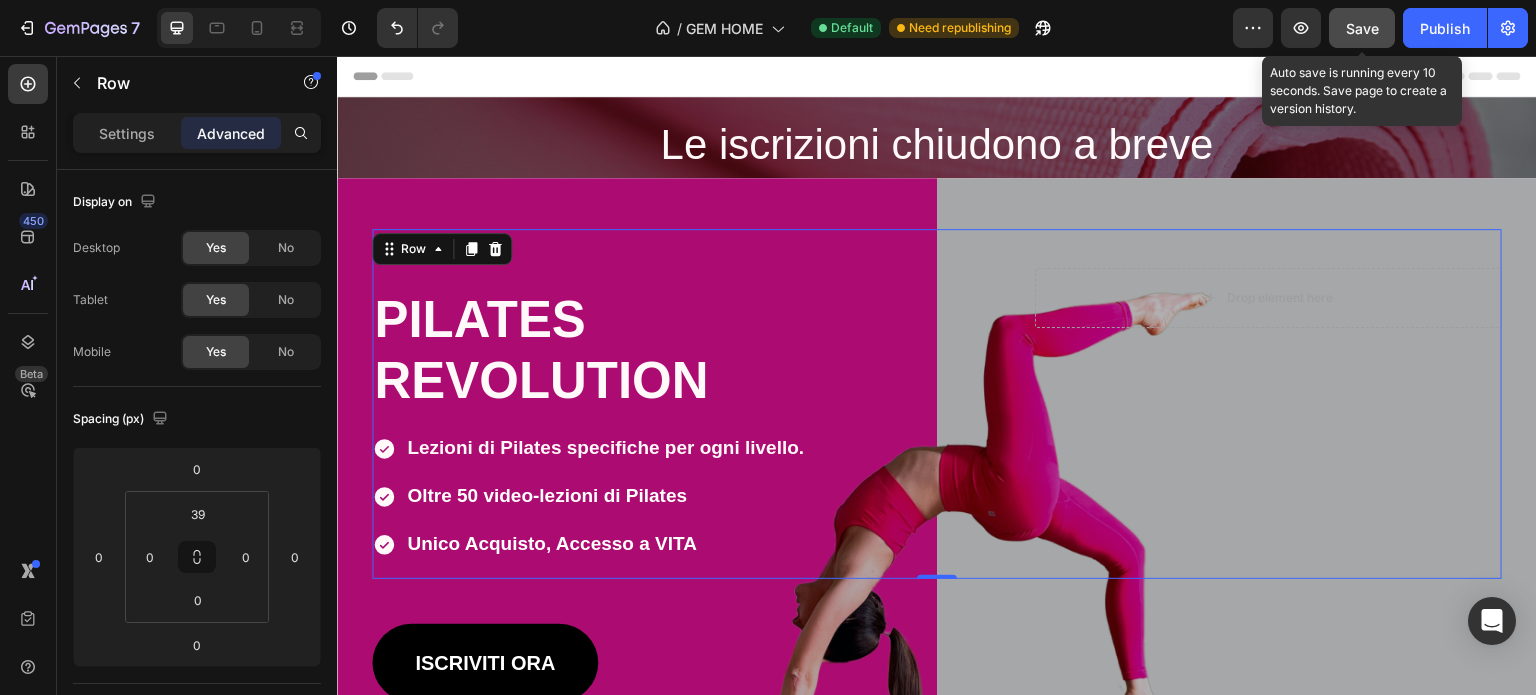 click on "Save" at bounding box center [1362, 28] 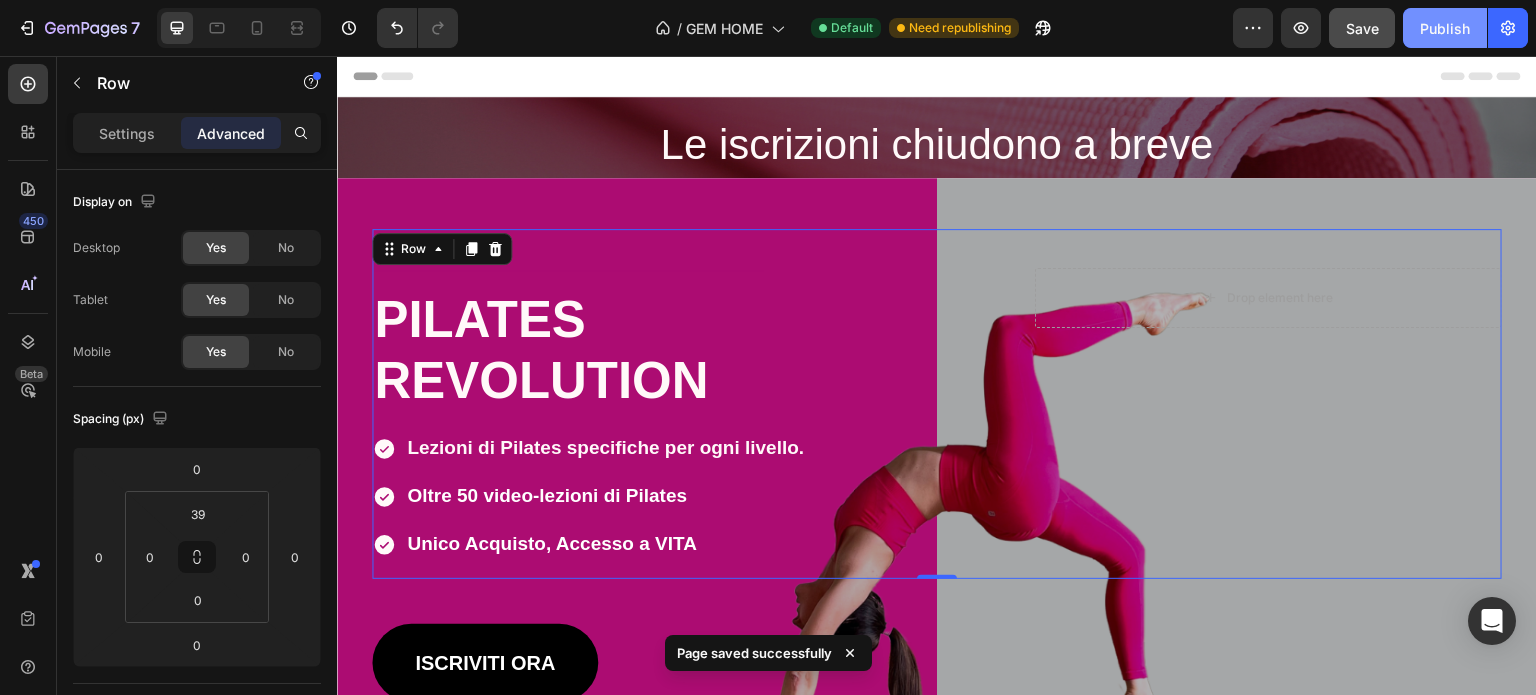 click on "Publish" at bounding box center (1445, 28) 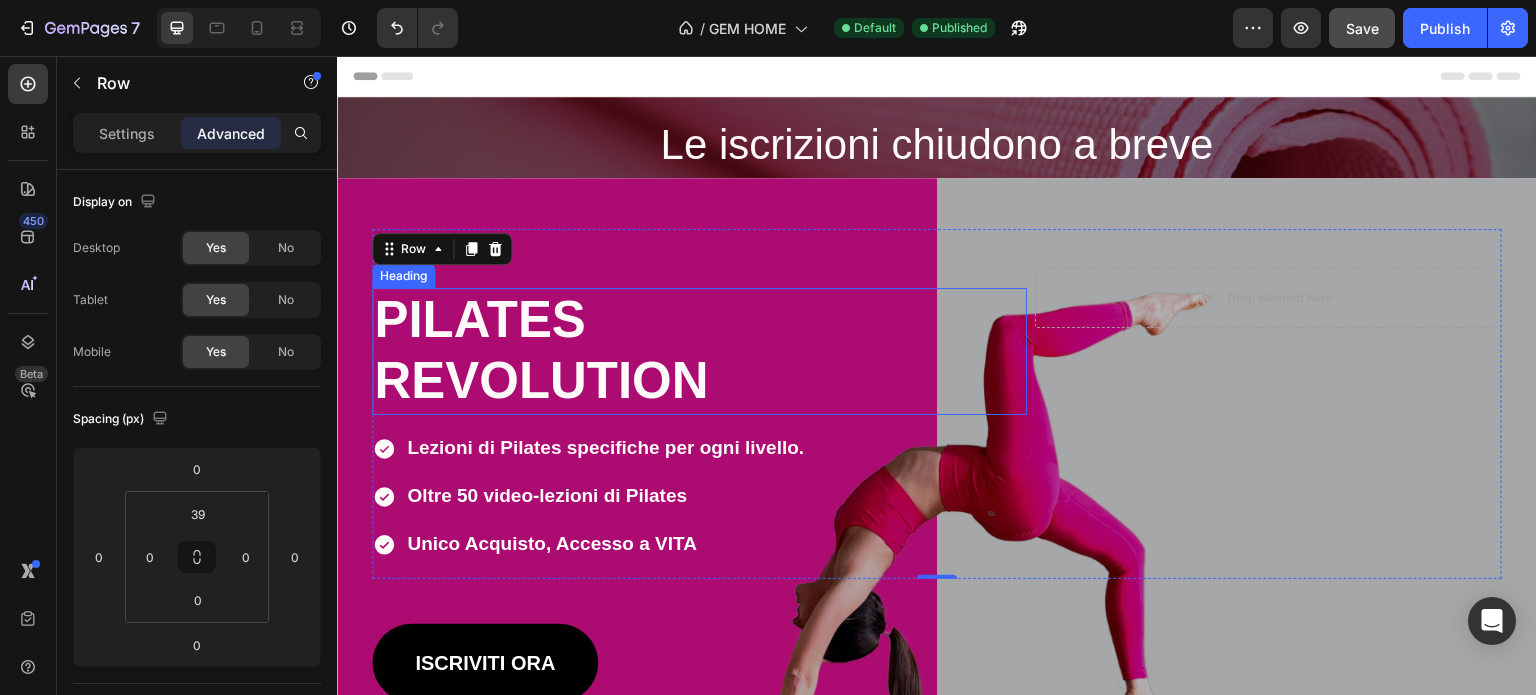 click on "REVOLUTION" at bounding box center [541, 380] 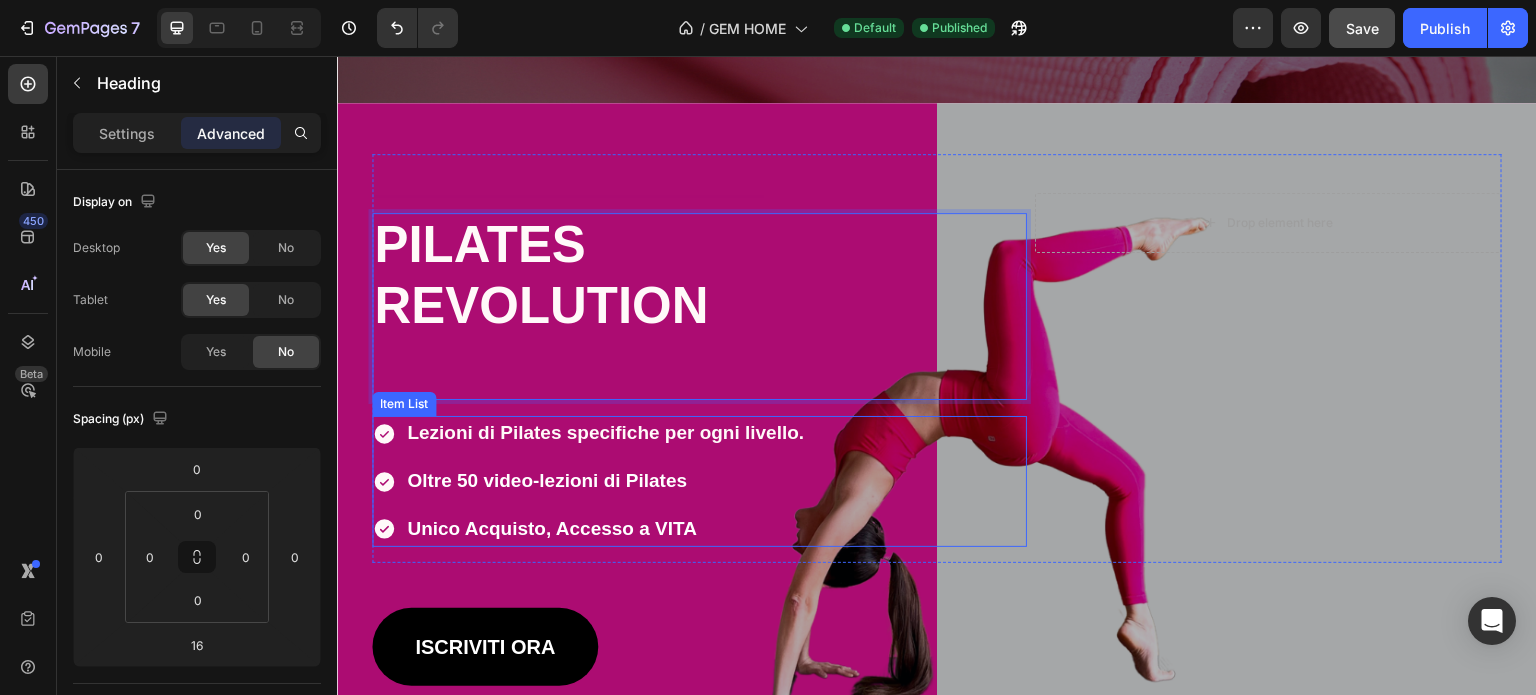 scroll, scrollTop: 200, scrollLeft: 0, axis: vertical 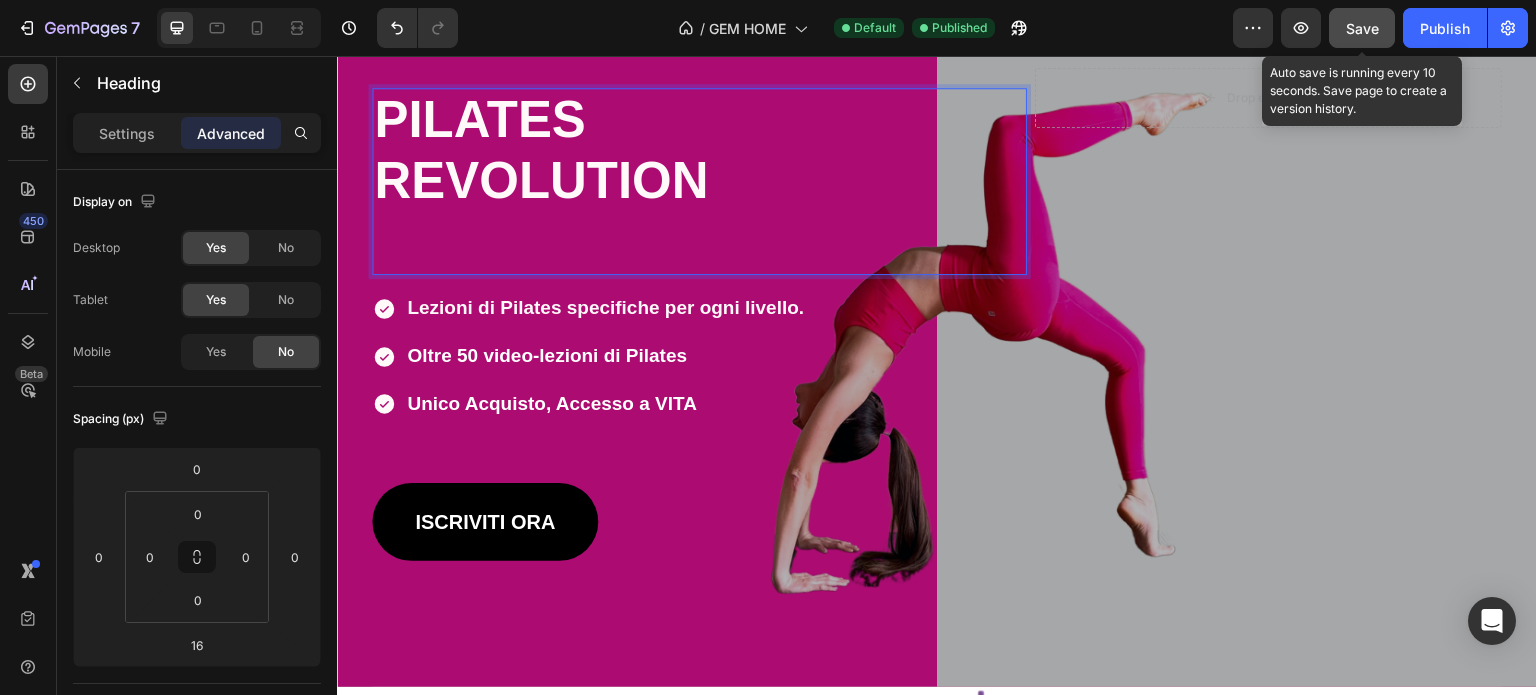 click on "Save" at bounding box center (1362, 28) 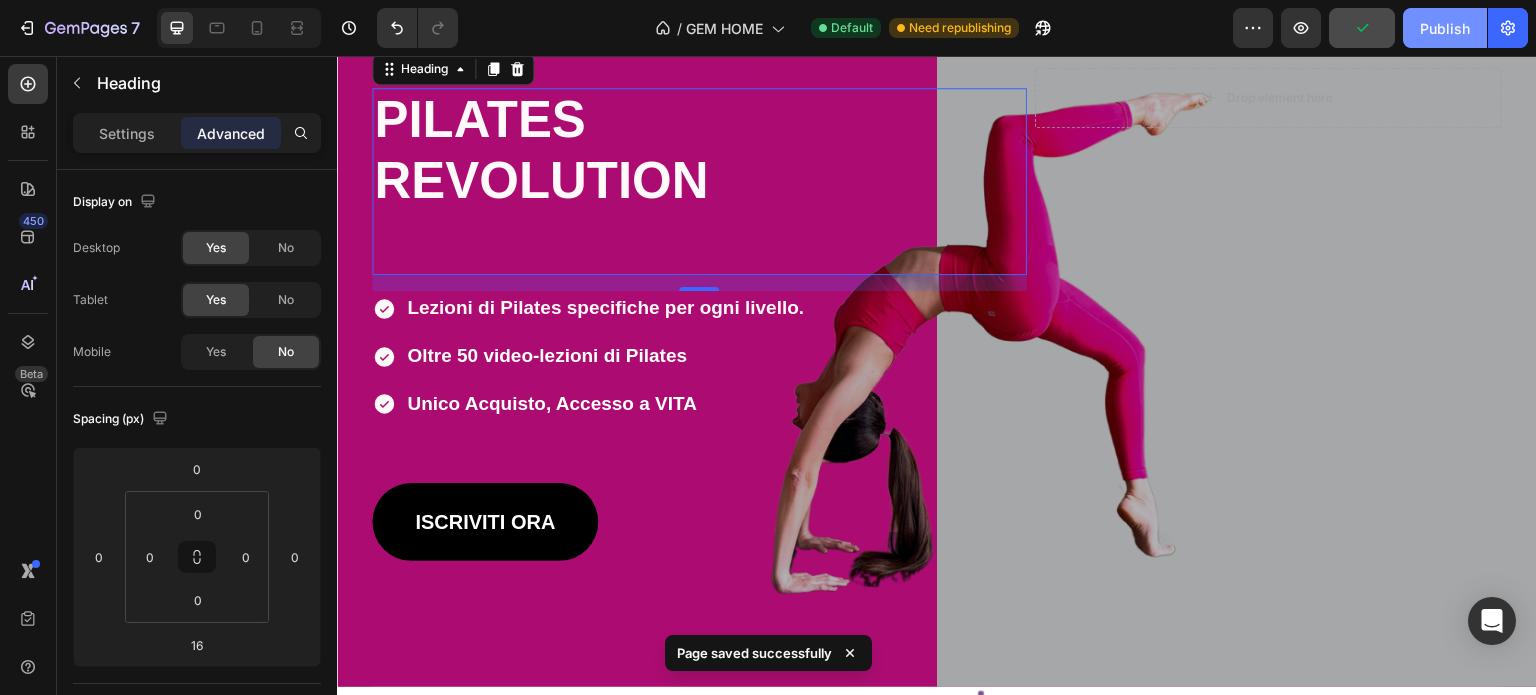 click on "Publish" at bounding box center [1445, 28] 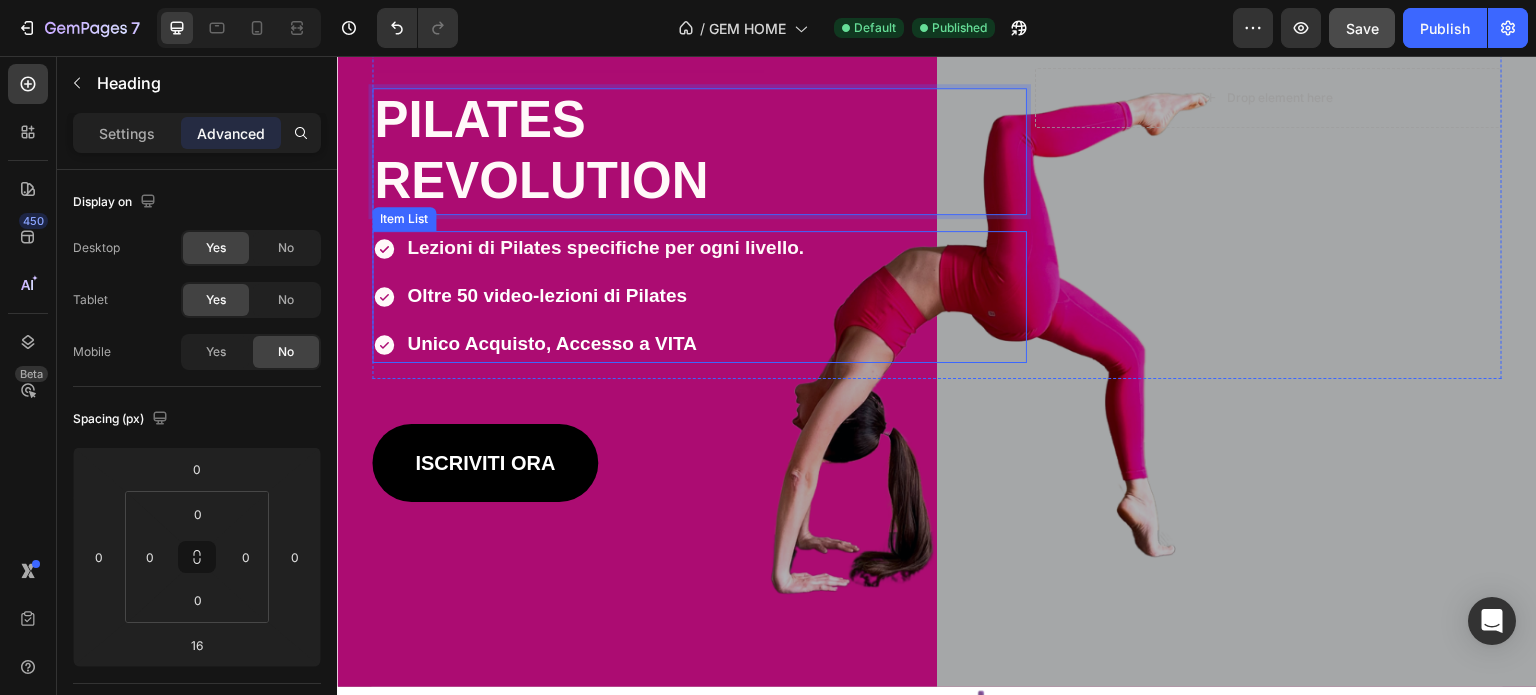 click on "Lezioni di Pilates specifiche per ogni livello. Oltre 50 video-lezioni di Pilates Unico Acquisto, Accesso a VITA" at bounding box center (589, 296) 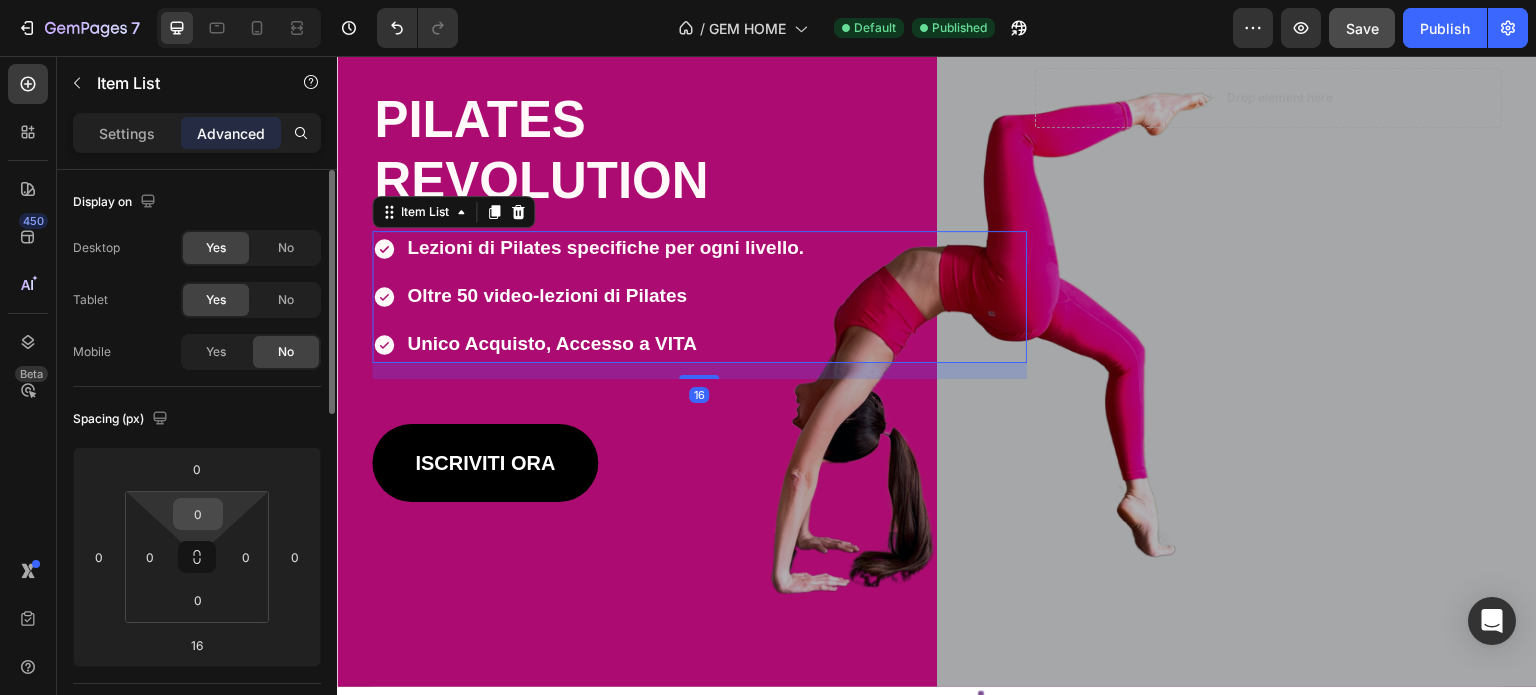 click on "0" at bounding box center (198, 514) 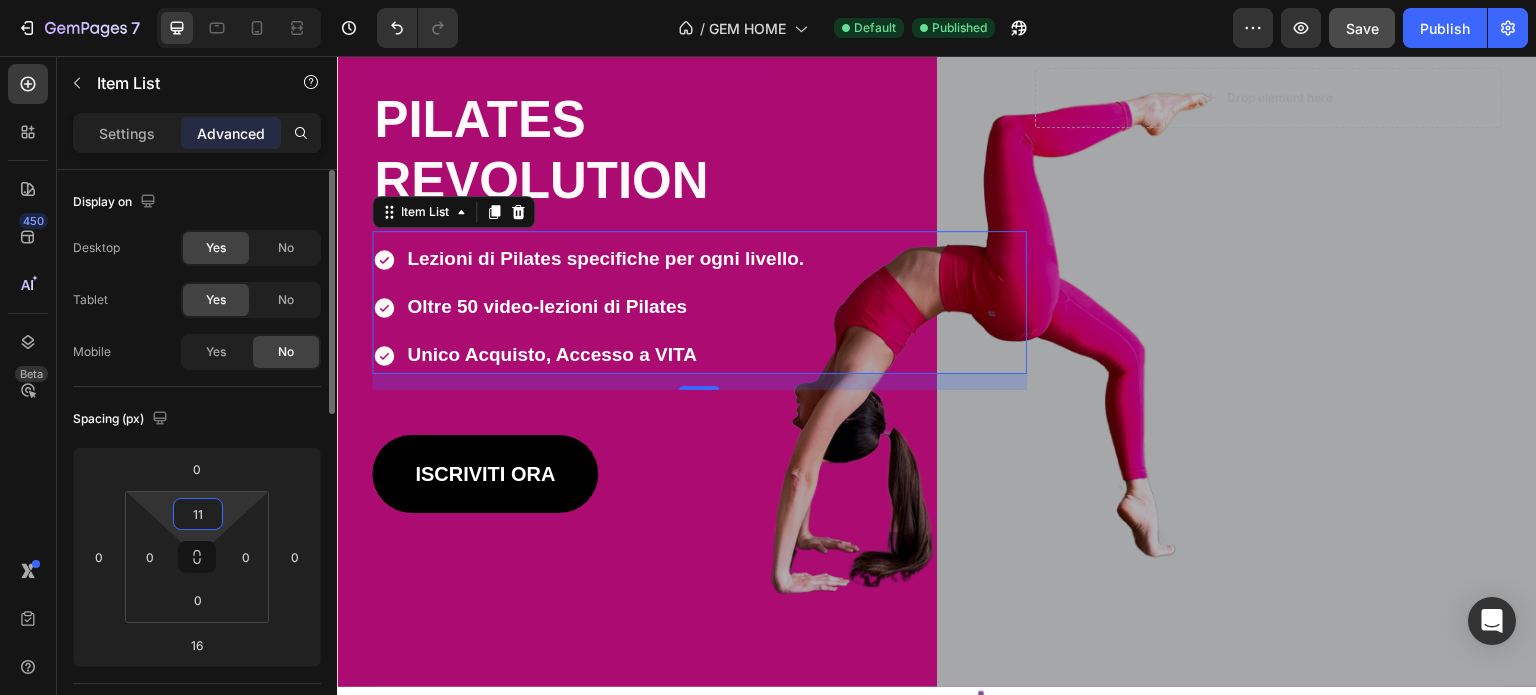type on "1" 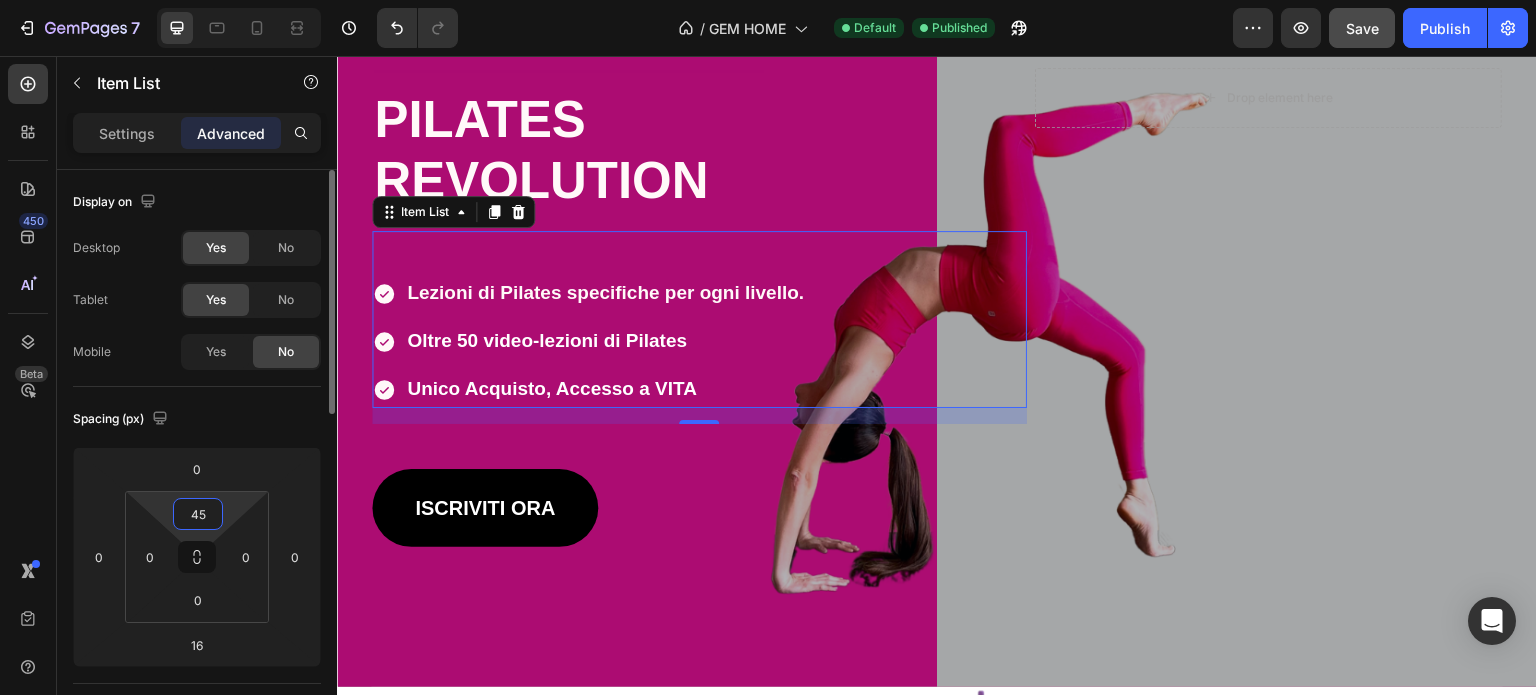 type on "4" 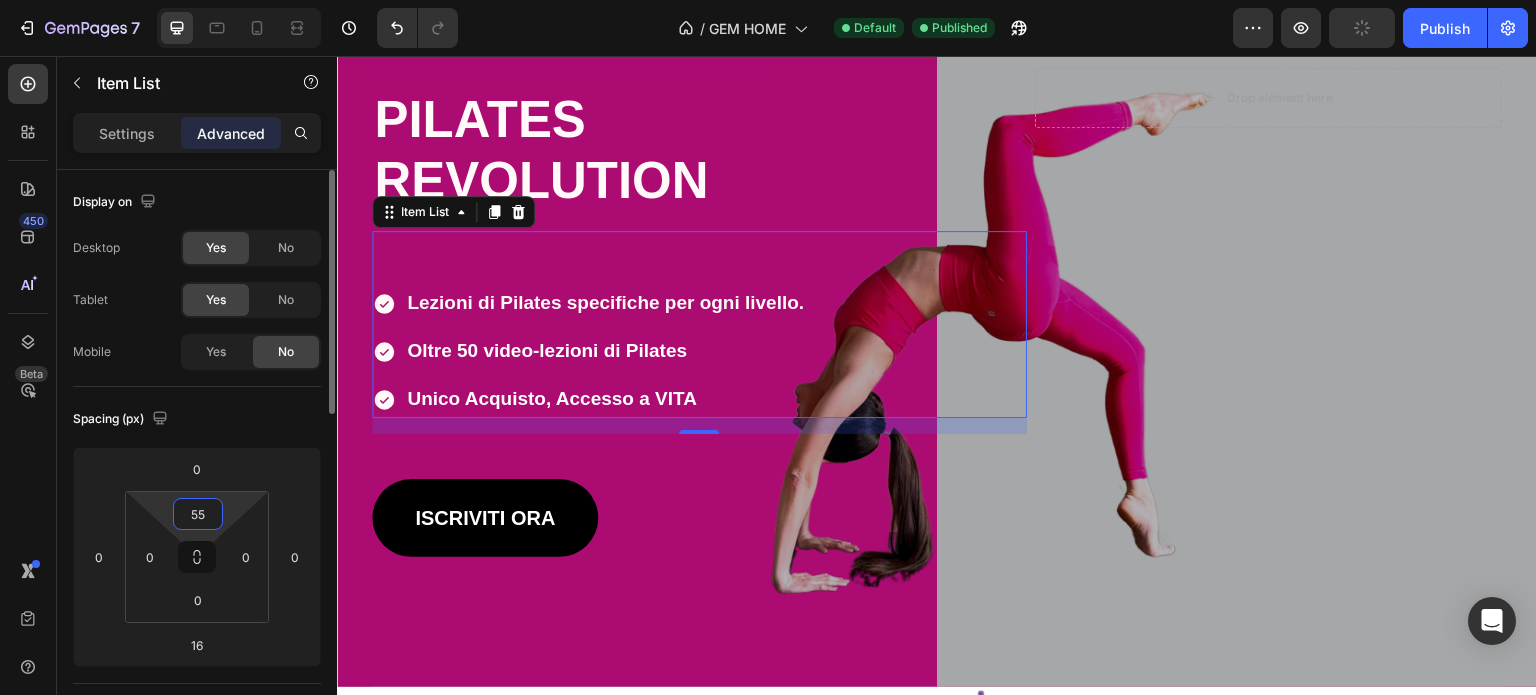 type on "5" 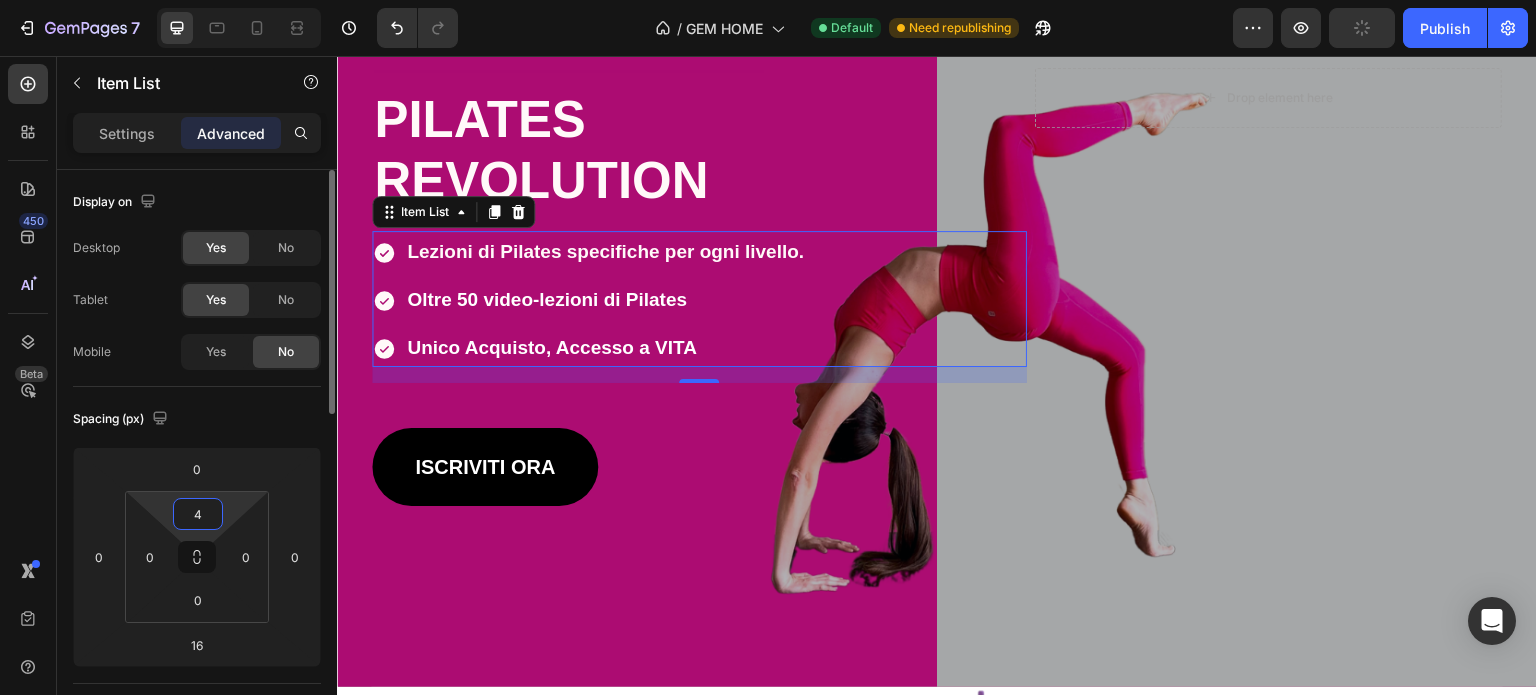 type on "45" 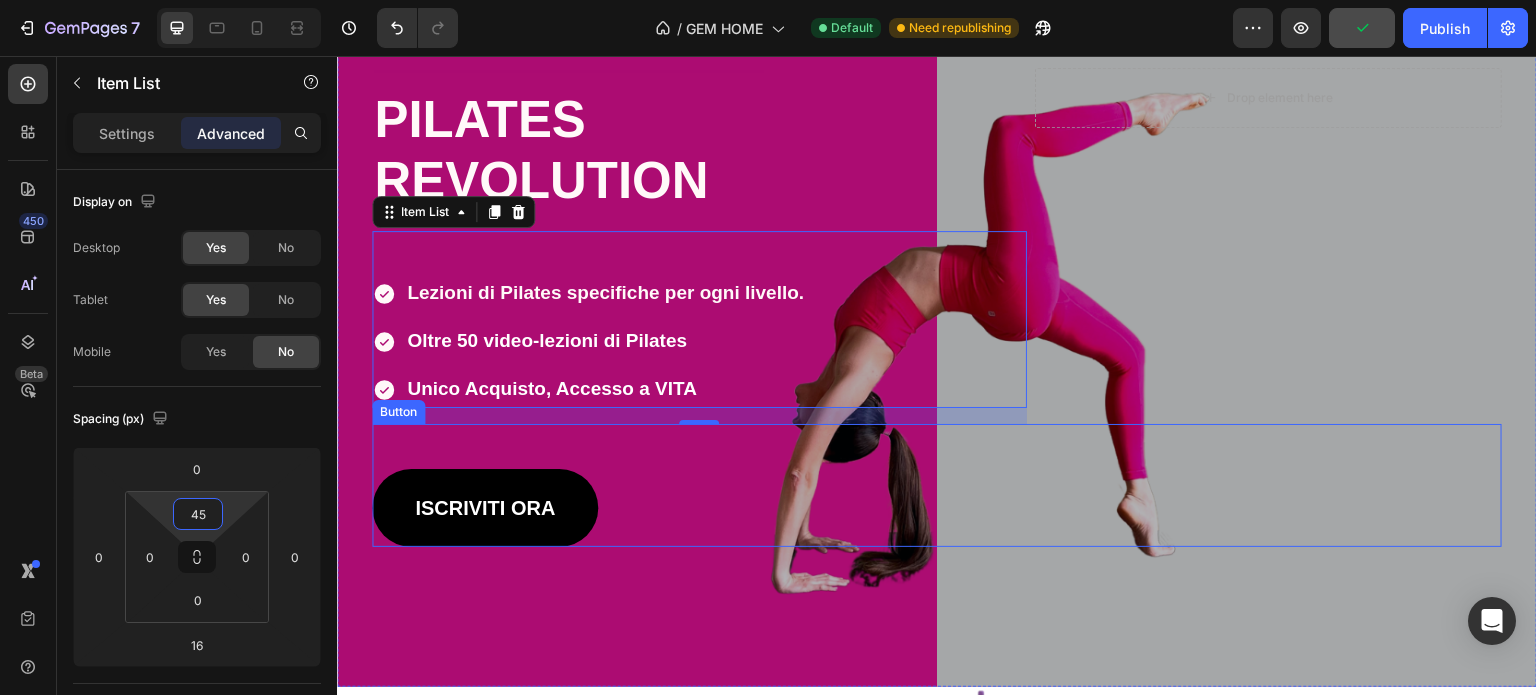click on "Drop element here Row" at bounding box center (1269, 246) 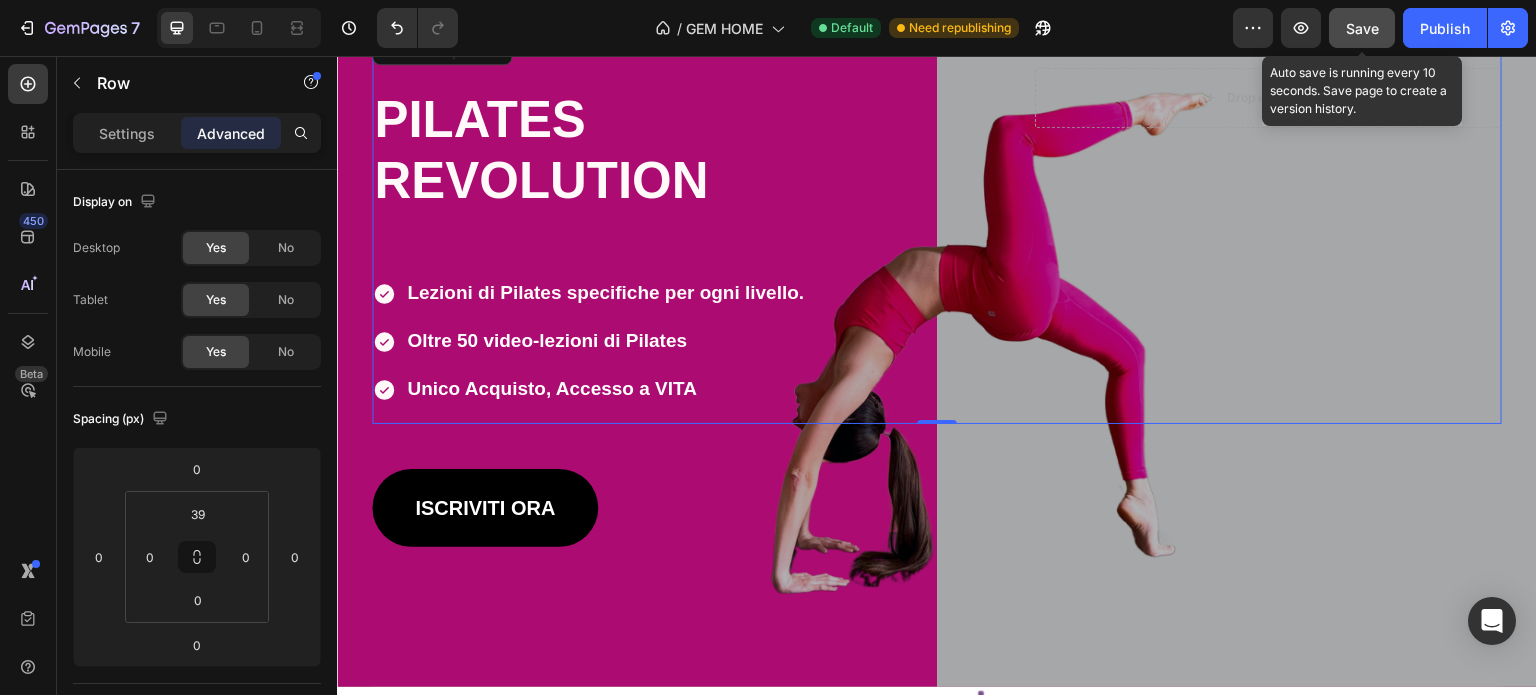click on "Save" at bounding box center (1362, 28) 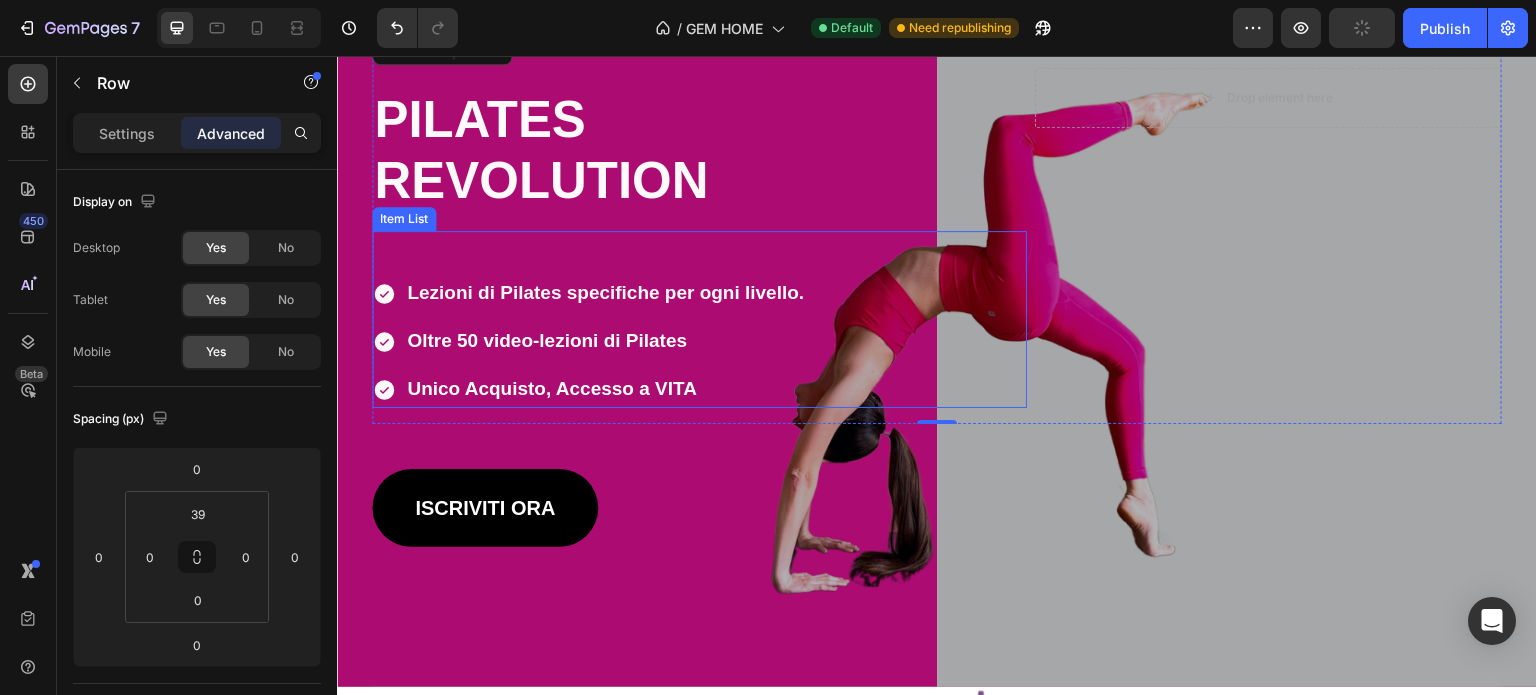 scroll, scrollTop: 0, scrollLeft: 0, axis: both 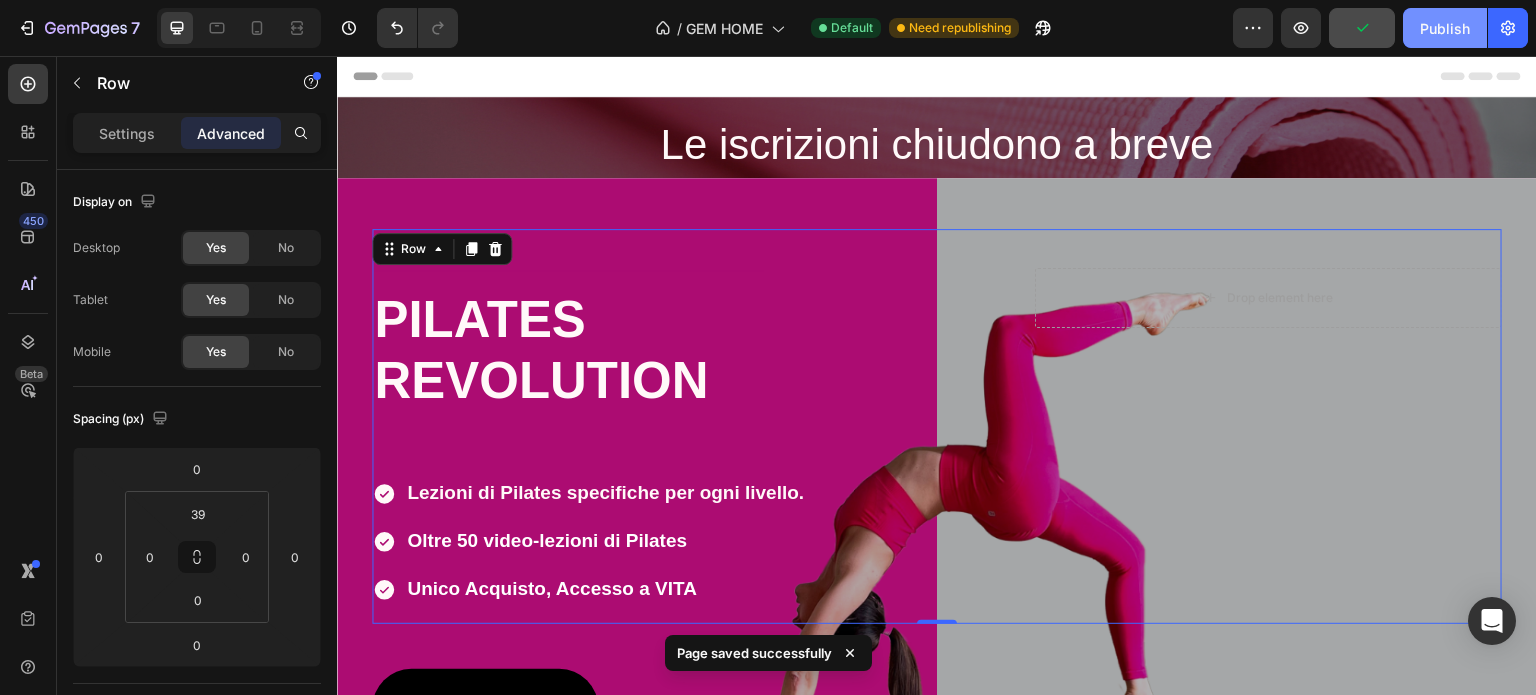 click on "Publish" at bounding box center (1445, 28) 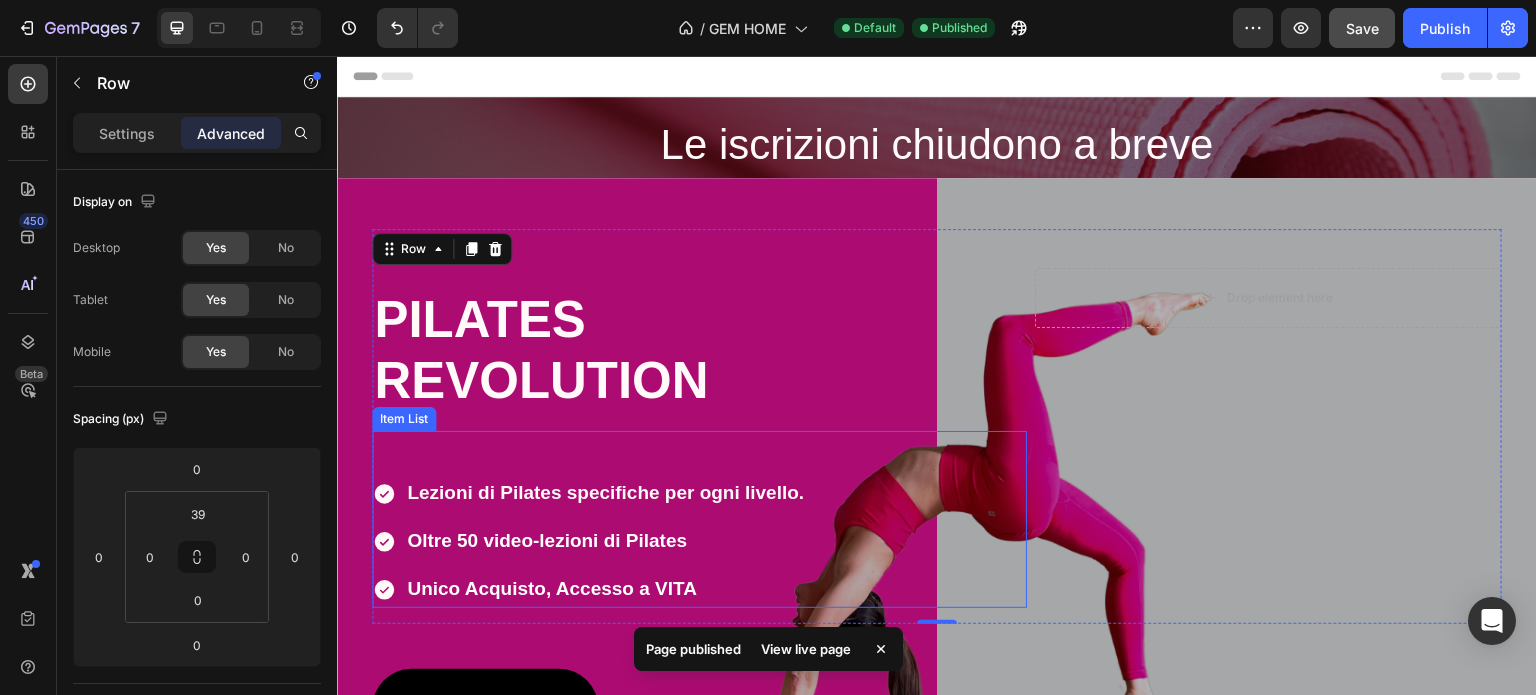 click on "Lezioni di Pilates specifiche per ogni livello. Oltre 50 video-lezioni di Pilates Unico Acquisto, Accesso a VITA" at bounding box center (699, 519) 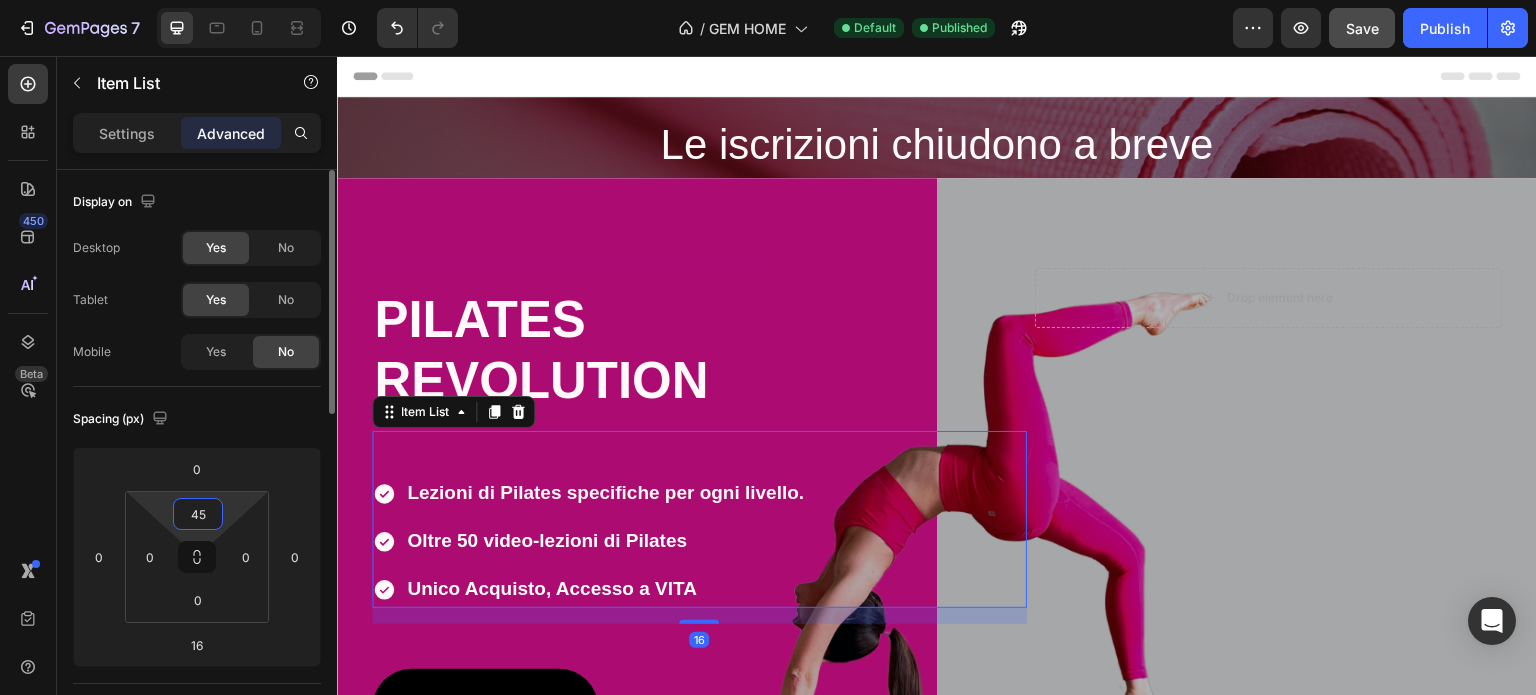 click on "45" at bounding box center (198, 514) 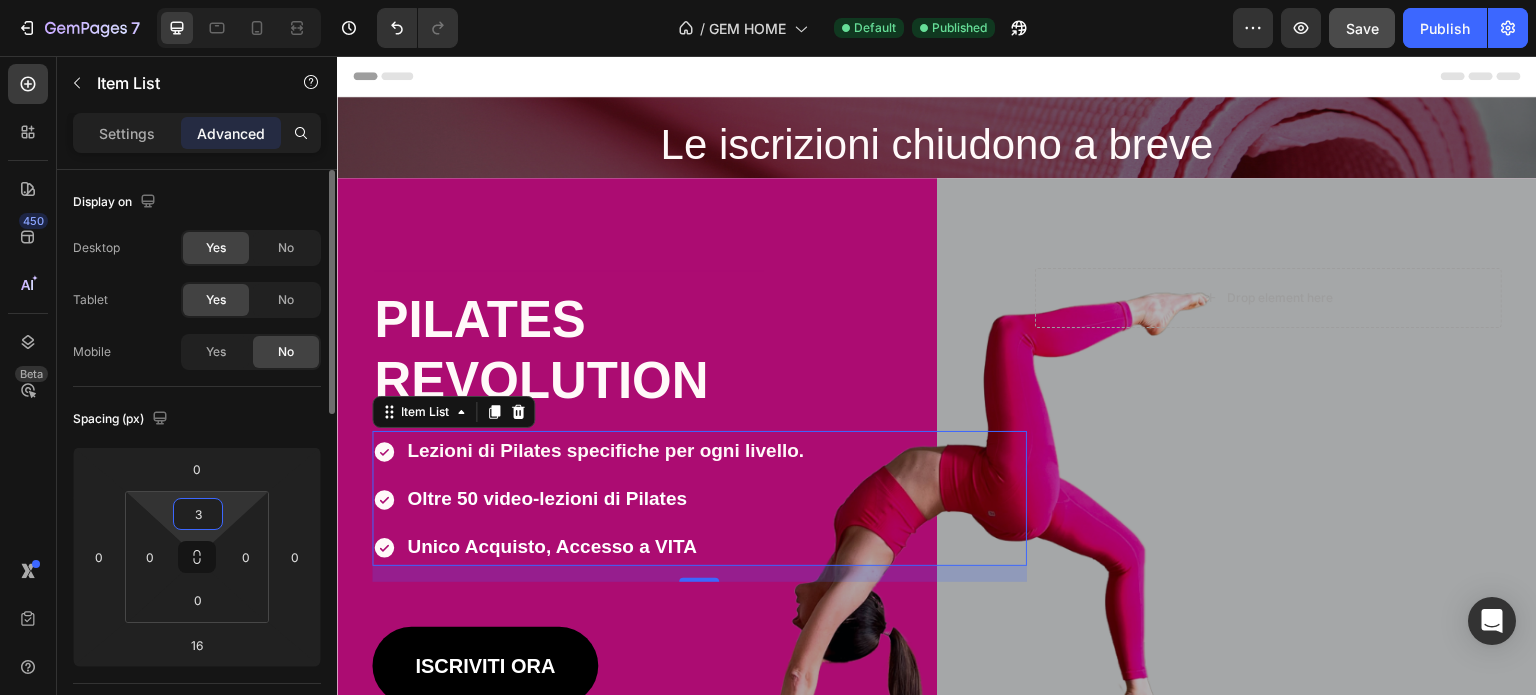 type on "32" 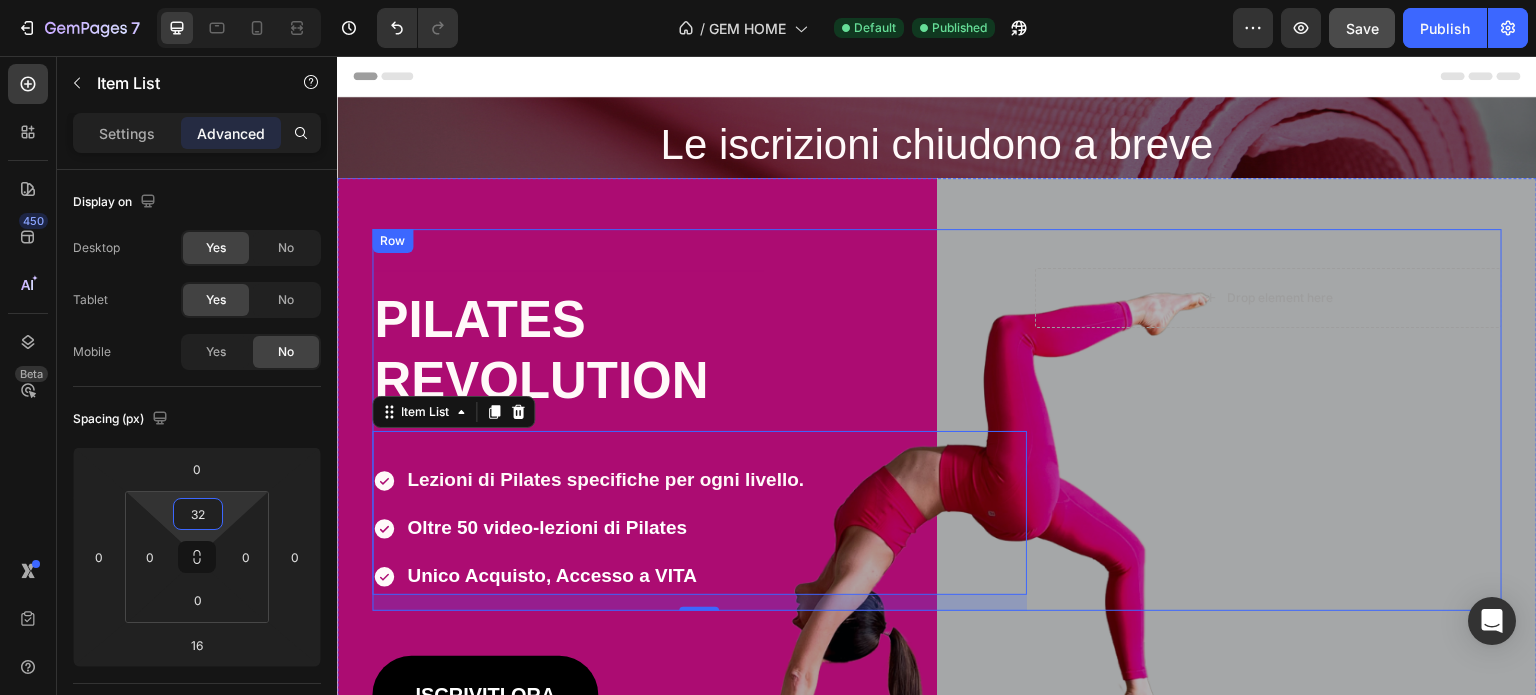 click on "Drop element here Row" at bounding box center [1269, 439] 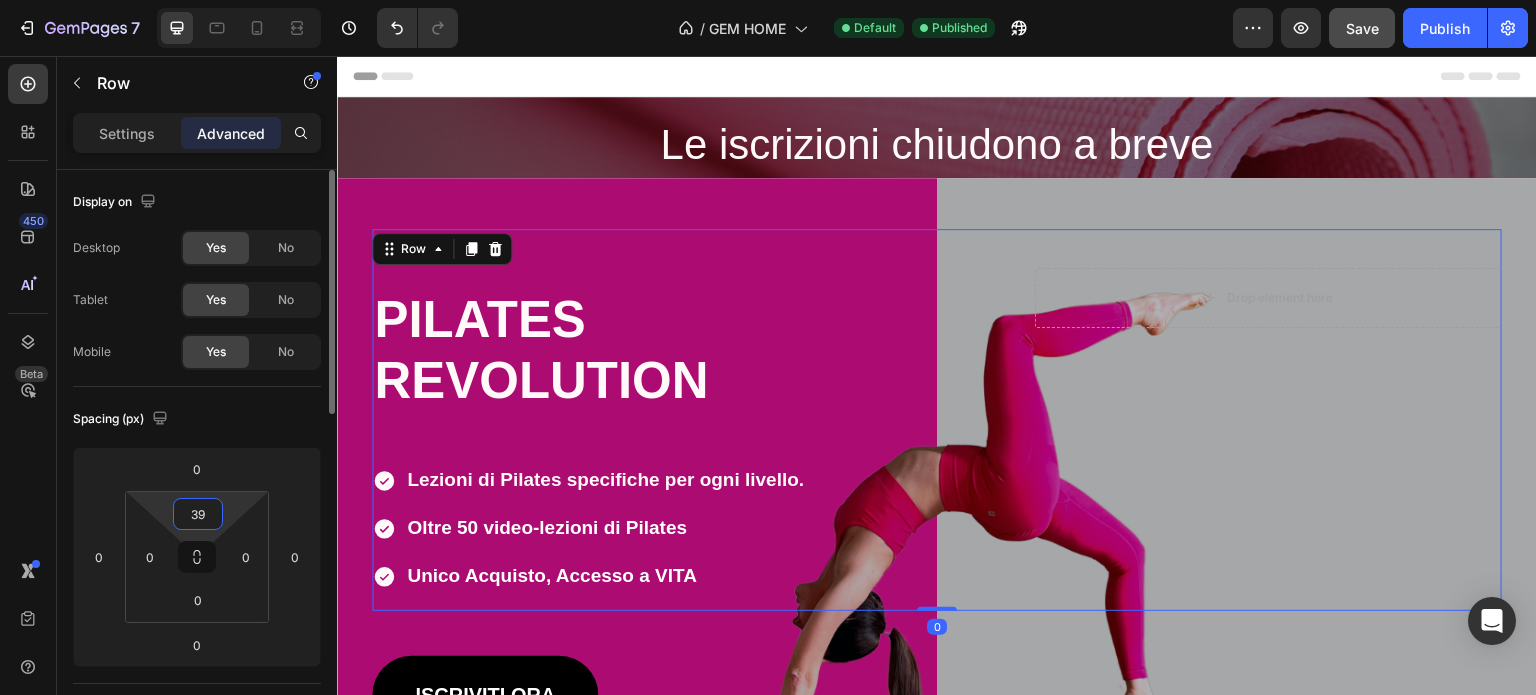 click on "39" at bounding box center (198, 514) 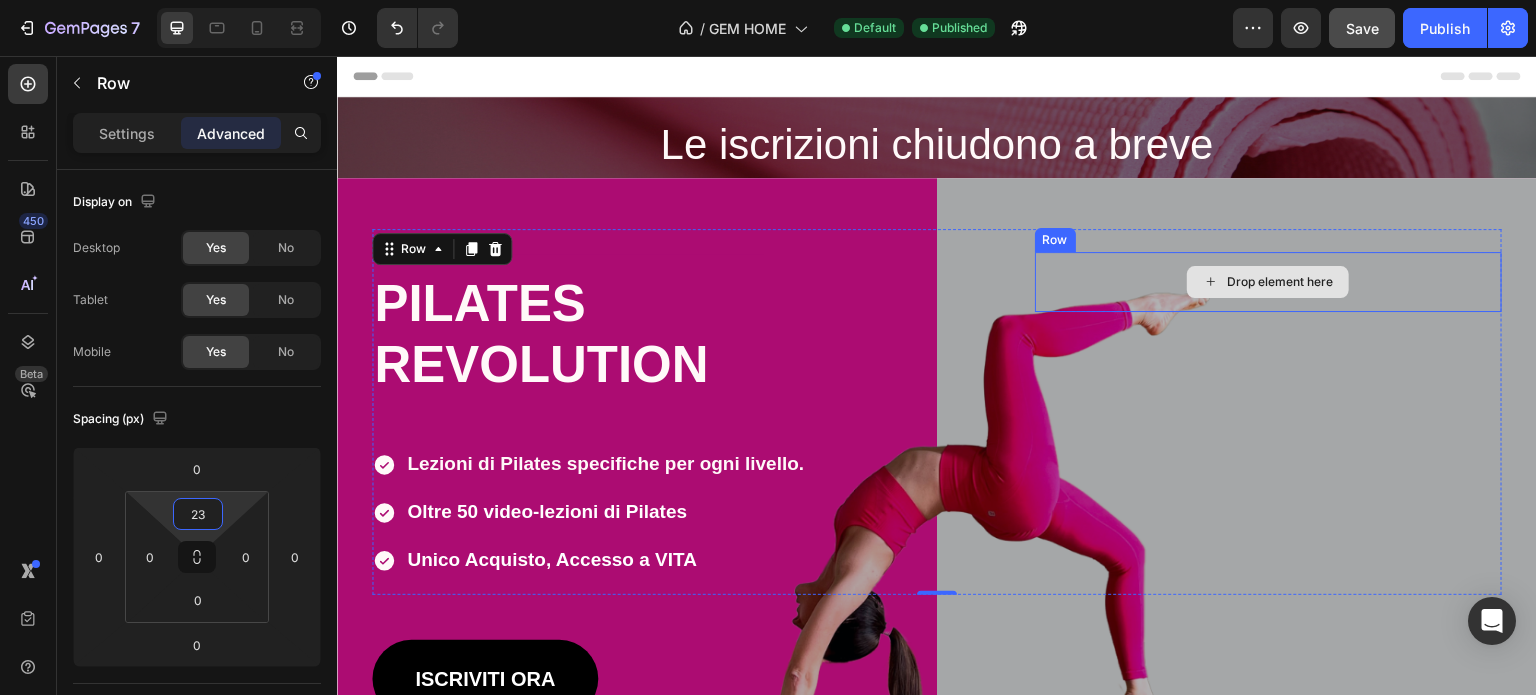type on "23" 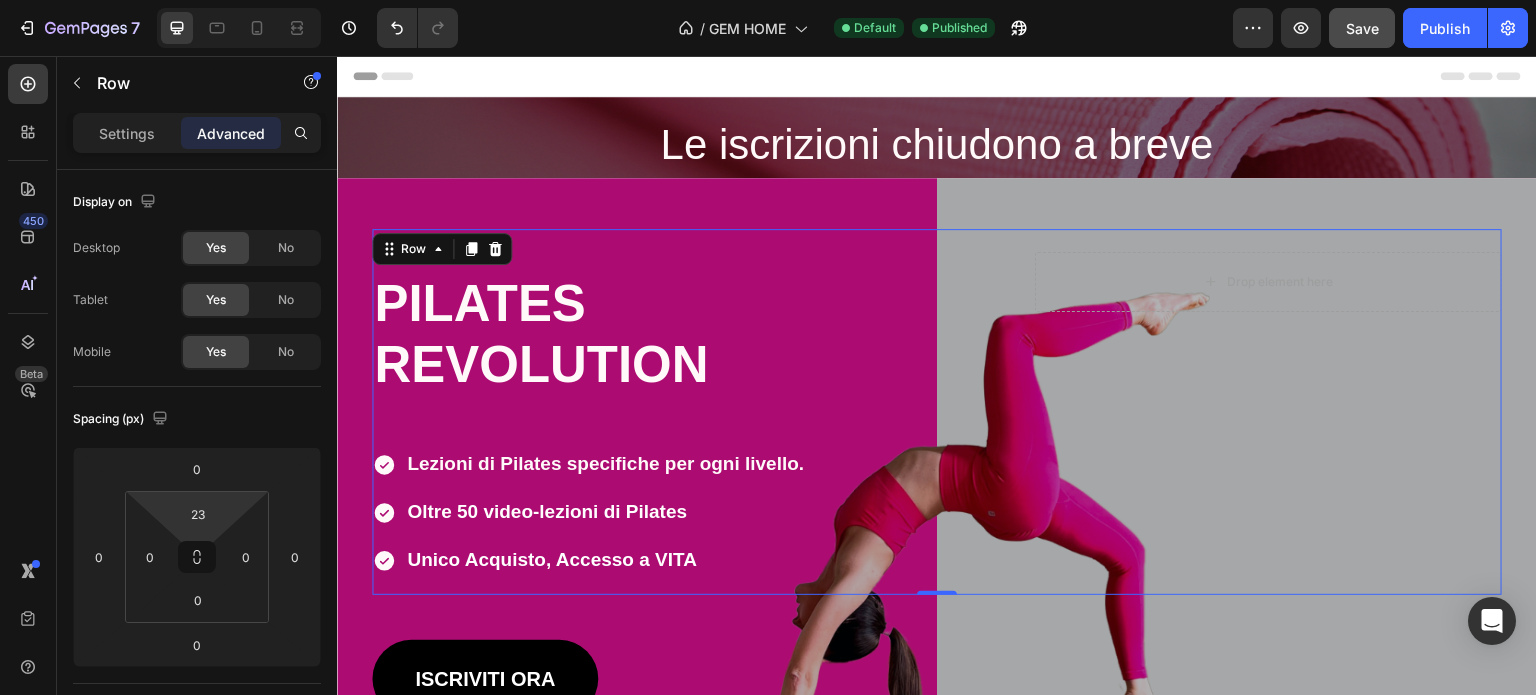click on "Drop element here Row" at bounding box center [1269, 423] 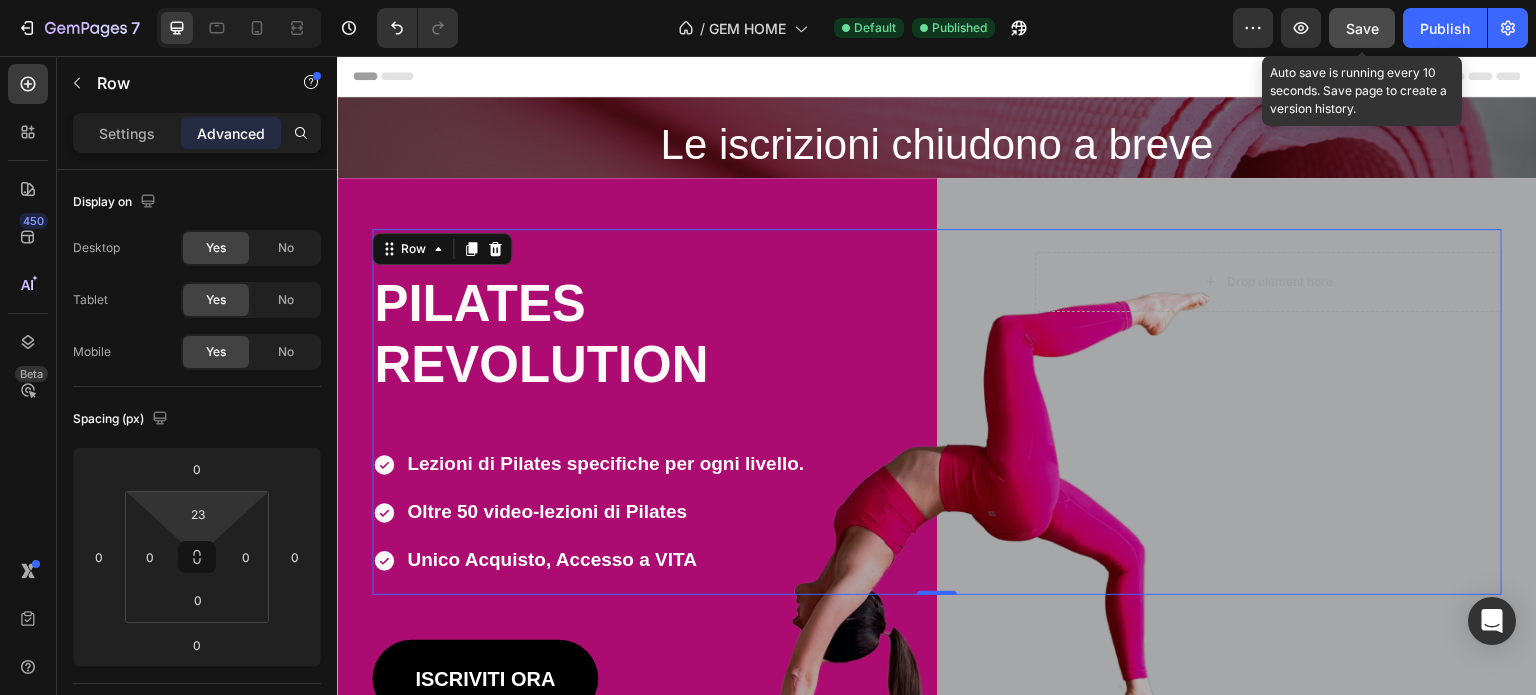 click on "Save" at bounding box center [1362, 28] 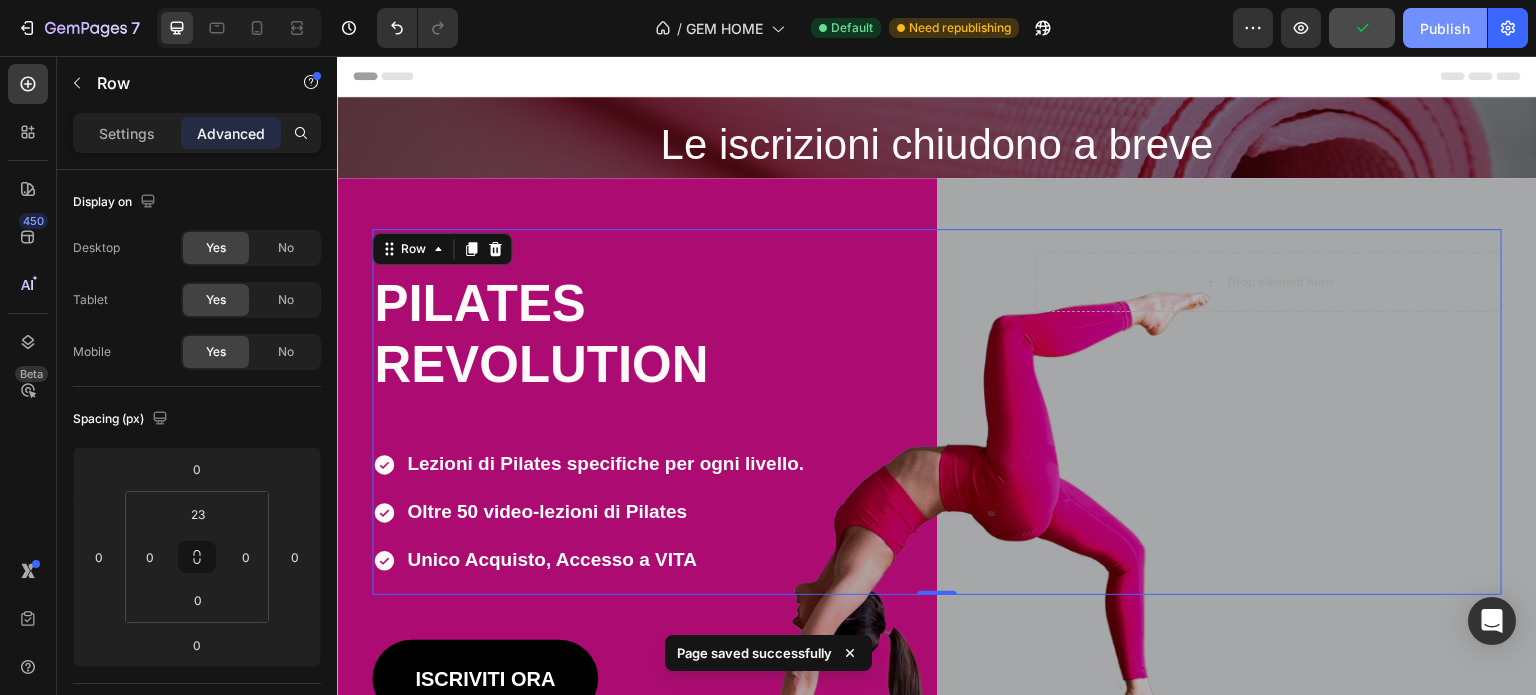 click on "Publish" at bounding box center (1445, 28) 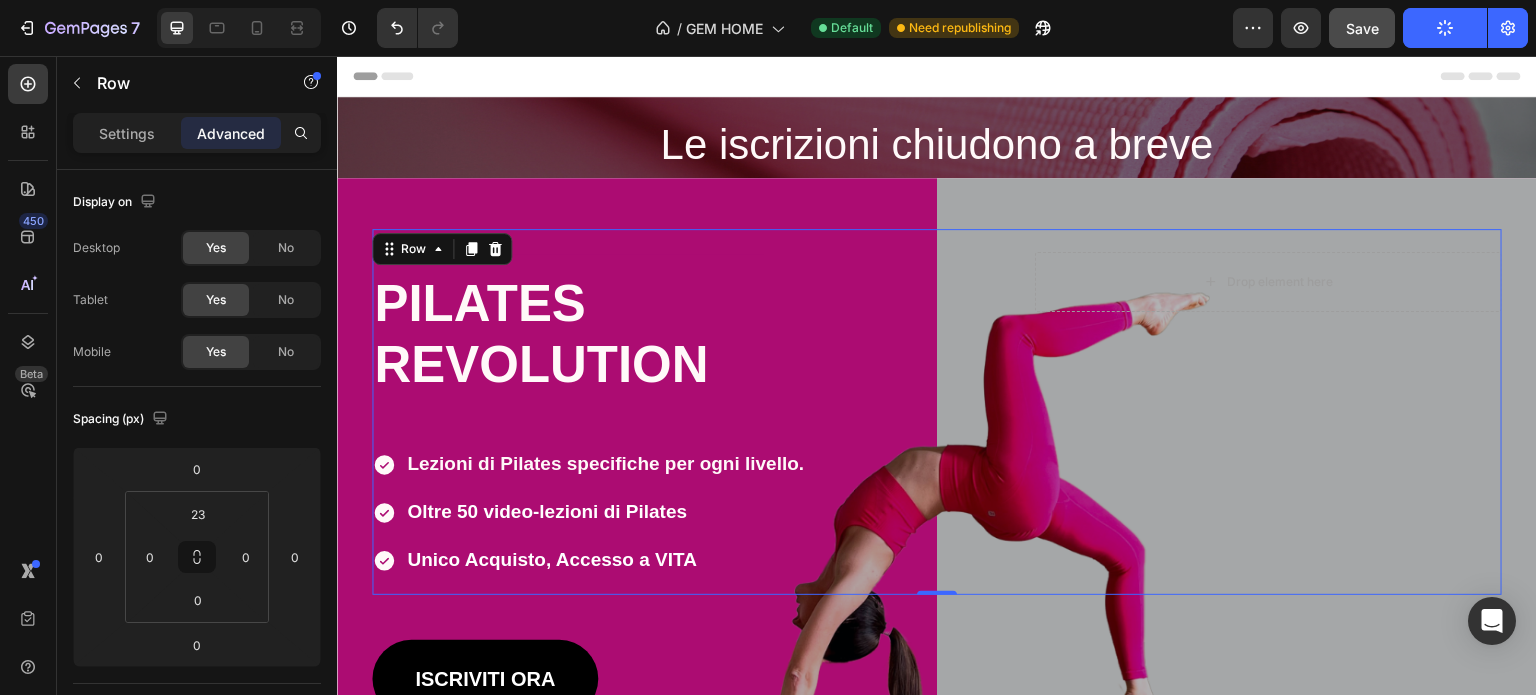 scroll, scrollTop: 300, scrollLeft: 0, axis: vertical 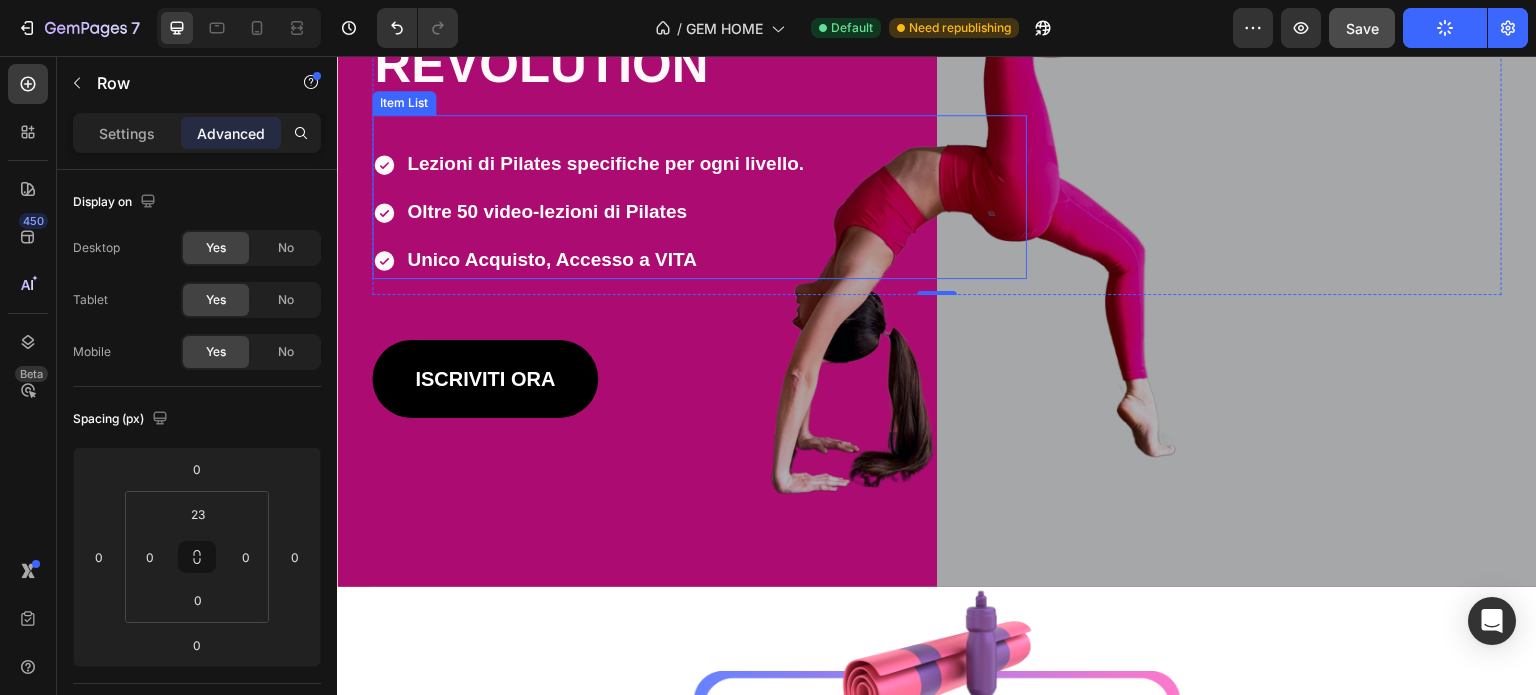 click on "Unico Acquisto, Accesso a VITA" at bounding box center [605, 261] 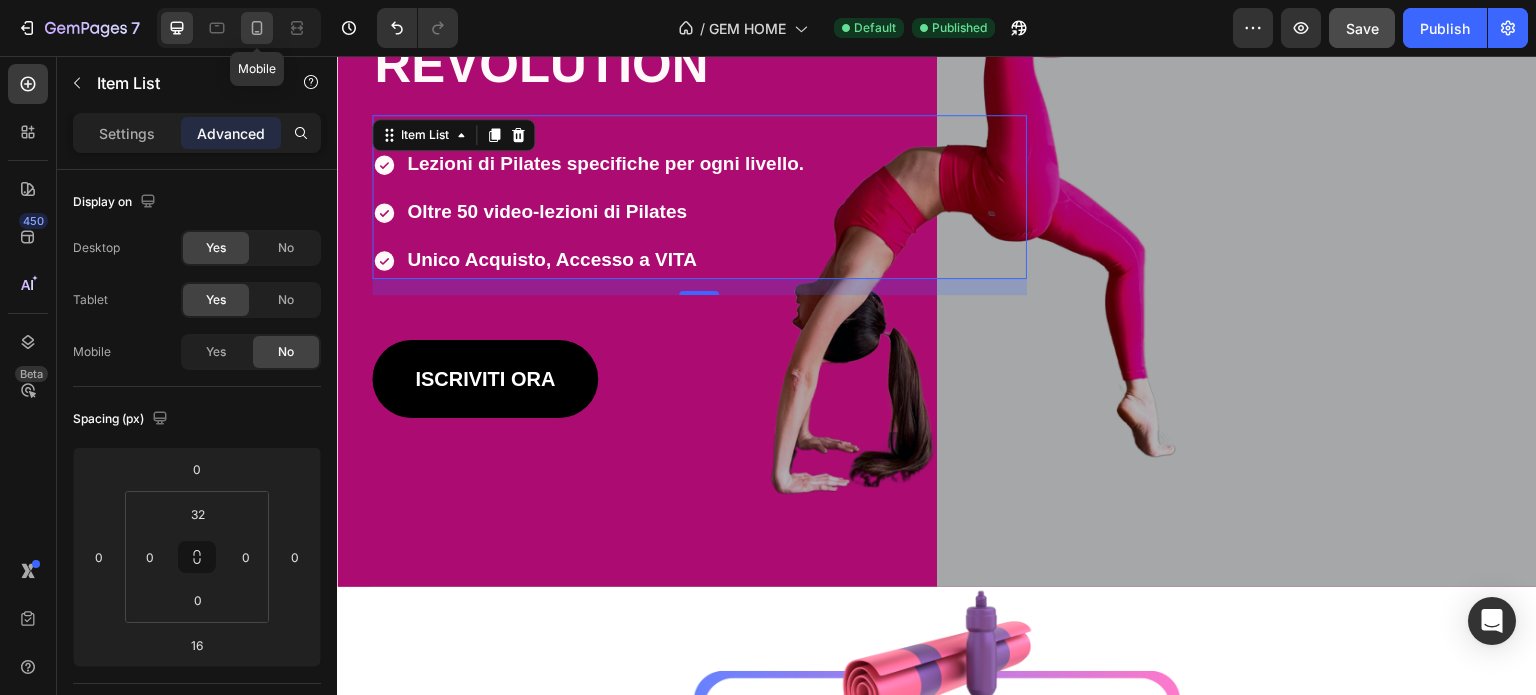 click 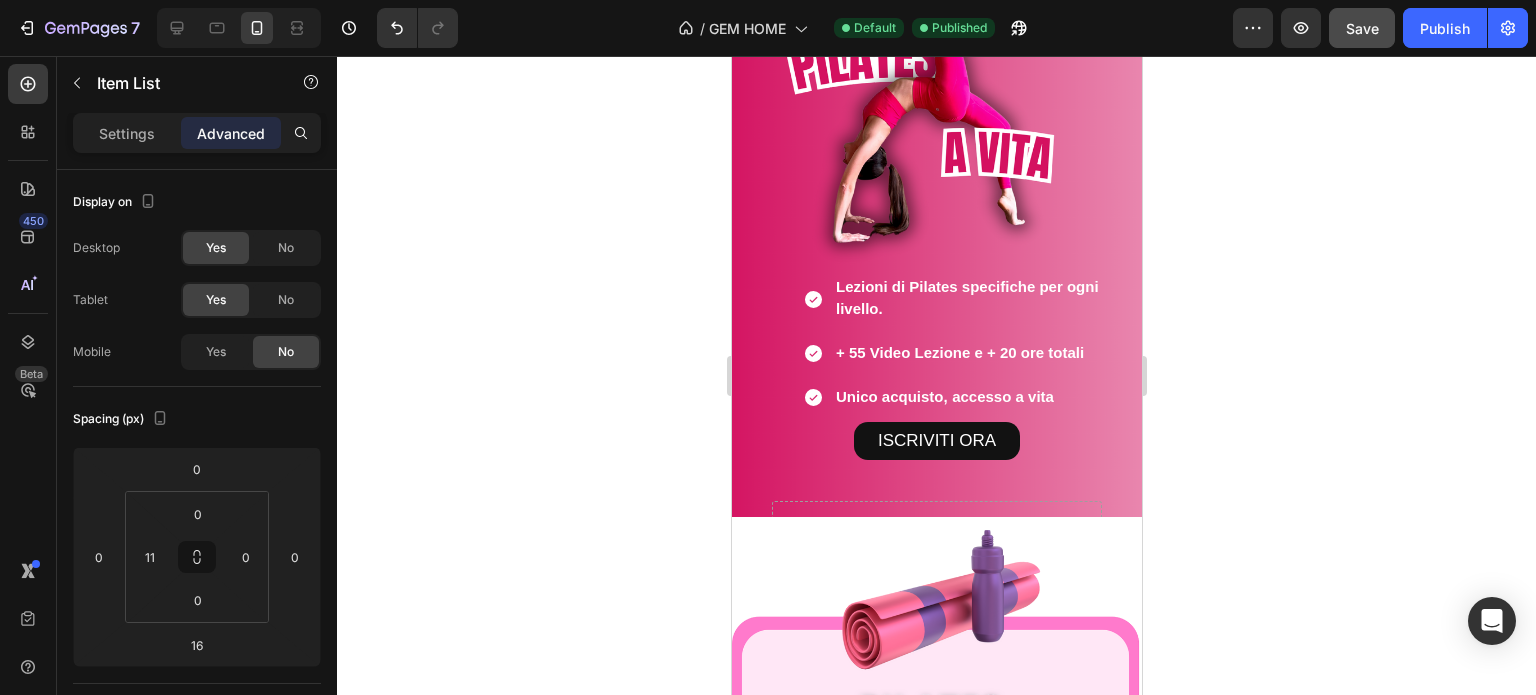 scroll, scrollTop: 100, scrollLeft: 0, axis: vertical 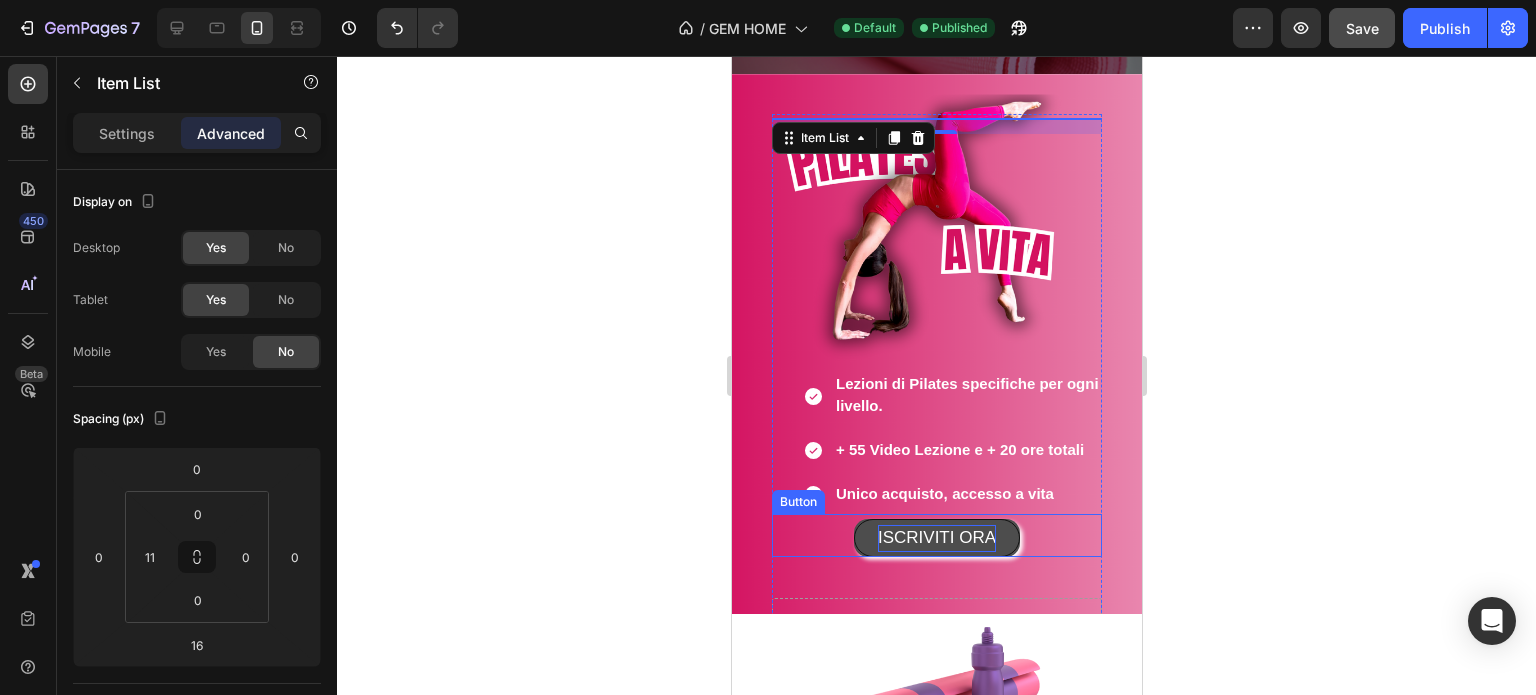 click on "ISCRIVITI ORA" at bounding box center (936, 538) 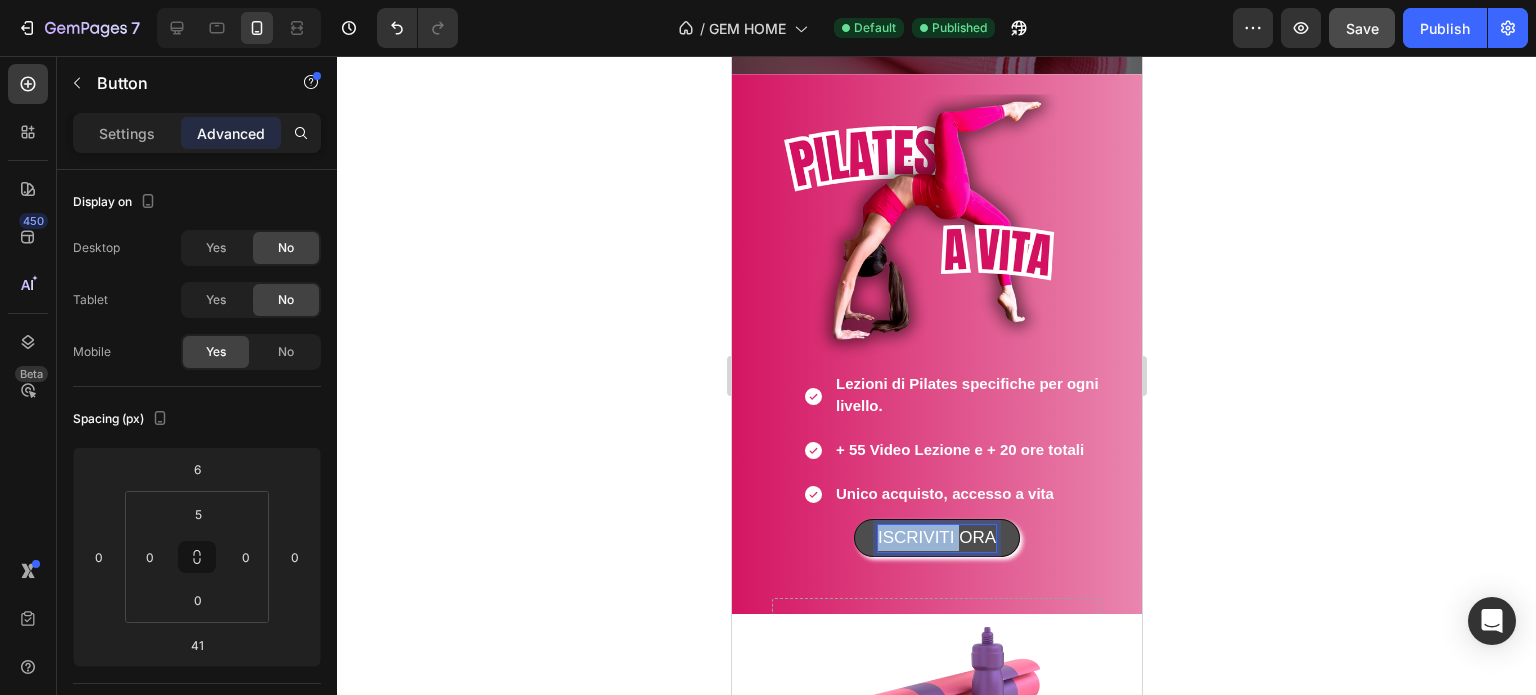 click on "ISCRIVITI ORA" at bounding box center [936, 538] 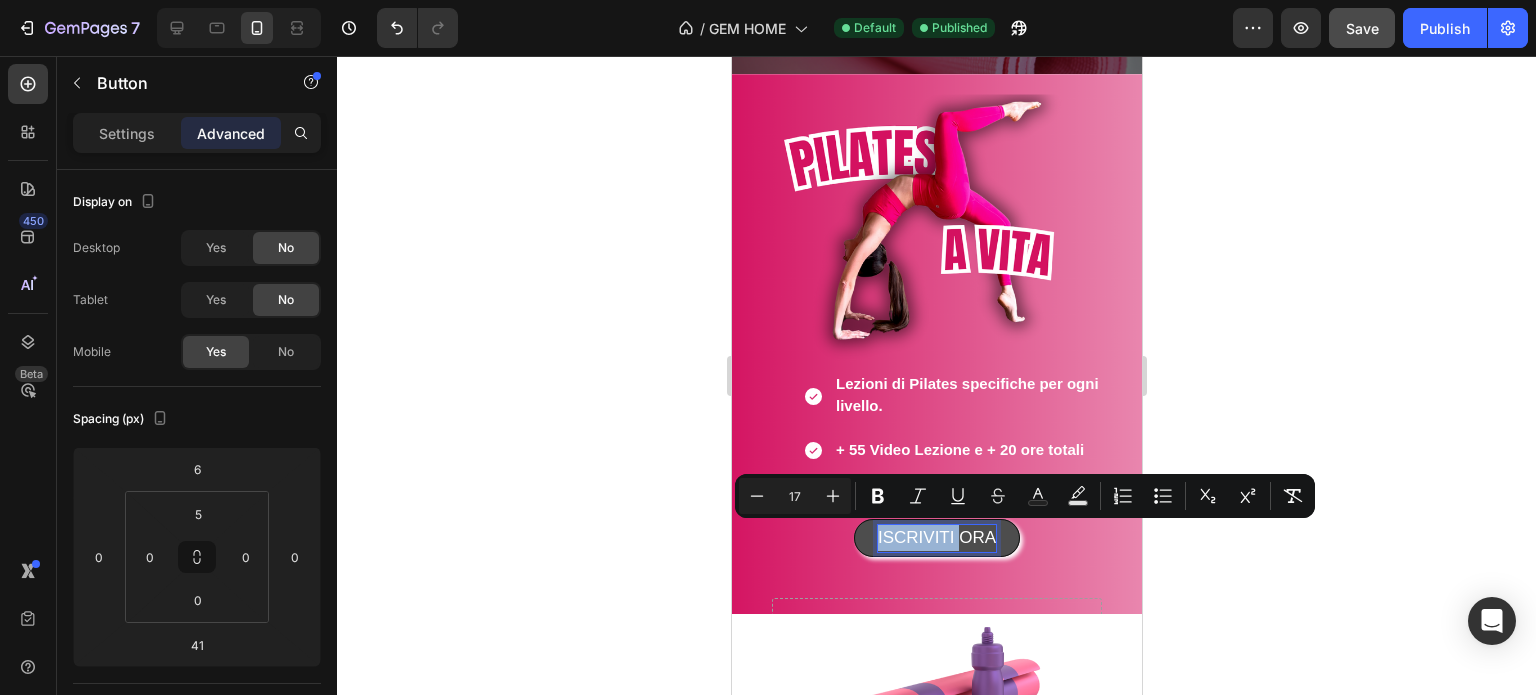 click on "ISCRIVITI ORA" at bounding box center [936, 537] 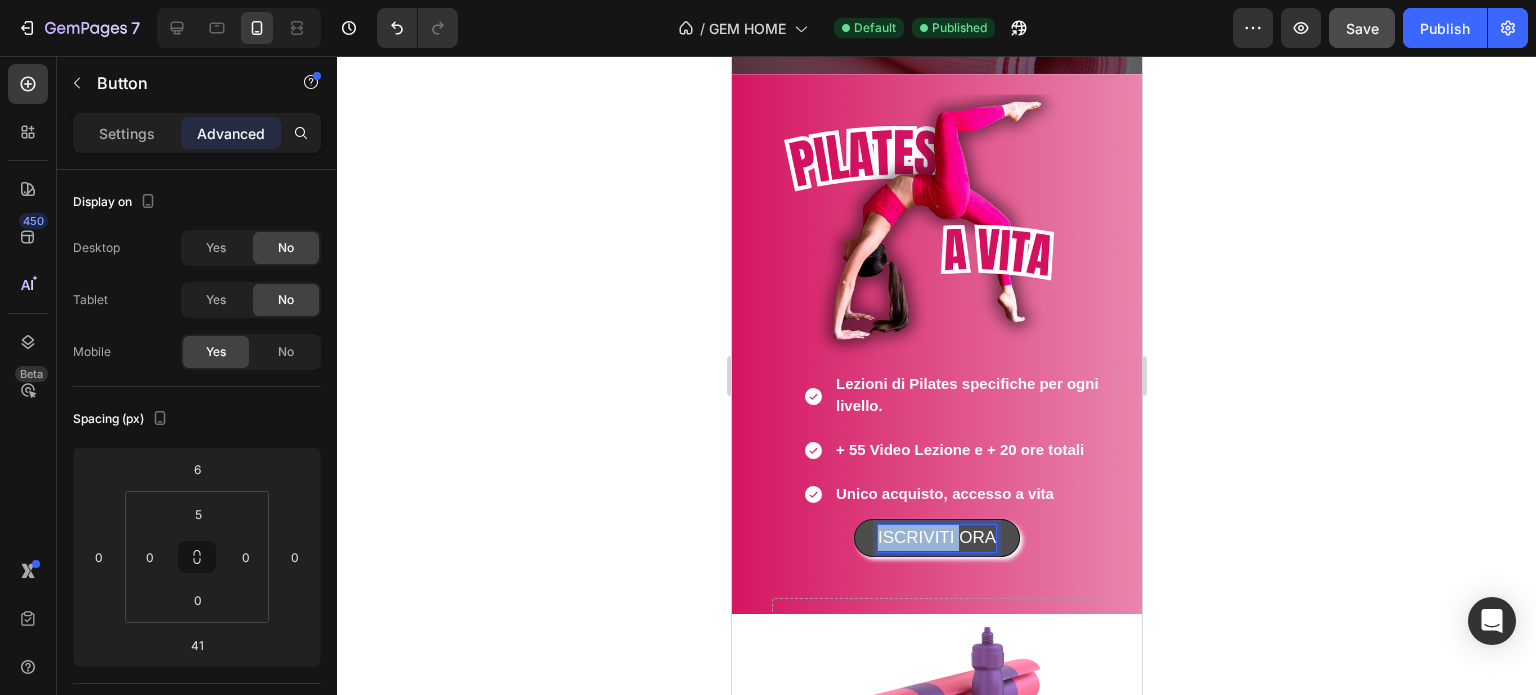 click on "ISCRIVITI ORA" at bounding box center (936, 537) 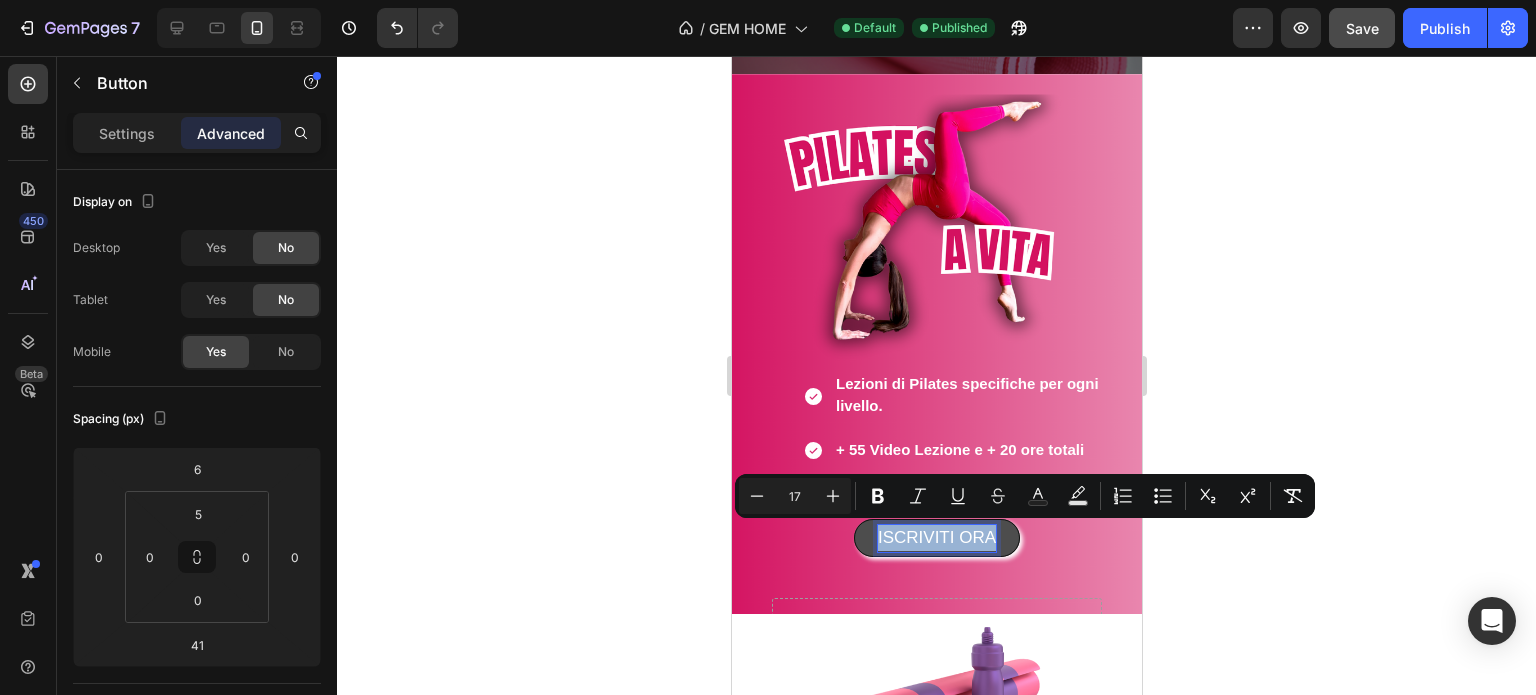 click on "ISCRIVITI ORA" at bounding box center (936, 537) 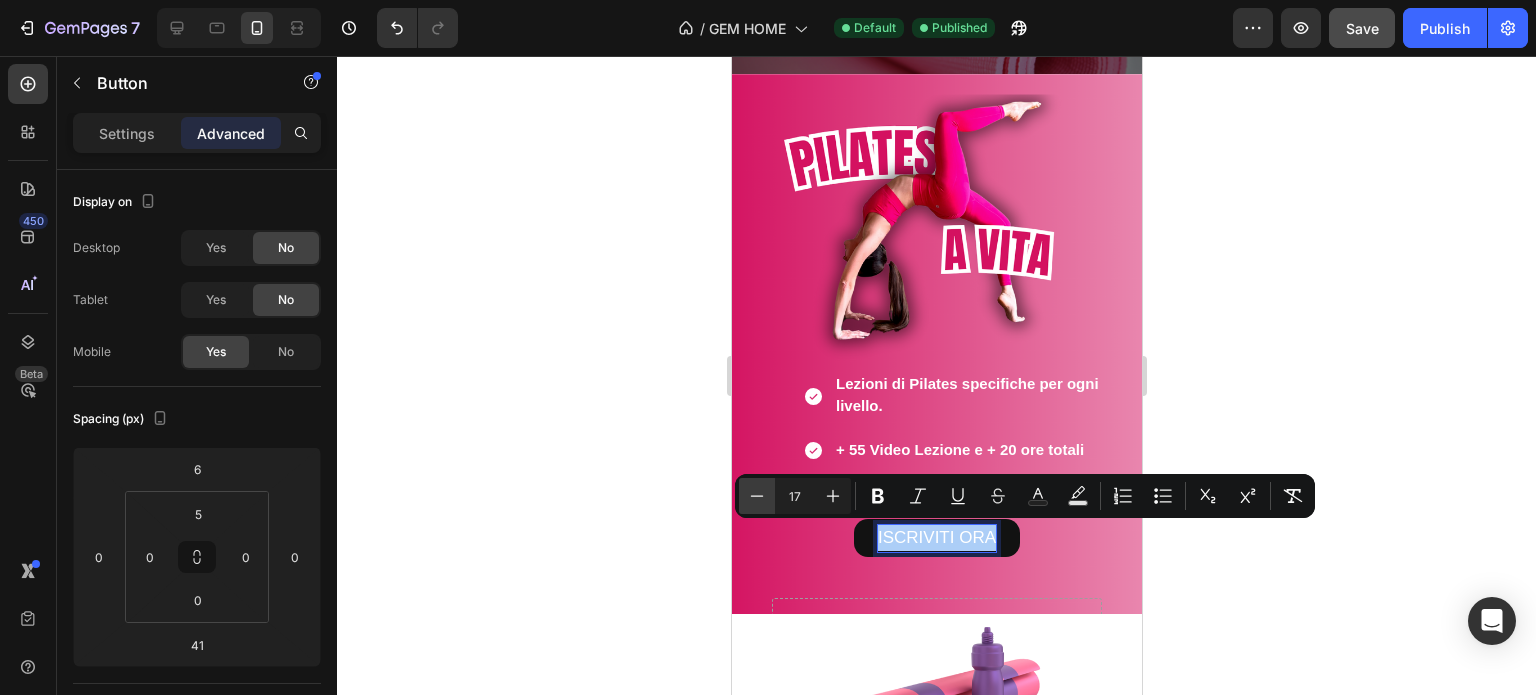 click 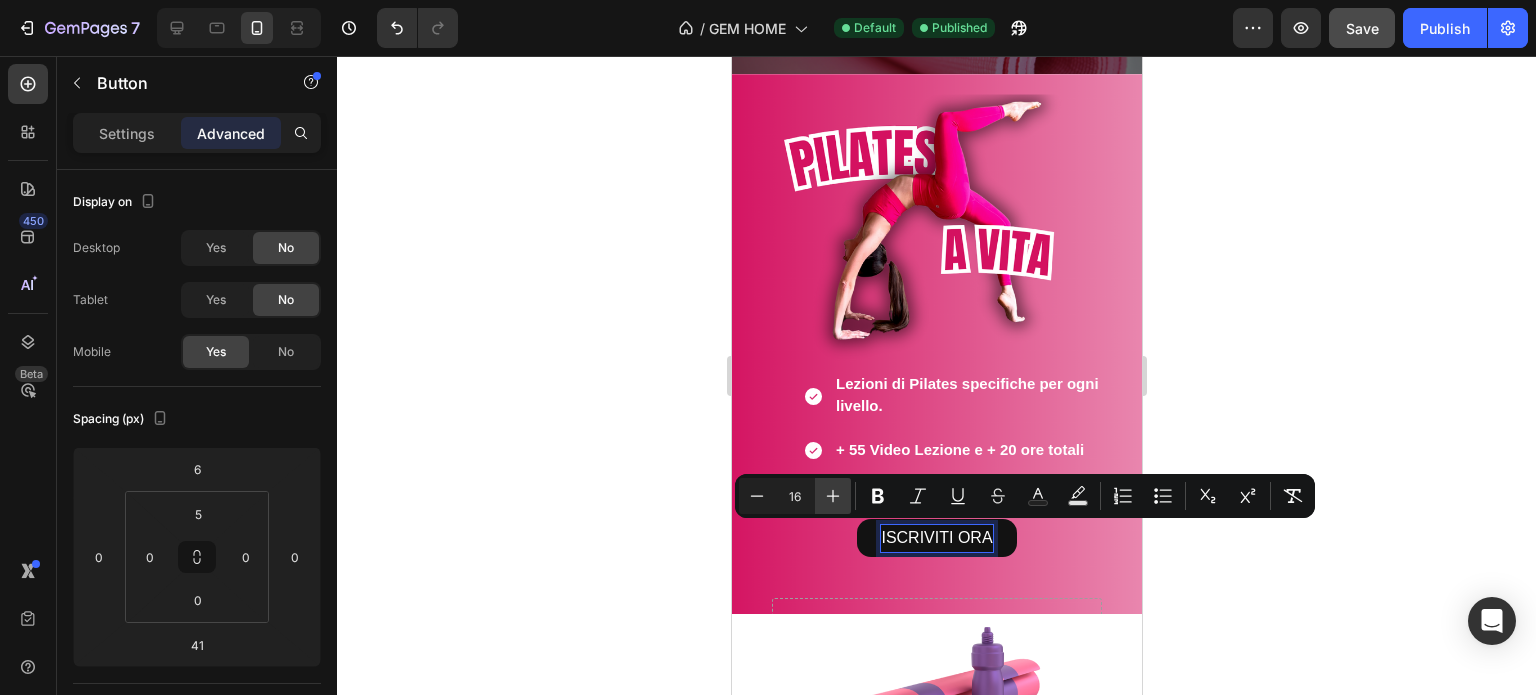 click 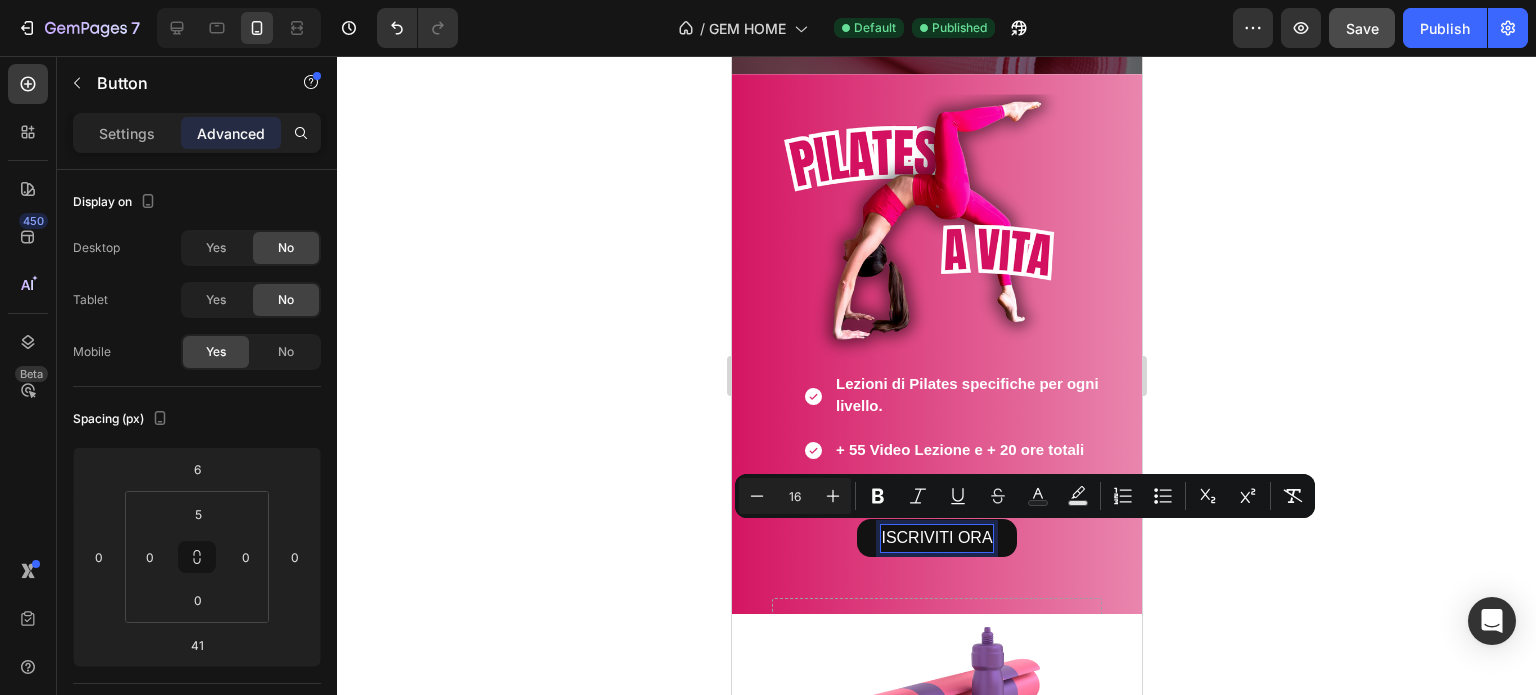 type on "17" 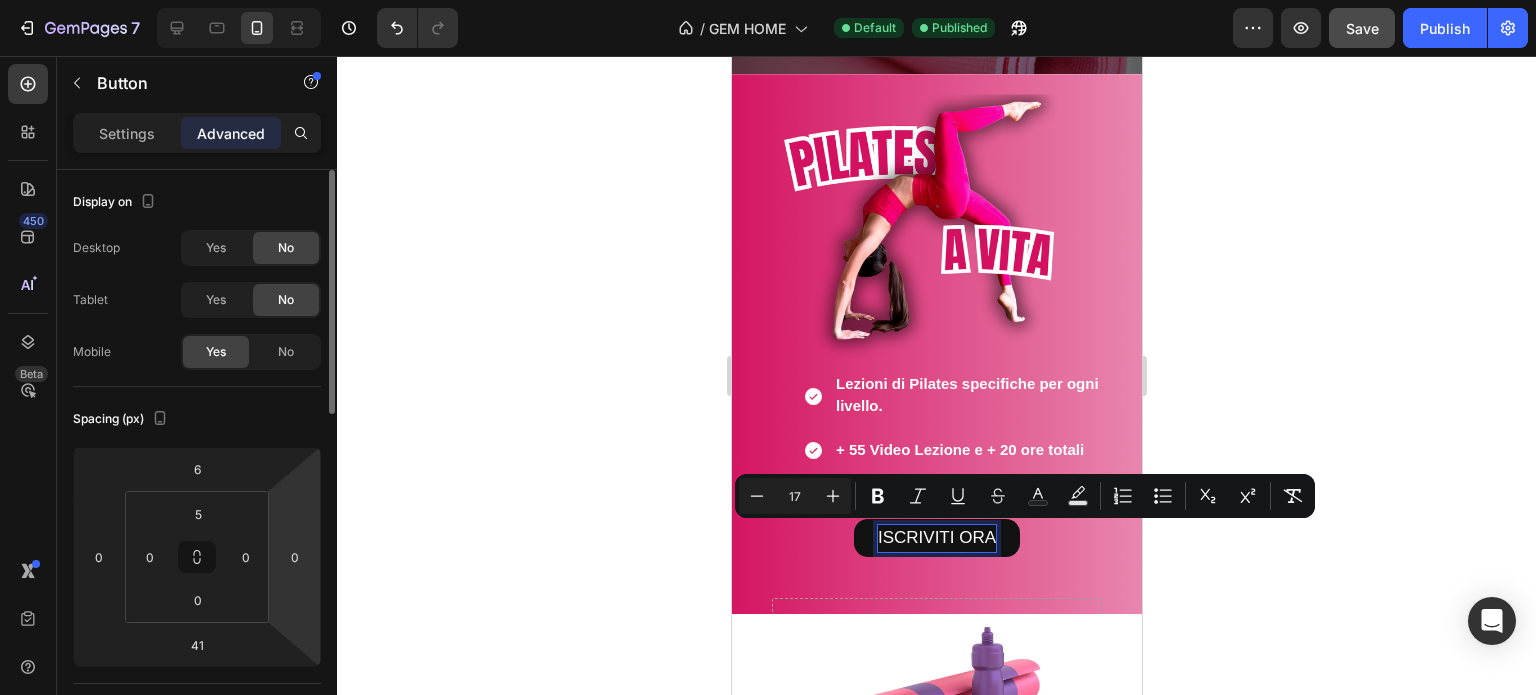 scroll, scrollTop: 200, scrollLeft: 0, axis: vertical 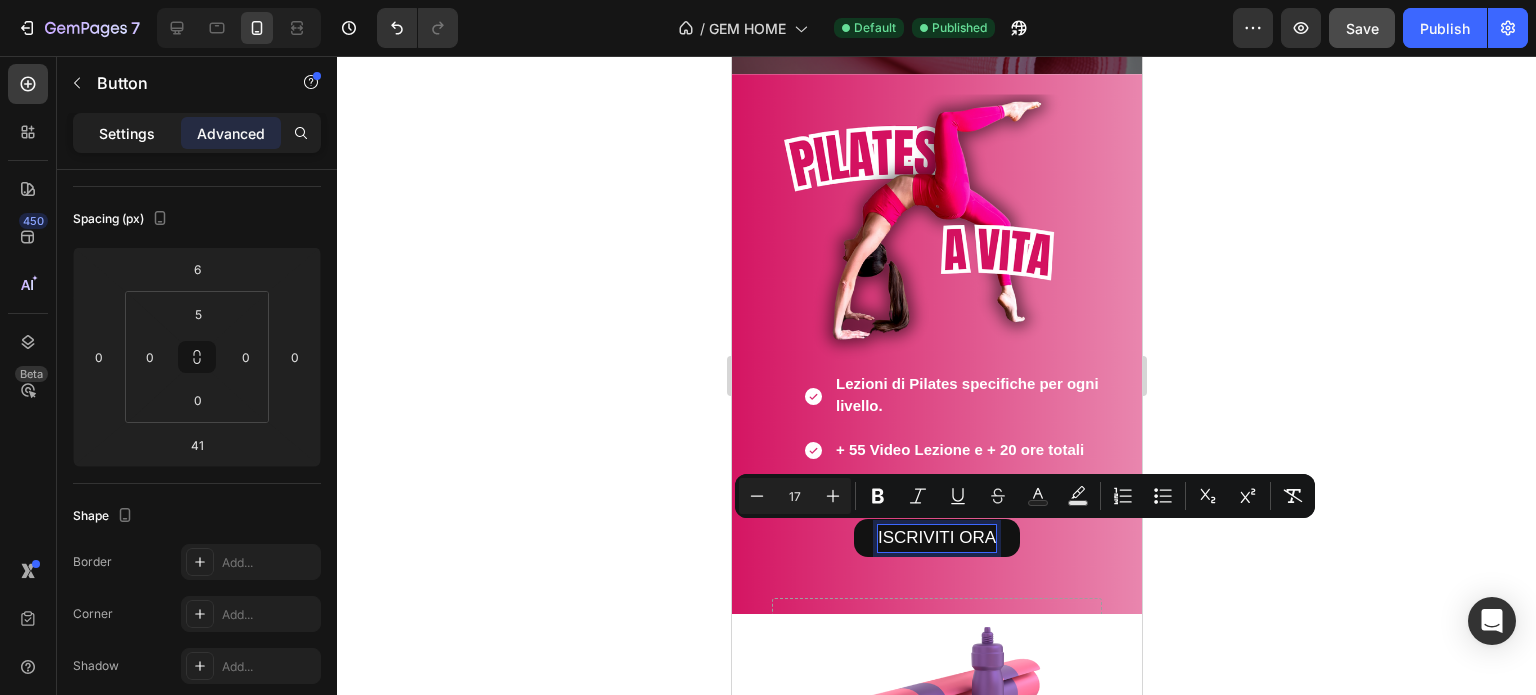 click on "Settings" at bounding box center (127, 133) 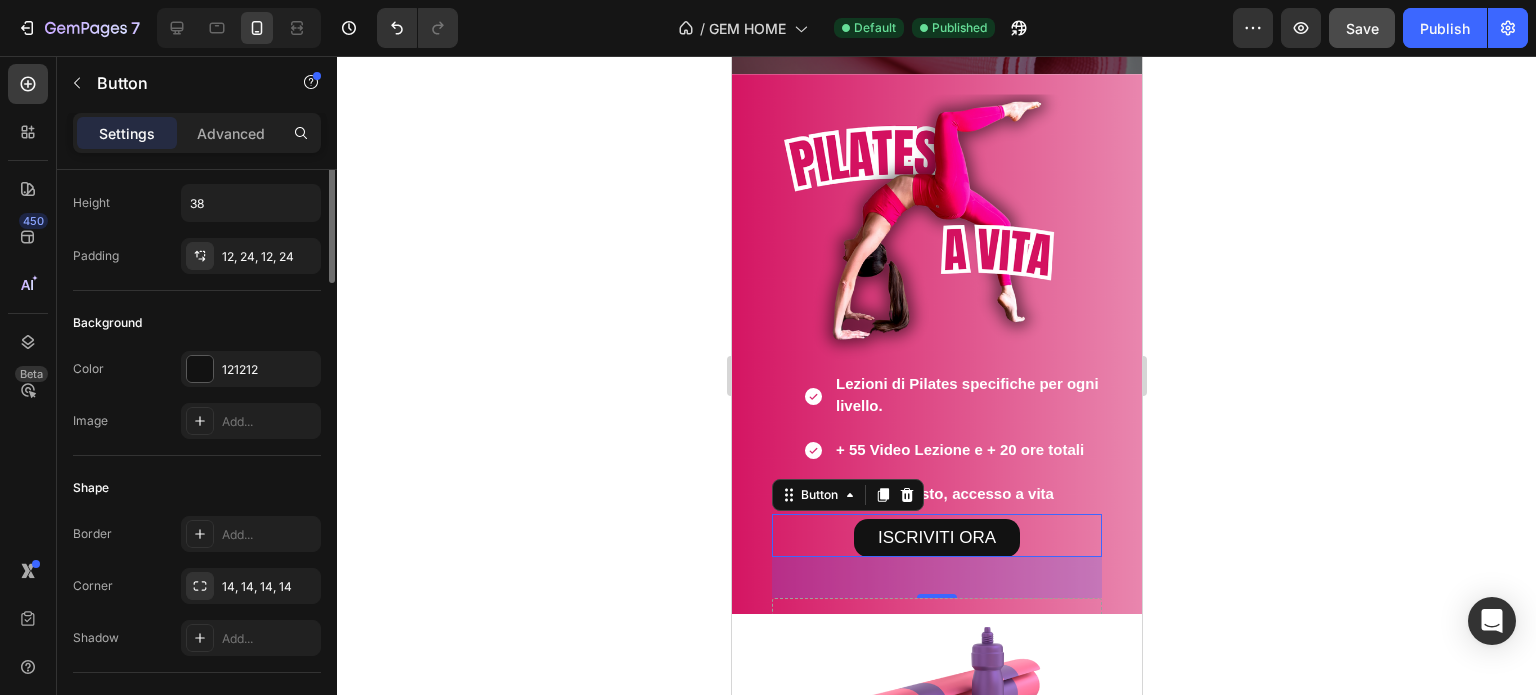 scroll, scrollTop: 0, scrollLeft: 0, axis: both 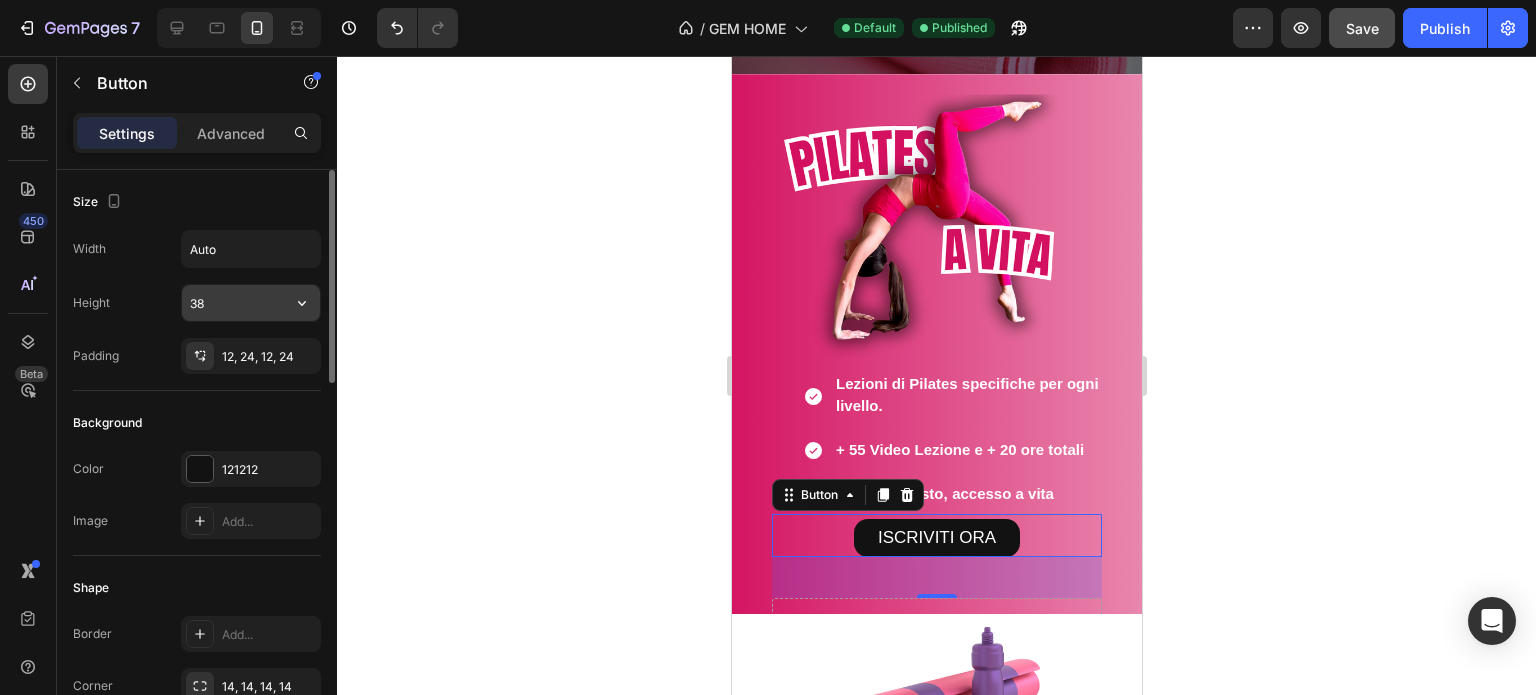 click on "38" at bounding box center [251, 303] 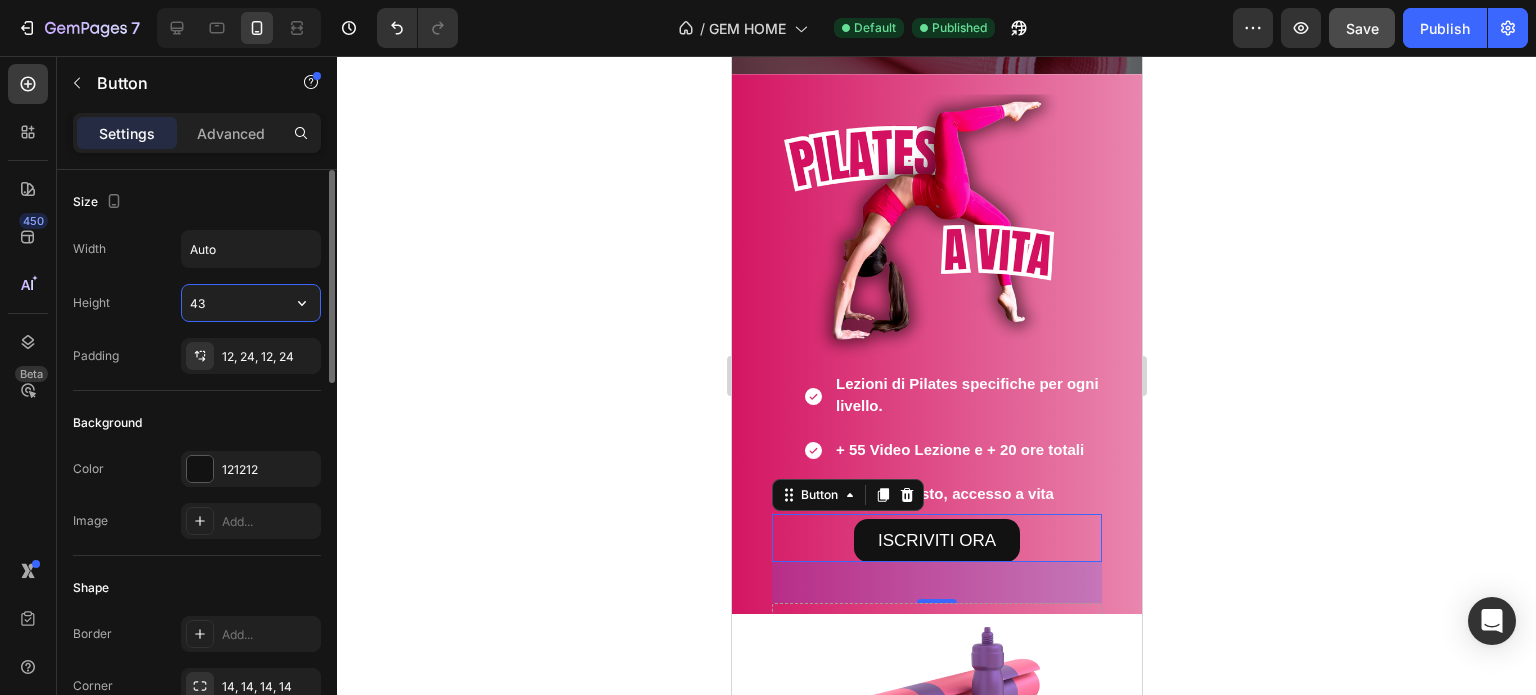 drag, startPoint x: 237, startPoint y: 295, endPoint x: 190, endPoint y: 296, distance: 47.010635 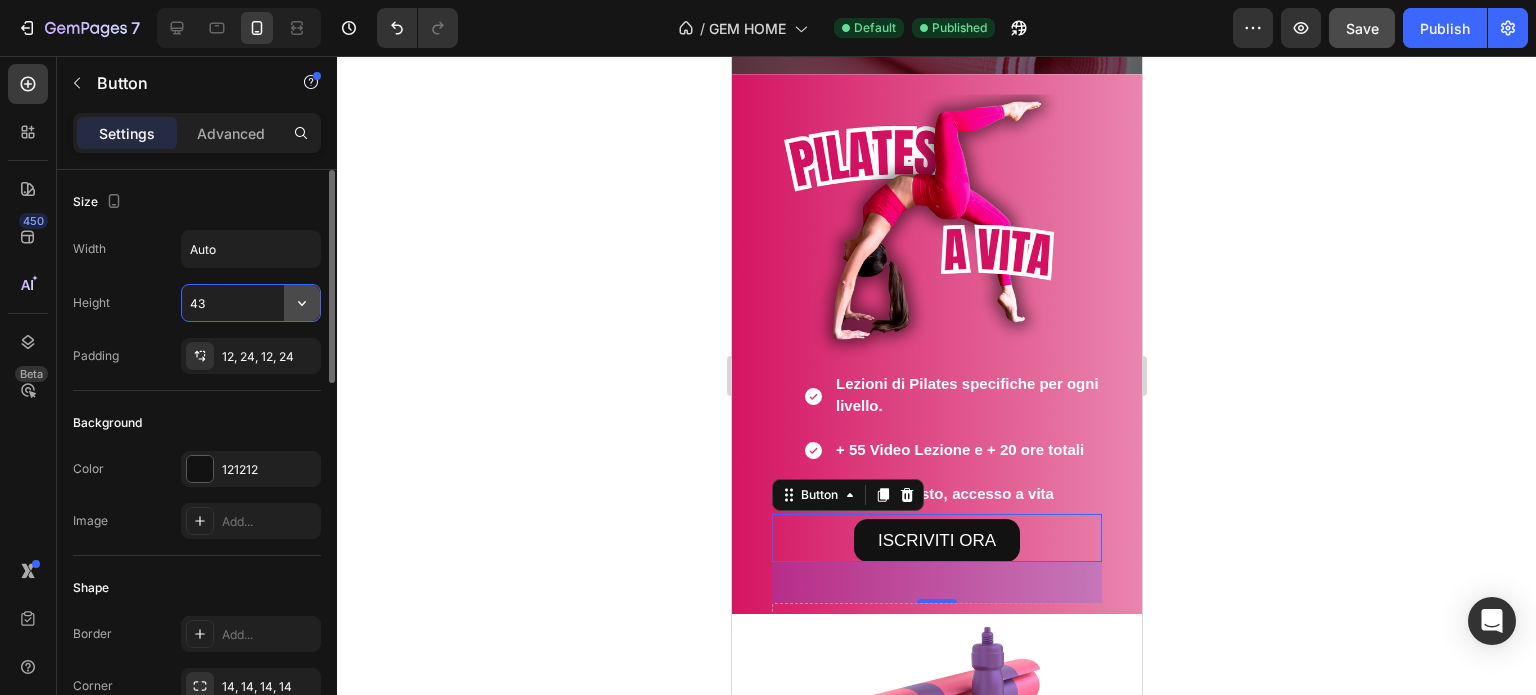 click 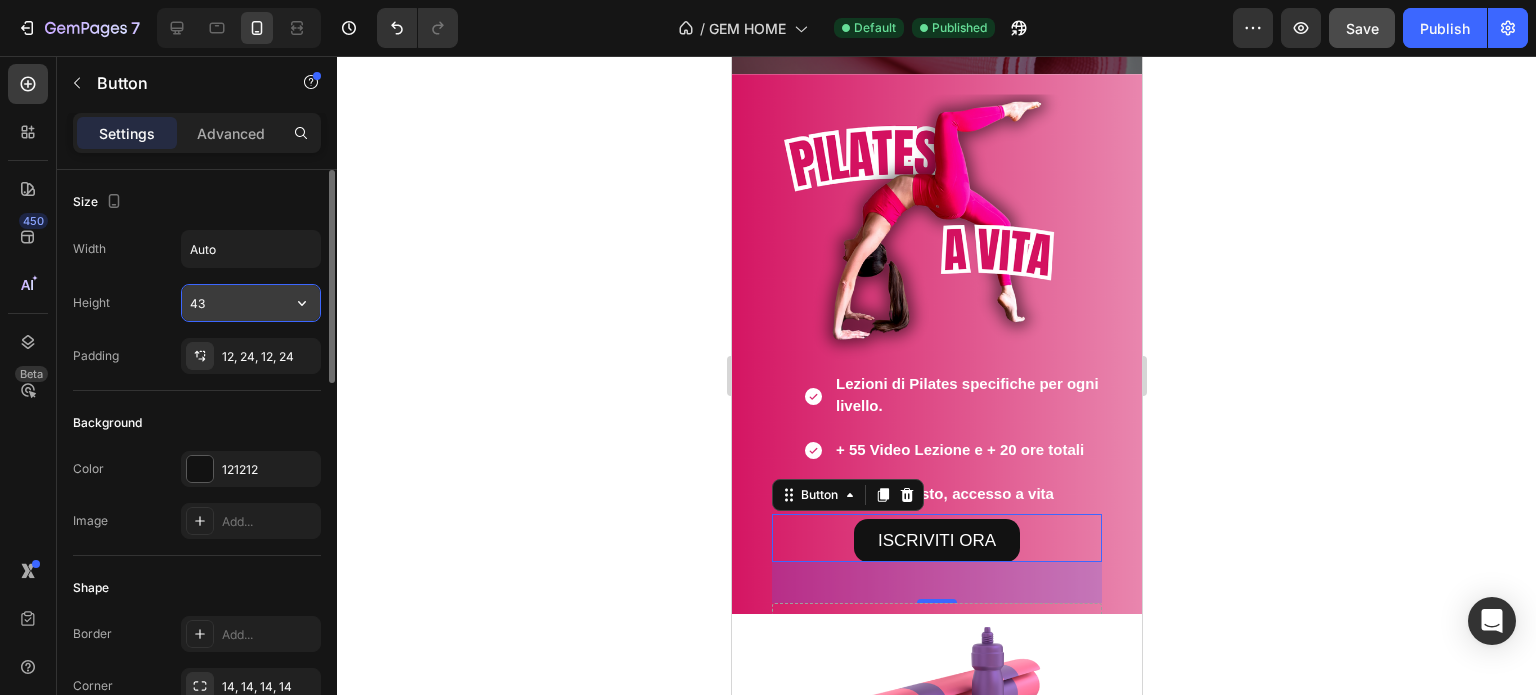 click 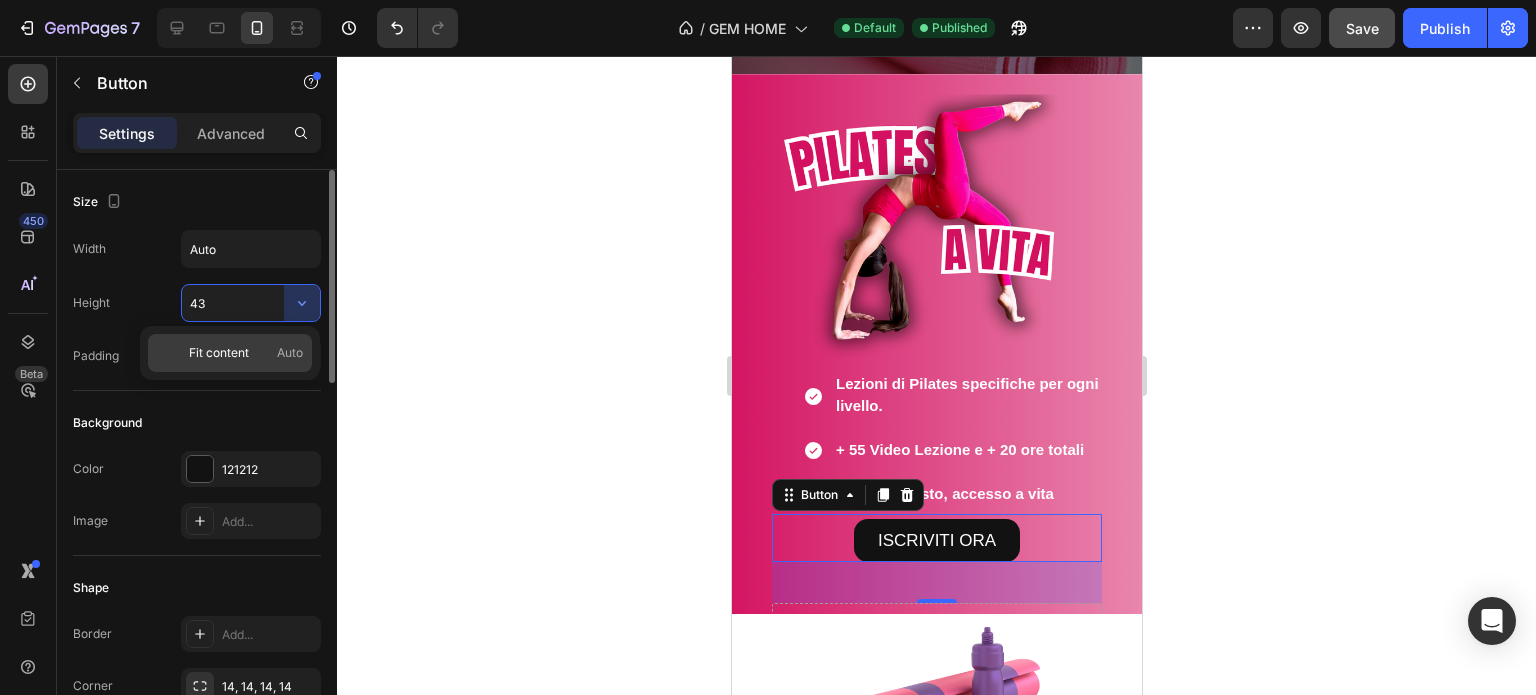 click on "Fit content" at bounding box center (219, 353) 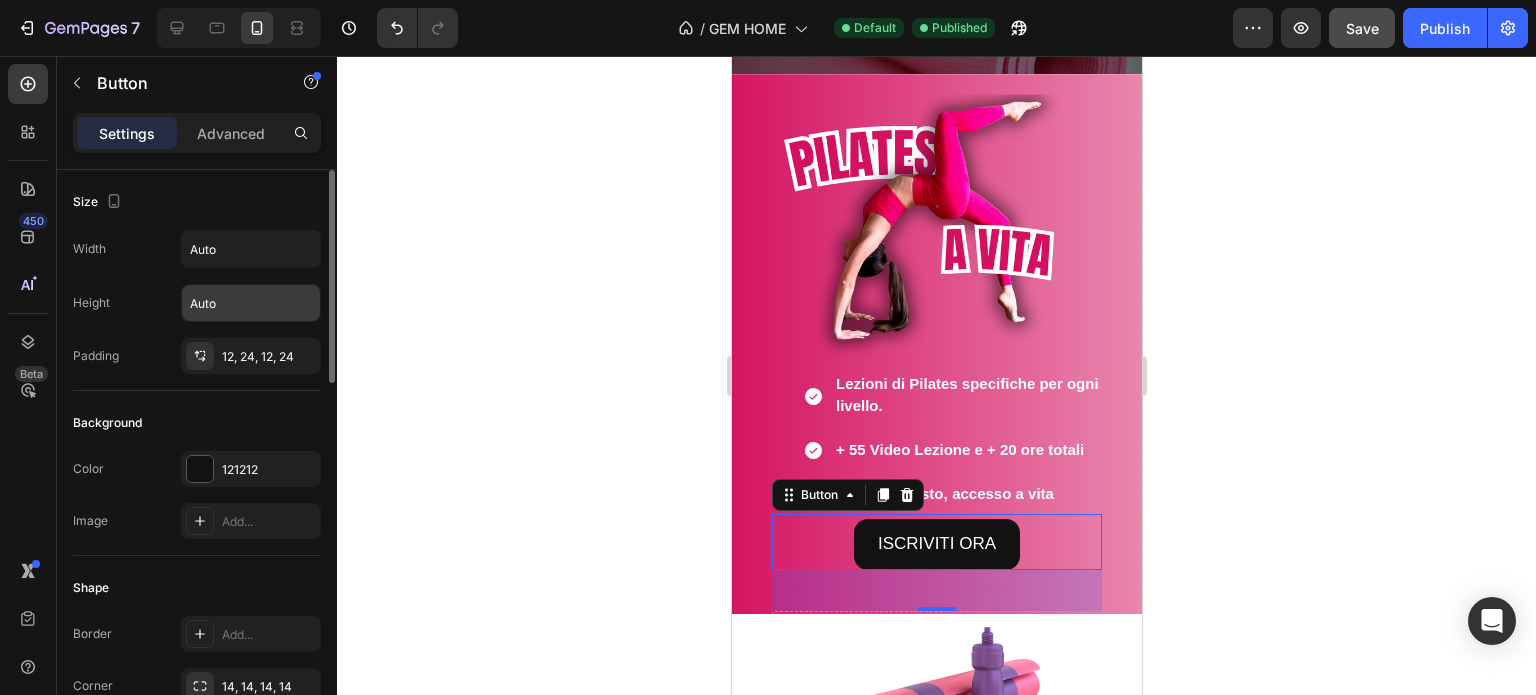 click 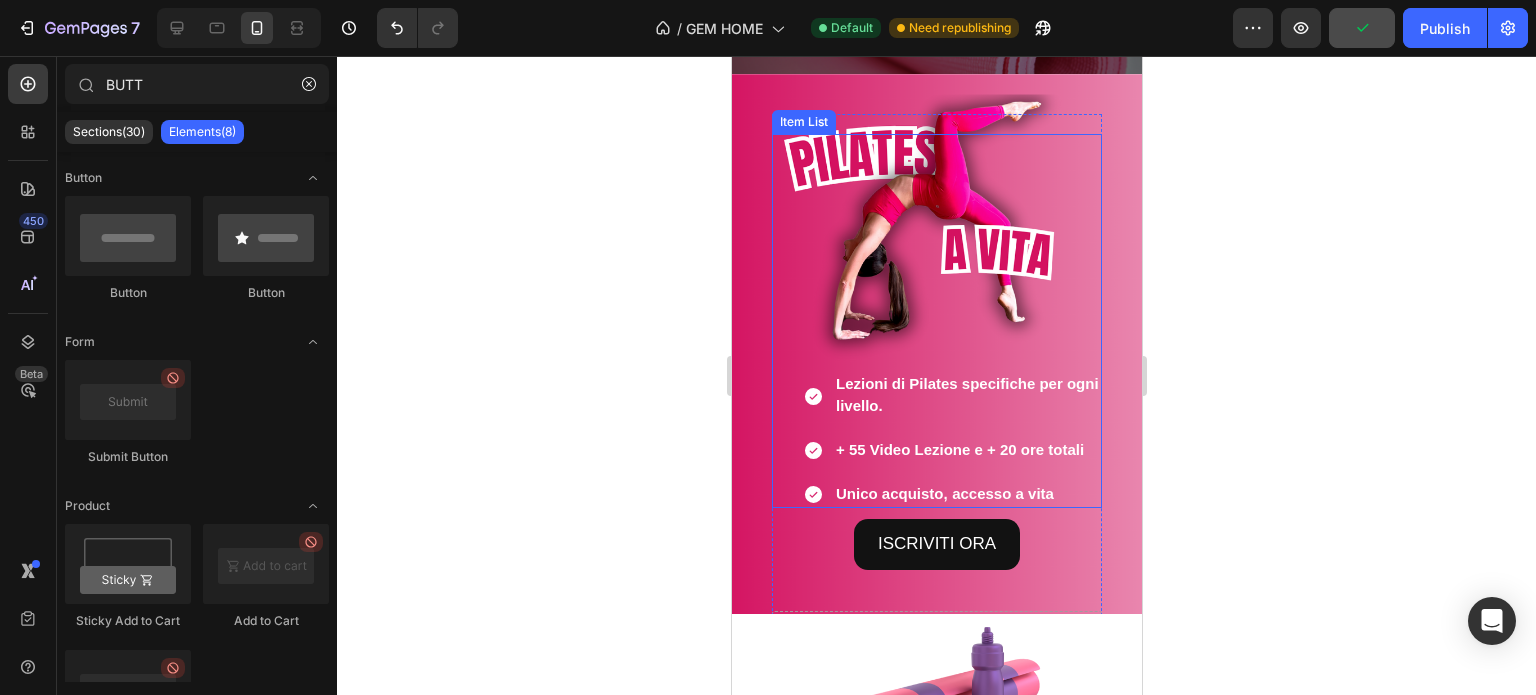 click on "accesso a vita" at bounding box center [1002, 493] 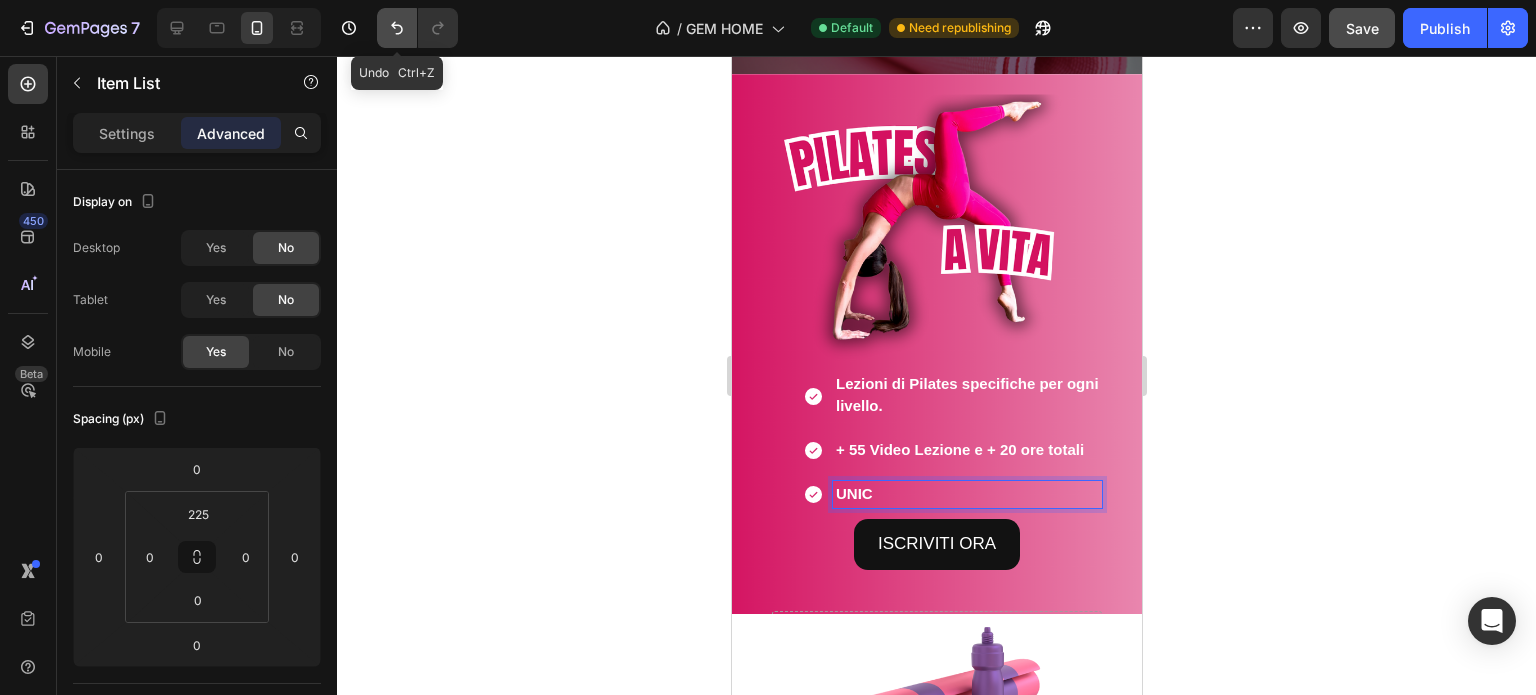click 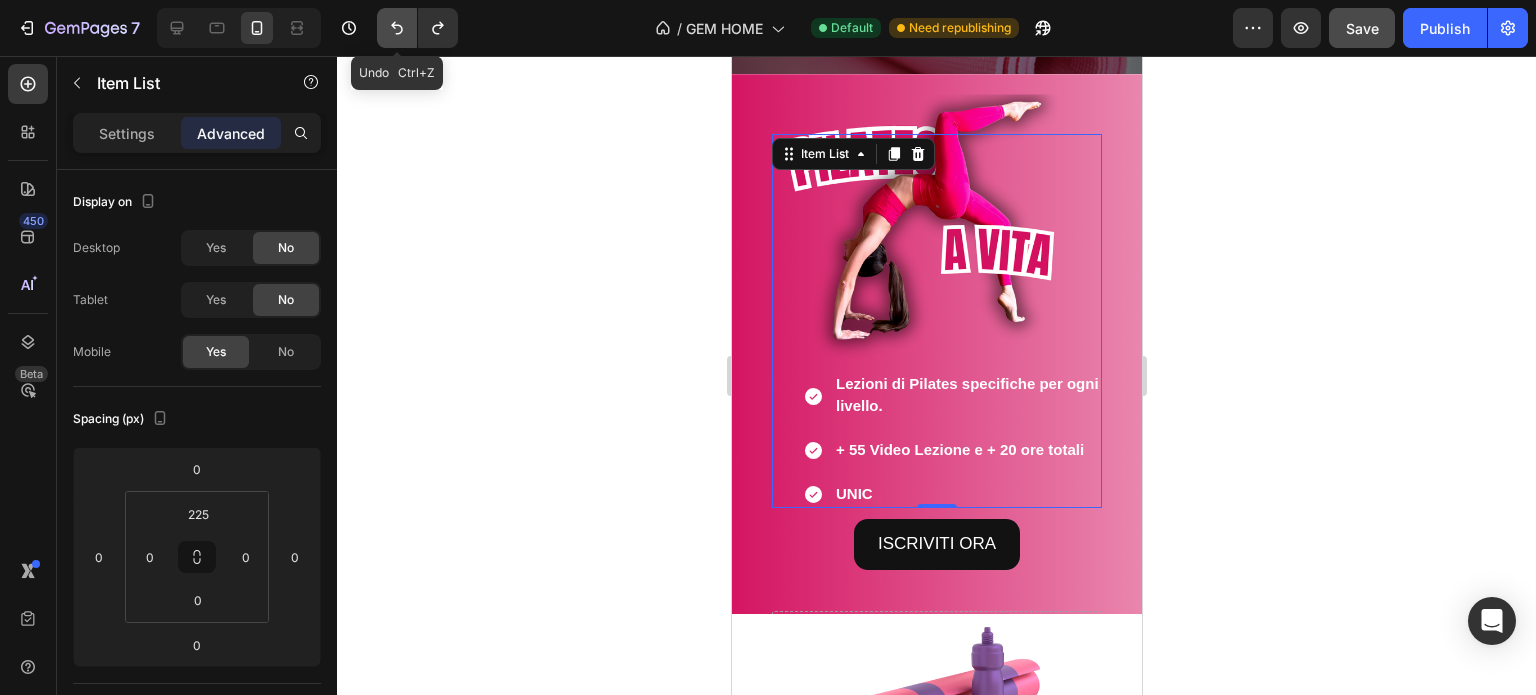 click 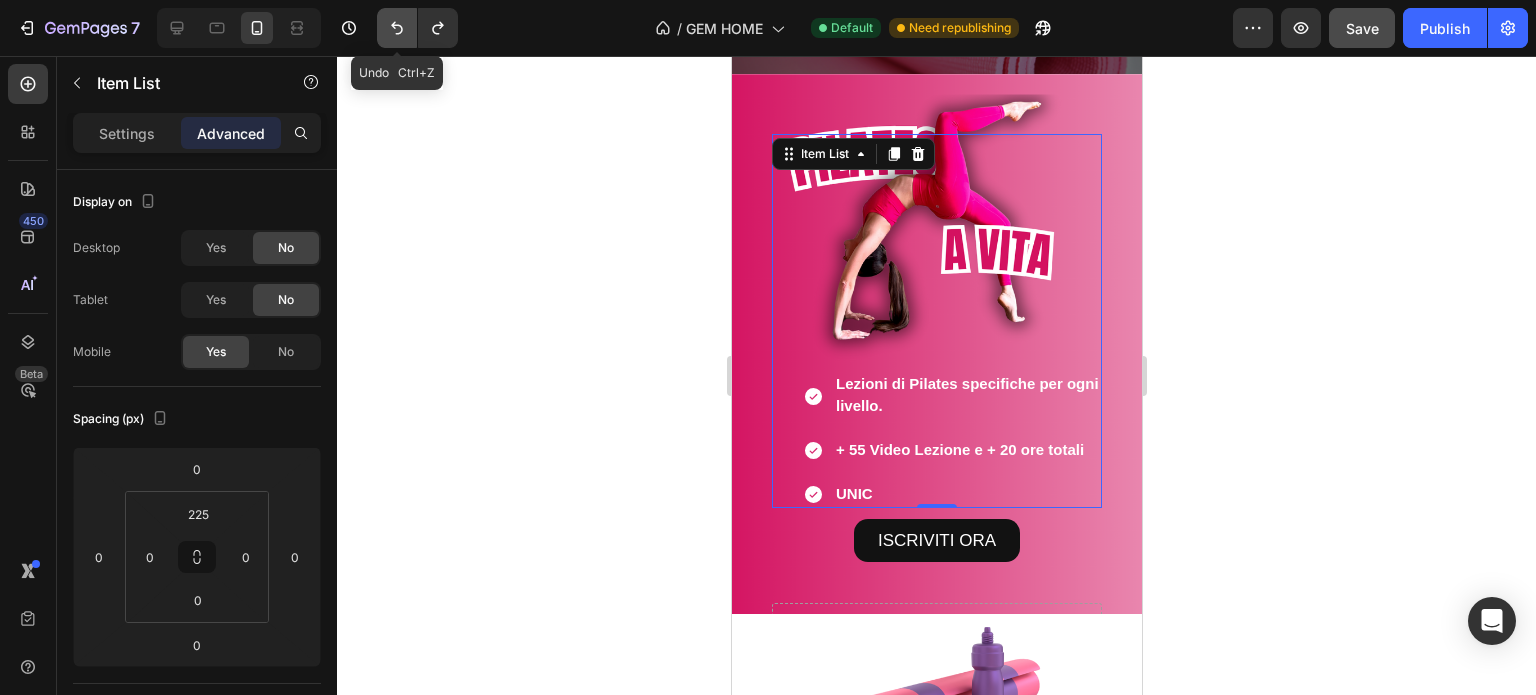 click 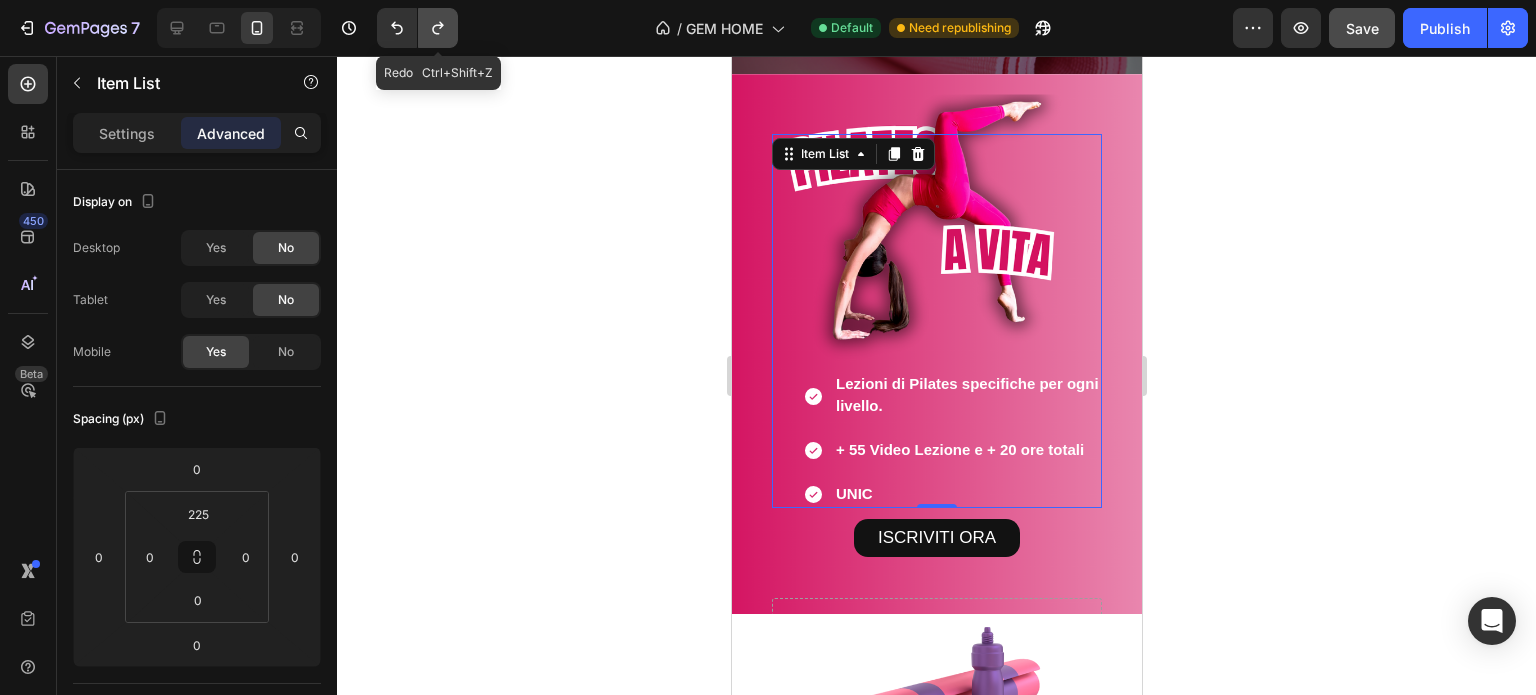 click 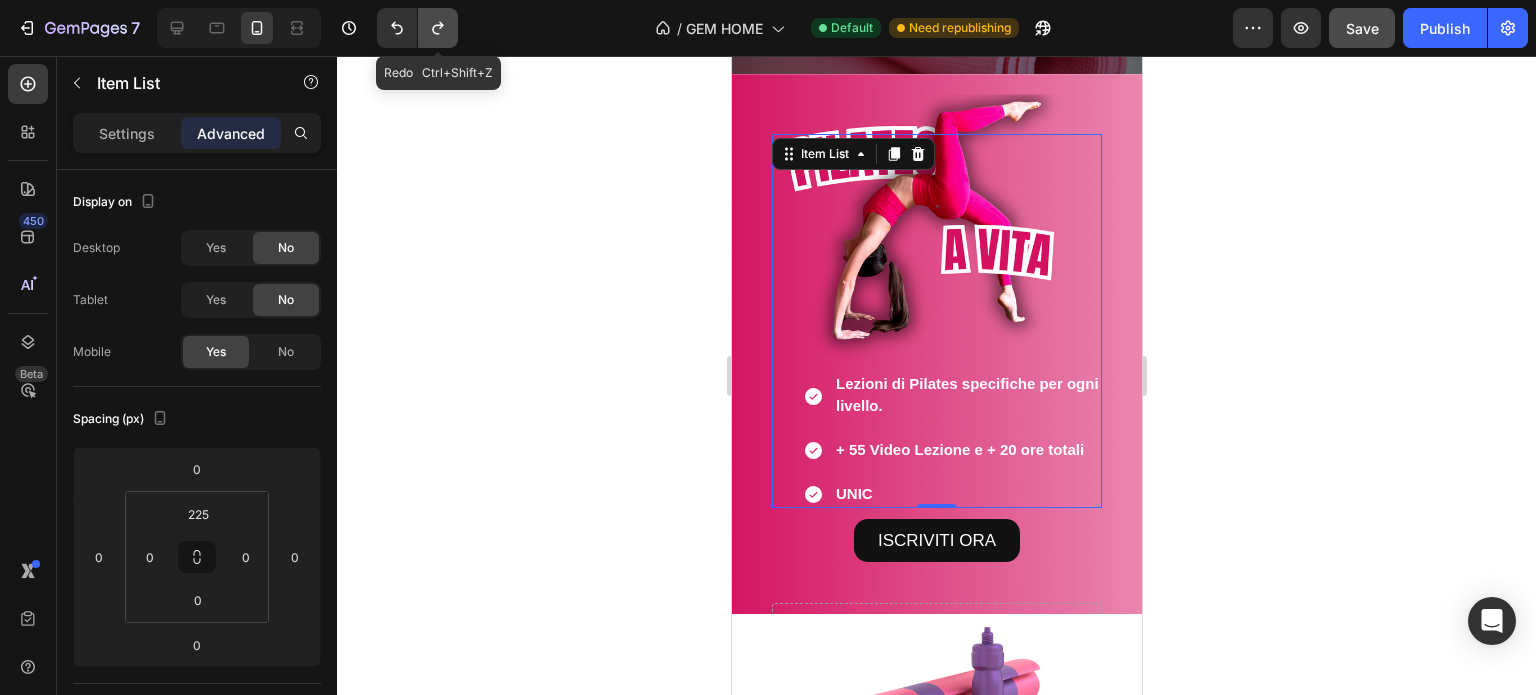 click 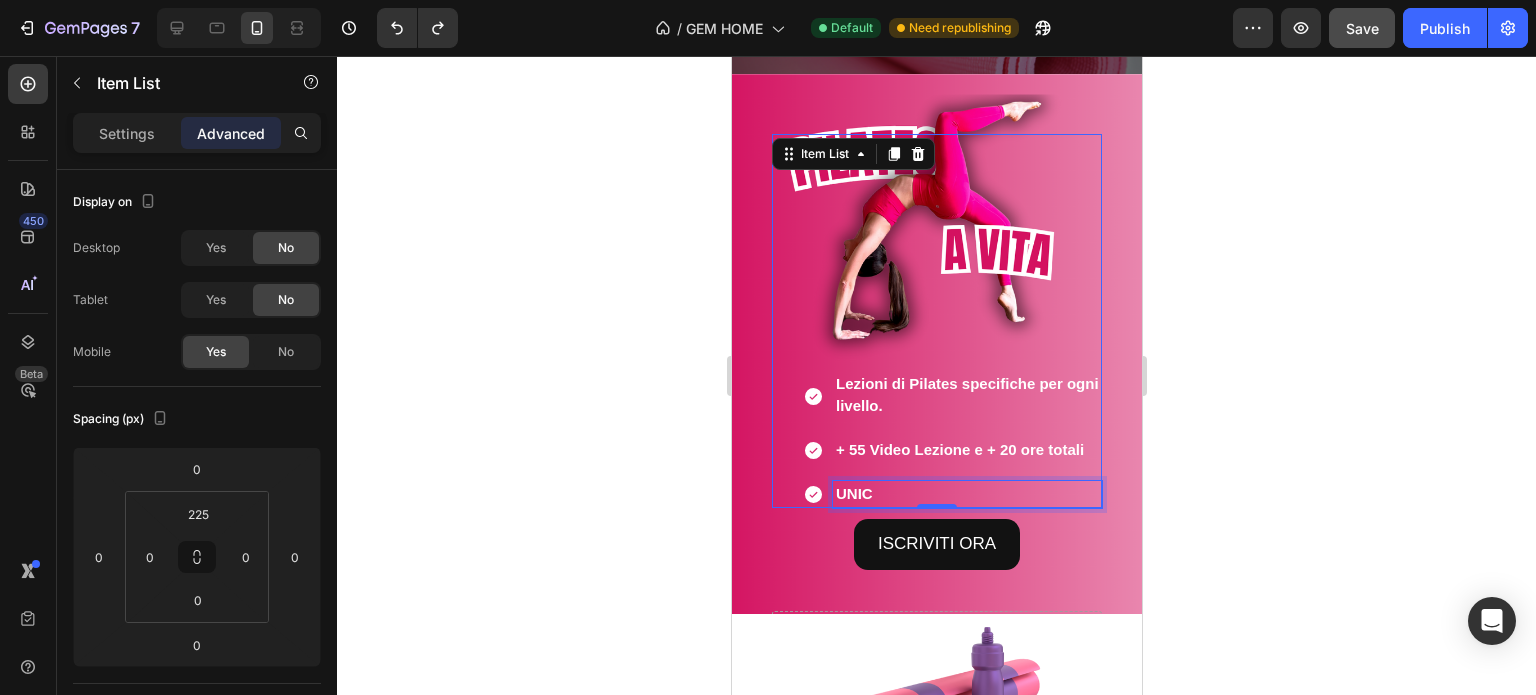 click on "UNIC" at bounding box center [853, 493] 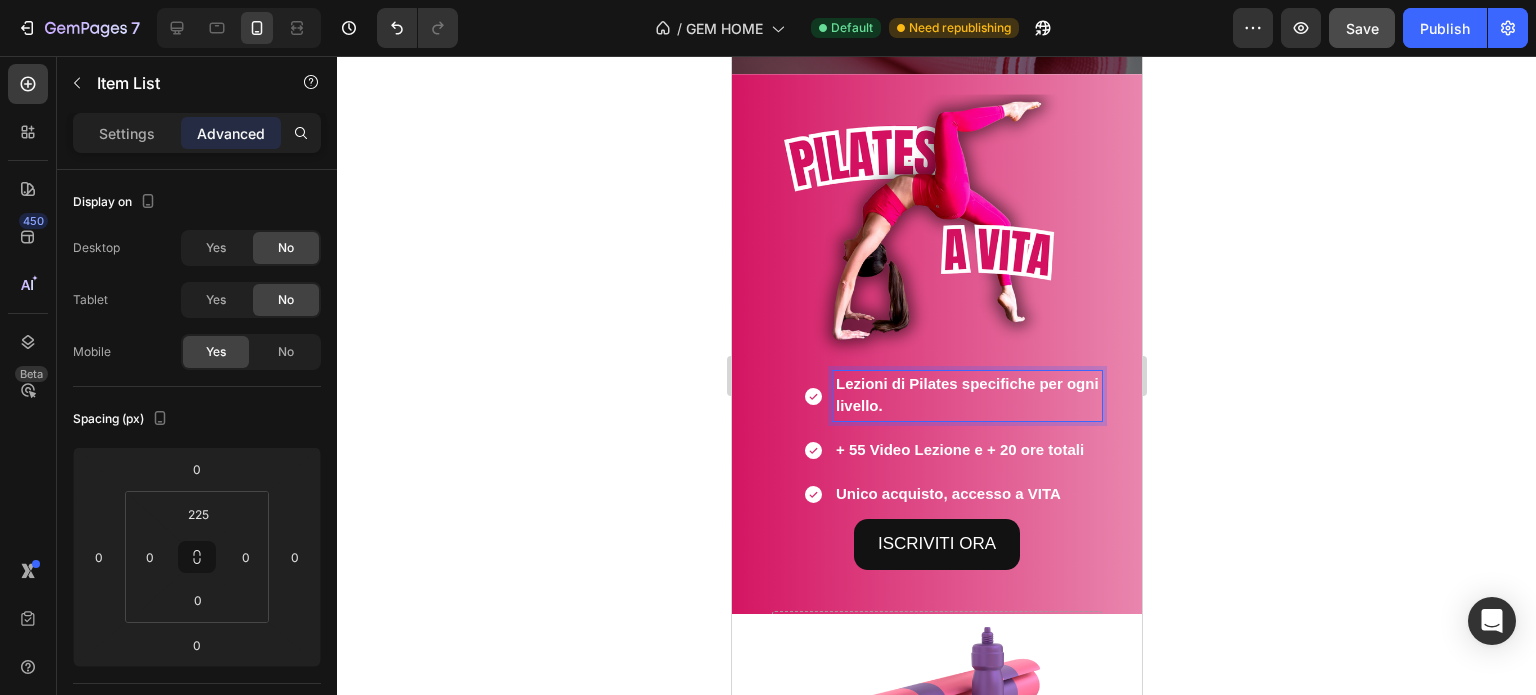 click on "Lezioni di Pilates specifiche per ogni livello." at bounding box center [966, 396] 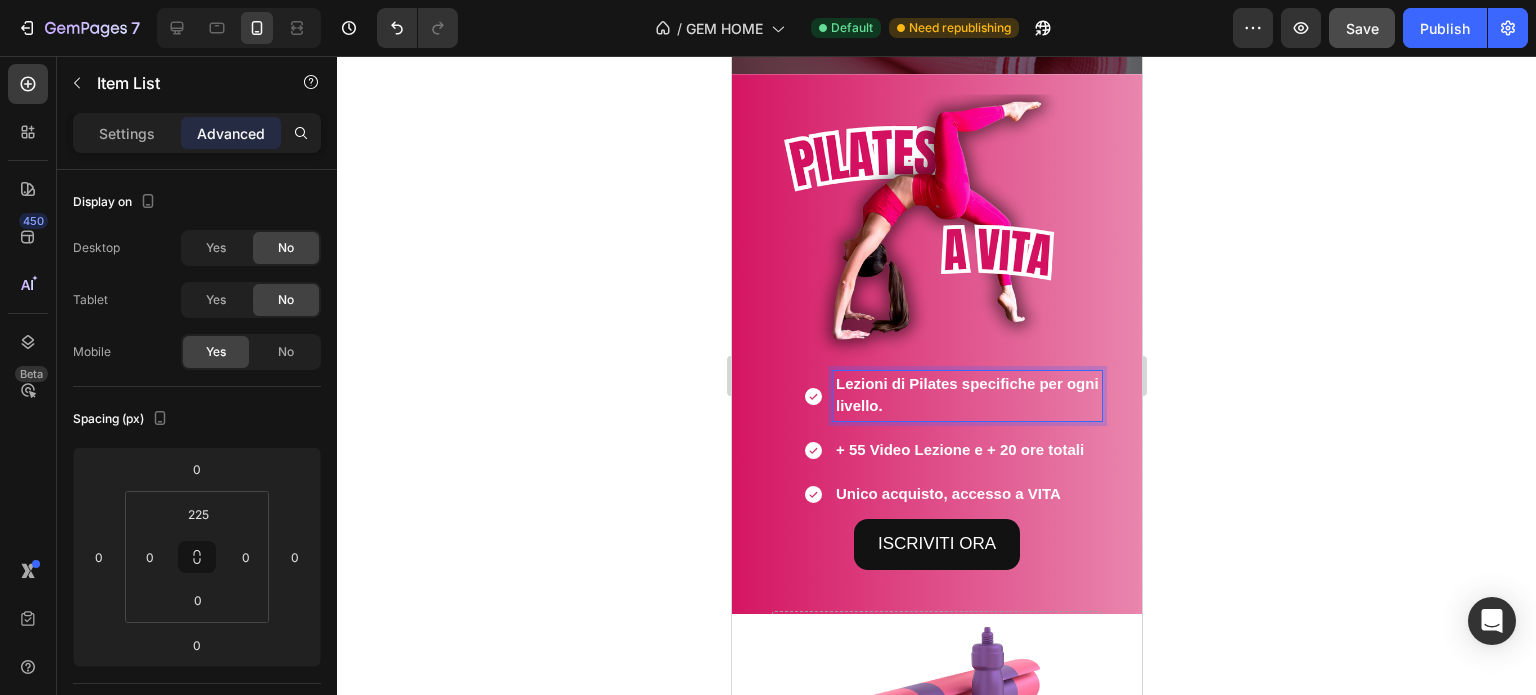 click on "Lezioni di Pilates specifiche per ogni livello." at bounding box center [966, 396] 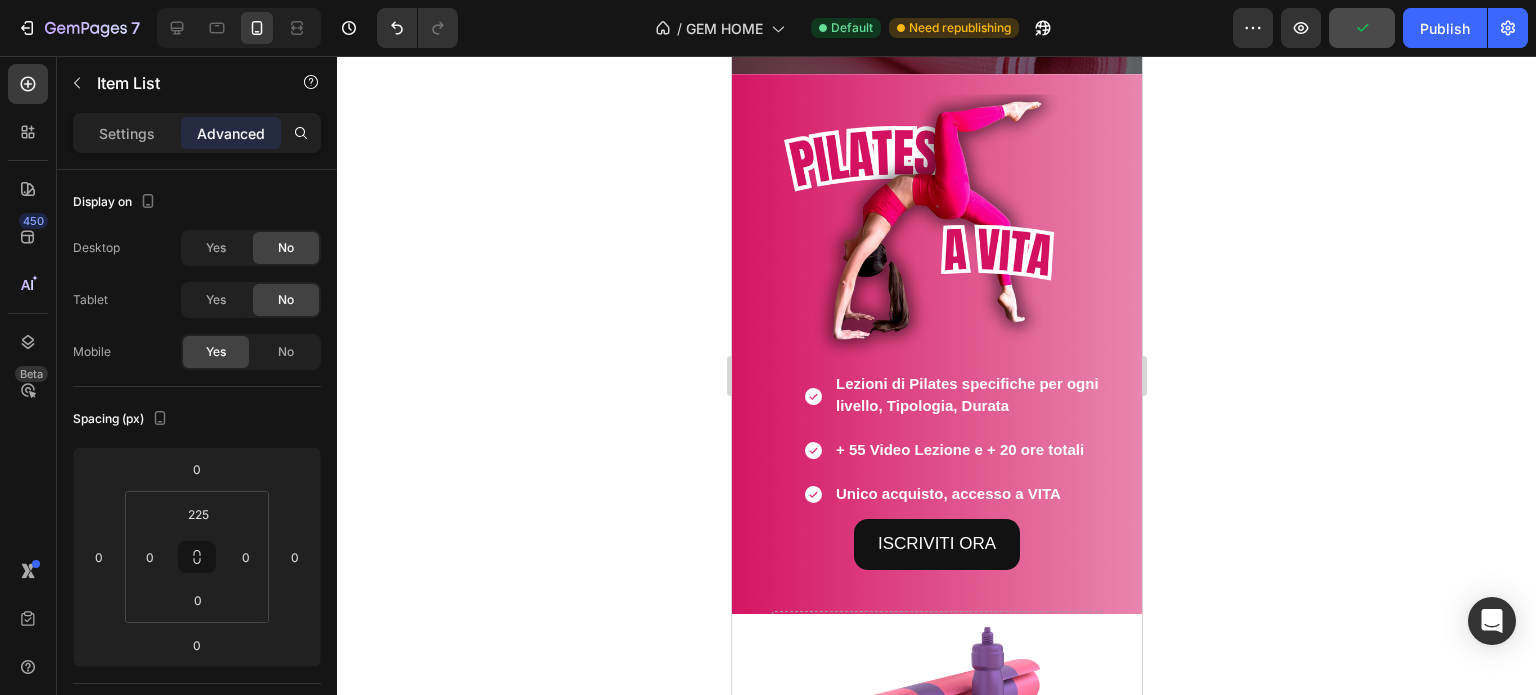 click 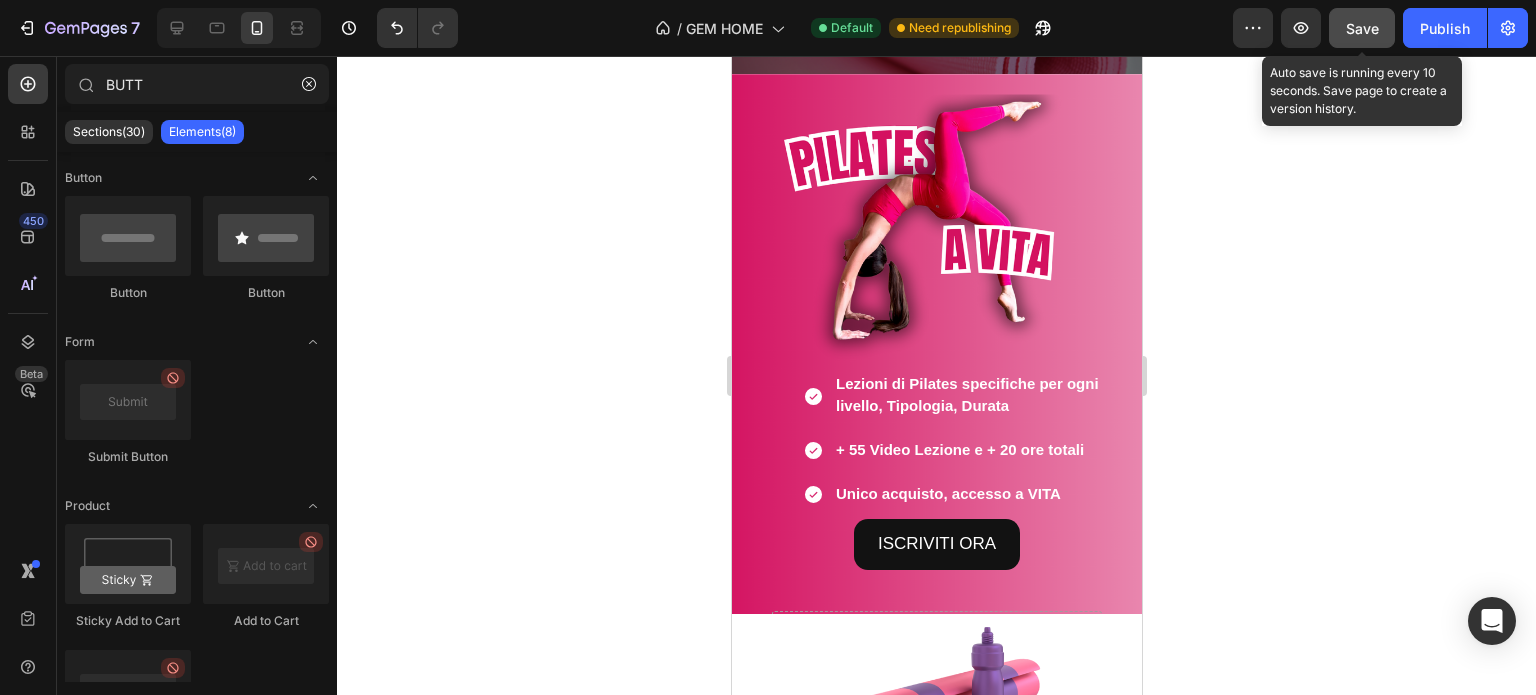 click on "Save" 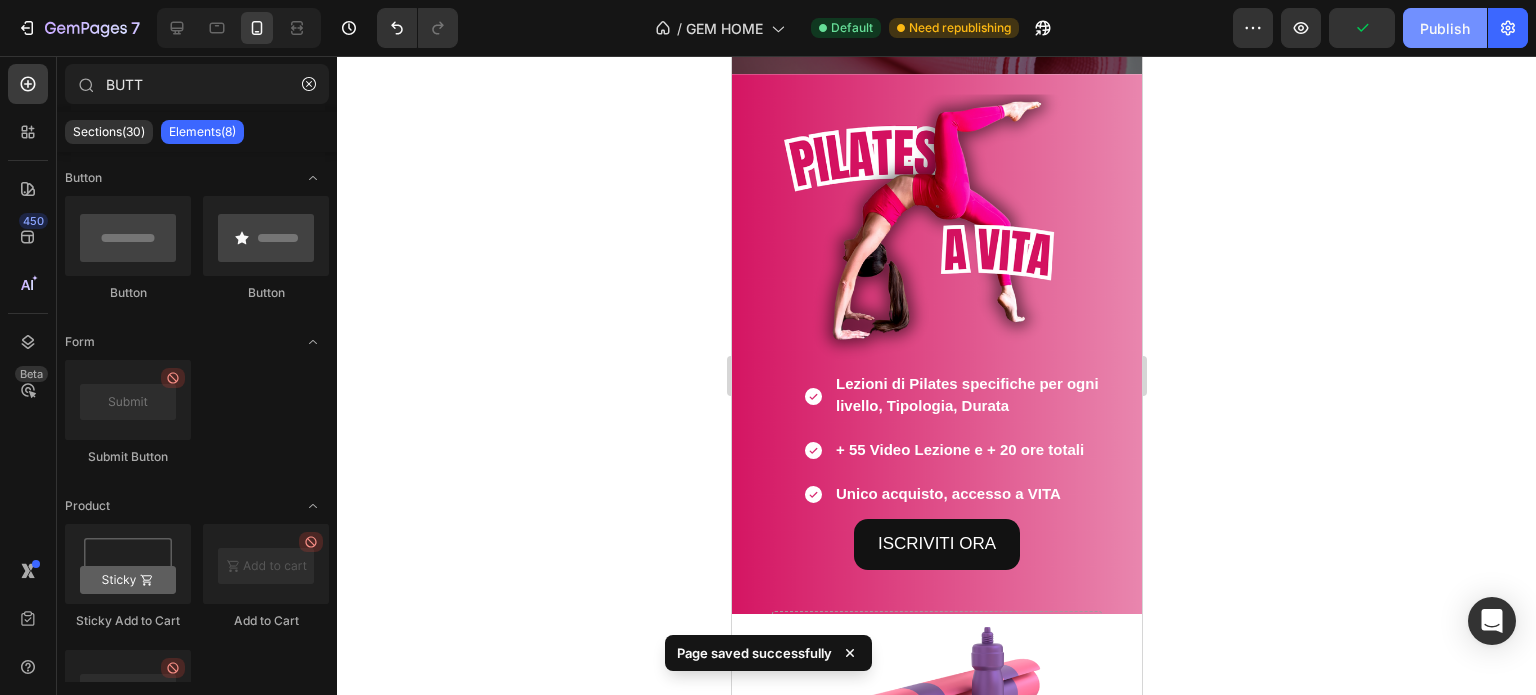 click on "Publish" at bounding box center (1445, 28) 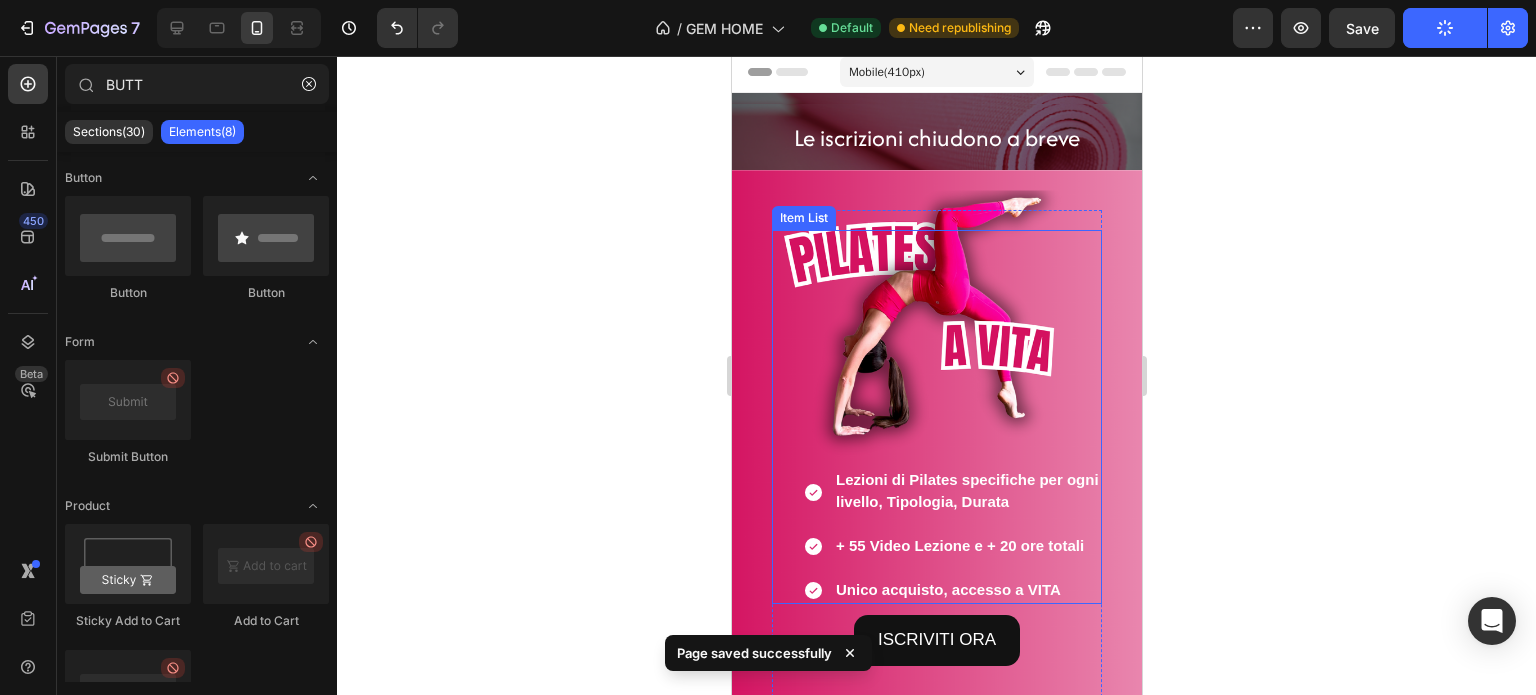 scroll, scrollTop: 0, scrollLeft: 0, axis: both 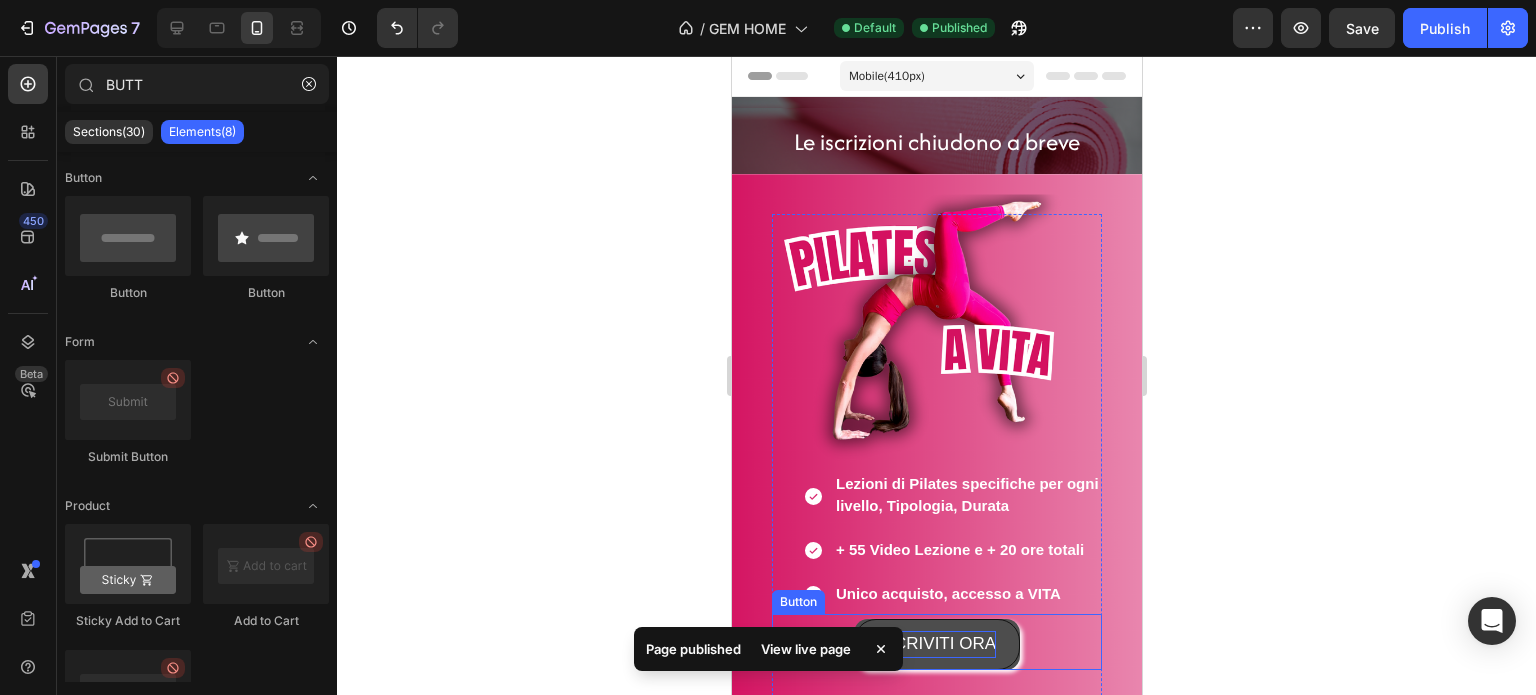 click on "ISCRIVITI ORA" at bounding box center [936, 643] 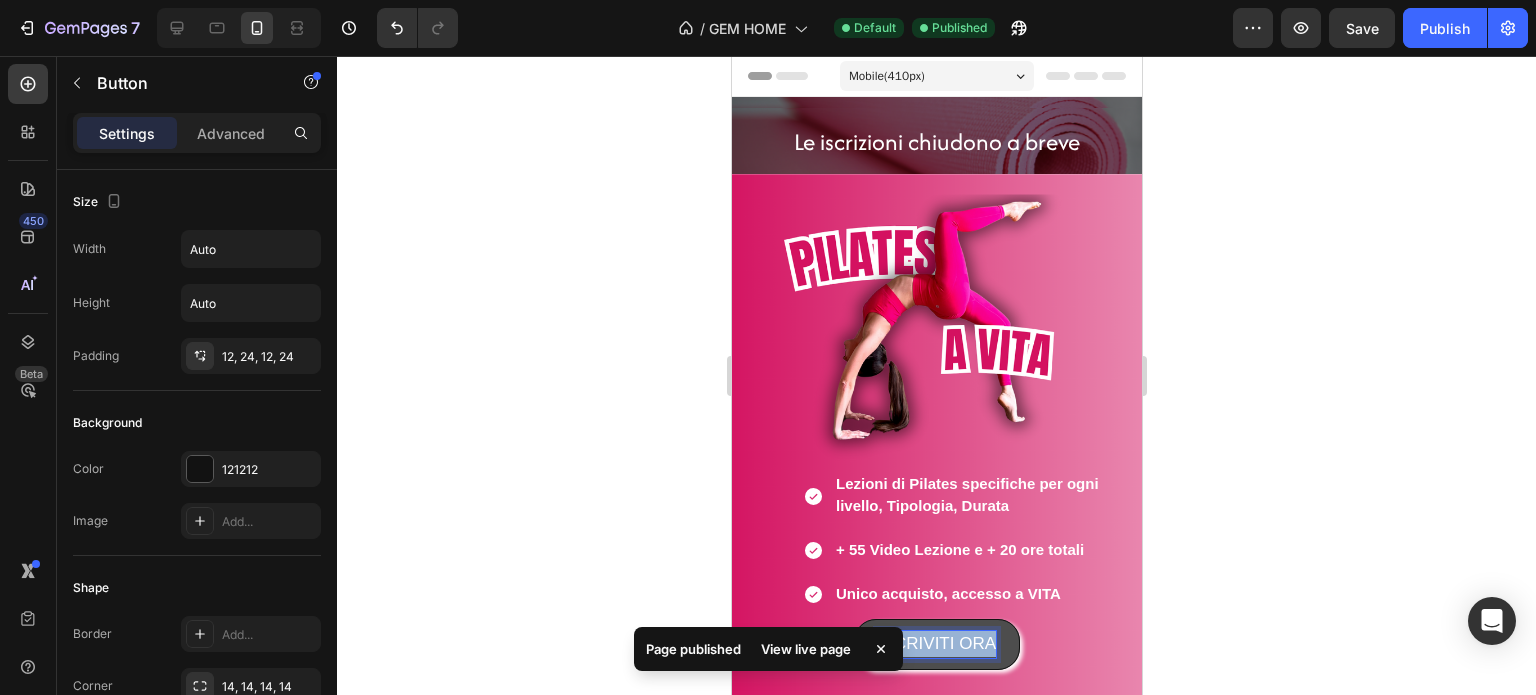 click on "ISCRIVITI ORA" at bounding box center (936, 643) 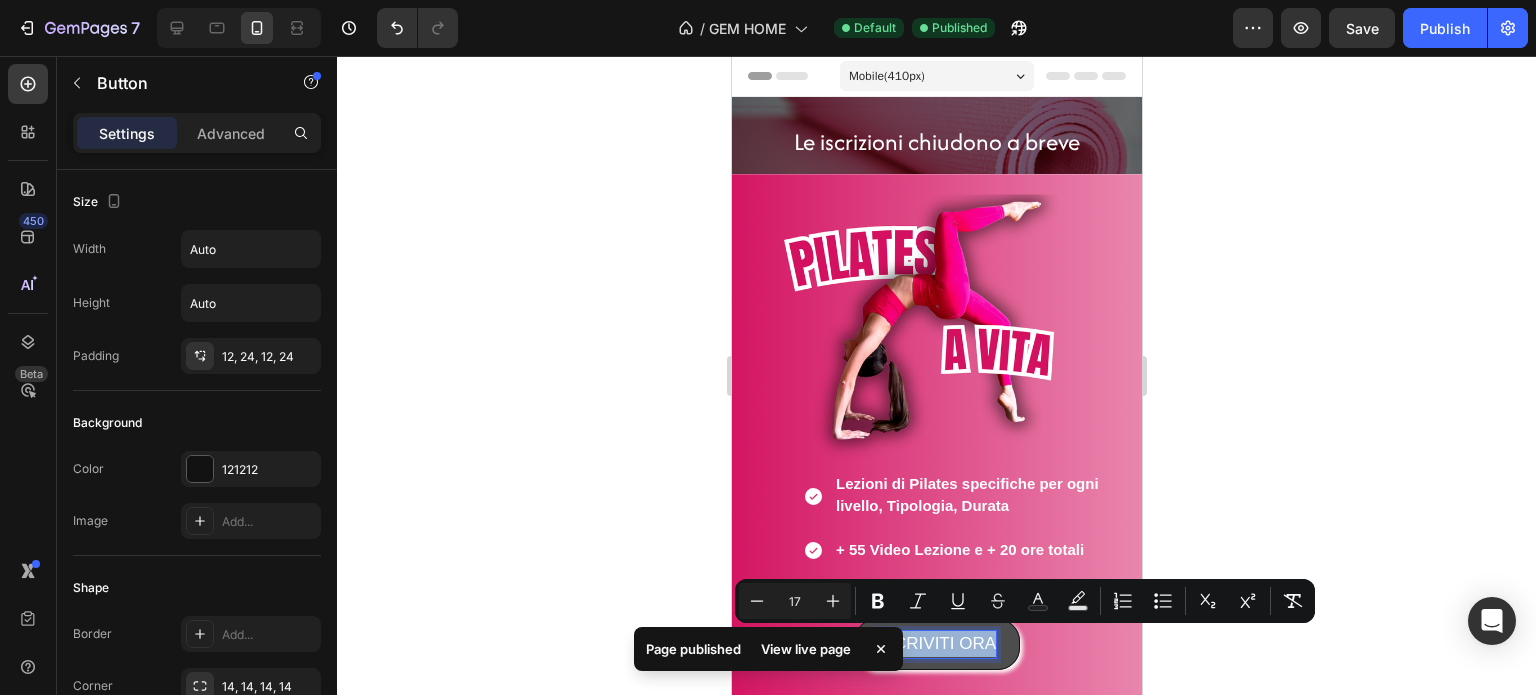 click on "ISCRIVITI ORA" at bounding box center [936, 643] 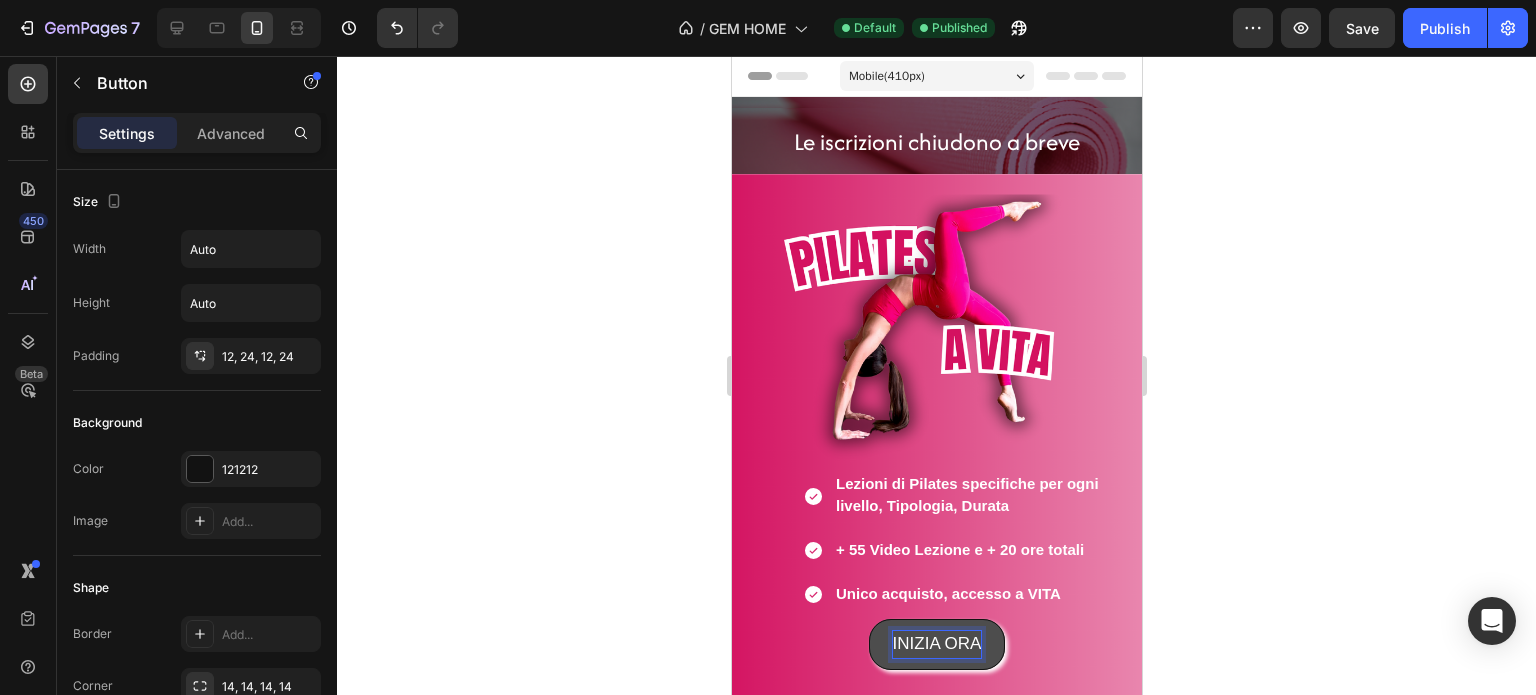 click 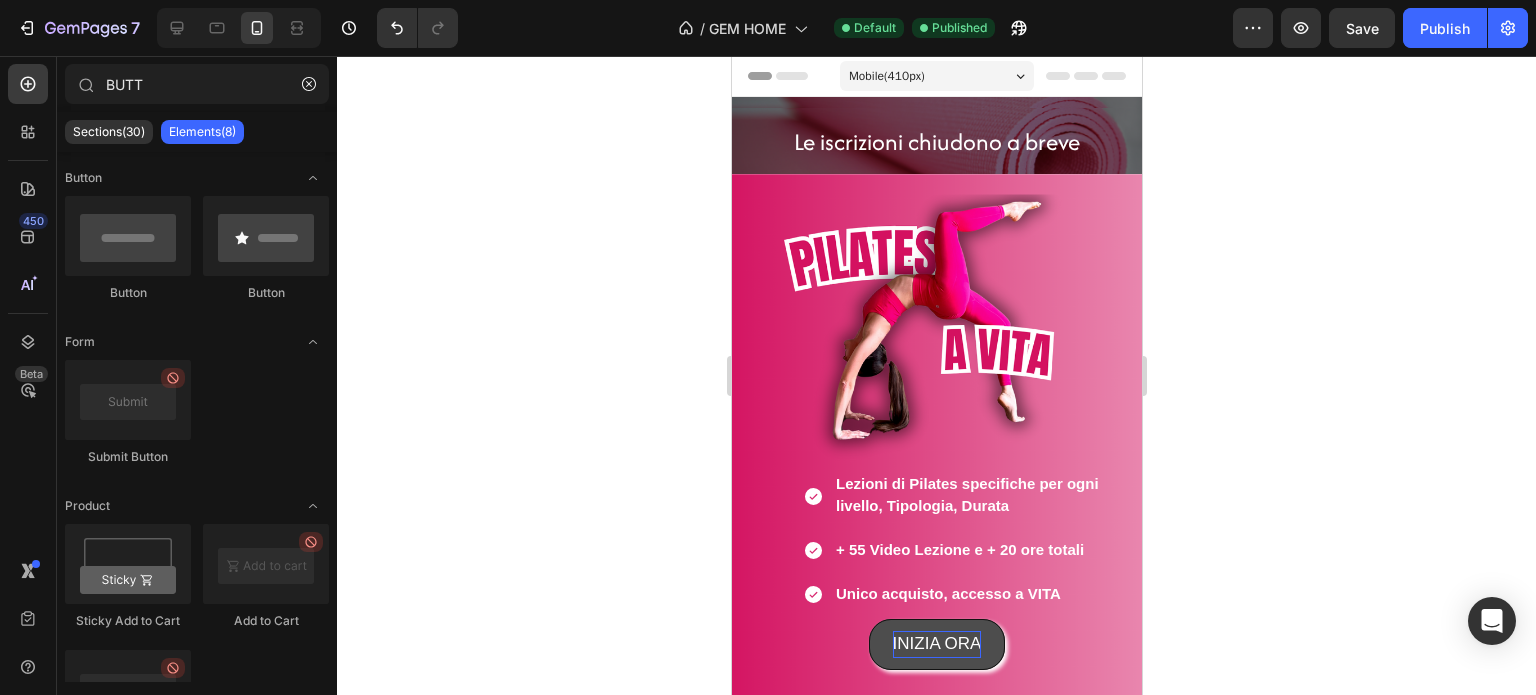 click on "Save" at bounding box center (1362, 28) 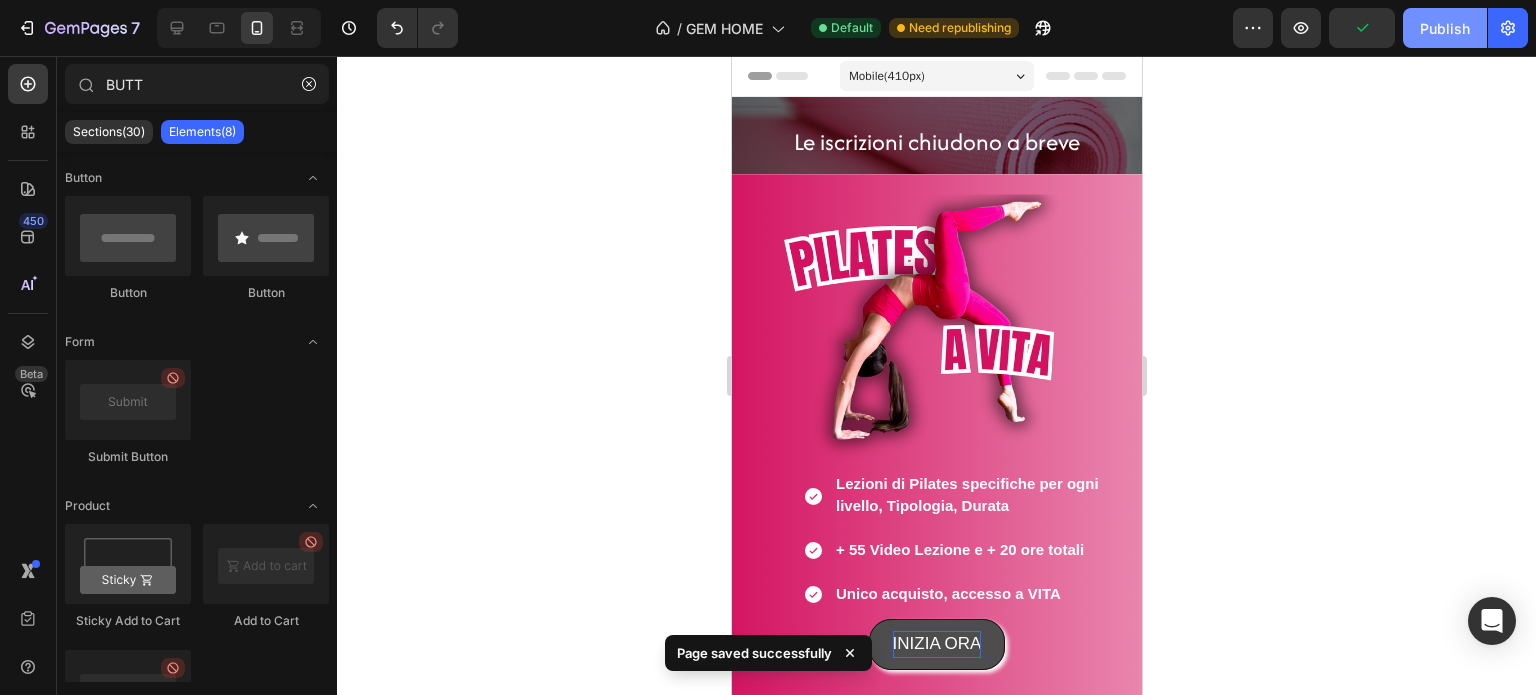 click on "Publish" at bounding box center [1445, 28] 